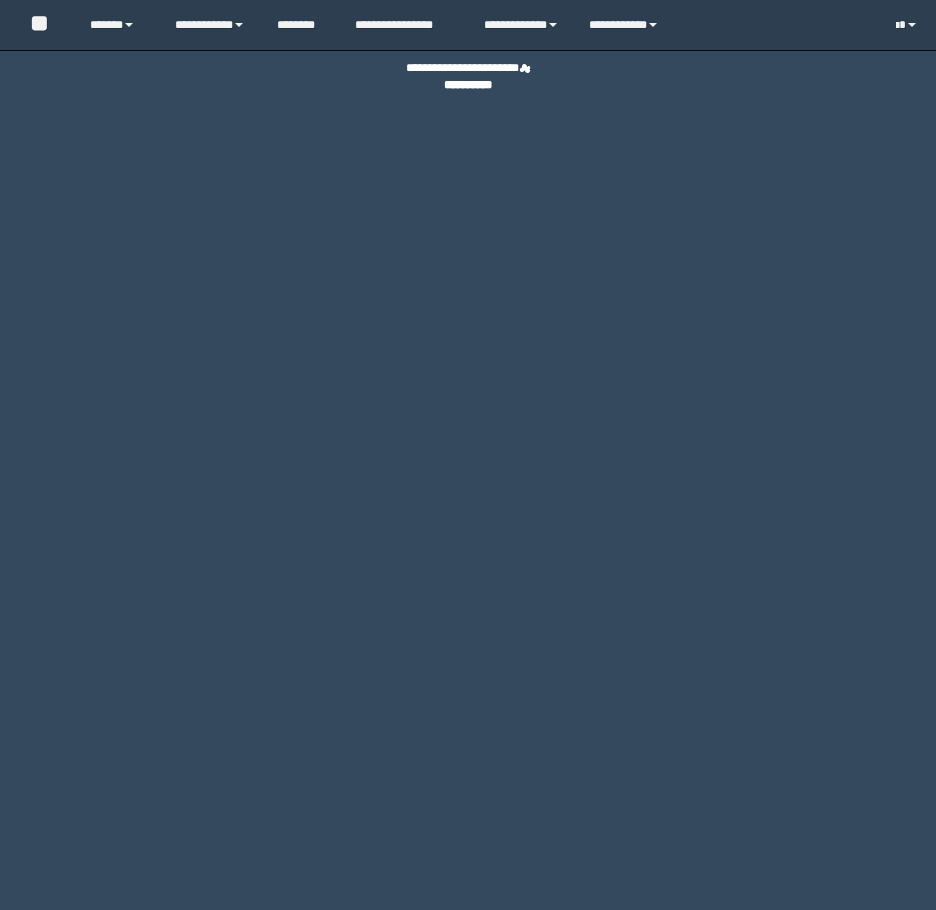 scroll, scrollTop: 0, scrollLeft: 0, axis: both 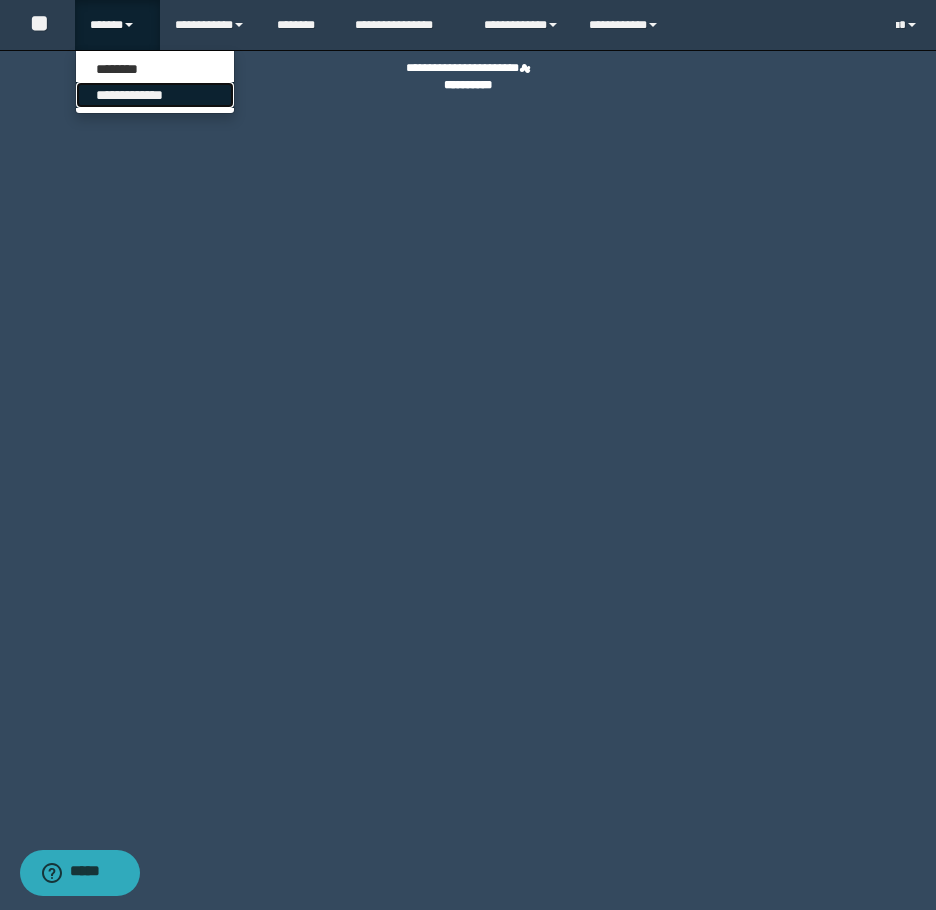 click on "**********" at bounding box center (155, 95) 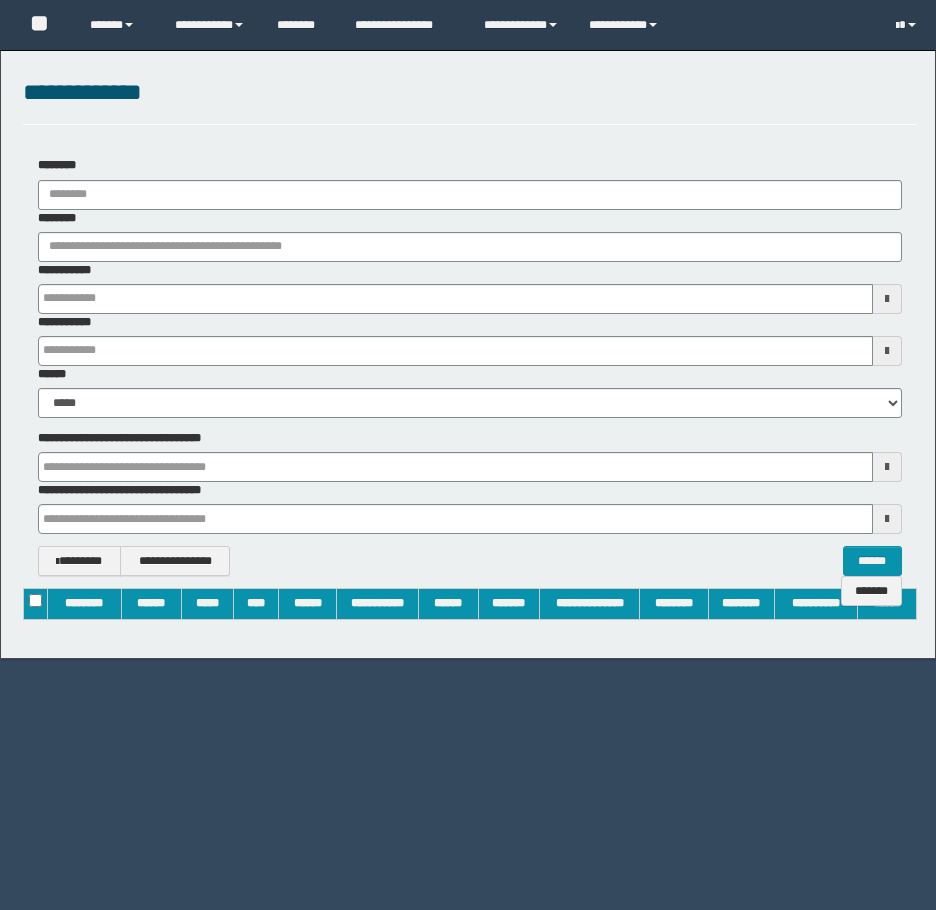 scroll, scrollTop: 0, scrollLeft: 0, axis: both 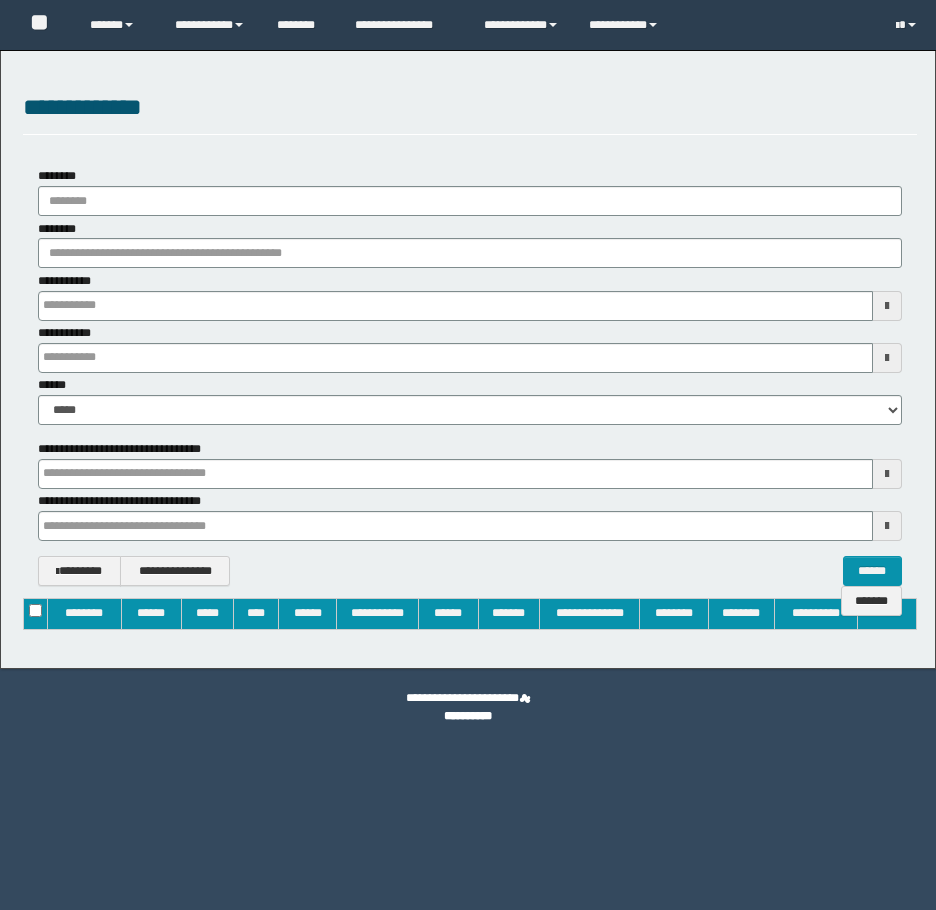 click on "********" at bounding box center [470, 246] 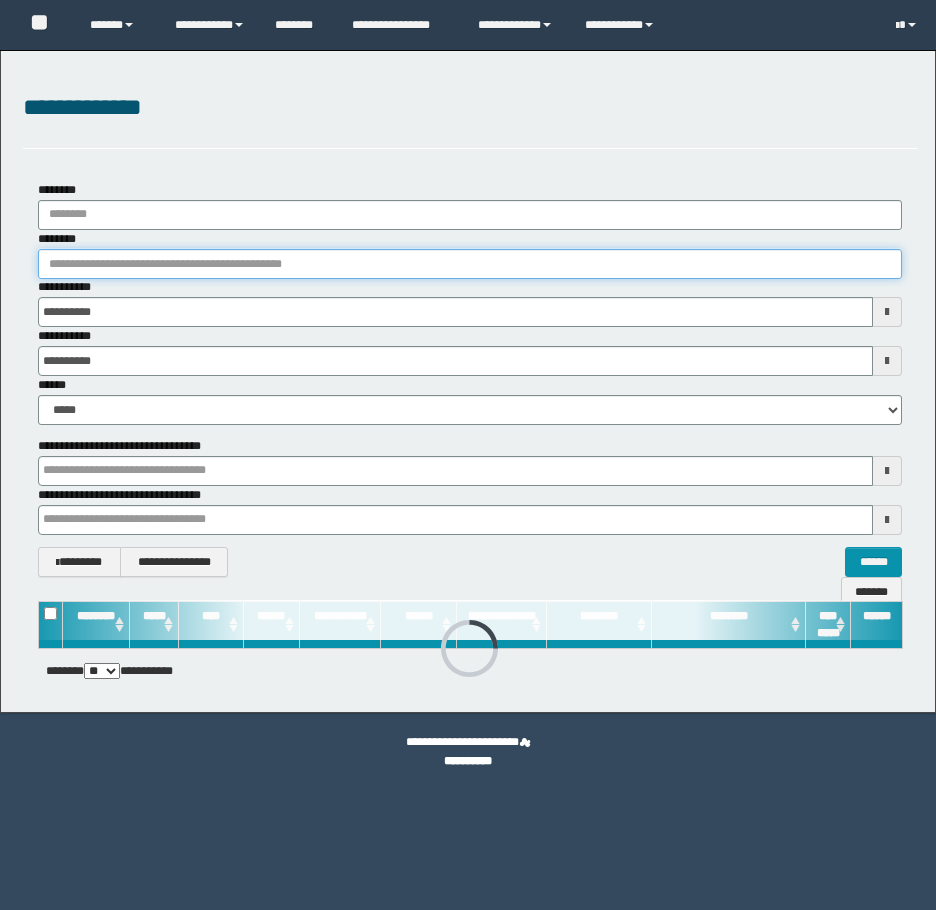 click on "********" at bounding box center [470, 264] 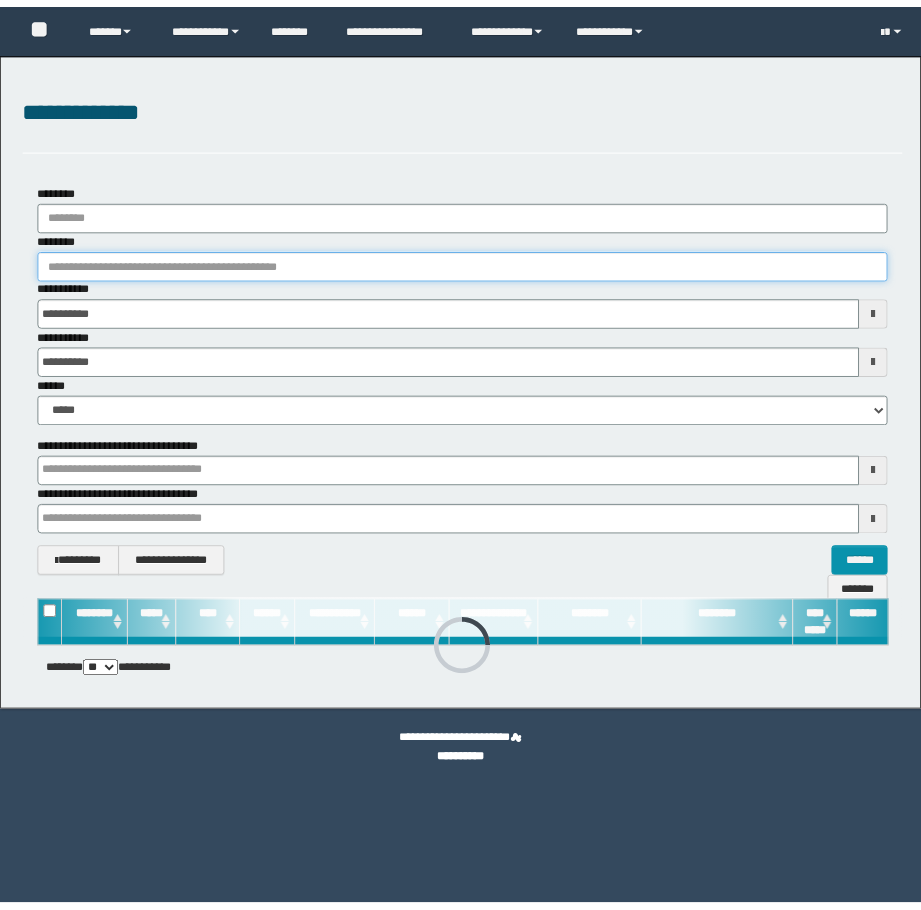 scroll, scrollTop: 0, scrollLeft: 0, axis: both 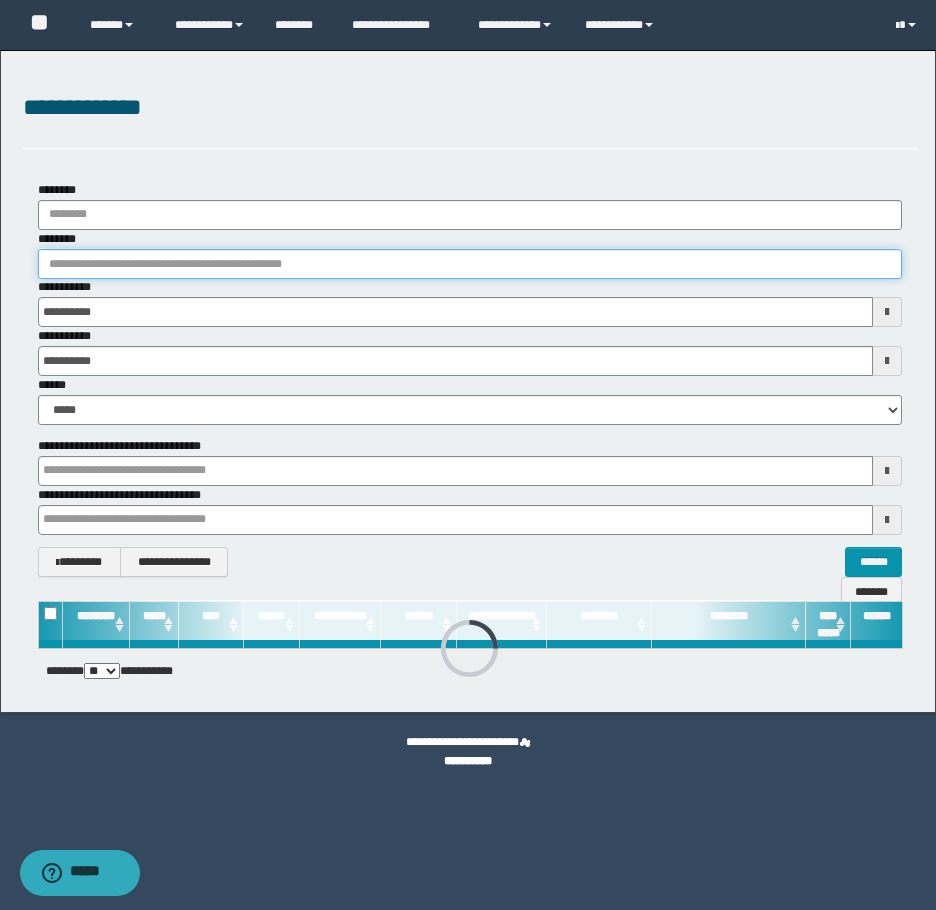 paste on "**********" 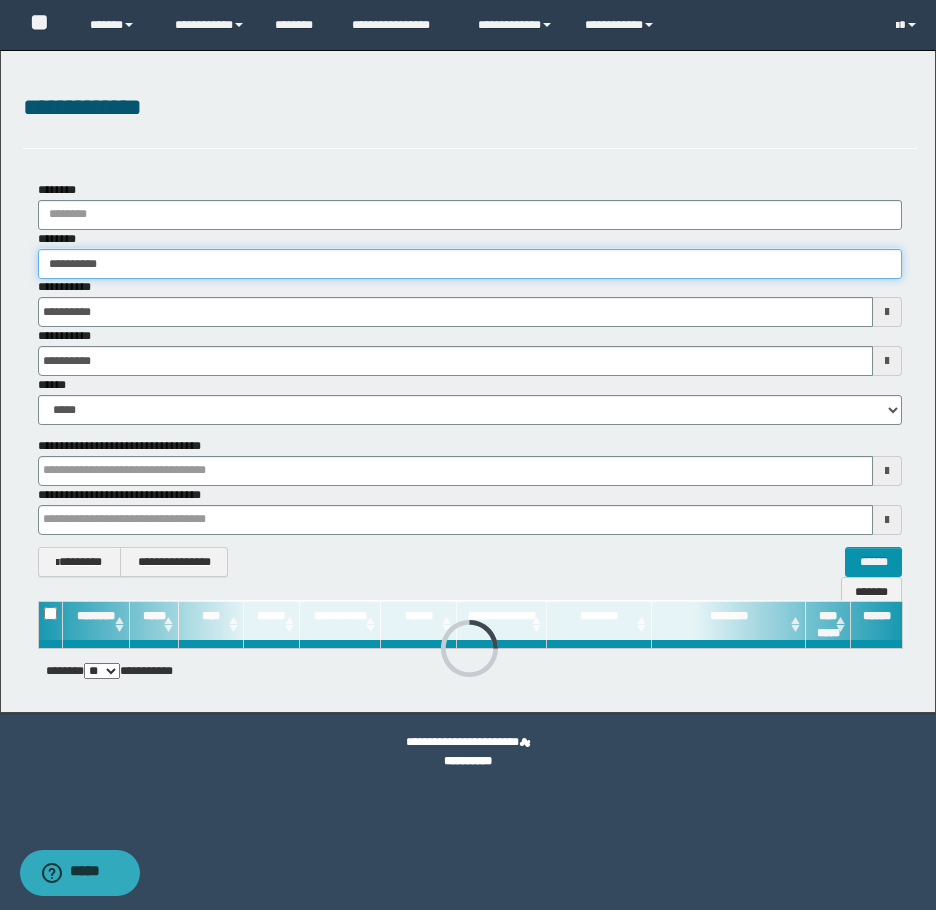 type on "**********" 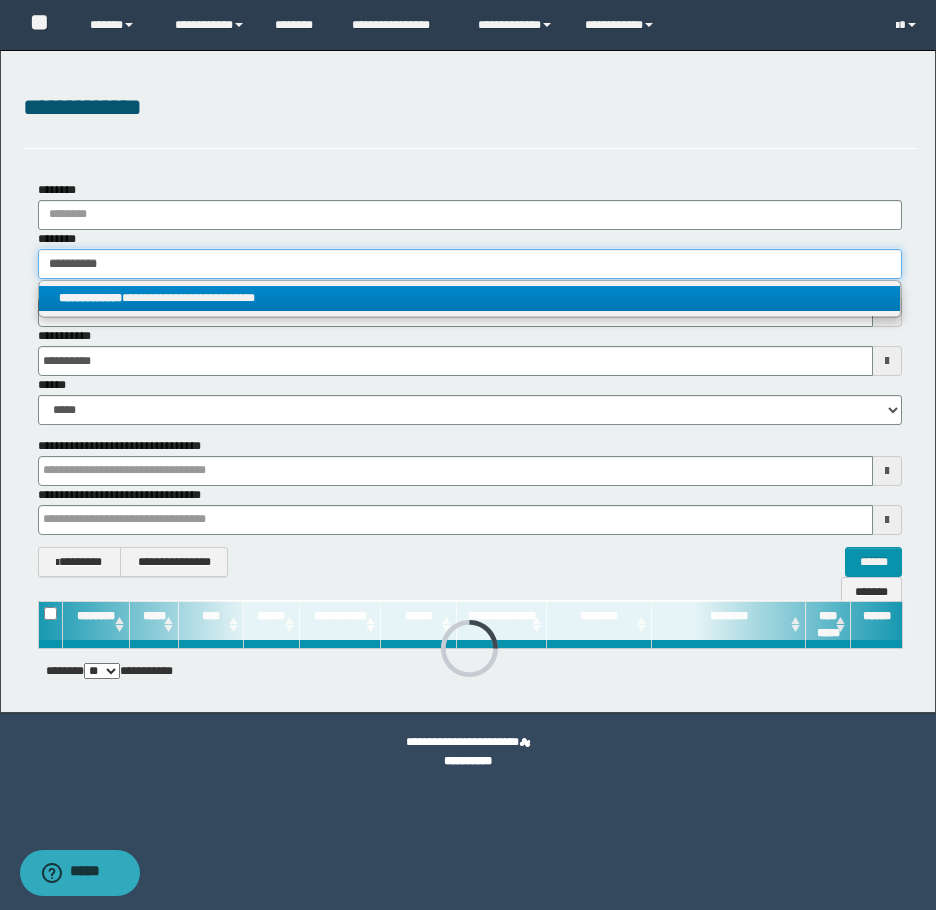 type on "**********" 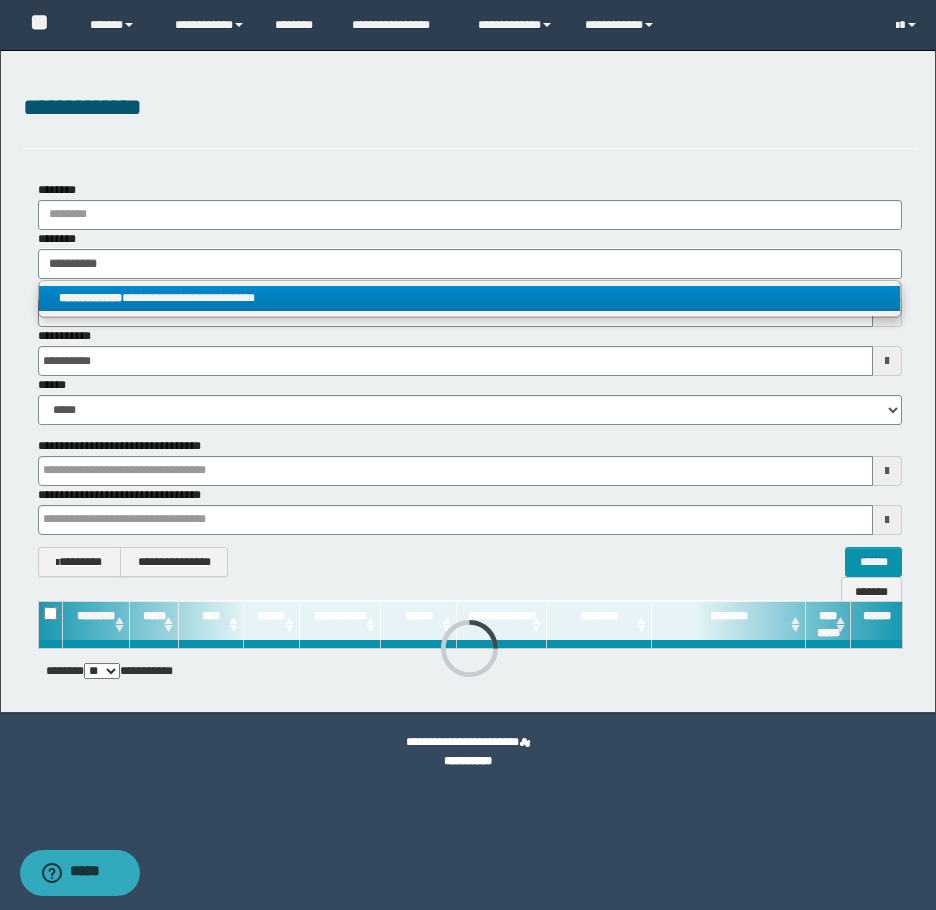 click on "**********" at bounding box center [469, 298] 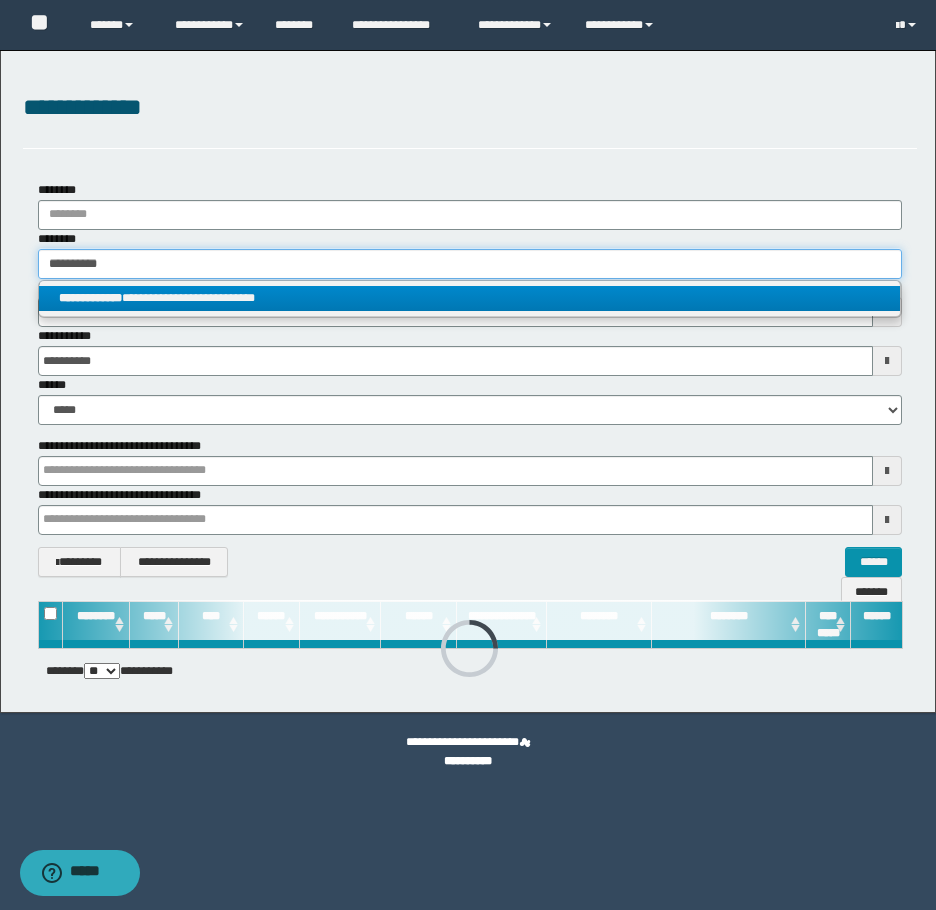 type 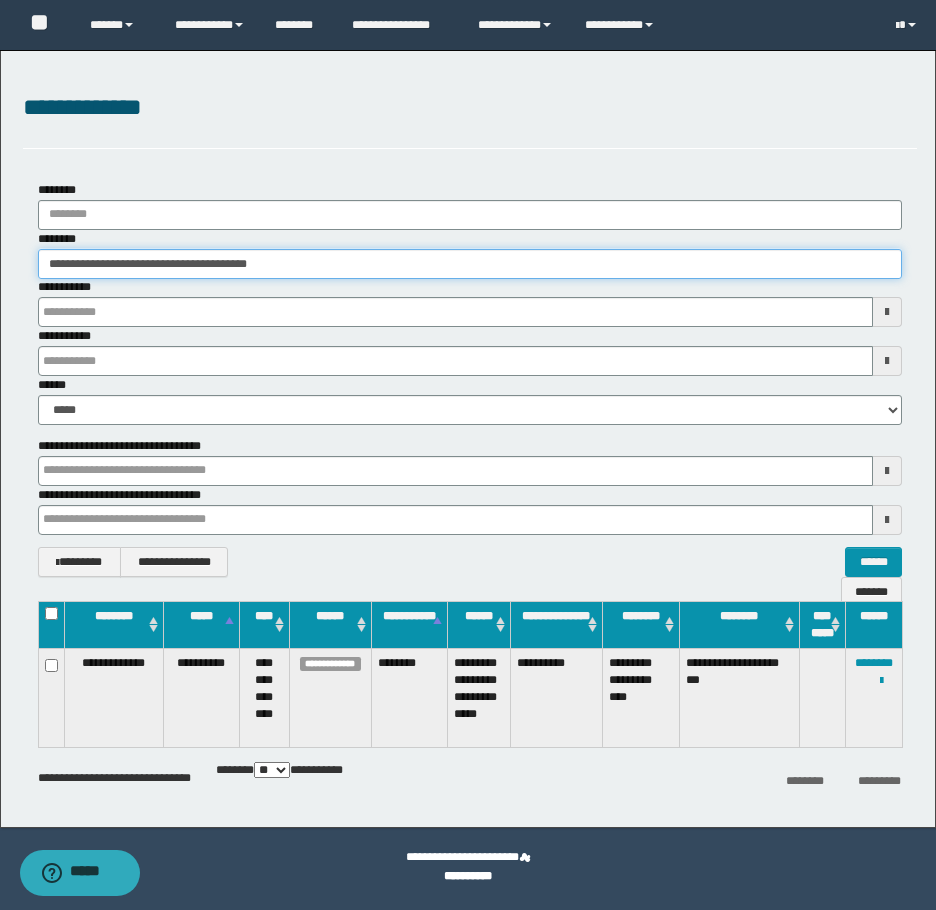 type 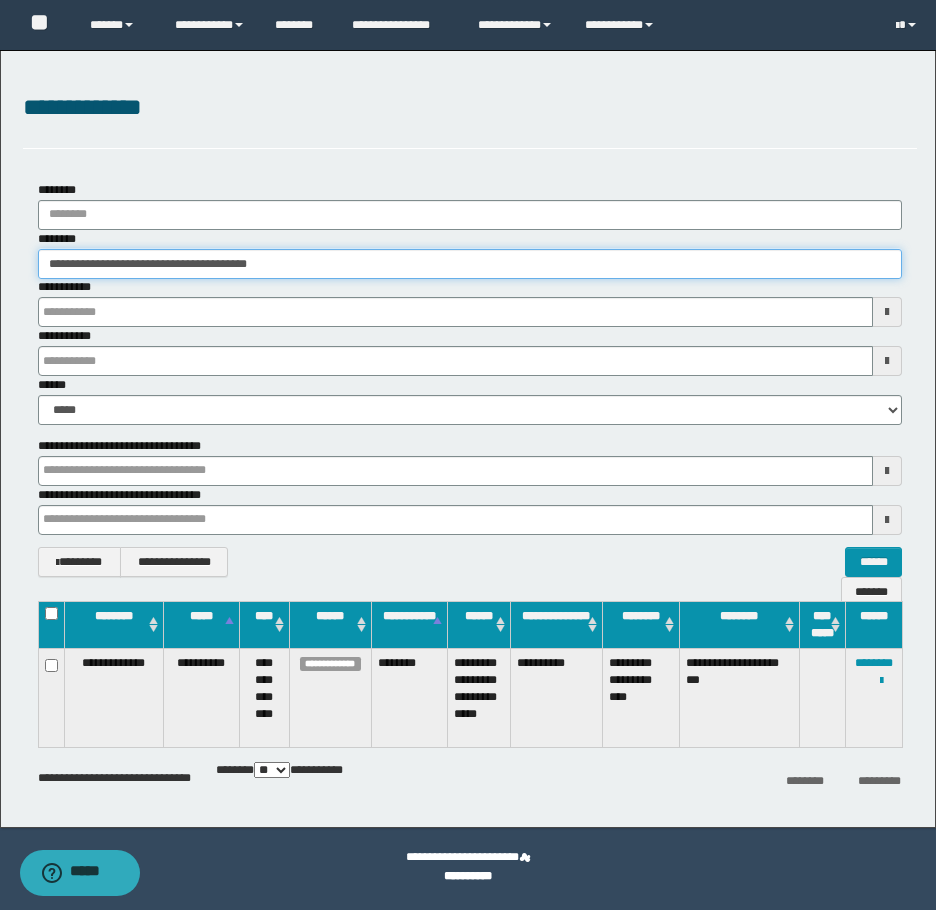 type 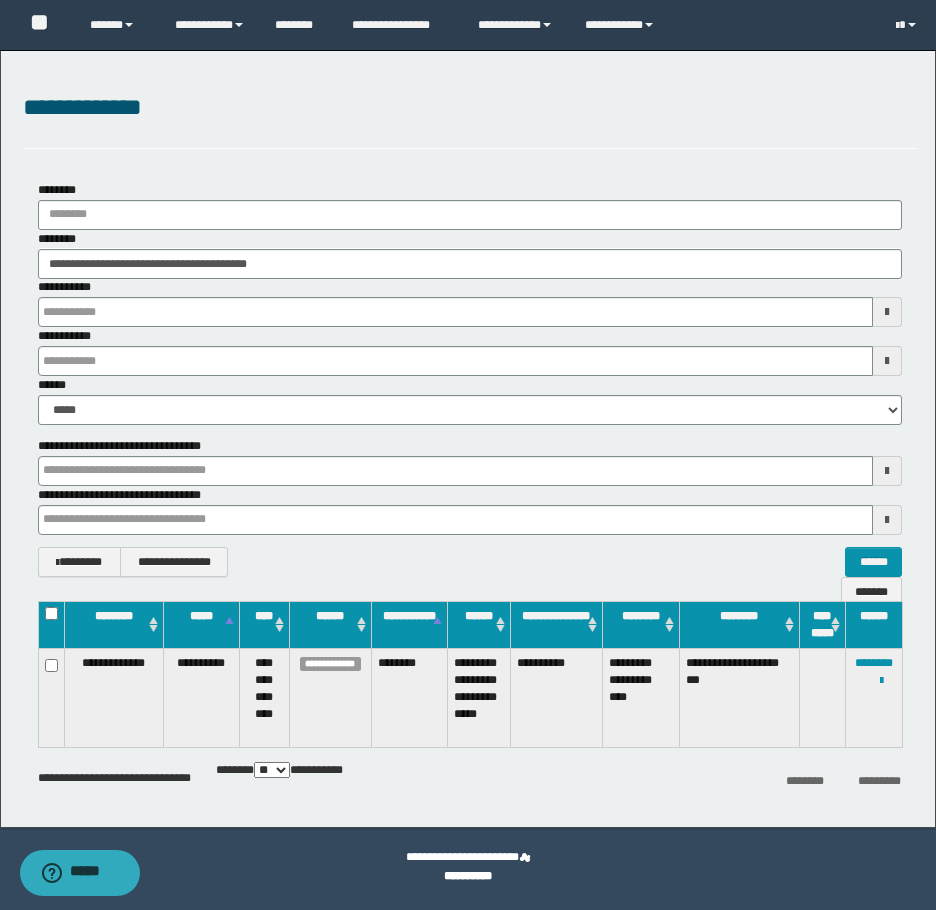 type 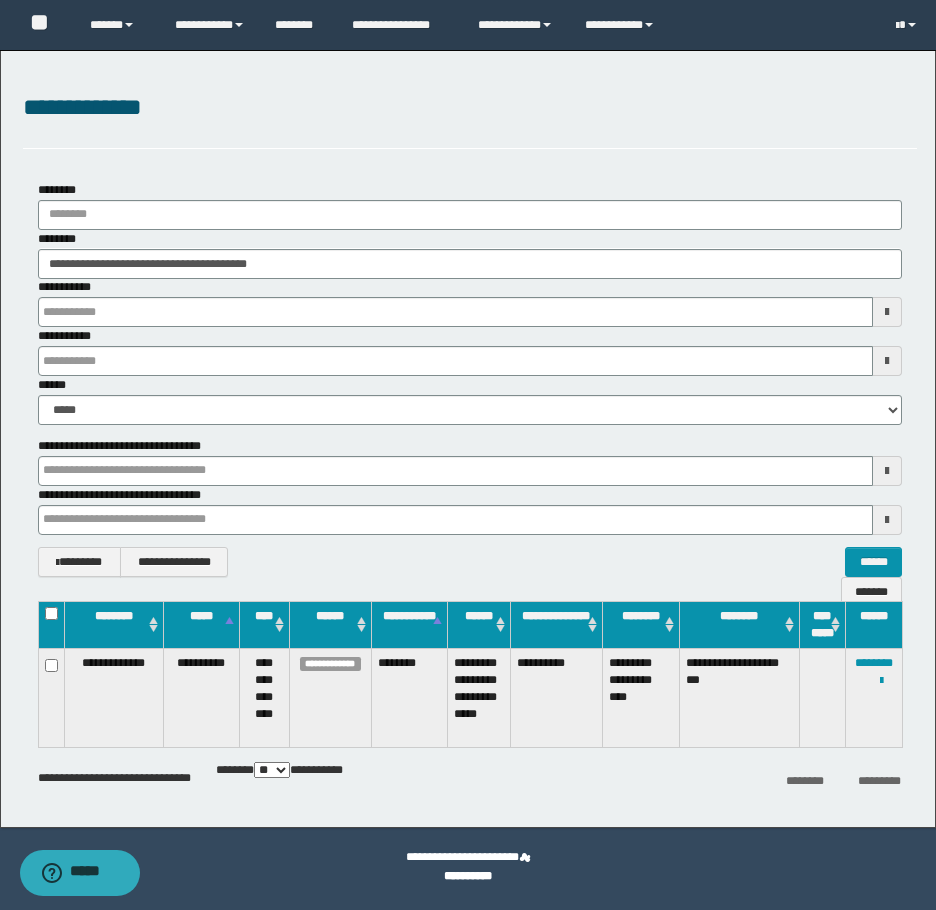 type 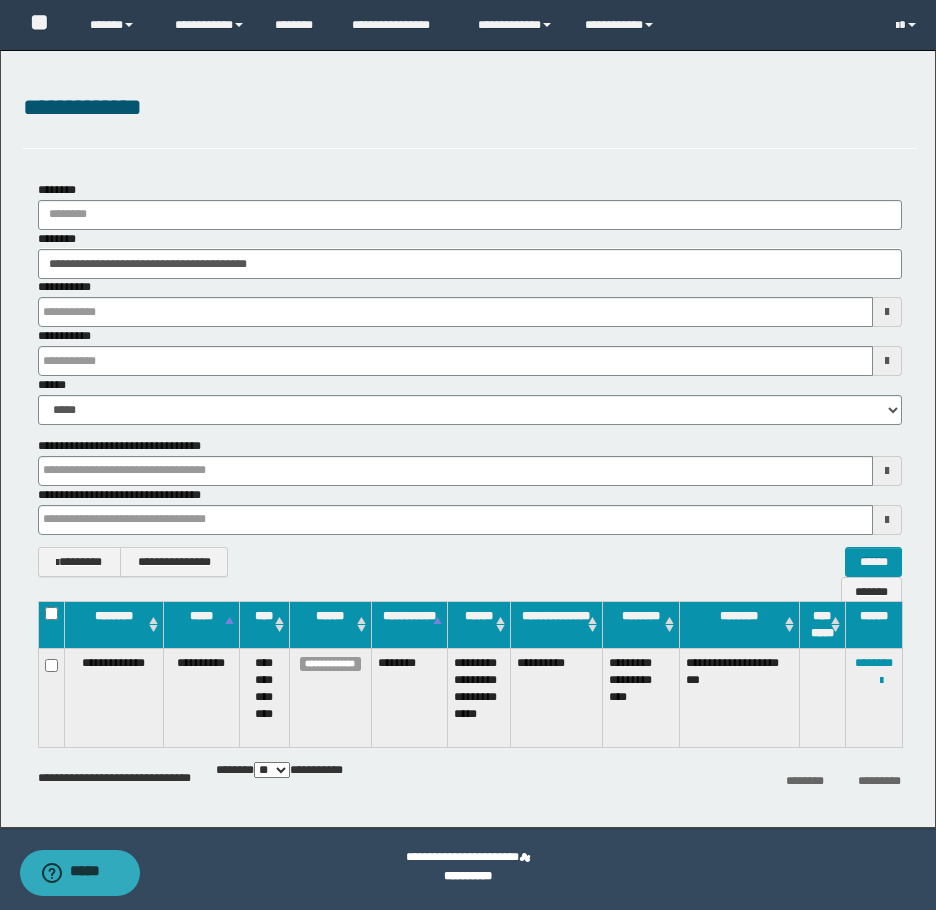 type 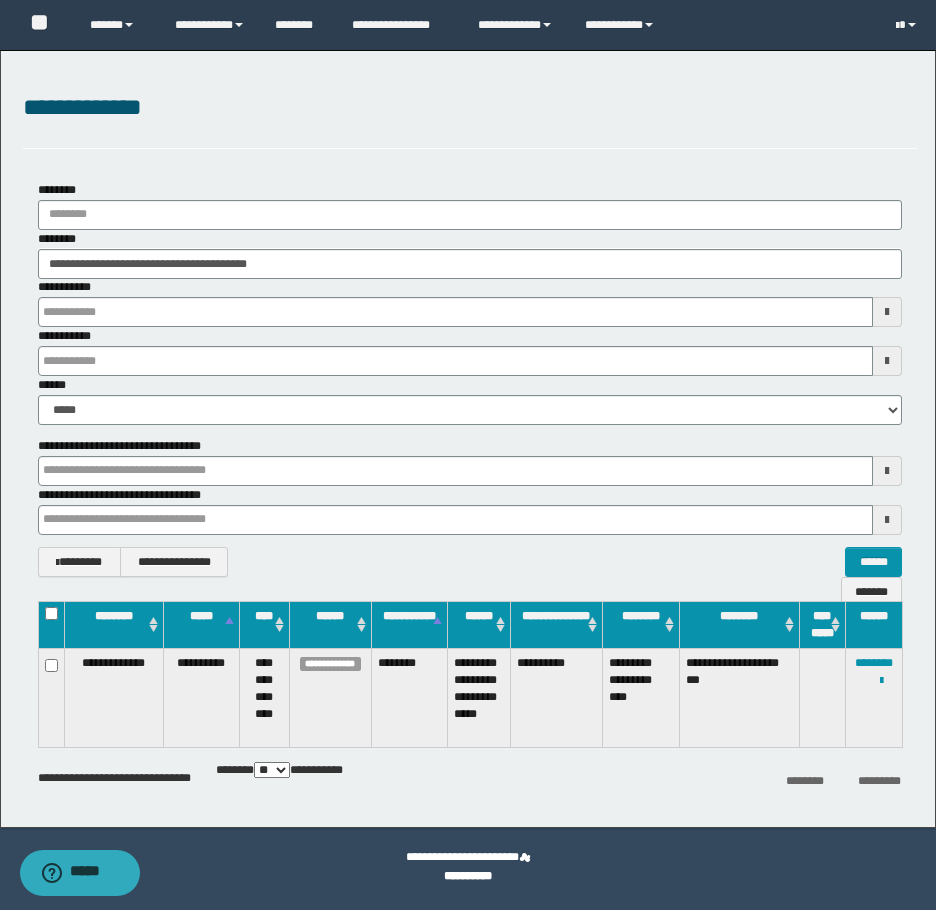 type 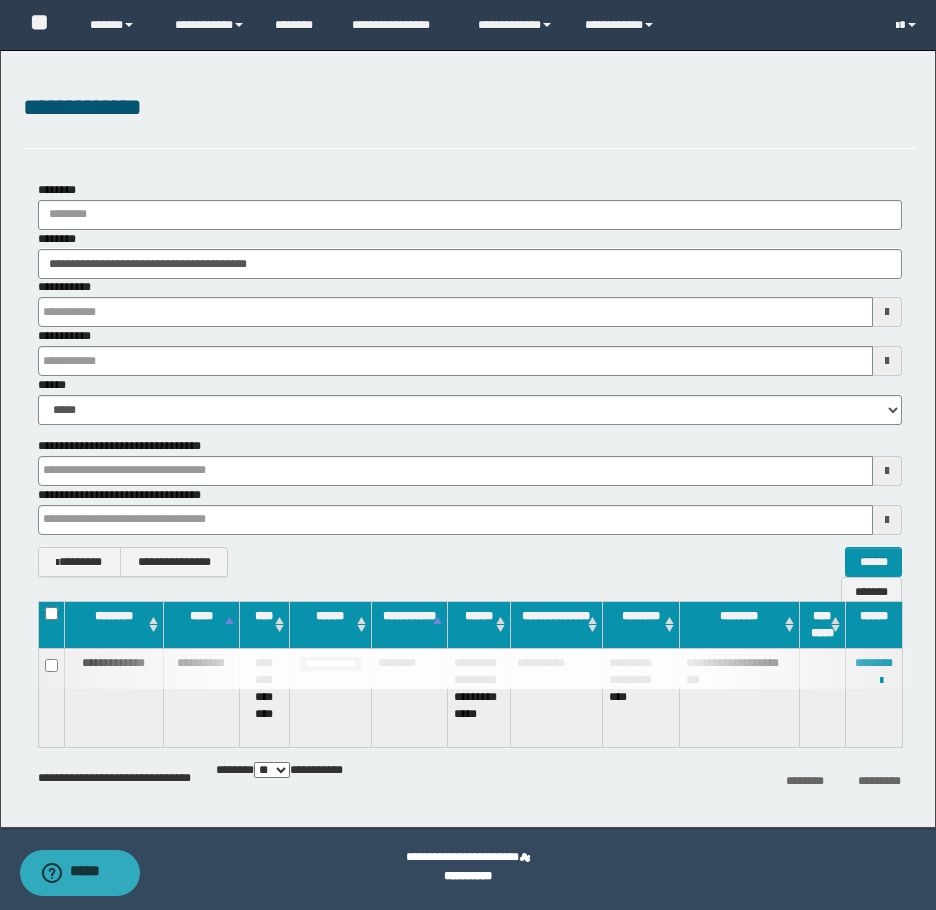 click at bounding box center [470, 669] 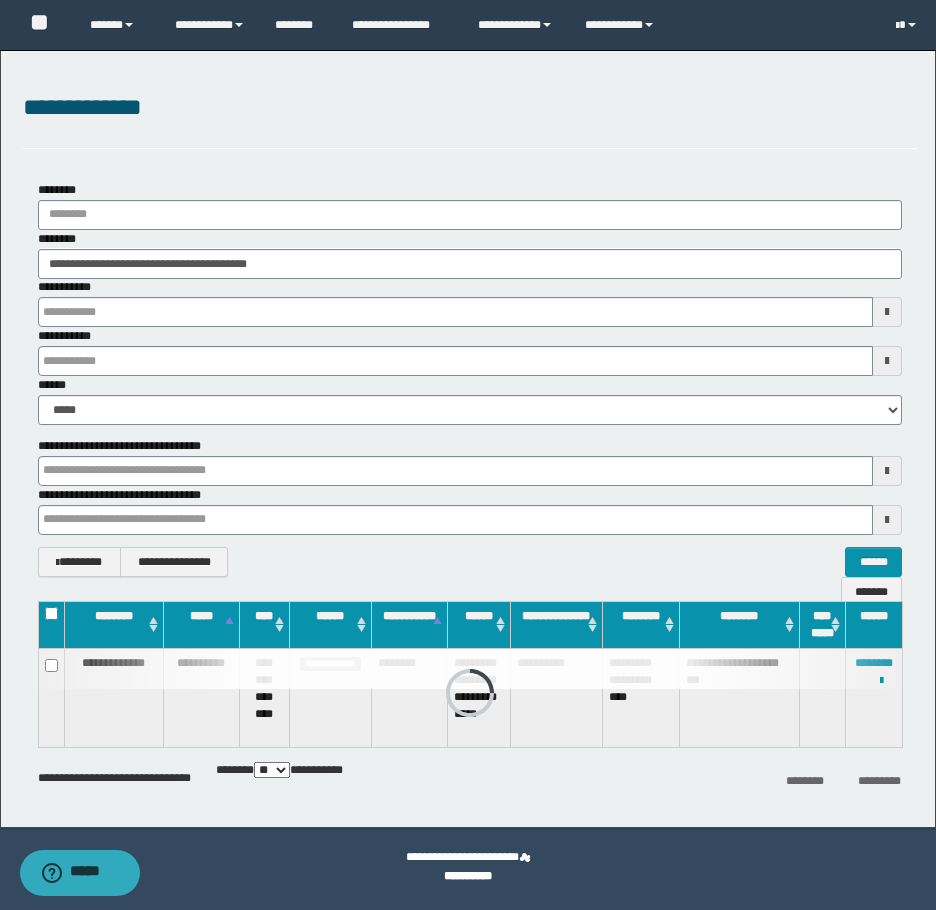 type 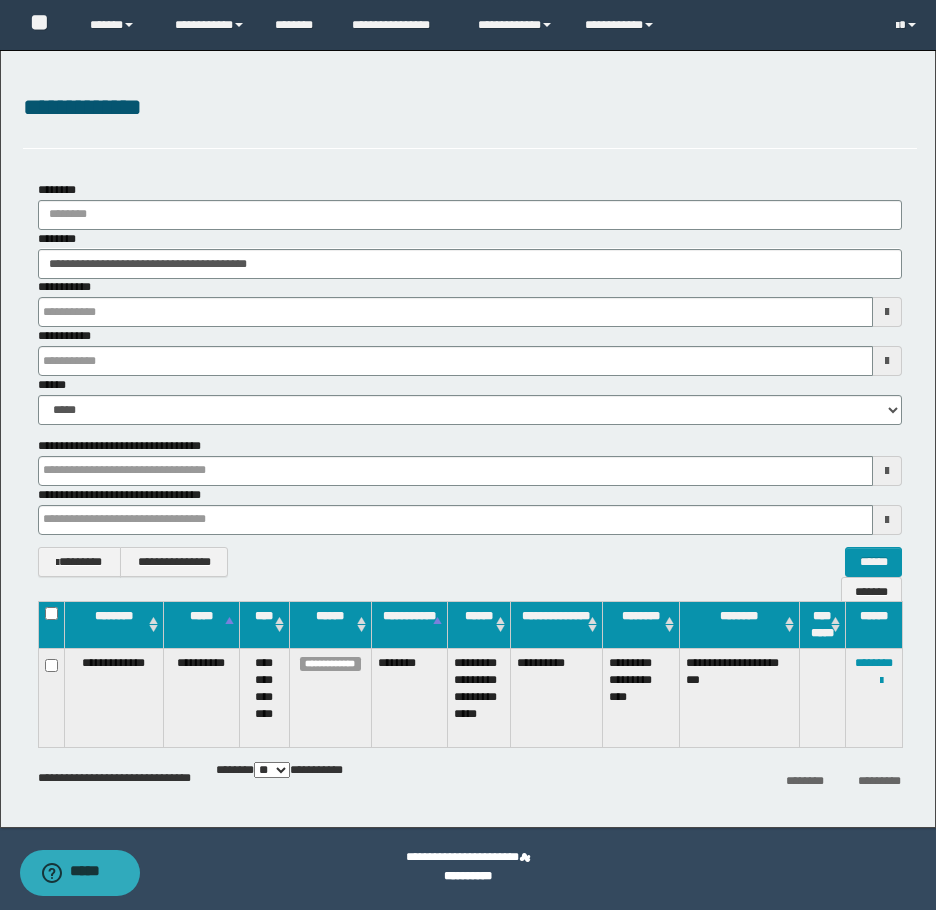 type 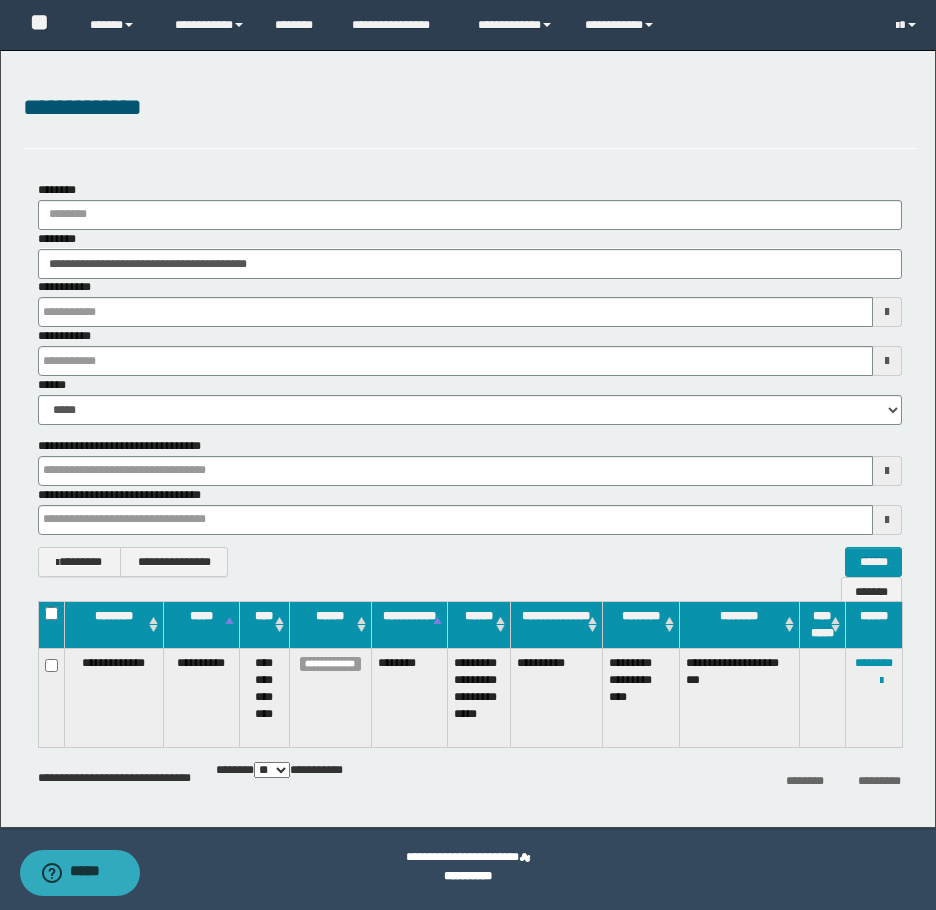 type 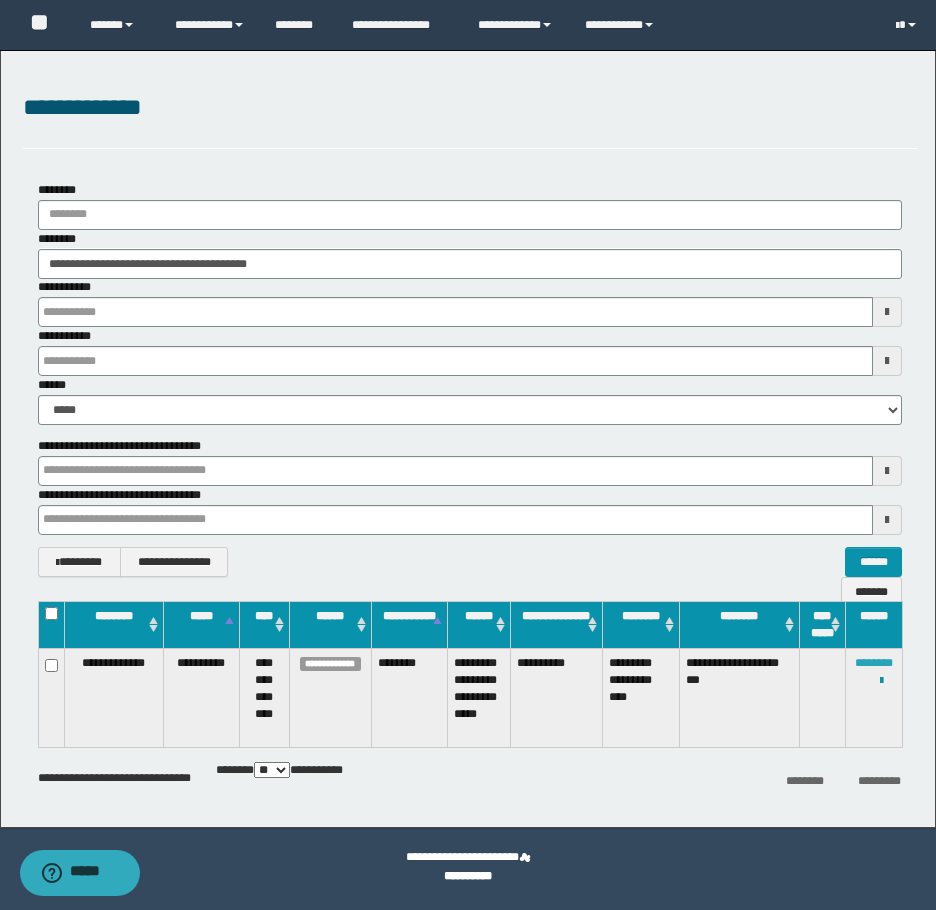 click on "********" at bounding box center (874, 663) 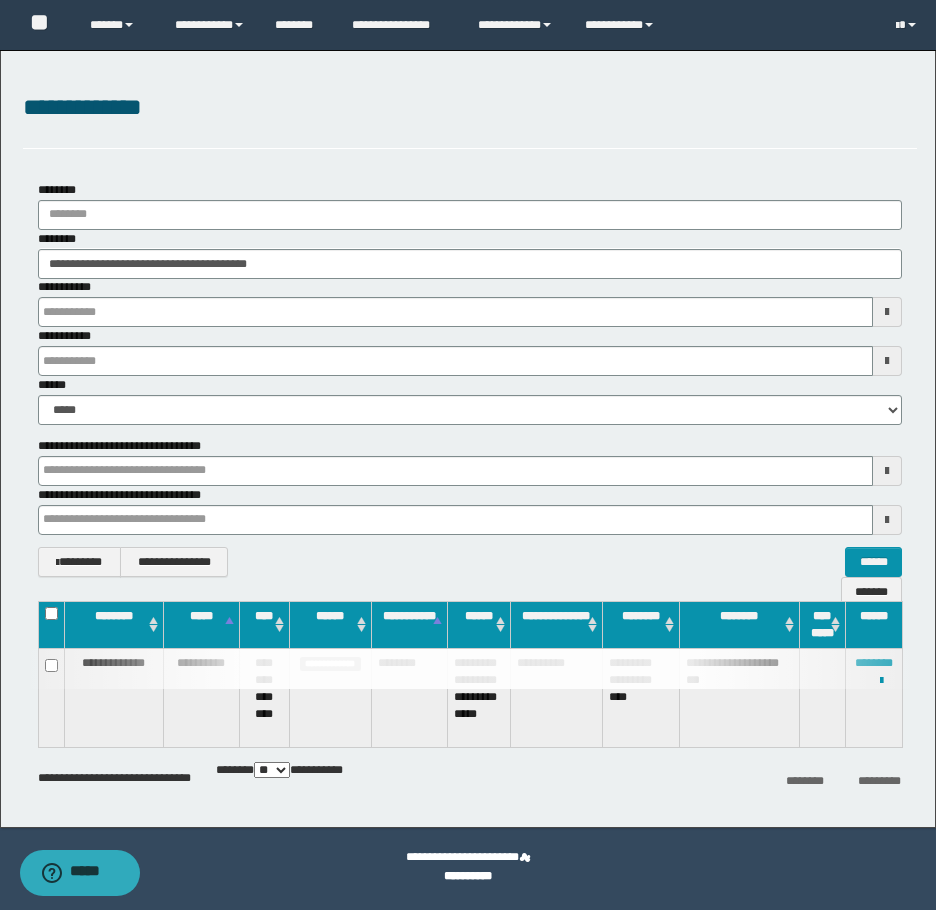 type 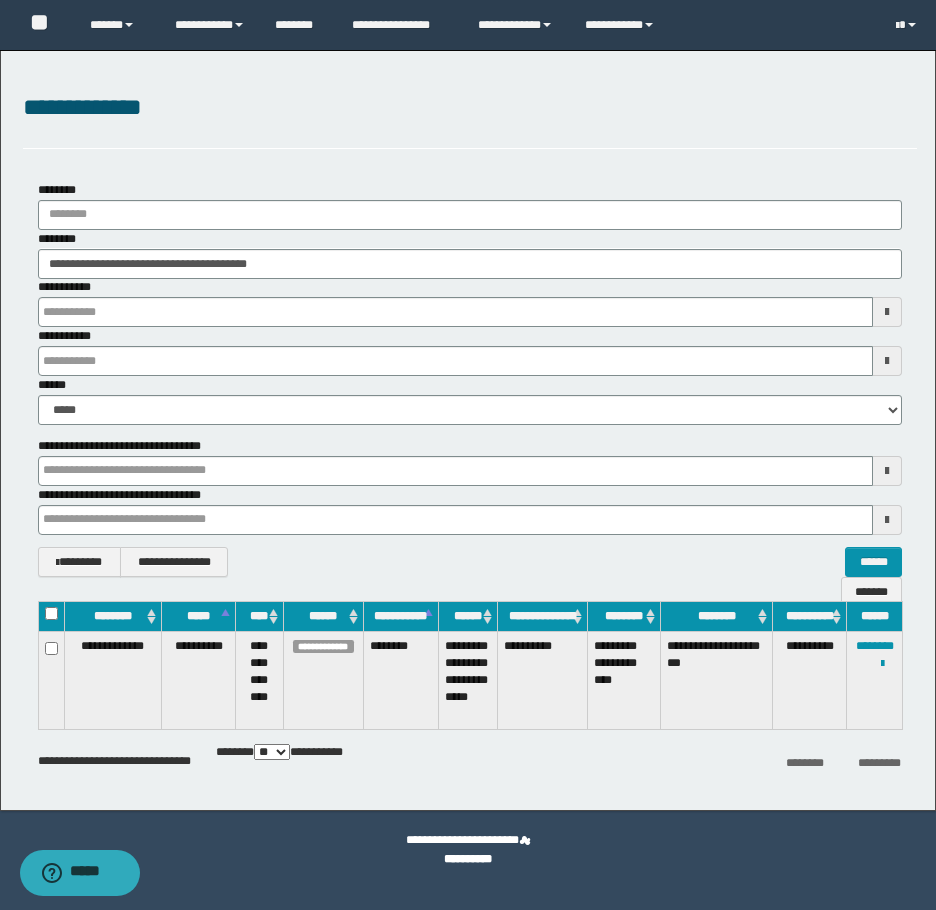 type 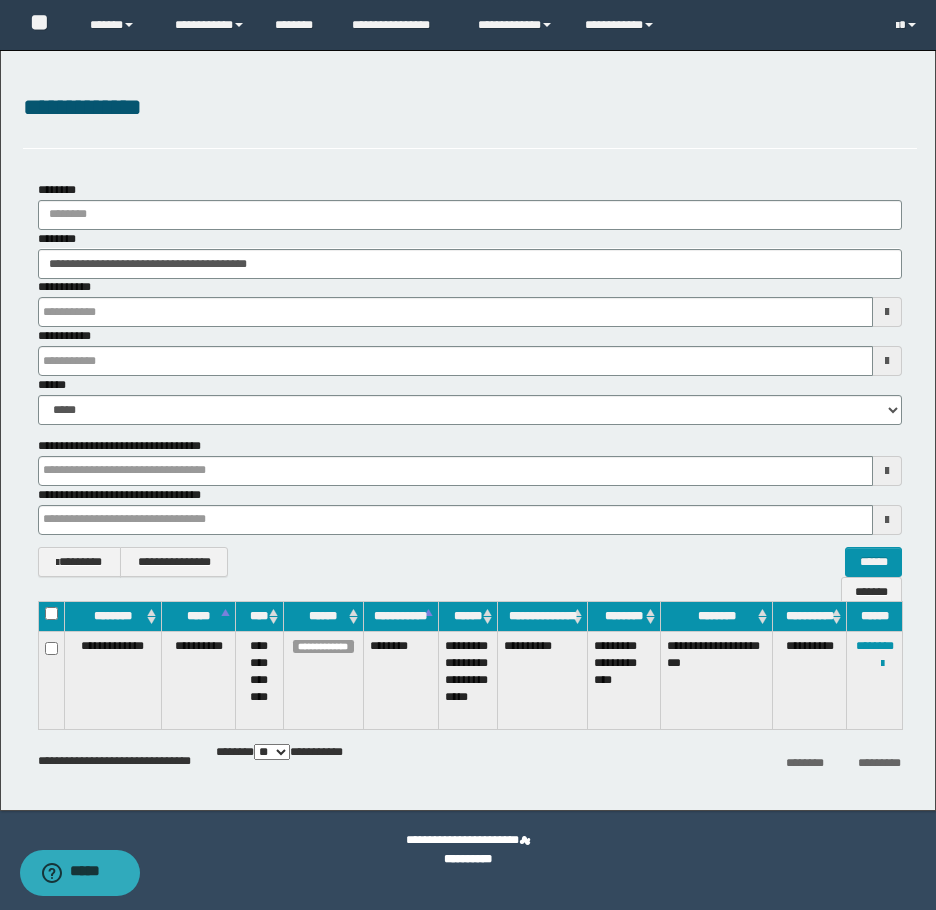 type 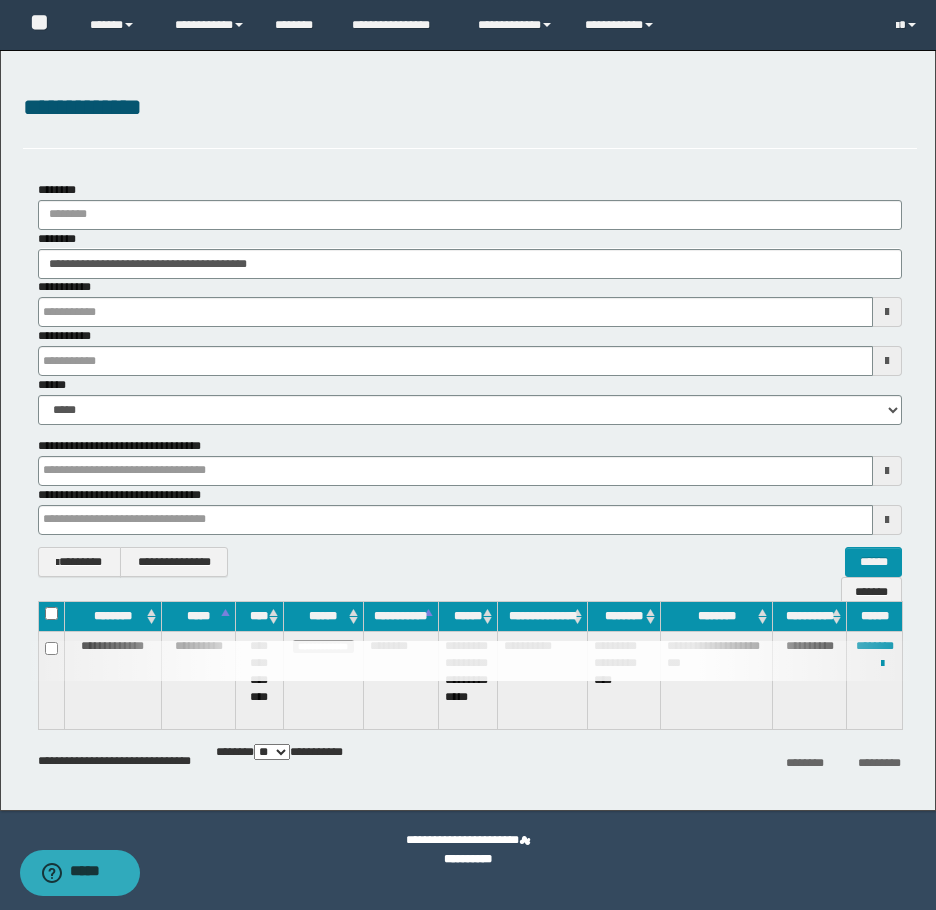 type 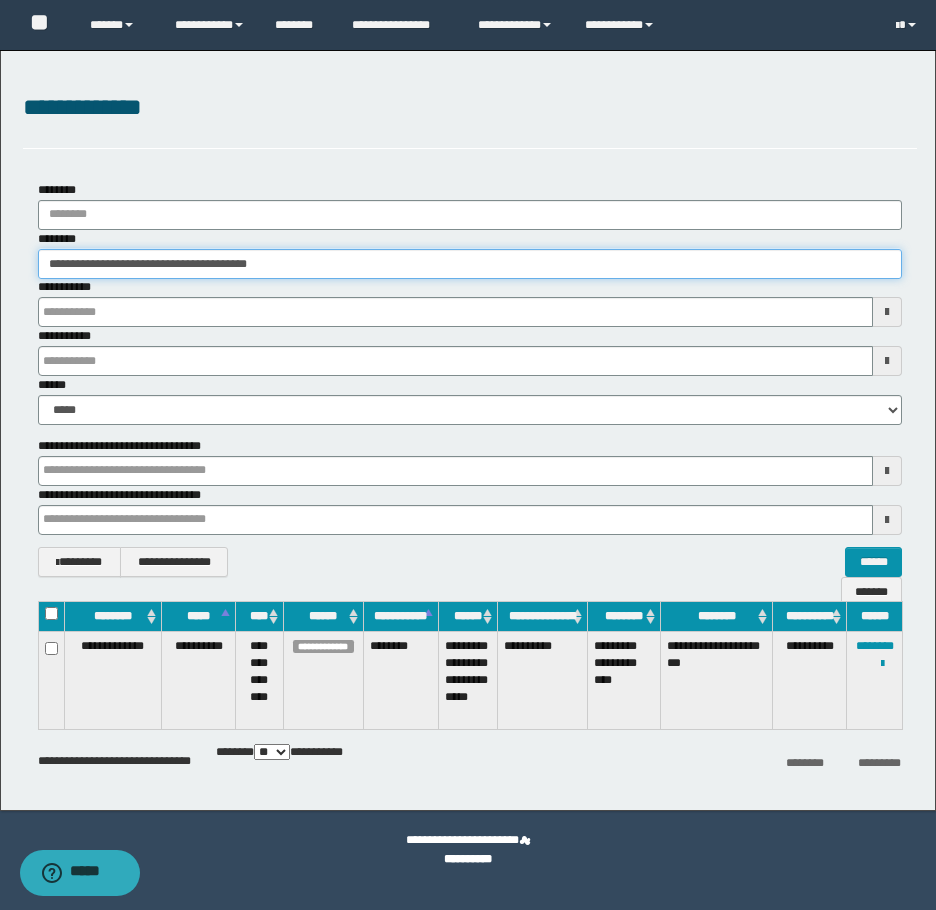 click on "**********" at bounding box center (470, 264) 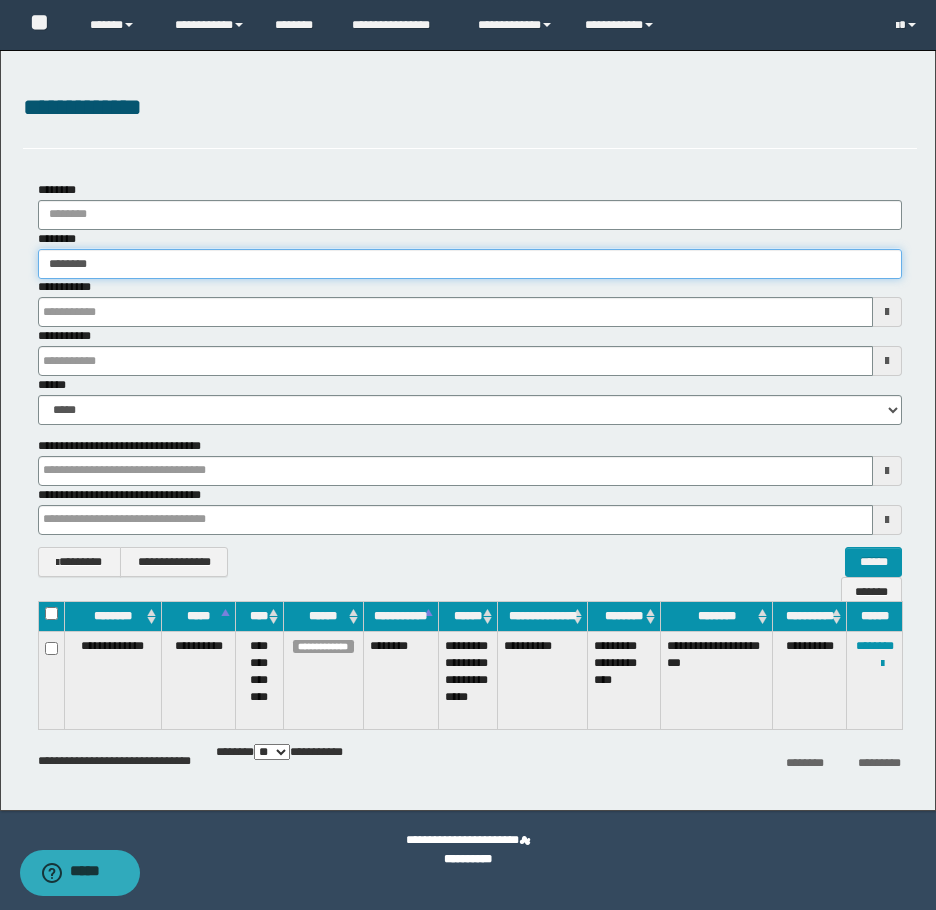 type 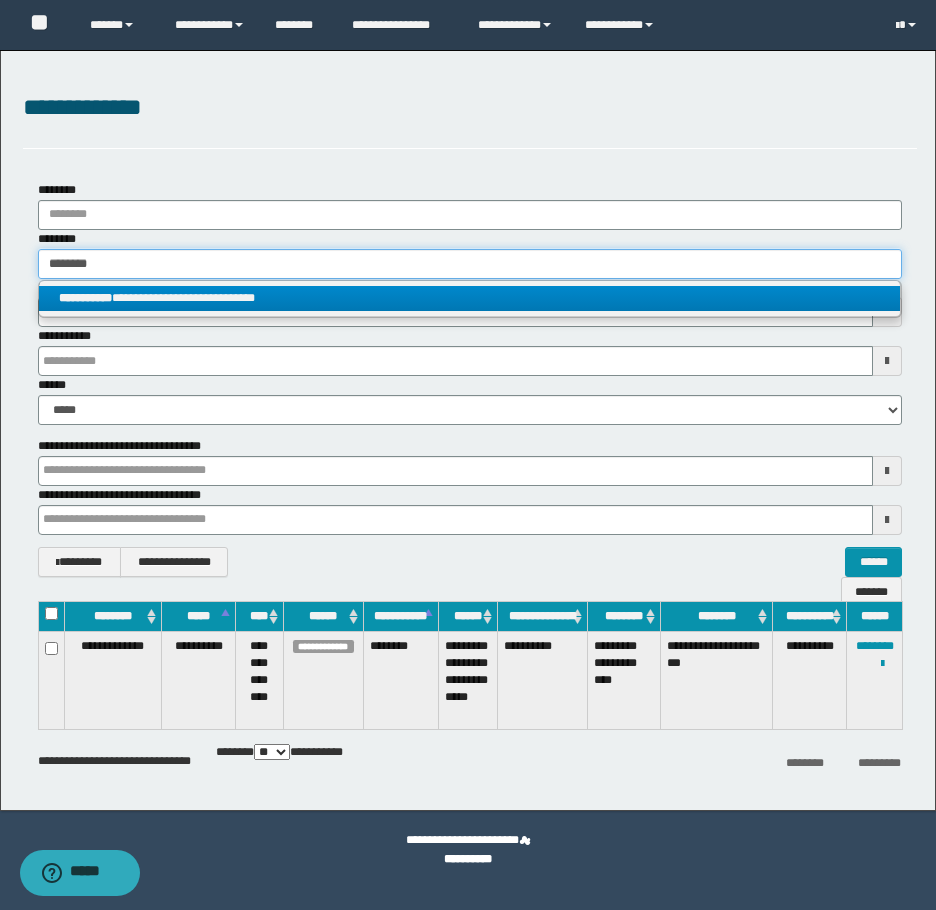 type on "********" 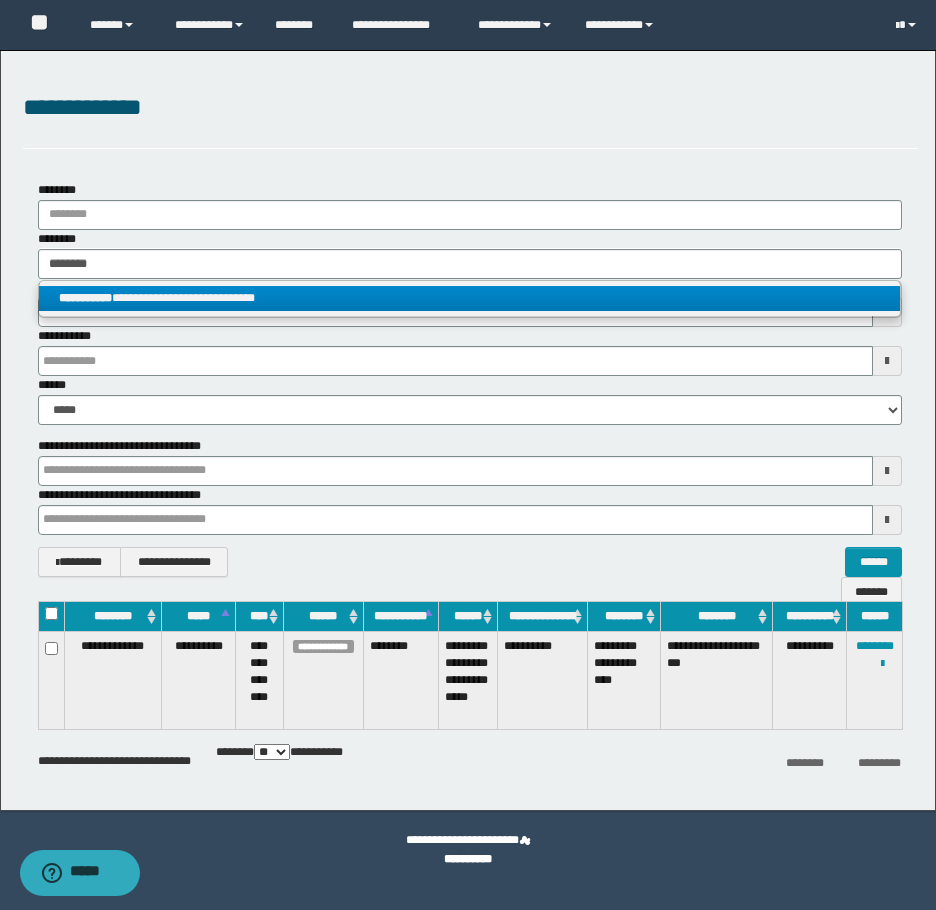 drag, startPoint x: 300, startPoint y: 300, endPoint x: 289, endPoint y: 321, distance: 23.70654 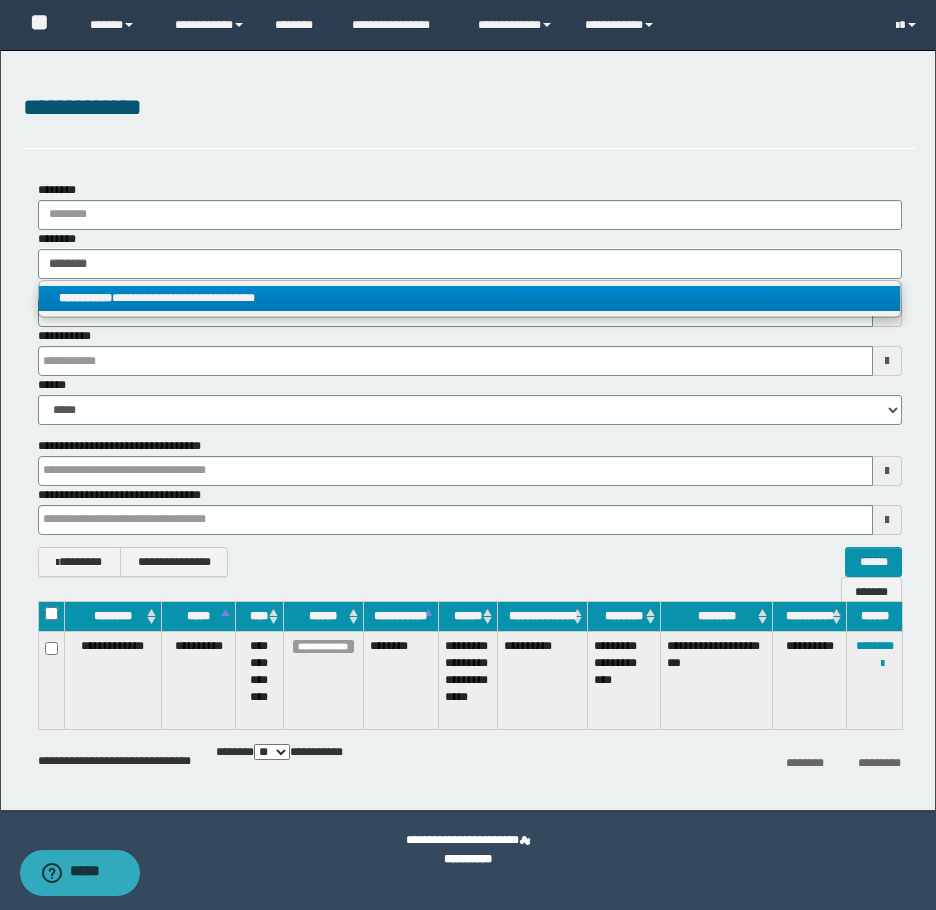 click on "**********" at bounding box center (469, 298) 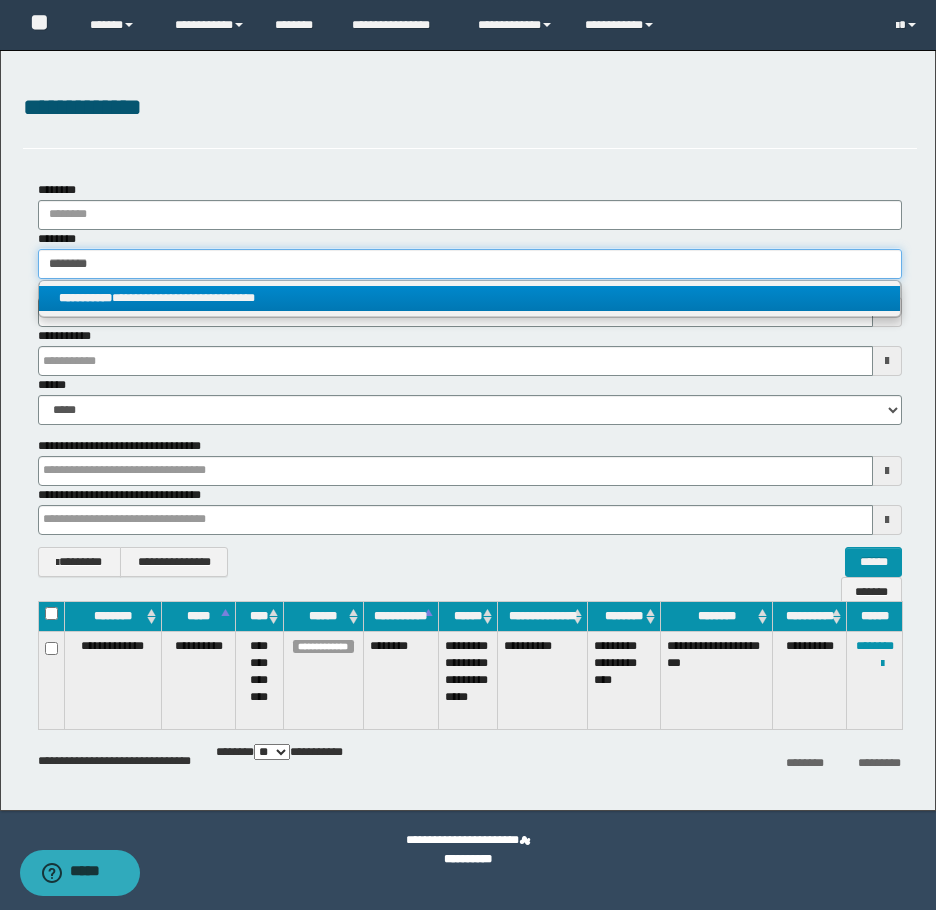 type 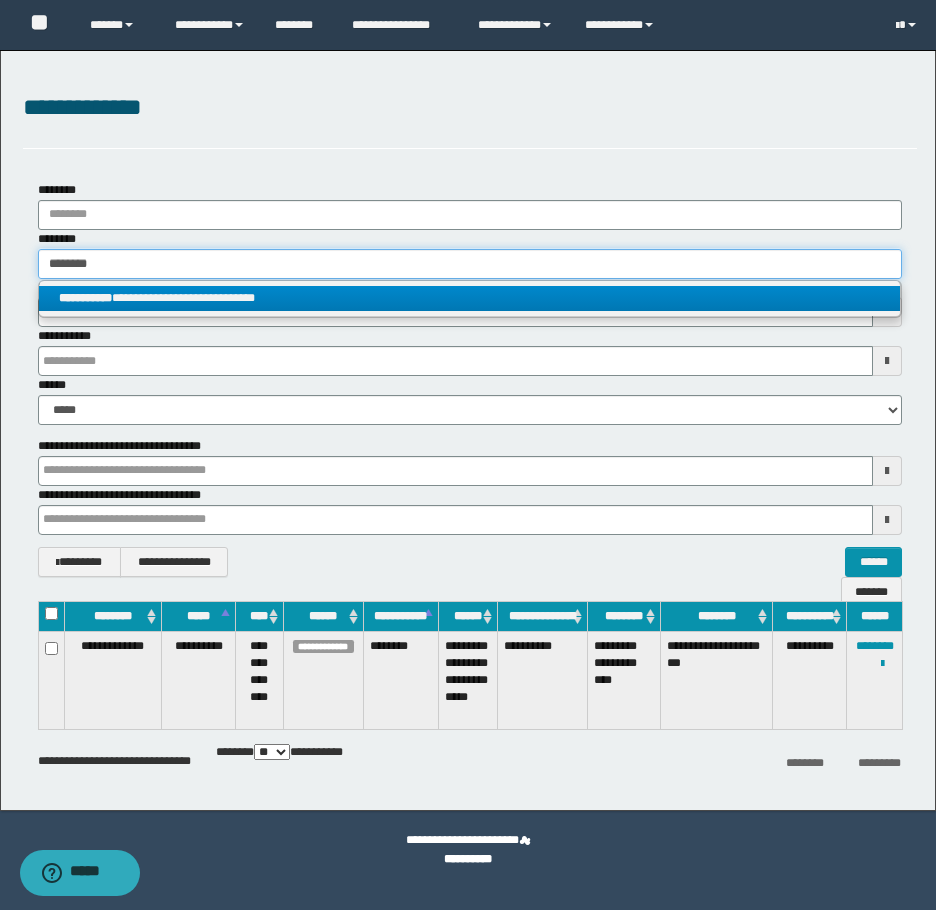 type 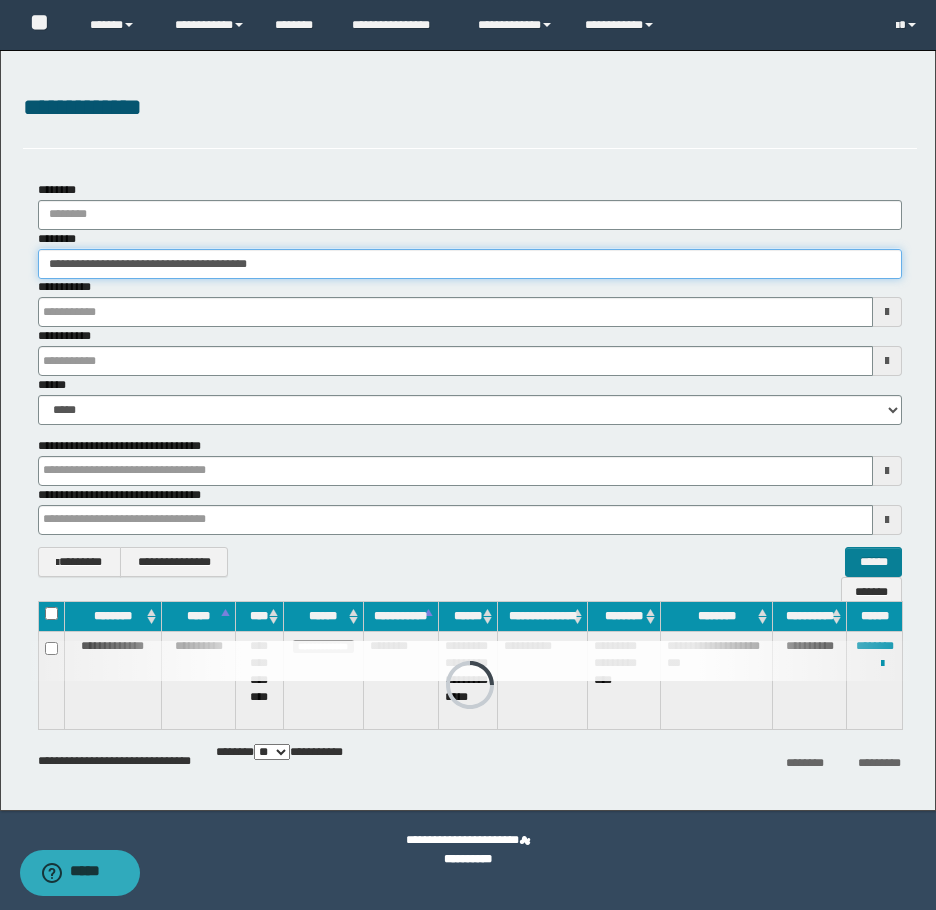 type 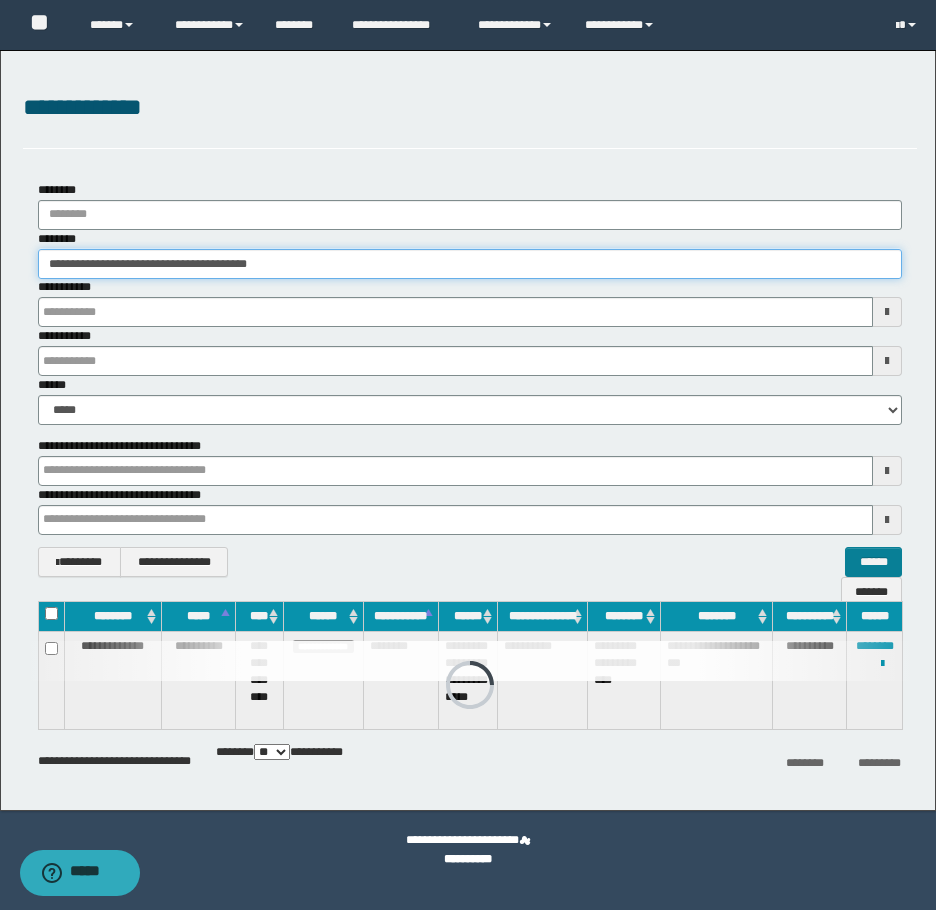 type 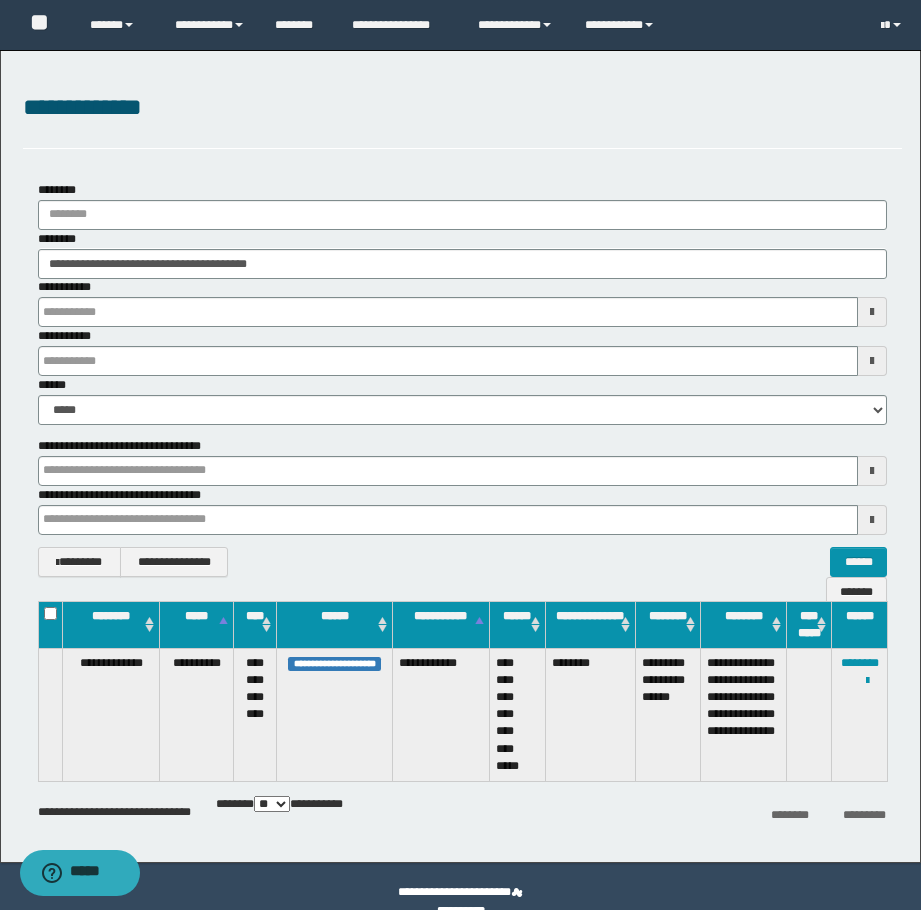 type 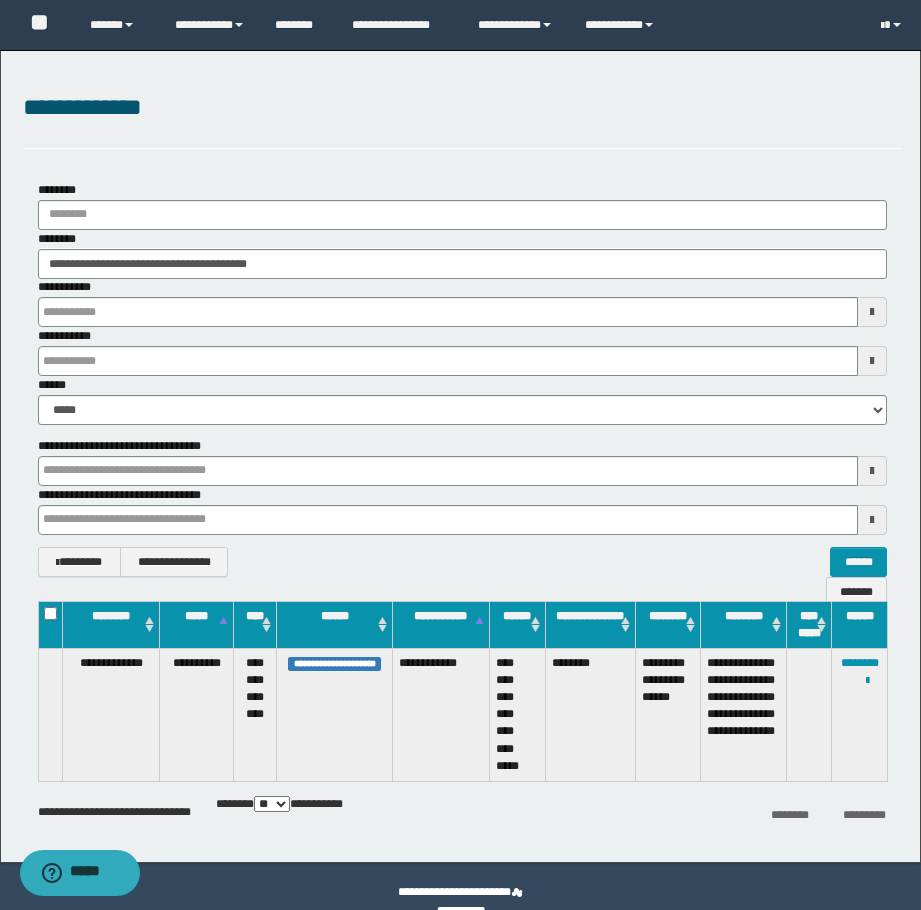 type 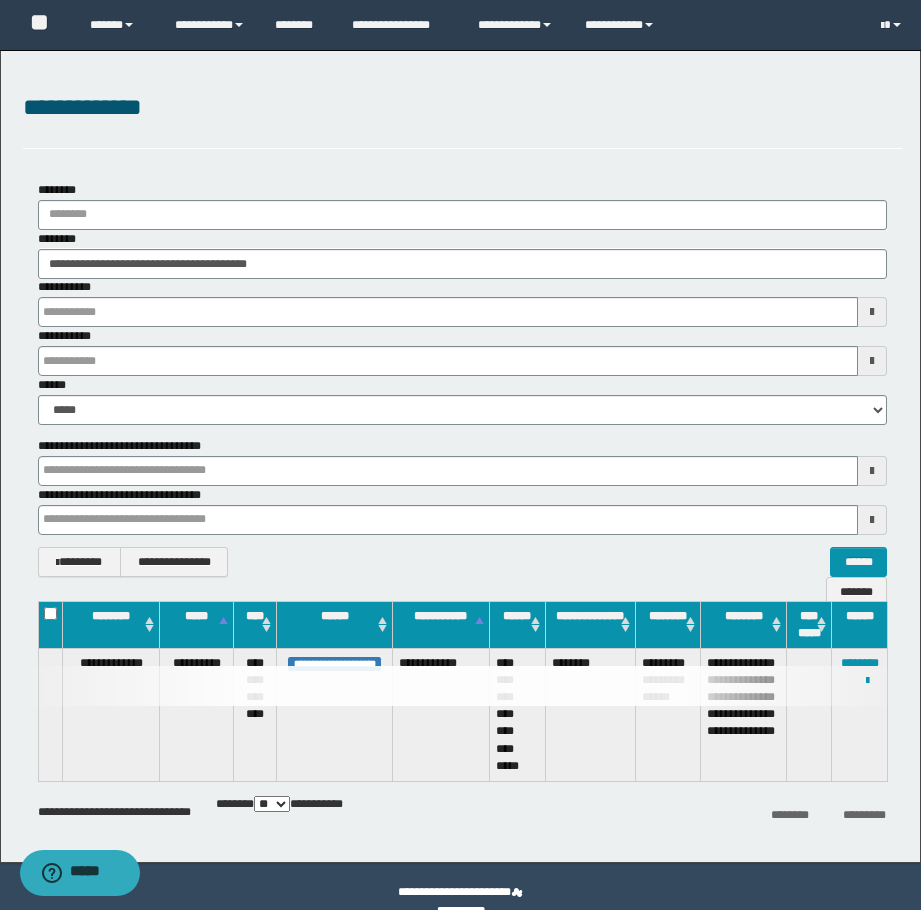 click on "**********" at bounding box center [460, 456] 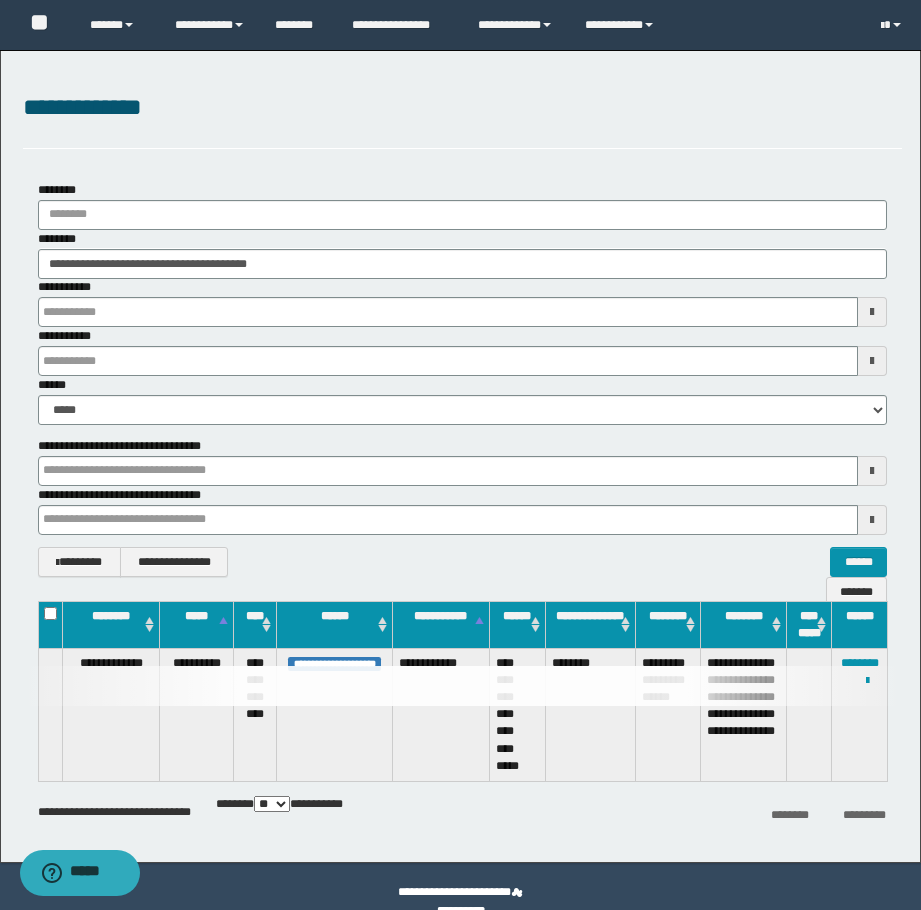 type 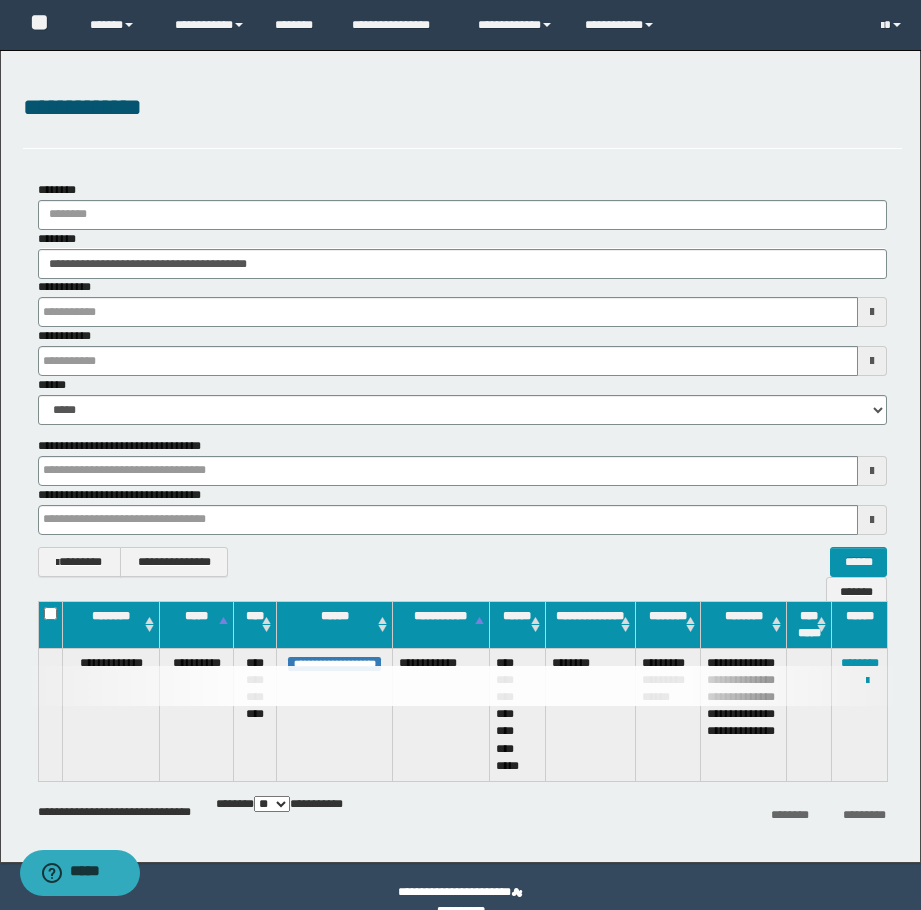type 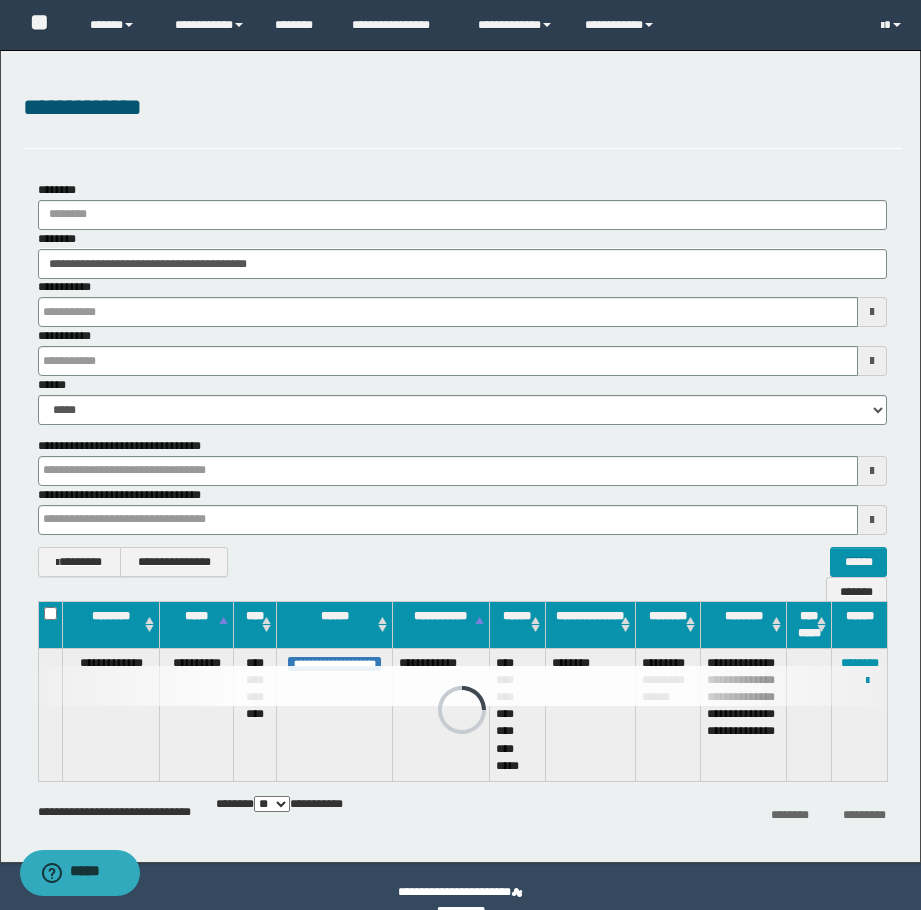 type 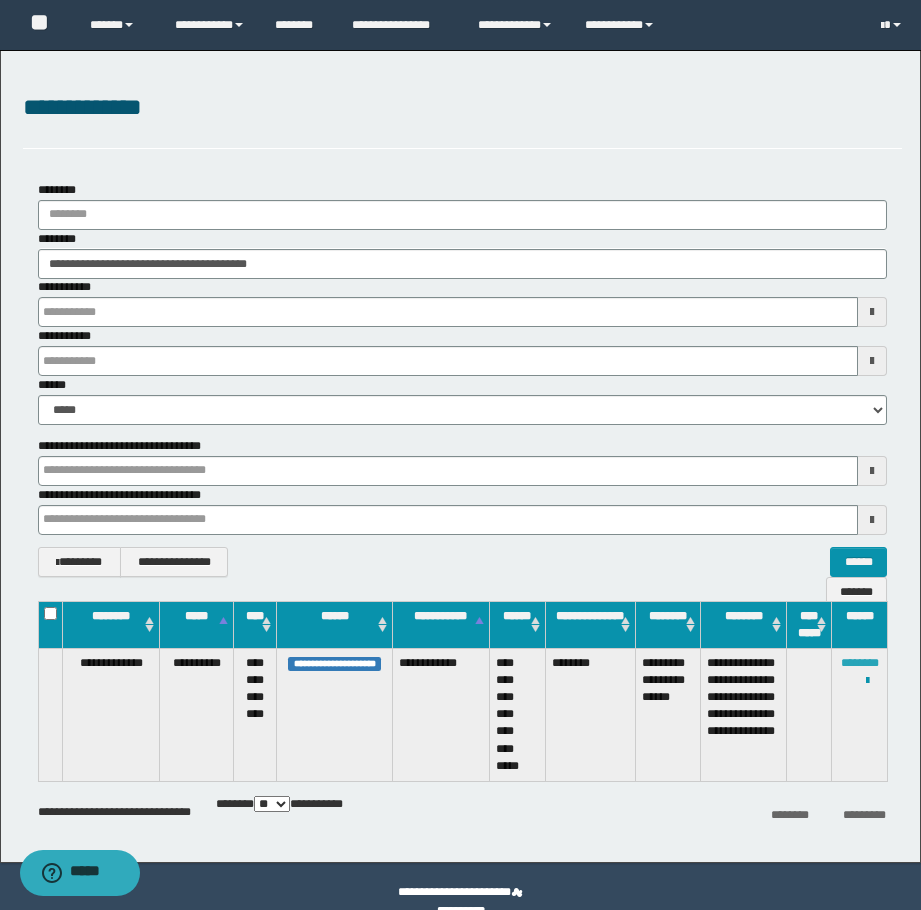 click on "********" at bounding box center (860, 663) 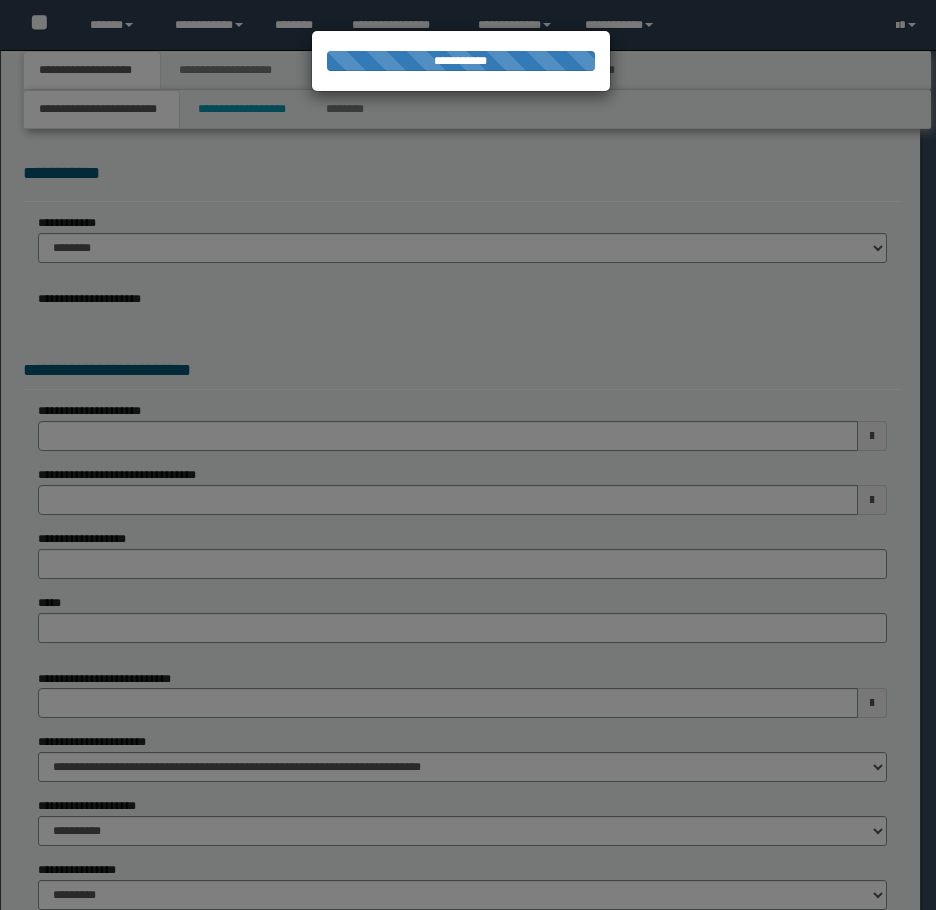 scroll, scrollTop: 0, scrollLeft: 0, axis: both 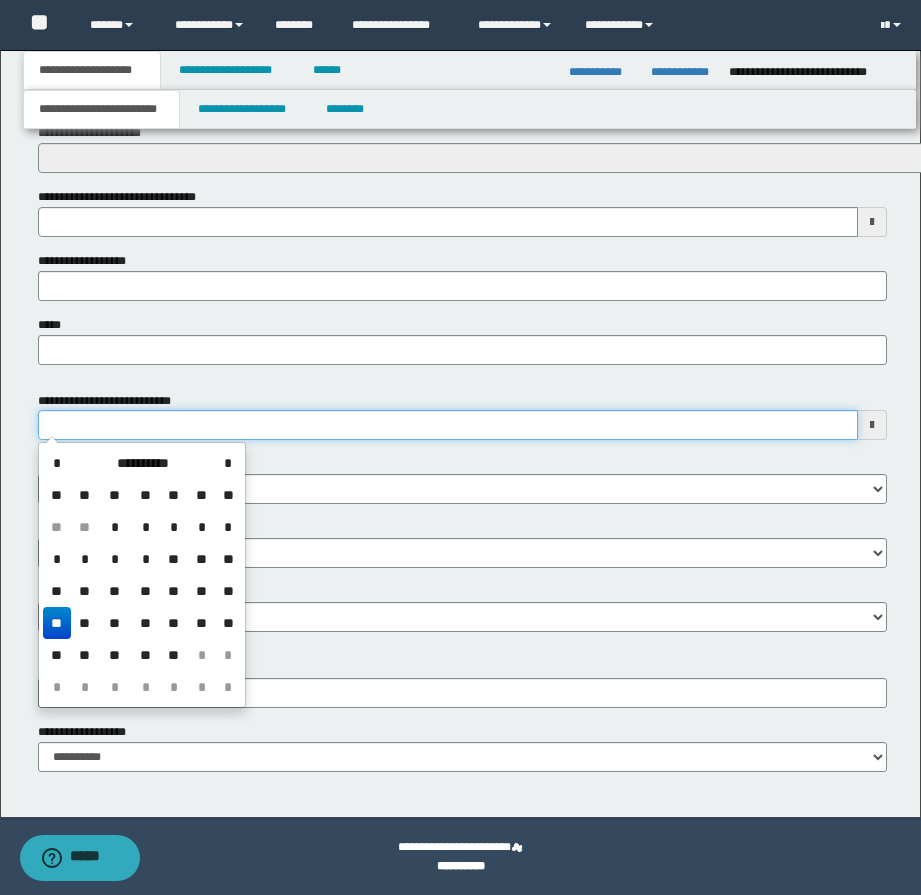 click on "**********" at bounding box center [448, 425] 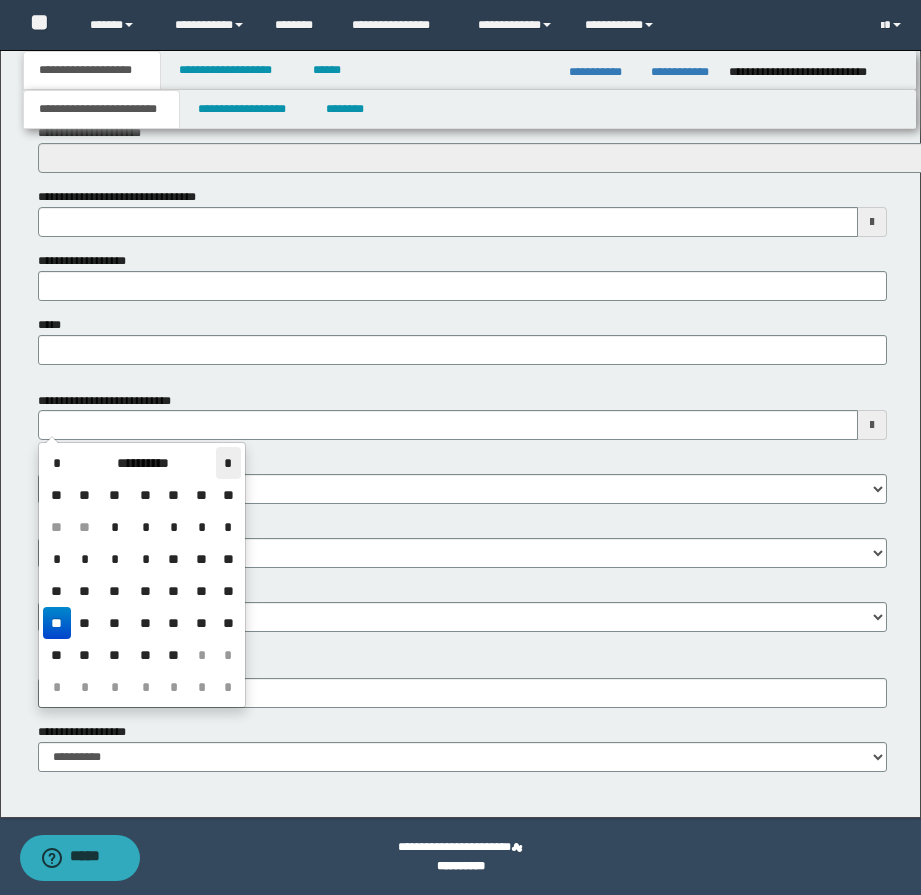 click on "*" at bounding box center (228, 463) 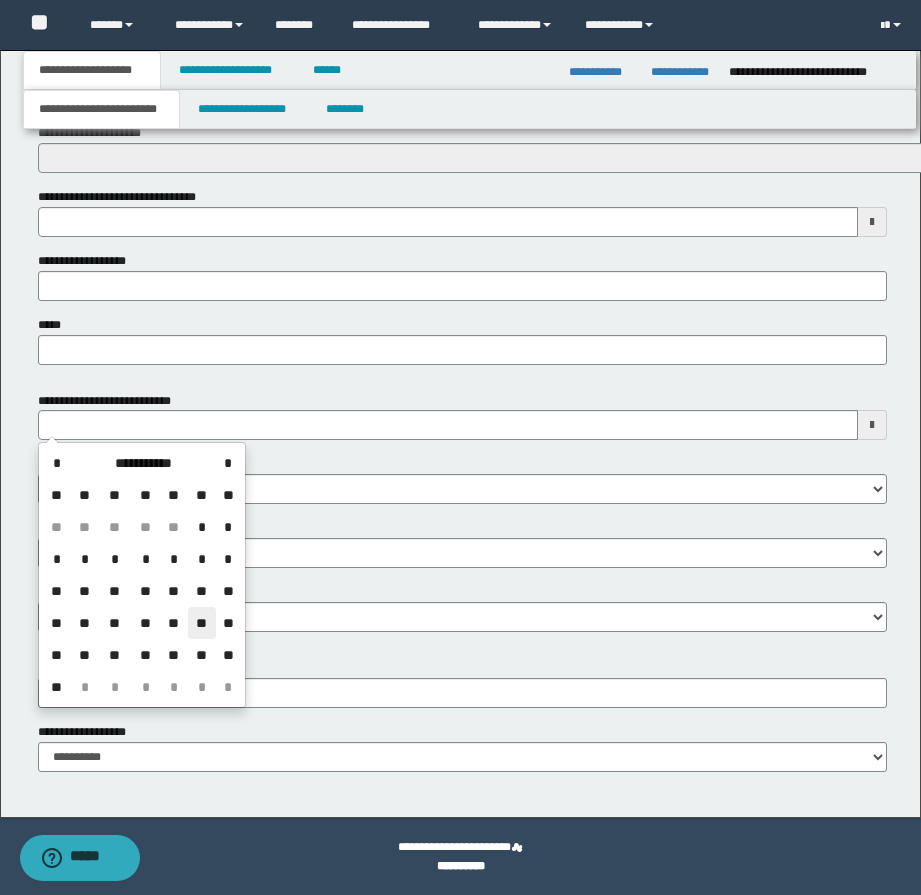 click on "**" at bounding box center [202, 623] 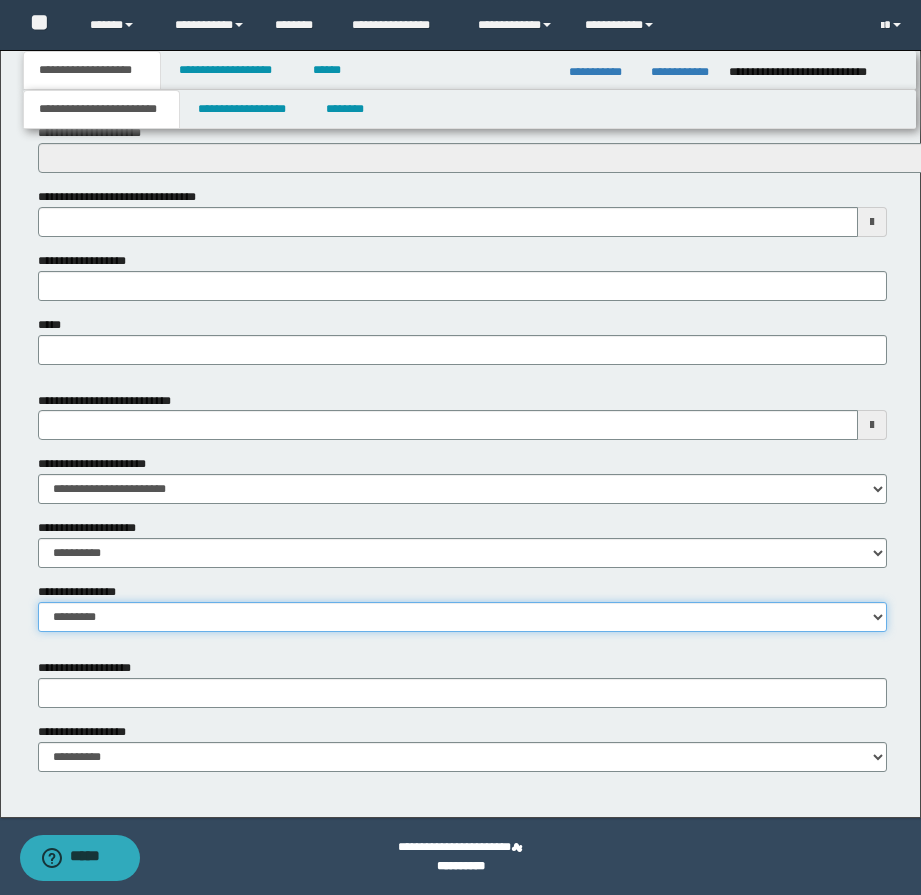 click on "**********" at bounding box center [462, 617] 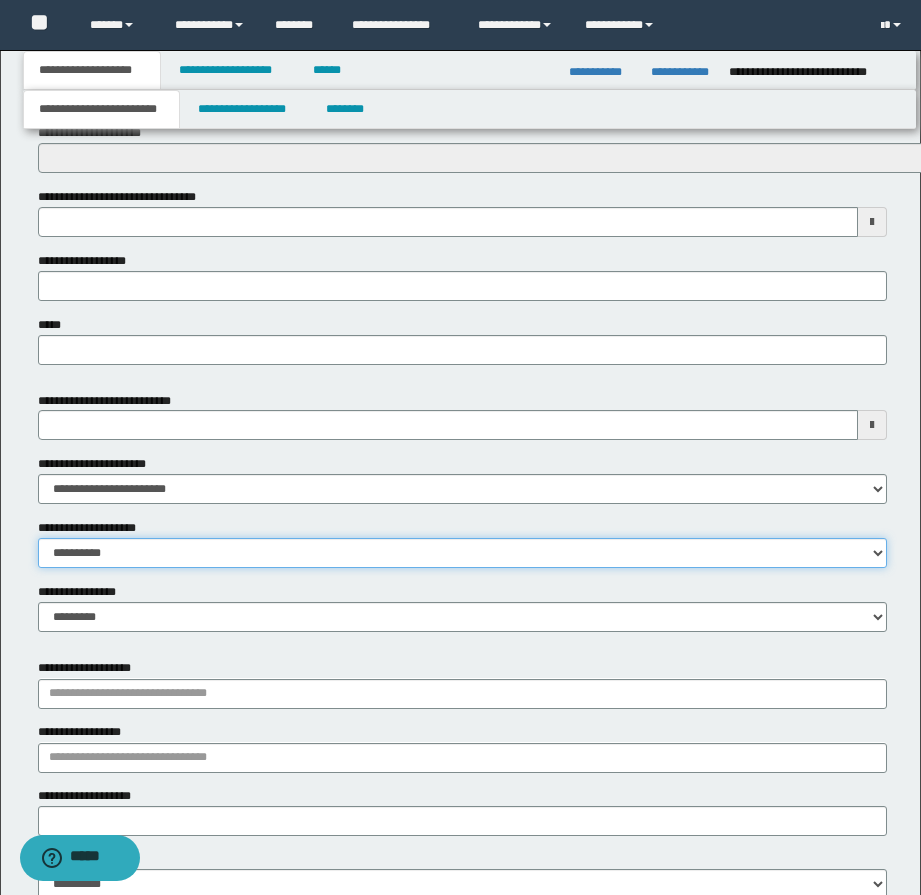 click on "**********" at bounding box center [462, 553] 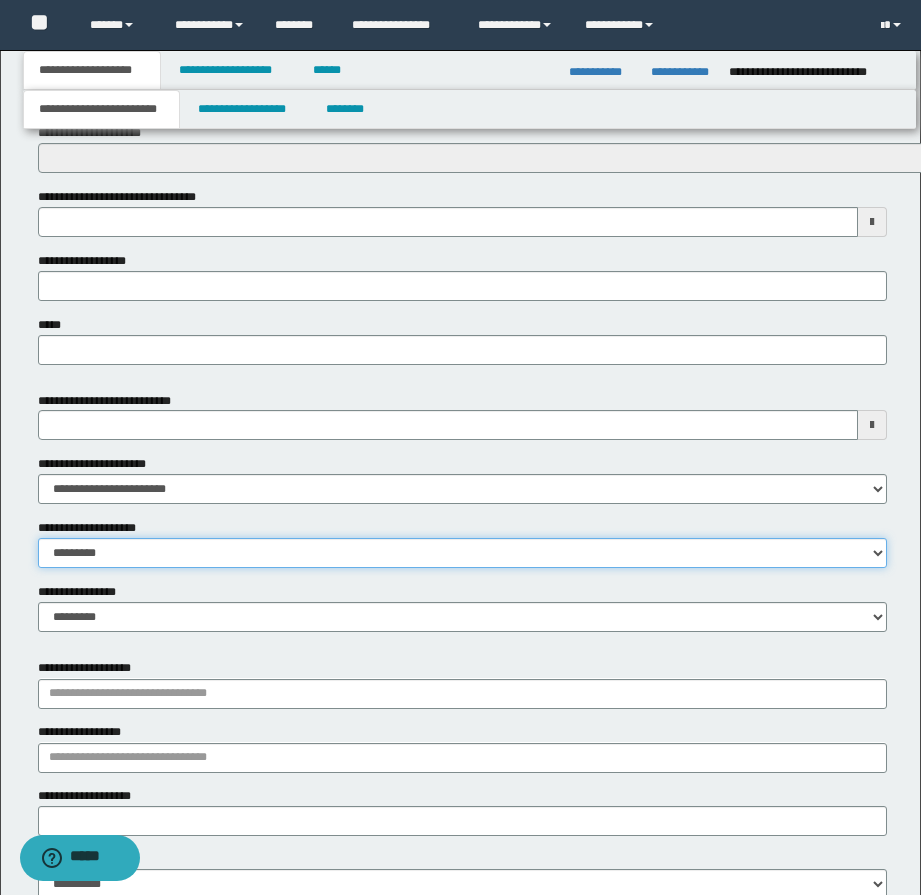 click on "**********" at bounding box center (462, 553) 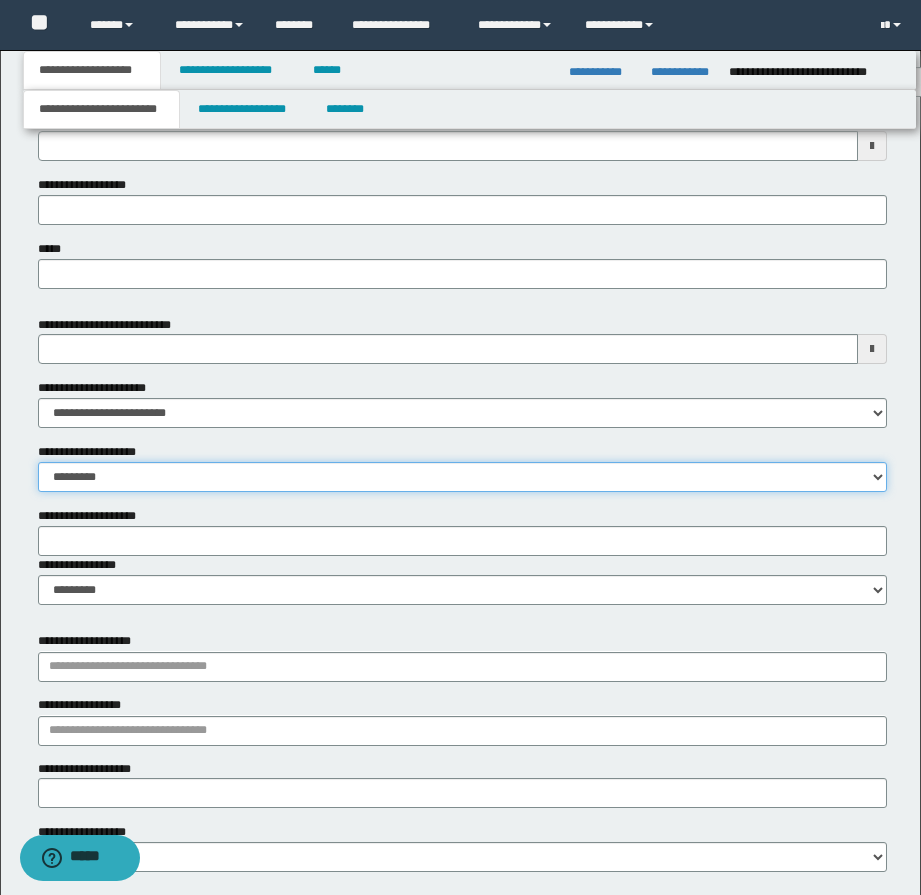scroll, scrollTop: 927, scrollLeft: 0, axis: vertical 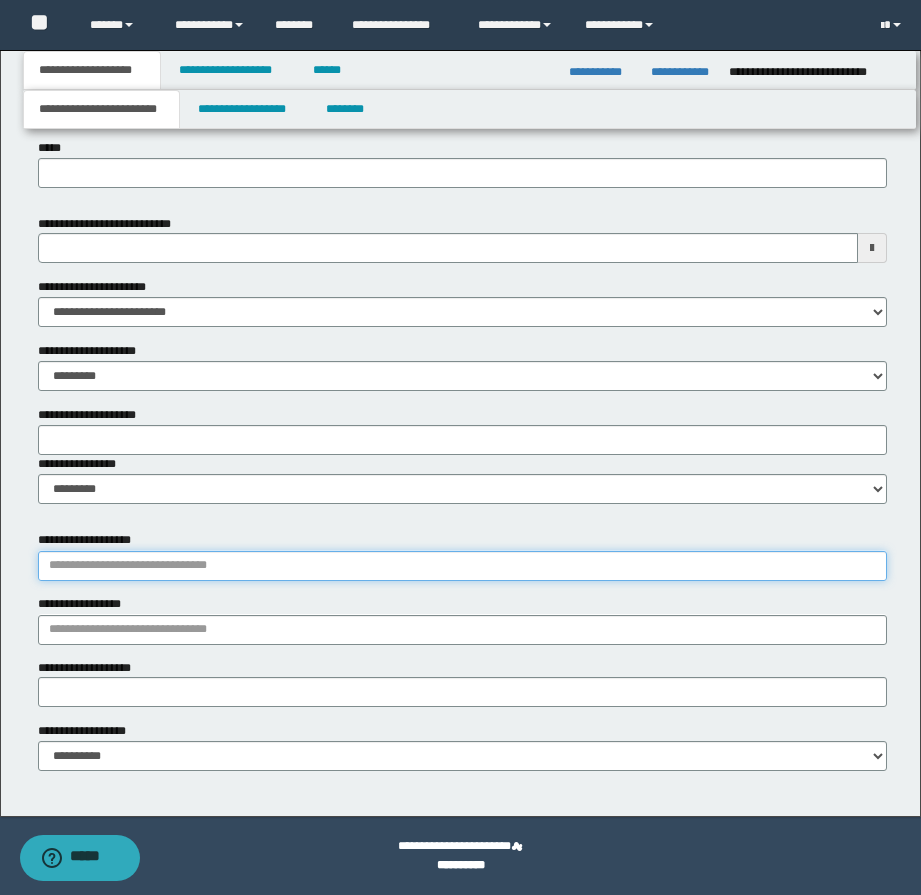click on "**********" at bounding box center [462, 566] 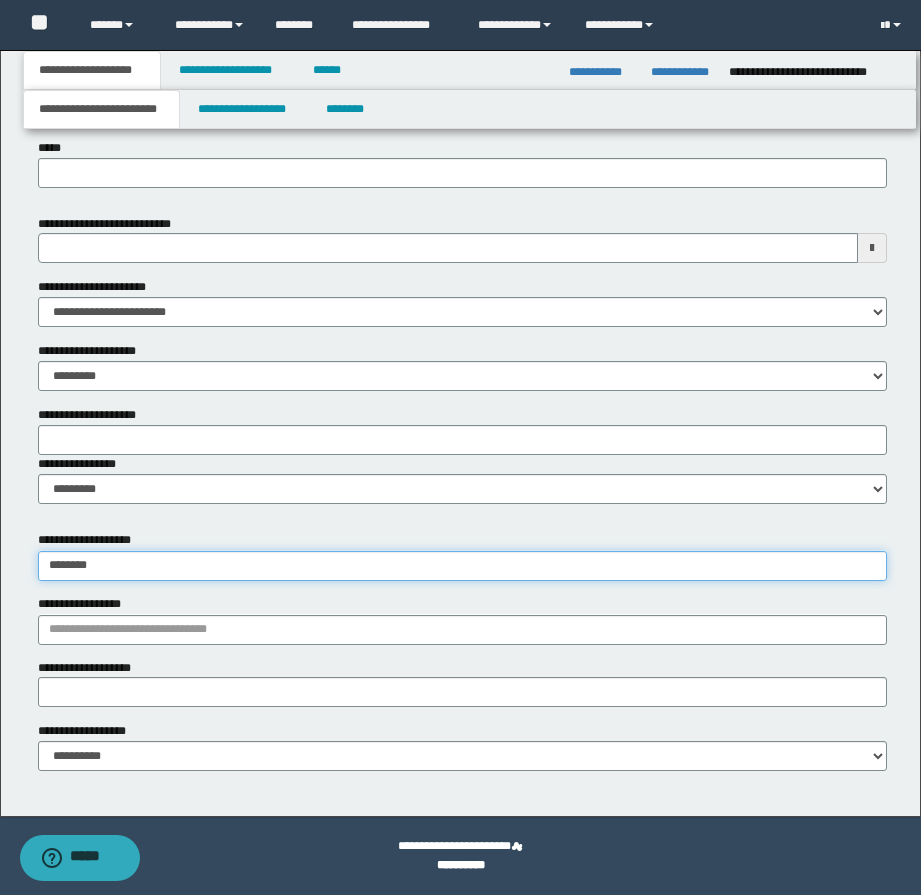 type on "*********" 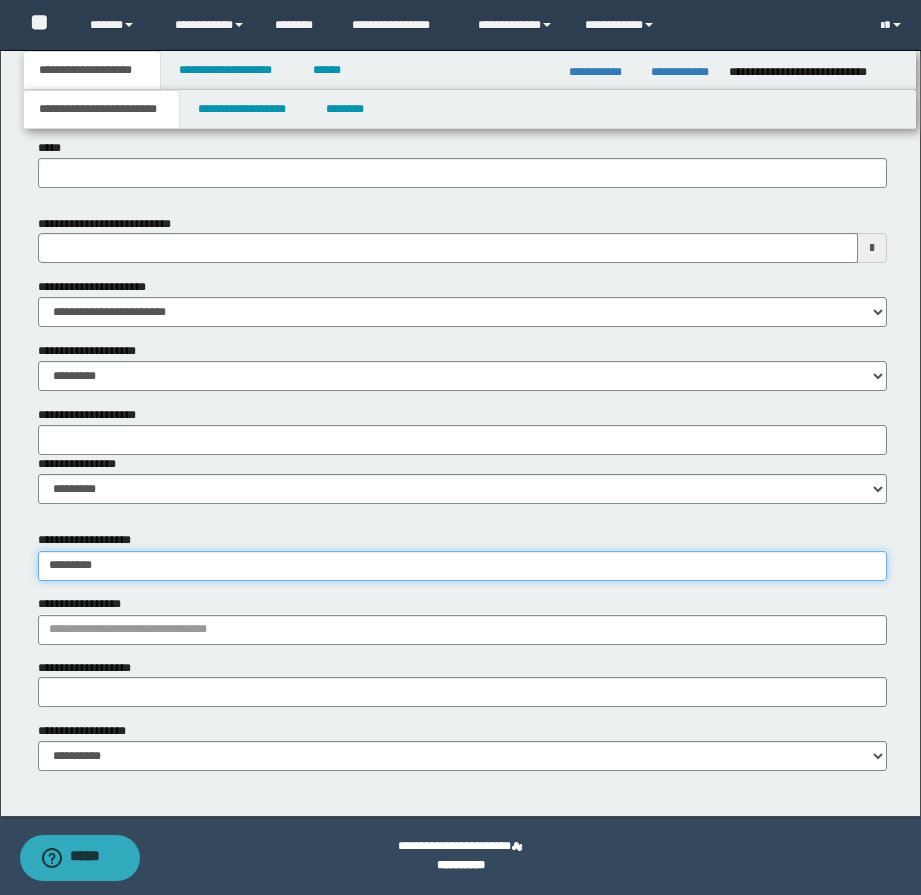 type on "*********" 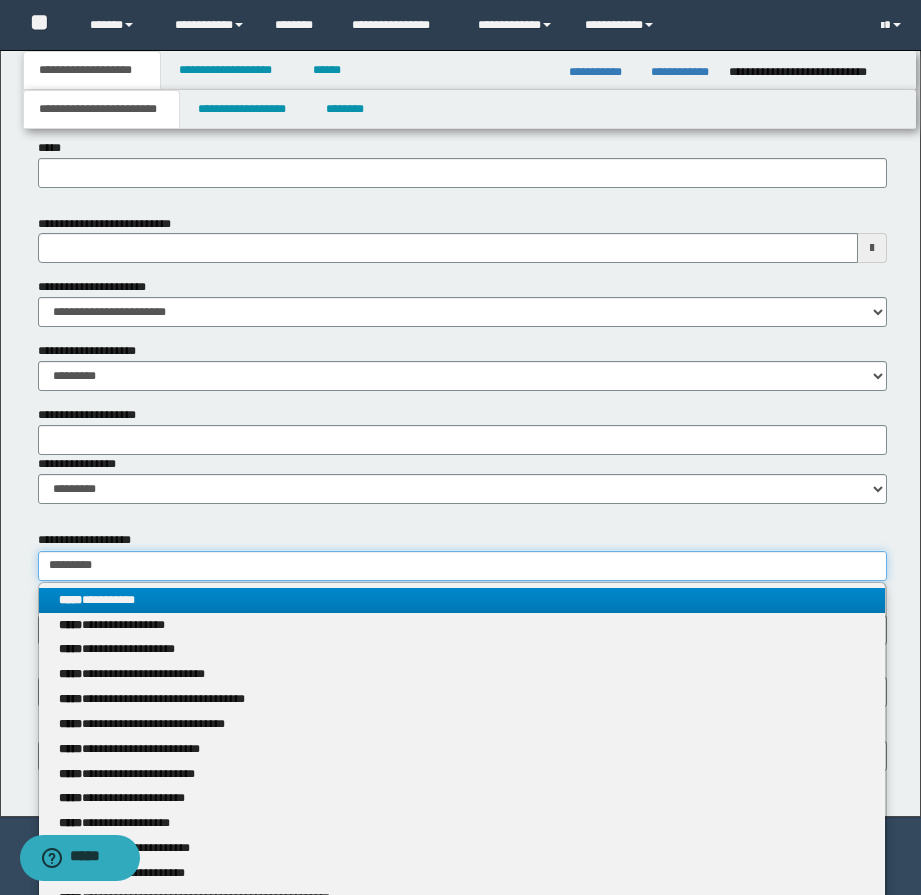 type on "*********" 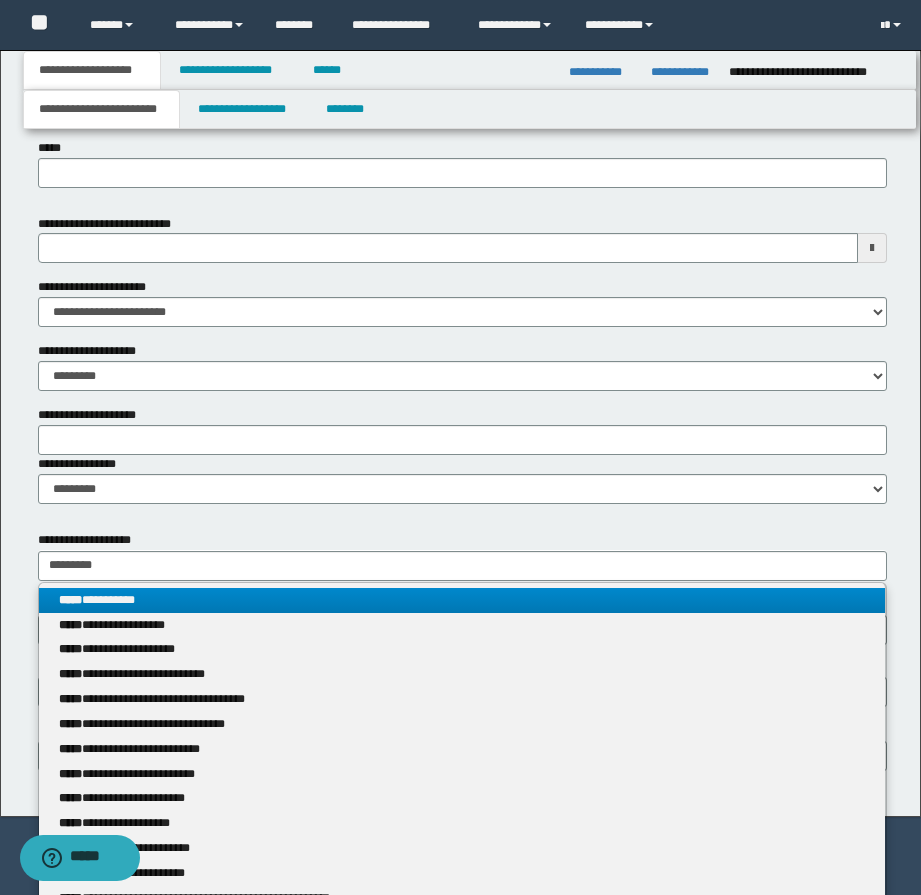 click on "**********" at bounding box center (462, 600) 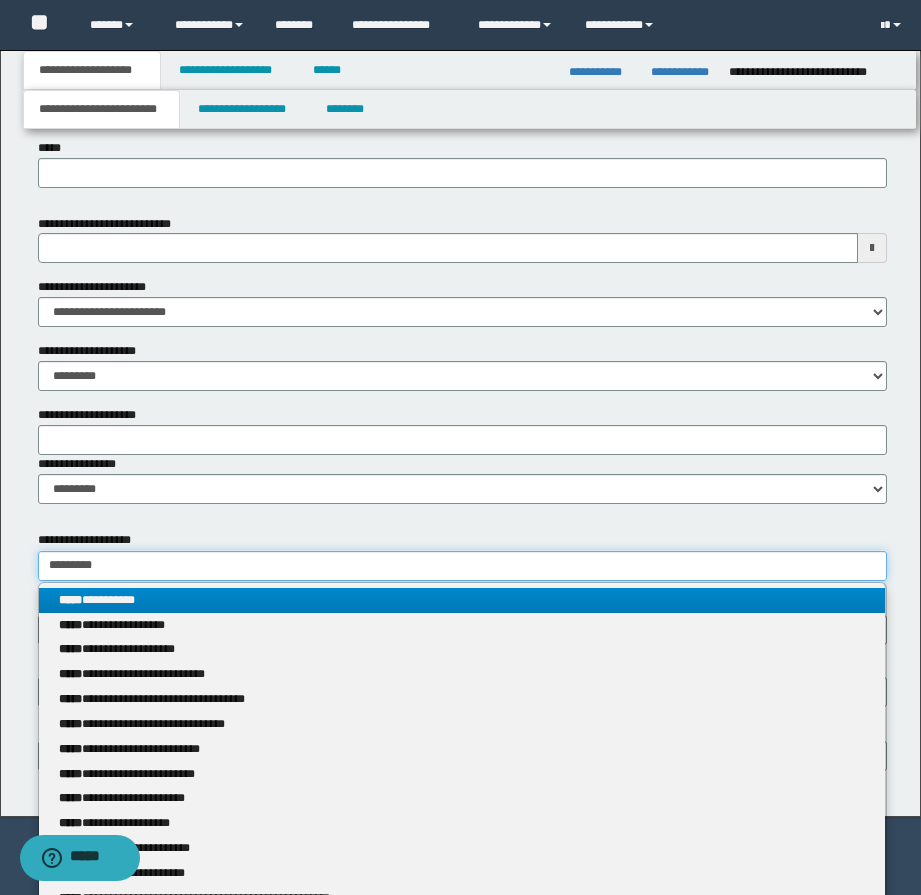 type 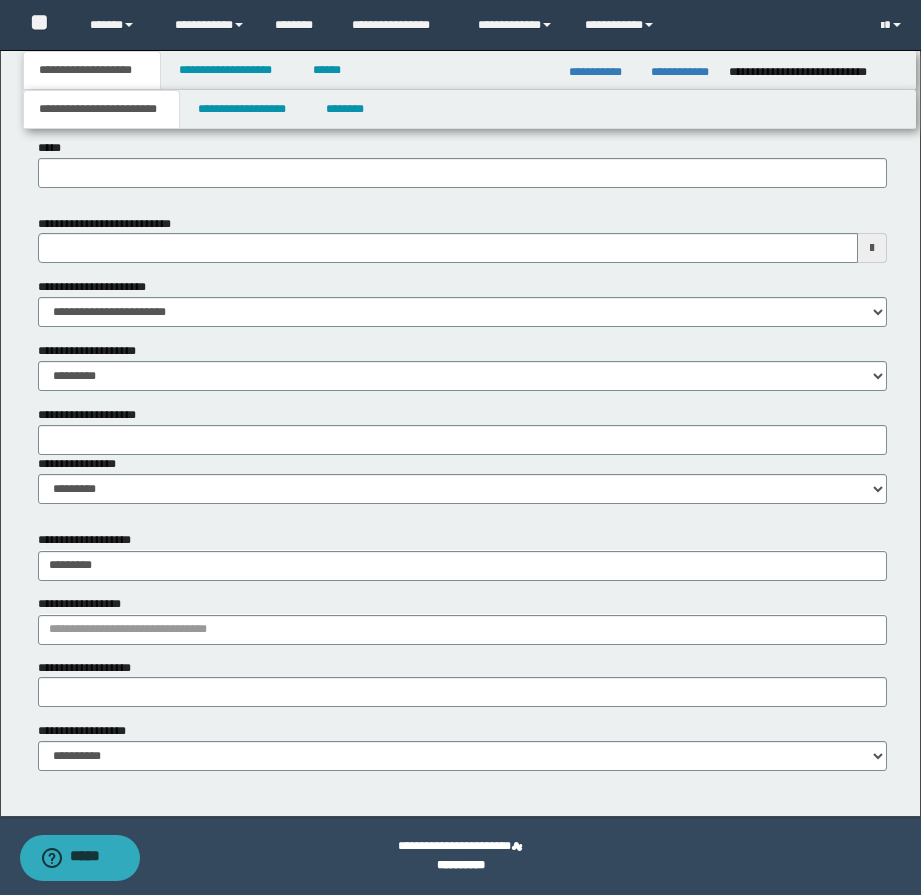 click on "**********" at bounding box center [462, 658] 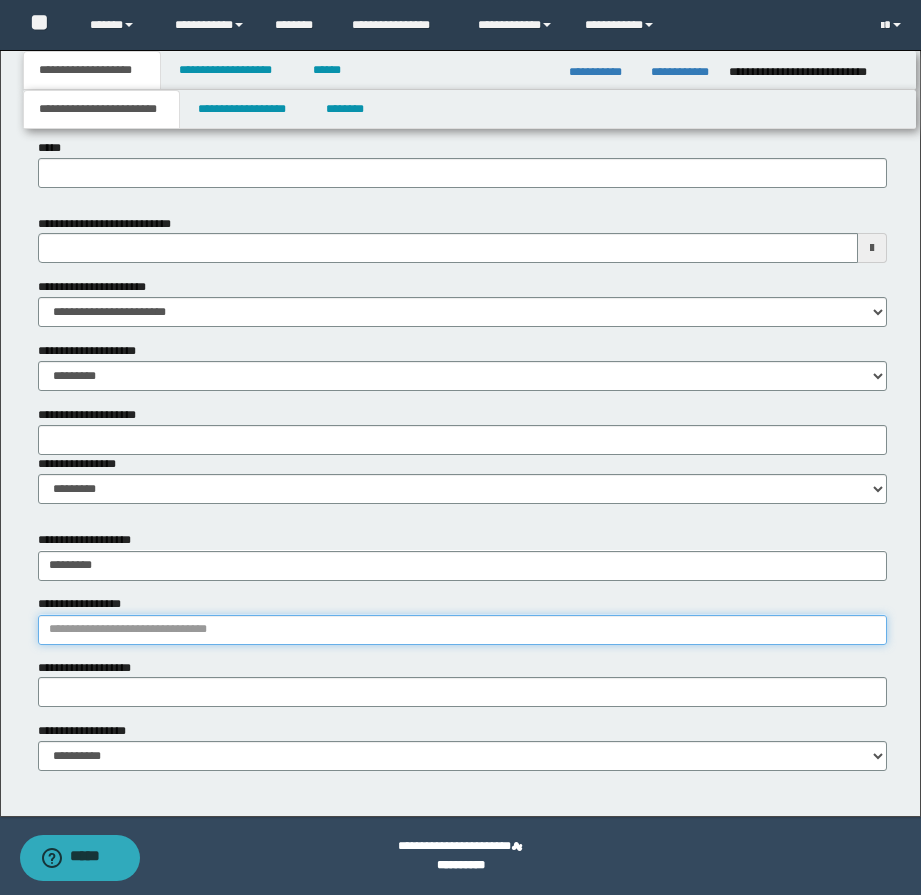 click on "**********" at bounding box center [462, 630] 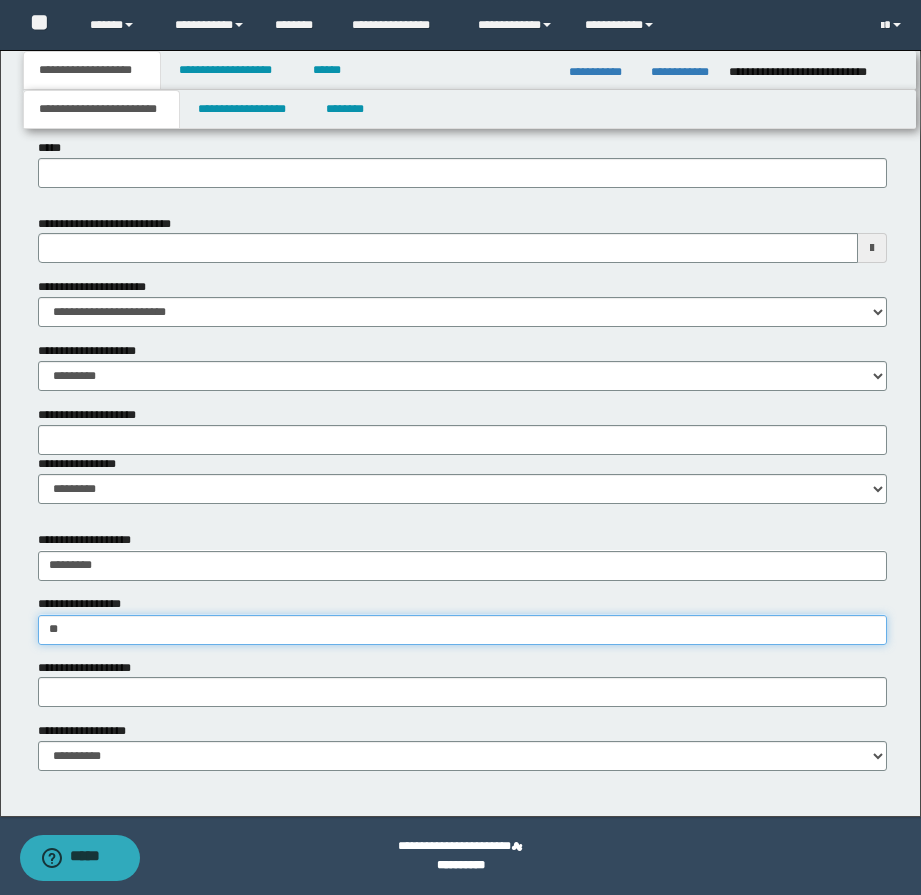 type on "*" 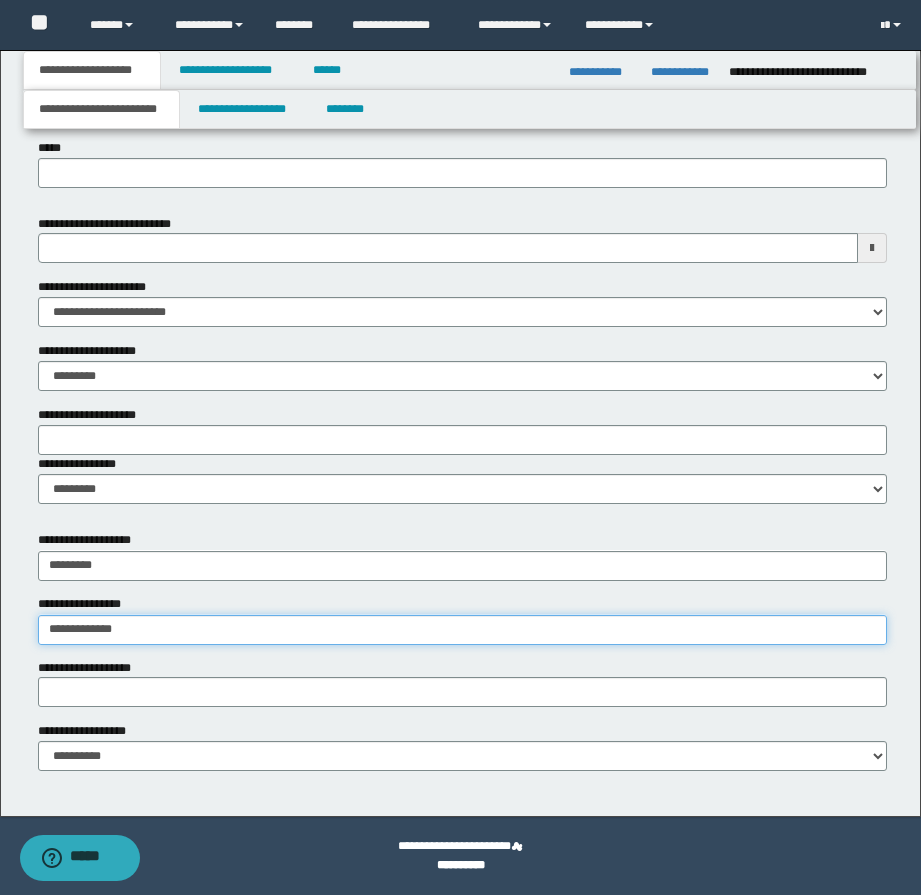 type on "**********" 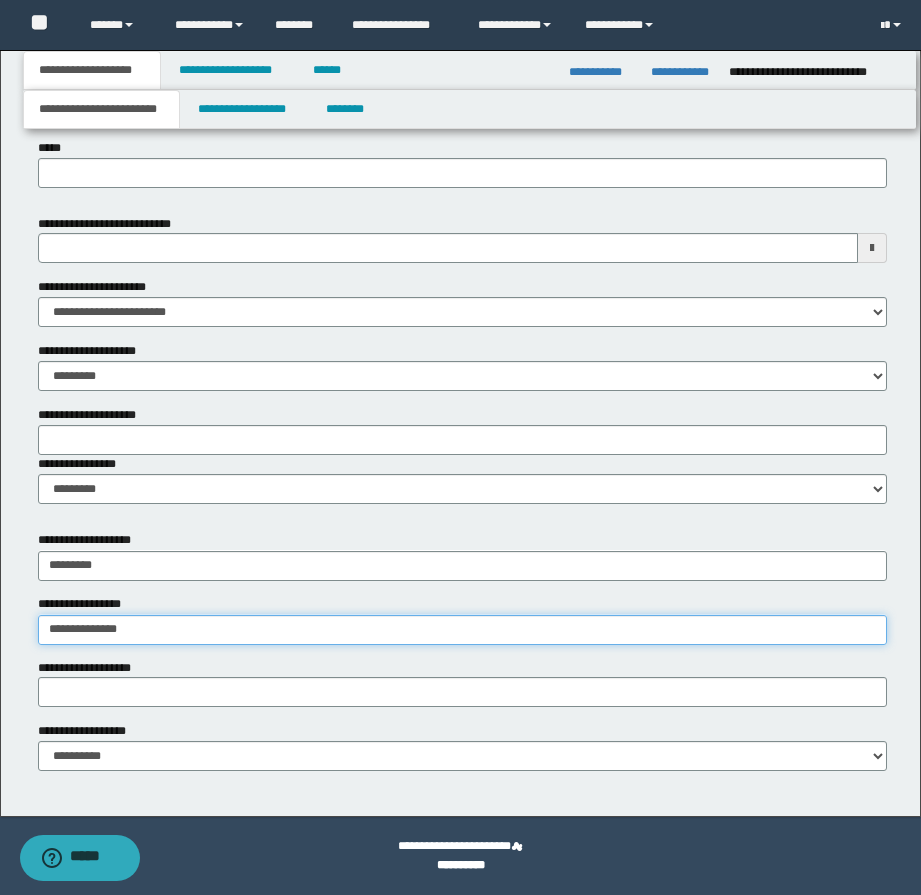 type on "**********" 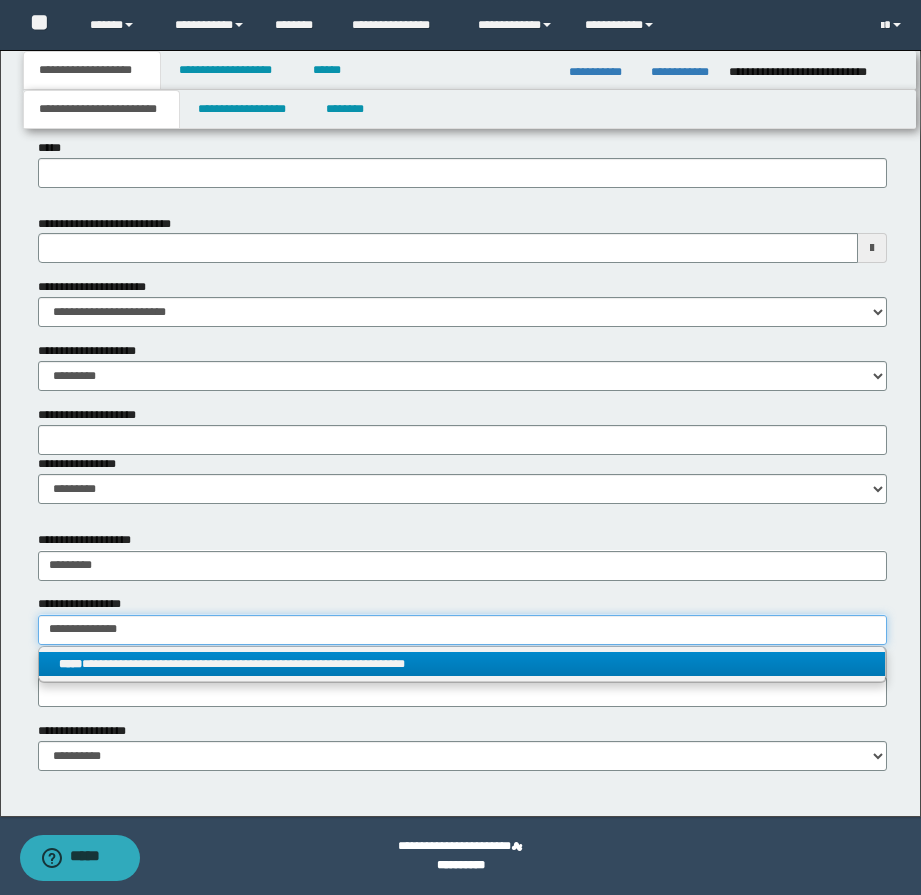 type on "**********" 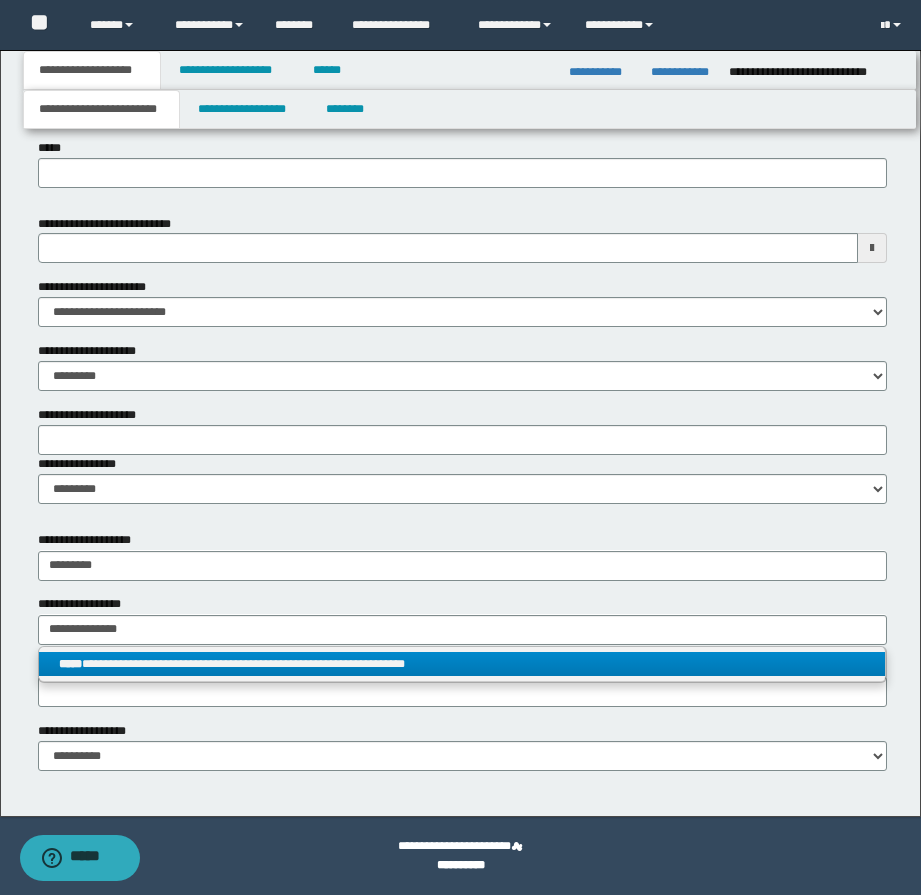 click on "**********" at bounding box center (462, 664) 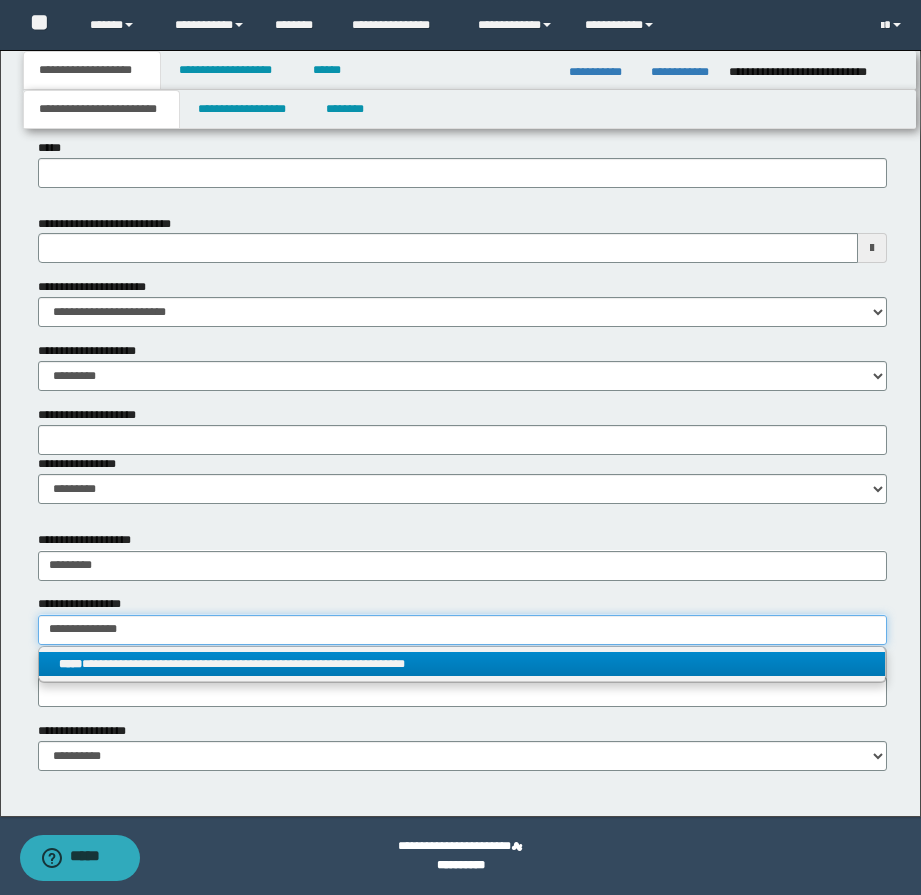 type 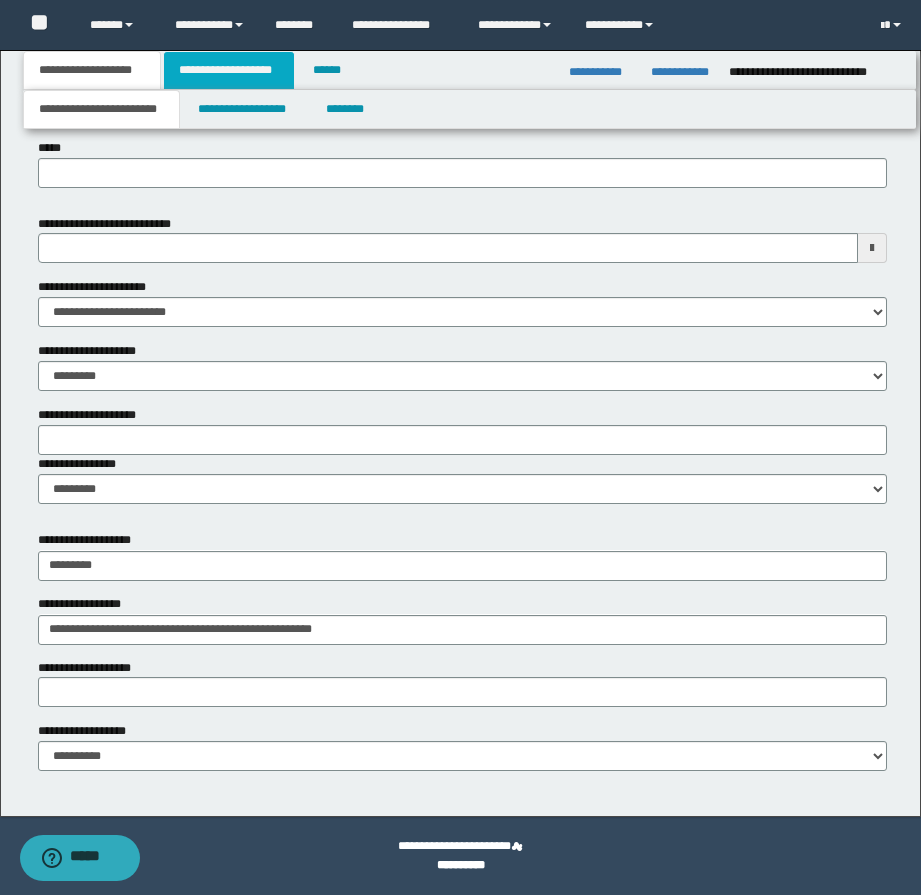 click on "**********" at bounding box center [229, 70] 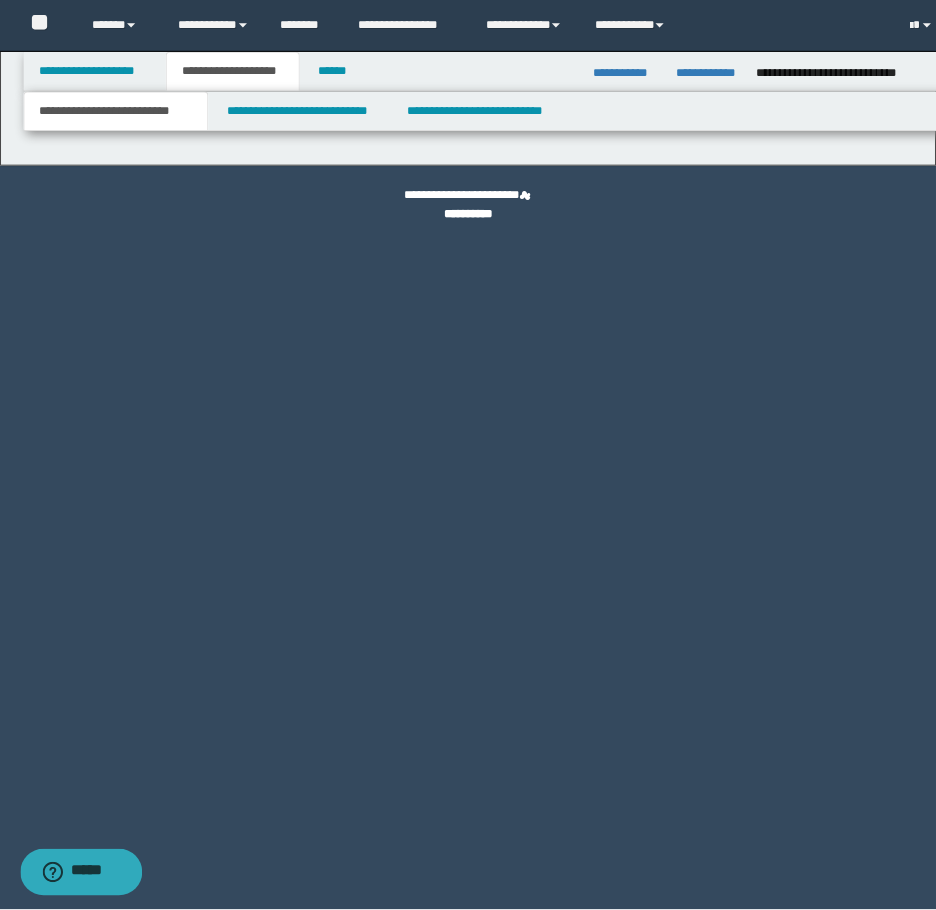 scroll, scrollTop: 0, scrollLeft: 0, axis: both 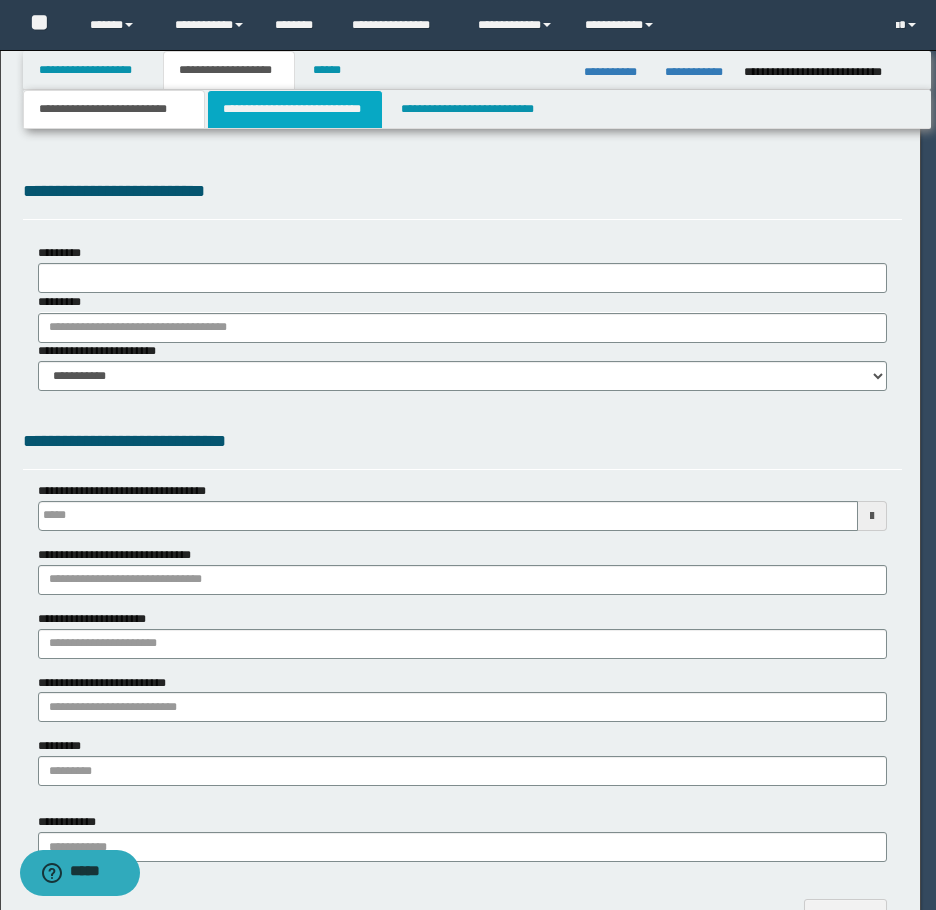 type 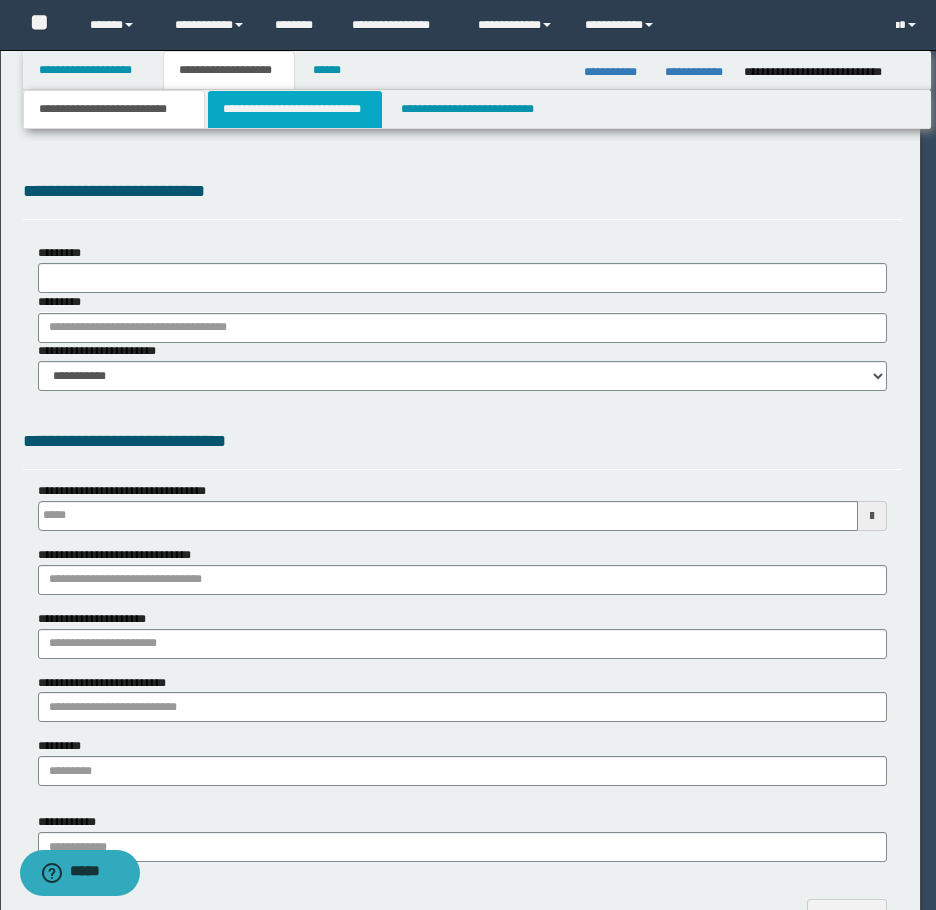 click on "**********" at bounding box center (295, 109) 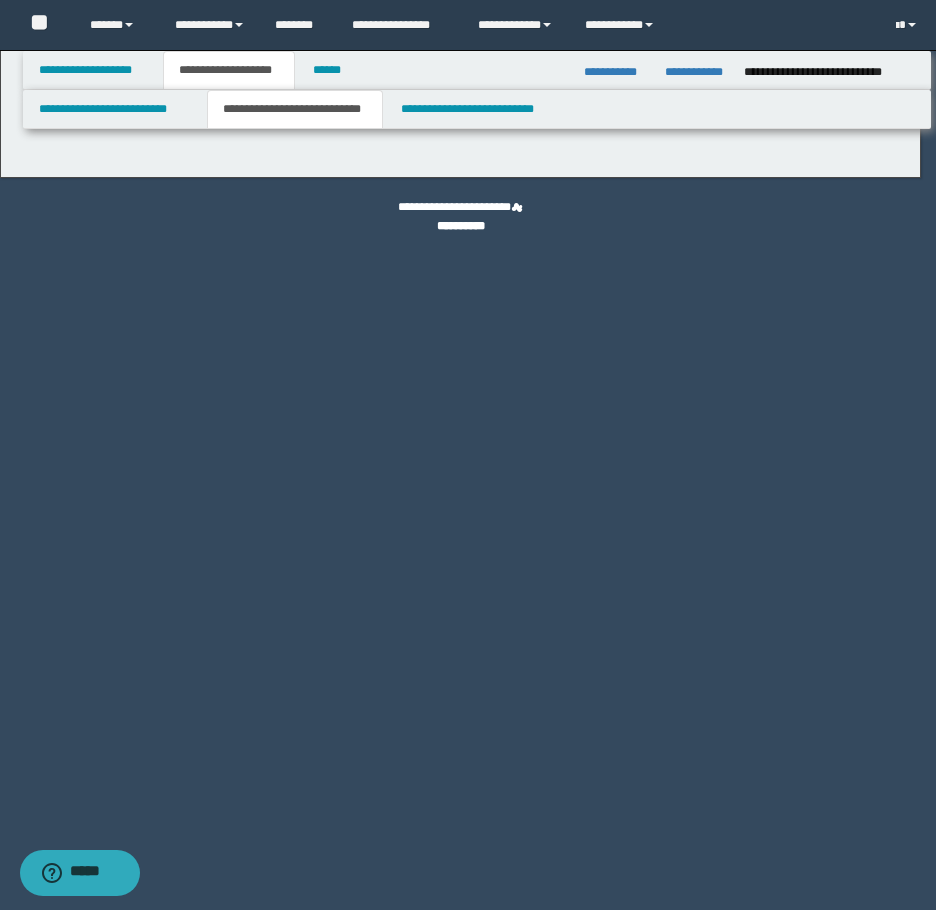scroll, scrollTop: 0, scrollLeft: 0, axis: both 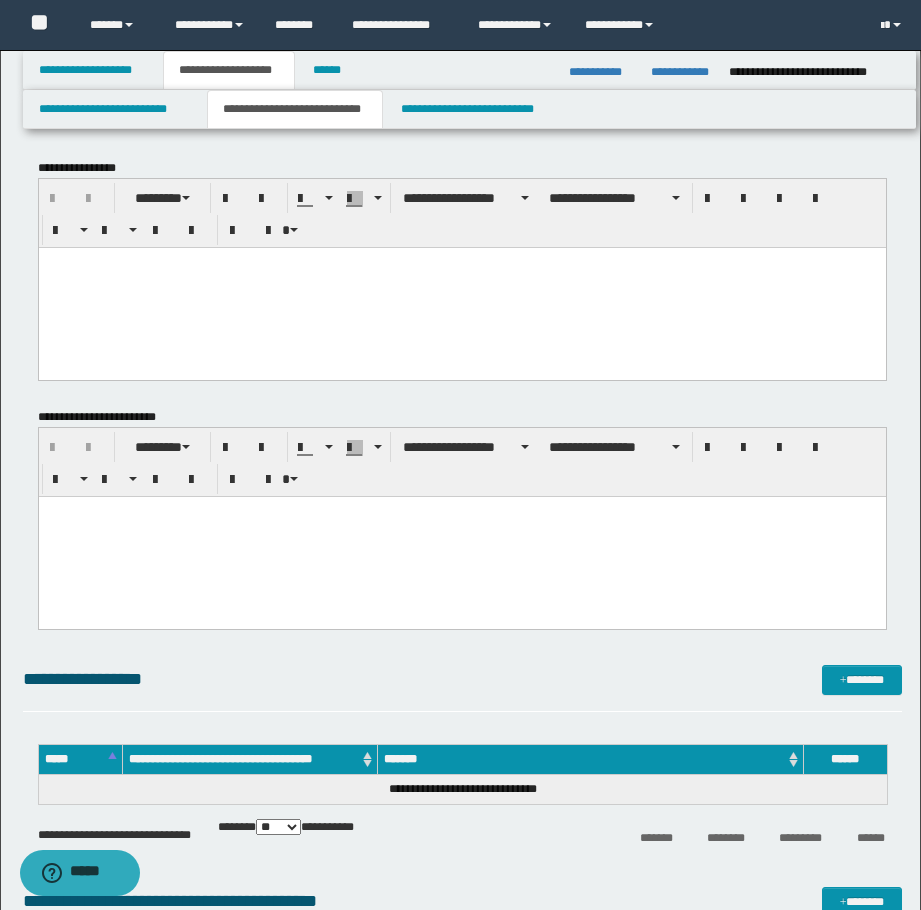 drag, startPoint x: 640, startPoint y: 326, endPoint x: 580, endPoint y: 321, distance: 60.207973 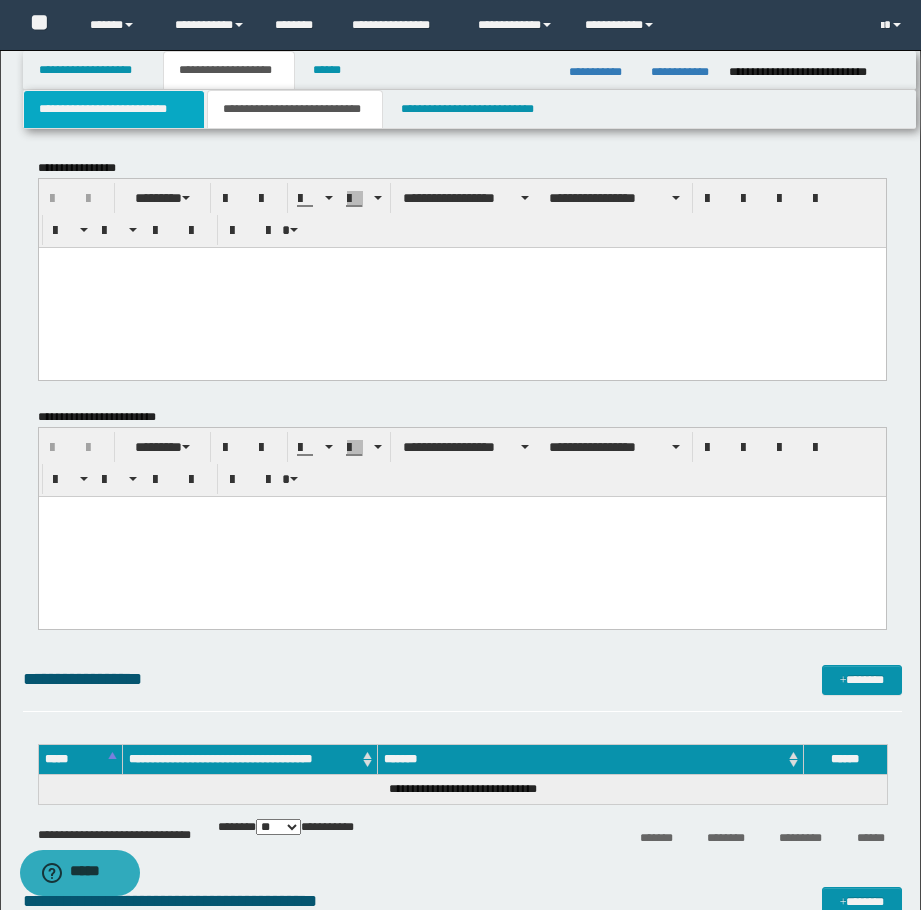 click on "**********" at bounding box center (114, 109) 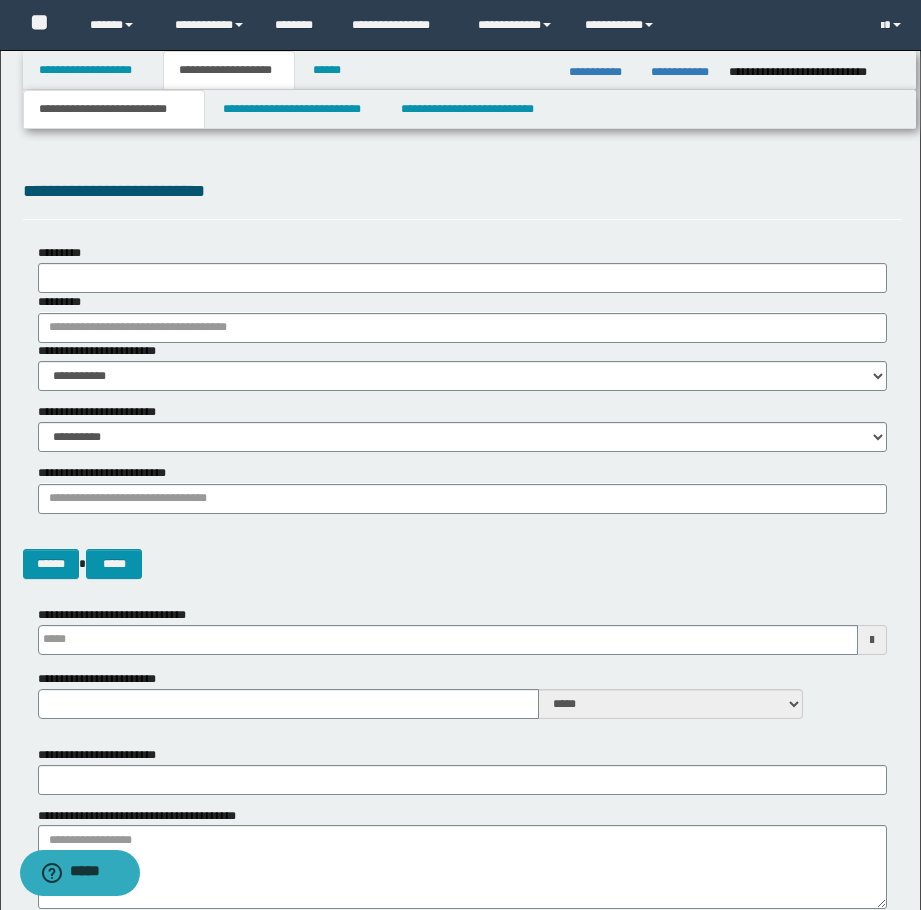type 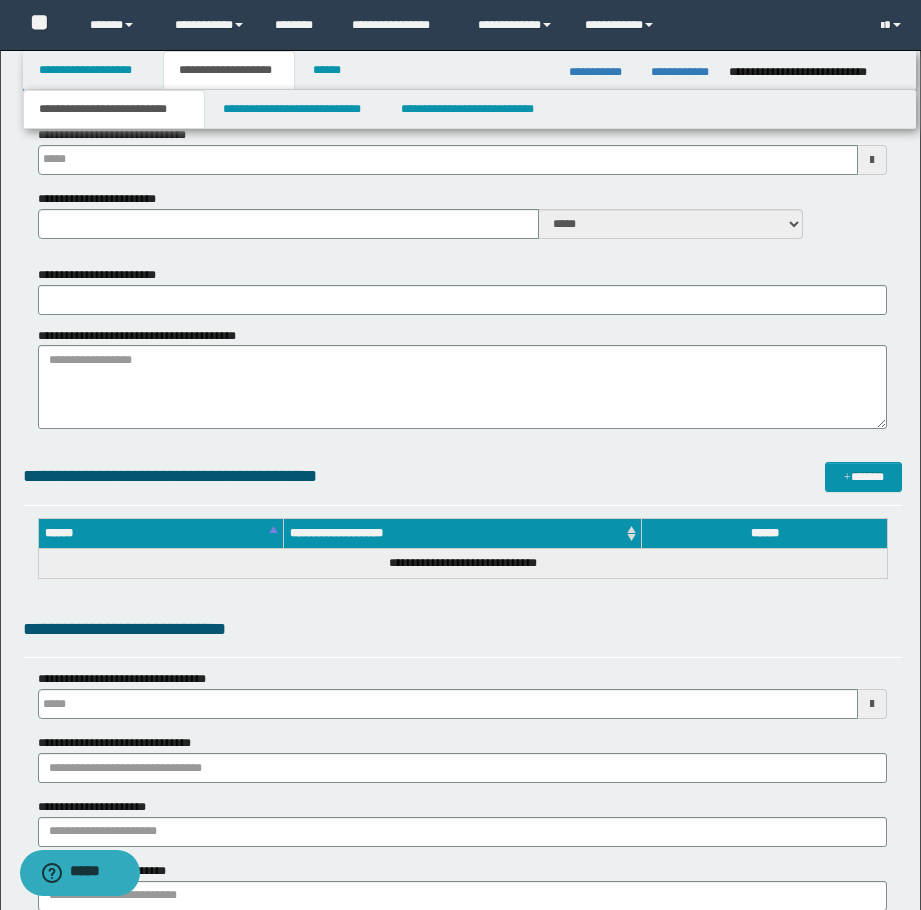 type 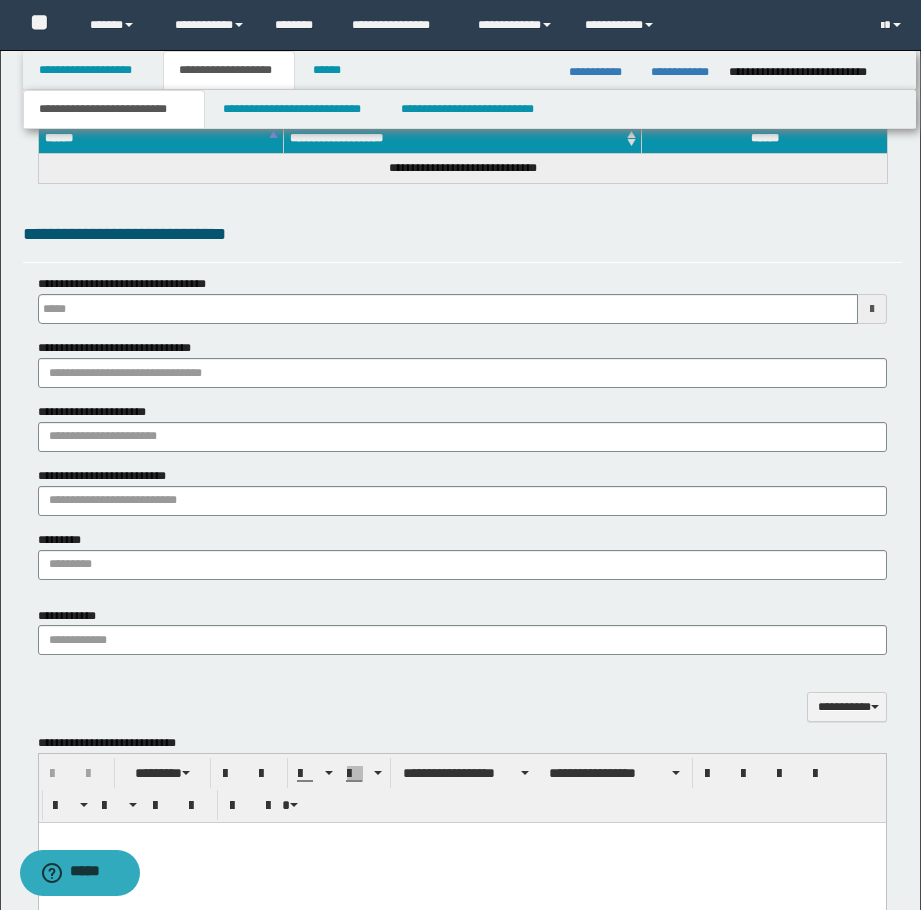 scroll, scrollTop: 1000, scrollLeft: 0, axis: vertical 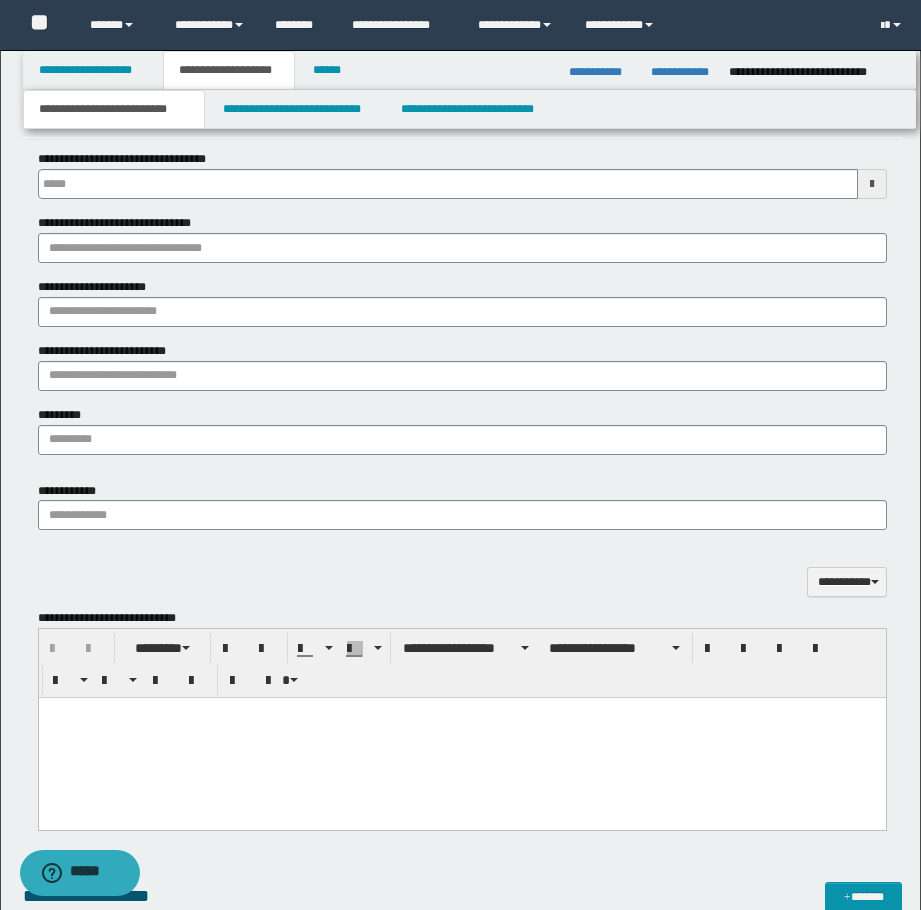 click at bounding box center [461, 737] 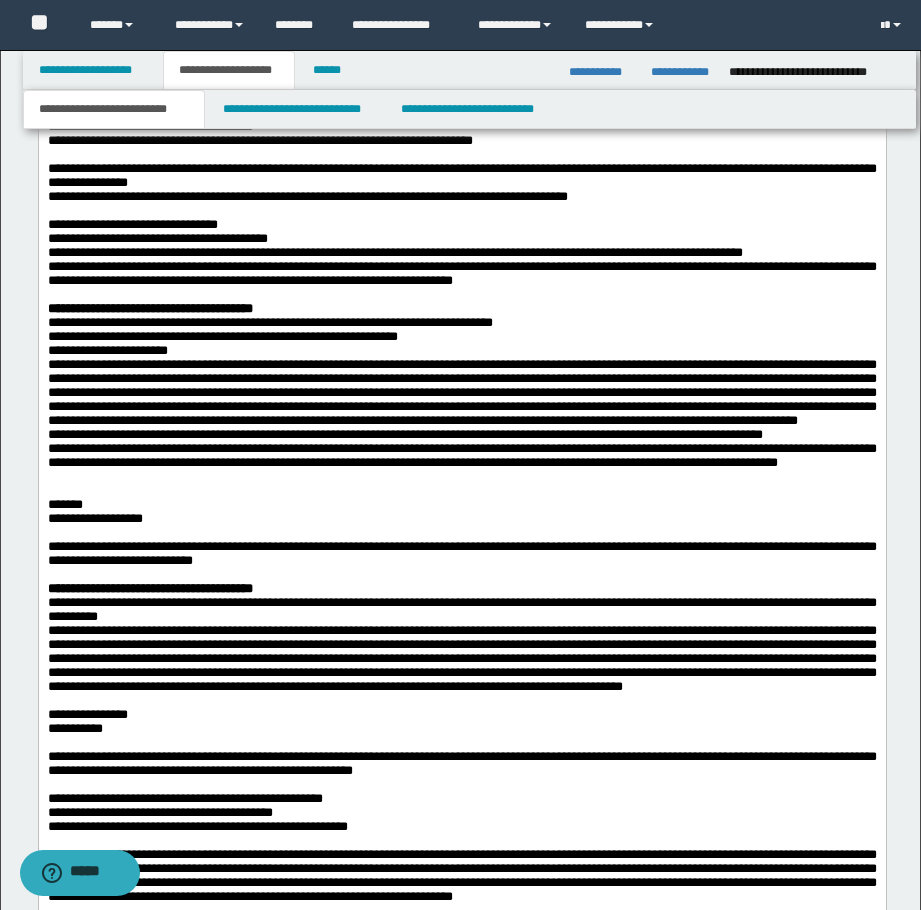 scroll, scrollTop: 3400, scrollLeft: 0, axis: vertical 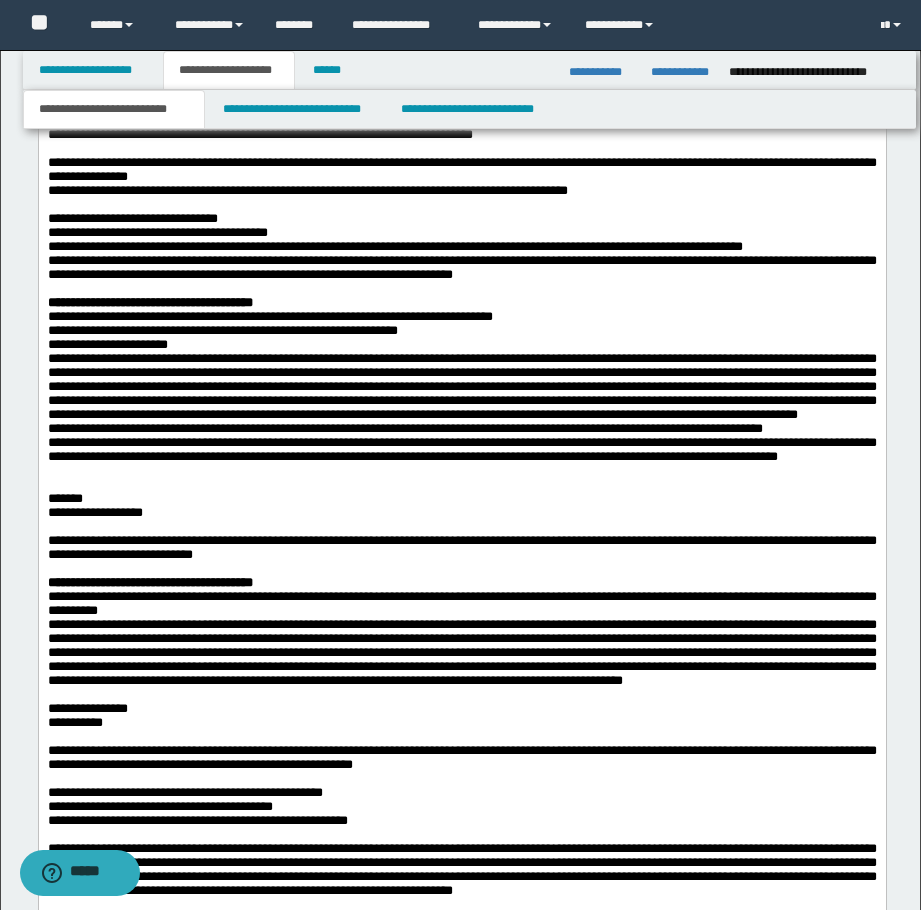click on "**********" at bounding box center (461, 65) 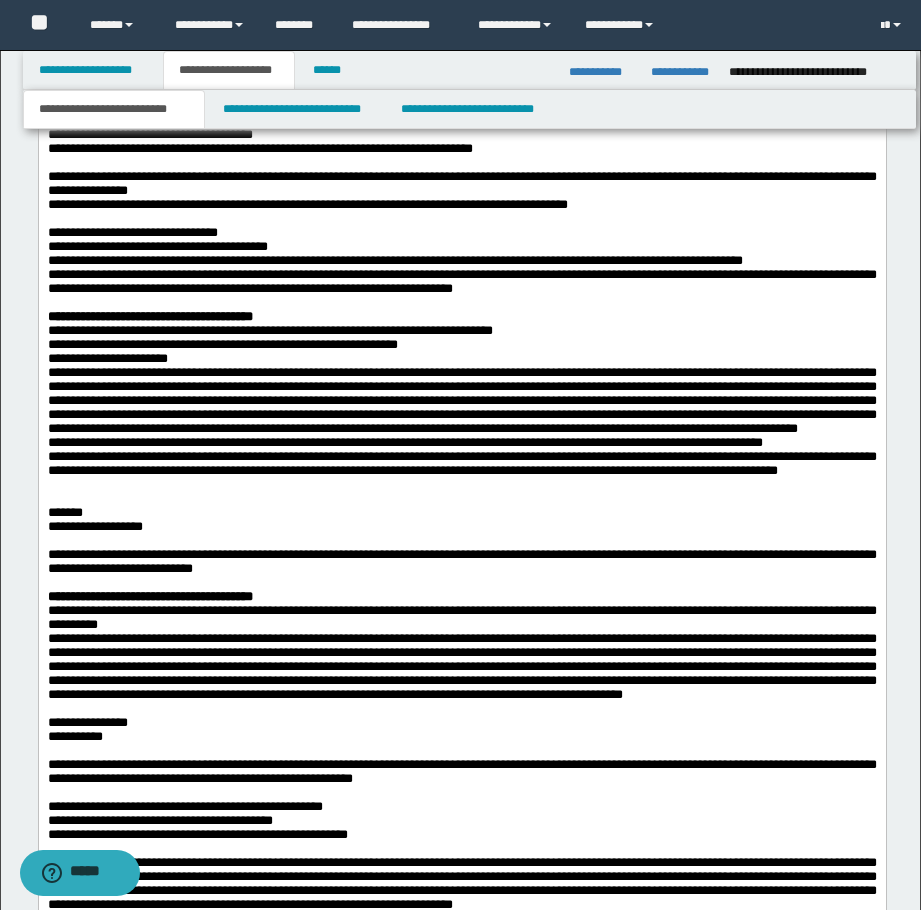 click on "**********" at bounding box center [461, 37] 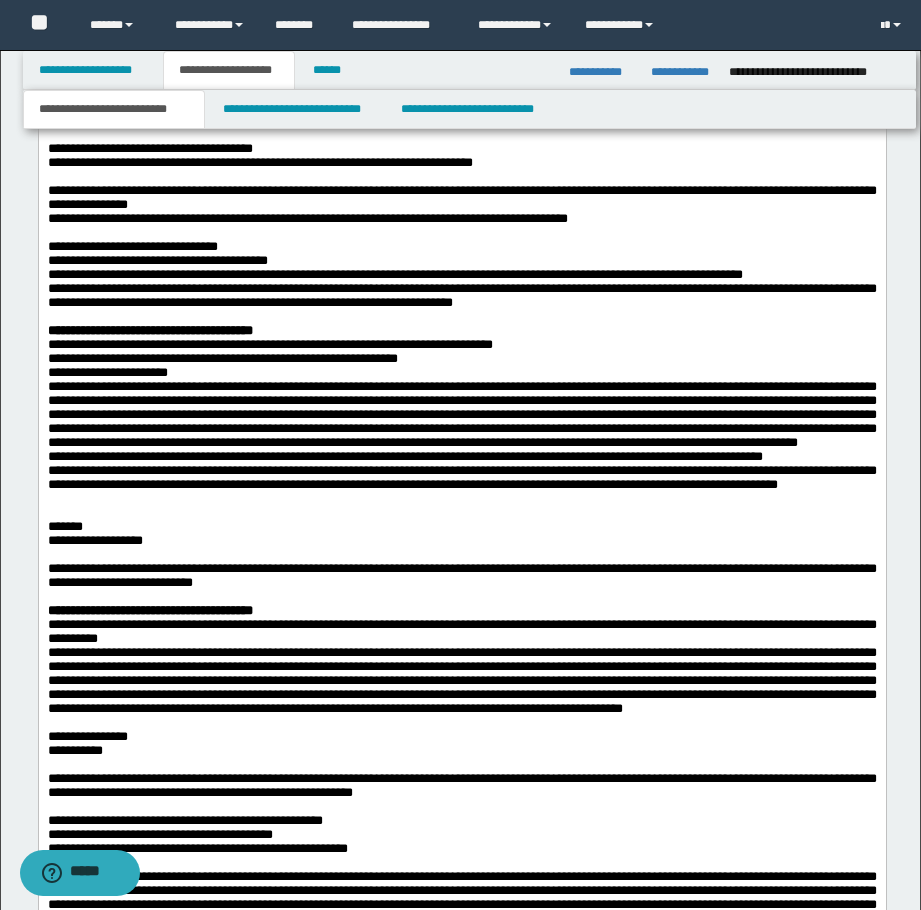 click at bounding box center [461, 135] 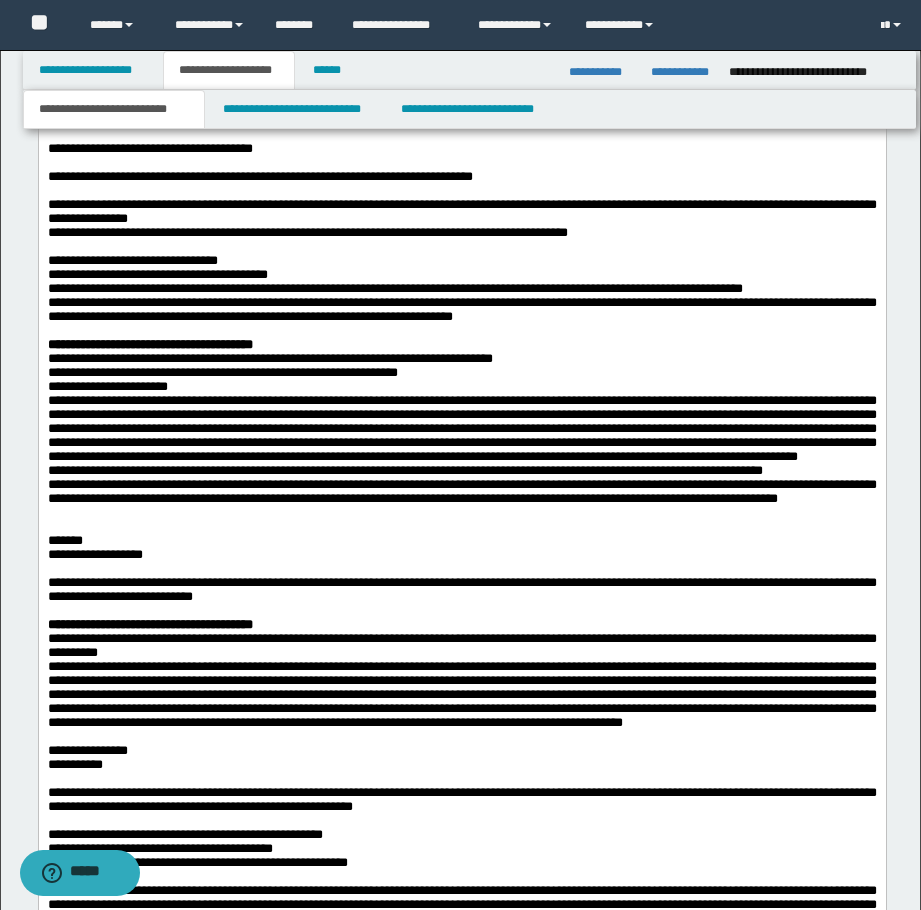 drag, startPoint x: 245, startPoint y: 445, endPoint x: 232, endPoint y: 420, distance: 28.178005 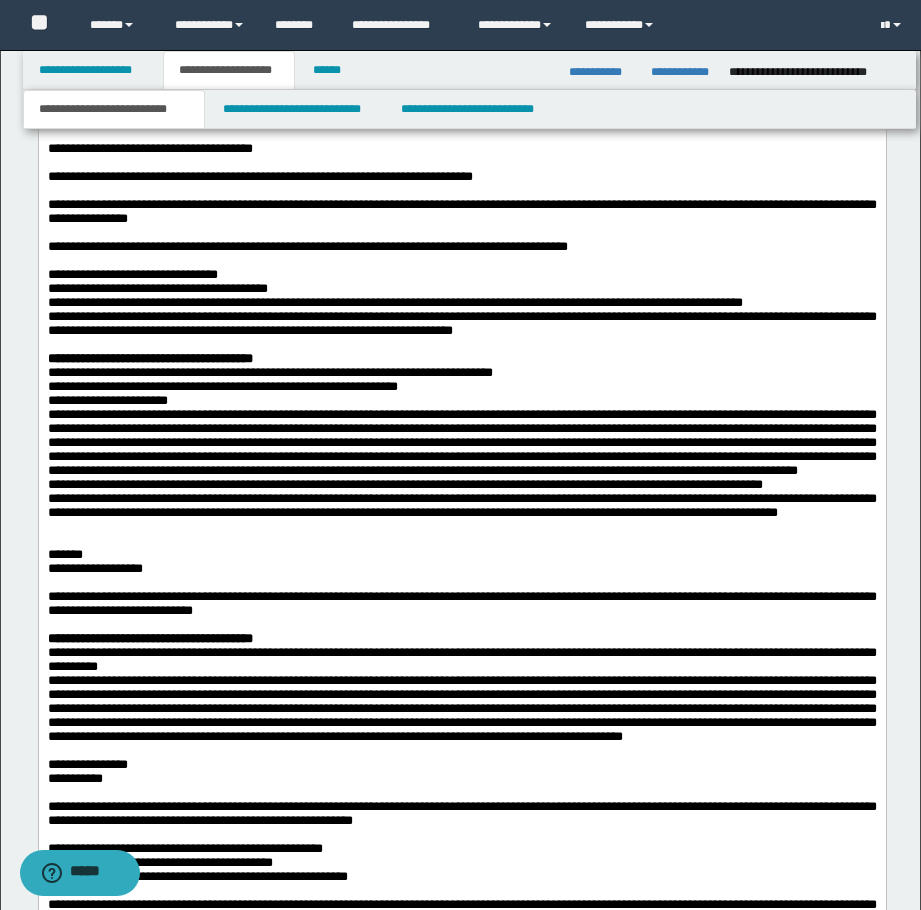 drag, startPoint x: 332, startPoint y: 503, endPoint x: 298, endPoint y: 496, distance: 34.713108 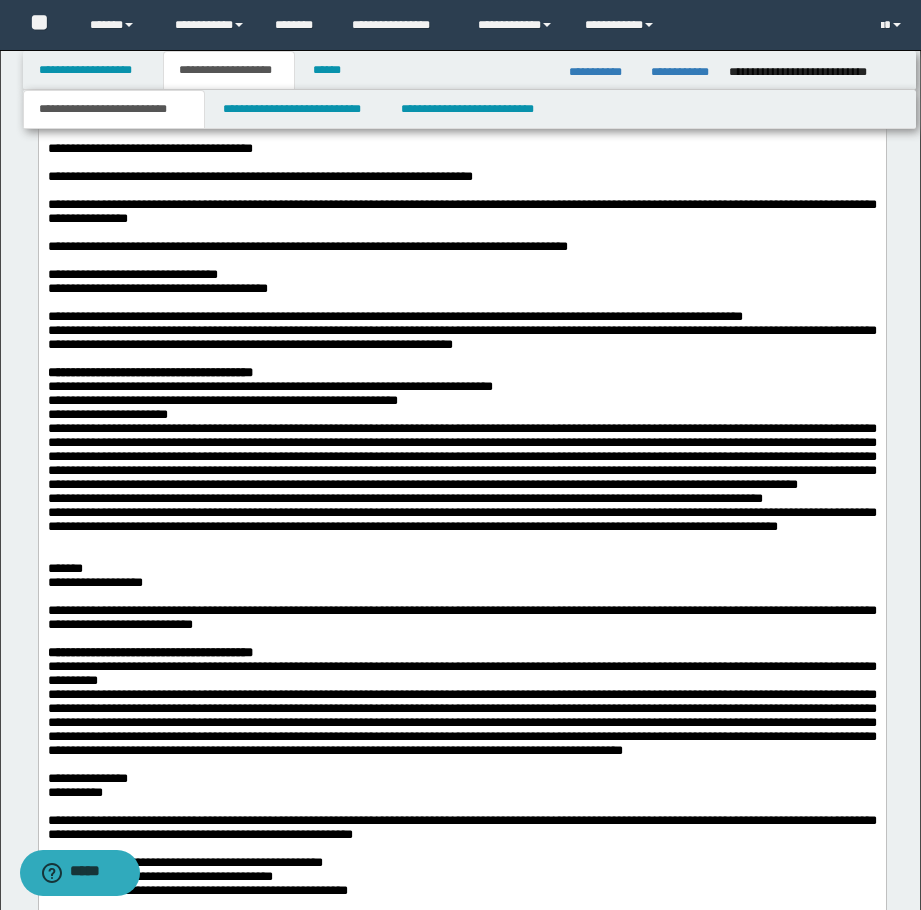 click on "**********" at bounding box center [461, 275] 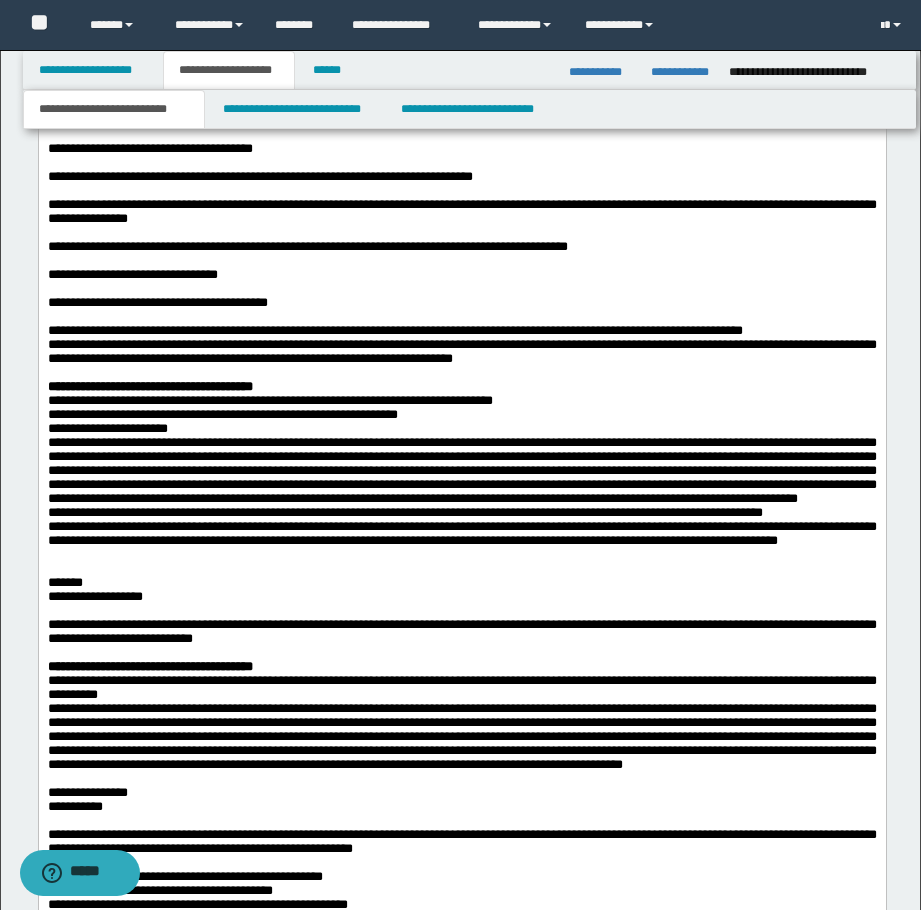 click on "**********" at bounding box center [461, 331] 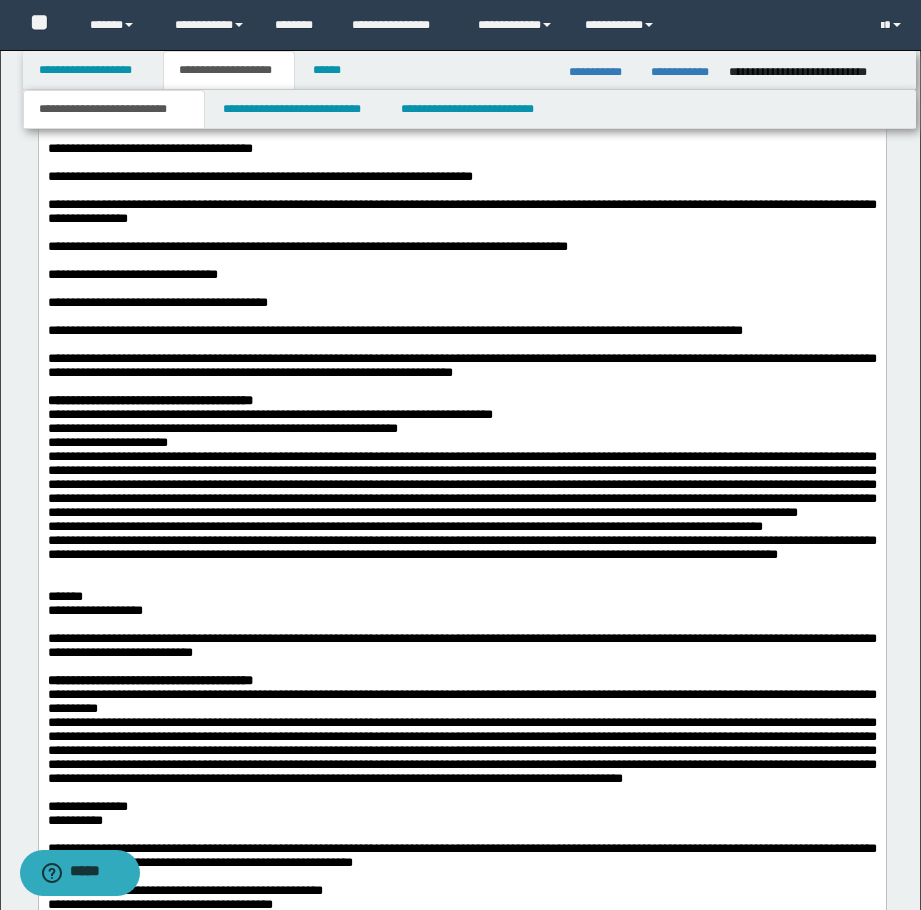 click on "**********" at bounding box center (461, 401) 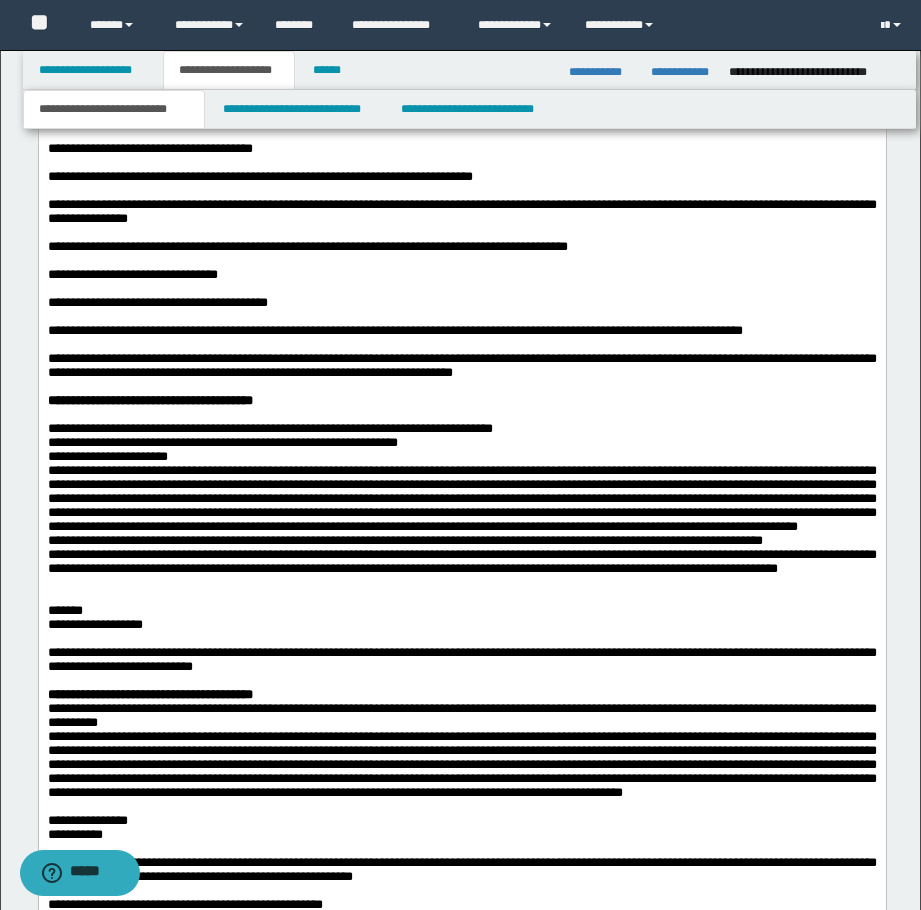 click on "**********" at bounding box center [461, 429] 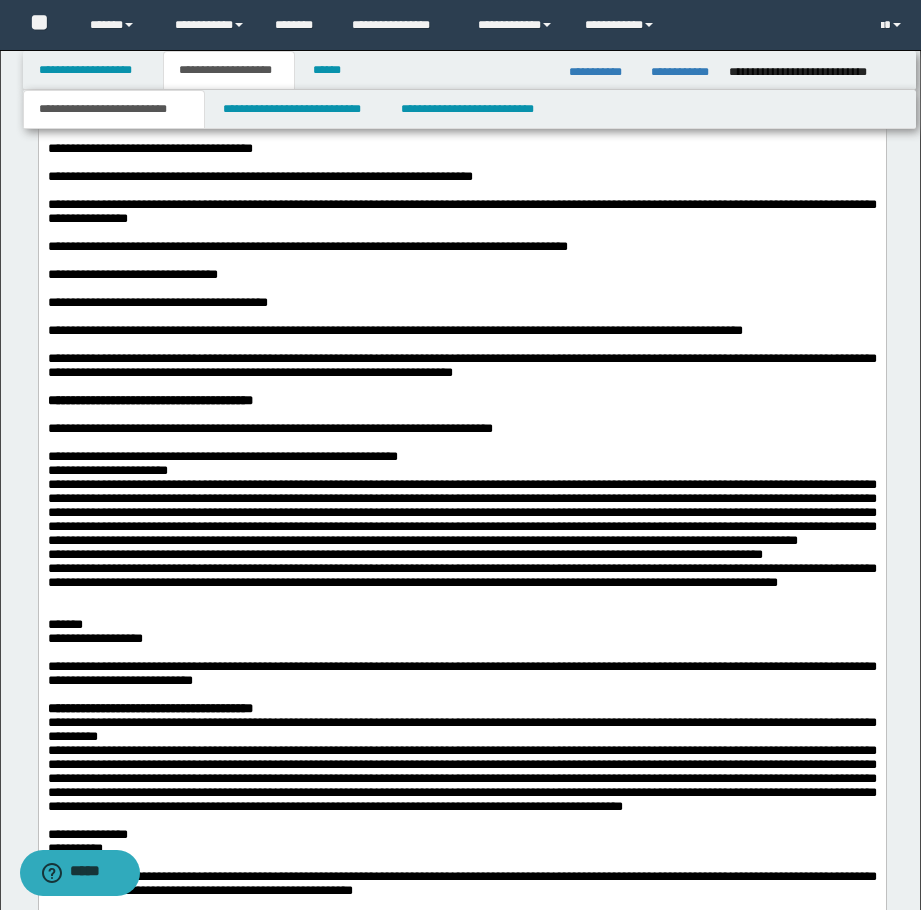 click on "**********" at bounding box center (461, 457) 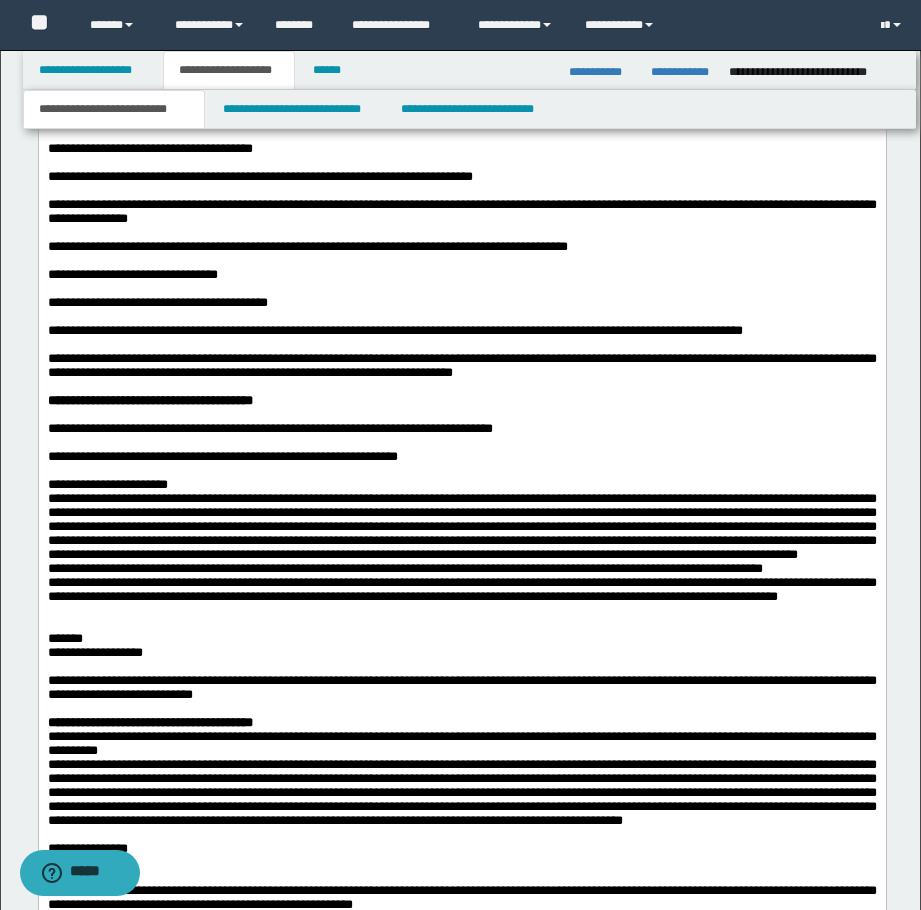 click on "**********" at bounding box center [461, 485] 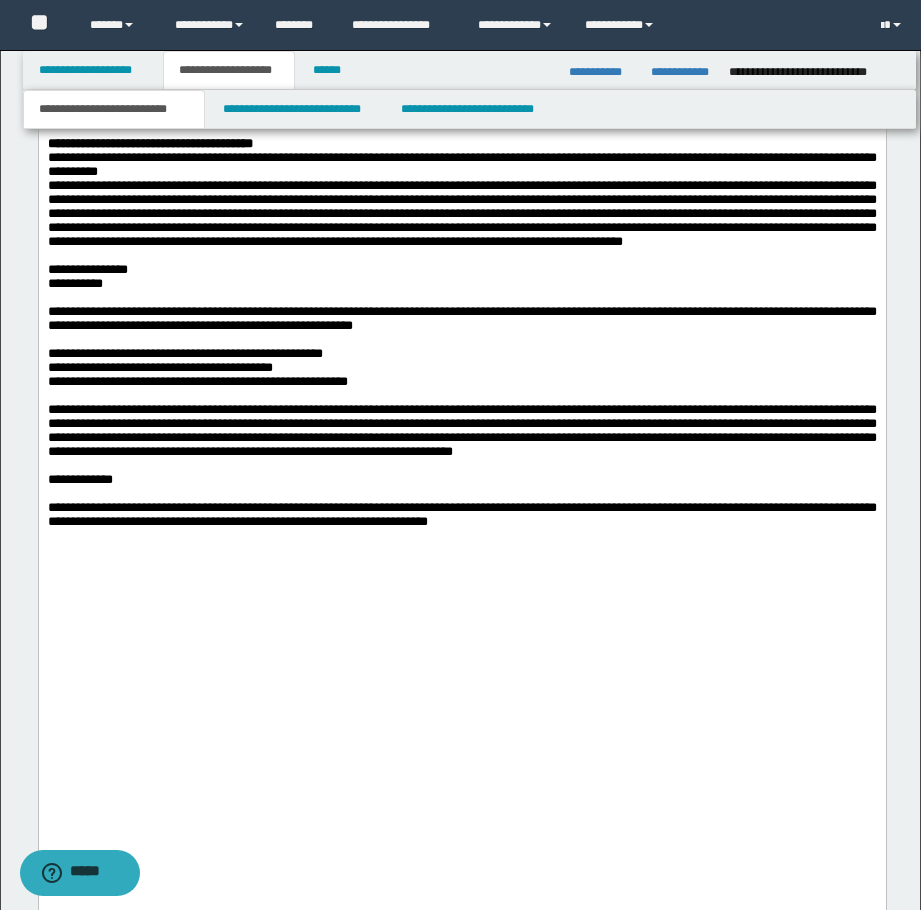 scroll, scrollTop: 4100, scrollLeft: 0, axis: vertical 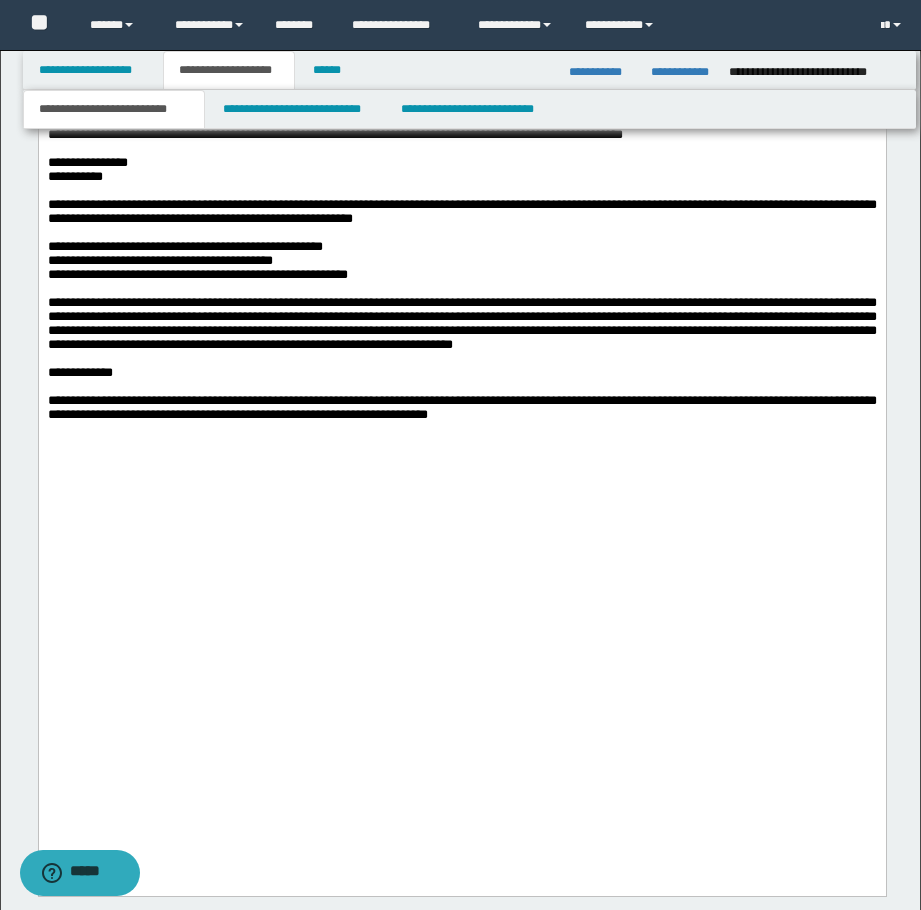 click on "**********" at bounding box center (461, 261) 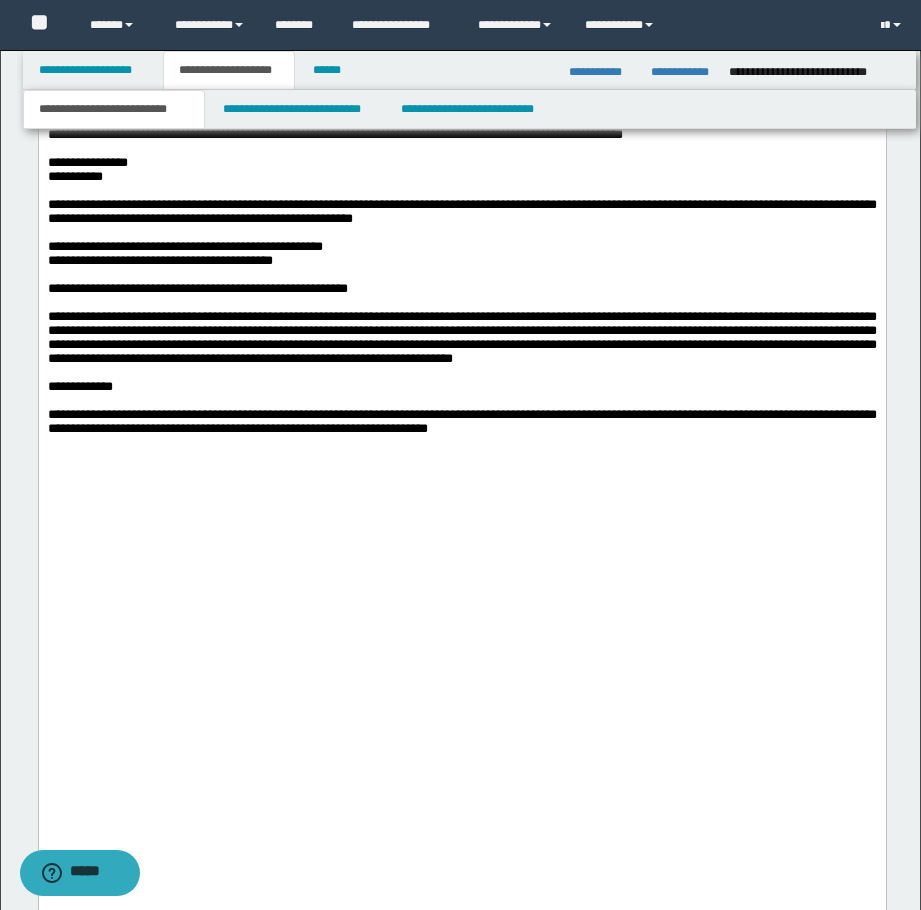 click on "**********" at bounding box center (461, 247) 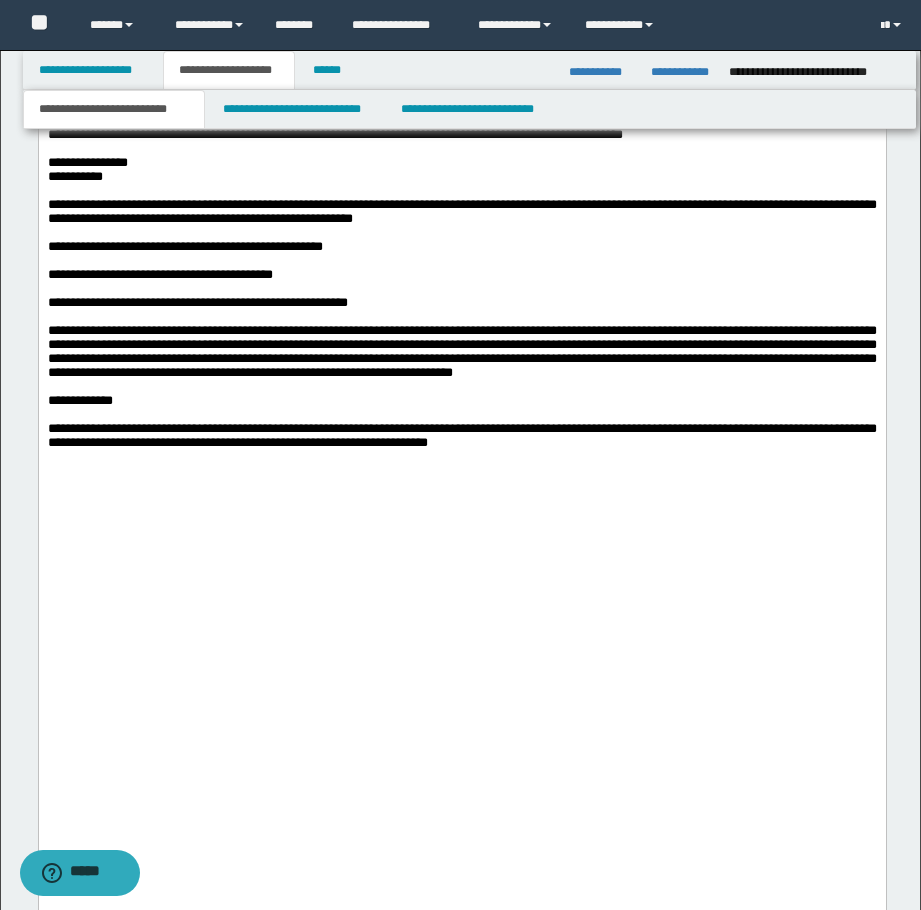 click on "**********" at bounding box center [461, 212] 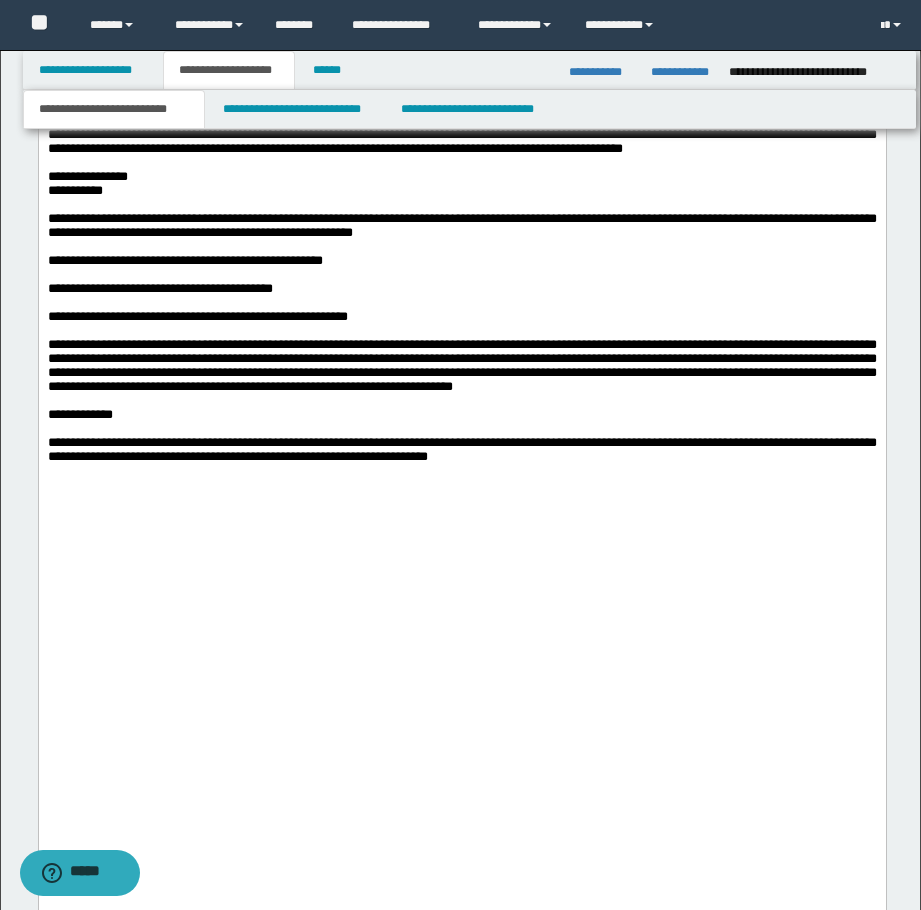 click on "**********" at bounding box center (461, 37) 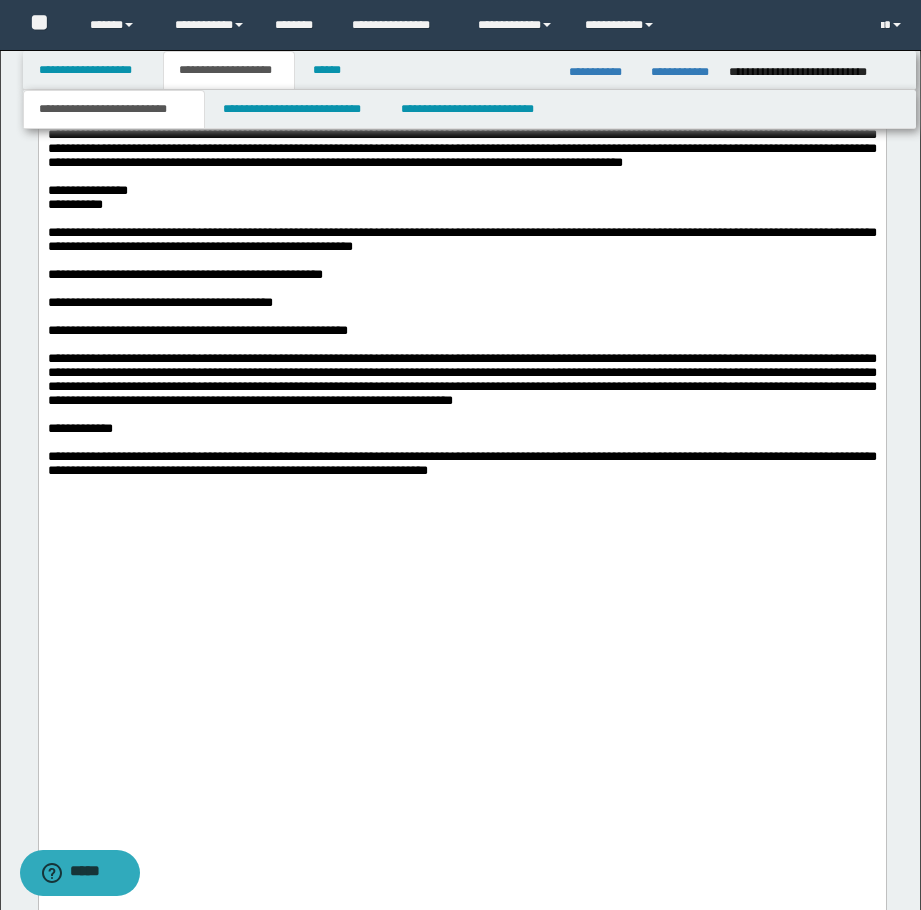 click at bounding box center [461, -19] 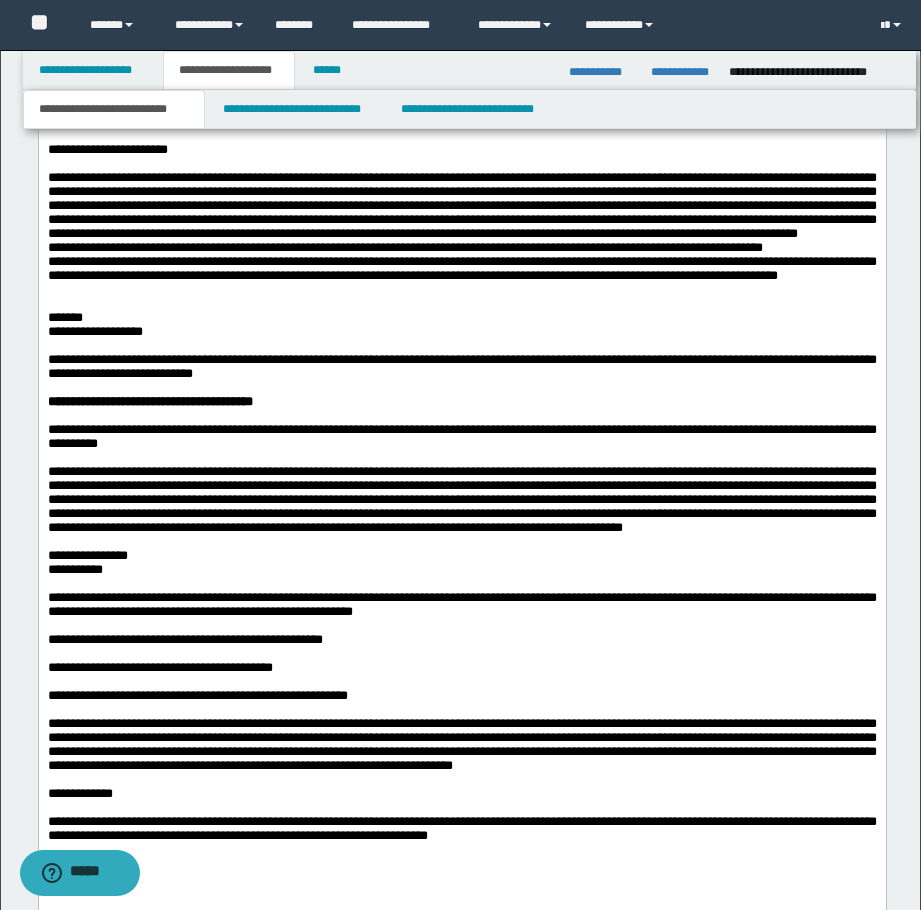 scroll, scrollTop: 3700, scrollLeft: 0, axis: vertical 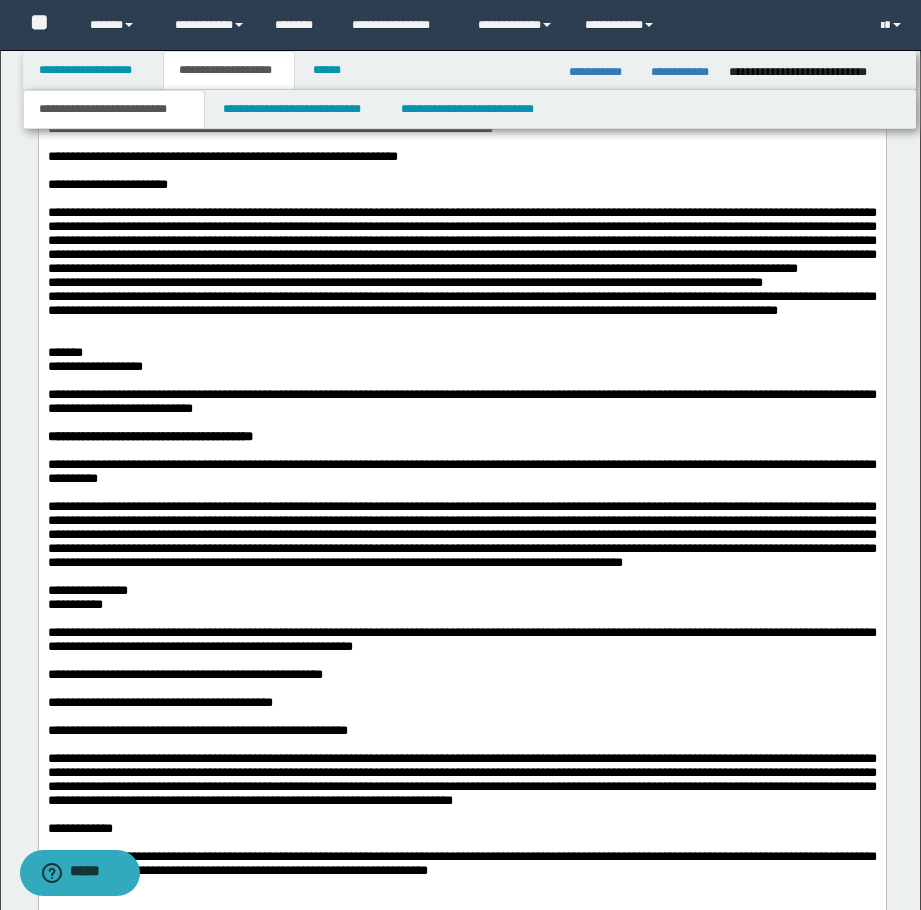 drag, startPoint x: 944, startPoint y: -1471, endPoint x: 851, endPoint y: 546, distance: 2019.143 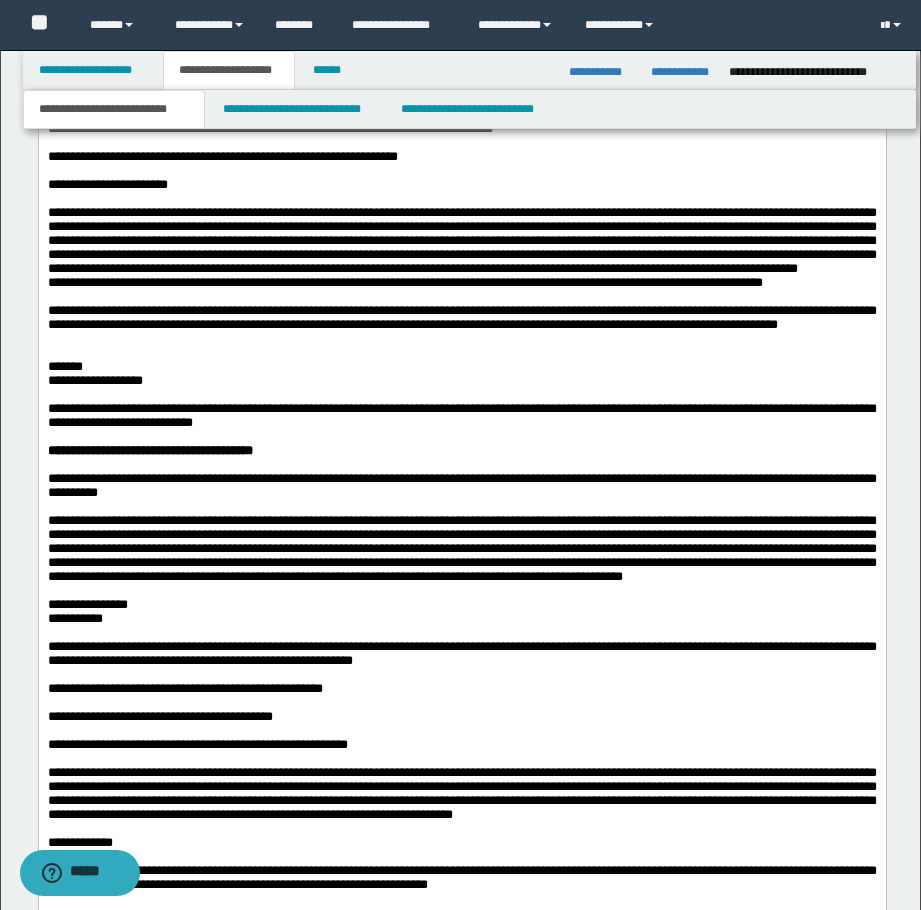 click on "**********" at bounding box center (461, 240) 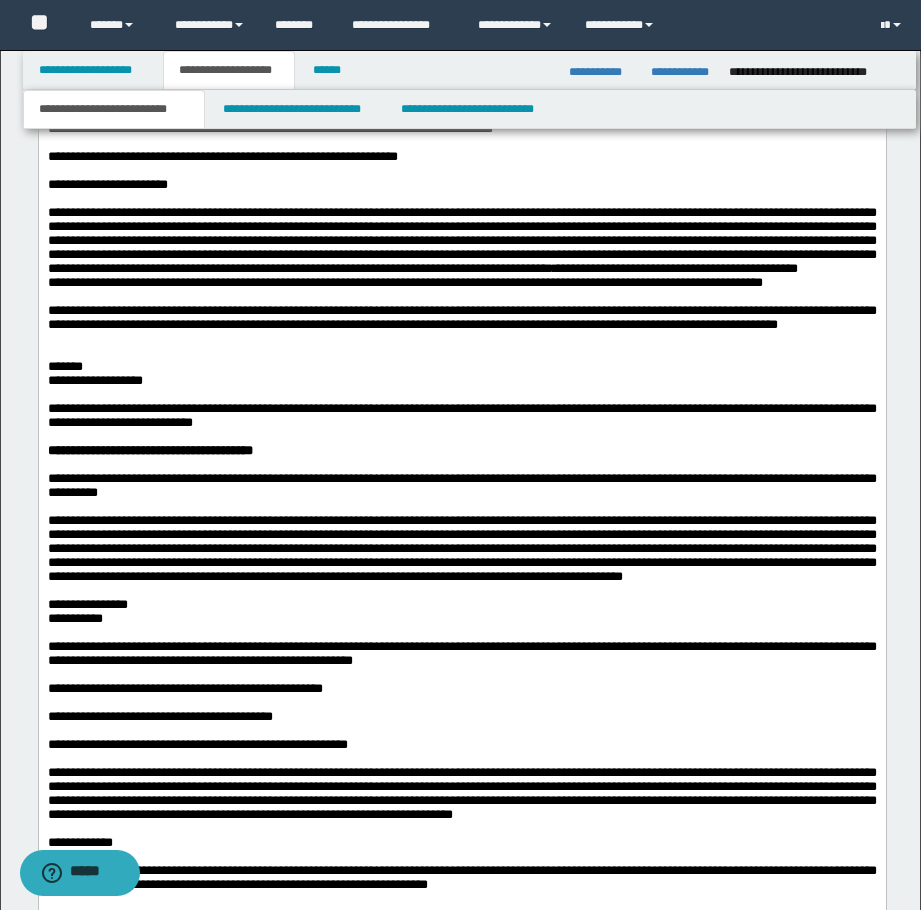 click on "**********" at bounding box center [461, 240] 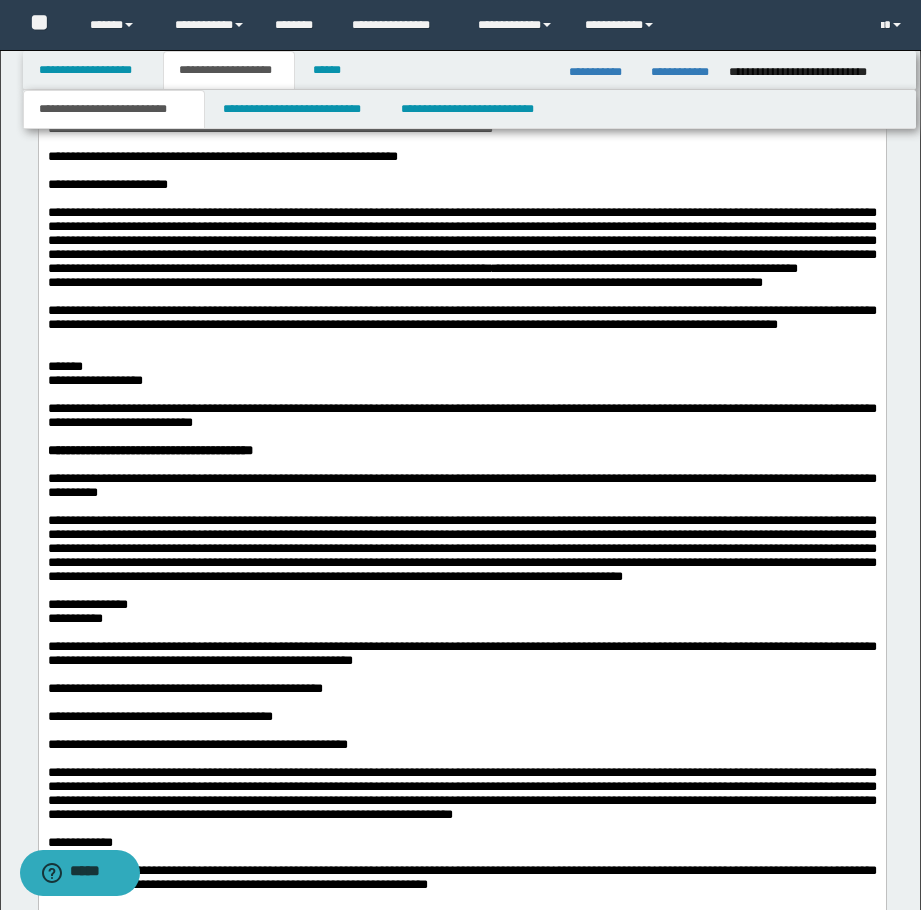 click on "**********" at bounding box center [461, 241] 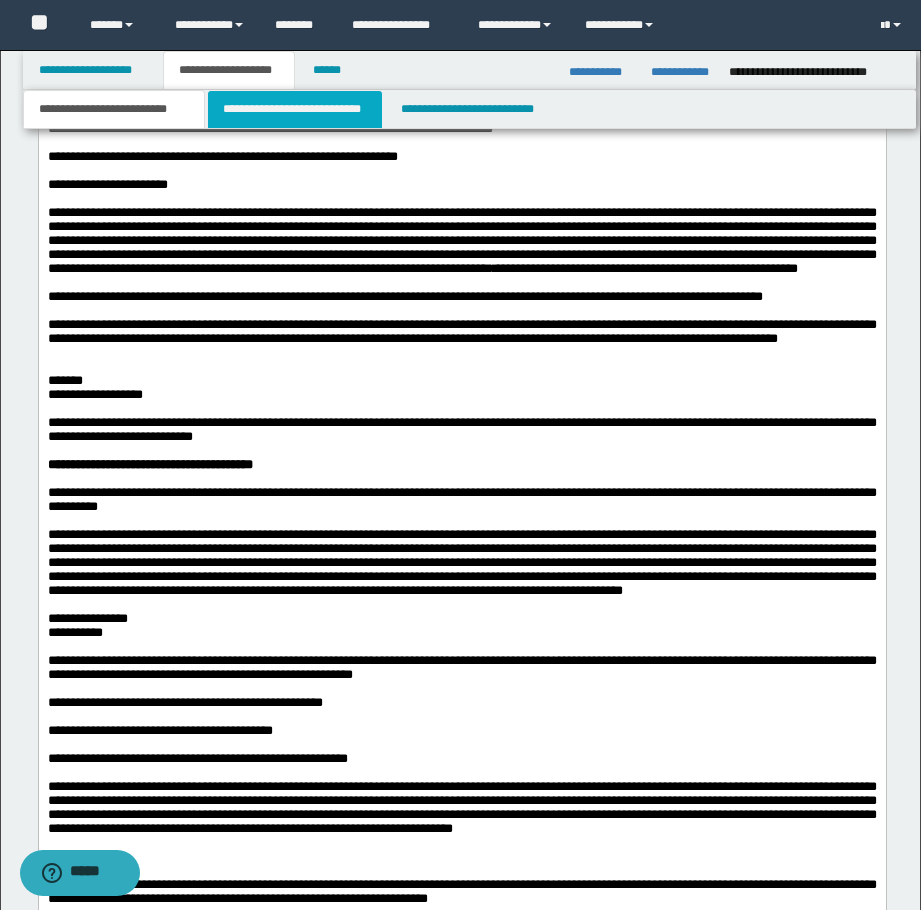 click on "**********" at bounding box center (295, 109) 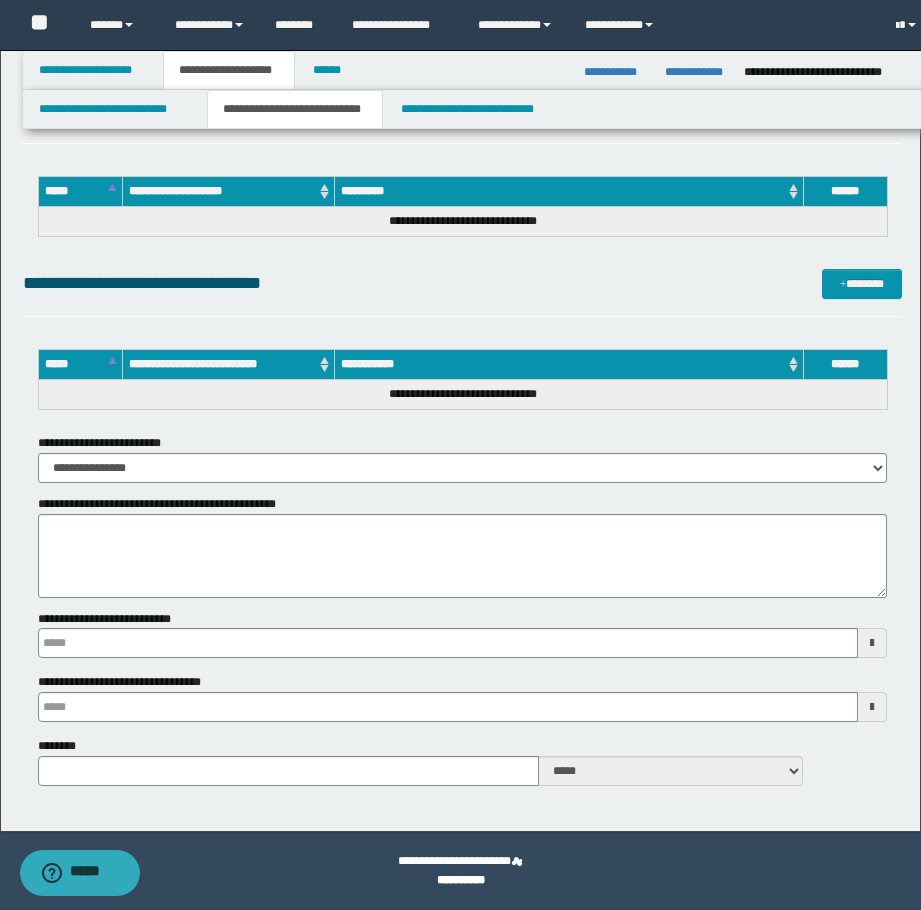 scroll, scrollTop: 884, scrollLeft: 0, axis: vertical 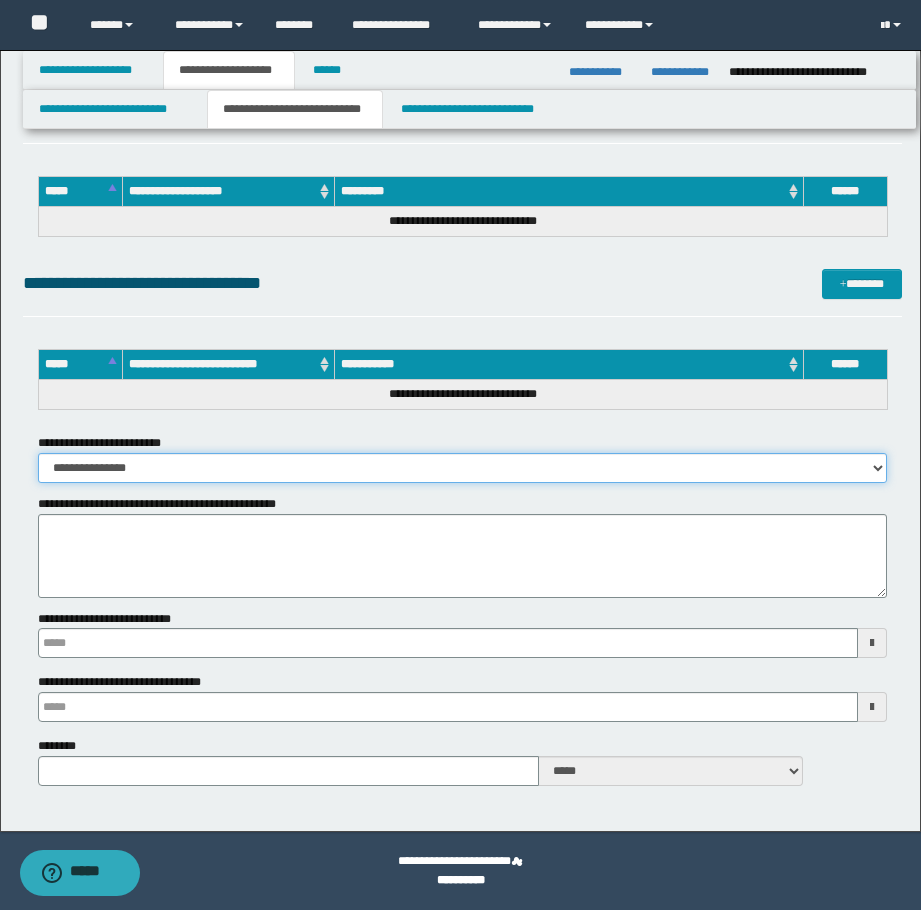 click on "**********" at bounding box center (462, 468) 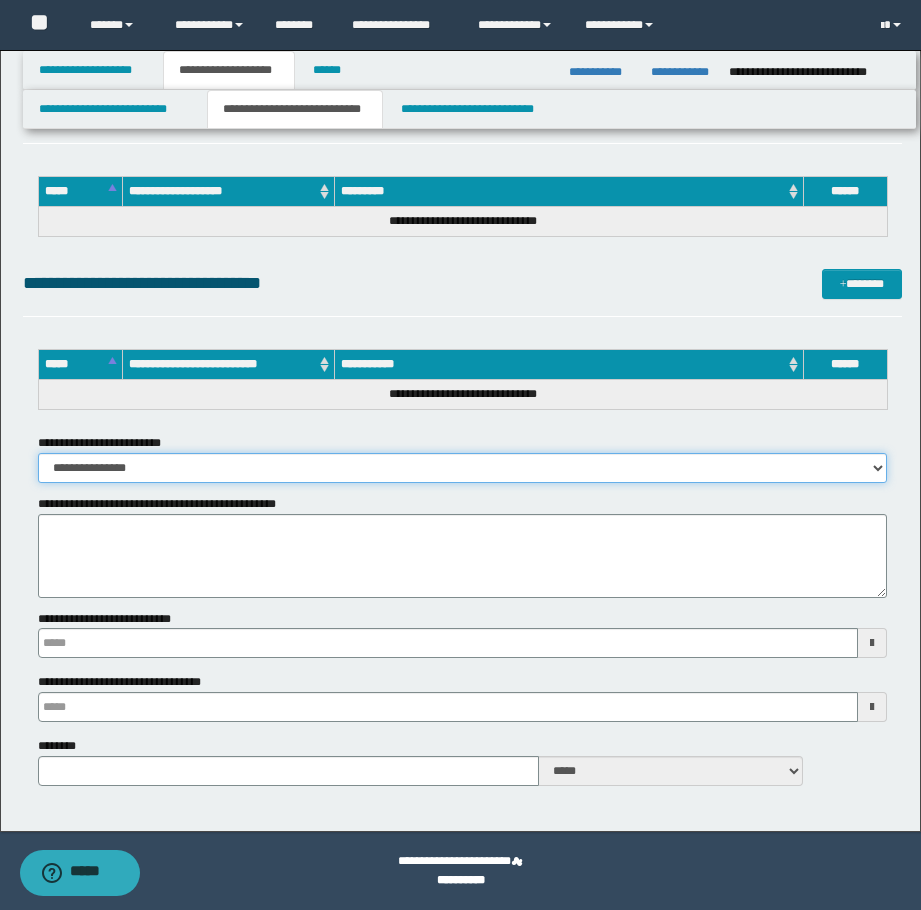 select on "*" 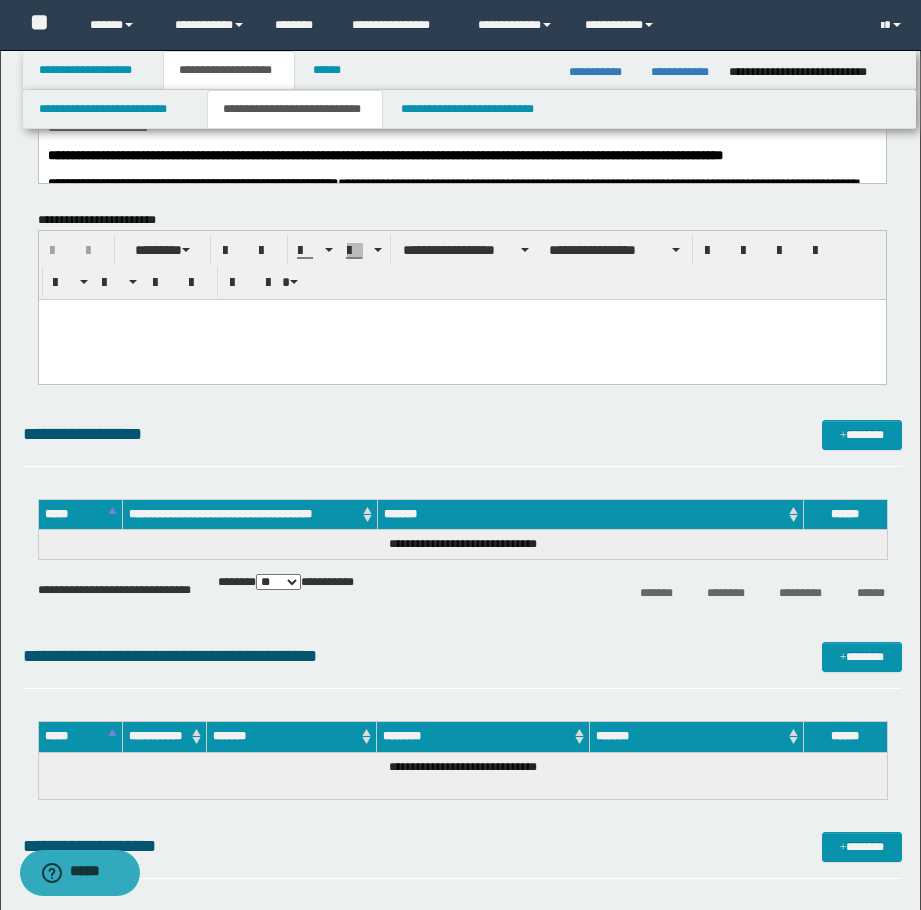 scroll, scrollTop: 0, scrollLeft: 0, axis: both 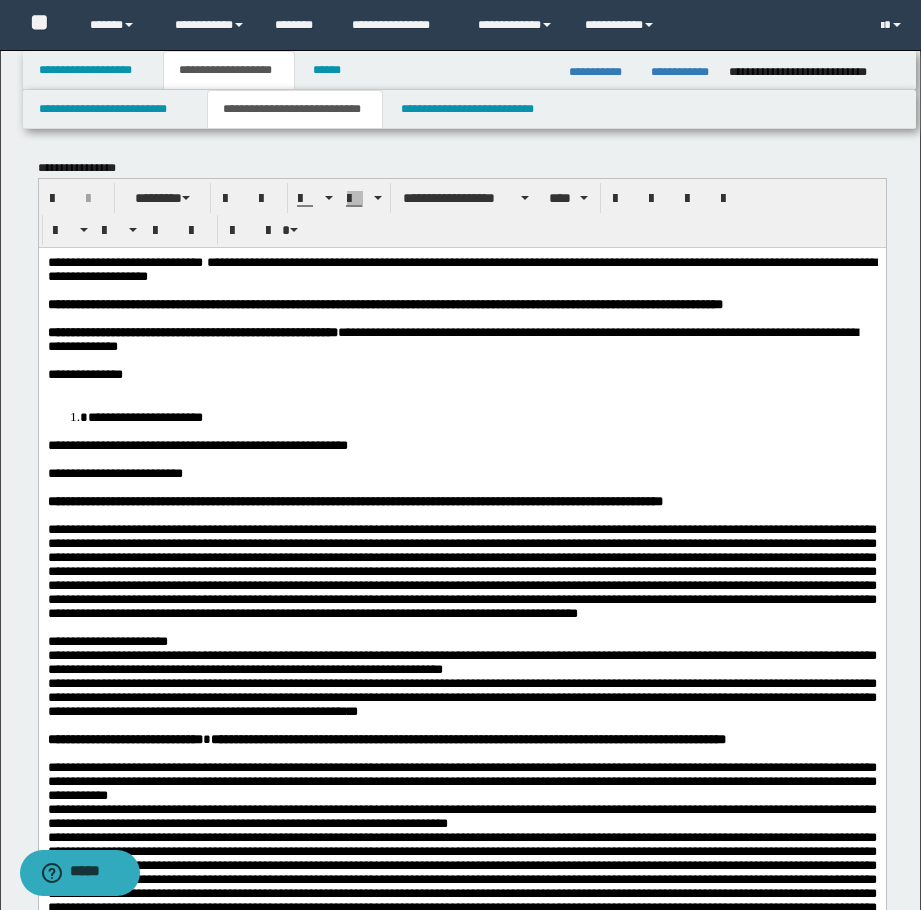 click on "**********" at bounding box center (461, 269) 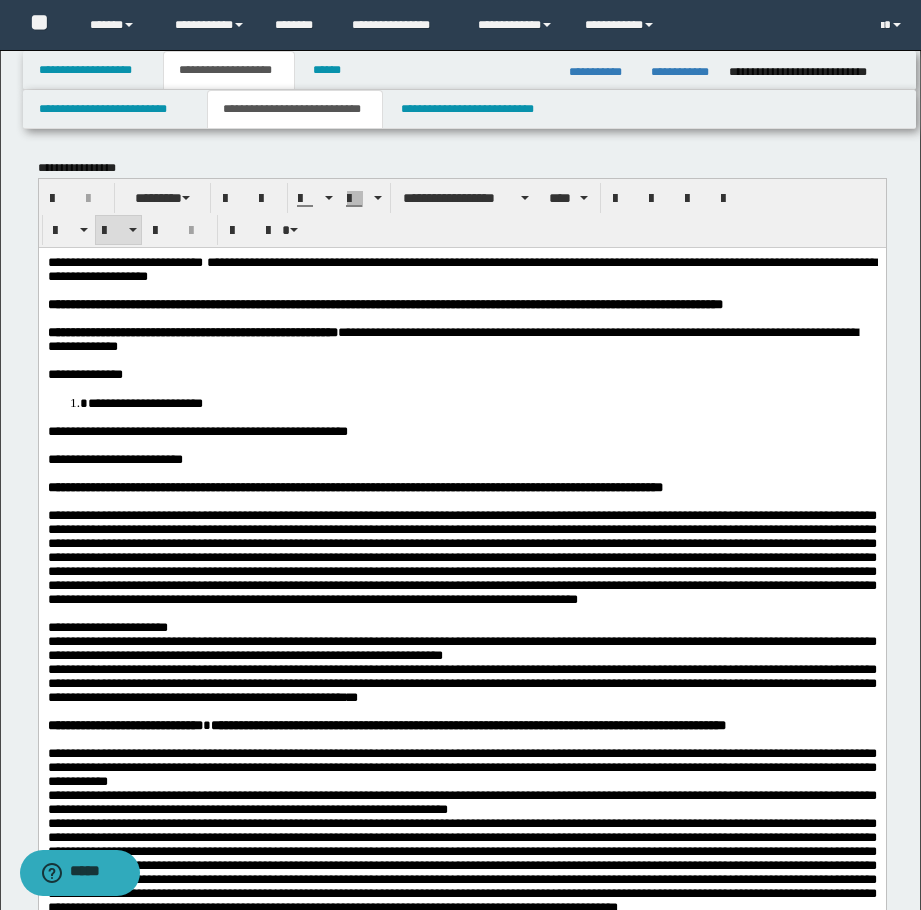 click on "**********" at bounding box center [481, 402] 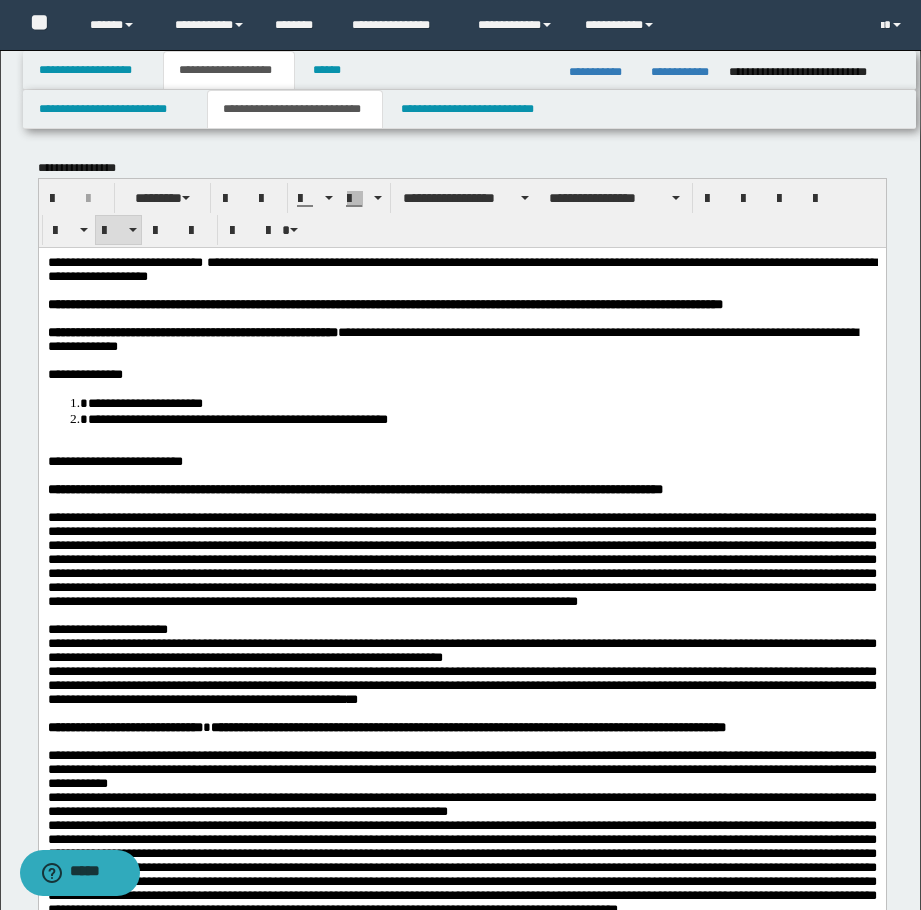 click on "**********" at bounding box center (481, 418) 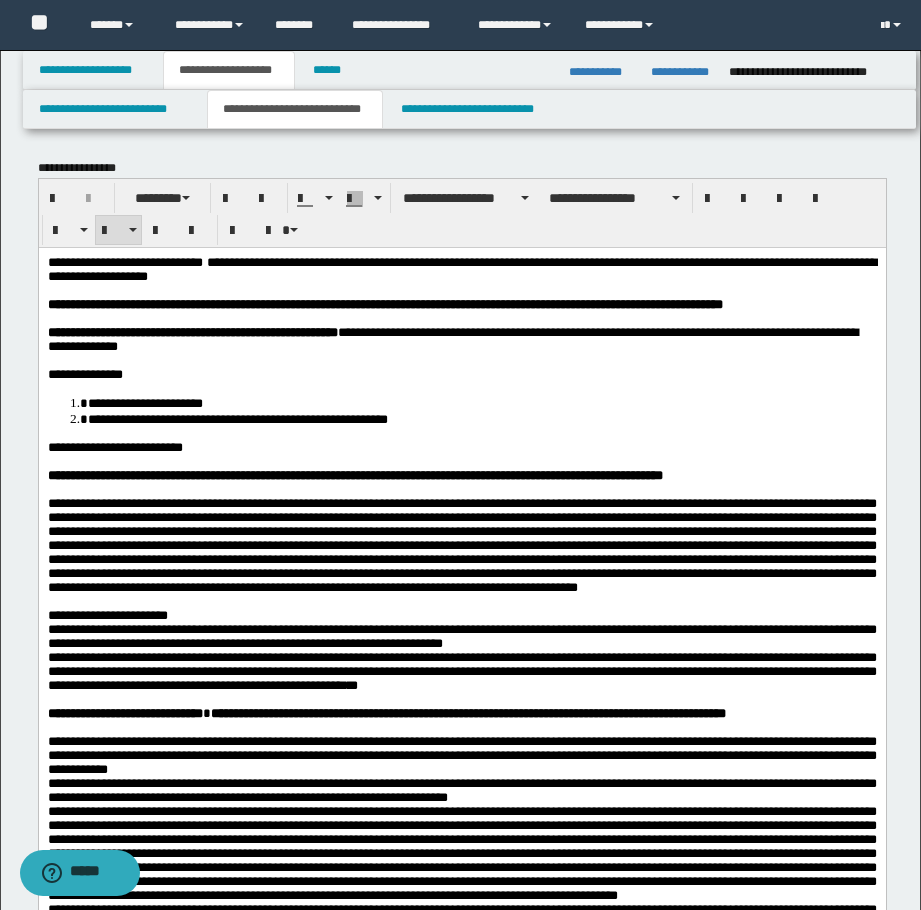 click on "**********" at bounding box center (481, 418) 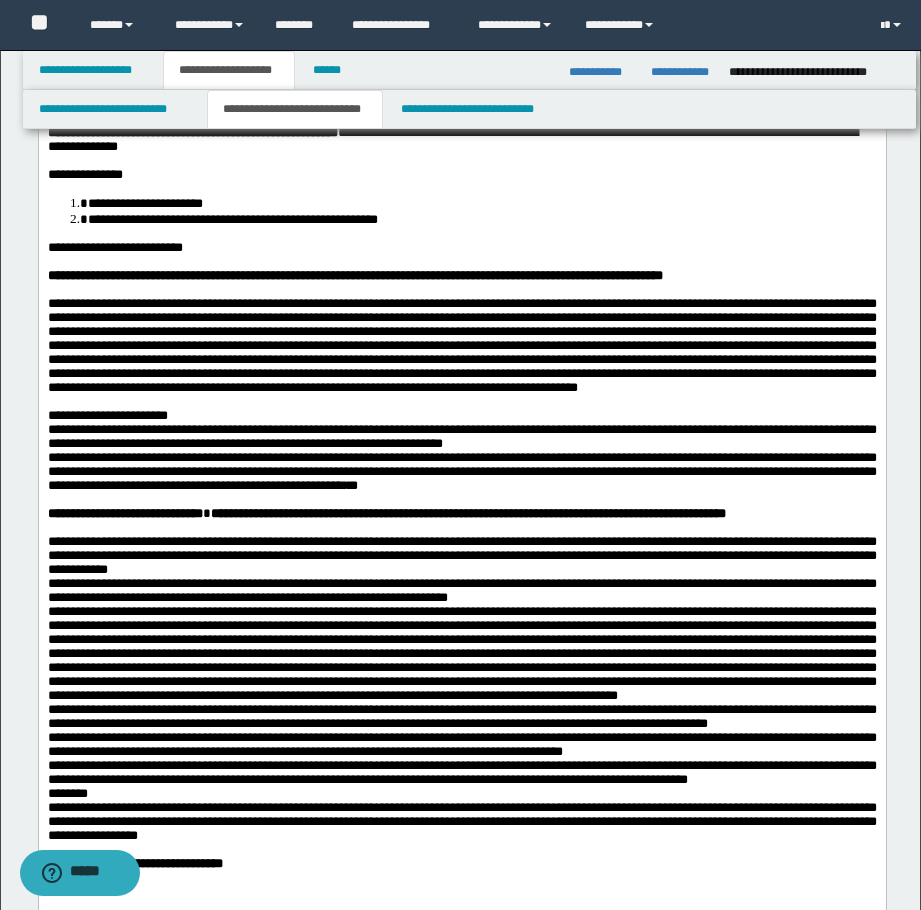 scroll, scrollTop: 300, scrollLeft: 0, axis: vertical 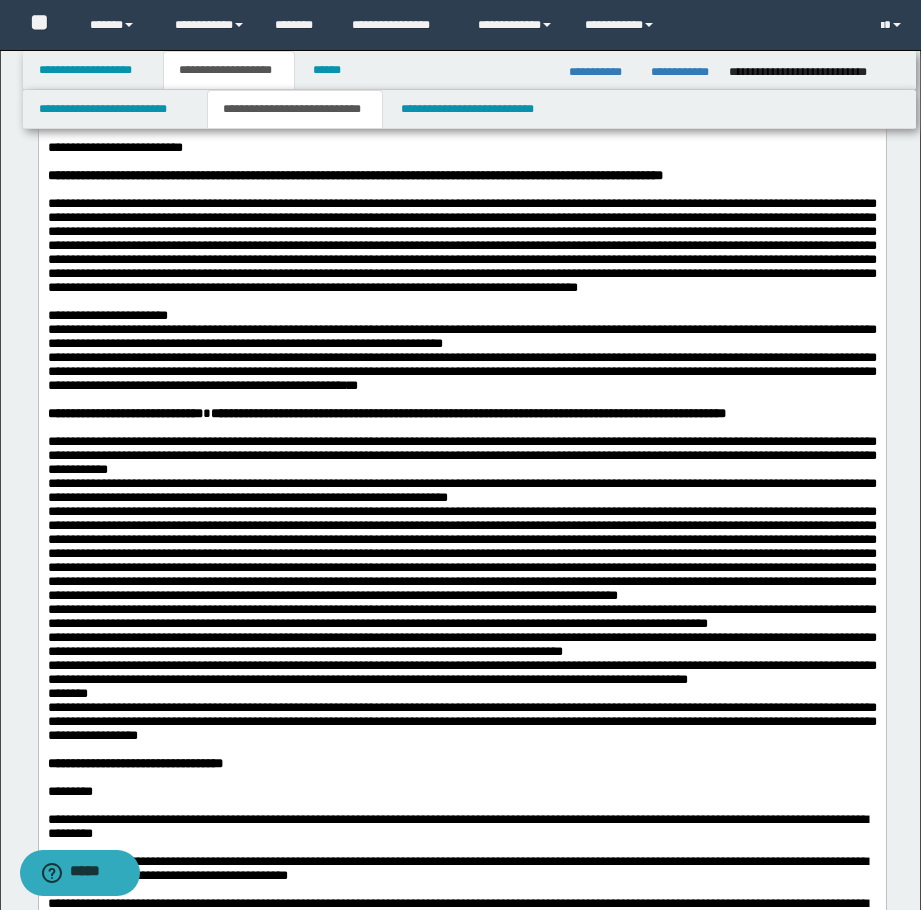 click on "**********" at bounding box center [461, 337] 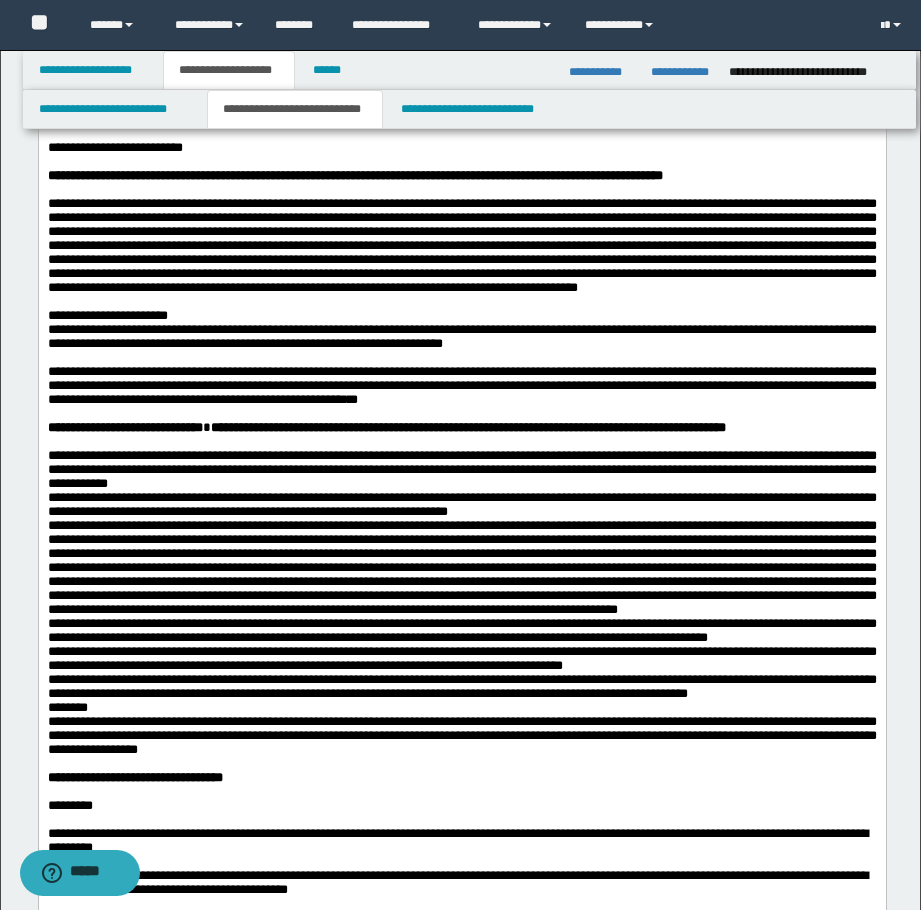 click on "**********" at bounding box center (461, 336) 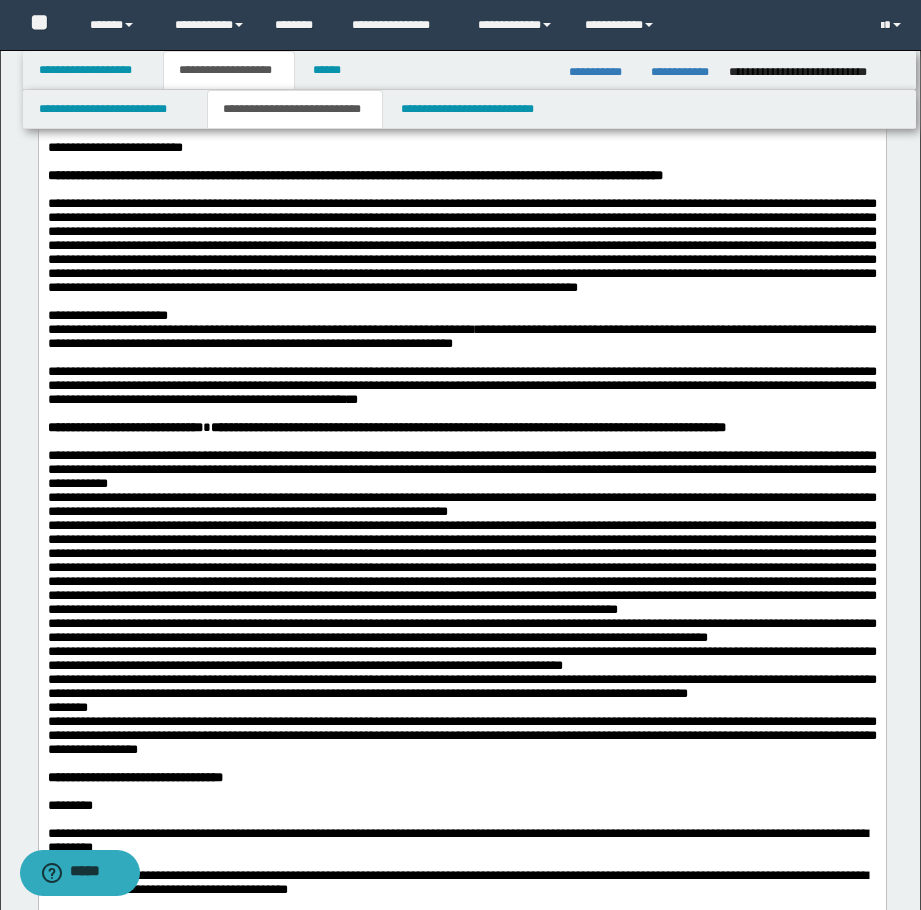 click on "**********" at bounding box center [461, 337] 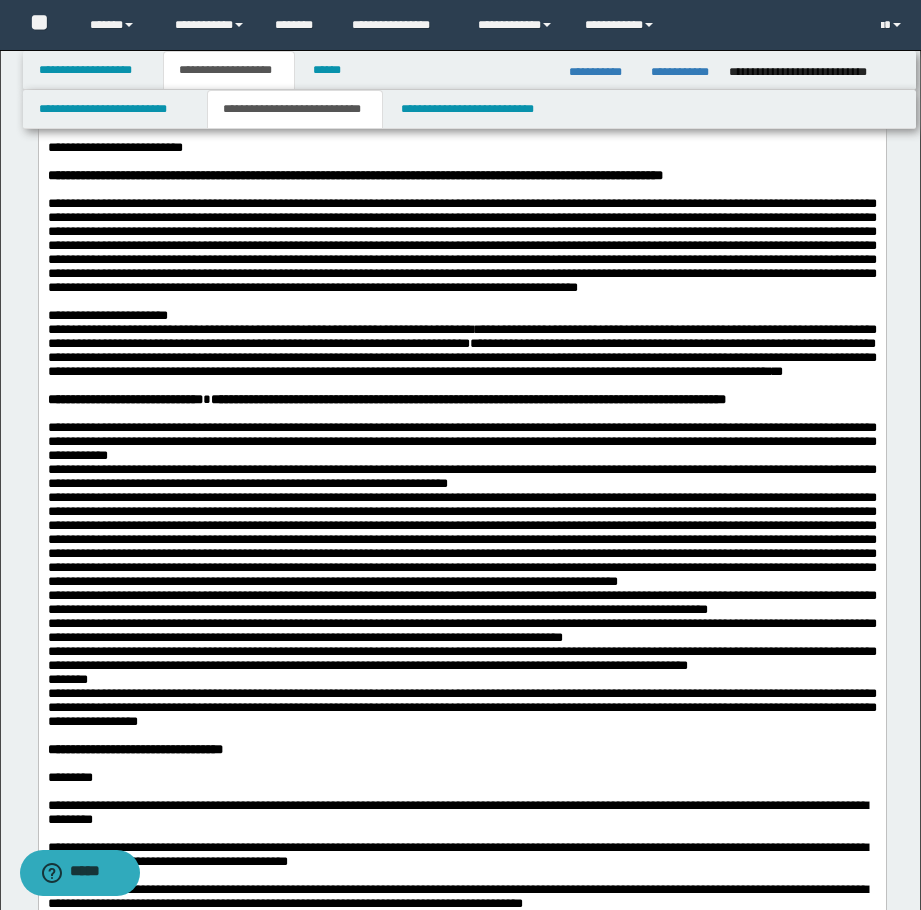 click on "**********" at bounding box center (461, 316) 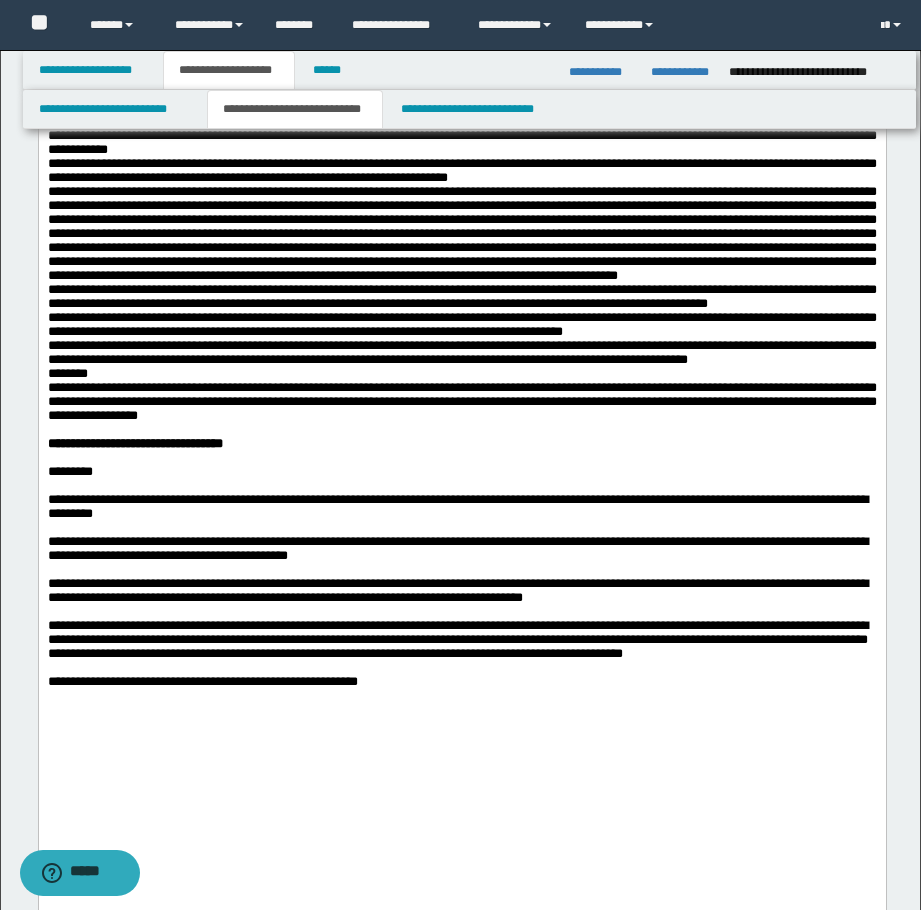 scroll, scrollTop: 700, scrollLeft: 0, axis: vertical 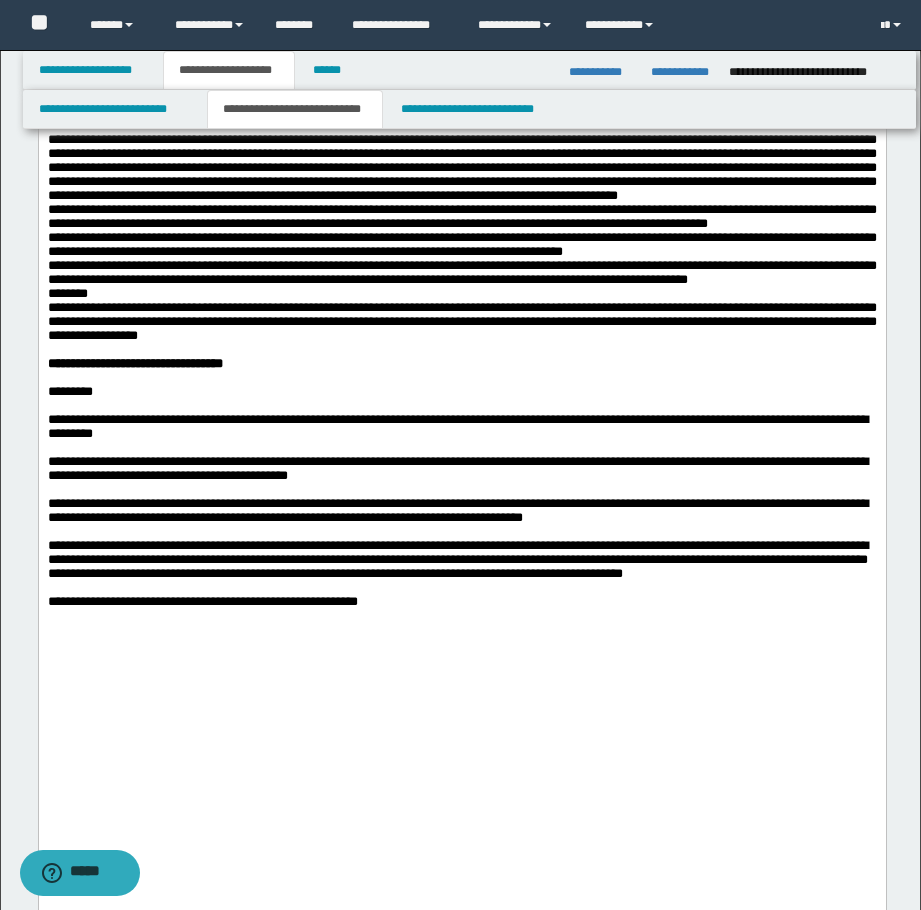 click on "********" at bounding box center [461, 294] 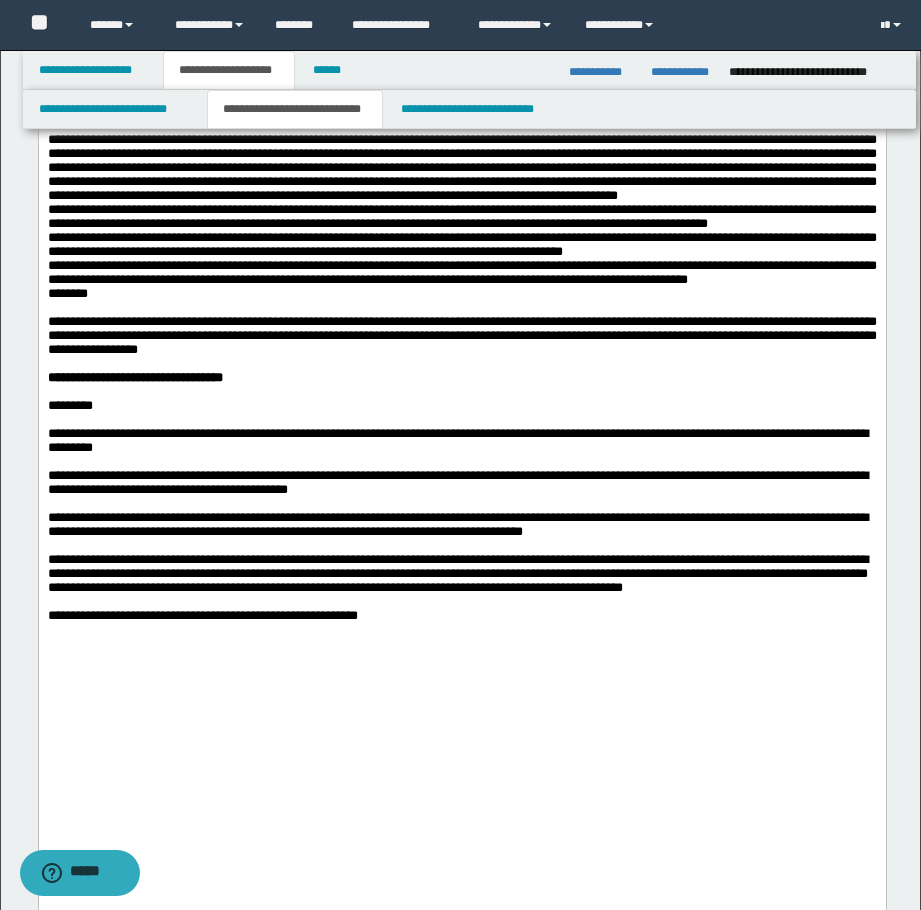 click on "**********" at bounding box center (461, 272) 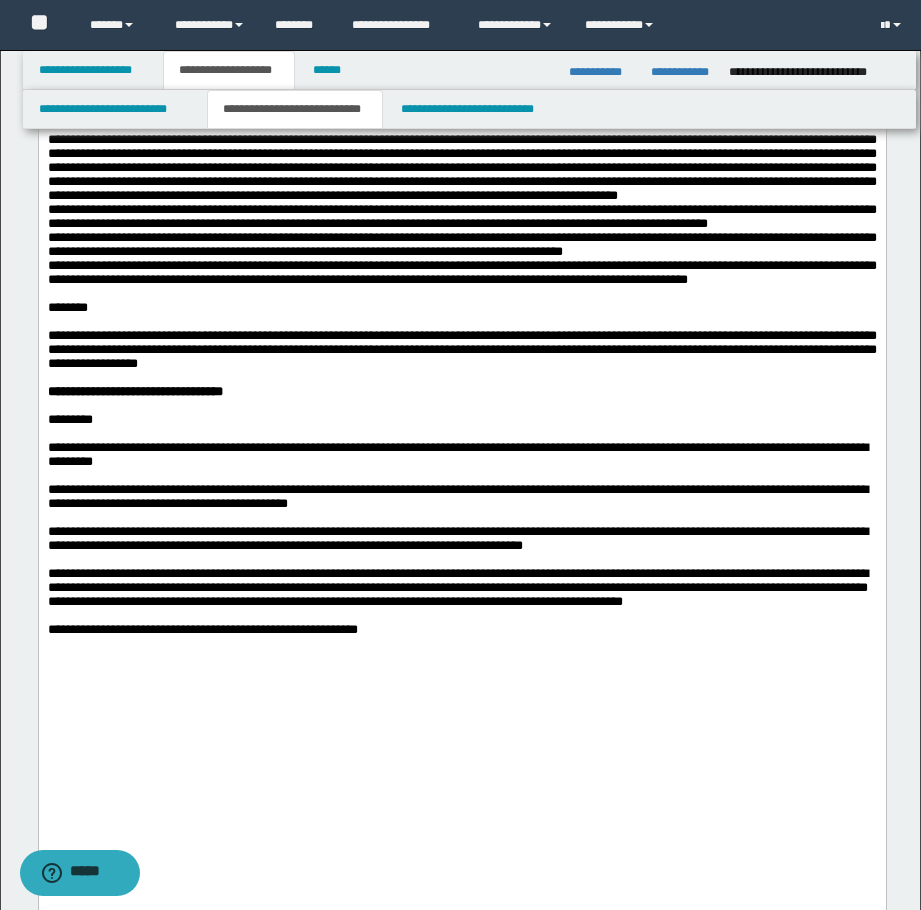 click on "**********" at bounding box center (461, 245) 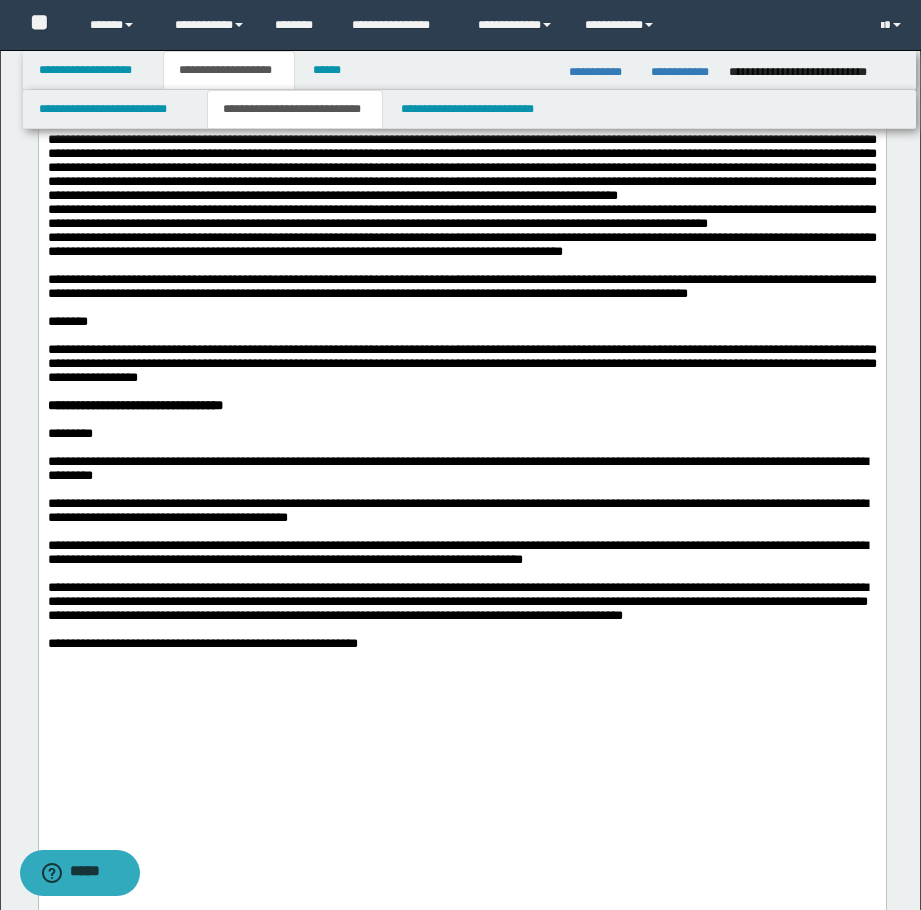 click on "**********" at bounding box center [461, 217] 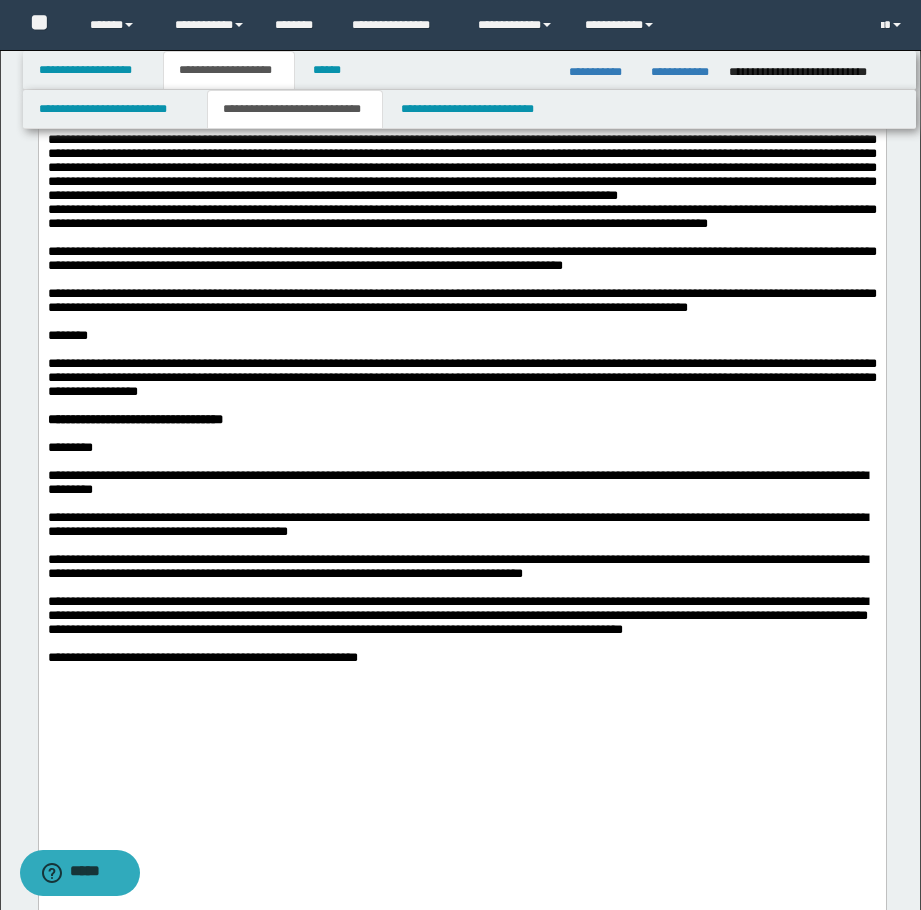click at bounding box center (461, 154) 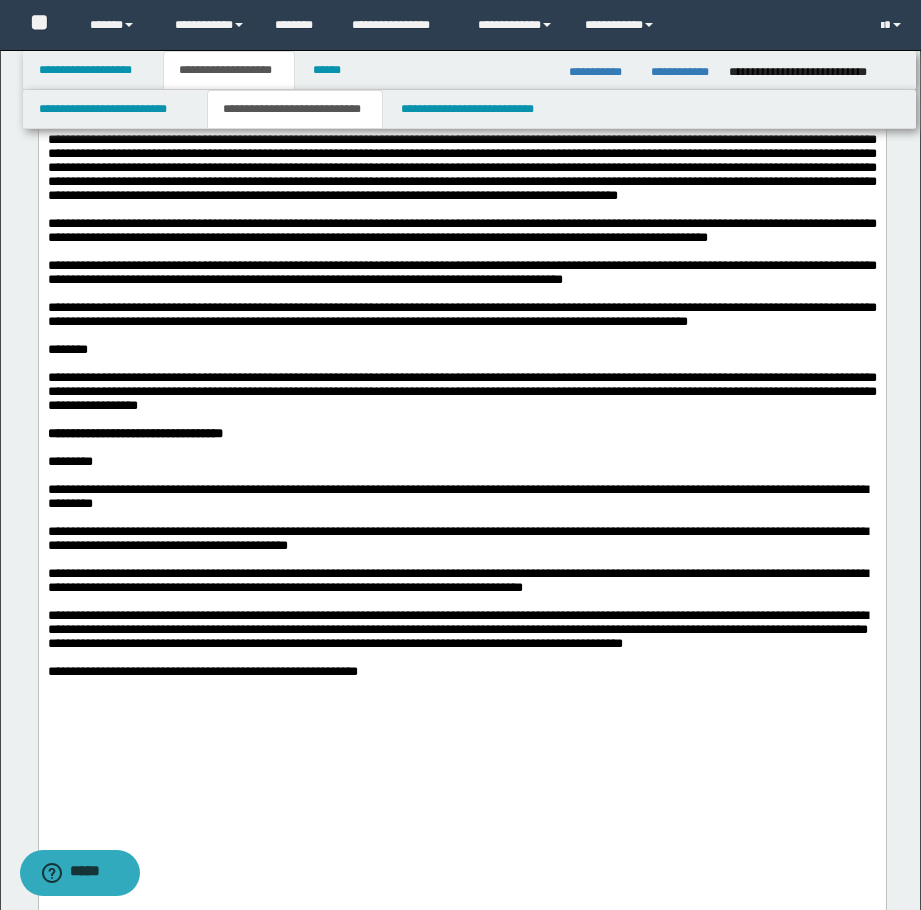 click on "**********" at bounding box center (461, 90) 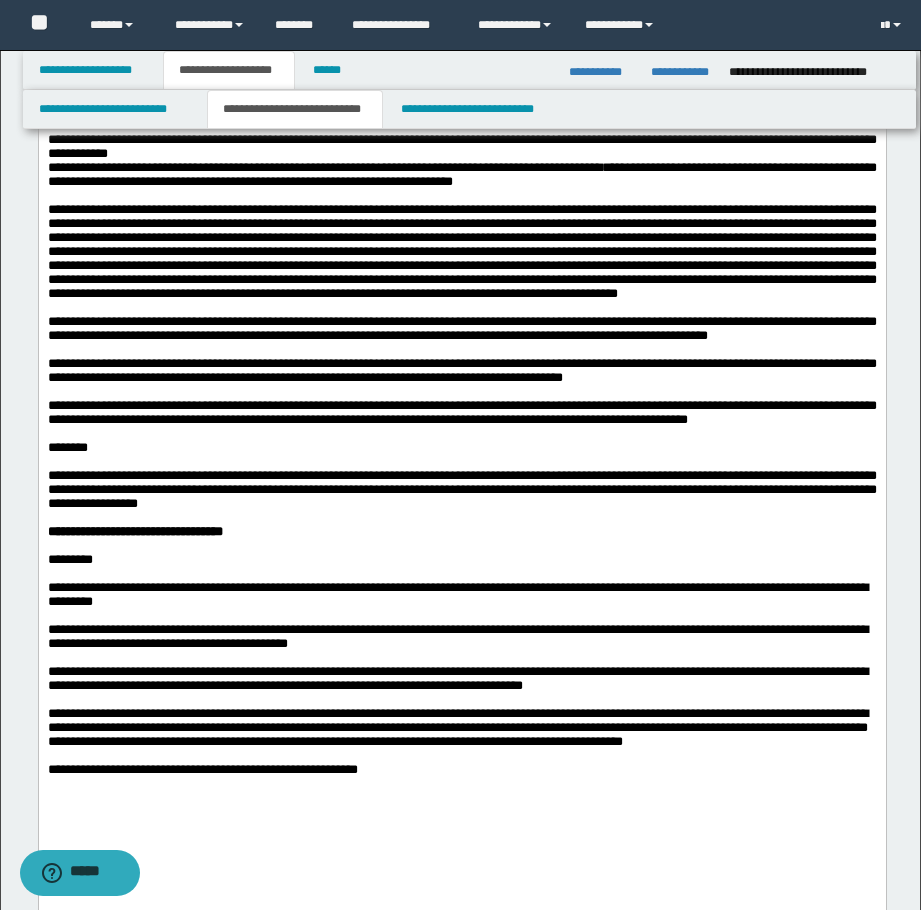 scroll, scrollTop: 500, scrollLeft: 0, axis: vertical 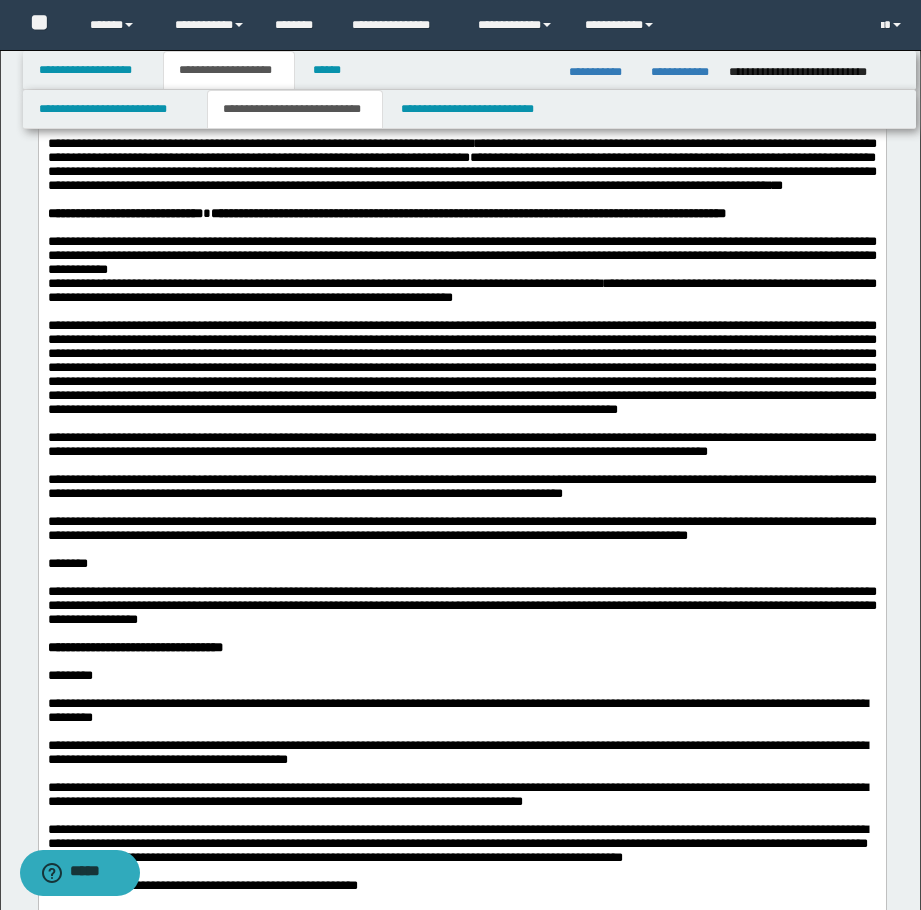click on "**********" at bounding box center (461, 256) 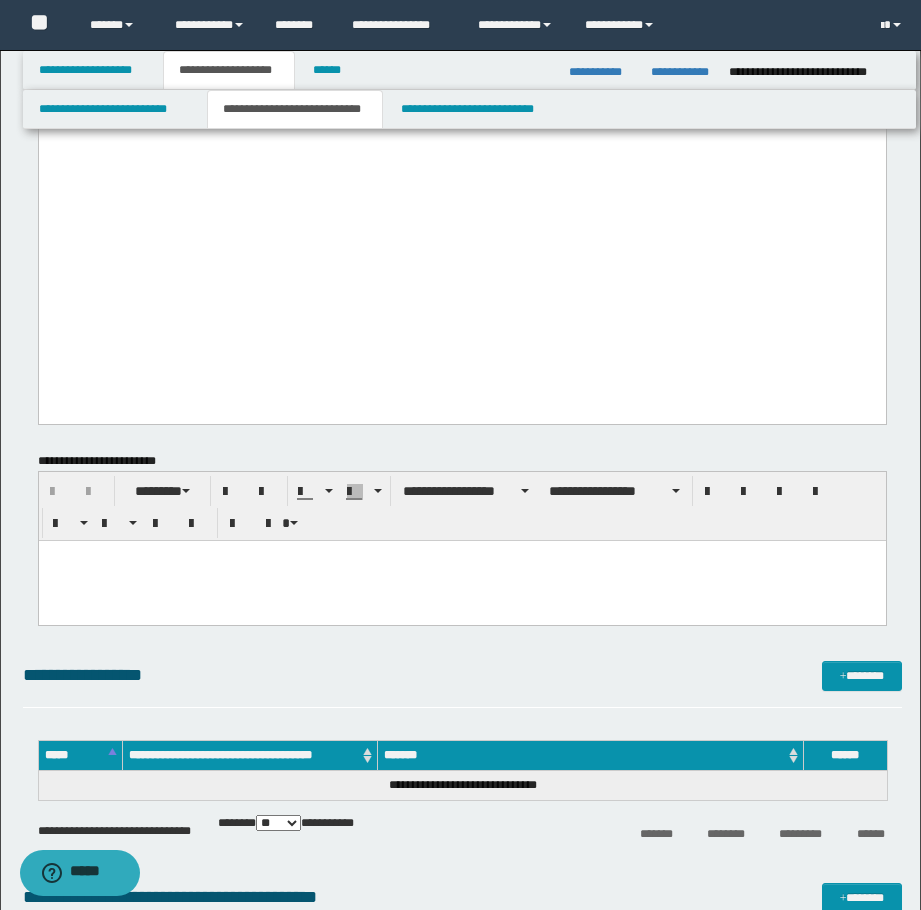 scroll, scrollTop: 1300, scrollLeft: 0, axis: vertical 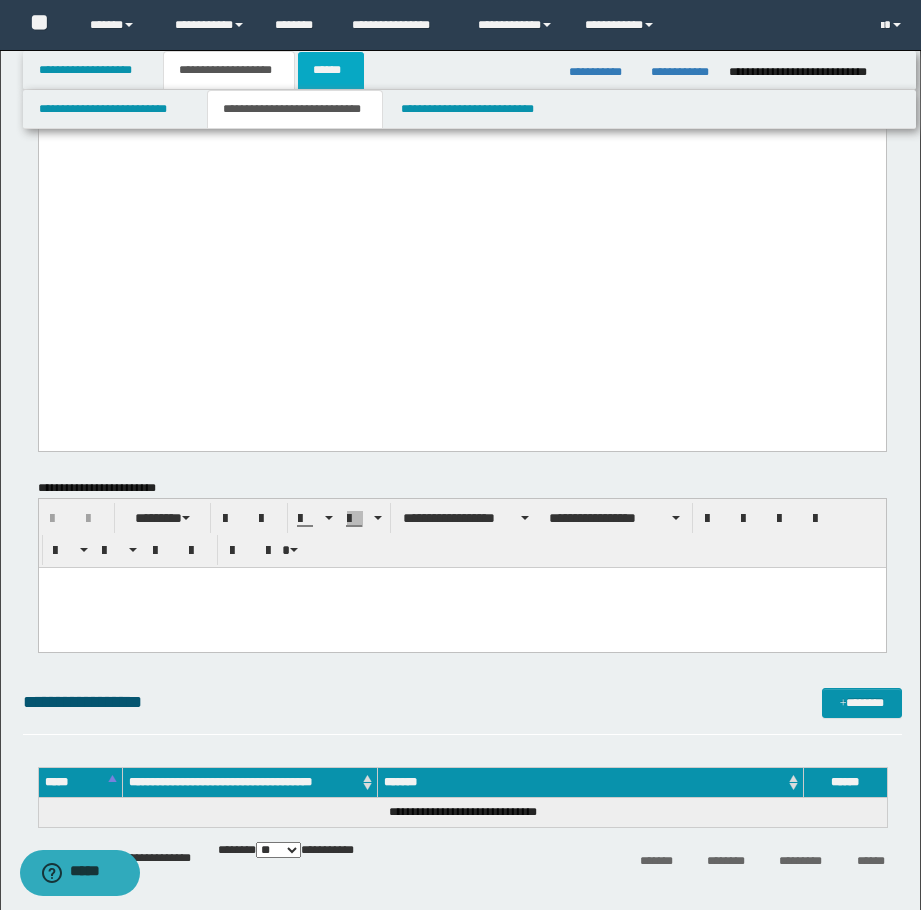 click on "******" at bounding box center (331, 70) 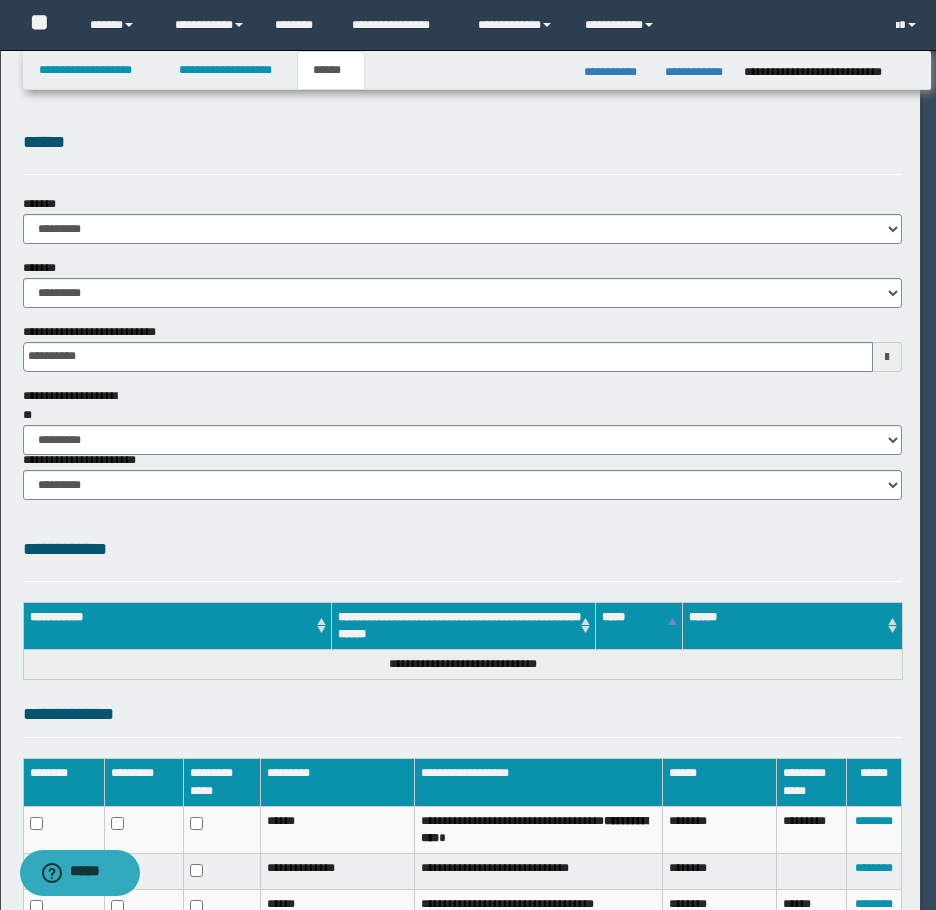 scroll, scrollTop: 0, scrollLeft: 0, axis: both 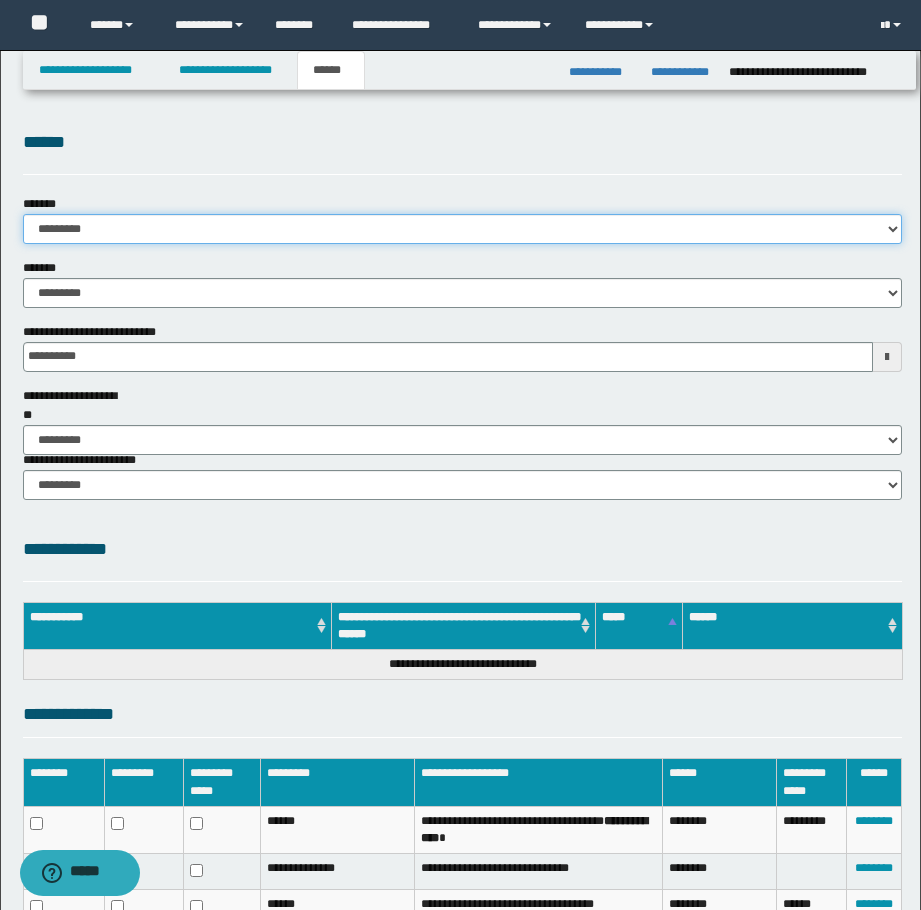 drag, startPoint x: 146, startPoint y: 243, endPoint x: 133, endPoint y: 234, distance: 15.811388 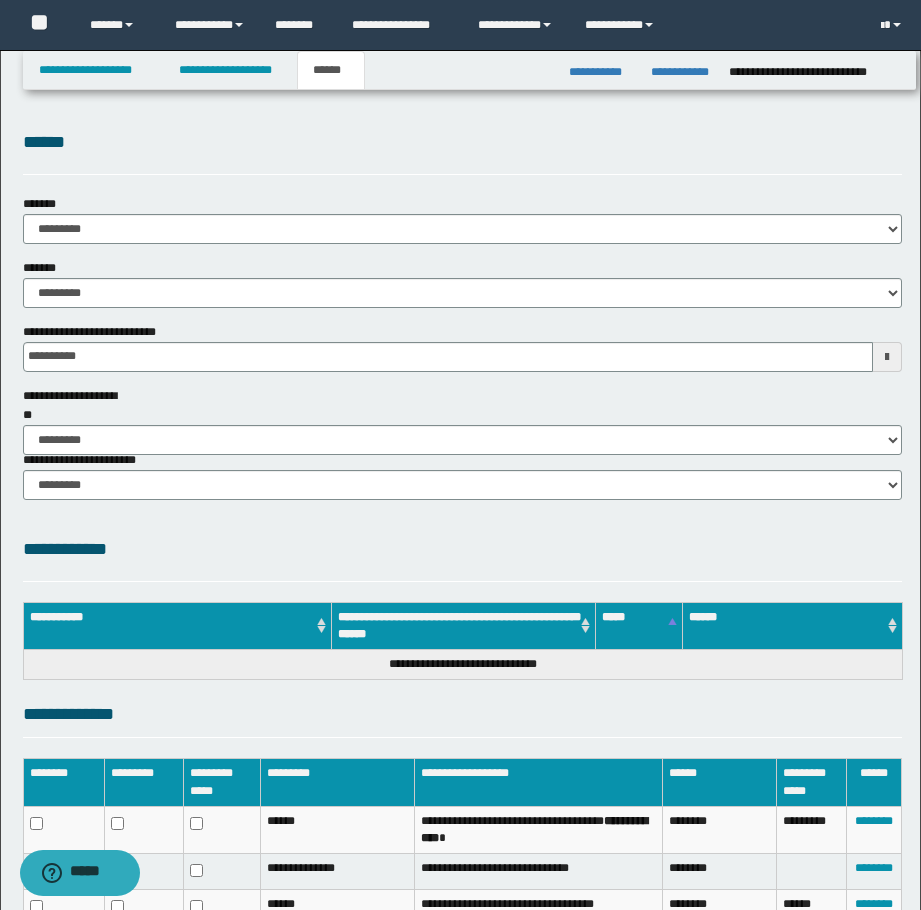 click on "**********" at bounding box center (462, 291) 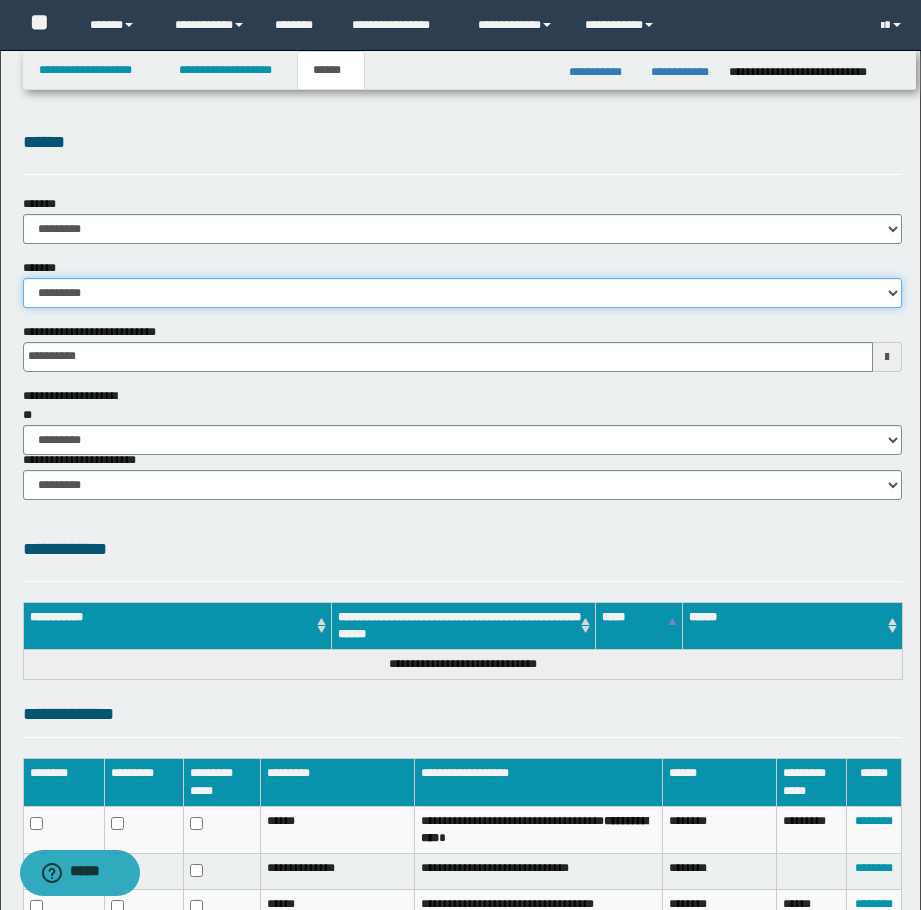click on "**********" at bounding box center (462, 293) 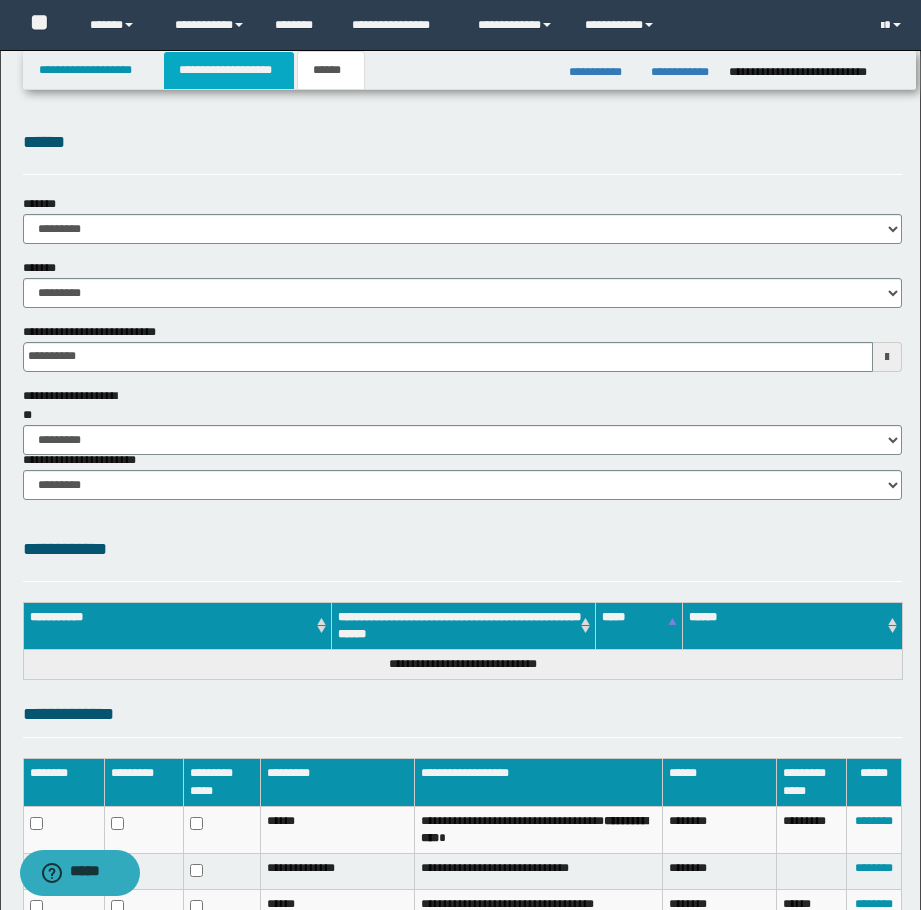 click on "**********" at bounding box center [229, 70] 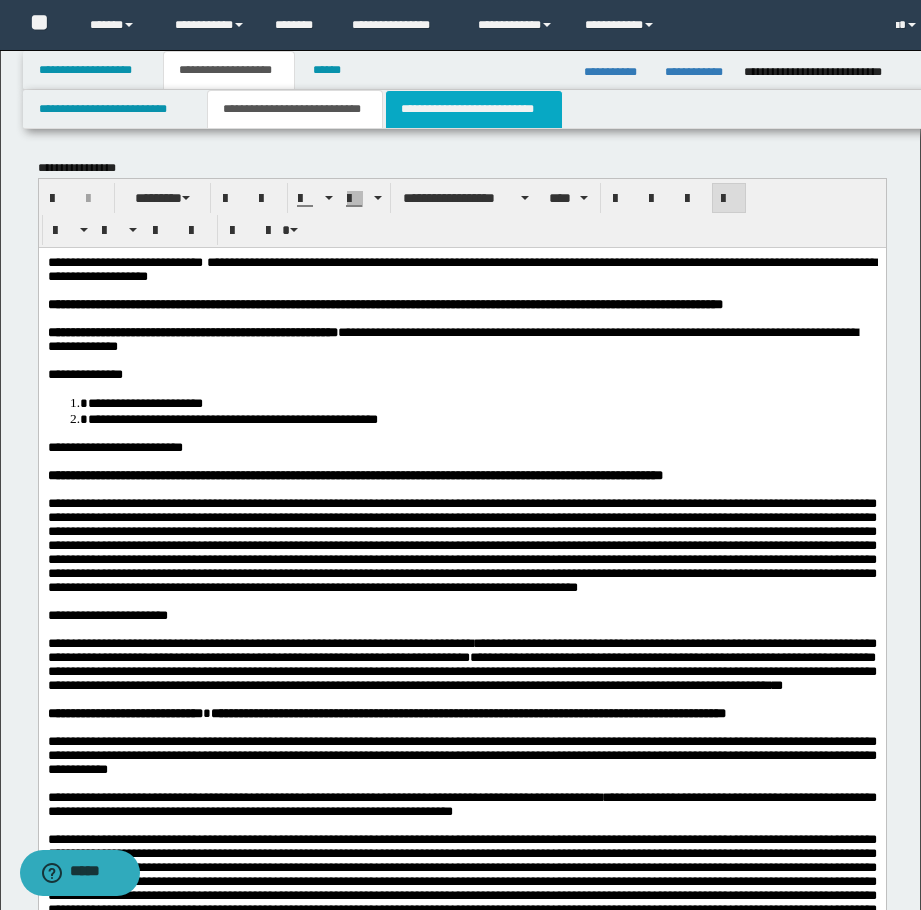 click on "**********" at bounding box center (474, 109) 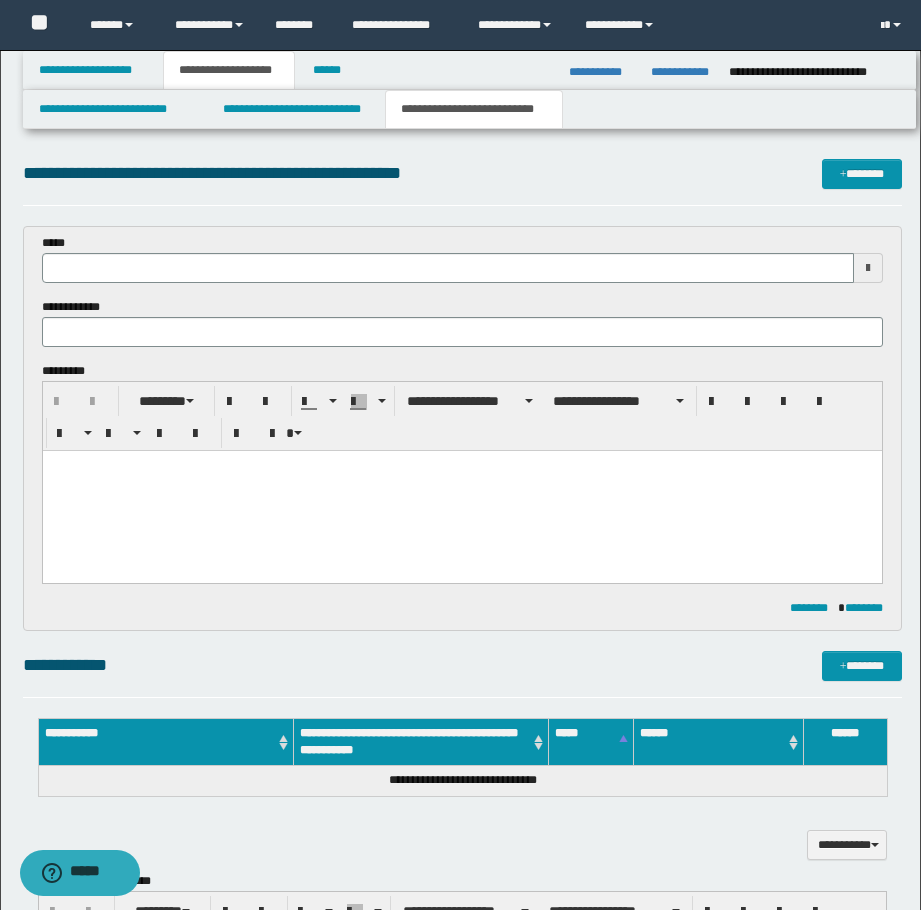 scroll, scrollTop: 0, scrollLeft: 0, axis: both 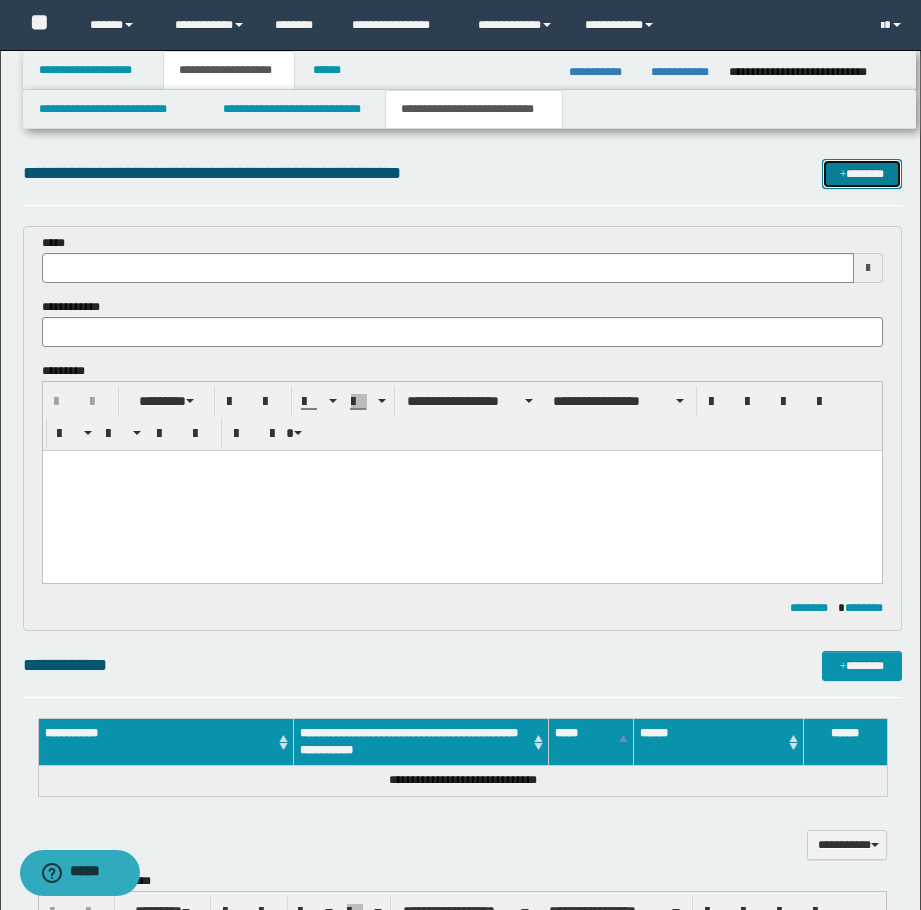click on "*******" at bounding box center [862, 174] 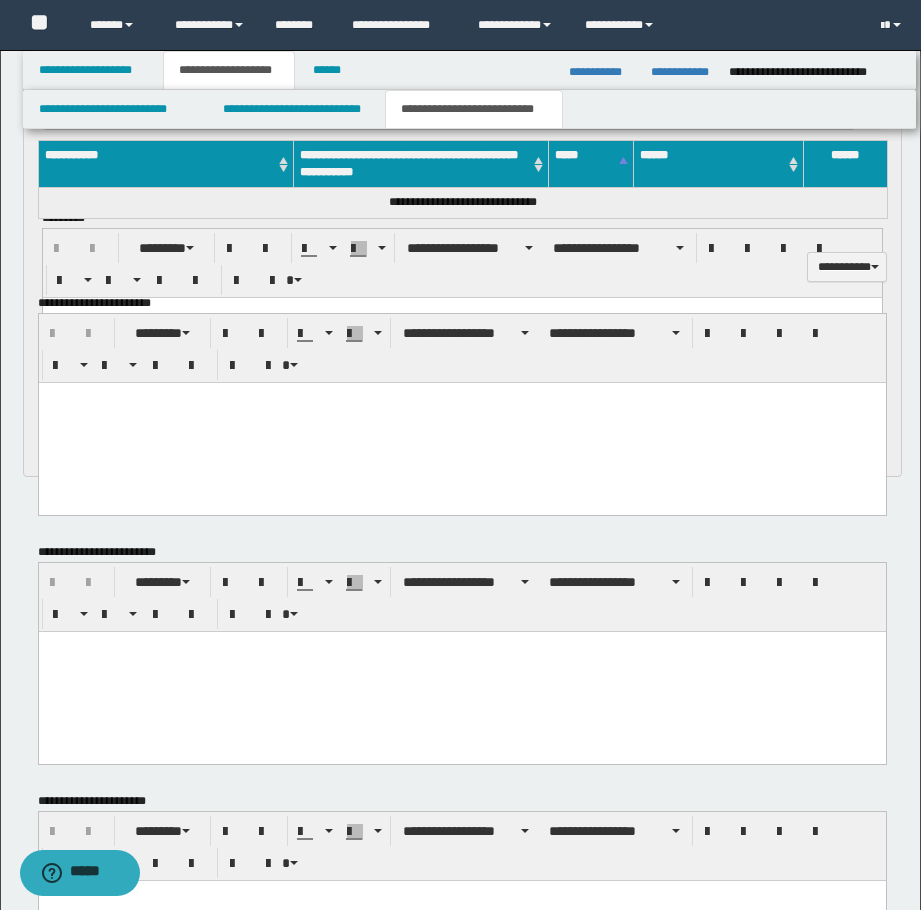 scroll, scrollTop: 0, scrollLeft: 0, axis: both 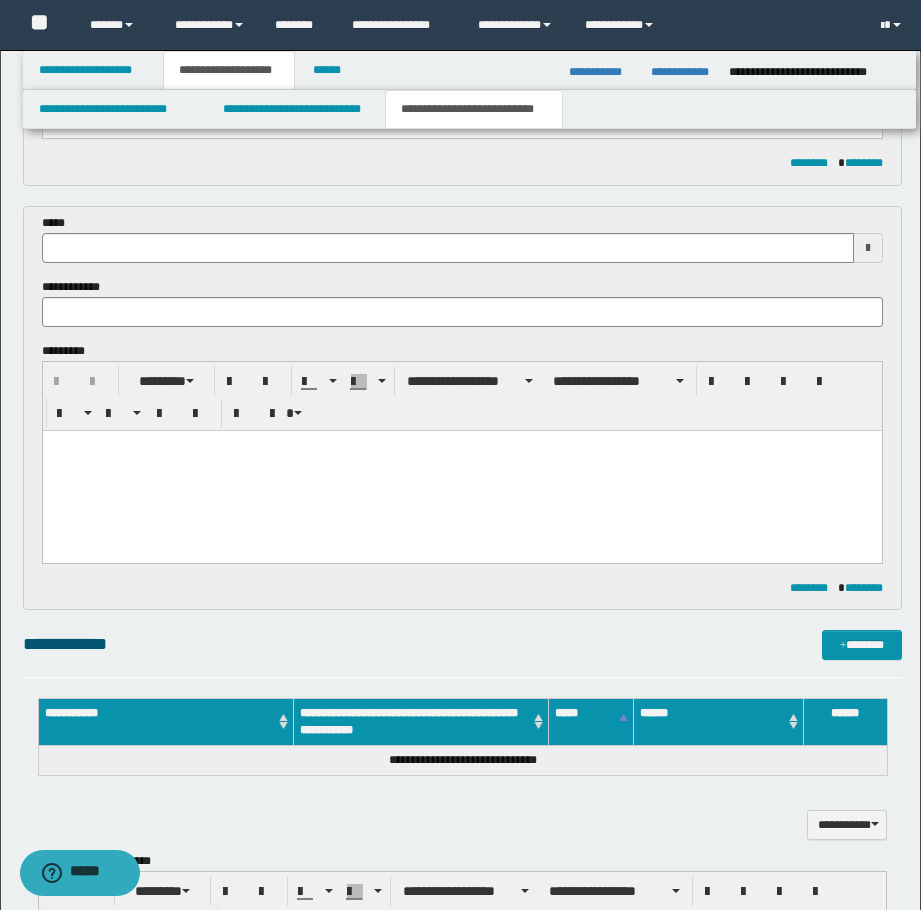type 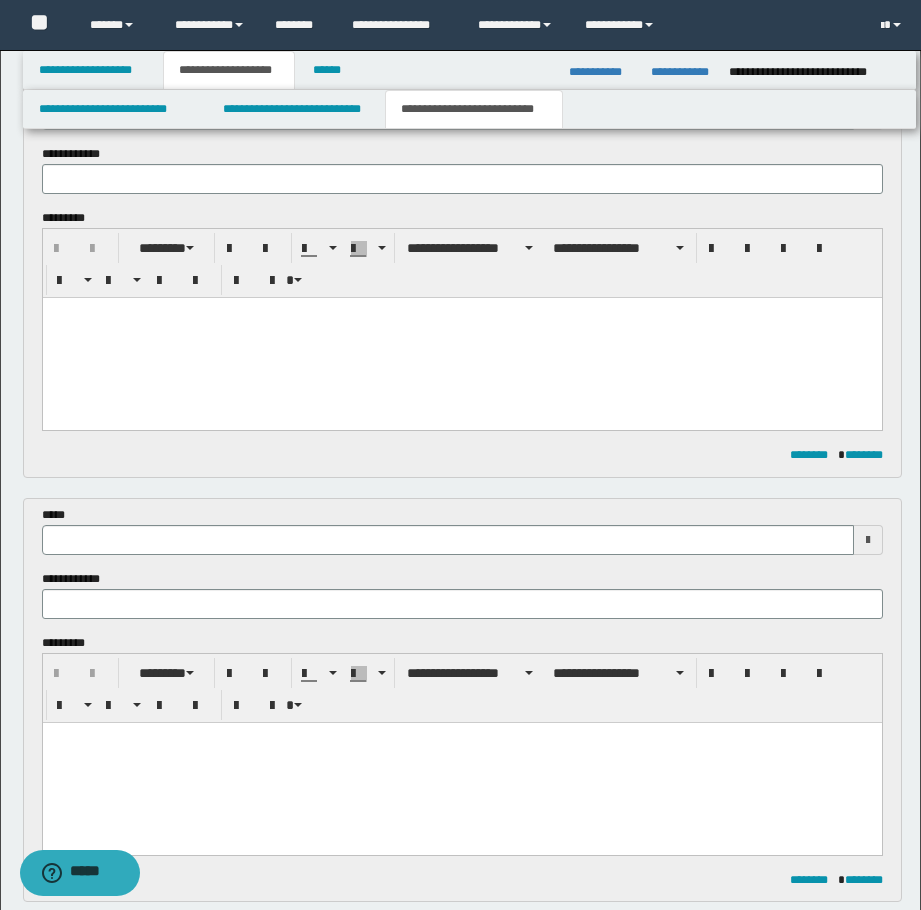 scroll, scrollTop: 0, scrollLeft: 0, axis: both 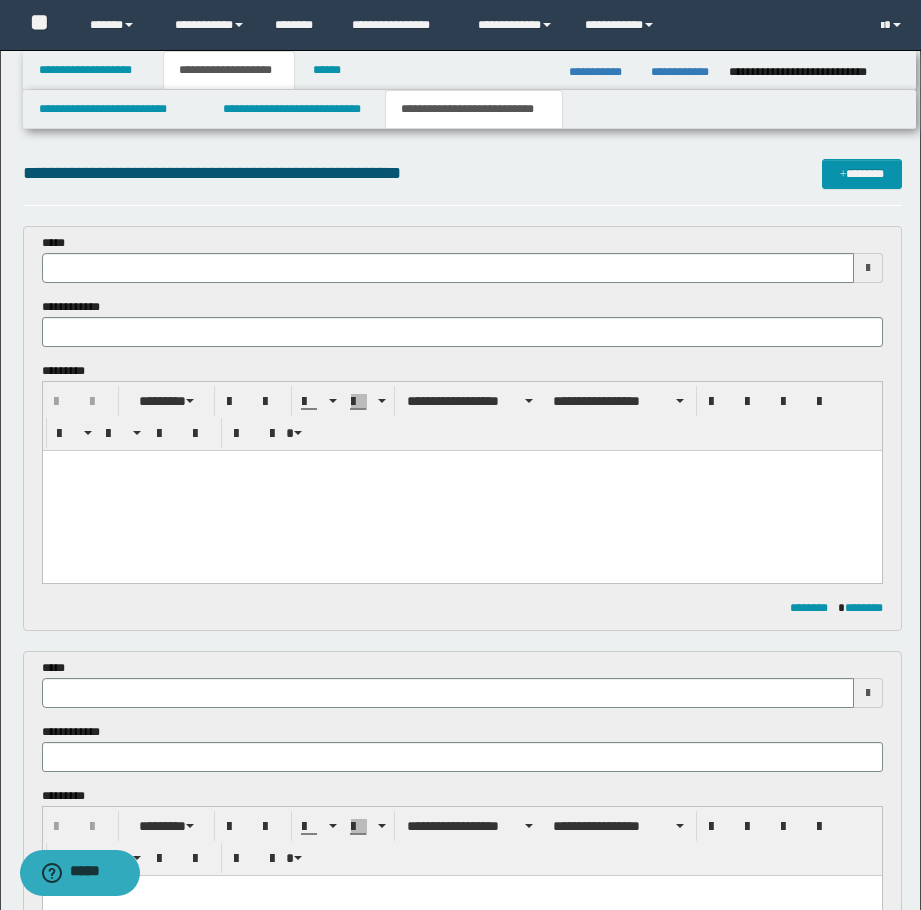 click on "*****" at bounding box center [462, 258] 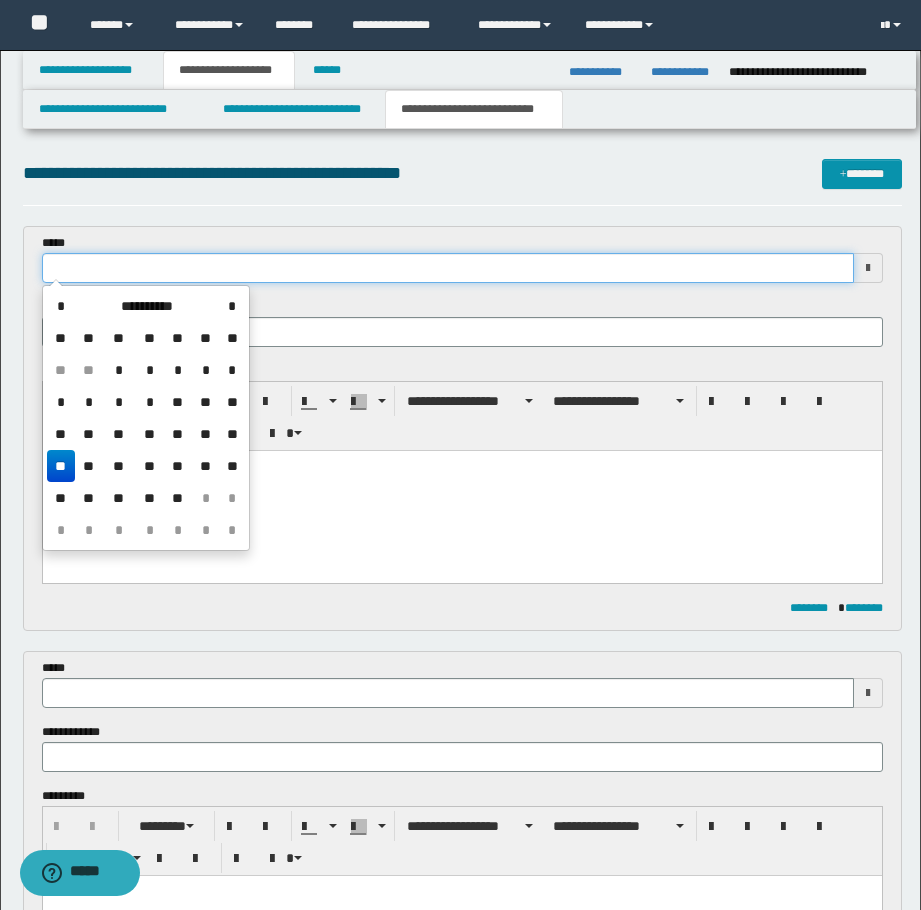 click at bounding box center (448, 268) 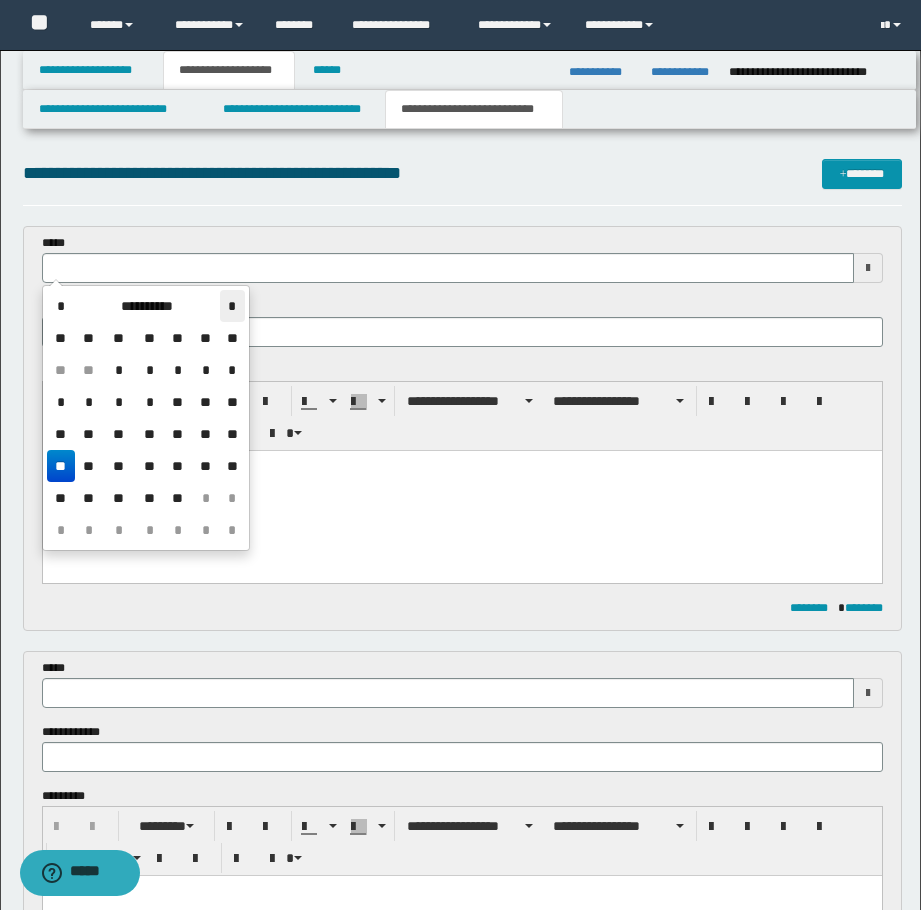 click on "*" at bounding box center (232, 306) 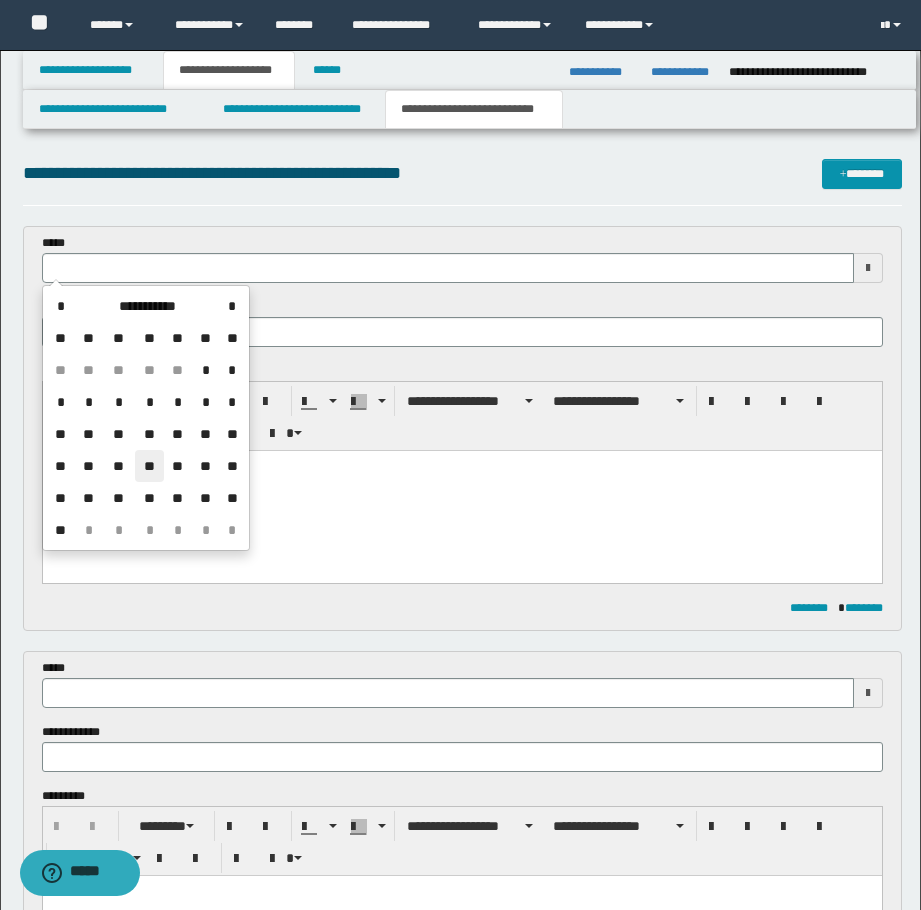 click on "**" at bounding box center [149, 466] 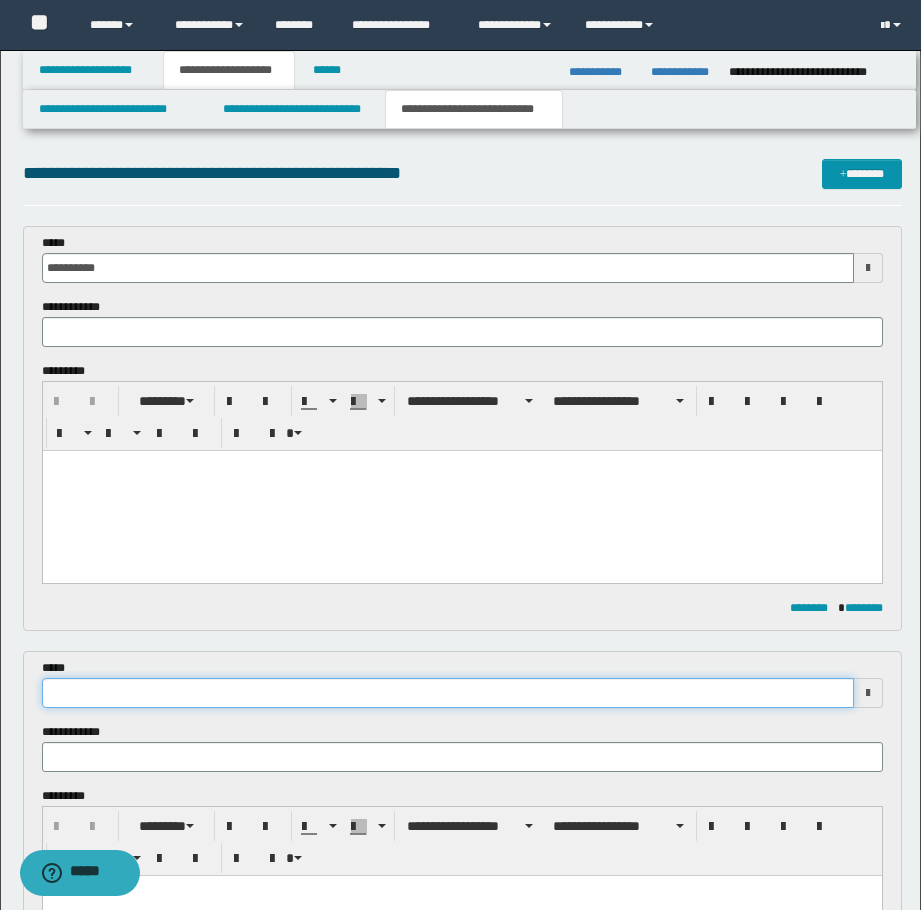click at bounding box center [448, 693] 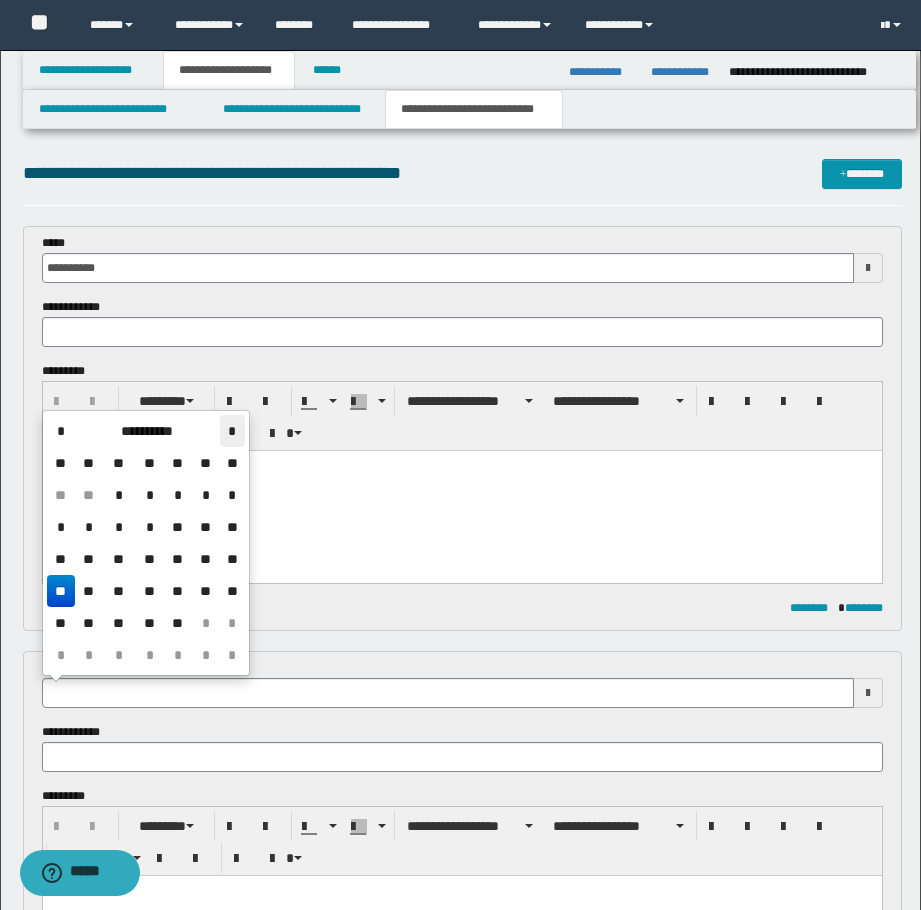 click on "*" at bounding box center [232, 431] 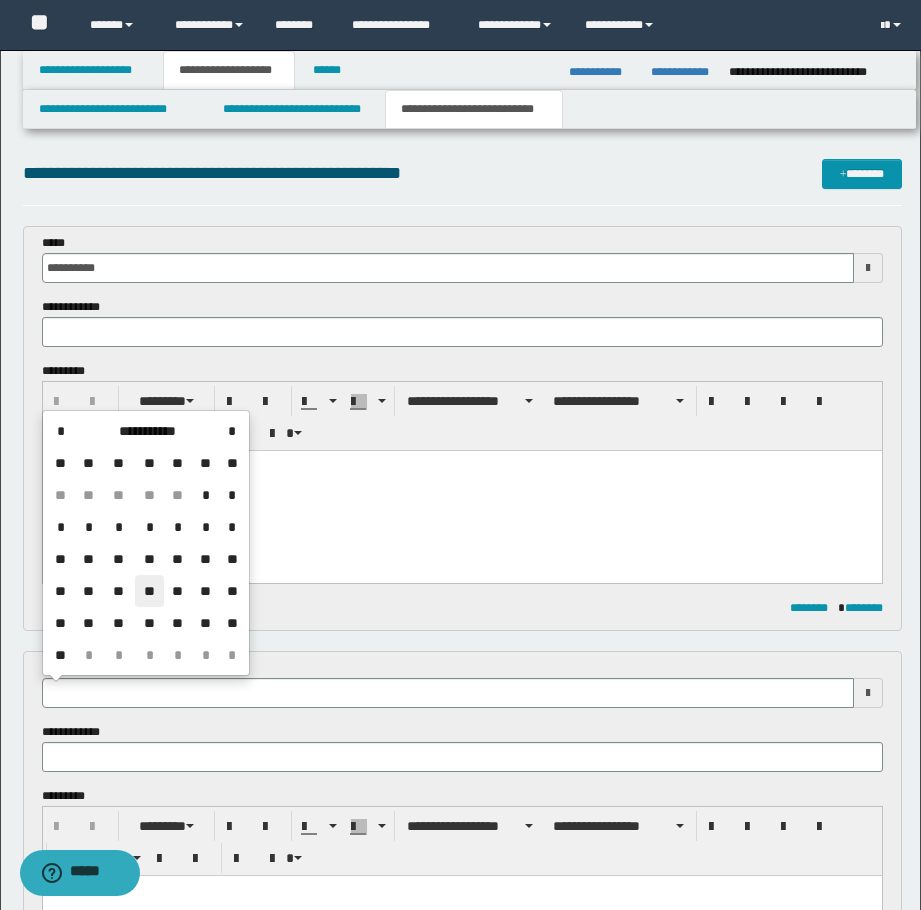 click on "**" at bounding box center (149, 591) 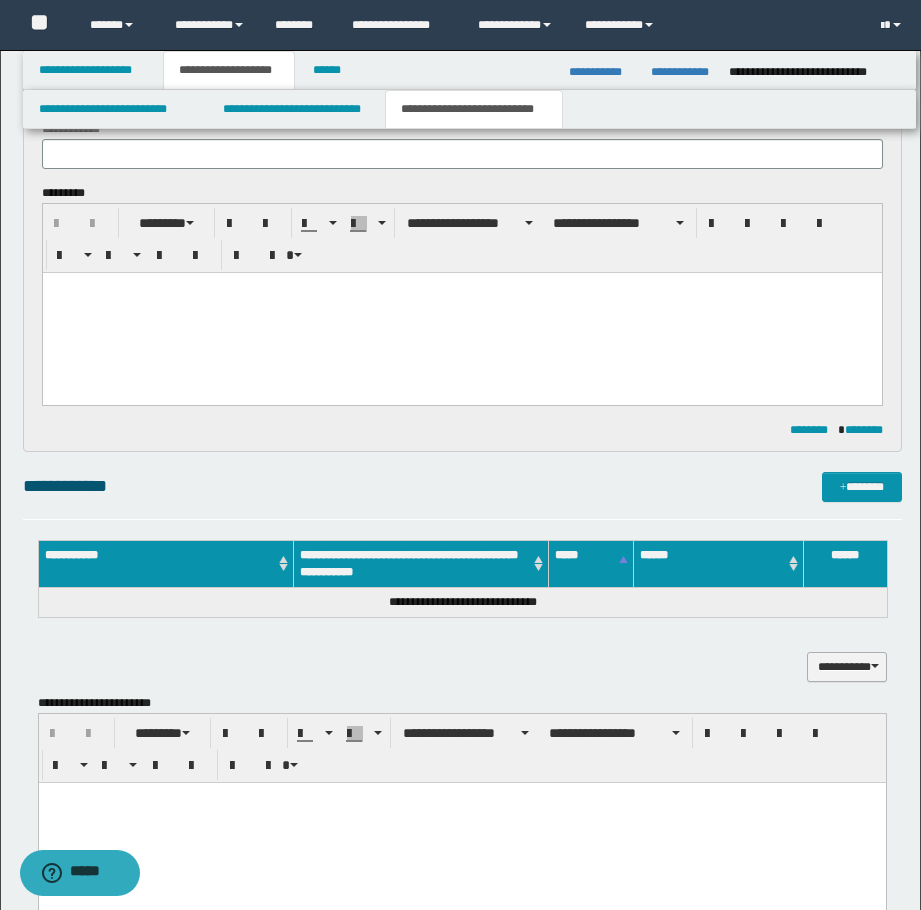 scroll, scrollTop: 700, scrollLeft: 0, axis: vertical 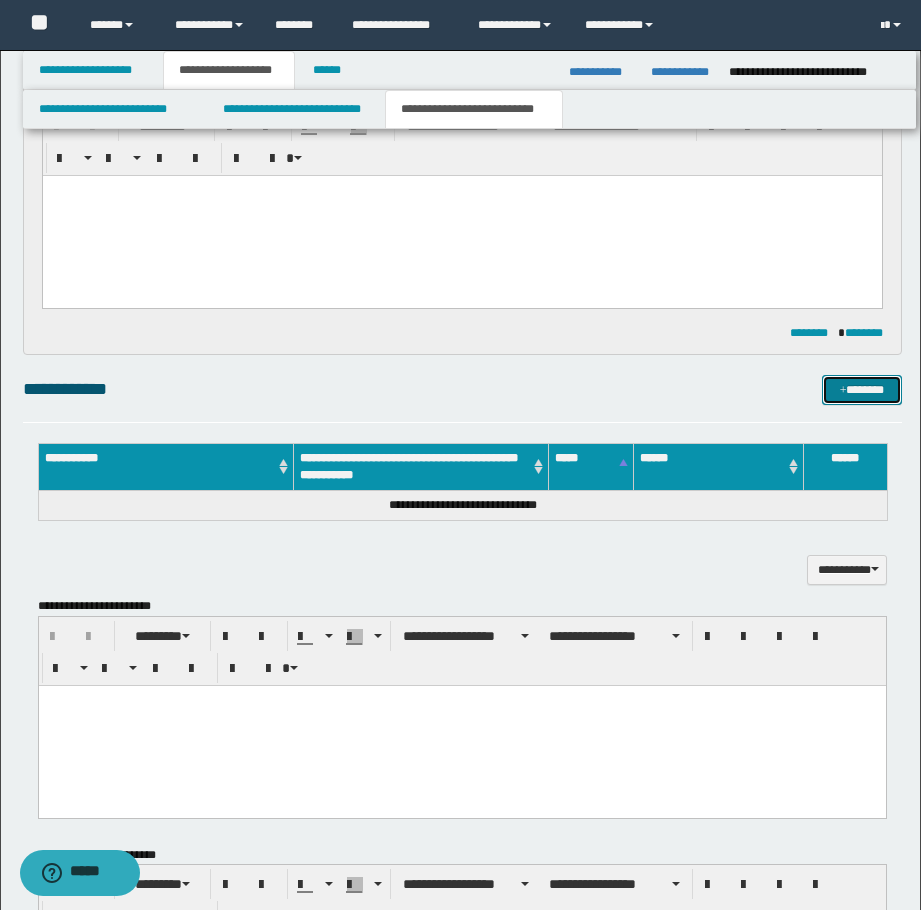 click on "*******" at bounding box center (862, 390) 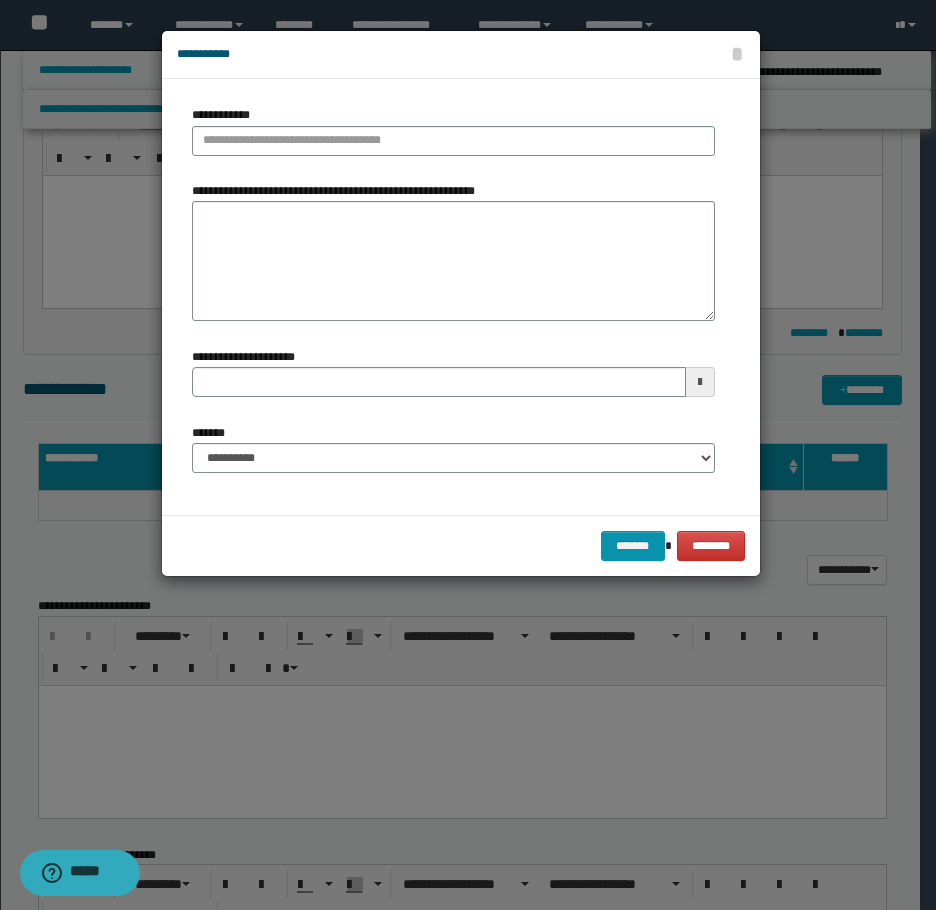 drag, startPoint x: 479, startPoint y: 165, endPoint x: 469, endPoint y: 153, distance: 15.6205 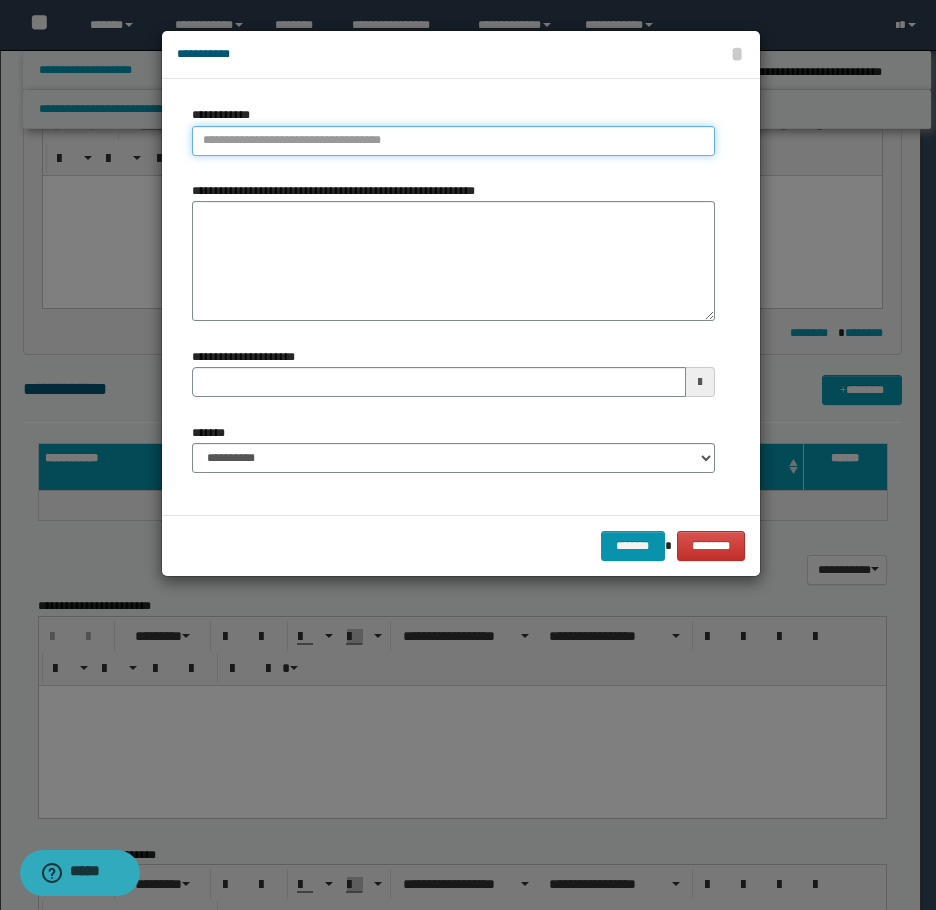 click on "**********" at bounding box center [453, 141] 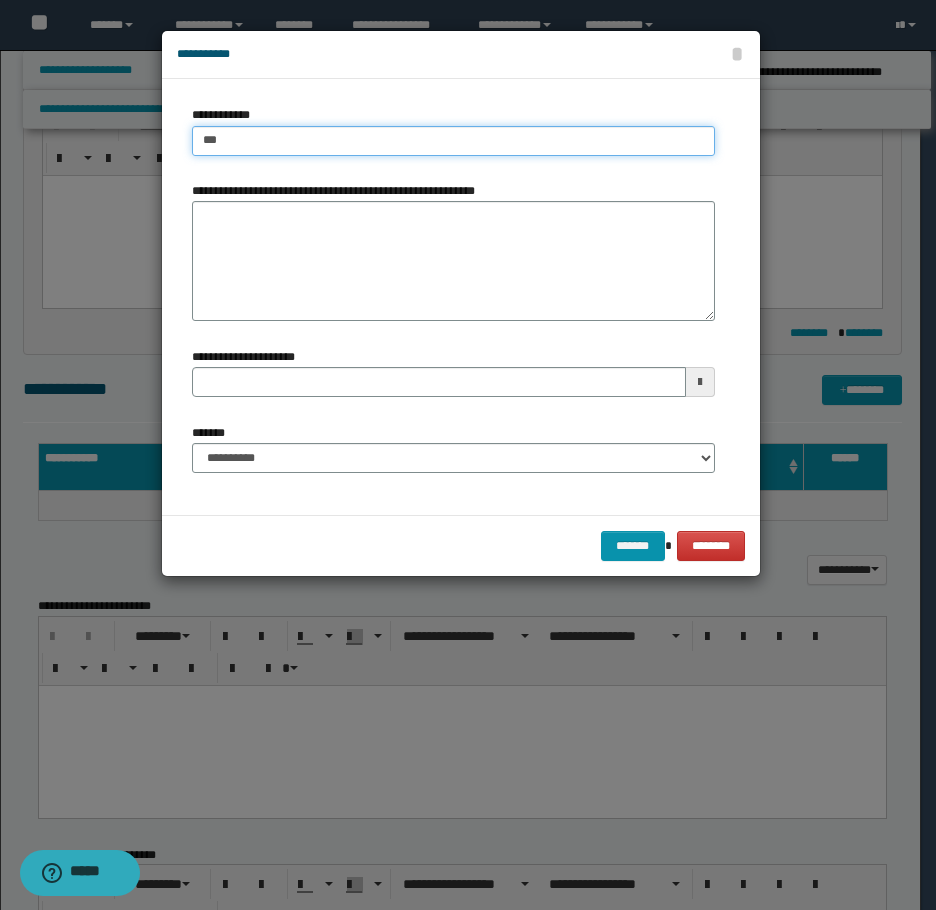 type on "****" 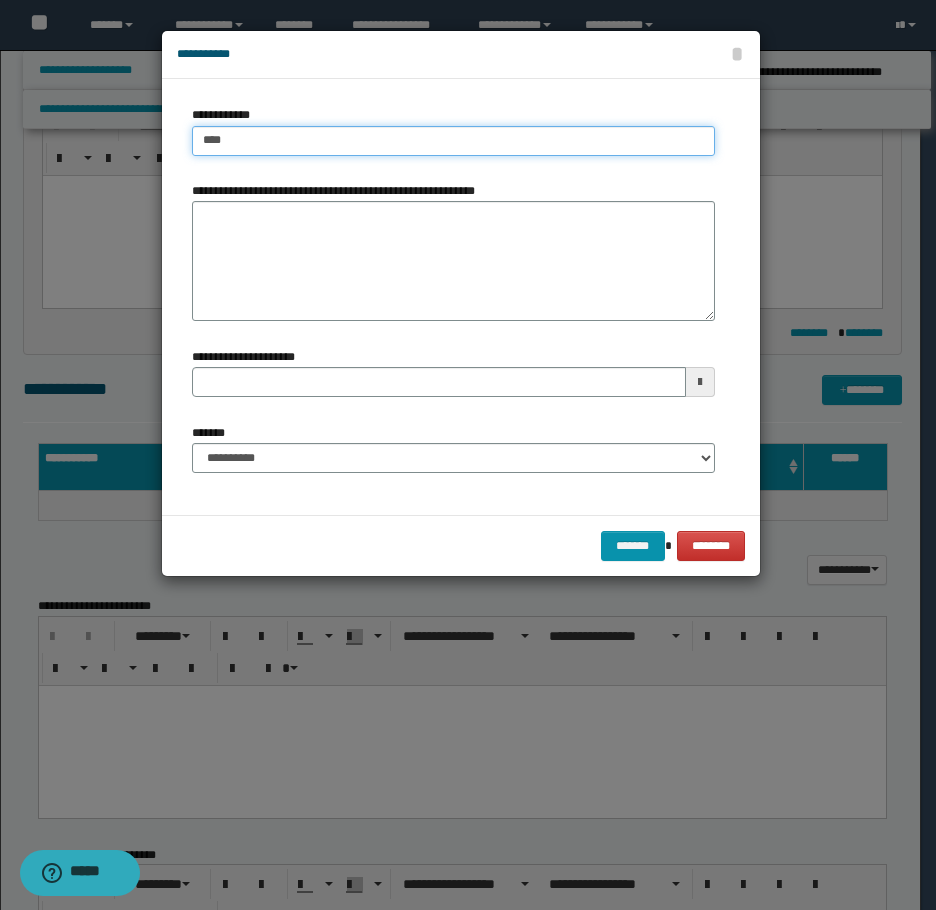 type on "****" 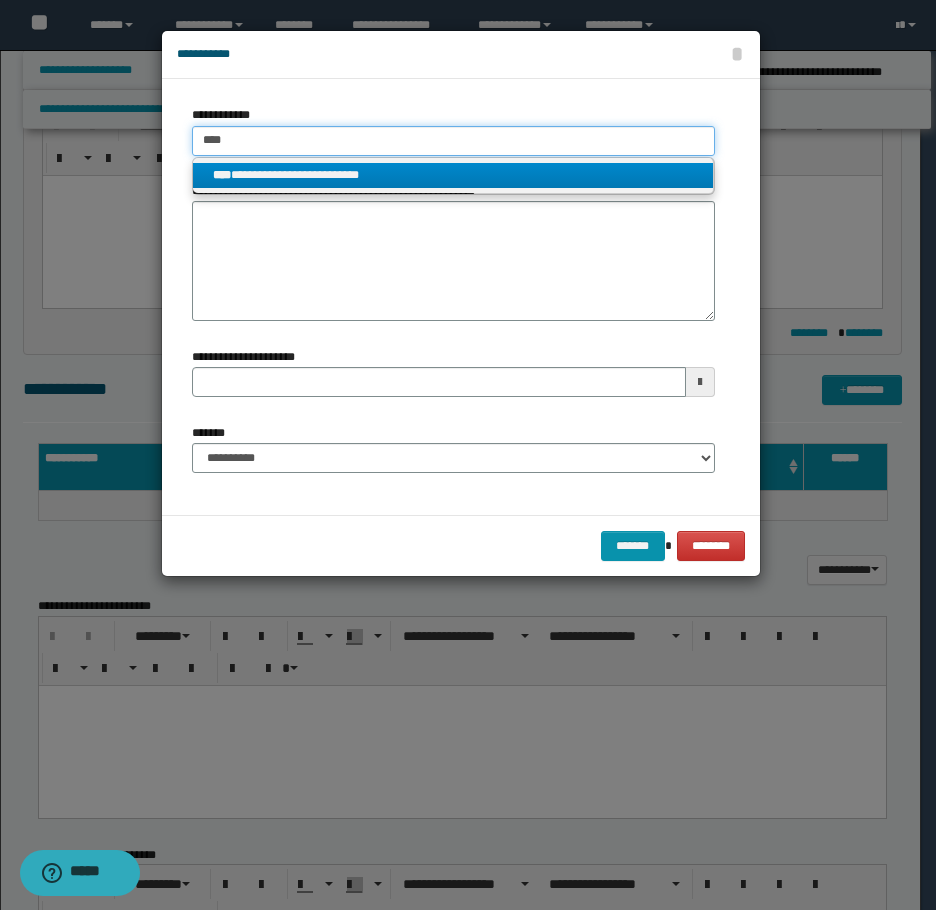 type on "****" 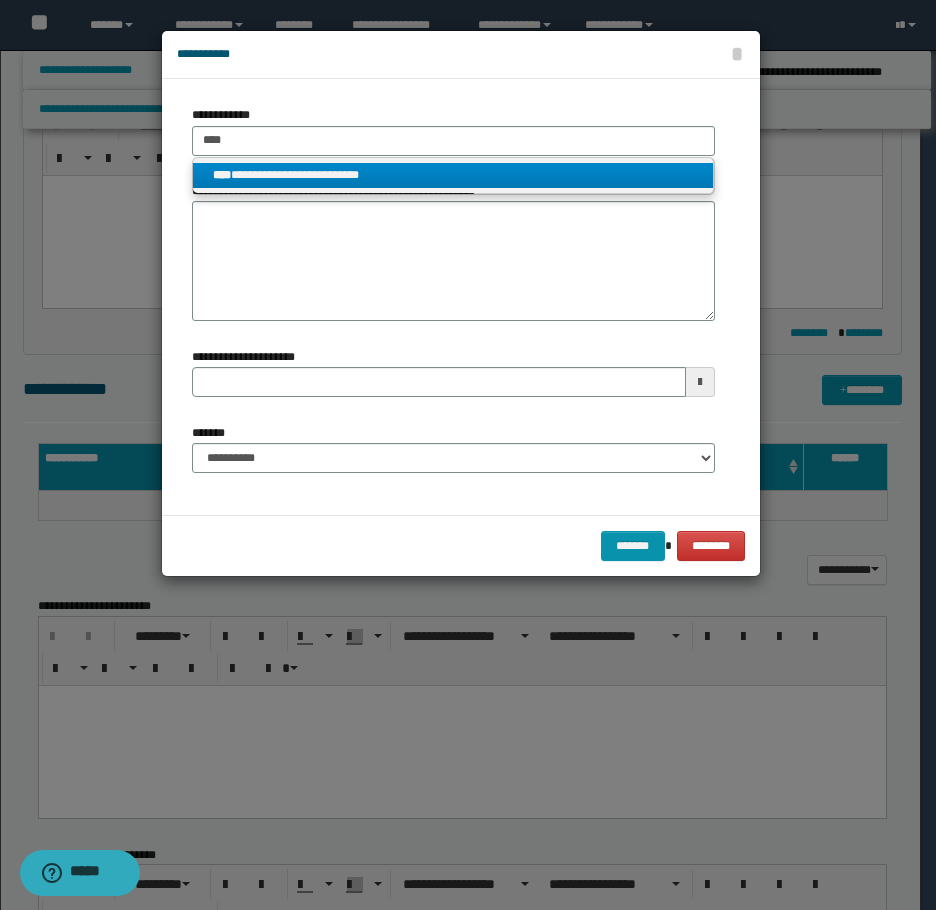 click on "**********" at bounding box center (453, 175) 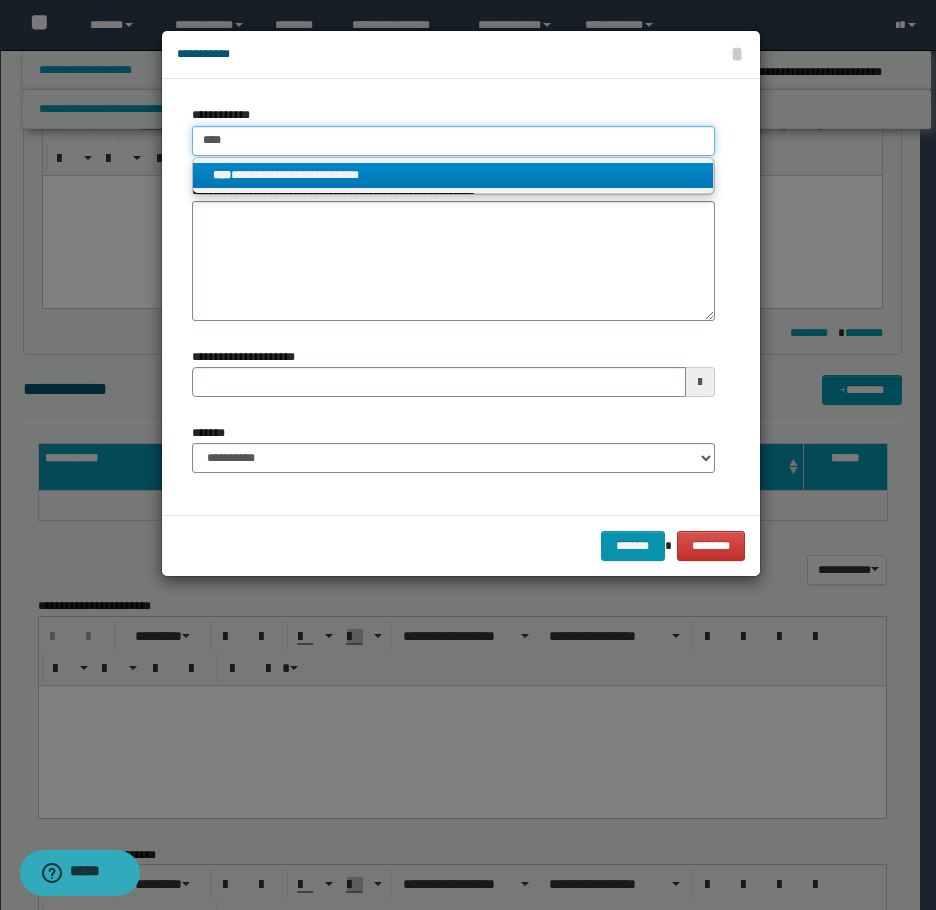 type 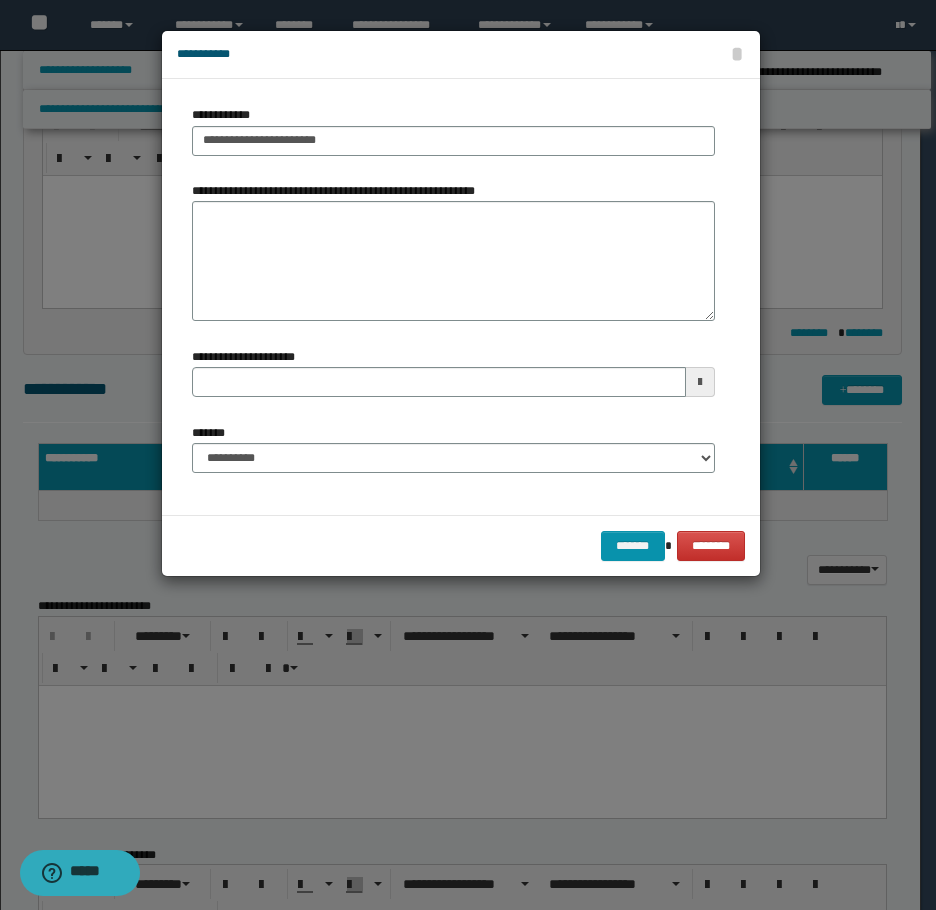 click on "**********" at bounding box center [453, 259] 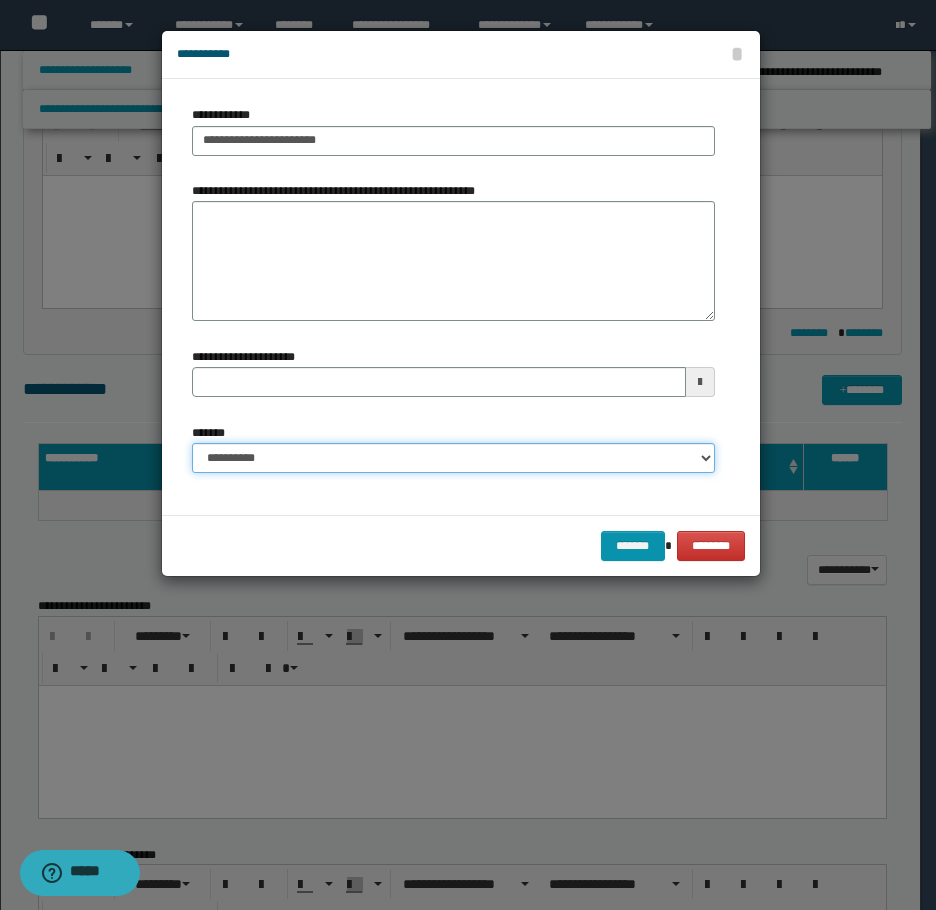 click on "**********" at bounding box center [453, 458] 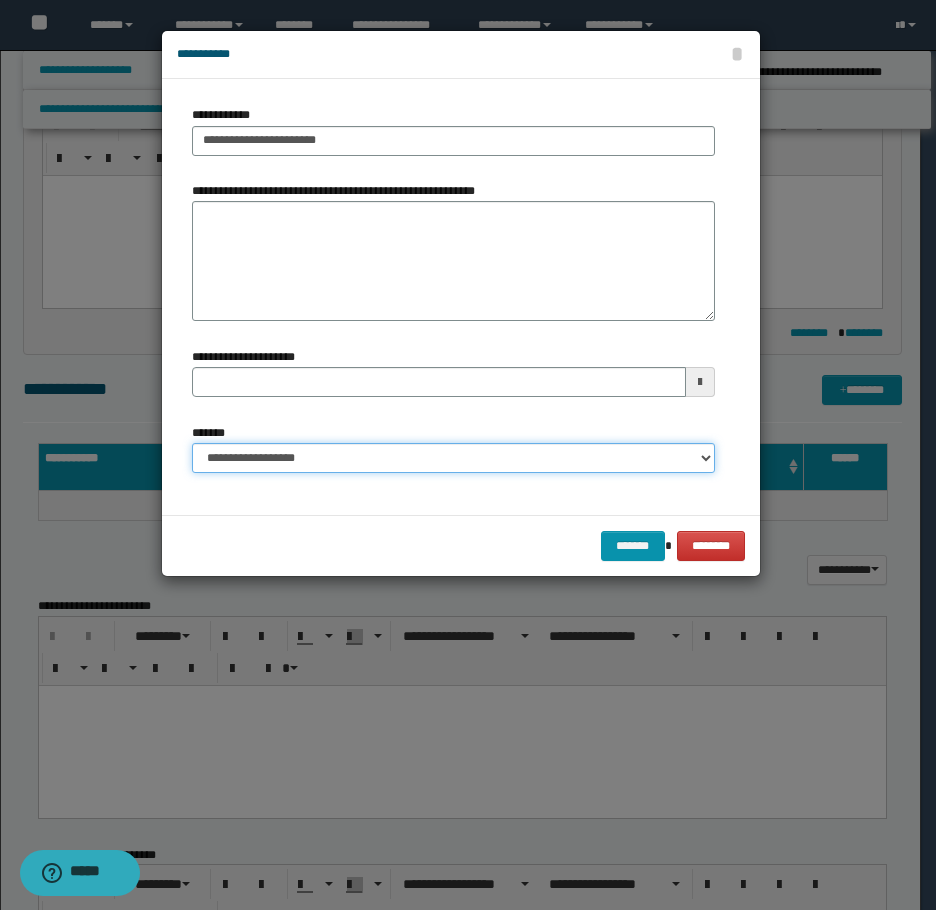 click on "**********" at bounding box center (453, 458) 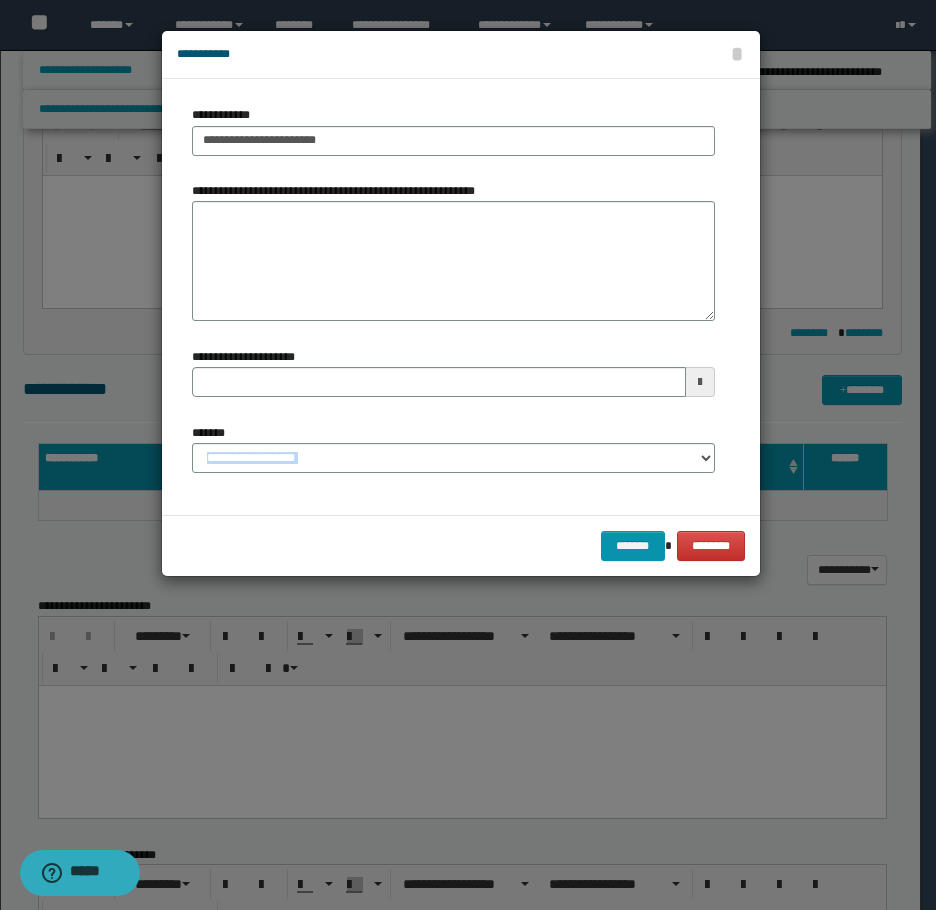 click on "**********" at bounding box center (461, 303) 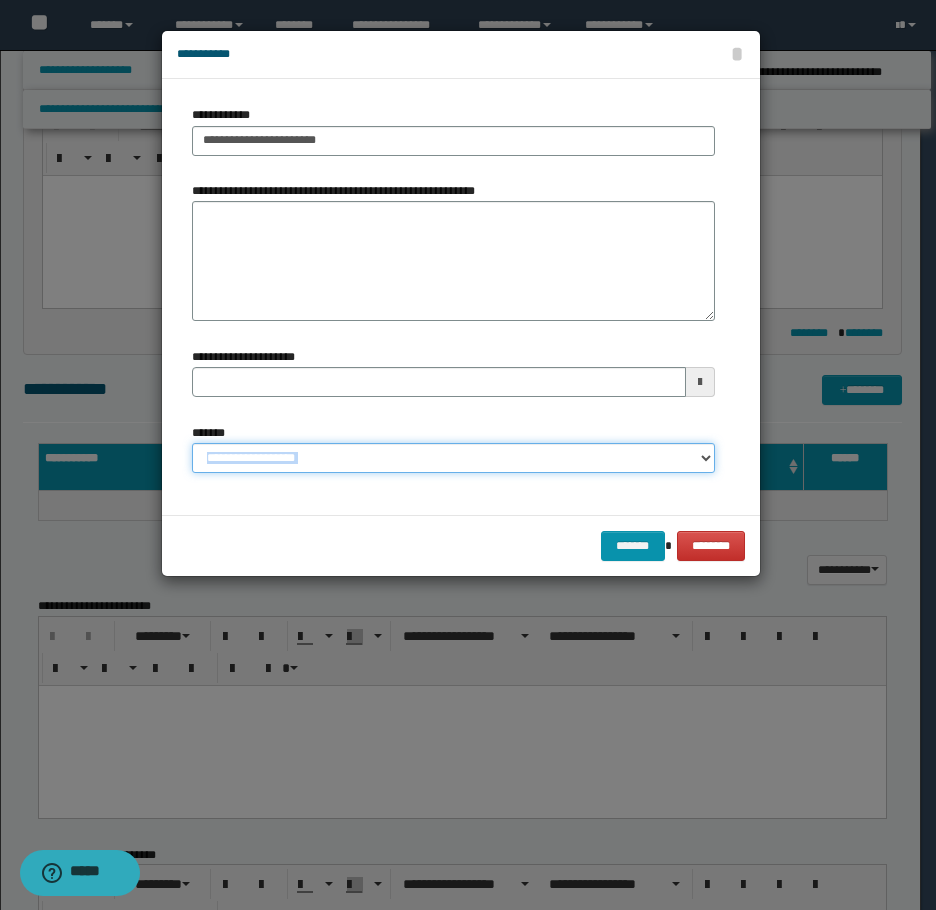 click on "**********" at bounding box center (453, 458) 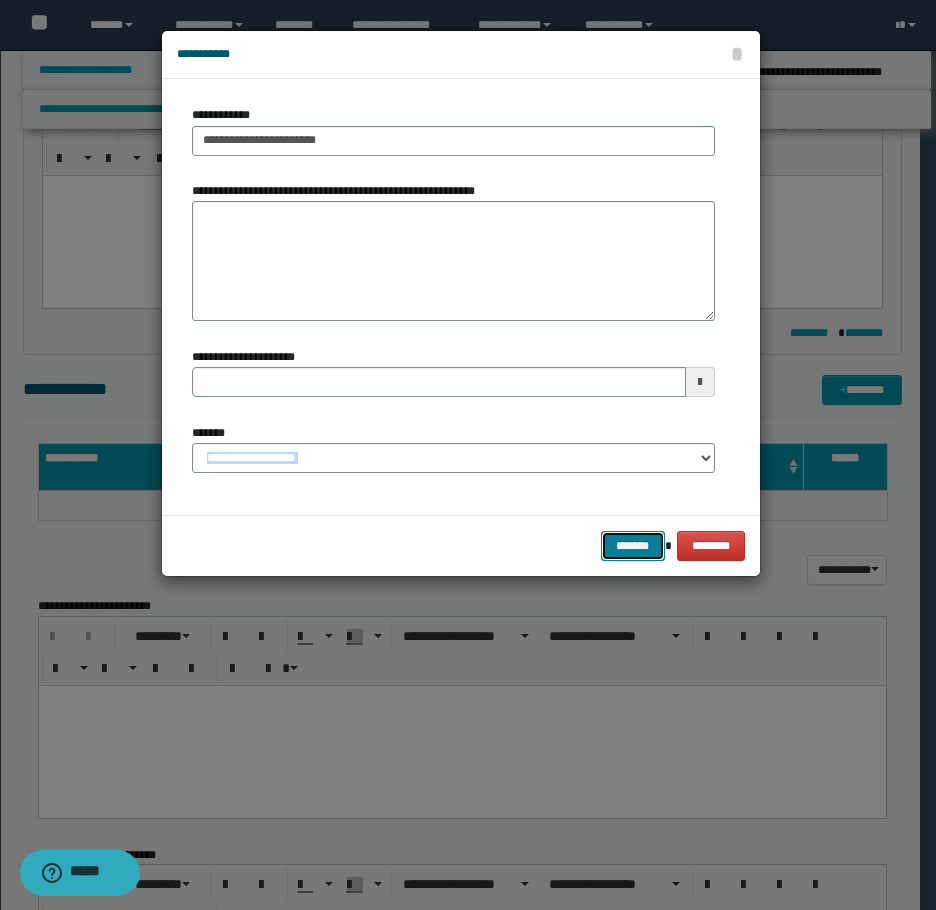 click on "*******" at bounding box center [633, 546] 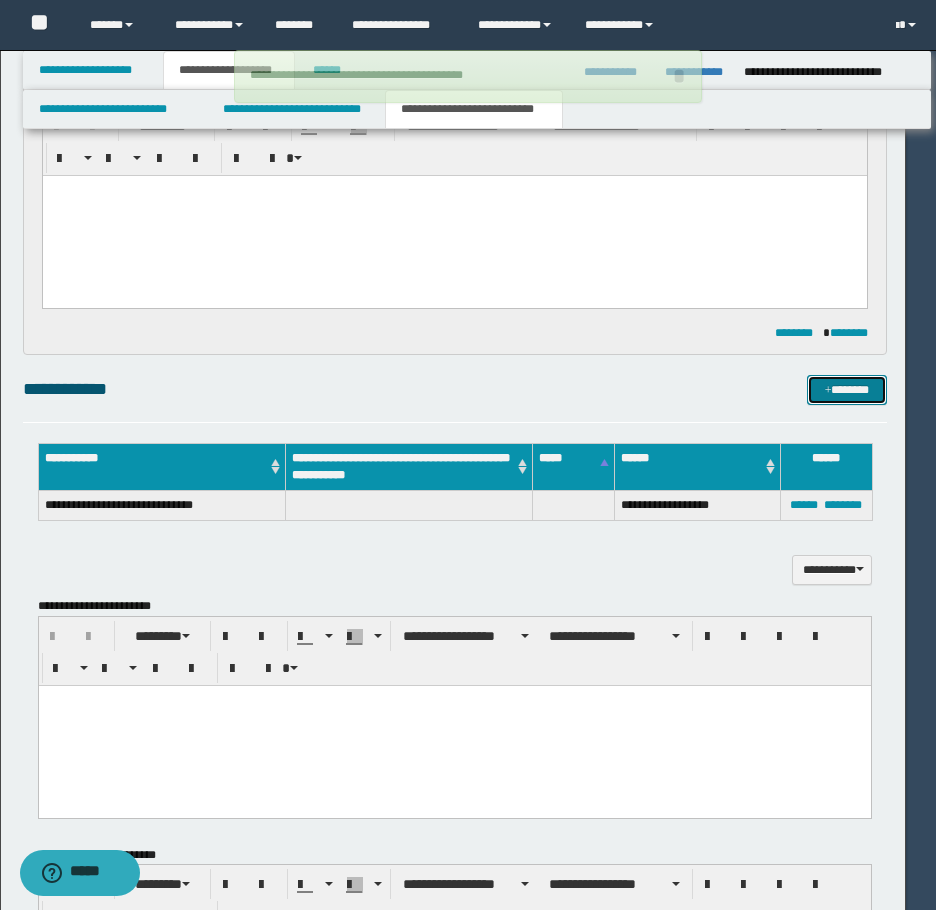 type 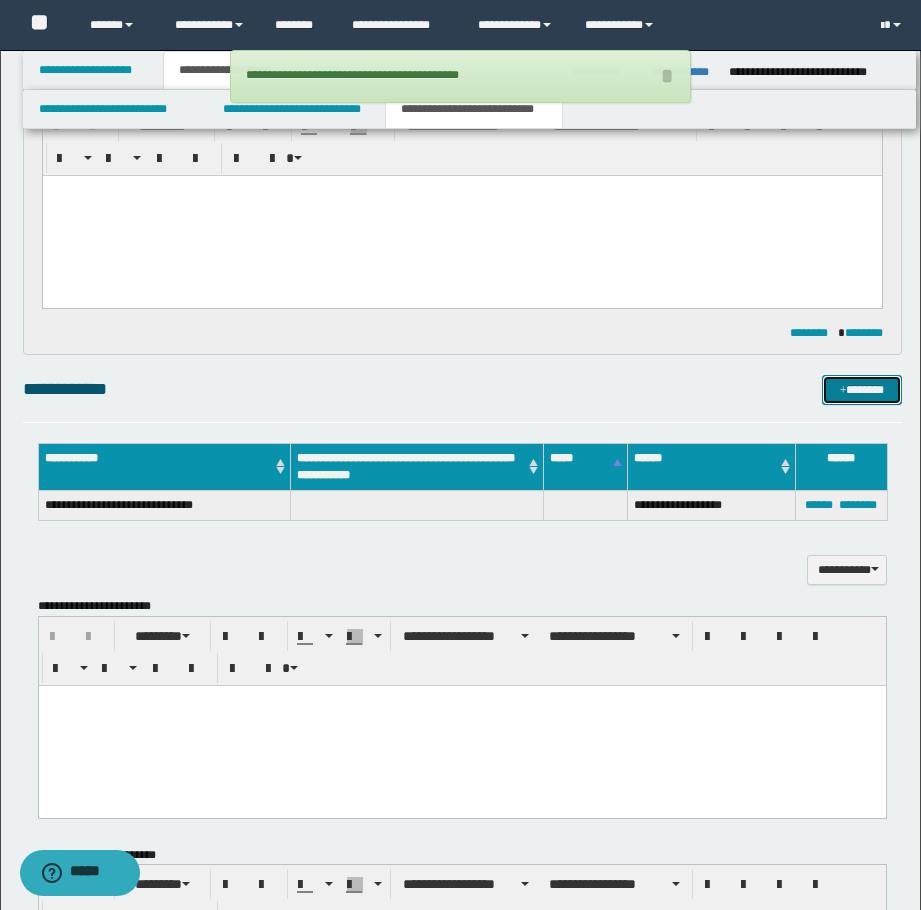 click on "*******" at bounding box center [862, 390] 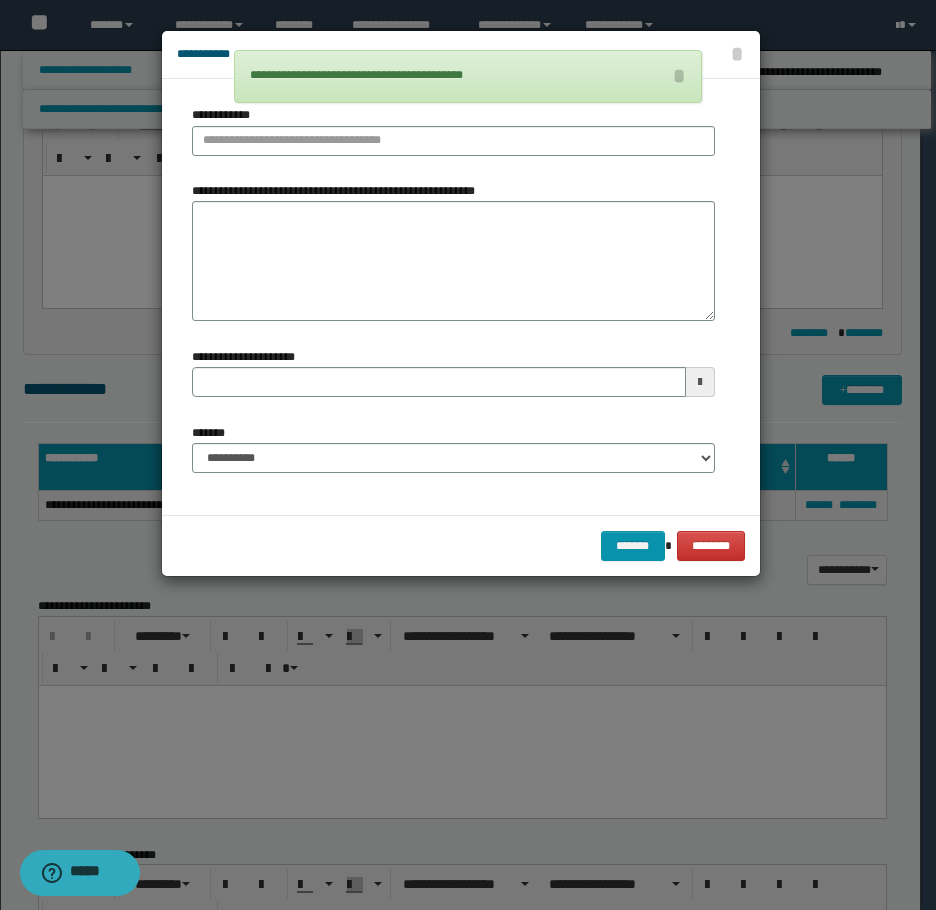 drag, startPoint x: 514, startPoint y: 176, endPoint x: 460, endPoint y: 150, distance: 59.933296 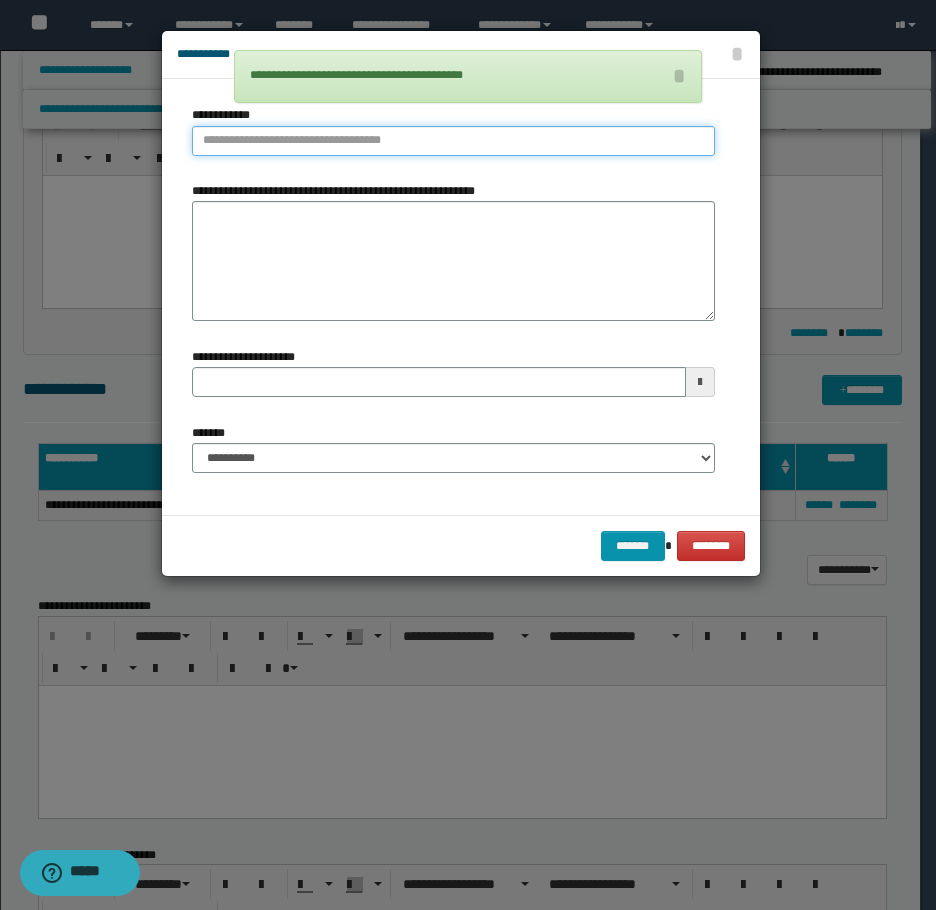 type on "**********" 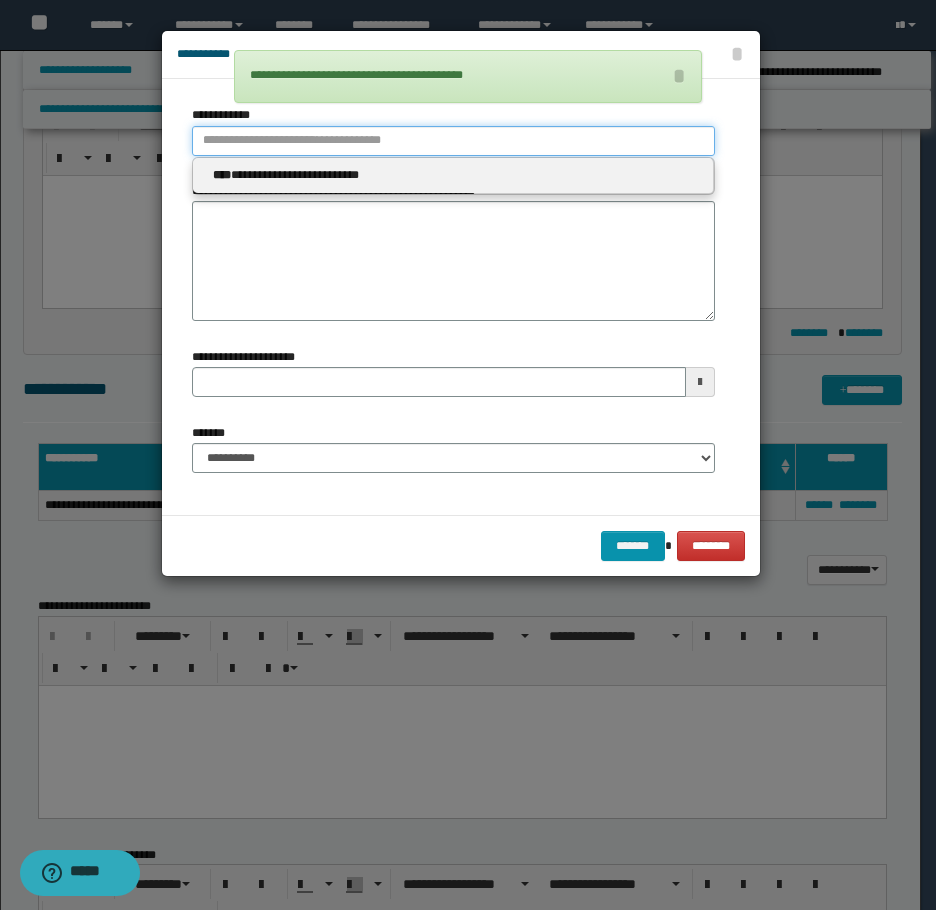 click on "**********" at bounding box center [453, 141] 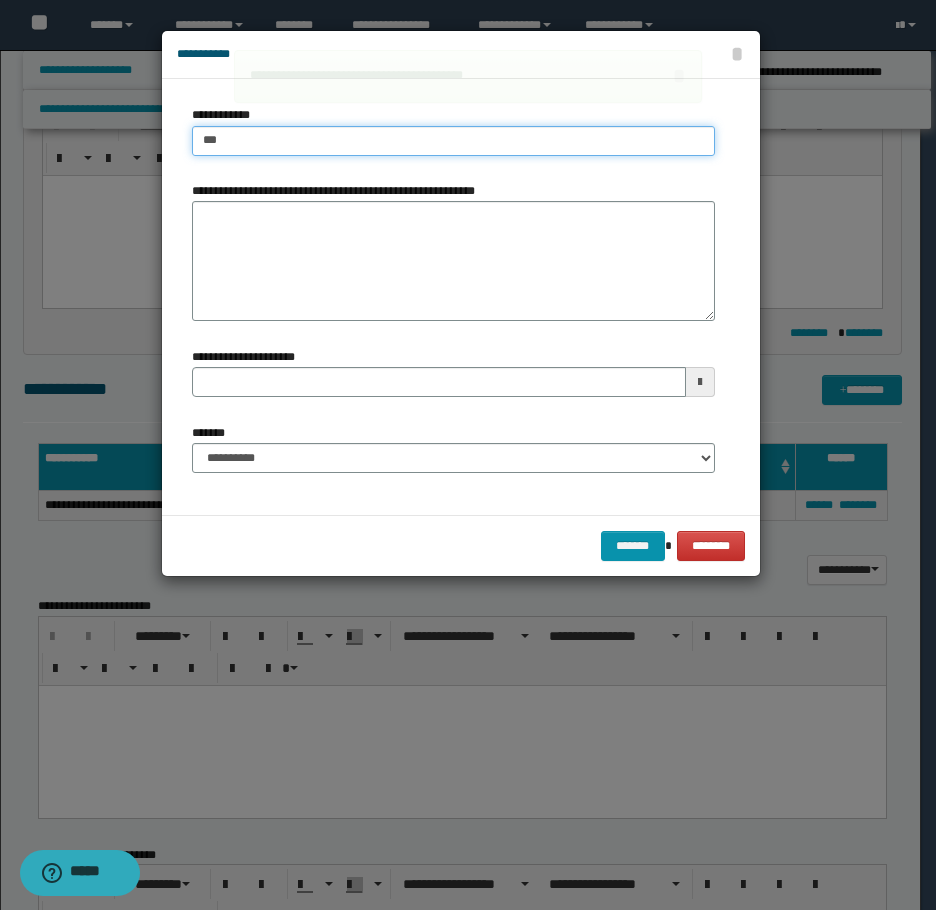 type on "****" 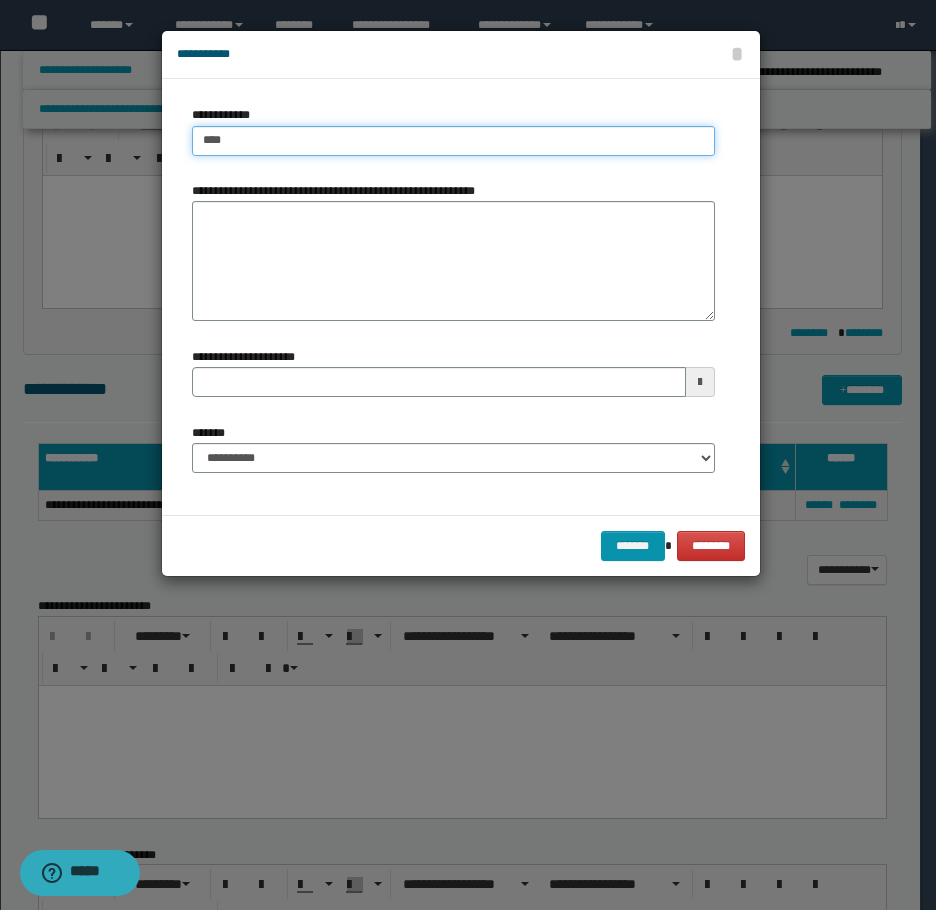 type on "****" 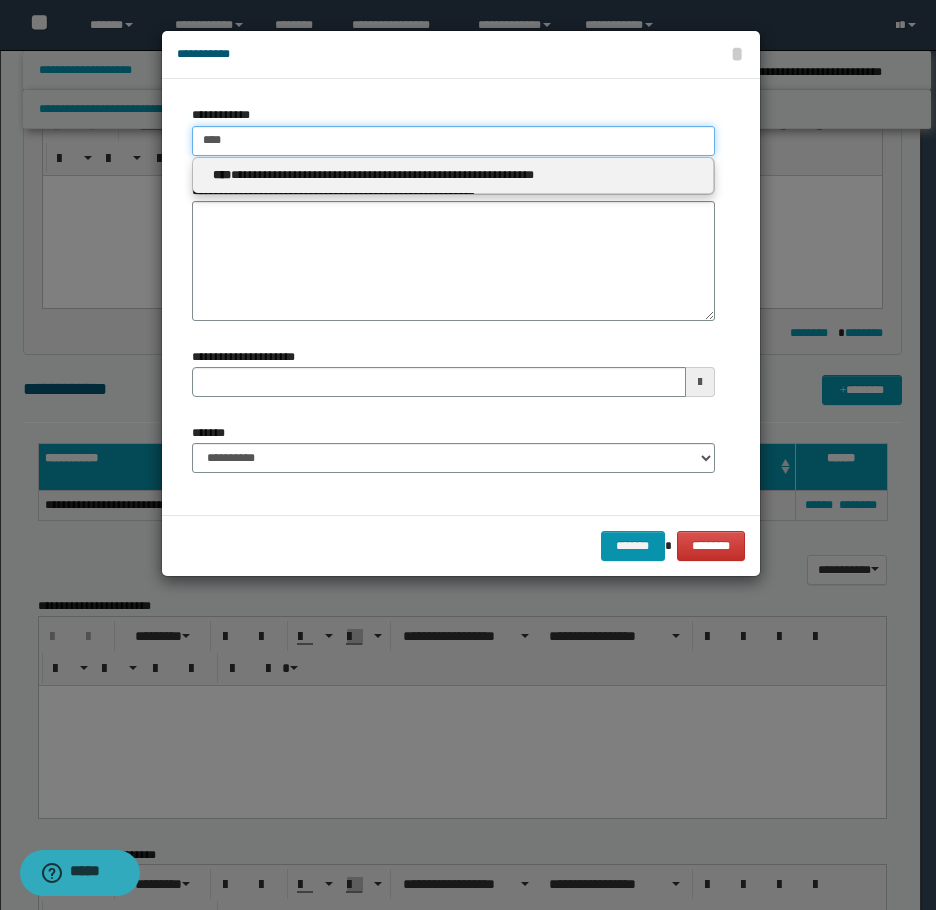 type on "****" 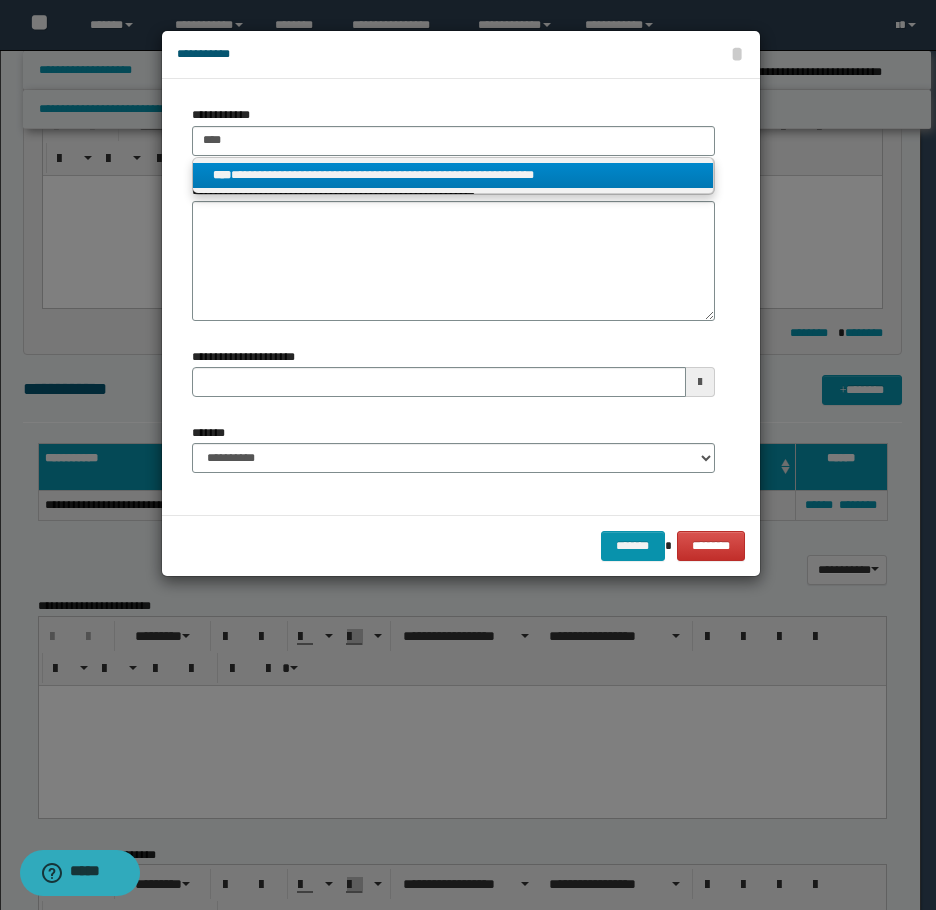 click on "**********" at bounding box center [453, 175] 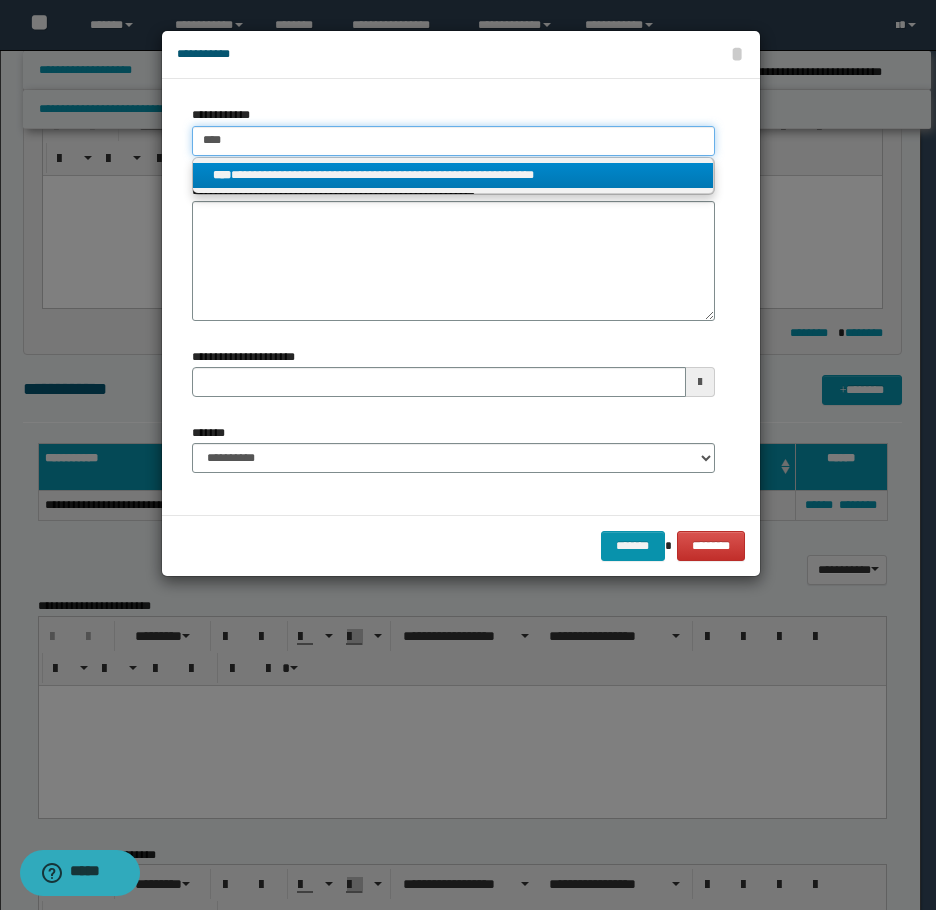 type 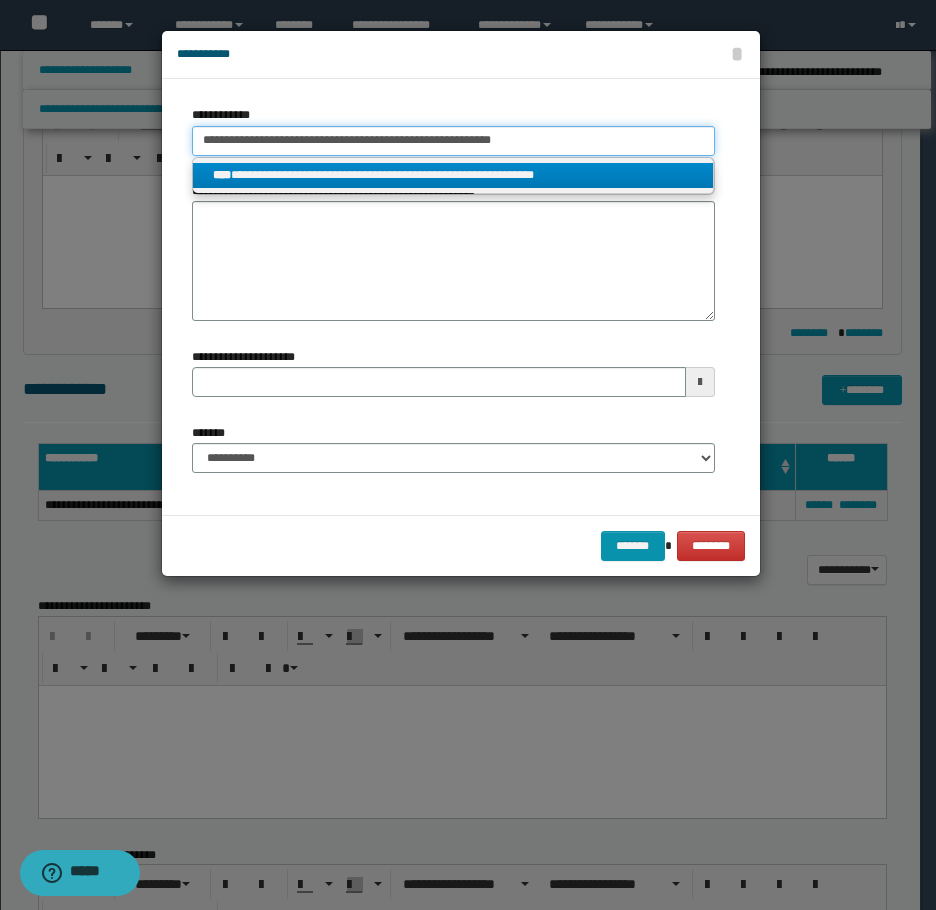 type 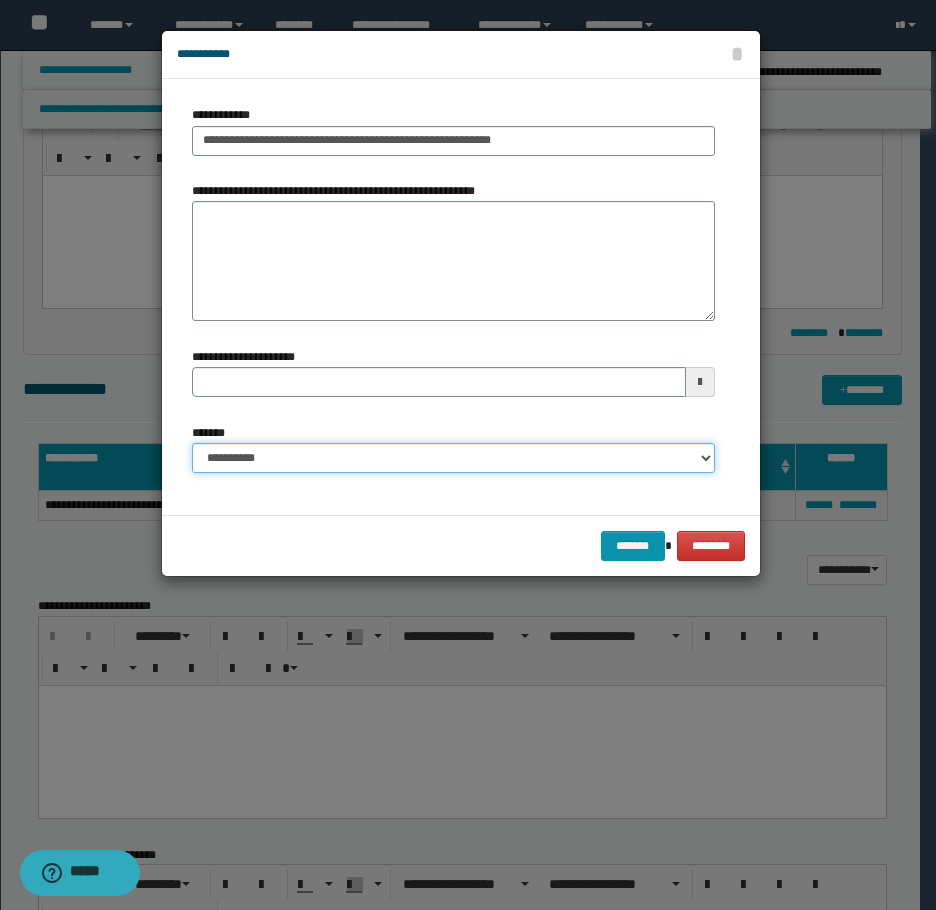 click on "**********" at bounding box center [453, 458] 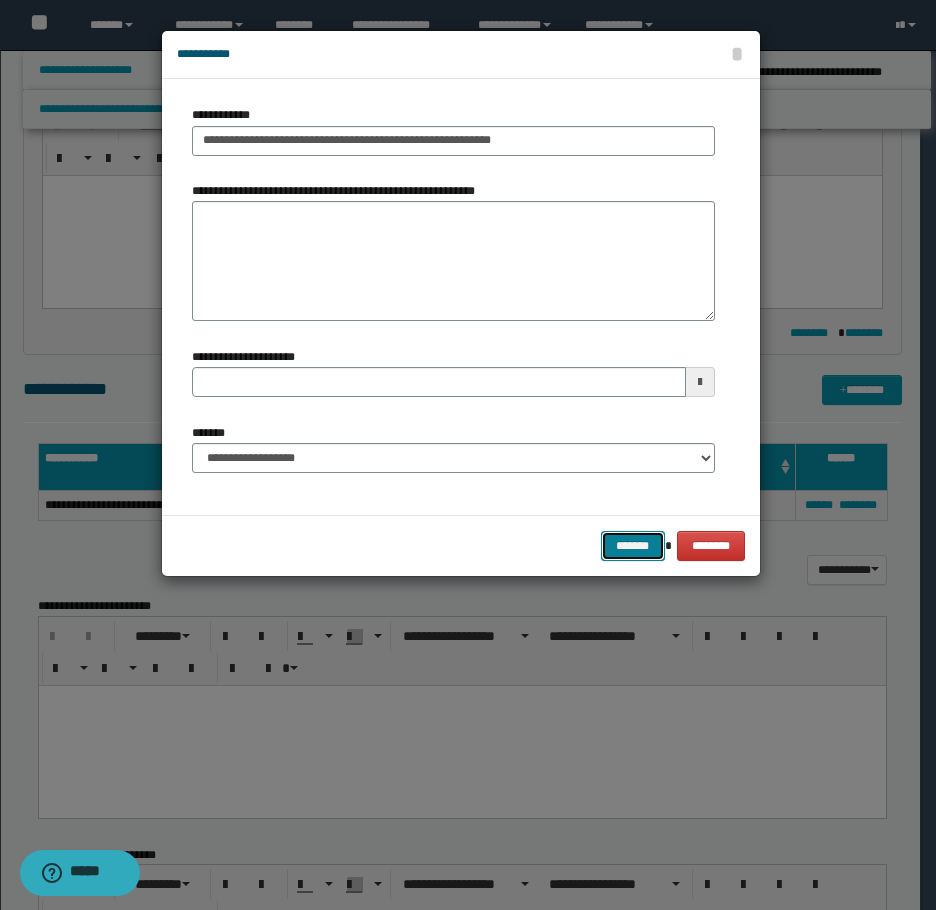 click on "*******" at bounding box center [633, 546] 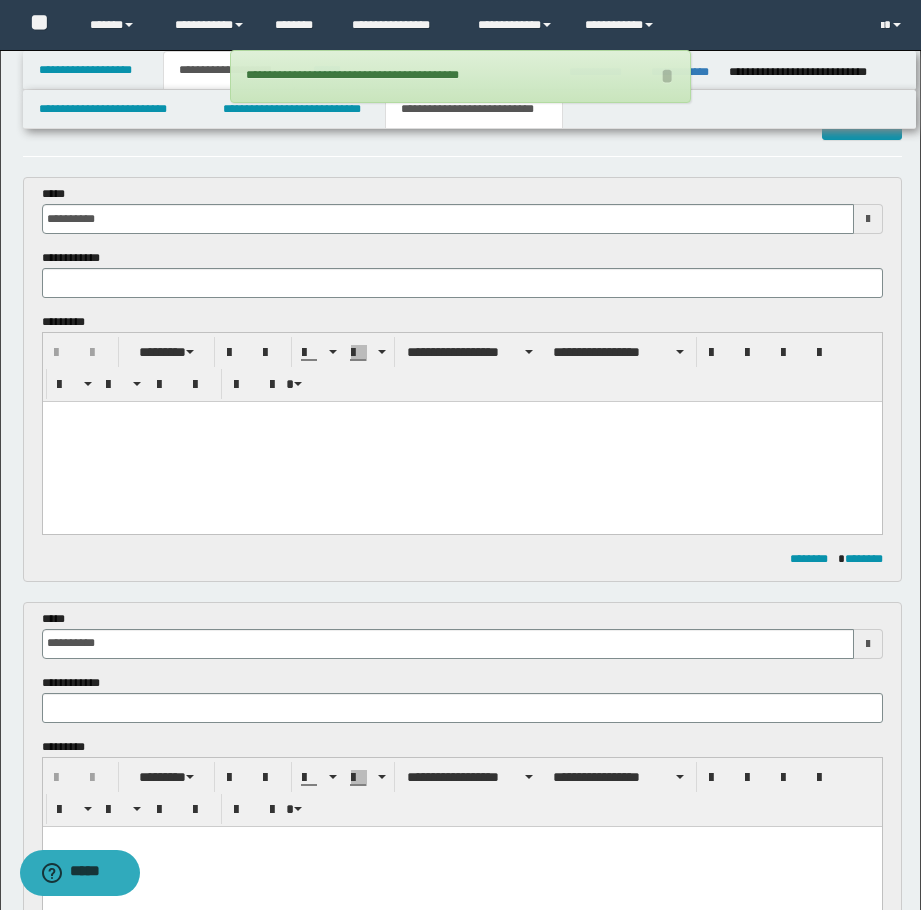scroll, scrollTop: 0, scrollLeft: 0, axis: both 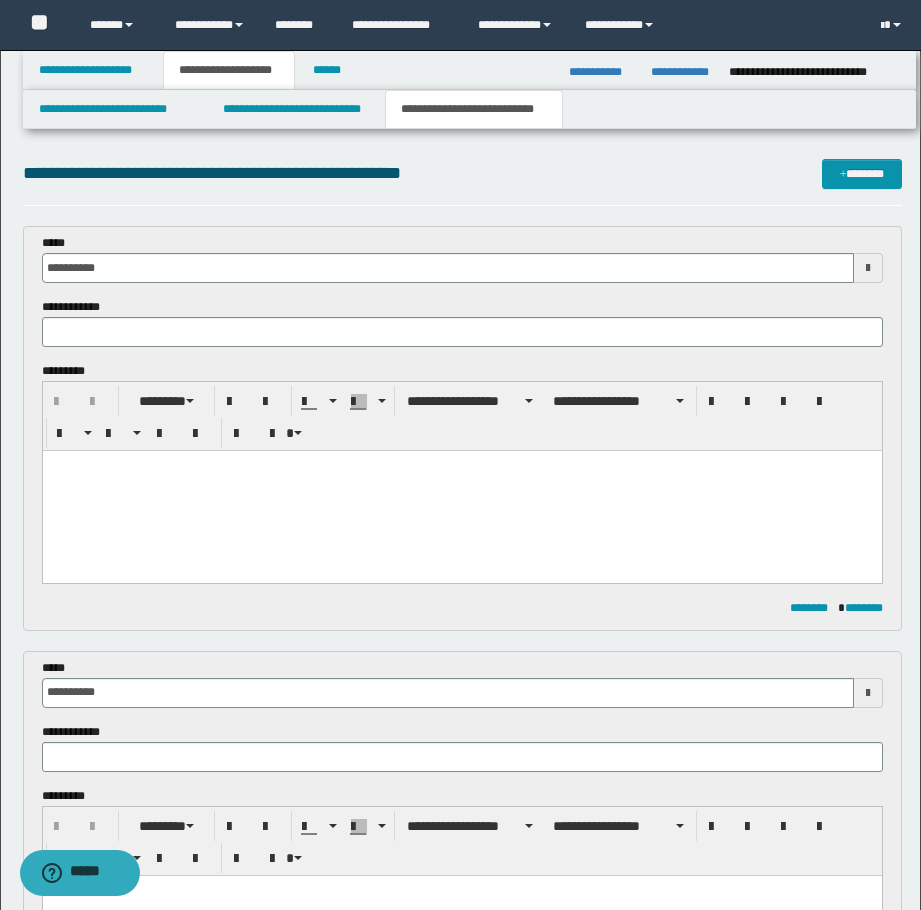 drag, startPoint x: 594, startPoint y: 536, endPoint x: 350, endPoint y: 463, distance: 254.68608 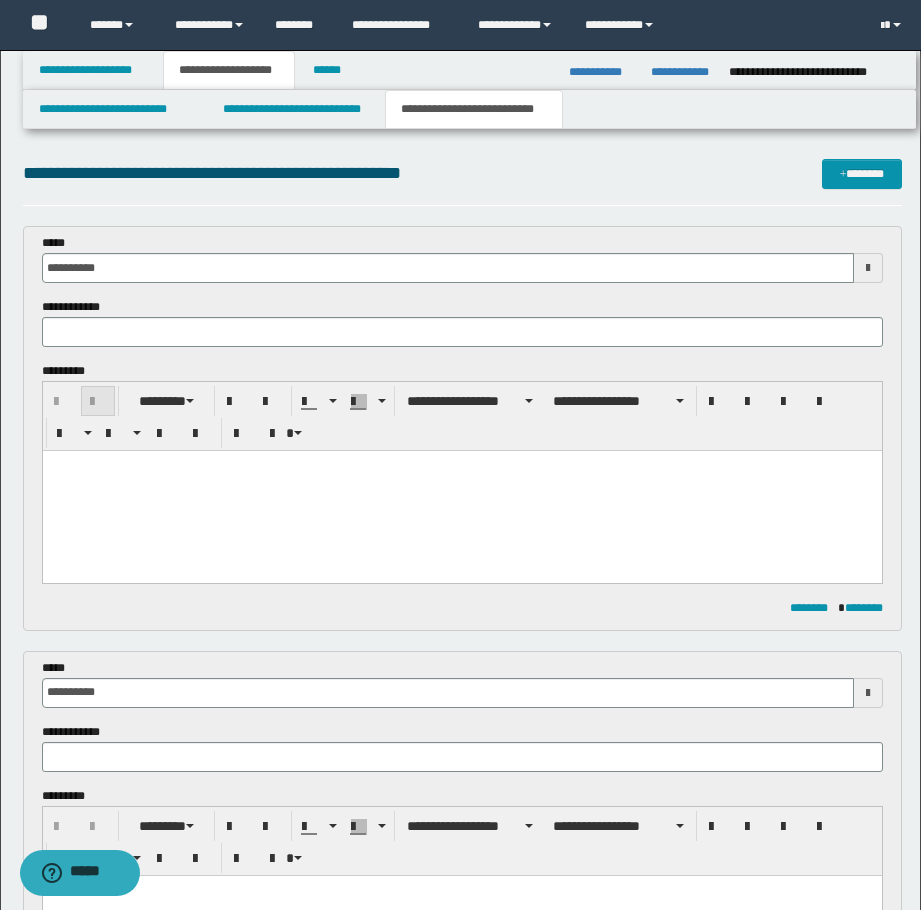 type 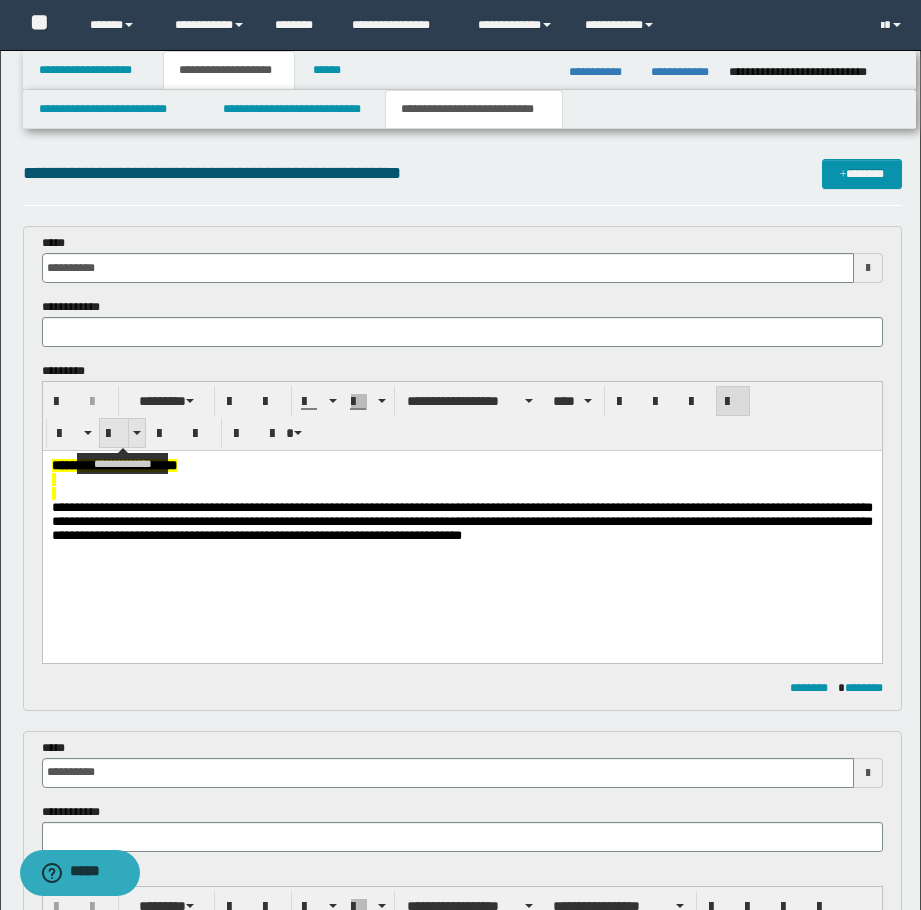 click at bounding box center [122, 433] 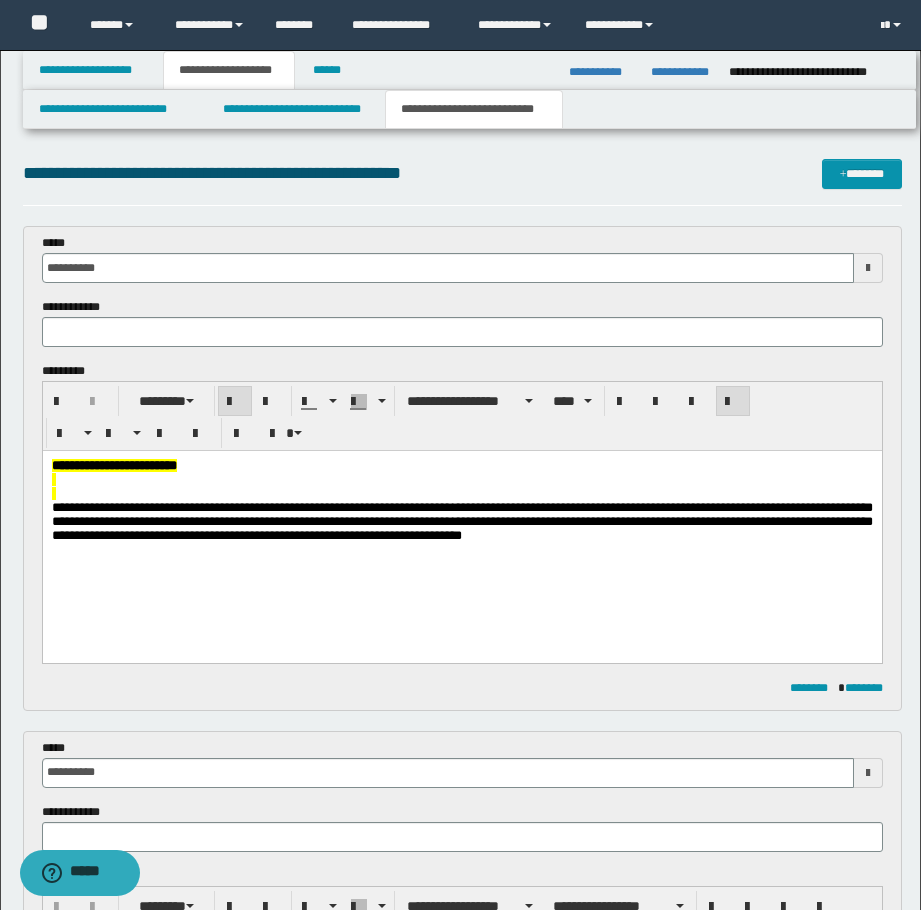 click on "**********" at bounding box center [113, 465] 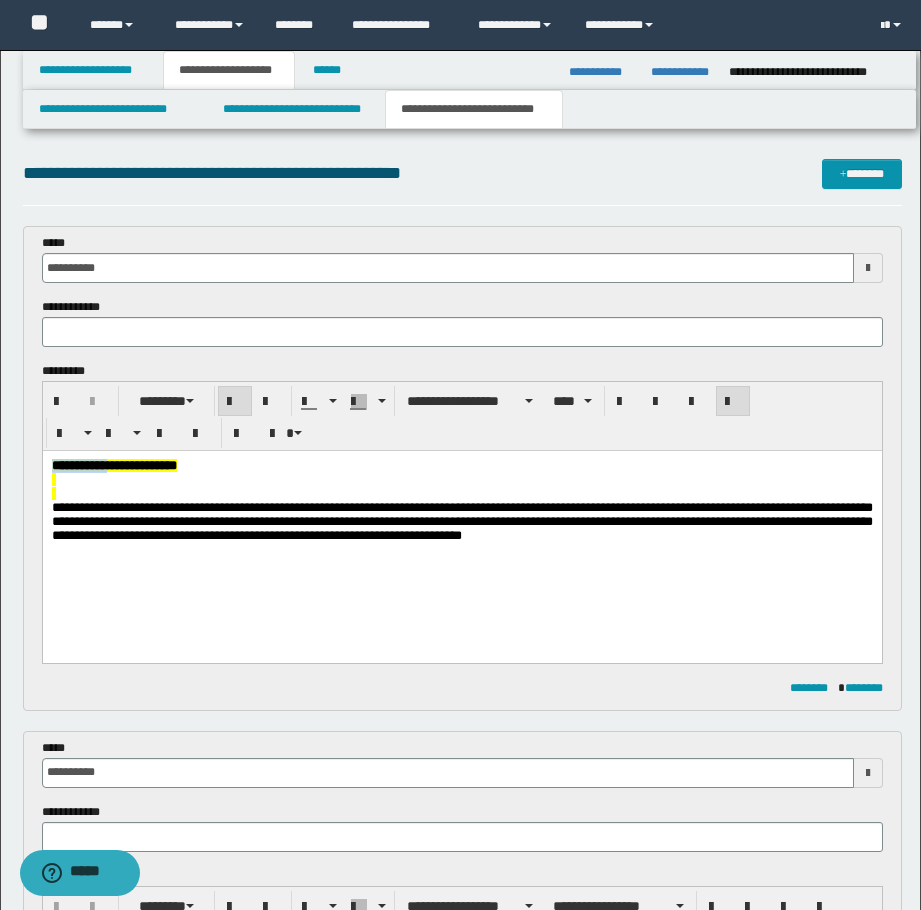 click on "**********" at bounding box center [113, 465] 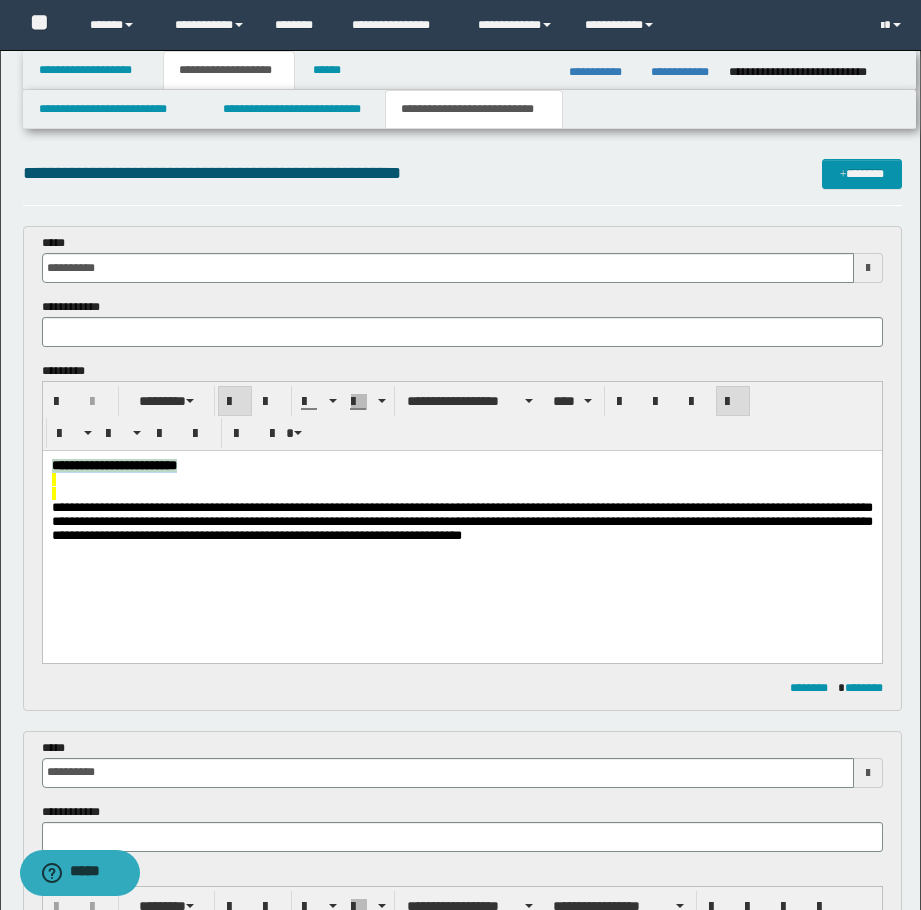 click on "**********" at bounding box center (113, 465) 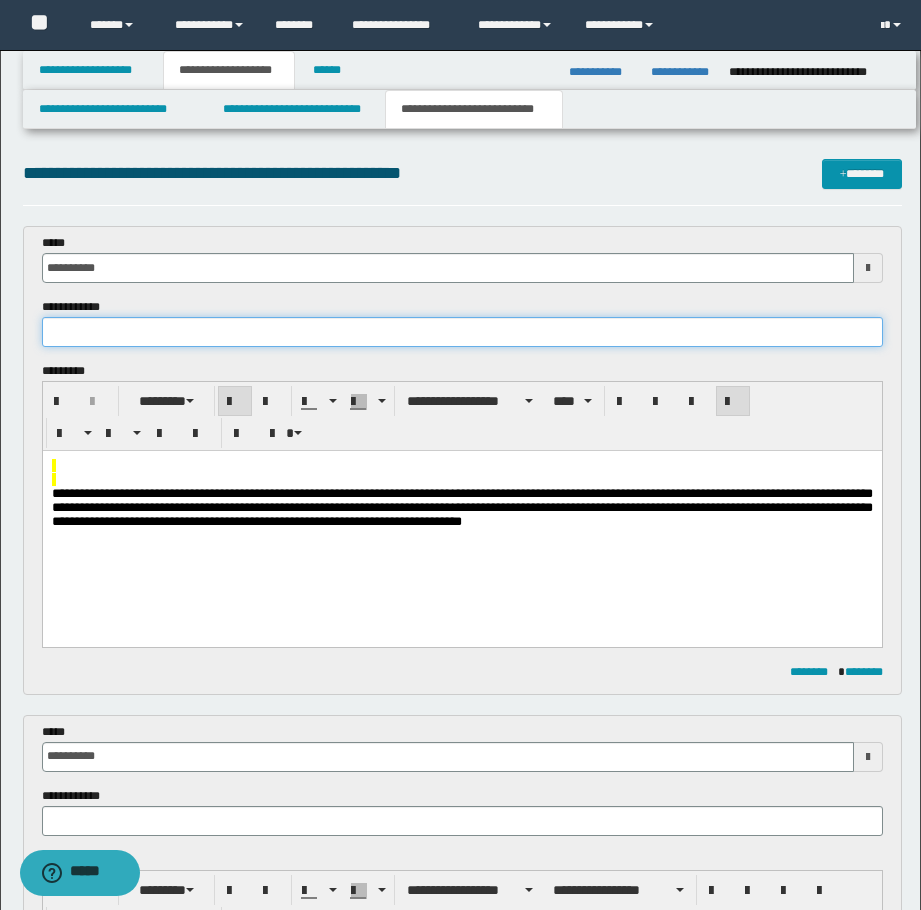 click at bounding box center (462, 332) 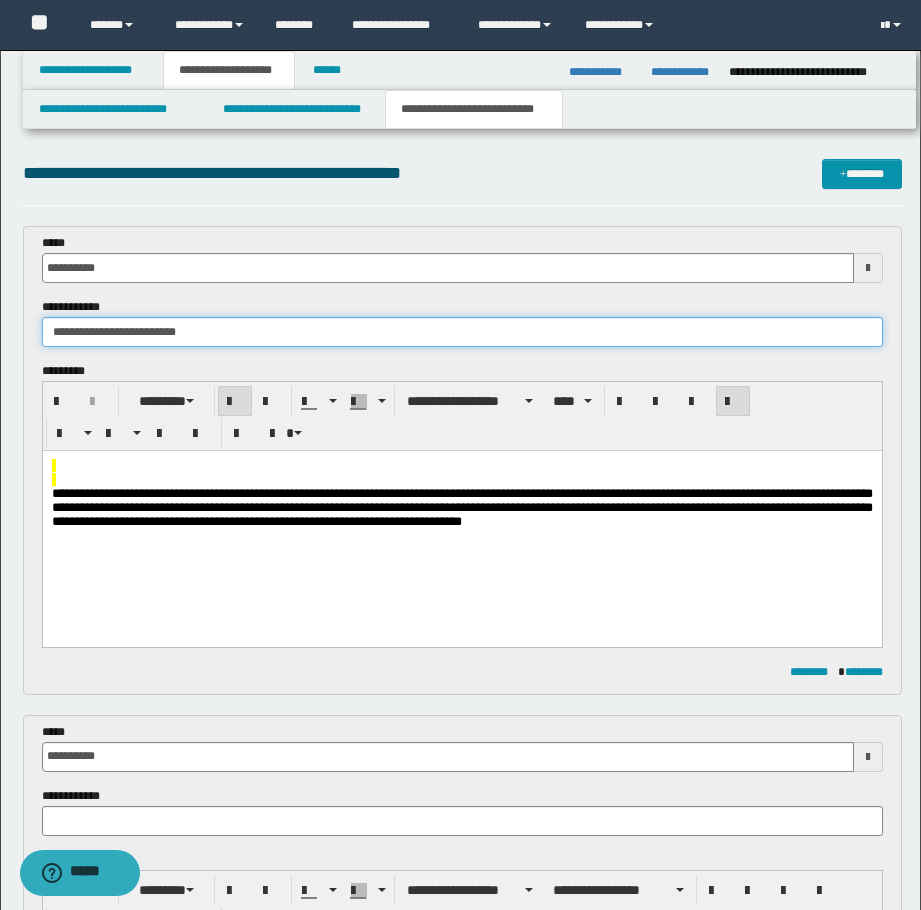 type on "**********" 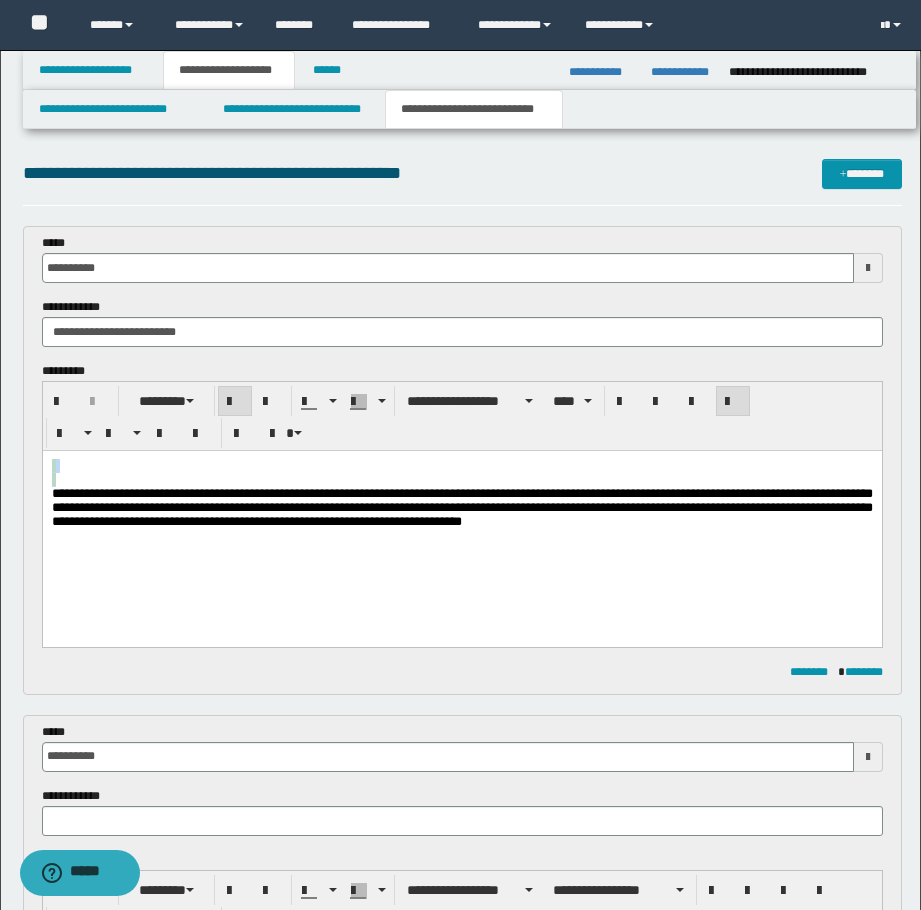 drag, startPoint x: 72, startPoint y: 476, endPoint x: 14, endPoint y: 458, distance: 60.728905 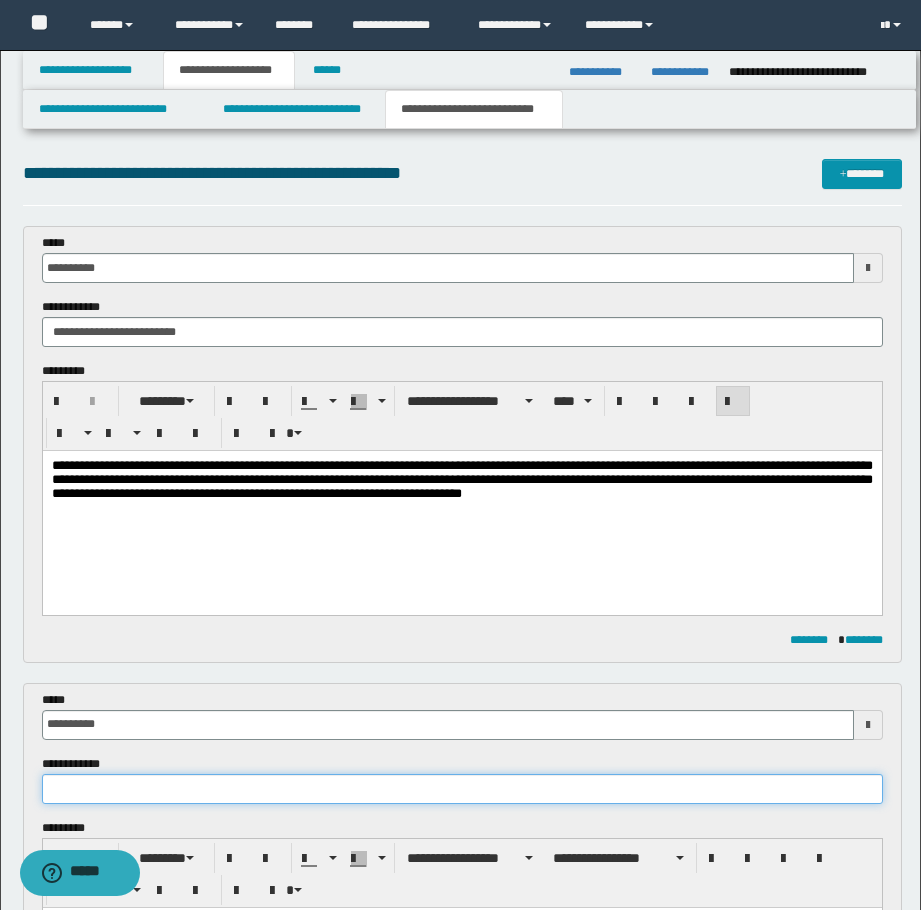 click at bounding box center (462, 789) 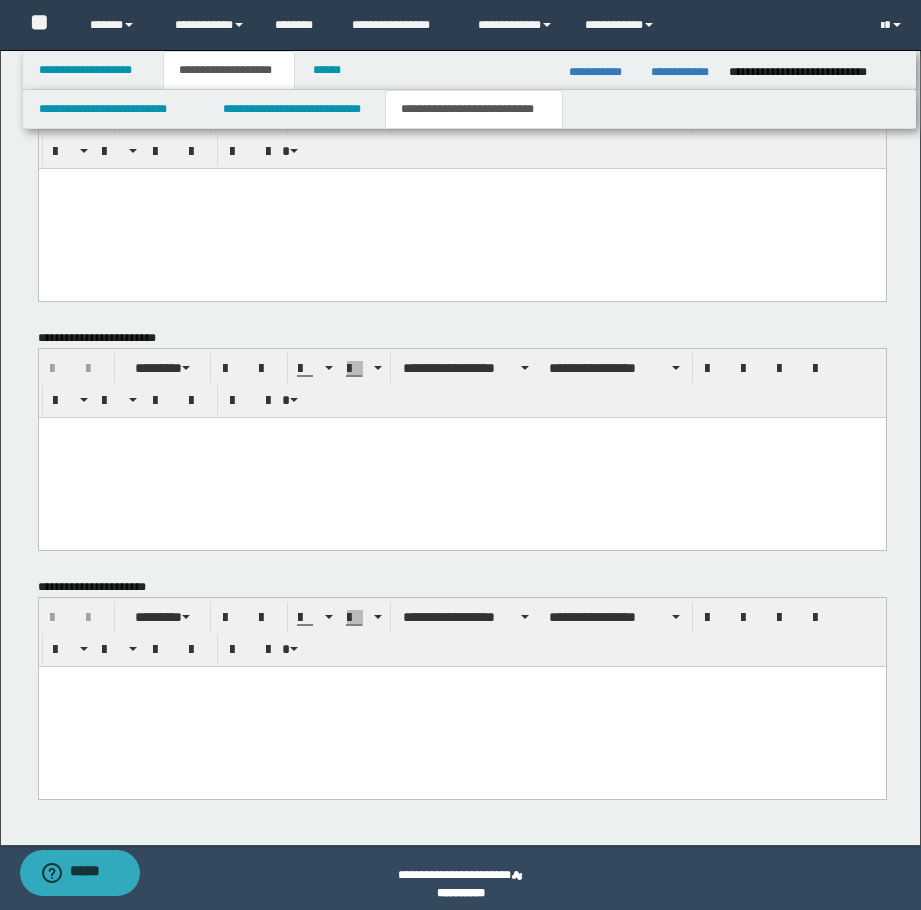 scroll, scrollTop: 1309, scrollLeft: 0, axis: vertical 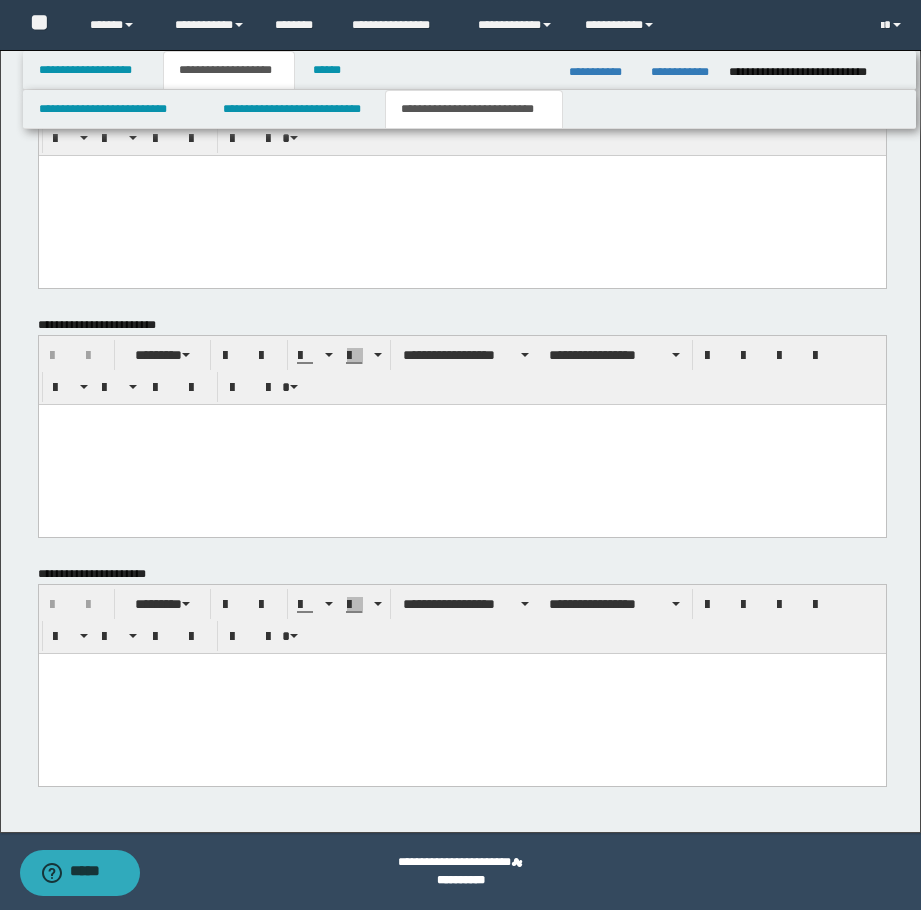 type on "**********" 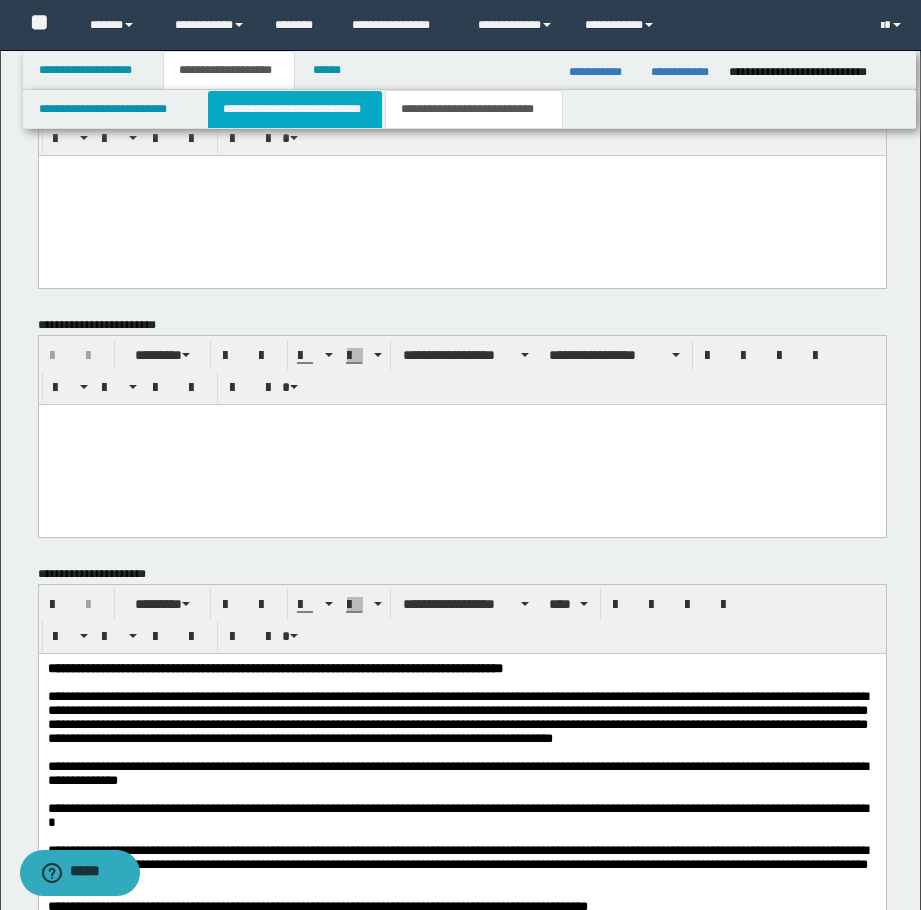 click on "**********" at bounding box center [295, 109] 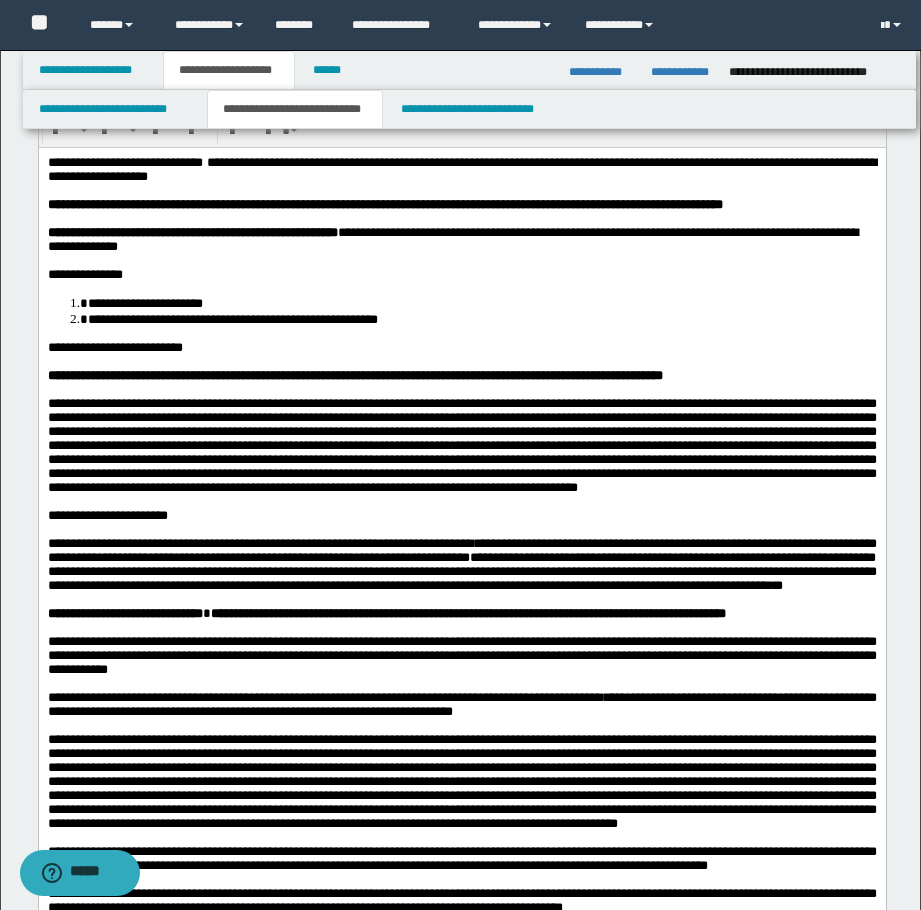 scroll, scrollTop: 0, scrollLeft: 0, axis: both 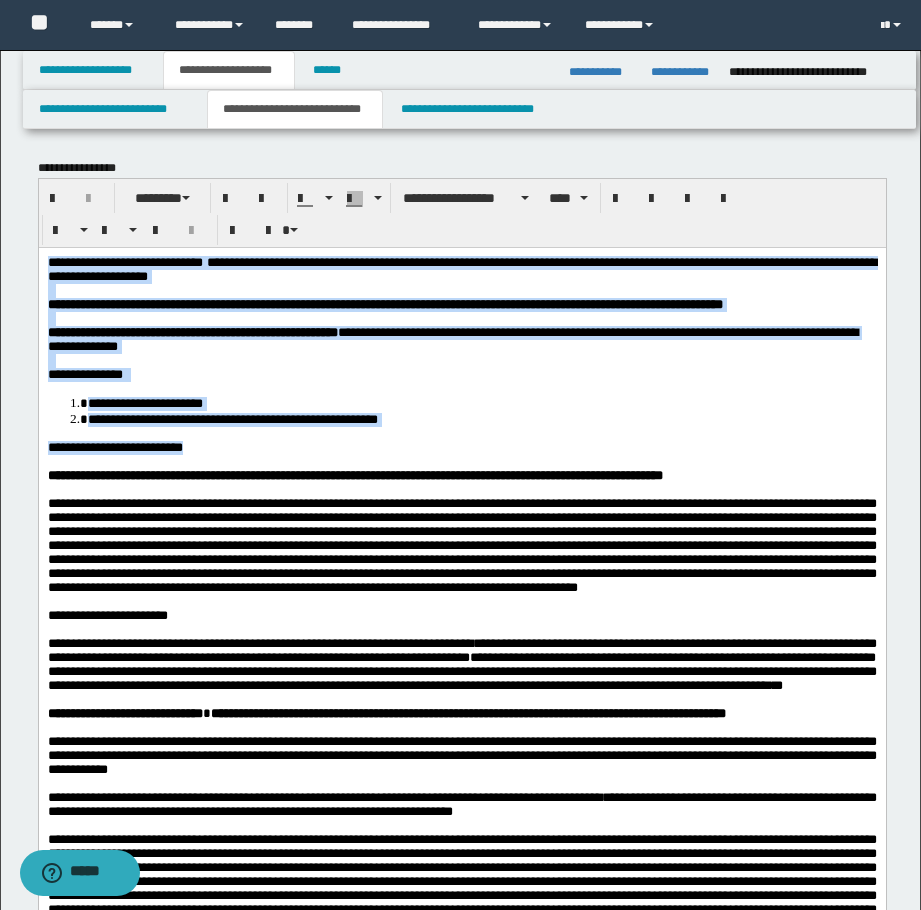 drag, startPoint x: 280, startPoint y: 469, endPoint x: 80, endPoint y: 490, distance: 201.09947 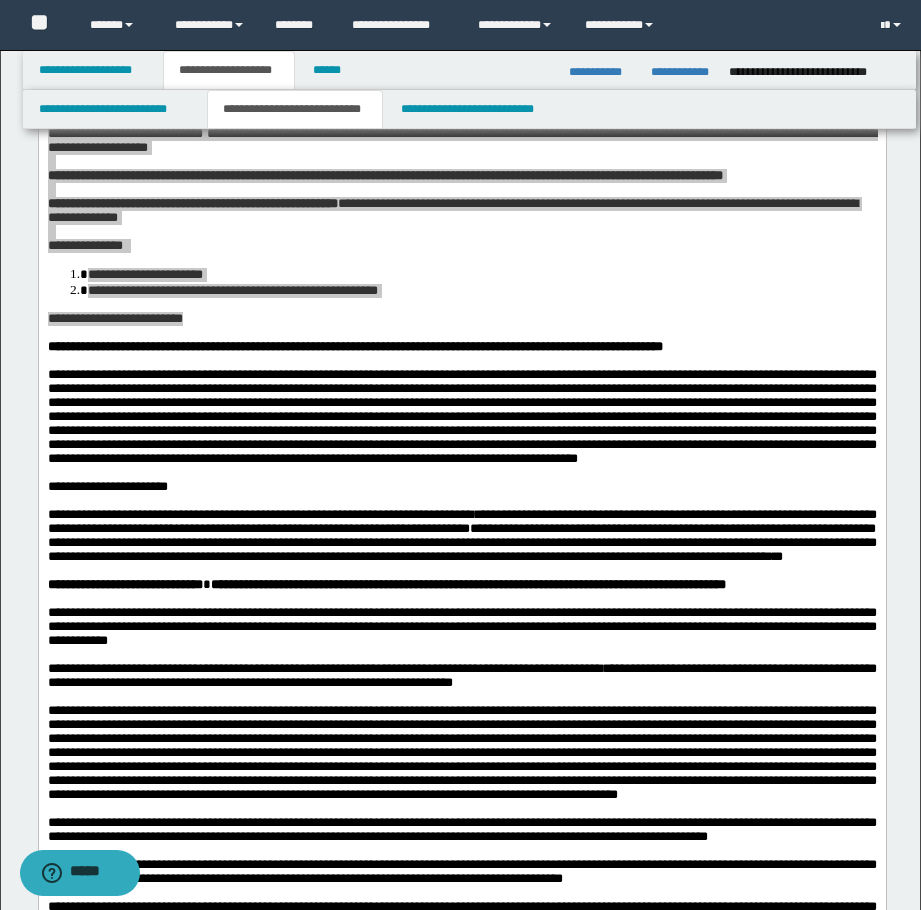 scroll, scrollTop: 300, scrollLeft: 0, axis: vertical 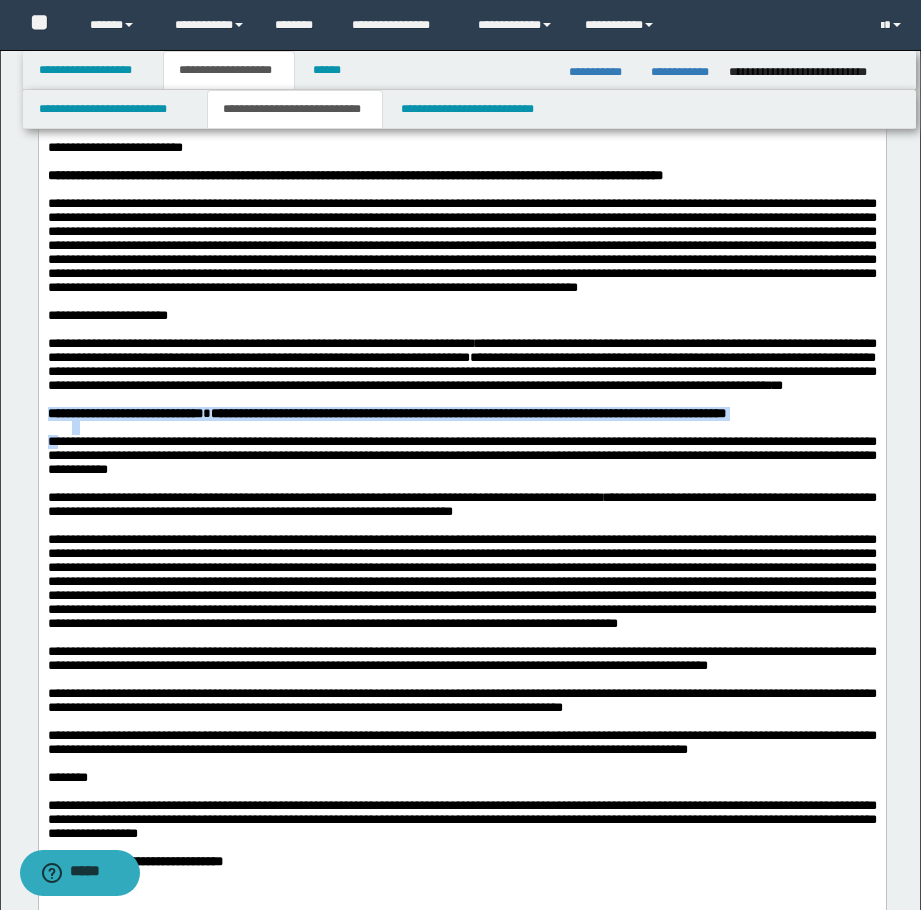 drag, startPoint x: 74, startPoint y: 532, endPoint x: 54, endPoint y: 492, distance: 44.72136 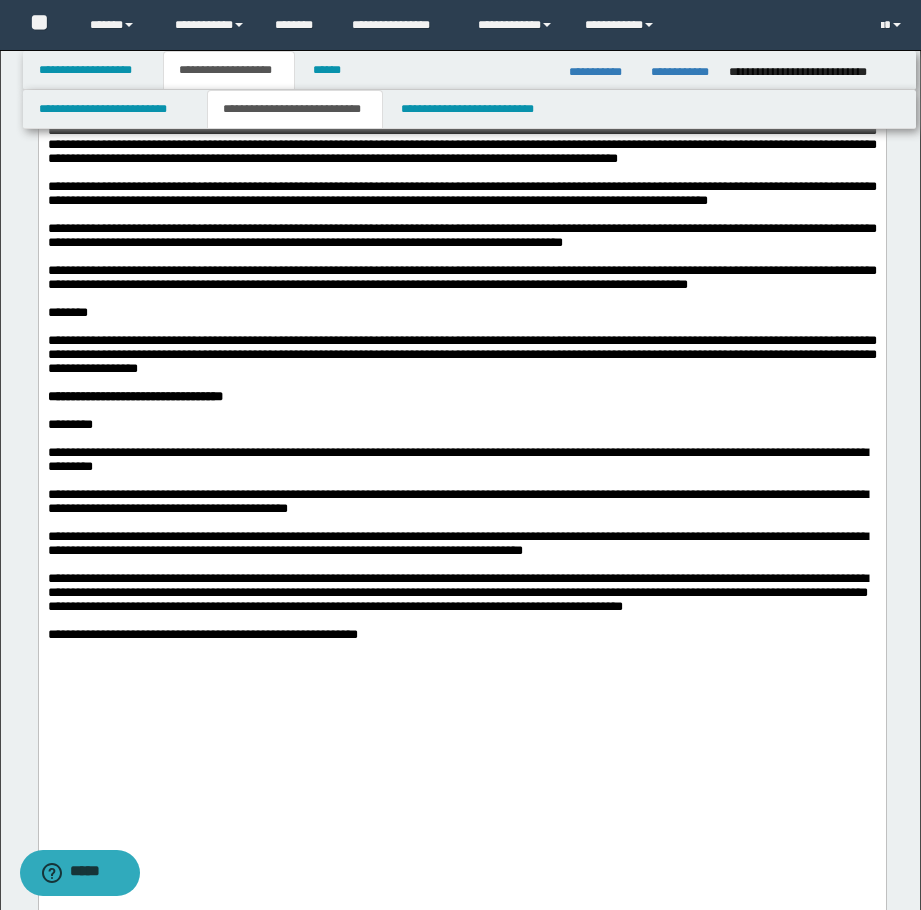 scroll, scrollTop: 800, scrollLeft: 0, axis: vertical 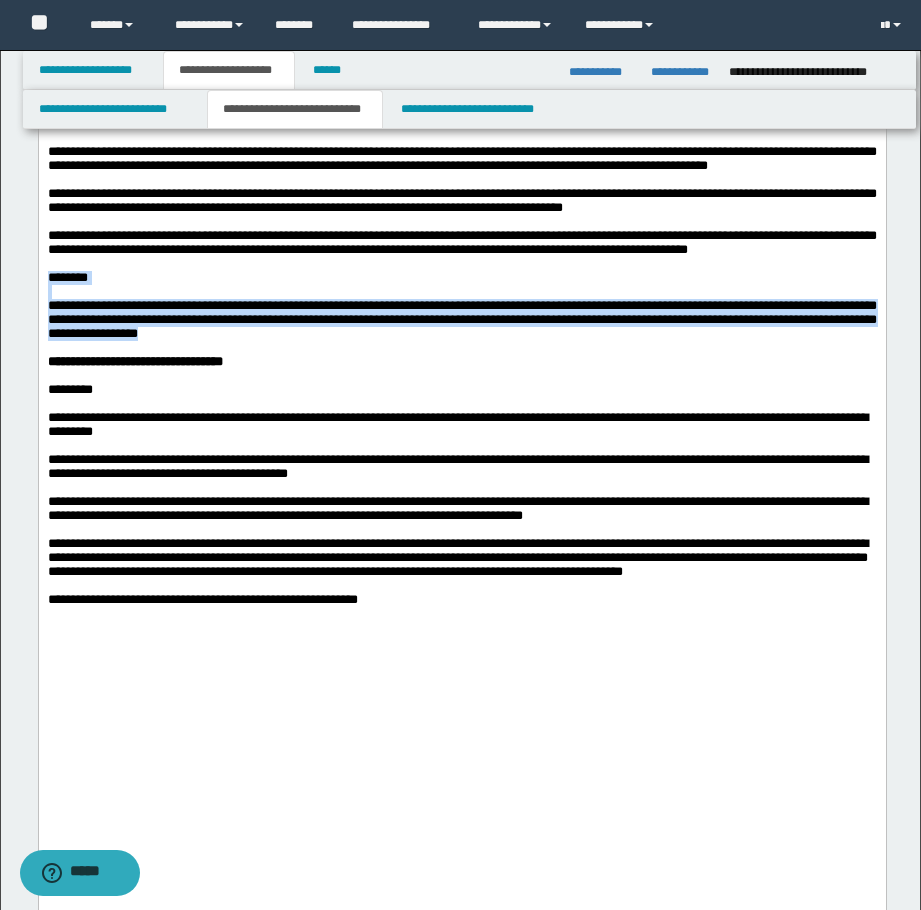 drag, startPoint x: 297, startPoint y: 498, endPoint x: 47, endPoint y: 444, distance: 255.76552 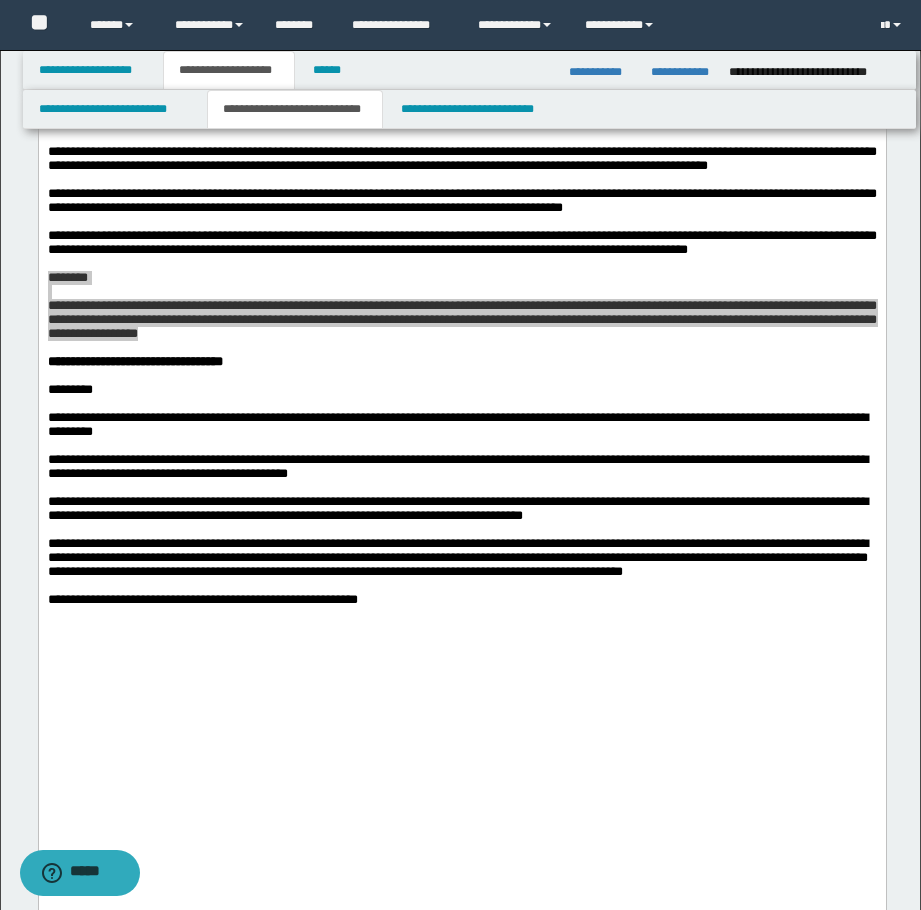 click on "**********" at bounding box center (460, 792) 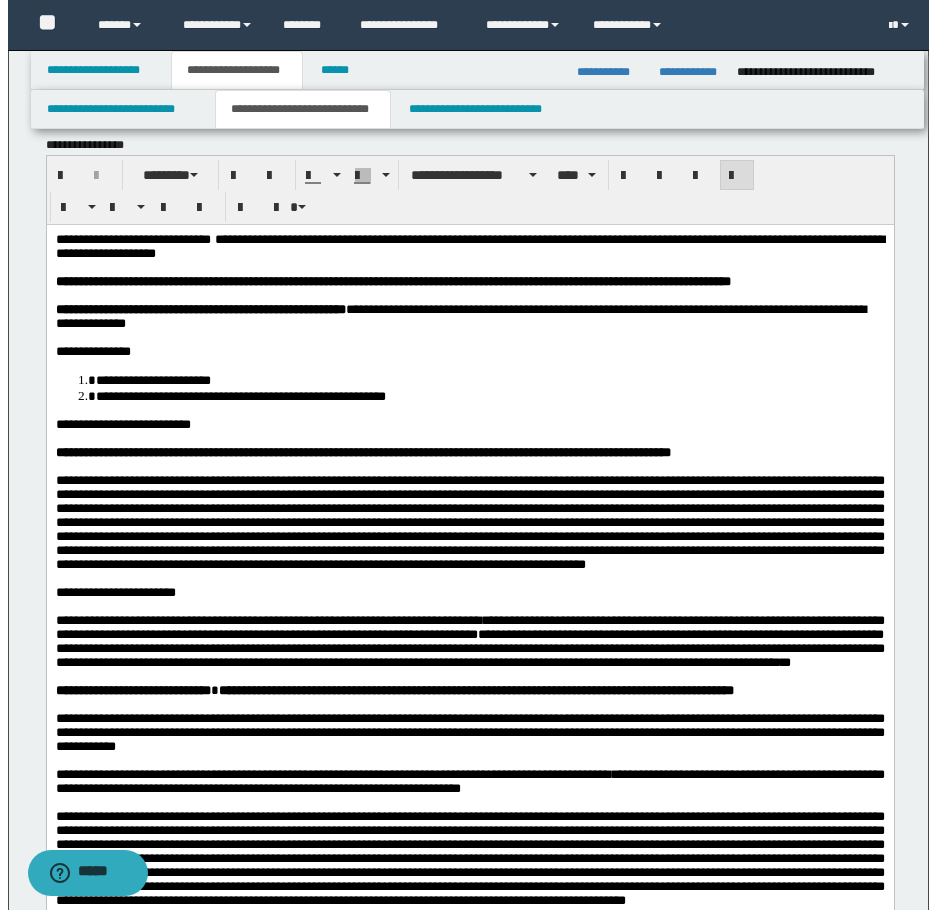 scroll, scrollTop: 0, scrollLeft: 0, axis: both 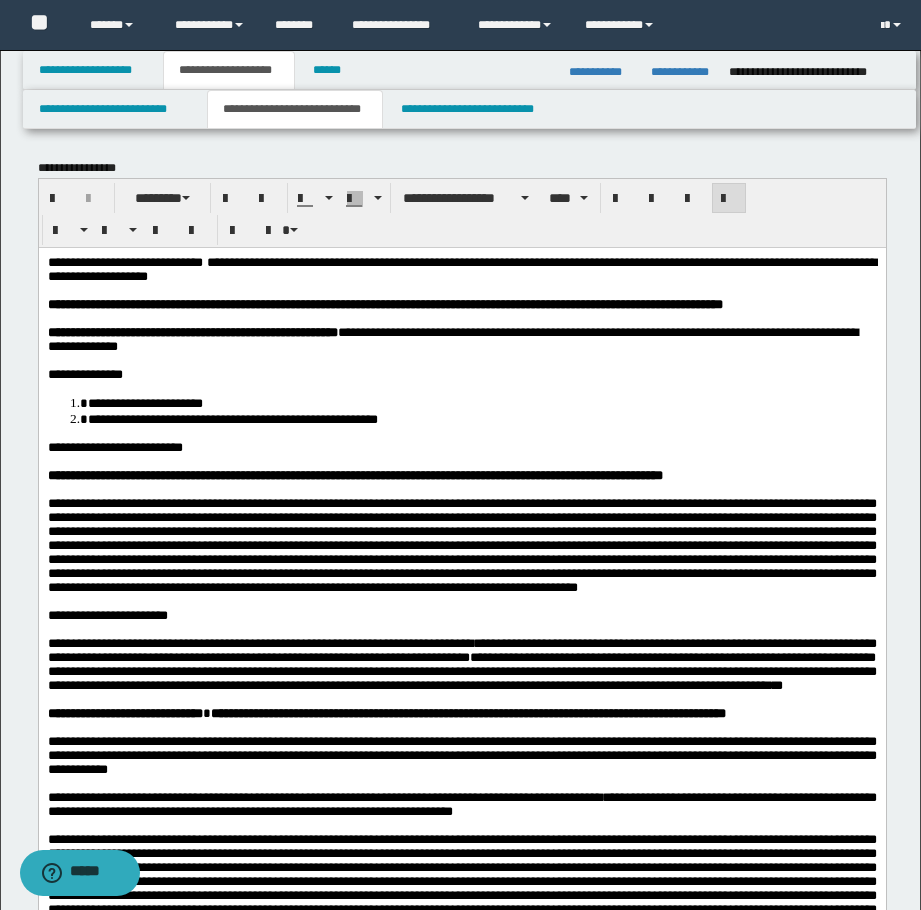 click at bounding box center (461, 318) 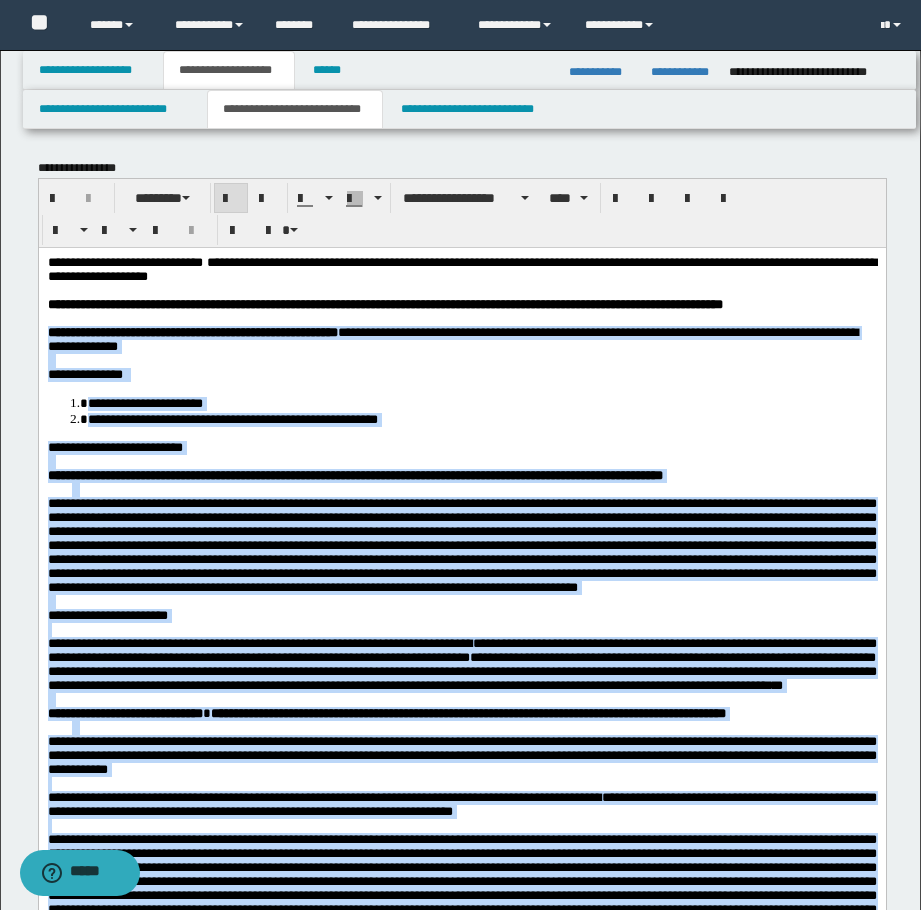 click on "**********" at bounding box center (461, 339) 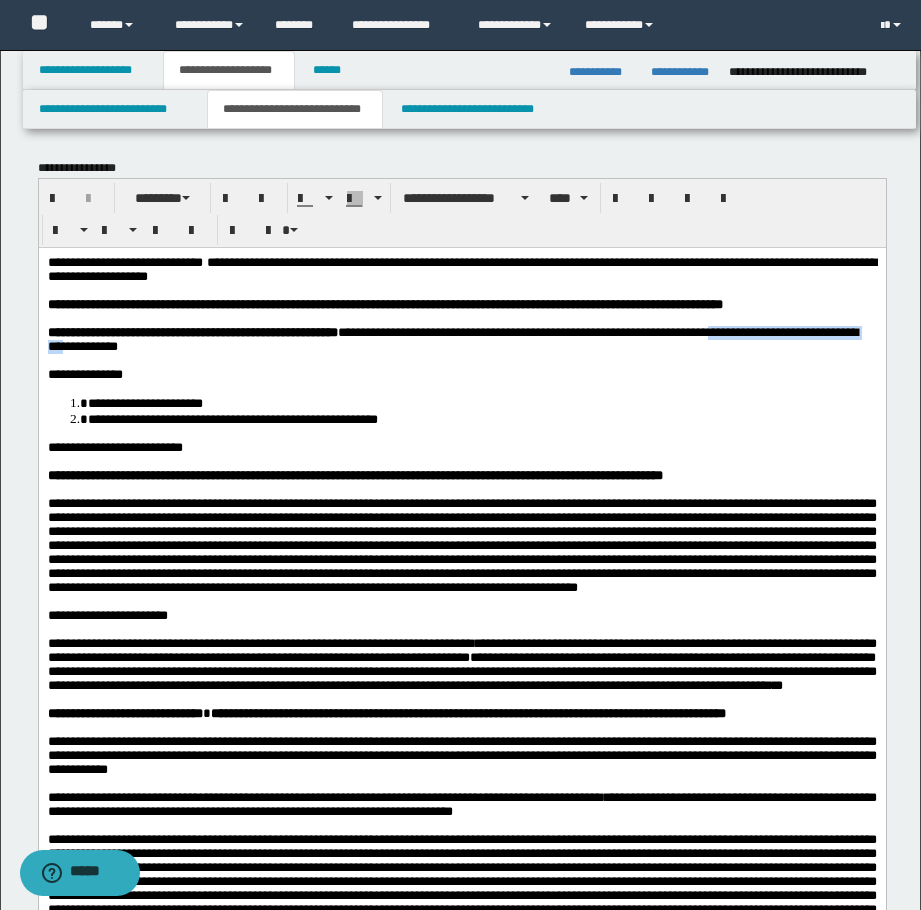 drag, startPoint x: 782, startPoint y: 343, endPoint x: 155, endPoint y: 352, distance: 627.0646 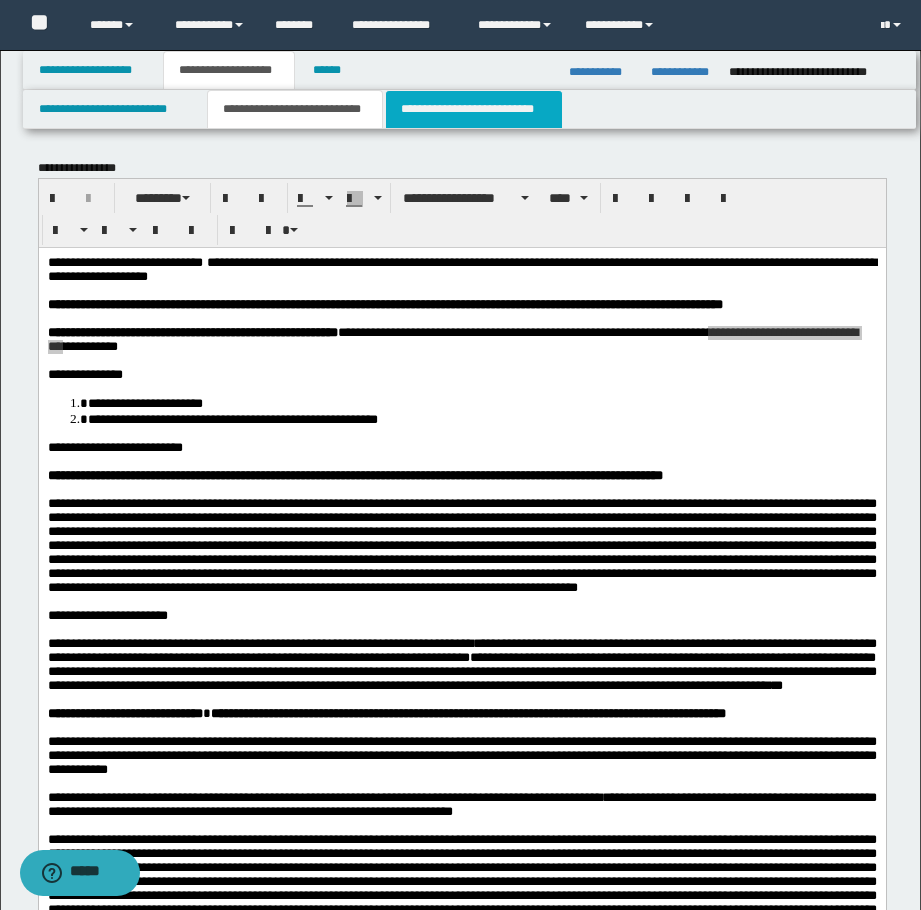 click on "**********" at bounding box center [474, 109] 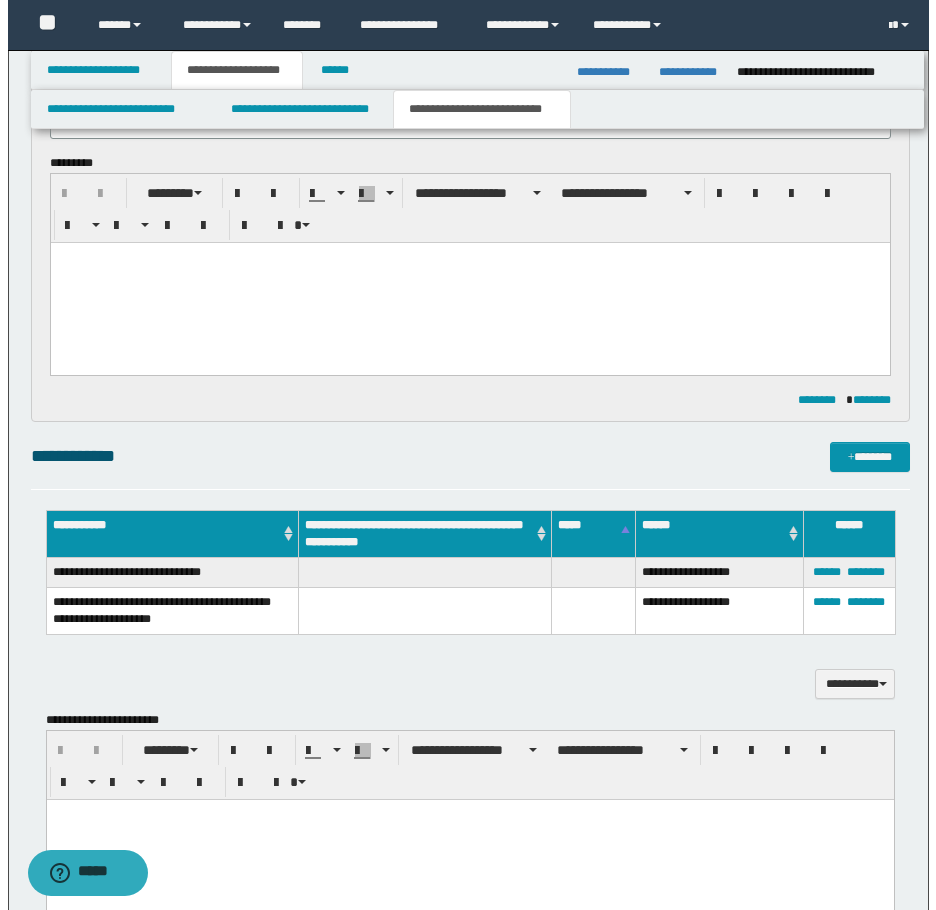 scroll, scrollTop: 700, scrollLeft: 0, axis: vertical 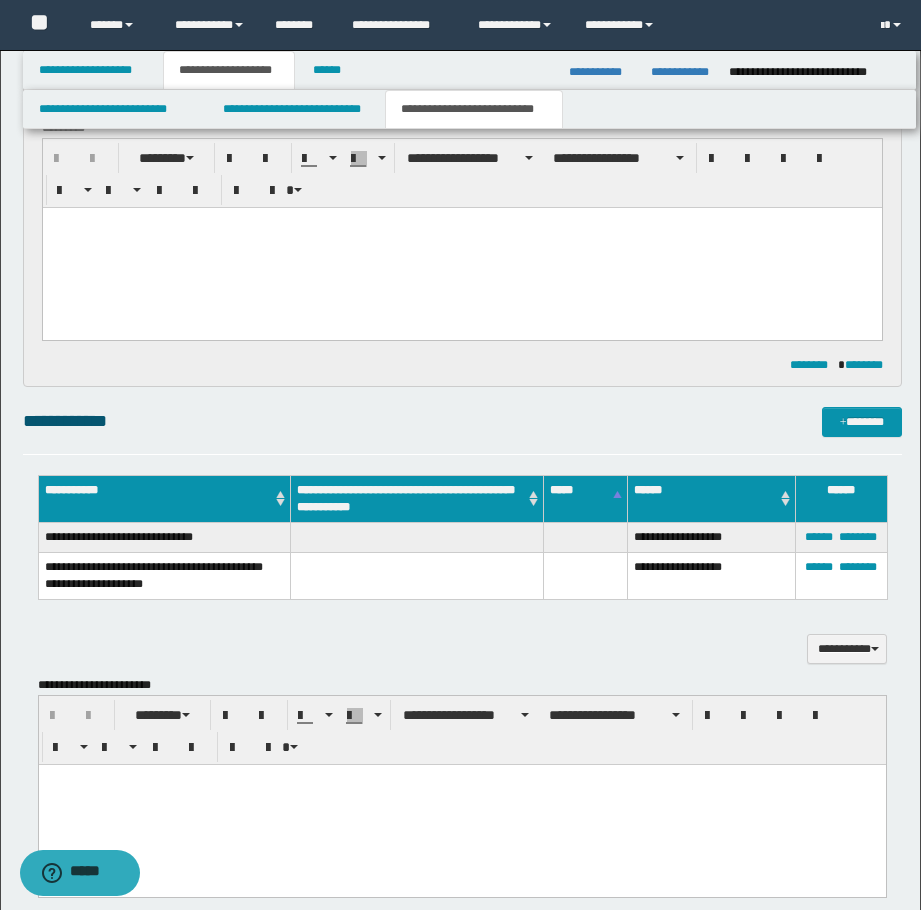 click at bounding box center (461, 804) 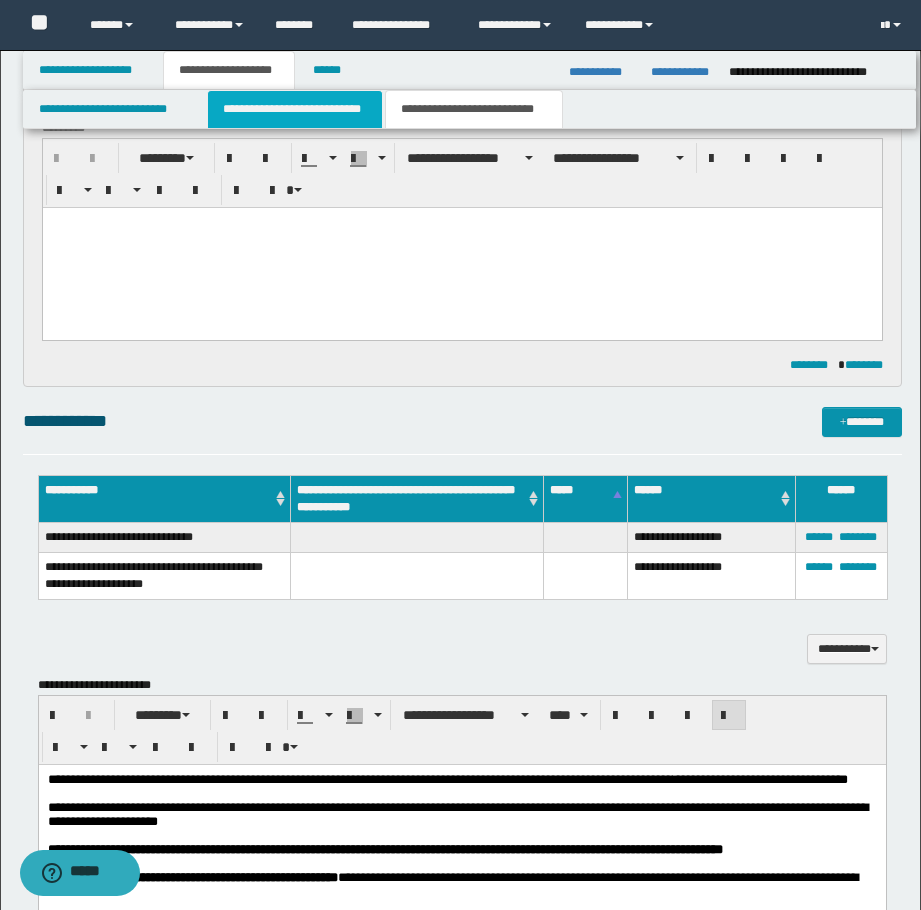 click on "**********" at bounding box center (295, 109) 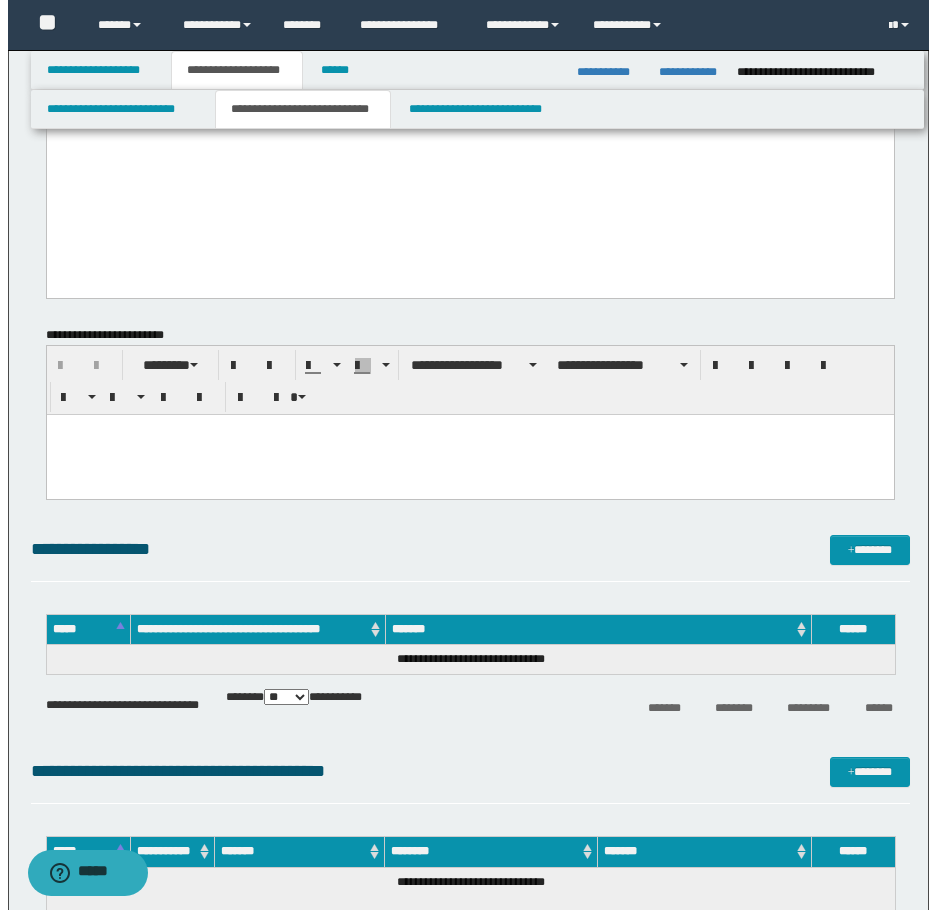 scroll, scrollTop: 1600, scrollLeft: 0, axis: vertical 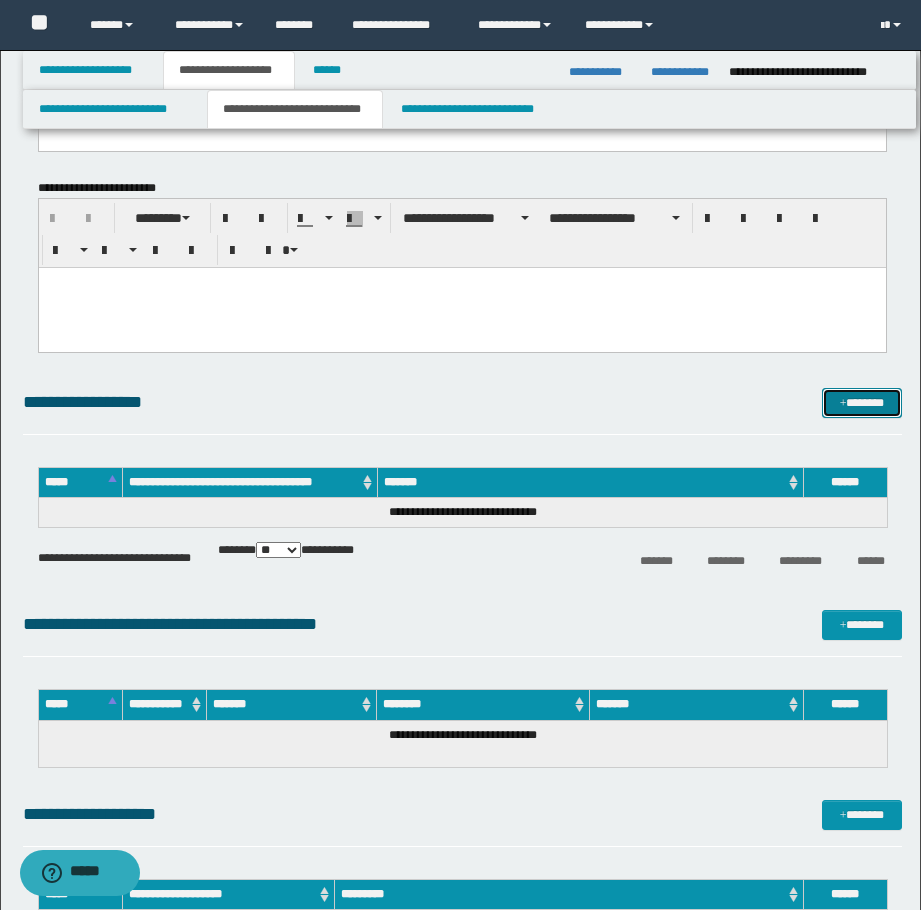 click on "*******" at bounding box center (862, 403) 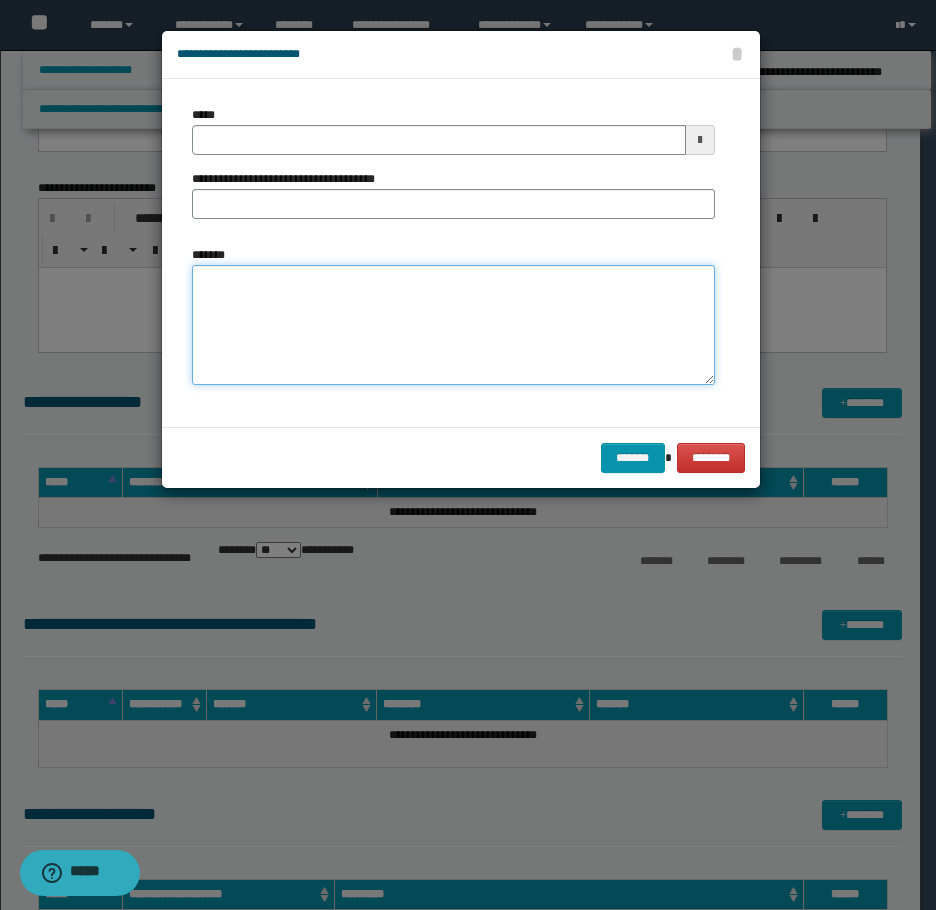 click on "*******" at bounding box center (453, 325) 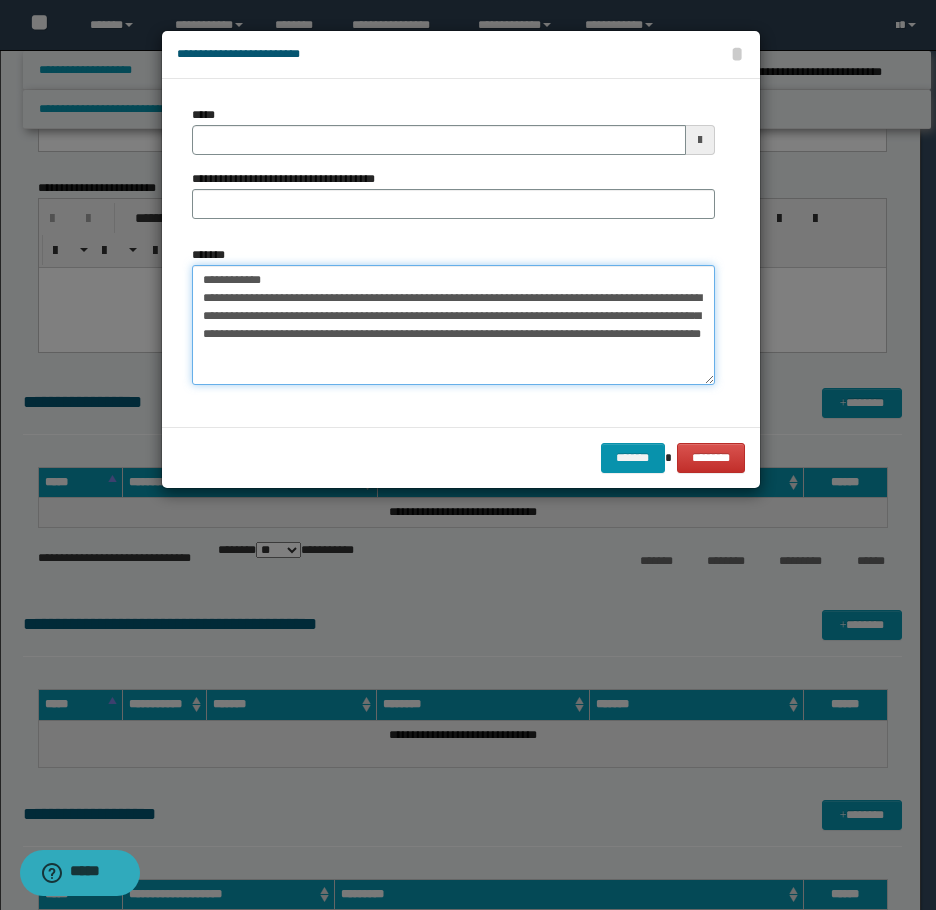 type 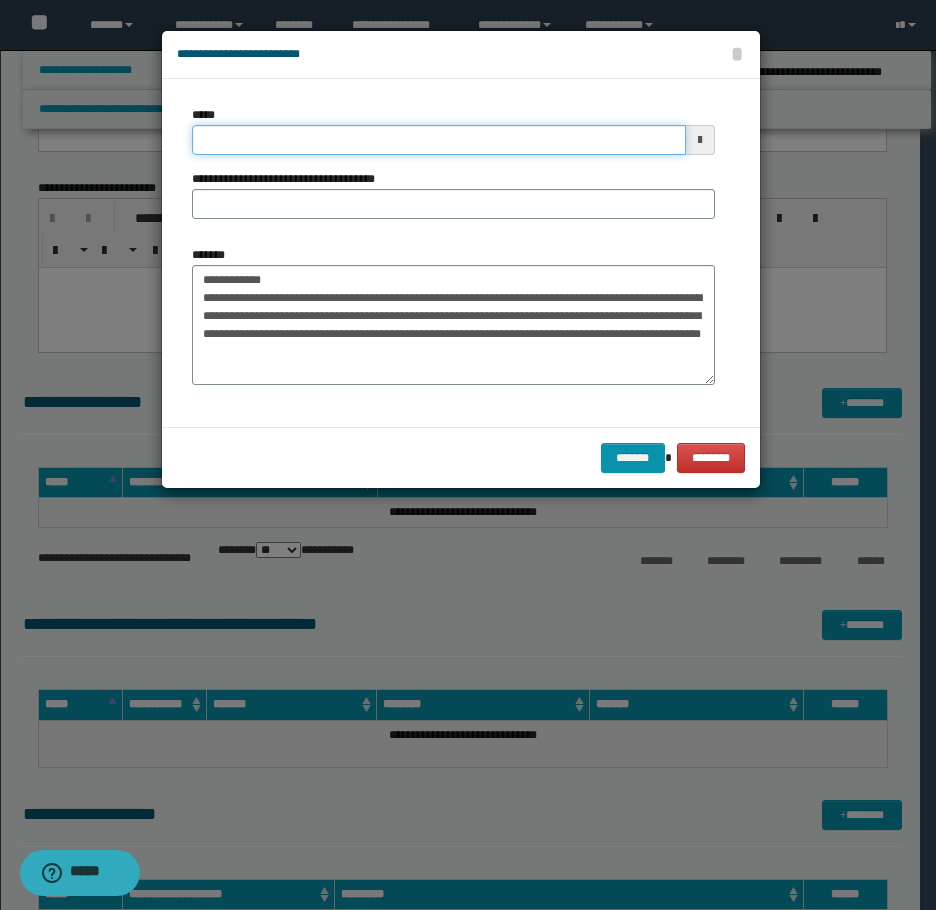 click on "*****" at bounding box center (439, 140) 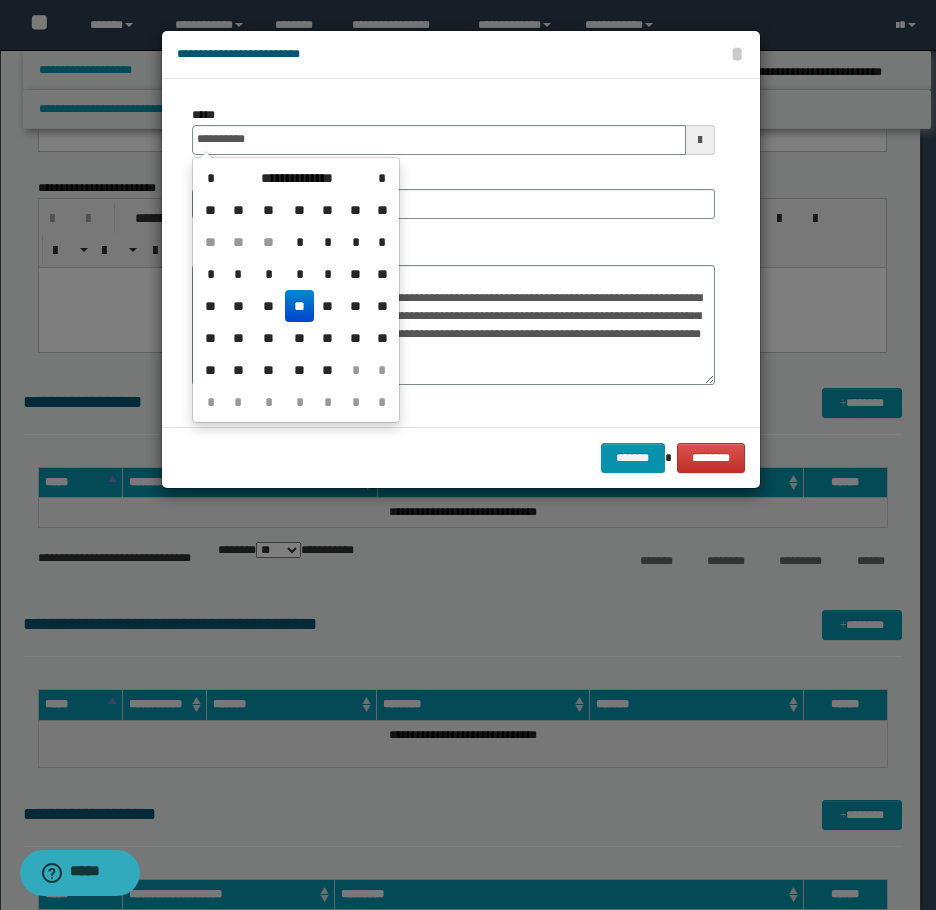 click on "**" at bounding box center [299, 306] 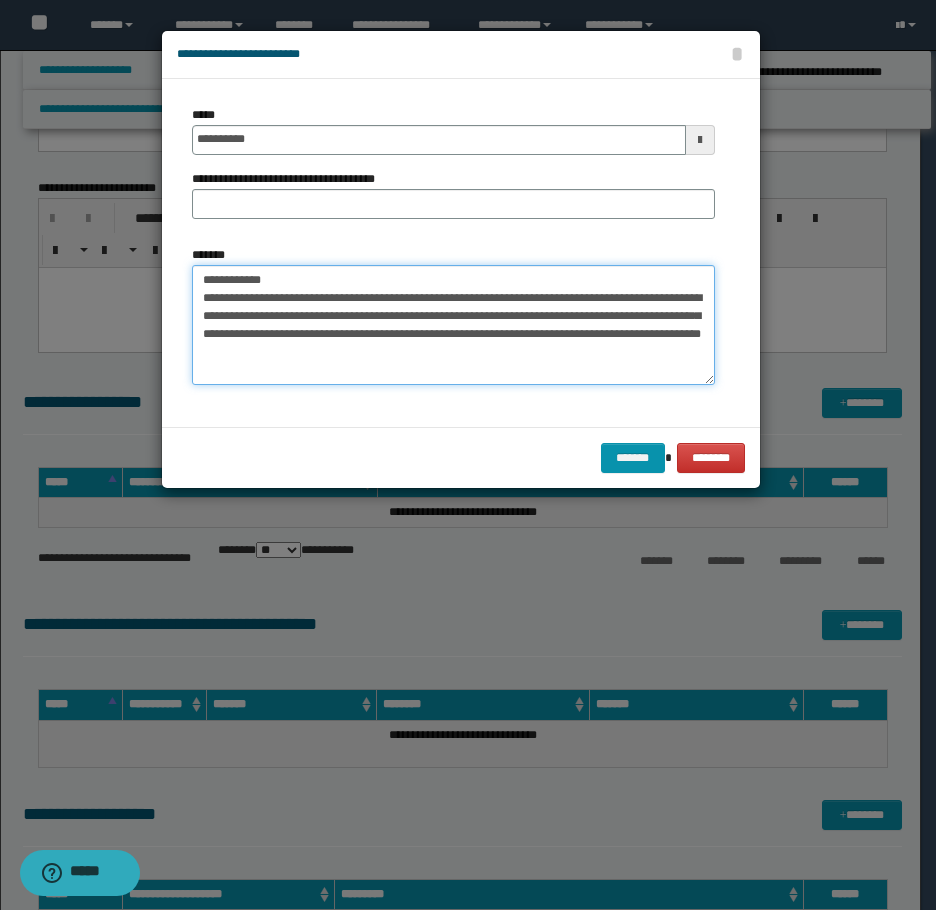 drag, startPoint x: 317, startPoint y: 297, endPoint x: 189, endPoint y: 258, distance: 133.80957 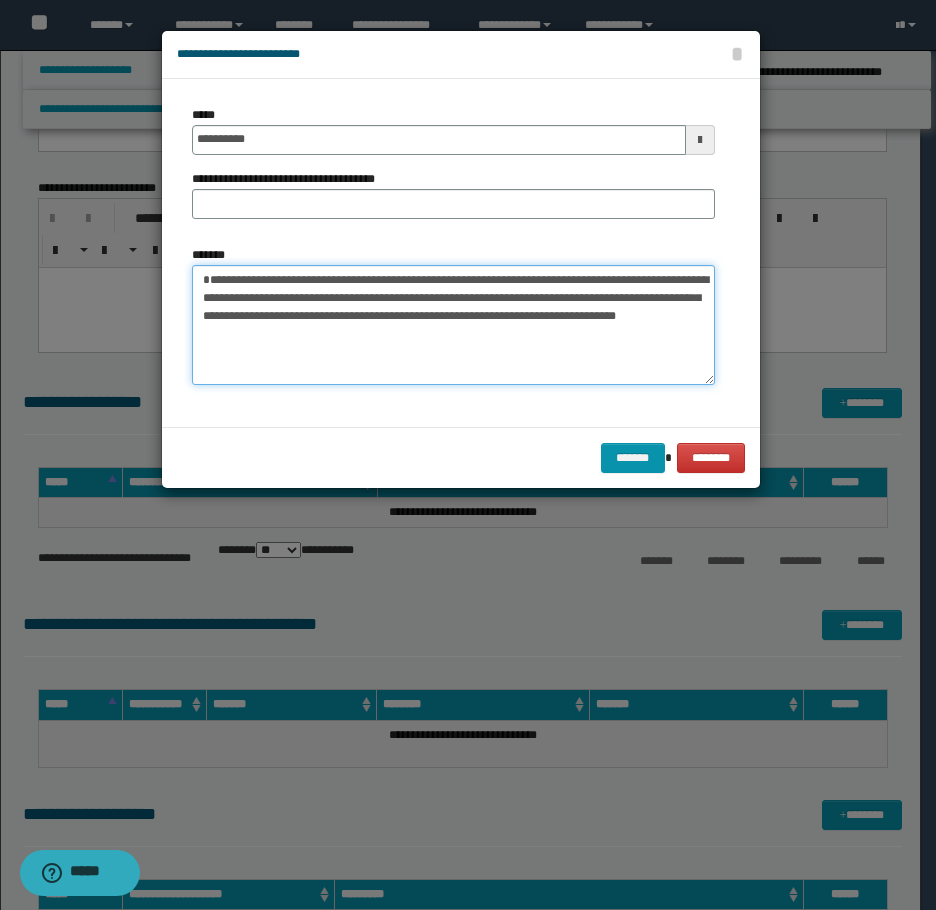 type on "**********" 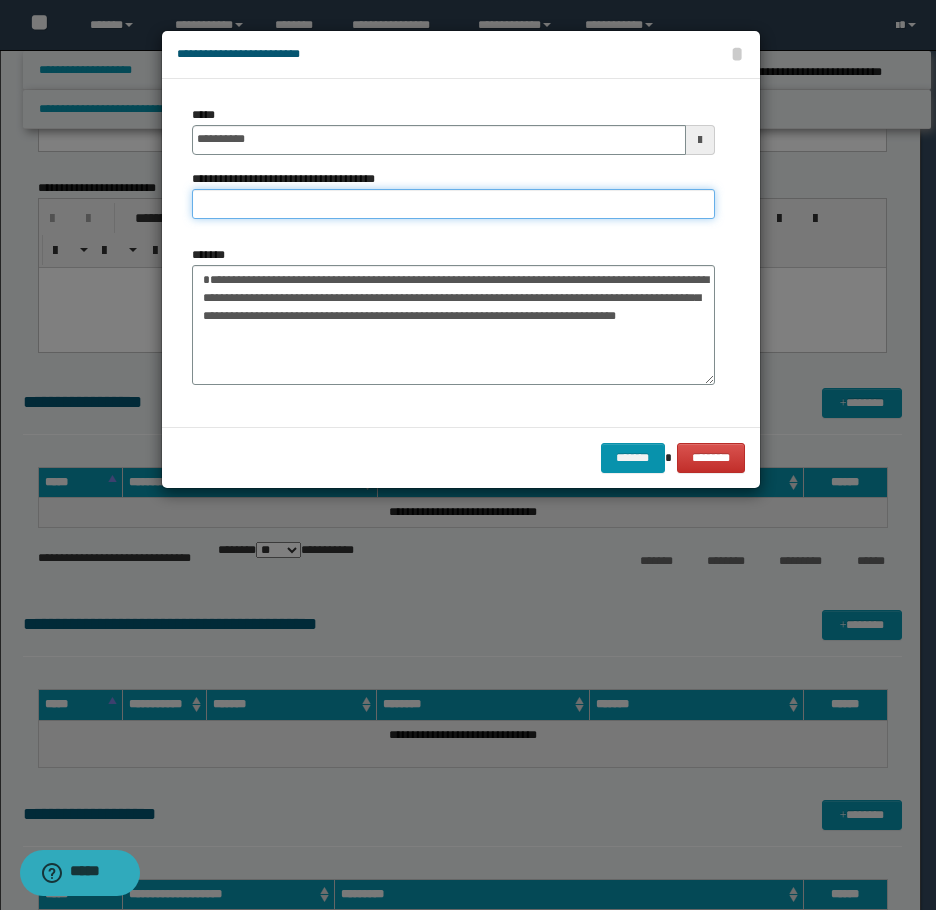 click on "**********" at bounding box center [453, 204] 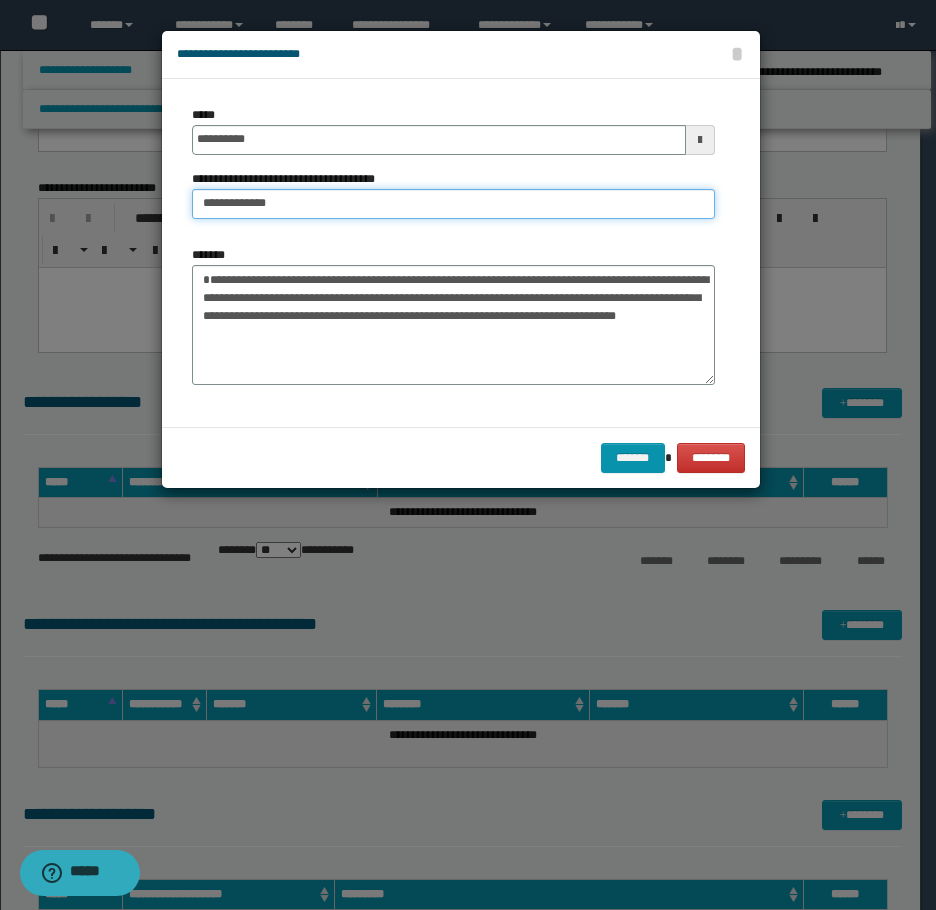 drag, startPoint x: 445, startPoint y: 212, endPoint x: 291, endPoint y: 206, distance: 154.11684 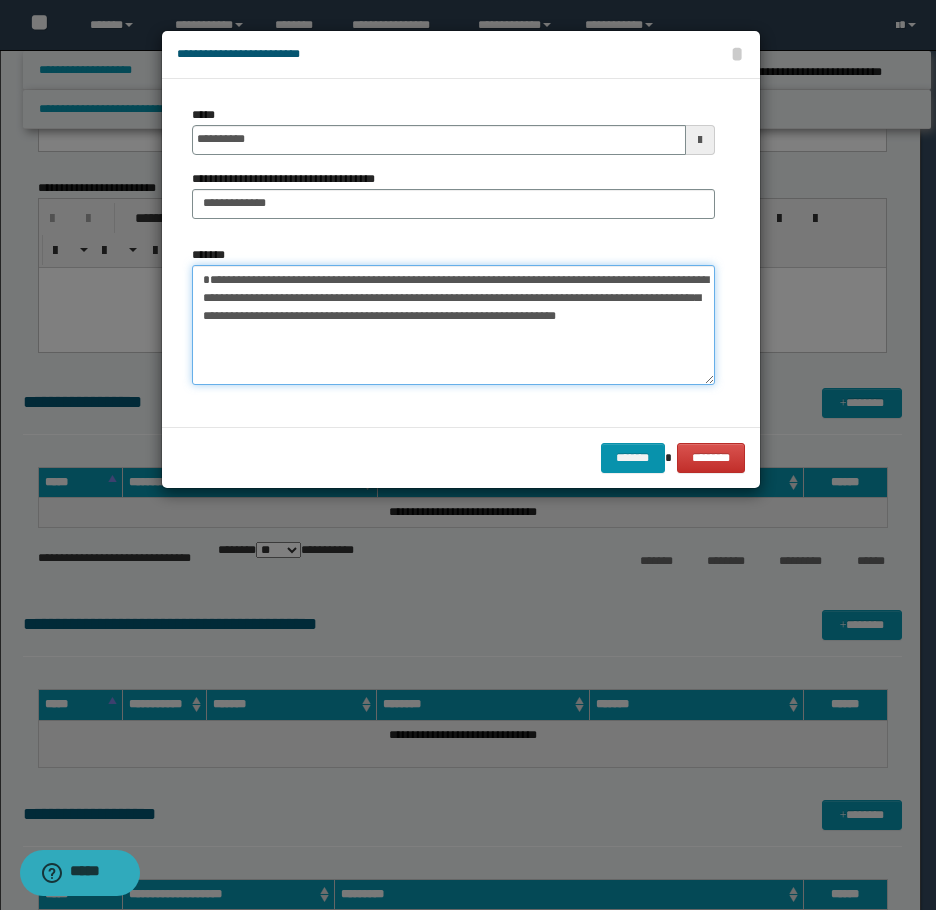 drag, startPoint x: 293, startPoint y: 277, endPoint x: 178, endPoint y: 274, distance: 115.03912 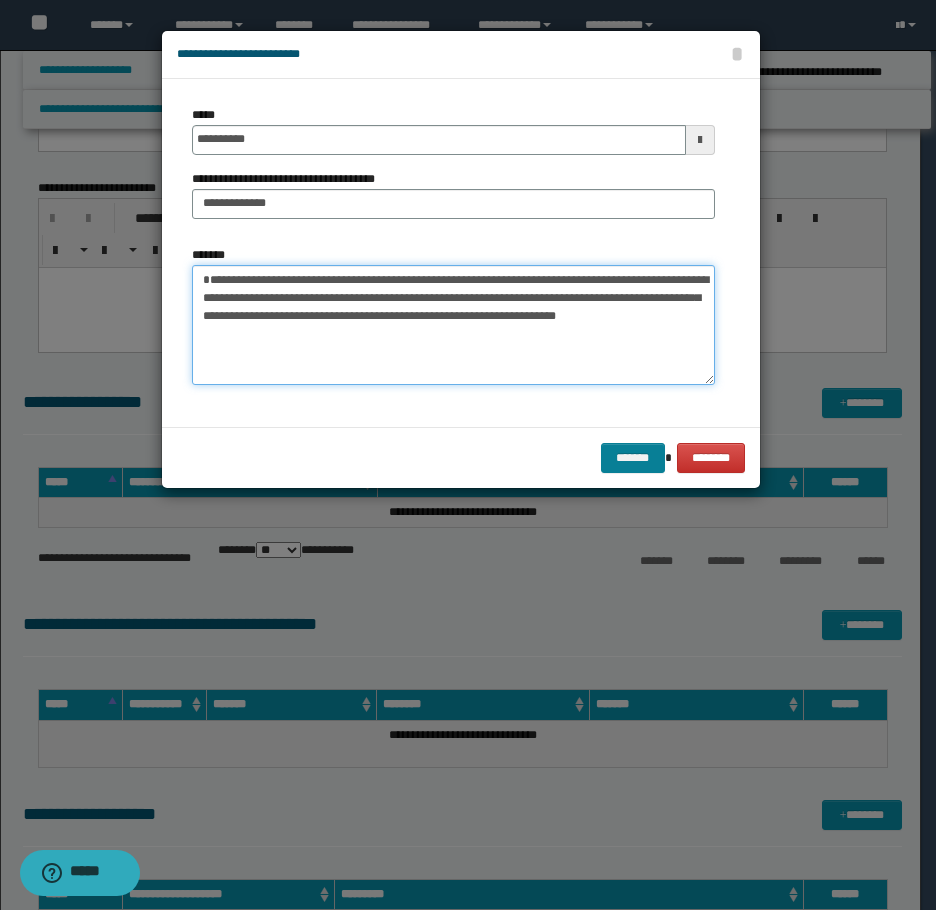 type on "**********" 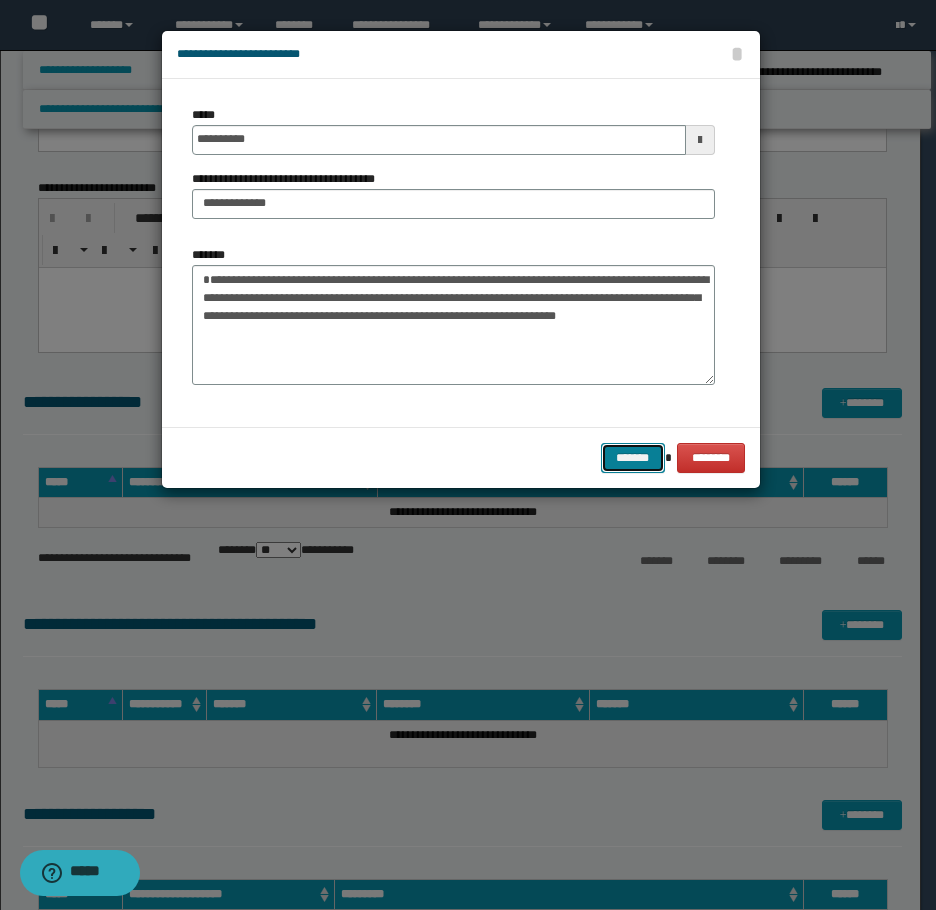 click on "*******" at bounding box center (633, 458) 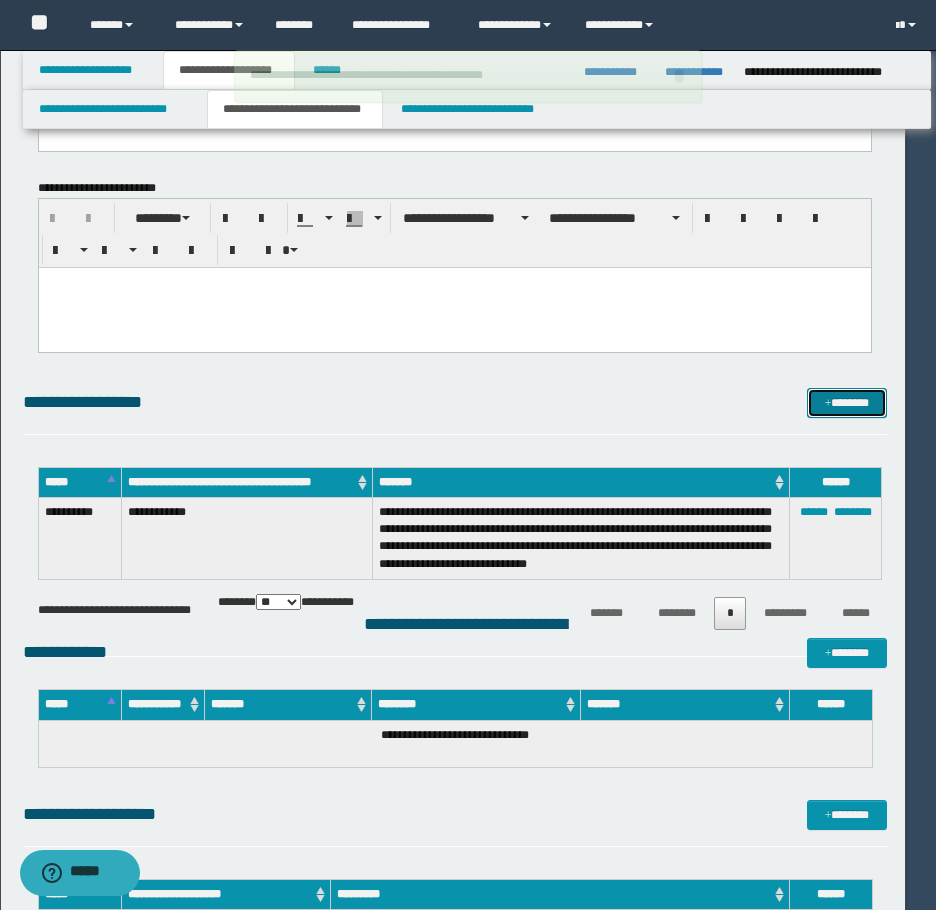 type 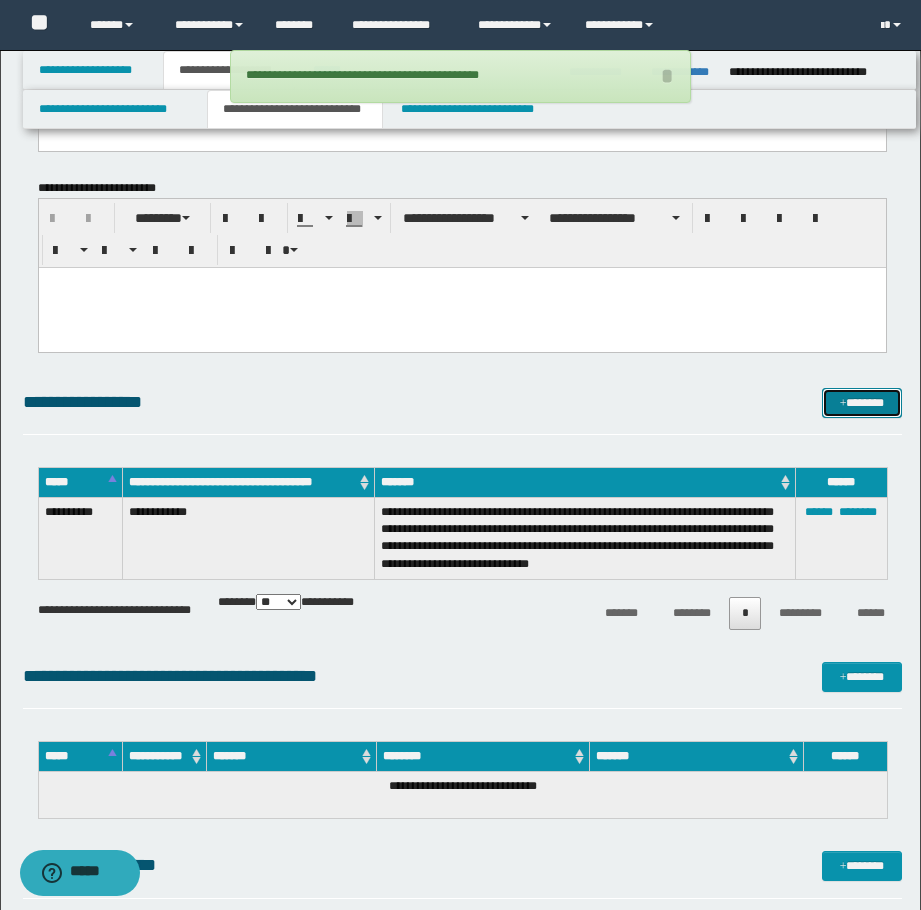click on "*******" at bounding box center [862, 403] 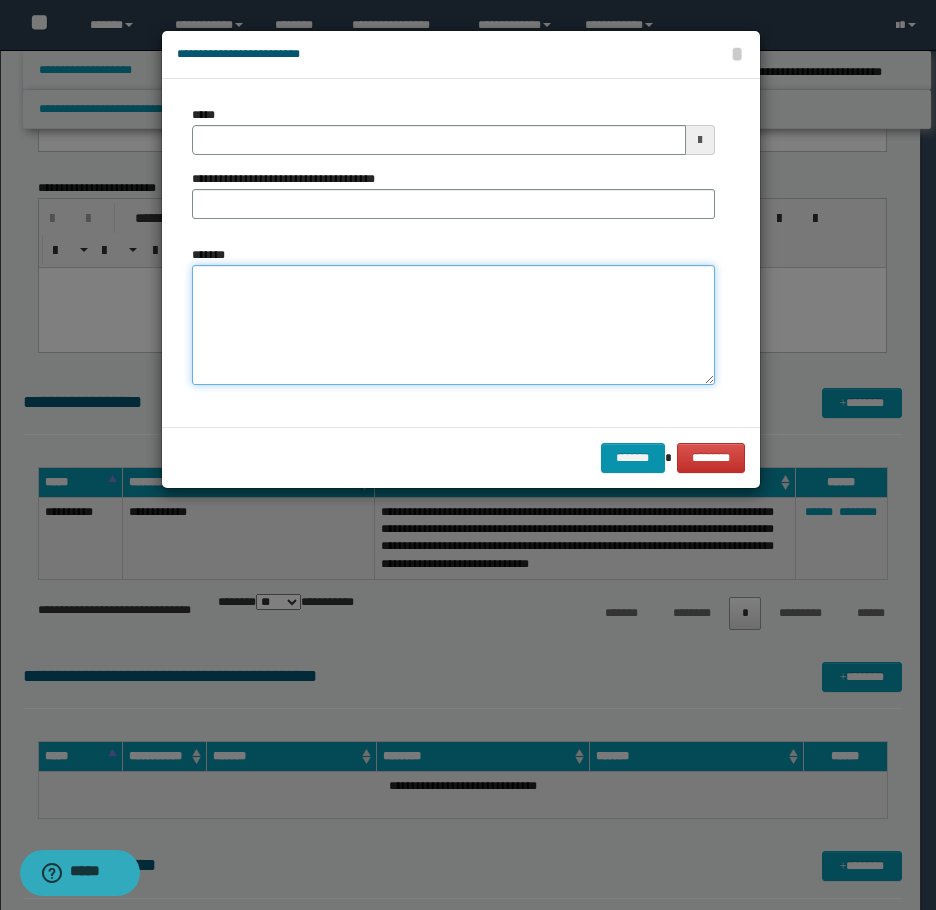 drag, startPoint x: 648, startPoint y: 327, endPoint x: 466, endPoint y: 278, distance: 188.48077 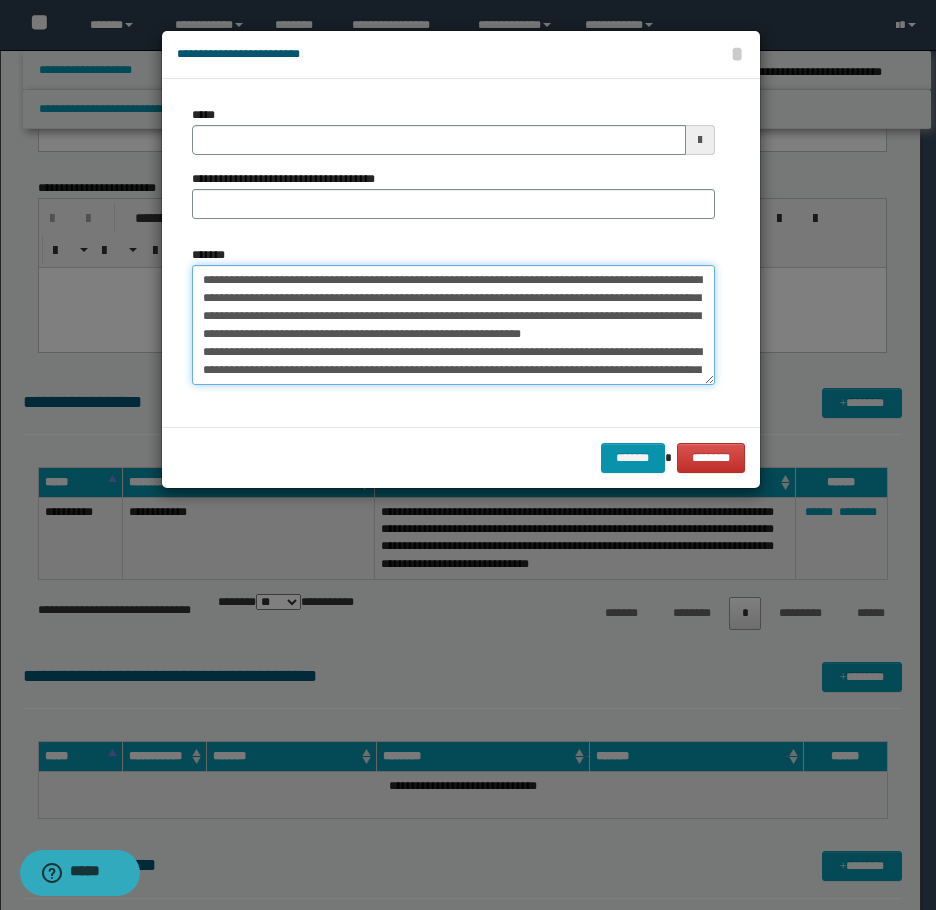 scroll, scrollTop: 156, scrollLeft: 0, axis: vertical 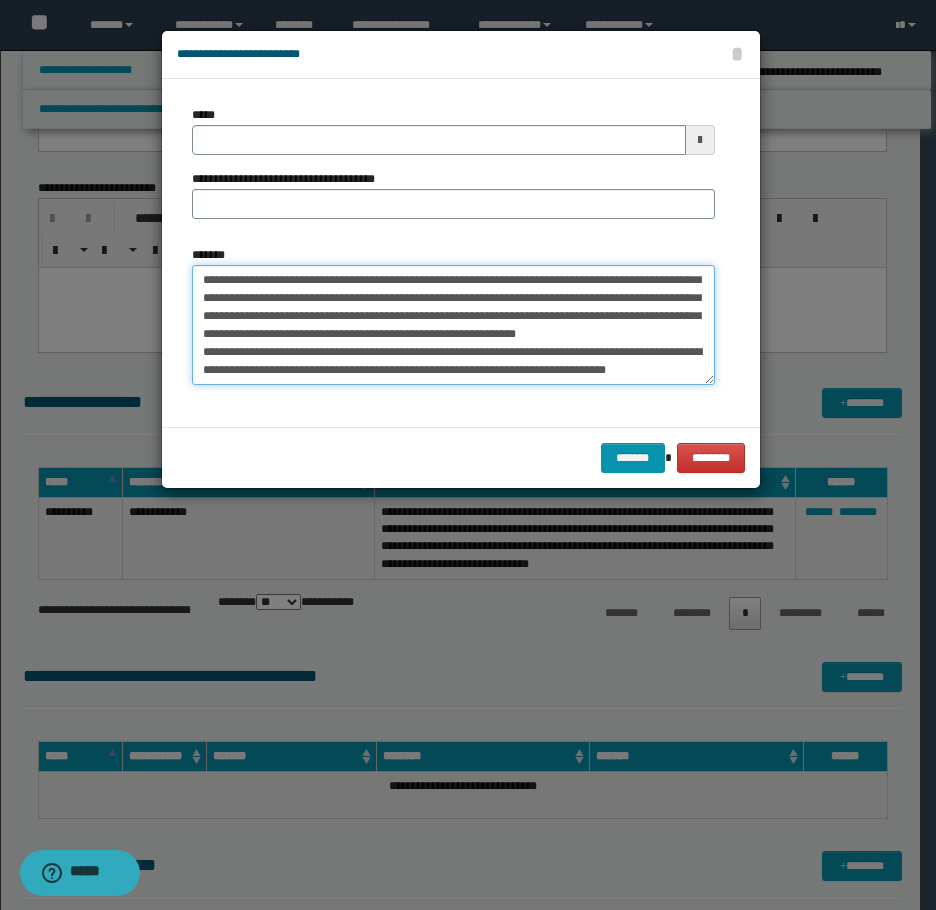 type on "**********" 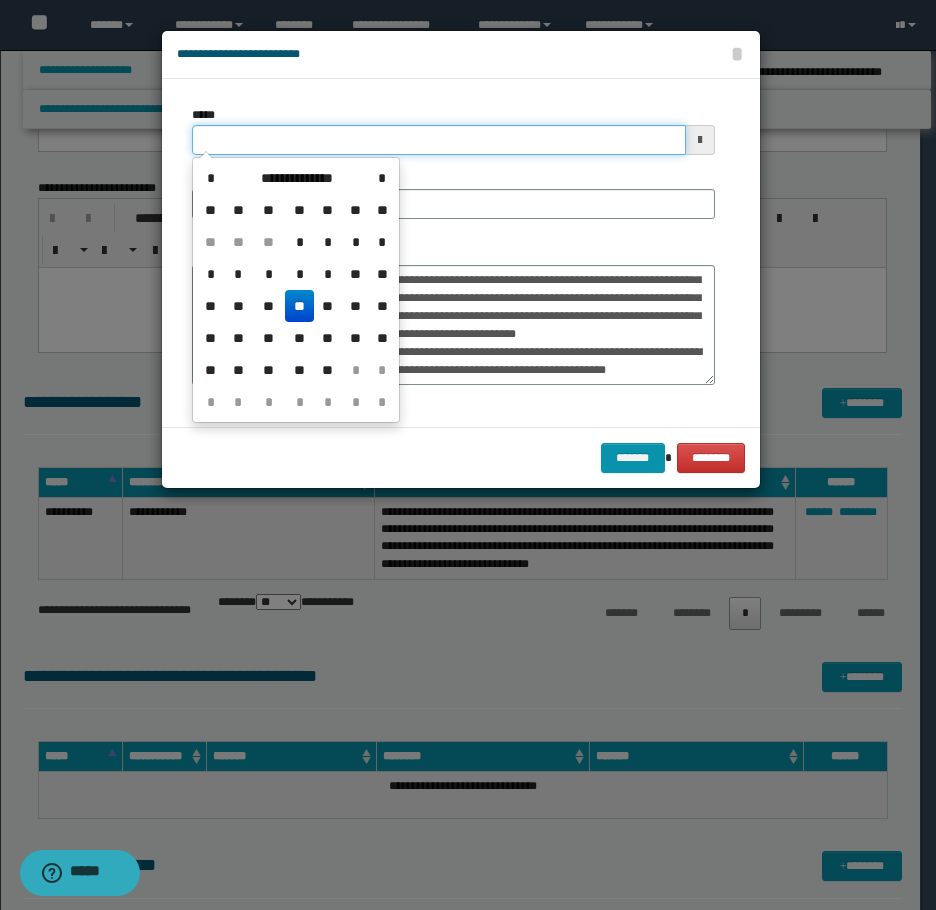 click on "*****" at bounding box center (439, 140) 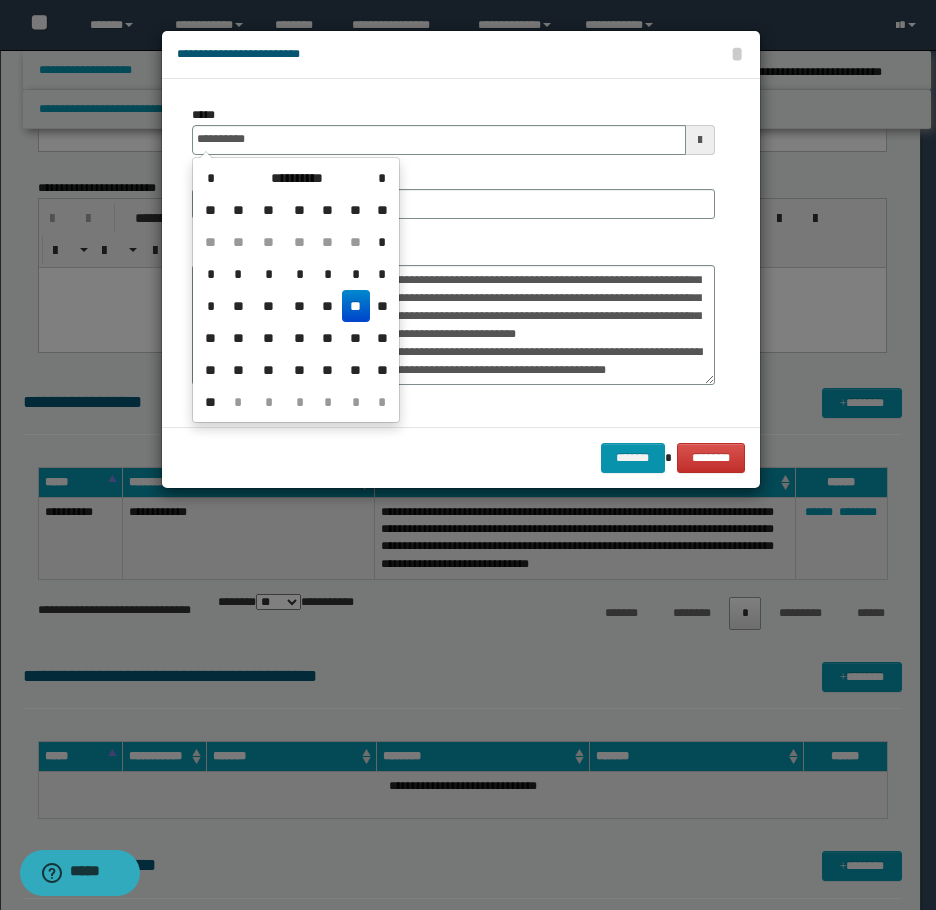 click on "**" at bounding box center [356, 306] 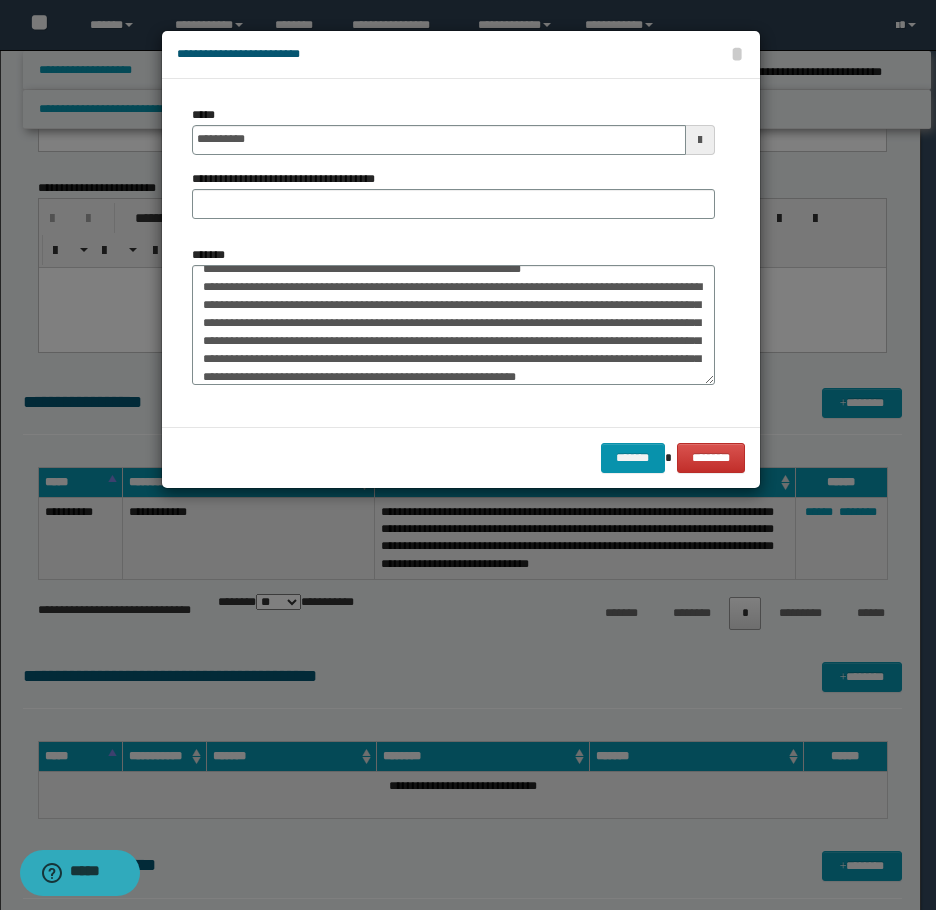 scroll, scrollTop: 0, scrollLeft: 0, axis: both 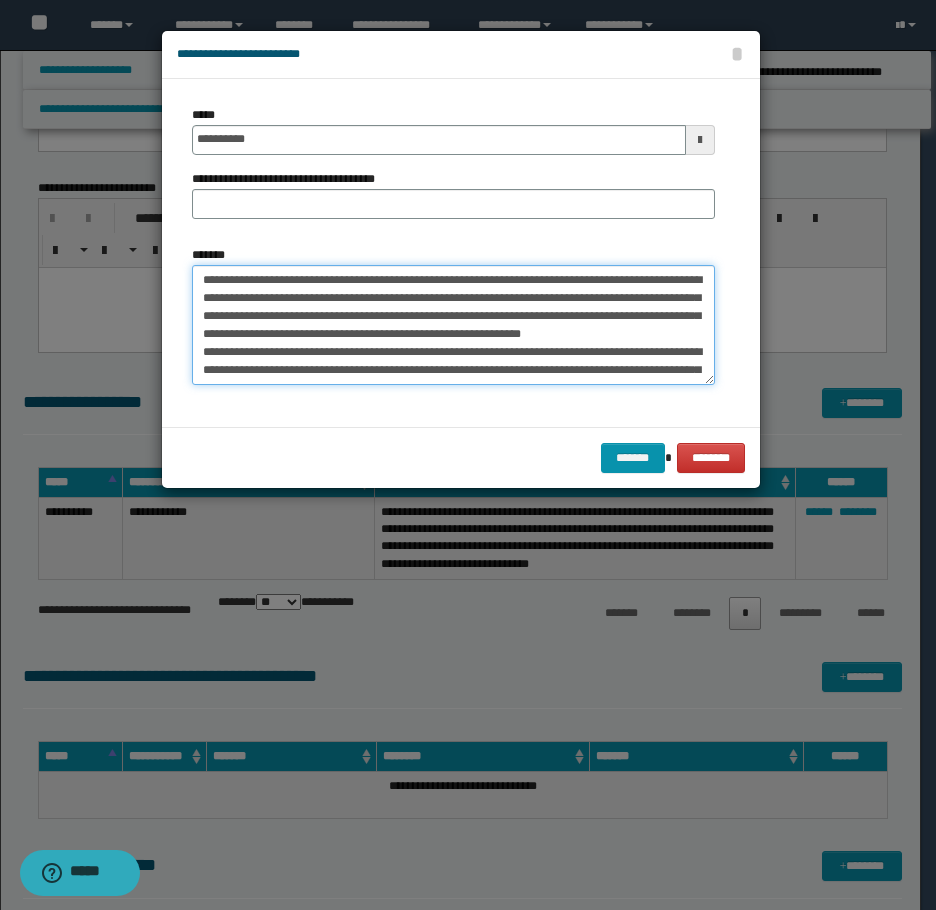 drag, startPoint x: 381, startPoint y: 280, endPoint x: 369, endPoint y: 281, distance: 12.0415945 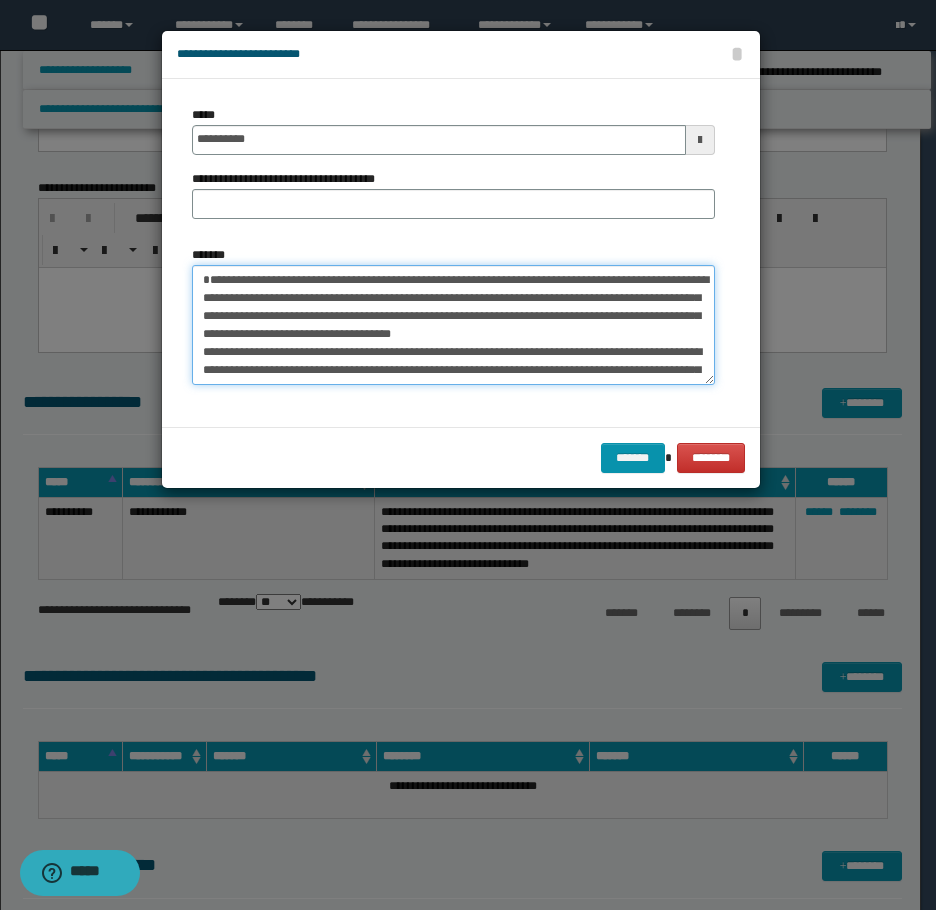 type on "**********" 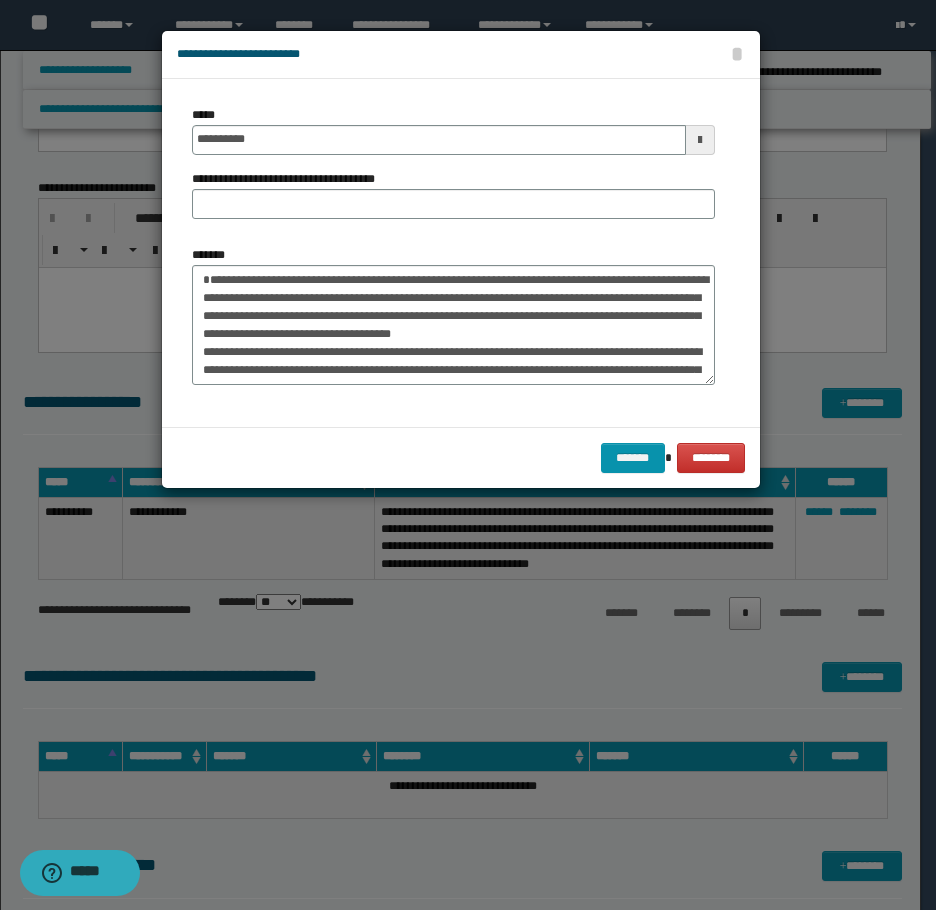 click on "**********" at bounding box center [453, 170] 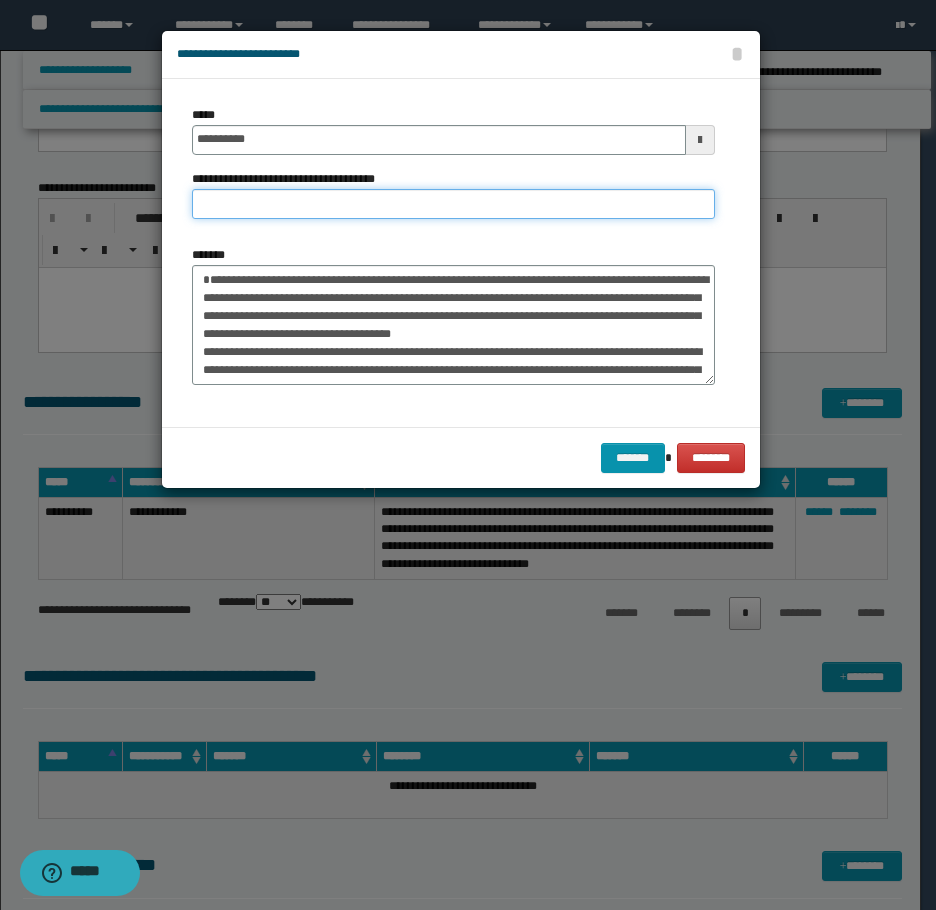 paste on "**********" 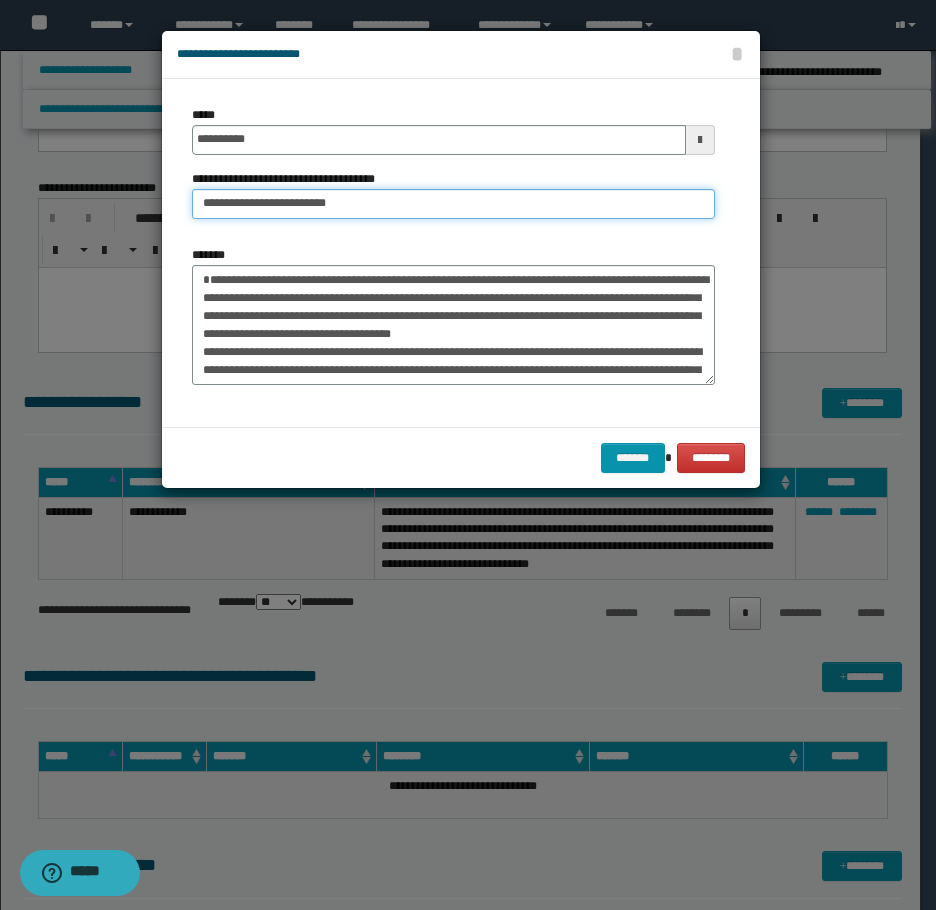 type on "**********" 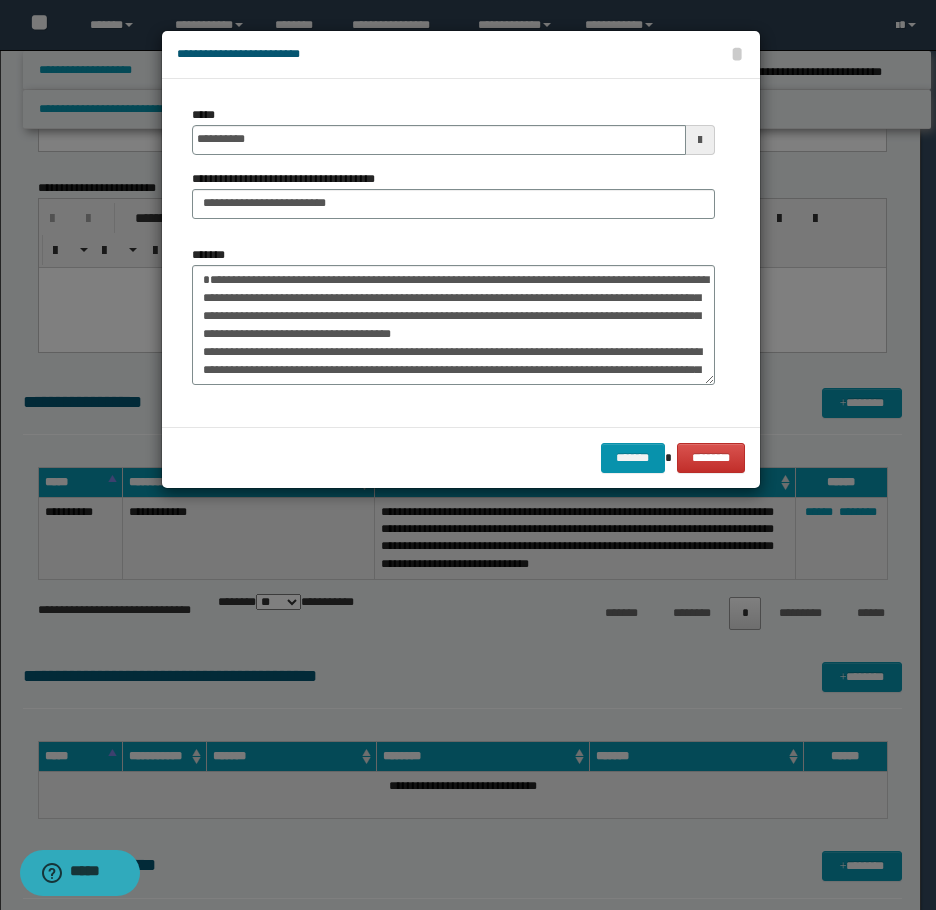 click on "**********" at bounding box center (453, 253) 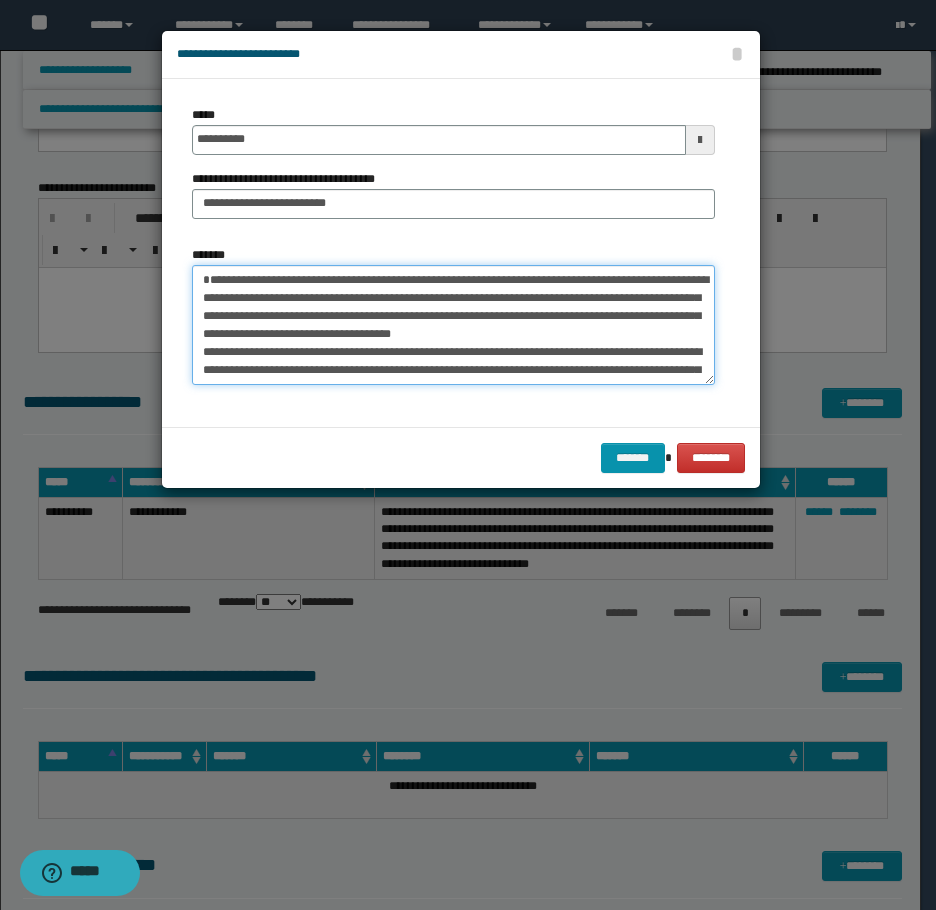 drag, startPoint x: 453, startPoint y: 277, endPoint x: 381, endPoint y: 273, distance: 72.11102 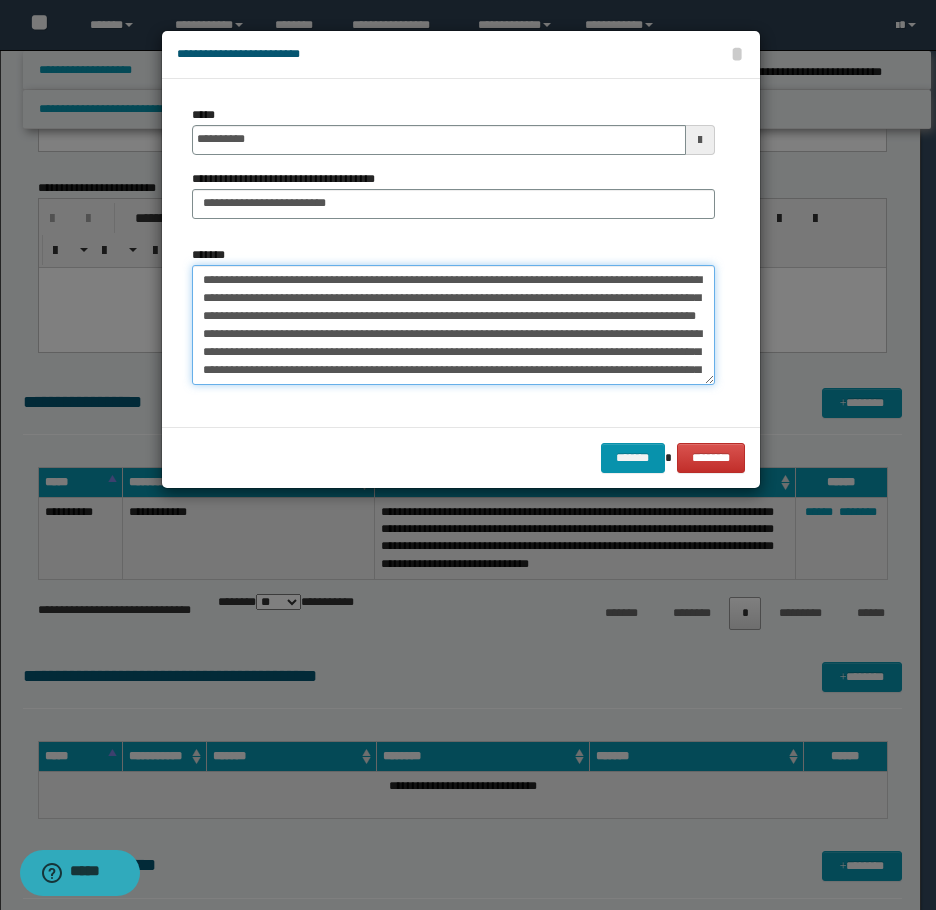 drag, startPoint x: 376, startPoint y: 280, endPoint x: 150, endPoint y: 264, distance: 226.56566 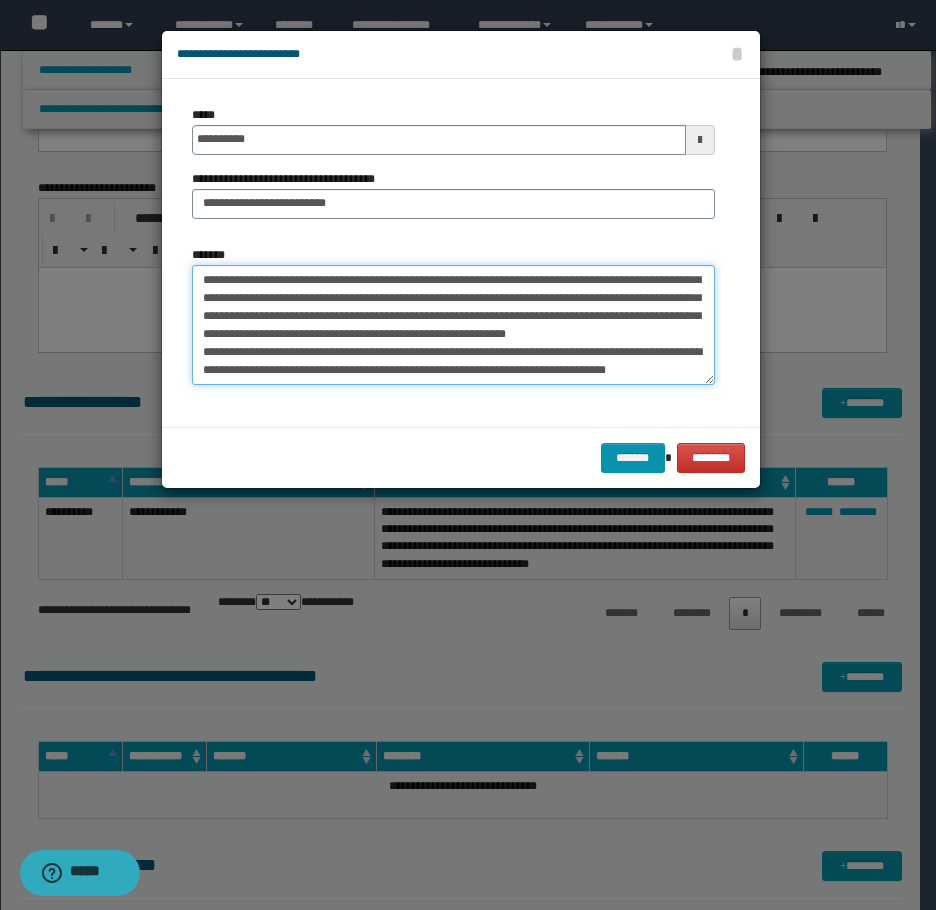 scroll, scrollTop: 126, scrollLeft: 0, axis: vertical 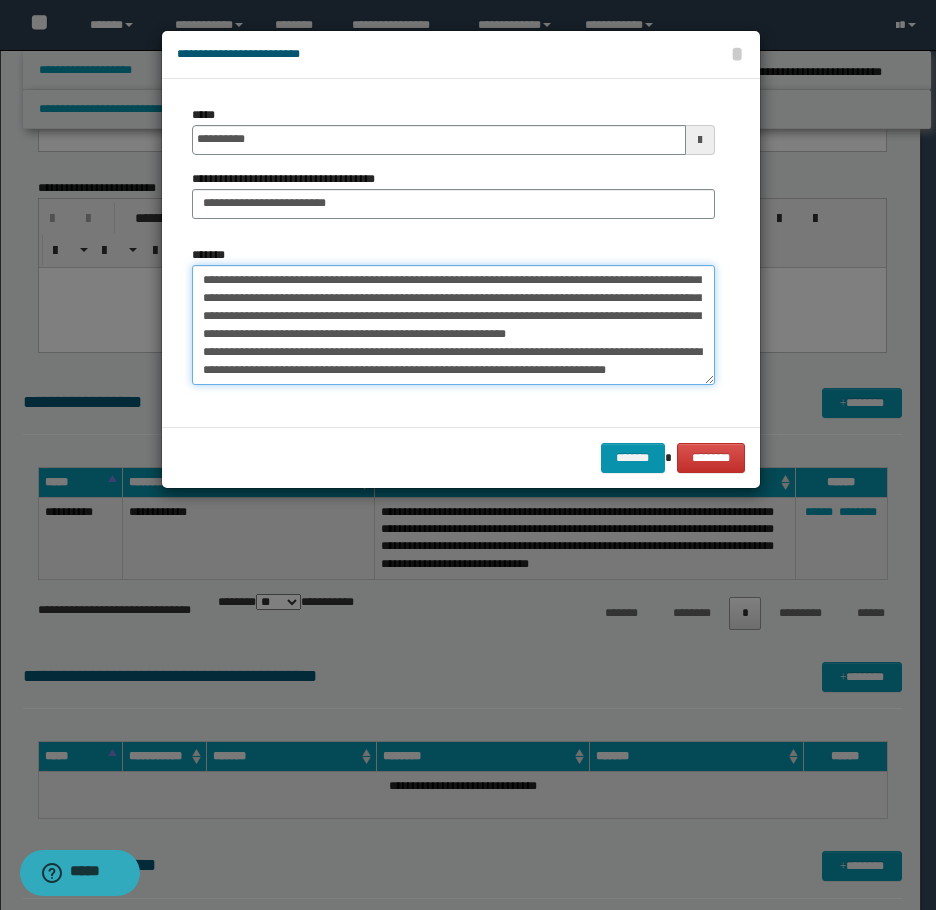 drag, startPoint x: 224, startPoint y: 338, endPoint x: 168, endPoint y: 328, distance: 56.88585 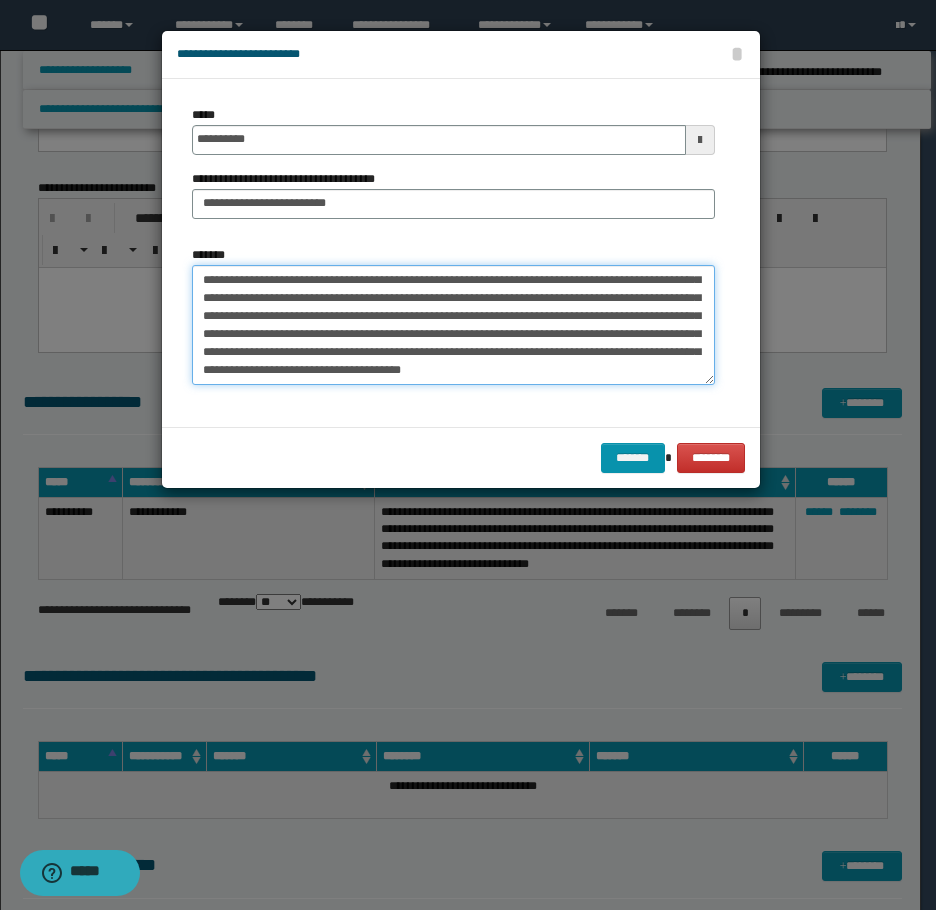 scroll, scrollTop: 108, scrollLeft: 0, axis: vertical 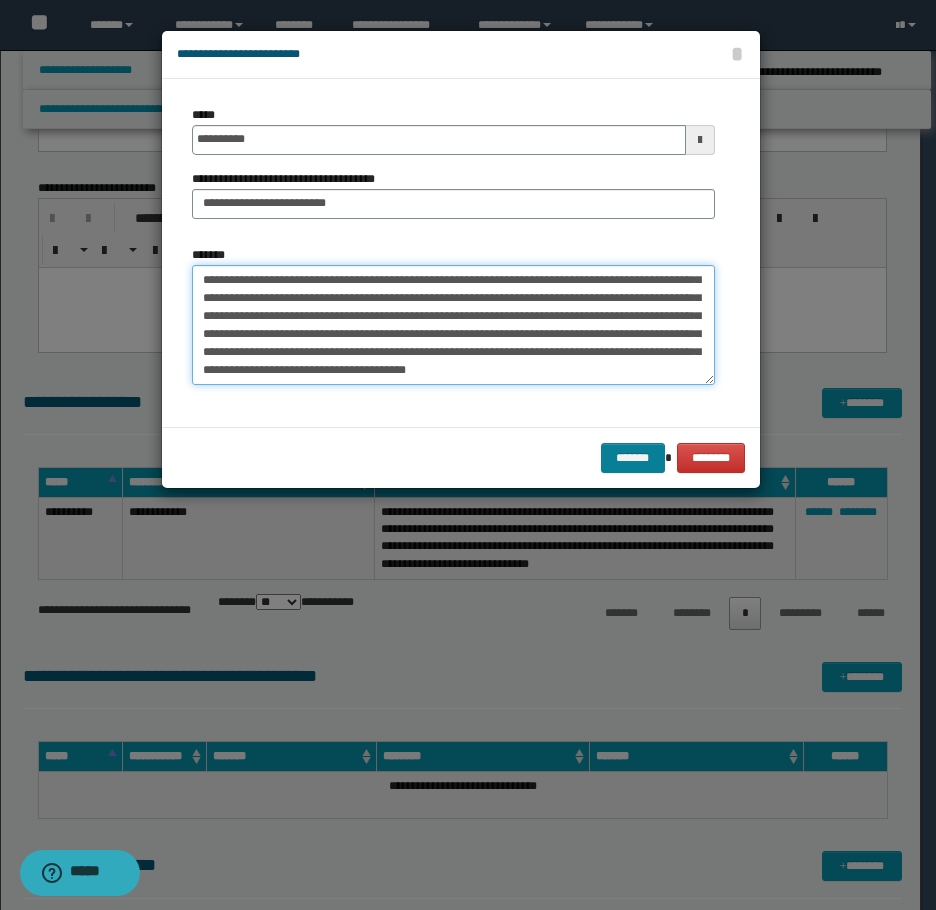 type on "**********" 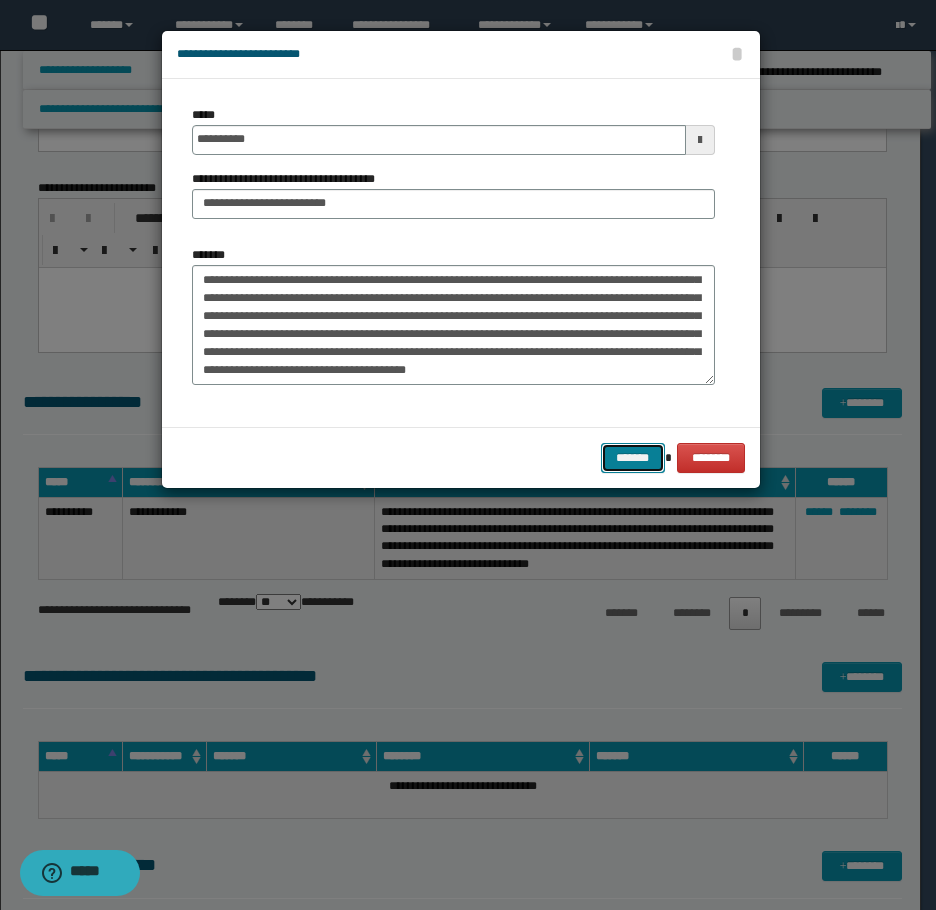 click on "*******" at bounding box center (633, 458) 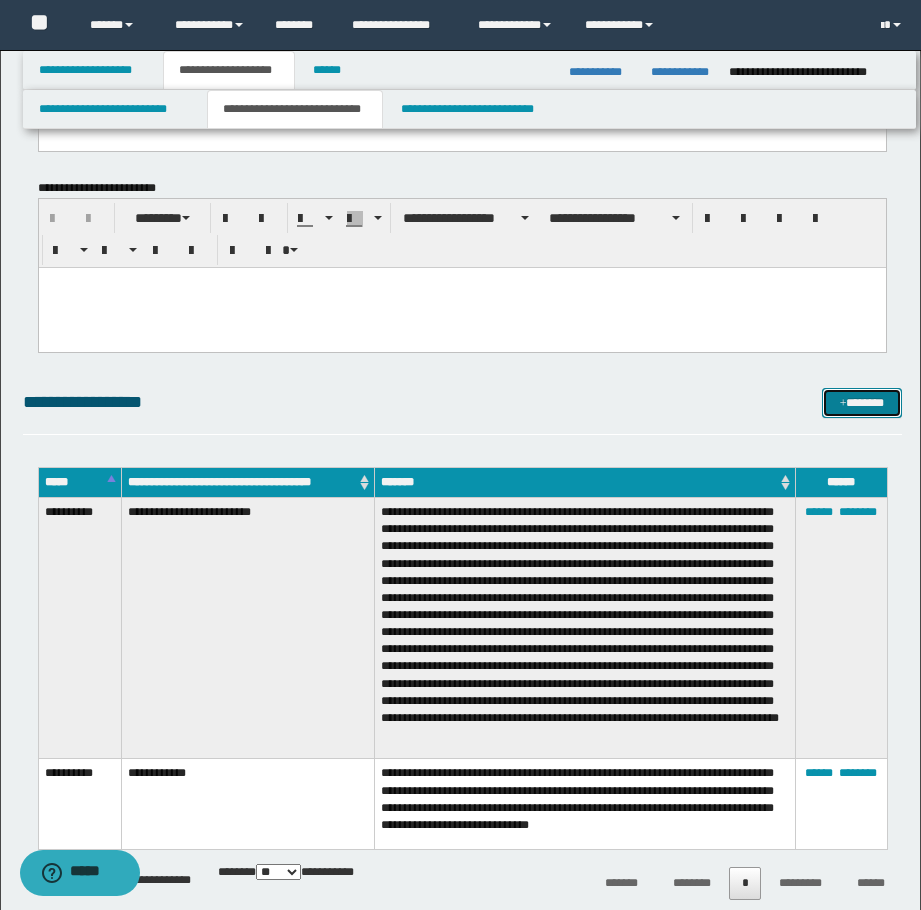 click on "*******" at bounding box center (862, 403) 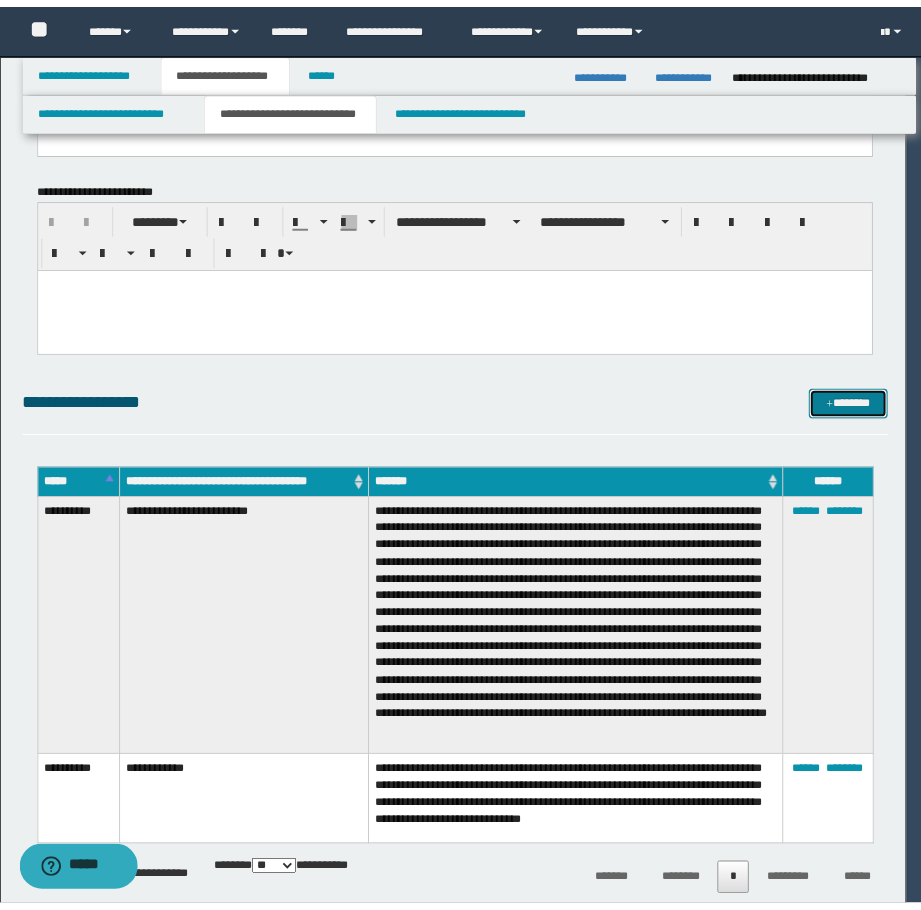 scroll, scrollTop: 0, scrollLeft: 0, axis: both 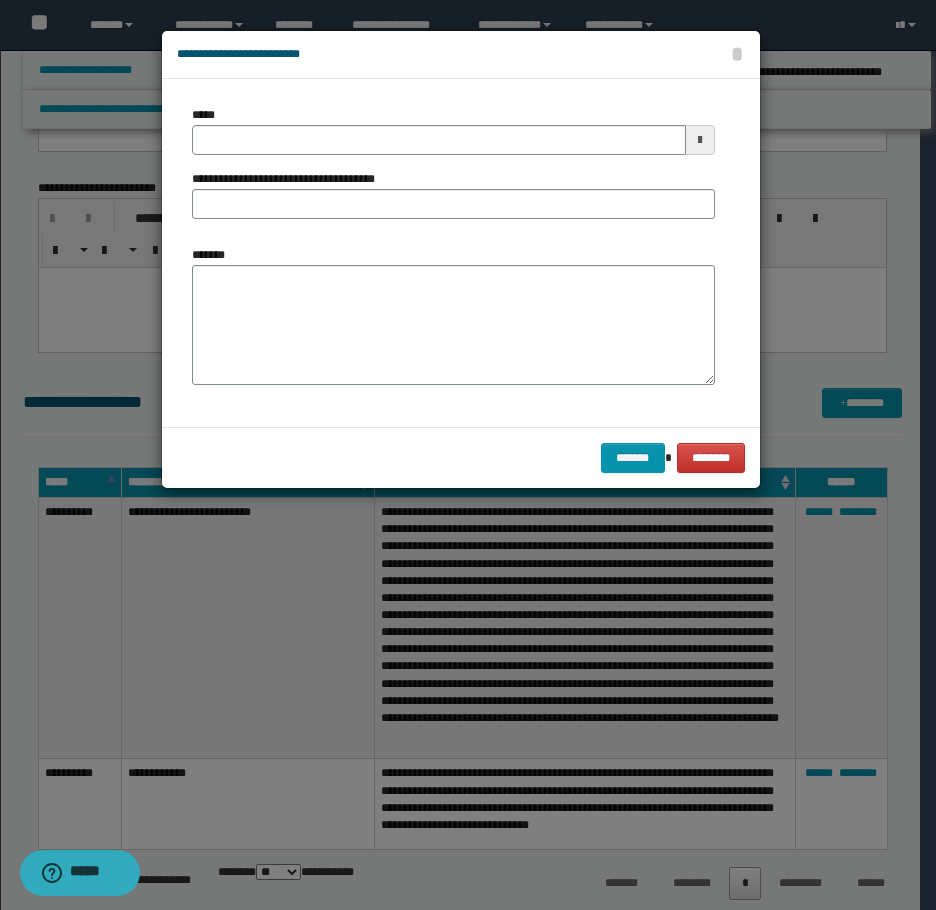 click on "*******" at bounding box center (453, 325) 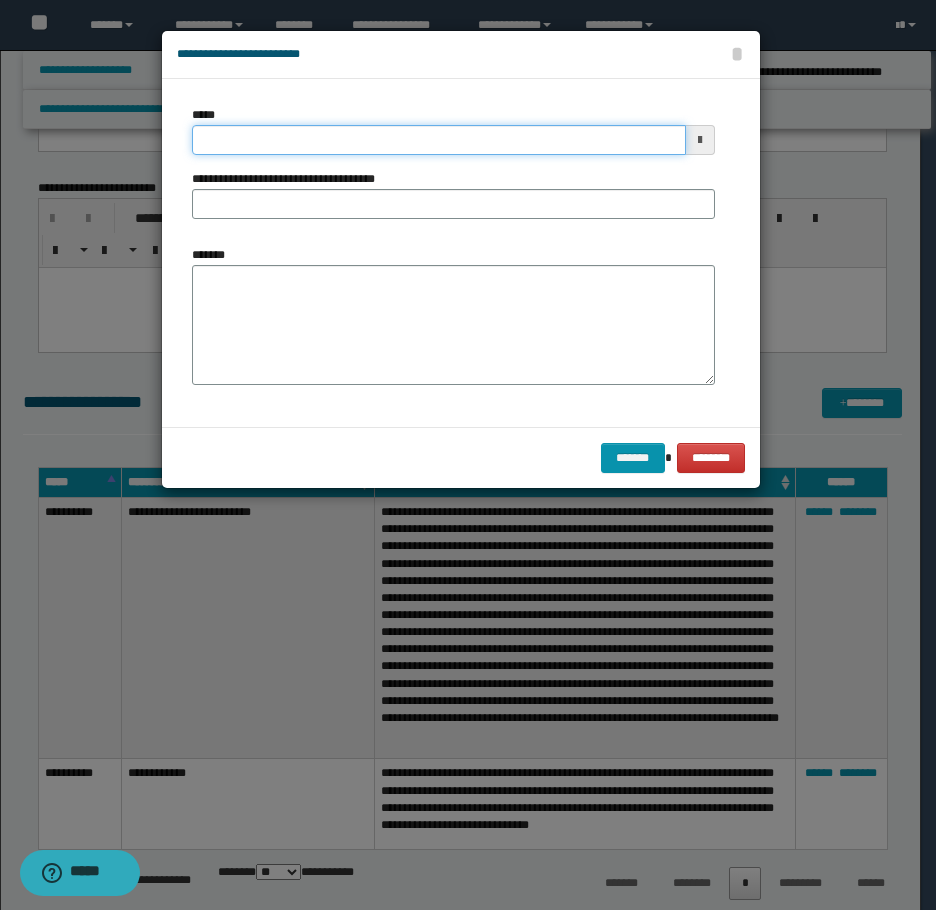 click on "*****" at bounding box center [439, 140] 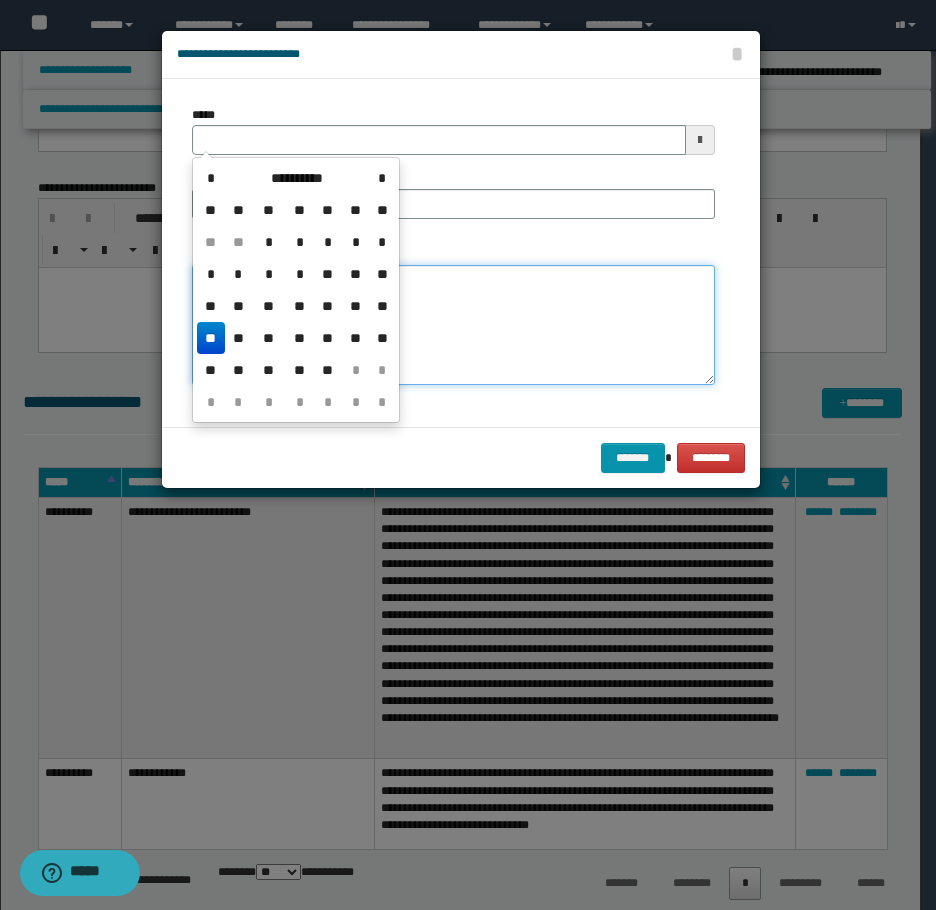 type 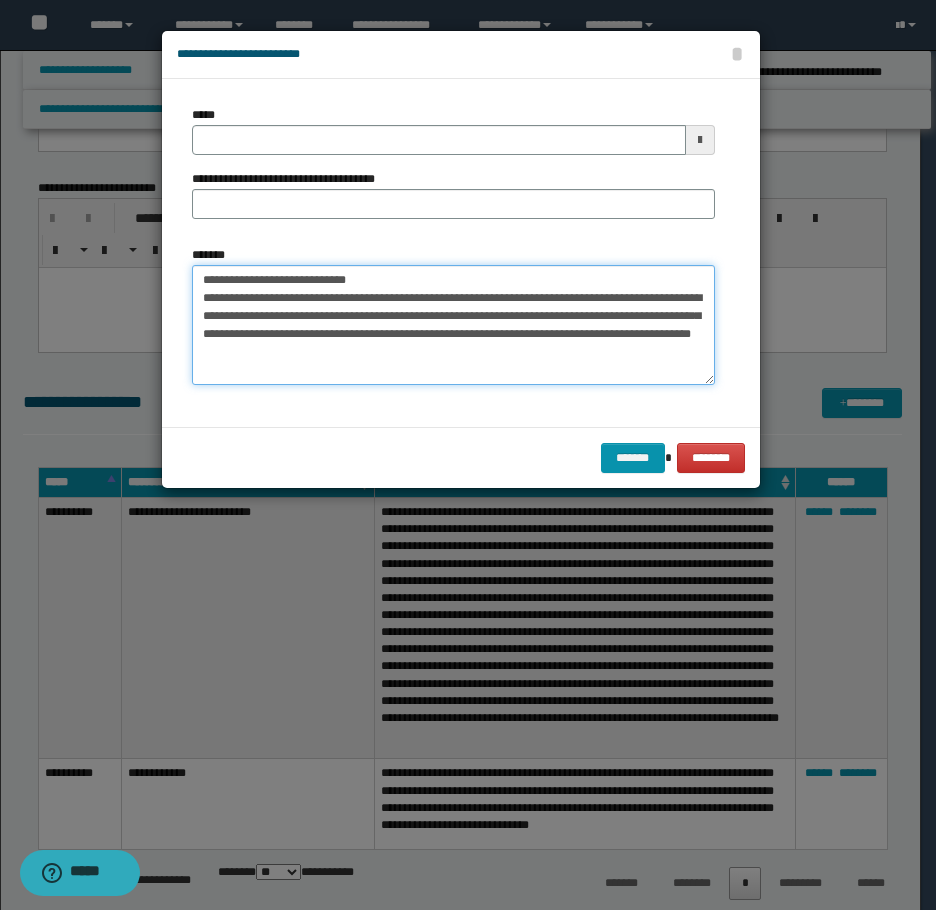 type on "**********" 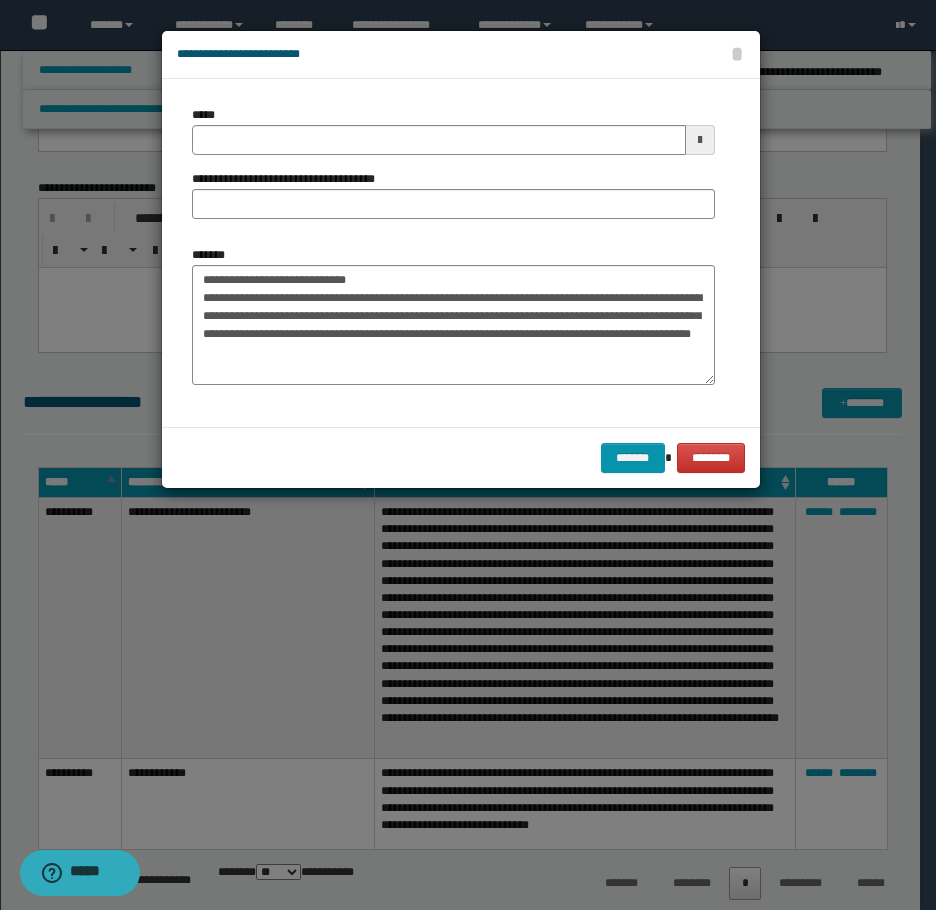 click on "**********" at bounding box center [453, 170] 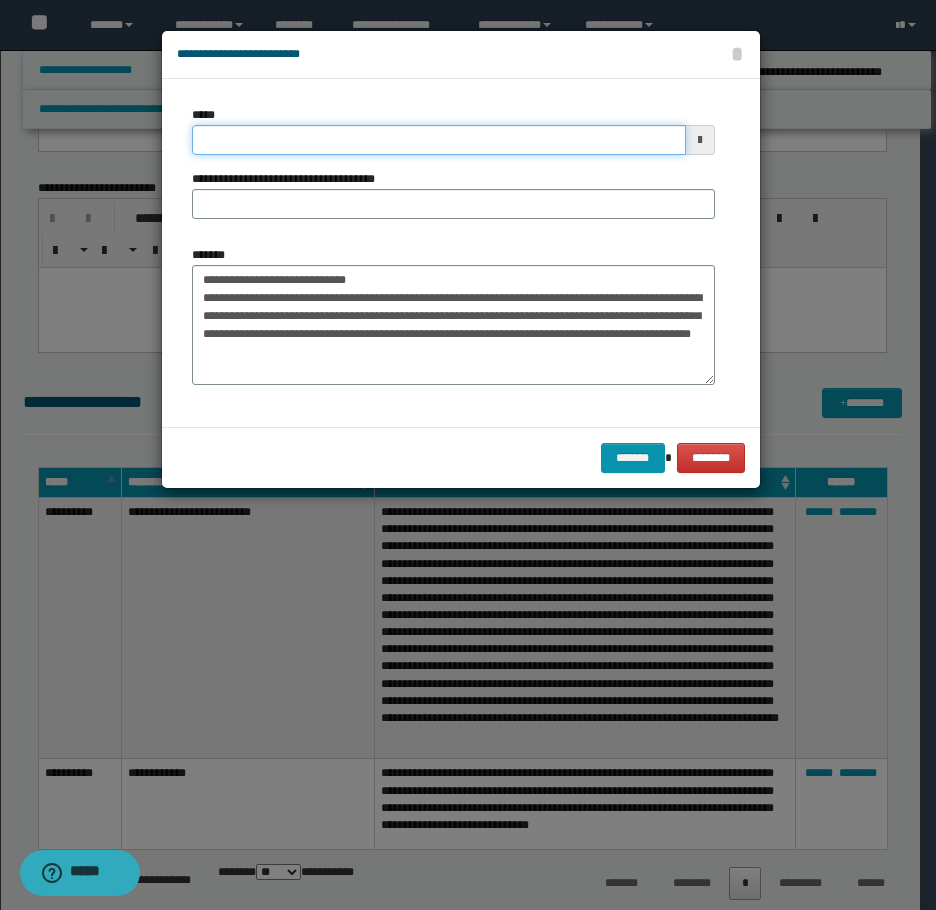 click on "*****" at bounding box center [439, 140] 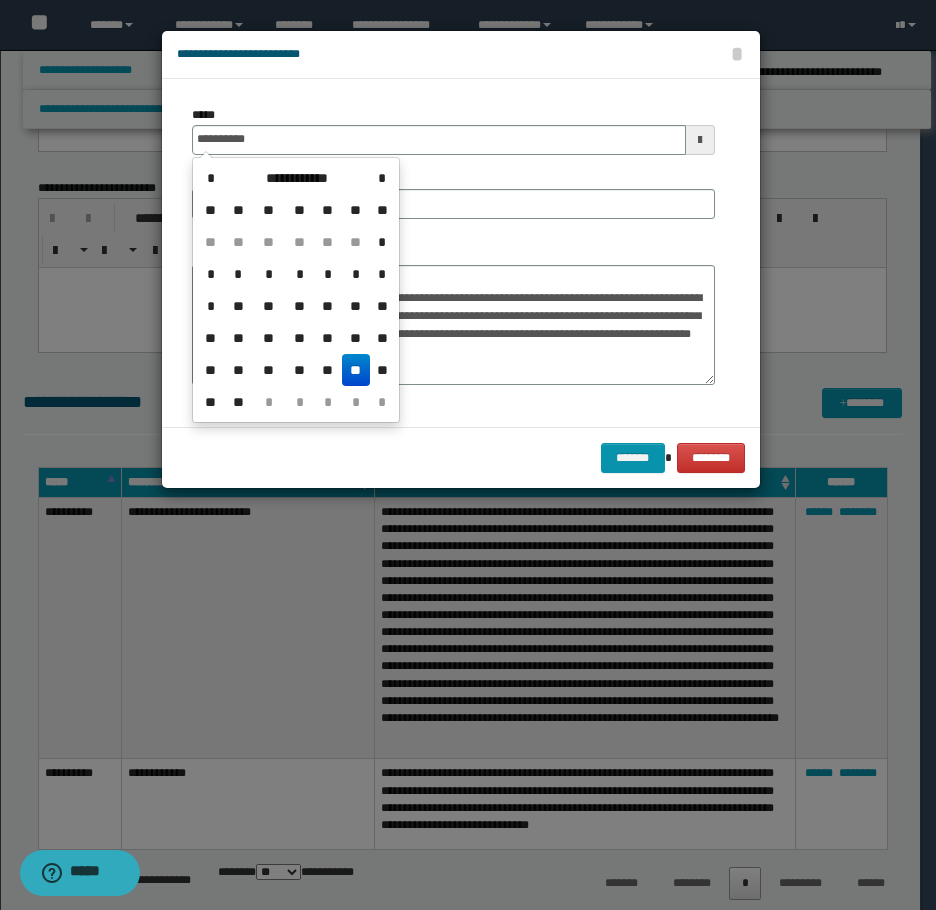 drag, startPoint x: 355, startPoint y: 366, endPoint x: 345, endPoint y: 361, distance: 11.18034 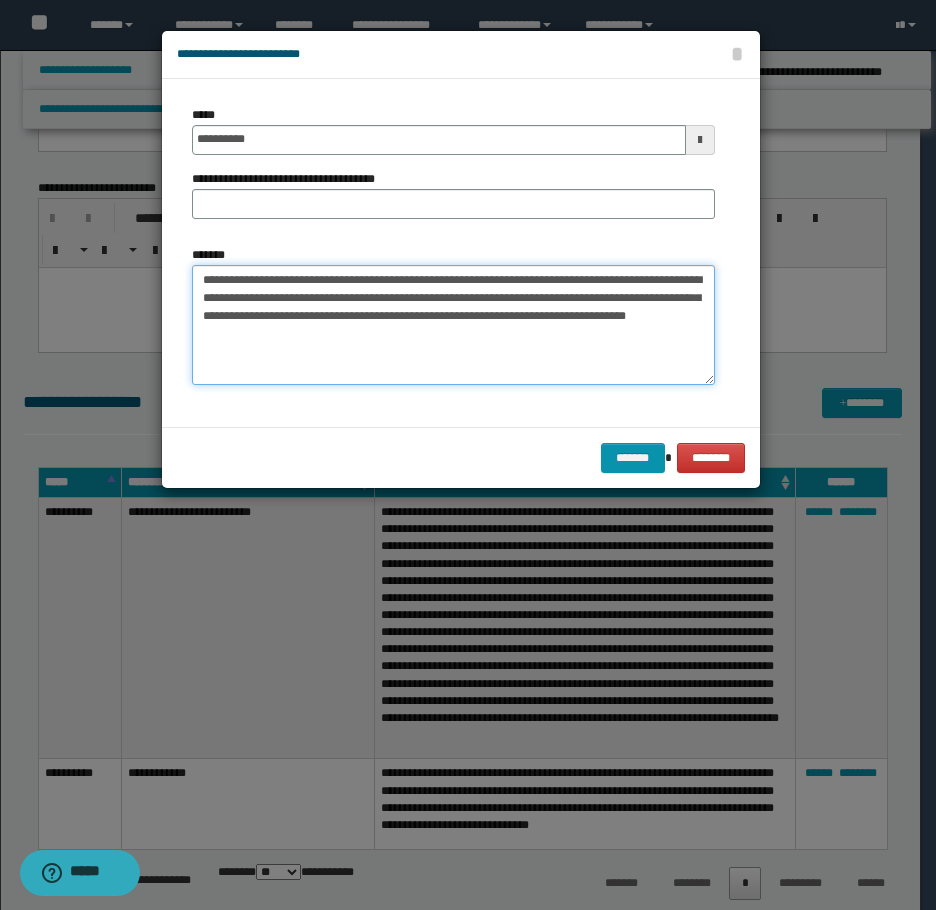 drag, startPoint x: 298, startPoint y: 295, endPoint x: 185, endPoint y: 265, distance: 116.9145 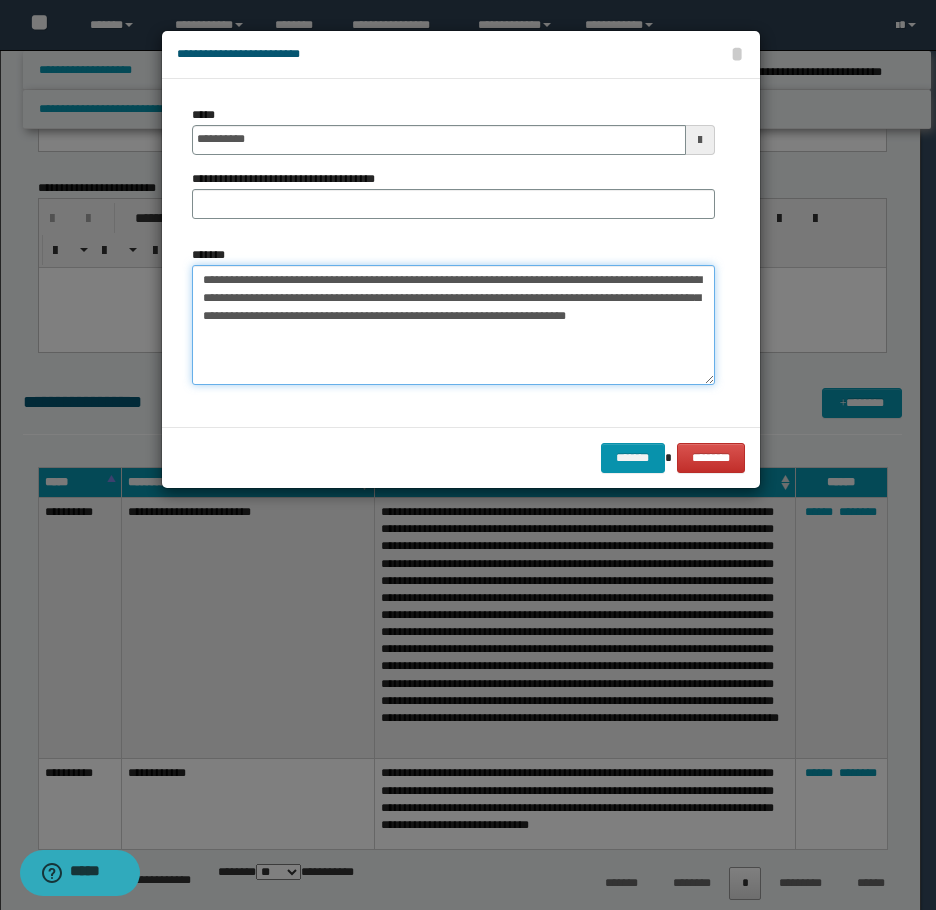 drag, startPoint x: 269, startPoint y: 280, endPoint x: 343, endPoint y: 217, distance: 97.18539 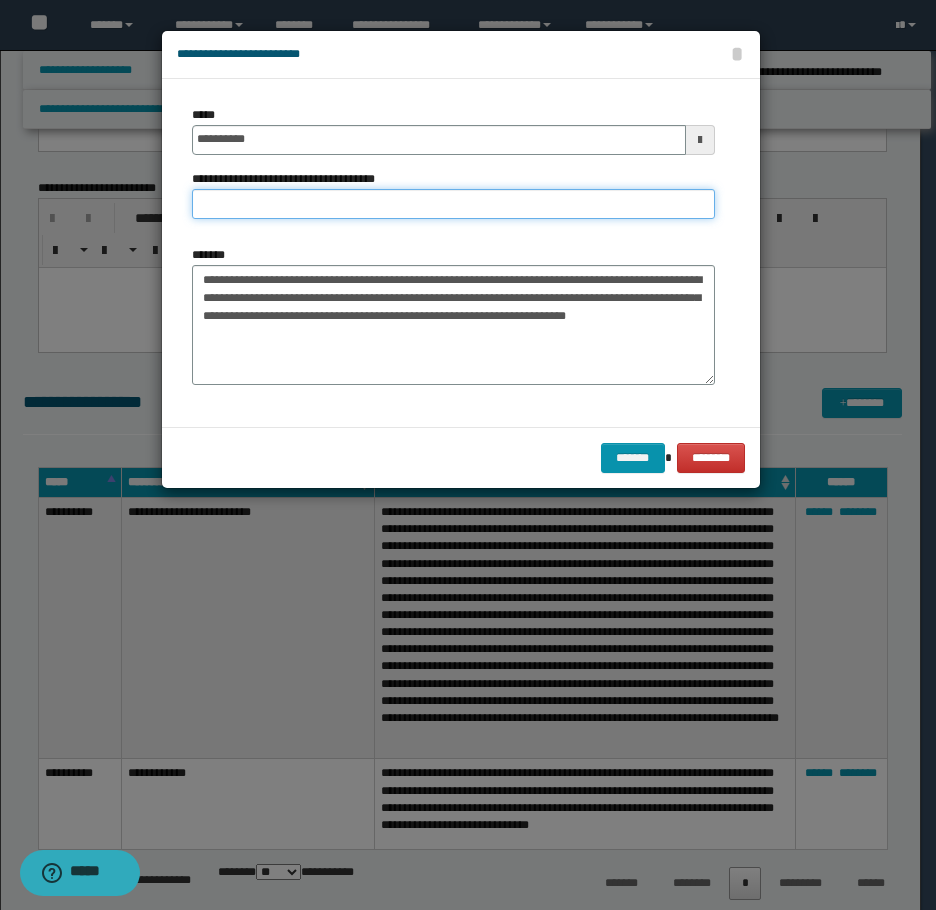 click on "**********" at bounding box center [453, 204] 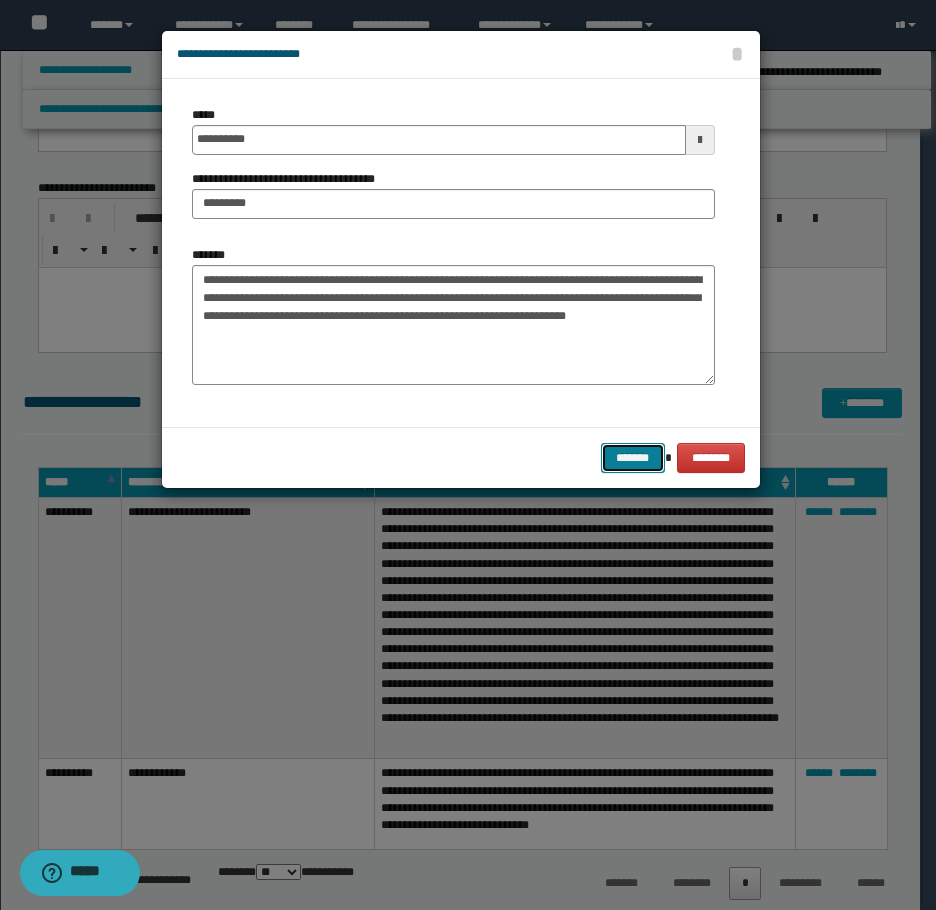 click on "*******" at bounding box center (633, 458) 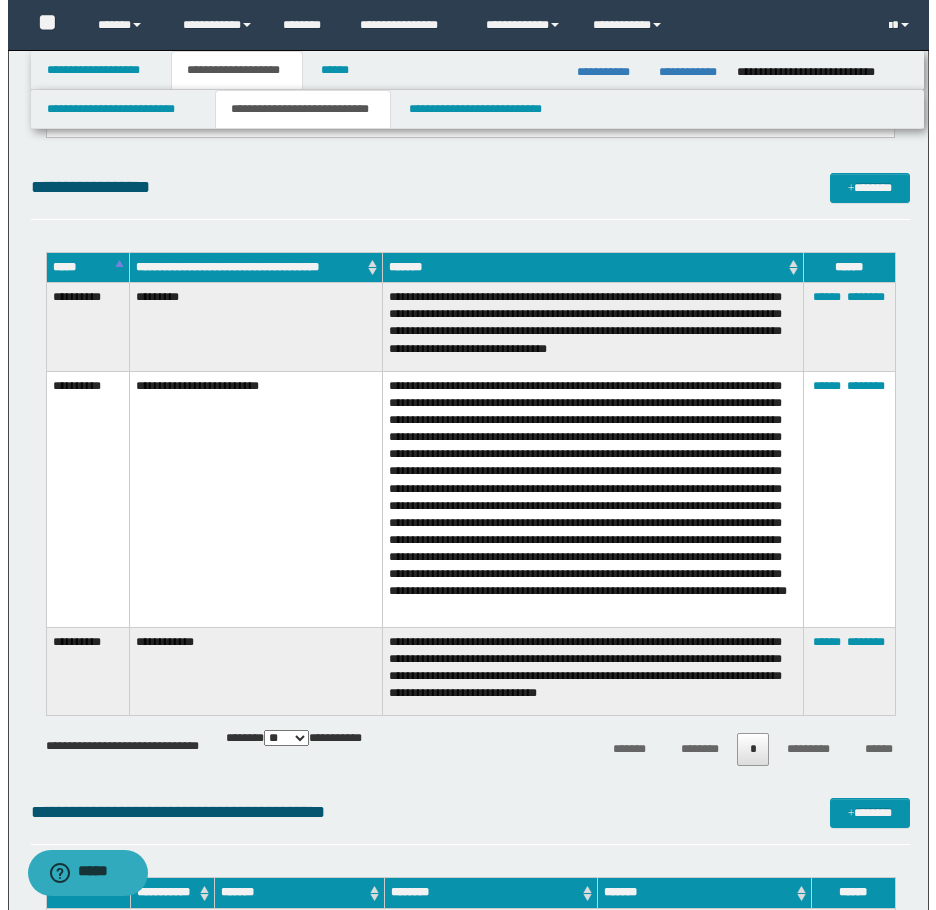 scroll, scrollTop: 1700, scrollLeft: 0, axis: vertical 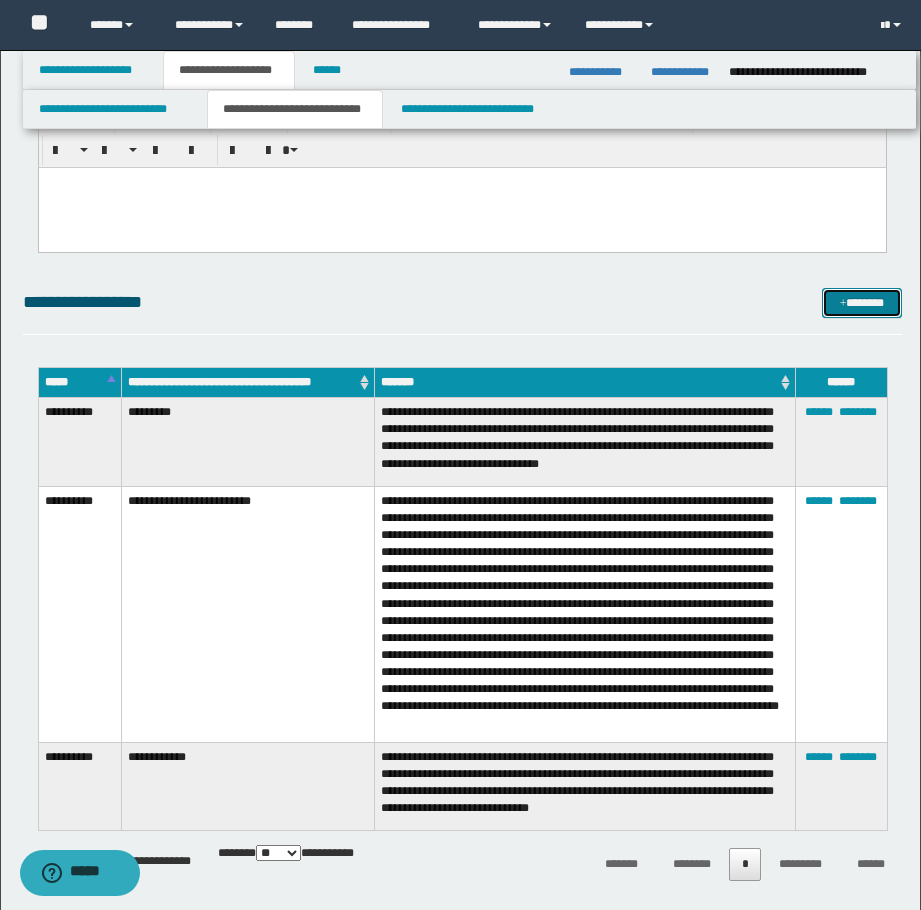 click on "*******" at bounding box center (862, 303) 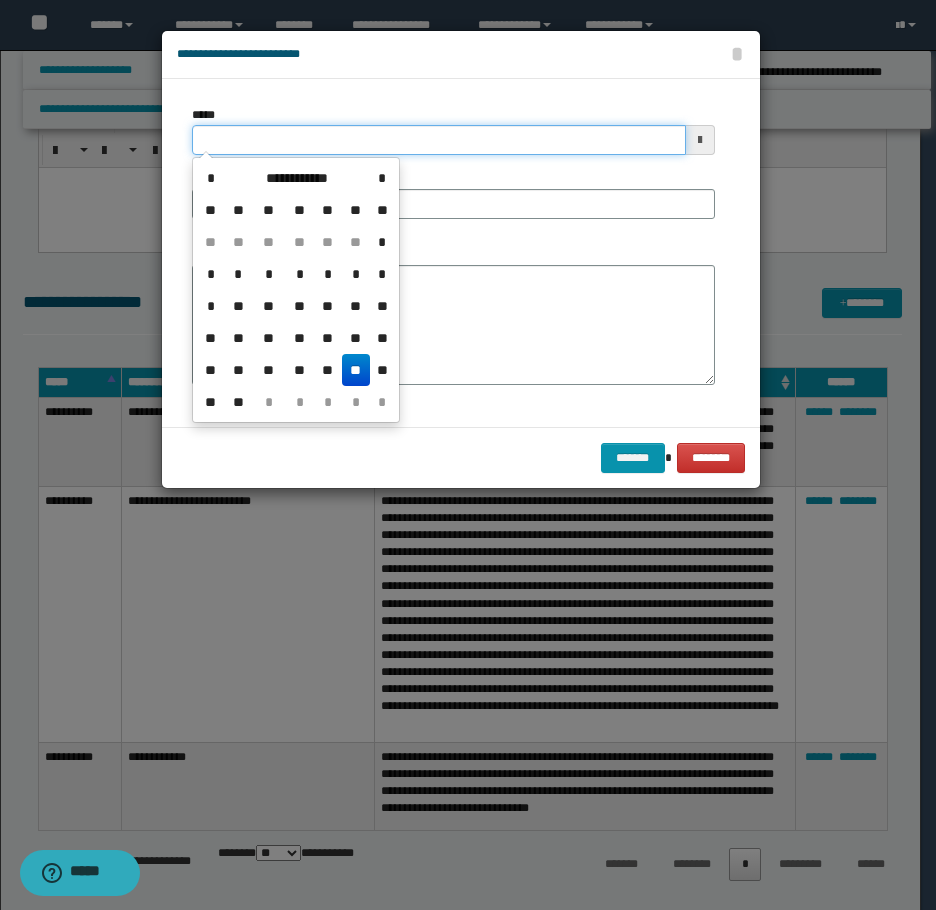 click on "*****" at bounding box center [439, 140] 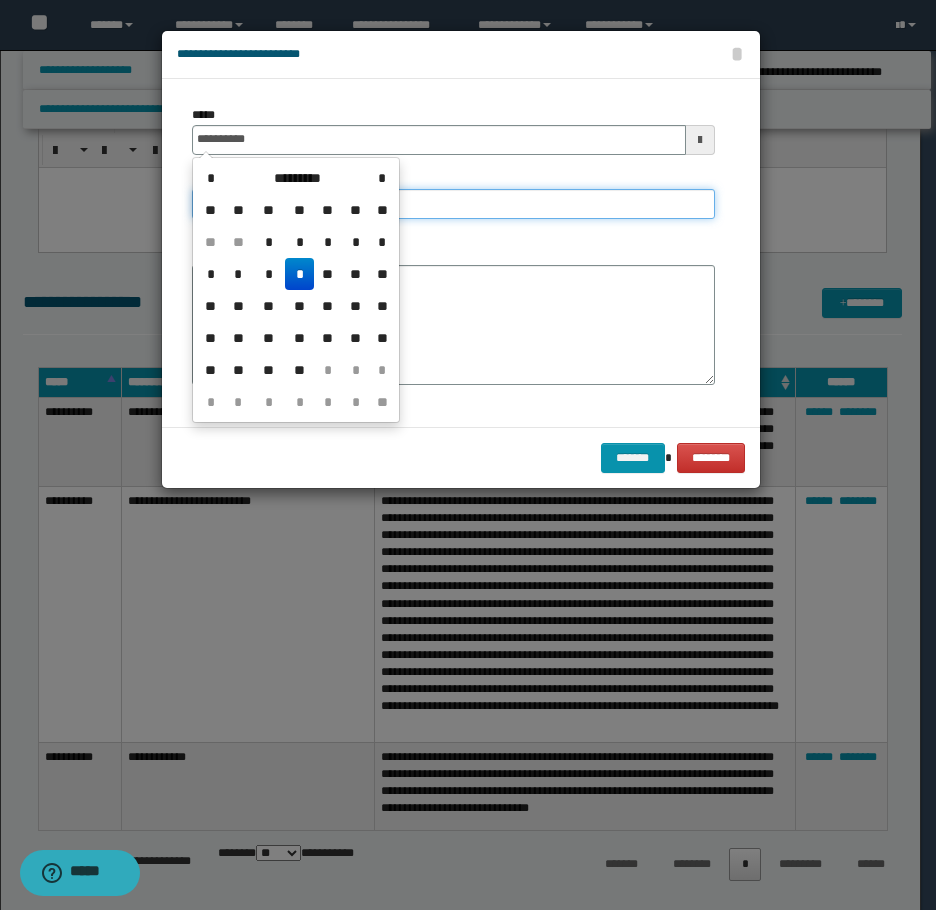 type on "**********" 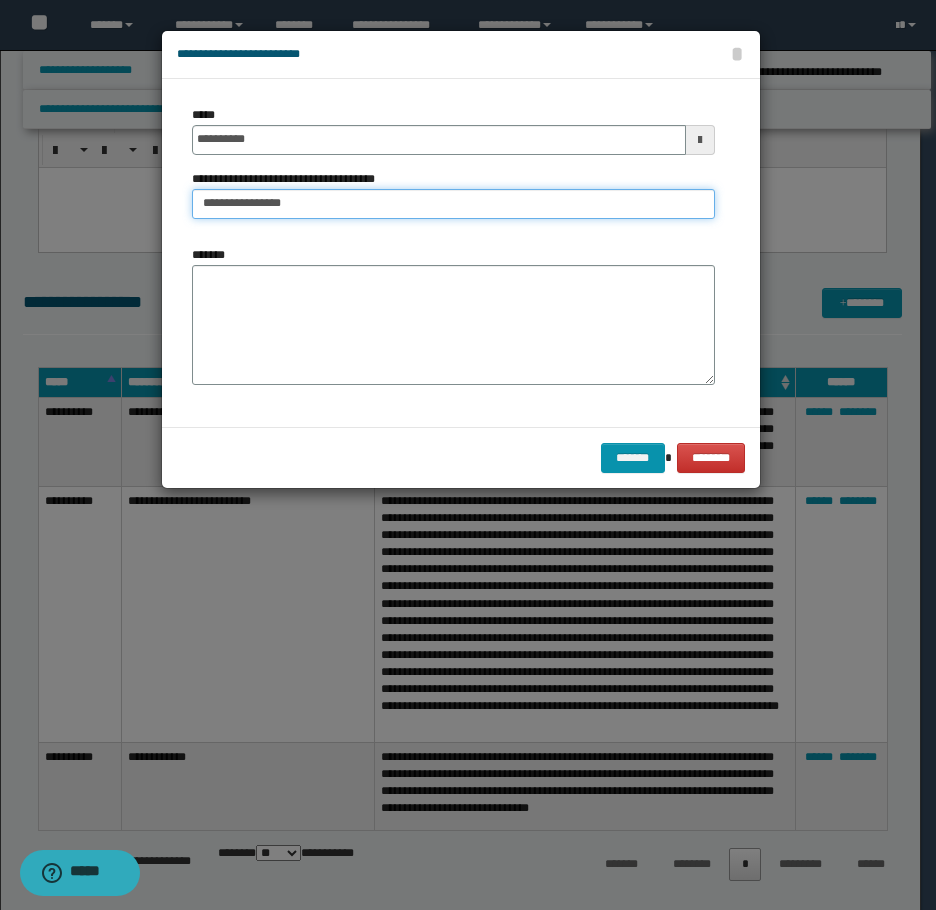 type on "**********" 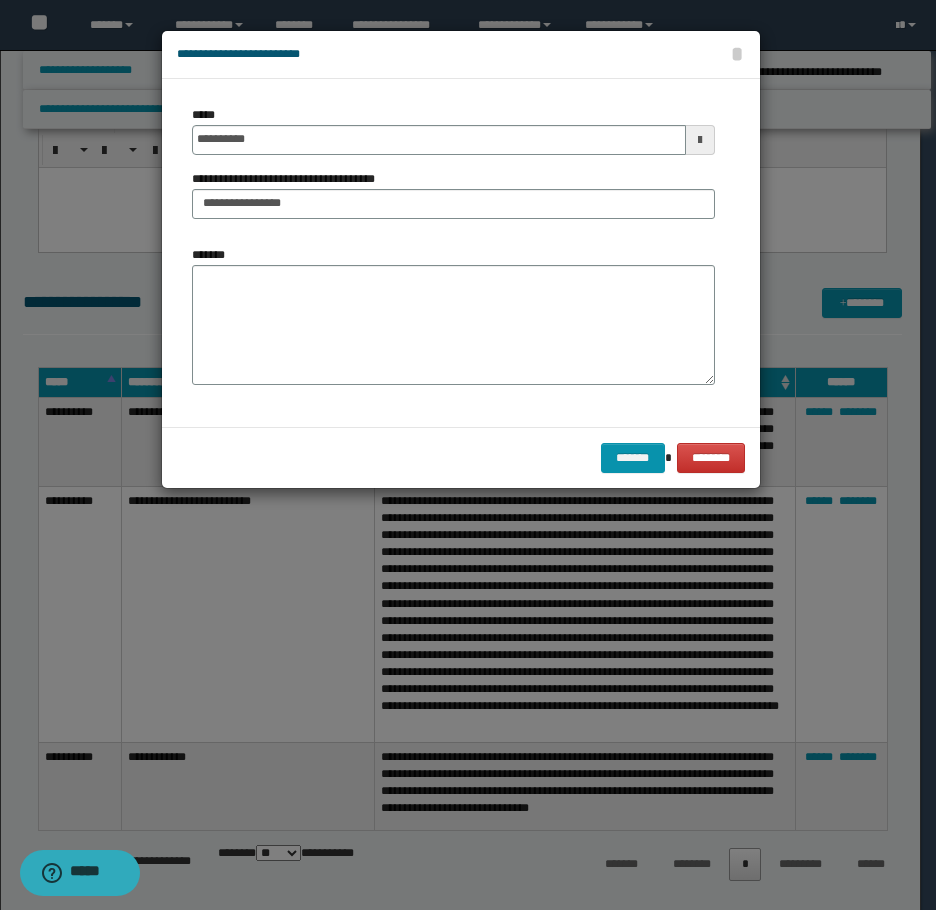 click on "*******
********" at bounding box center (461, 457) 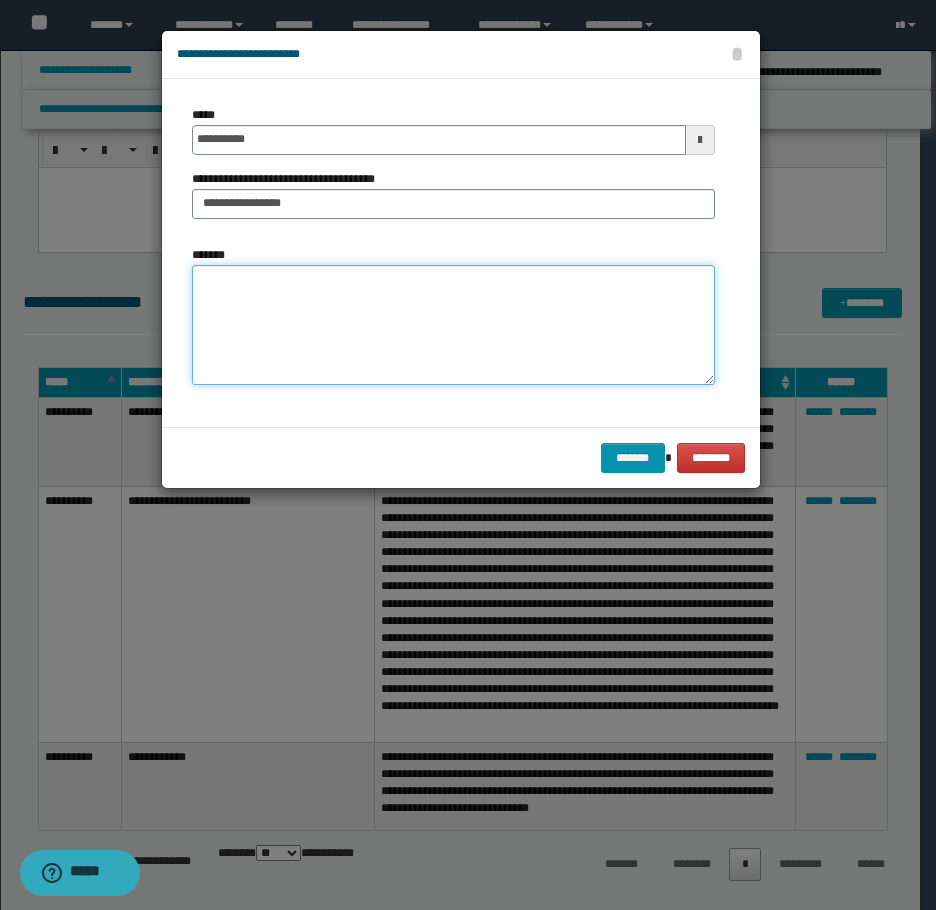 click on "*******" at bounding box center [453, 325] 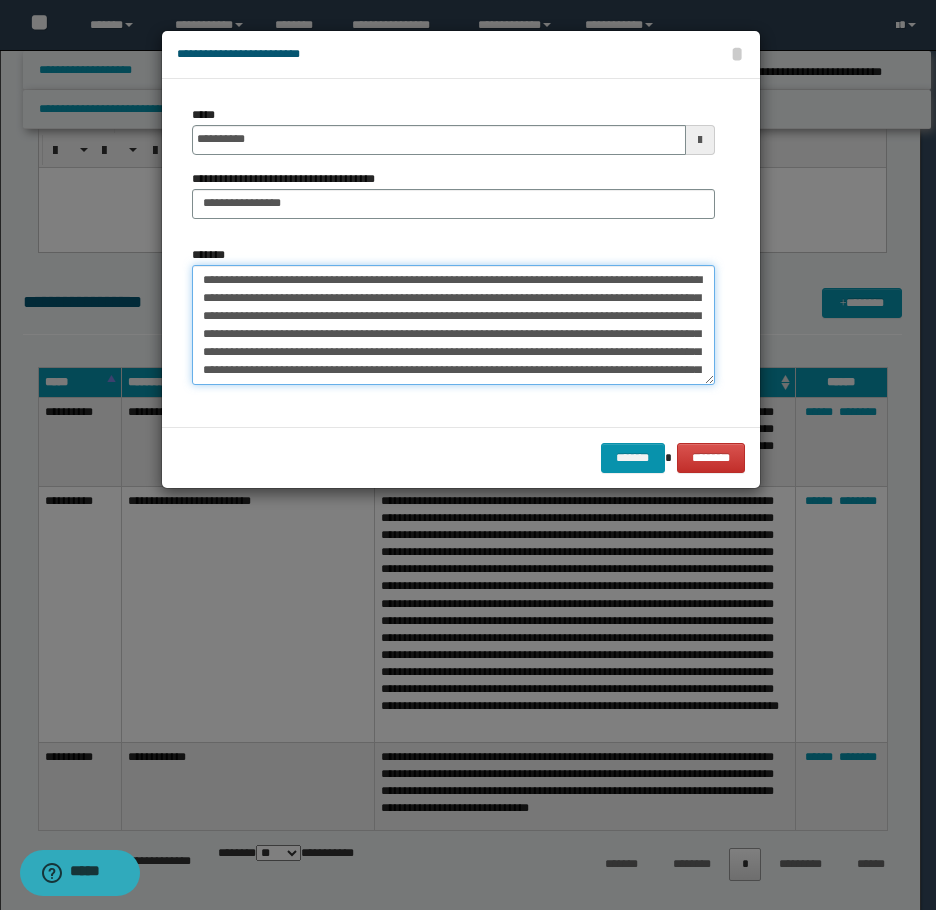 scroll, scrollTop: 30, scrollLeft: 0, axis: vertical 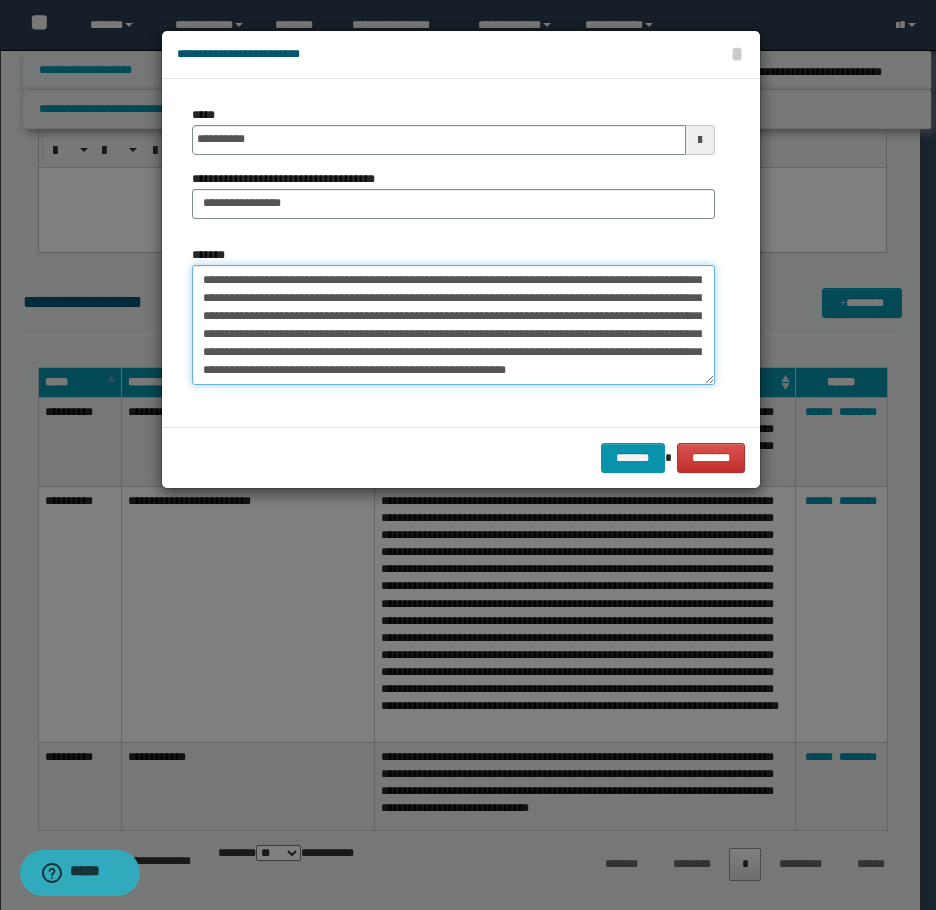 drag, startPoint x: 278, startPoint y: 305, endPoint x: 228, endPoint y: 342, distance: 62.201286 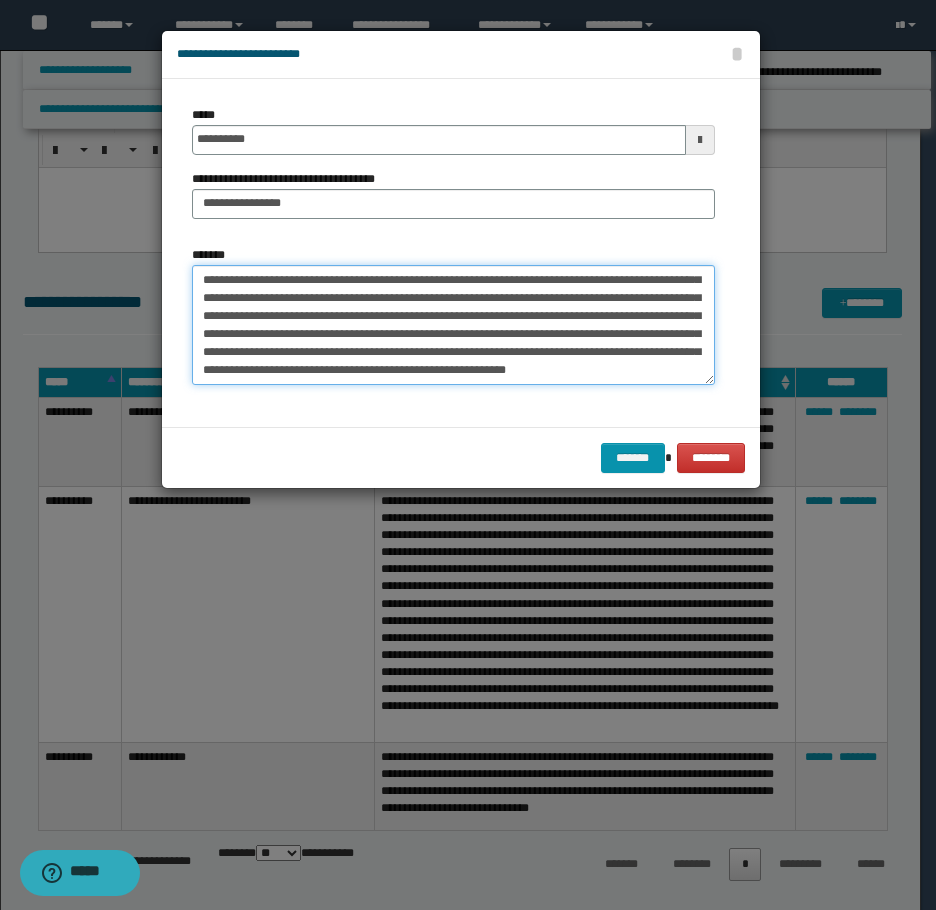 click on "**********" at bounding box center [453, 325] 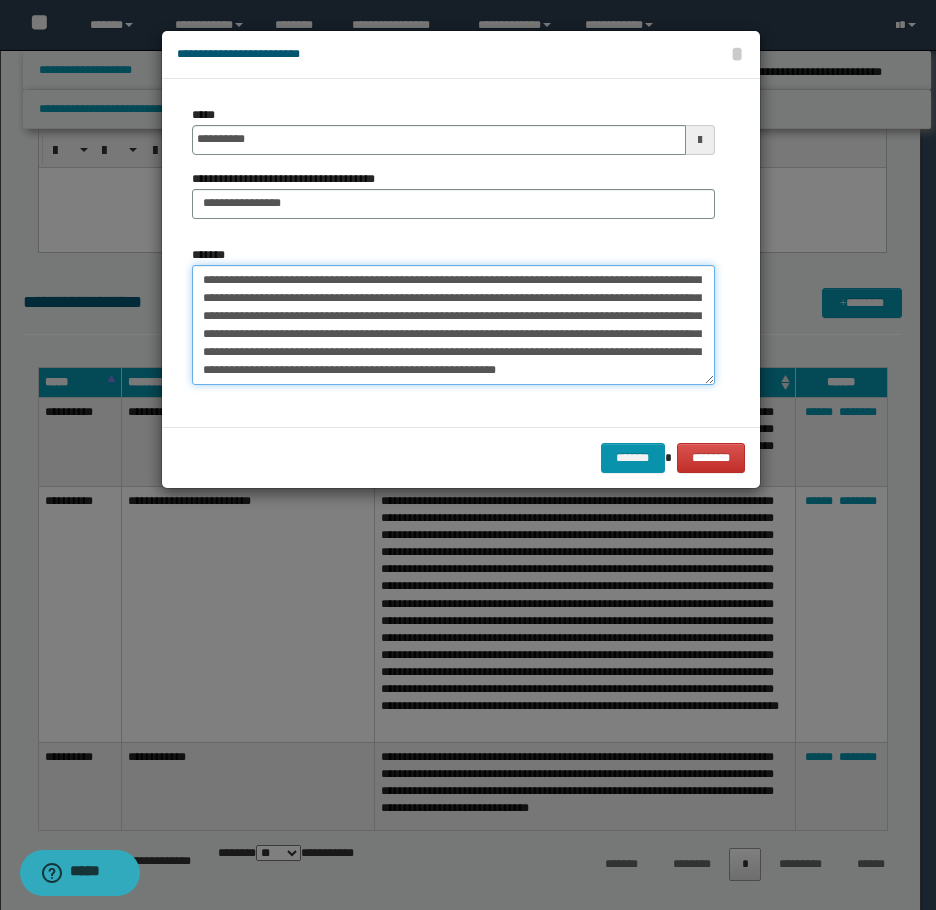 click on "**********" at bounding box center (453, 325) 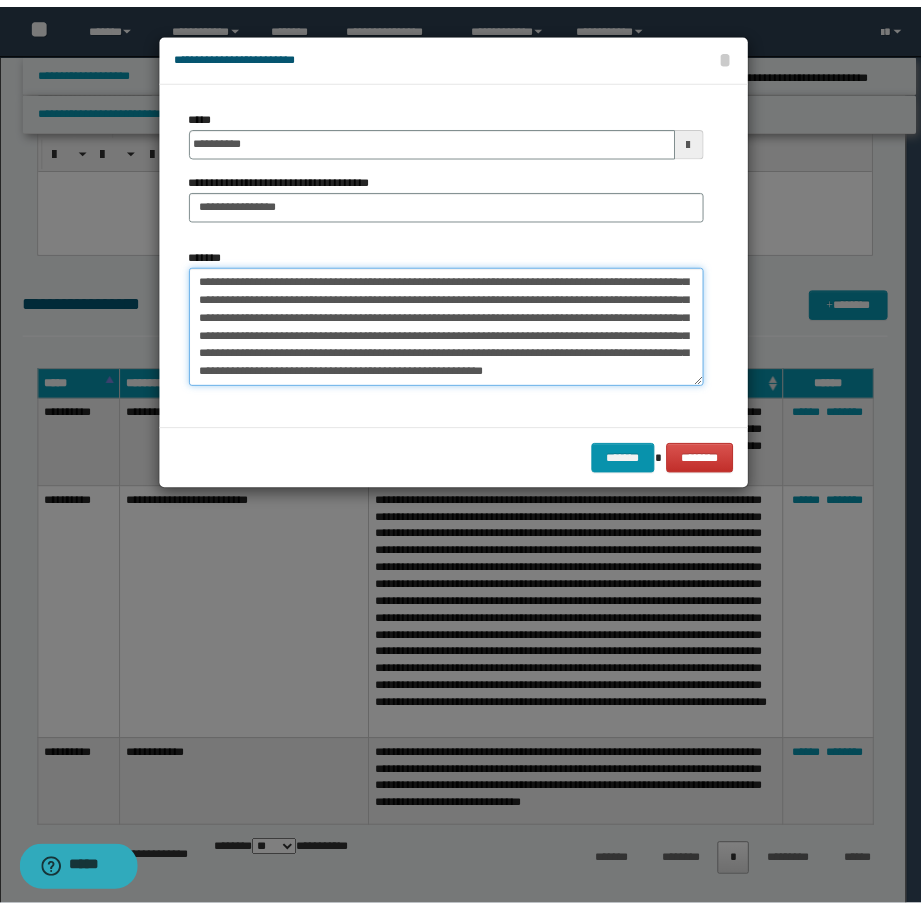 scroll, scrollTop: 0, scrollLeft: 0, axis: both 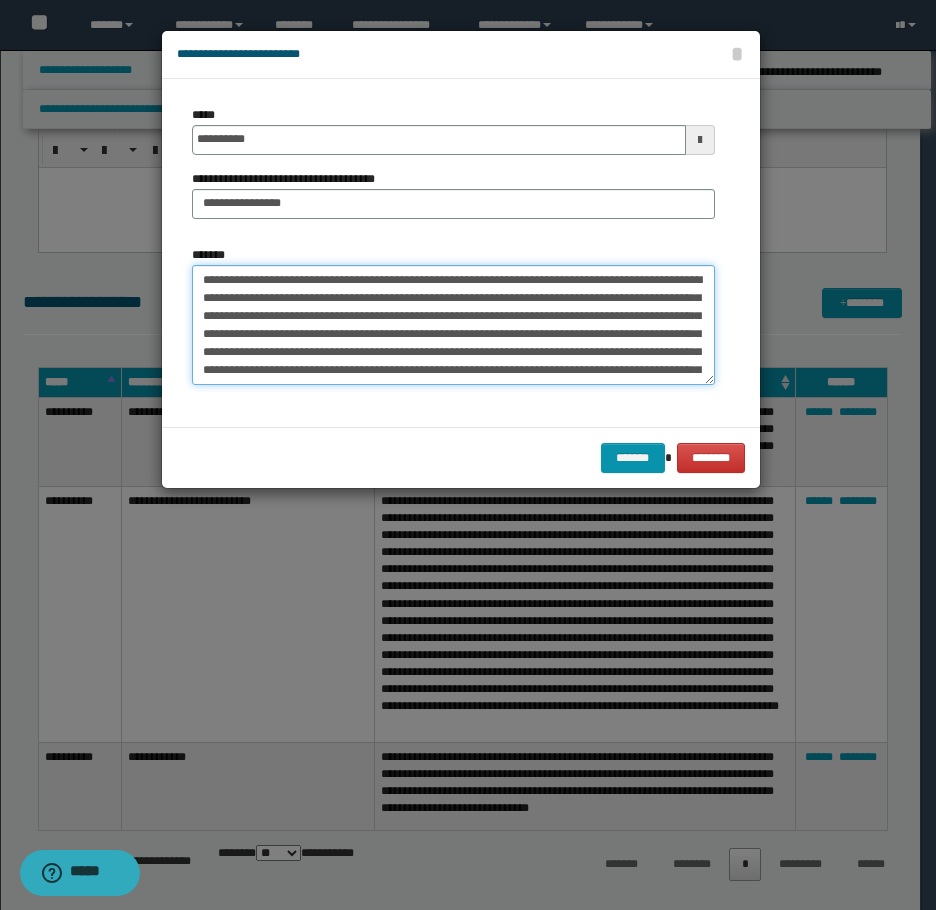 click on "**********" at bounding box center [453, 325] 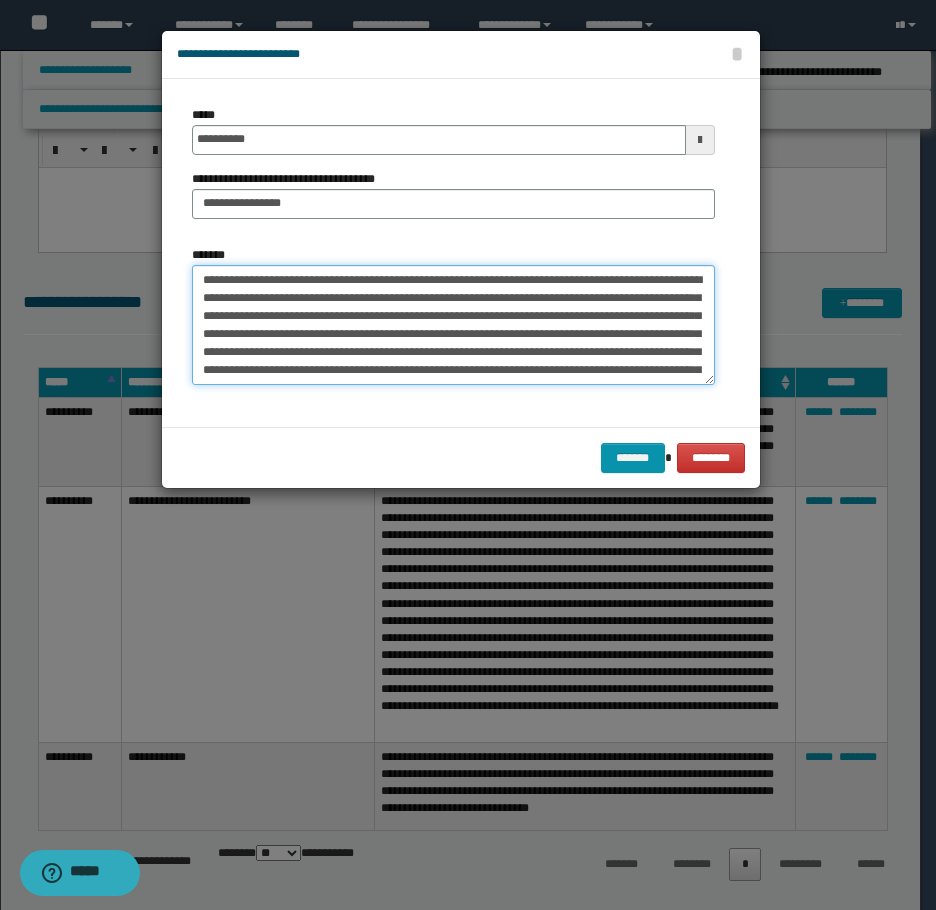 click on "**********" at bounding box center [453, 325] 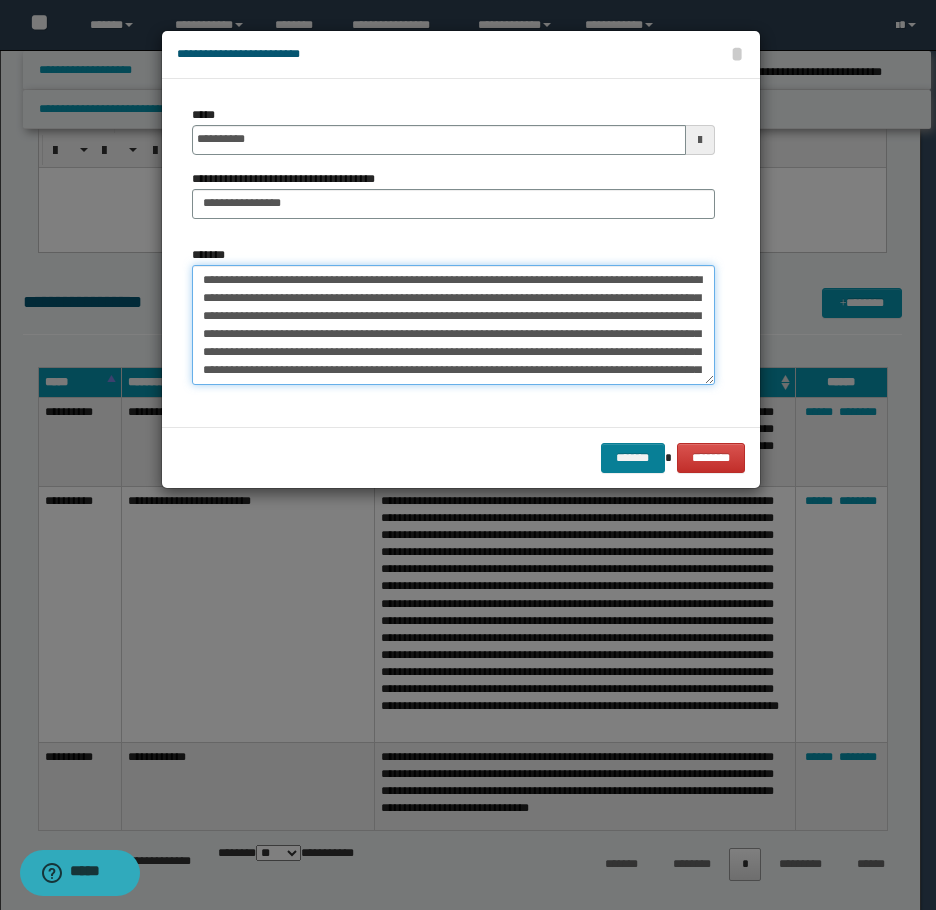 type on "**********" 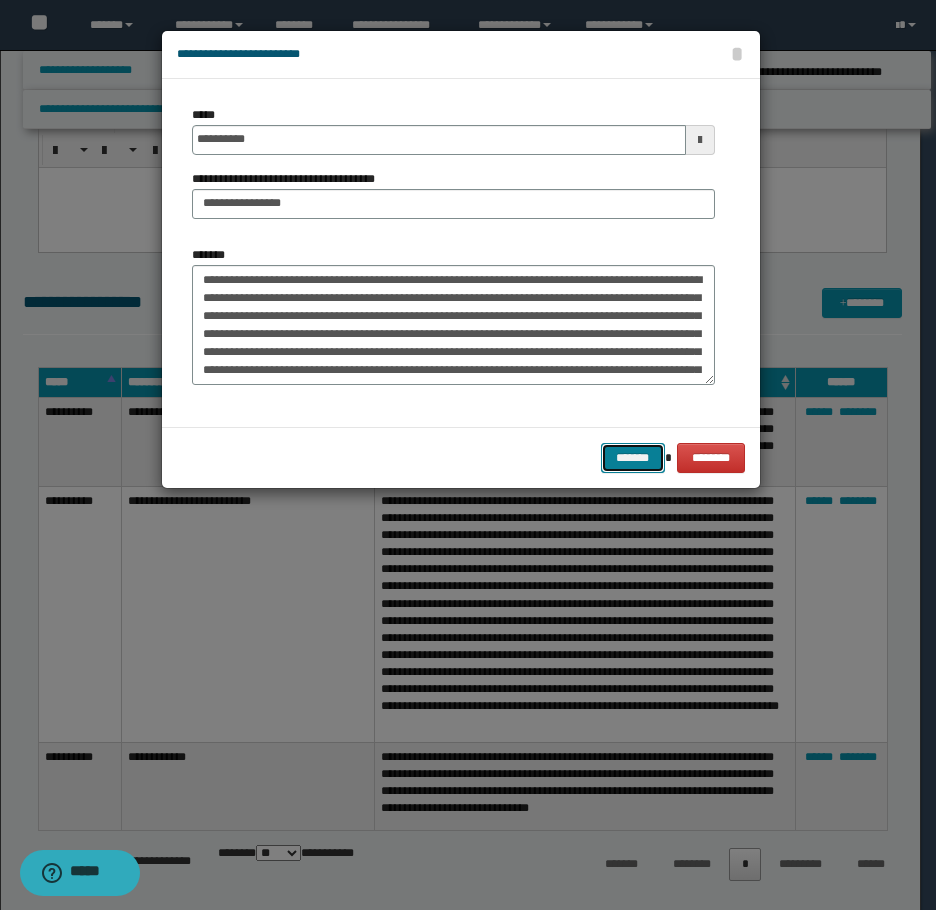 click on "*******" at bounding box center [633, 458] 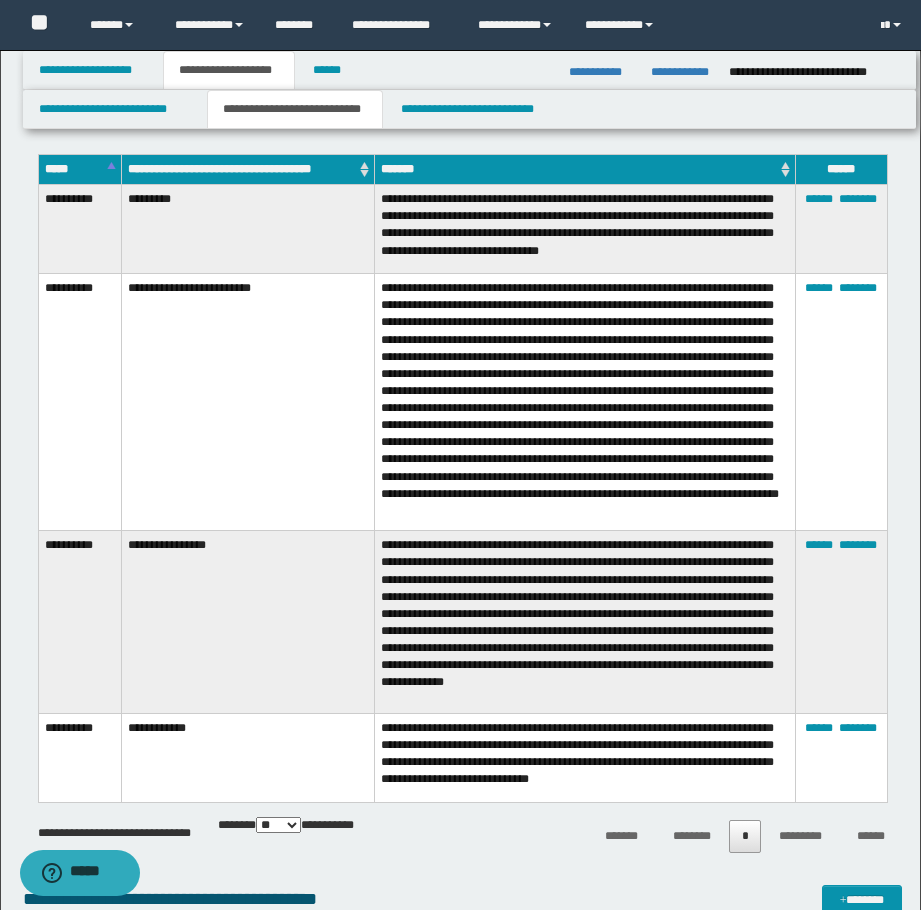 scroll, scrollTop: 1800, scrollLeft: 0, axis: vertical 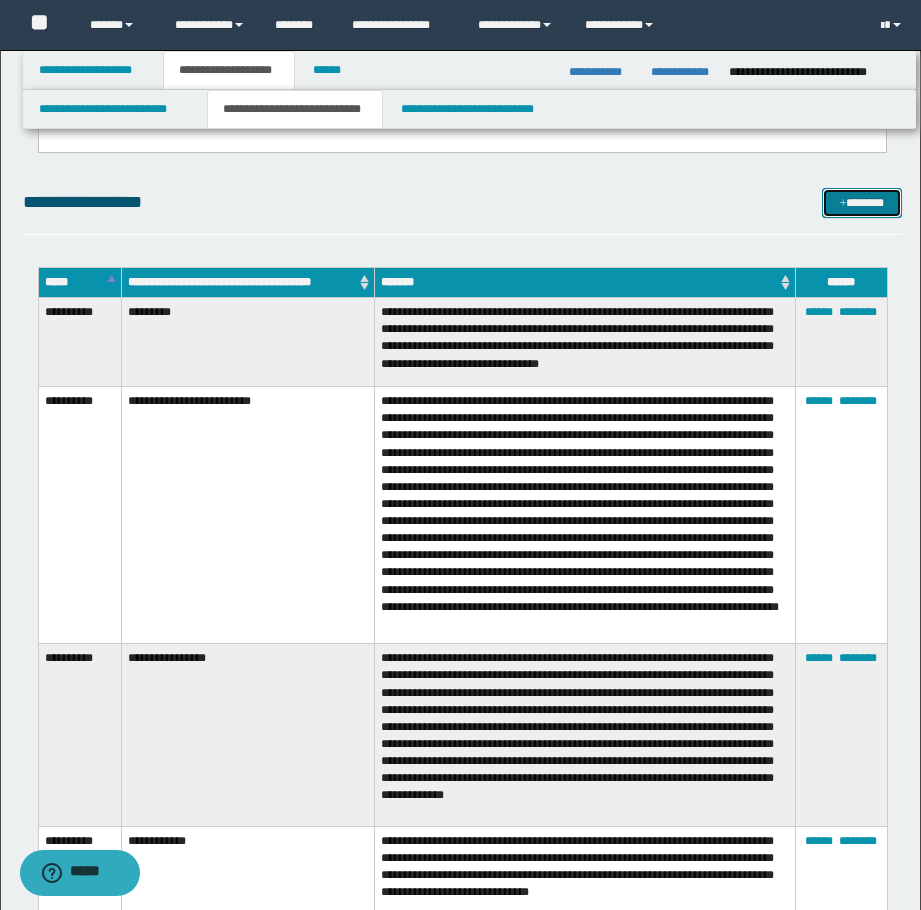 click on "*******" at bounding box center [862, 203] 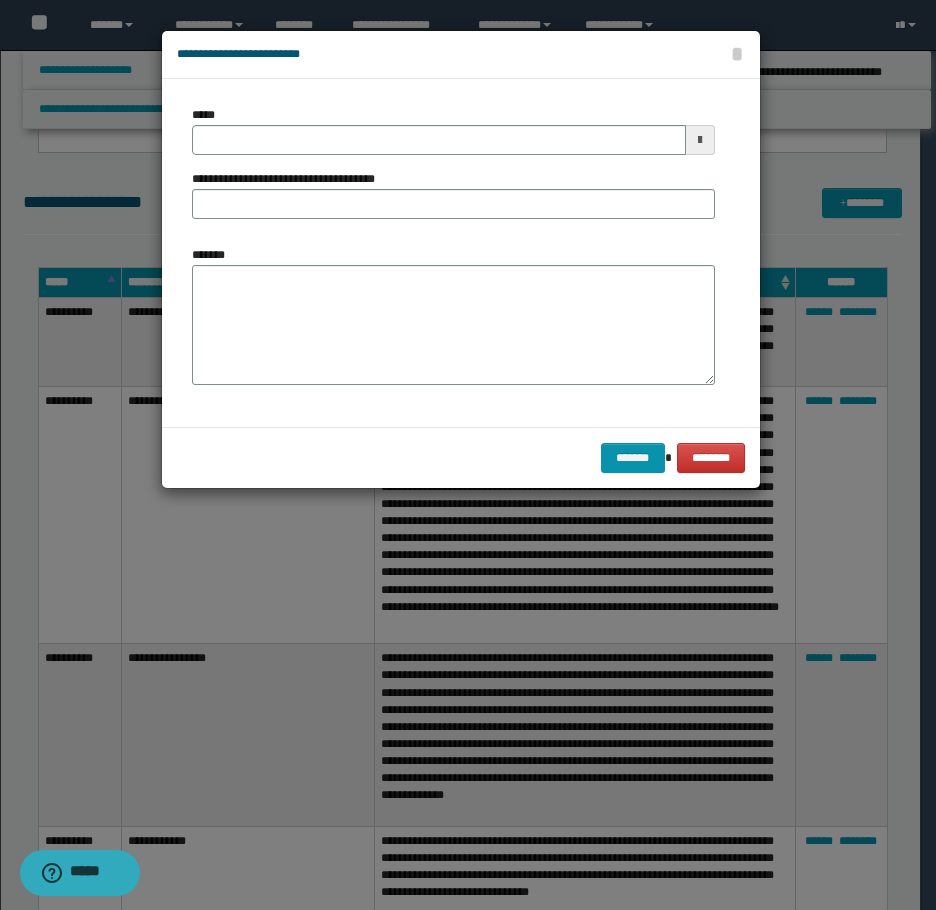 click on "*****" at bounding box center [453, 130] 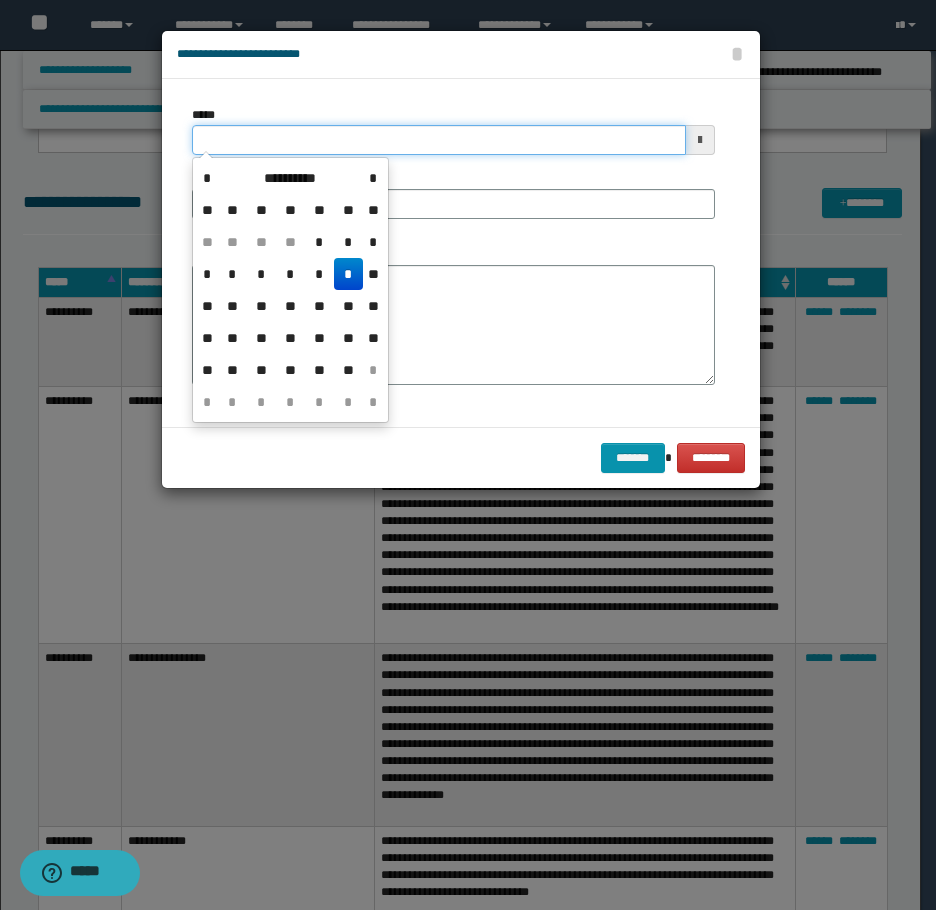 click on "*****" at bounding box center [439, 140] 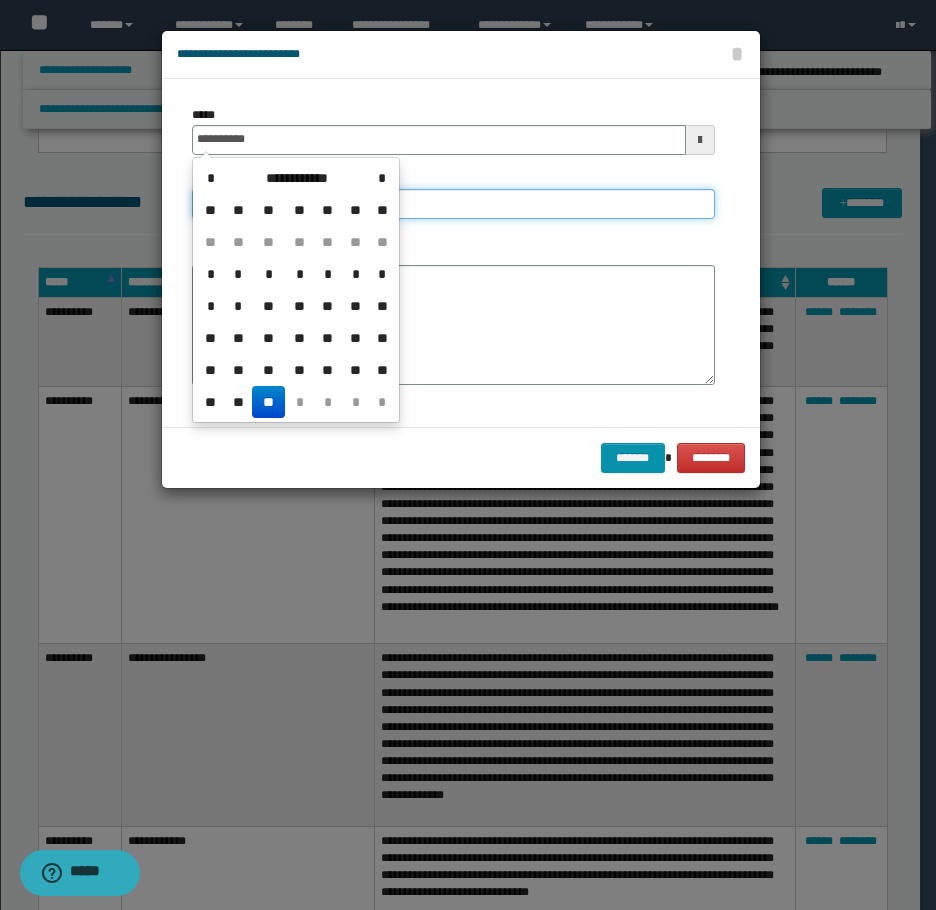 type on "**********" 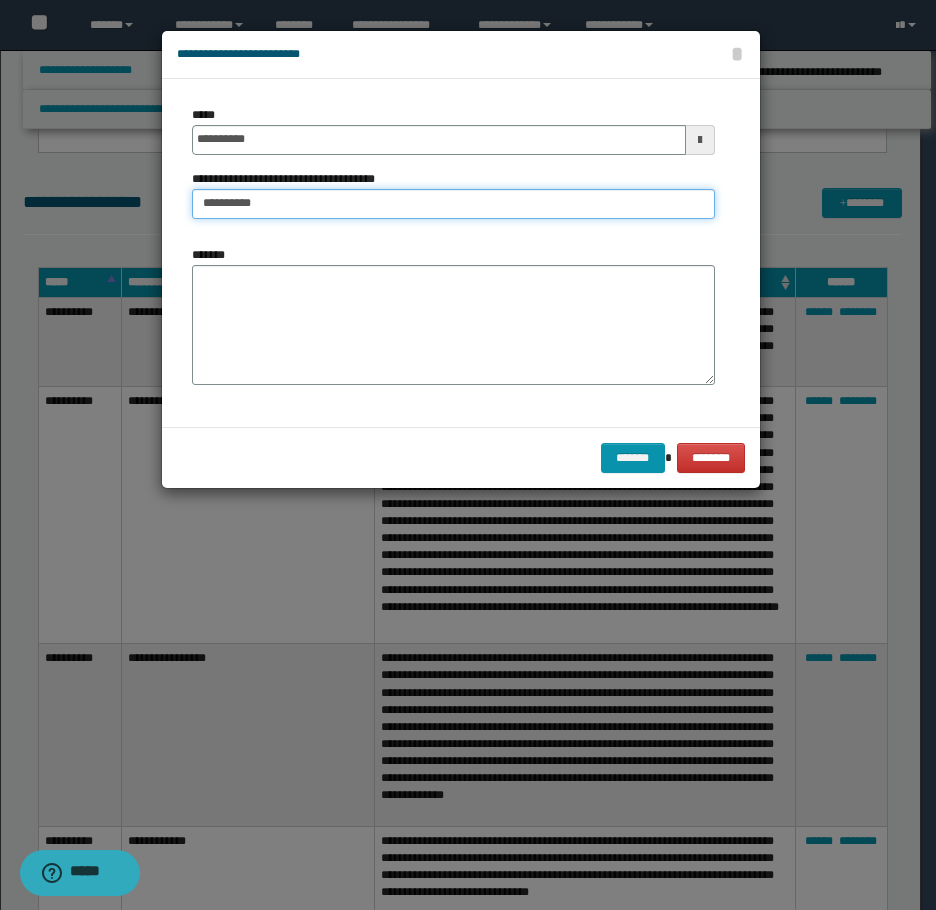 click on "**********" at bounding box center [453, 204] 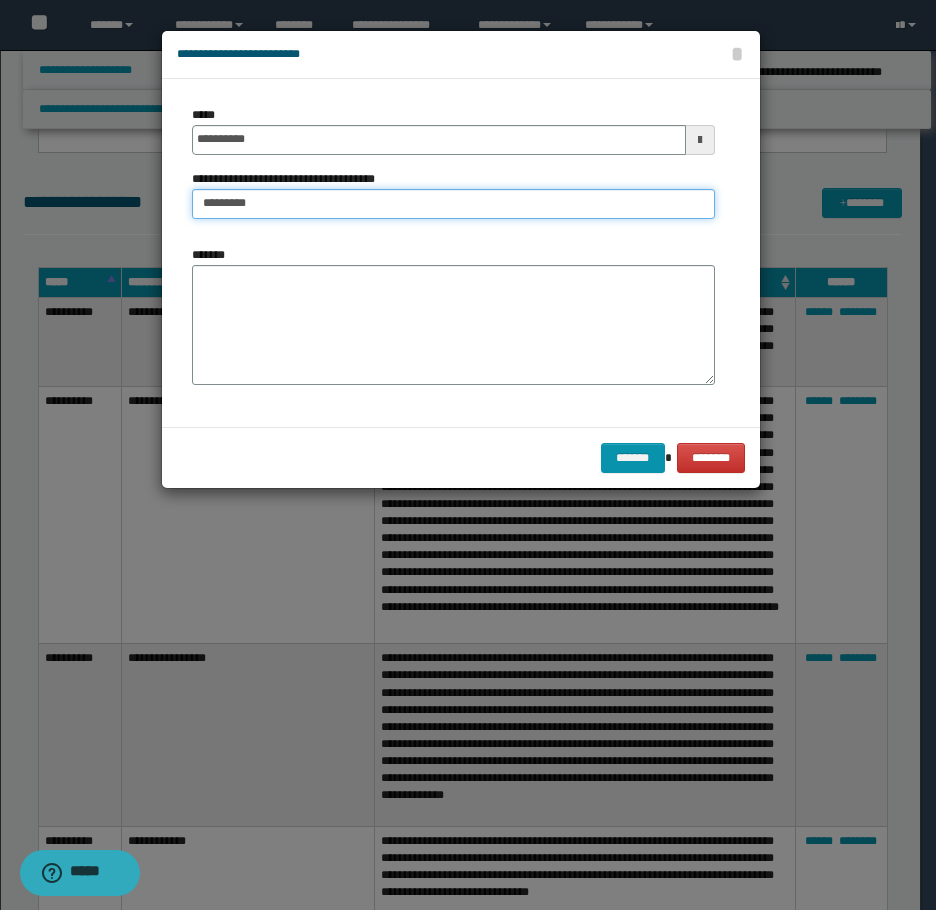 type on "*********" 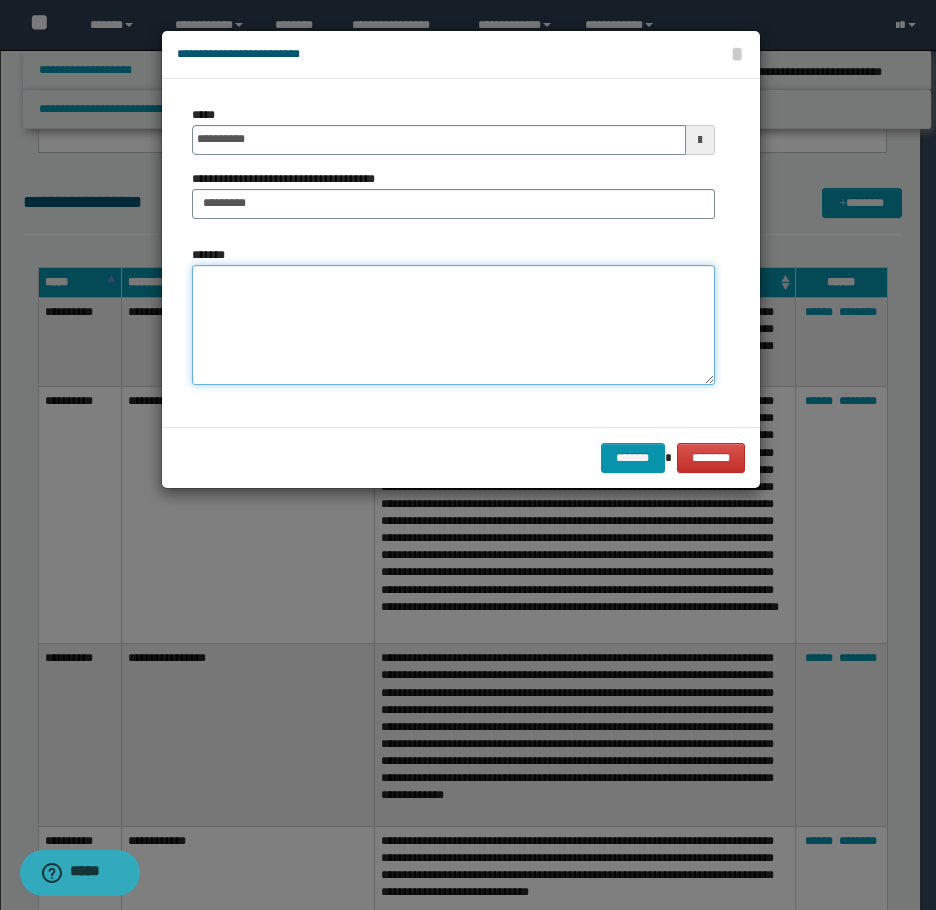click on "*******" at bounding box center [453, 325] 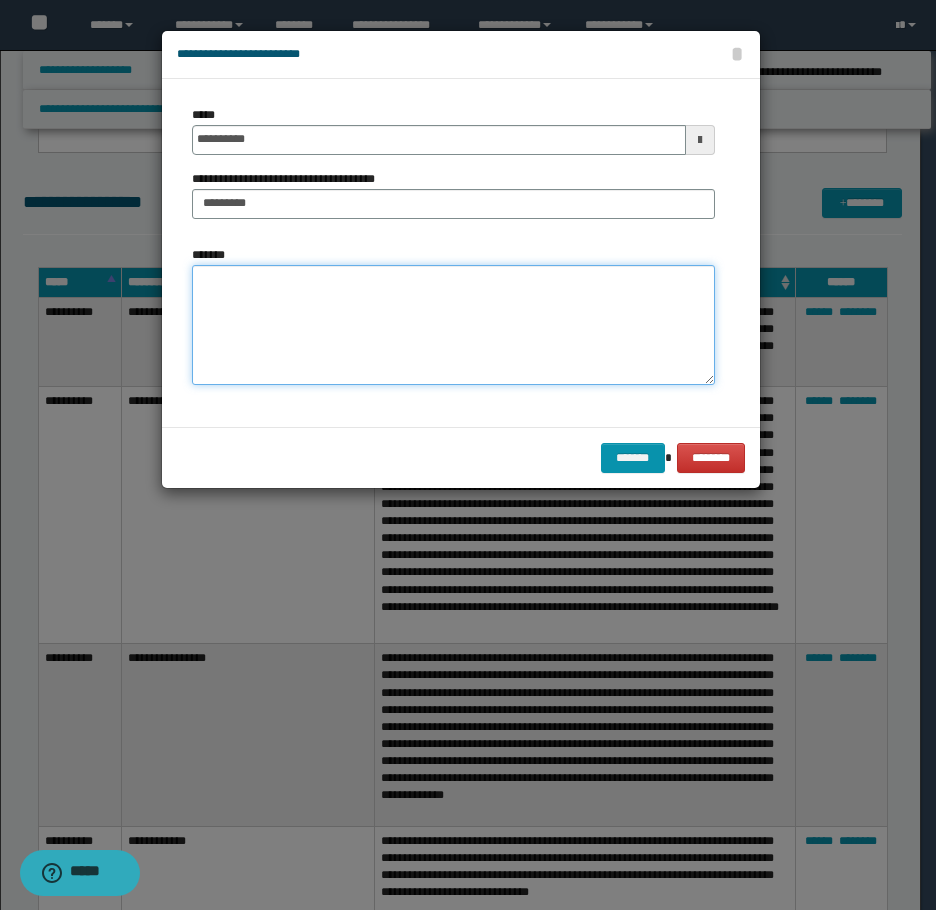 paste on "**********" 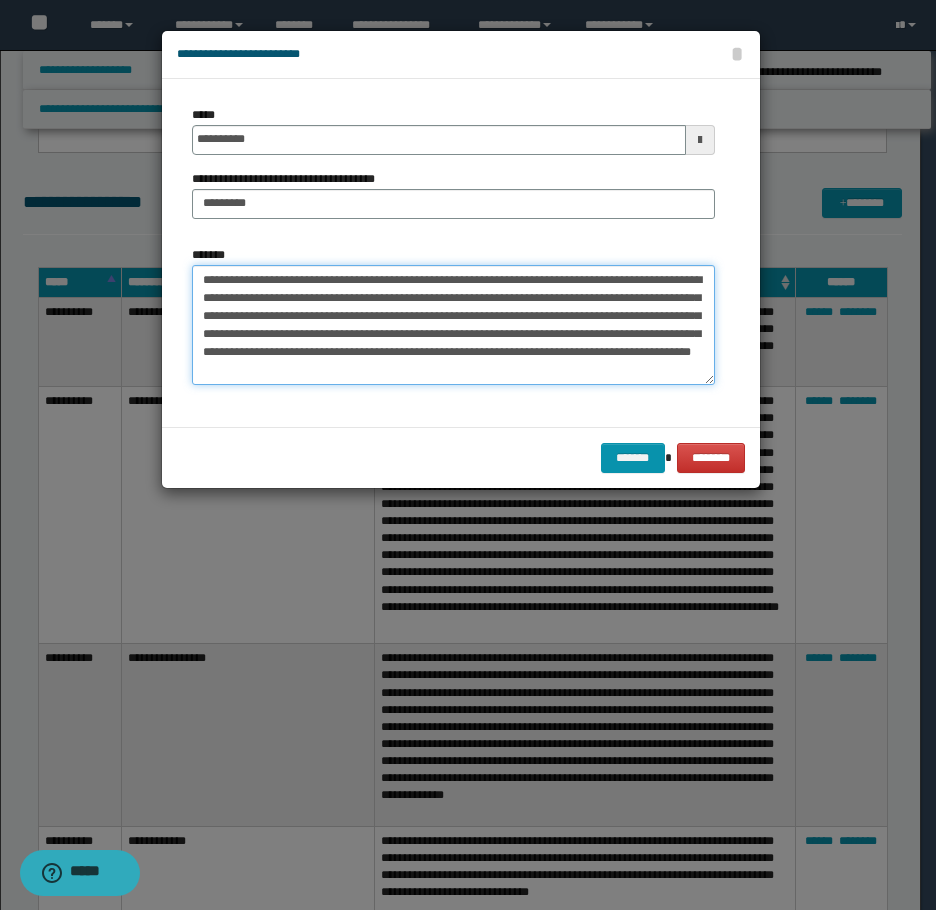 drag, startPoint x: 211, startPoint y: 283, endPoint x: 196, endPoint y: 284, distance: 15.033297 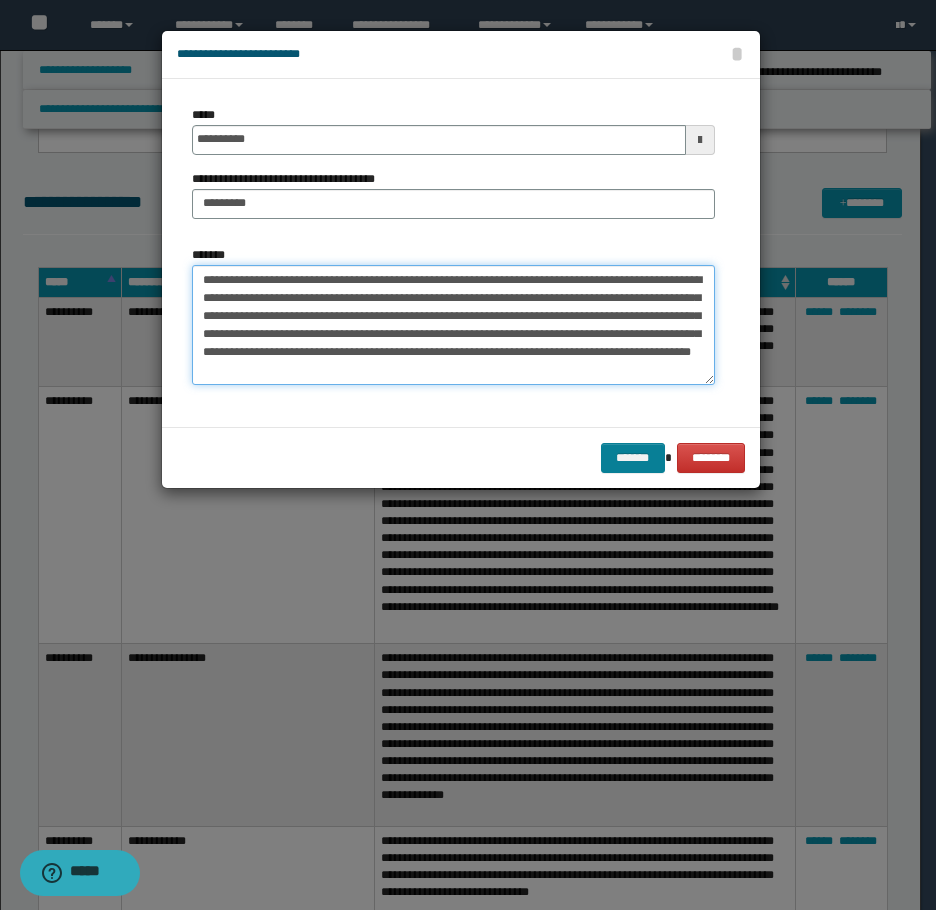 type on "**********" 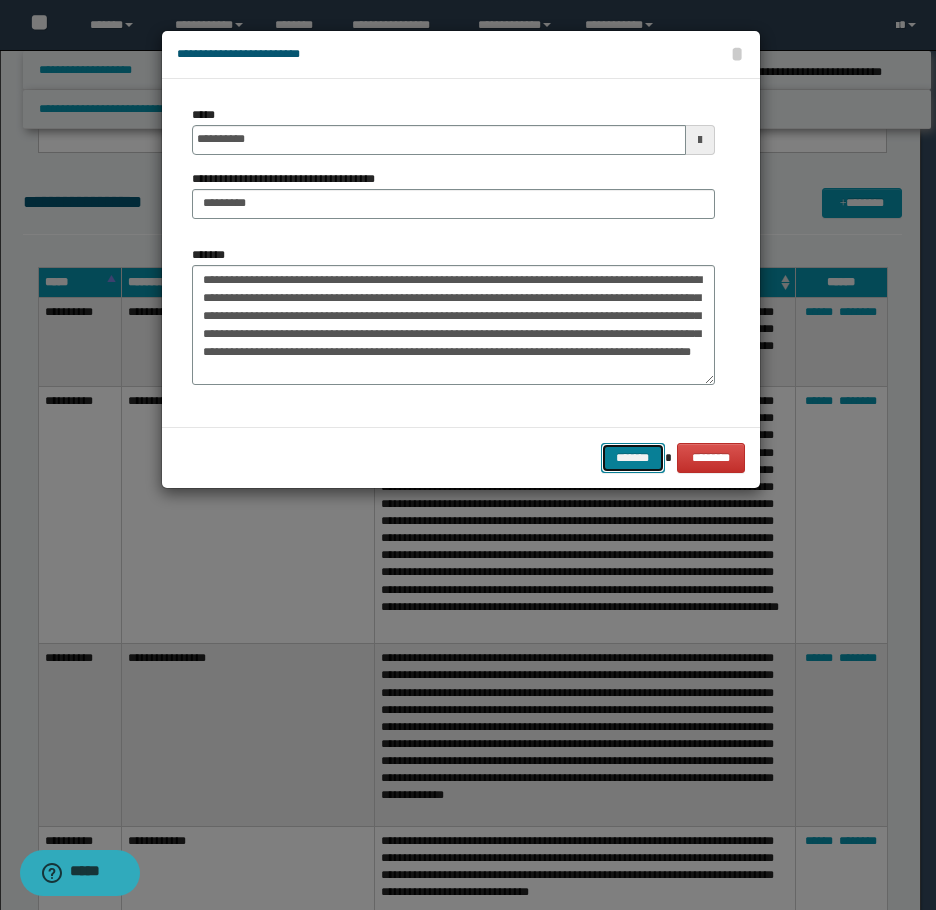 click on "*******" at bounding box center [633, 458] 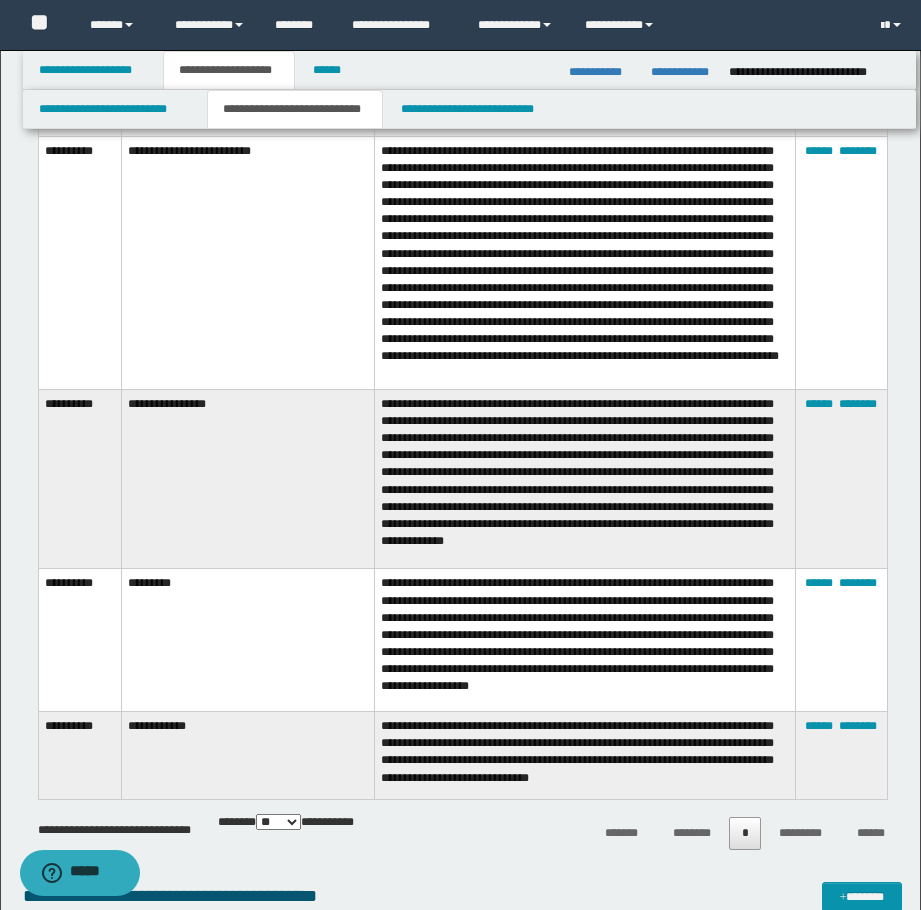scroll, scrollTop: 2000, scrollLeft: 0, axis: vertical 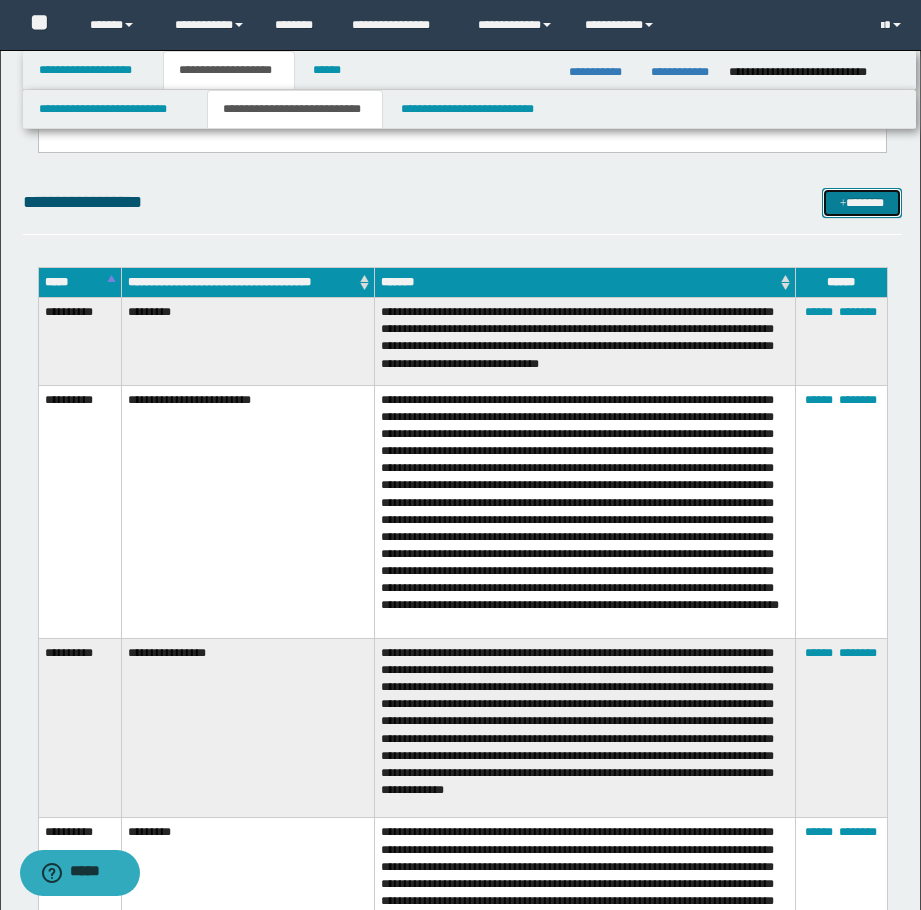 click on "*******" at bounding box center (862, 203) 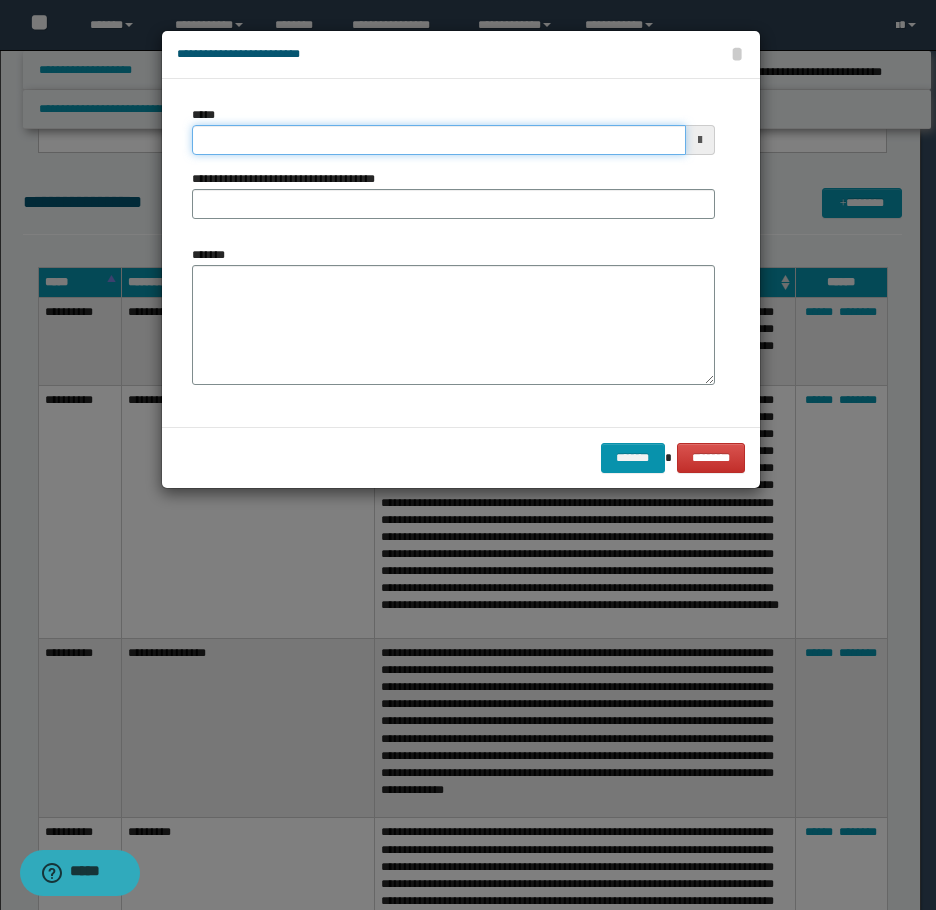 click on "*****" at bounding box center (439, 140) 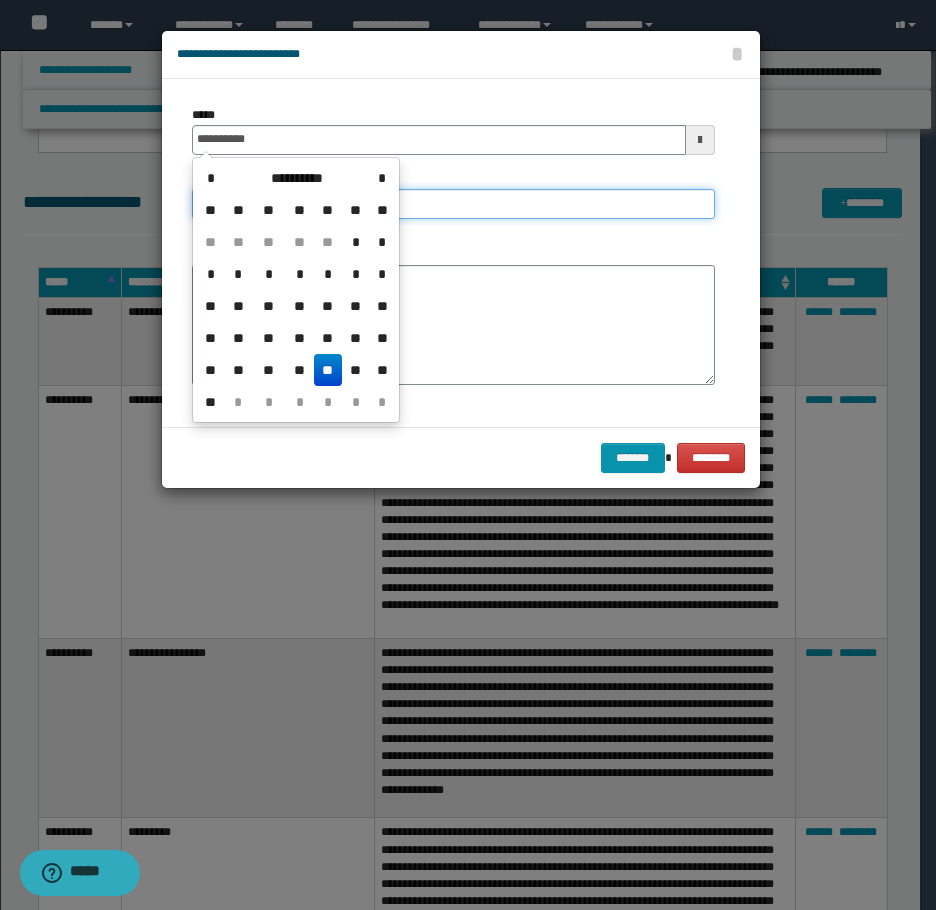 type on "**********" 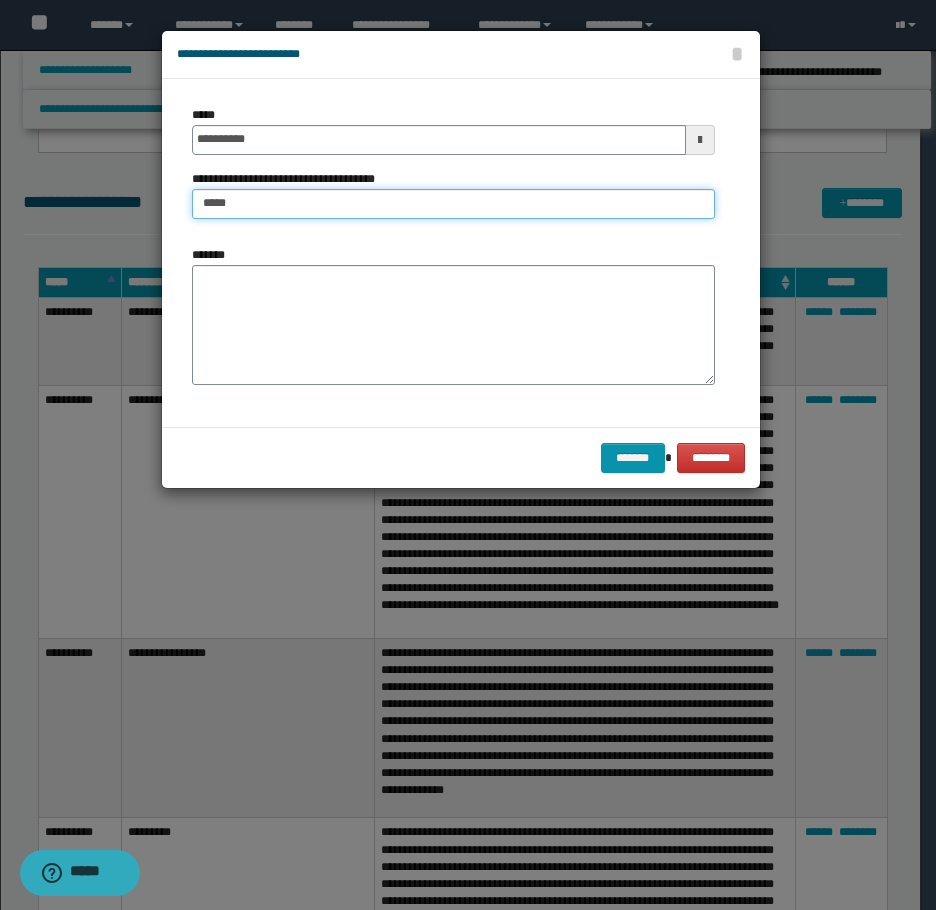 type on "*****" 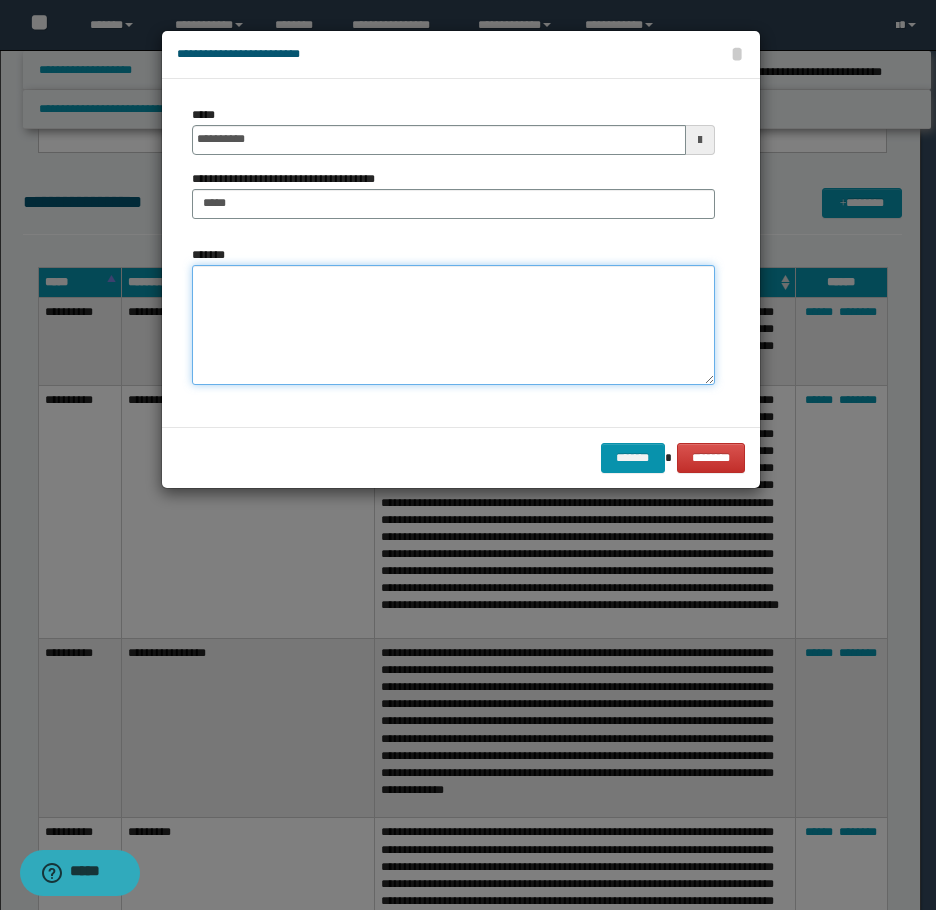 click on "*******" at bounding box center [453, 325] 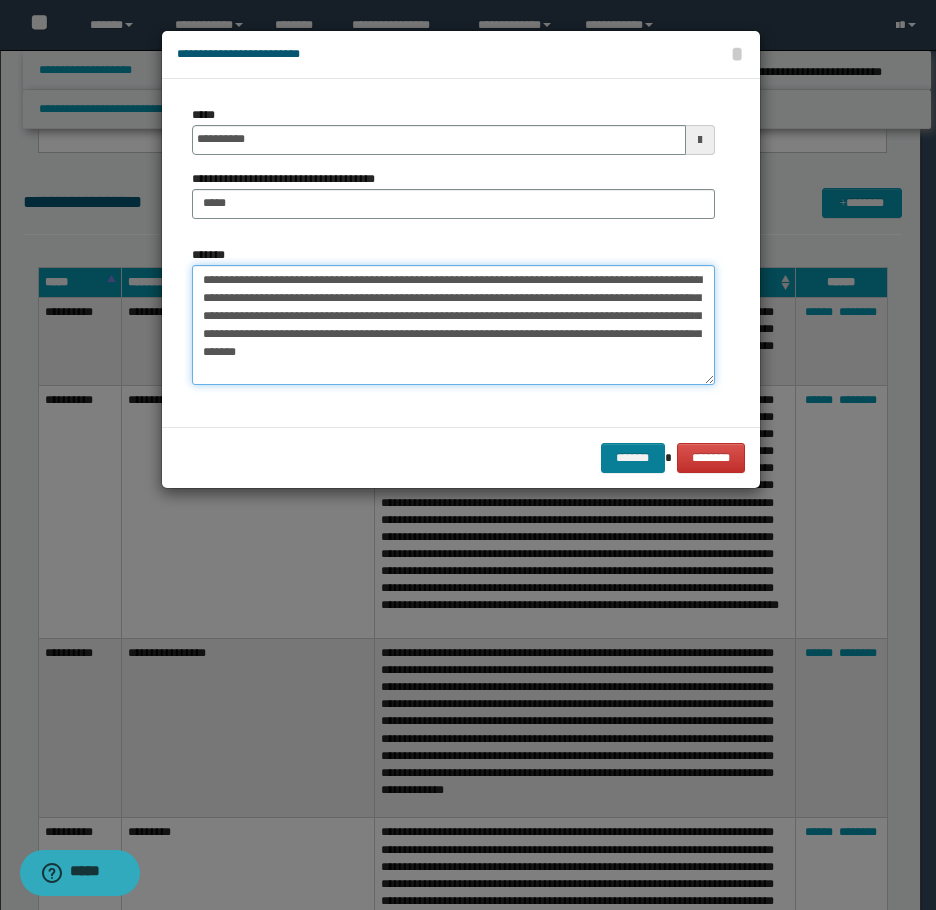 type on "**********" 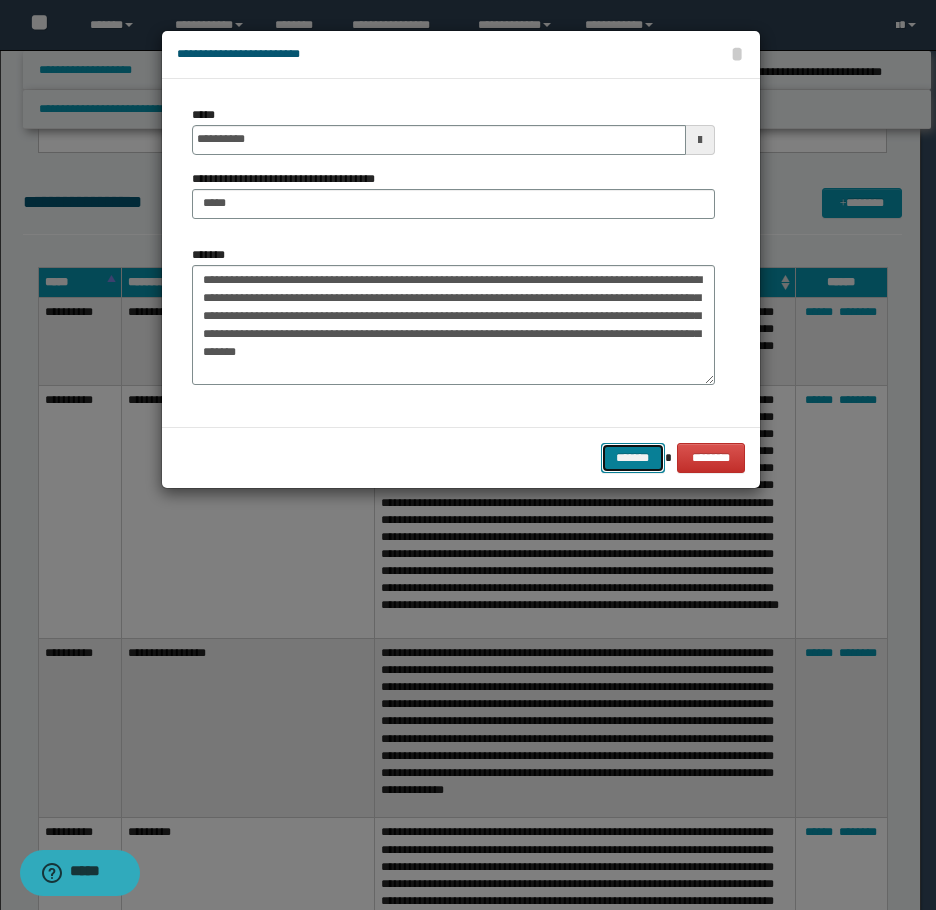 click on "*******" at bounding box center [633, 458] 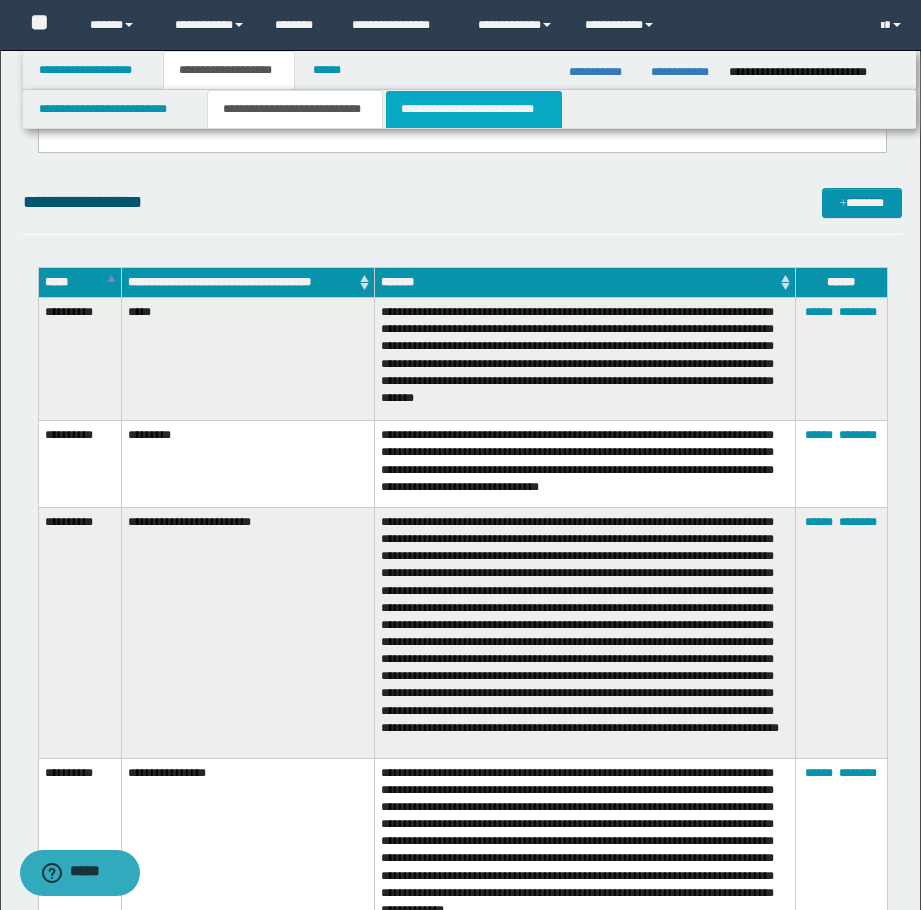 click on "**********" at bounding box center [474, 109] 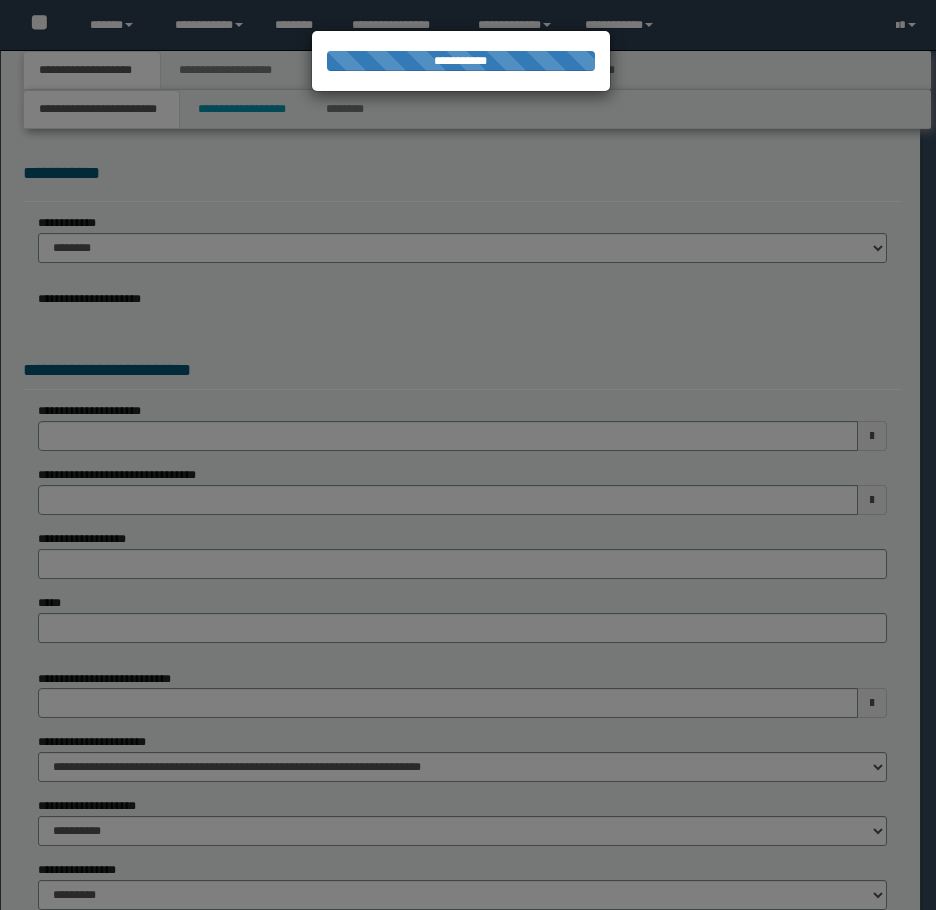 scroll, scrollTop: 0, scrollLeft: 0, axis: both 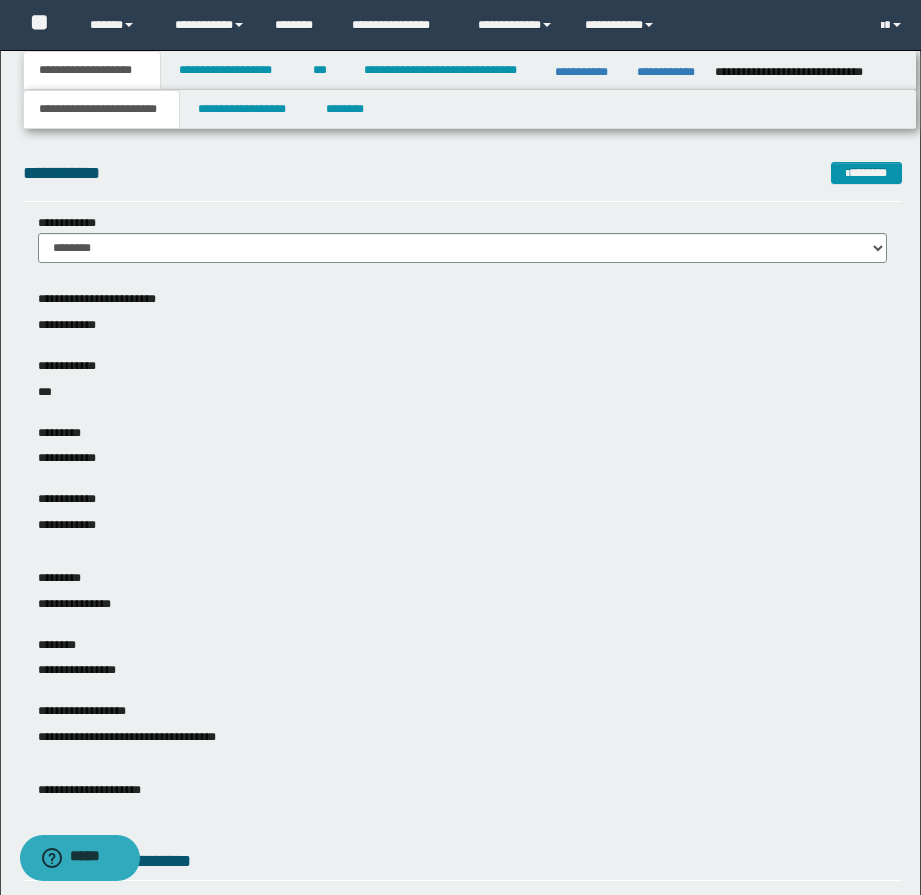 click on "**********" at bounding box center [462, 670] 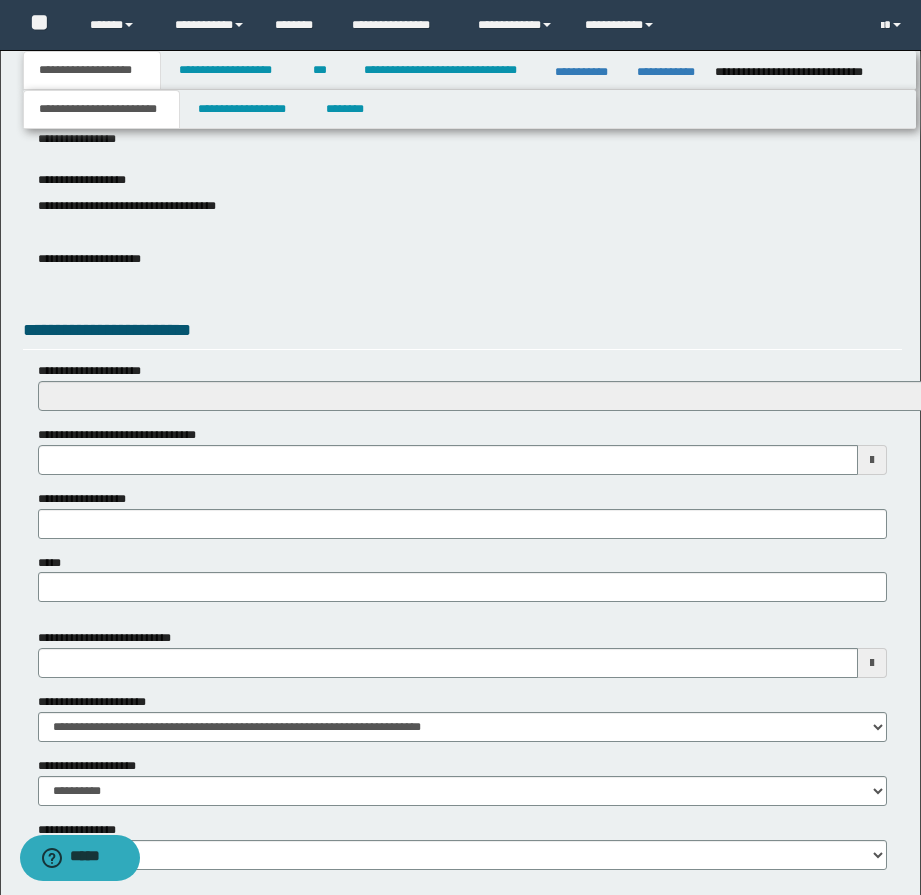 scroll, scrollTop: 769, scrollLeft: 0, axis: vertical 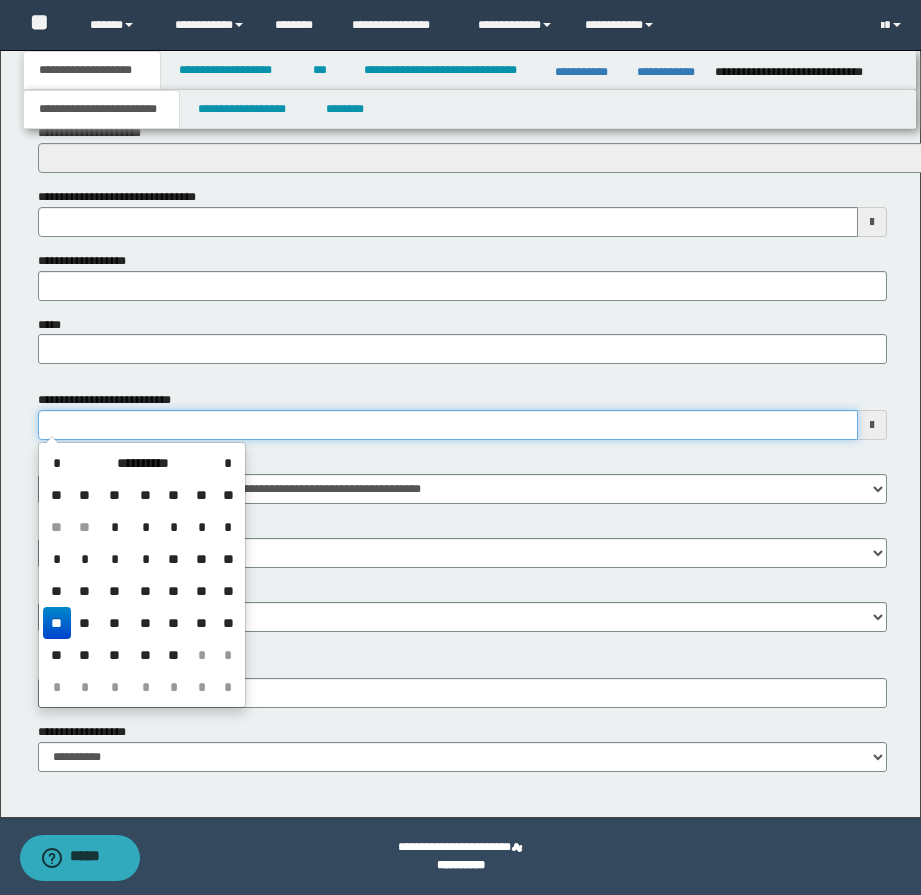 click on "**********" at bounding box center [448, 425] 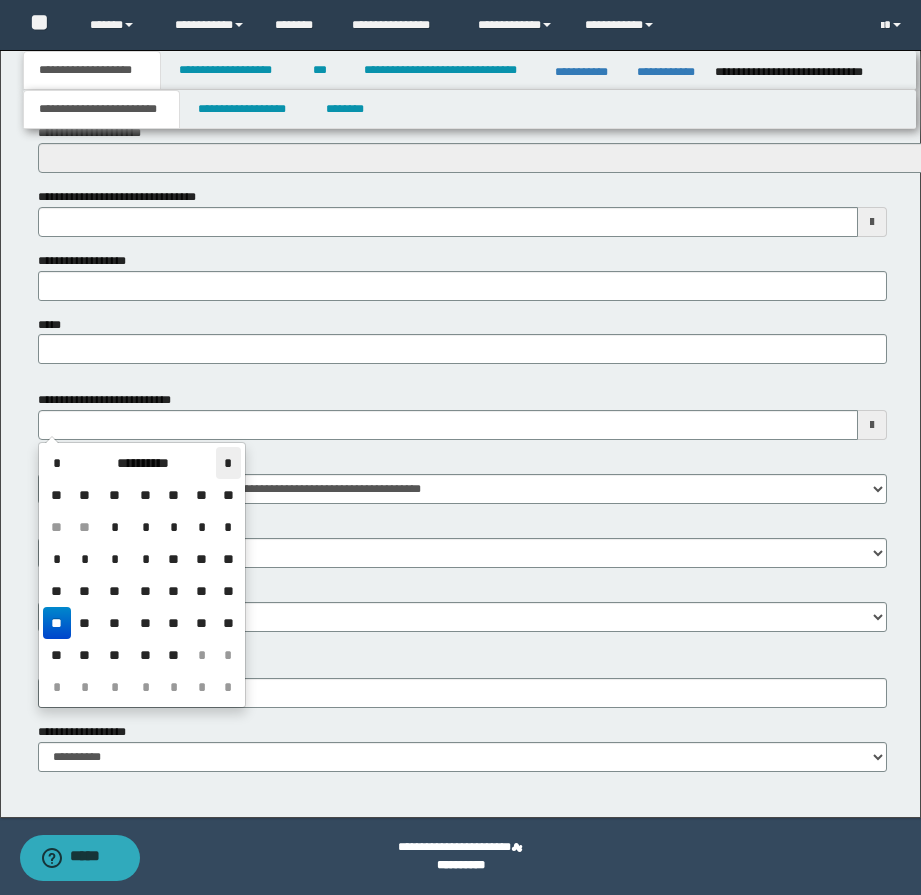 click on "*" at bounding box center (228, 463) 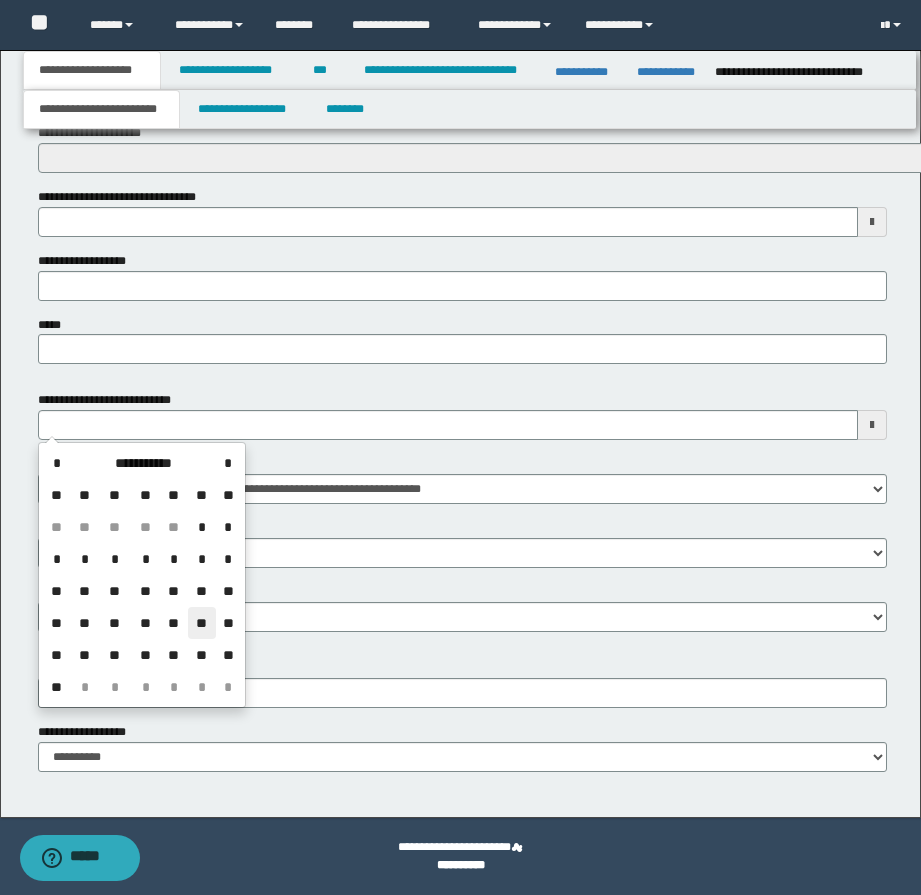 click on "**" at bounding box center [202, 623] 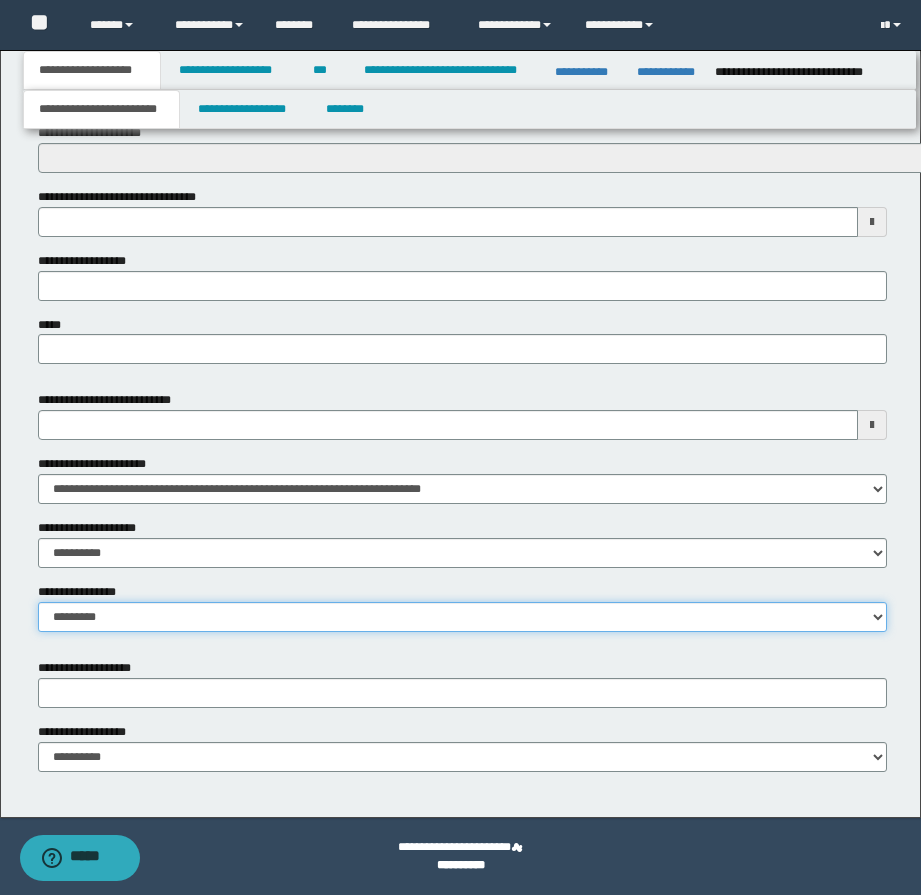 click on "**********" at bounding box center (462, 617) 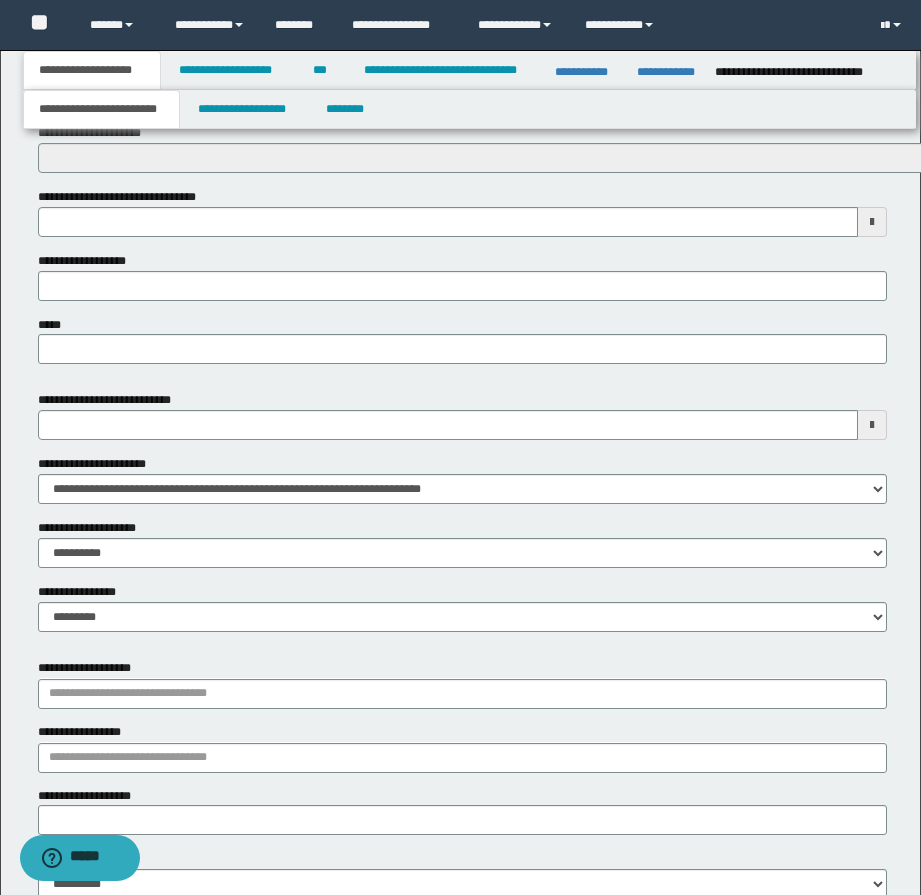 click on "**********" at bounding box center (462, 518) 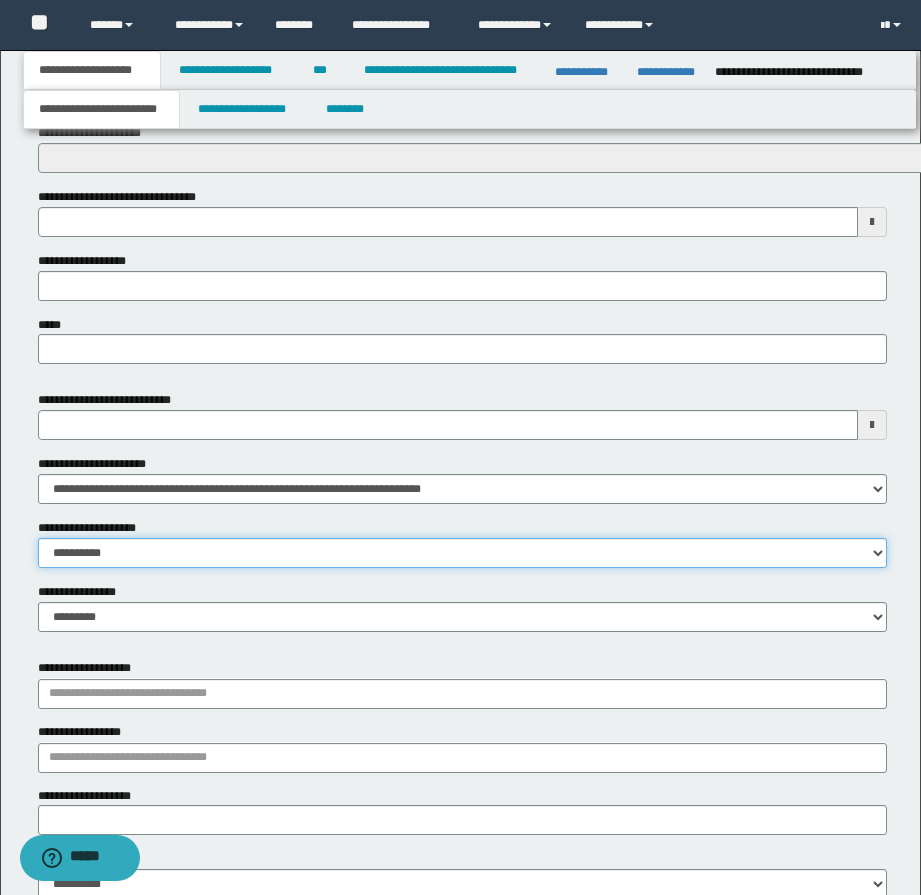 click on "**********" at bounding box center [462, 553] 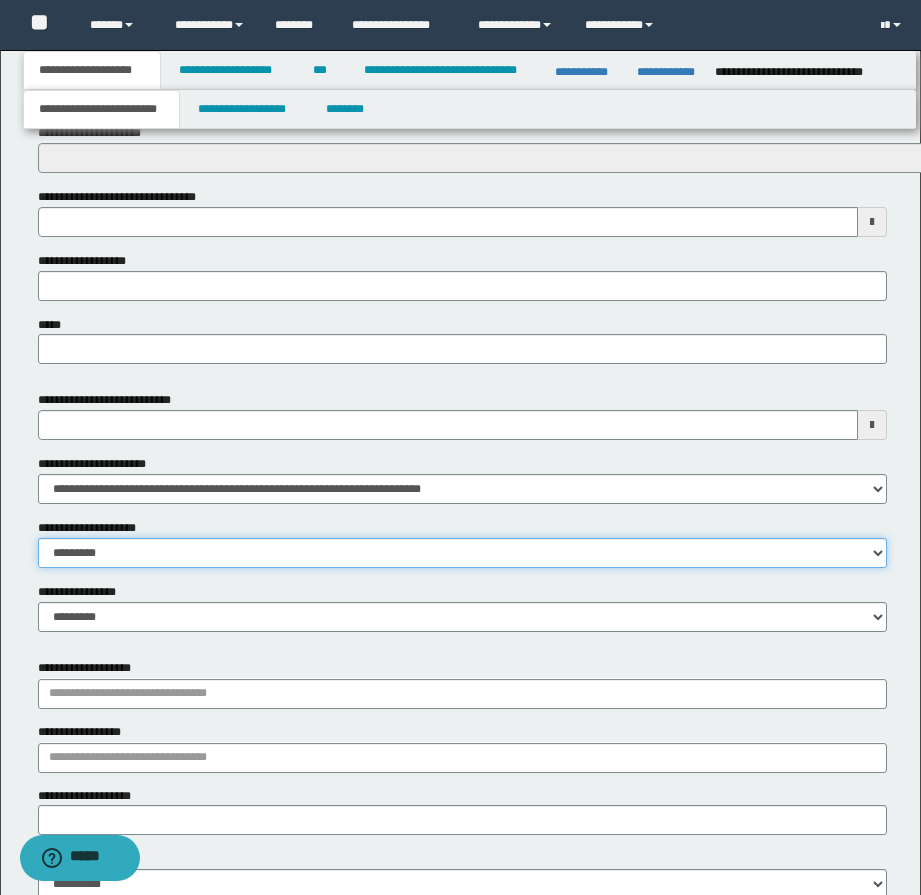 click on "**********" at bounding box center [462, 553] 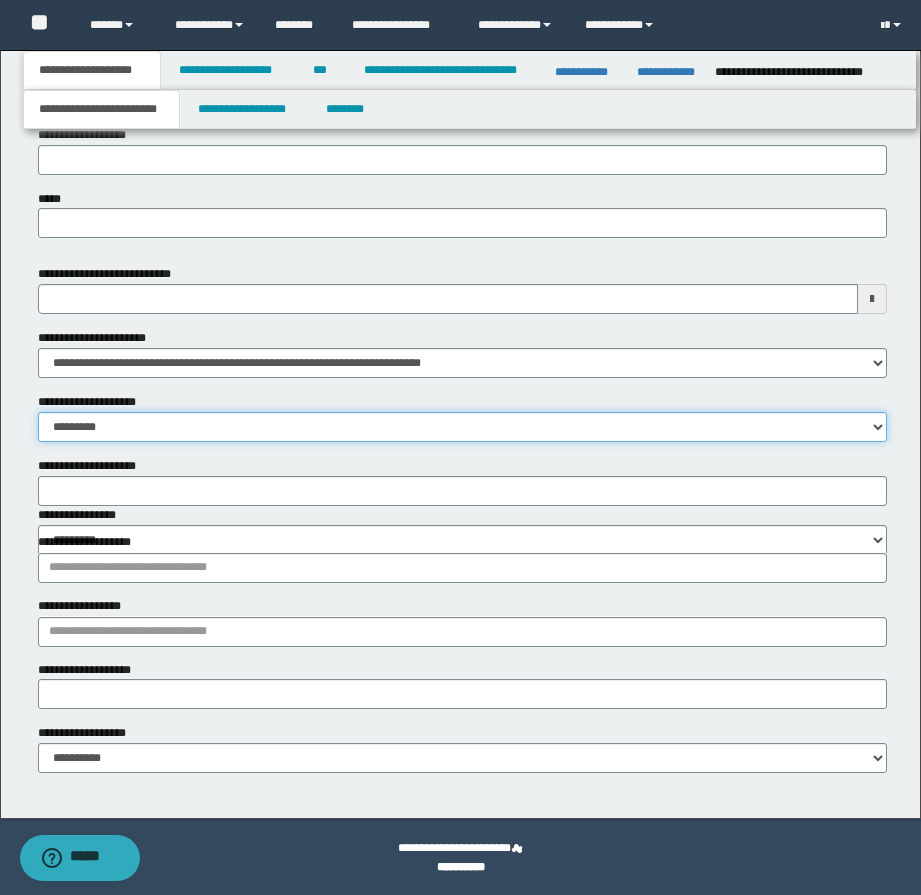scroll, scrollTop: 897, scrollLeft: 0, axis: vertical 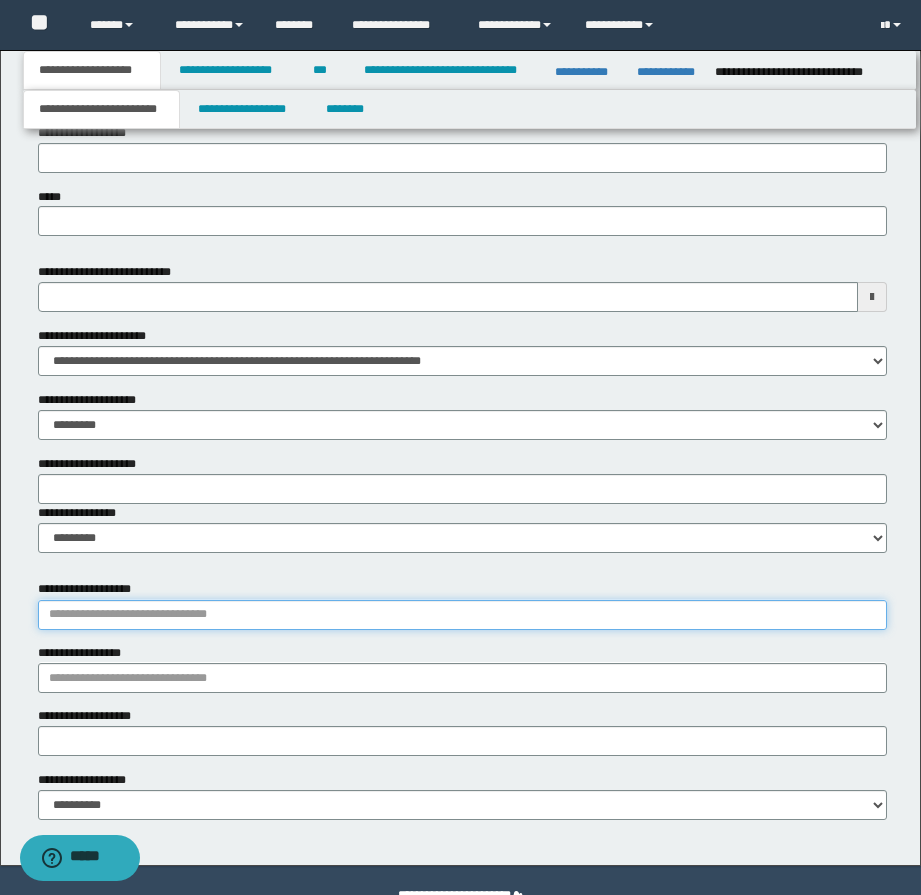 drag, startPoint x: 174, startPoint y: 616, endPoint x: 171, endPoint y: 639, distance: 23.194826 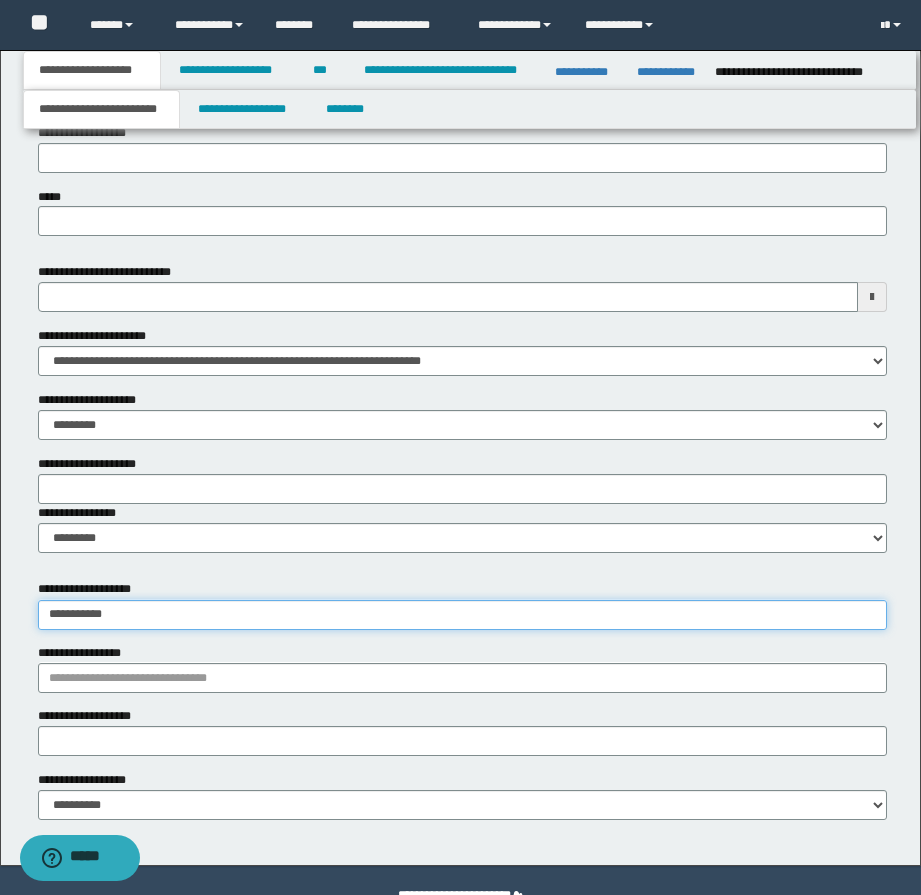 type on "**********" 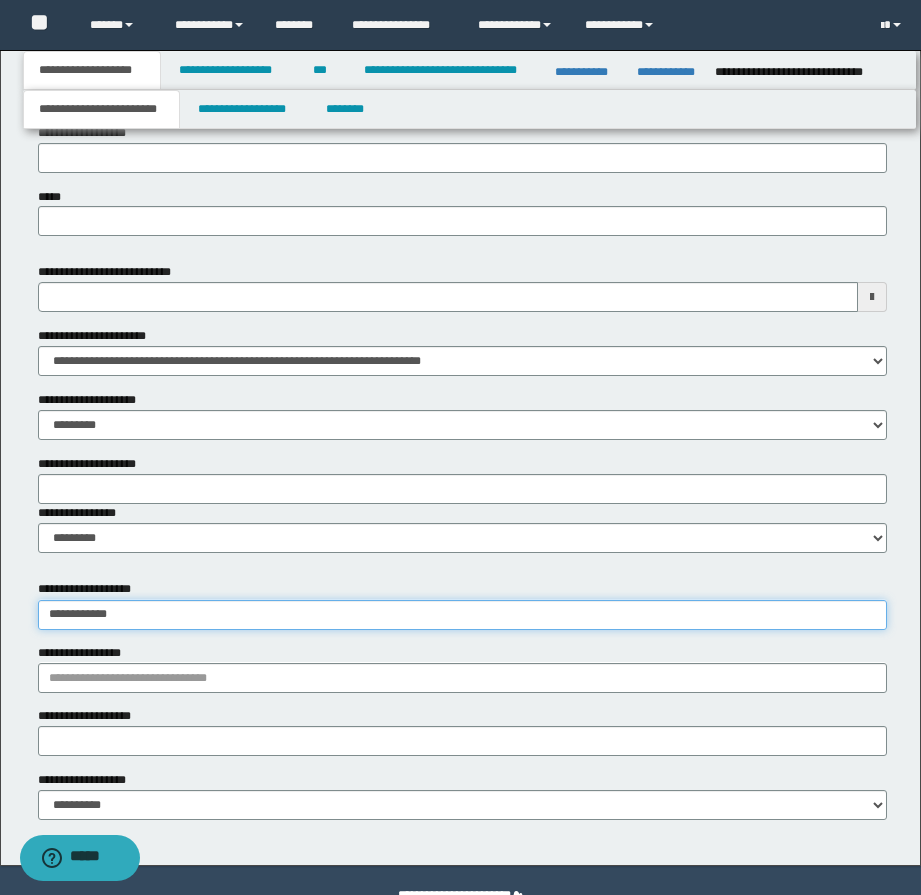 type on "**********" 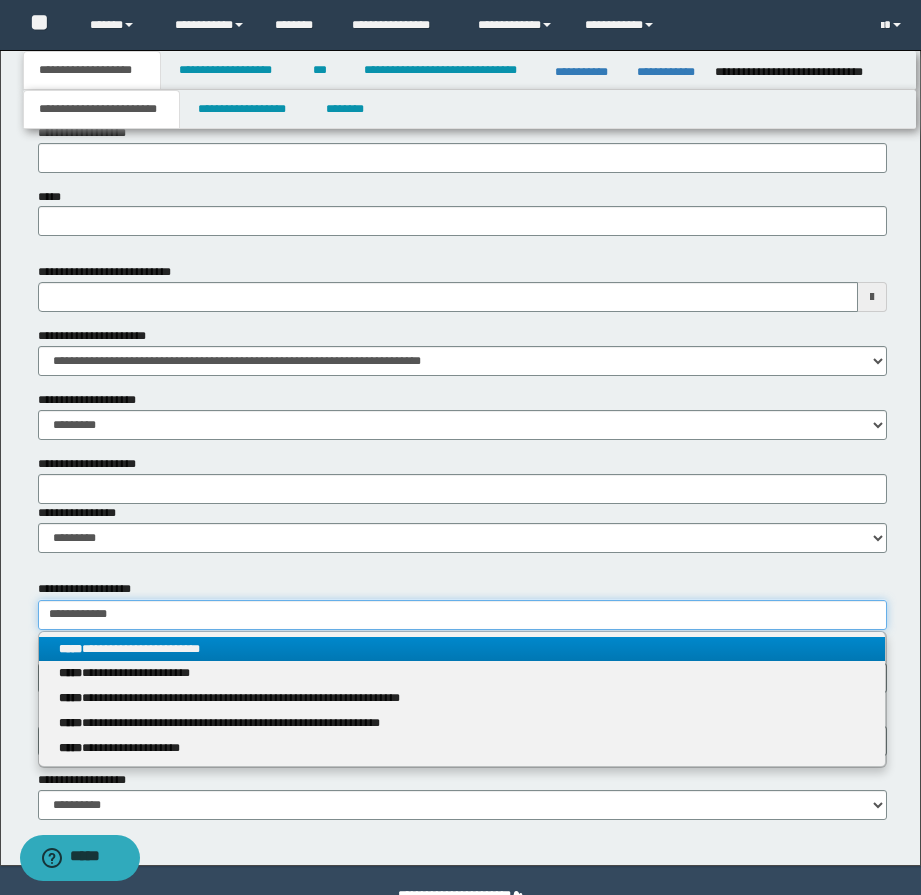 type on "**********" 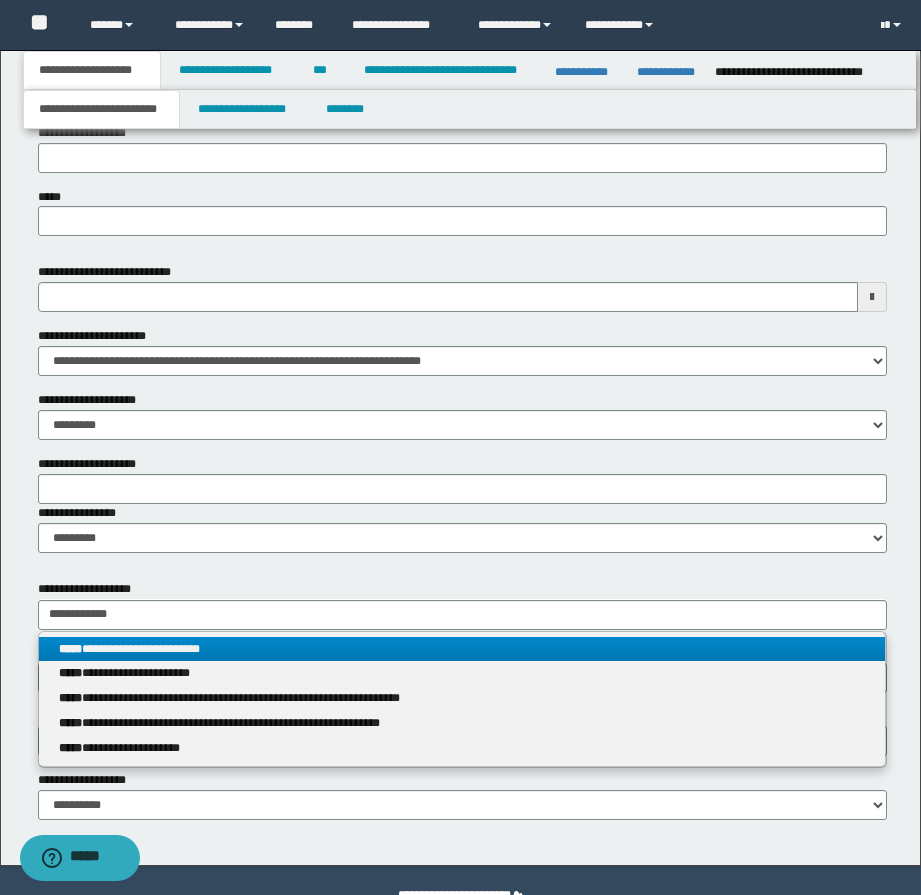 click on "**********" at bounding box center [462, 649] 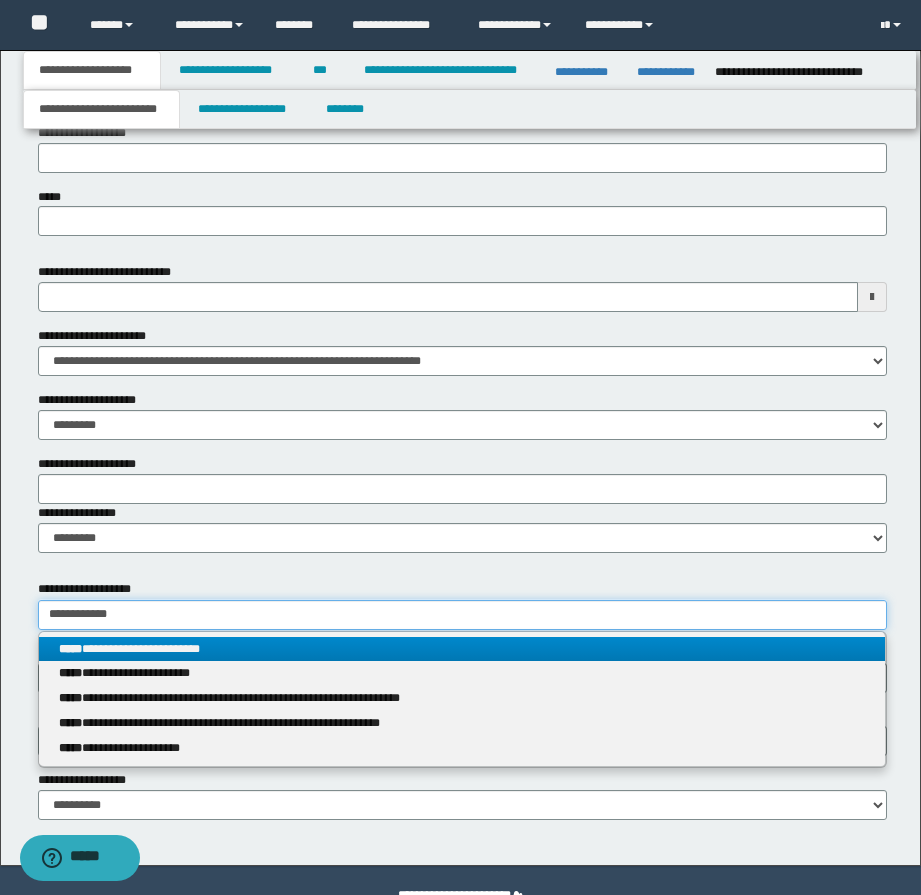 type 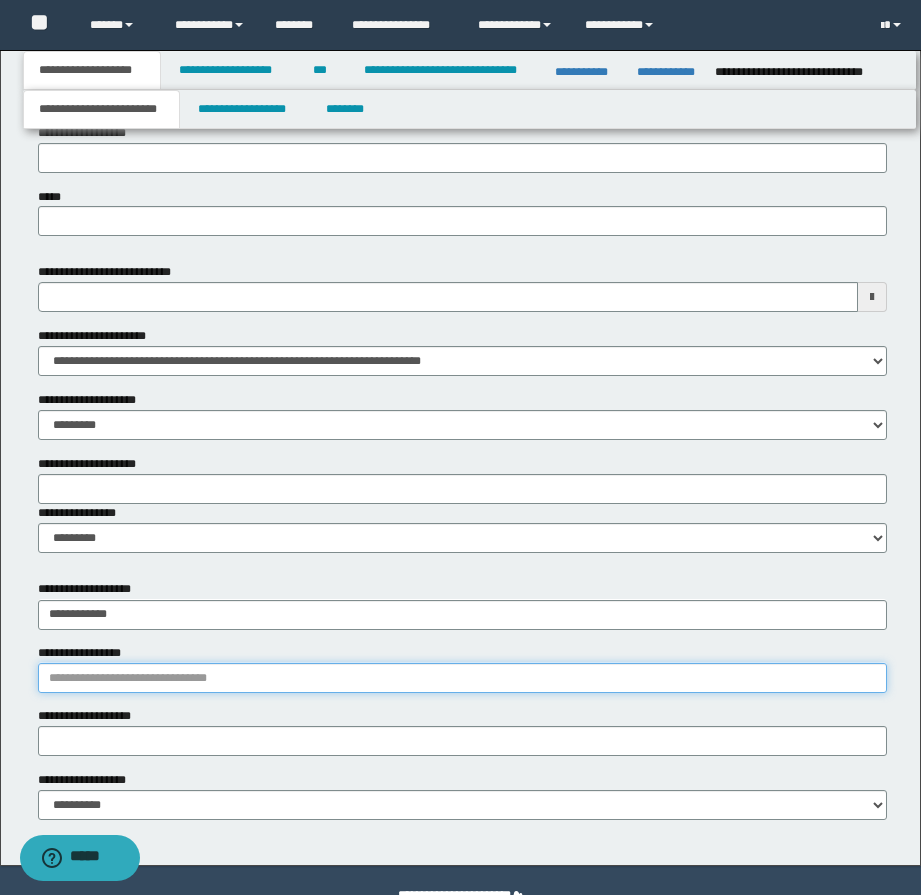 click on "**********" at bounding box center (462, 678) 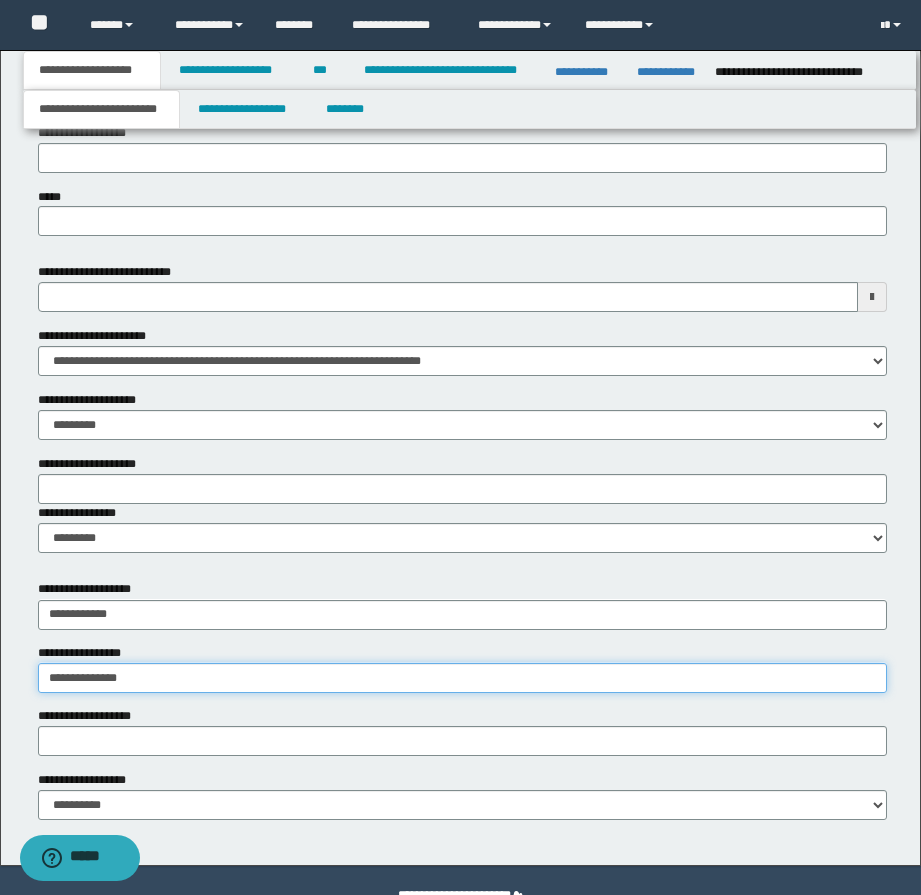type on "**********" 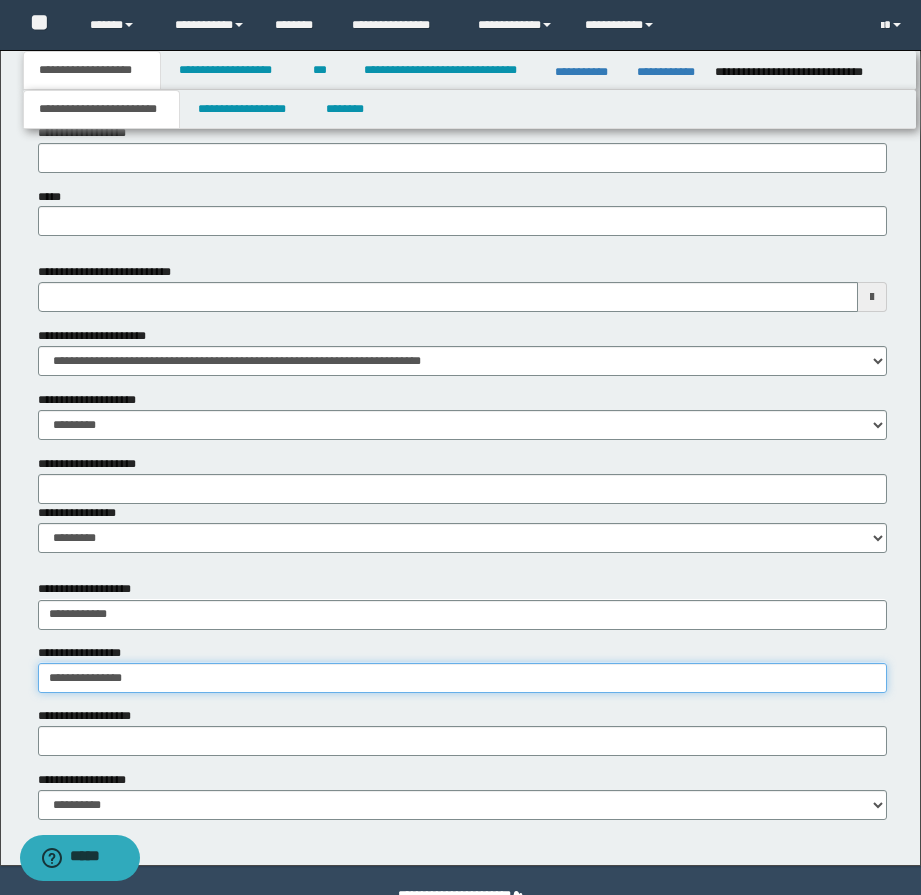type on "**********" 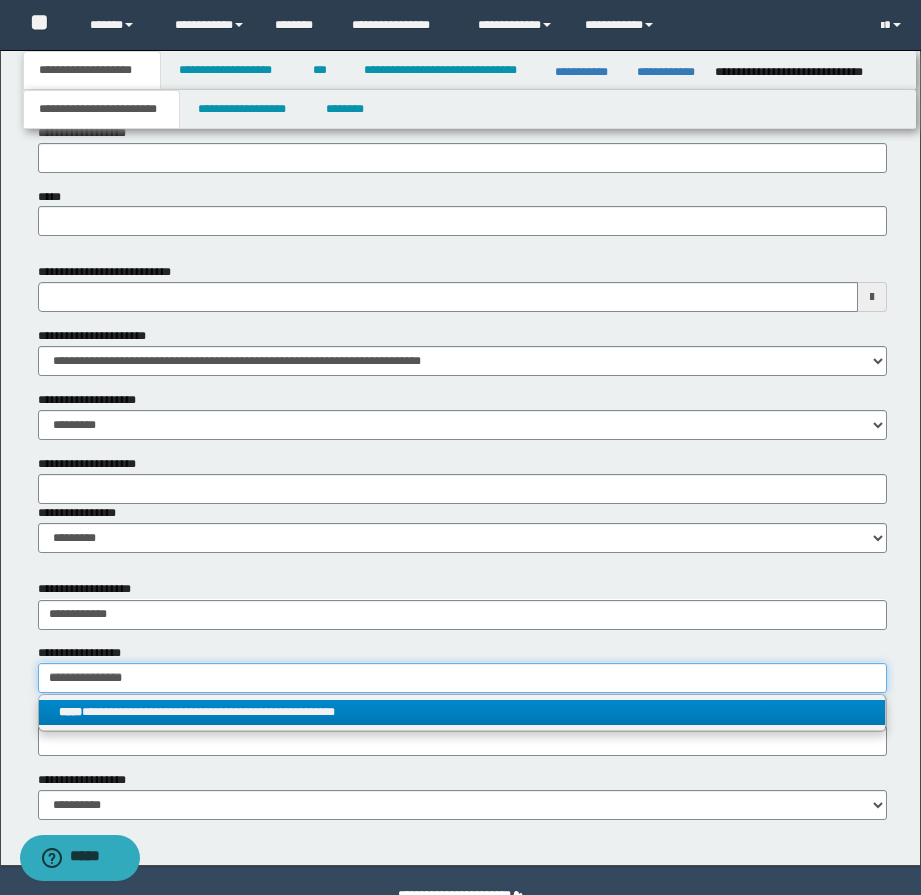 type on "**********" 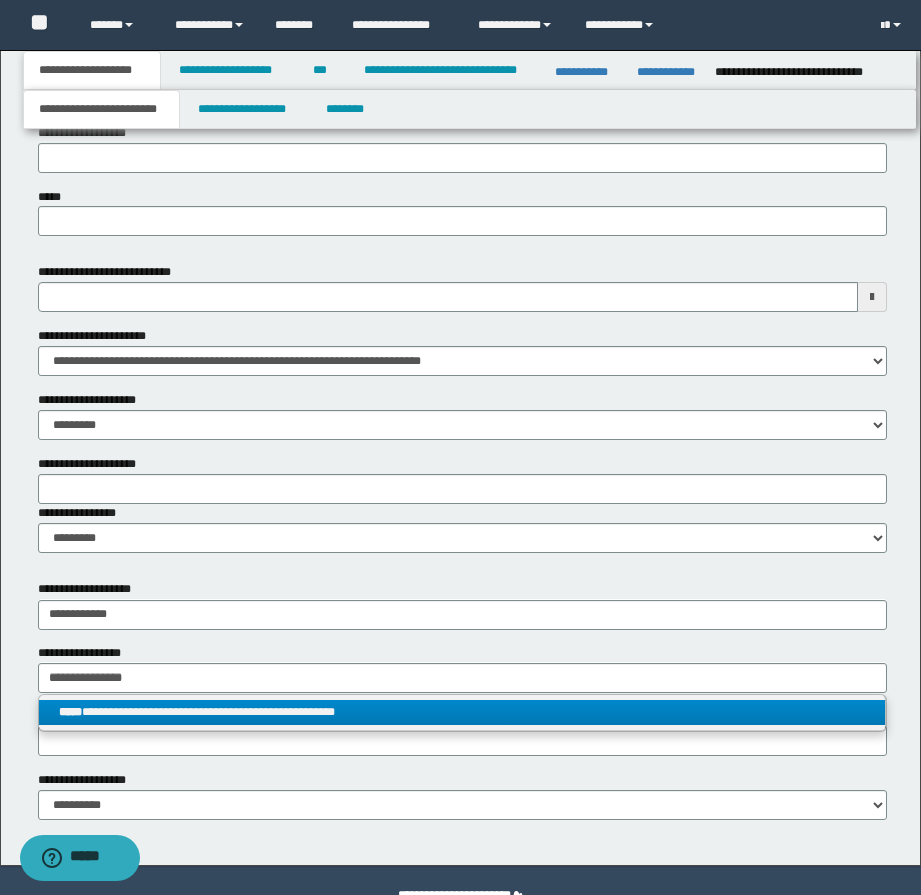 click on "**********" at bounding box center [462, 712] 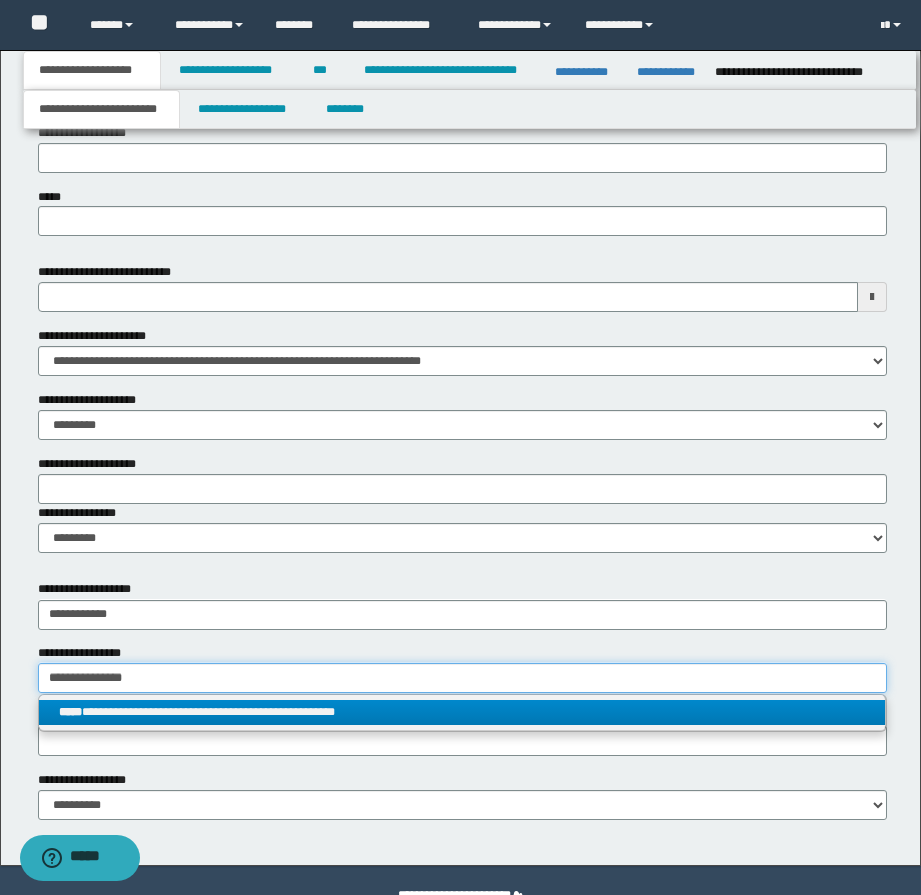 type 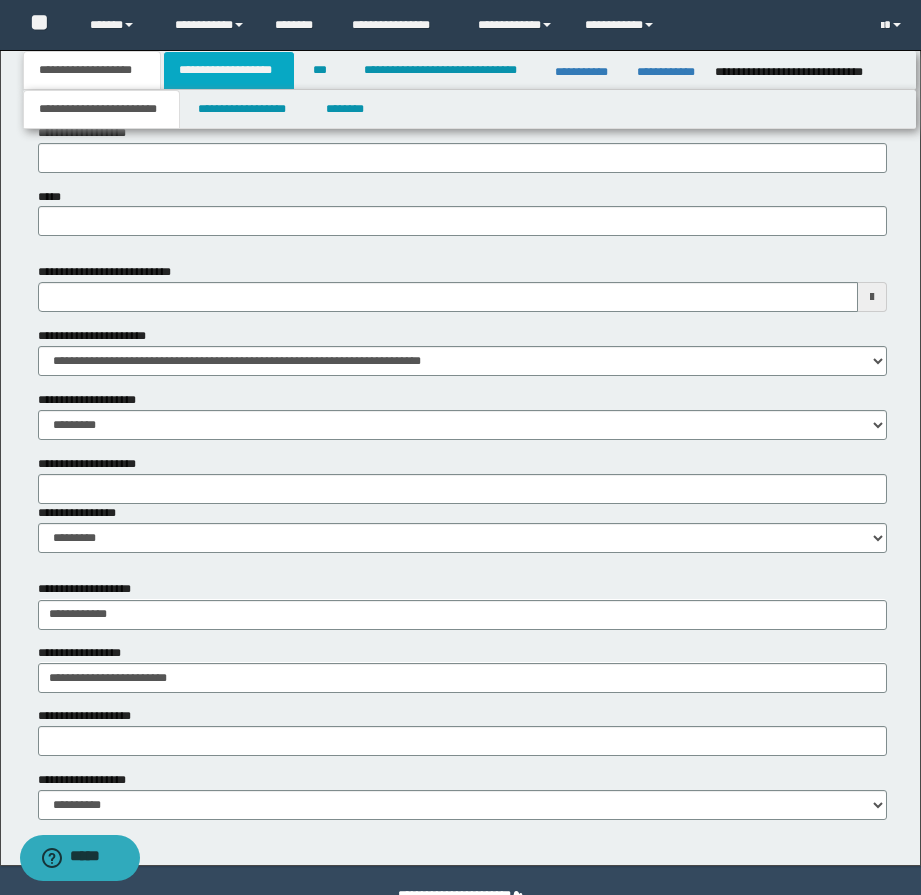 click on "**********" at bounding box center (229, 70) 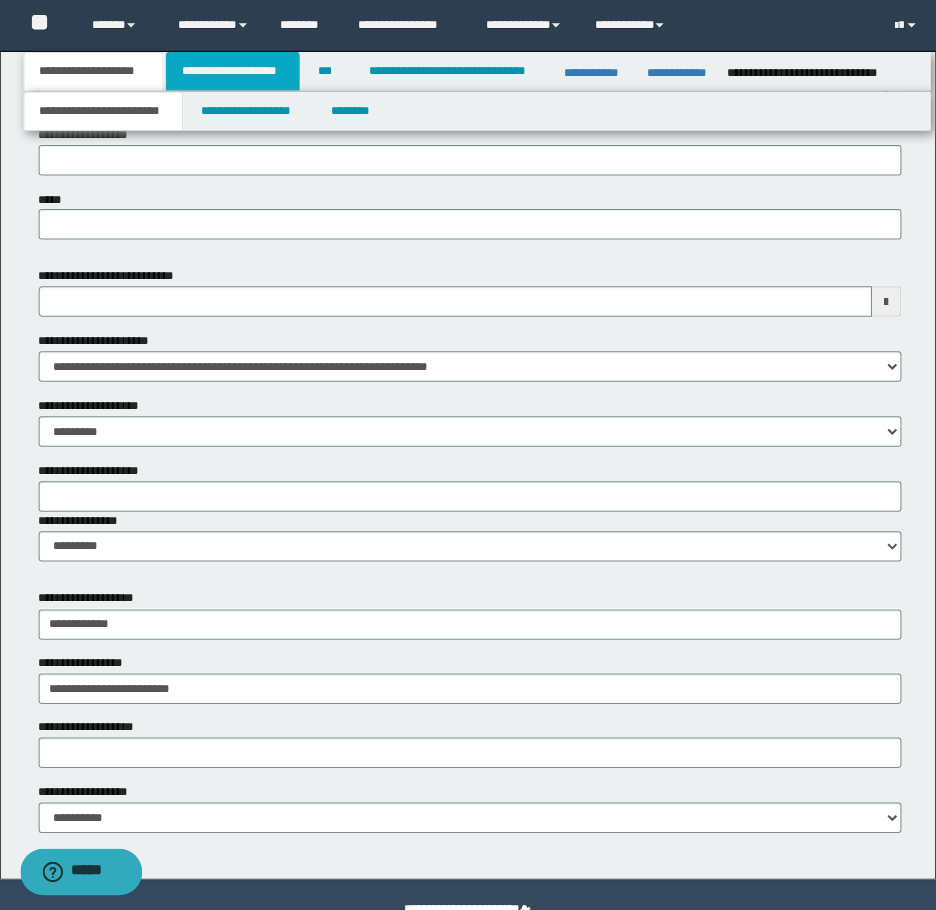 scroll, scrollTop: 0, scrollLeft: 0, axis: both 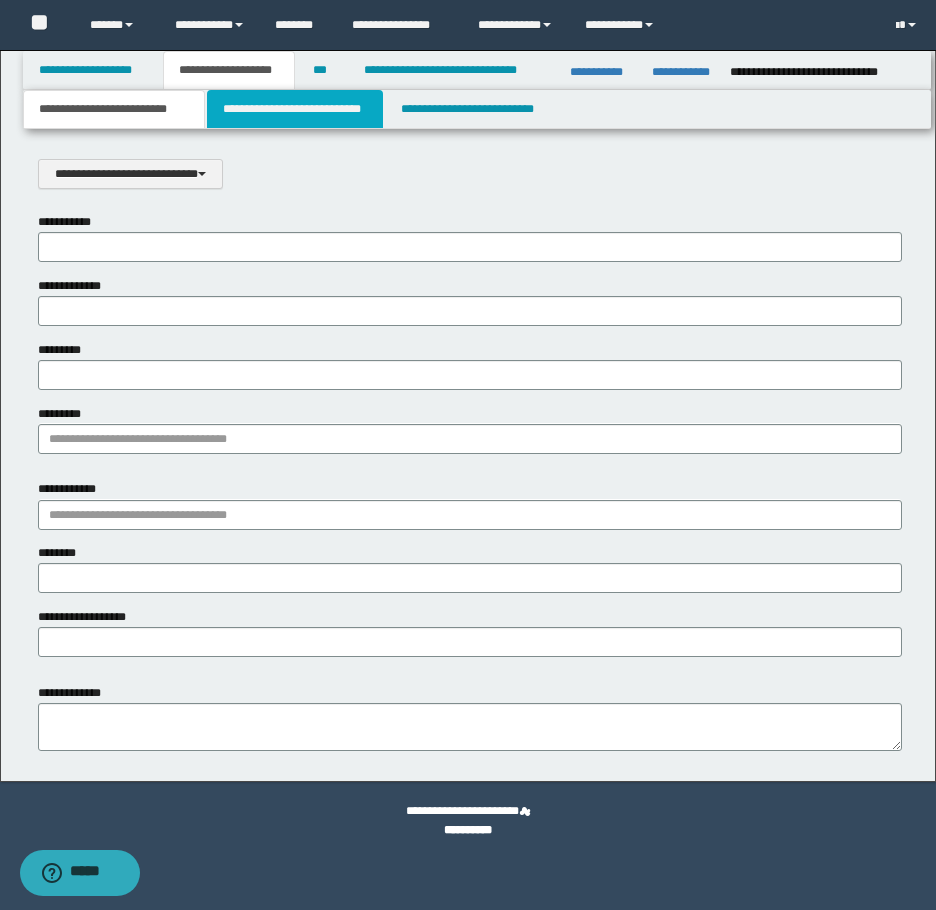 click on "**********" at bounding box center (295, 109) 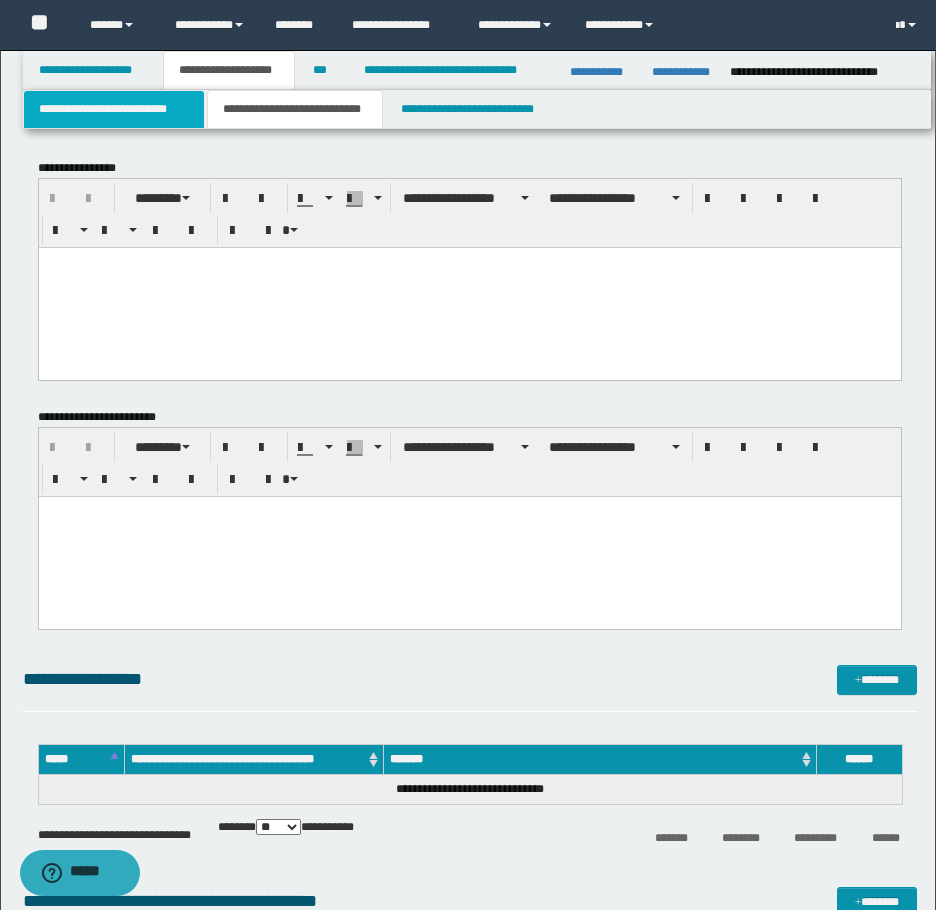 click on "**********" at bounding box center (114, 109) 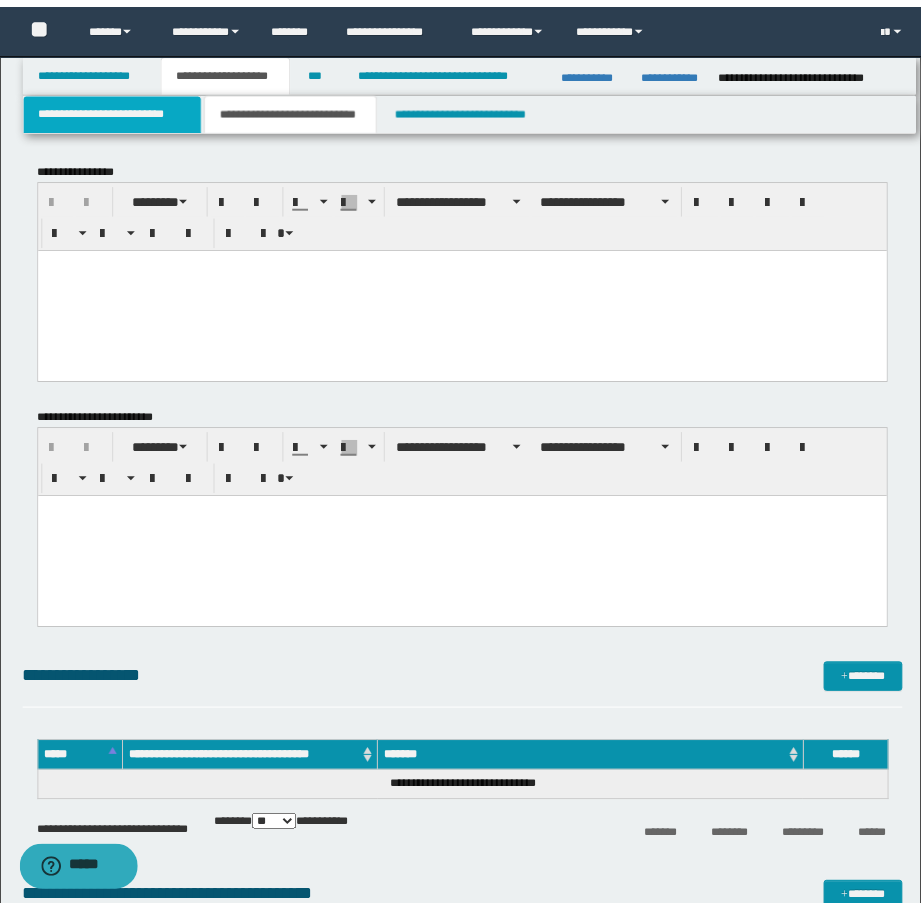 scroll, scrollTop: 0, scrollLeft: 0, axis: both 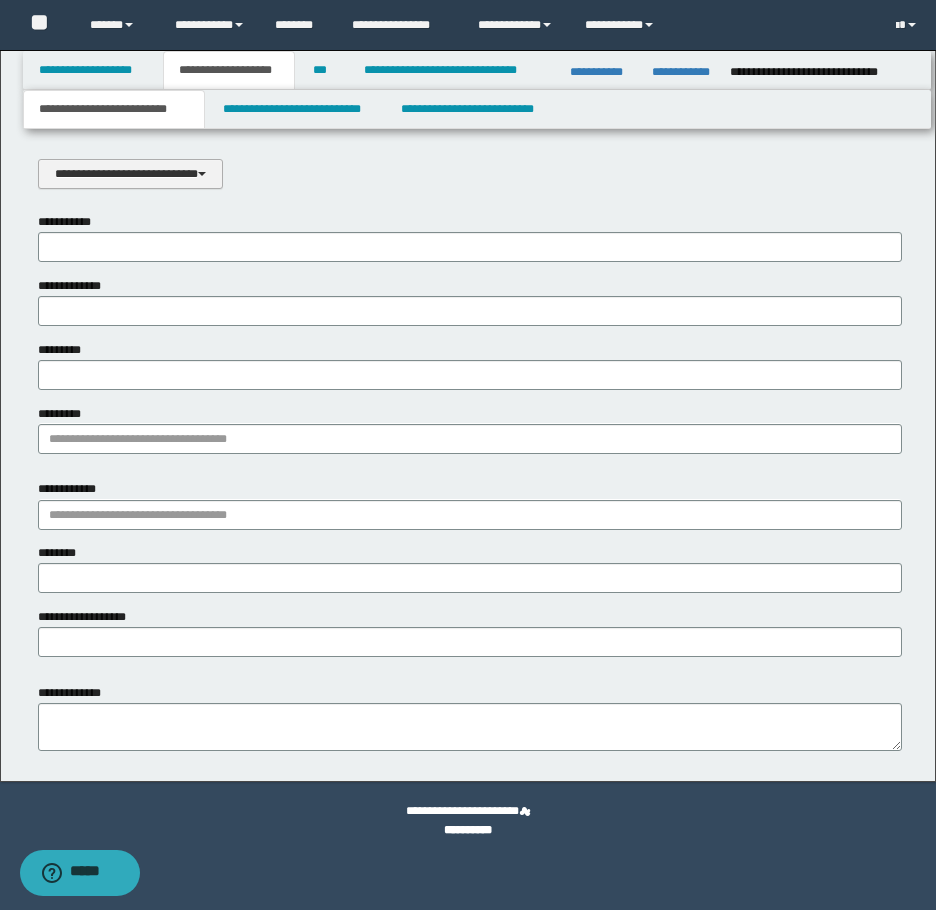 click on "**********" at bounding box center [130, 174] 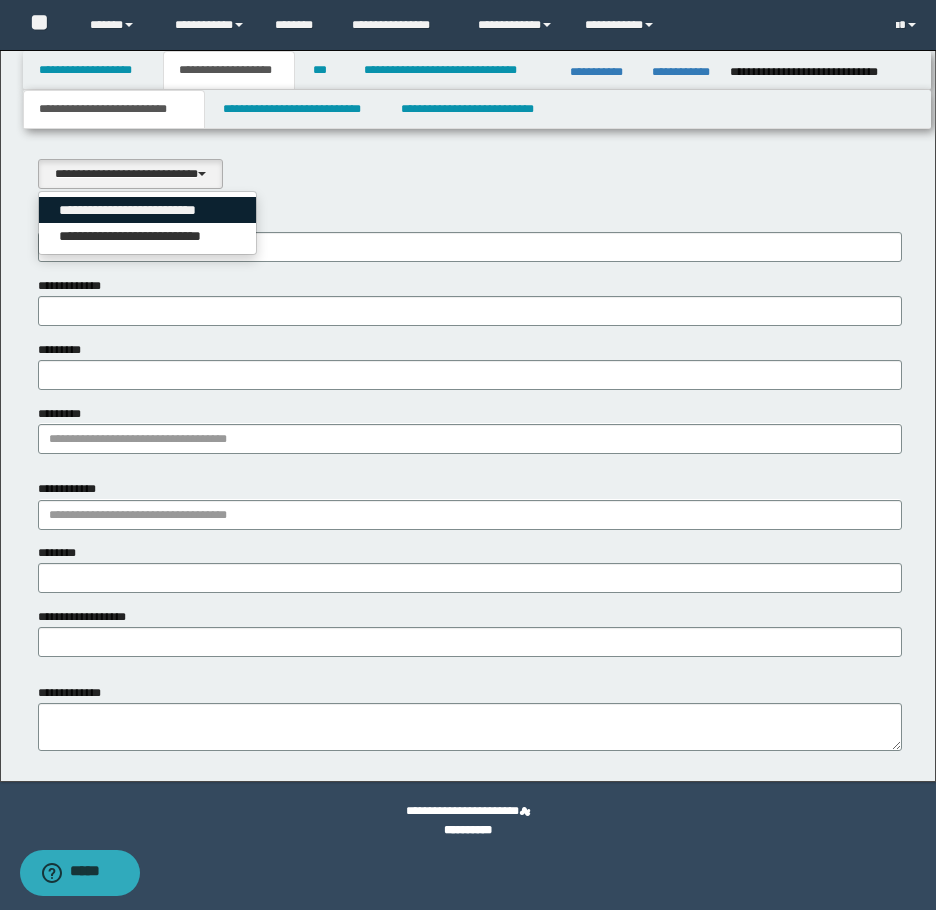 click on "**********" at bounding box center [148, 210] 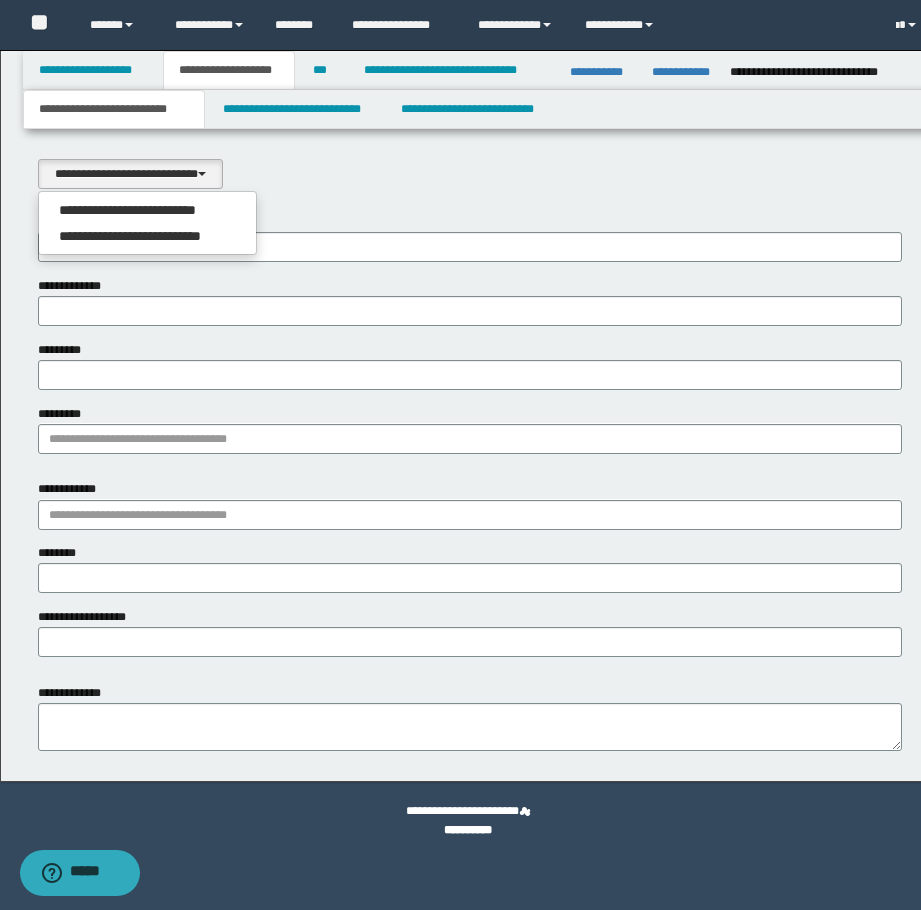 select on "*" 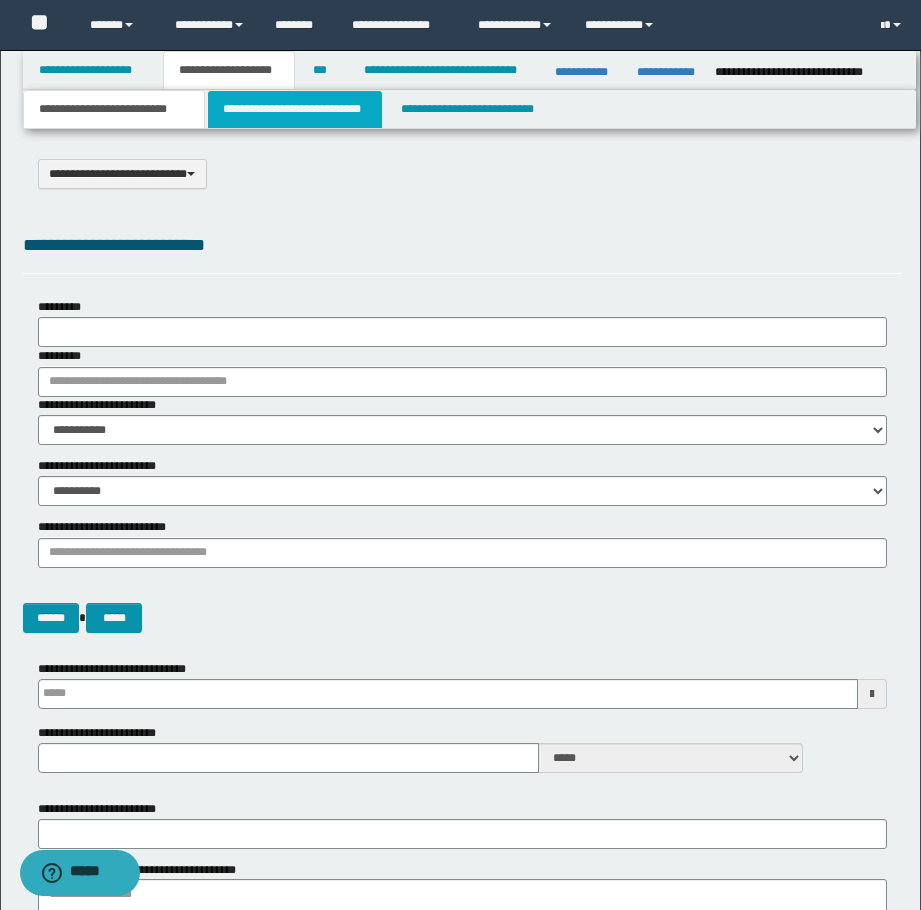 click on "**********" at bounding box center (295, 109) 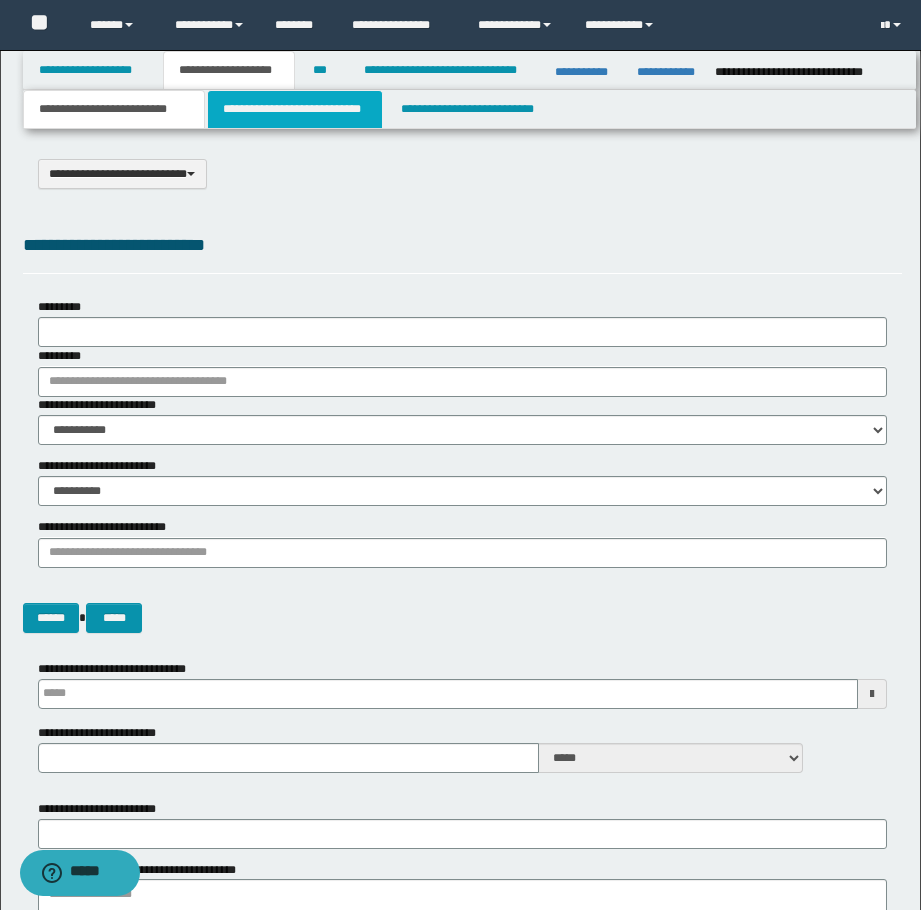type 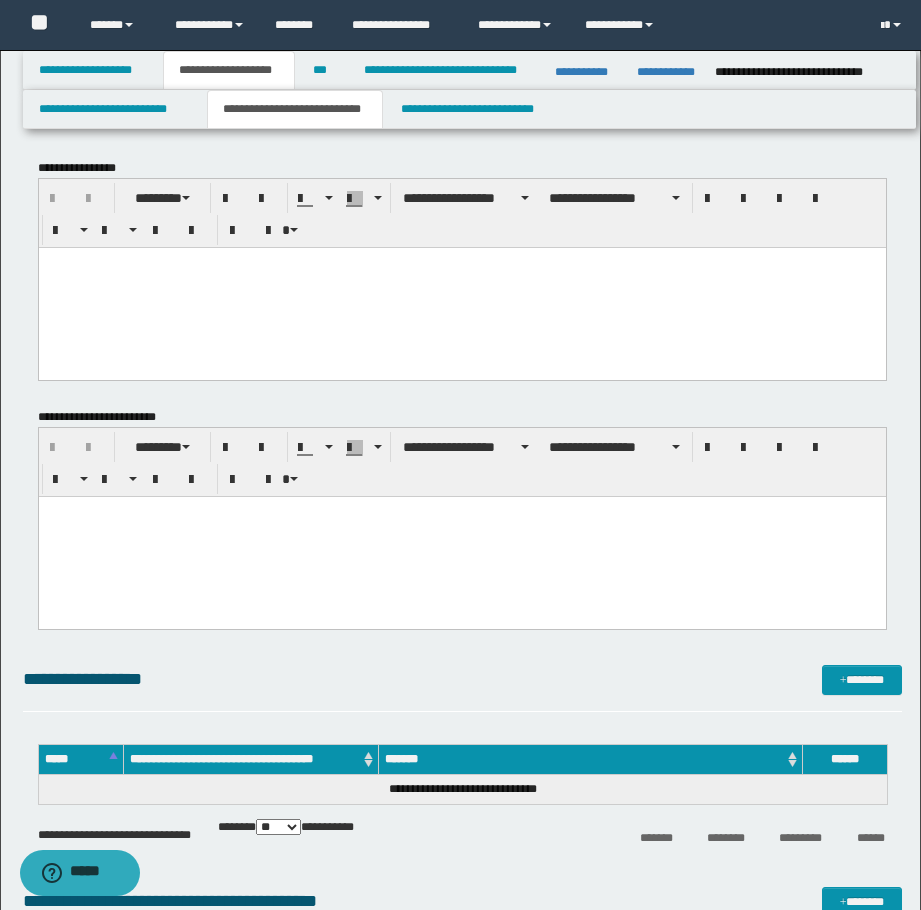 click at bounding box center [461, 262] 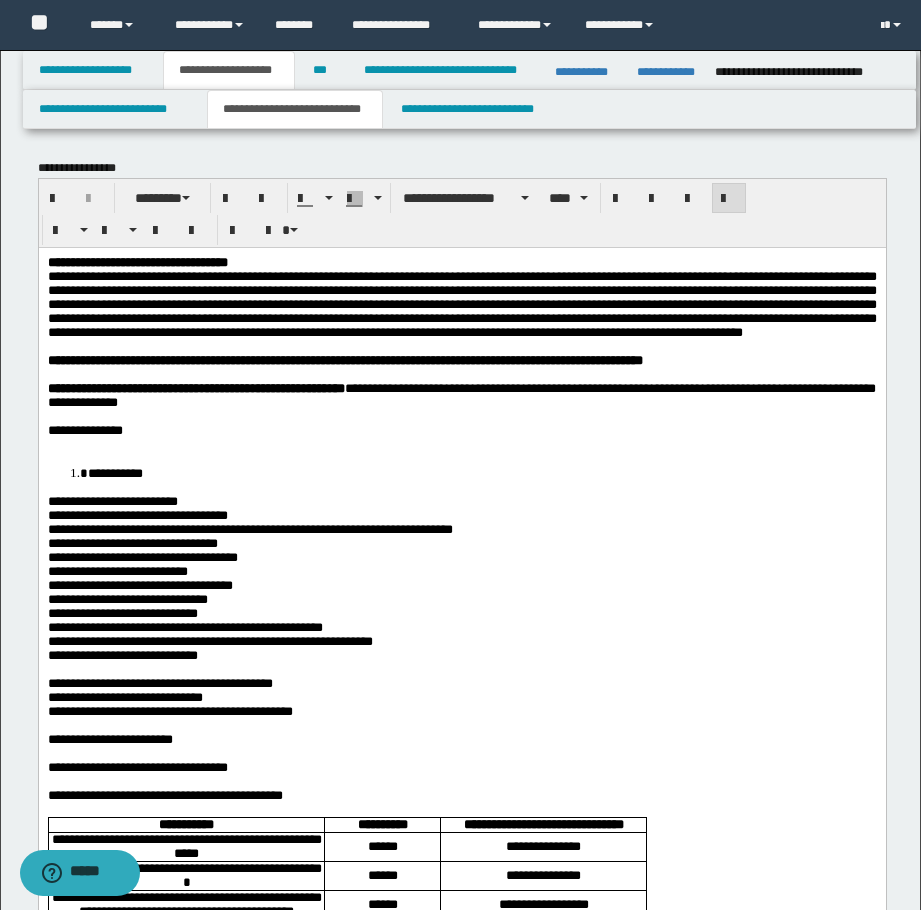 click at bounding box center (461, 444) 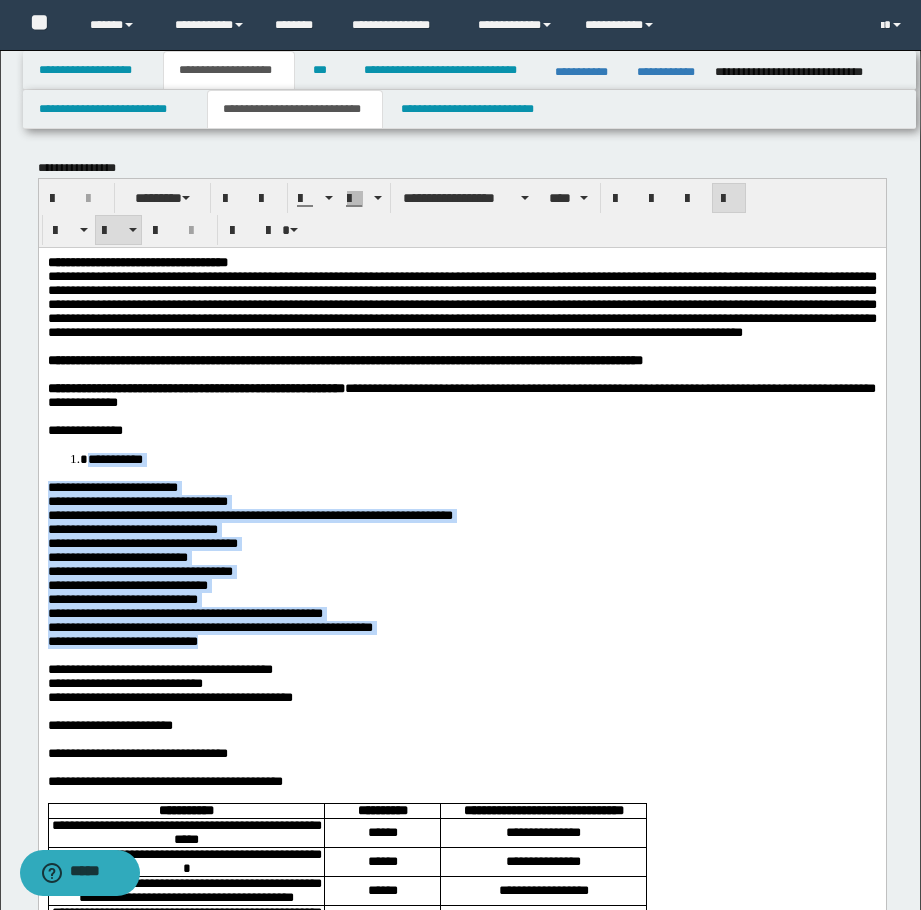 drag, startPoint x: 307, startPoint y: 709, endPoint x: 49, endPoint y: 497, distance: 333.92813 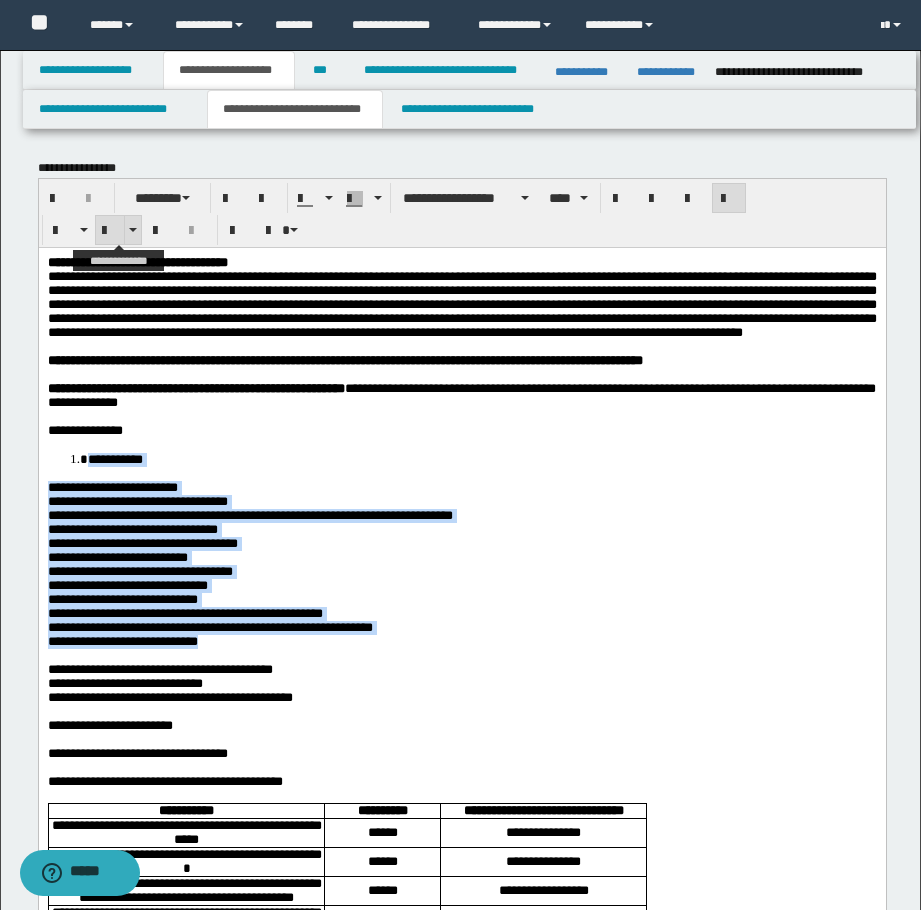 click at bounding box center [110, 231] 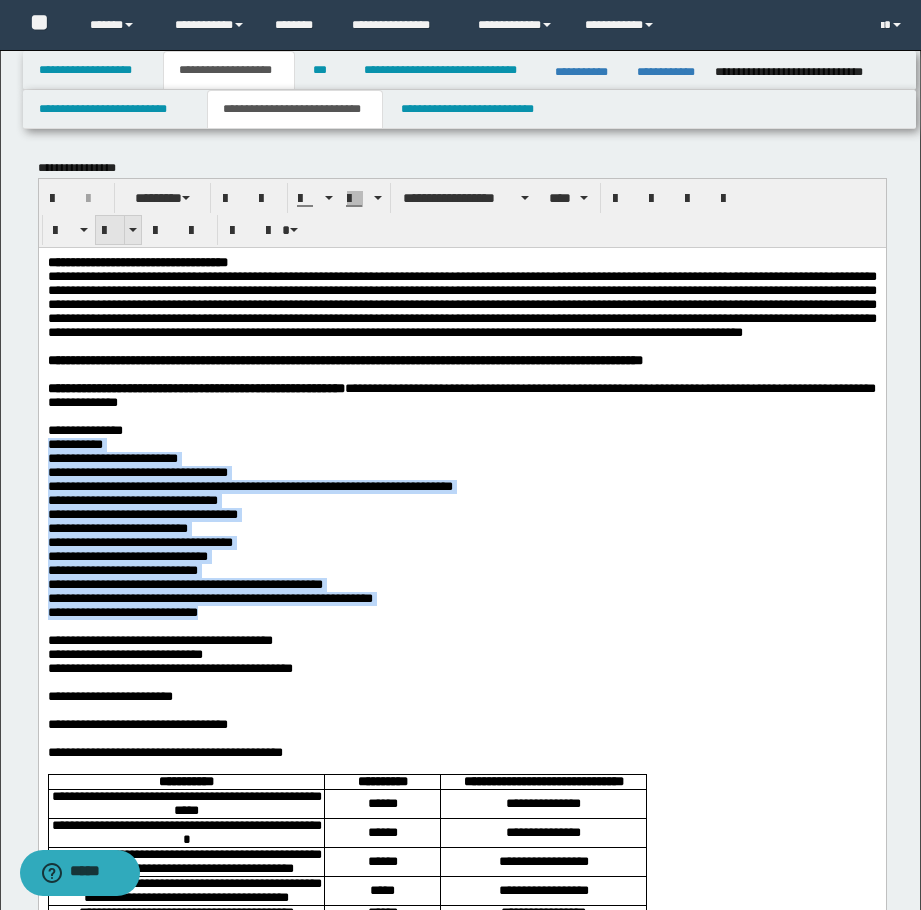 click at bounding box center (110, 231) 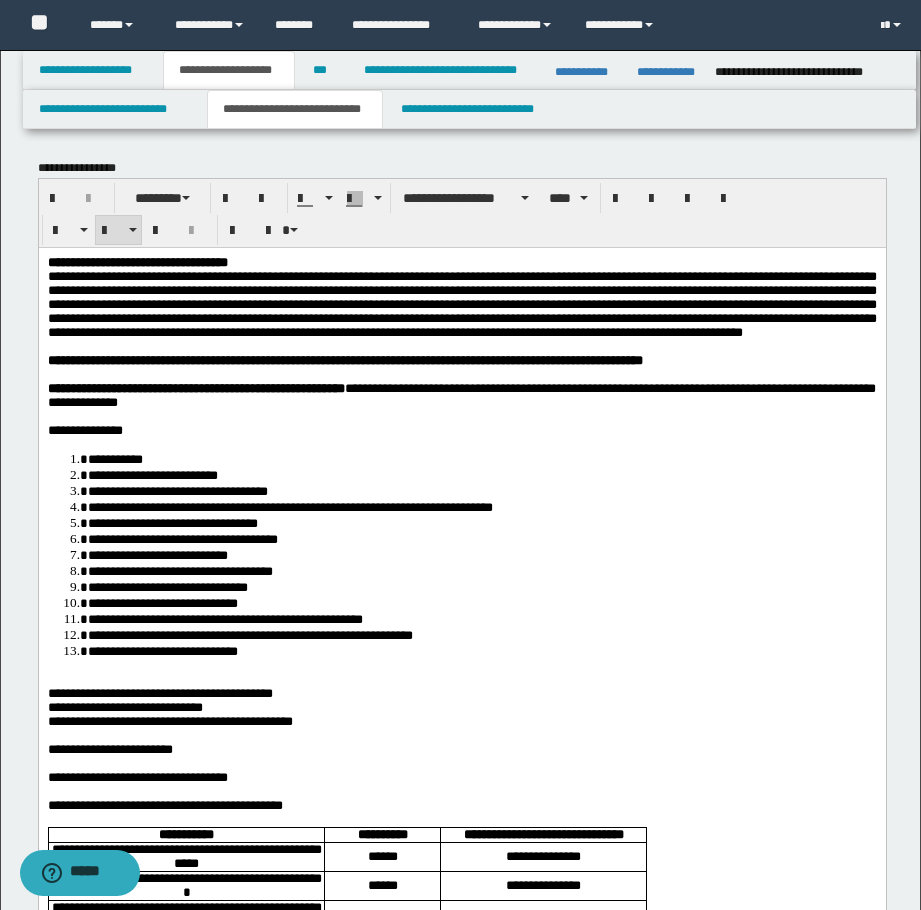 click on "**********" at bounding box center (481, 650) 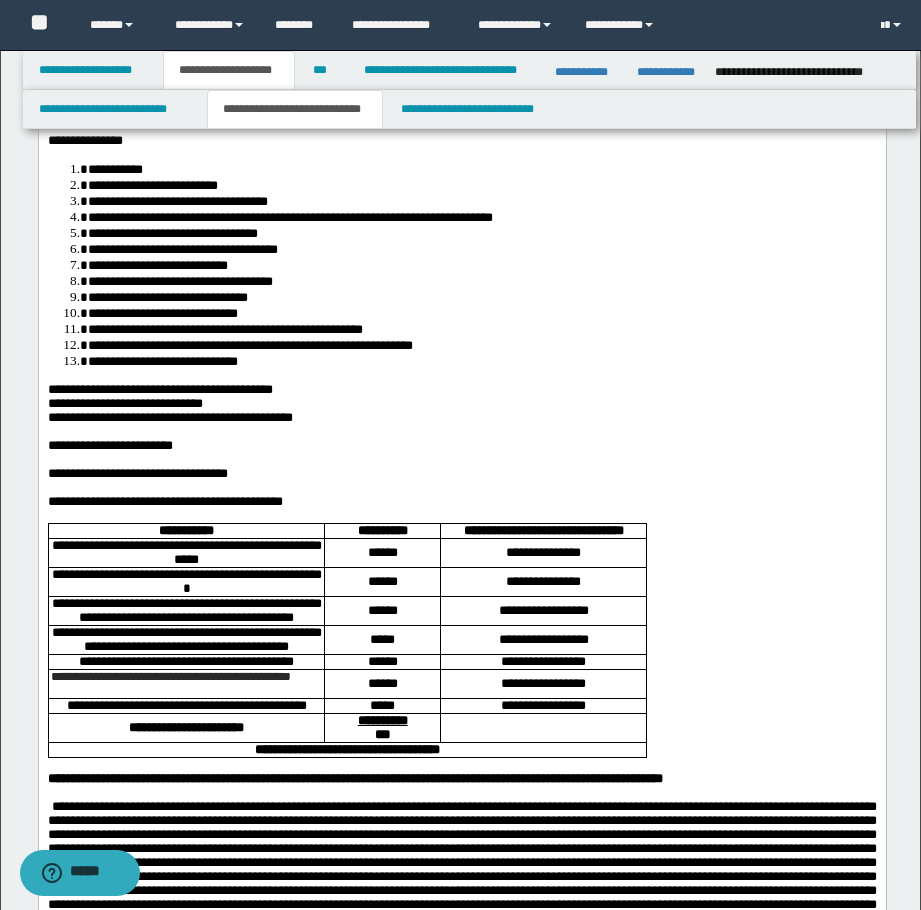 scroll, scrollTop: 300, scrollLeft: 0, axis: vertical 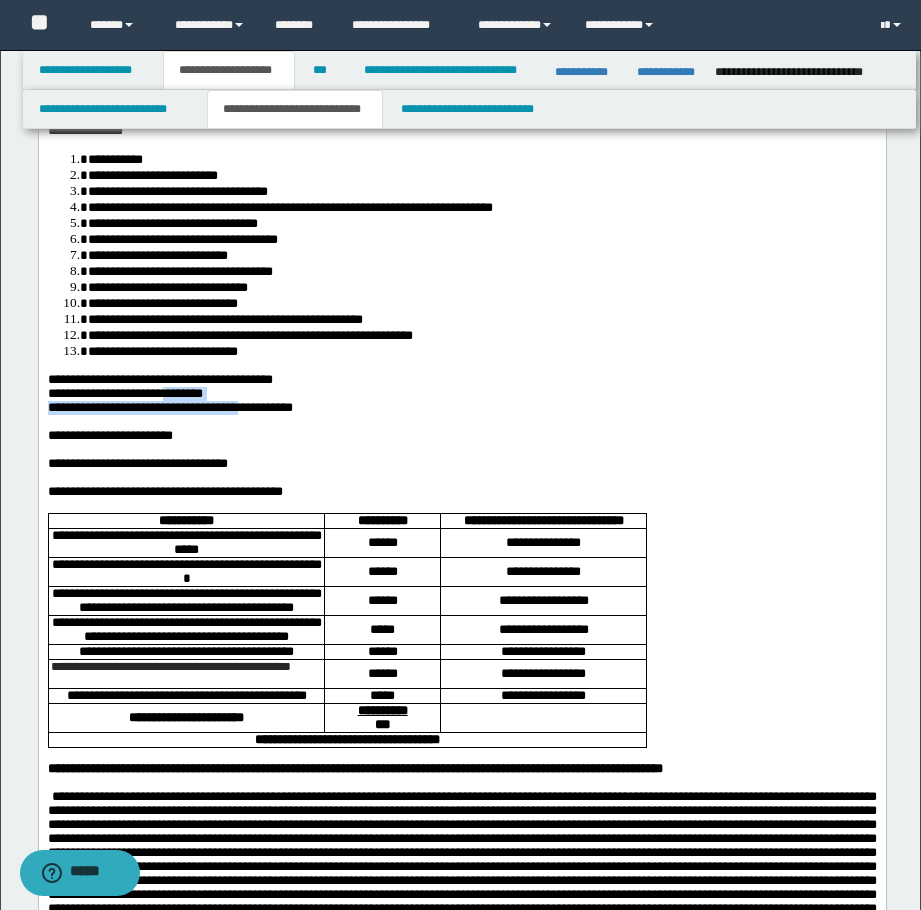 click on "**********" at bounding box center [461, 923] 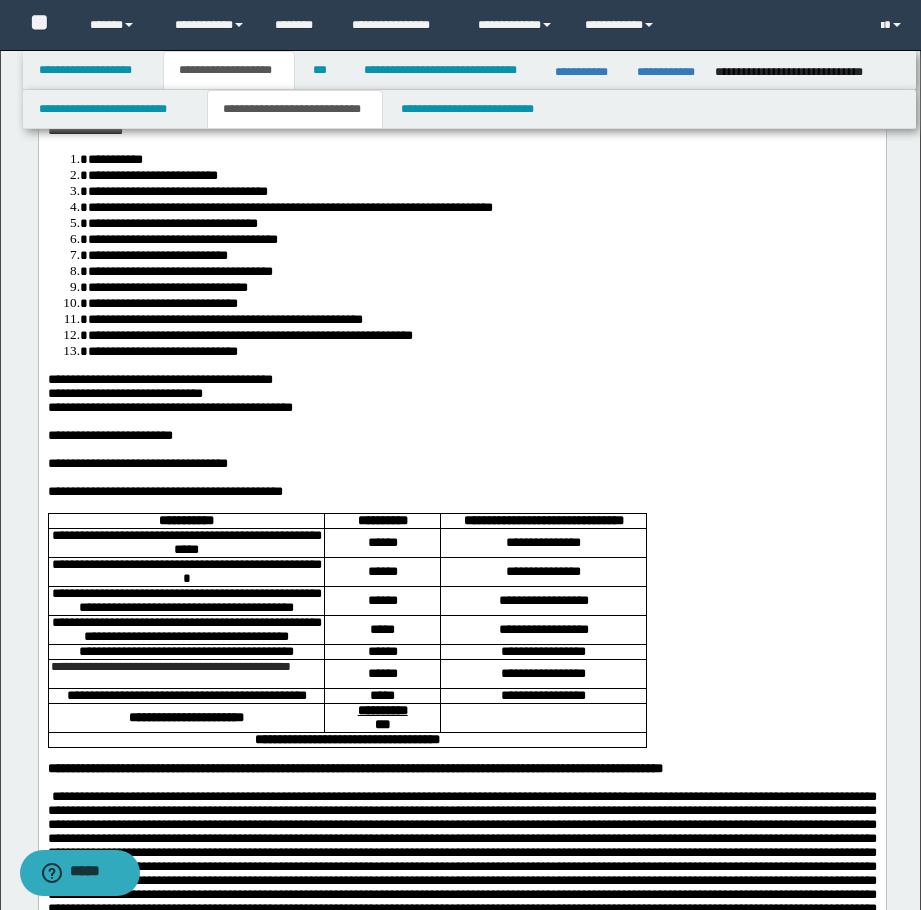 click on "**********" at bounding box center [124, 393] 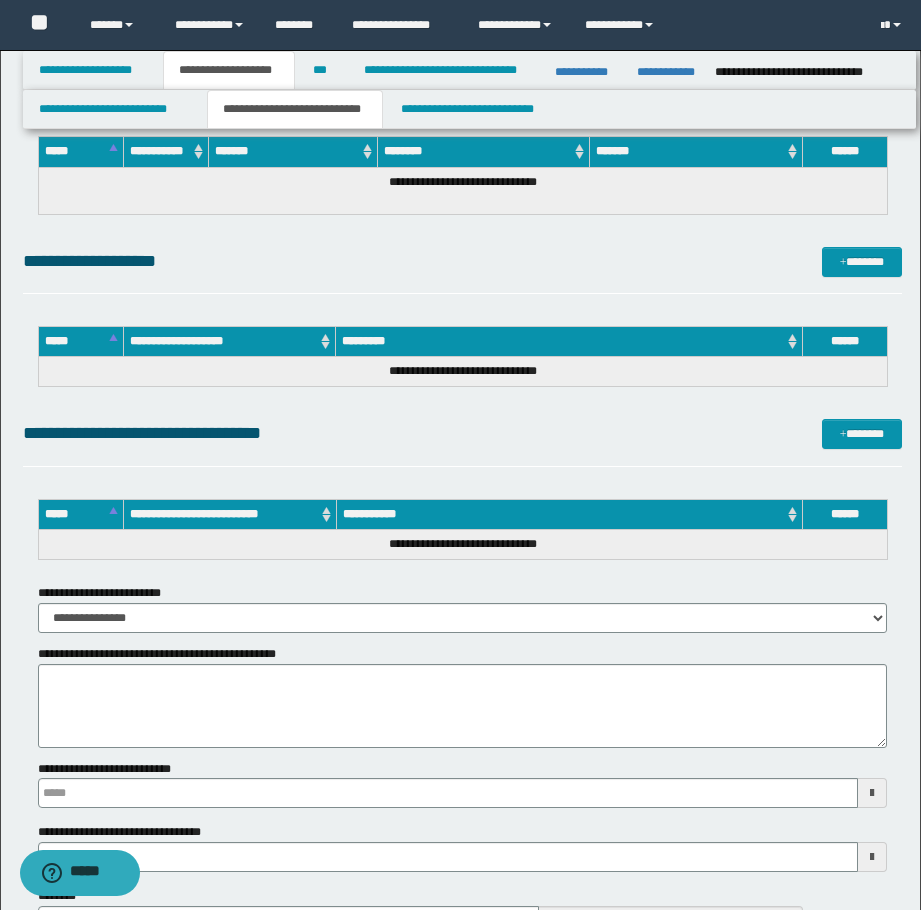 scroll, scrollTop: 3100, scrollLeft: 0, axis: vertical 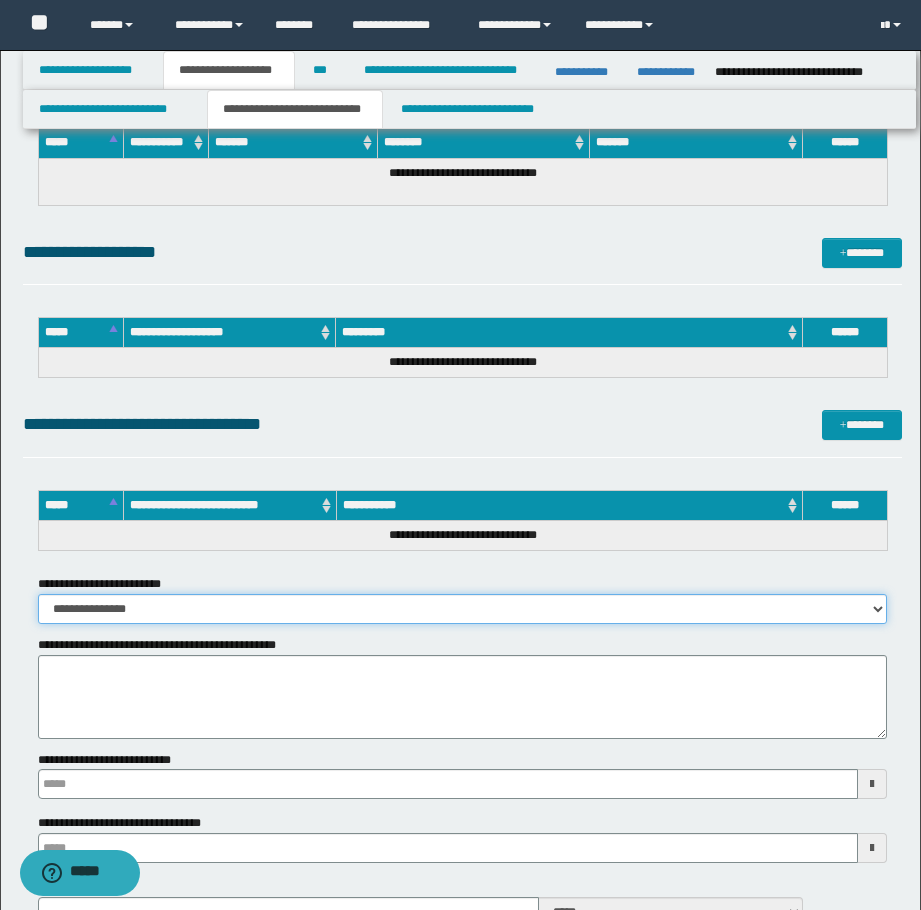 click on "**********" at bounding box center [462, 609] 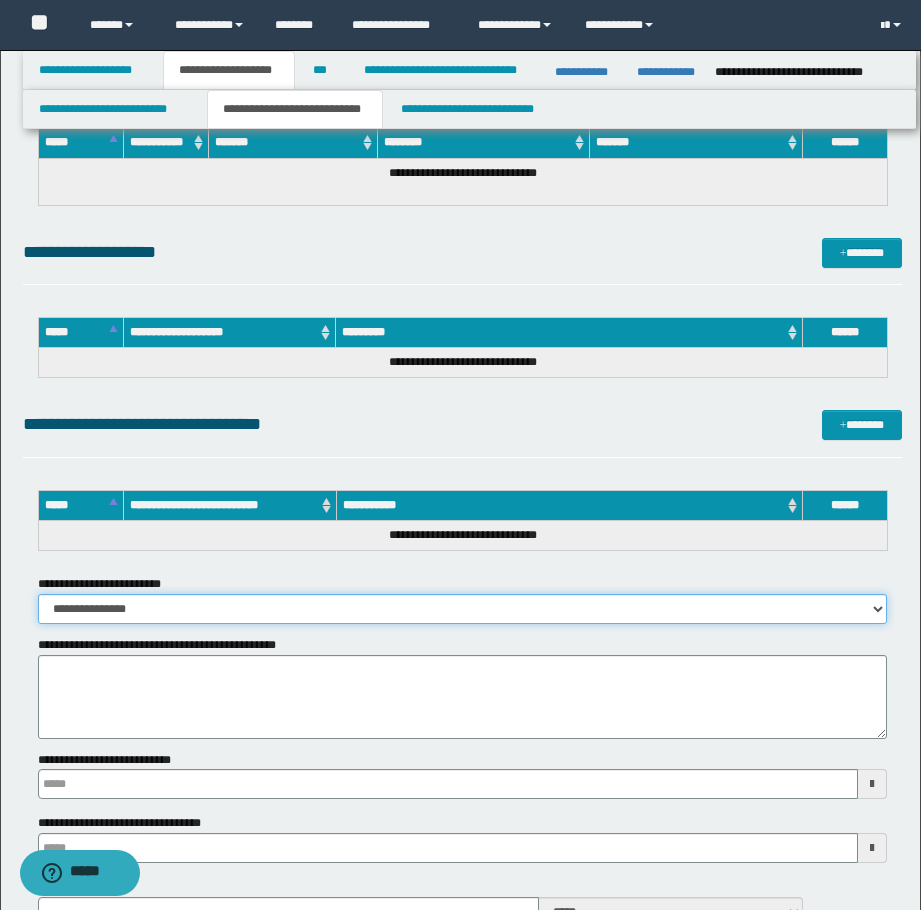 click on "**********" at bounding box center (462, 609) 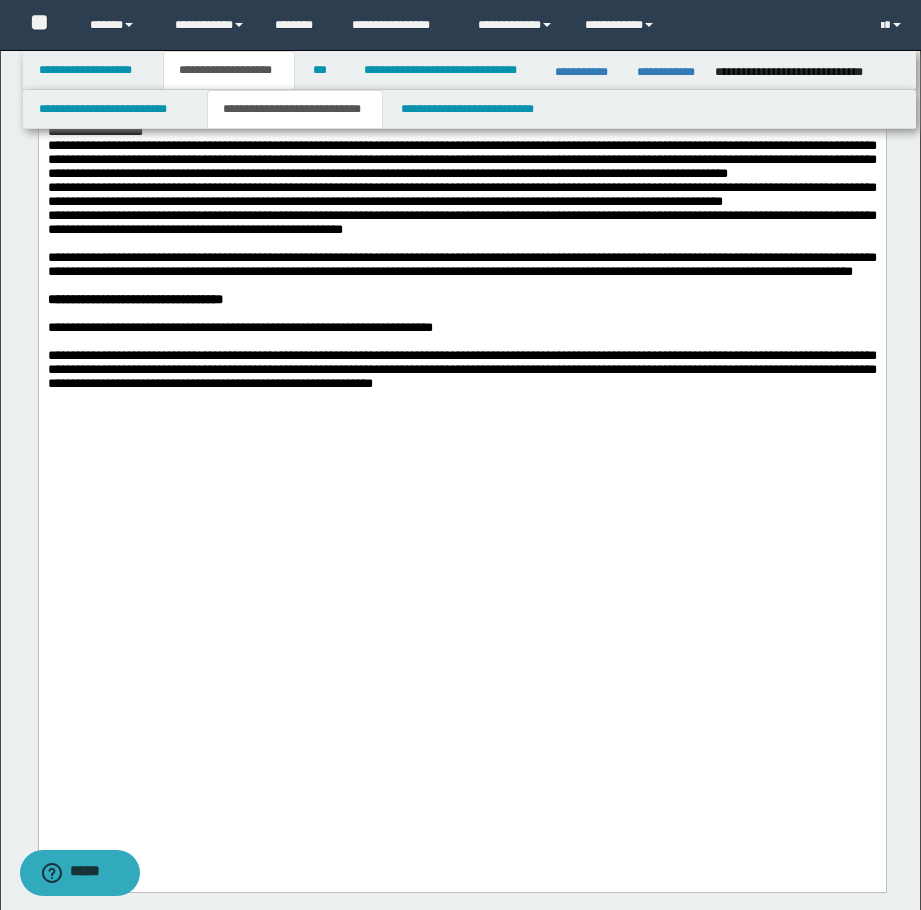 scroll, scrollTop: 1700, scrollLeft: 0, axis: vertical 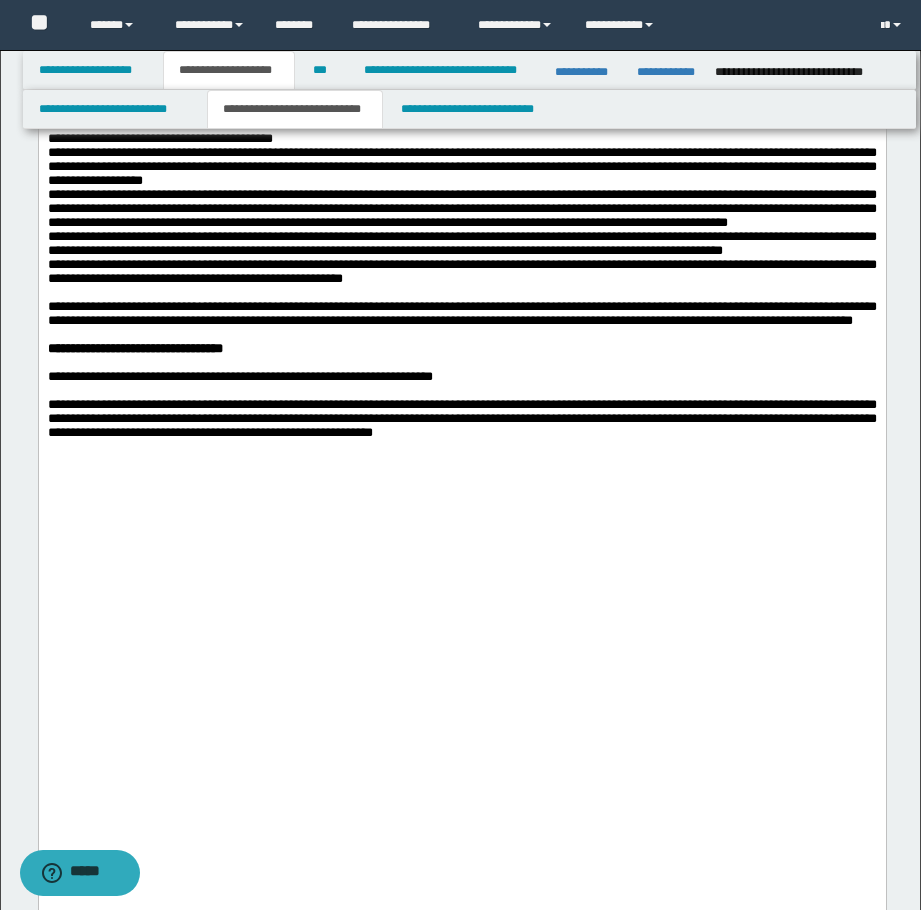 click on "**********" at bounding box center (461, 244) 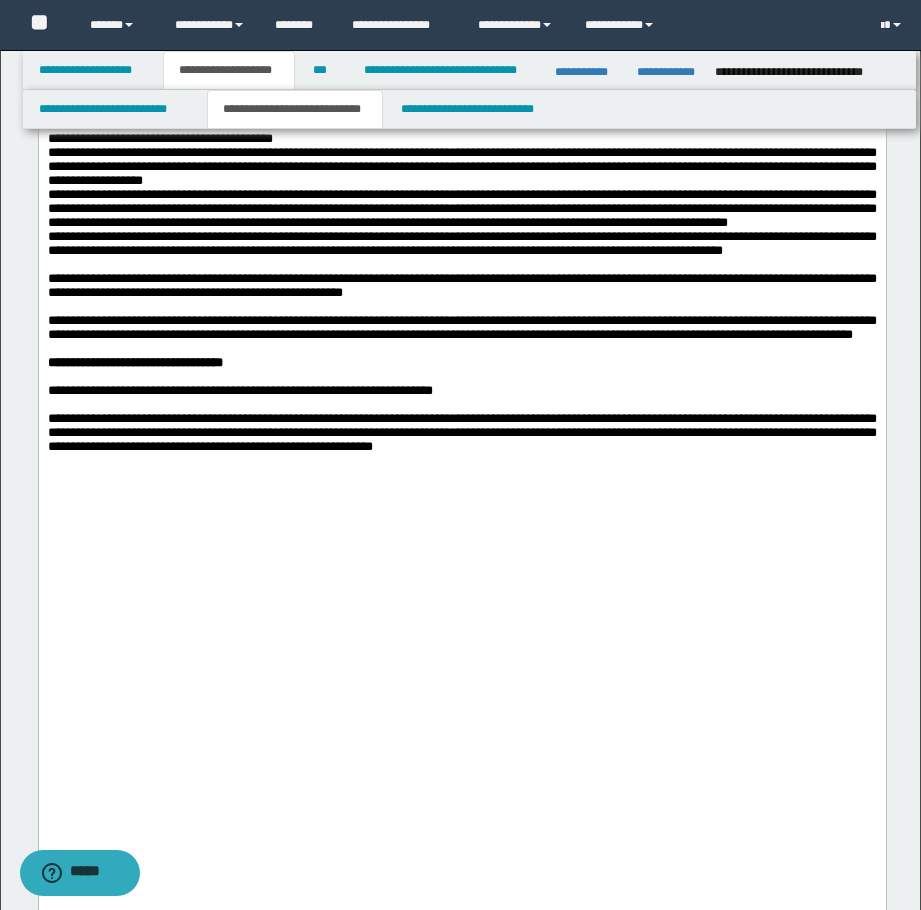 click on "**********" at bounding box center [461, 209] 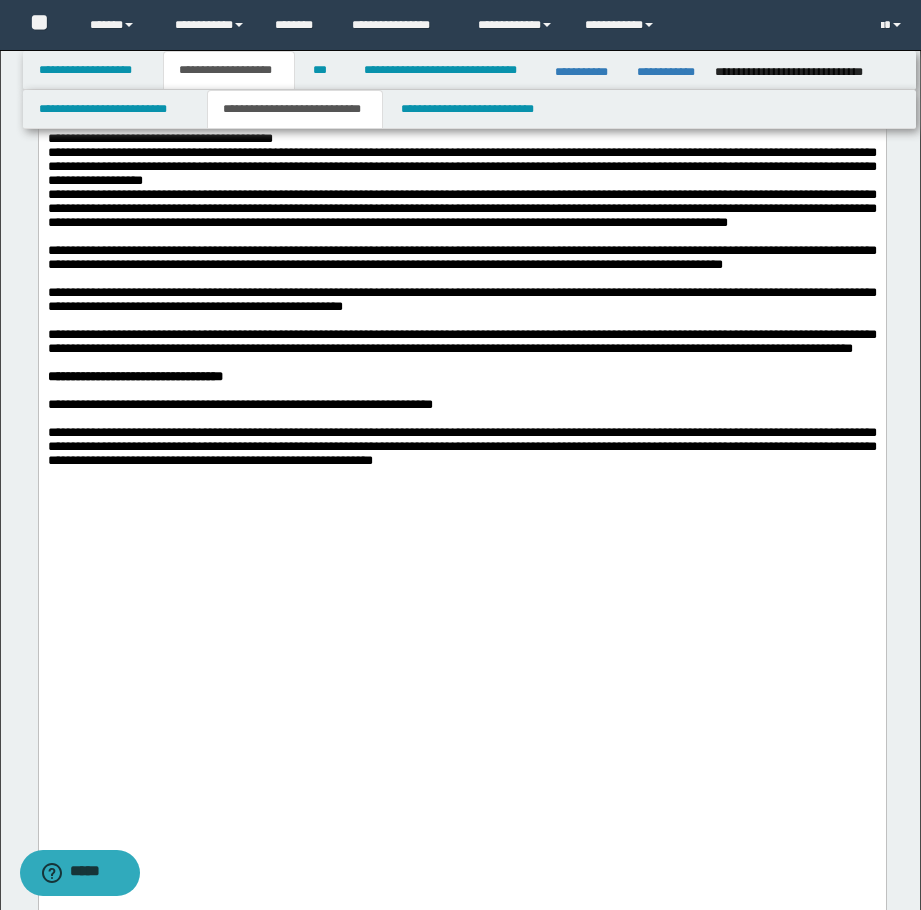 click on "**********" at bounding box center [461, 167] 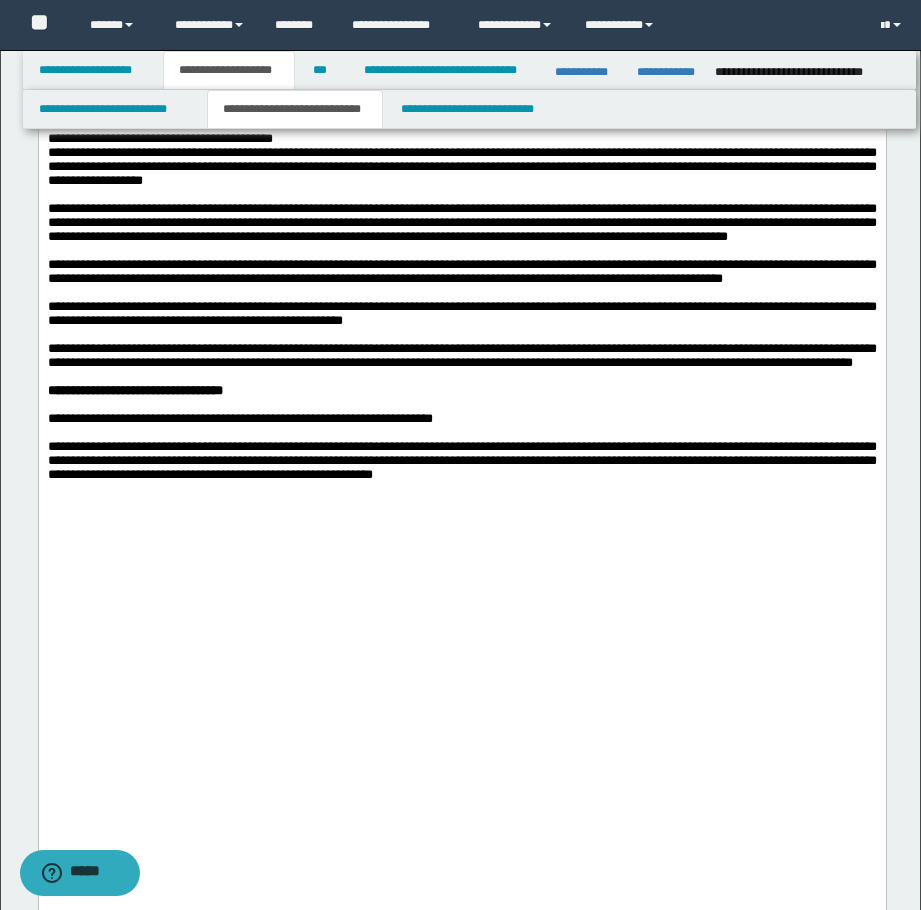 click on "**********" at bounding box center (461, 125) 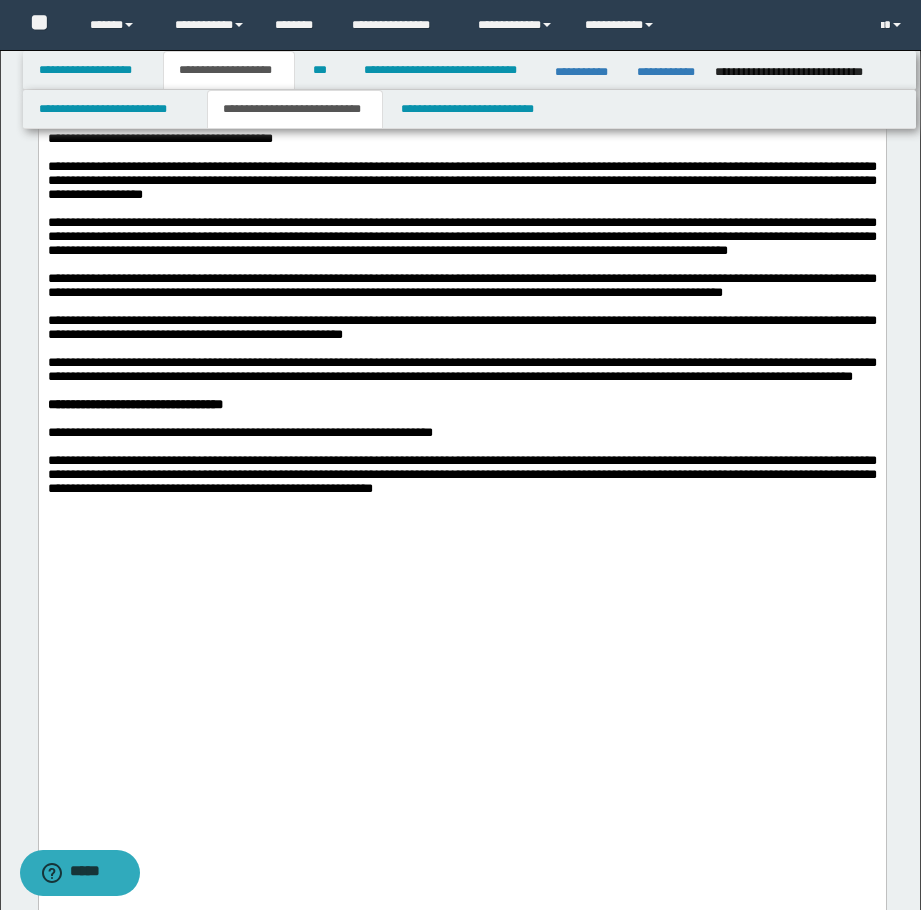 click on "**********" at bounding box center [461, 124] 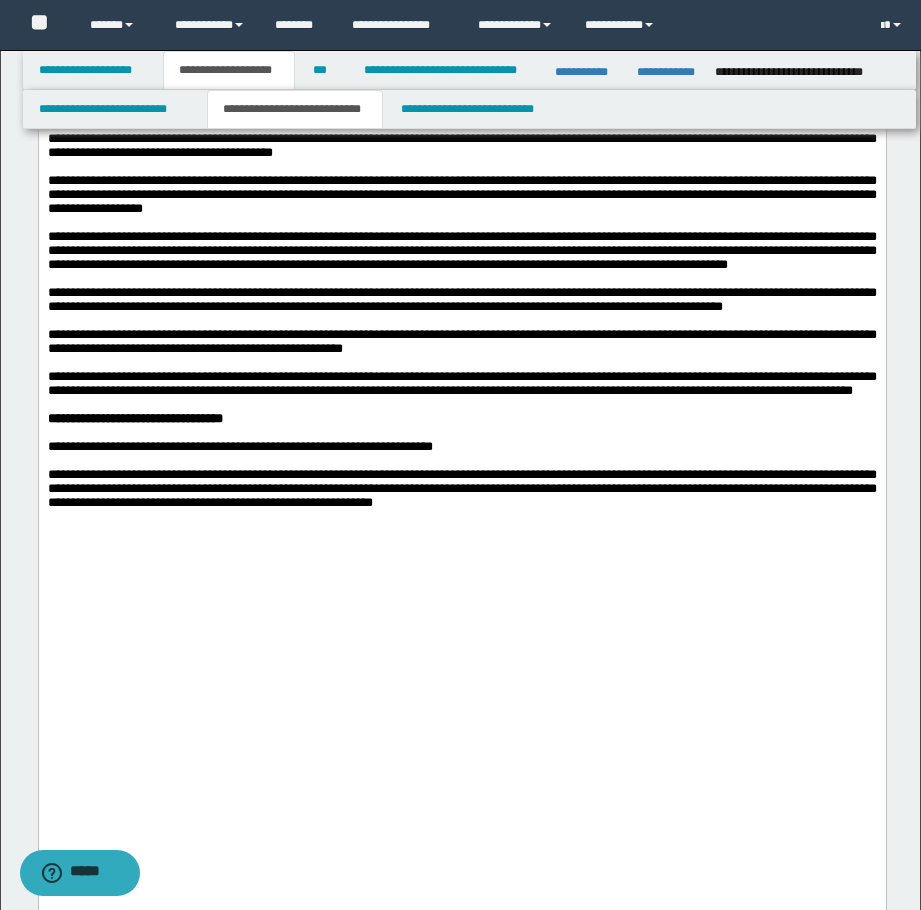 click on "**********" at bounding box center [461, 55] 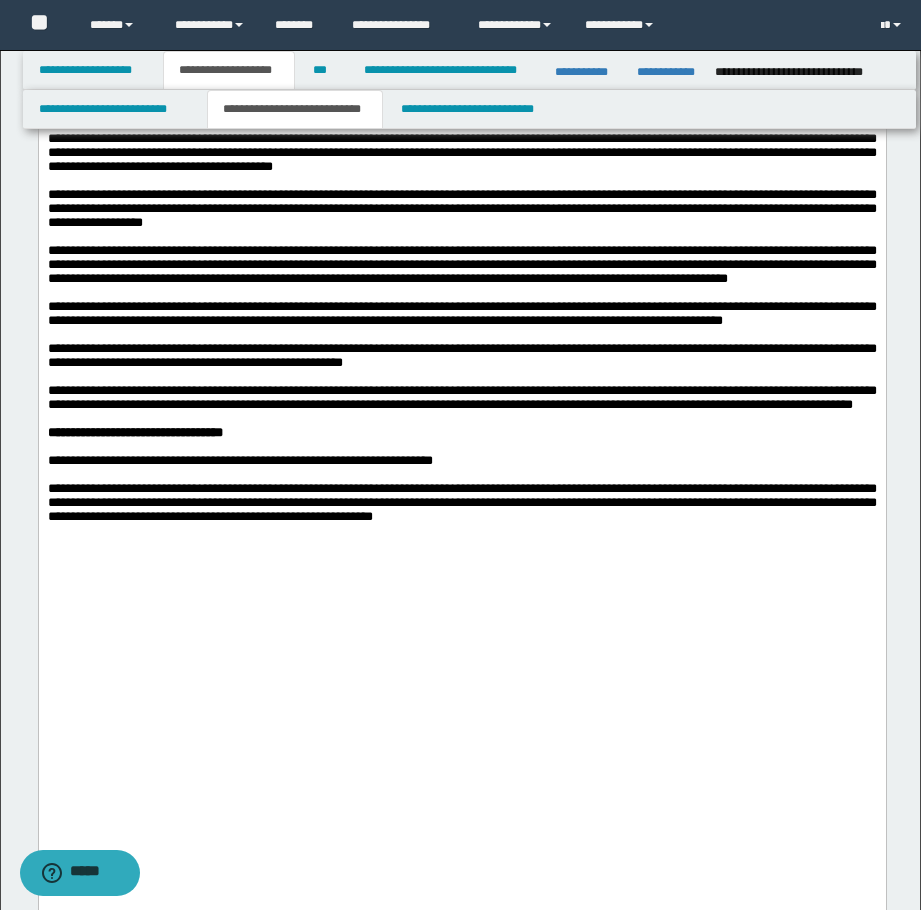 click on "**********" at bounding box center (461, 27) 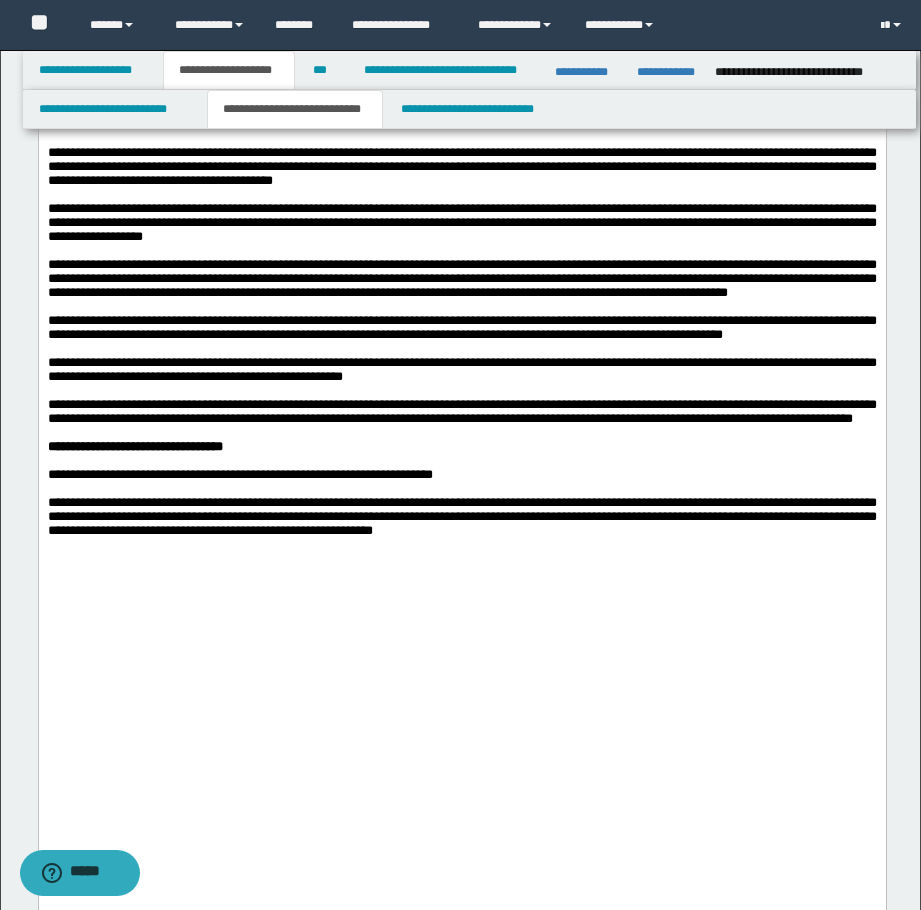 click at bounding box center (461, -36) 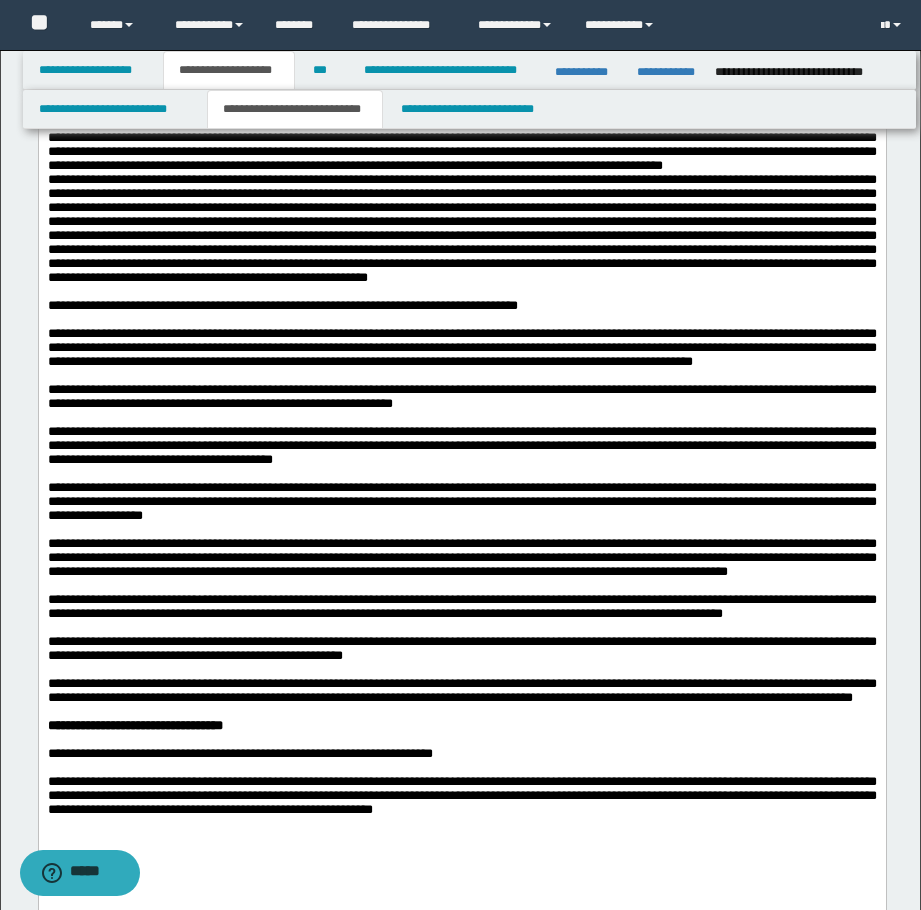 scroll, scrollTop: 1400, scrollLeft: 0, axis: vertical 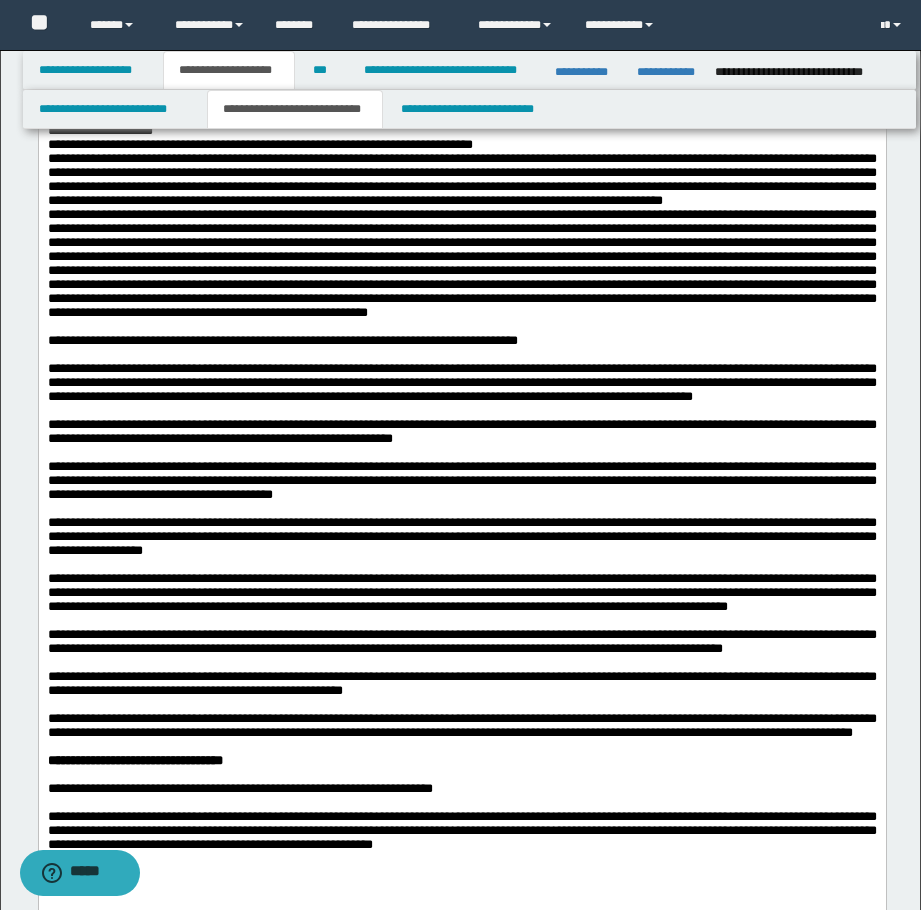 click at bounding box center [461, 263] 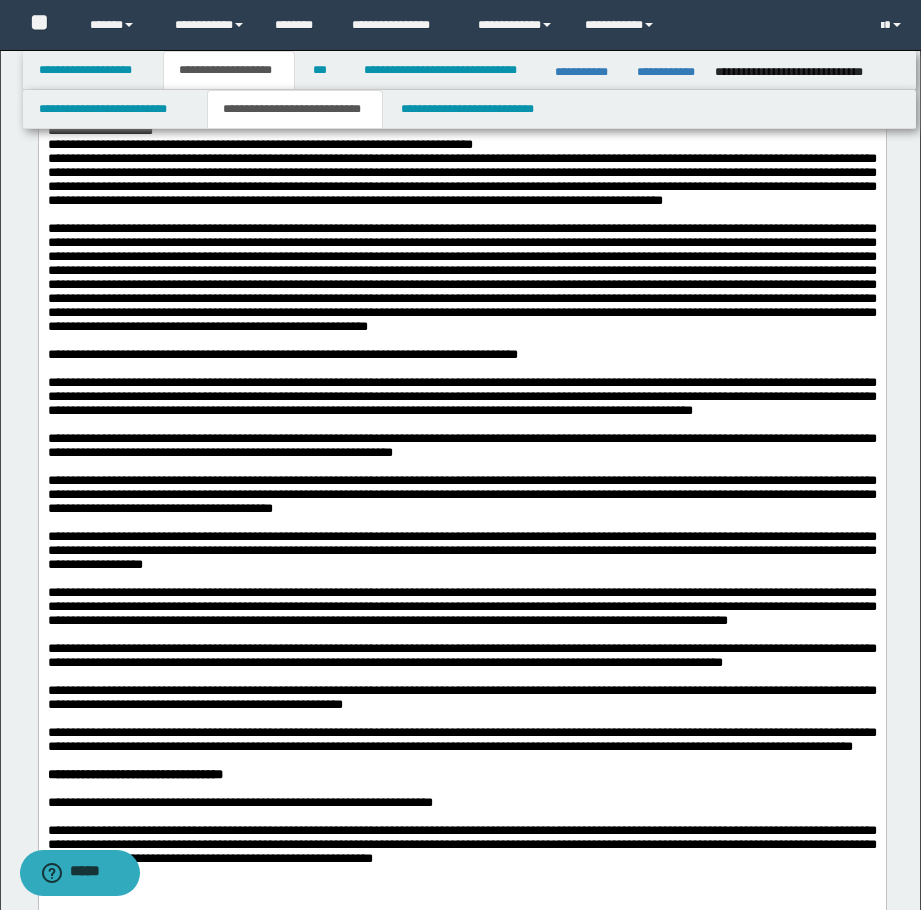 click on "**********" at bounding box center [461, 145] 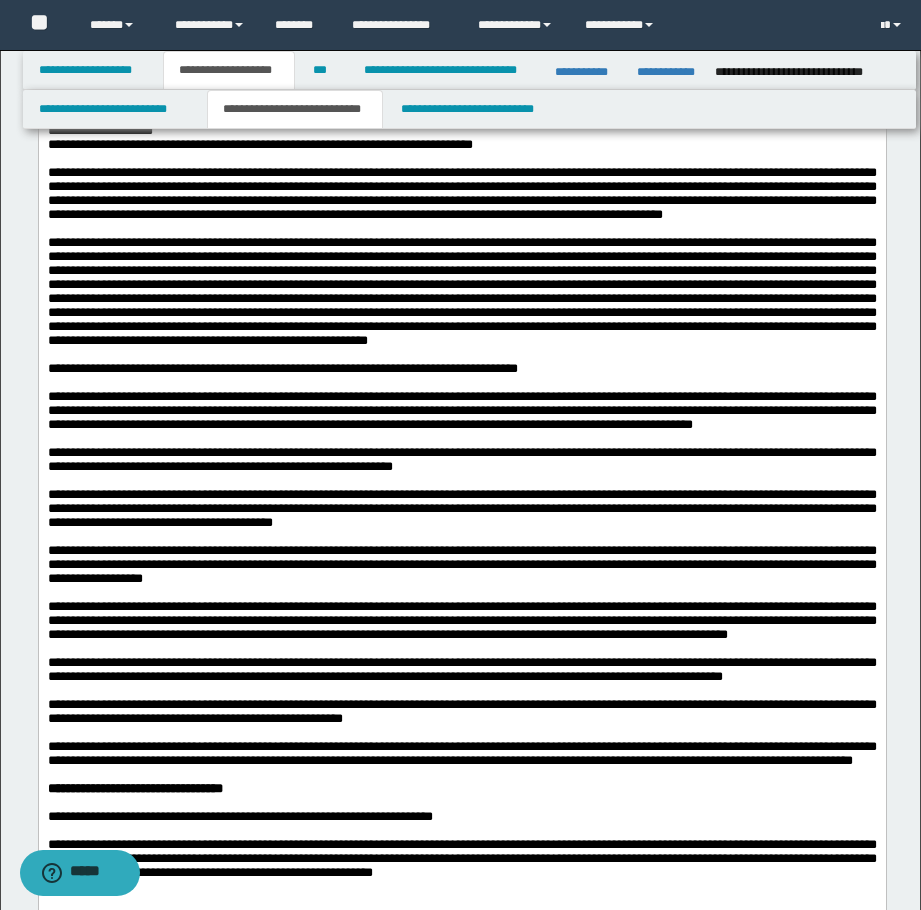 click on "**********" at bounding box center [461, 131] 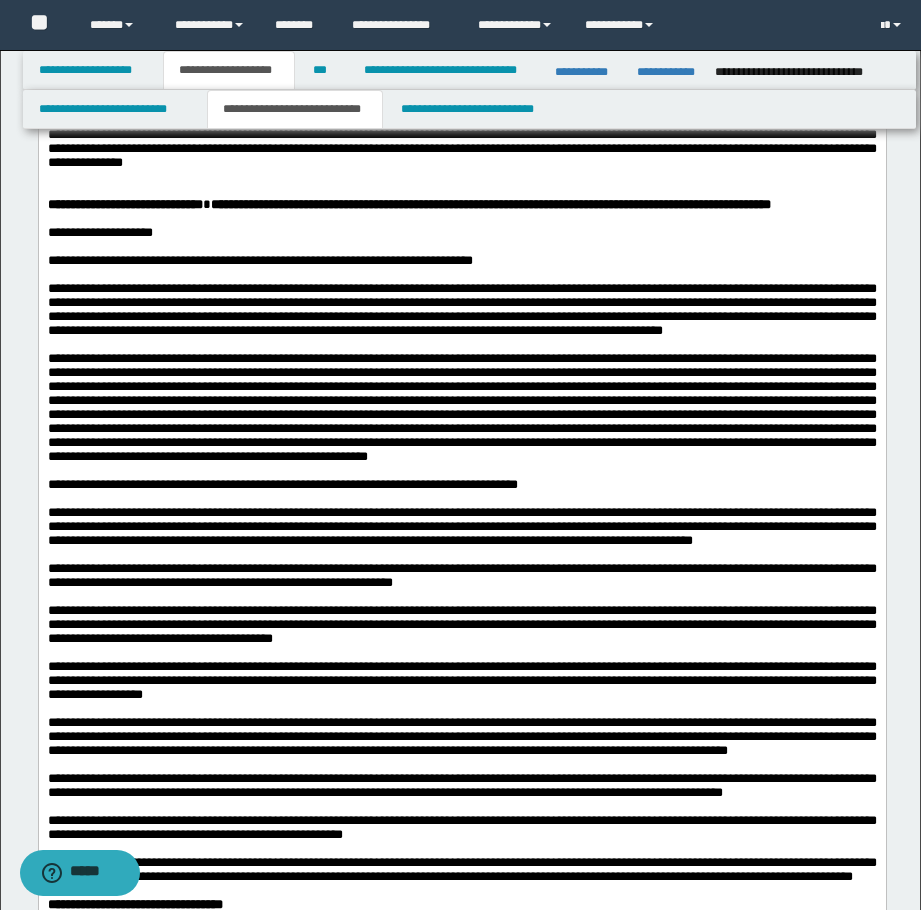 scroll, scrollTop: 900, scrollLeft: 0, axis: vertical 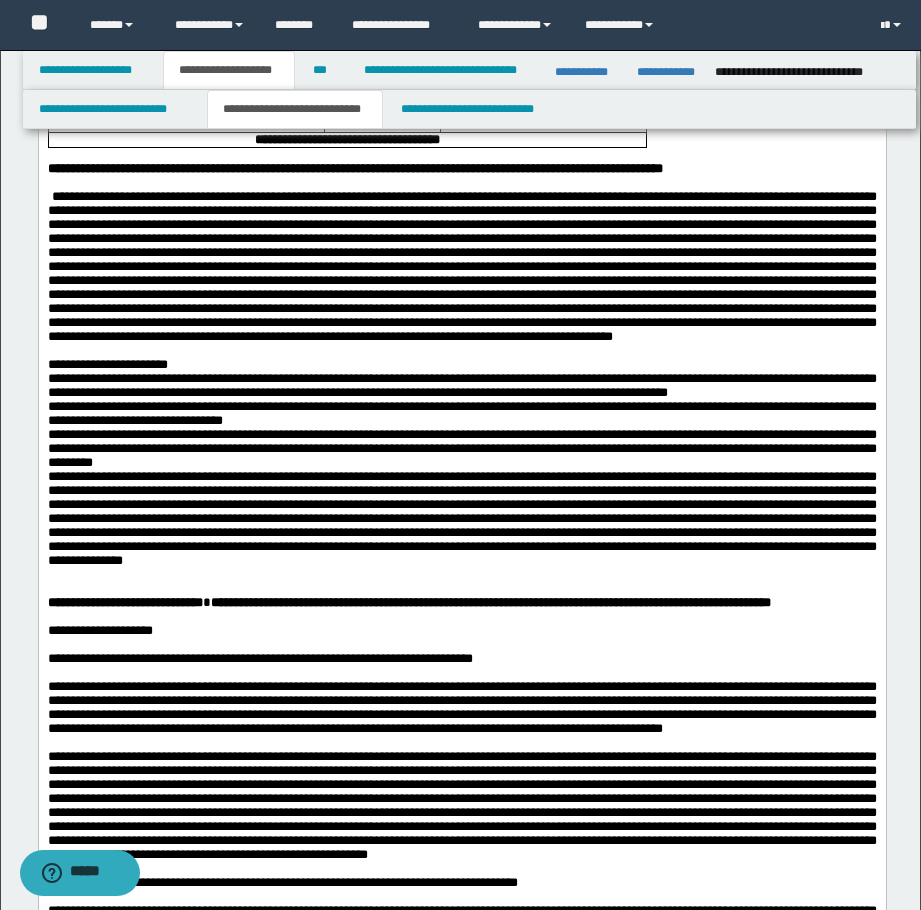 click on "**********" at bounding box center [461, 449] 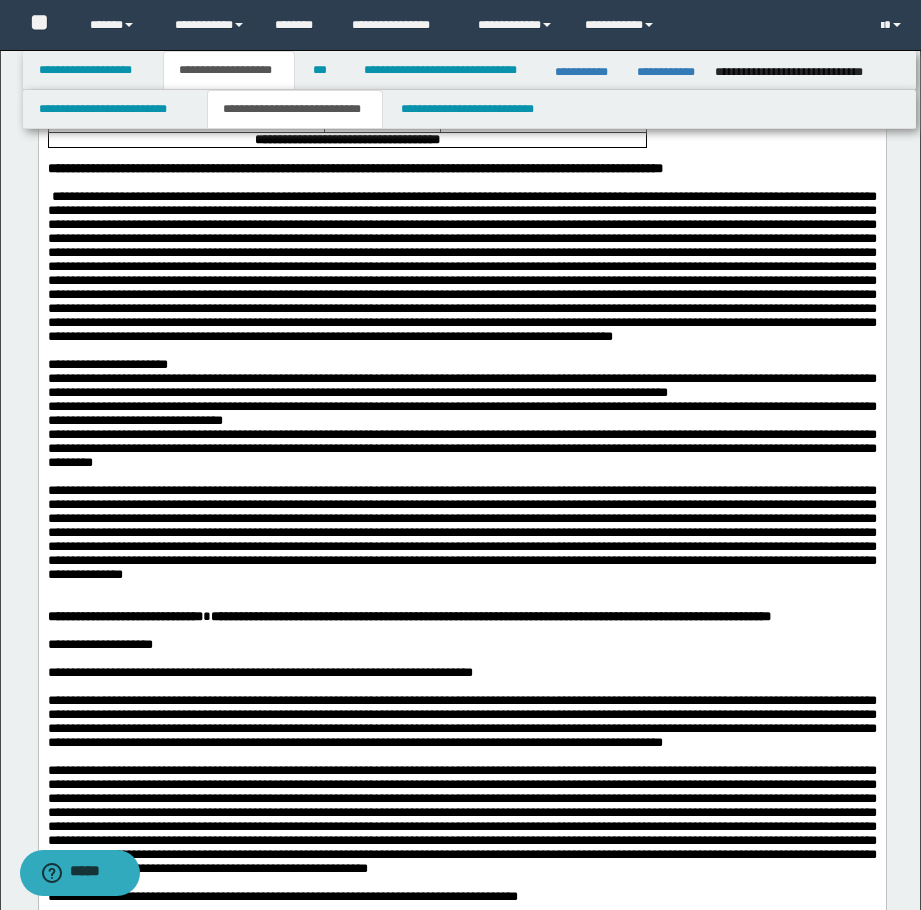 click on "**********" at bounding box center [461, 414] 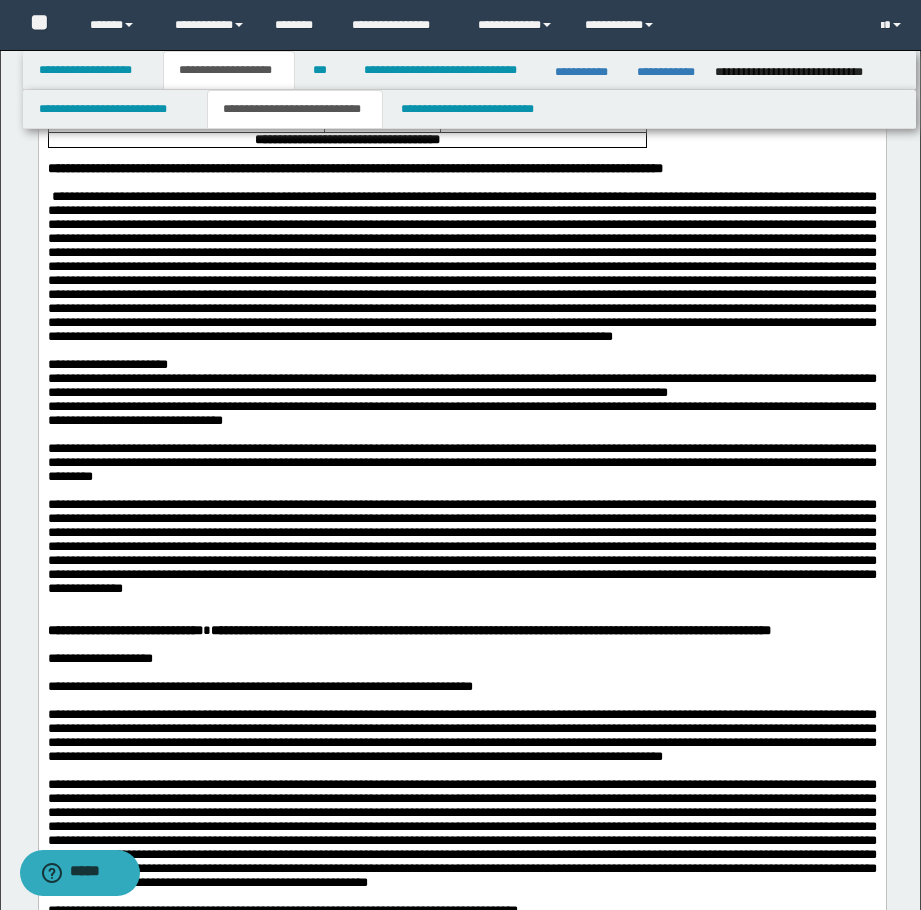 drag, startPoint x: 766, startPoint y: 547, endPoint x: 753, endPoint y: 550, distance: 13.341664 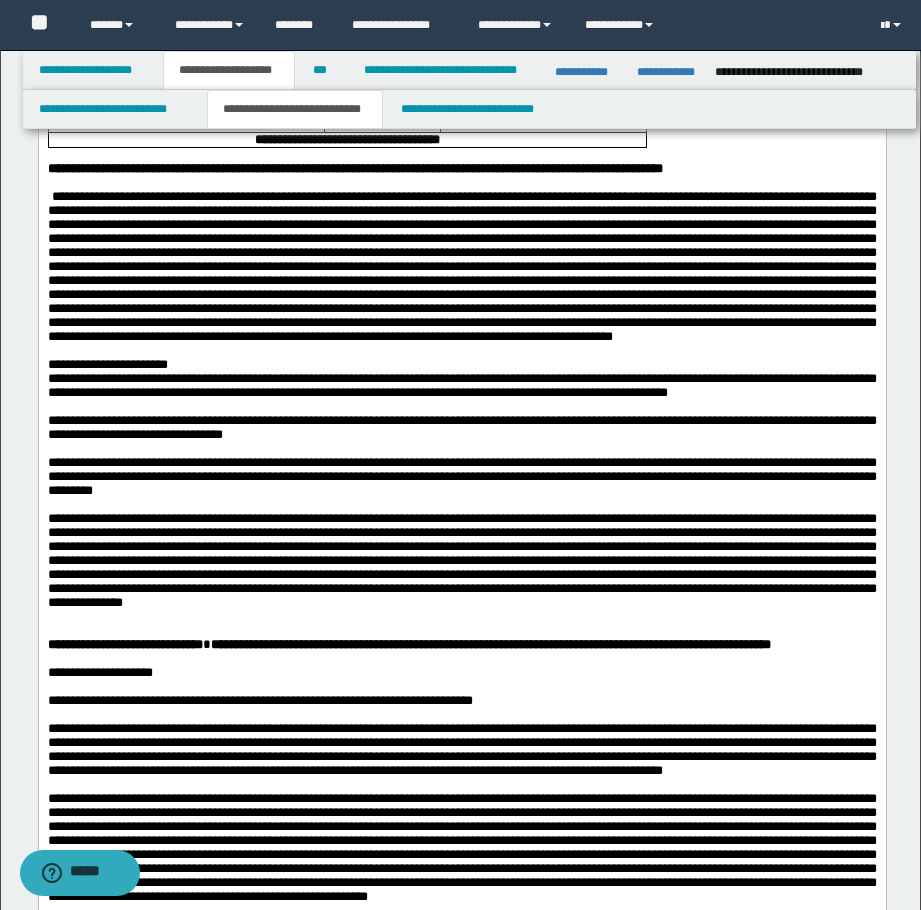 drag, startPoint x: 617, startPoint y: 519, endPoint x: 583, endPoint y: 519, distance: 34 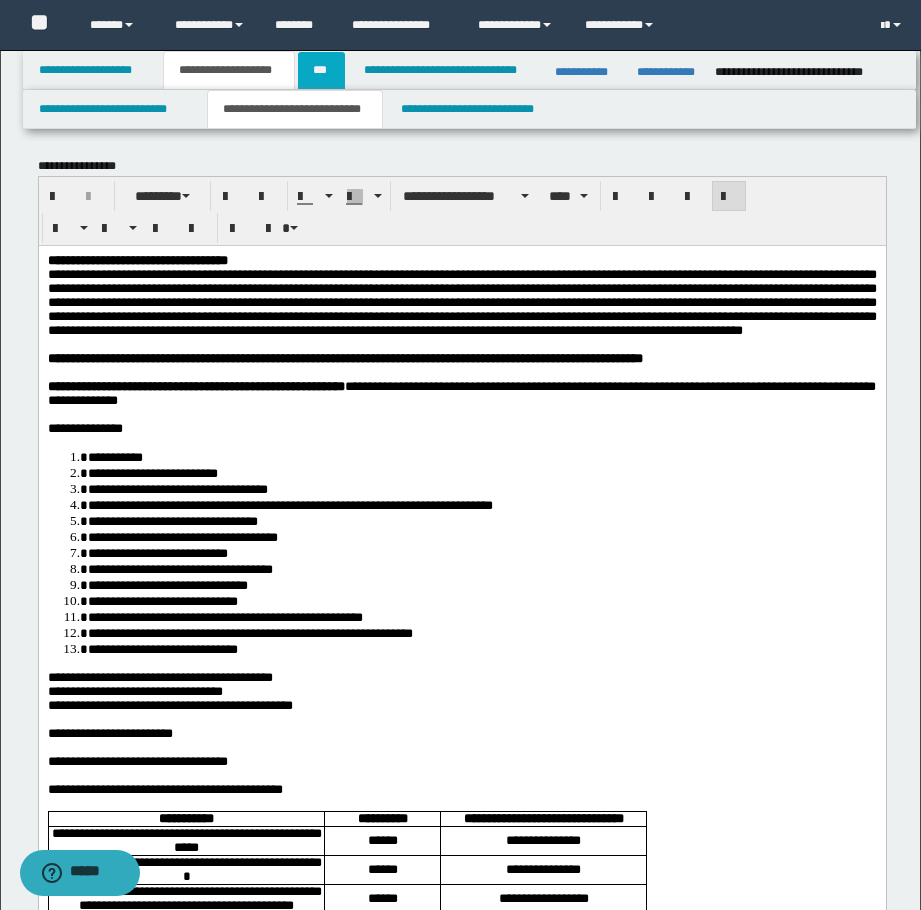 scroll, scrollTop: 0, scrollLeft: 0, axis: both 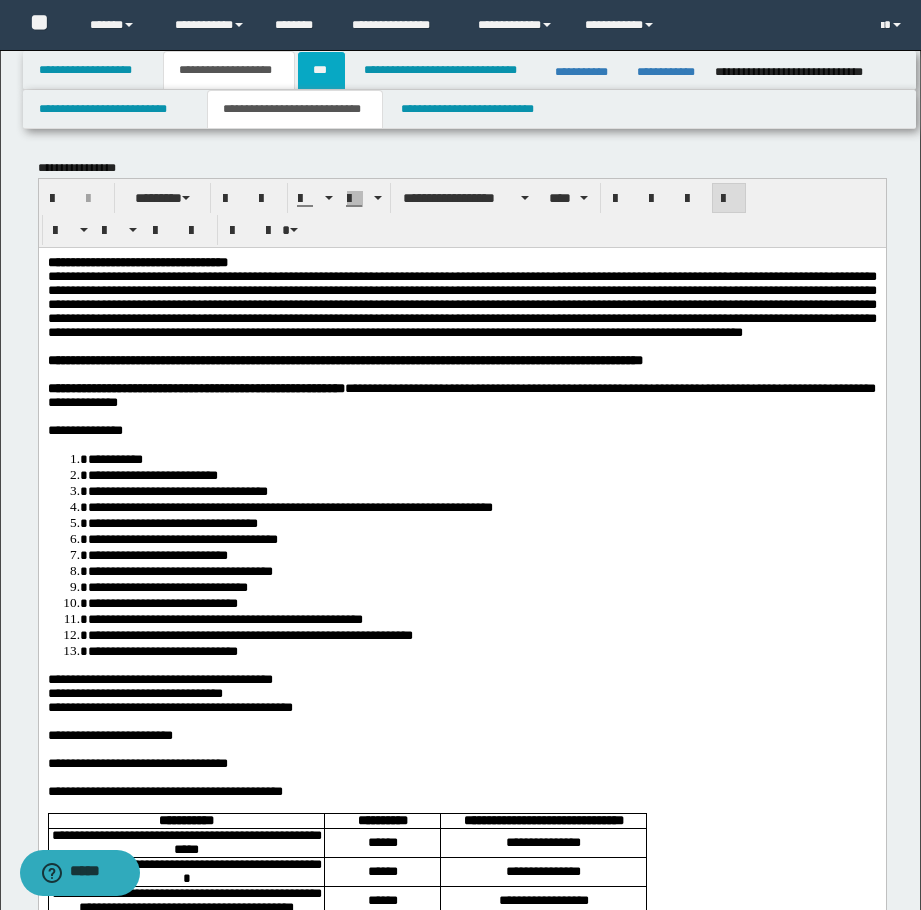 click on "***" at bounding box center [321, 70] 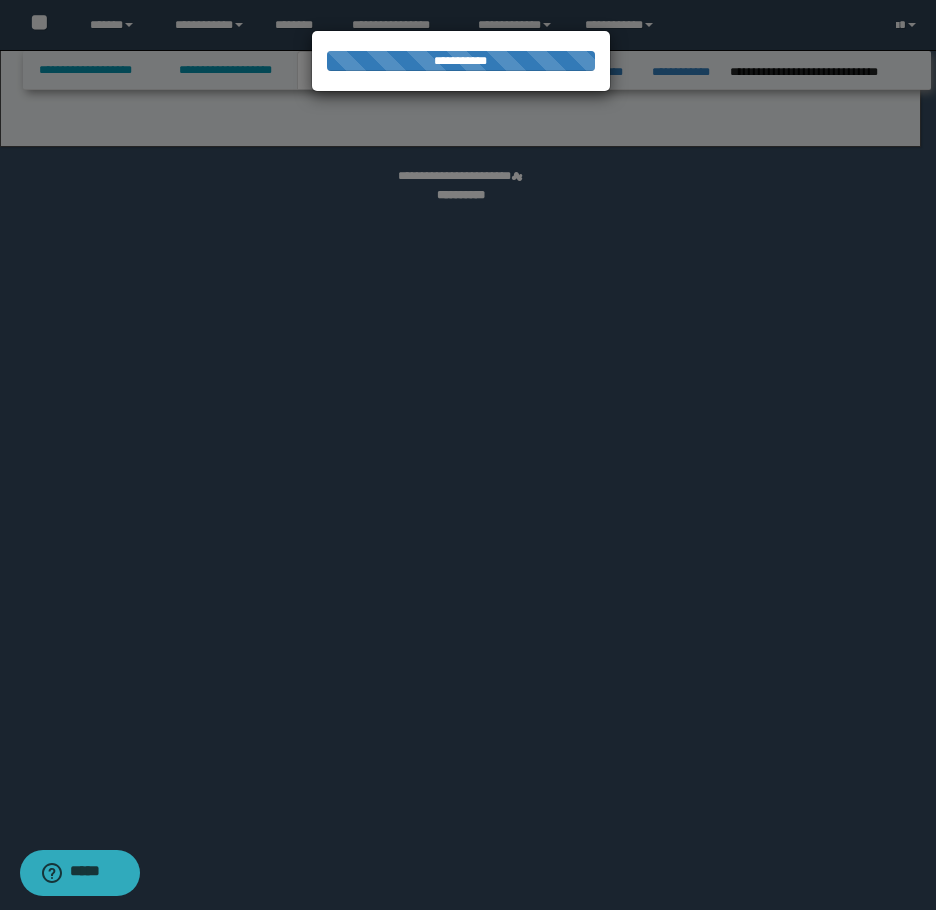 select on "***" 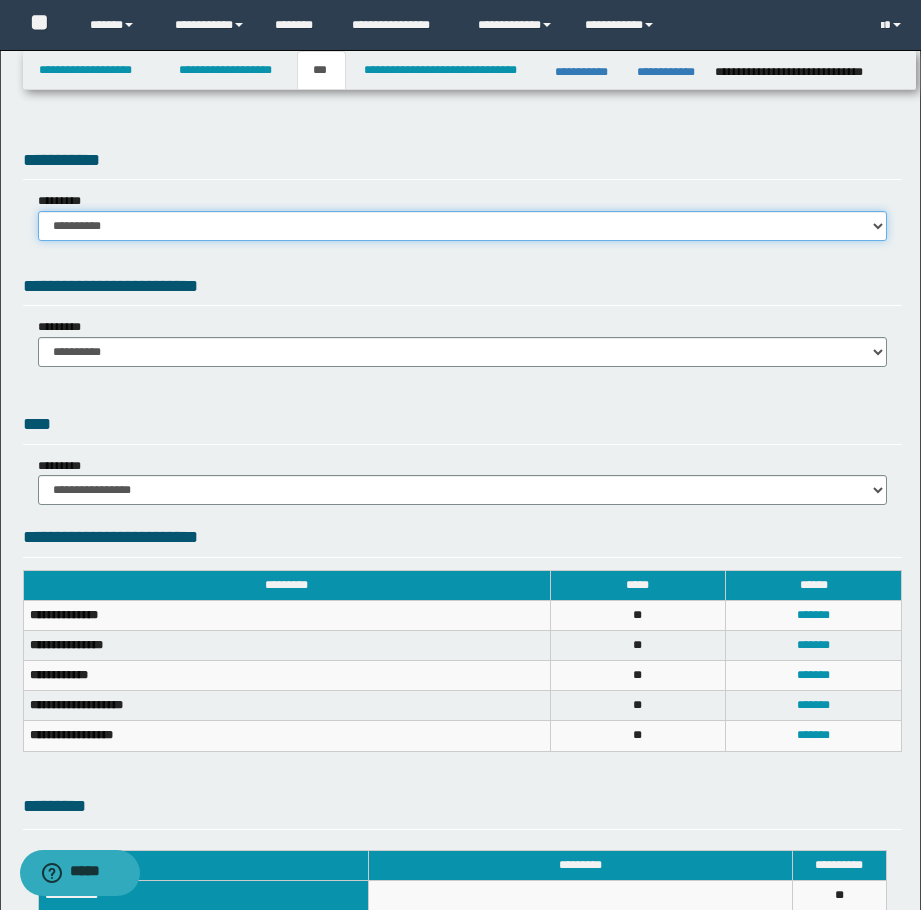 click on "**********" at bounding box center (462, 226) 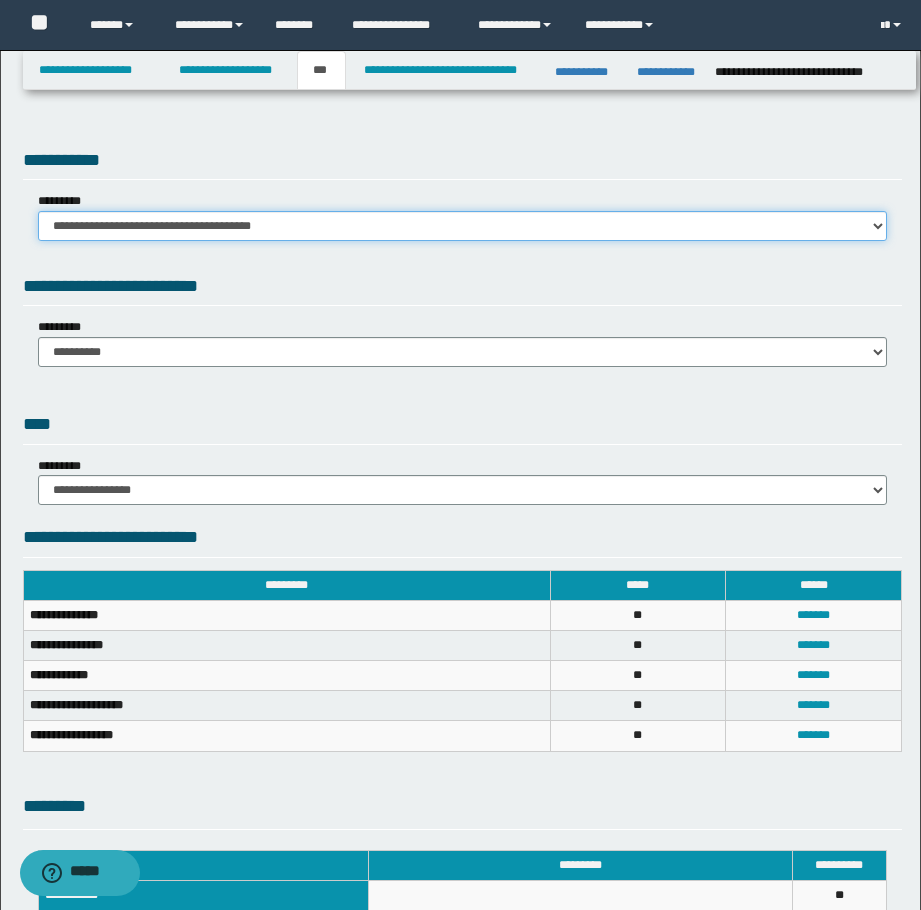 click on "**********" at bounding box center (462, 226) 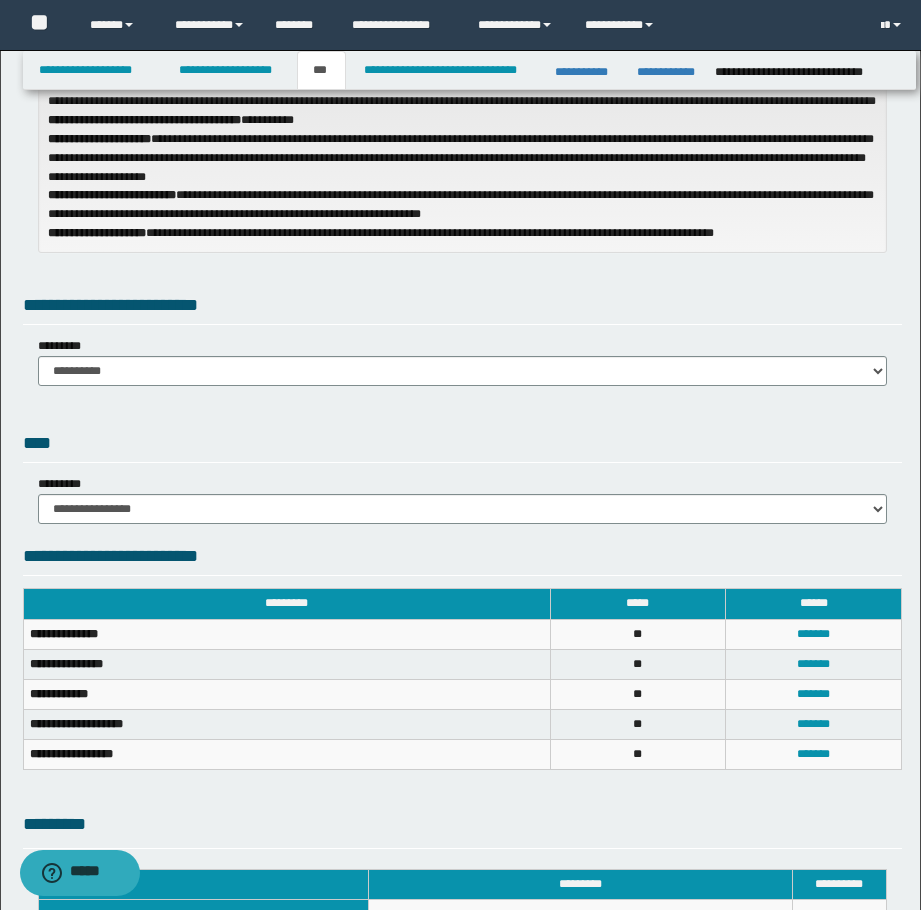 scroll, scrollTop: 300, scrollLeft: 0, axis: vertical 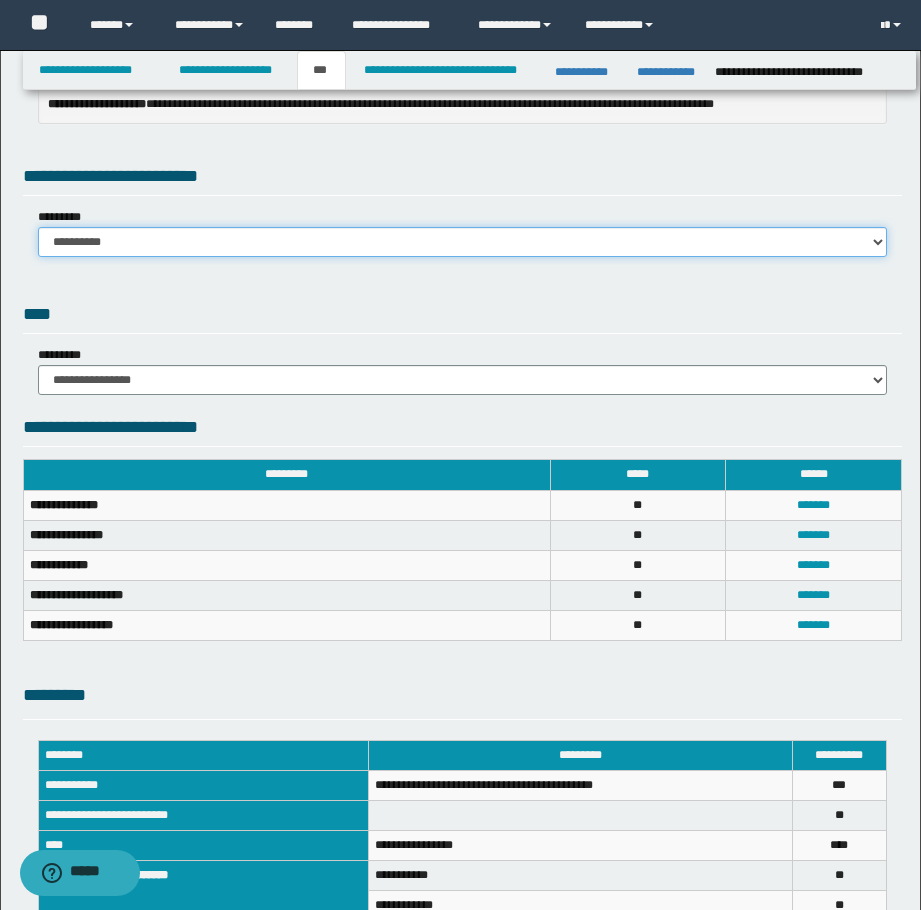click on "**********" at bounding box center [462, 242] 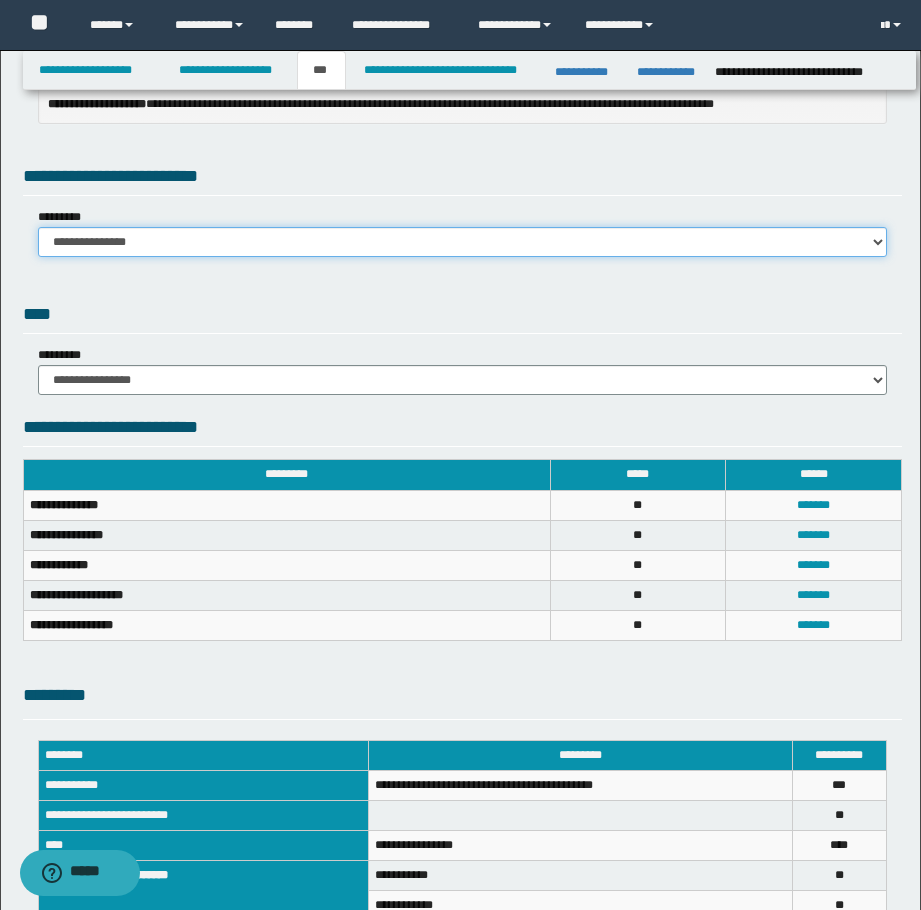 click on "**********" at bounding box center (462, 242) 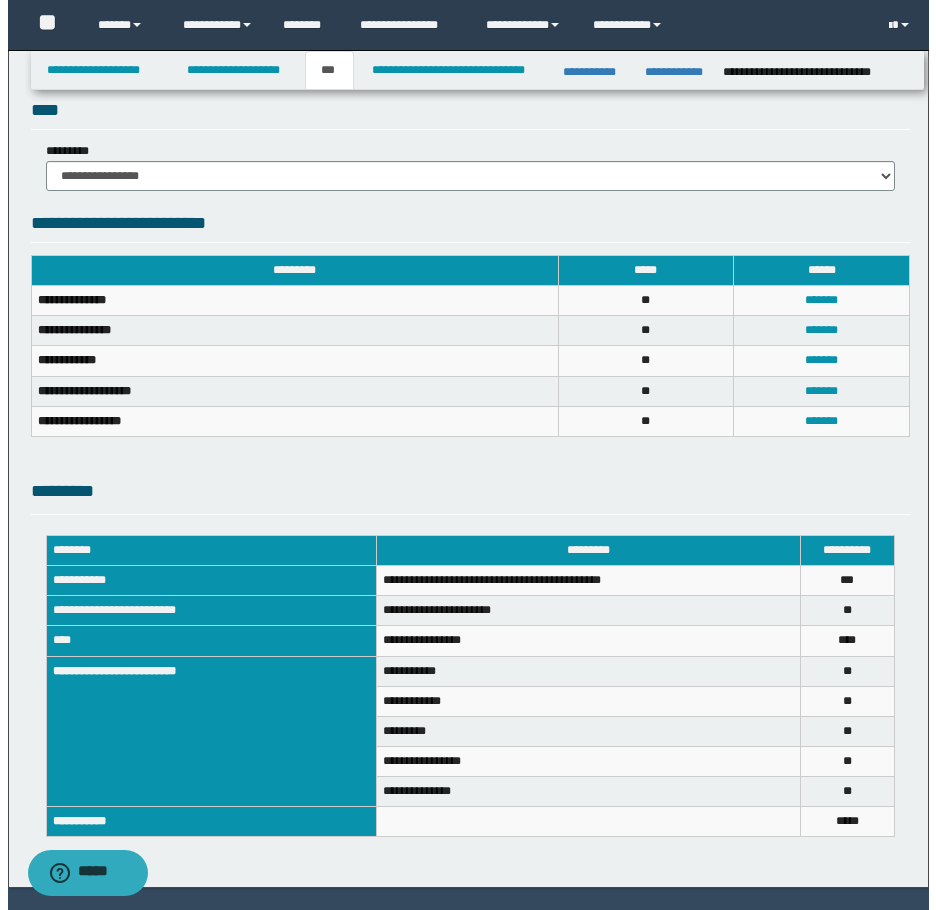 scroll, scrollTop: 656, scrollLeft: 0, axis: vertical 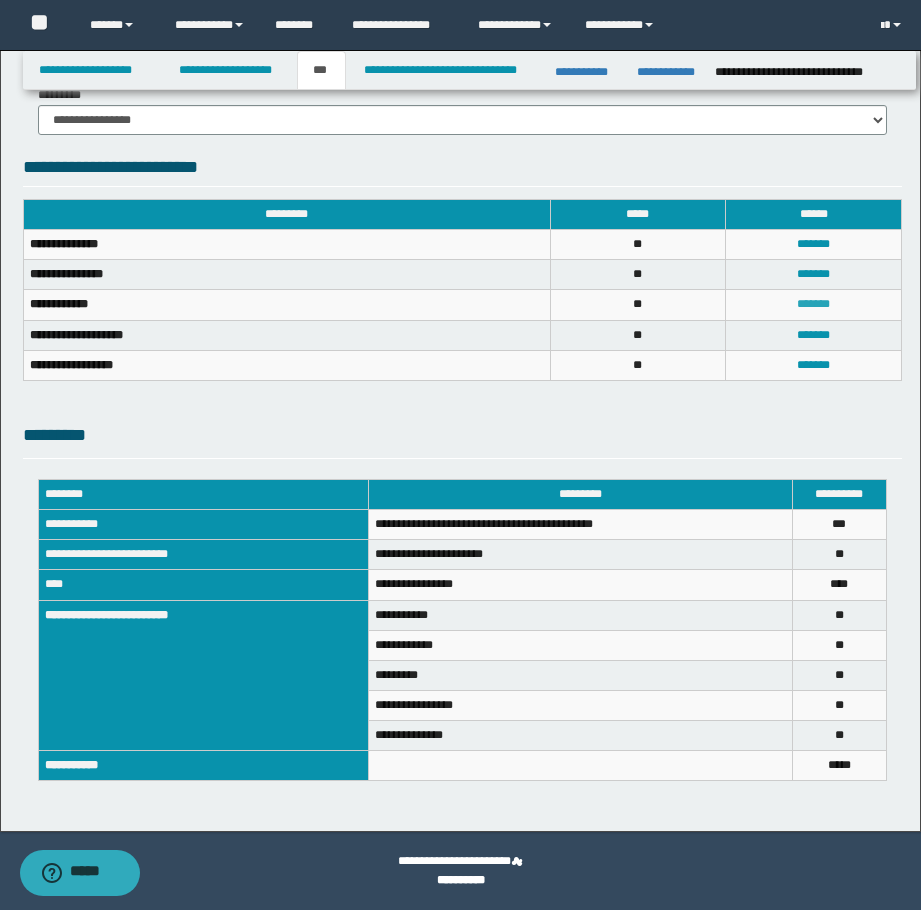 click on "*******" at bounding box center [813, 304] 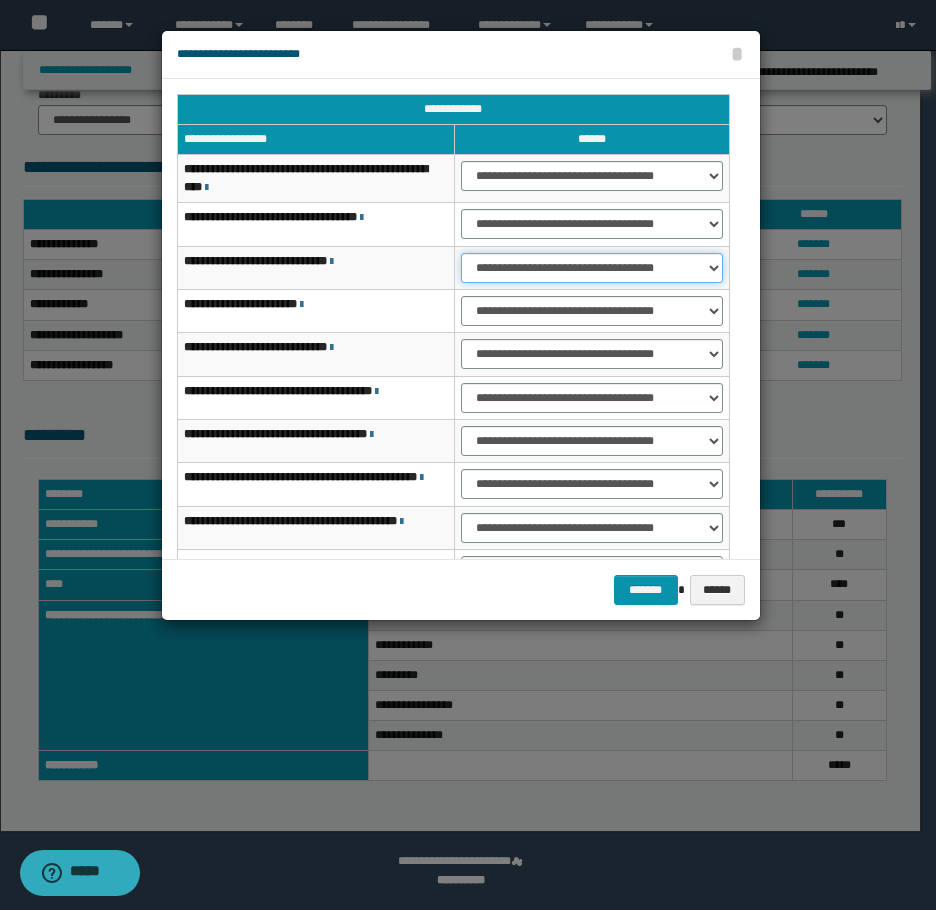 click on "**********" at bounding box center [592, 268] 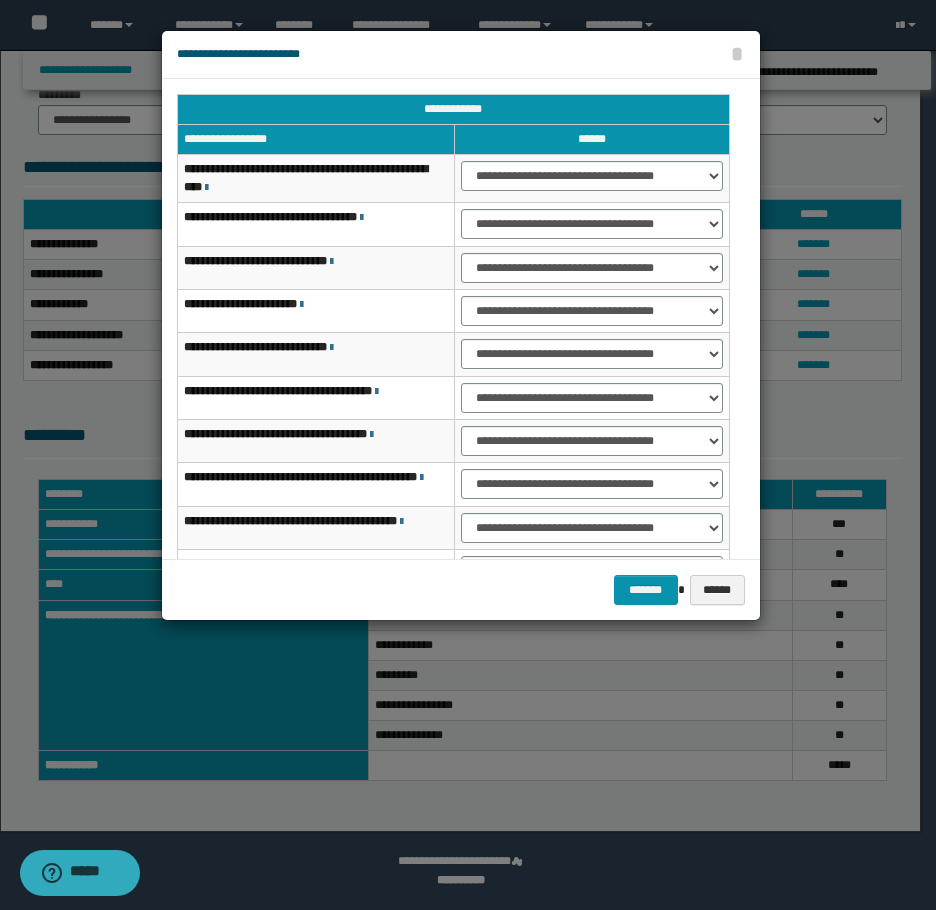 click on "**********" at bounding box center [591, 224] 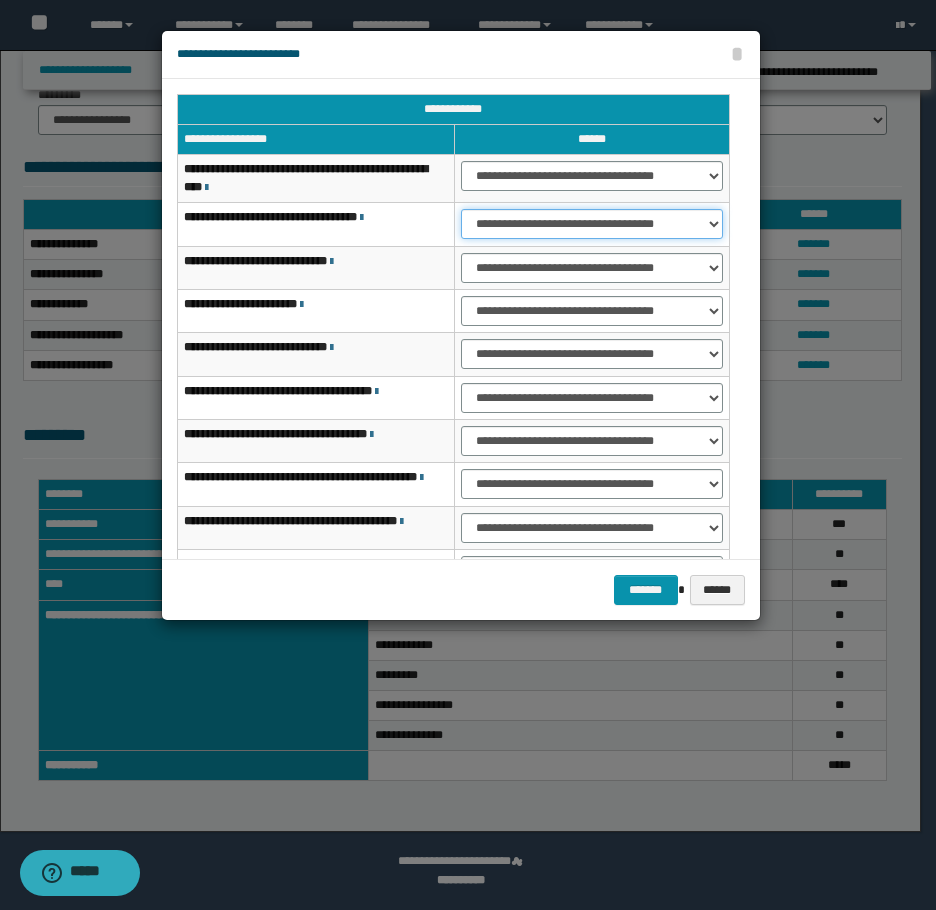 click on "**********" at bounding box center [592, 224] 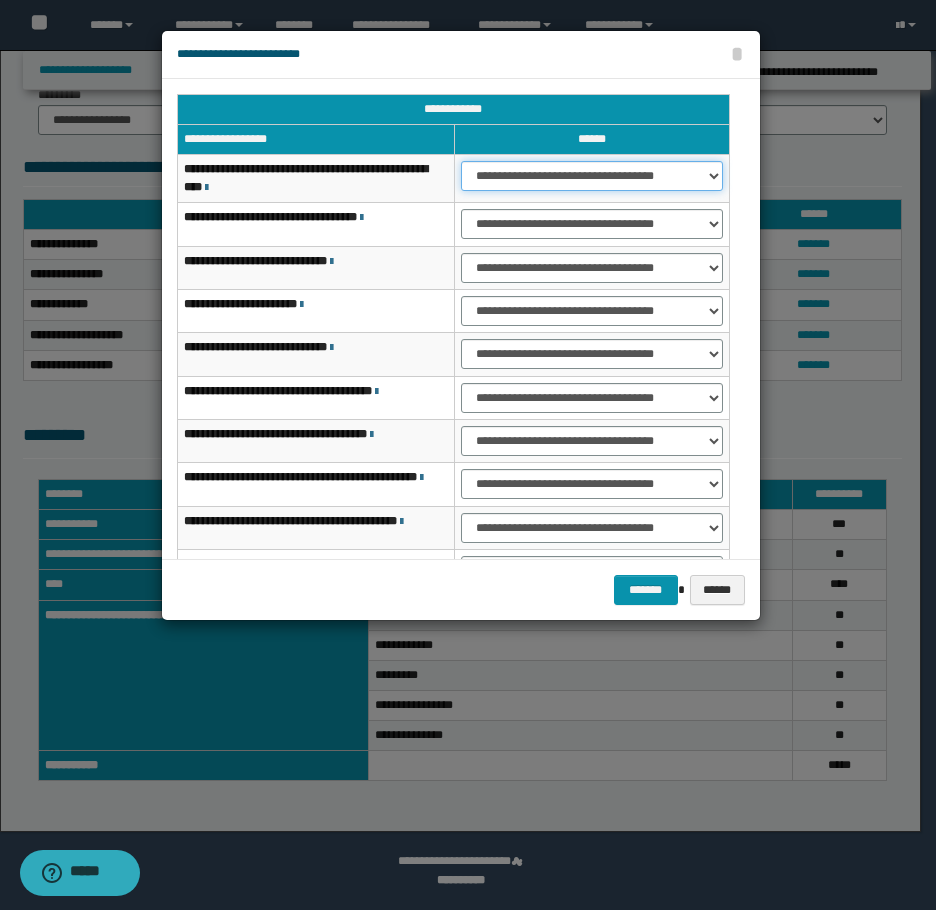 click on "**********" at bounding box center (592, 176) 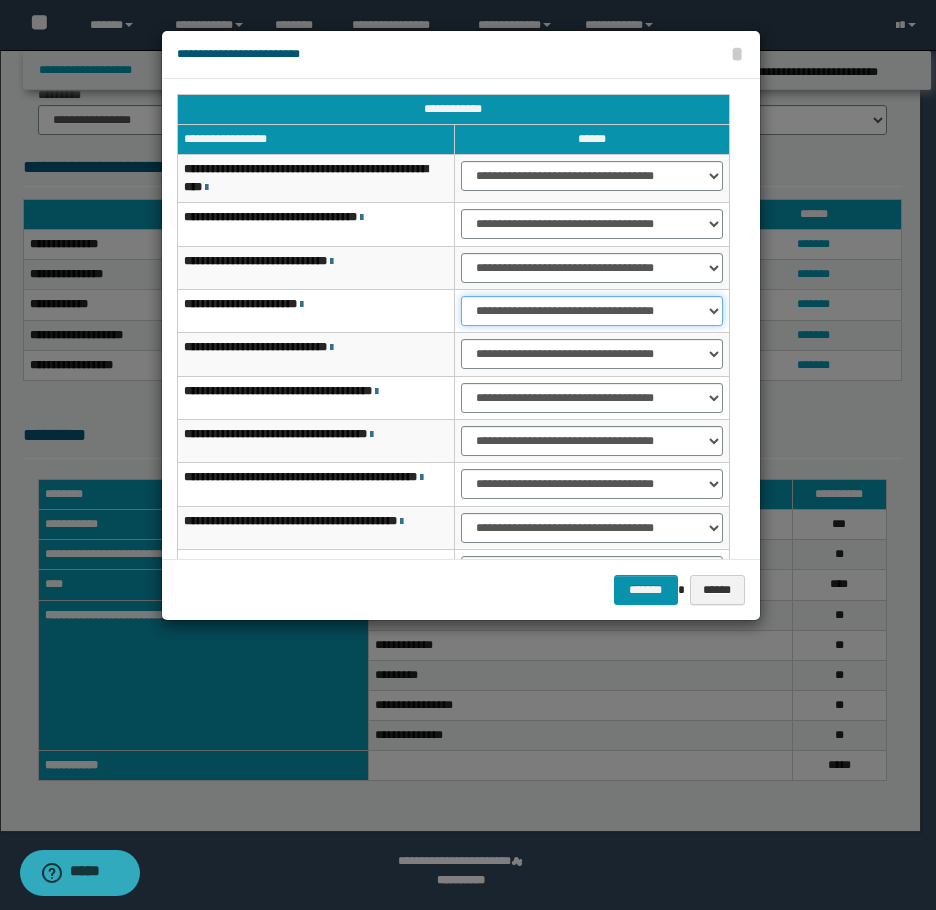 click on "**********" at bounding box center (592, 311) 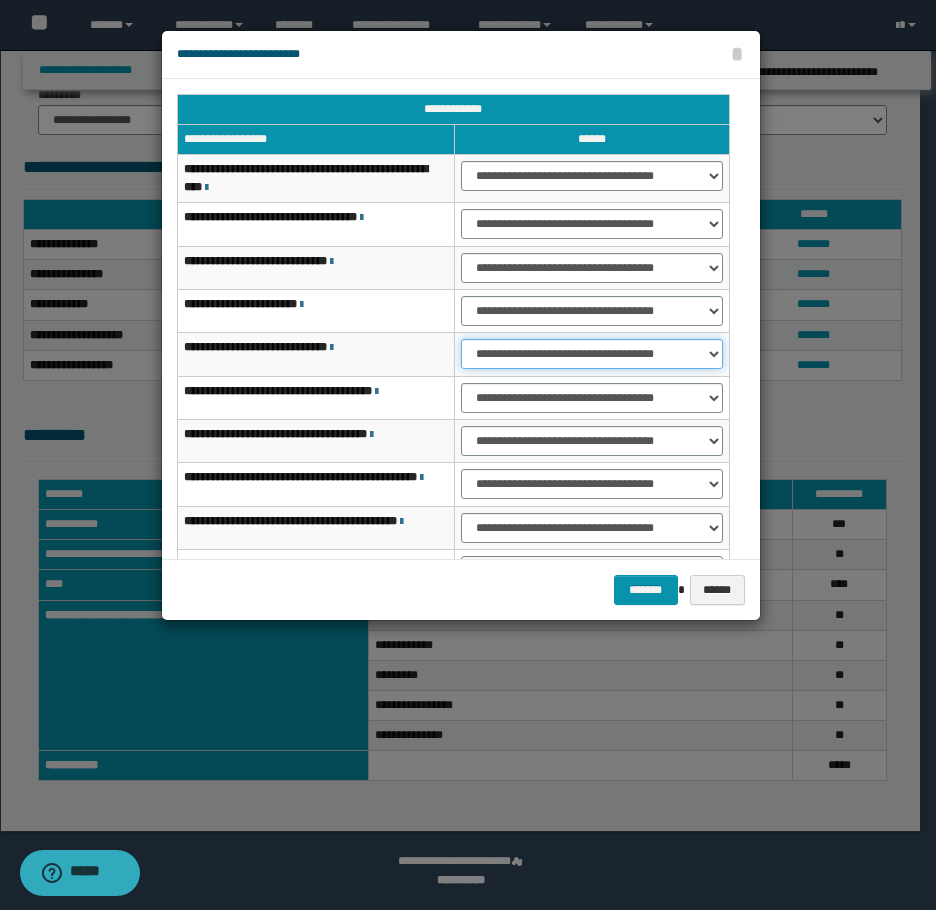 click on "**********" at bounding box center (592, 354) 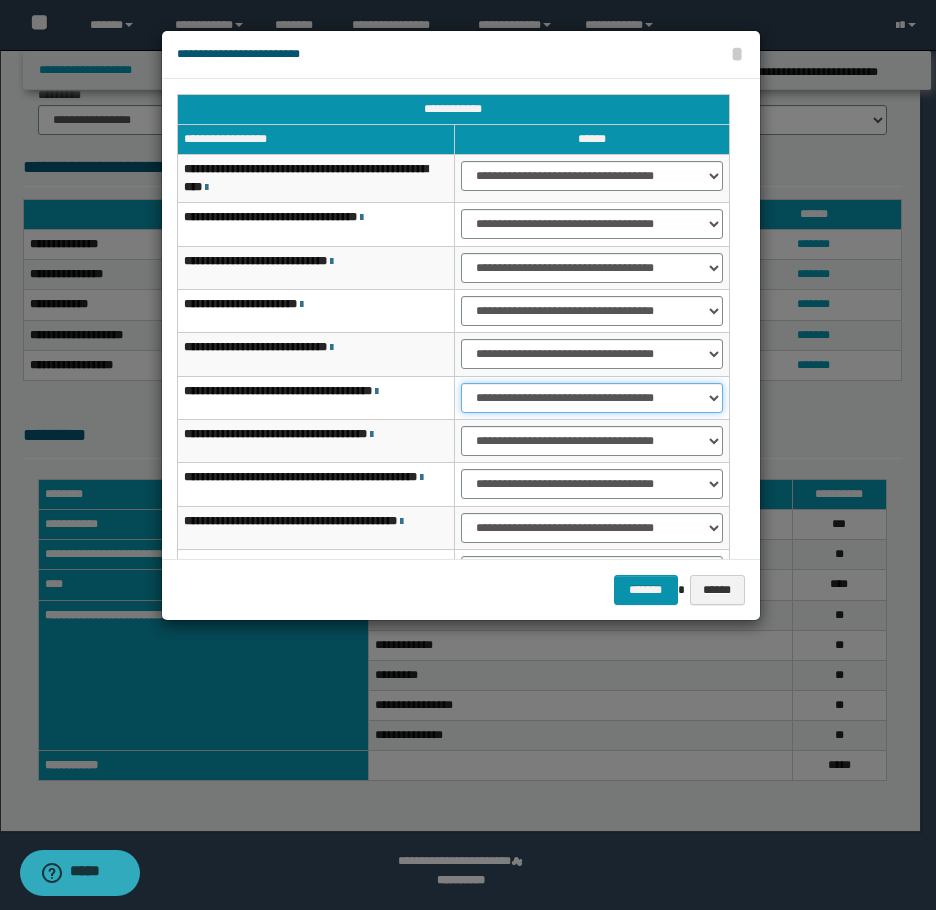 click on "**********" at bounding box center (592, 398) 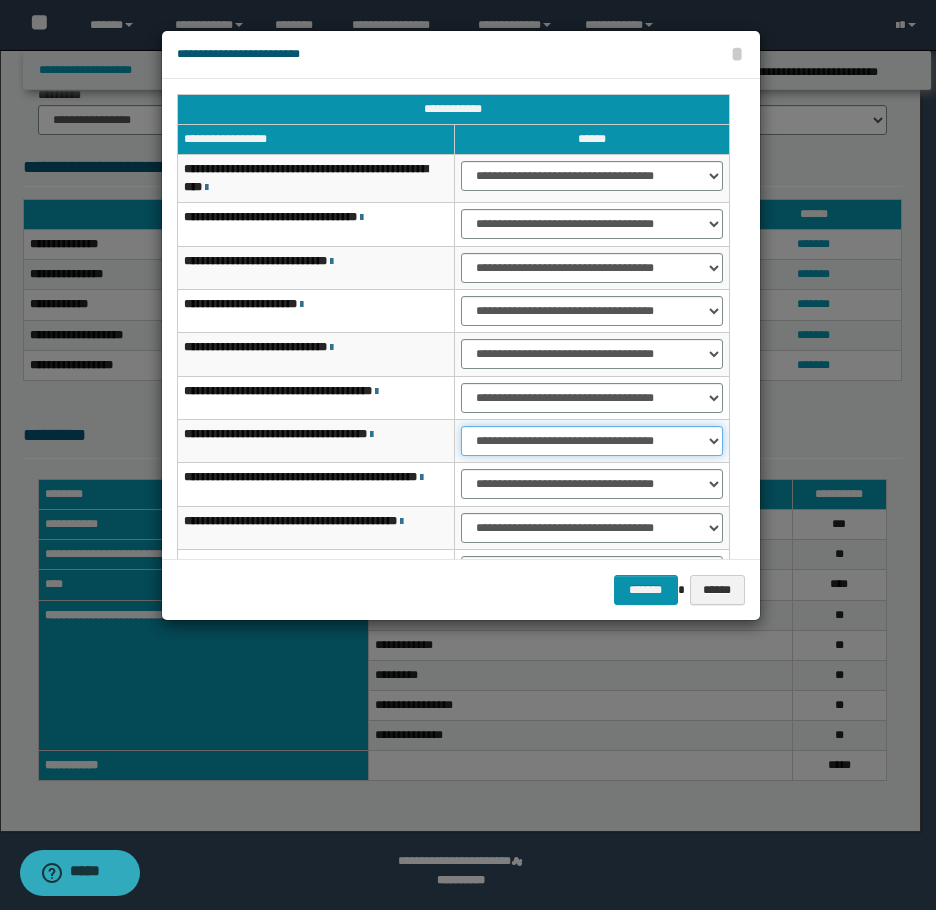 click on "**********" at bounding box center [592, 441] 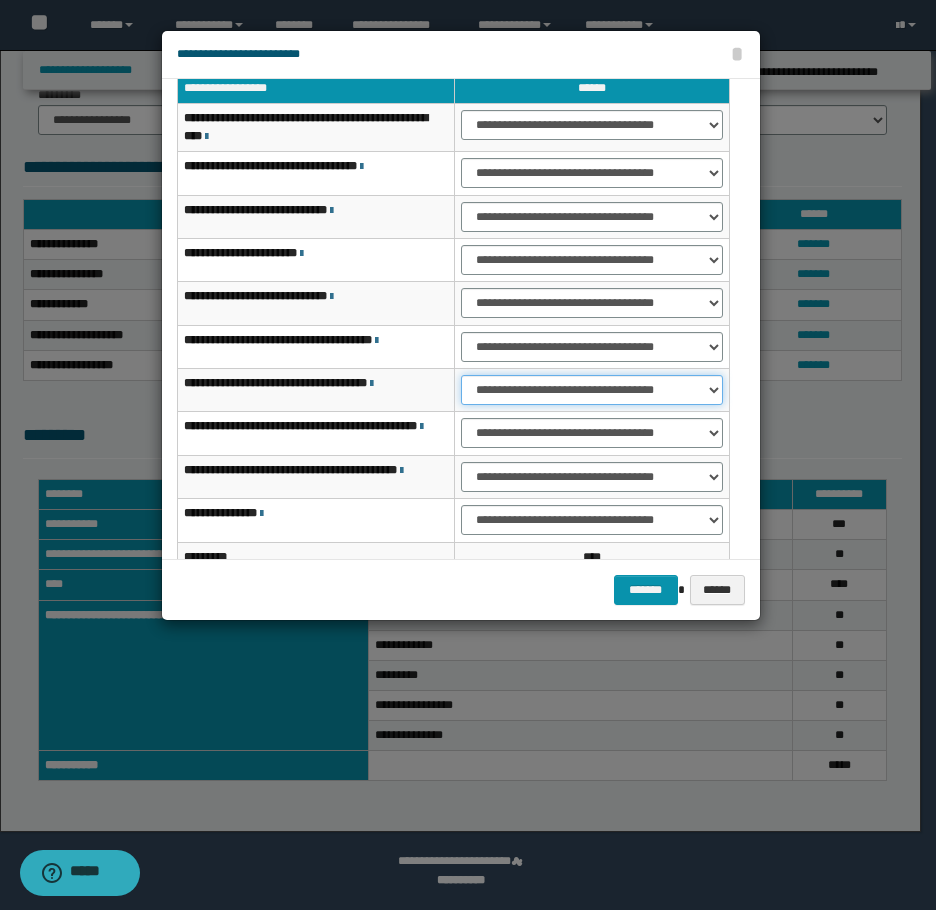 scroll, scrollTop: 160, scrollLeft: 0, axis: vertical 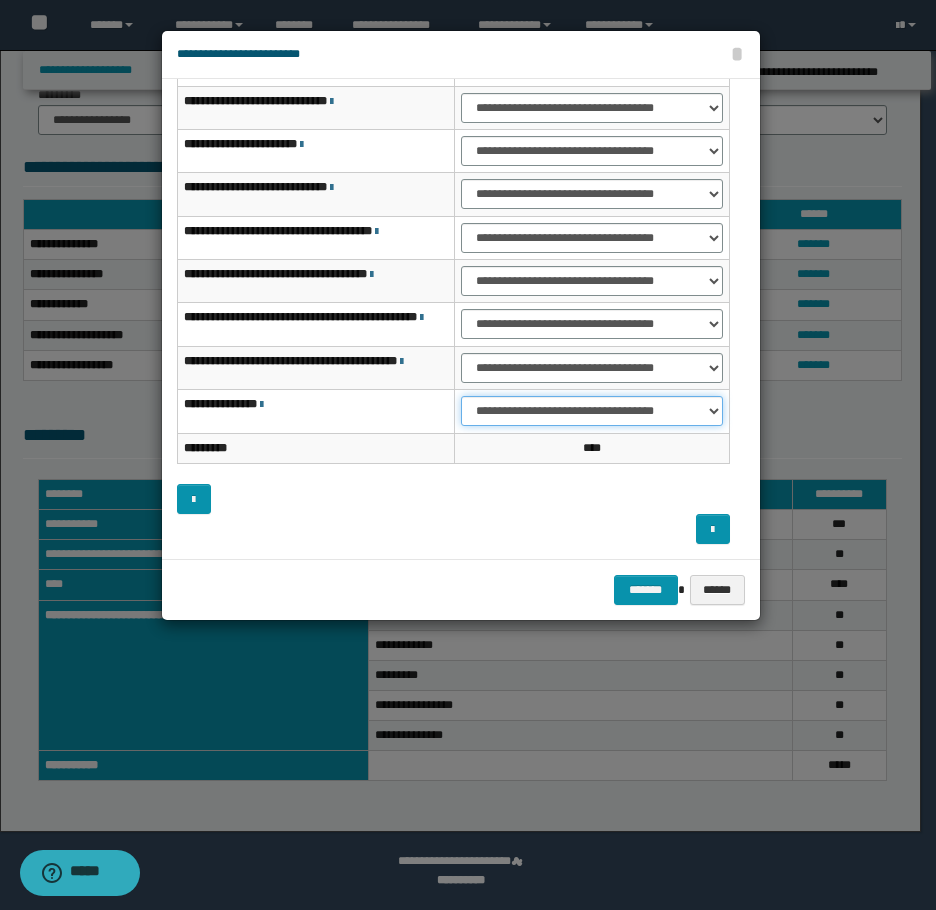 drag, startPoint x: 513, startPoint y: 400, endPoint x: 513, endPoint y: 414, distance: 14 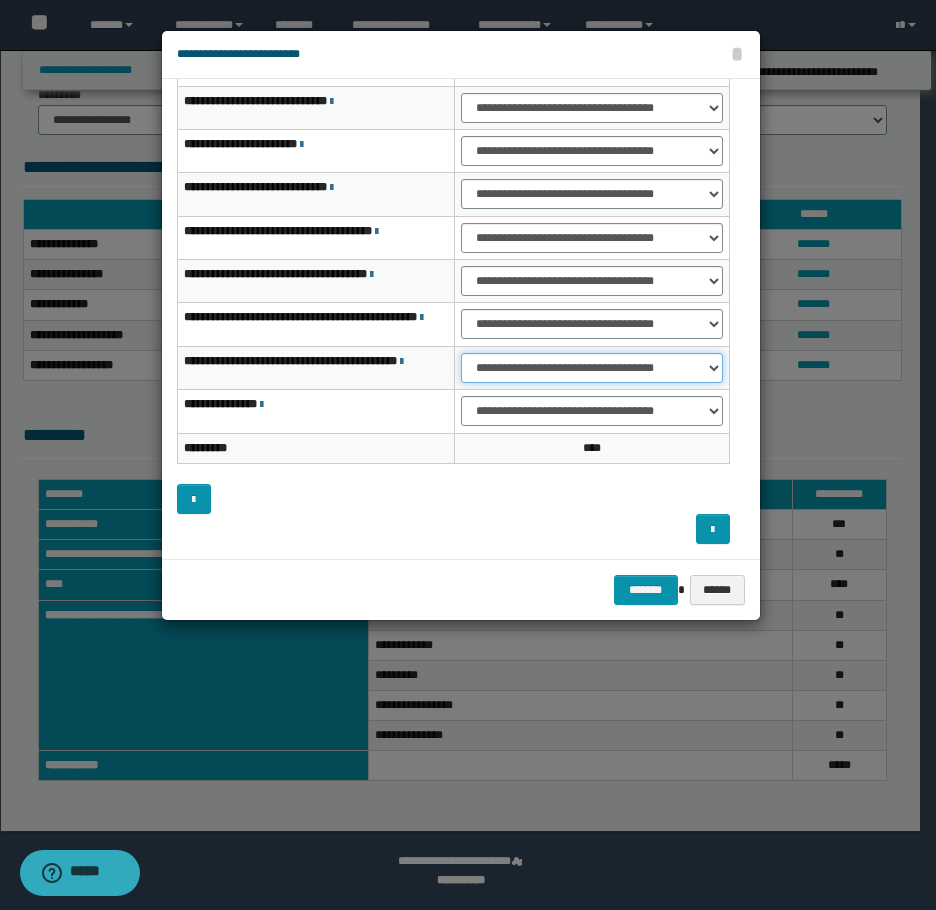 click on "**********" at bounding box center (592, 368) 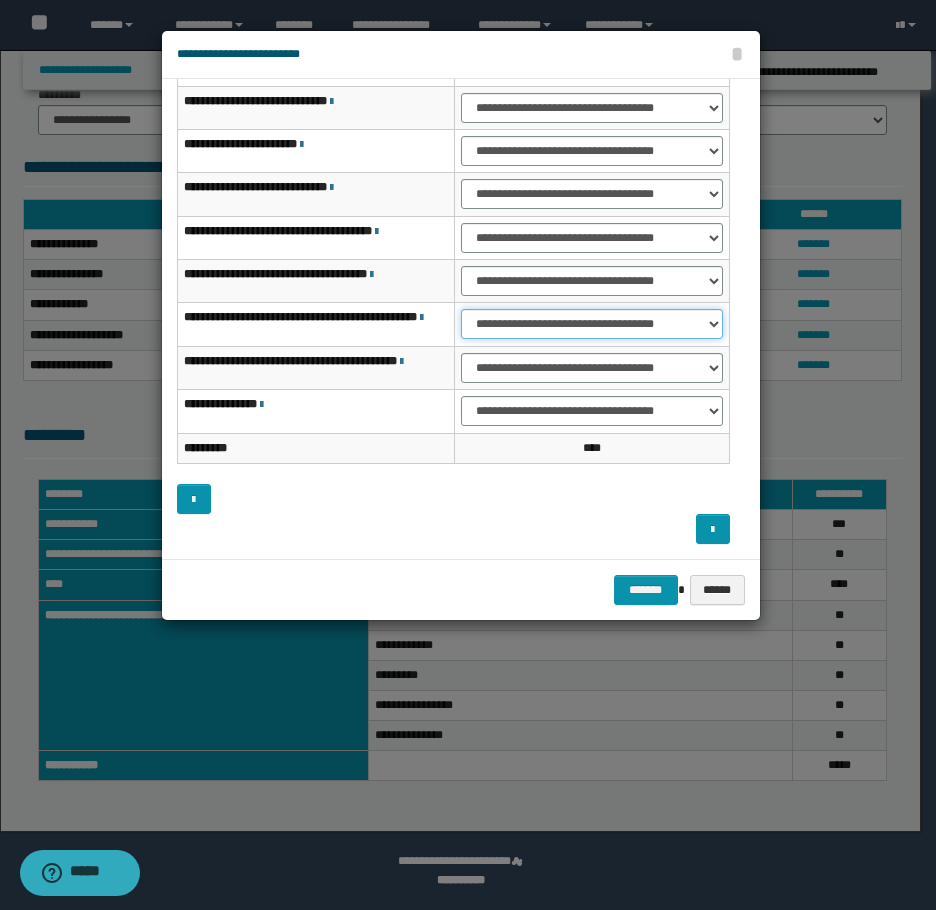 drag, startPoint x: 503, startPoint y: 324, endPoint x: 504, endPoint y: 334, distance: 10.049875 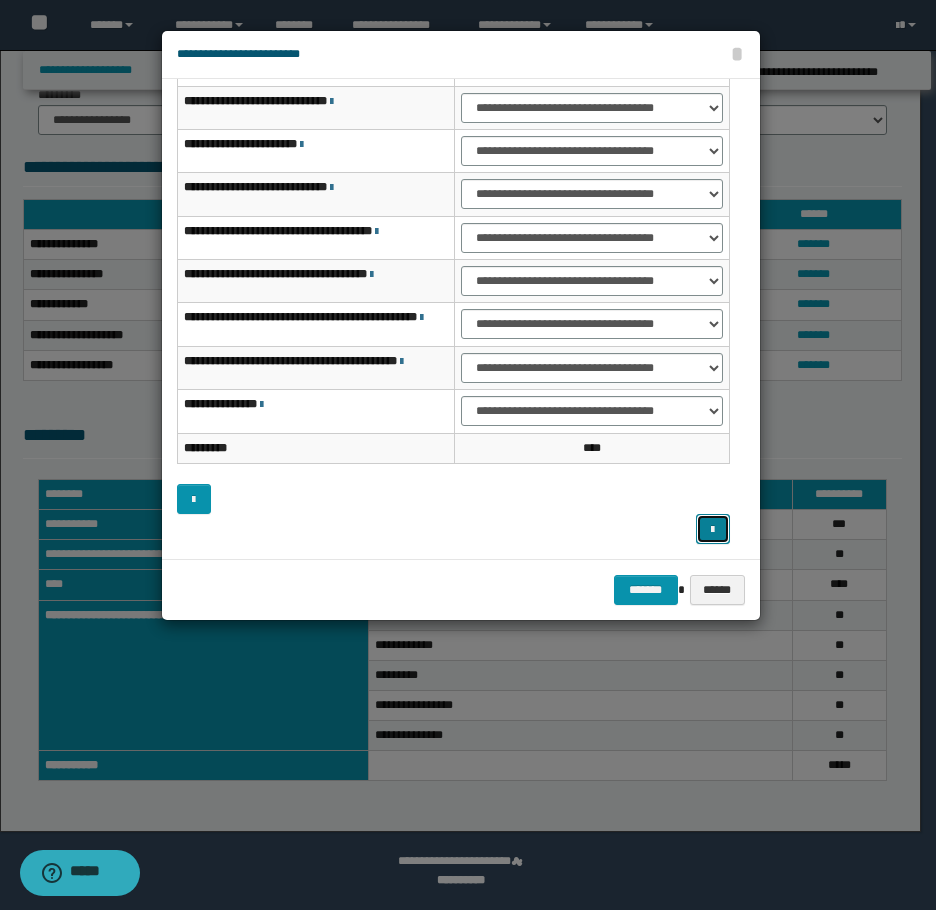 drag, startPoint x: 704, startPoint y: 535, endPoint x: 691, endPoint y: 527, distance: 15.264338 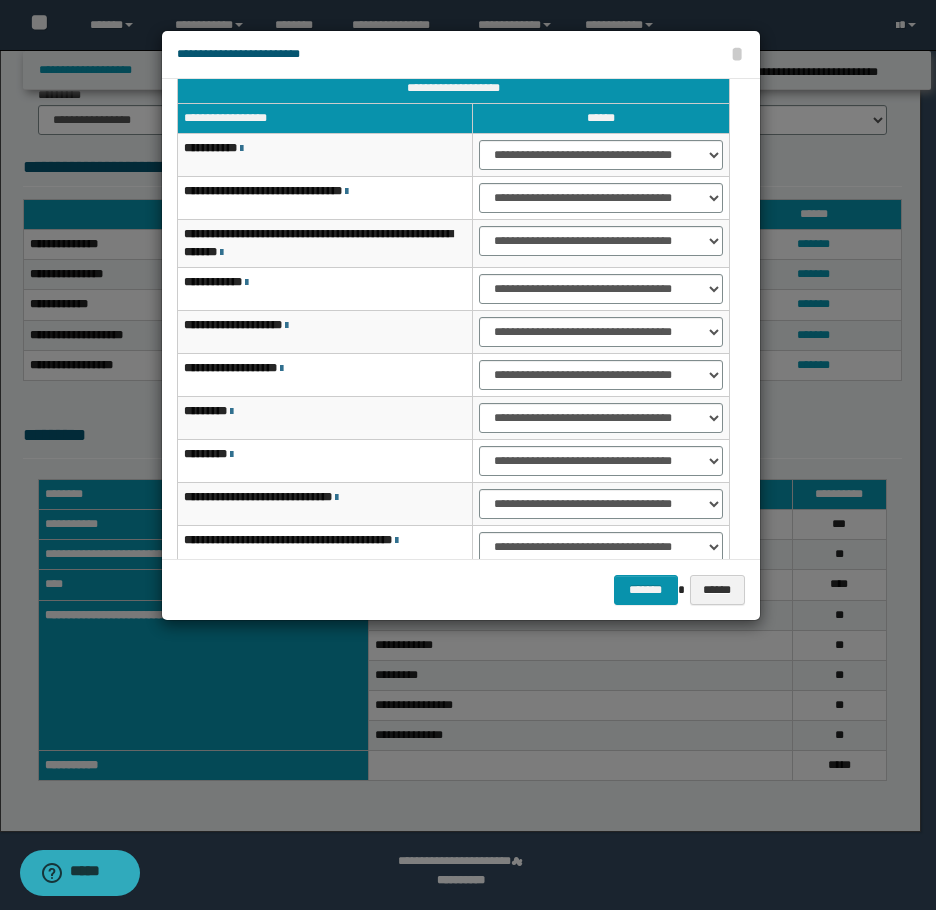 scroll, scrollTop: 0, scrollLeft: 0, axis: both 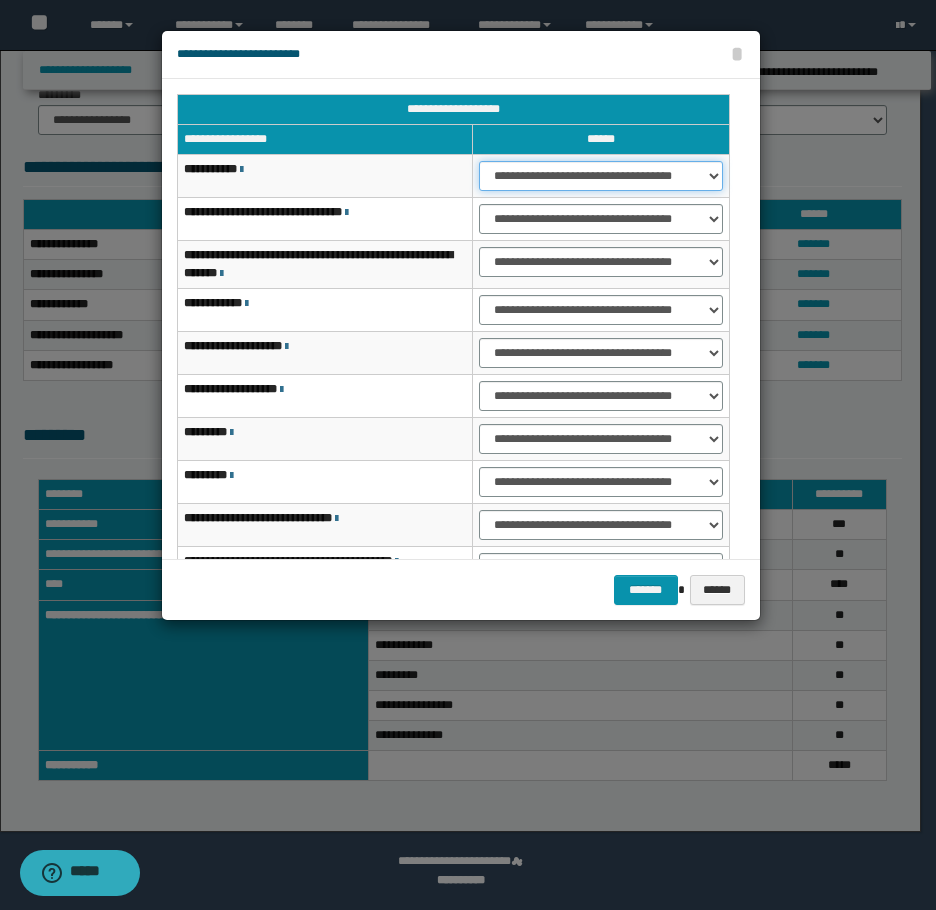 click on "**********" at bounding box center [600, 176] 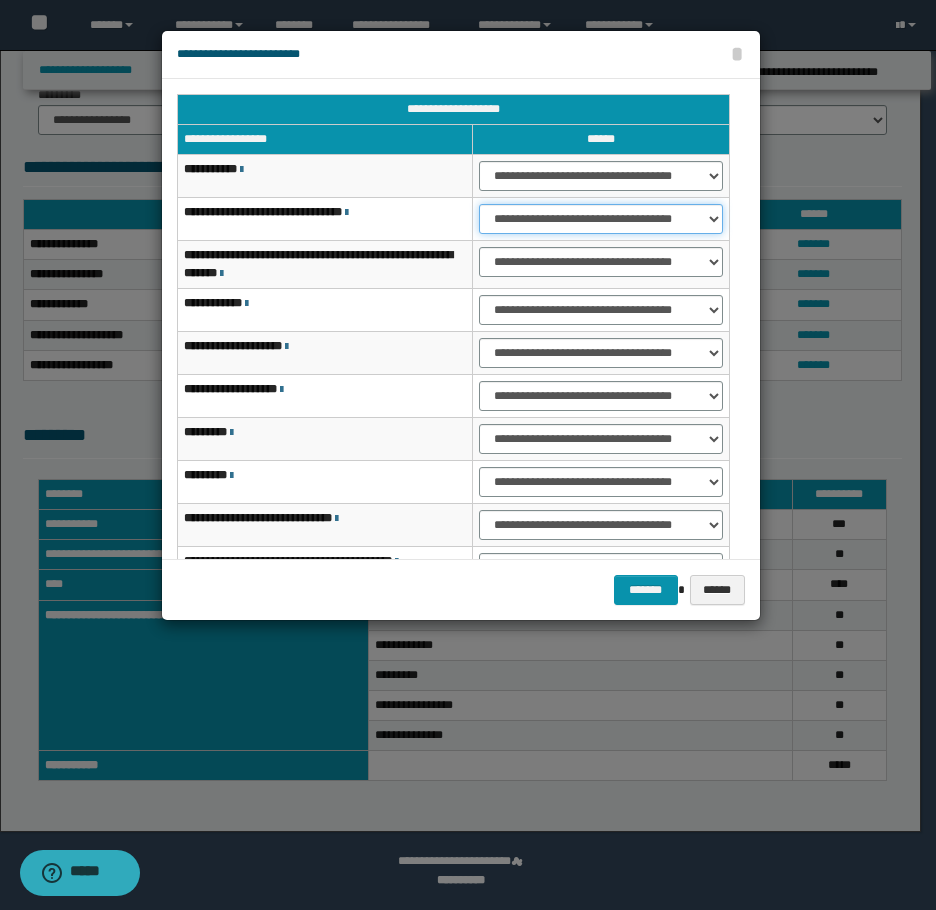click on "**********" at bounding box center [600, 219] 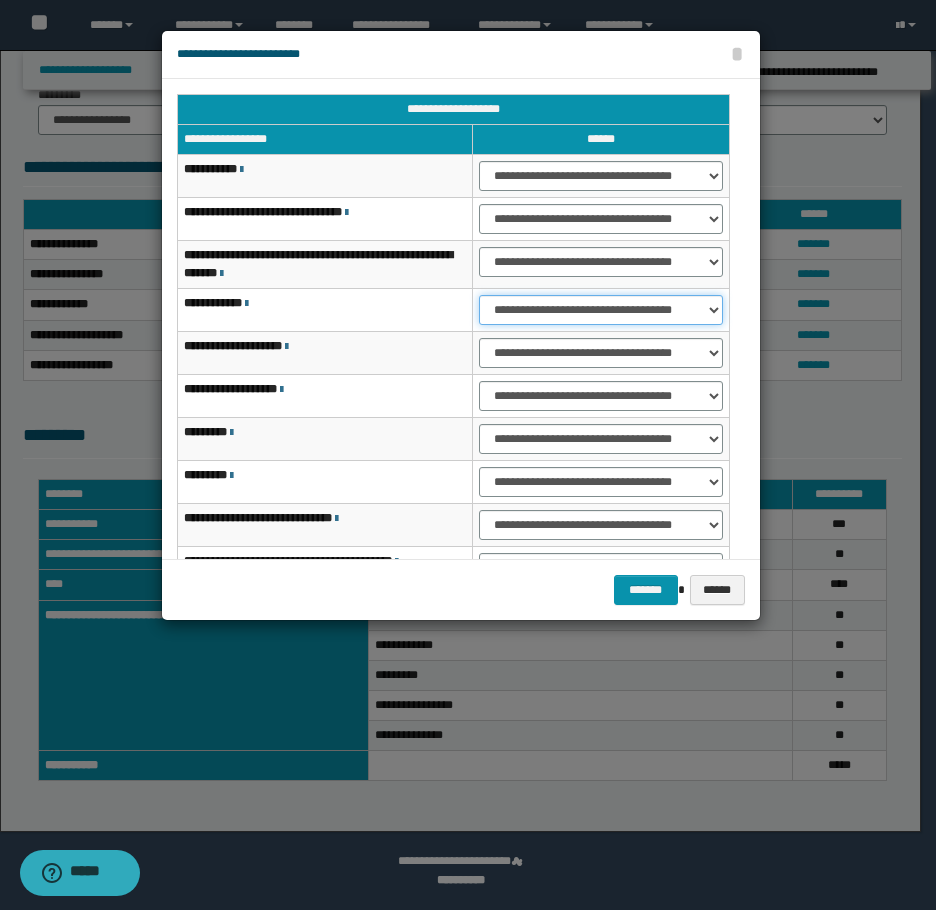 drag, startPoint x: 509, startPoint y: 309, endPoint x: 512, endPoint y: 320, distance: 11.401754 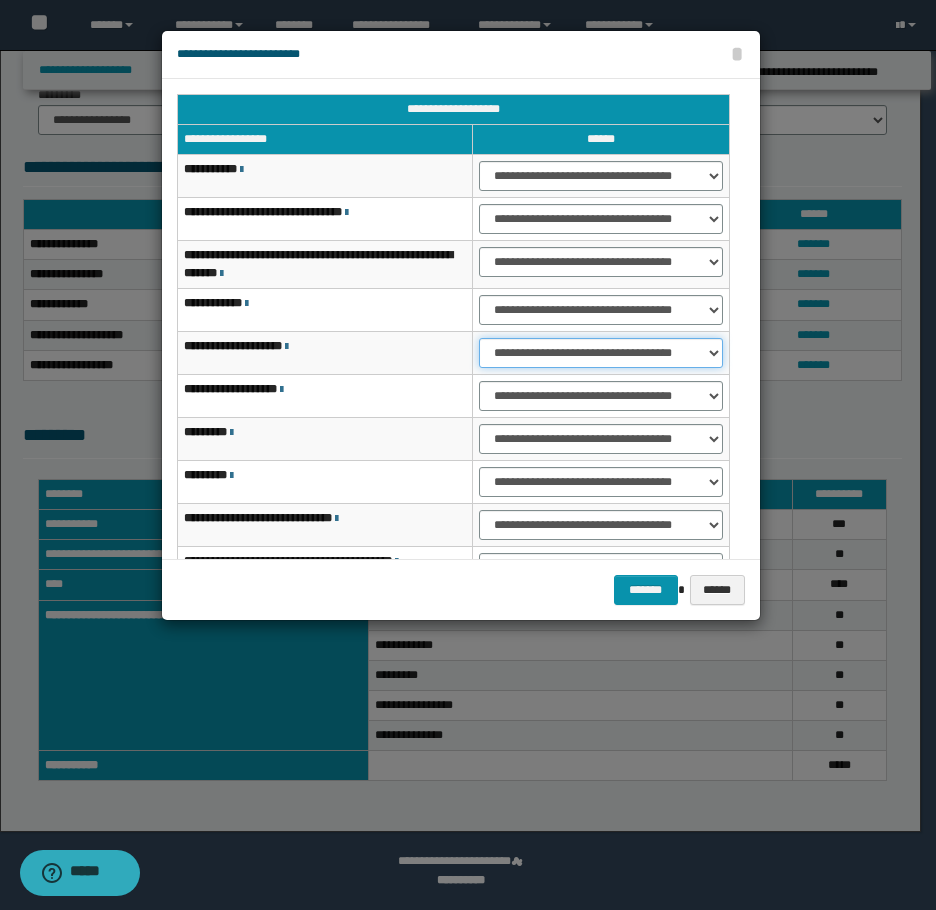 click on "**********" at bounding box center [600, 353] 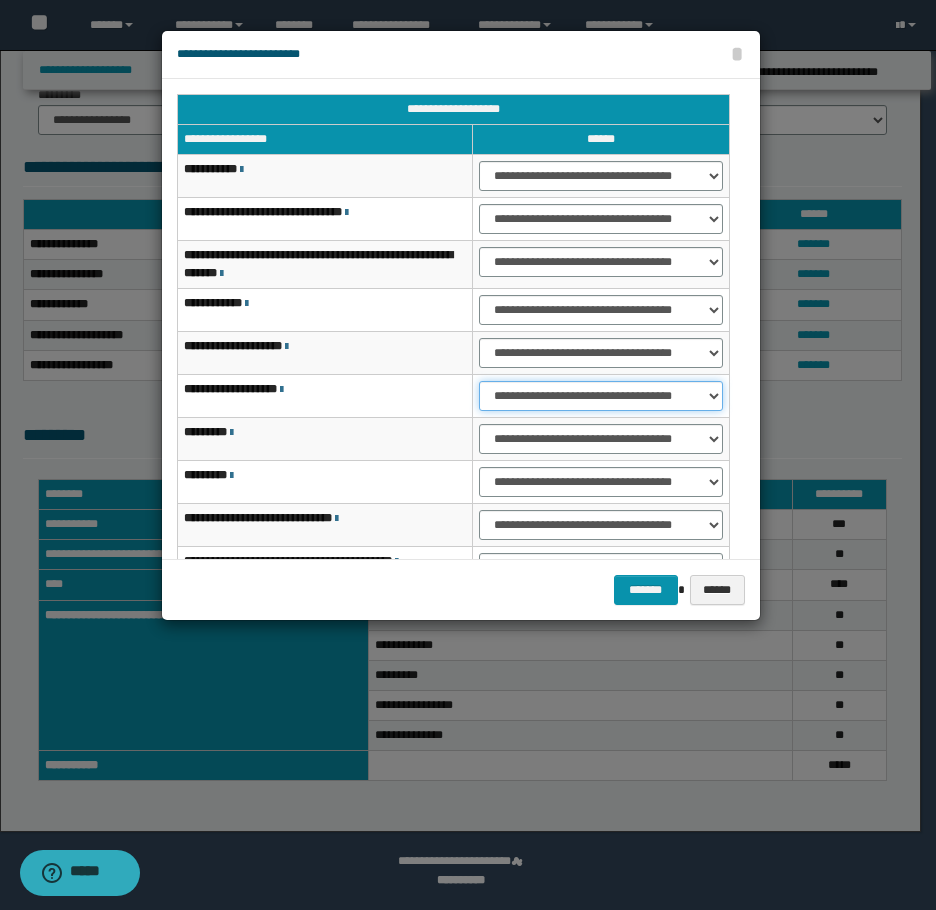 click on "**********" at bounding box center [600, 396] 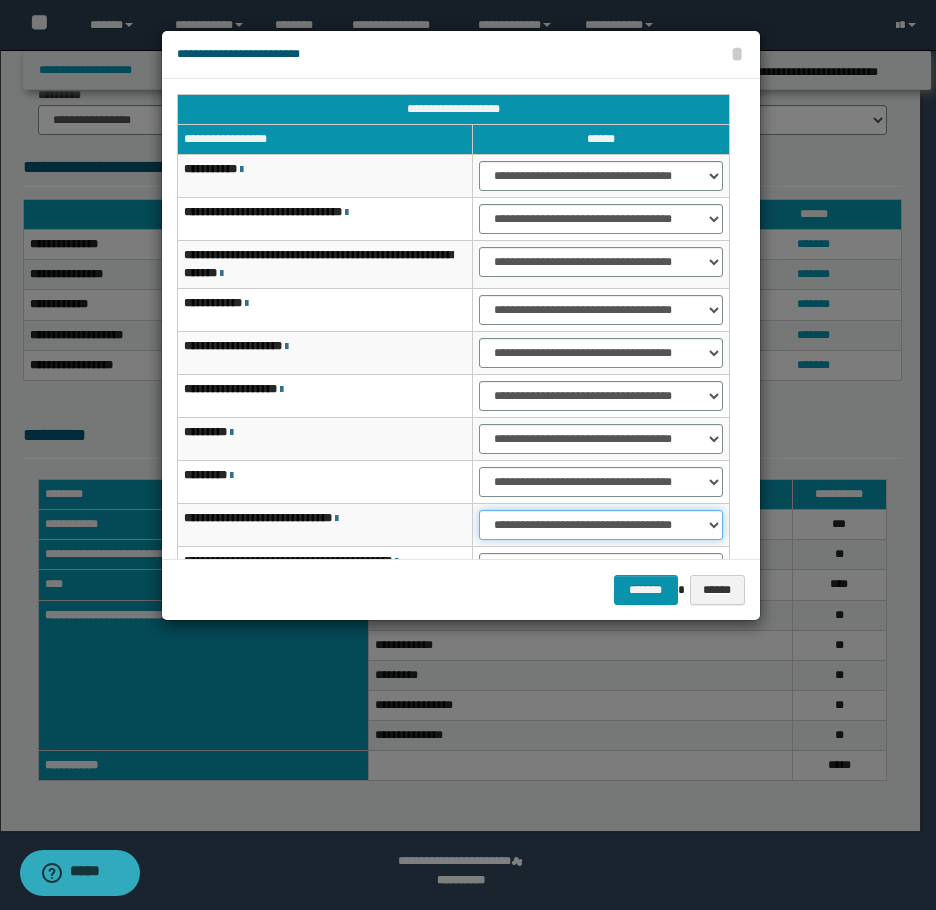 click on "**********" at bounding box center [600, 525] 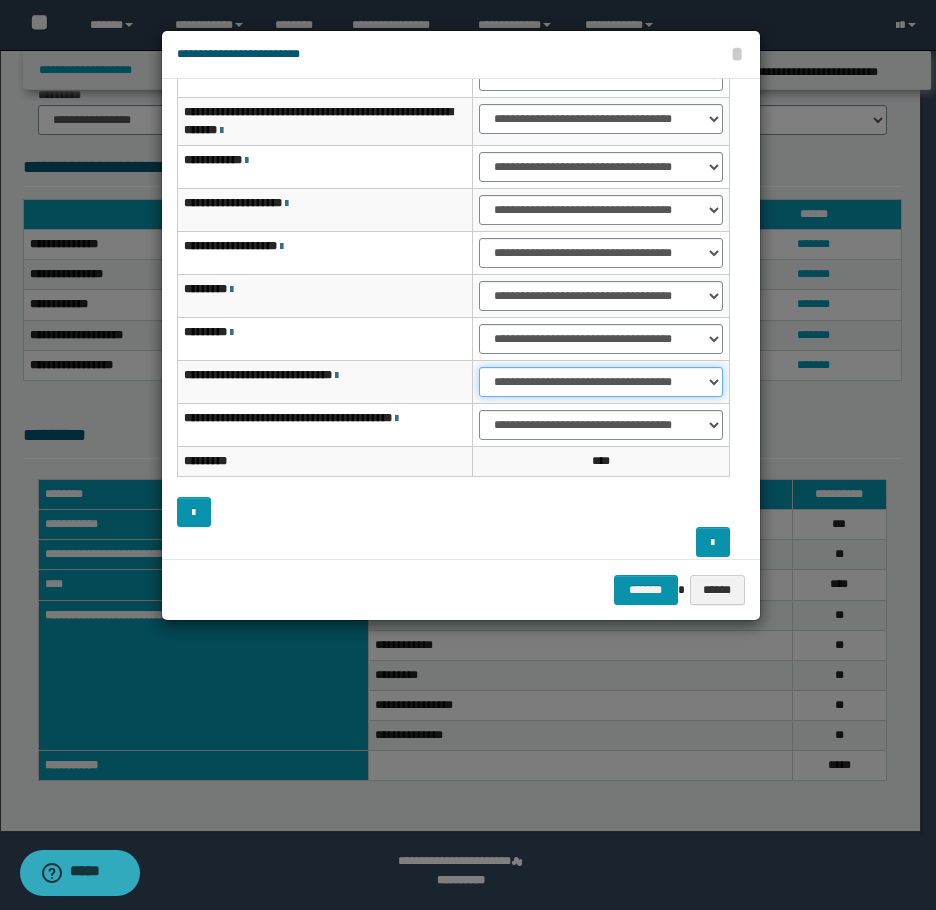 scroll, scrollTop: 156, scrollLeft: 0, axis: vertical 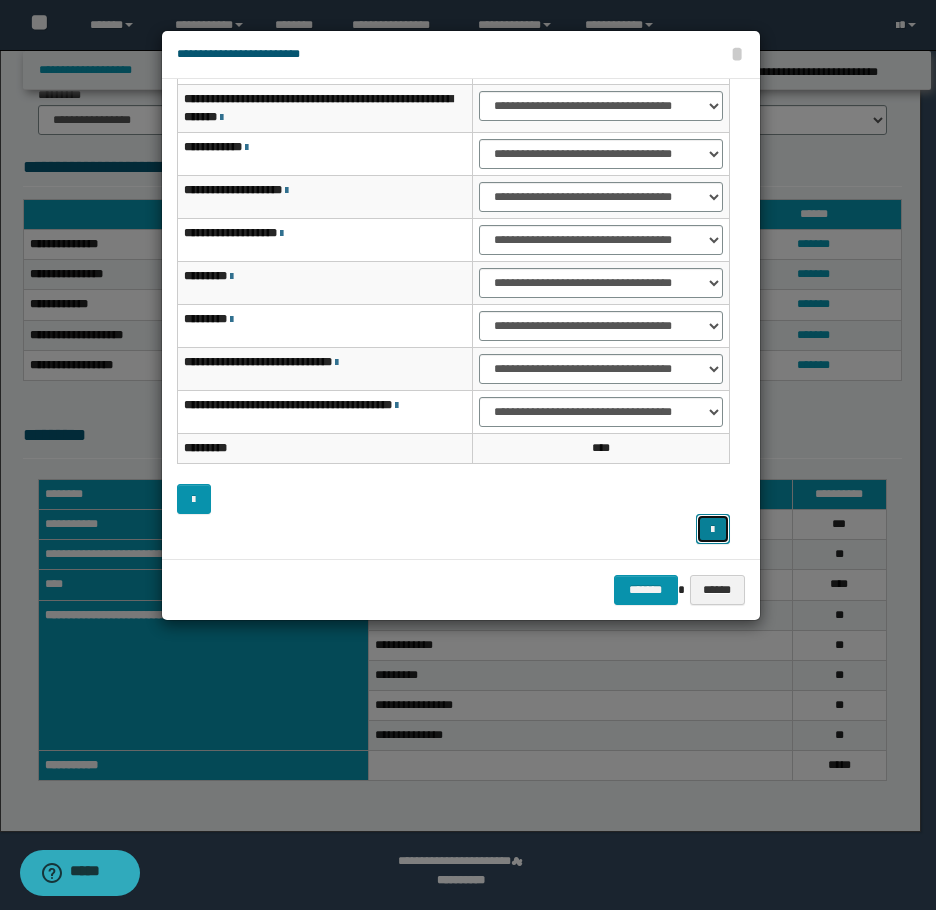 click at bounding box center (712, 530) 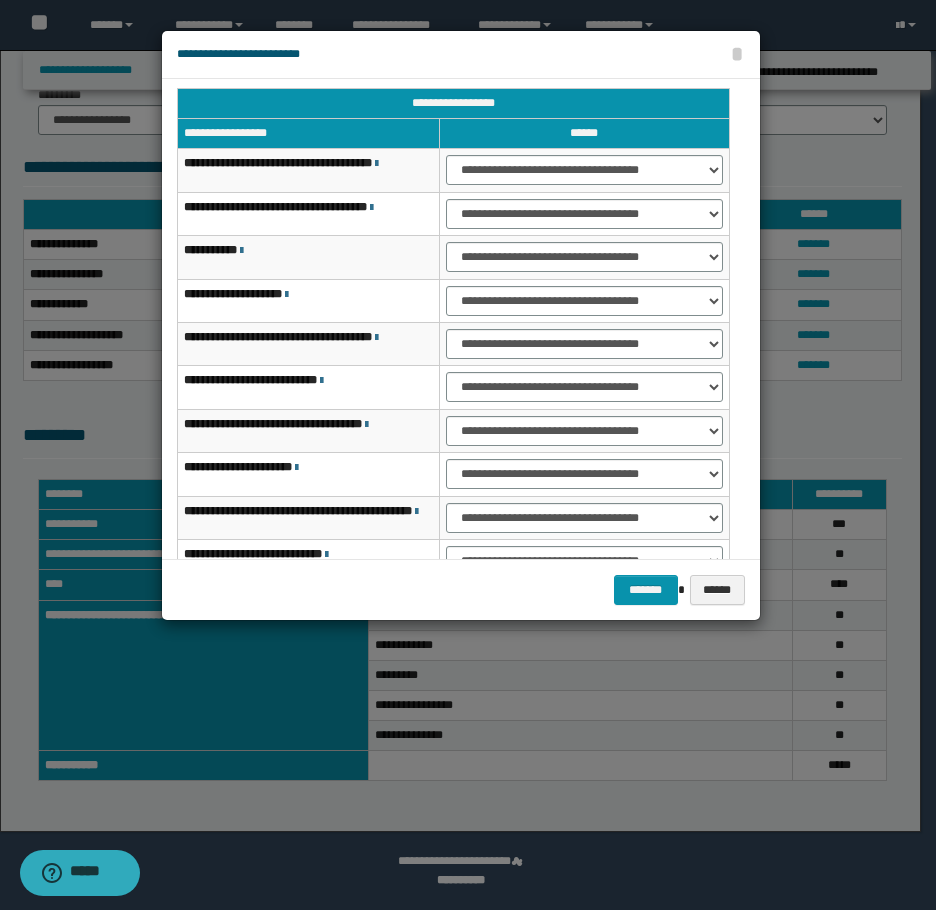 scroll, scrollTop: 0, scrollLeft: 0, axis: both 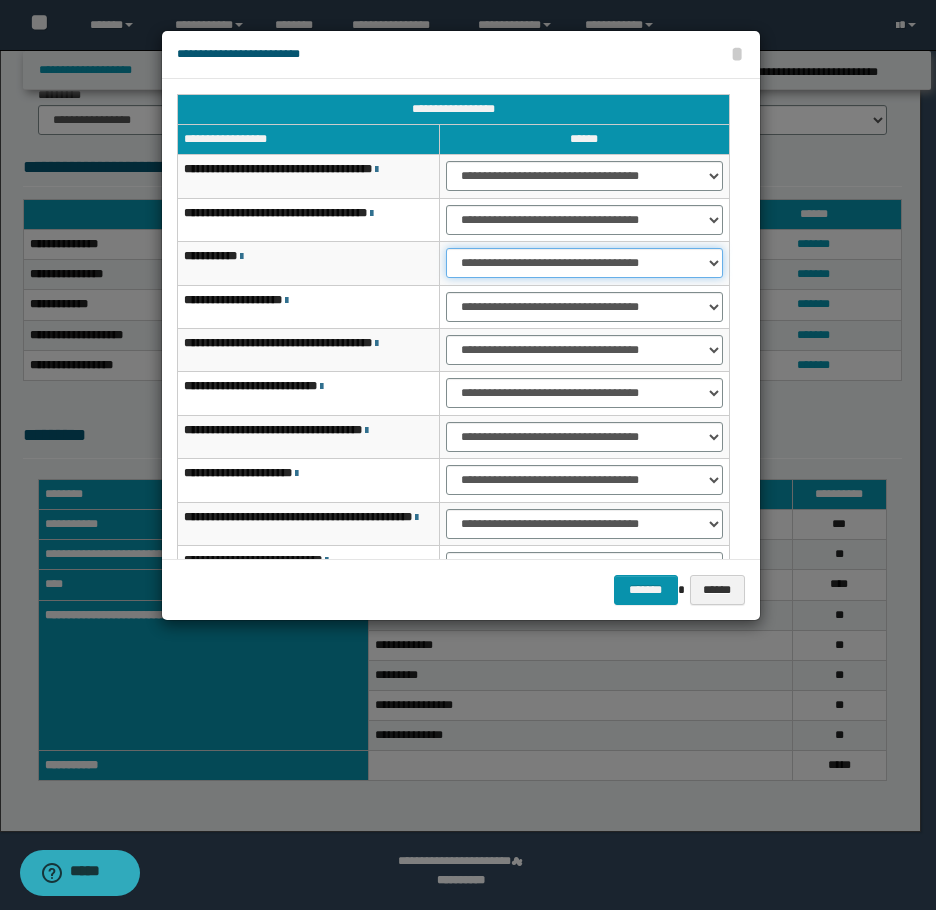 click on "**********" at bounding box center [584, 263] 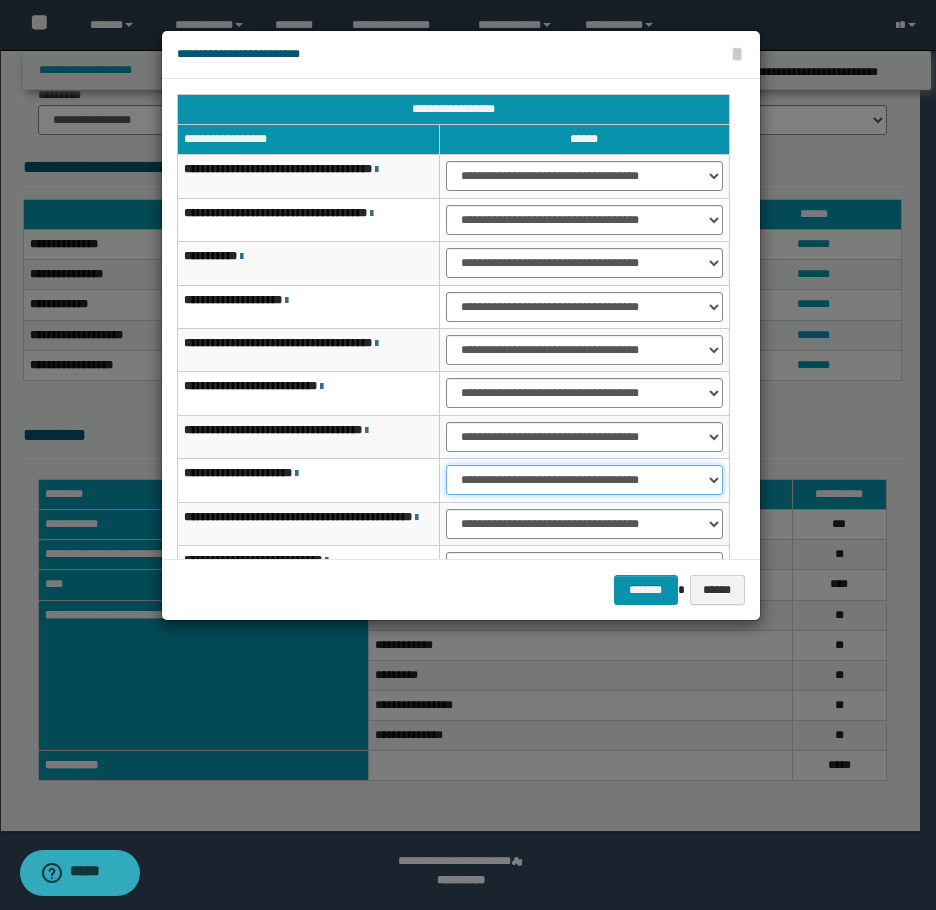 drag, startPoint x: 487, startPoint y: 467, endPoint x: 495, endPoint y: 480, distance: 15.264338 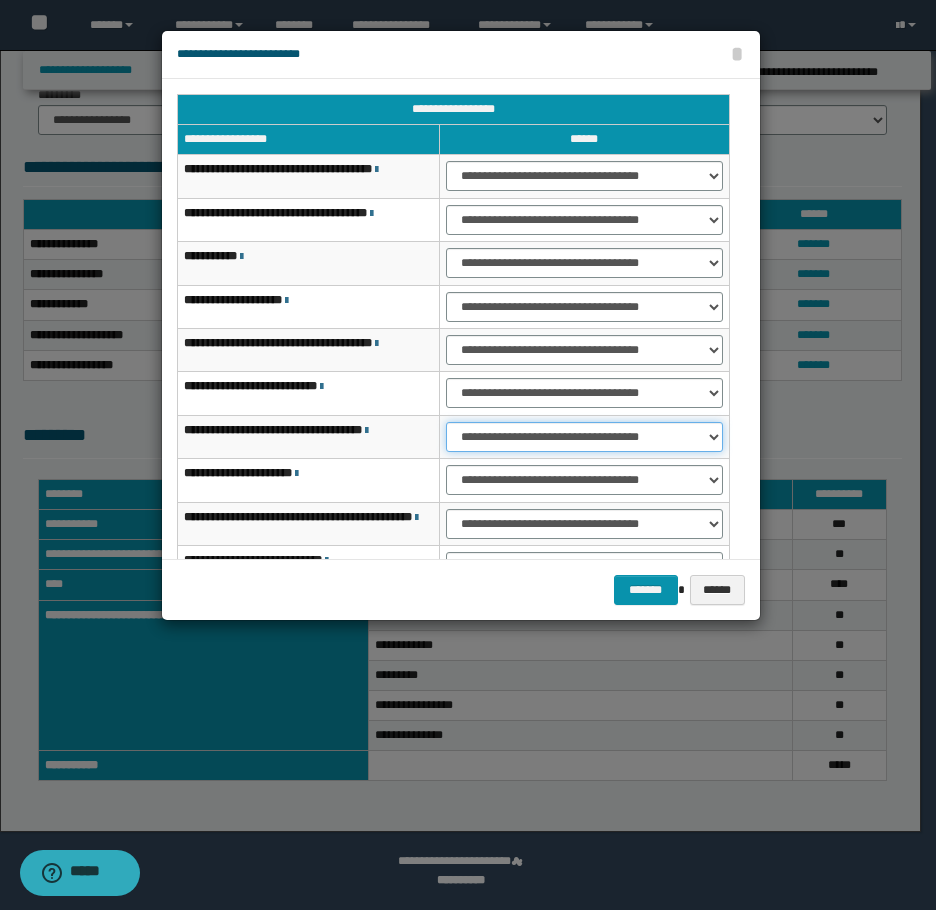 drag, startPoint x: 496, startPoint y: 428, endPoint x: 496, endPoint y: 443, distance: 15 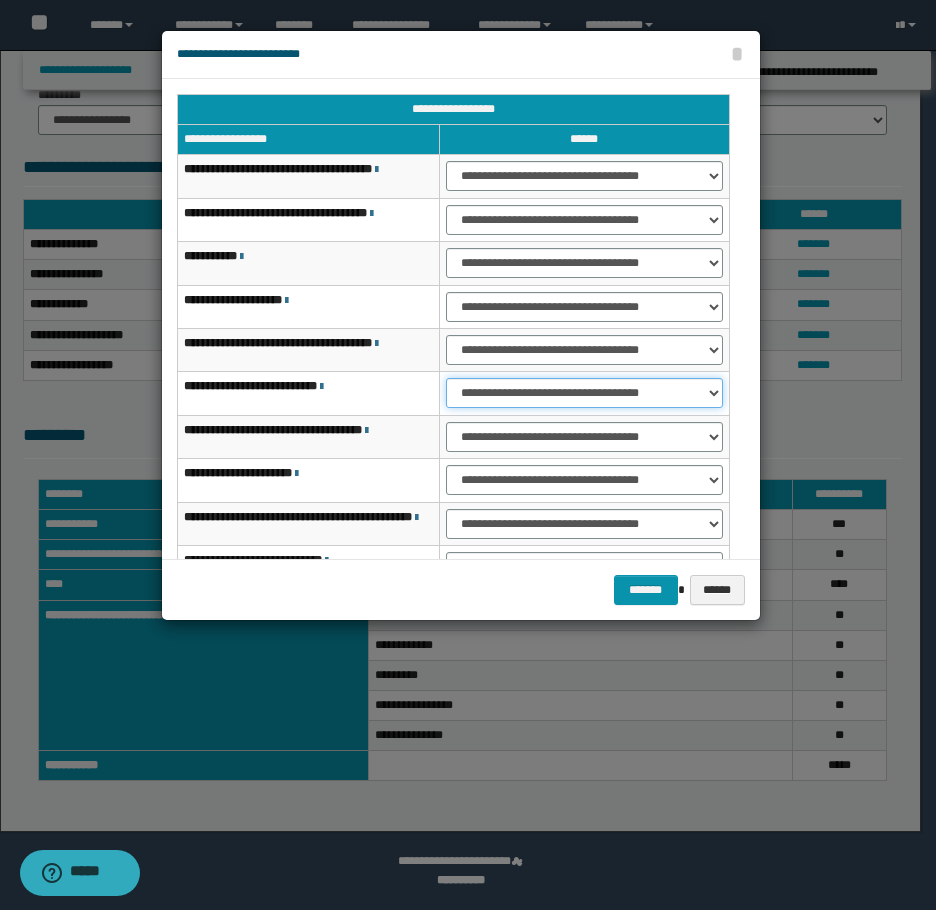 click on "**********" at bounding box center (584, 393) 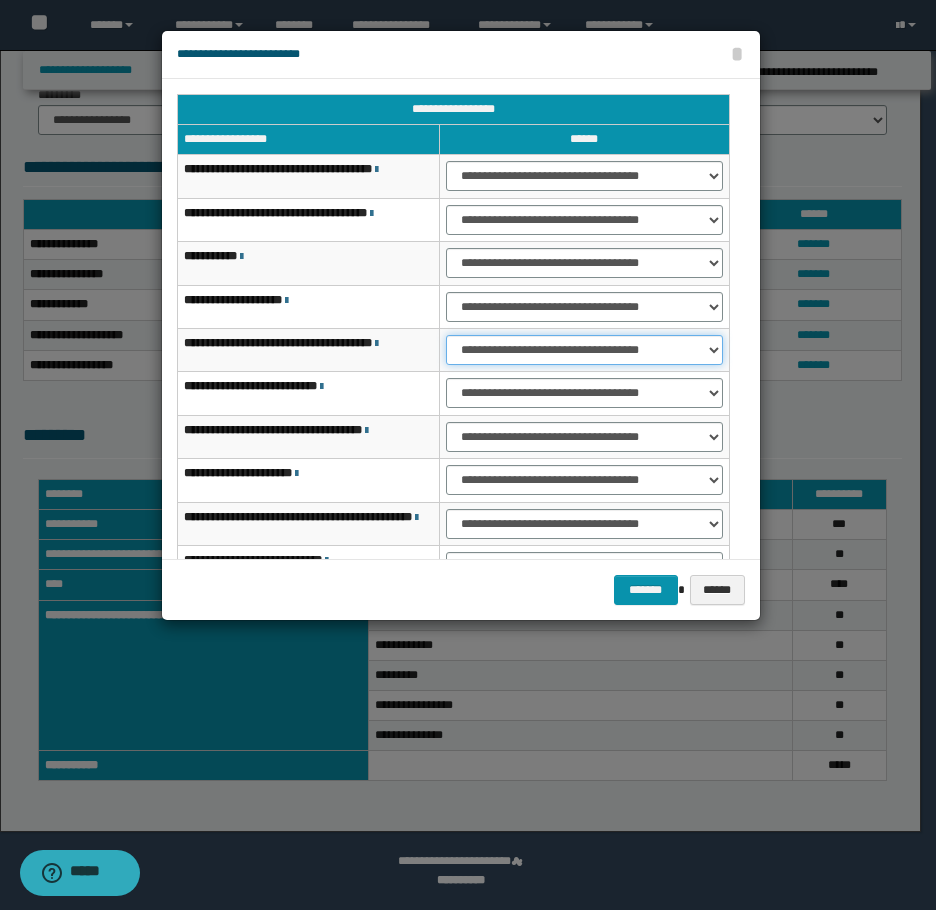 click on "**********" at bounding box center (584, 350) 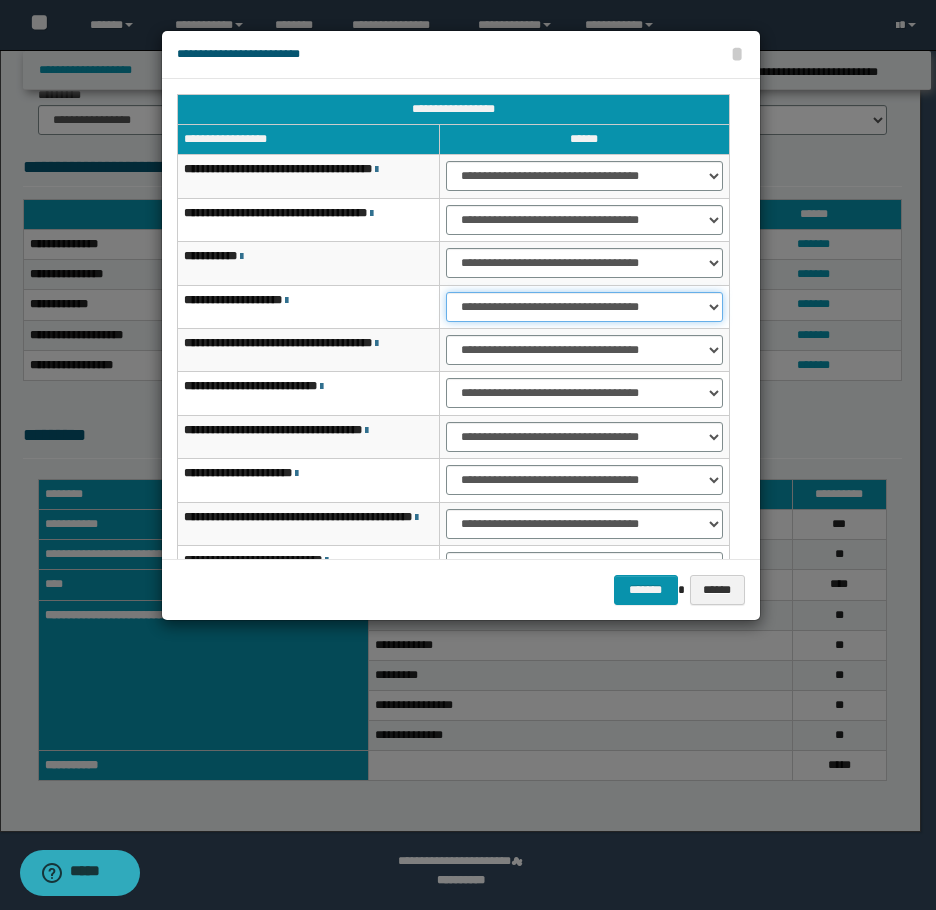 click on "**********" at bounding box center (584, 307) 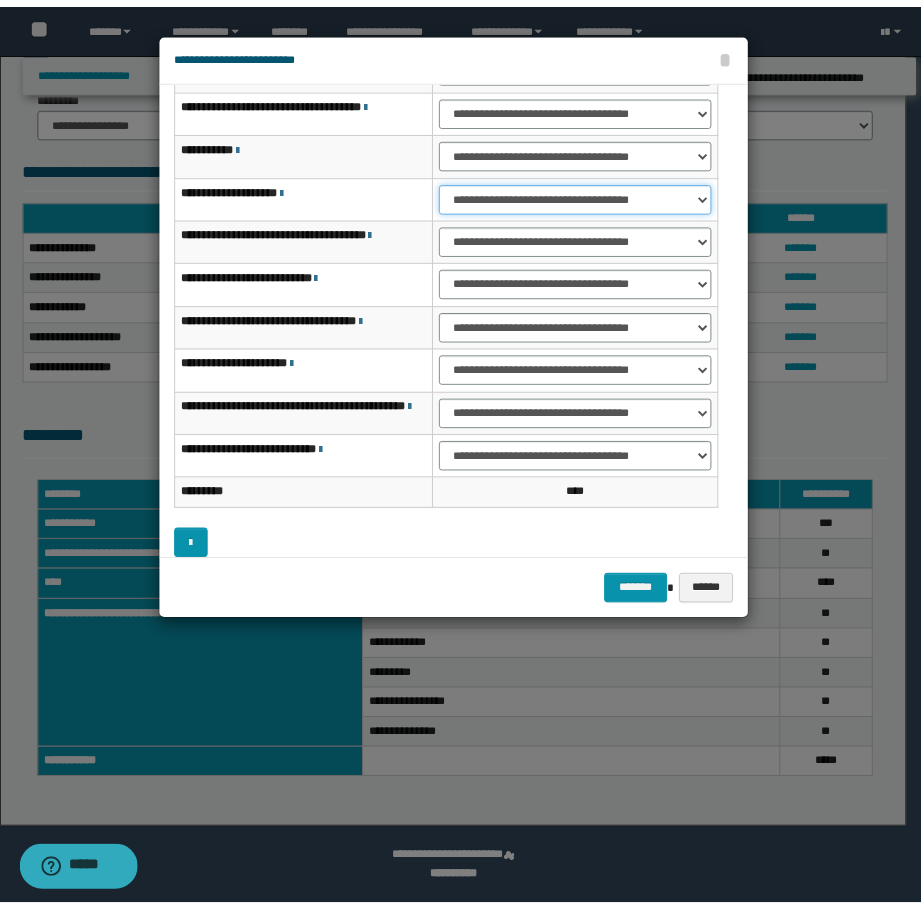 scroll, scrollTop: 127, scrollLeft: 0, axis: vertical 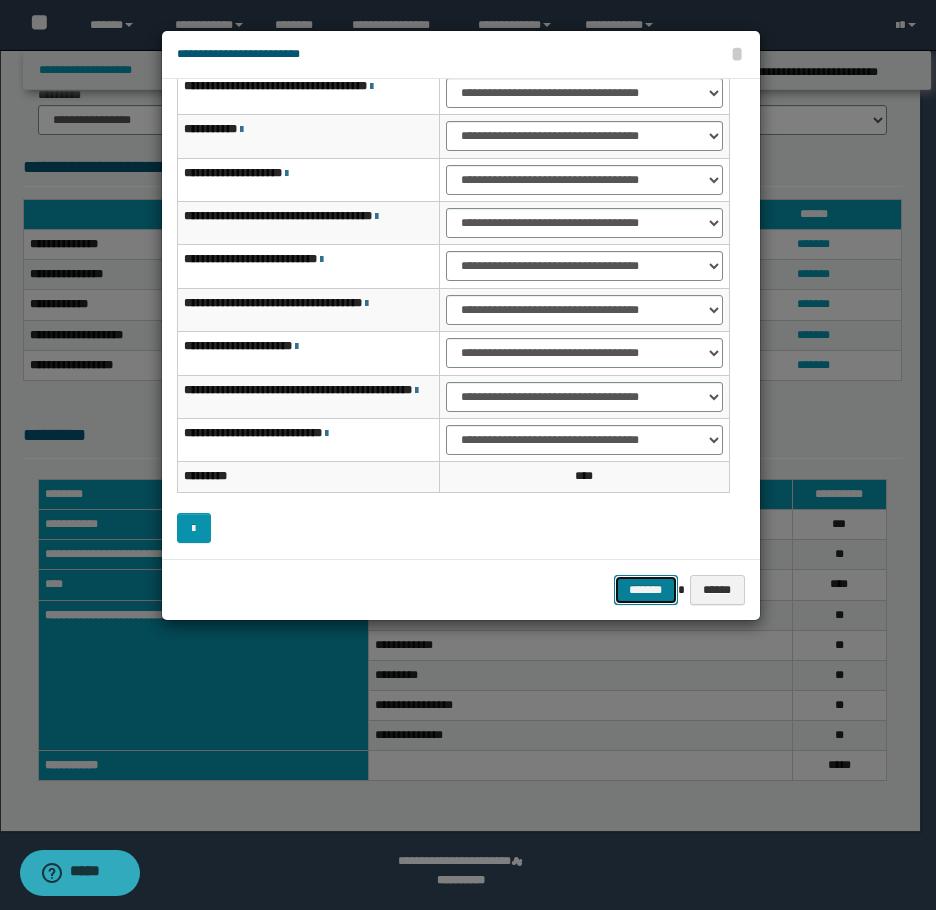 click on "*******" at bounding box center (646, 590) 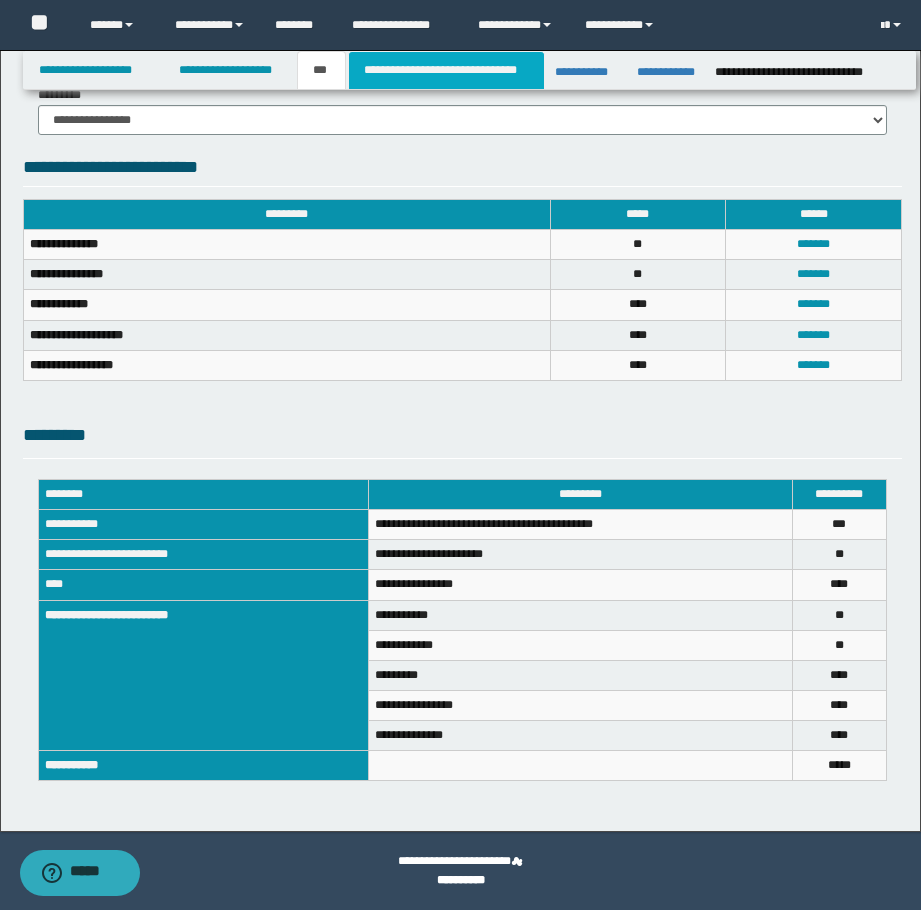 click on "**********" at bounding box center (446, 70) 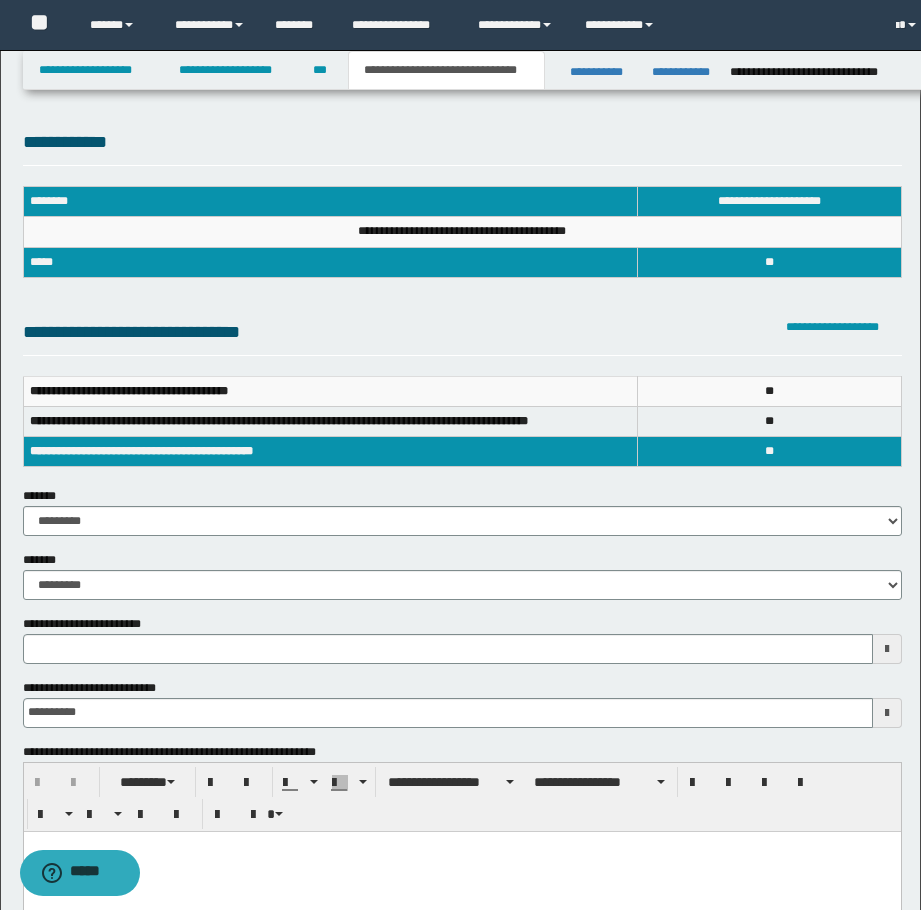 scroll, scrollTop: 0, scrollLeft: 0, axis: both 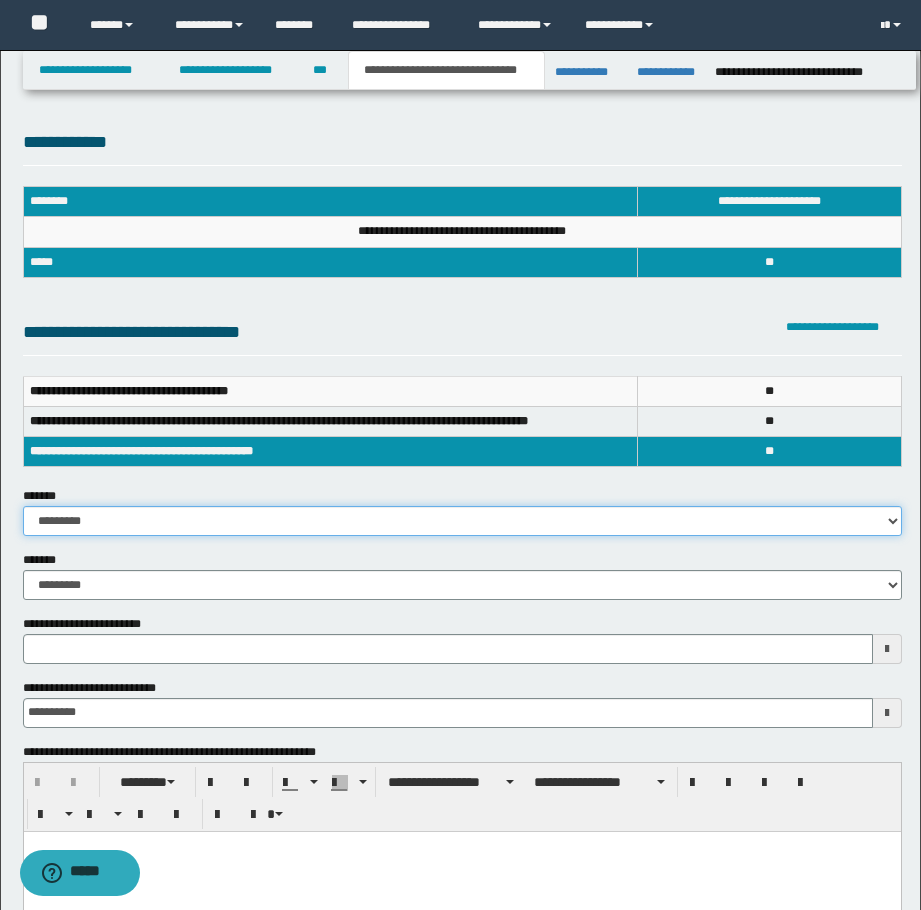 click on "**********" at bounding box center (462, 521) 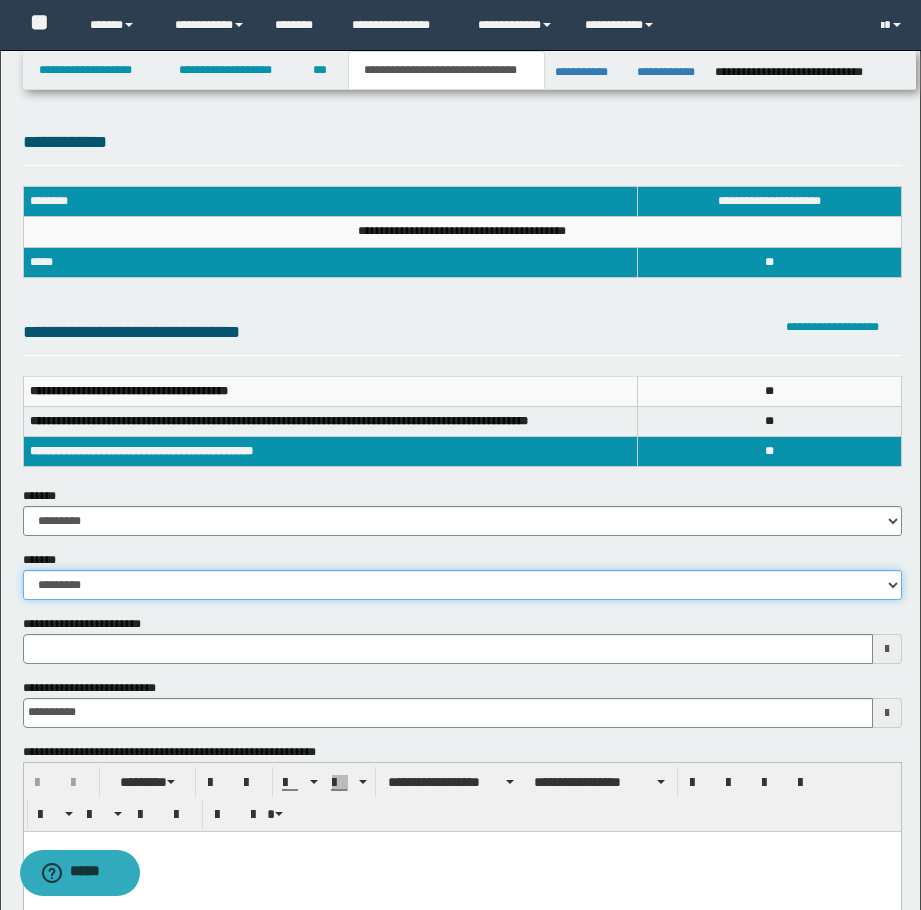 click on "**********" at bounding box center [462, 585] 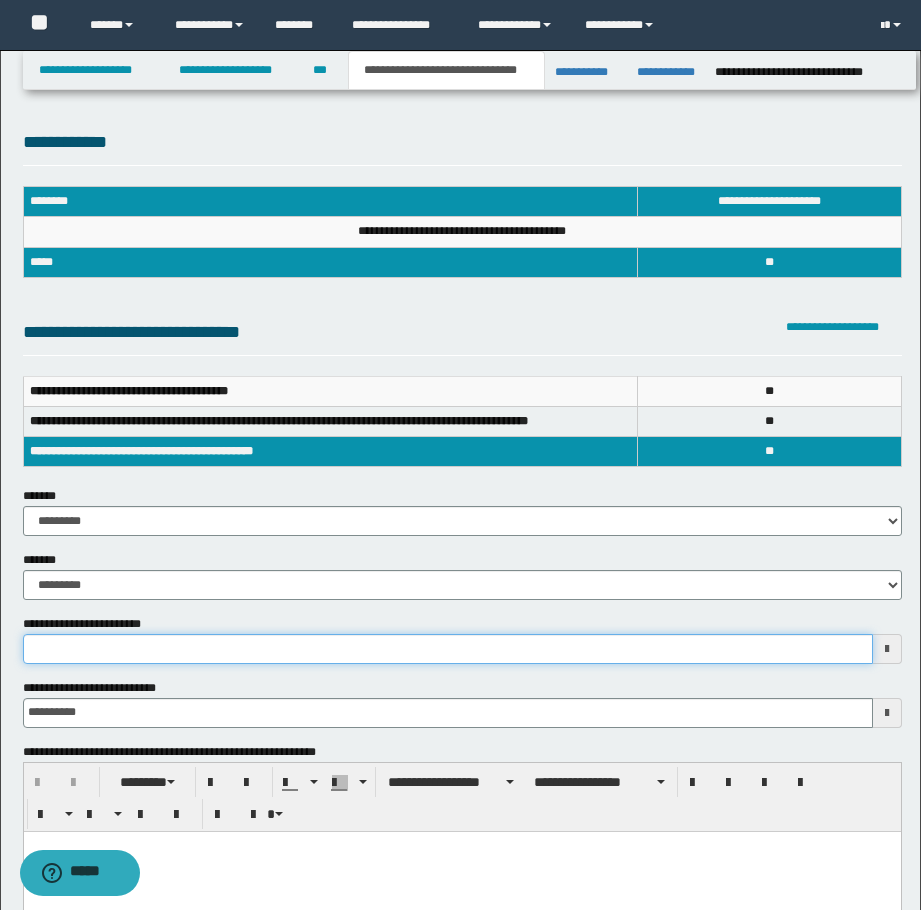 click on "**********" at bounding box center (448, 649) 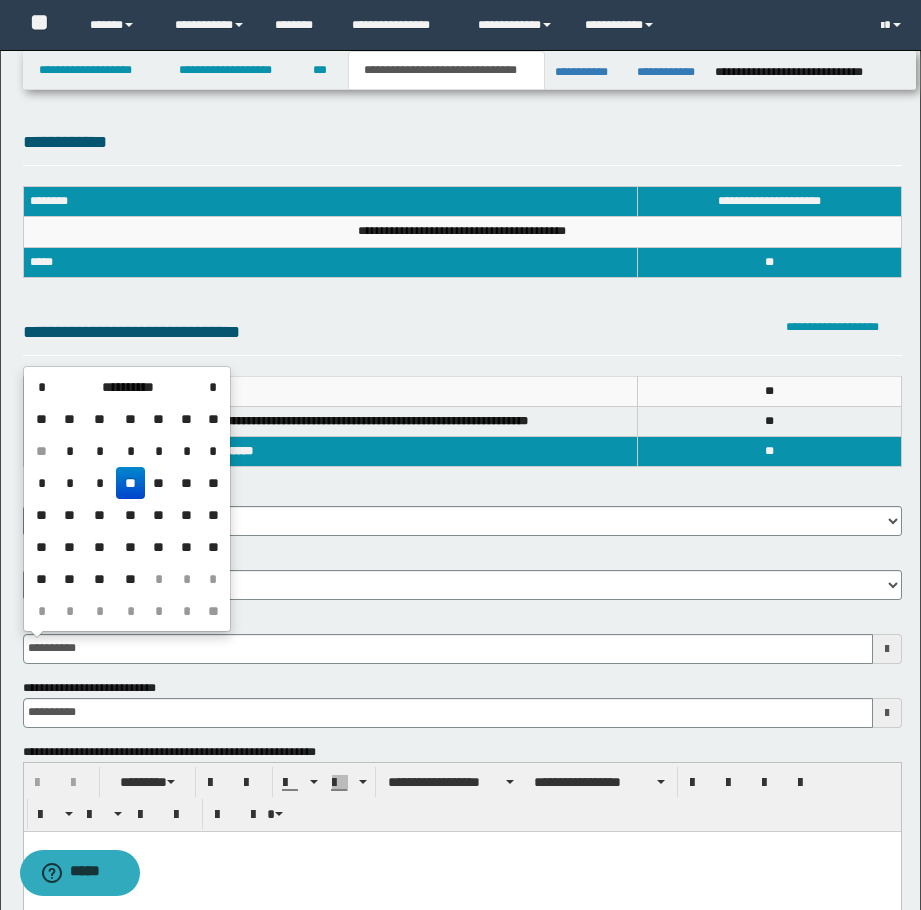 click on "**" at bounding box center [130, 483] 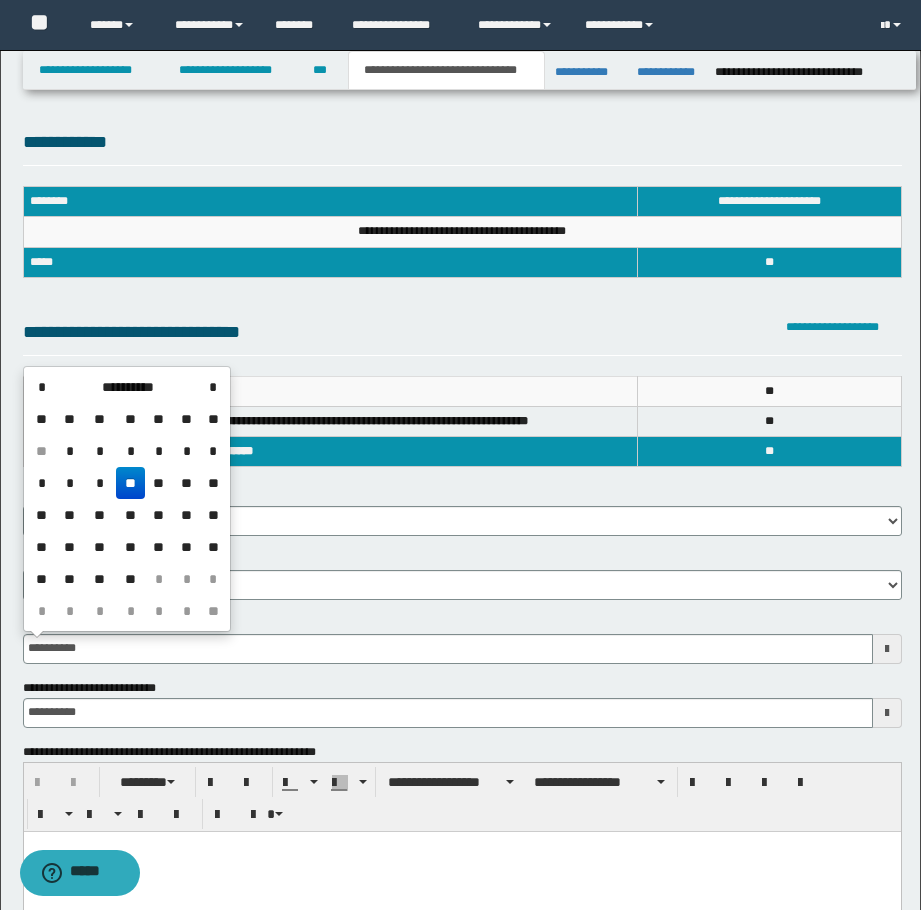 type on "**********" 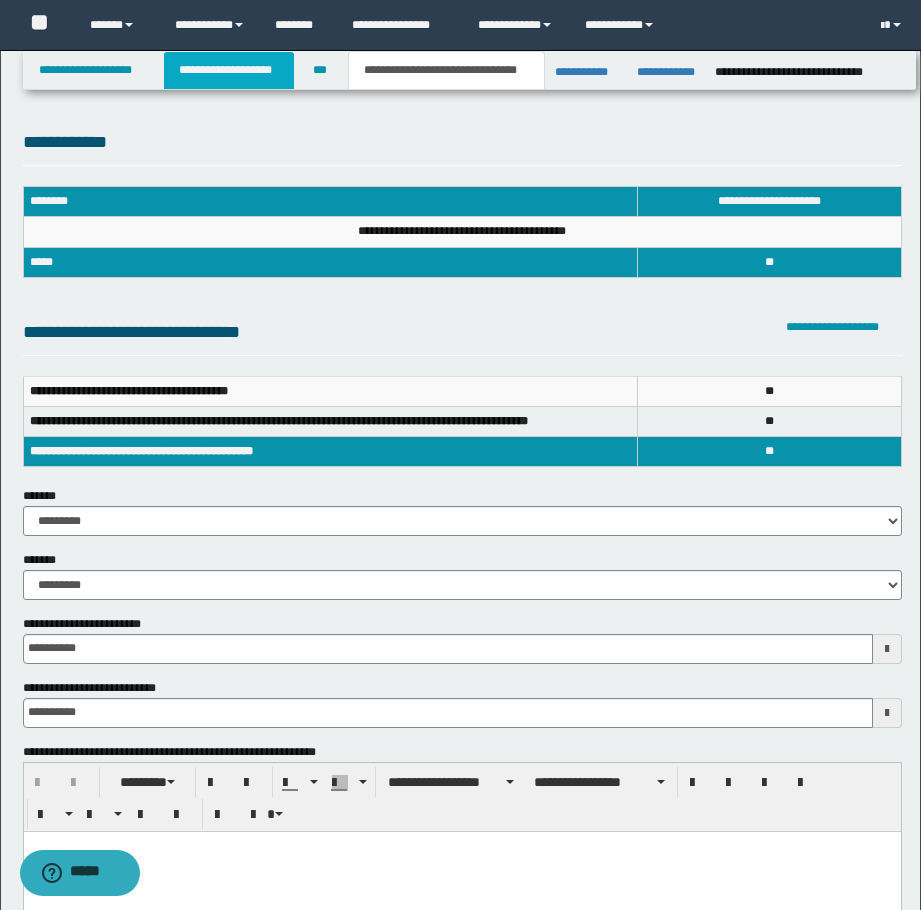 click on "**********" at bounding box center [229, 70] 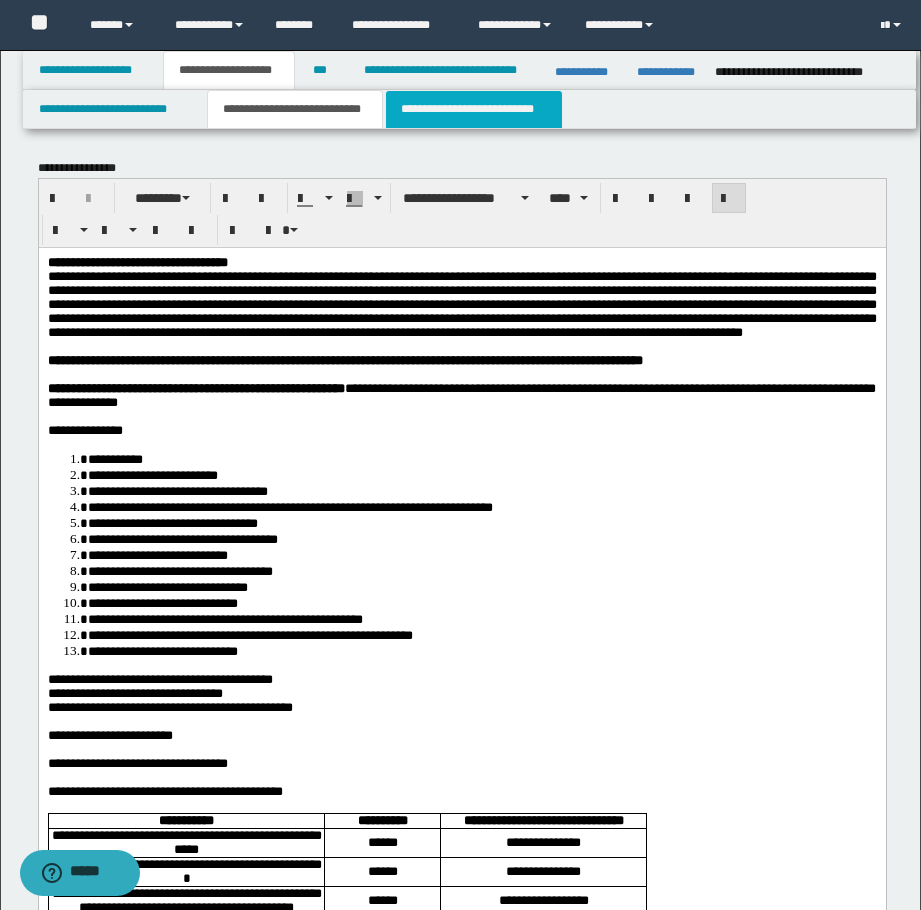 click on "**********" at bounding box center [474, 109] 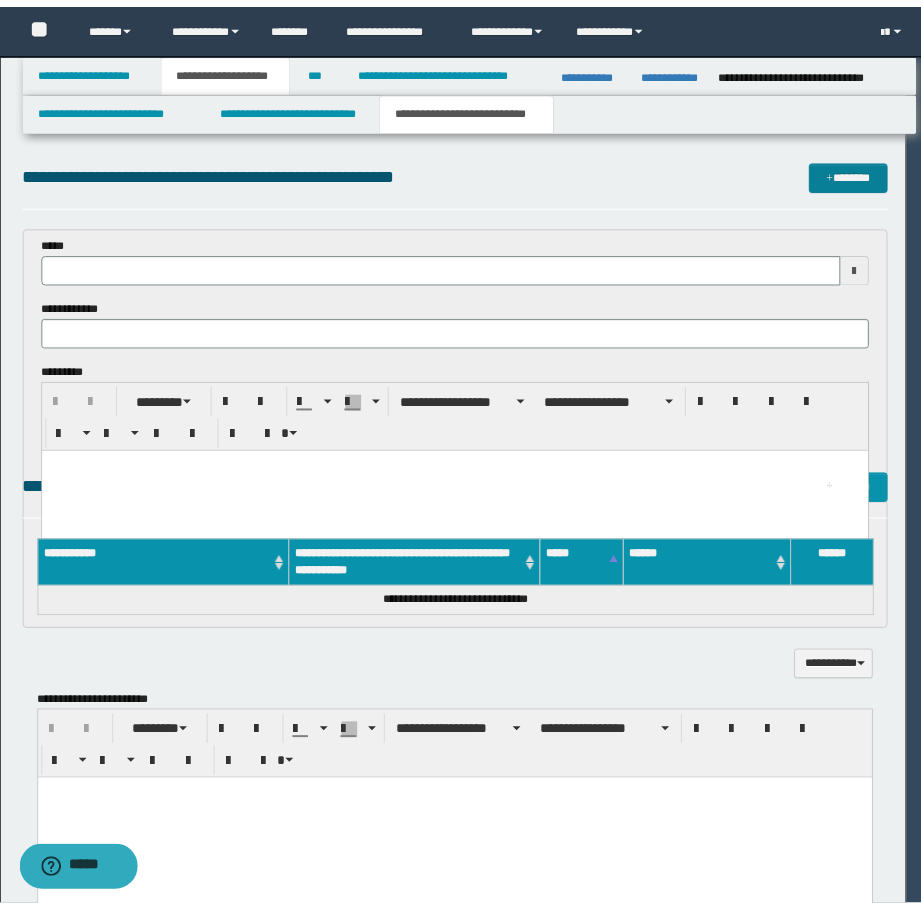 scroll, scrollTop: 0, scrollLeft: 0, axis: both 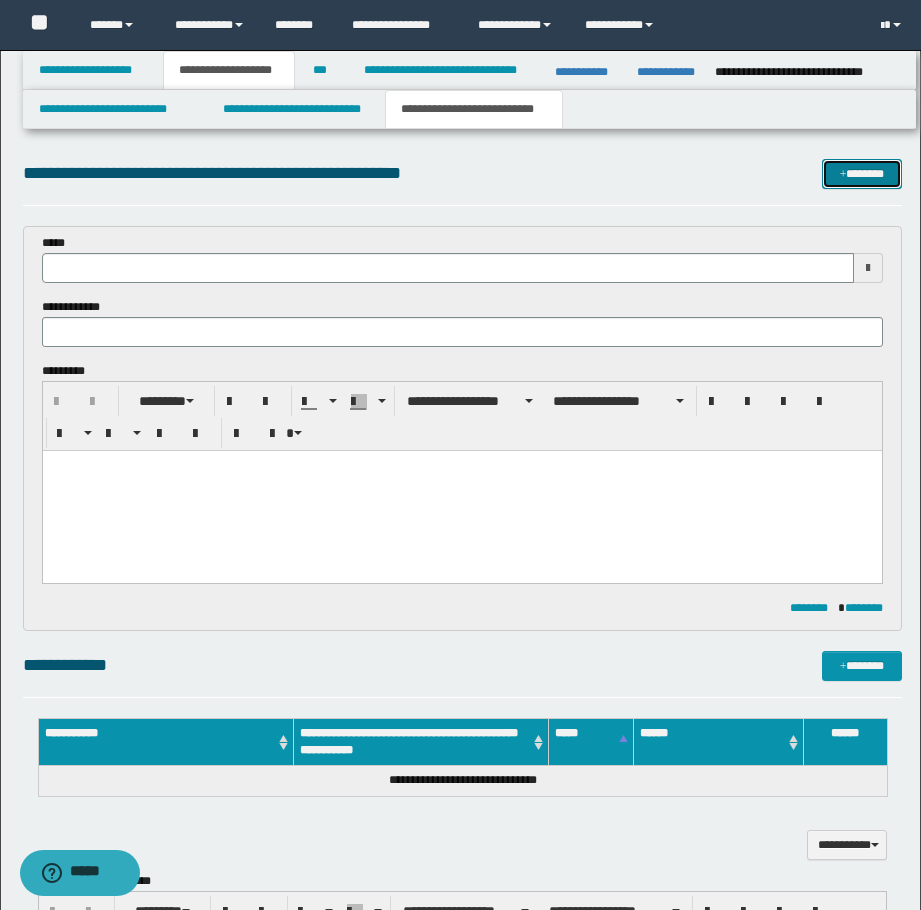 click on "*******" at bounding box center (862, 174) 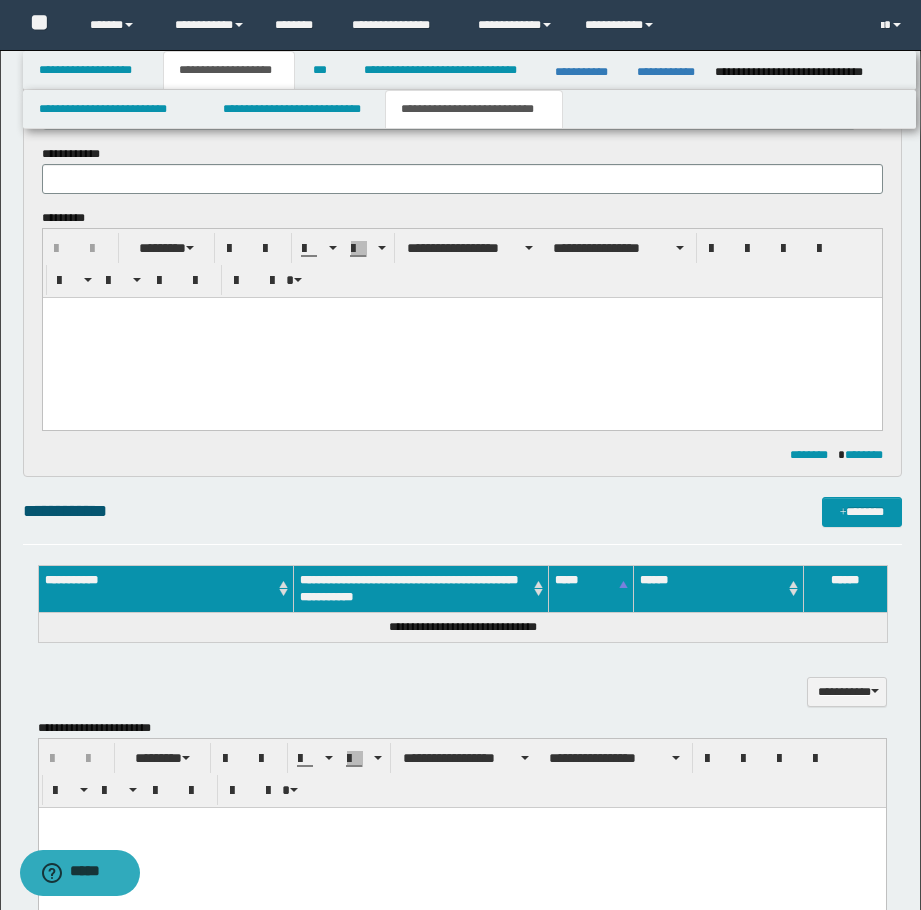 scroll, scrollTop: 458, scrollLeft: 0, axis: vertical 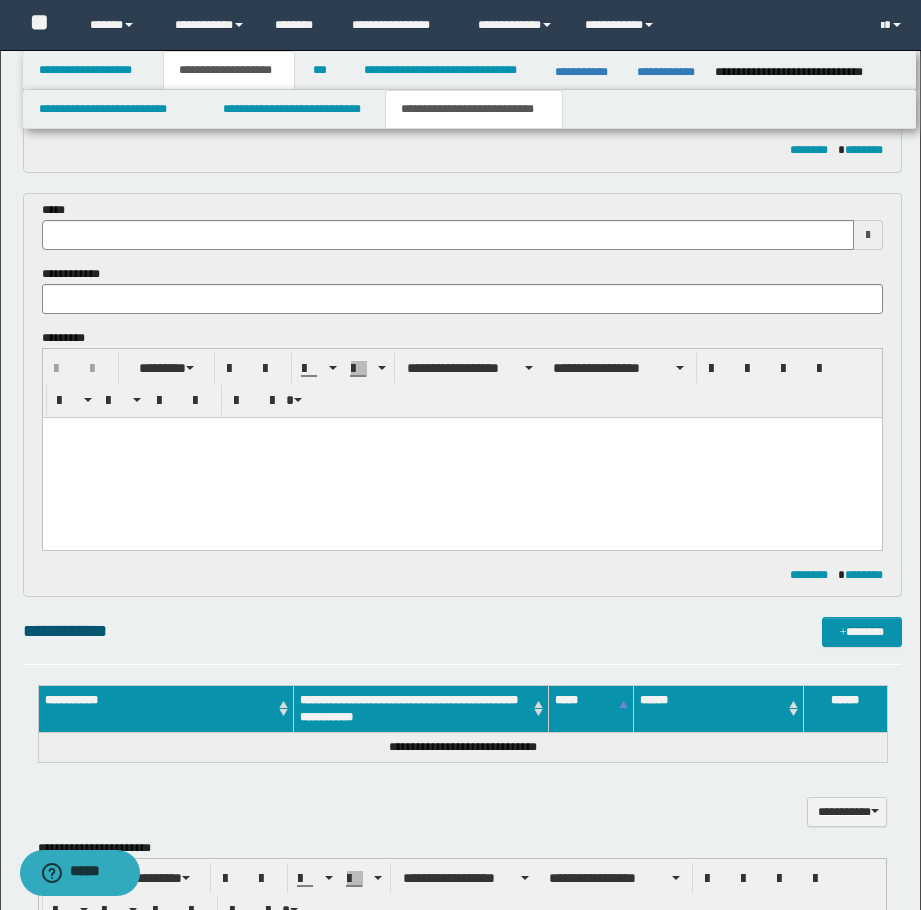 type 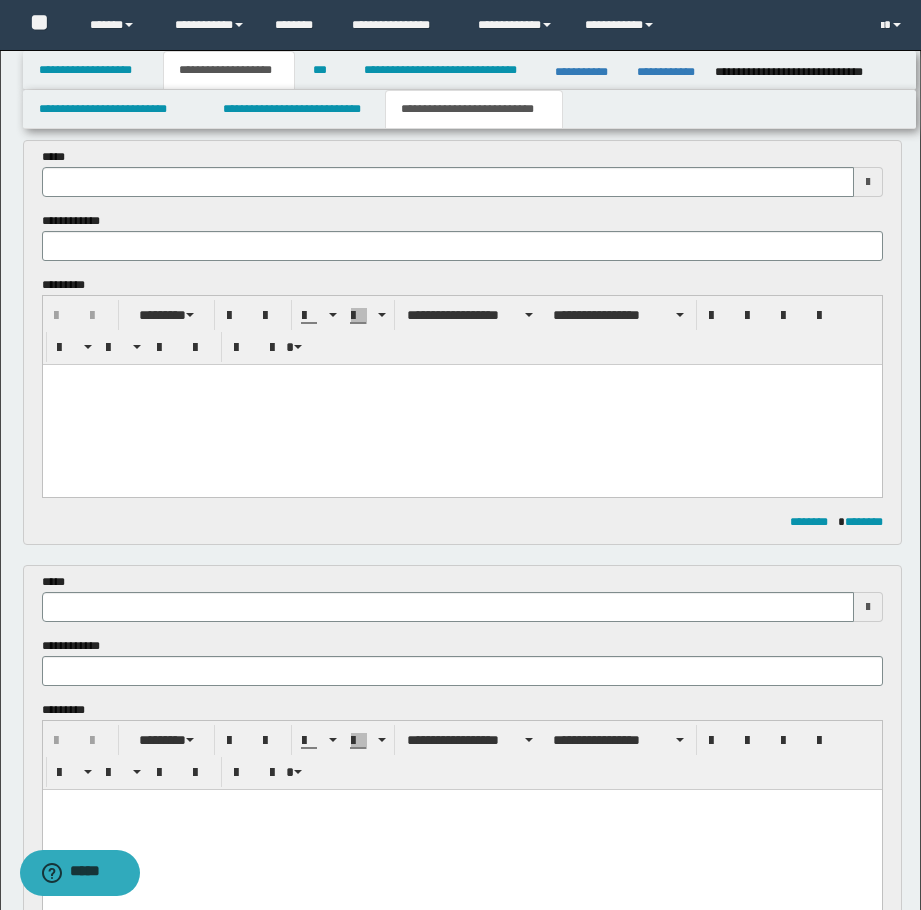 scroll, scrollTop: 78, scrollLeft: 0, axis: vertical 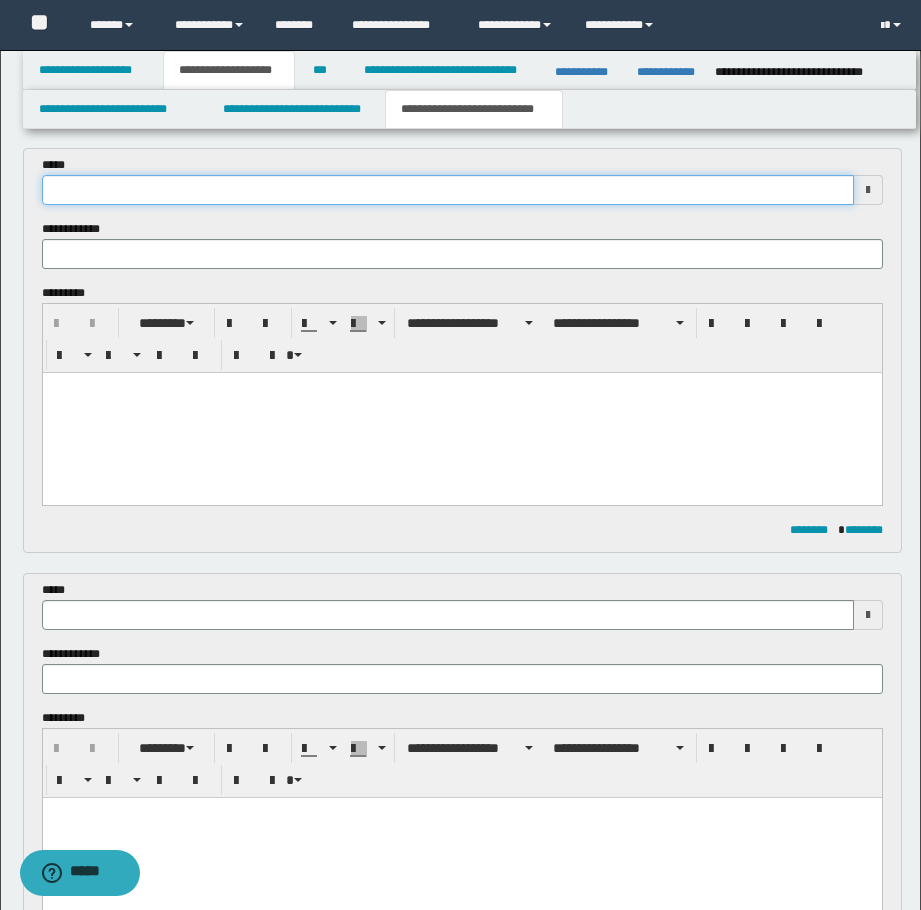 click at bounding box center [448, 190] 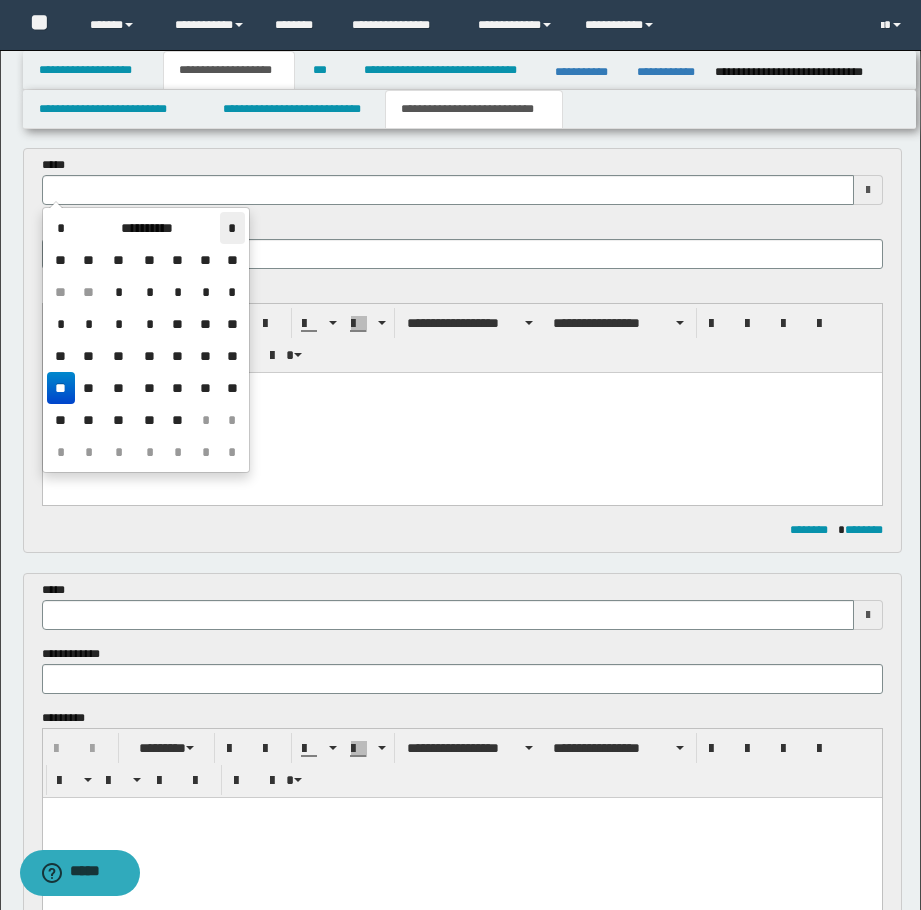 click on "*" at bounding box center (232, 228) 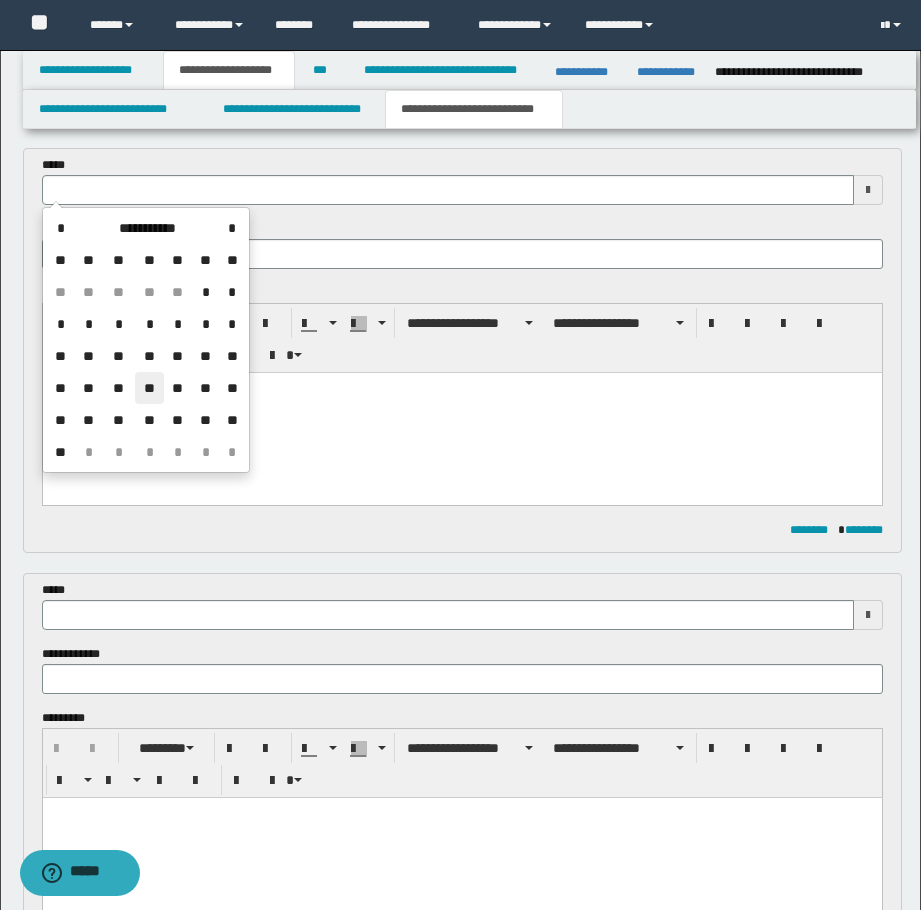 drag, startPoint x: 153, startPoint y: 393, endPoint x: 106, endPoint y: 33, distance: 363.05508 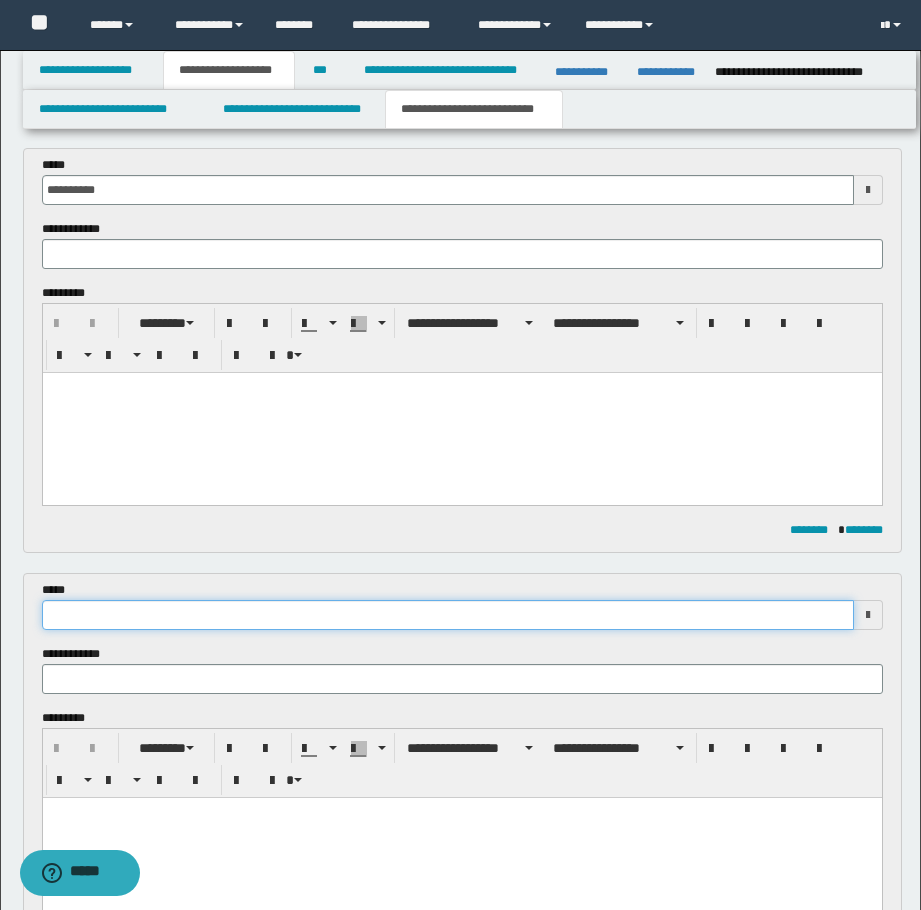 click at bounding box center (448, 615) 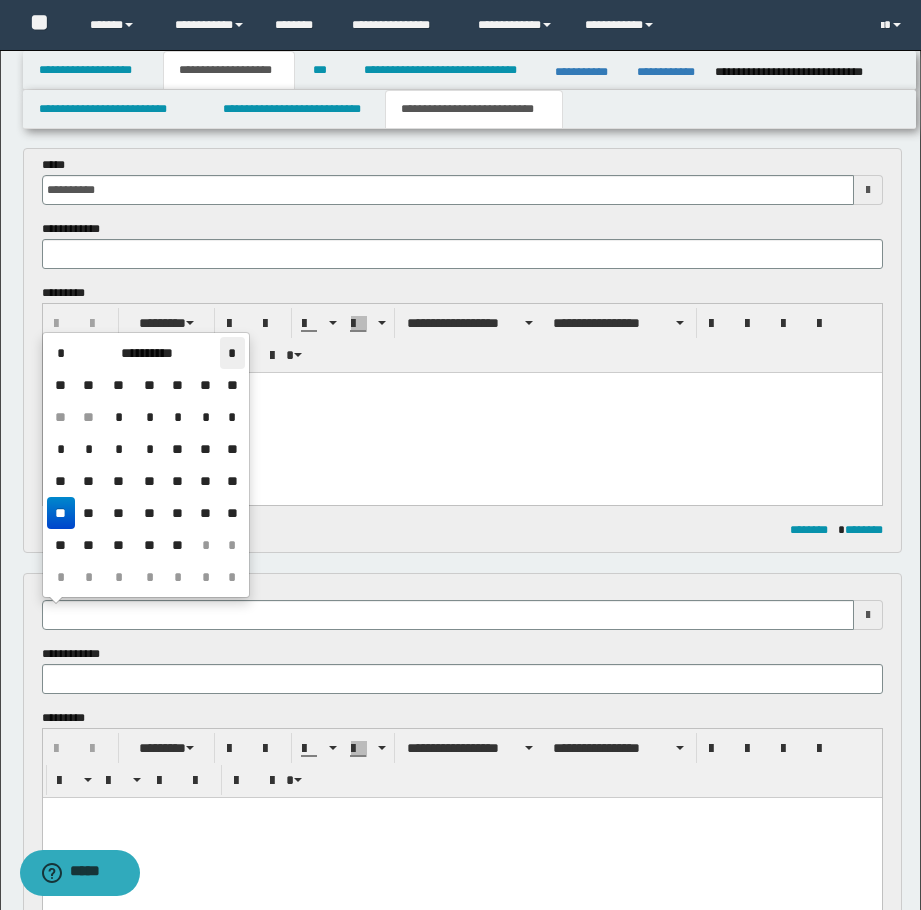 click on "*" at bounding box center (232, 353) 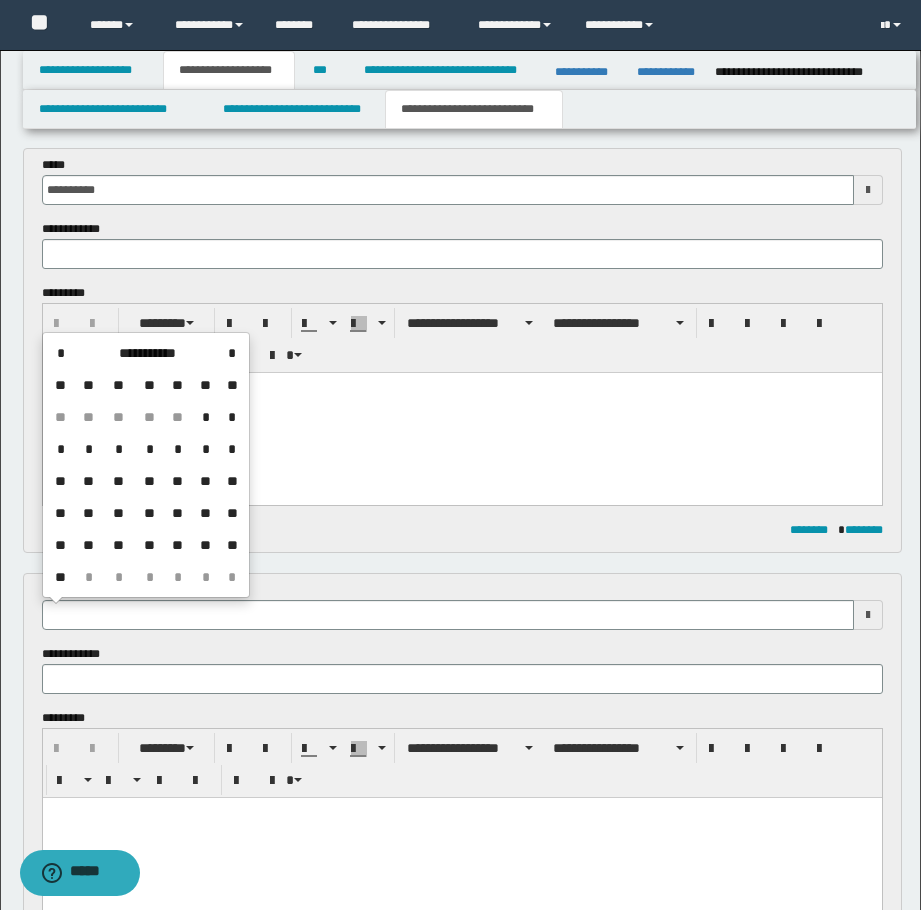 click on "**" at bounding box center [149, 513] 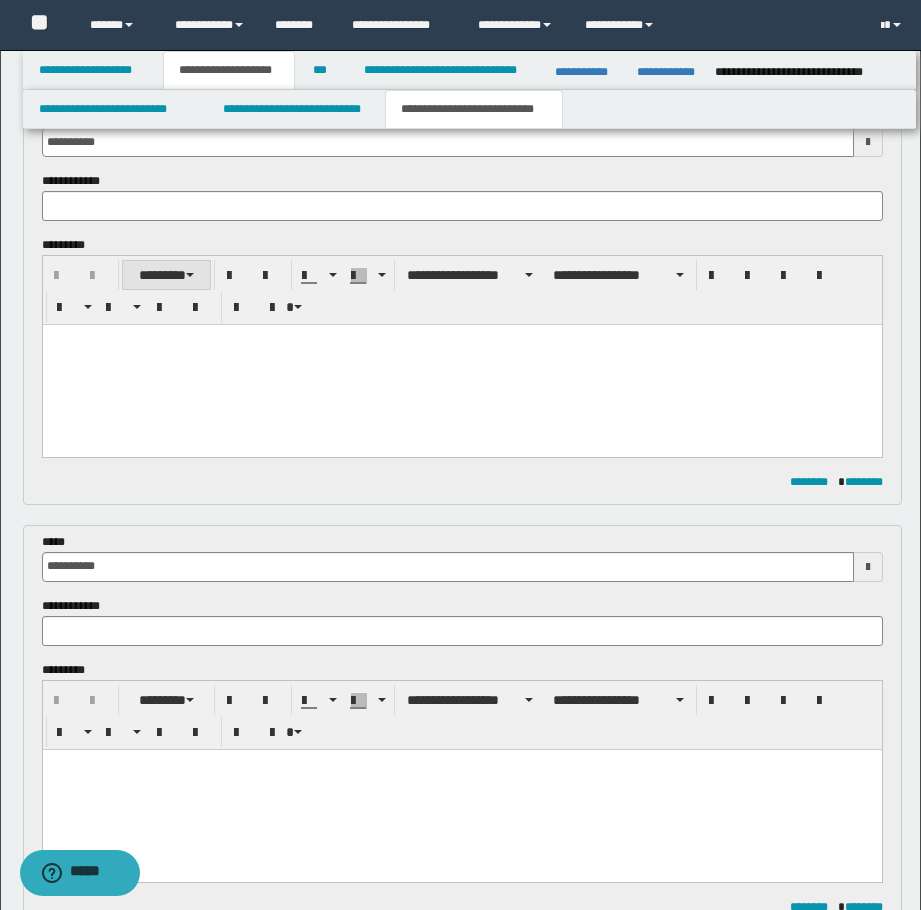 scroll, scrollTop: 0, scrollLeft: 0, axis: both 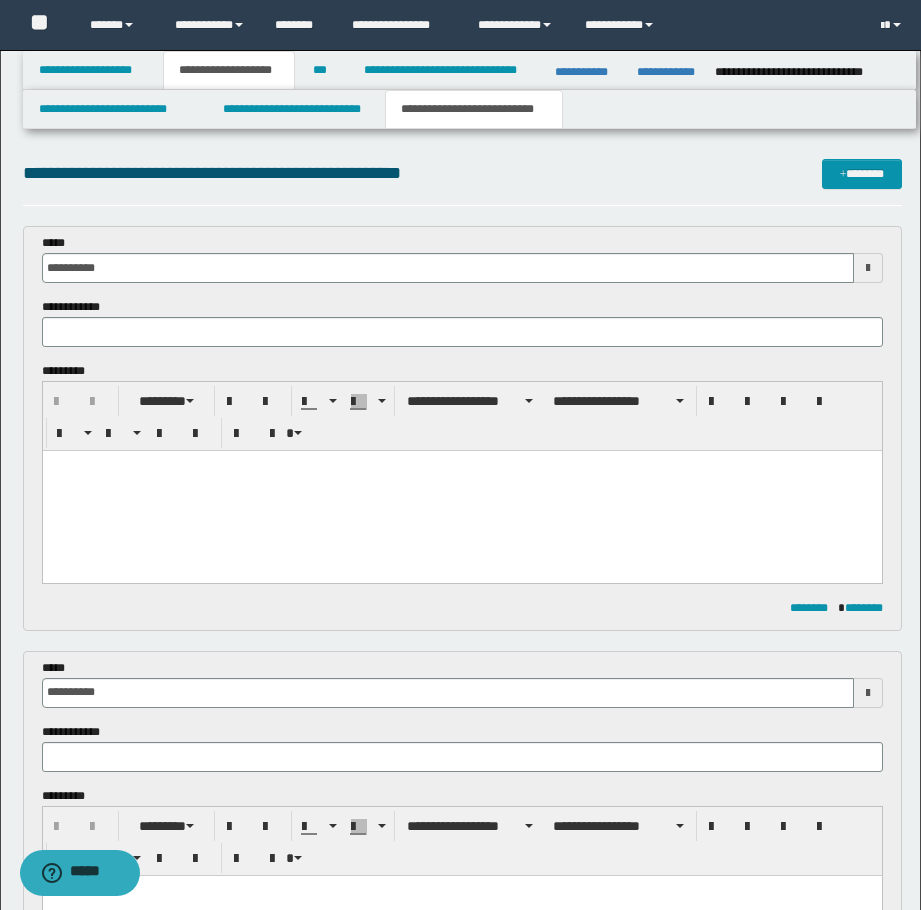 click at bounding box center (461, 466) 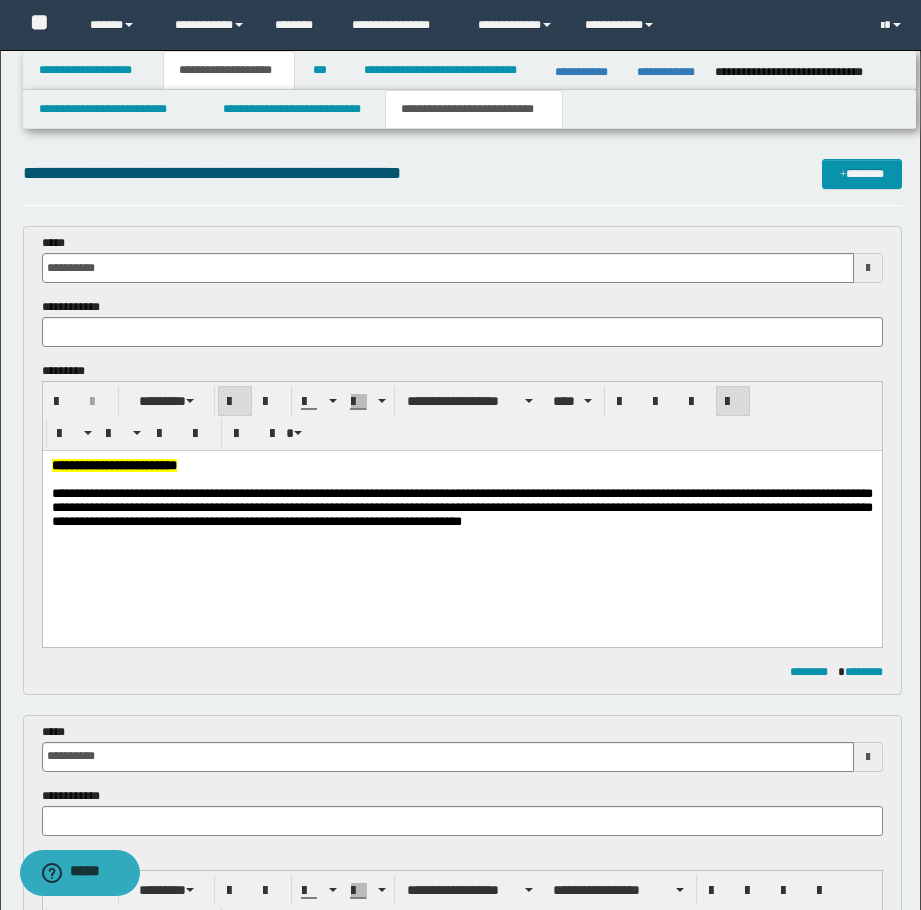 click on "**********" at bounding box center [113, 465] 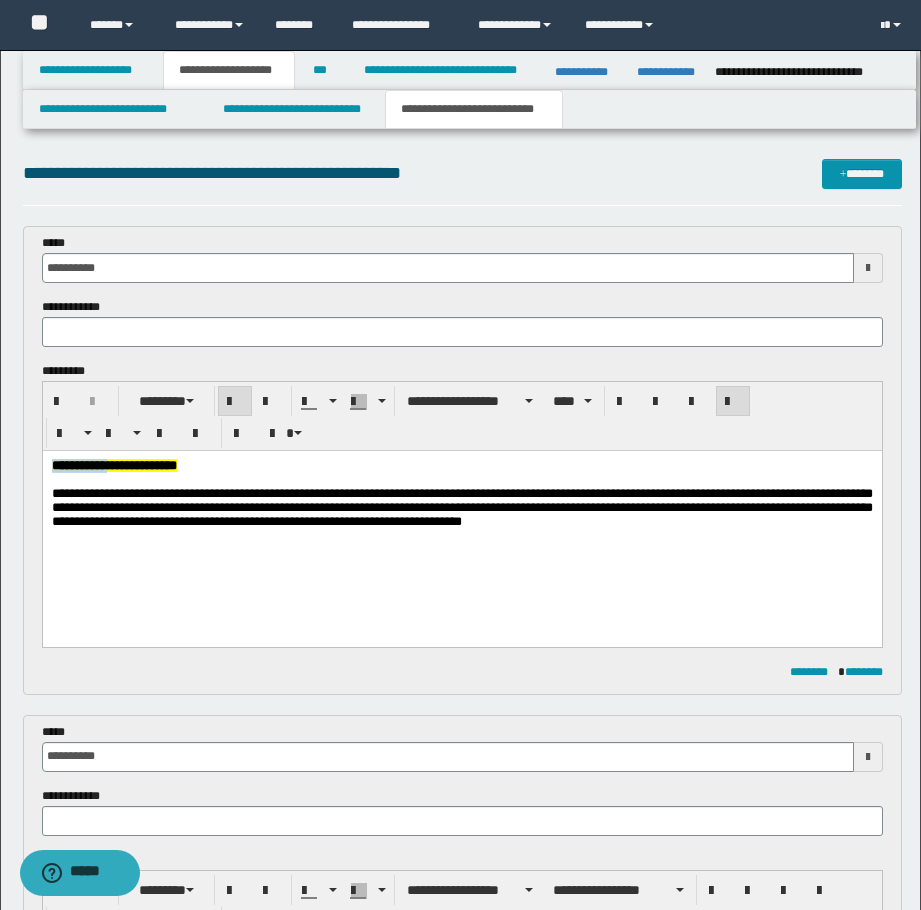 click on "**********" at bounding box center (113, 465) 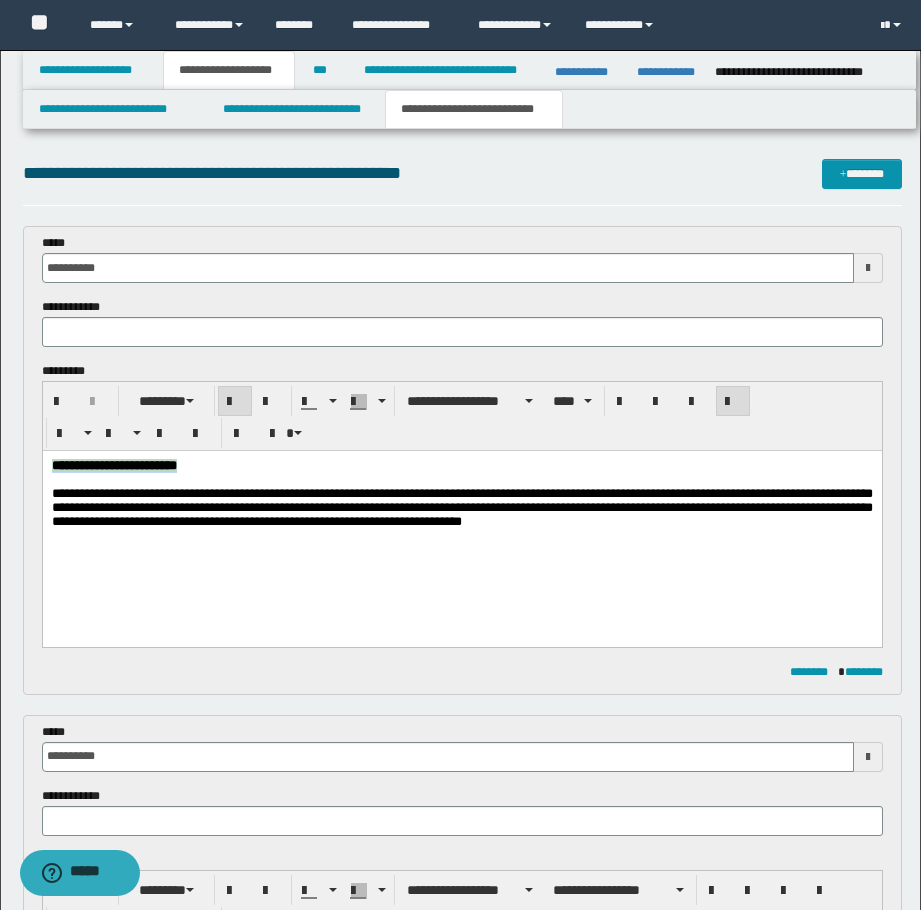 click on "**********" at bounding box center (113, 465) 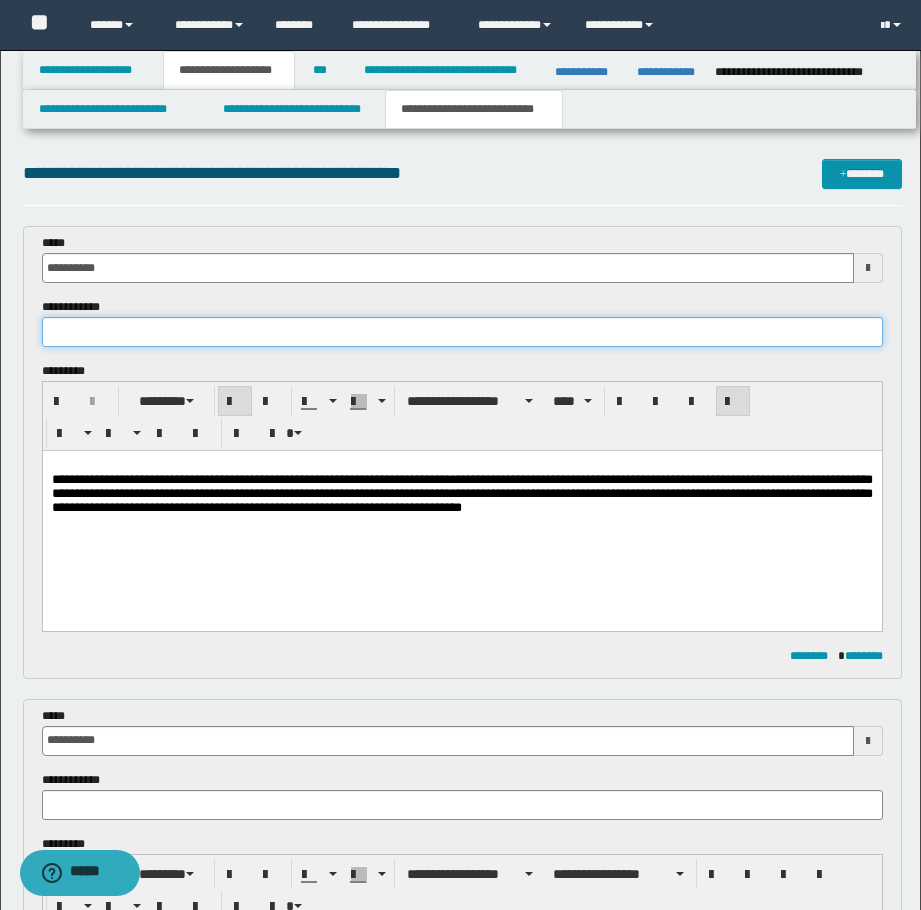 click at bounding box center (462, 332) 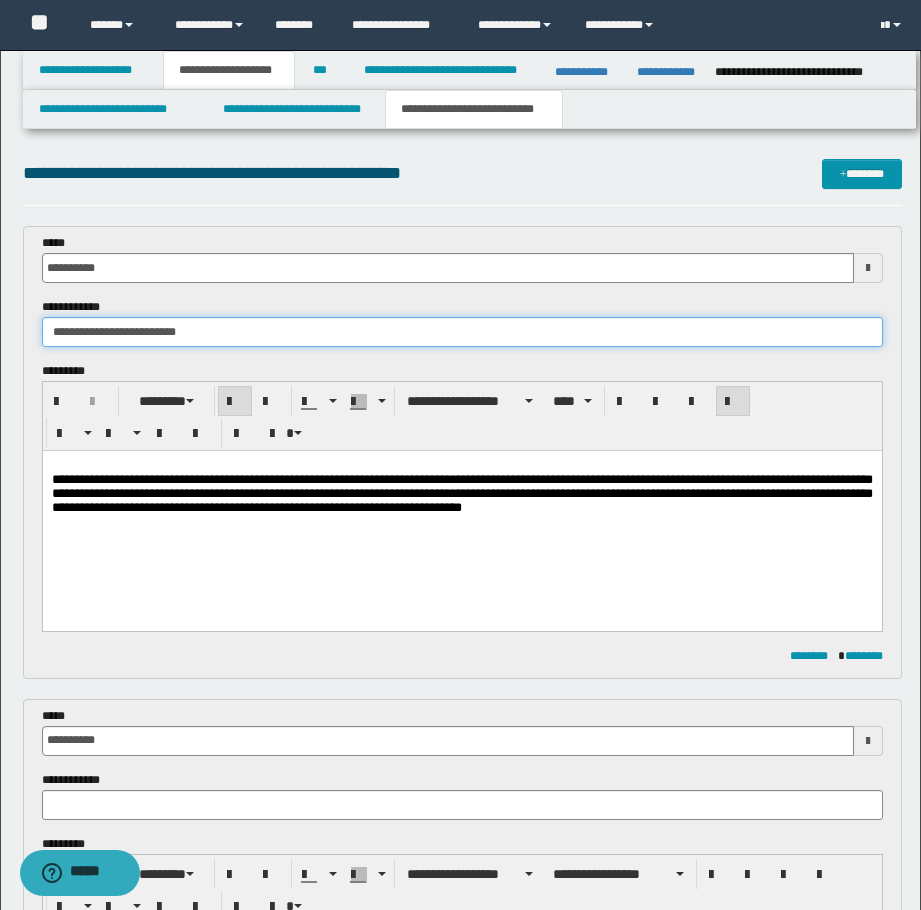 type on "**********" 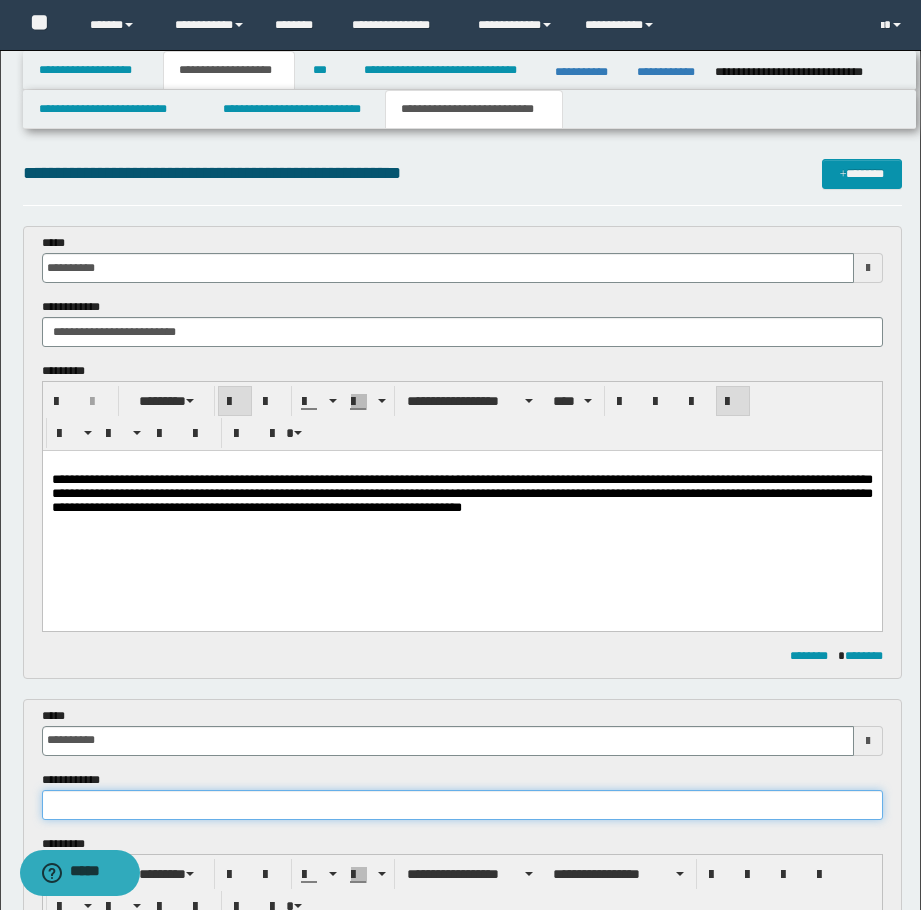 click at bounding box center (462, 805) 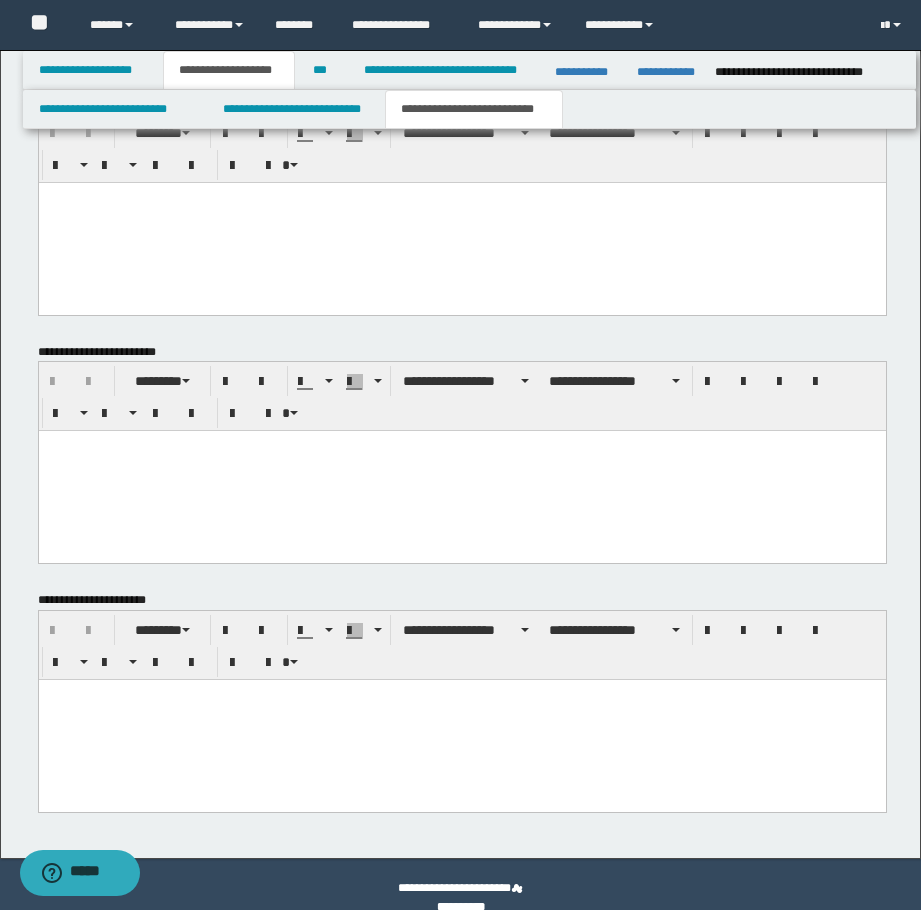 scroll, scrollTop: 1278, scrollLeft: 0, axis: vertical 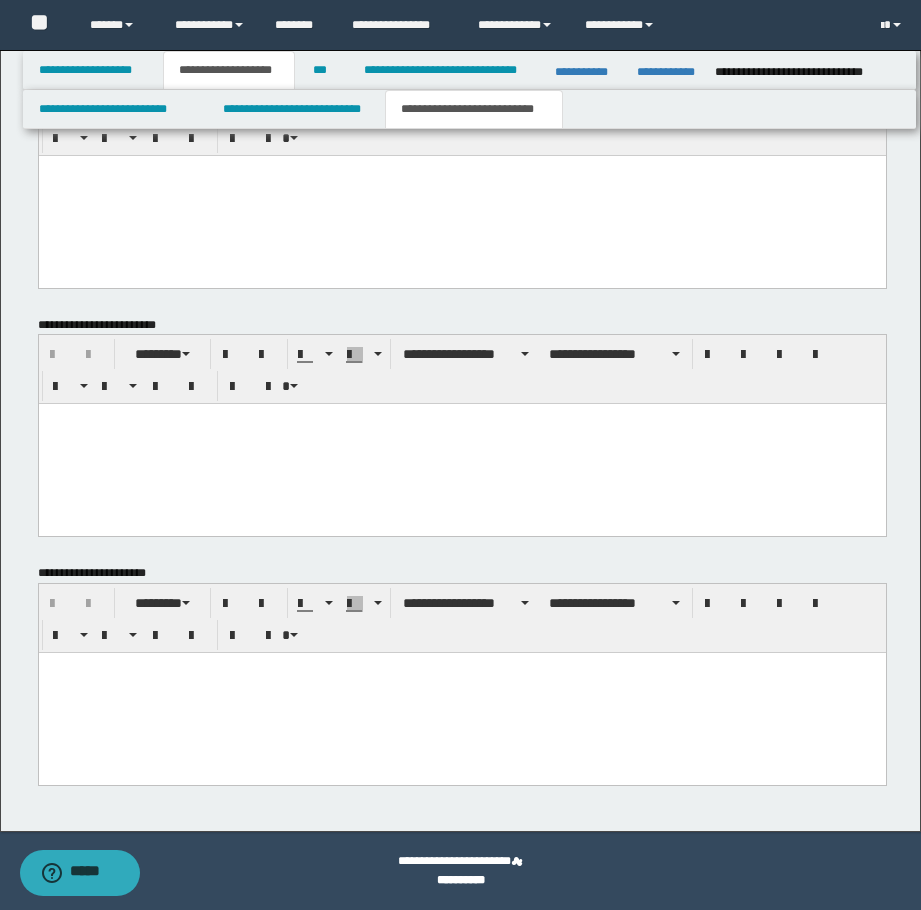 type on "**********" 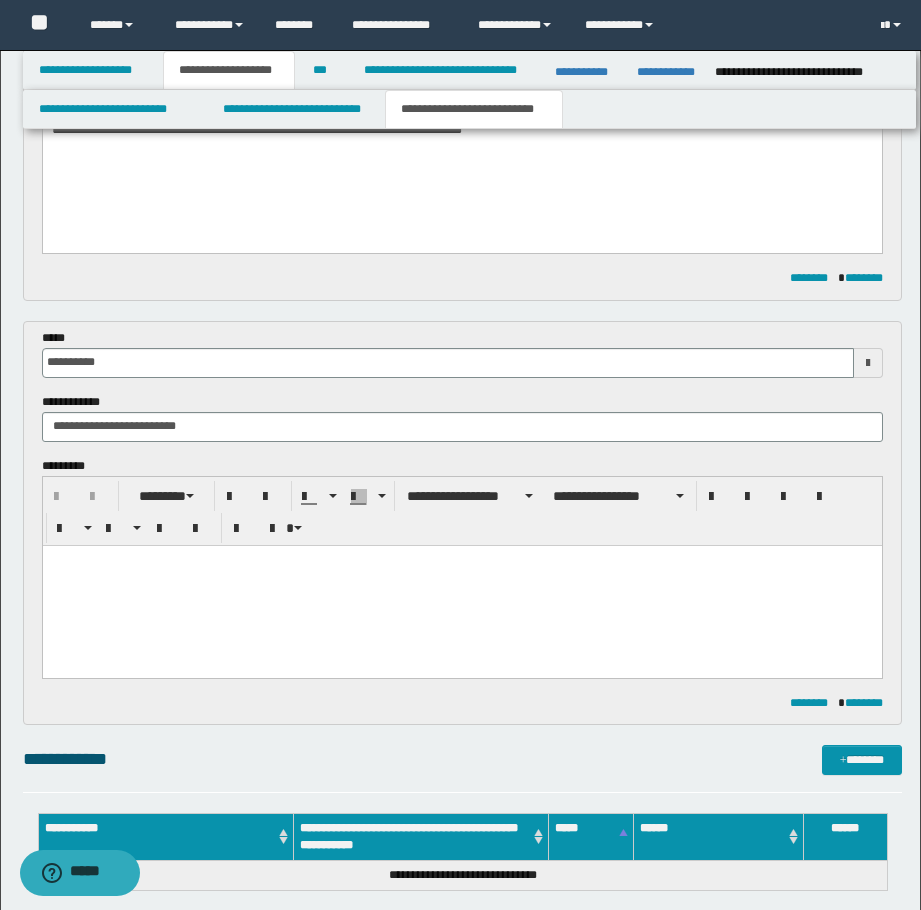scroll, scrollTop: 278, scrollLeft: 0, axis: vertical 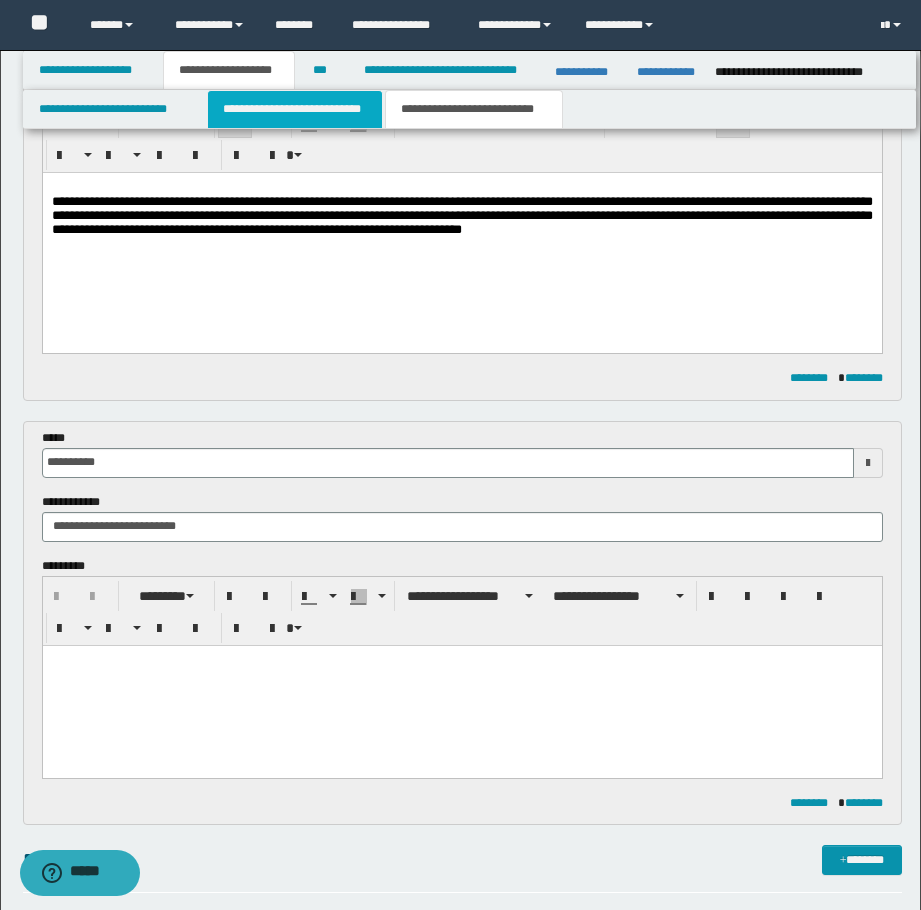 click on "**********" at bounding box center [295, 109] 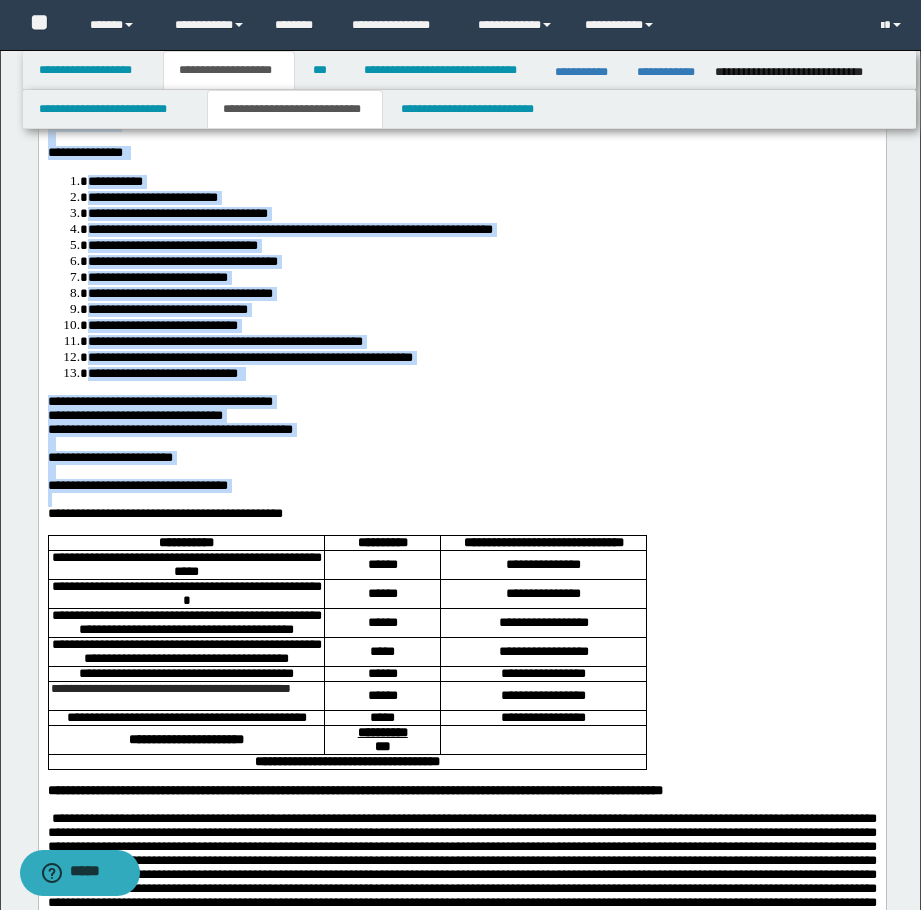 scroll, scrollTop: 0, scrollLeft: 0, axis: both 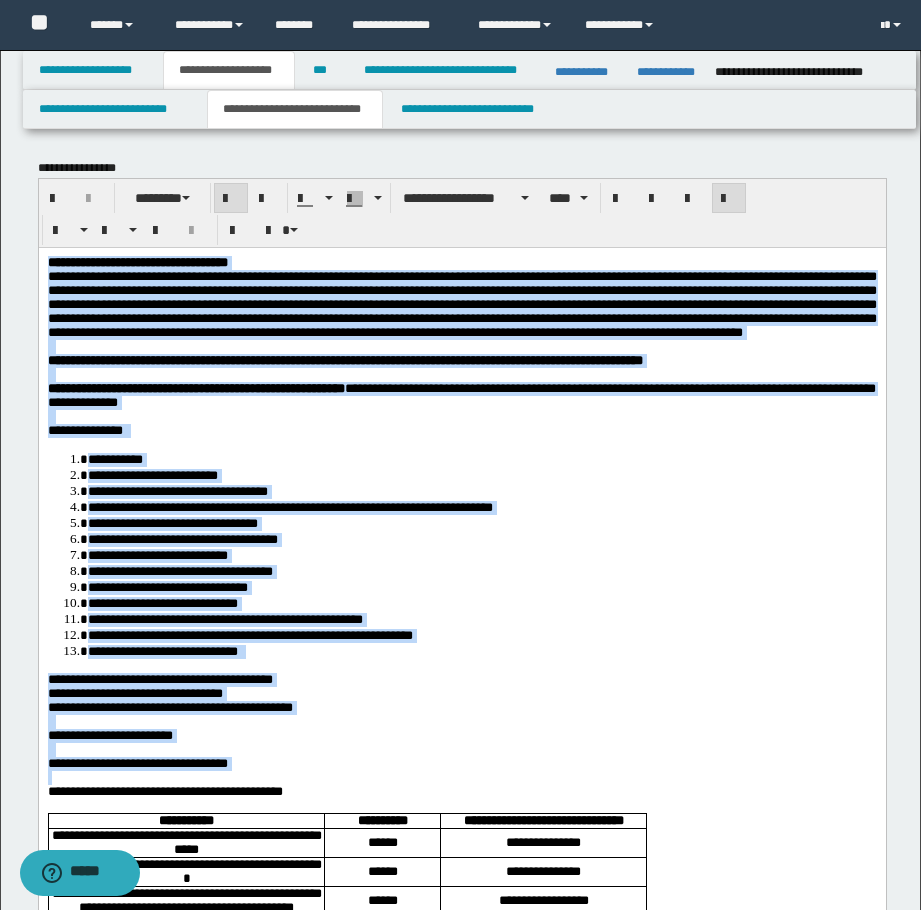 drag, startPoint x: 329, startPoint y: 837, endPoint x: 80, endPoint y: 494, distance: 423.85138 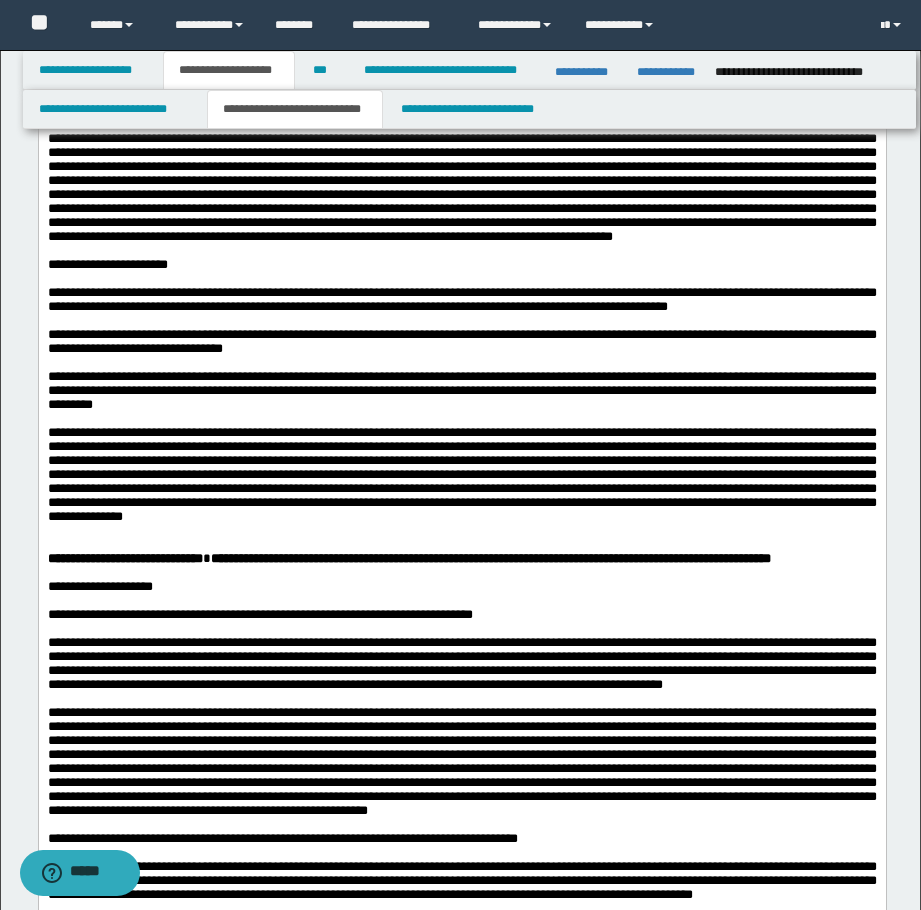 scroll, scrollTop: 1200, scrollLeft: 0, axis: vertical 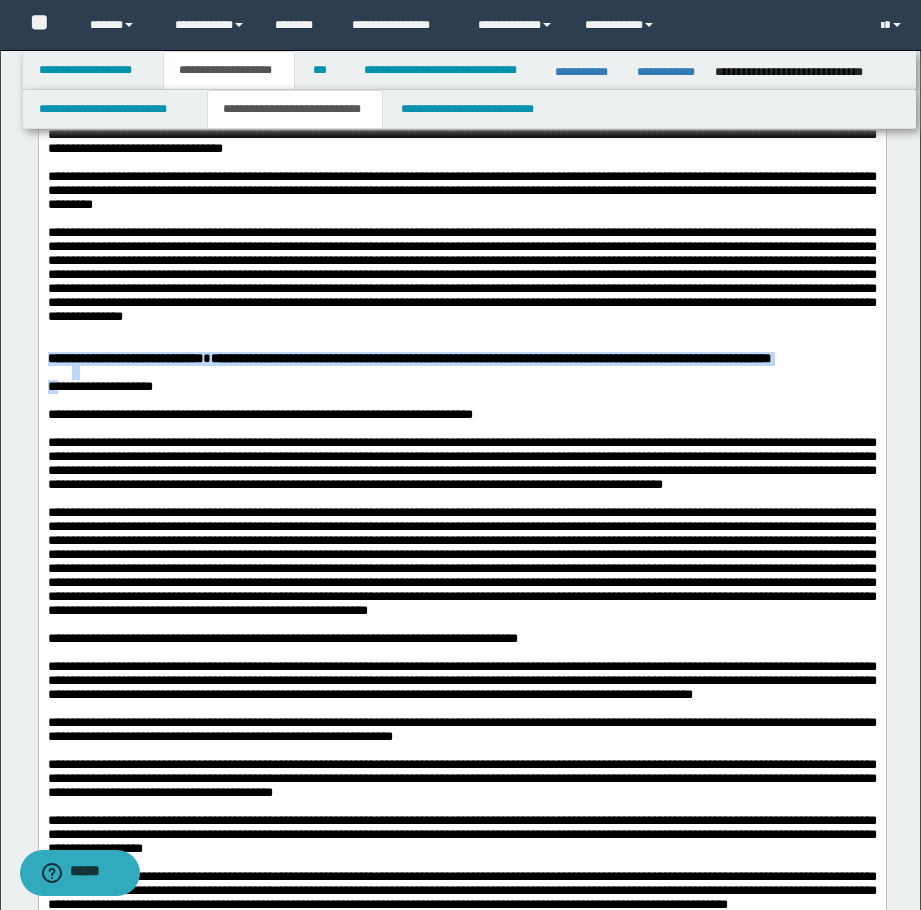 drag, startPoint x: 61, startPoint y: 605, endPoint x: 34, endPoint y: 550, distance: 61.269894 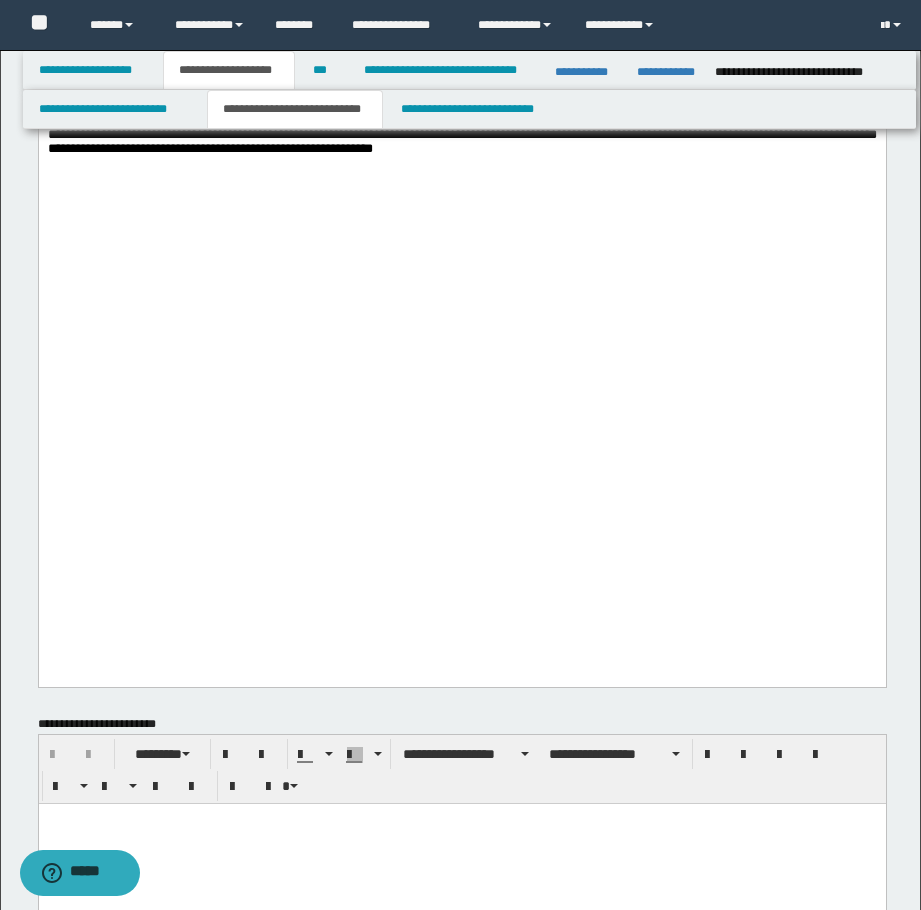 scroll, scrollTop: 2200, scrollLeft: 0, axis: vertical 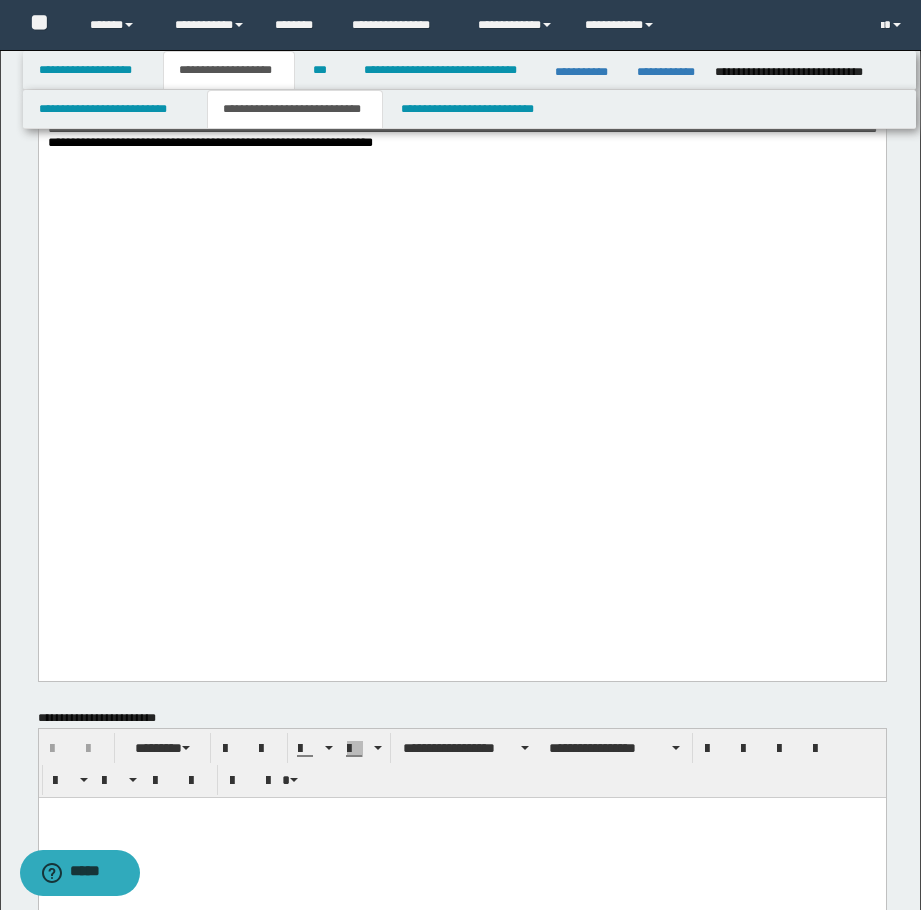 drag, startPoint x: 215, startPoint y: 430, endPoint x: 73, endPoint y: -1592, distance: 2026.98 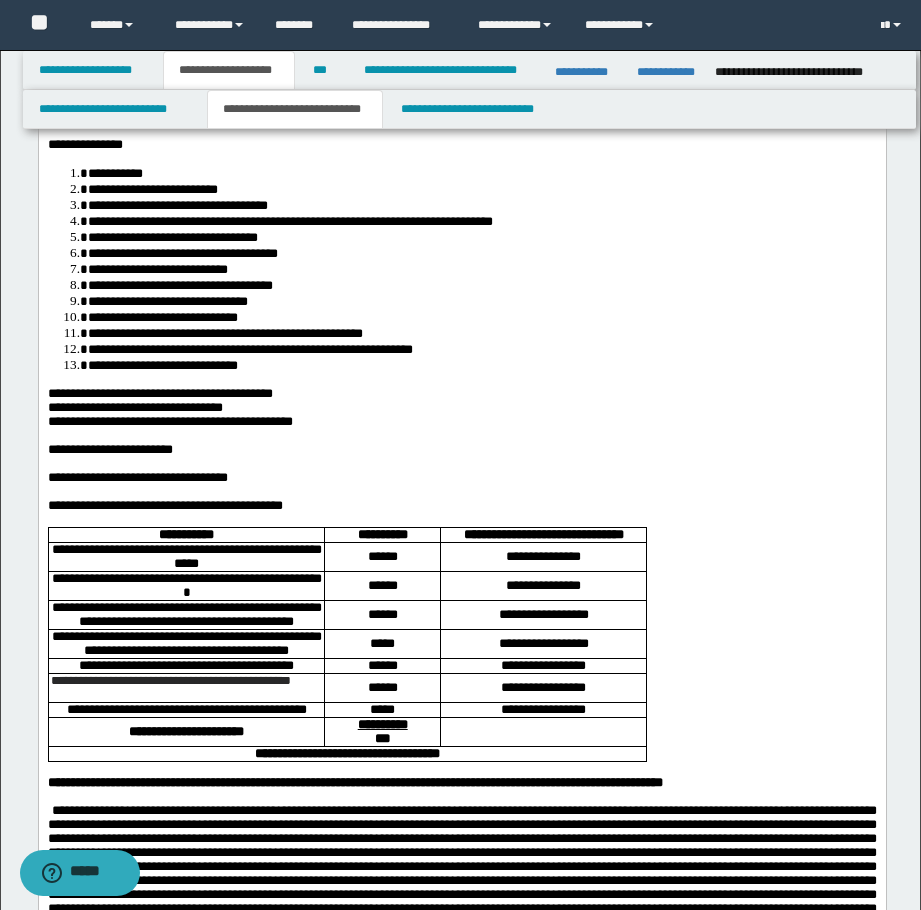 scroll, scrollTop: 281, scrollLeft: 0, axis: vertical 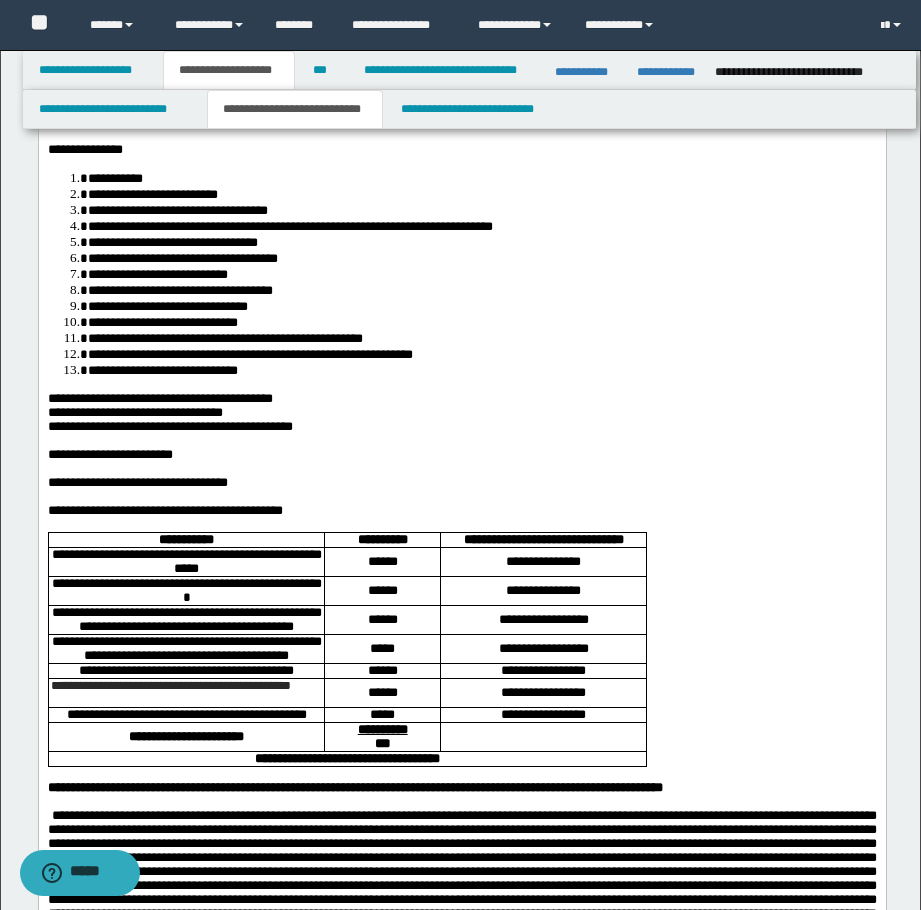 click at bounding box center [461, 441] 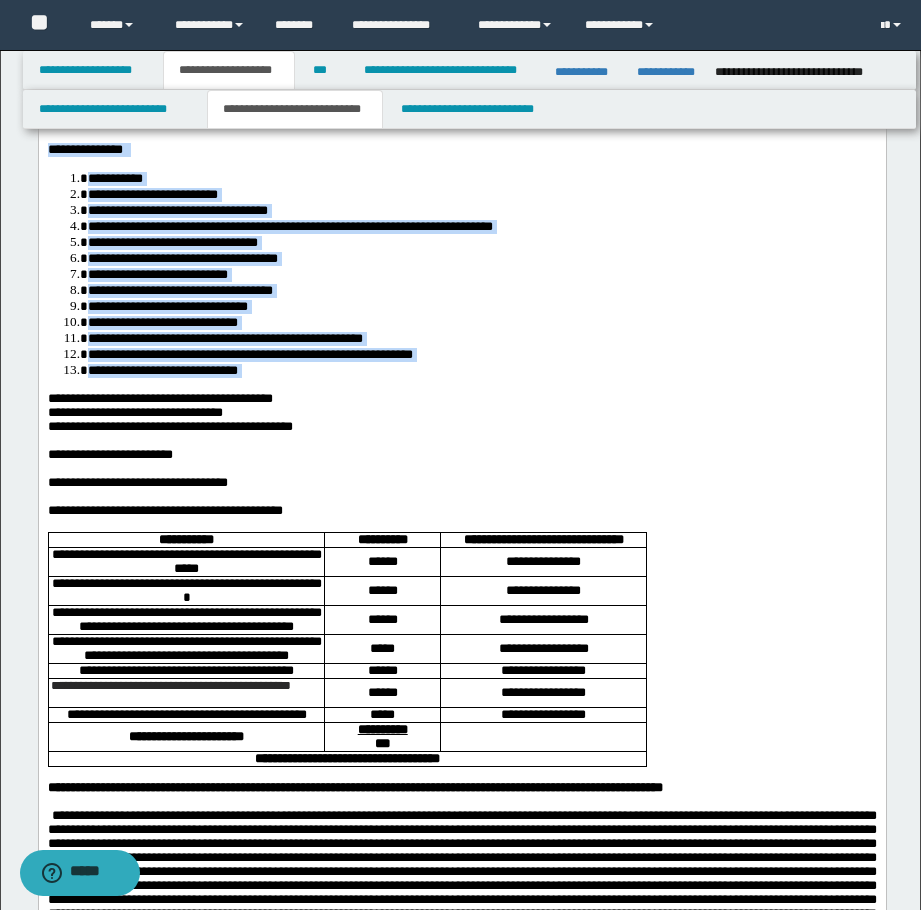 drag, startPoint x: 327, startPoint y: 411, endPoint x: 35, endPoint y: 188, distance: 367.41394 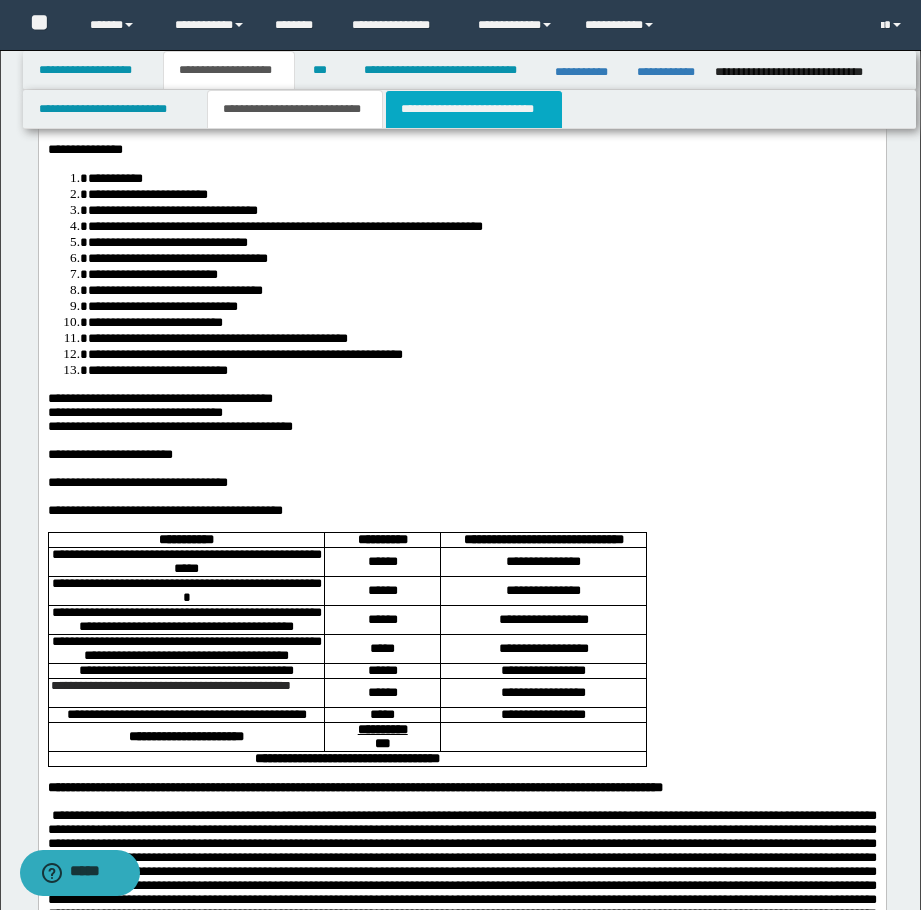 click on "**********" at bounding box center (474, 109) 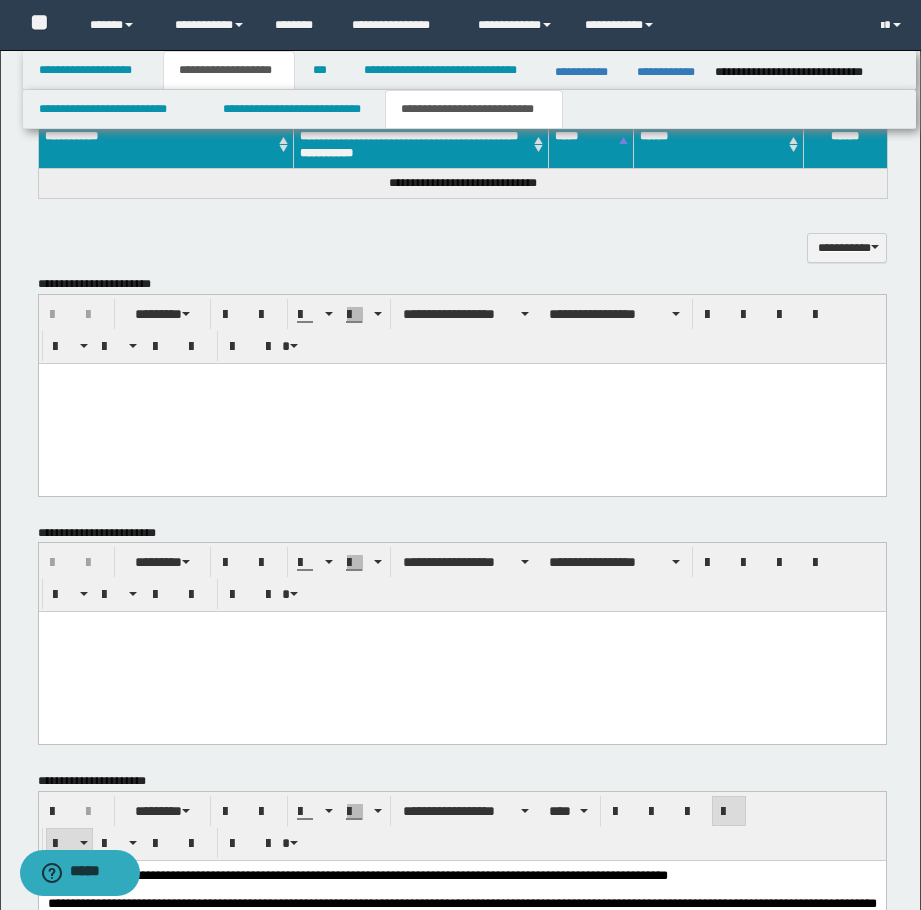 scroll, scrollTop: 1081, scrollLeft: 0, axis: vertical 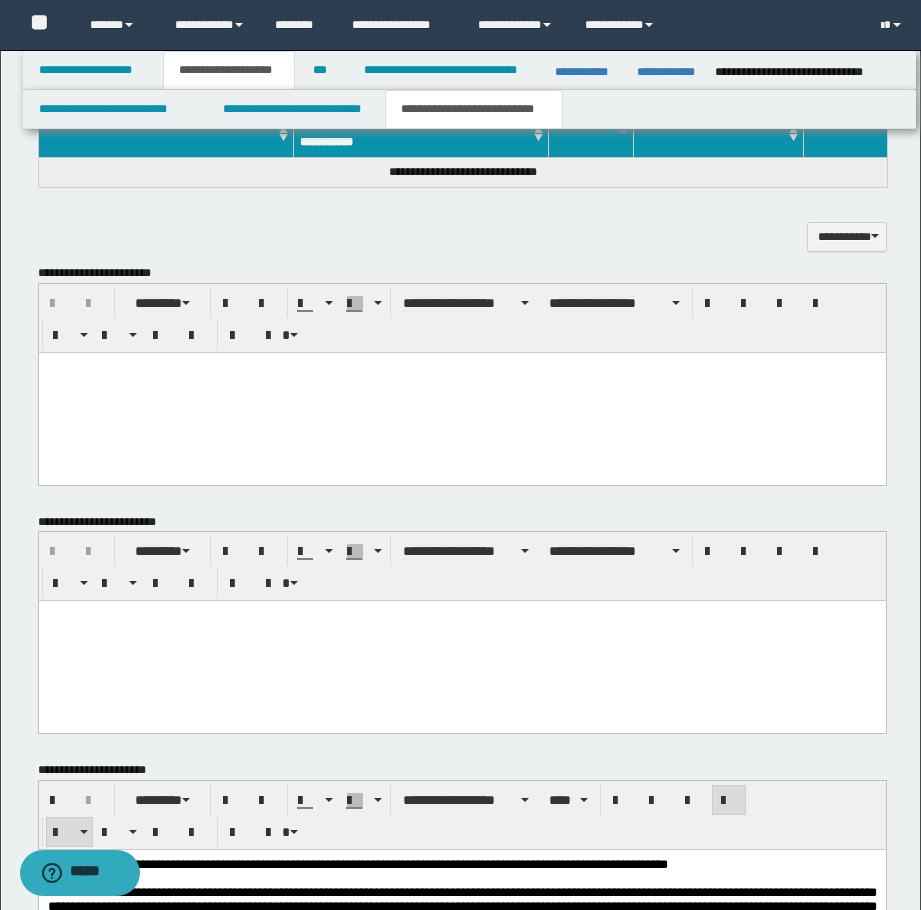 drag, startPoint x: 258, startPoint y: 437, endPoint x: 348, endPoint y: 614, distance: 198.56737 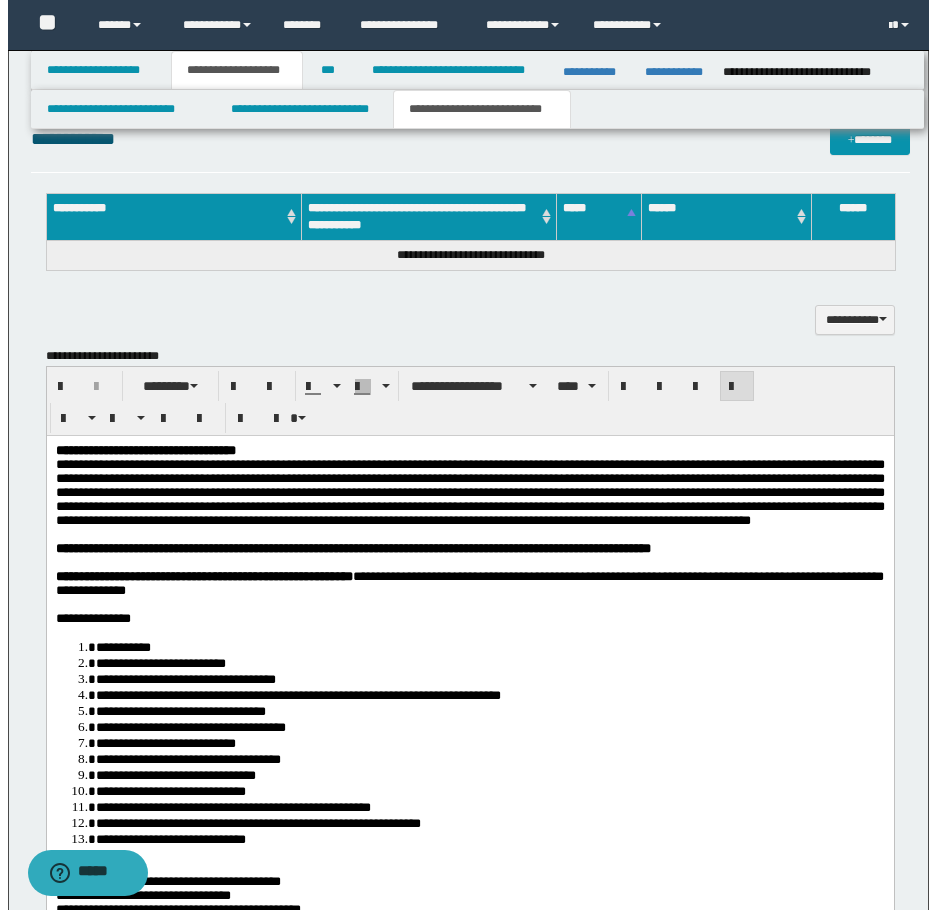 scroll, scrollTop: 881, scrollLeft: 0, axis: vertical 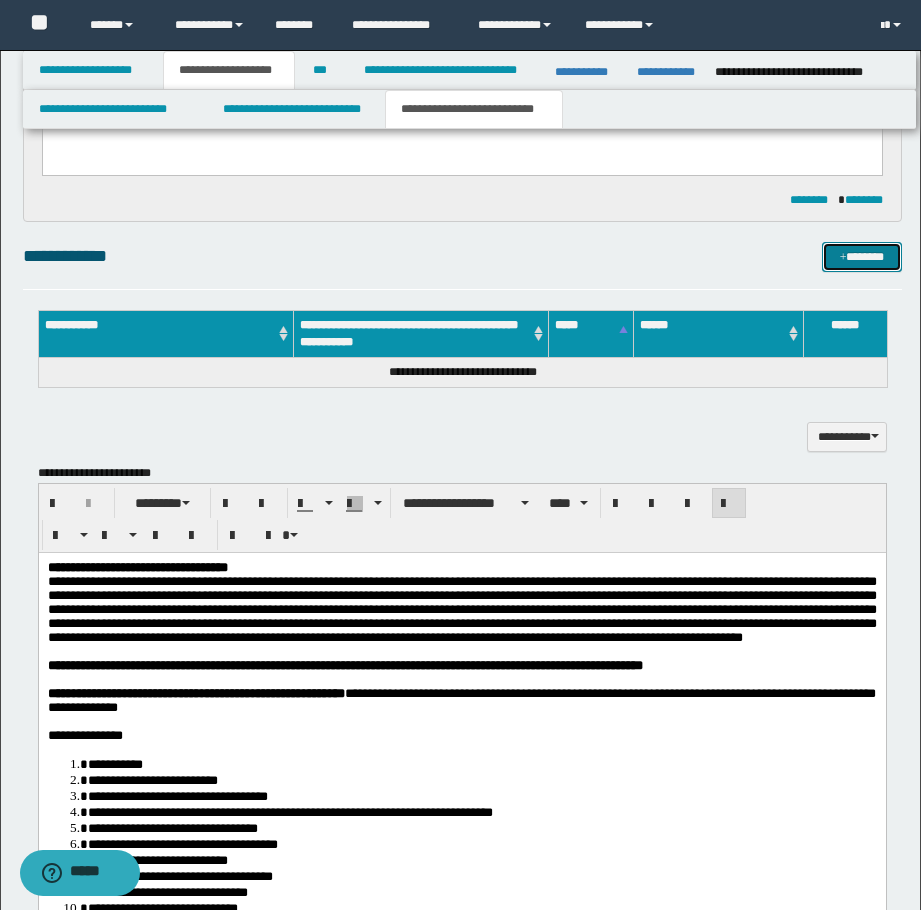 click on "*******" at bounding box center (862, 257) 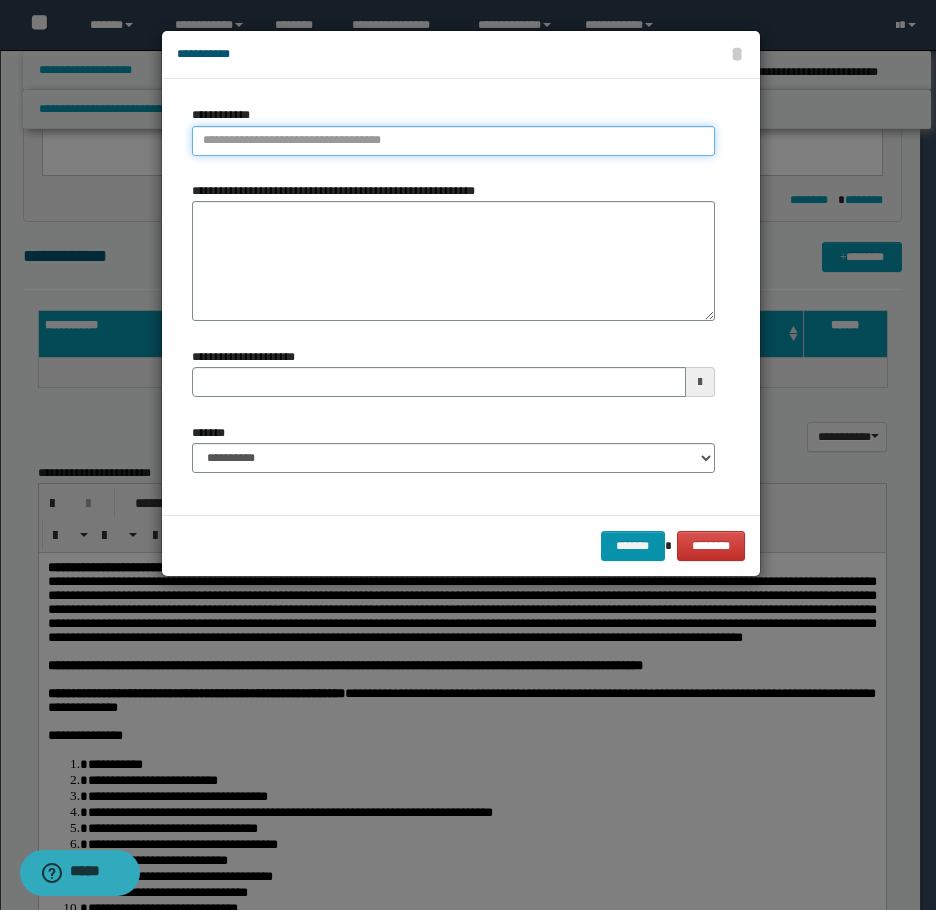 click on "**********" at bounding box center (453, 141) 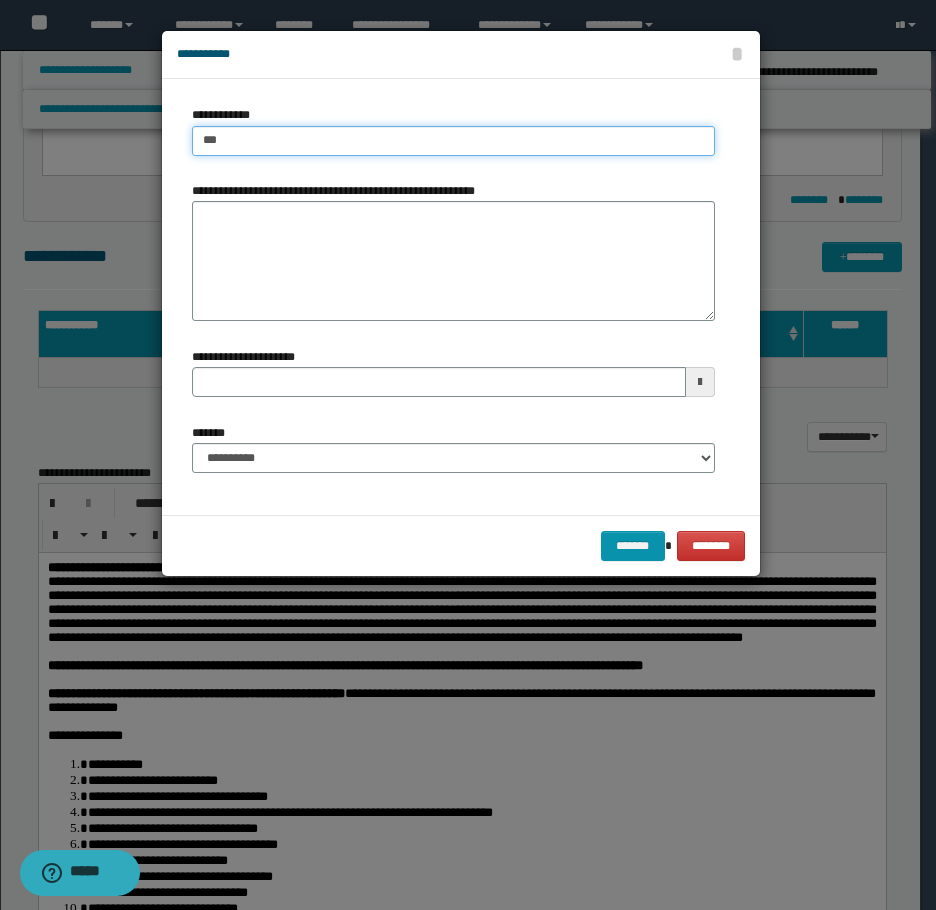 type on "****" 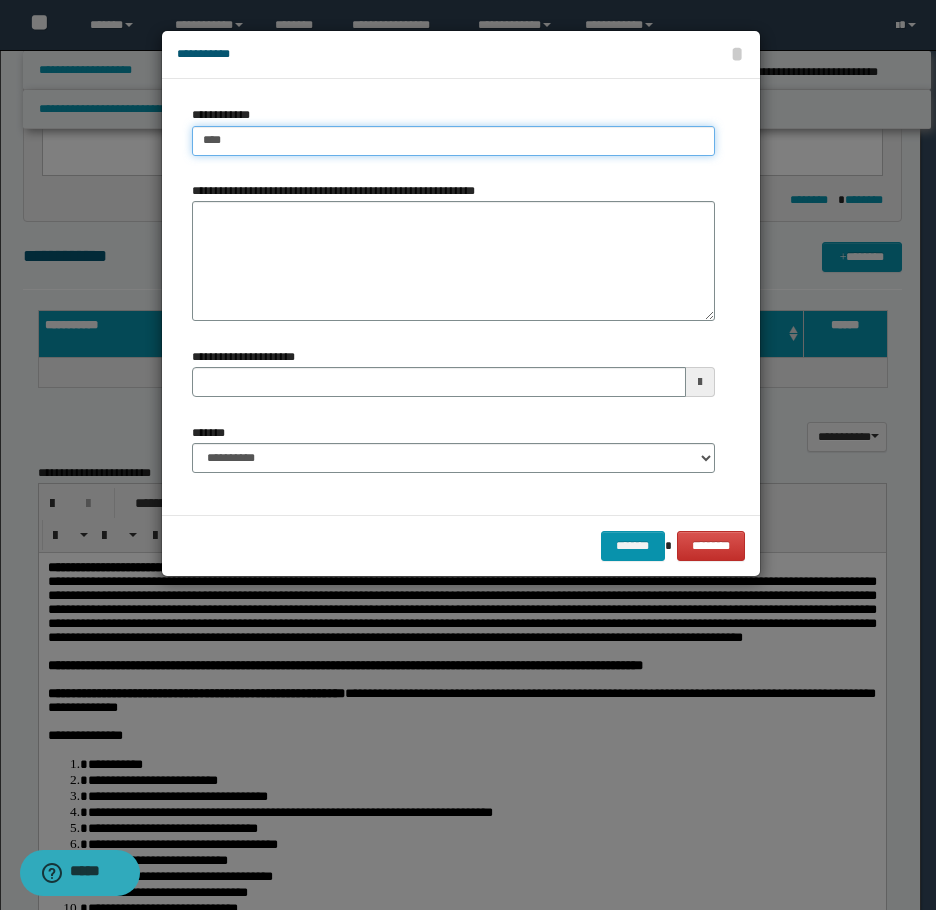type on "****" 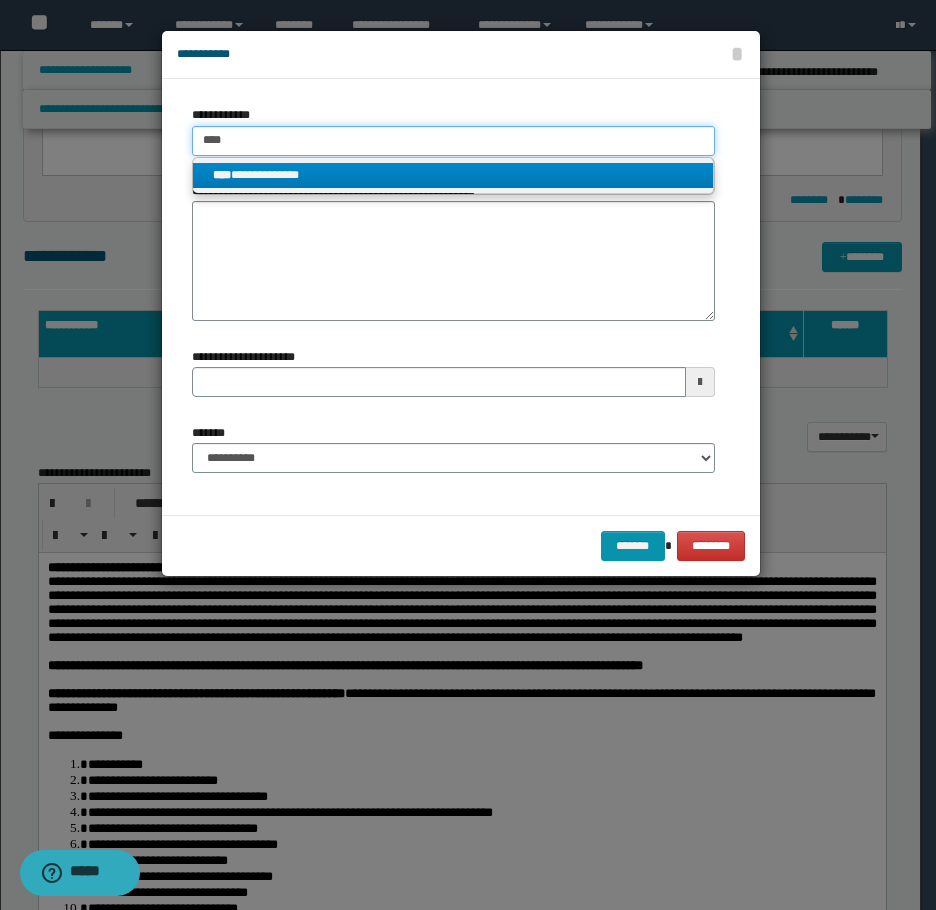 type on "****" 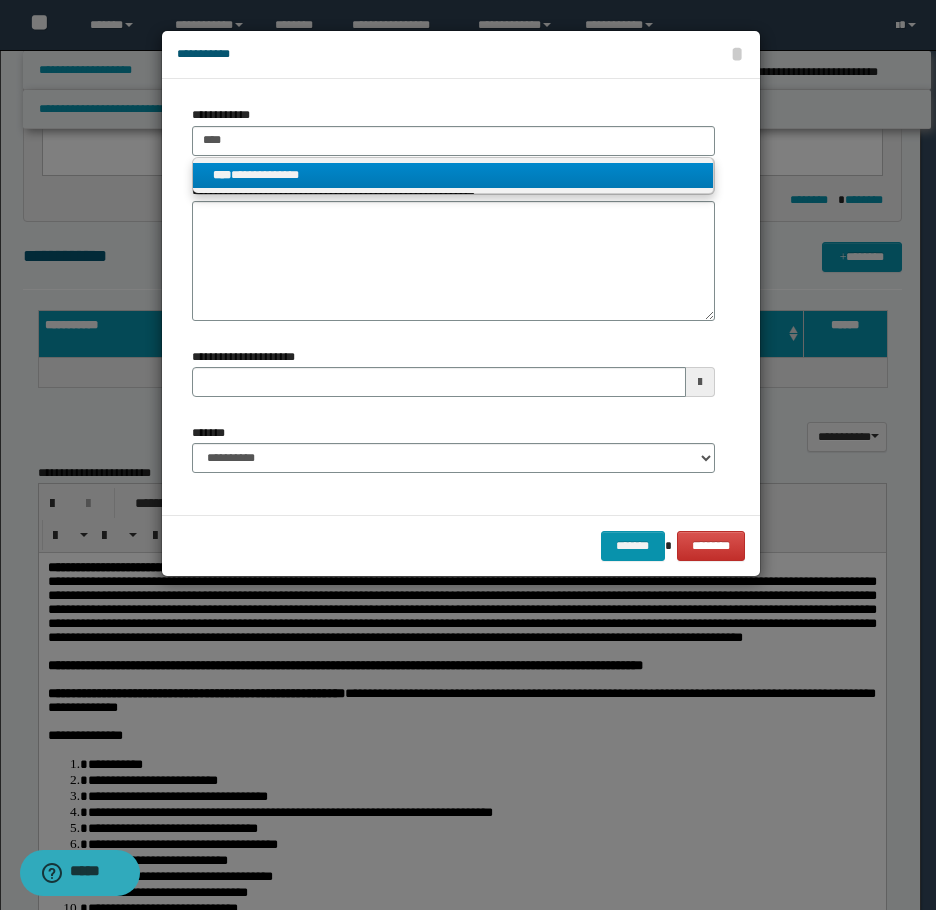 click on "**********" at bounding box center (453, 175) 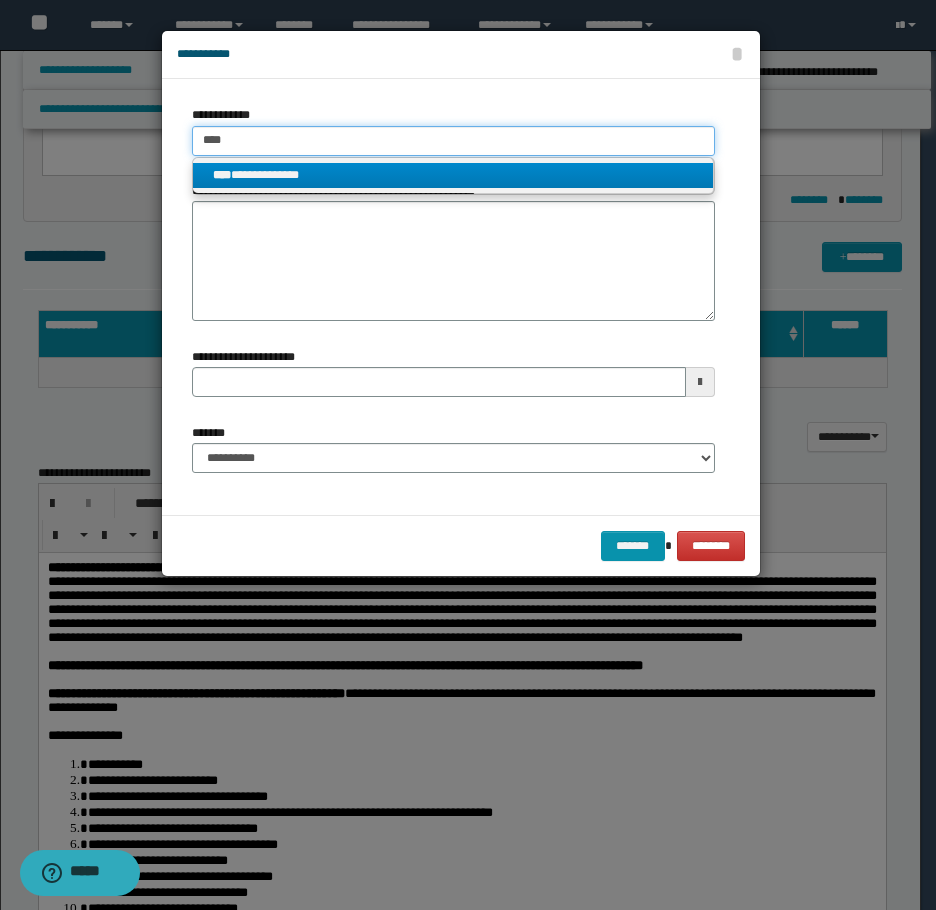 type 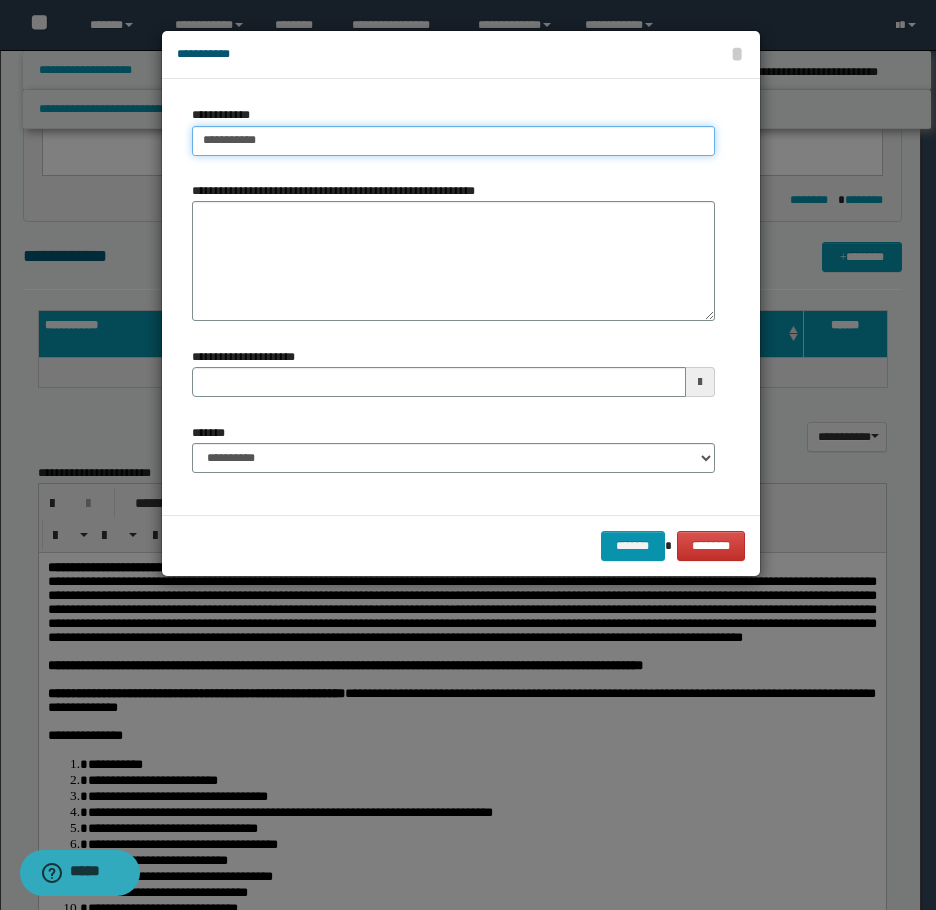 type 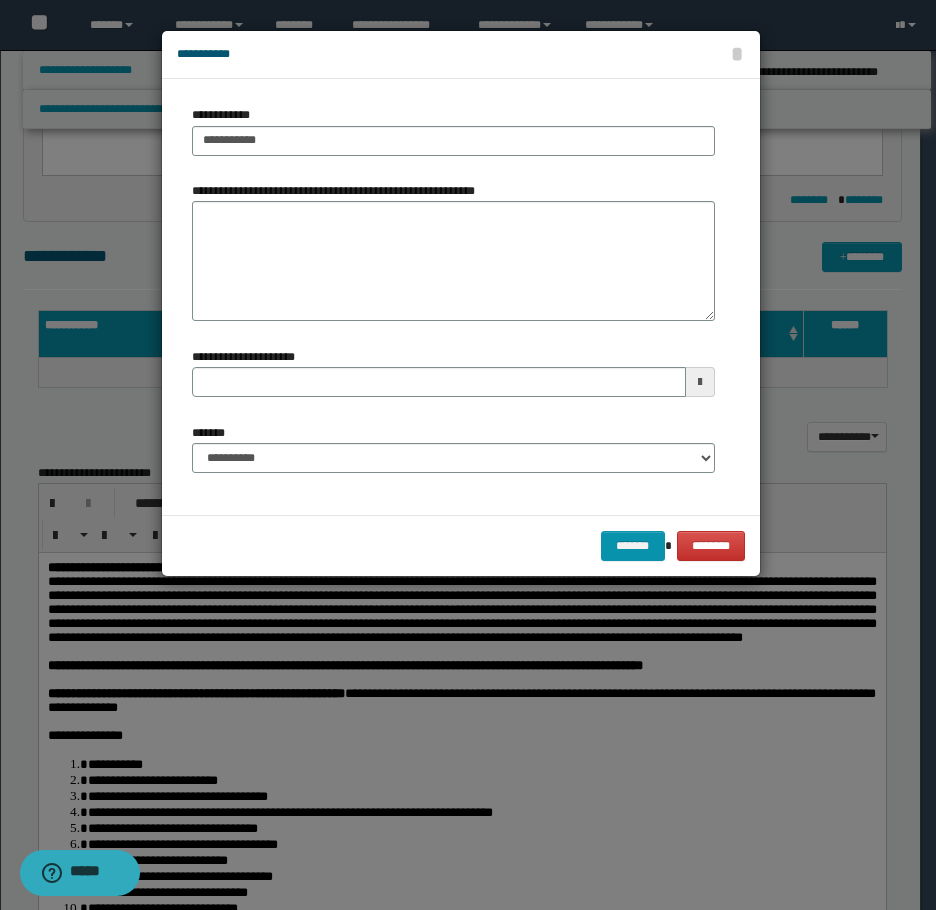 click on "**********" at bounding box center (453, 456) 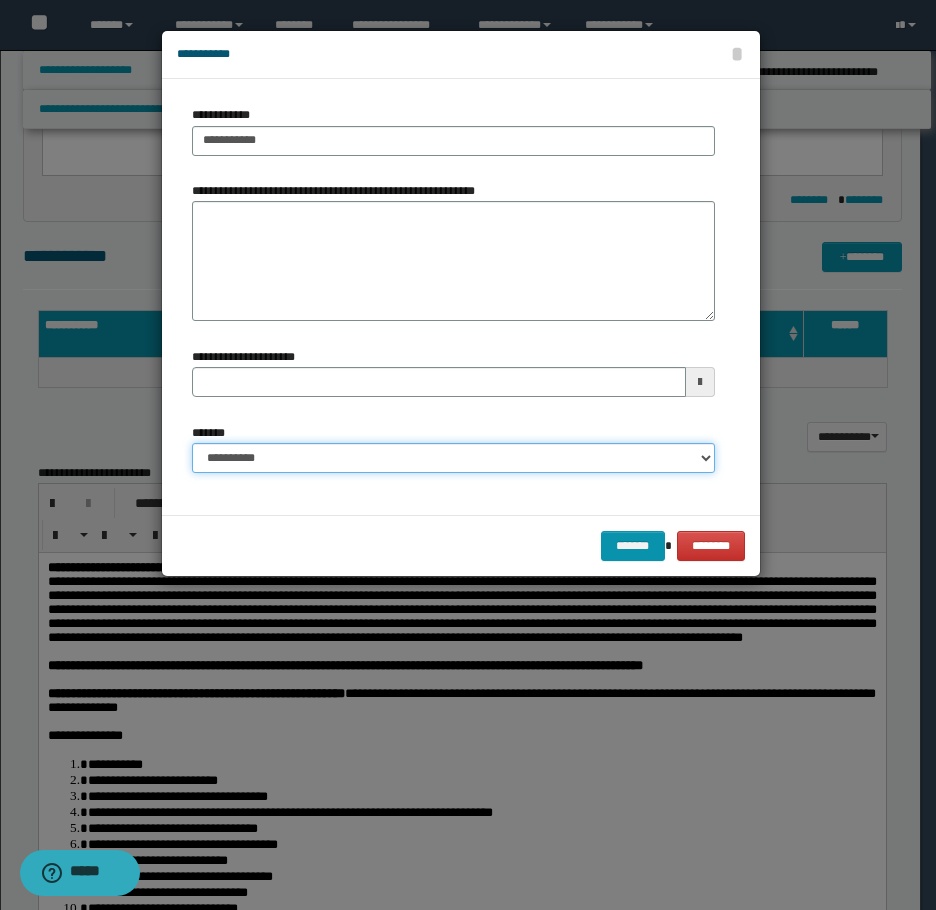 click on "**********" at bounding box center (453, 458) 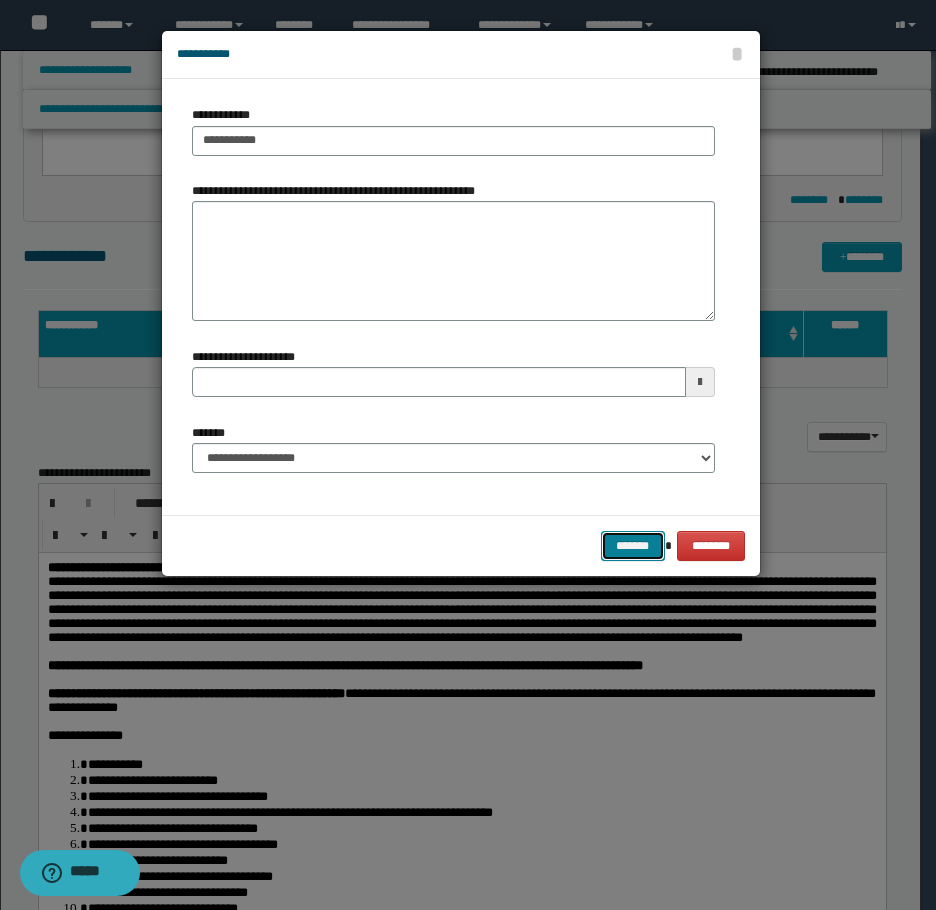 click on "*******" at bounding box center (633, 546) 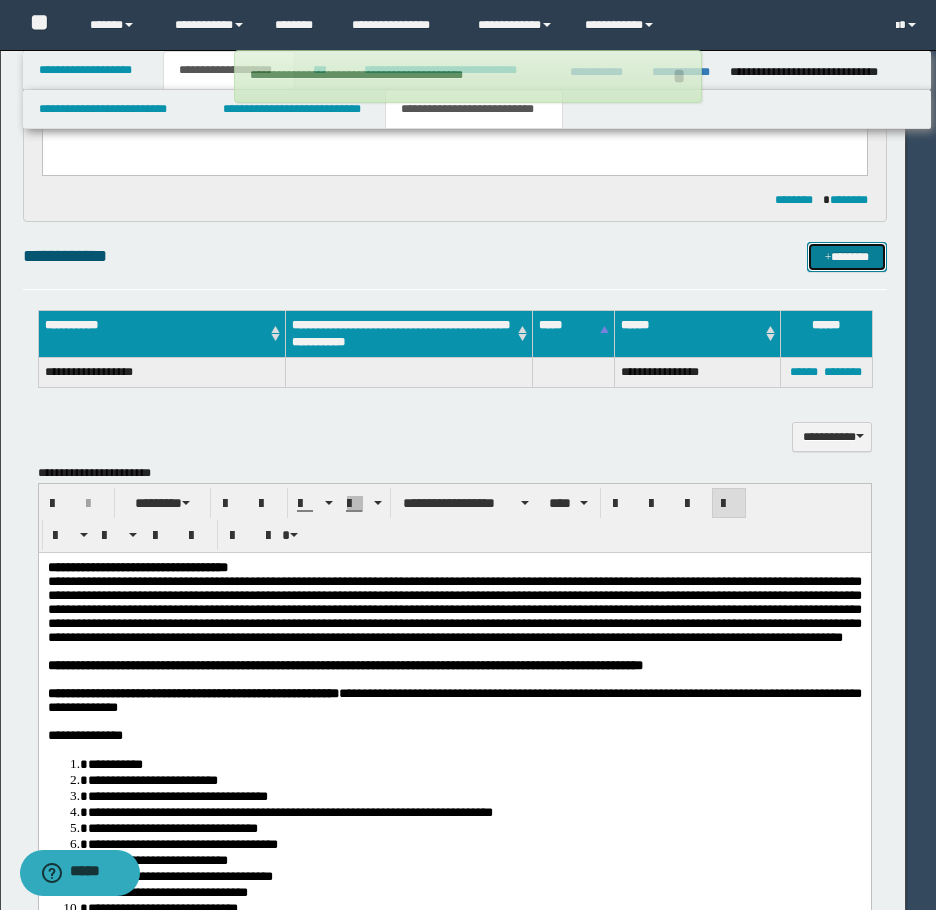 type 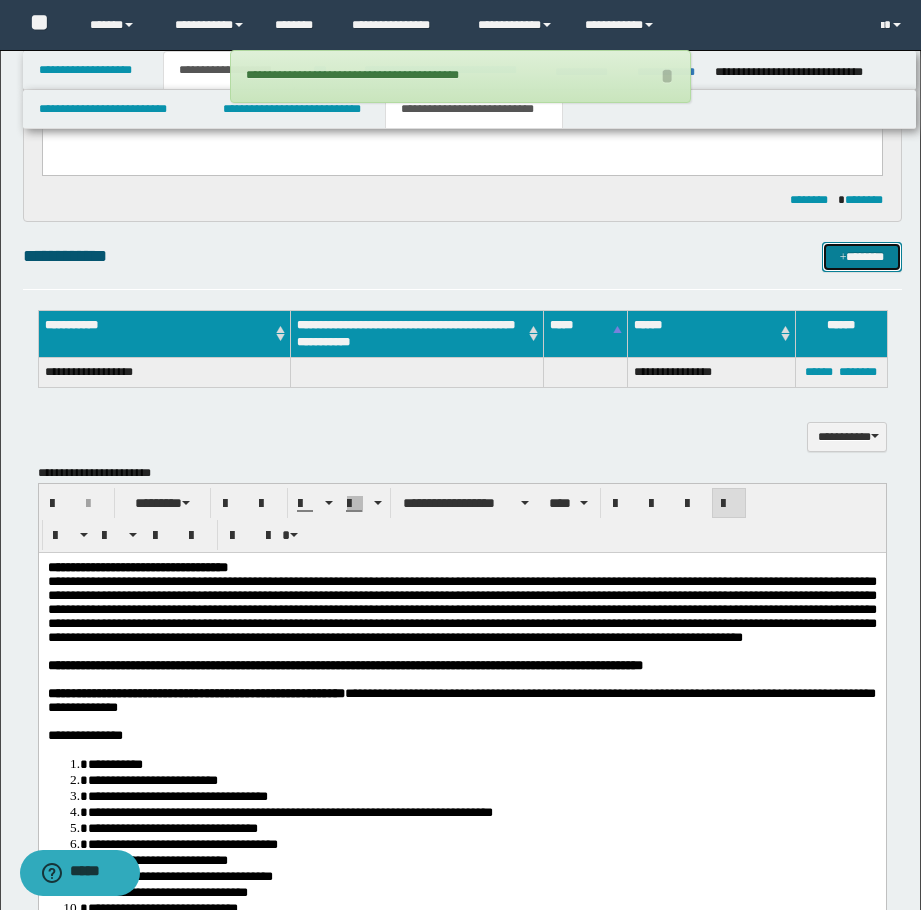 click at bounding box center (843, 258) 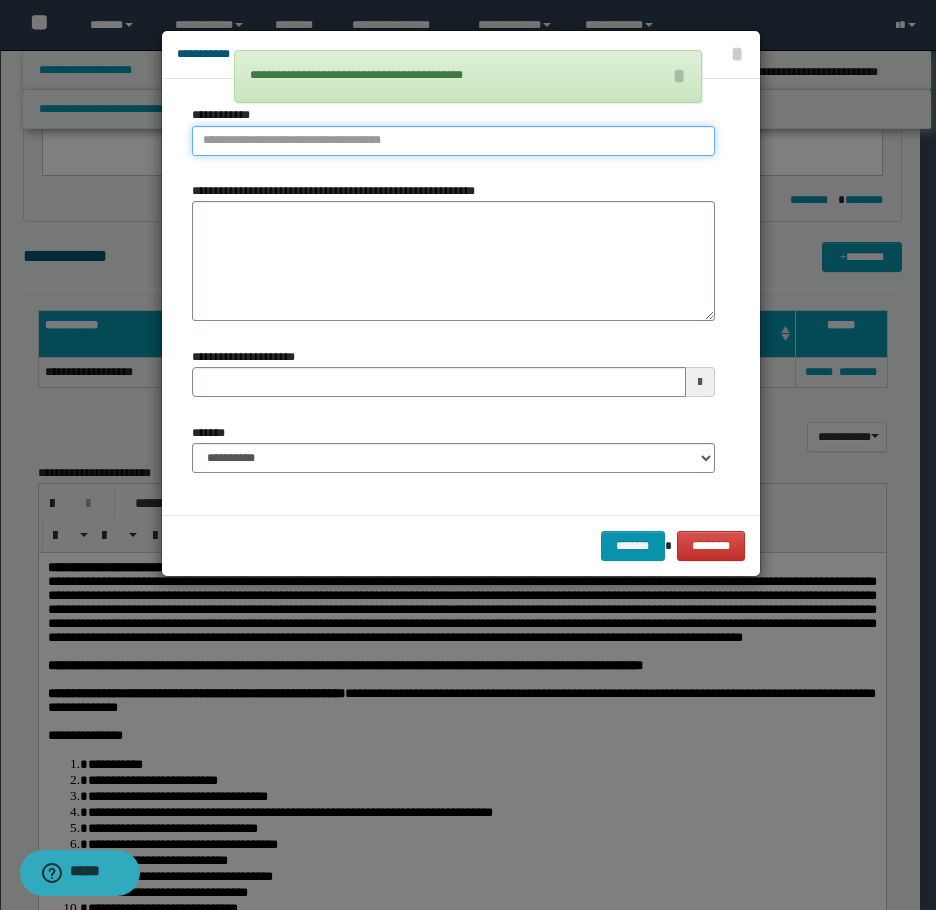 type on "**********" 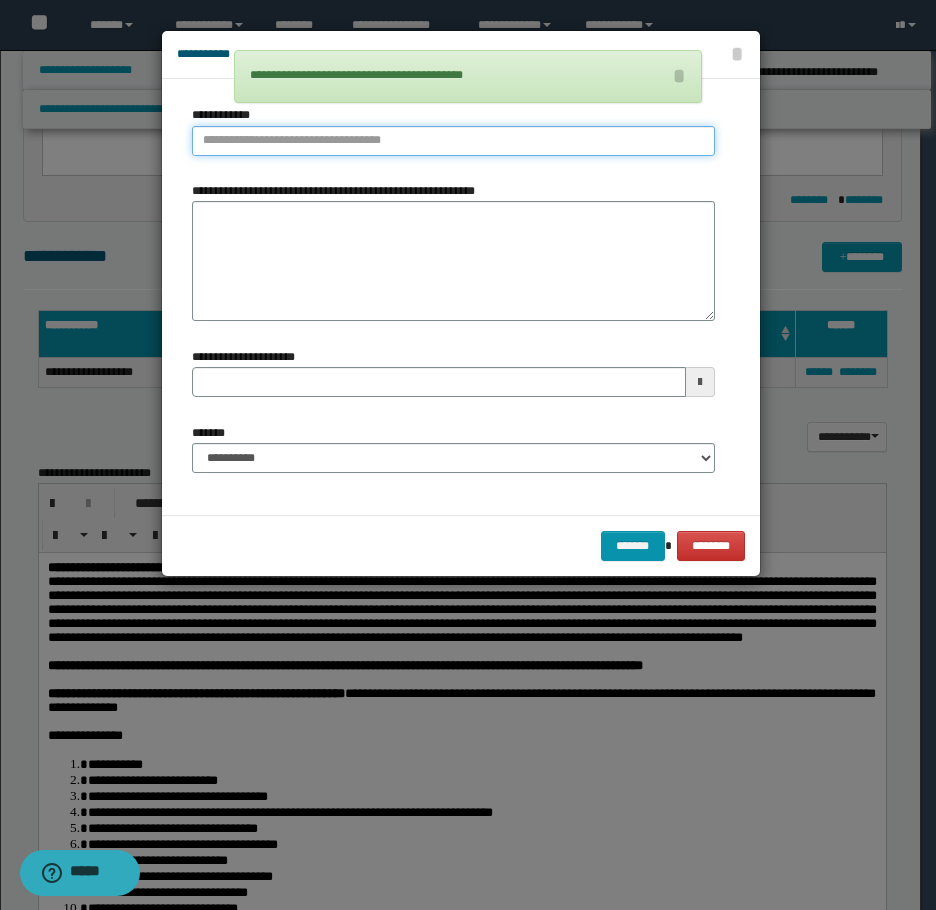 click on "**********" at bounding box center [453, 141] 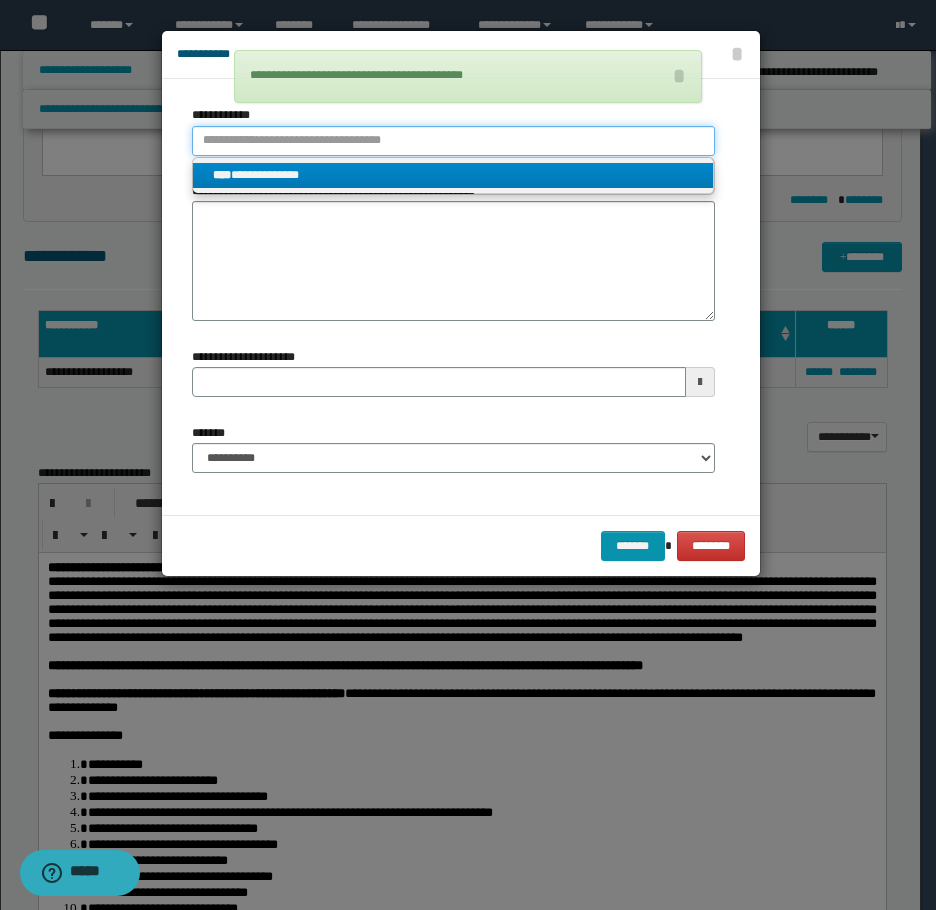 type 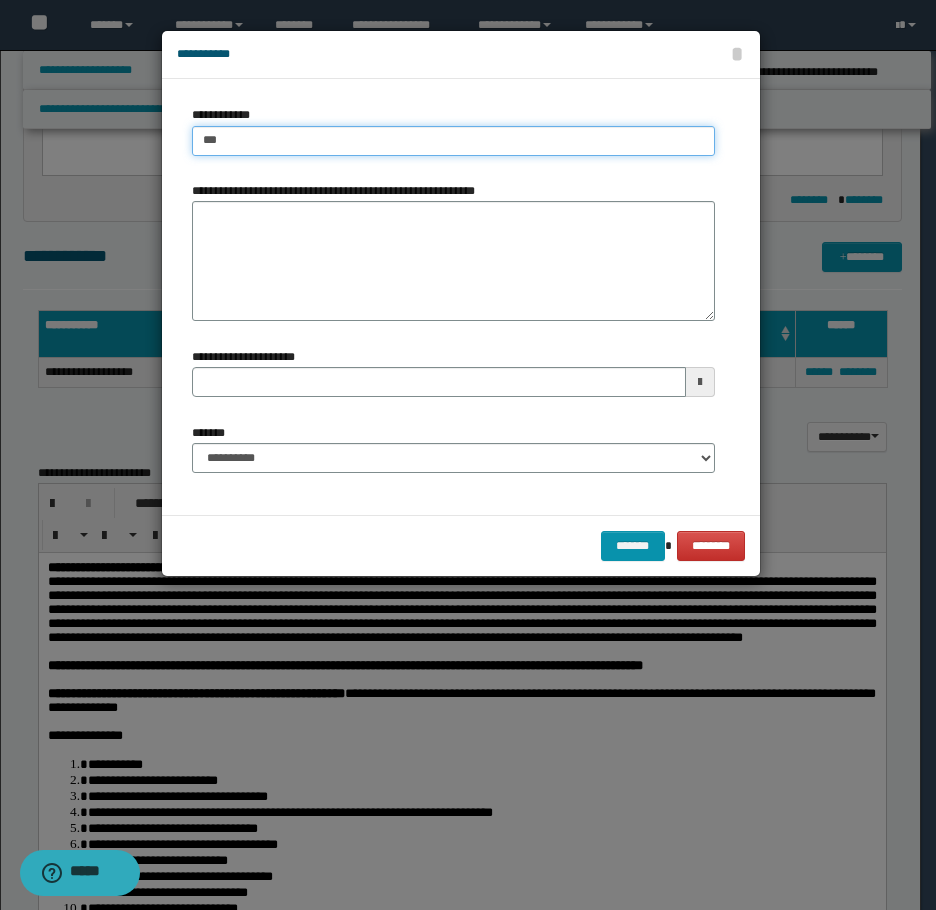 type on "****" 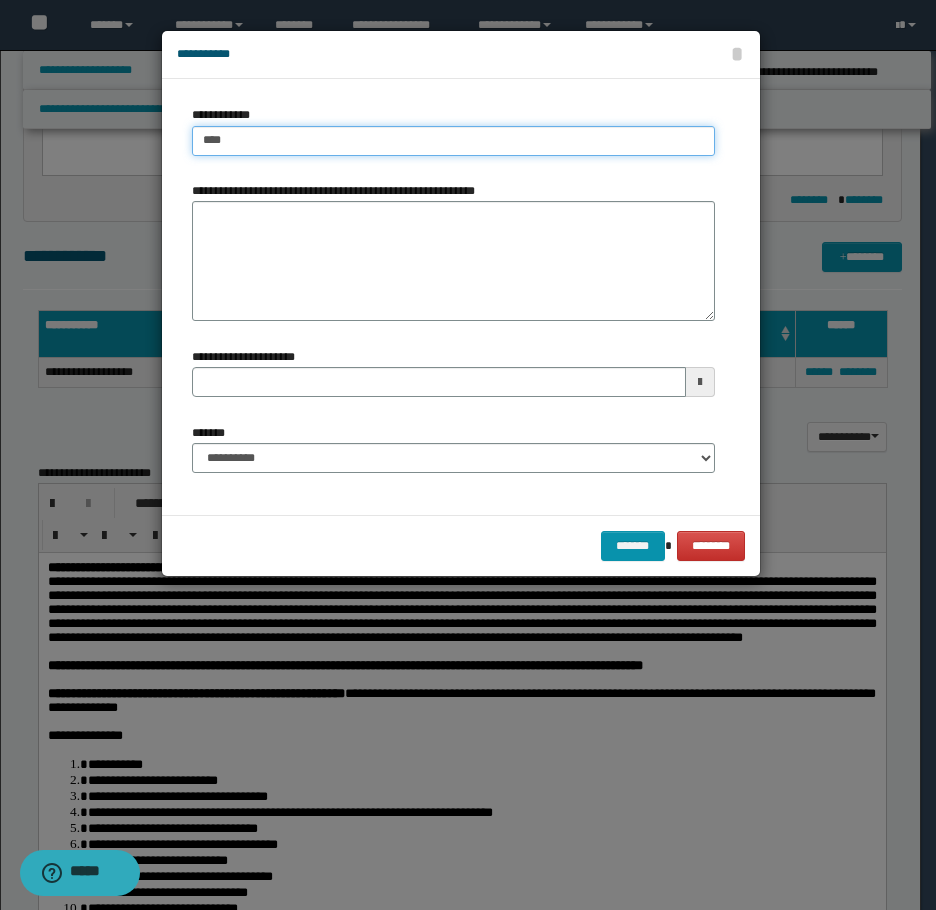 type on "****" 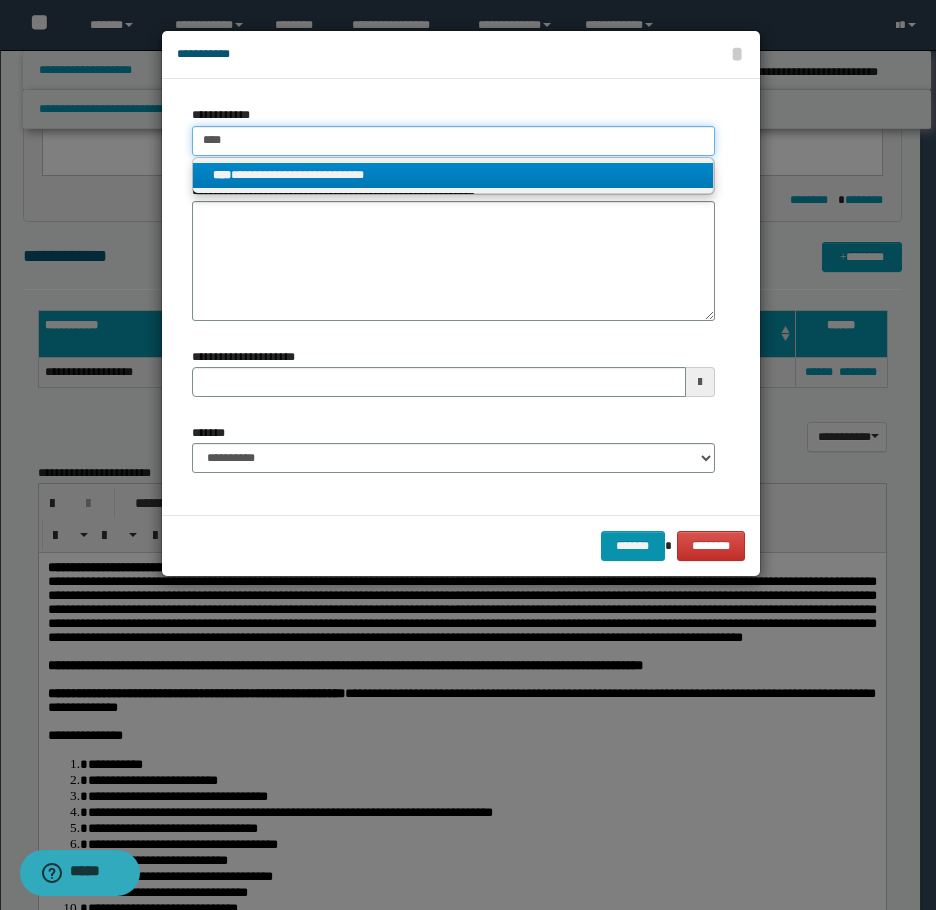 type on "****" 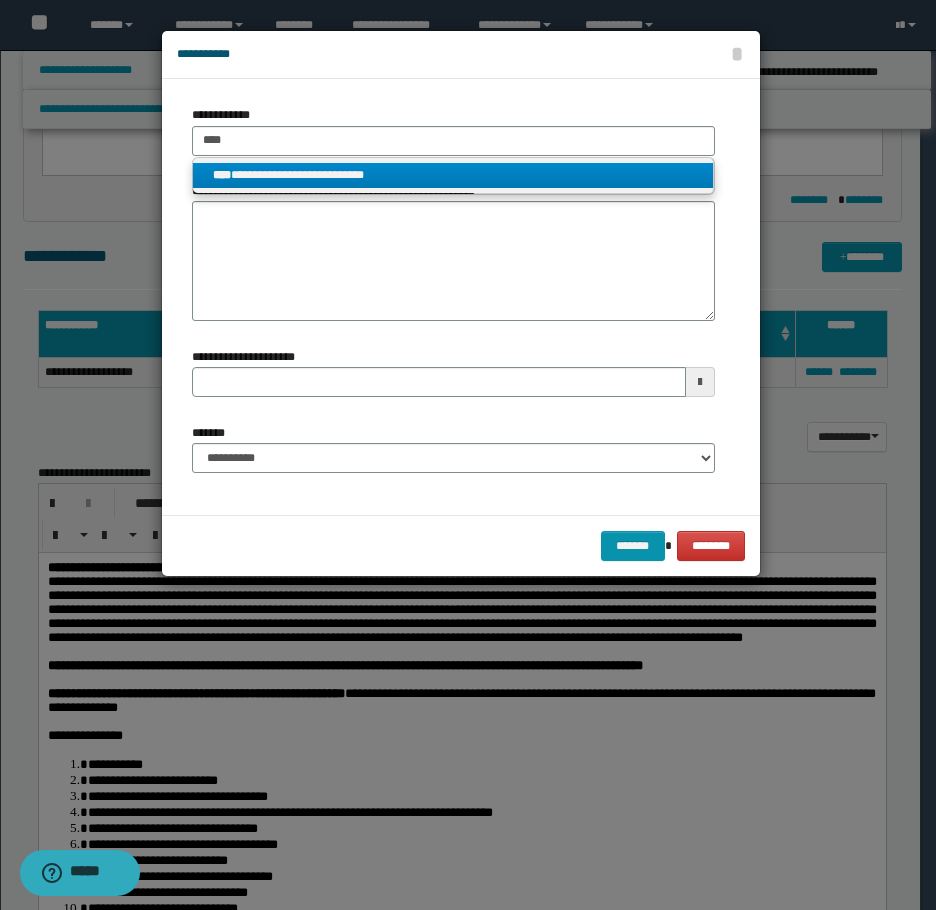 click on "**********" at bounding box center (453, 175) 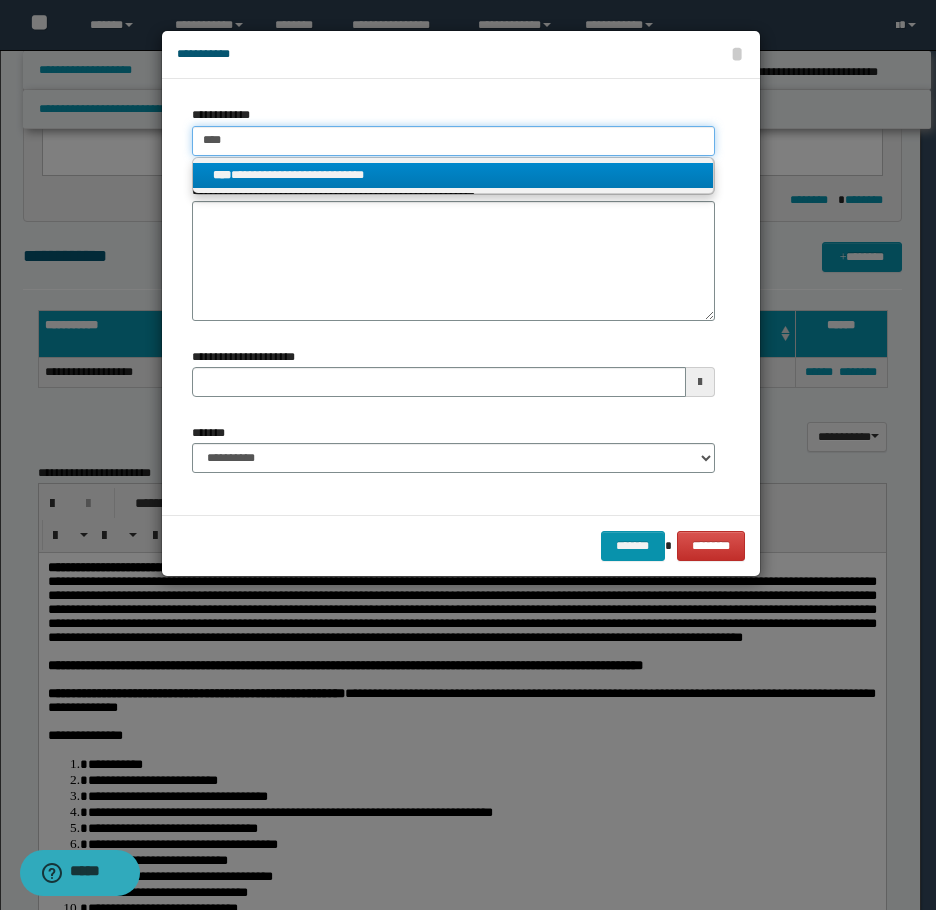 type 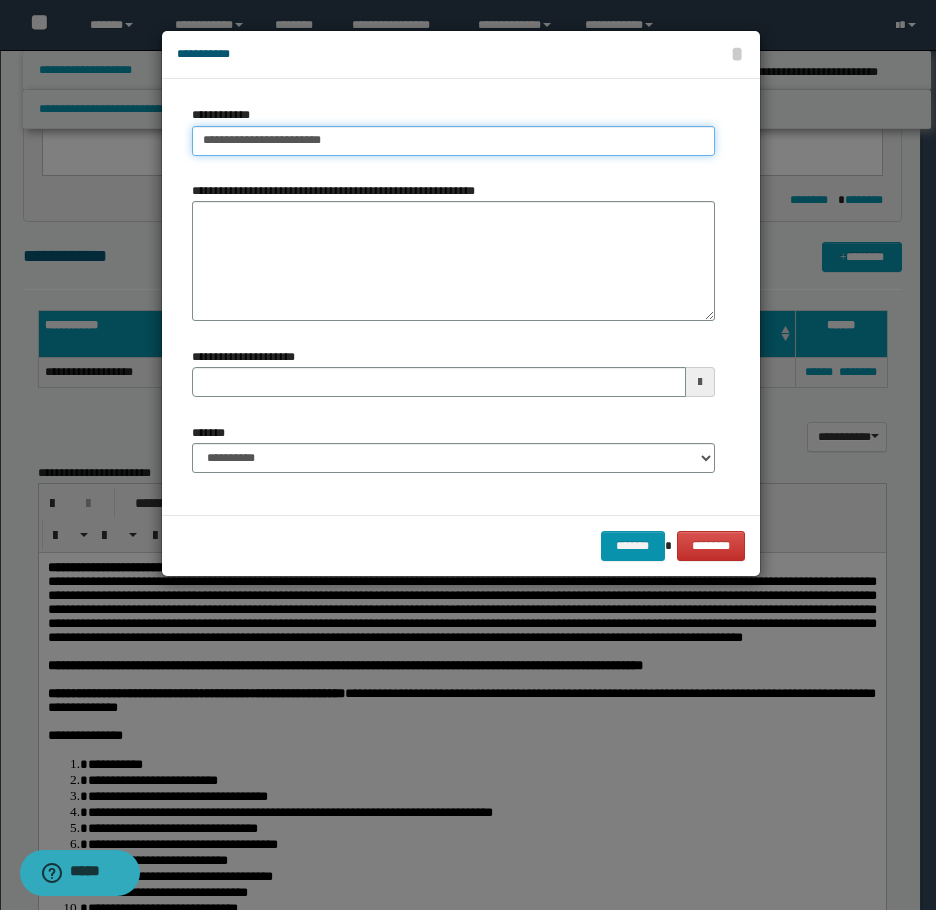 type 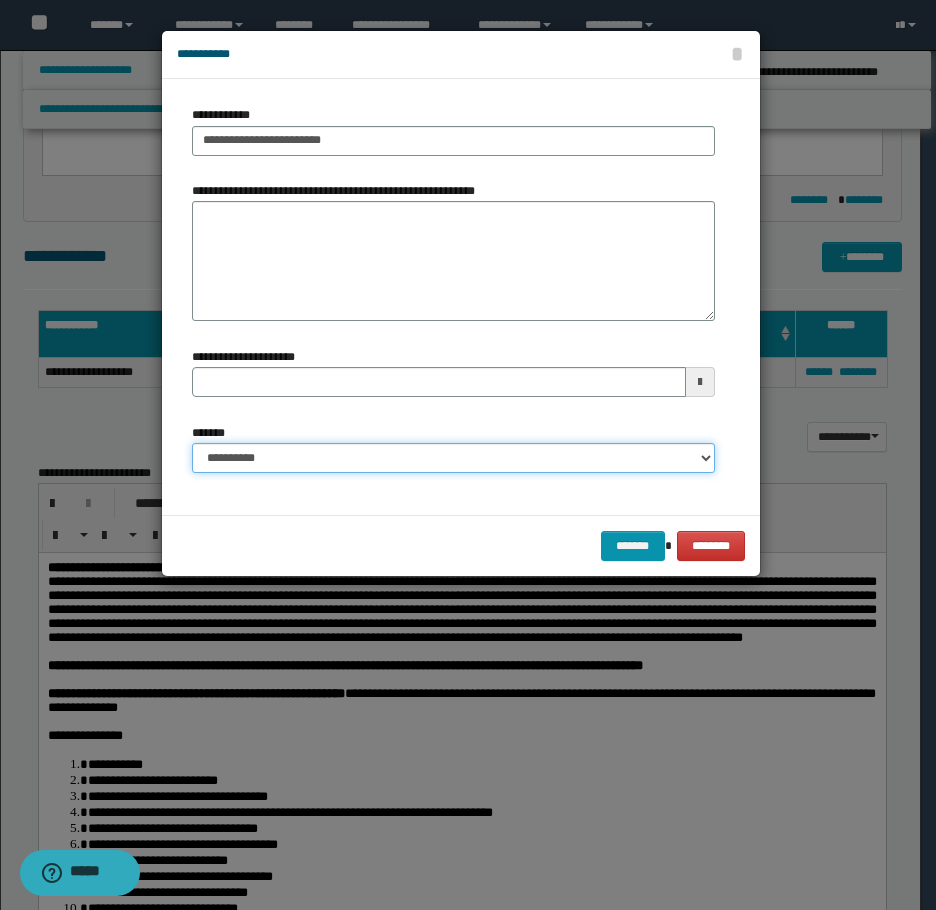 drag, startPoint x: 371, startPoint y: 451, endPoint x: 358, endPoint y: 471, distance: 23.853722 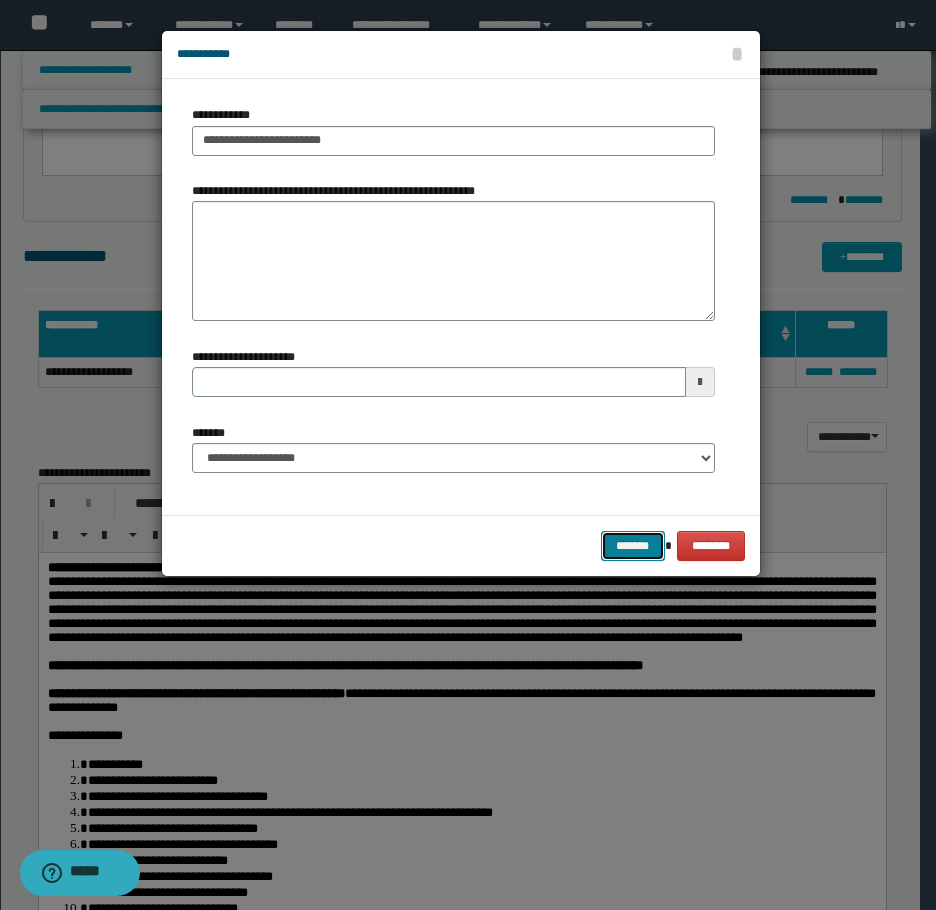 click on "*******" at bounding box center (633, 546) 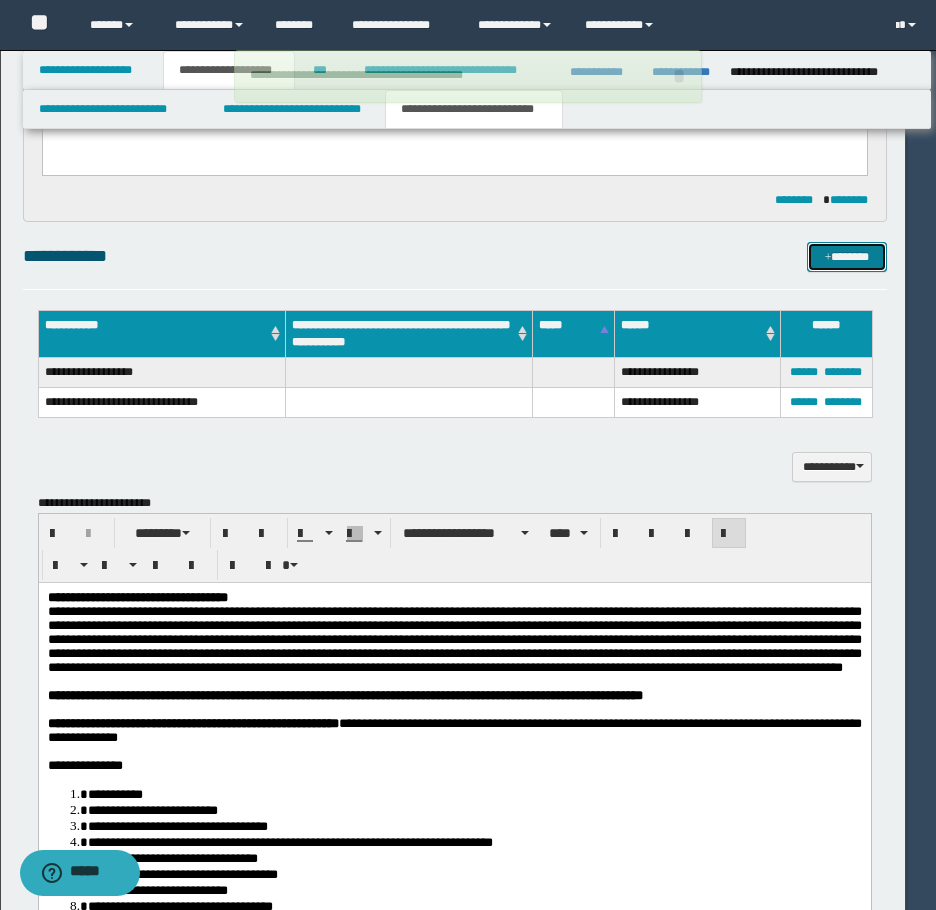 type 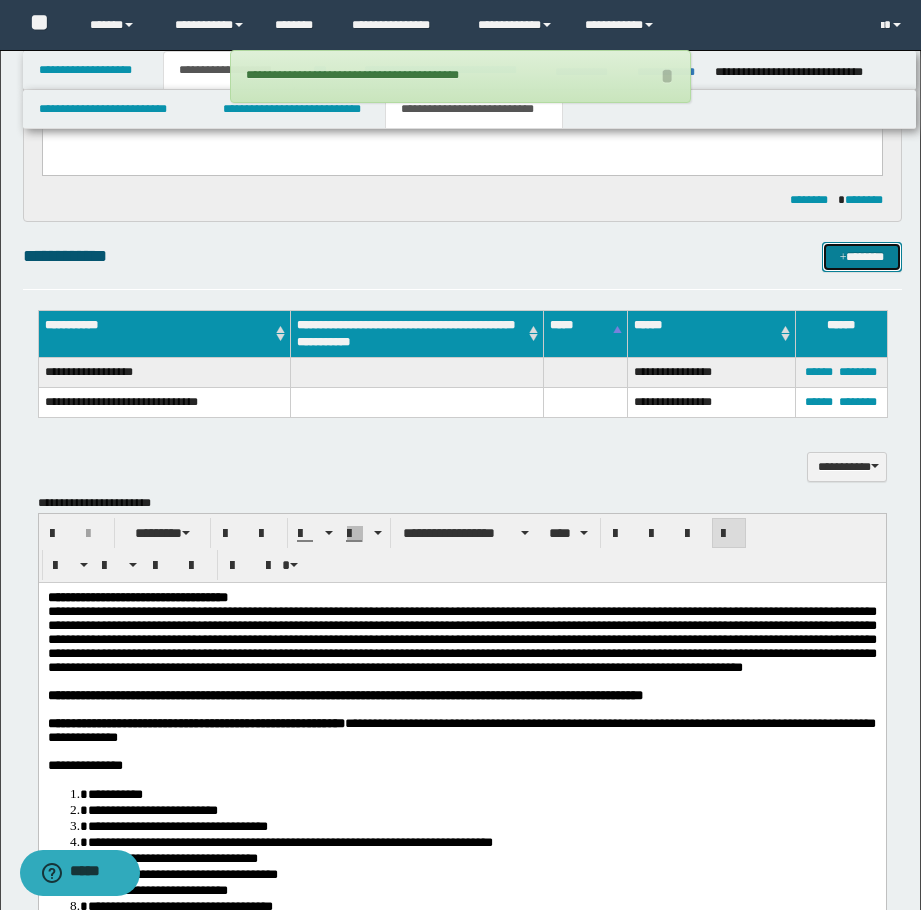 click on "*******" at bounding box center (862, 257) 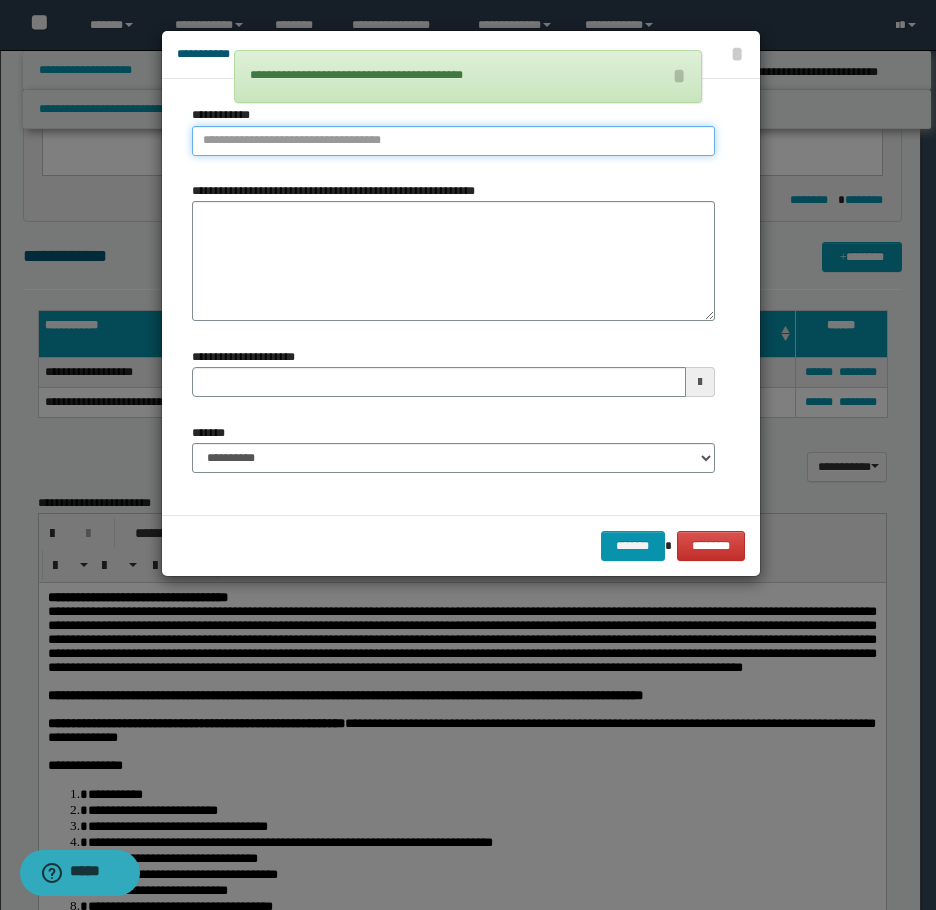 type on "**********" 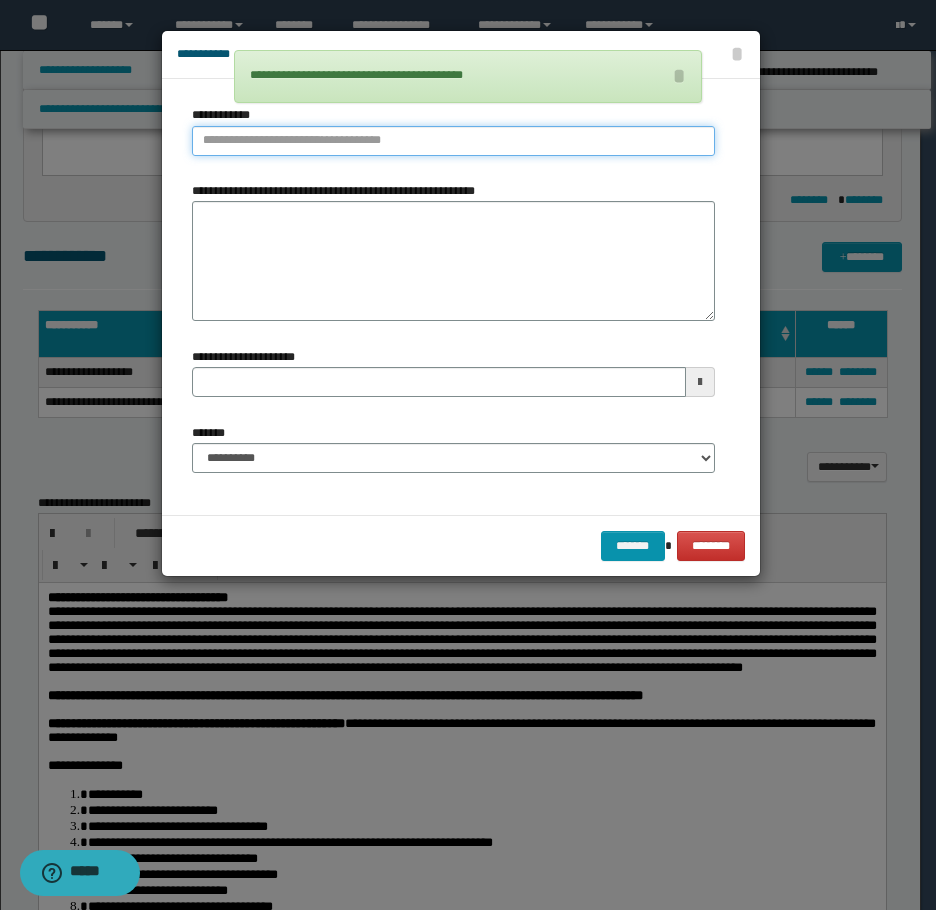 click on "**********" at bounding box center (453, 141) 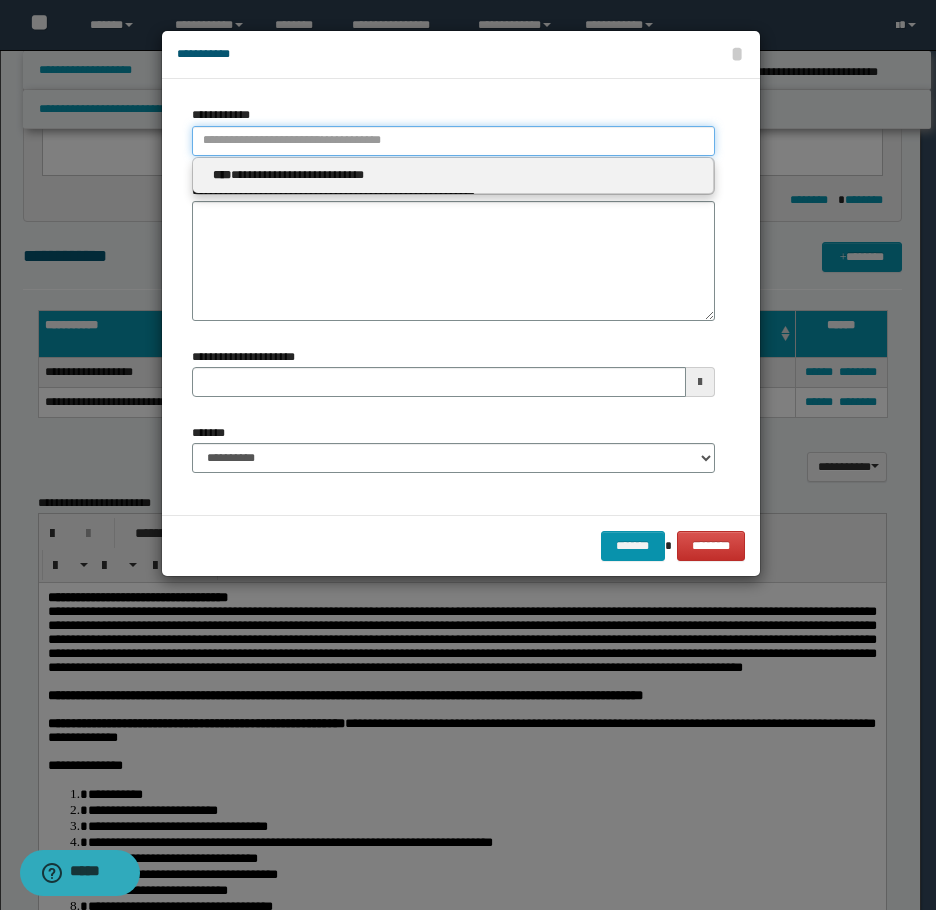type 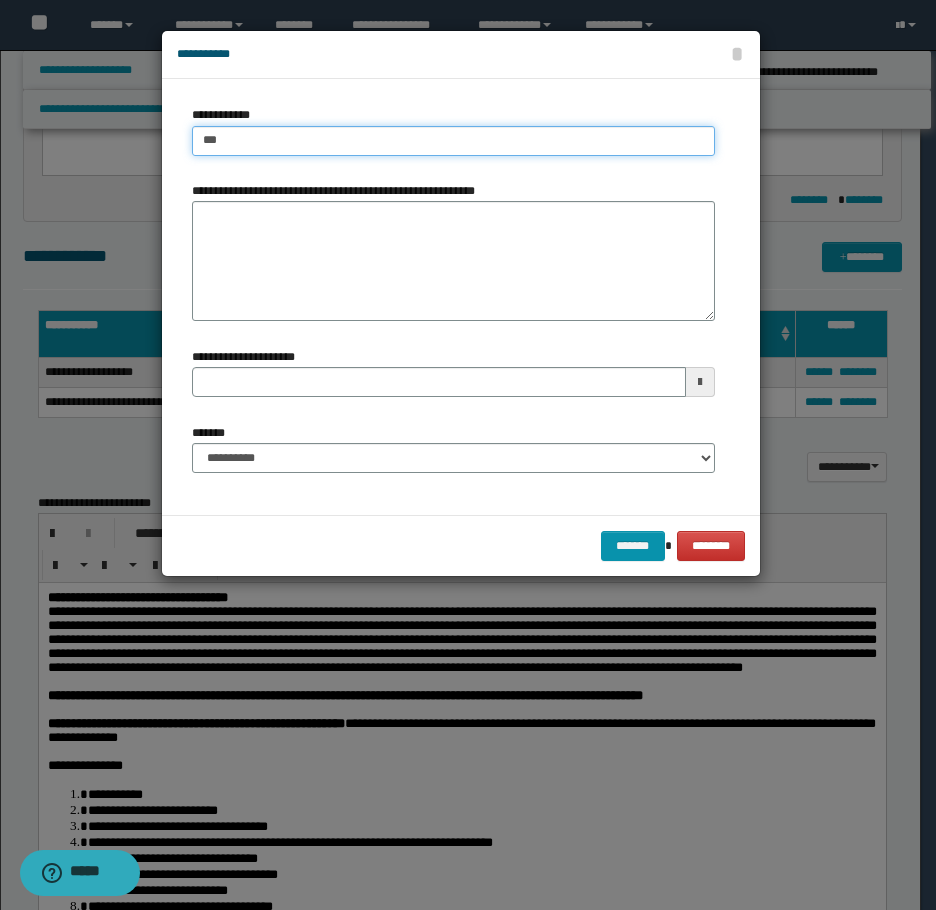type on "****" 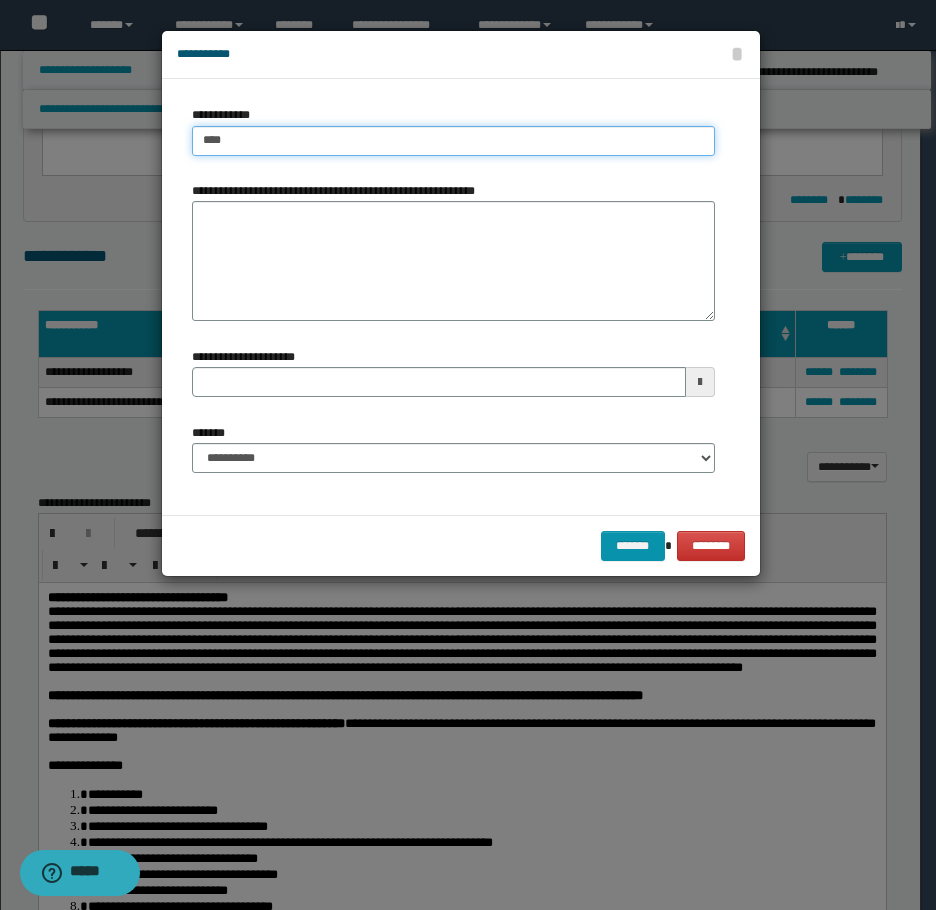 type on "****" 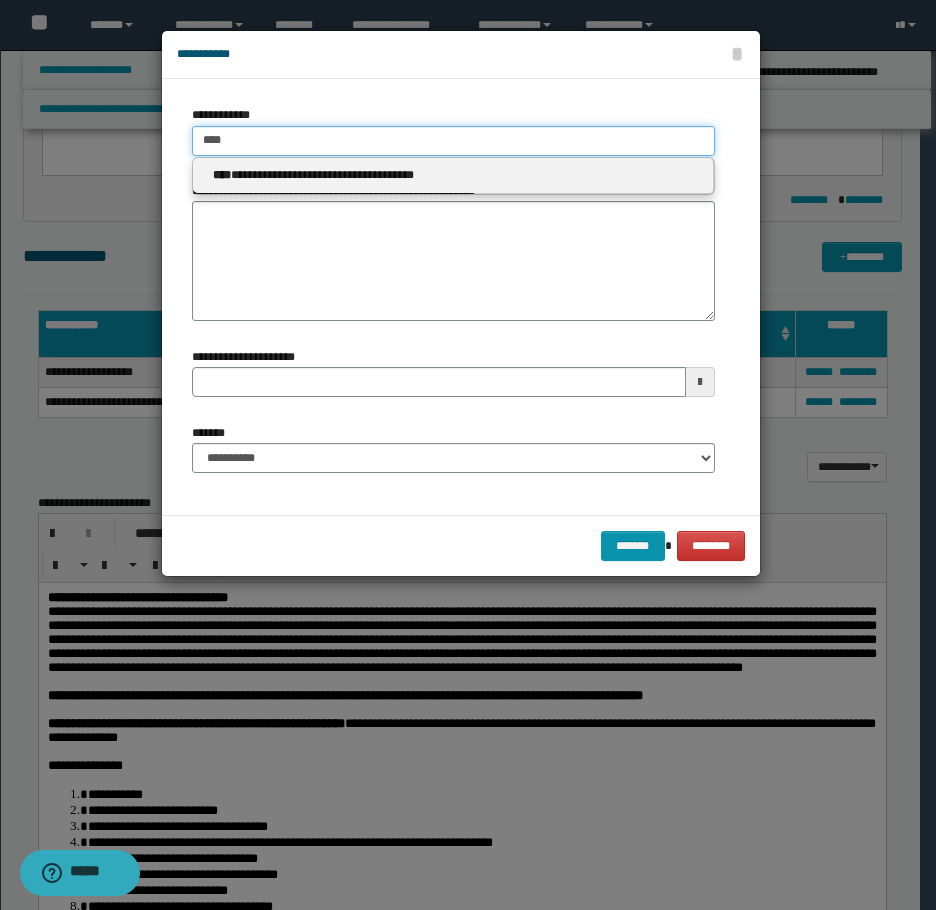 type on "****" 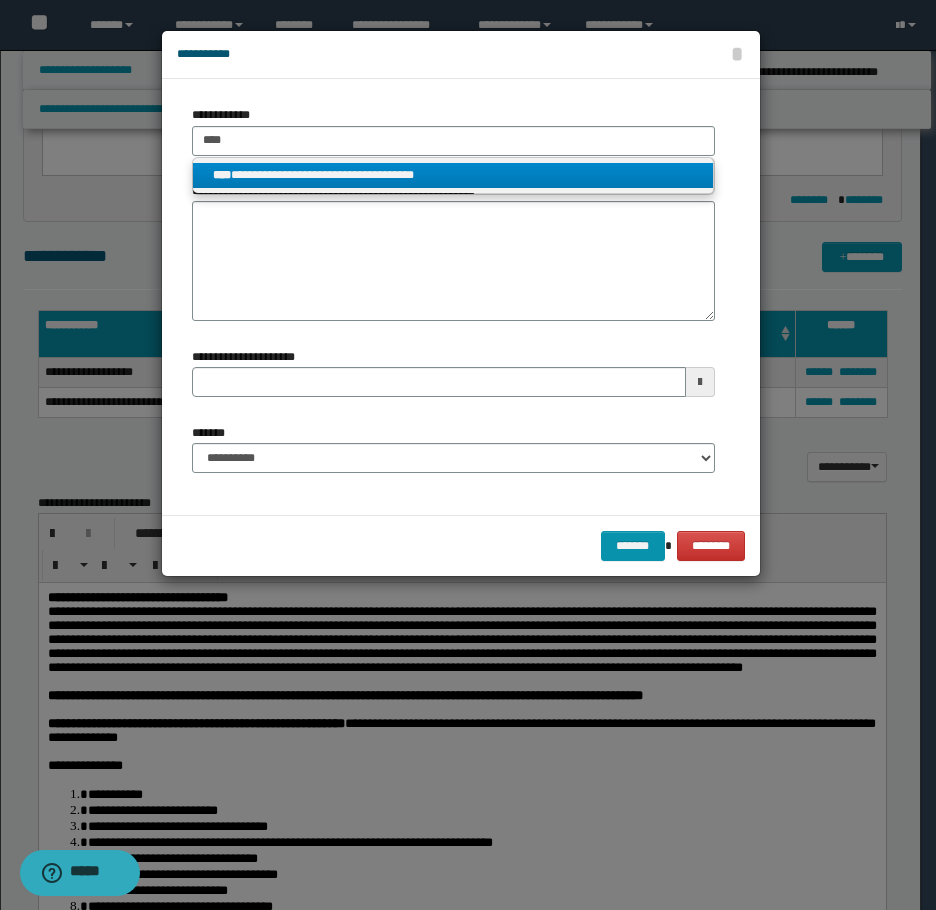 click on "**********" at bounding box center (453, 175) 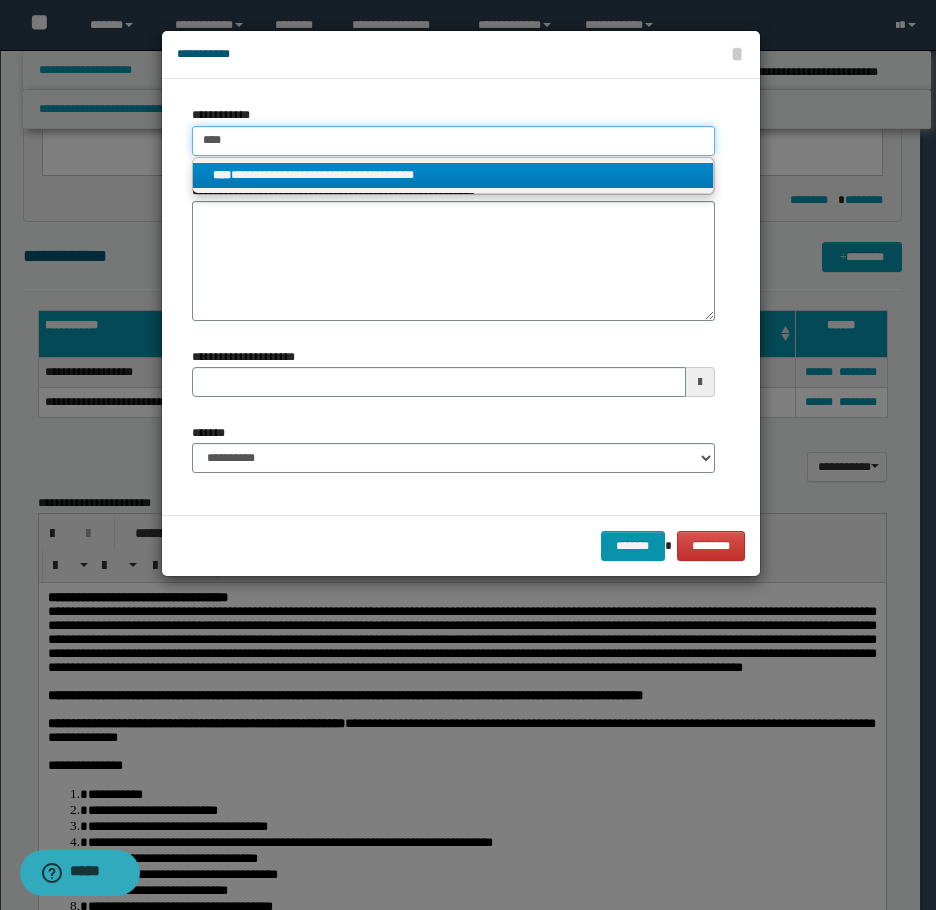 type 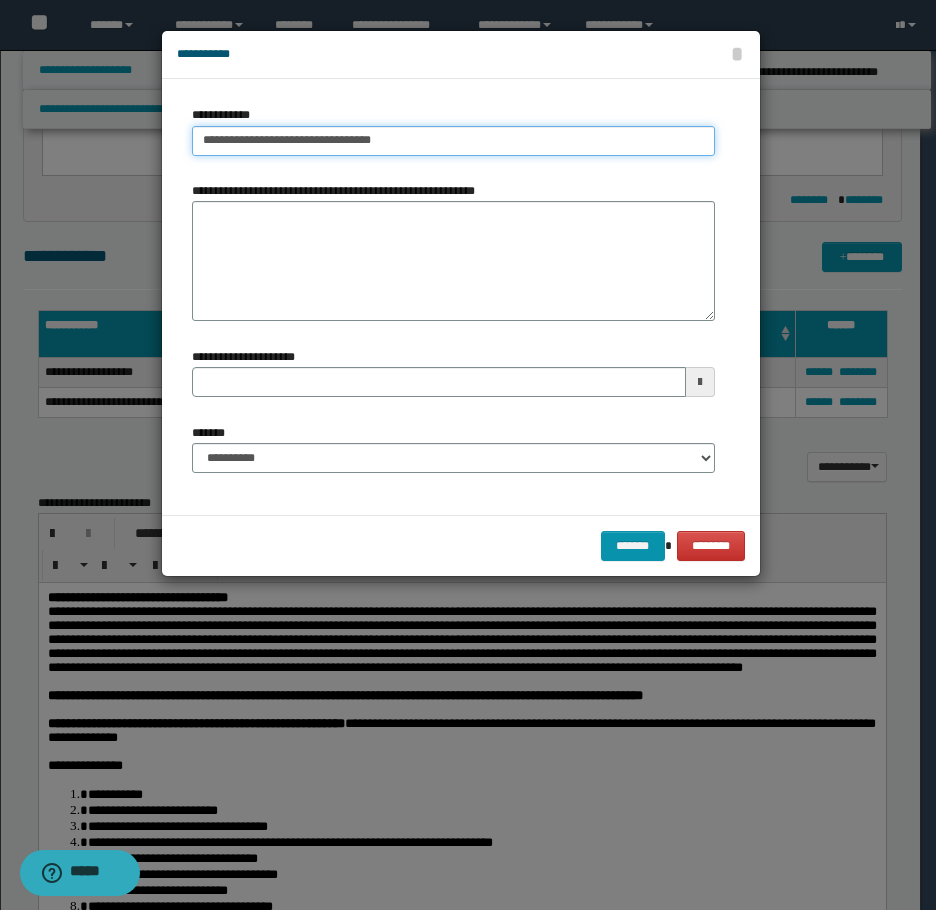 type 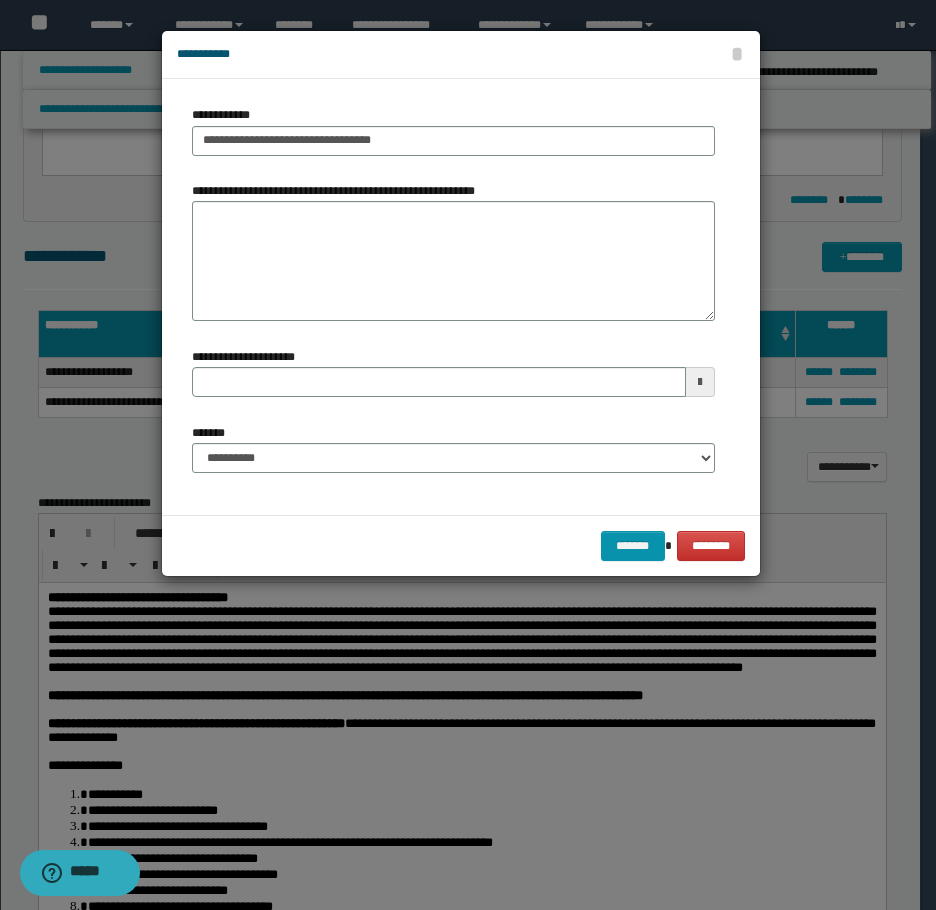 click on "**********" at bounding box center (453, 448) 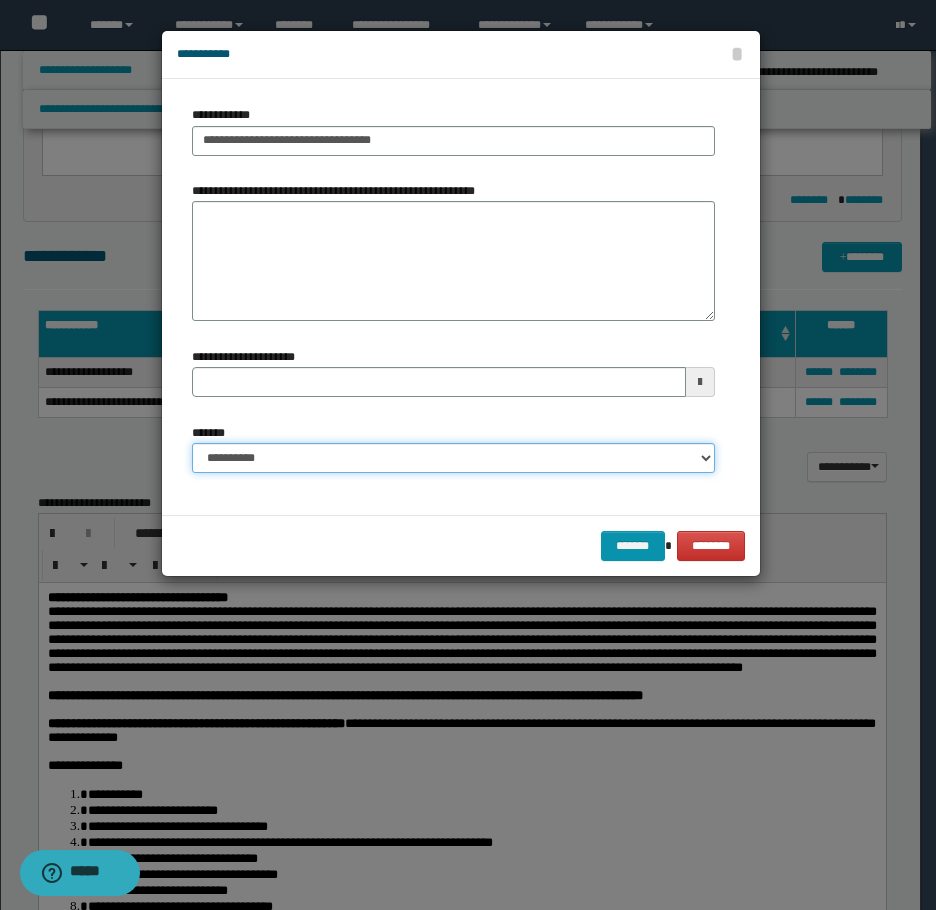 click on "**********" at bounding box center [453, 458] 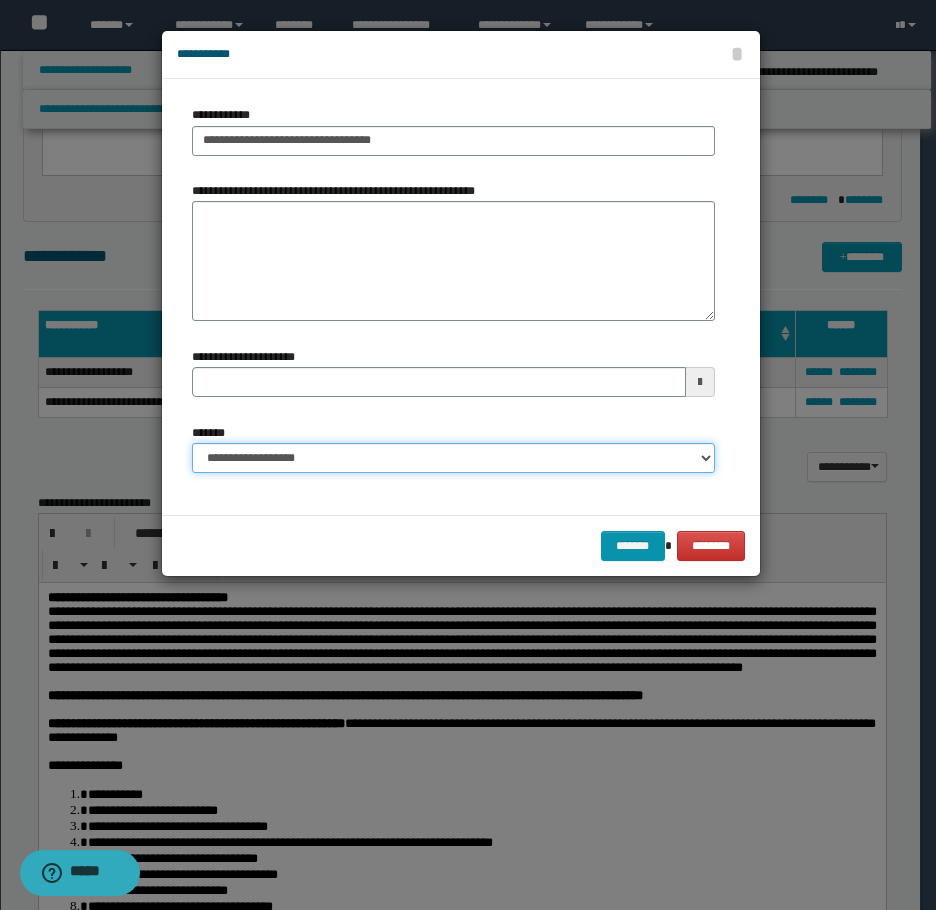 click on "**********" at bounding box center (453, 458) 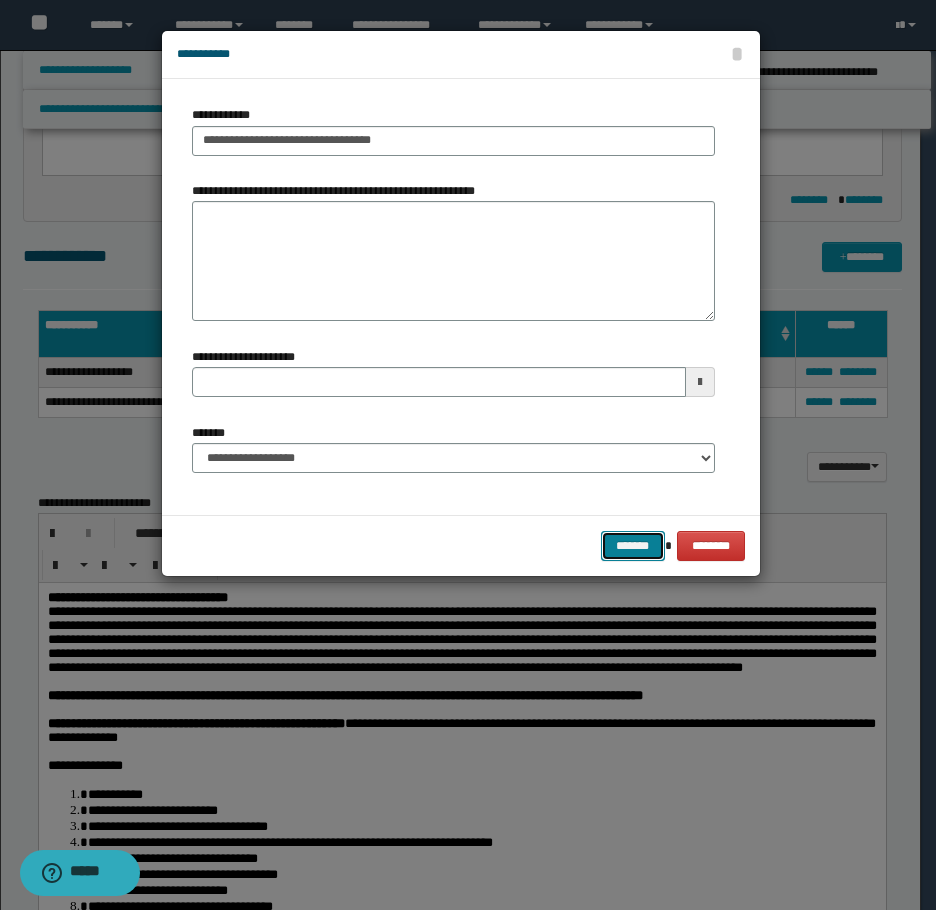 click on "*******" at bounding box center [633, 546] 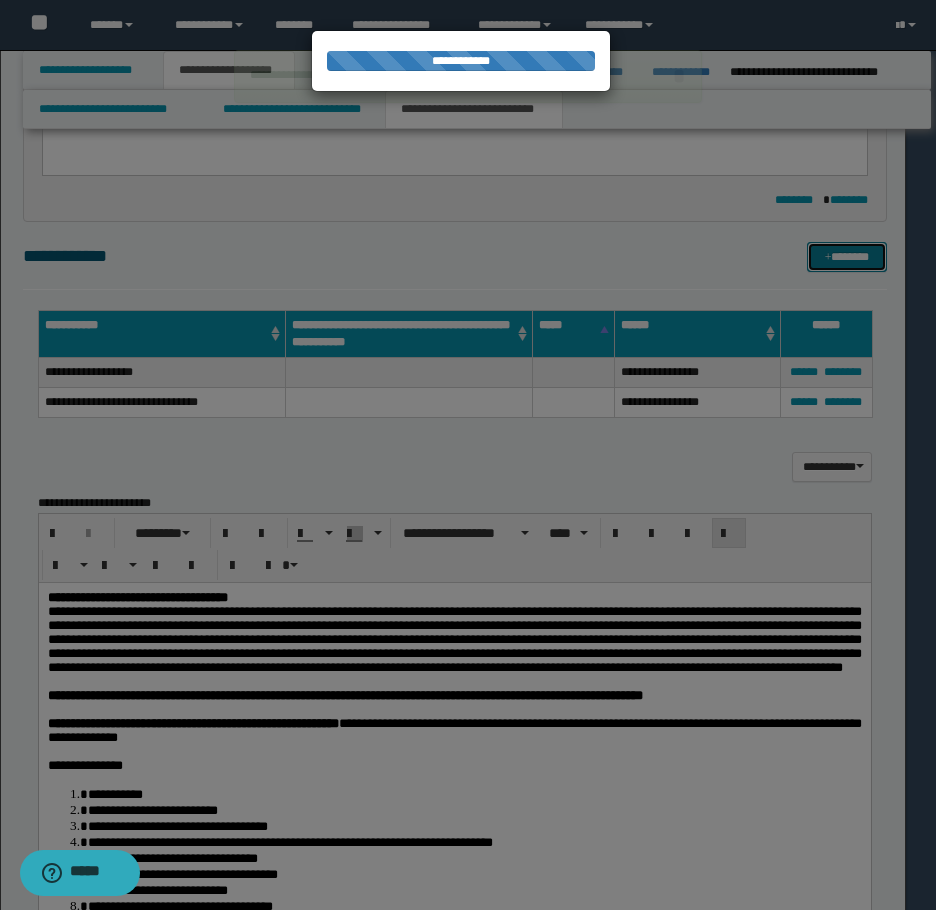 type 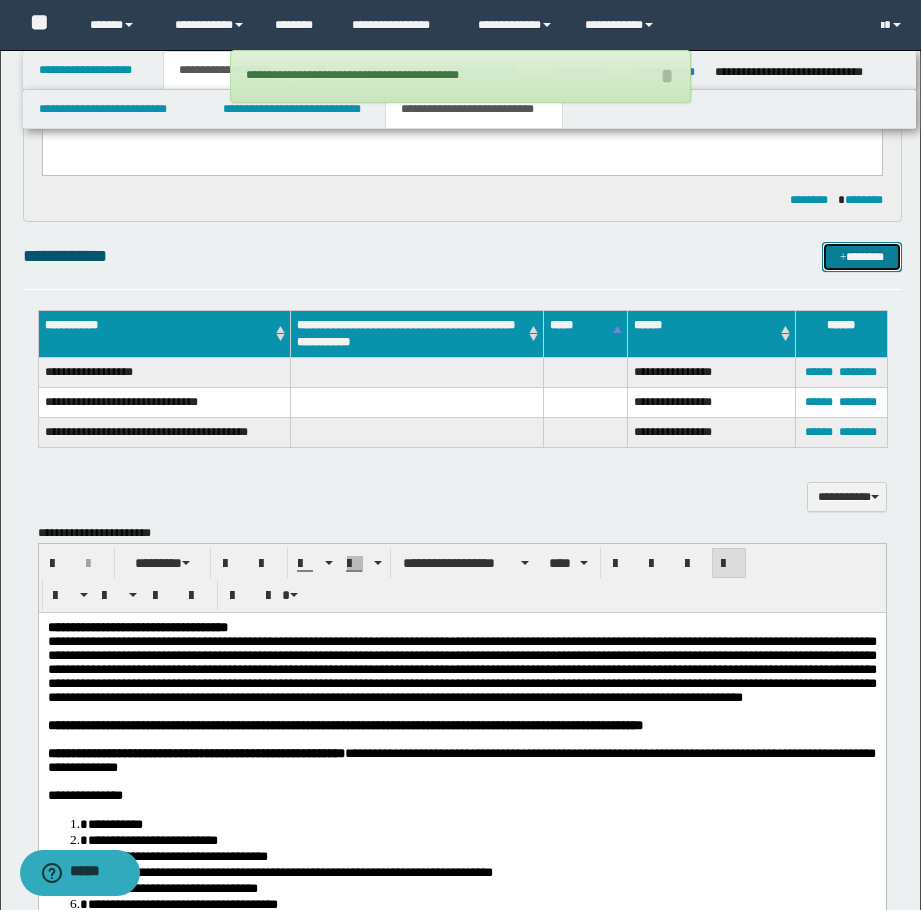 click on "*******" at bounding box center [862, 257] 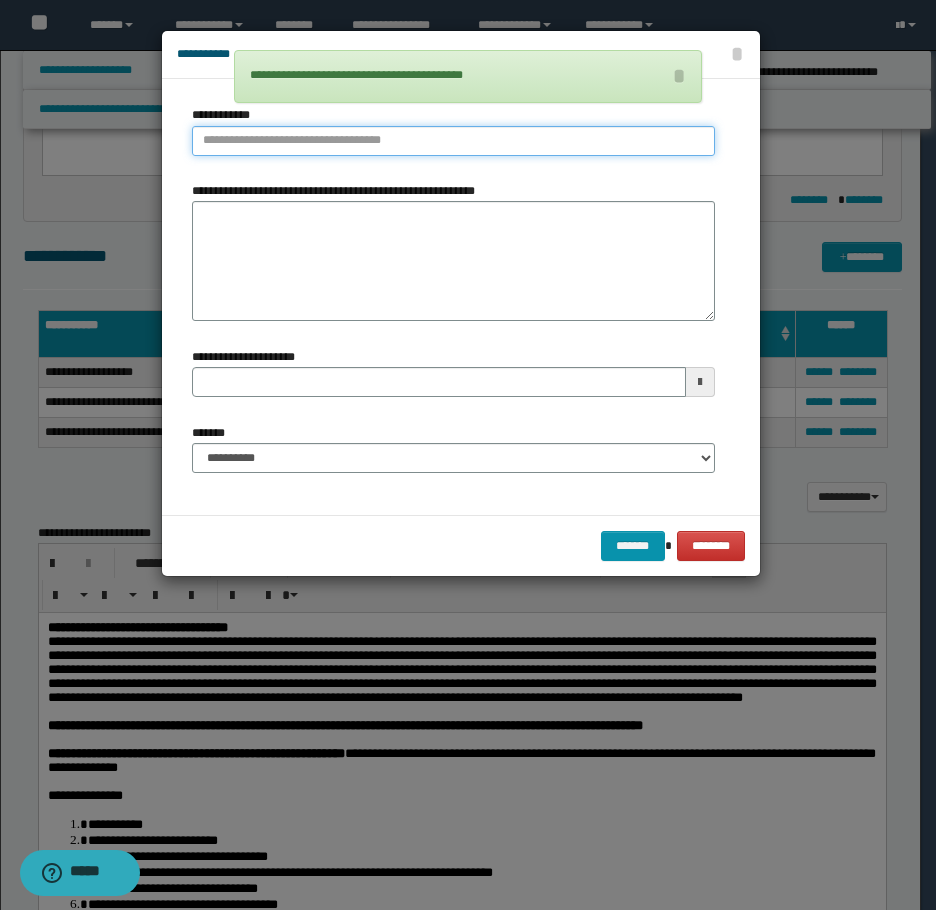 type on "**********" 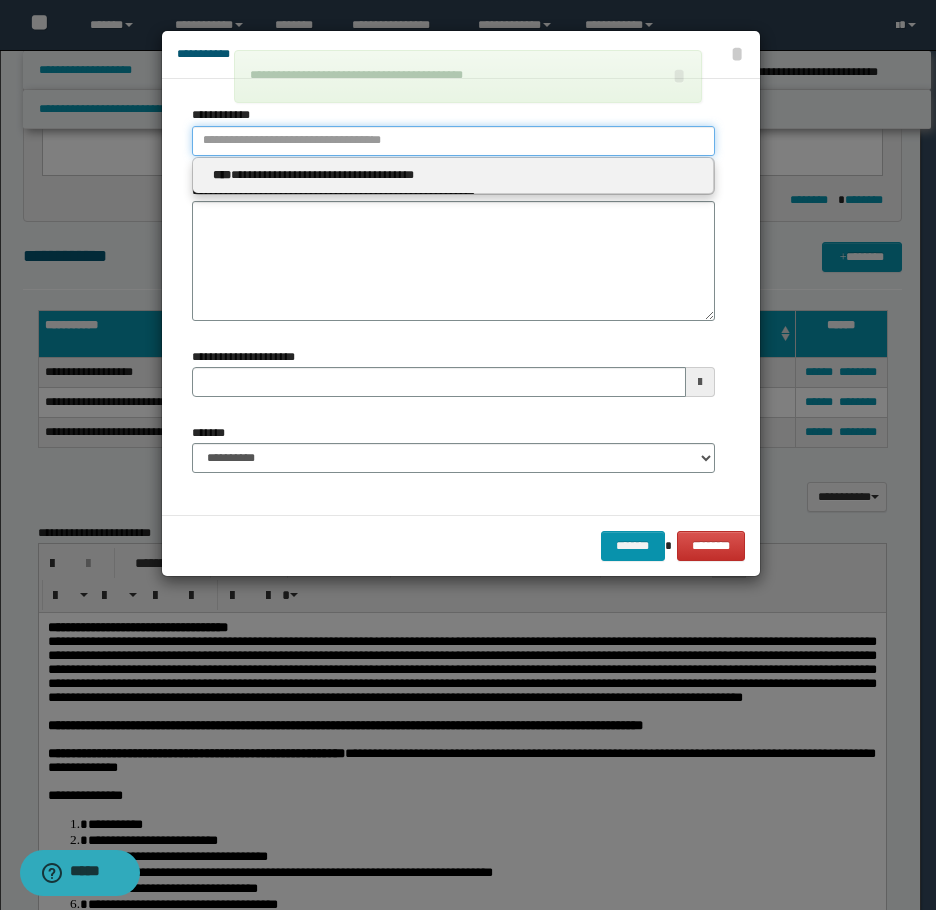 click on "**********" at bounding box center (453, 141) 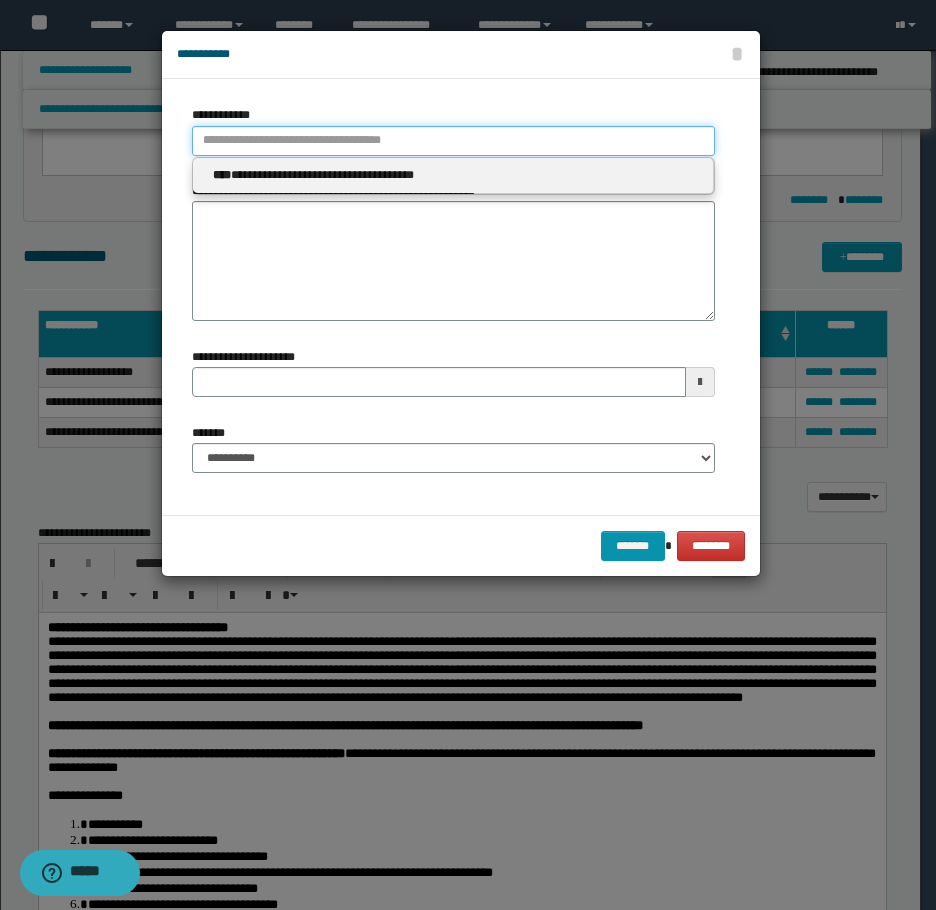 type 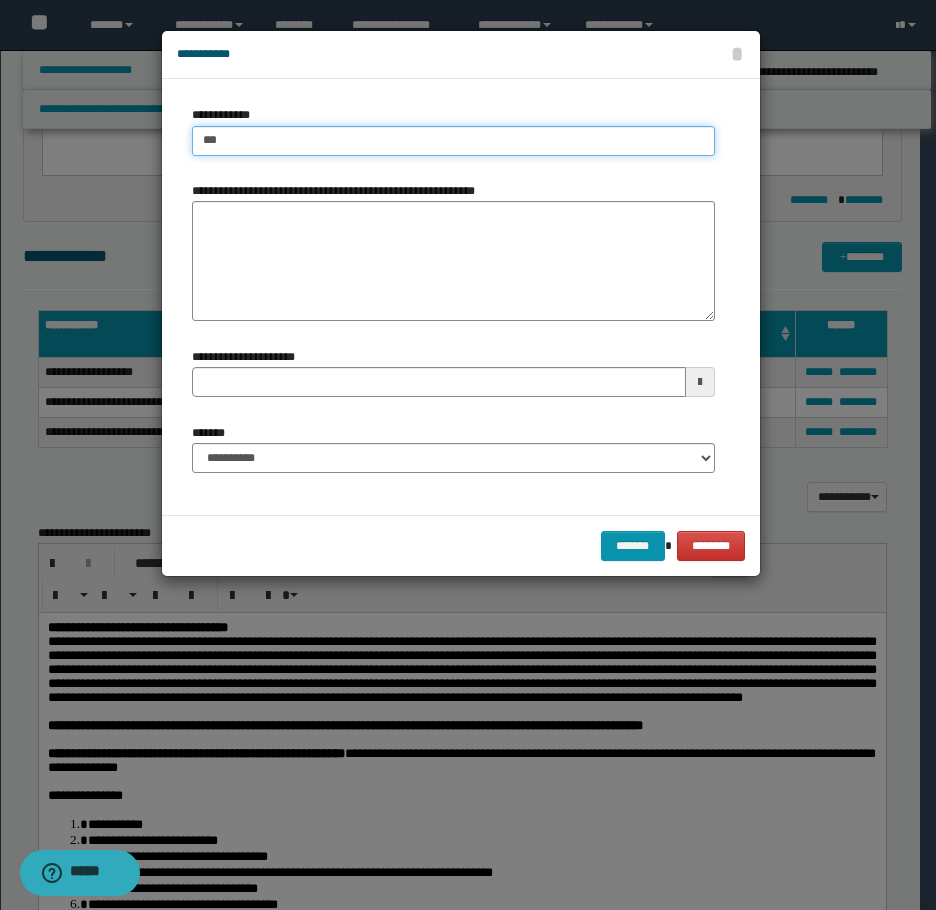 type on "****" 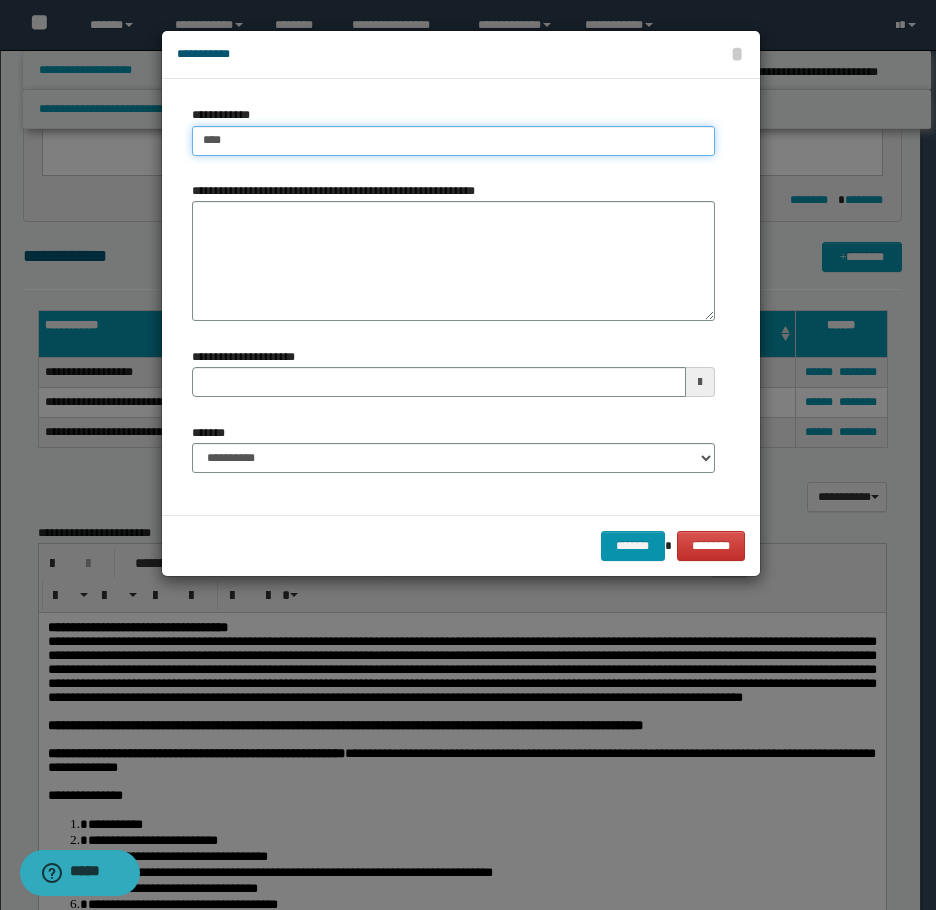 type on "****" 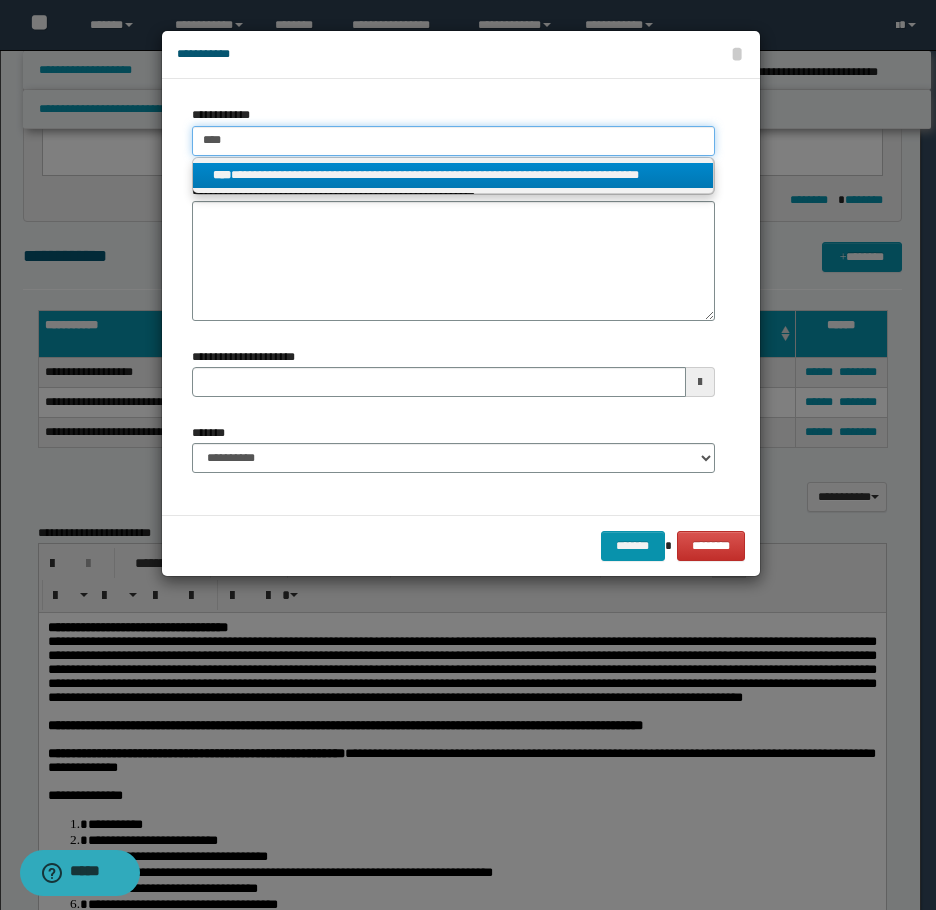 type on "****" 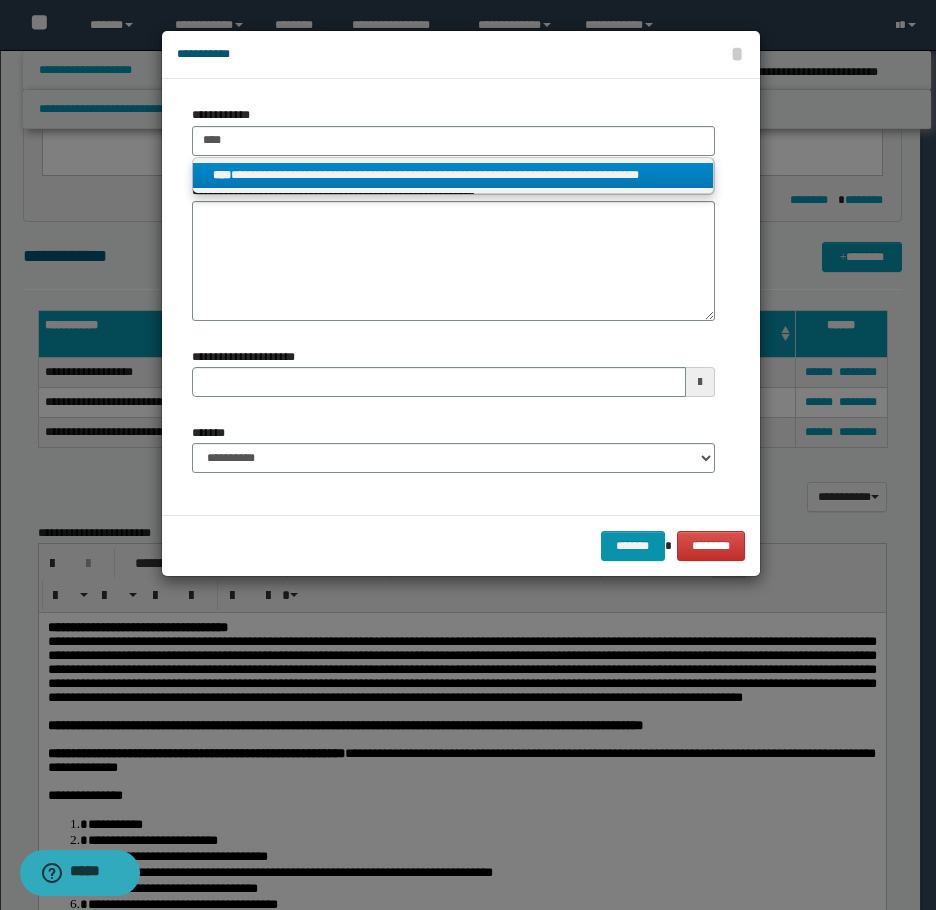 click on "**********" at bounding box center (453, 175) 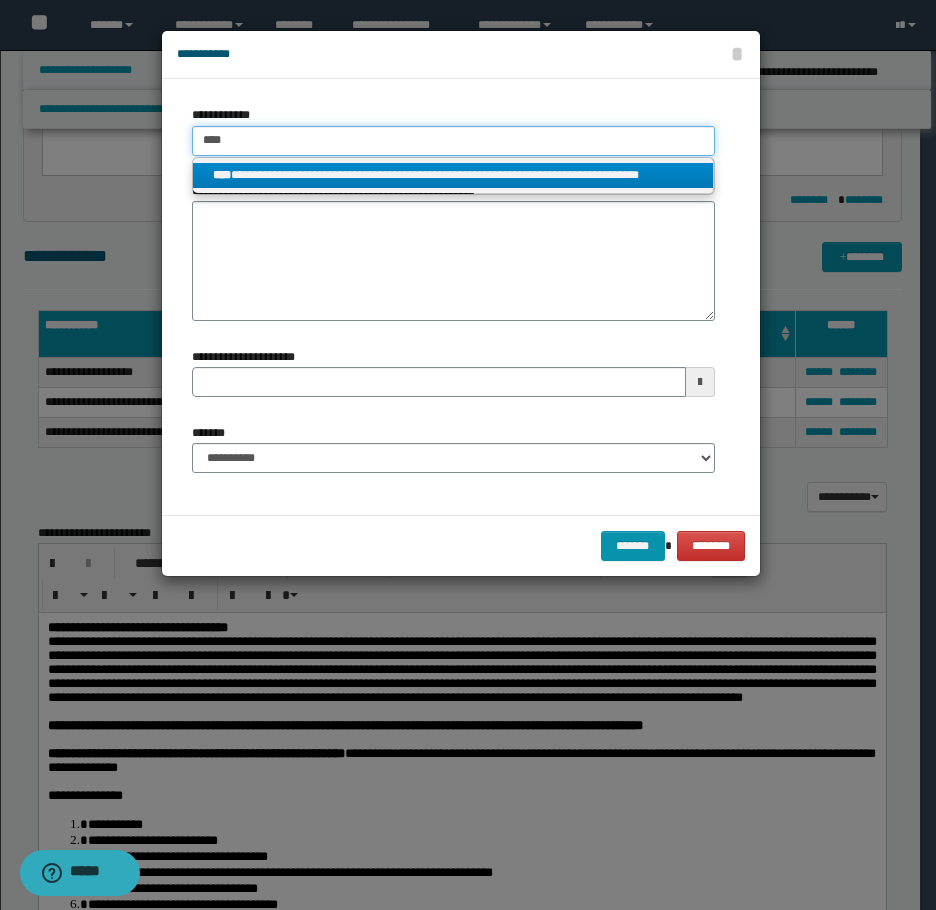 type 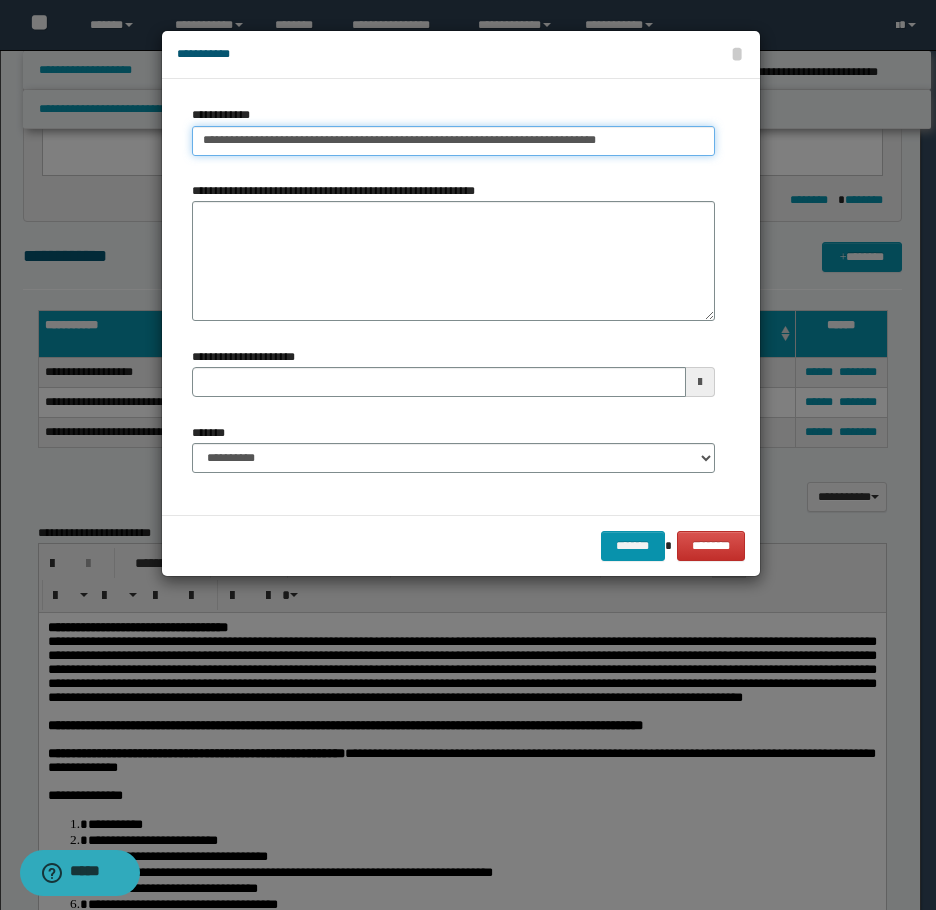 type 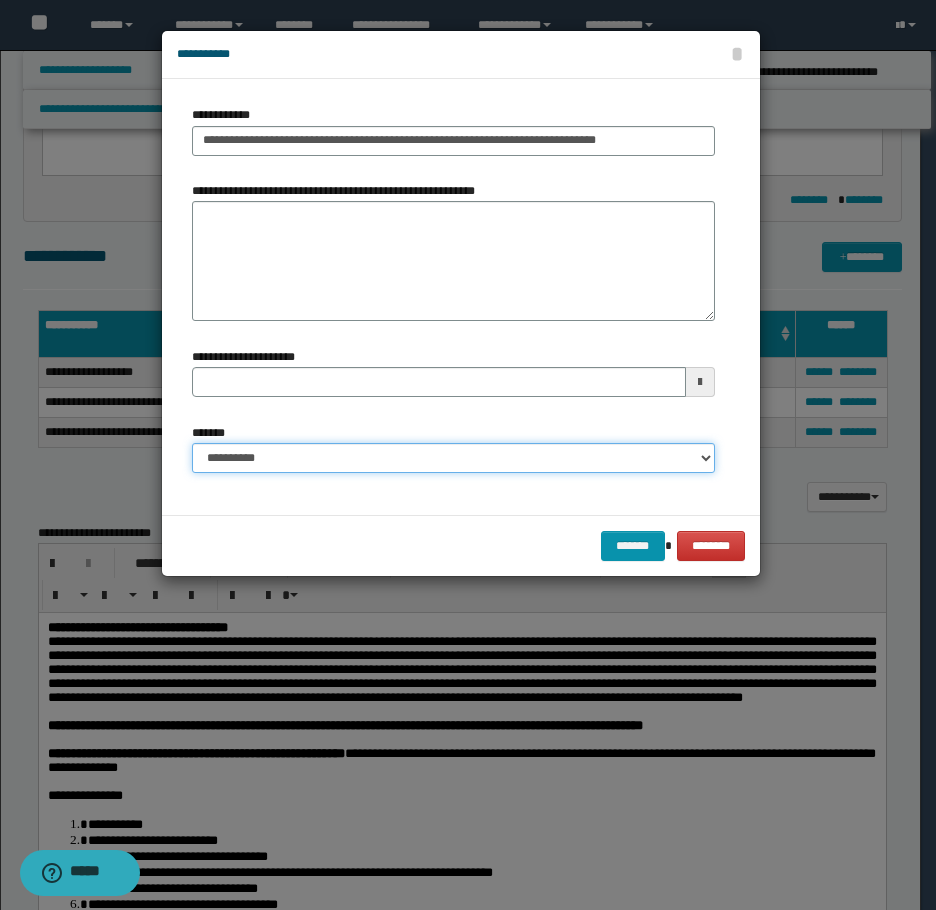 drag, startPoint x: 423, startPoint y: 446, endPoint x: 412, endPoint y: 466, distance: 22.825424 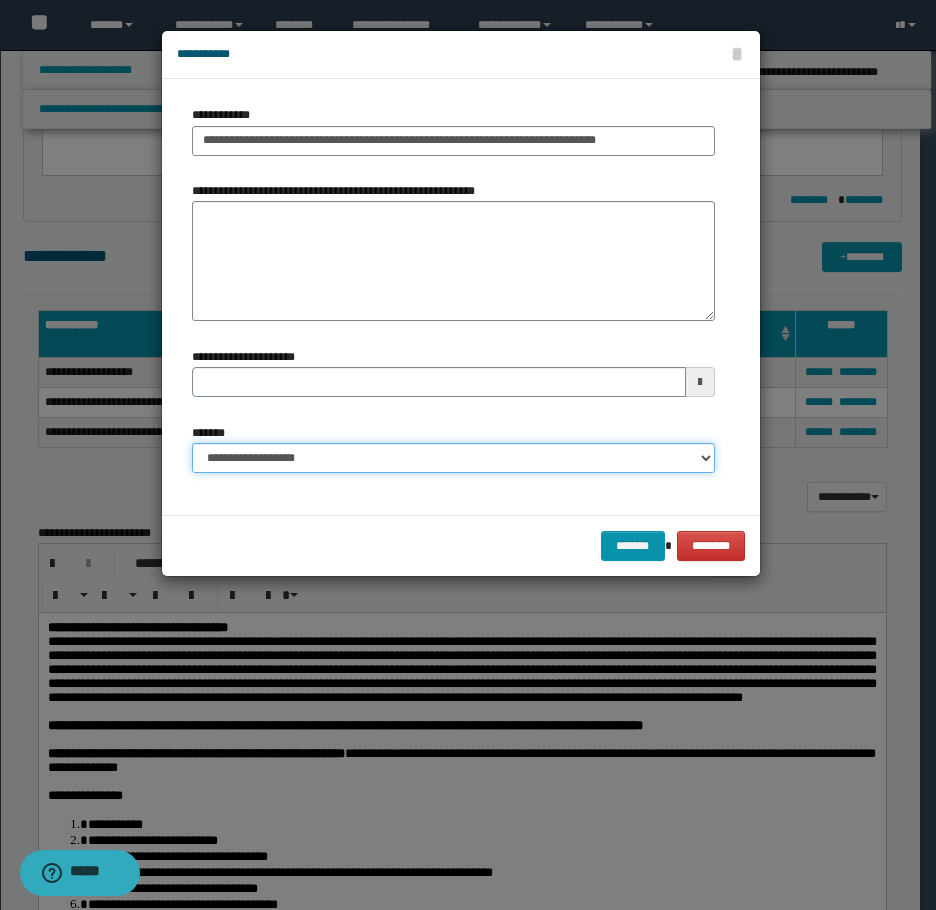 click on "**********" at bounding box center (453, 458) 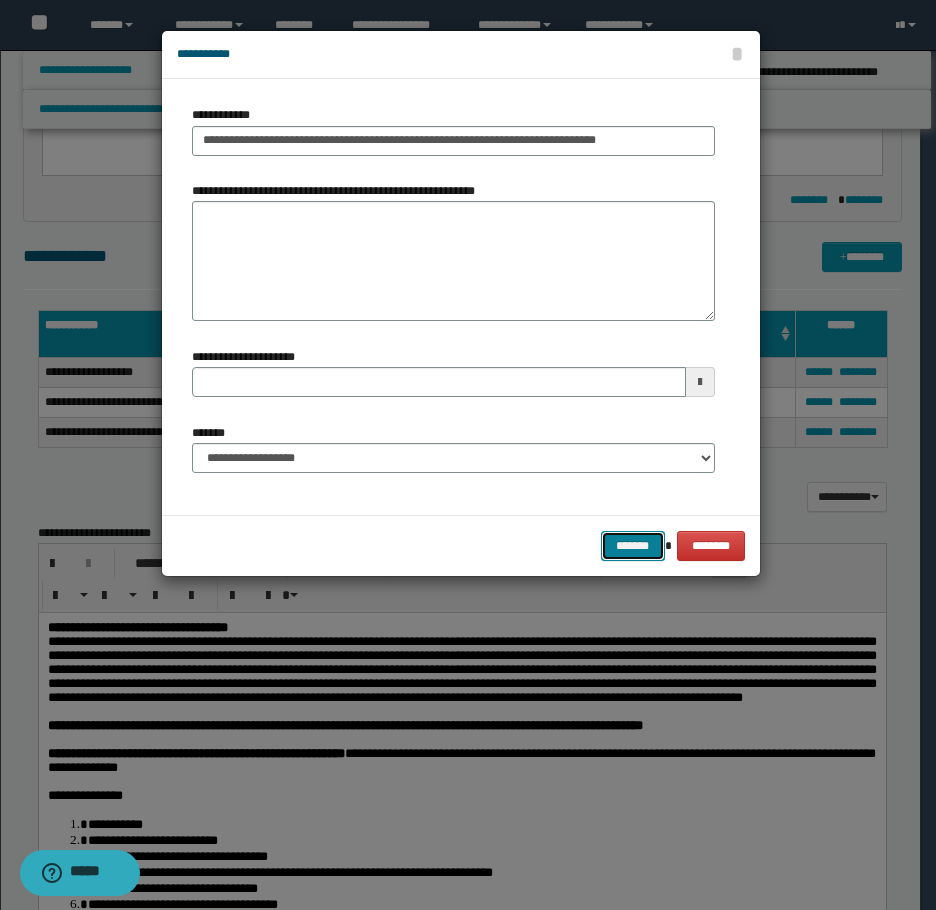click on "*******" at bounding box center (633, 546) 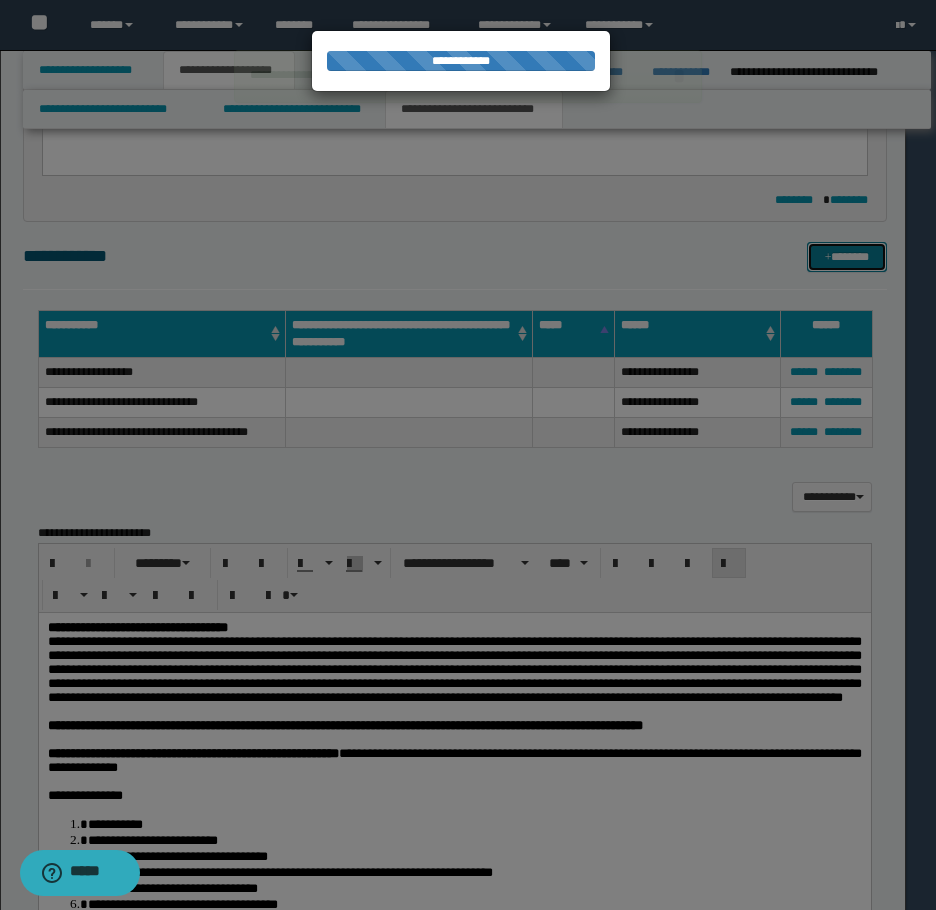 type 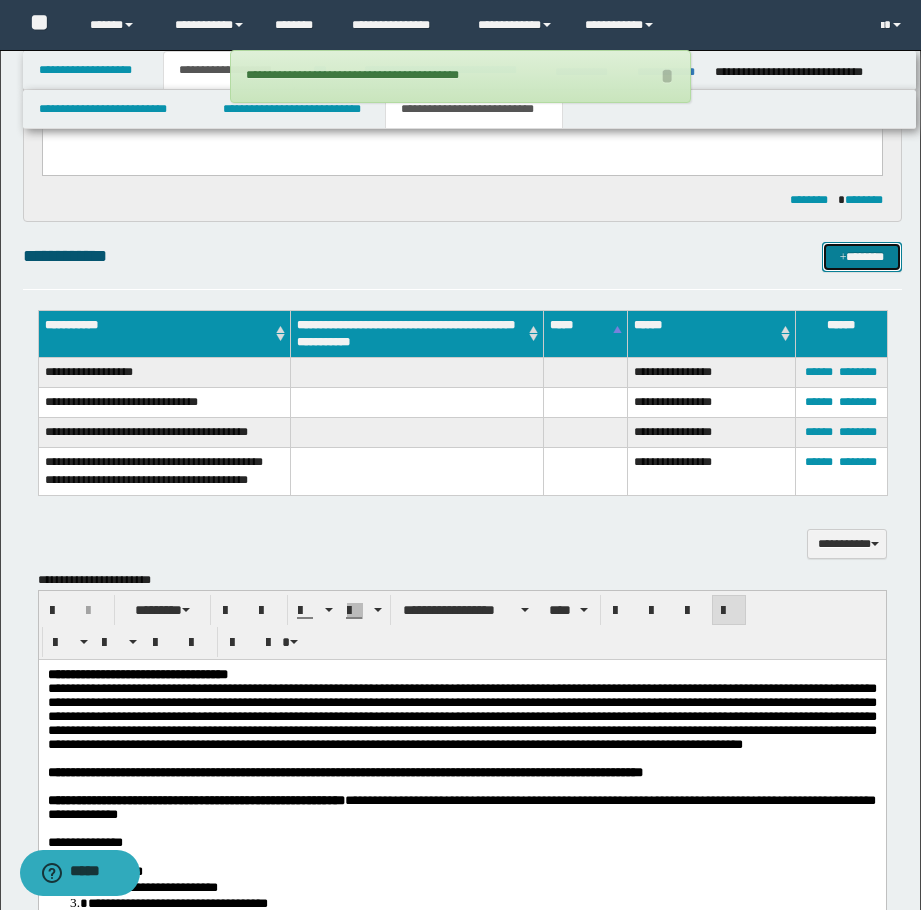 click on "*******" at bounding box center (862, 257) 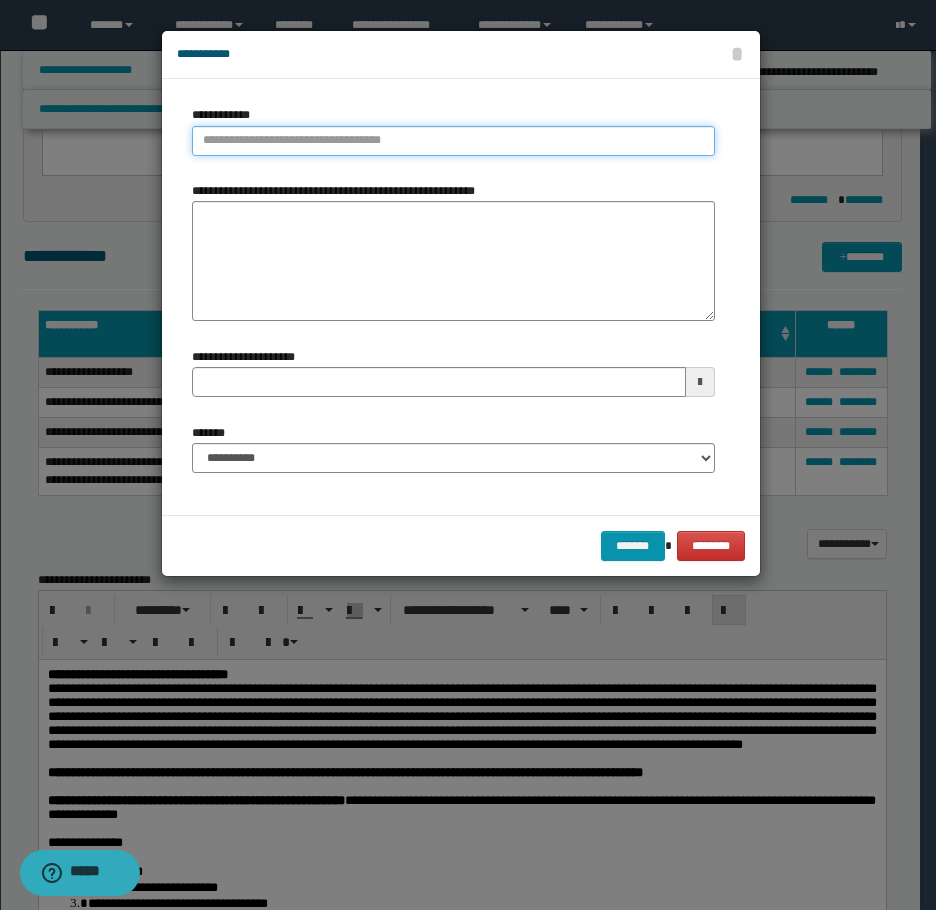 type on "**********" 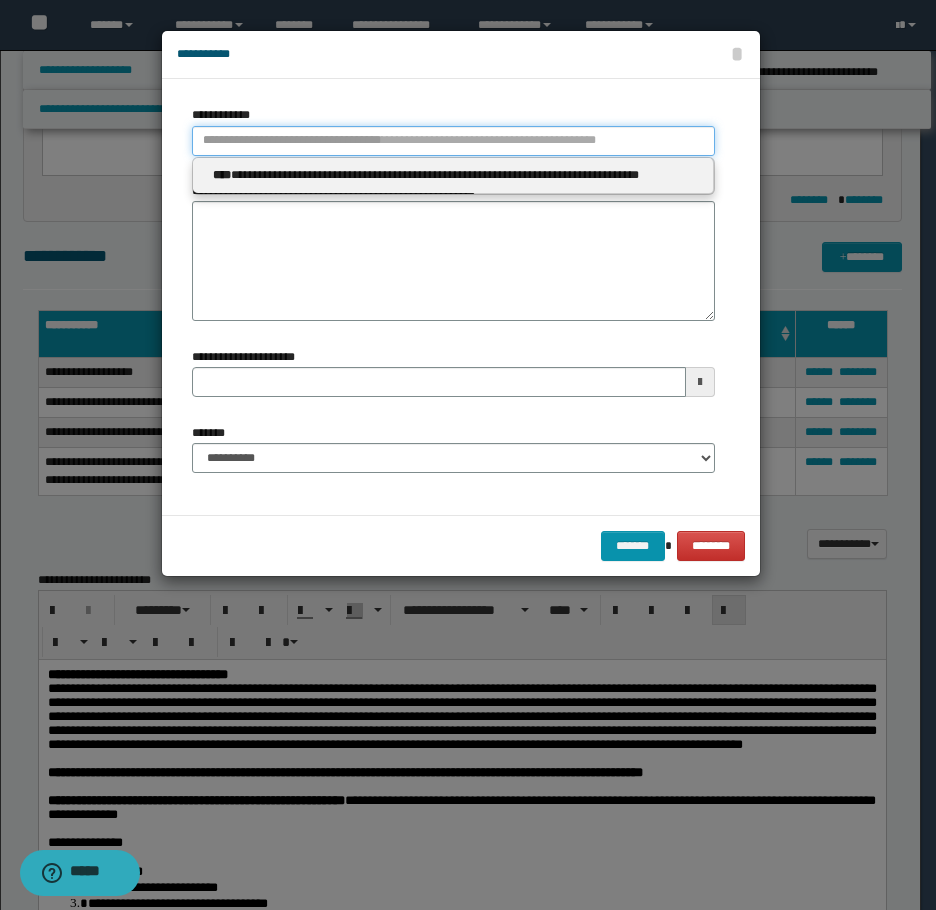 click on "**********" at bounding box center (453, 141) 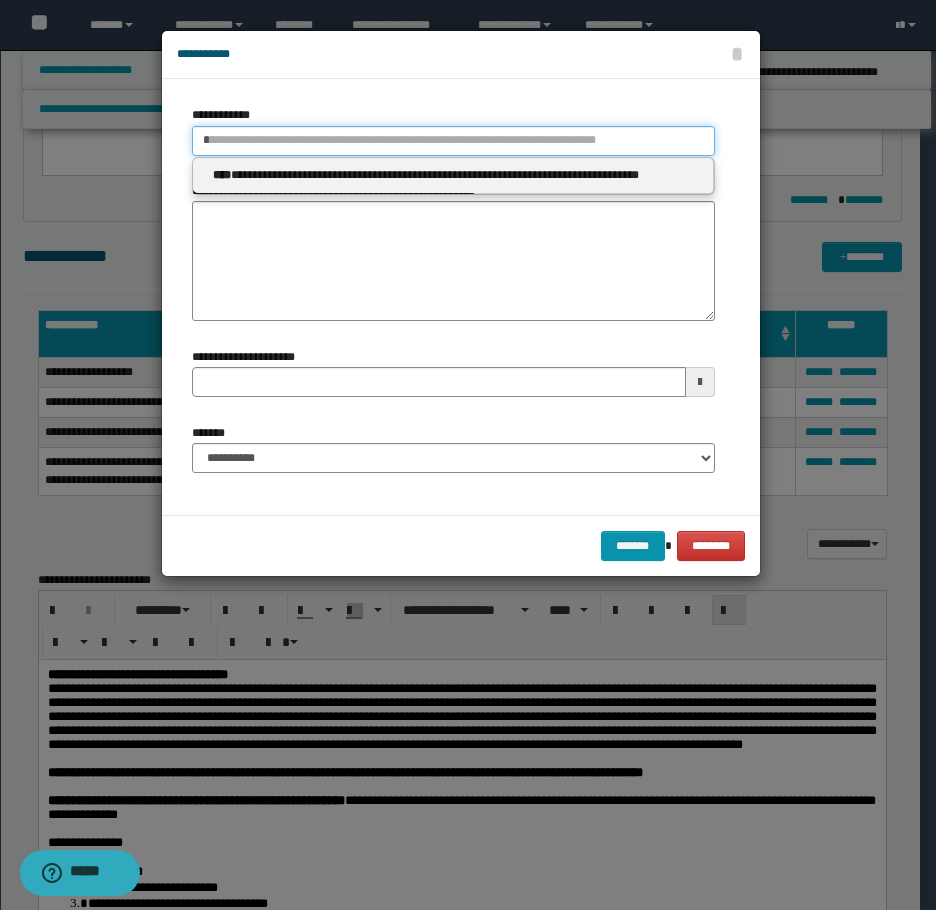 type 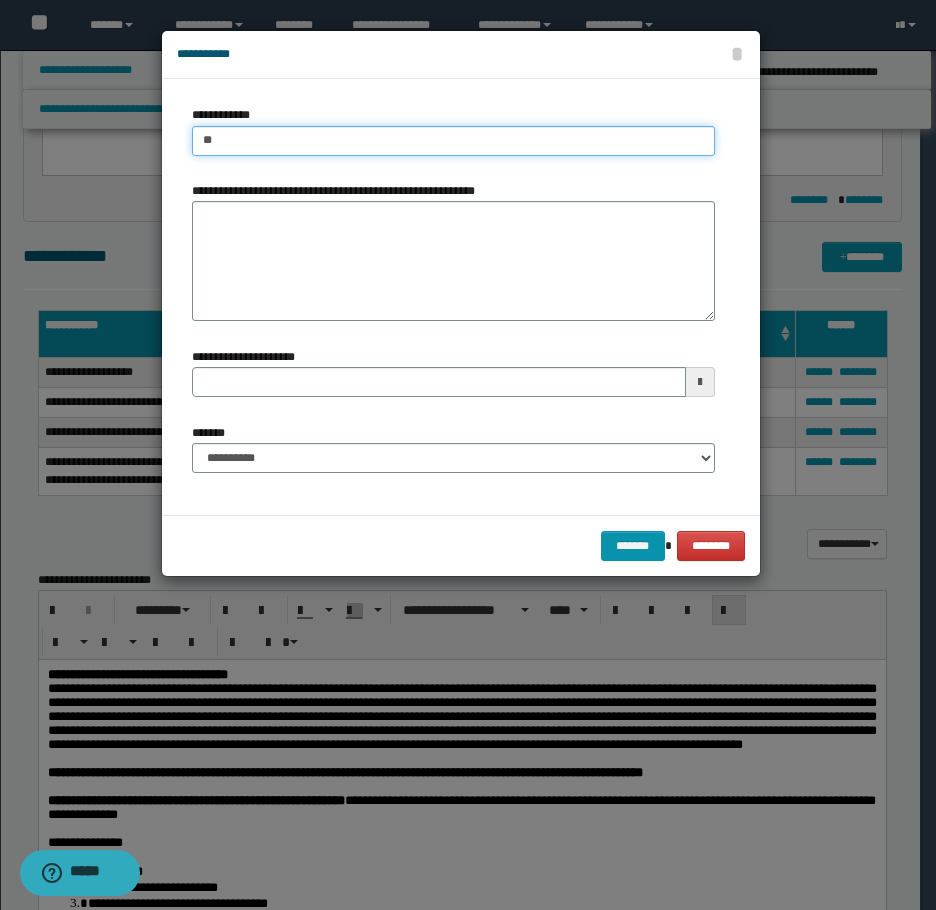 paste on "**********" 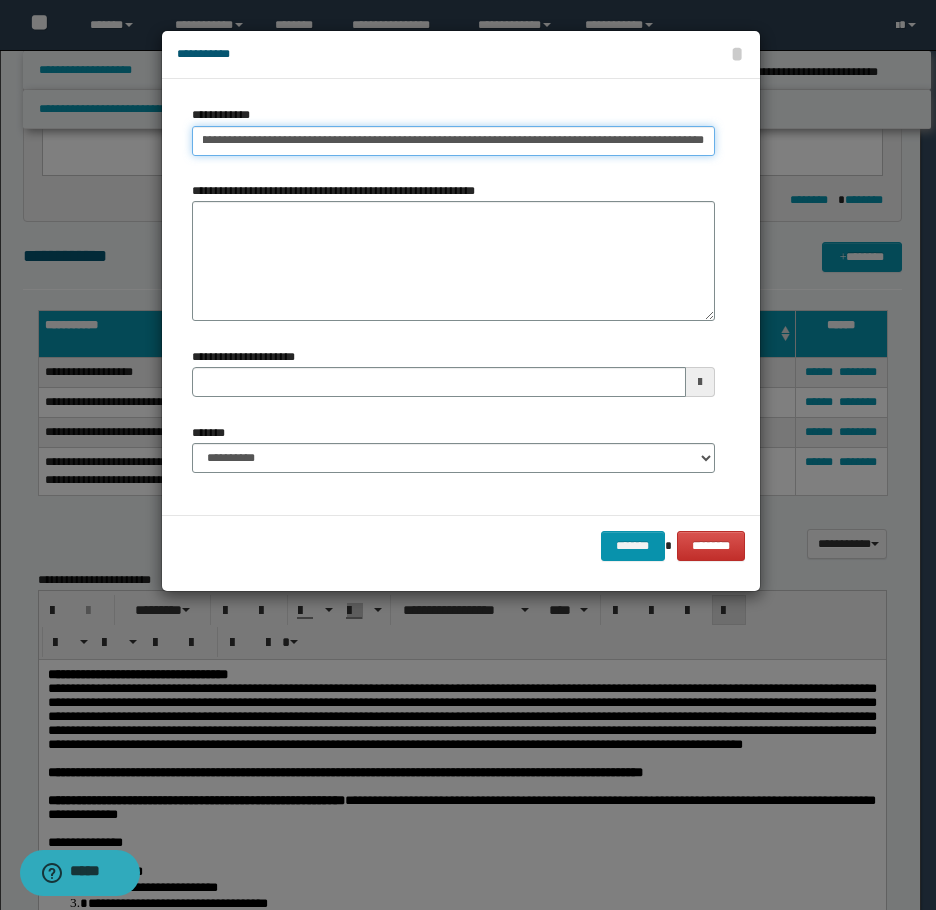 type on "**********" 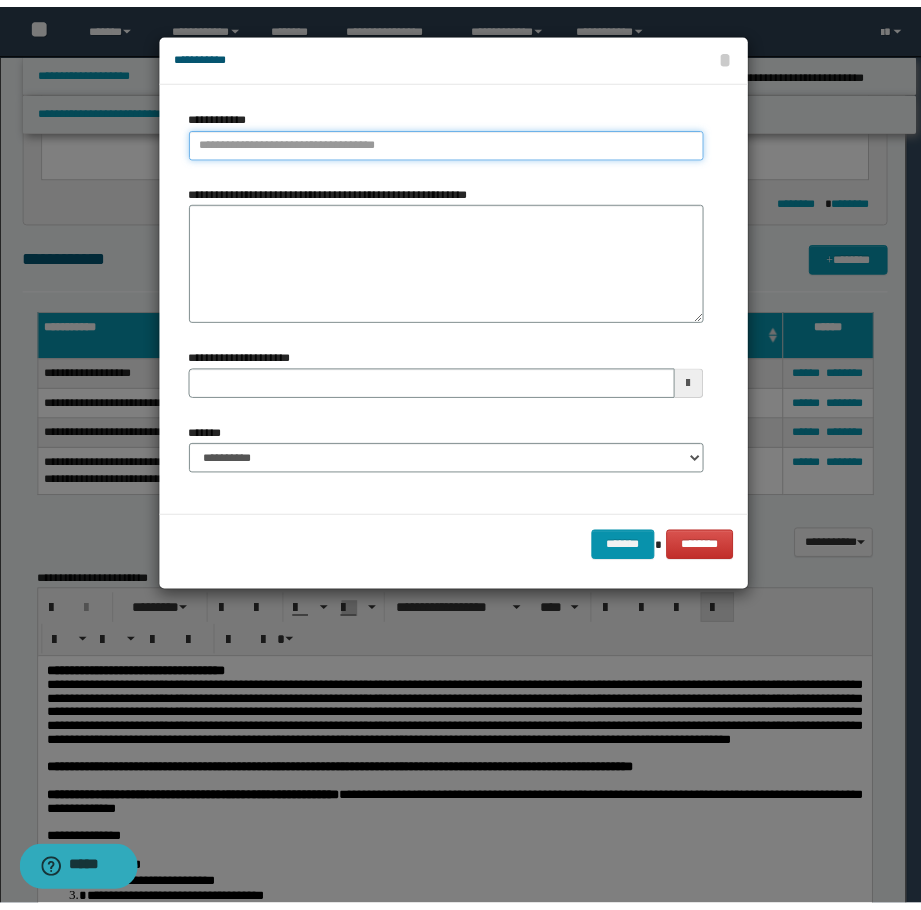 scroll, scrollTop: 0, scrollLeft: 0, axis: both 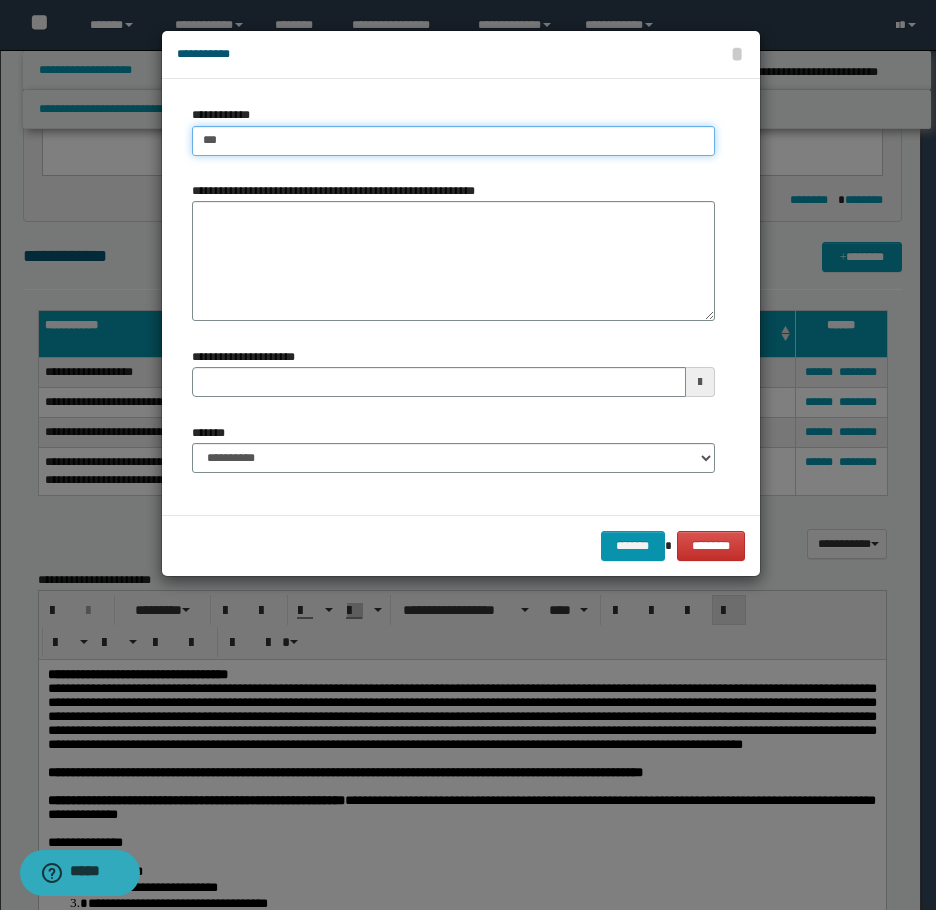 type on "****" 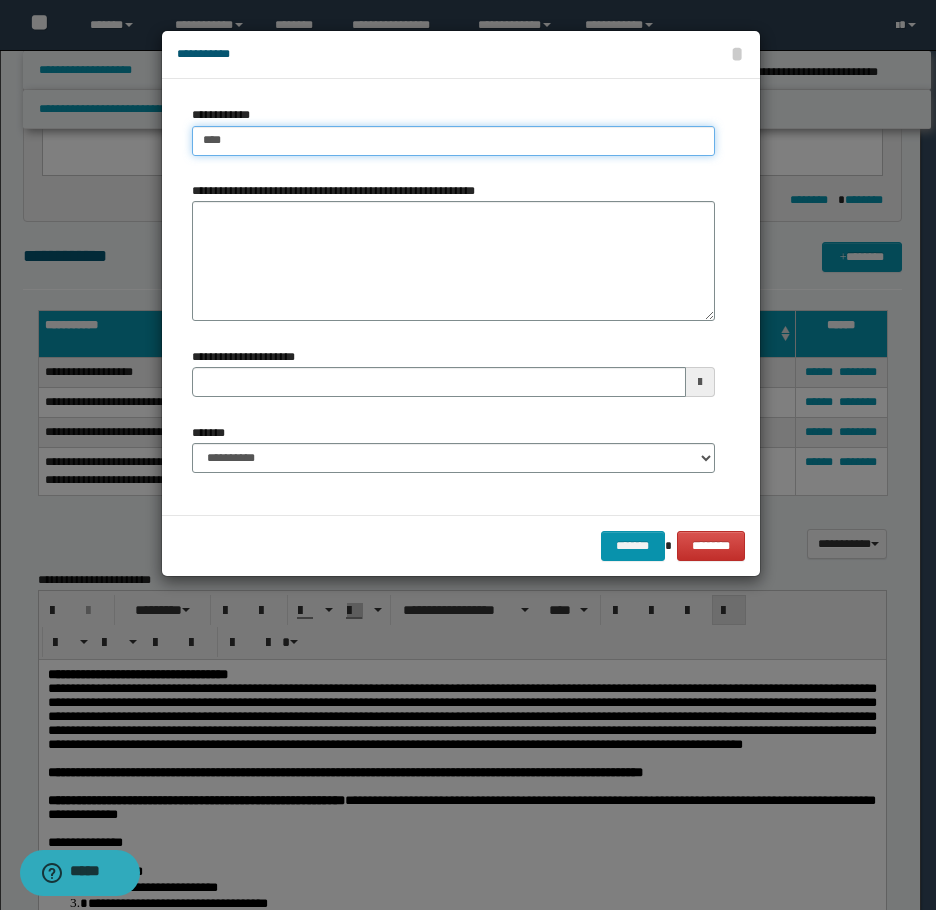 type on "****" 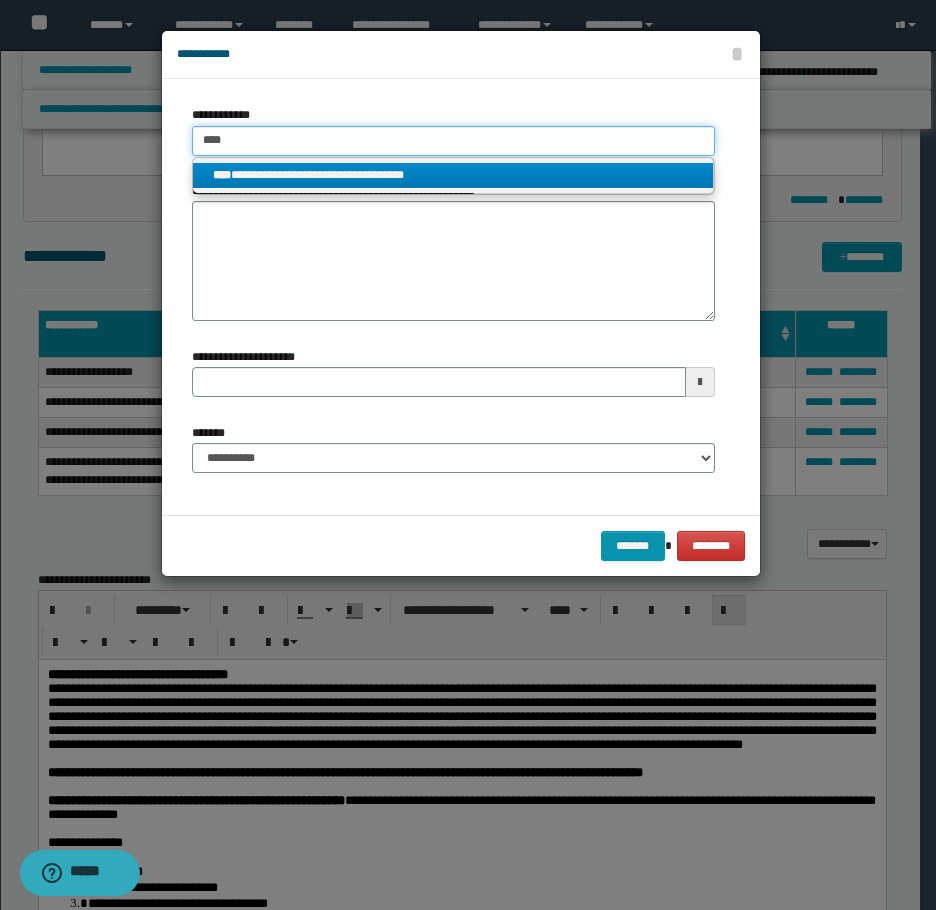 type on "****" 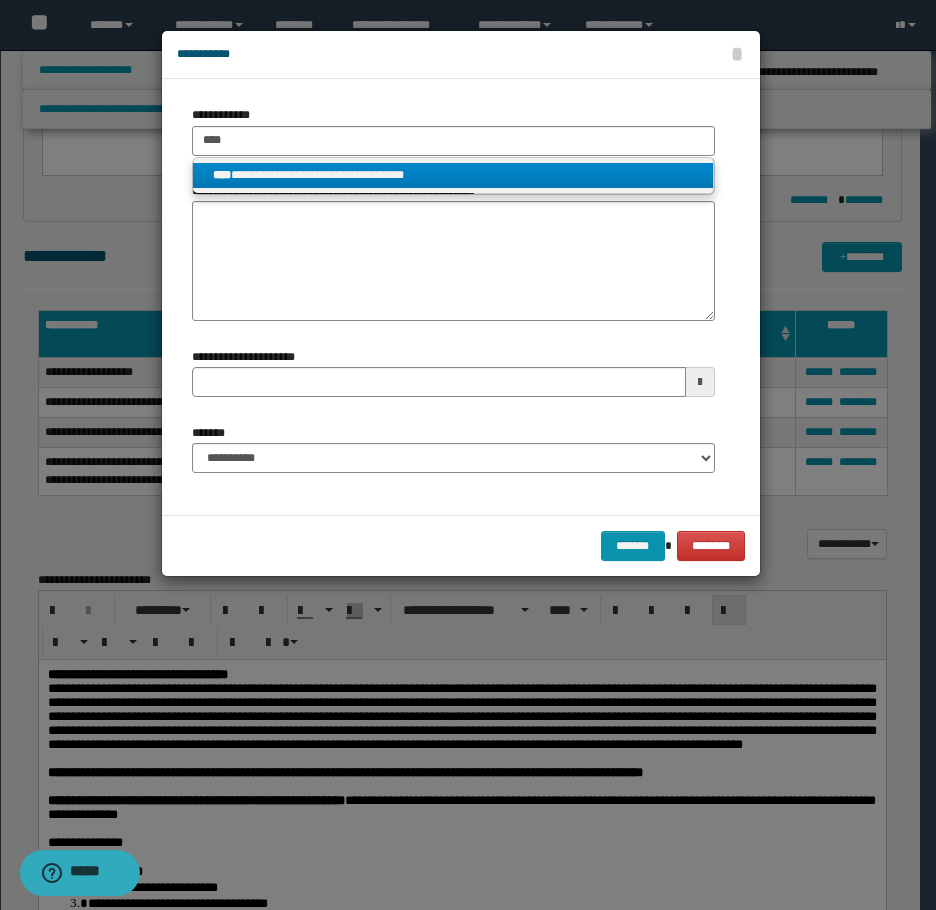 click on "**********" at bounding box center (453, 175) 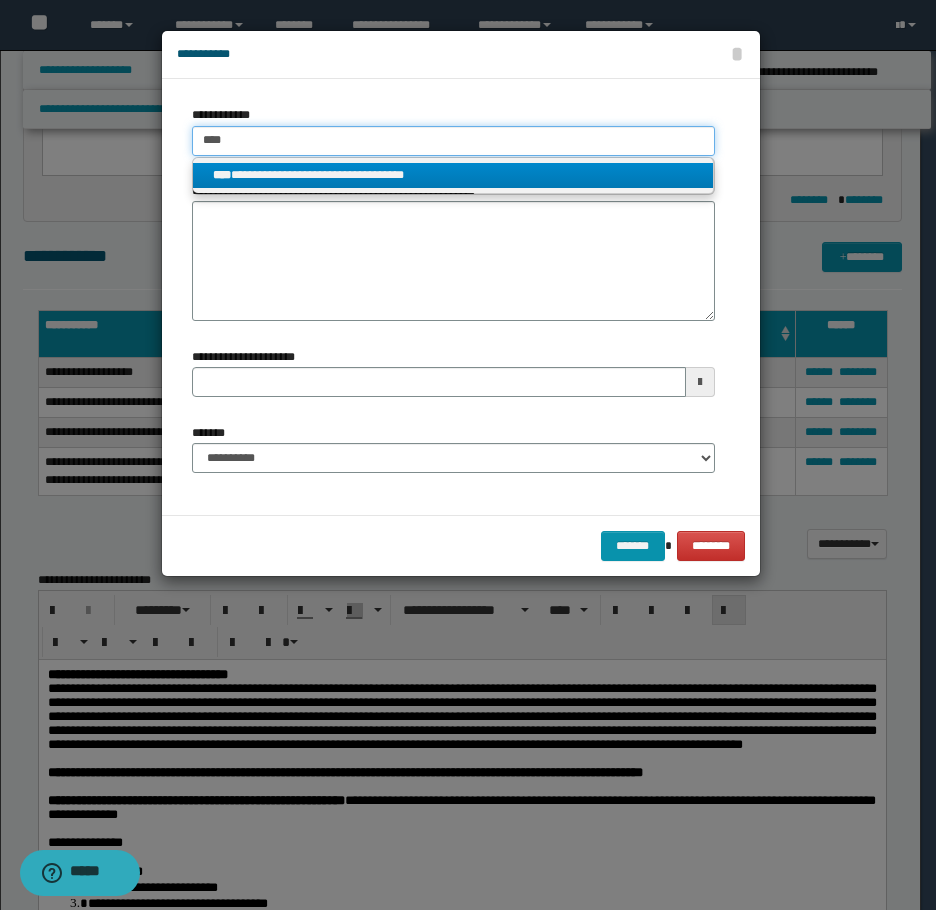 type 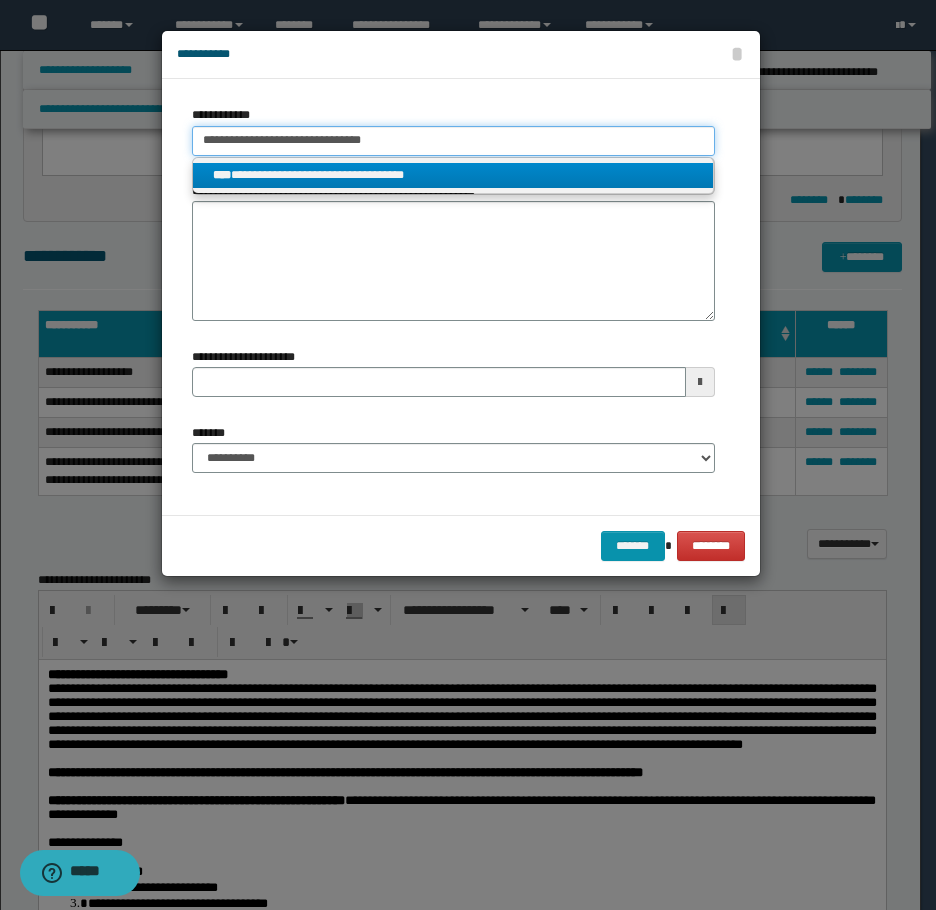 type 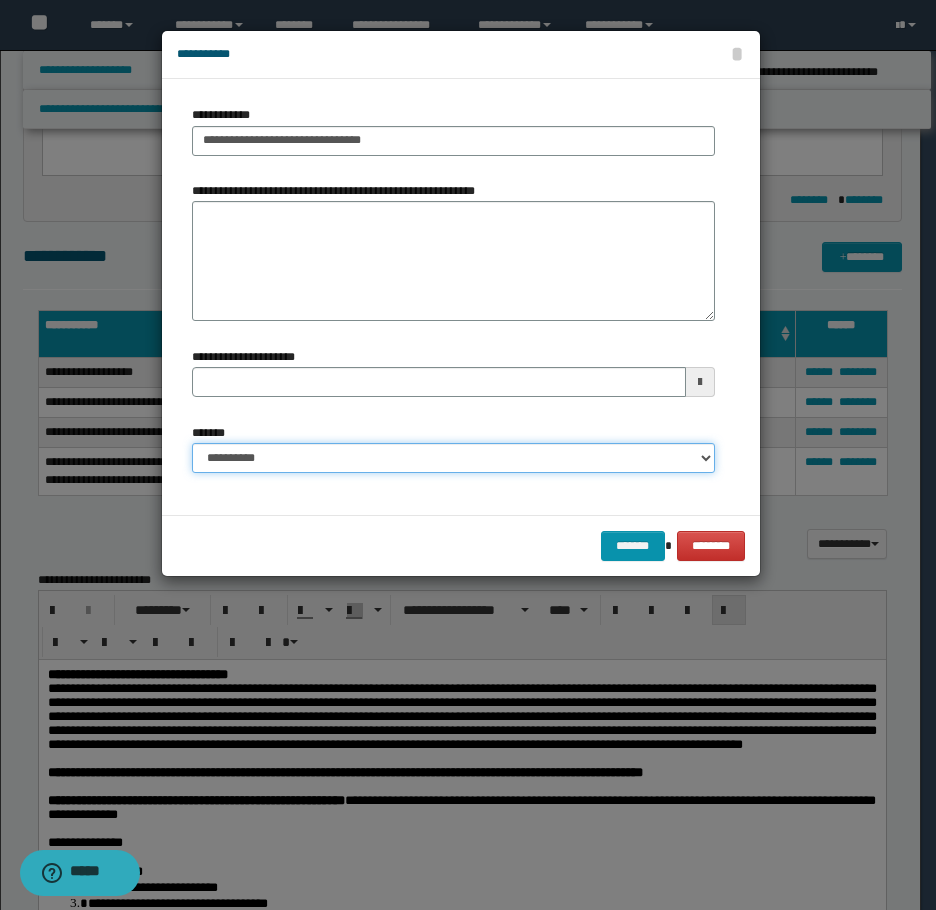 click on "**********" at bounding box center (453, 458) 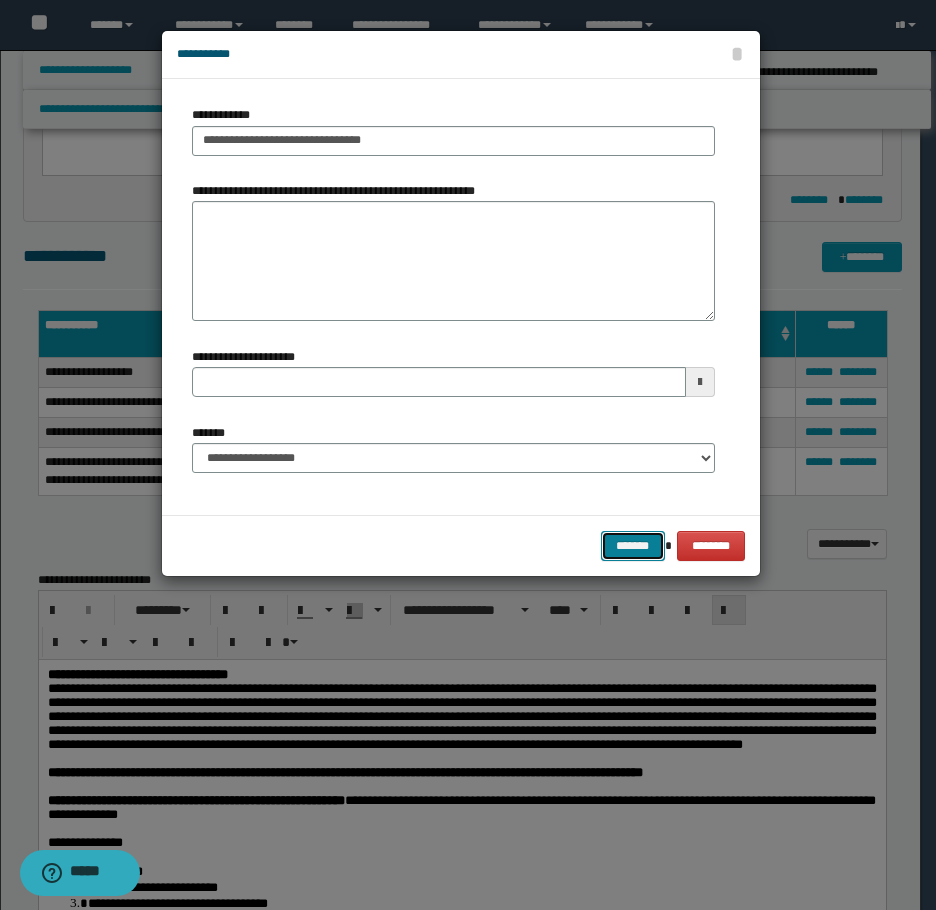 click on "*******" at bounding box center (633, 546) 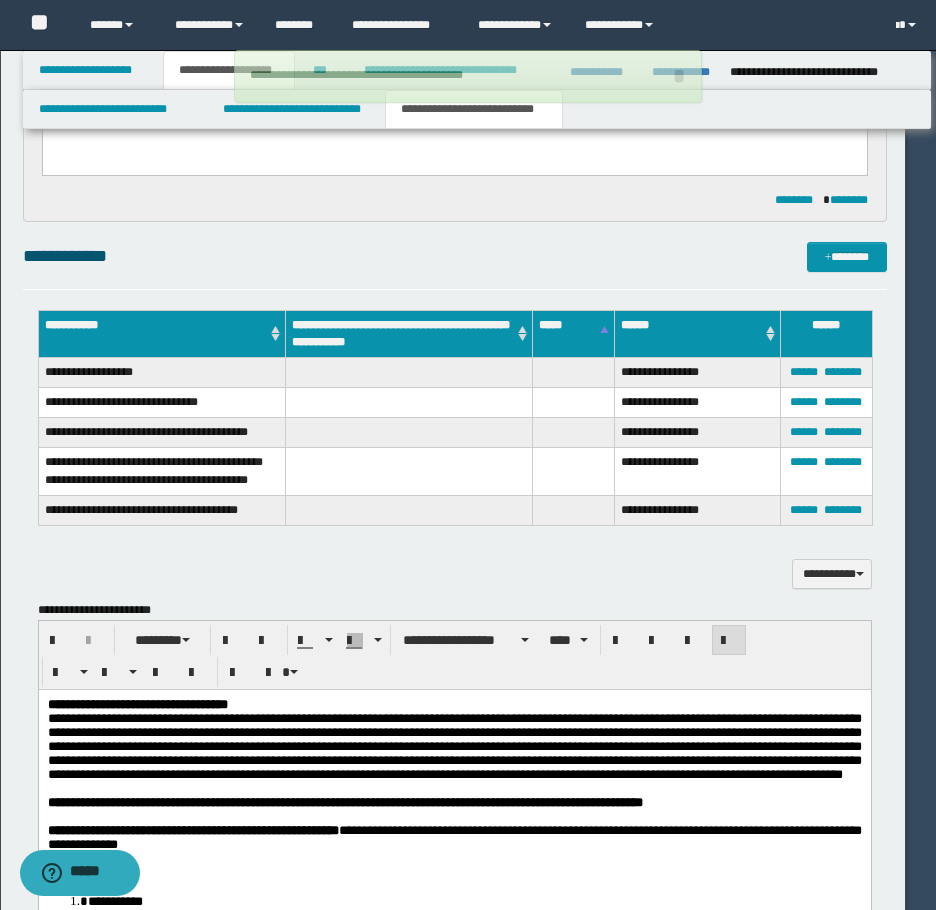 click on "**********" at bounding box center (455, 564) 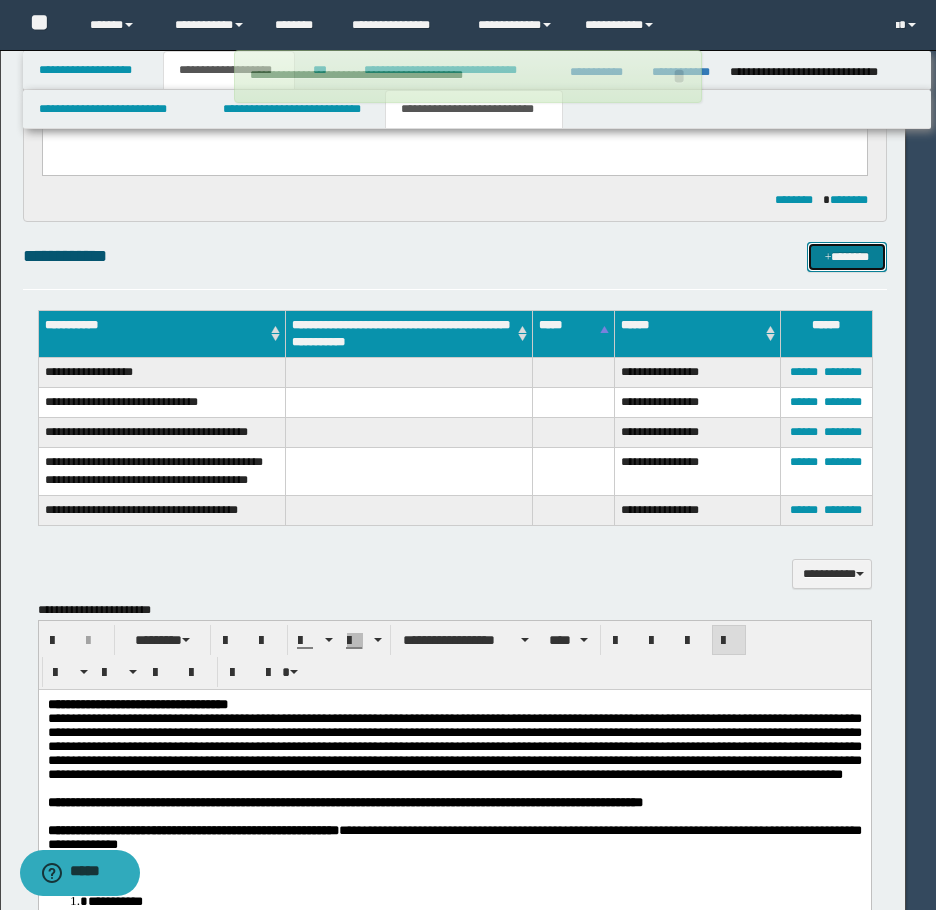 type 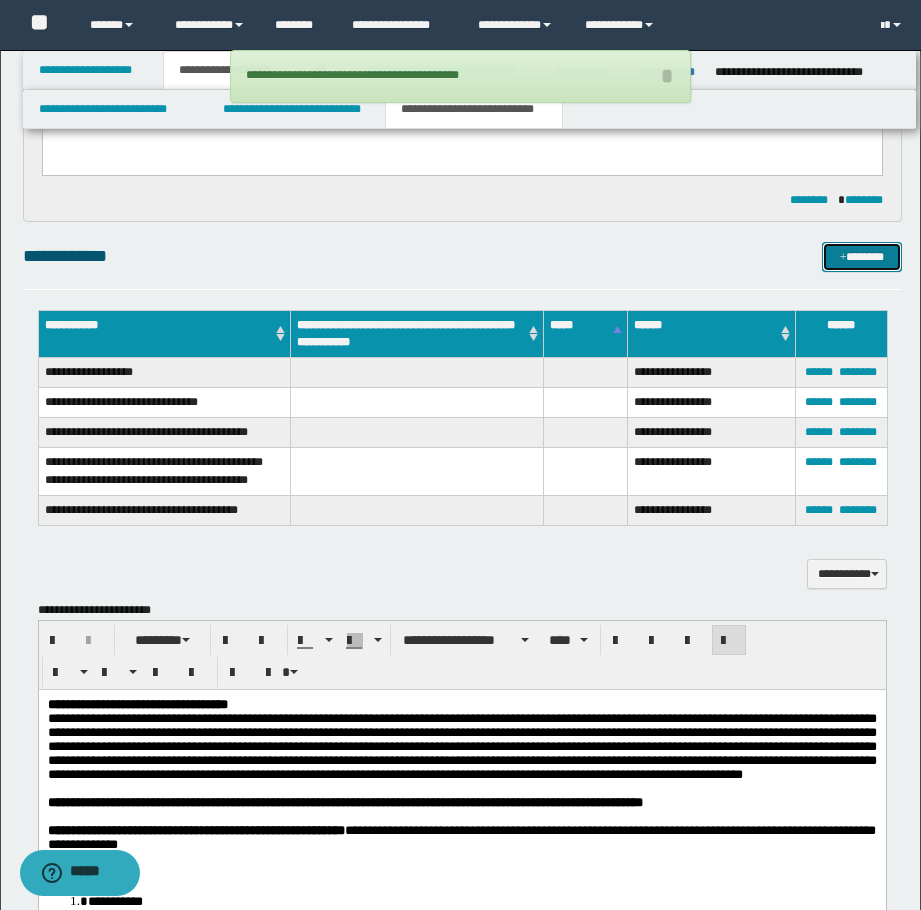 click on "*******" at bounding box center [862, 257] 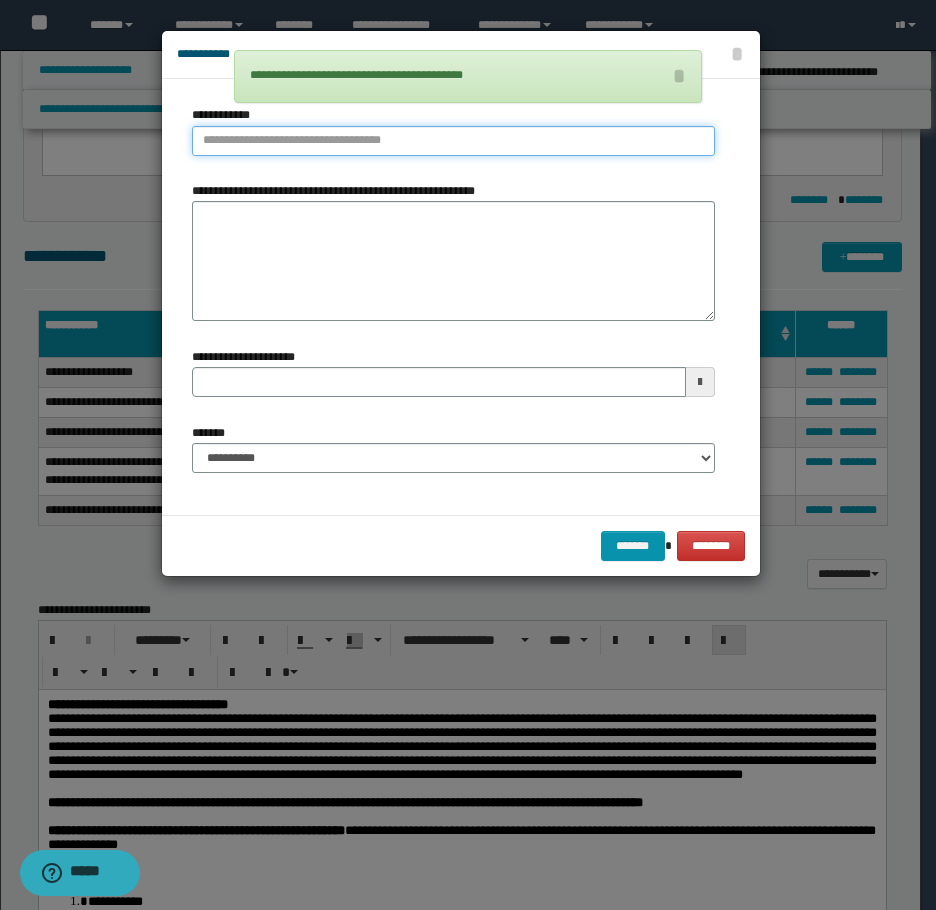 type on "**********" 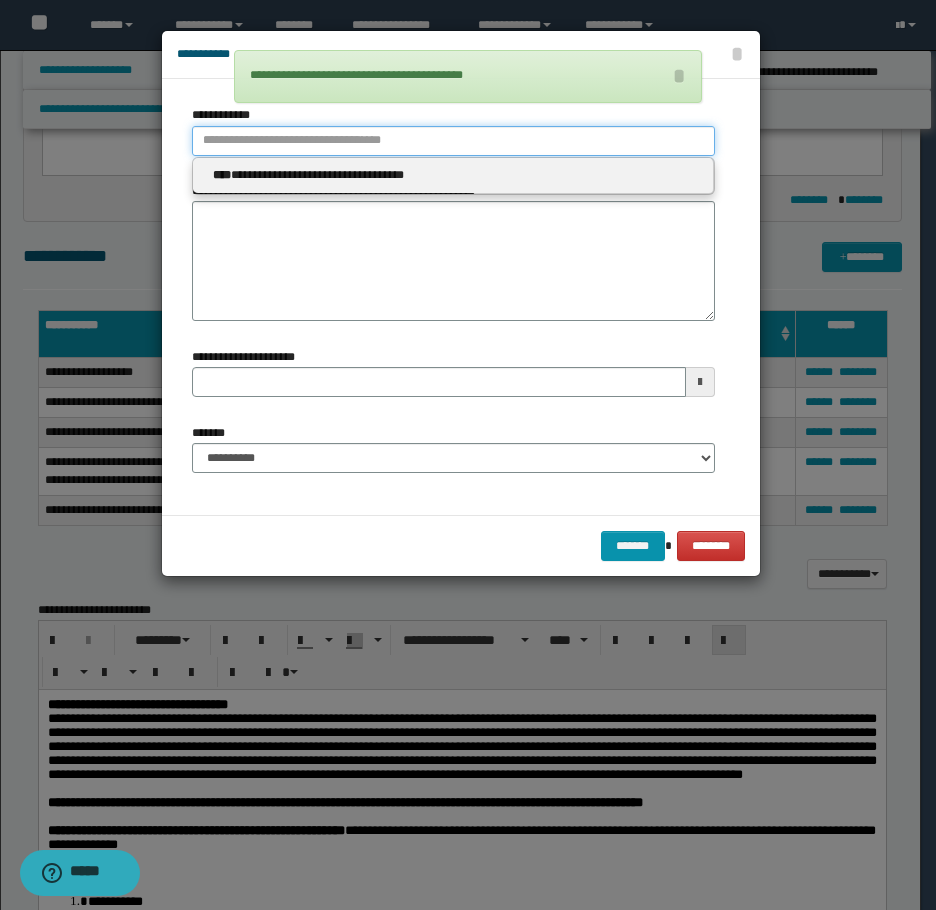 click on "**********" at bounding box center [453, 141] 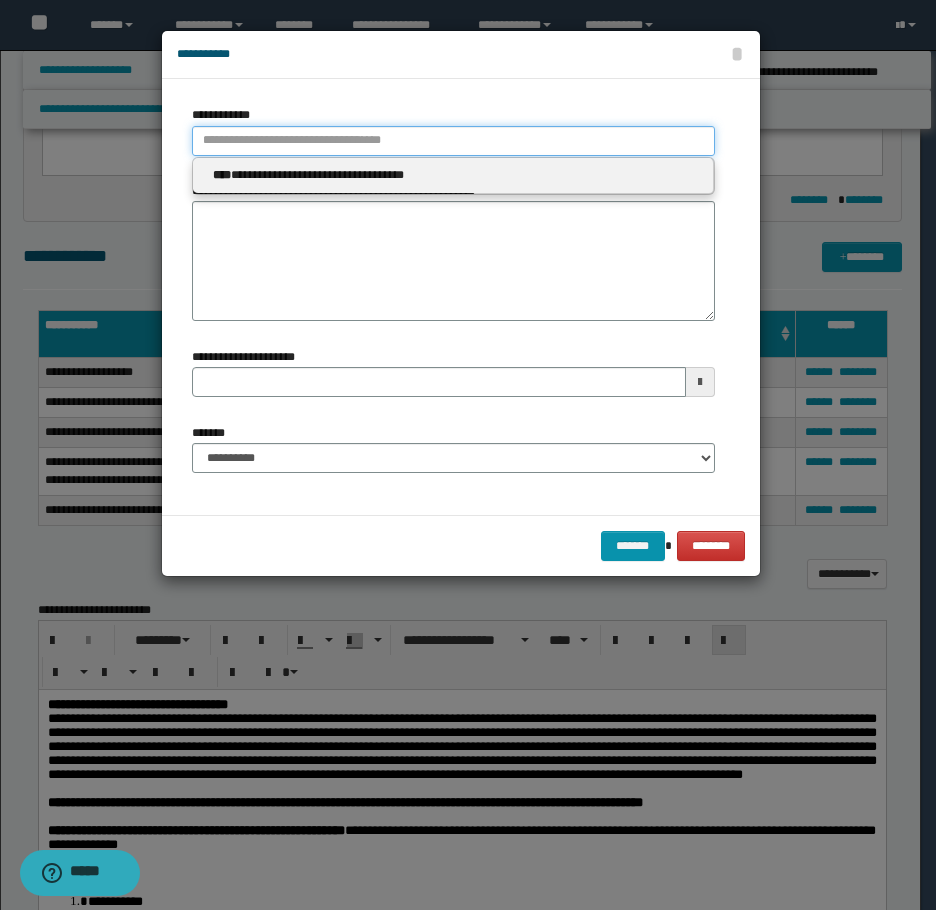 type 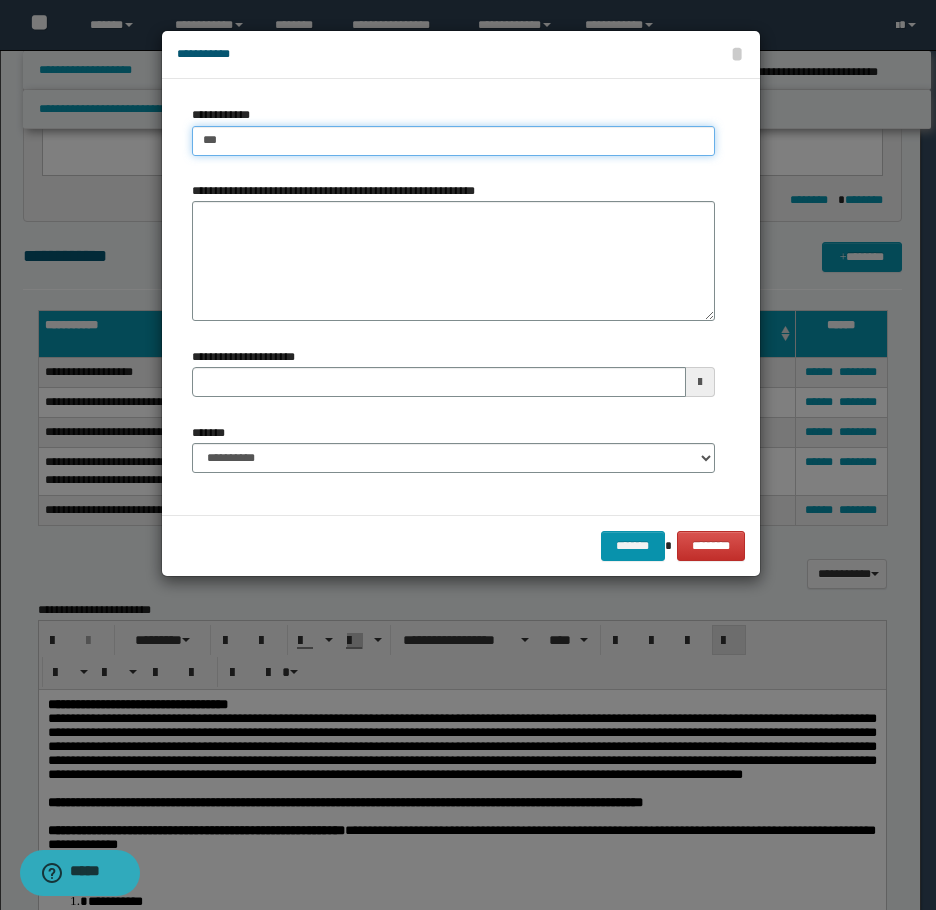 type on "****" 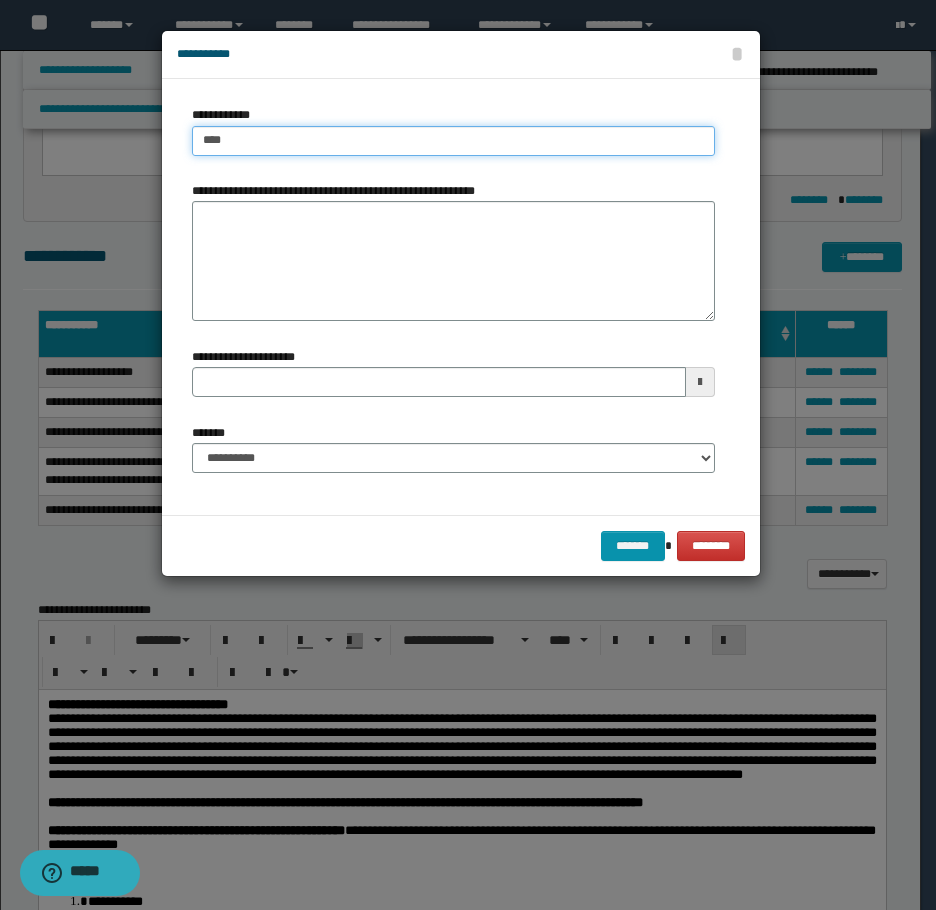 type on "****" 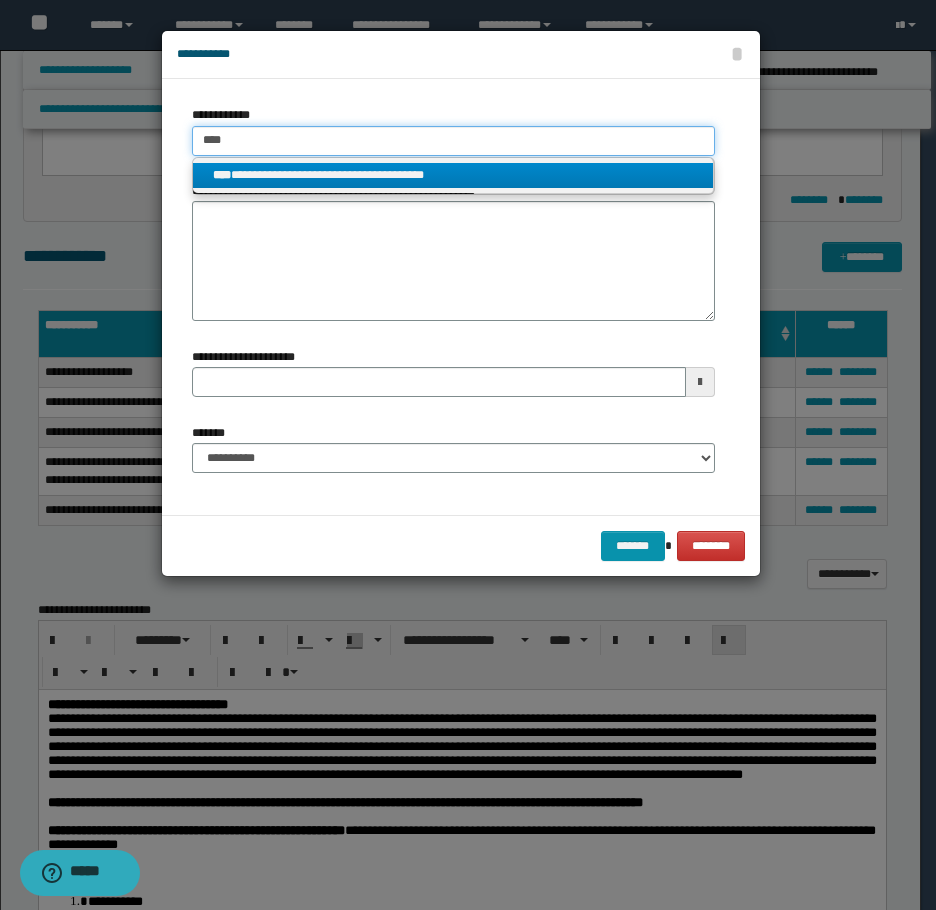 type on "****" 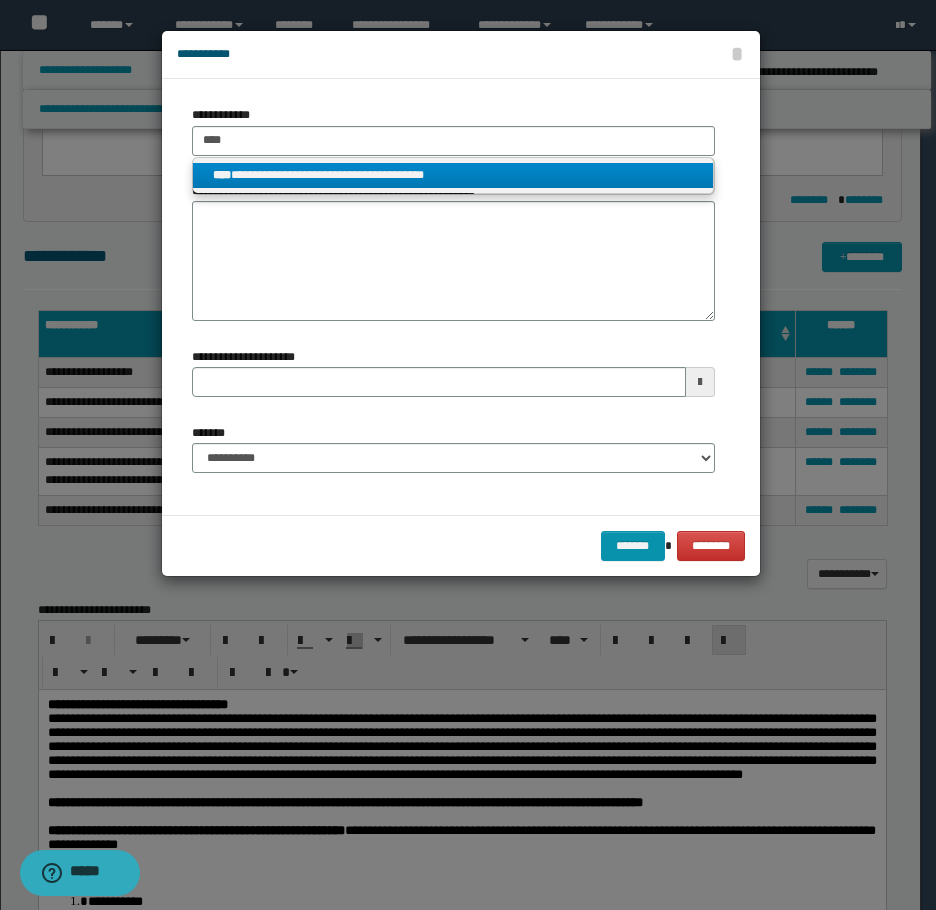 click on "**********" at bounding box center (453, 175) 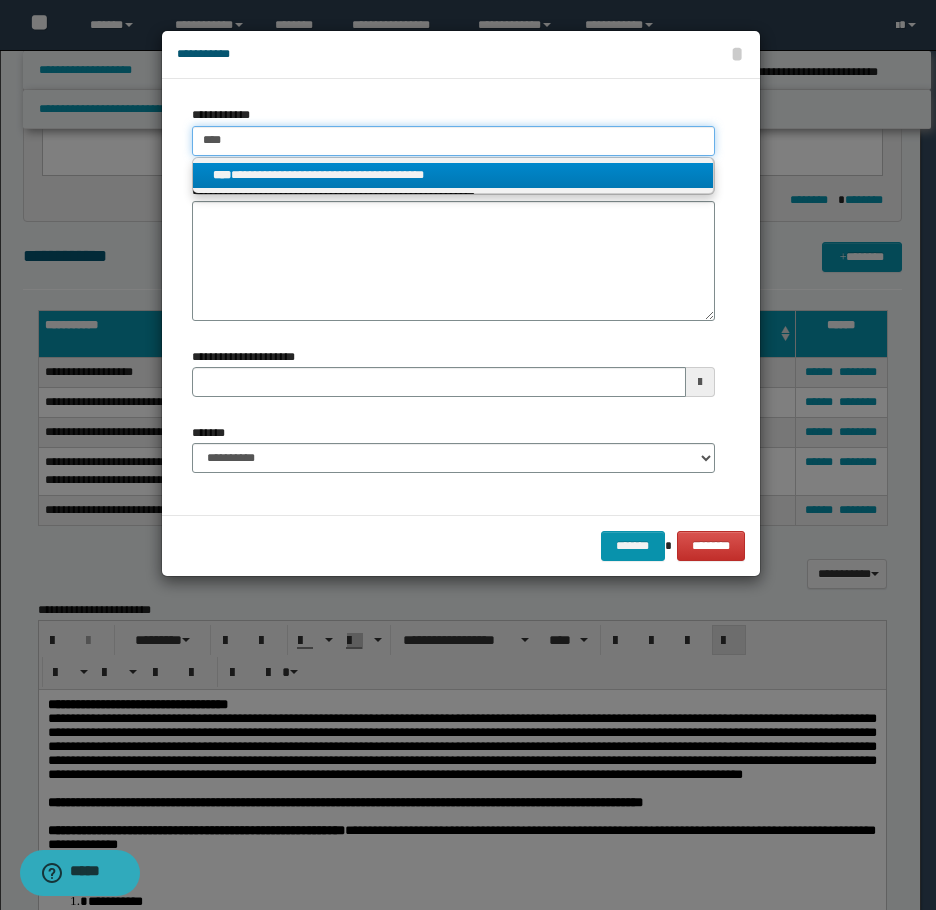 type 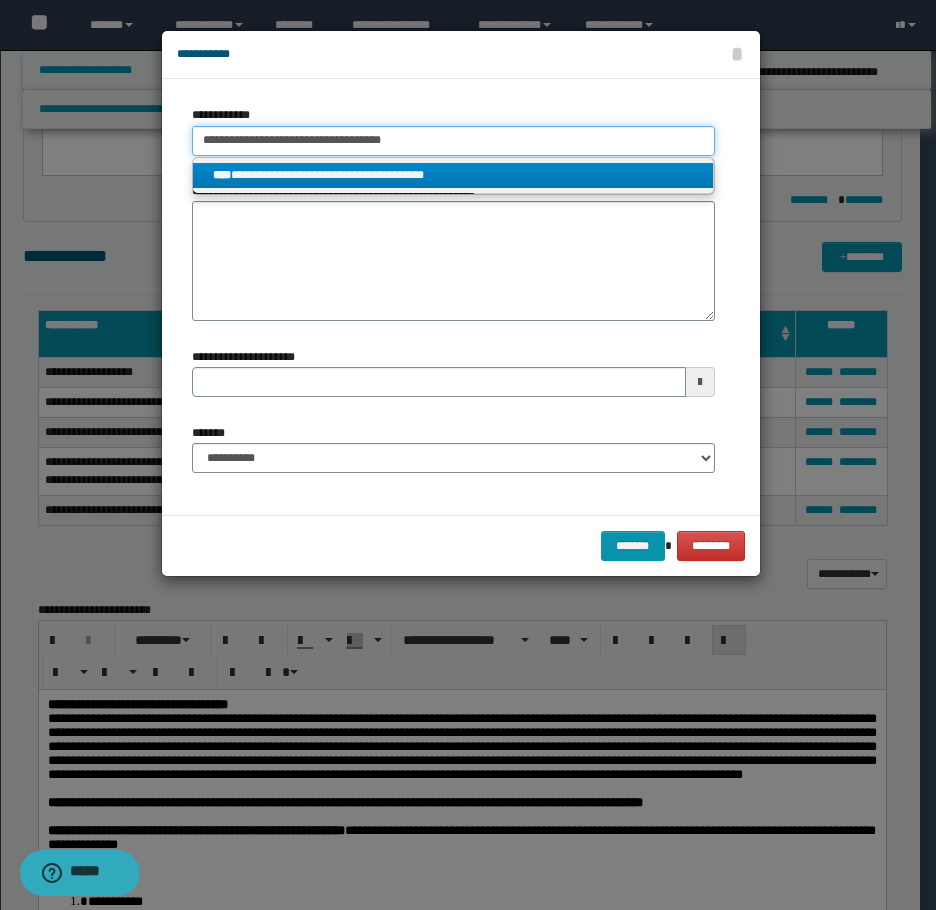 type 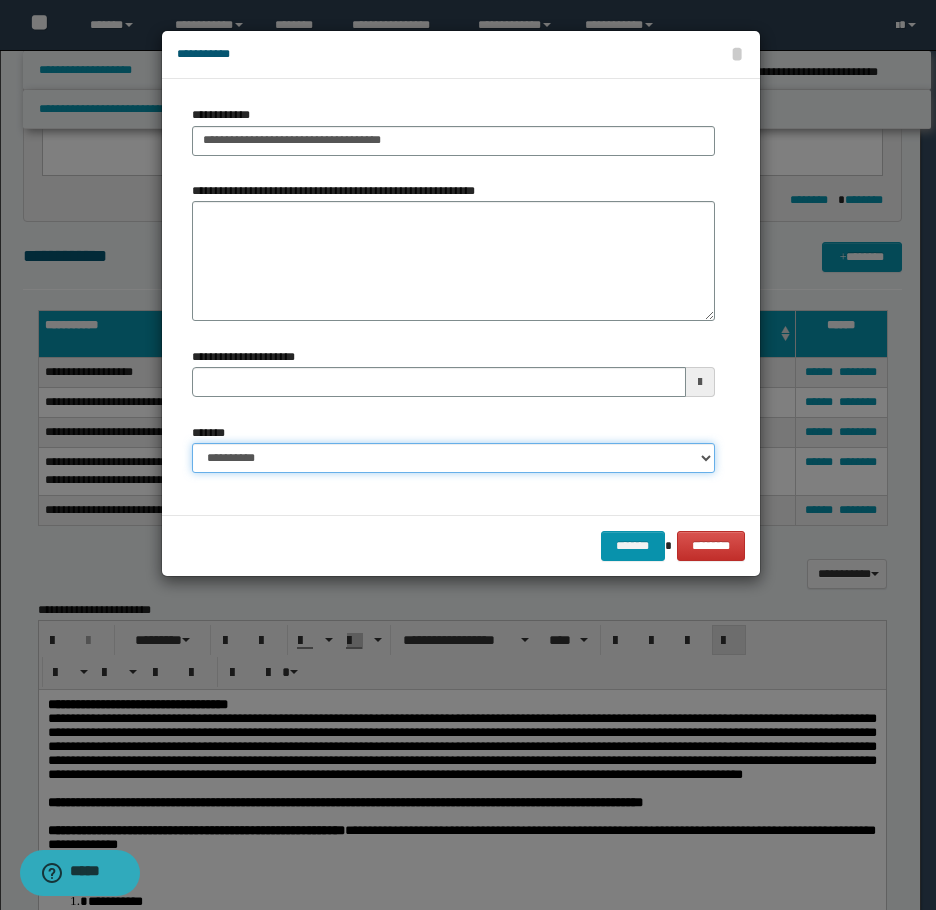 drag, startPoint x: 377, startPoint y: 462, endPoint x: 372, endPoint y: 471, distance: 10.29563 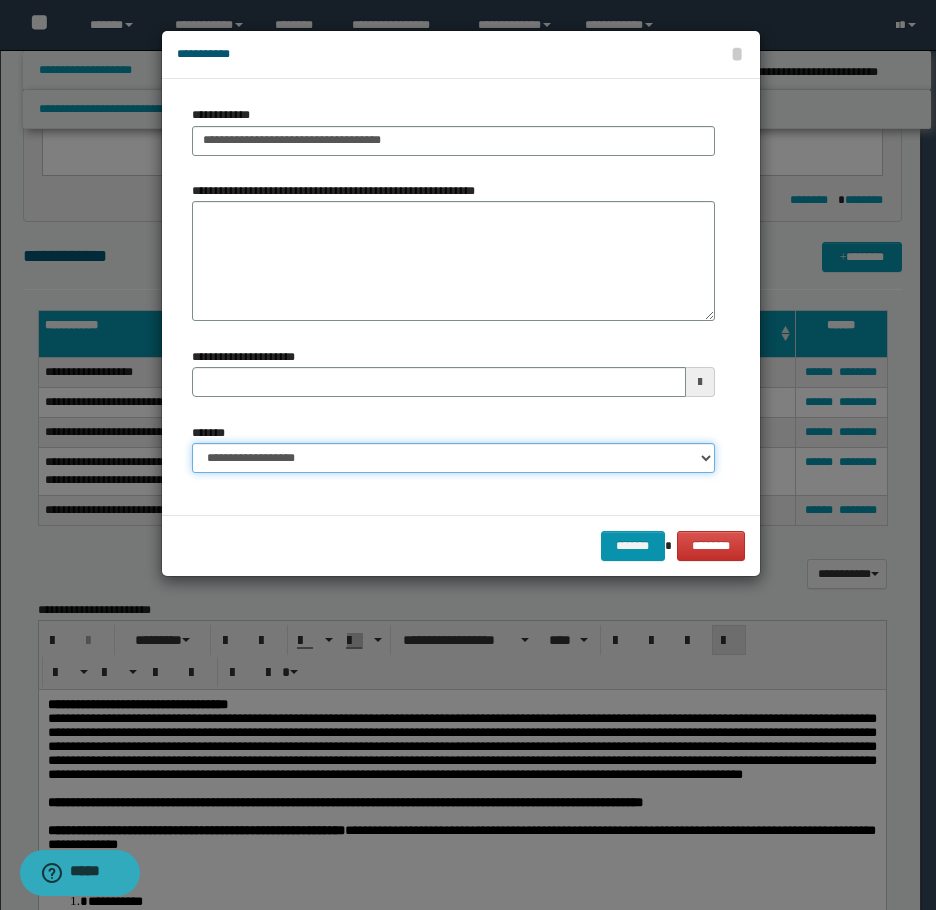 click on "**********" at bounding box center (453, 458) 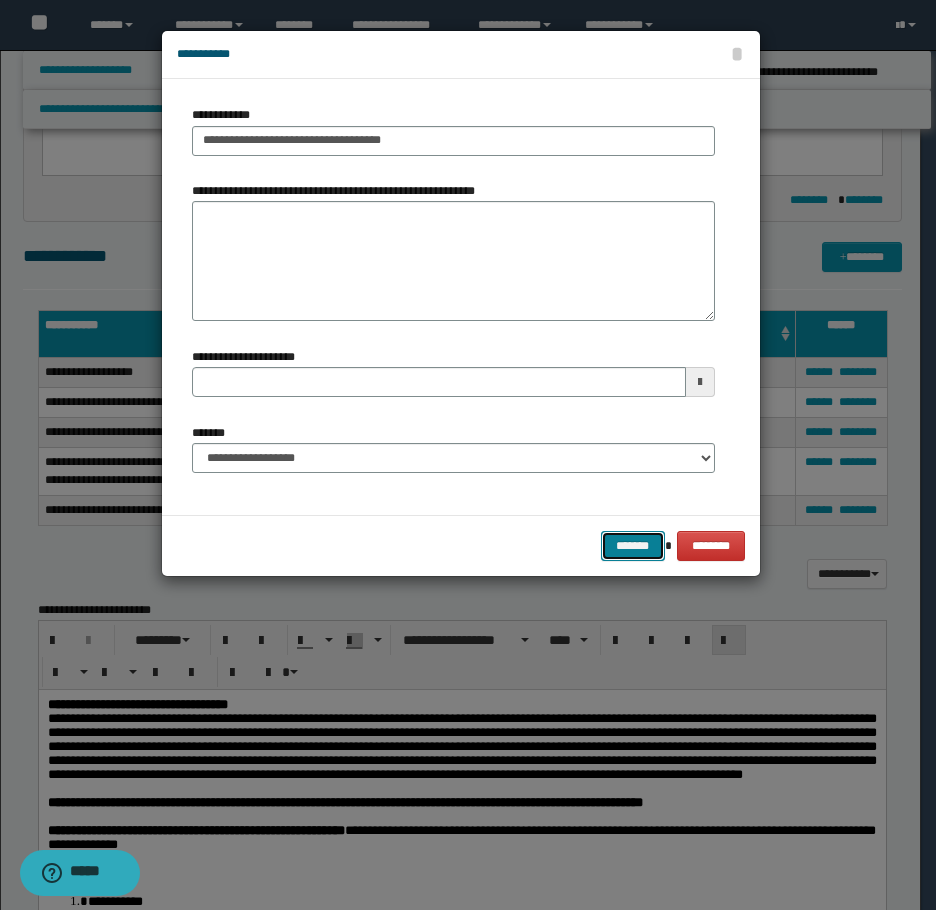 click on "*******" at bounding box center [633, 546] 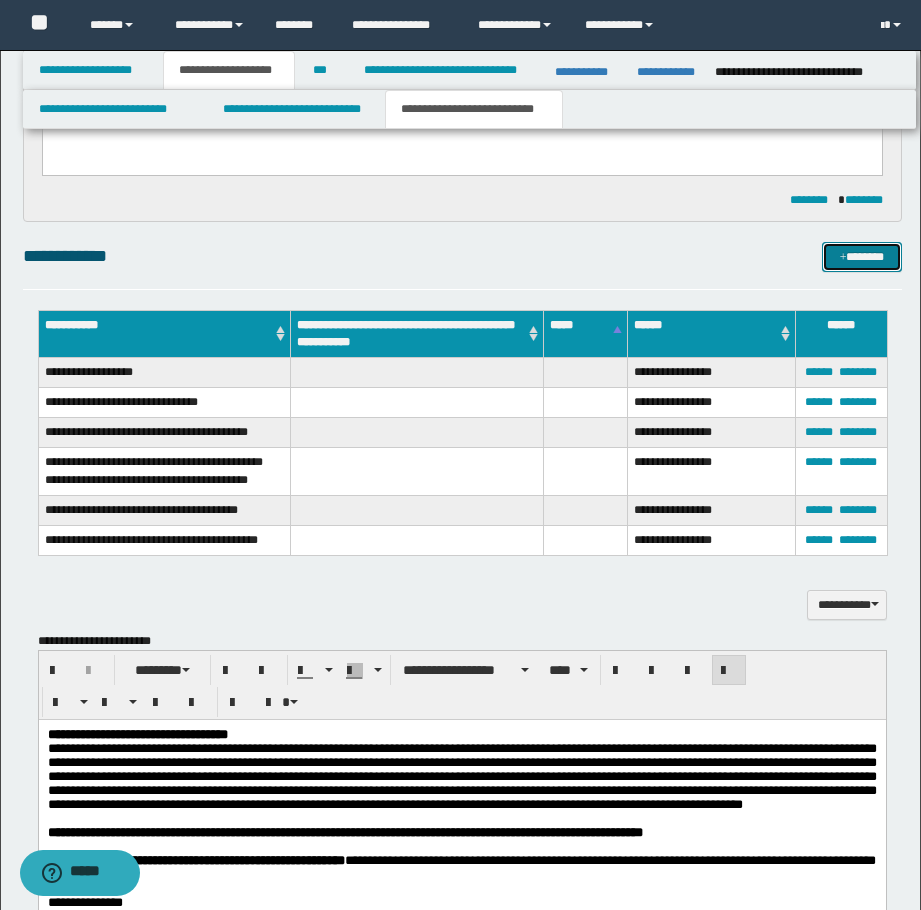 click on "*******" at bounding box center (862, 257) 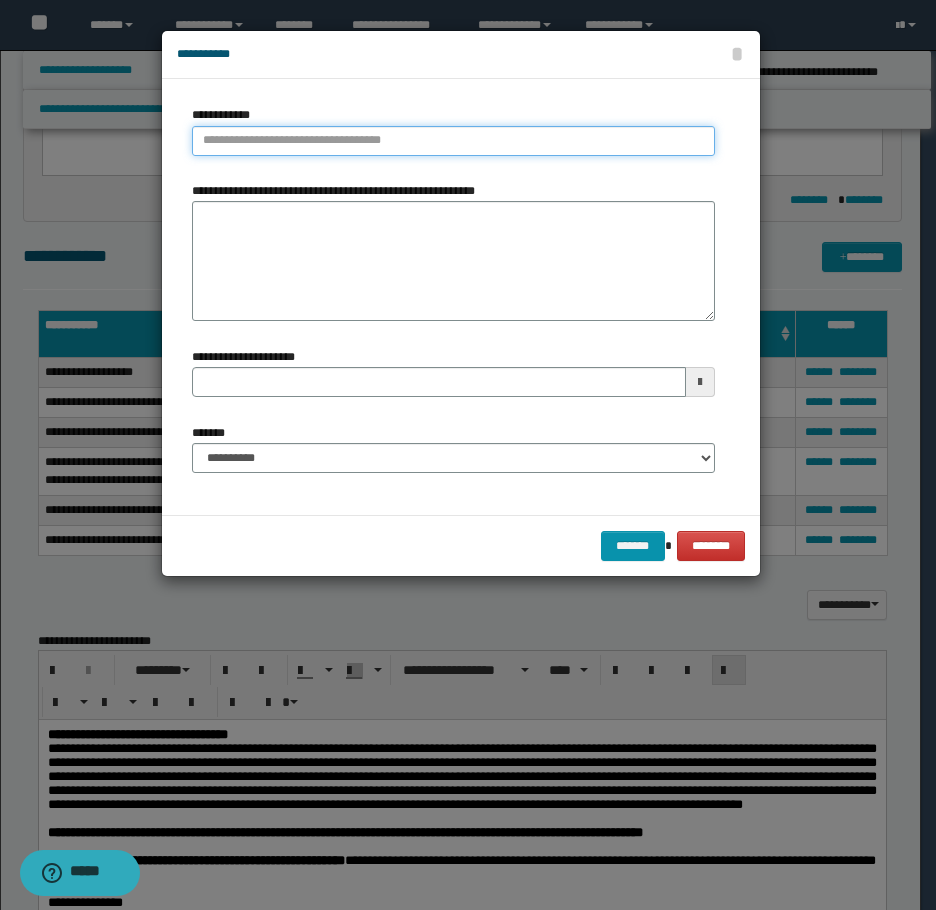 type on "**********" 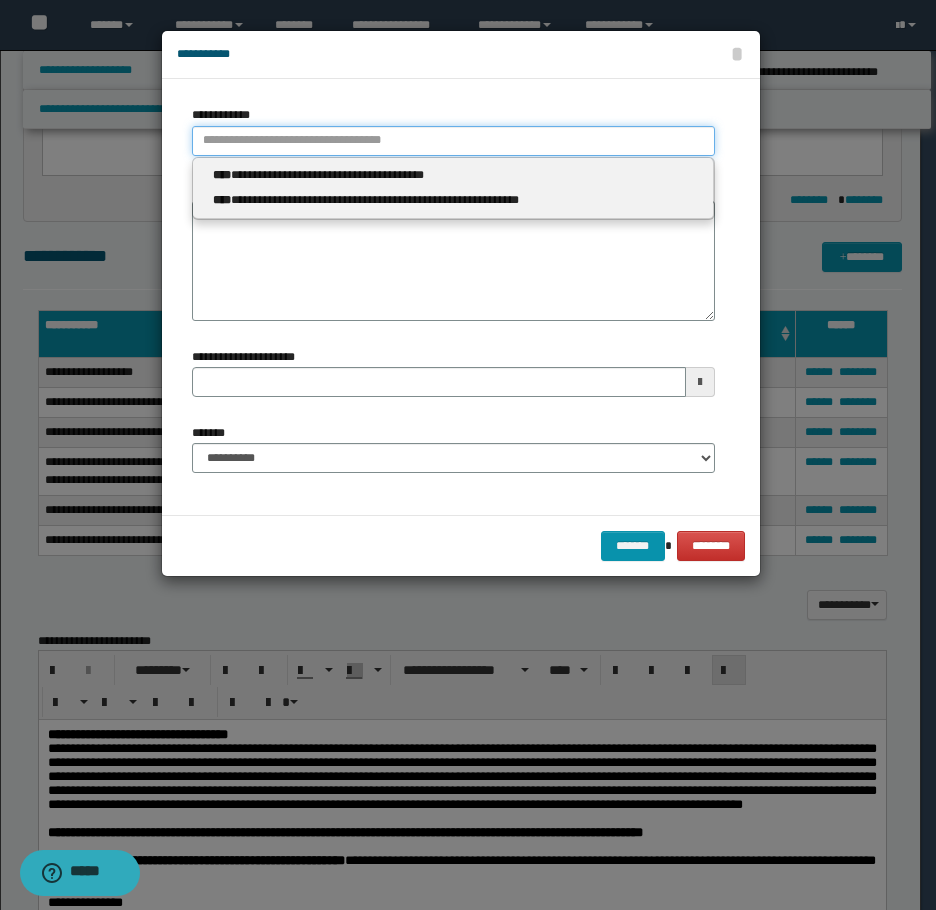 click on "**********" at bounding box center (453, 141) 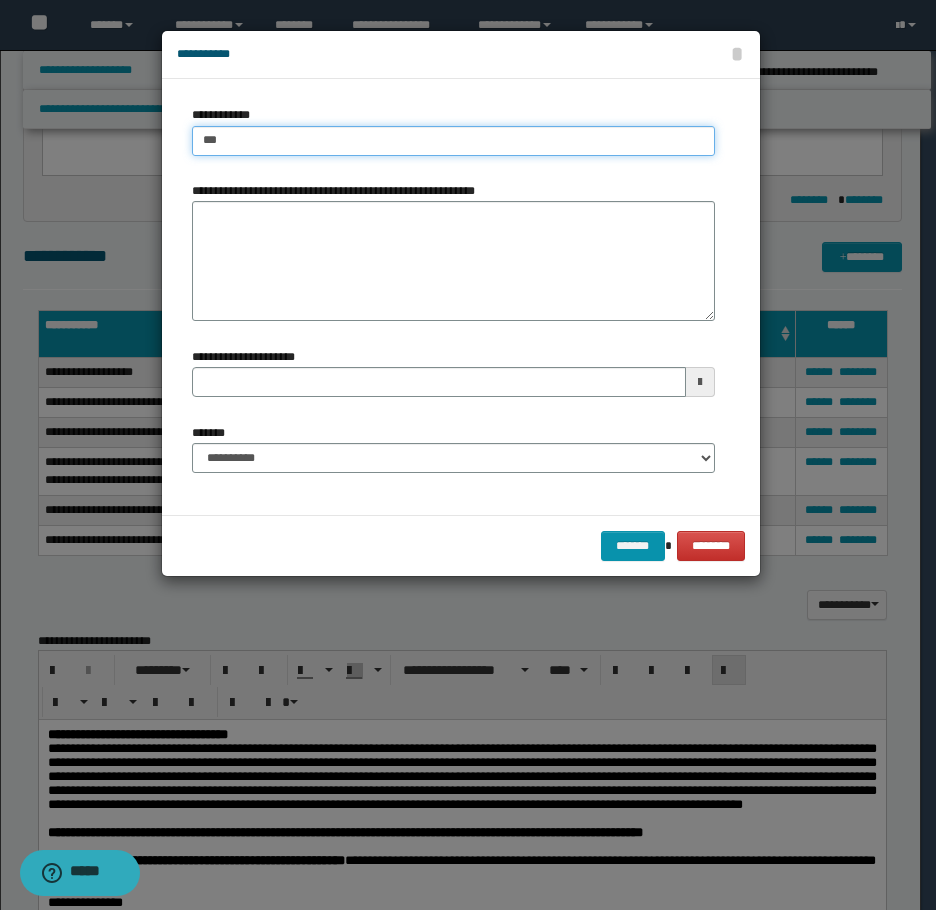 type on "****" 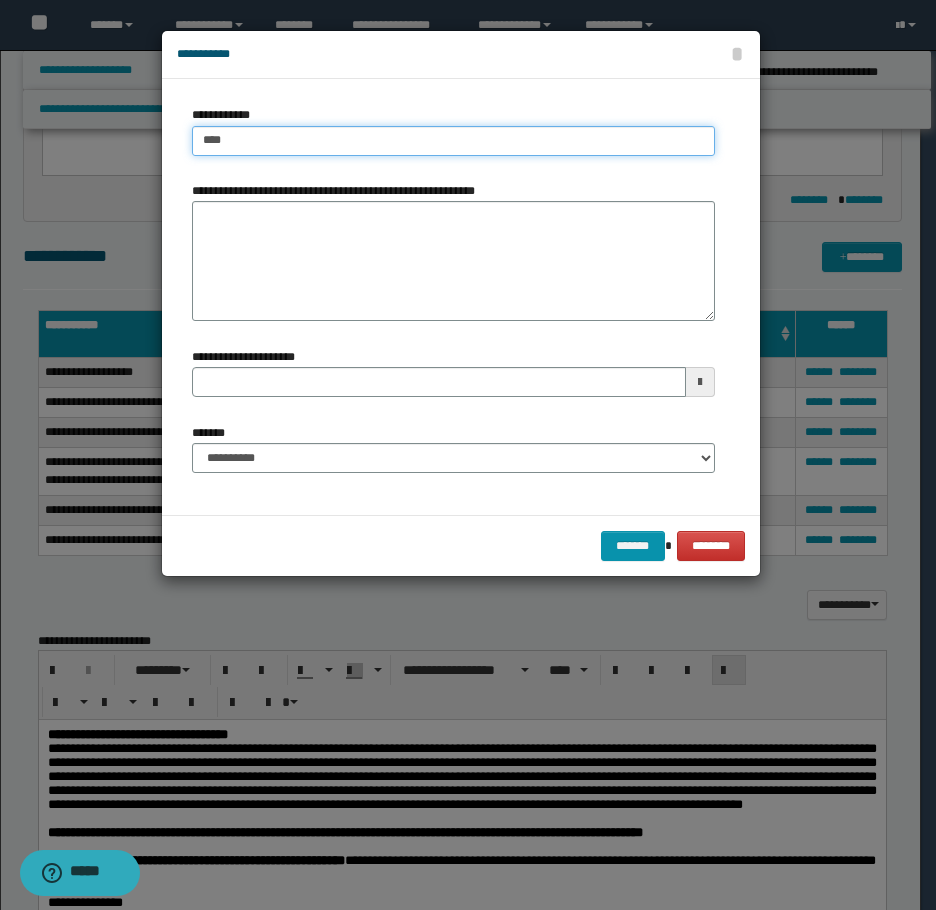 type on "****" 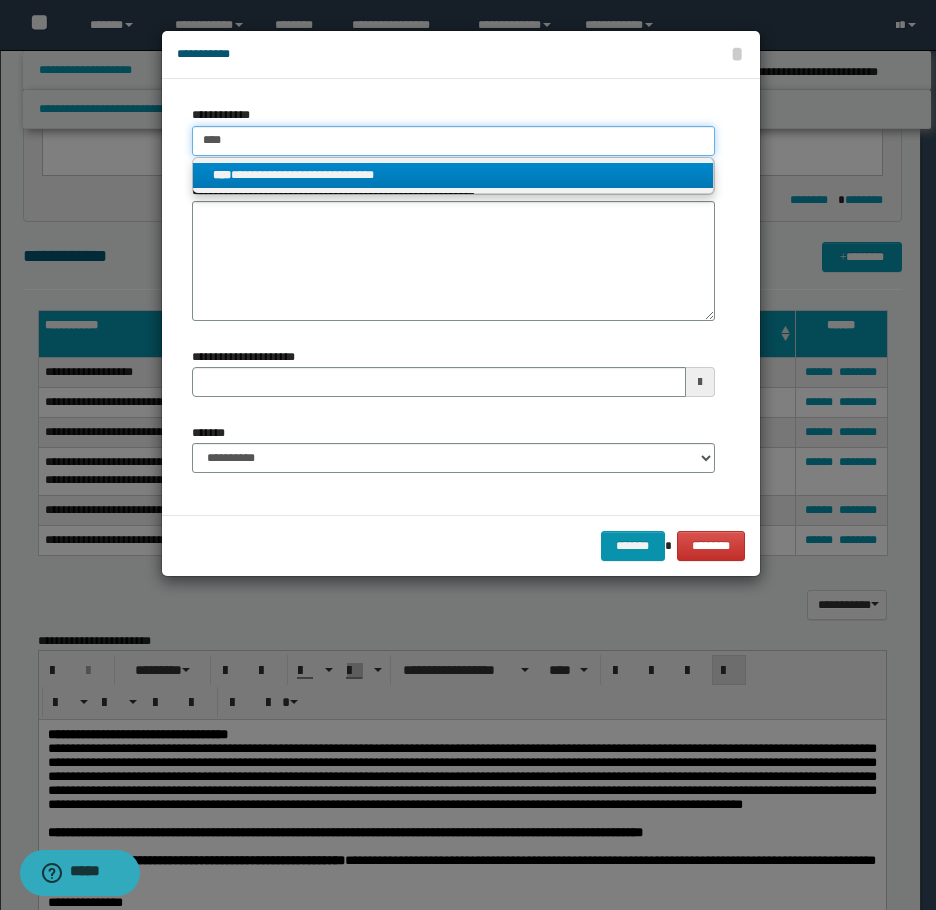type on "****" 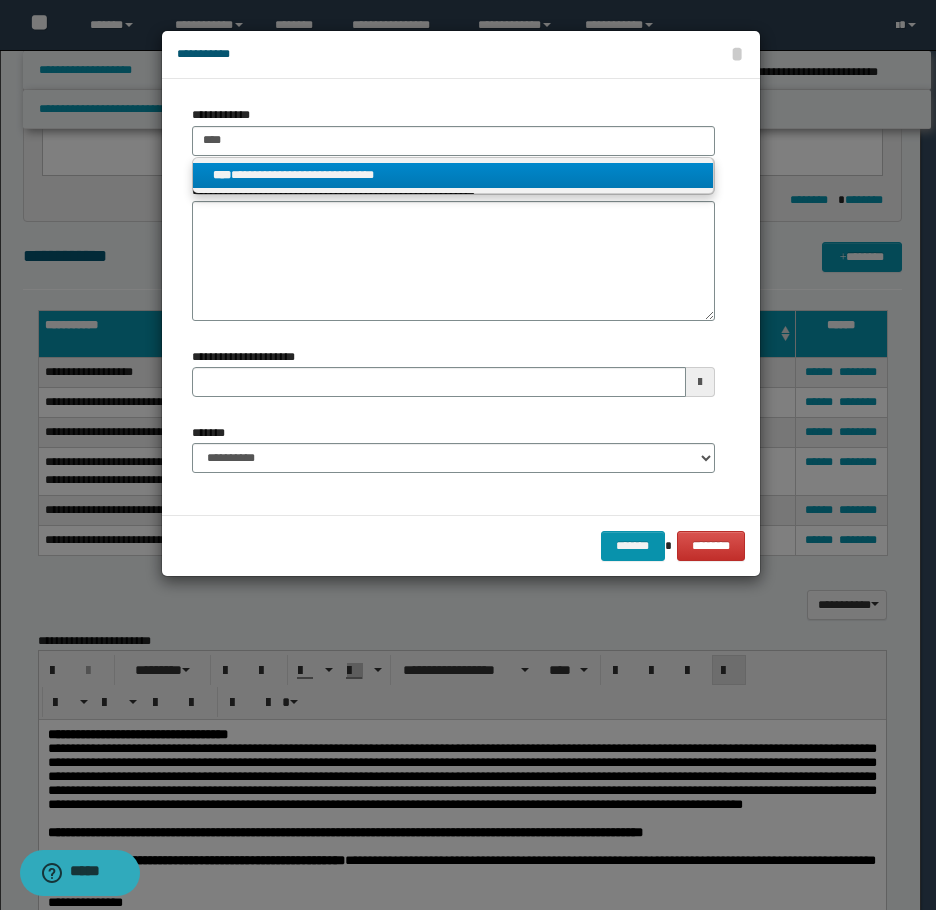 click on "**********" at bounding box center [453, 175] 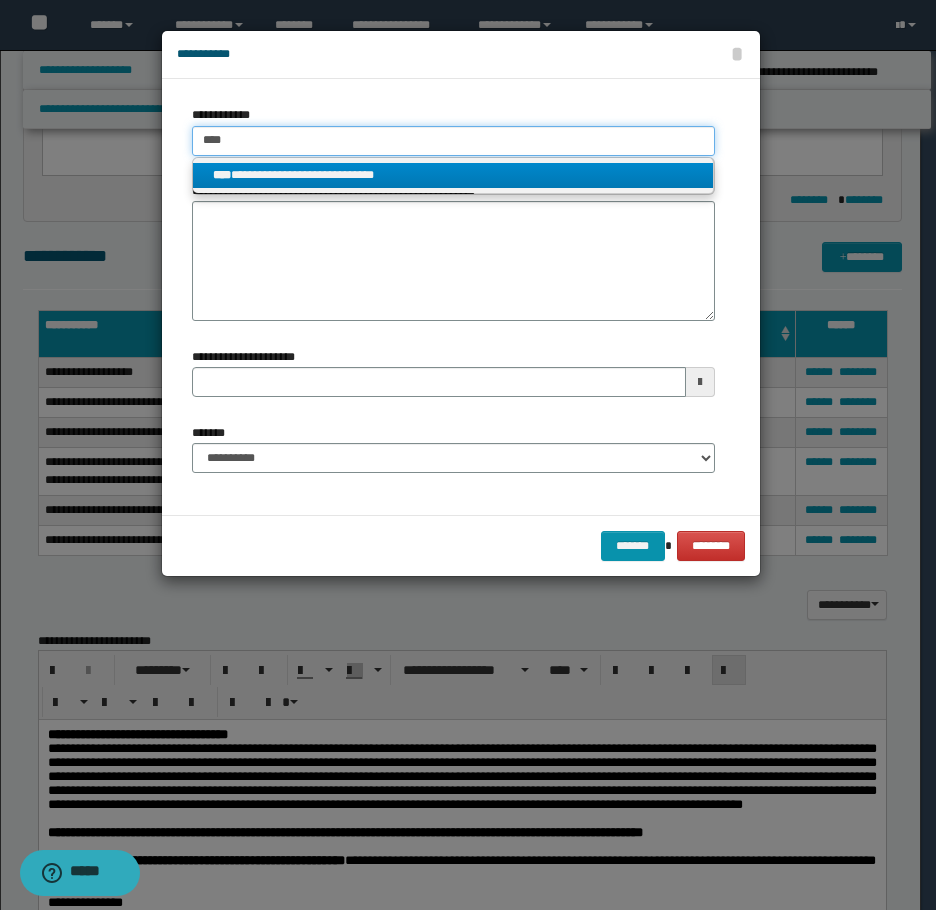 type 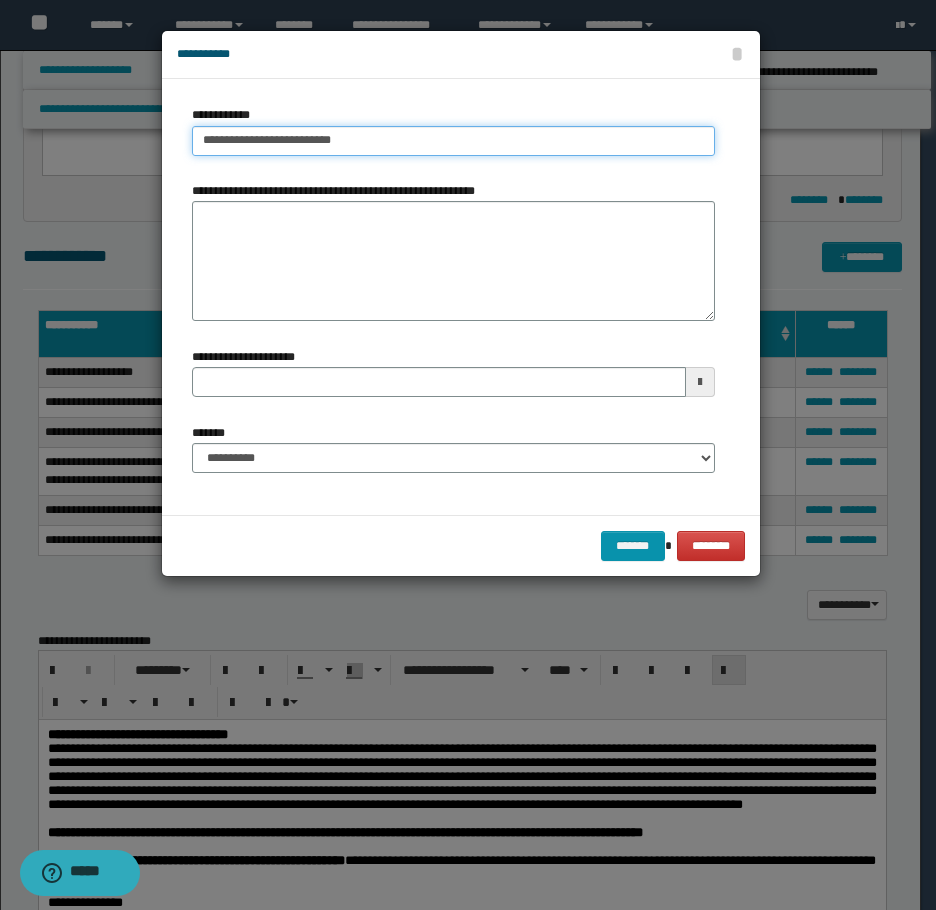 type 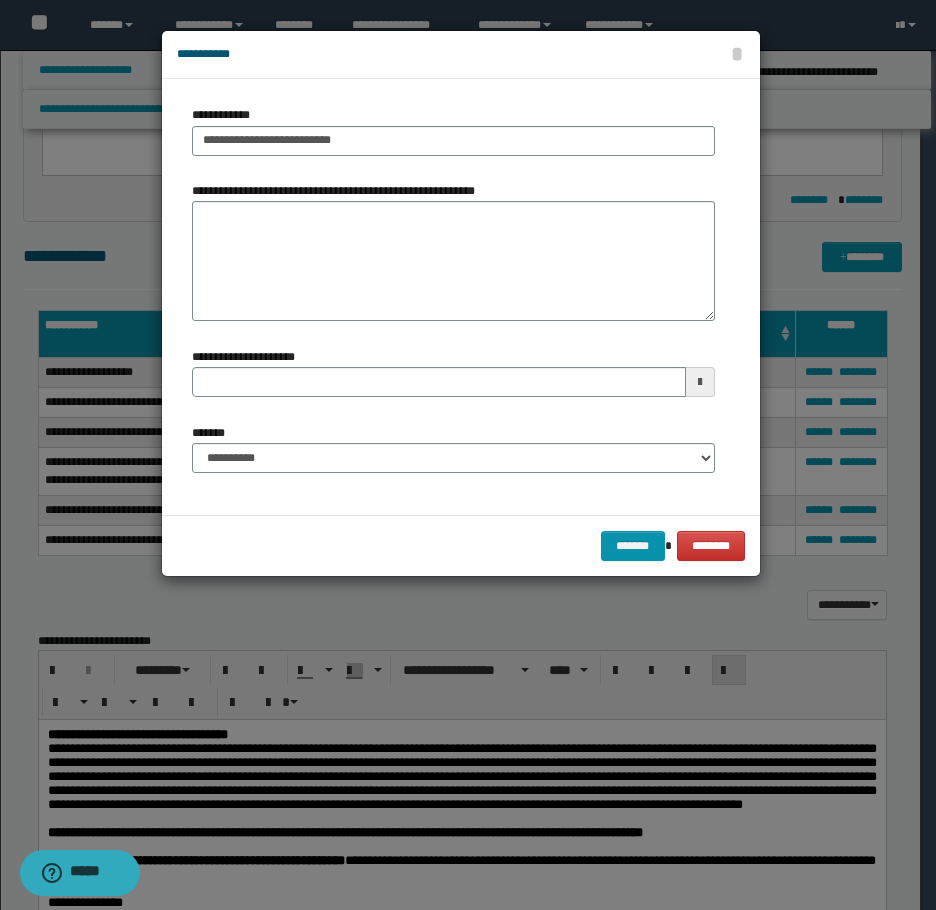 click on "**********" at bounding box center (453, 456) 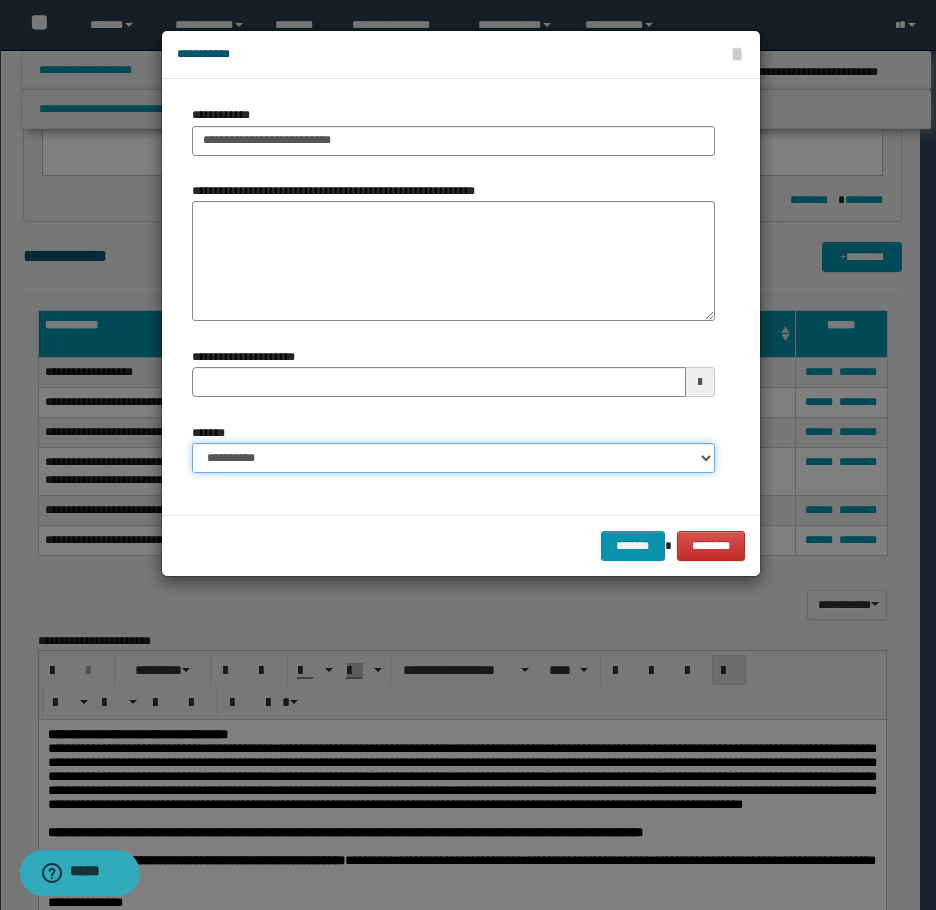 click on "**********" at bounding box center [453, 458] 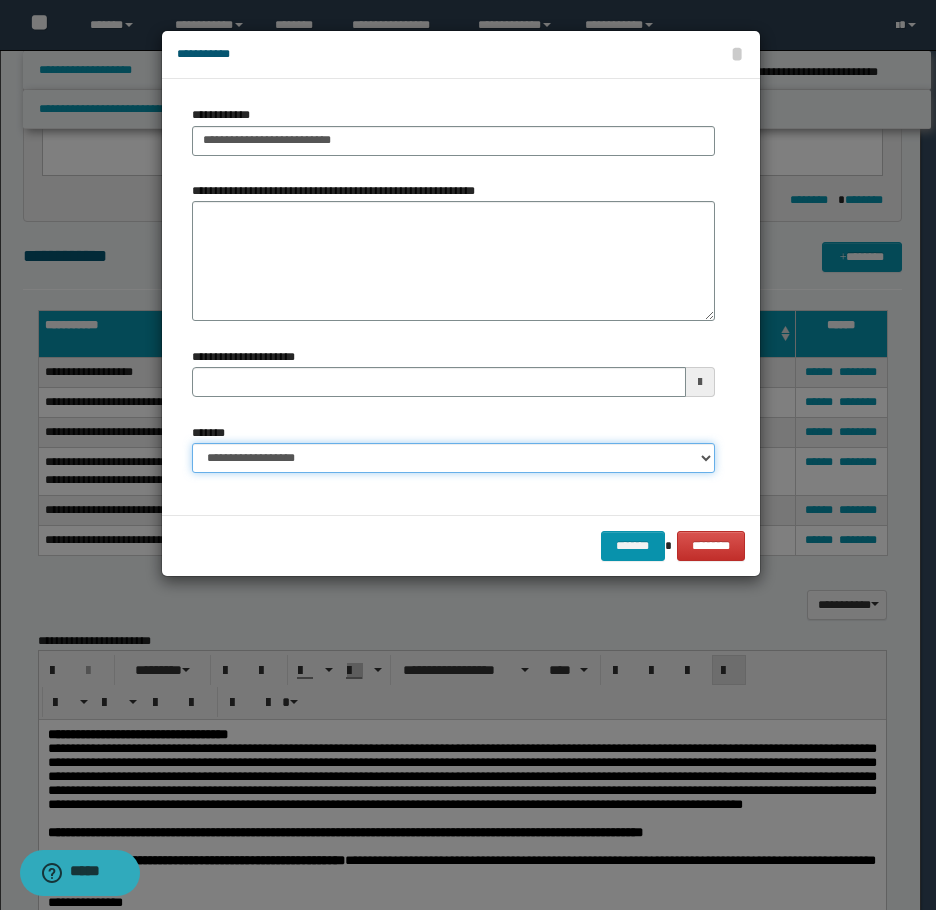 click on "**********" at bounding box center [453, 458] 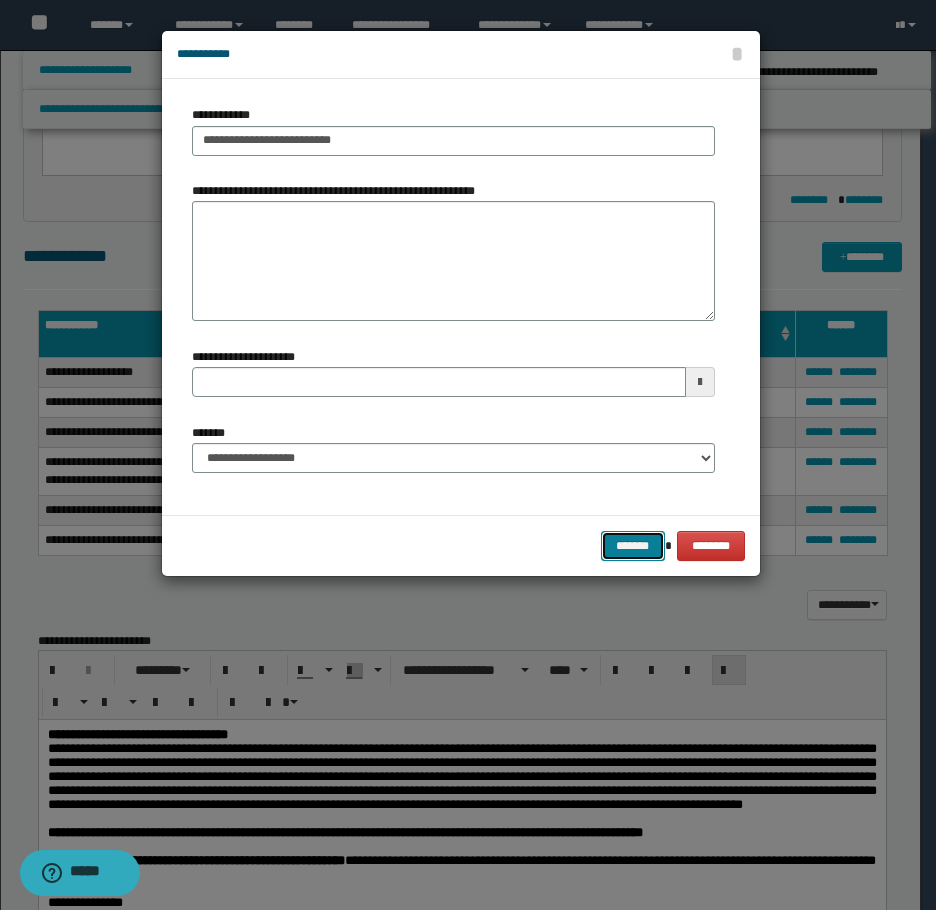 drag, startPoint x: 622, startPoint y: 547, endPoint x: 622, endPoint y: 536, distance: 11 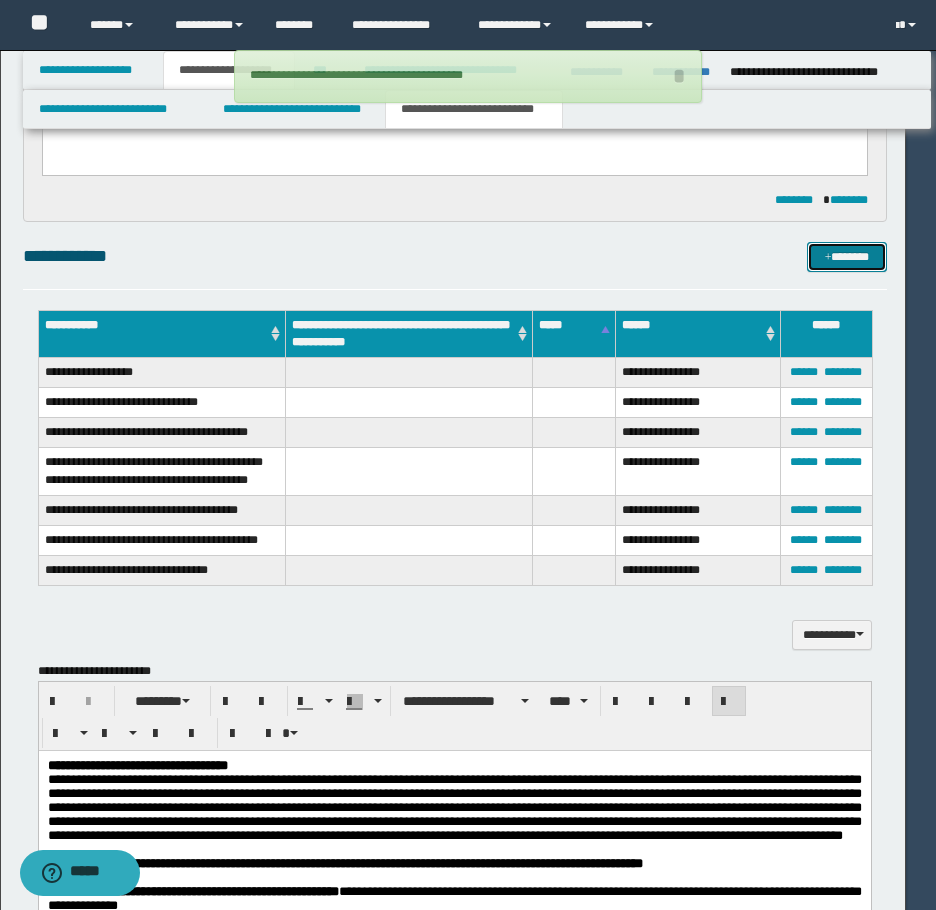 type 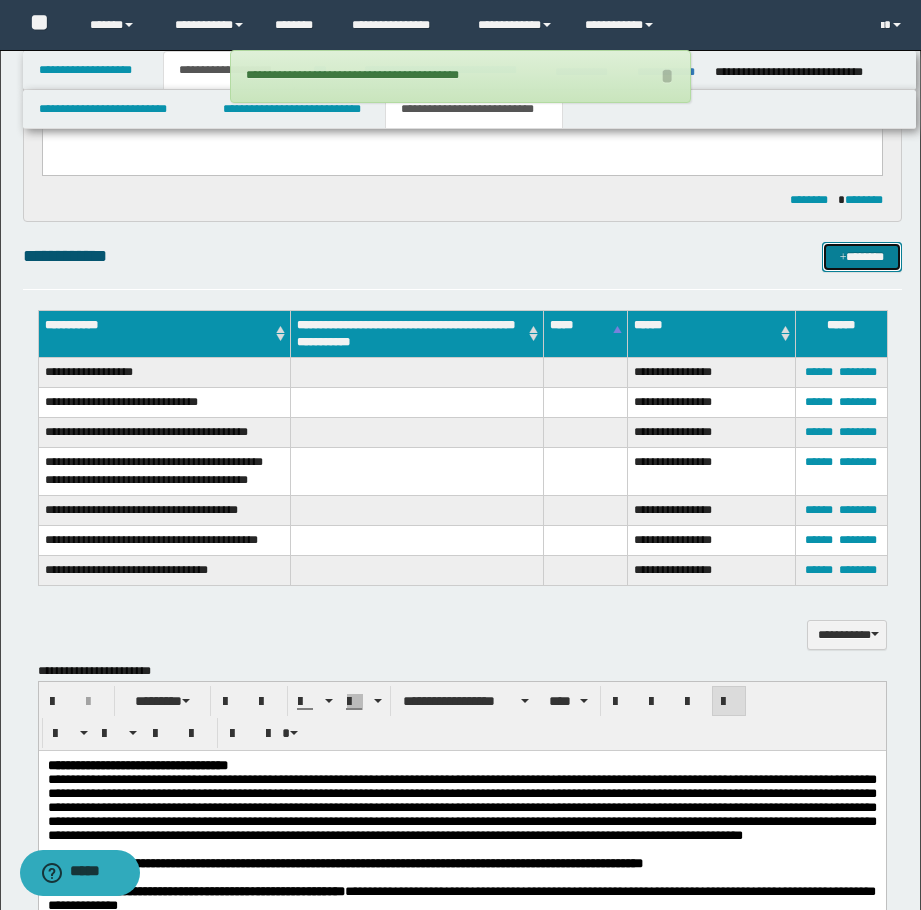 click at bounding box center (843, 258) 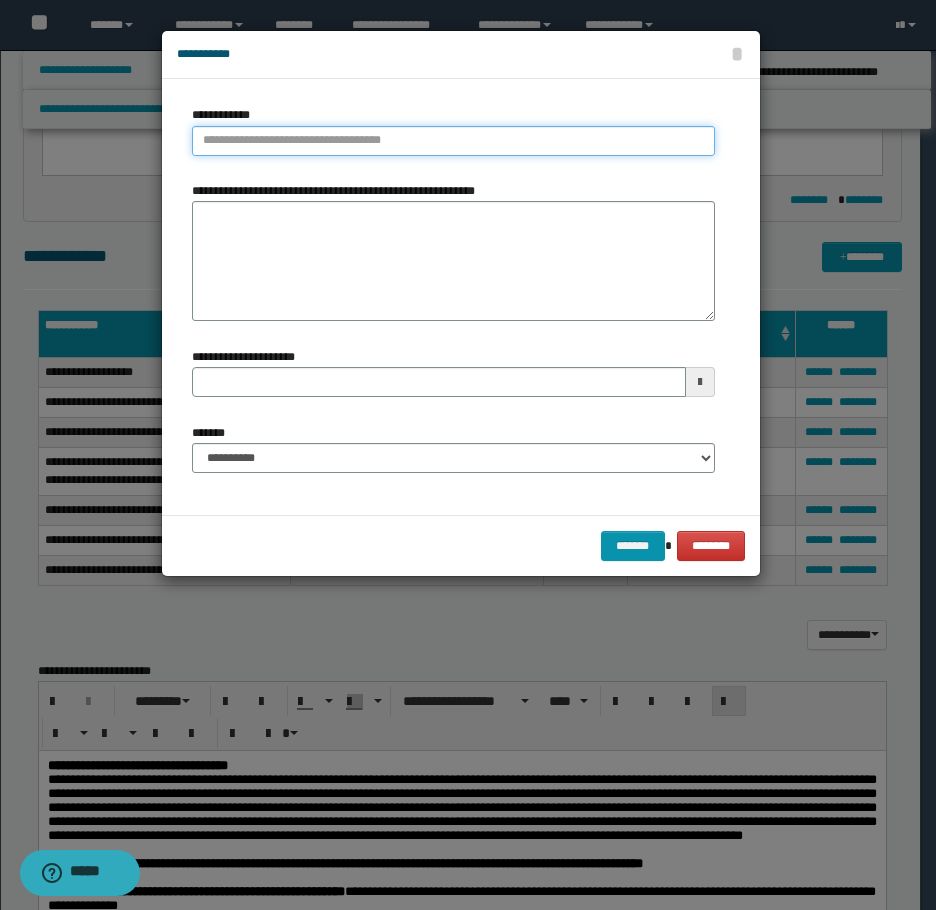 type on "**********" 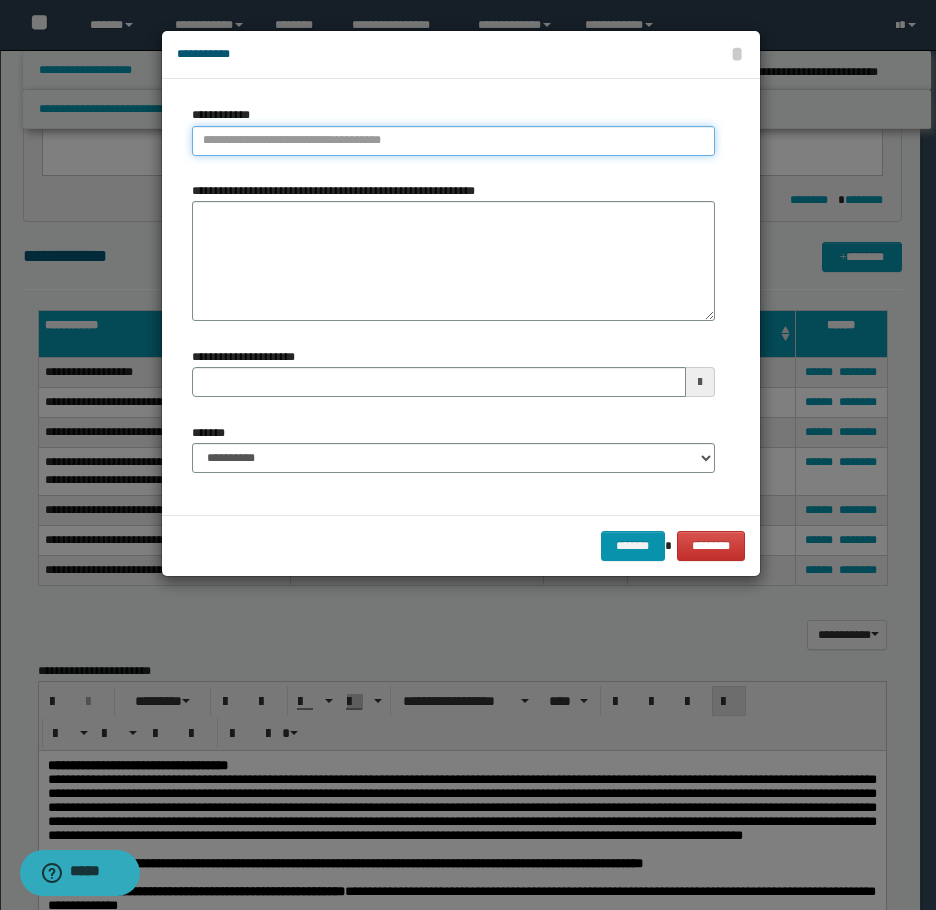 click on "**********" at bounding box center (453, 141) 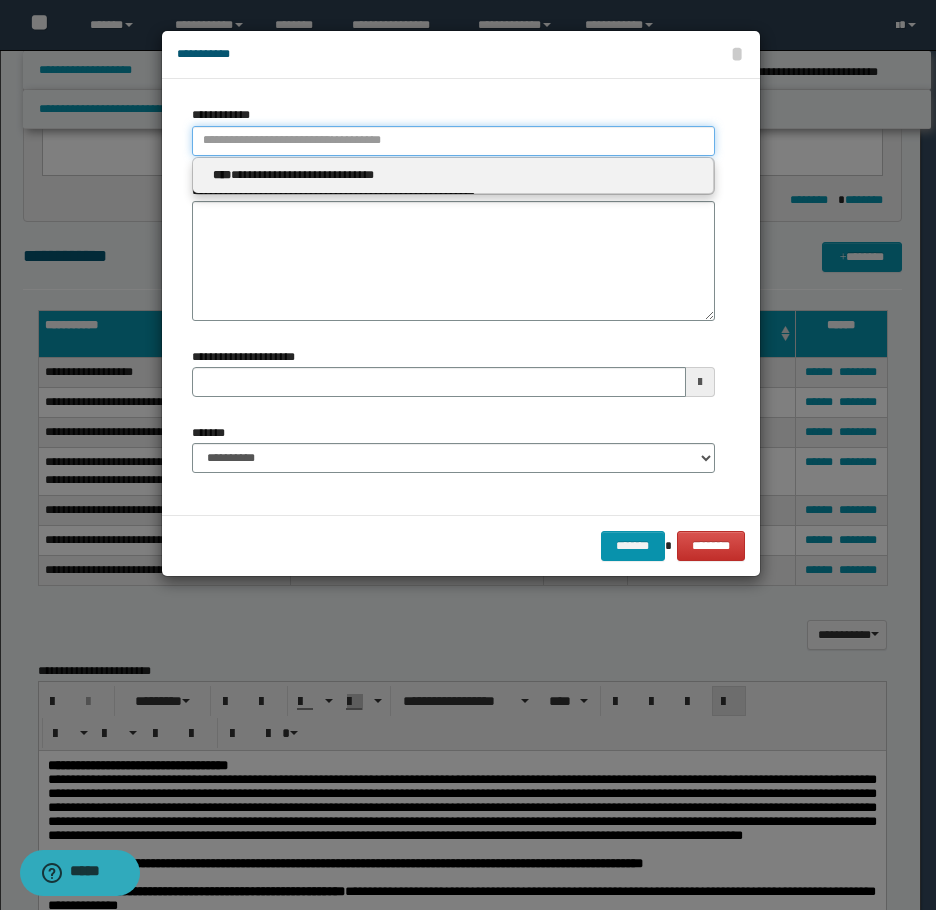 type 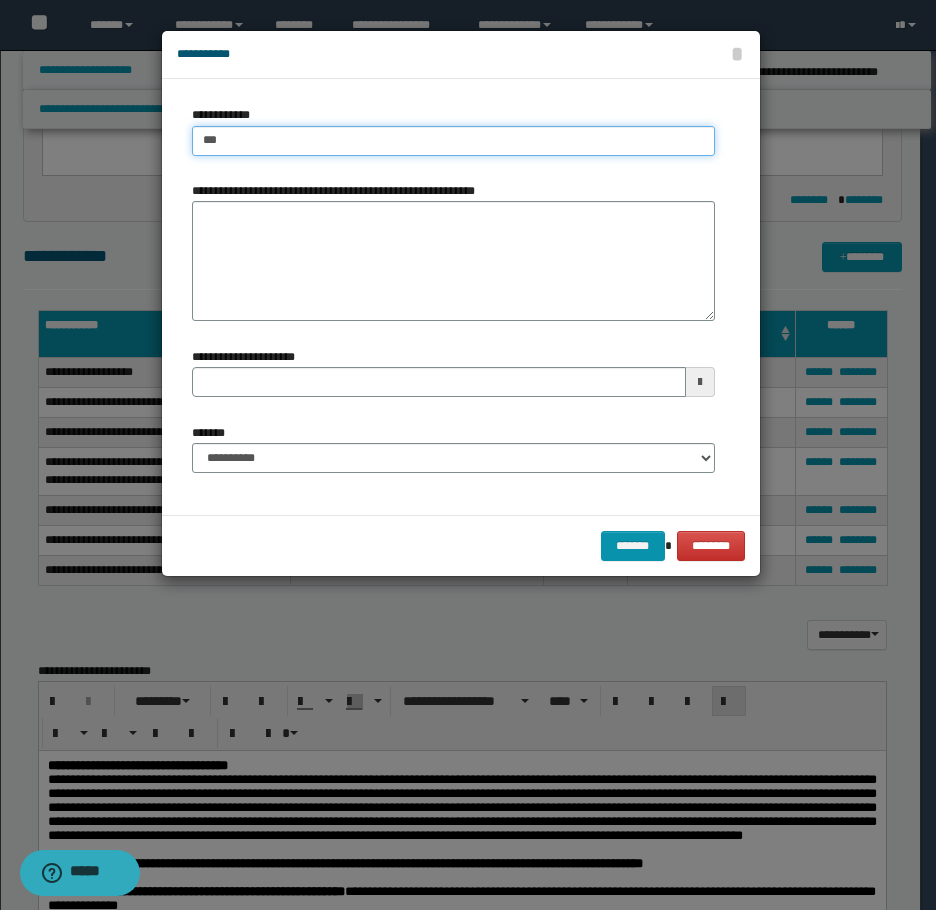 type on "****" 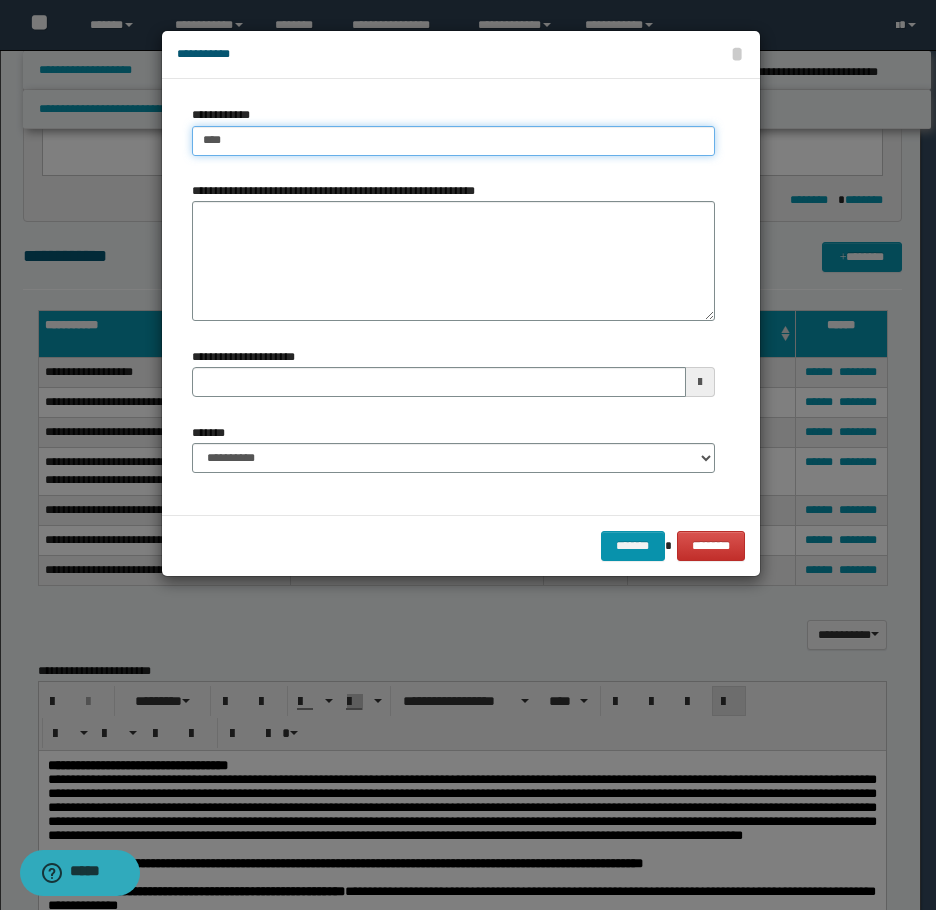 type on "****" 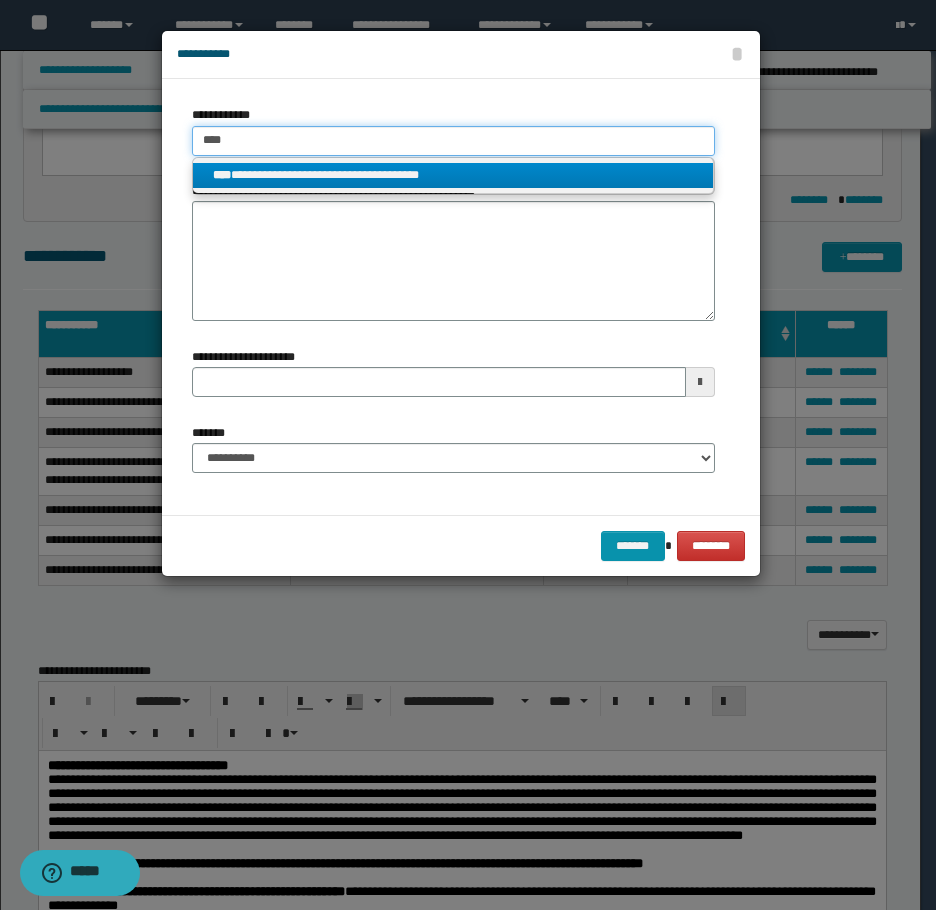 type on "****" 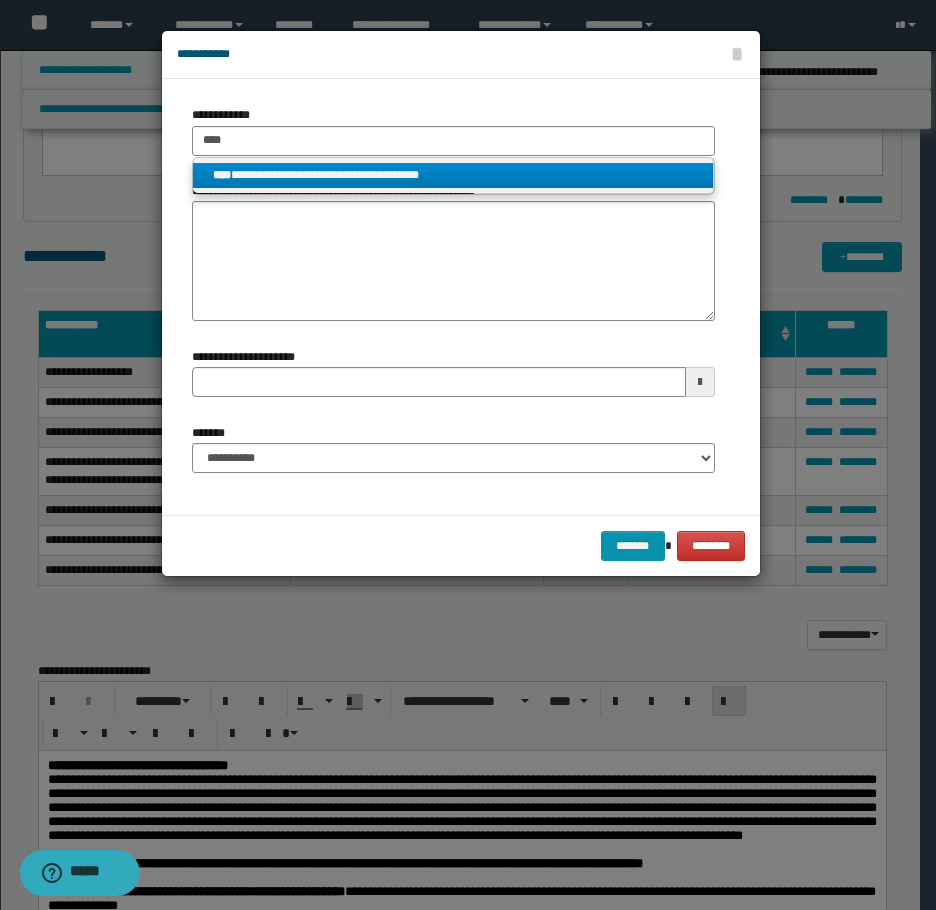 click on "**********" at bounding box center (453, 175) 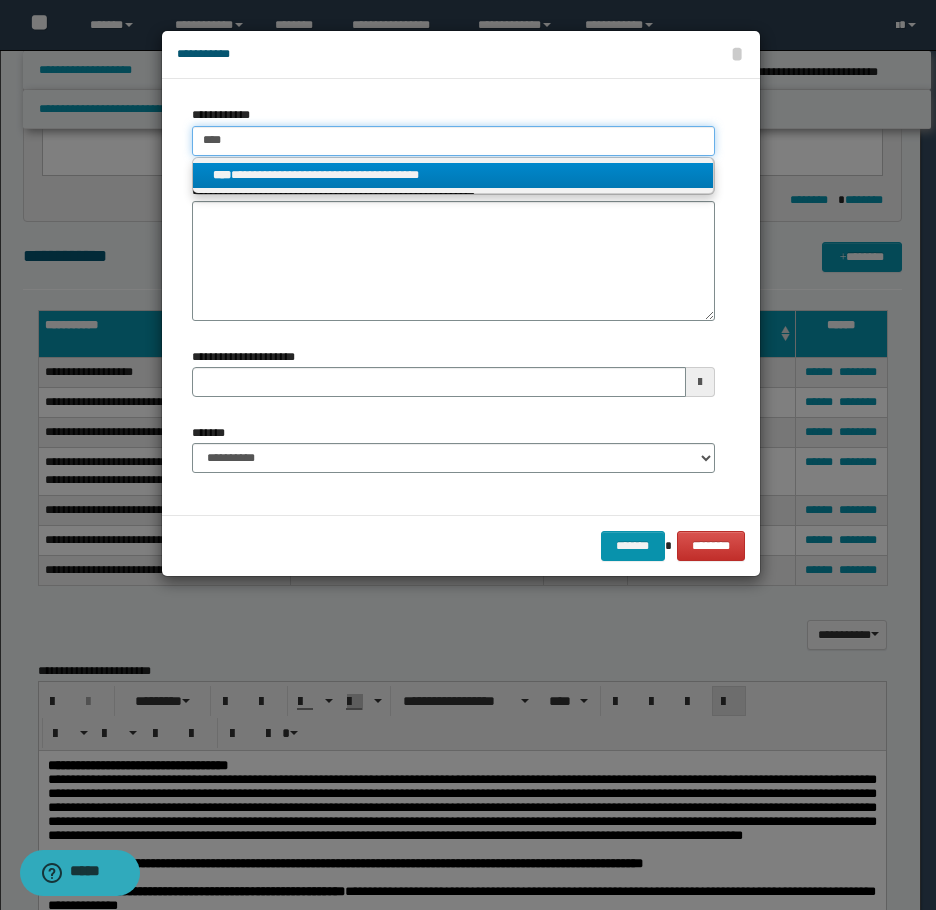 type 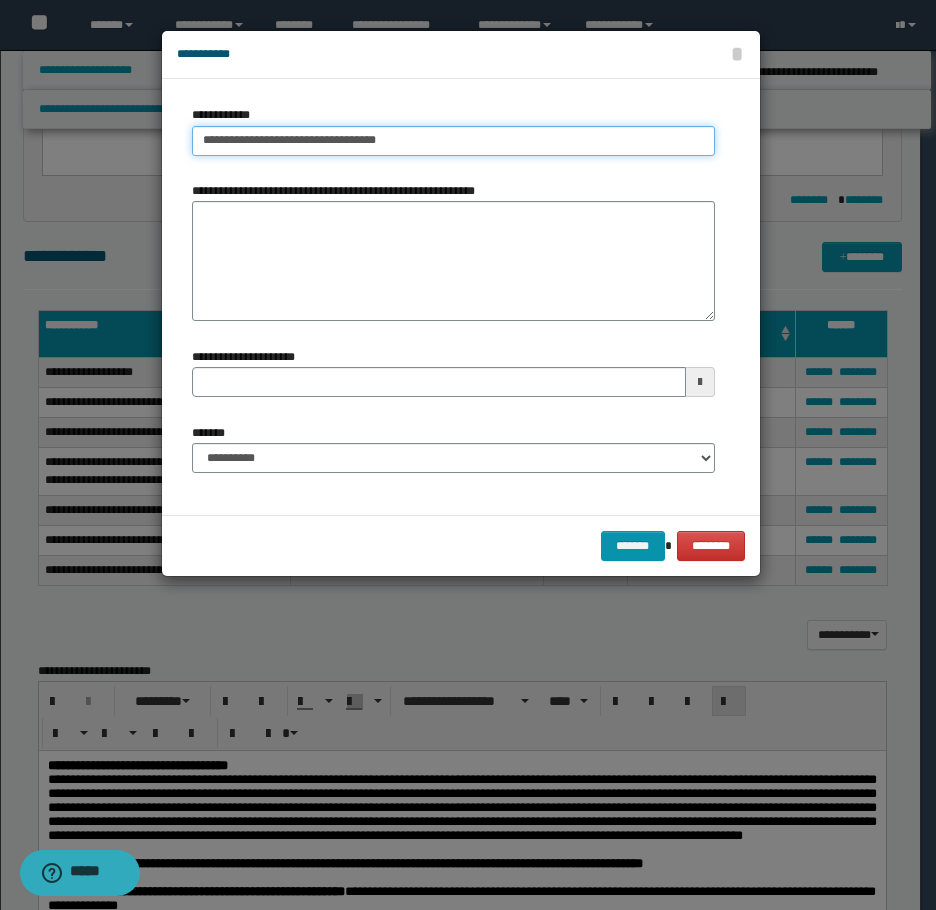 type 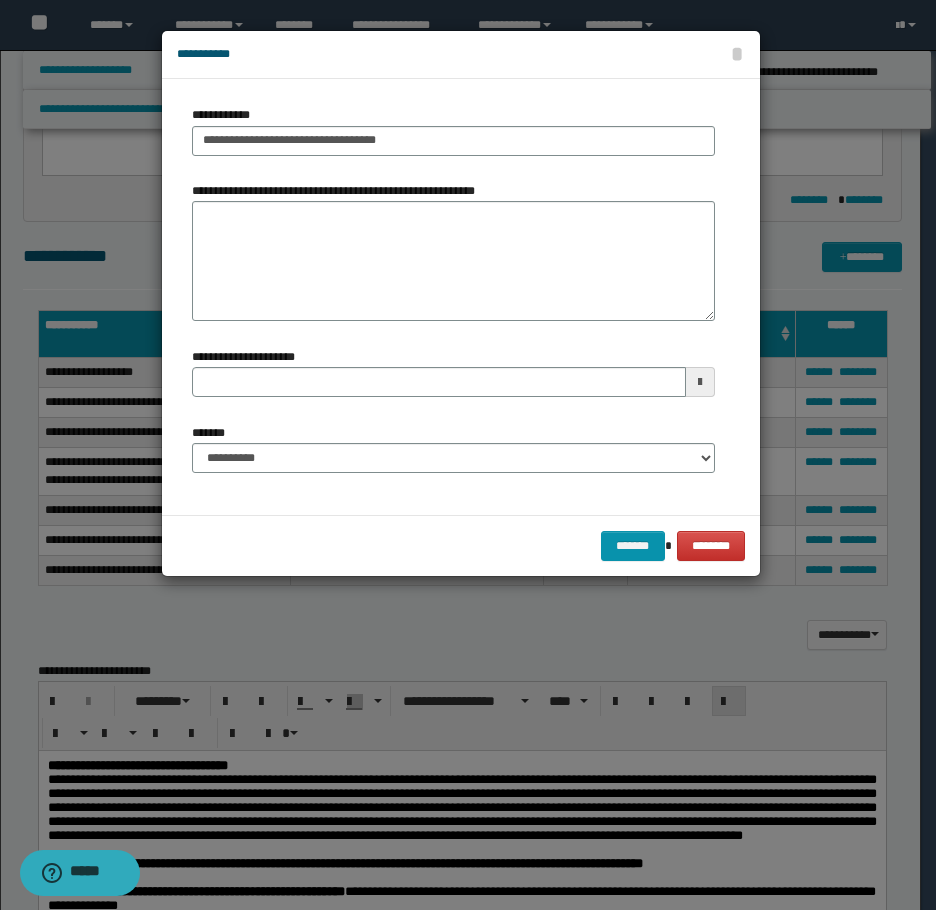 click on "**********" at bounding box center (453, 448) 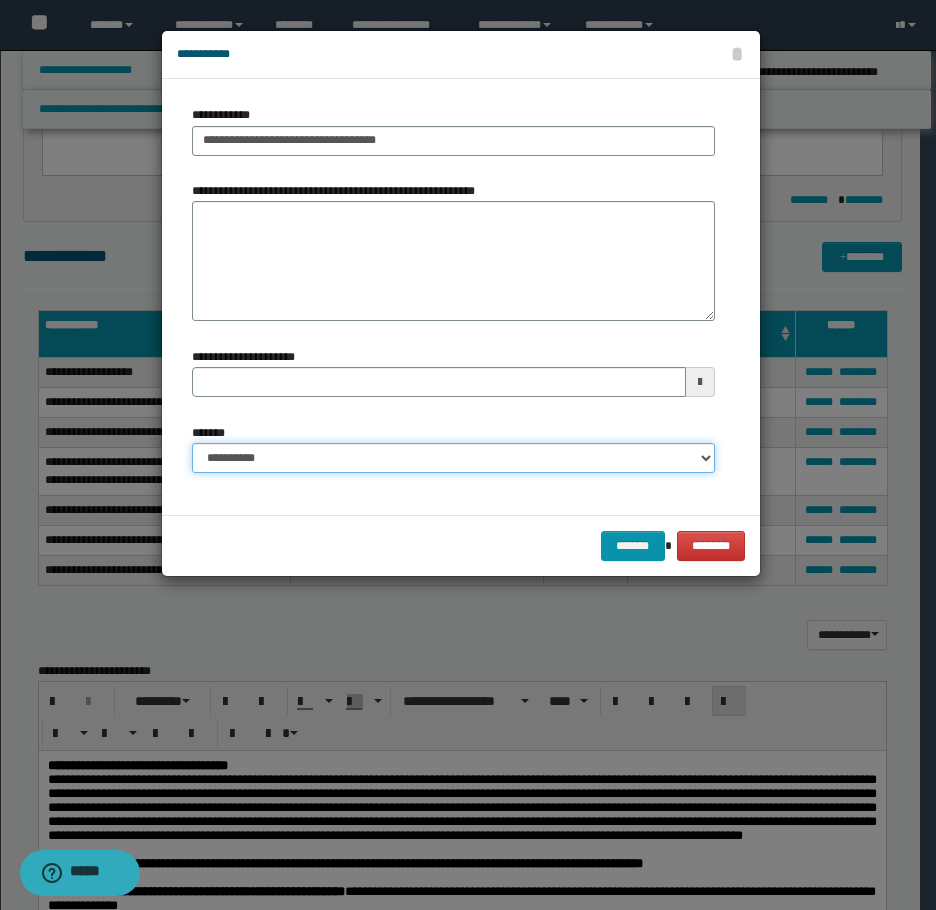 drag, startPoint x: 382, startPoint y: 462, endPoint x: 376, endPoint y: 471, distance: 10.816654 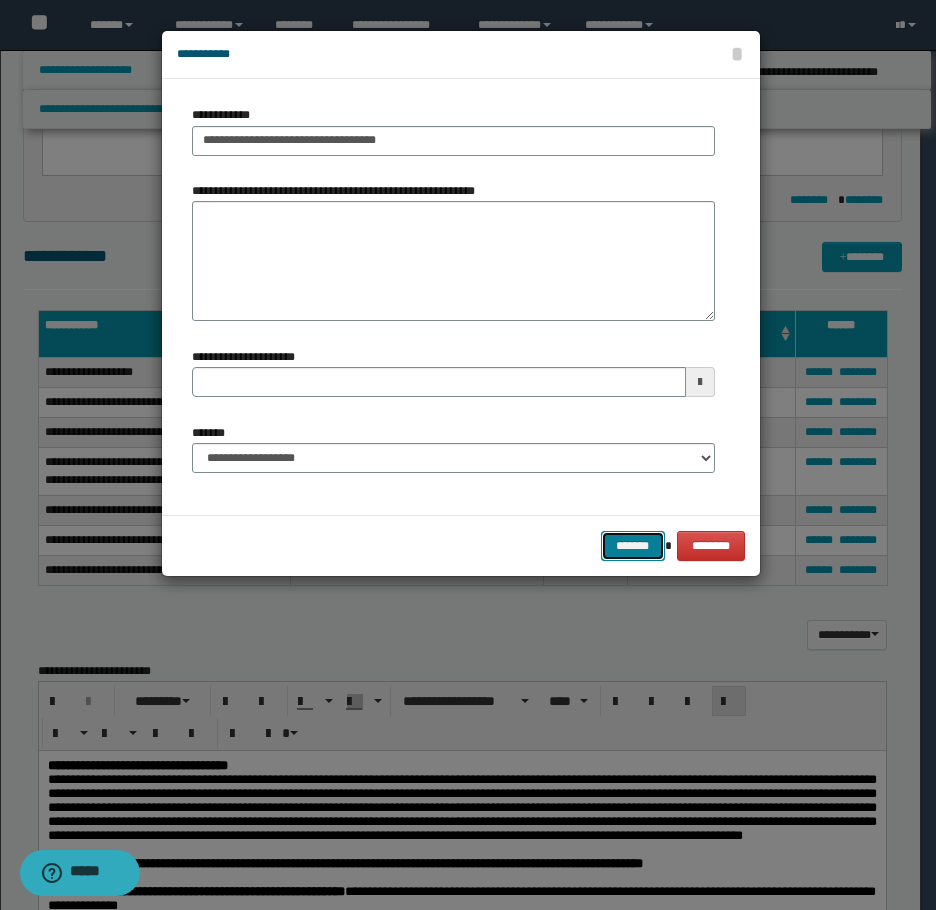 click on "*******" at bounding box center [633, 546] 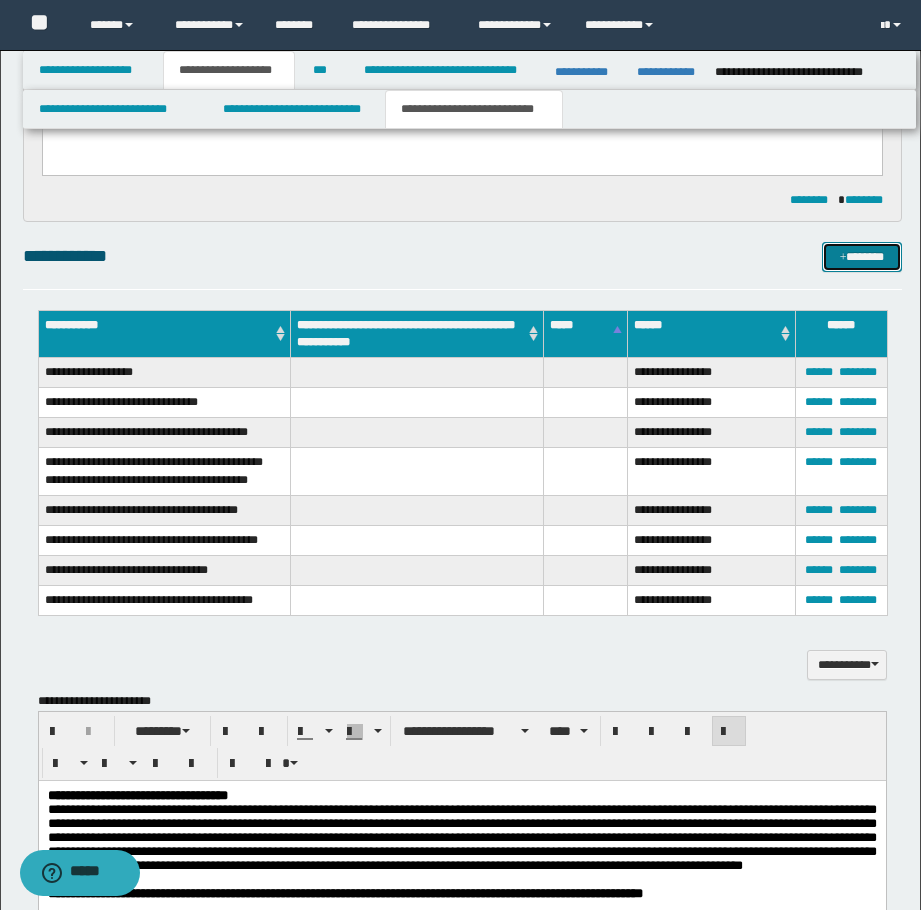 click on "*******" at bounding box center [862, 257] 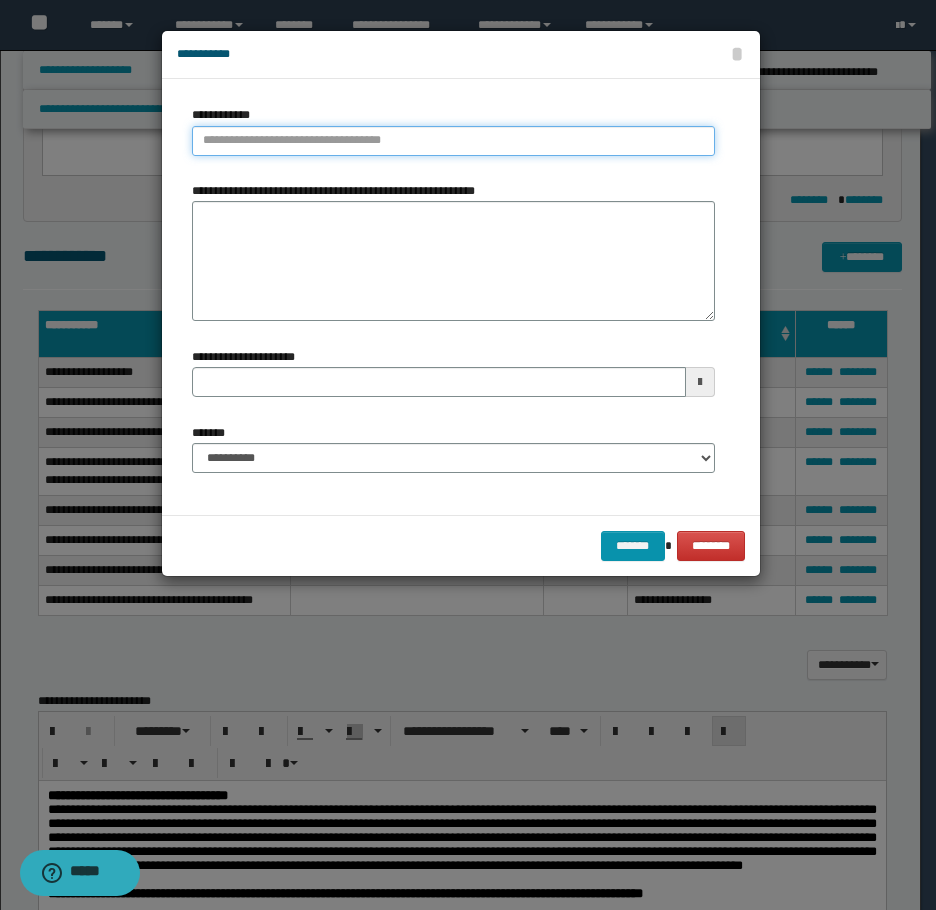 type on "**********" 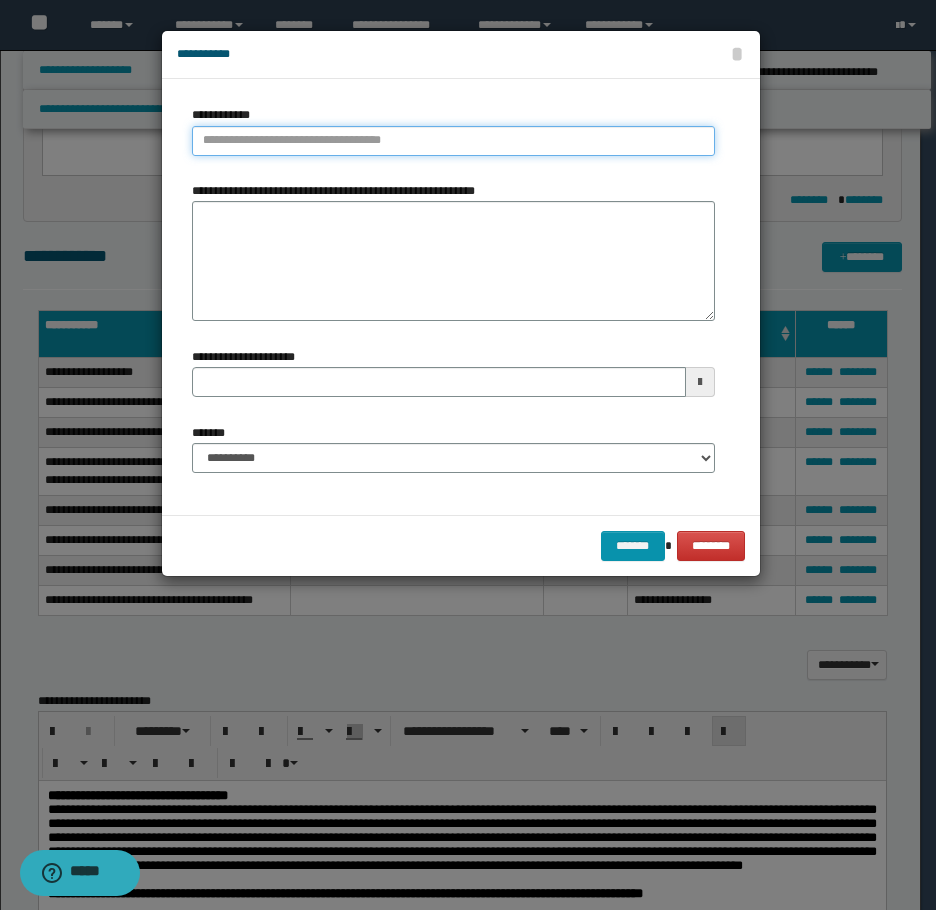 click on "**********" at bounding box center [453, 141] 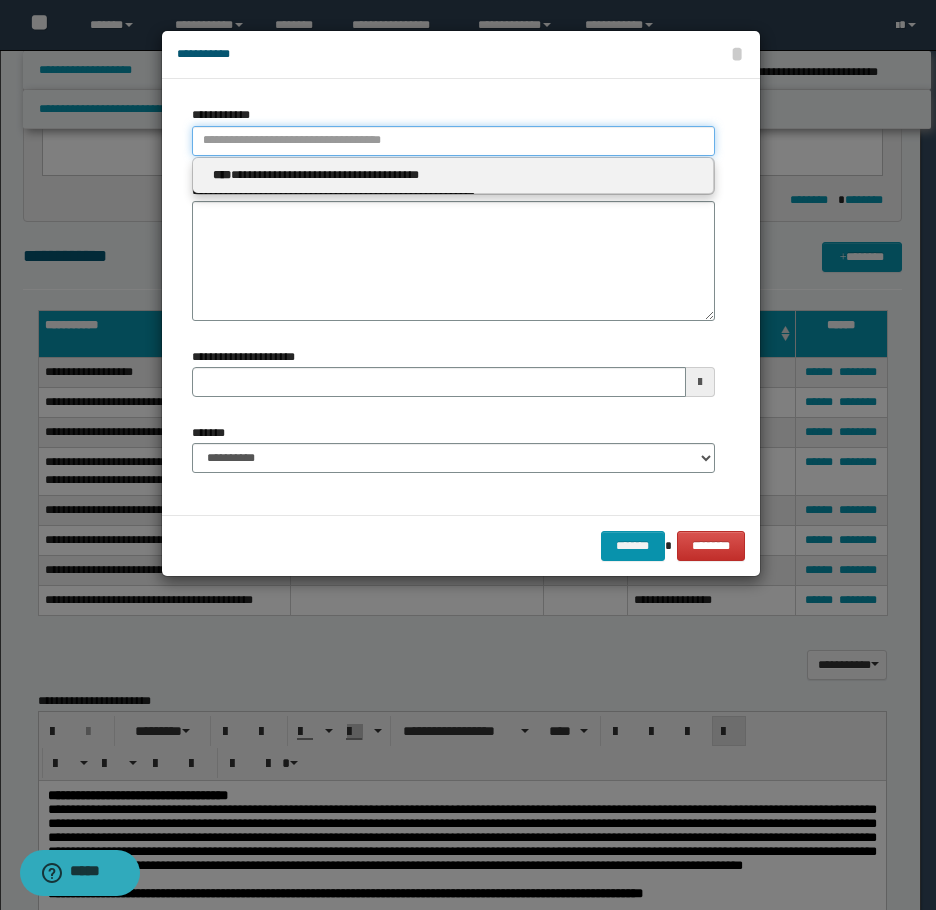 type 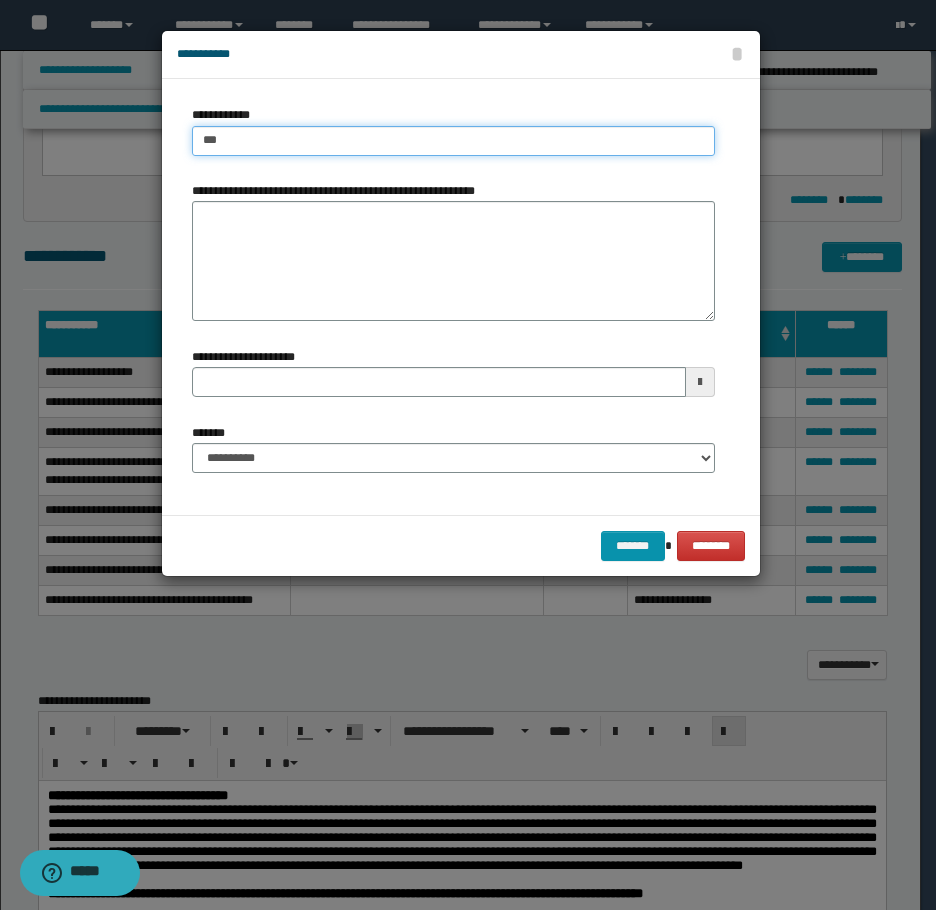 type on "****" 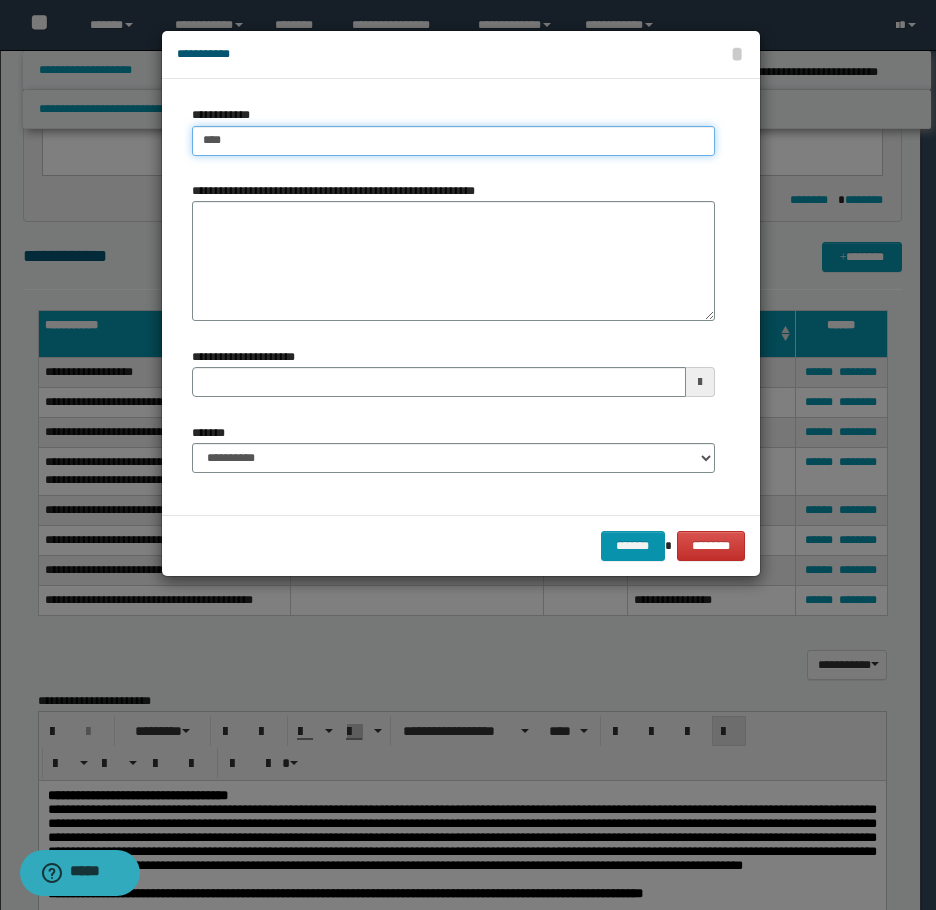 type on "****" 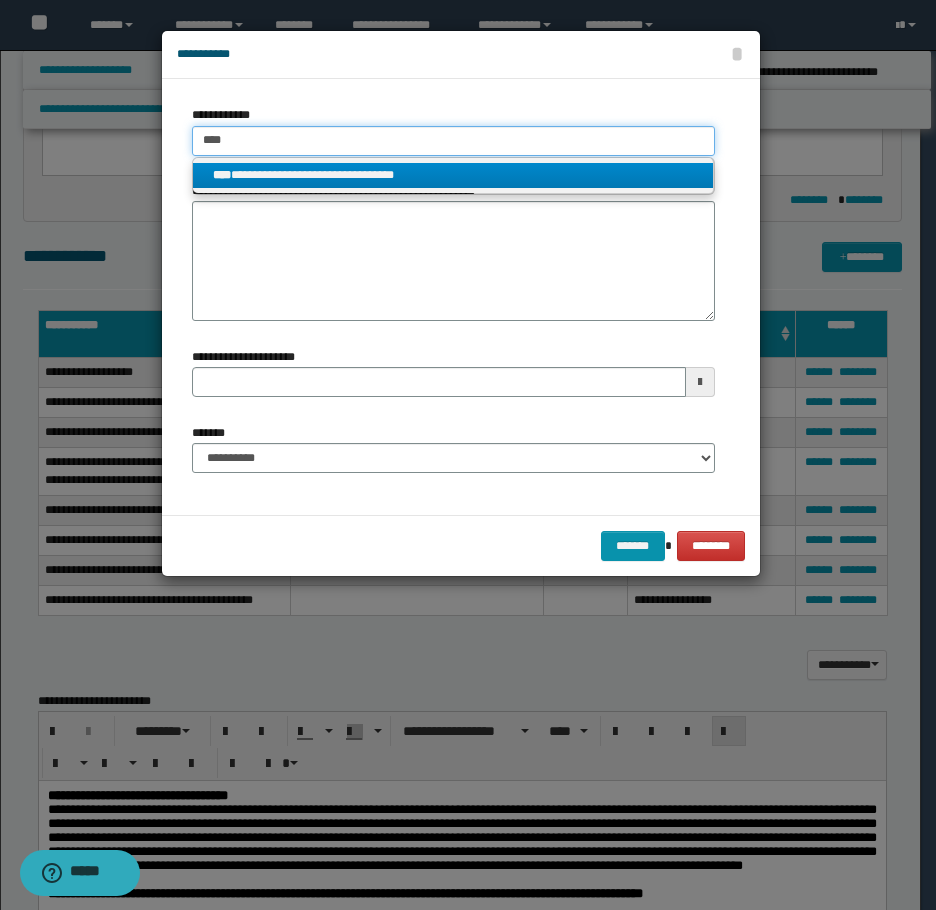type on "****" 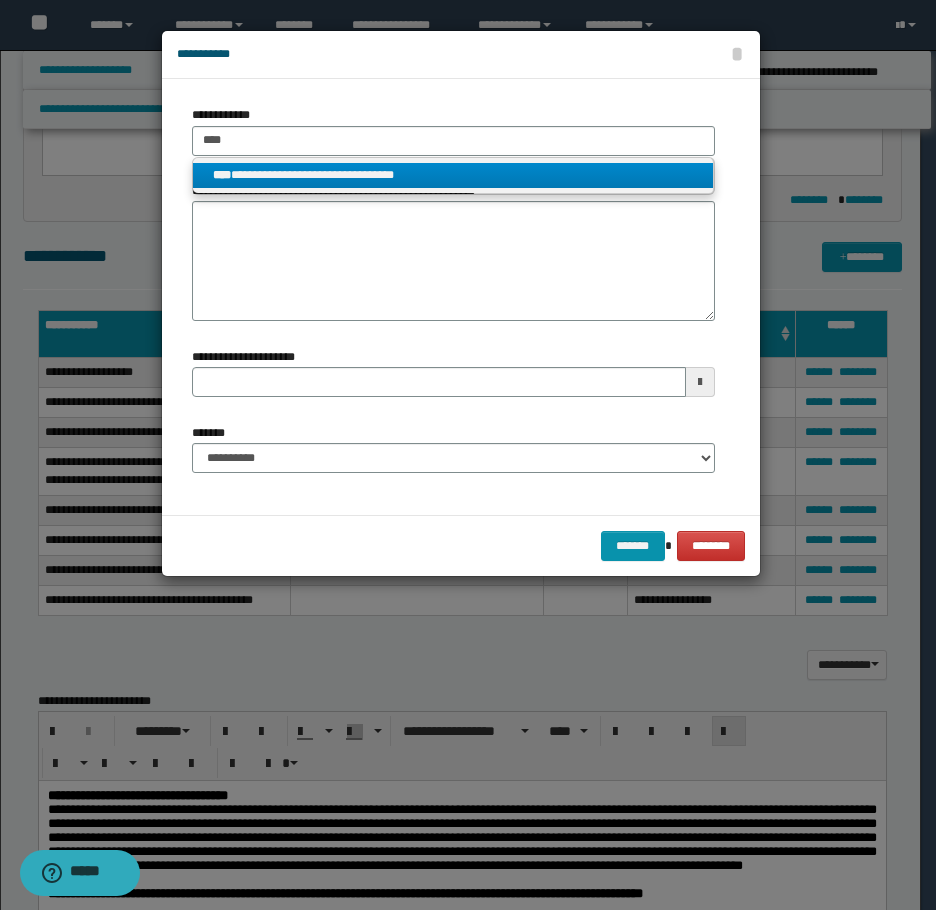 click on "**********" at bounding box center [453, 175] 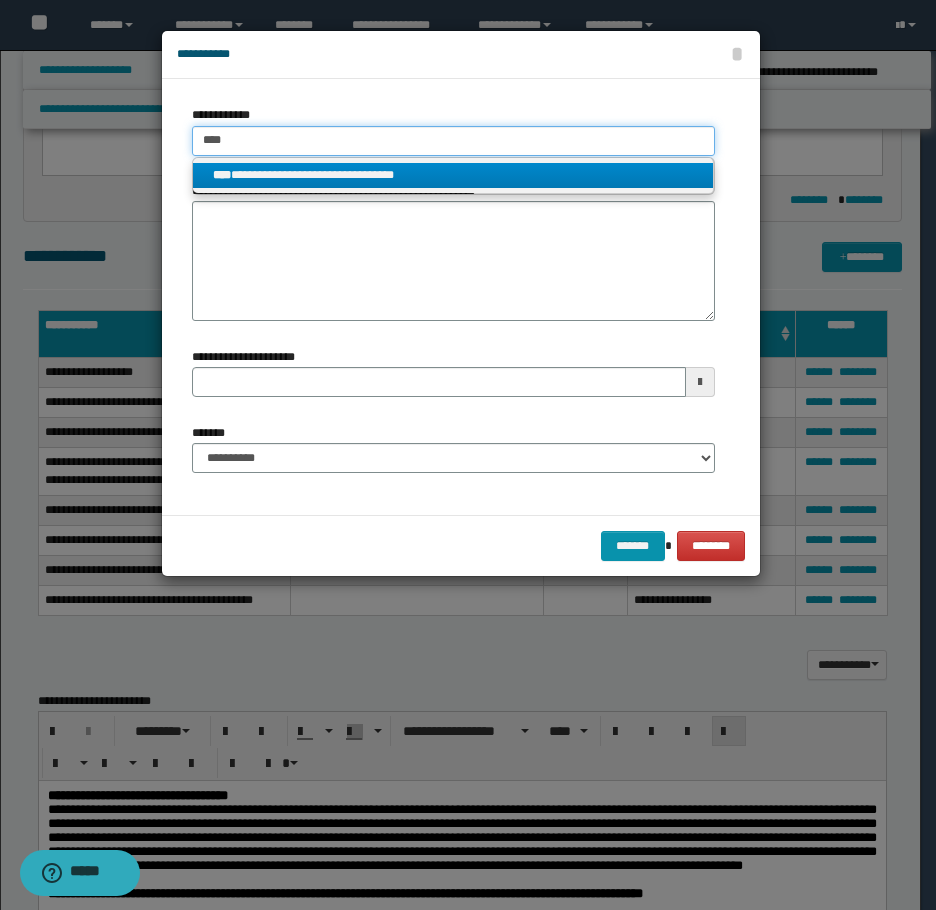 type 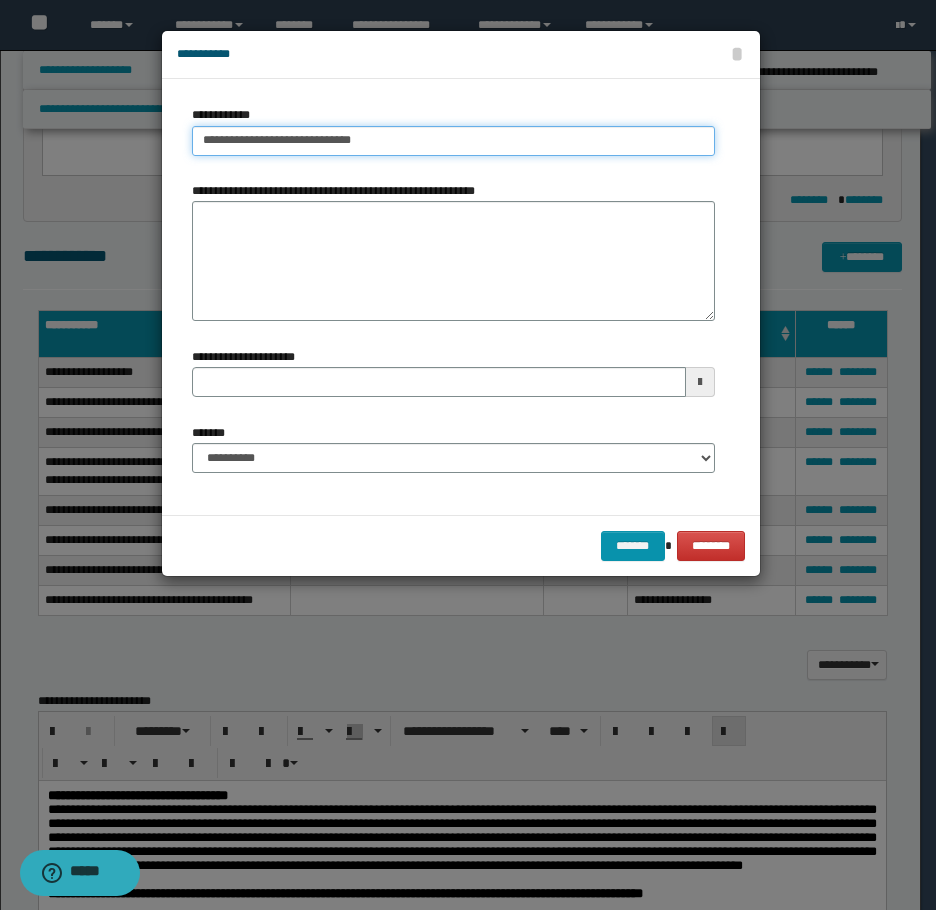 type 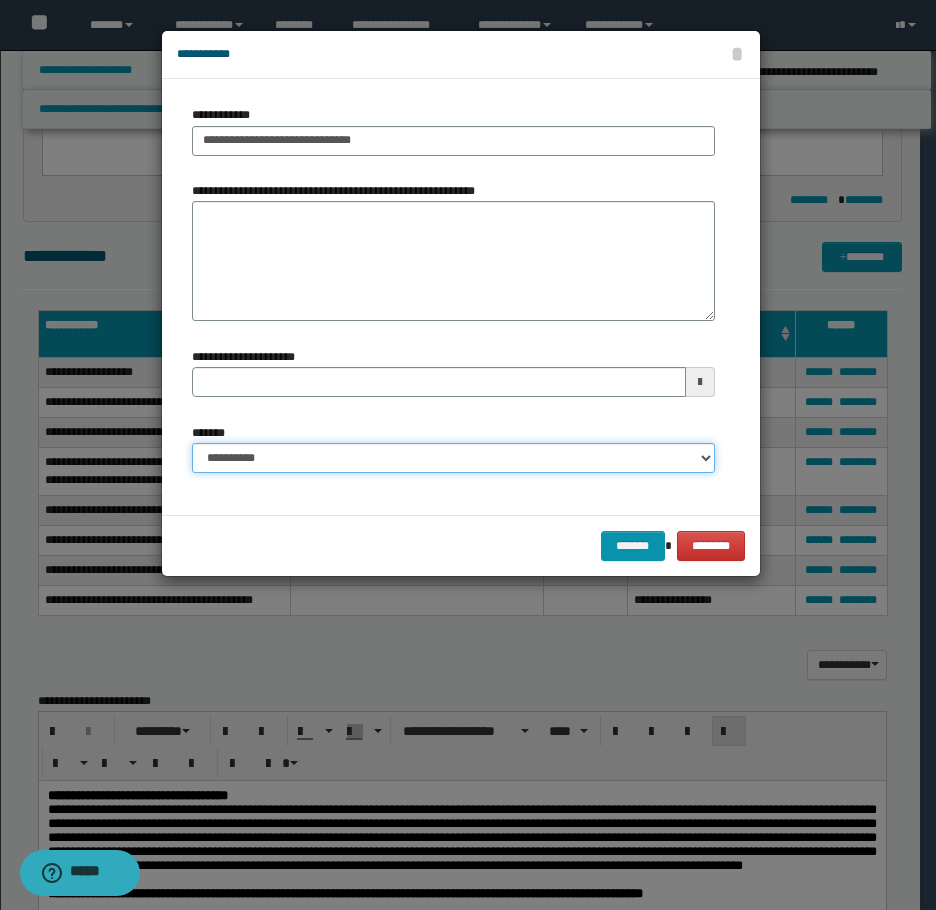 click on "**********" at bounding box center (453, 458) 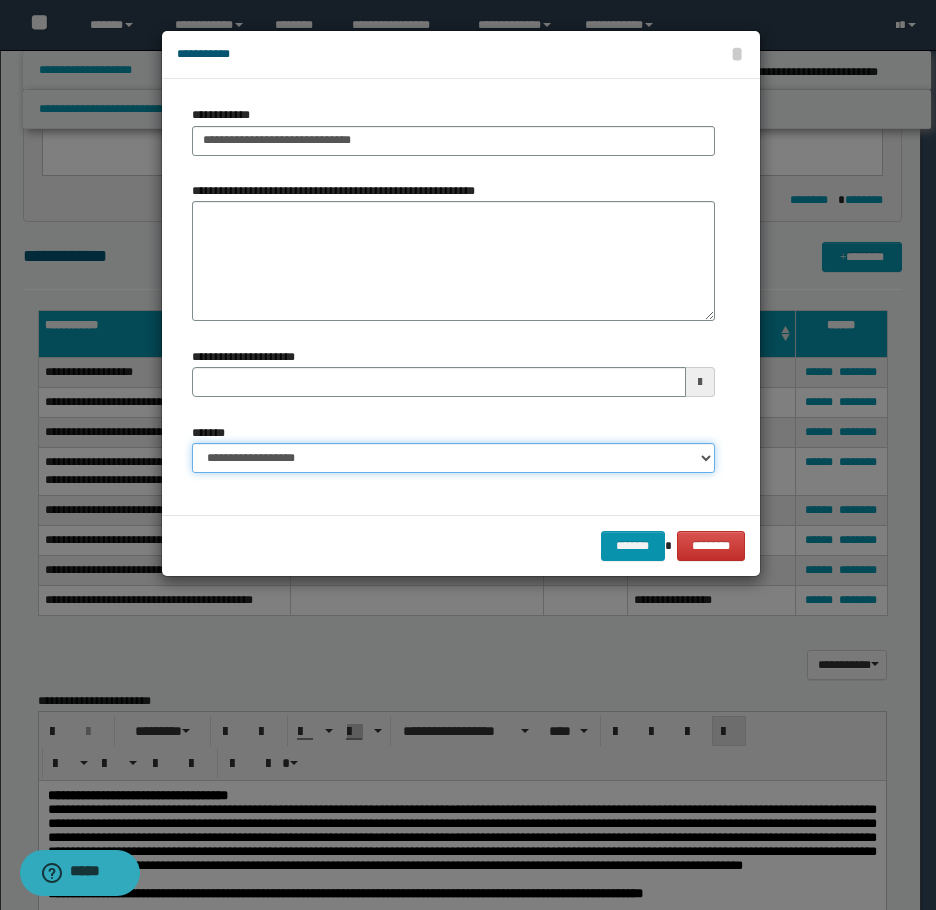 click on "**********" at bounding box center (453, 458) 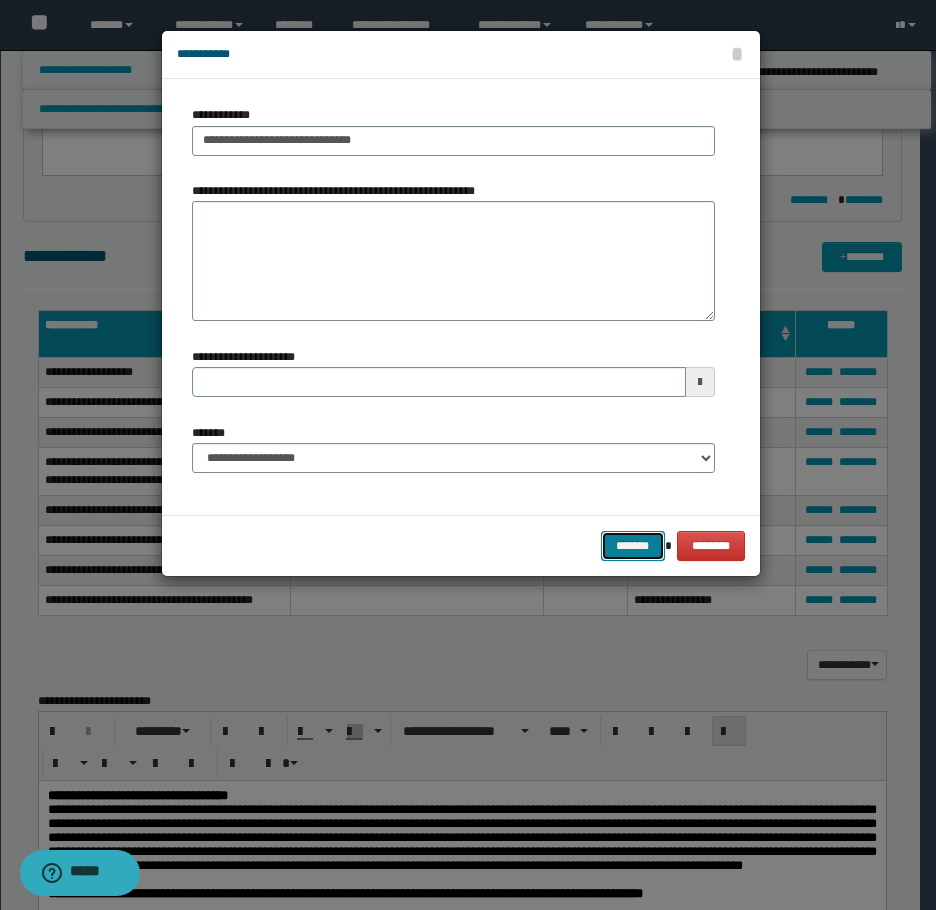 click on "*******" at bounding box center [633, 546] 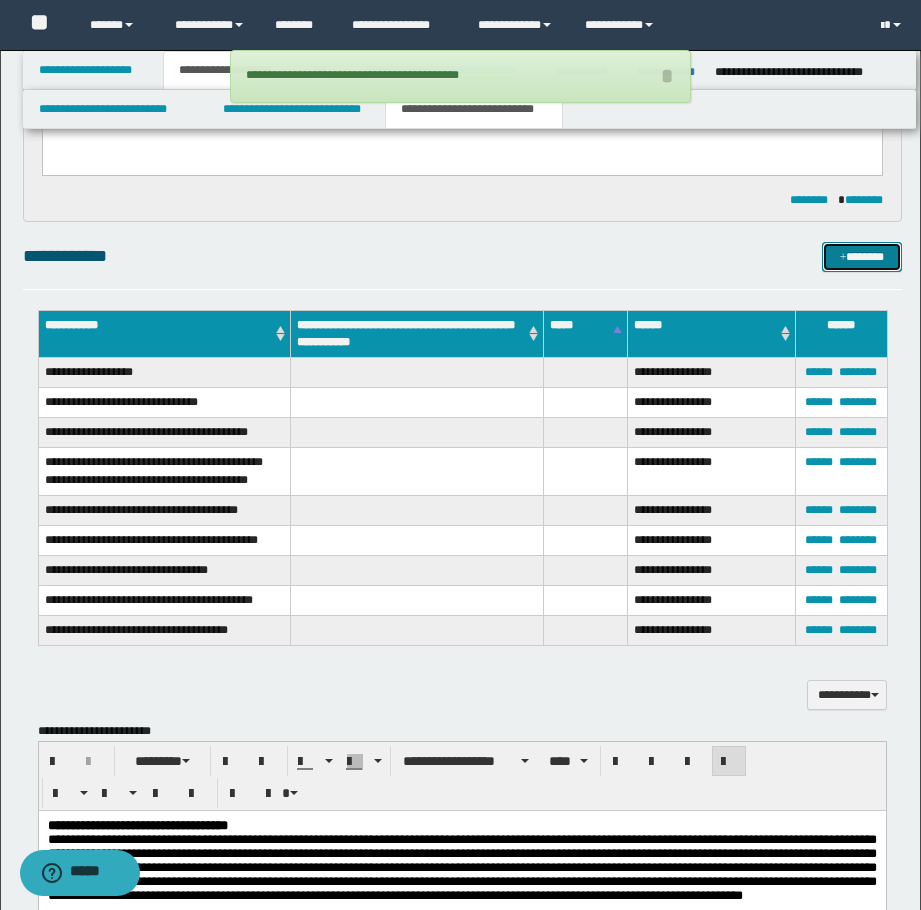 click on "*******" at bounding box center (862, 257) 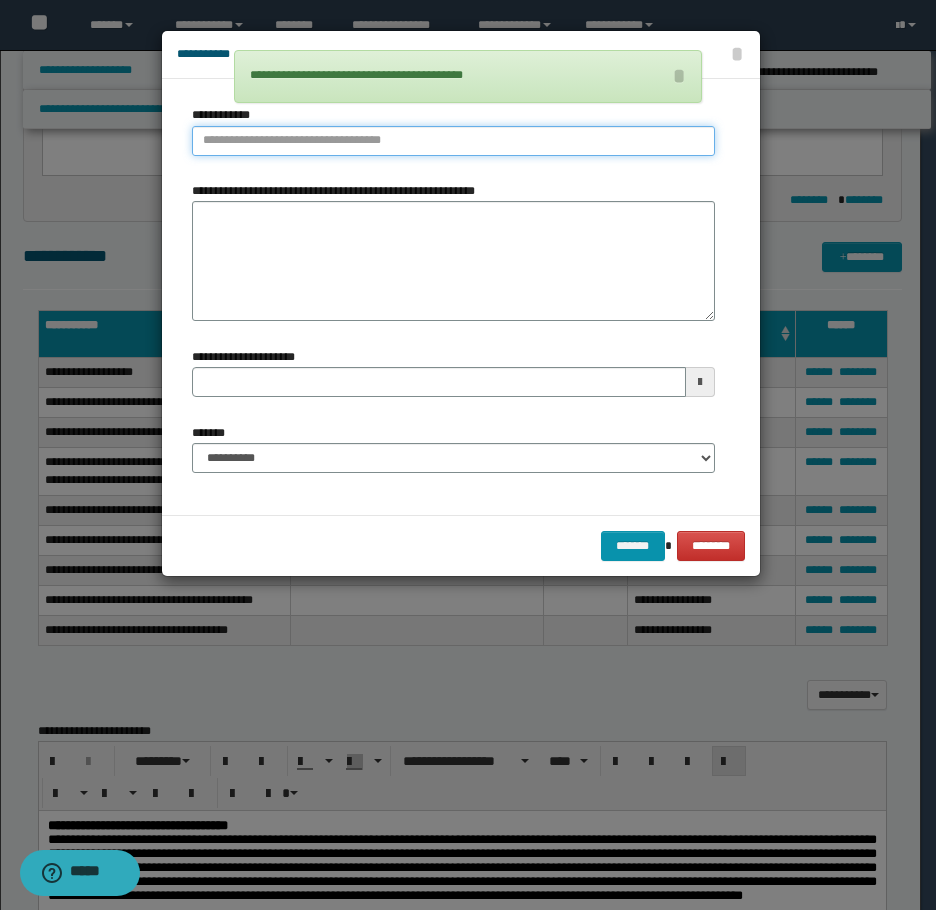 type on "**********" 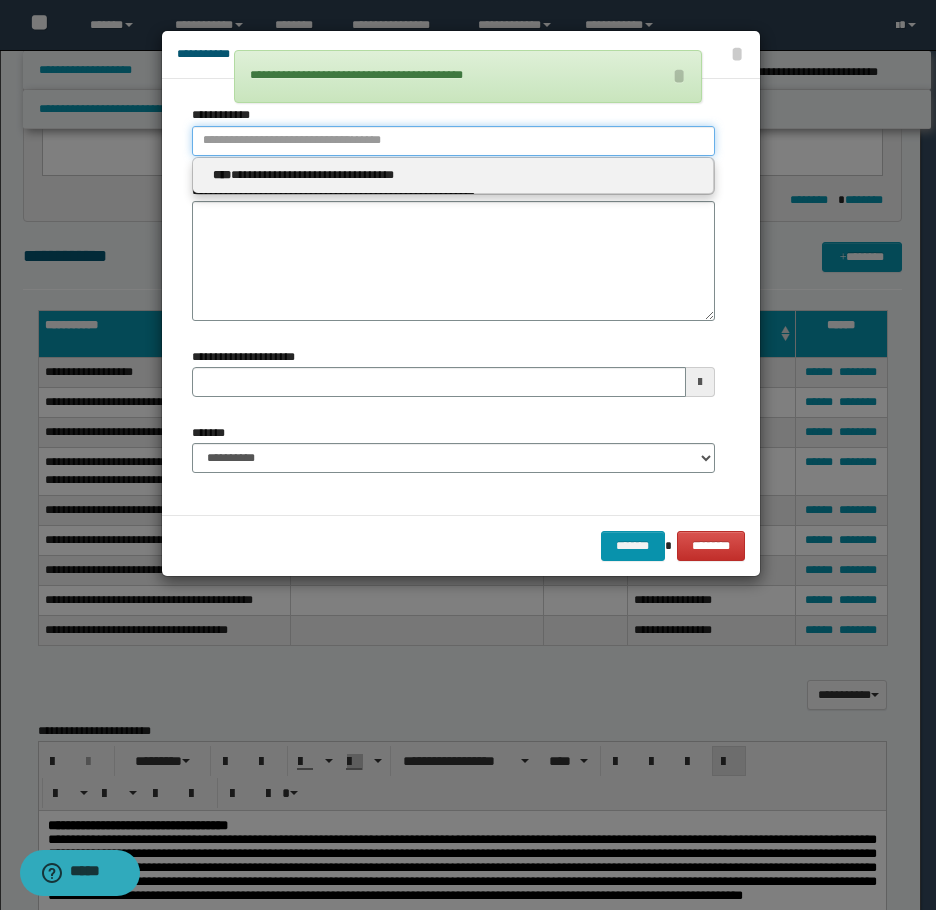 click on "**********" at bounding box center (453, 141) 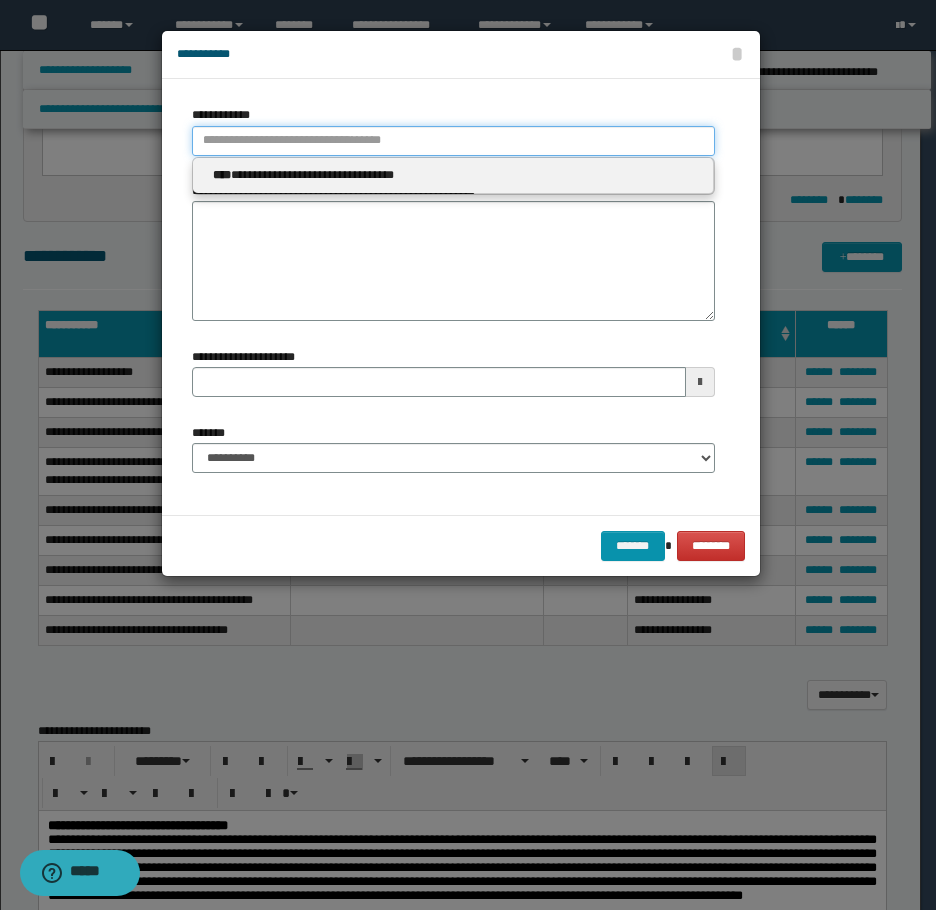 type 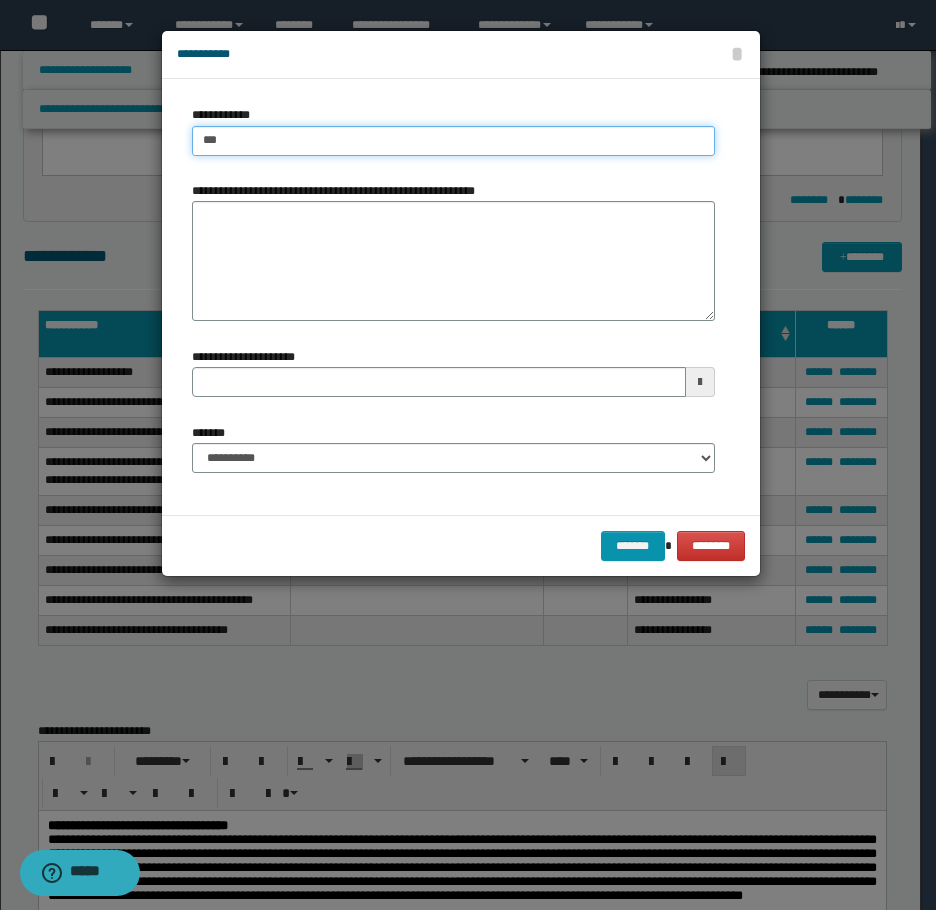 type on "****" 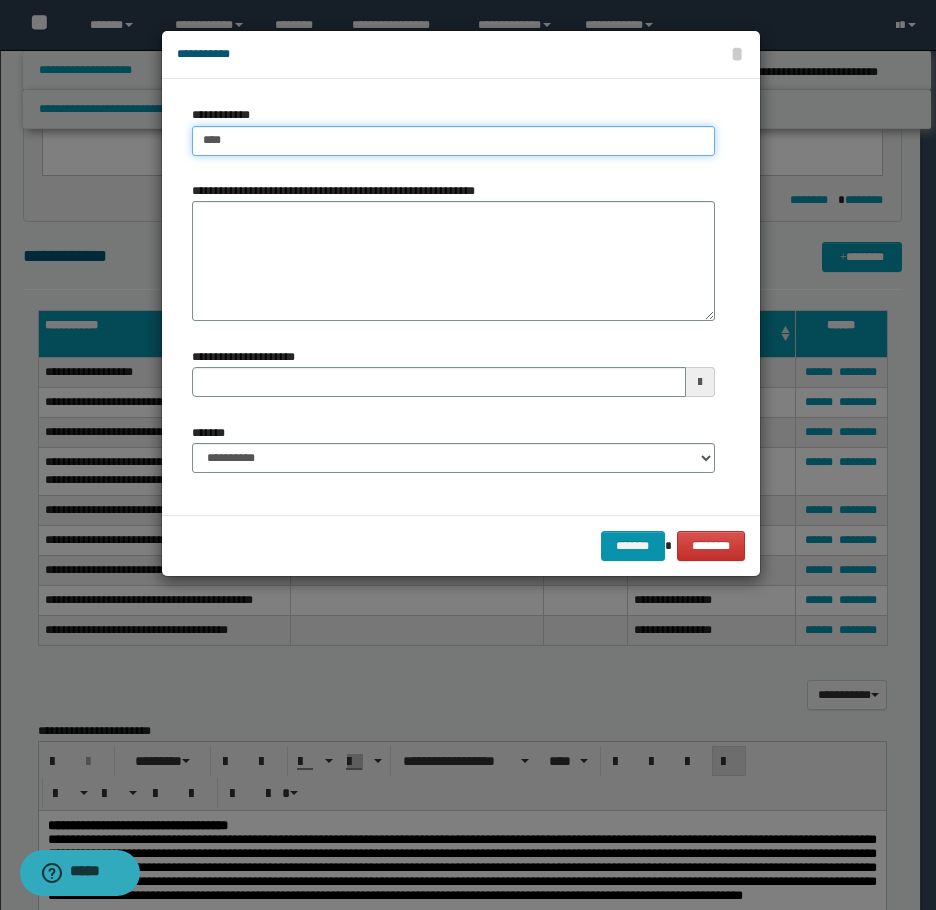 type on "****" 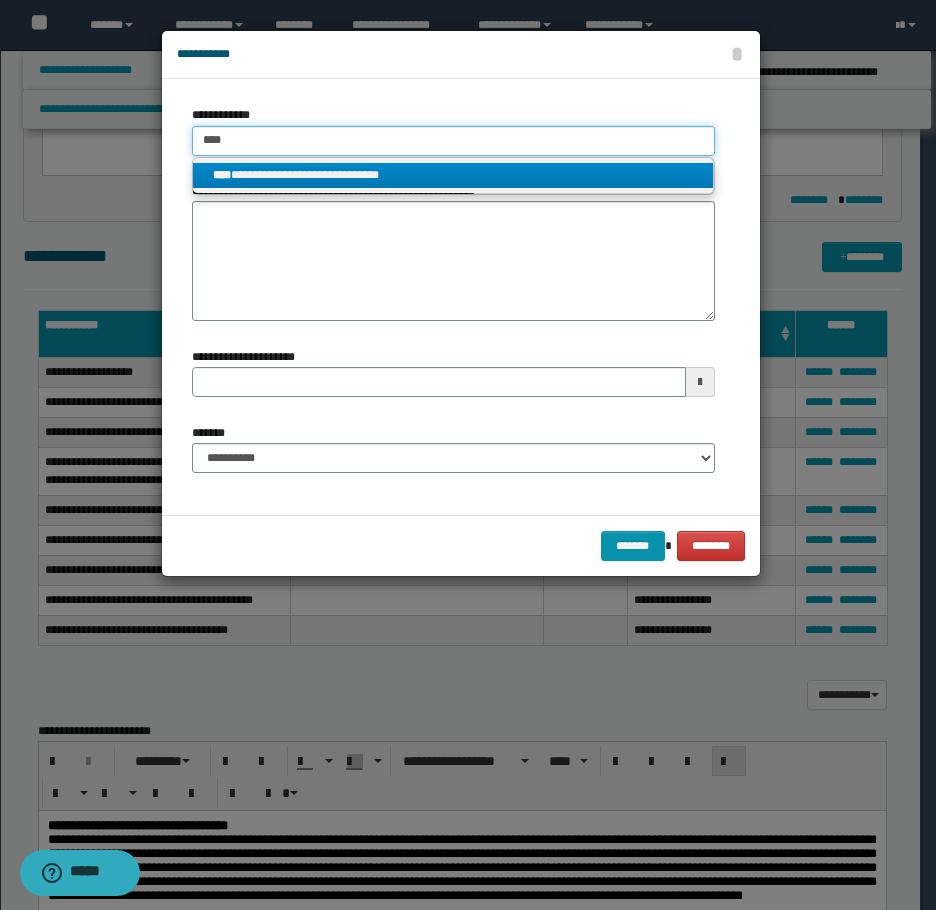 type on "****" 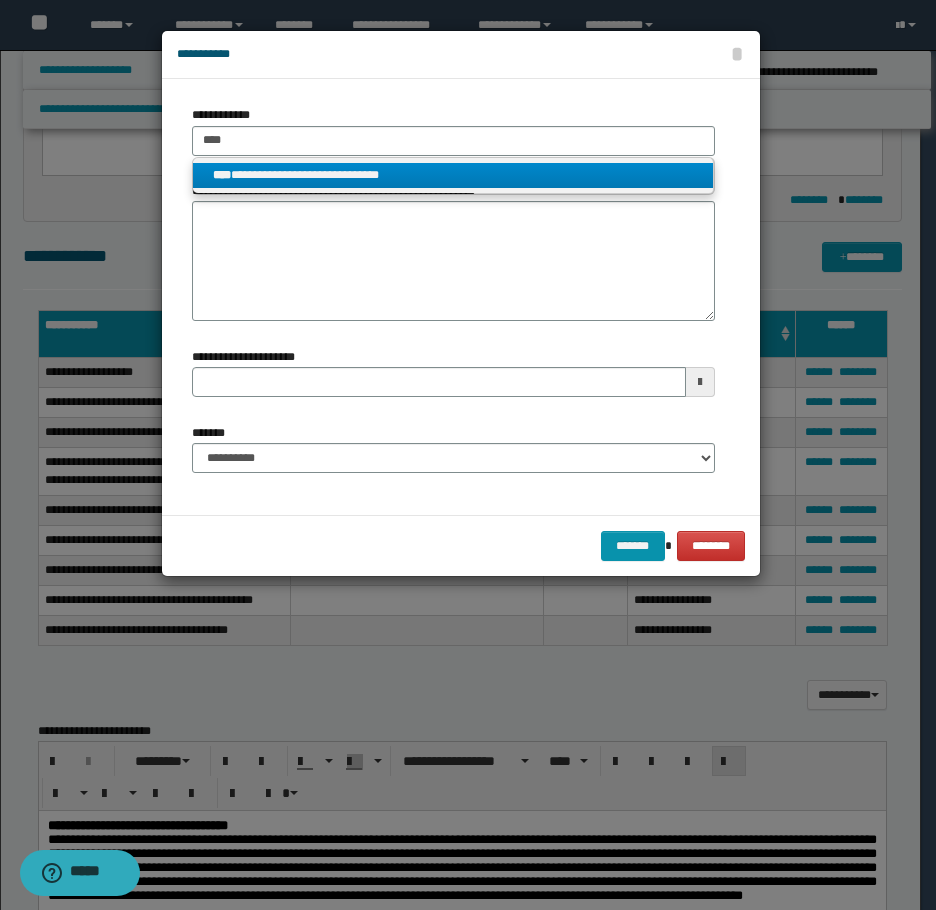 click on "**********" at bounding box center [453, 175] 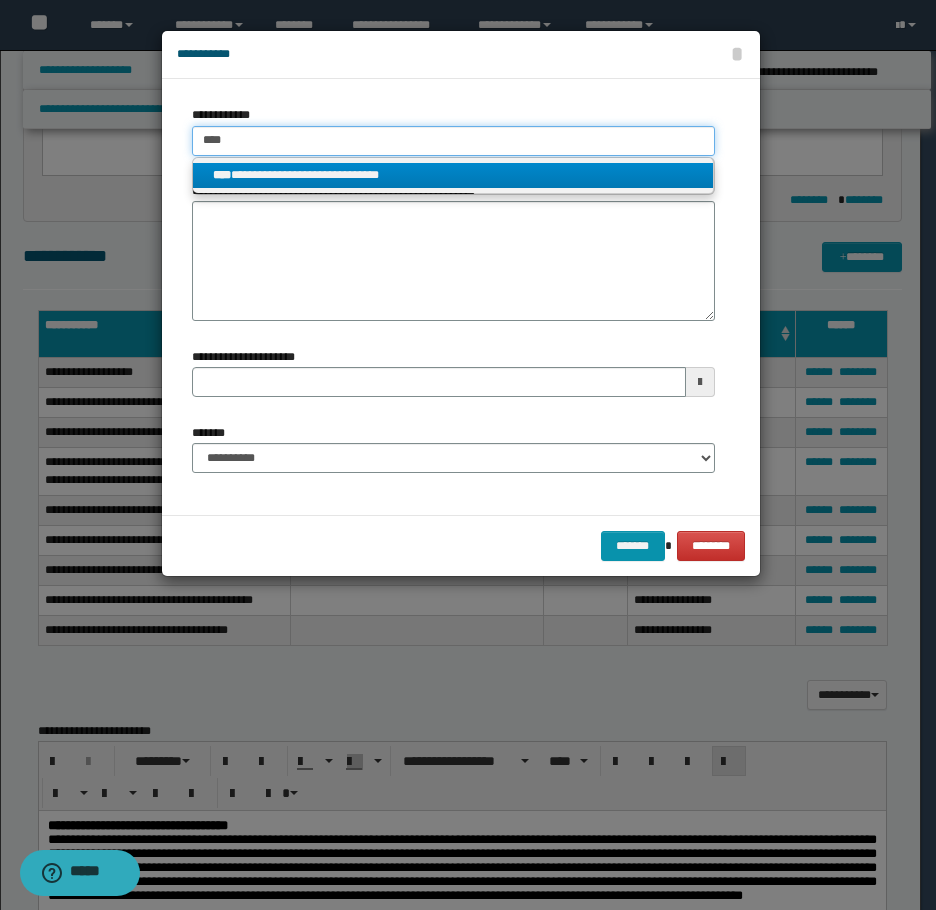 type 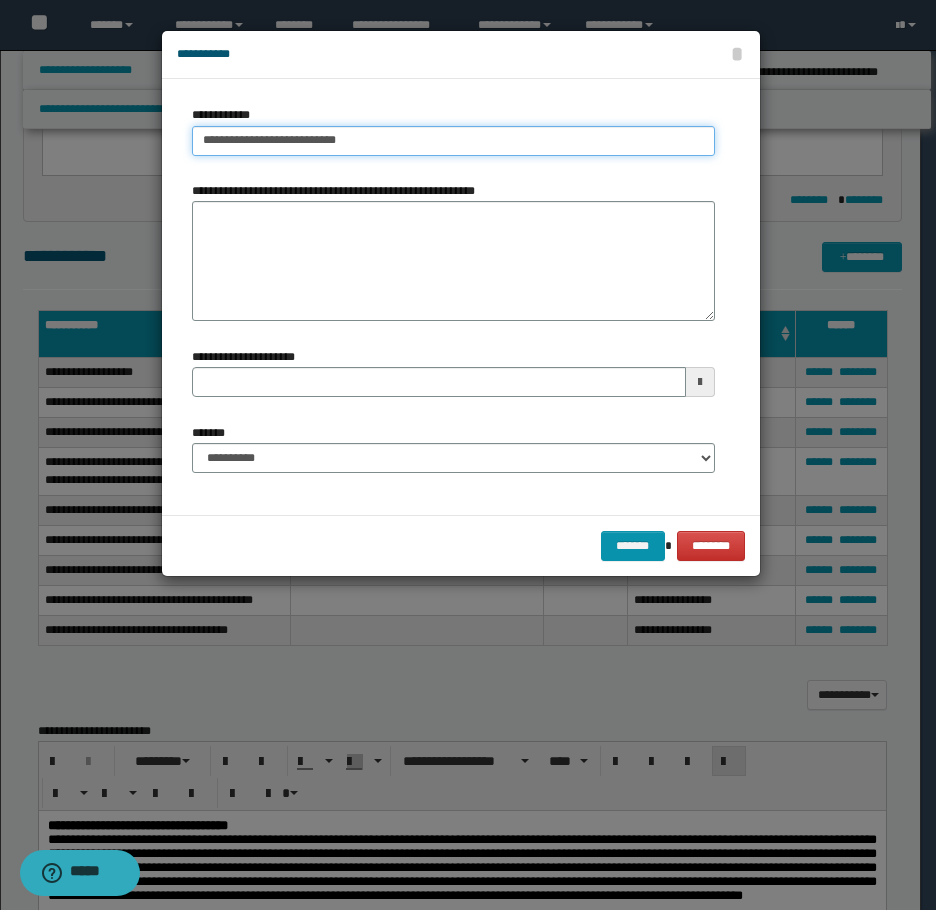 type 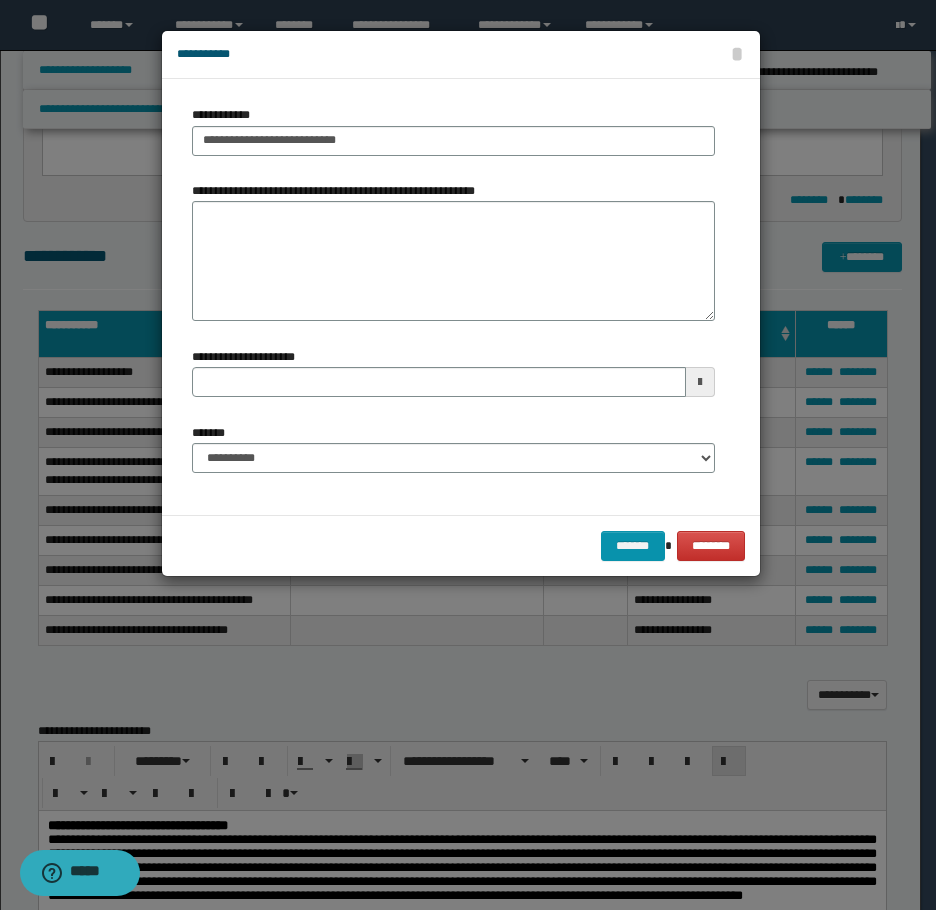 click on "**********" at bounding box center [453, 259] 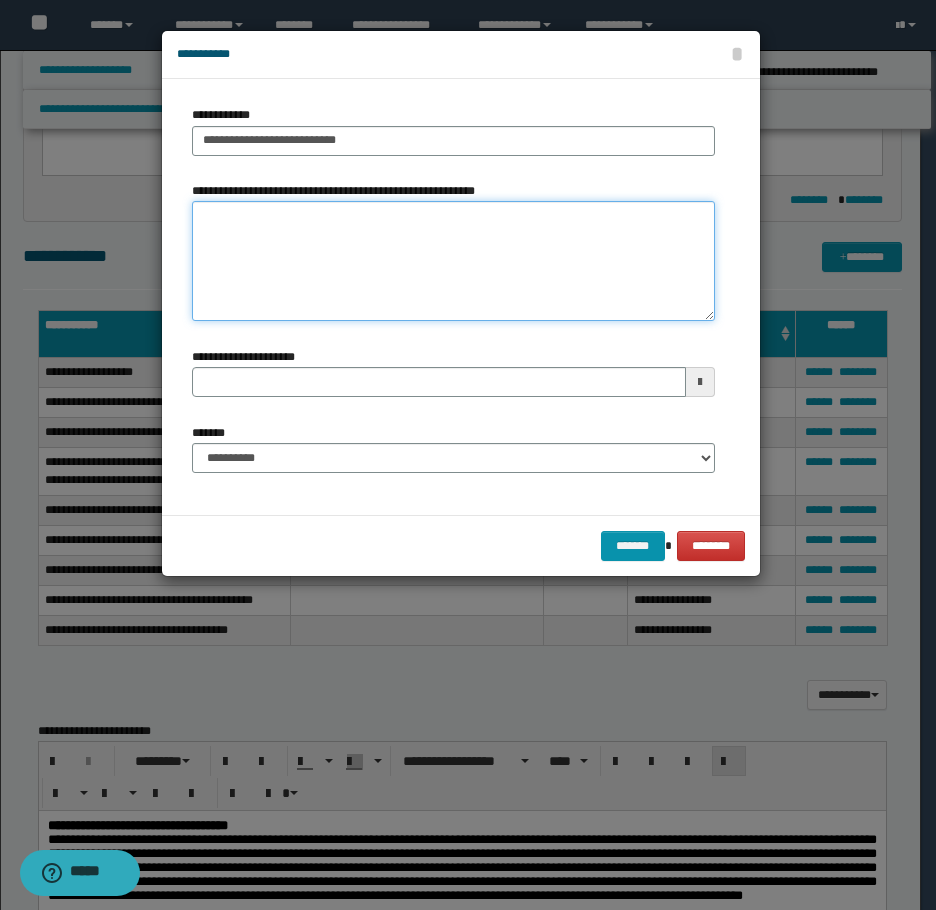 click on "**********" at bounding box center (453, 261) 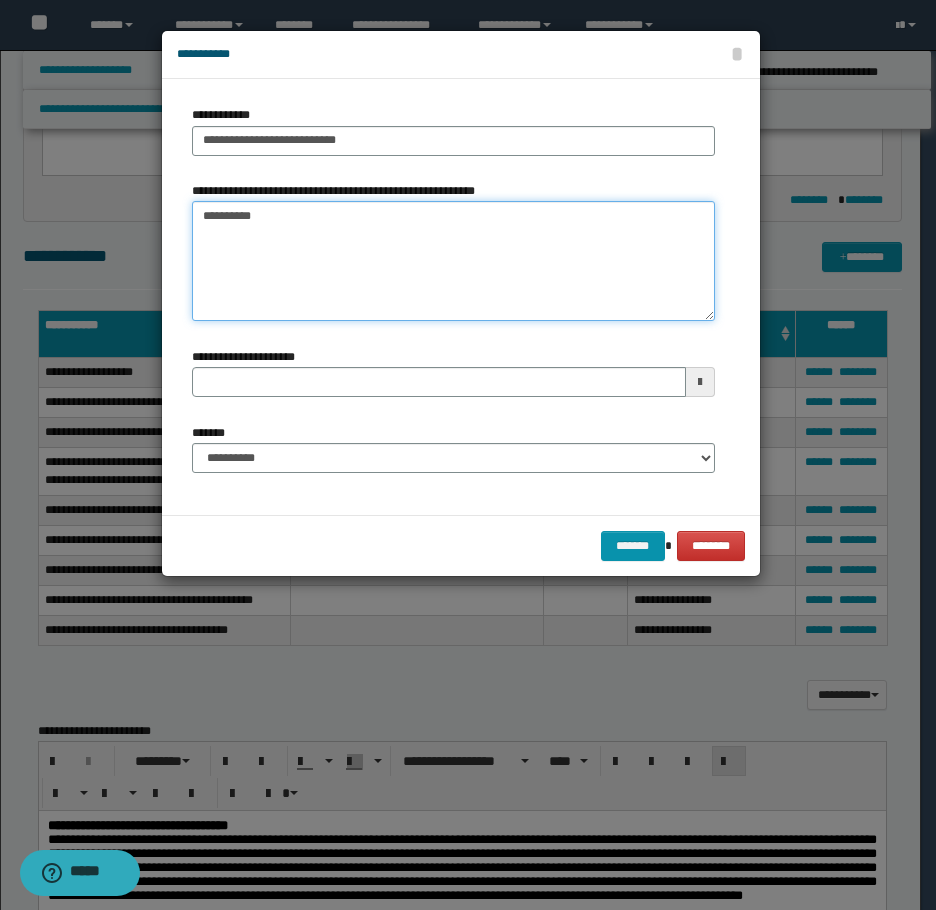 type on "**********" 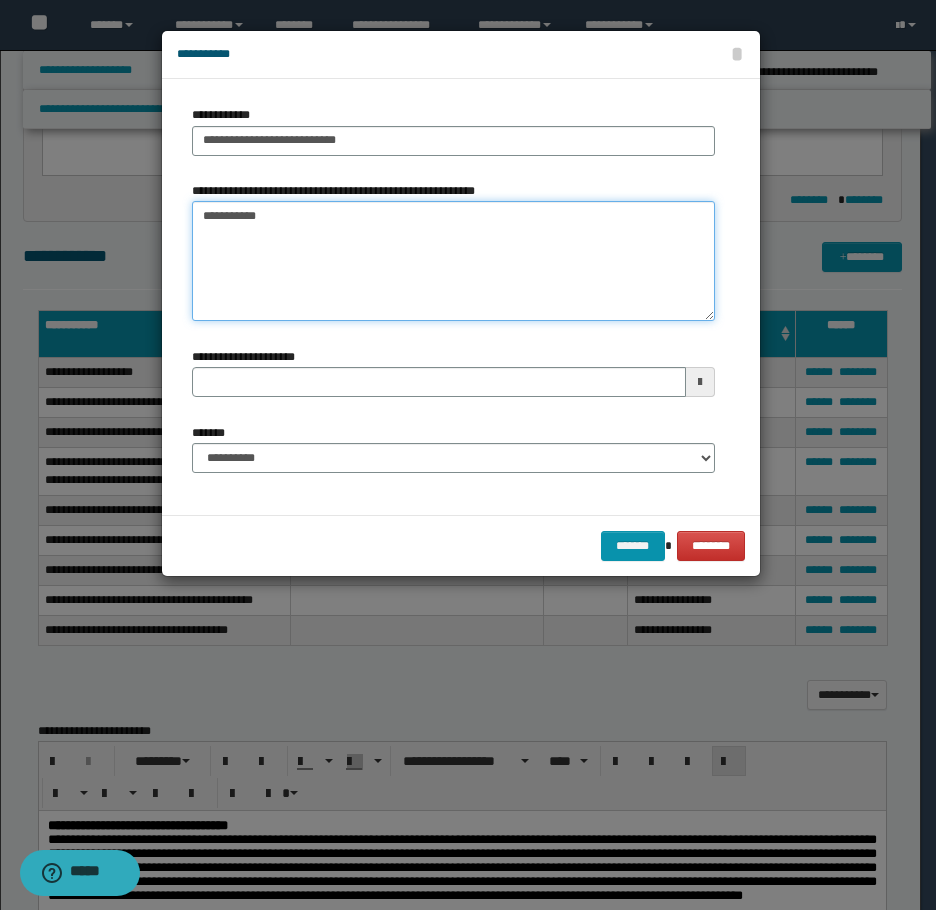 type 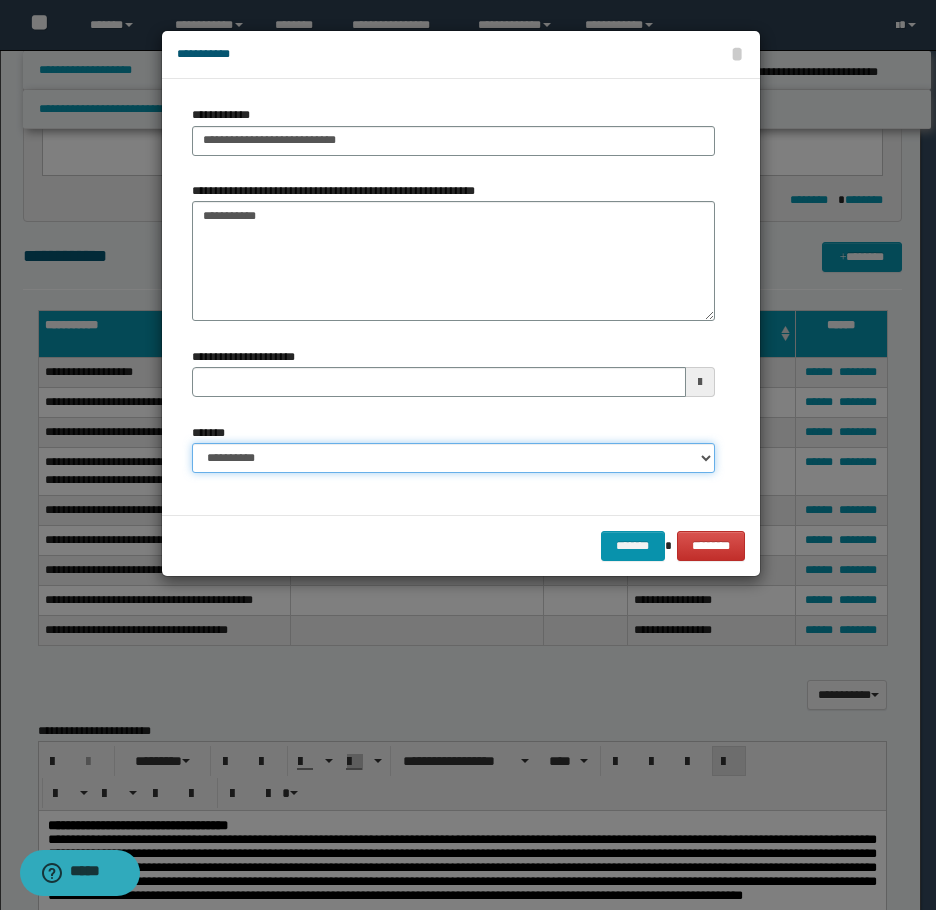 click on "**********" at bounding box center [453, 458] 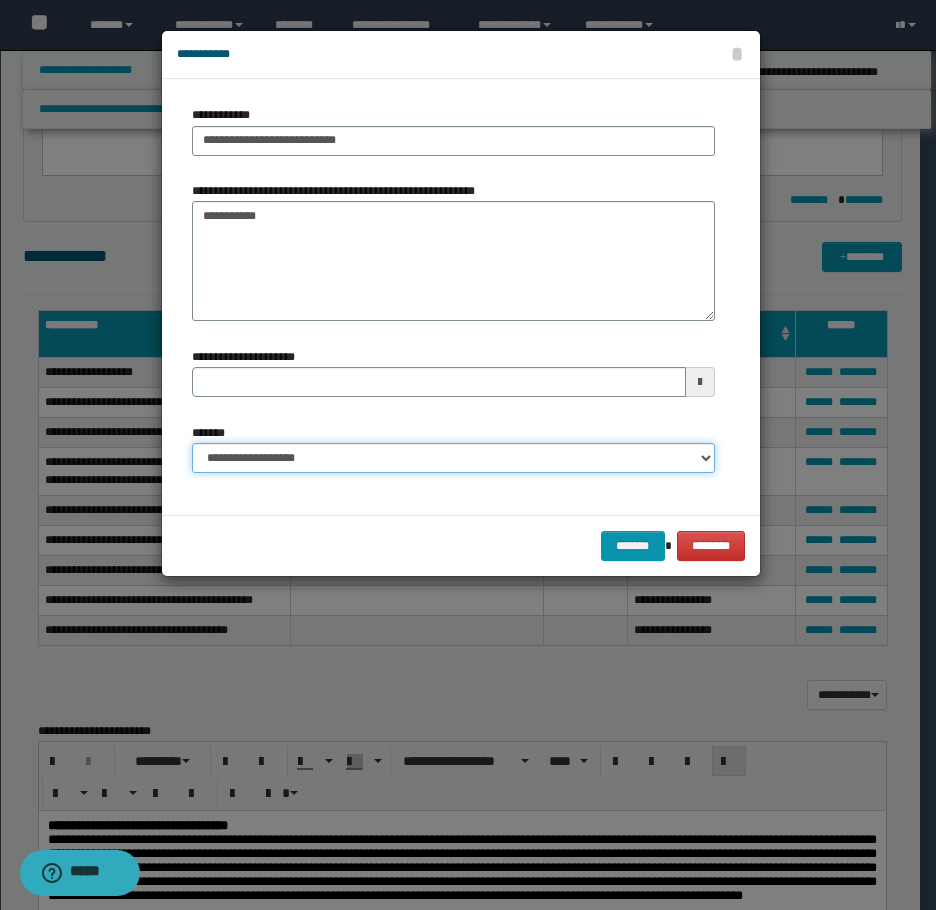 click on "**********" at bounding box center [453, 458] 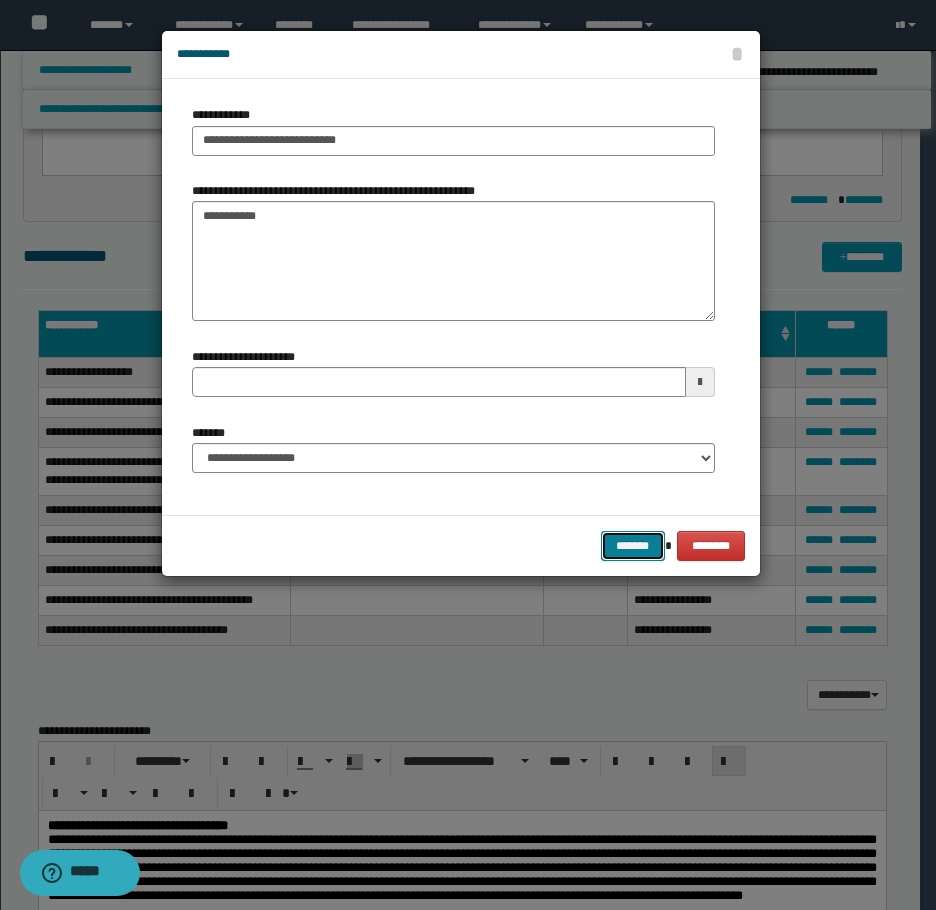 click on "*******" at bounding box center (633, 546) 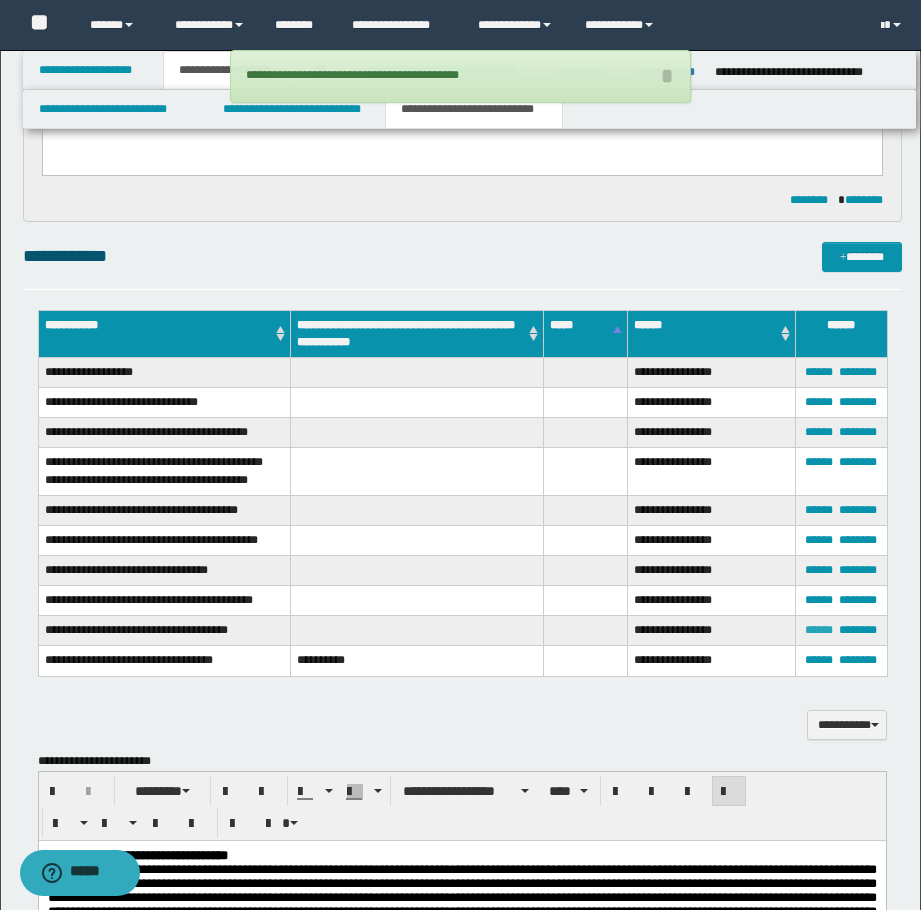 click on "******" at bounding box center (819, 630) 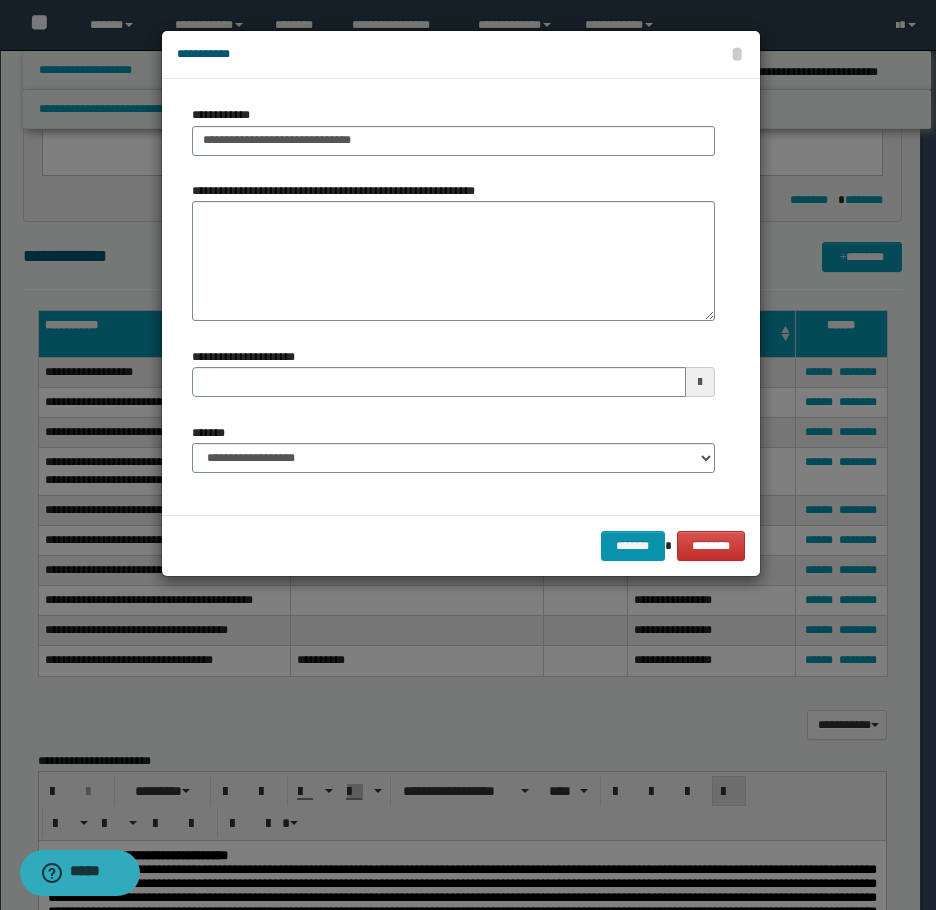 type 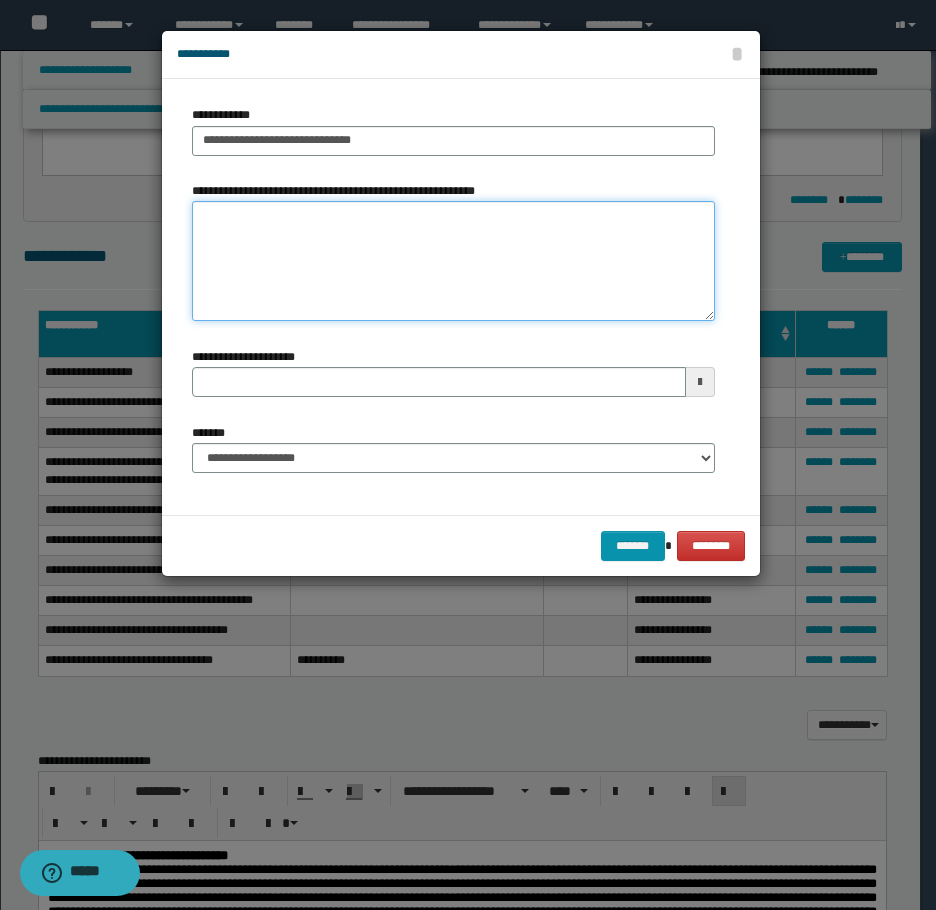 click on "**********" at bounding box center [453, 261] 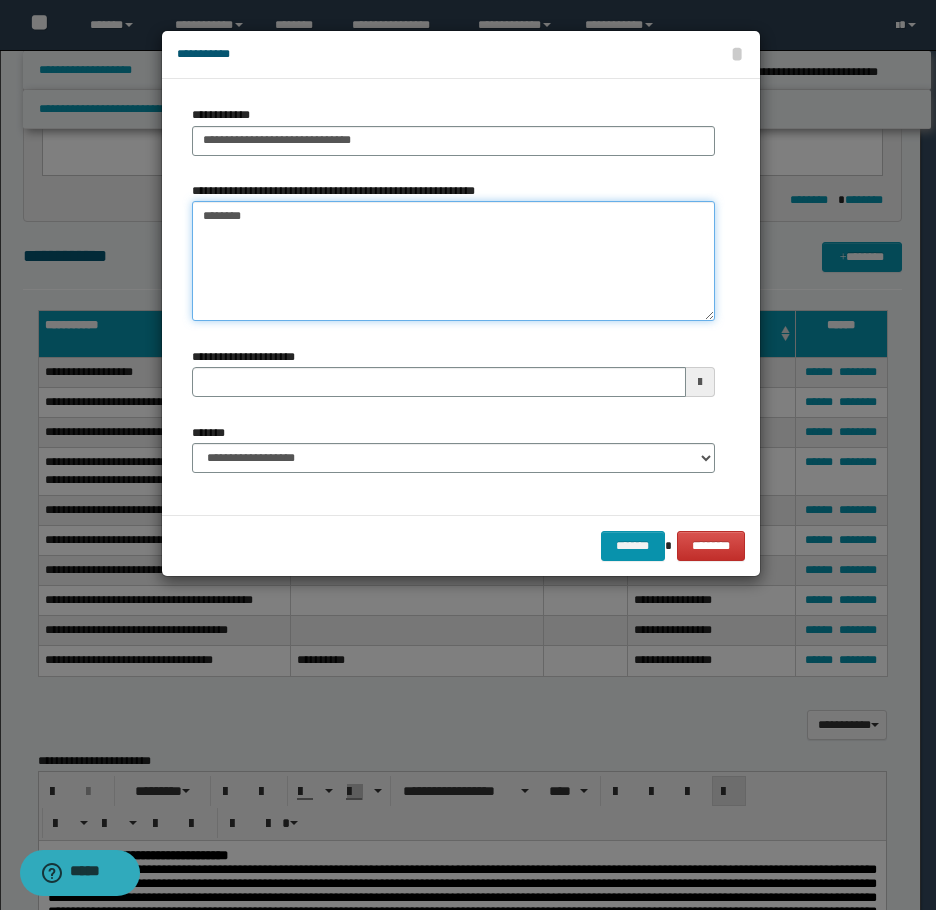 type on "********" 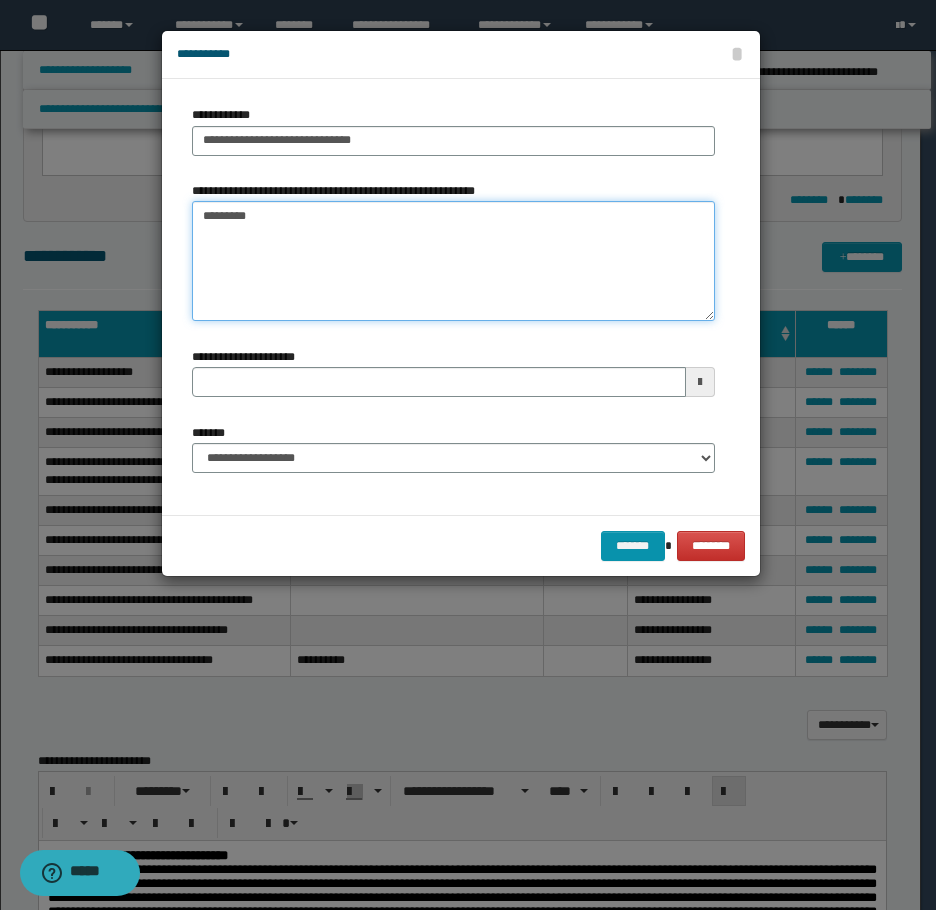 type 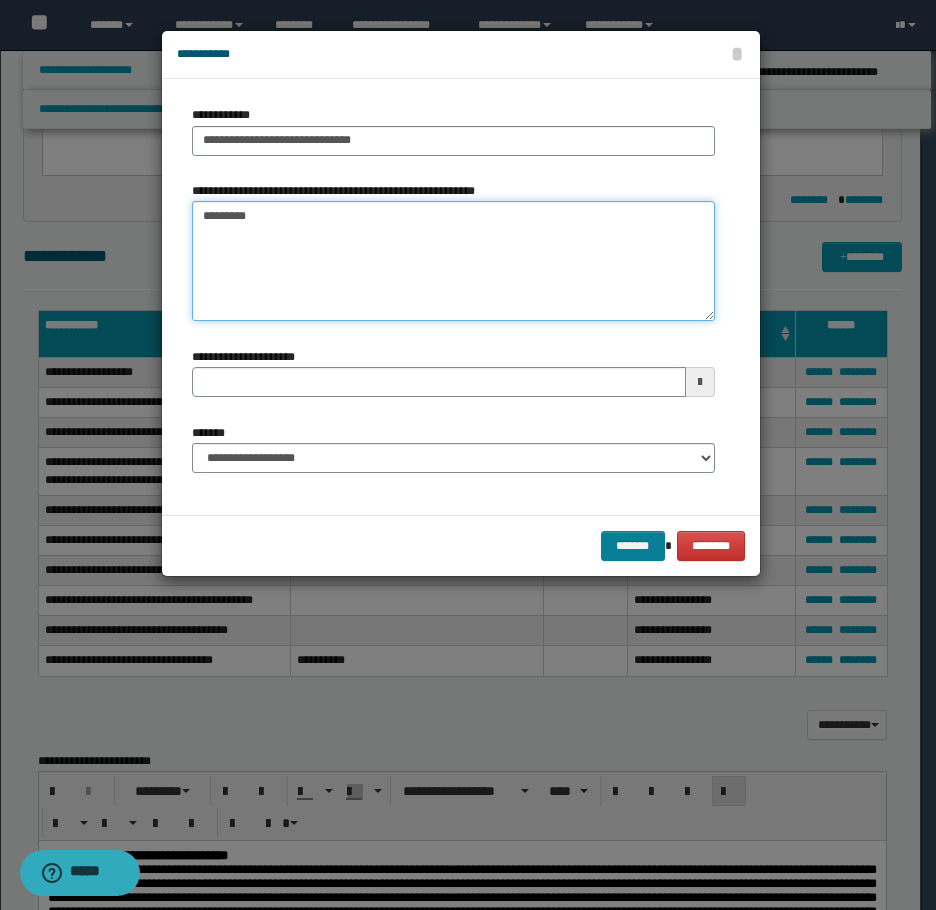 type on "********" 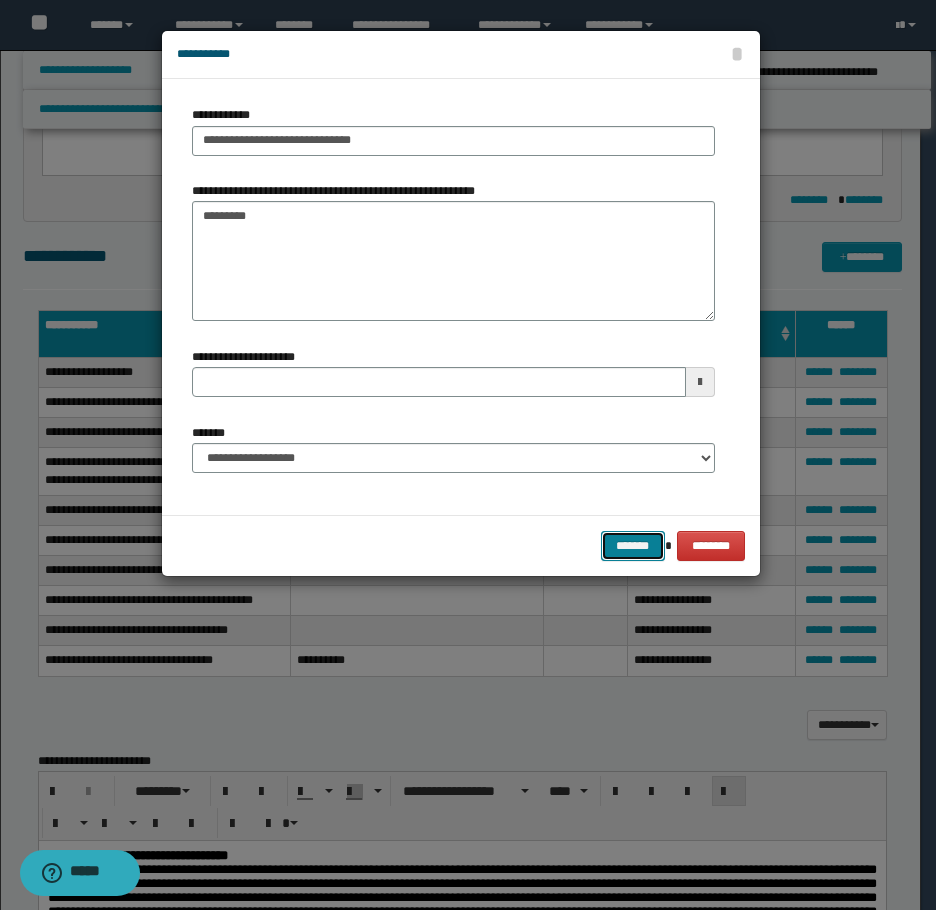 click on "*******" at bounding box center (633, 546) 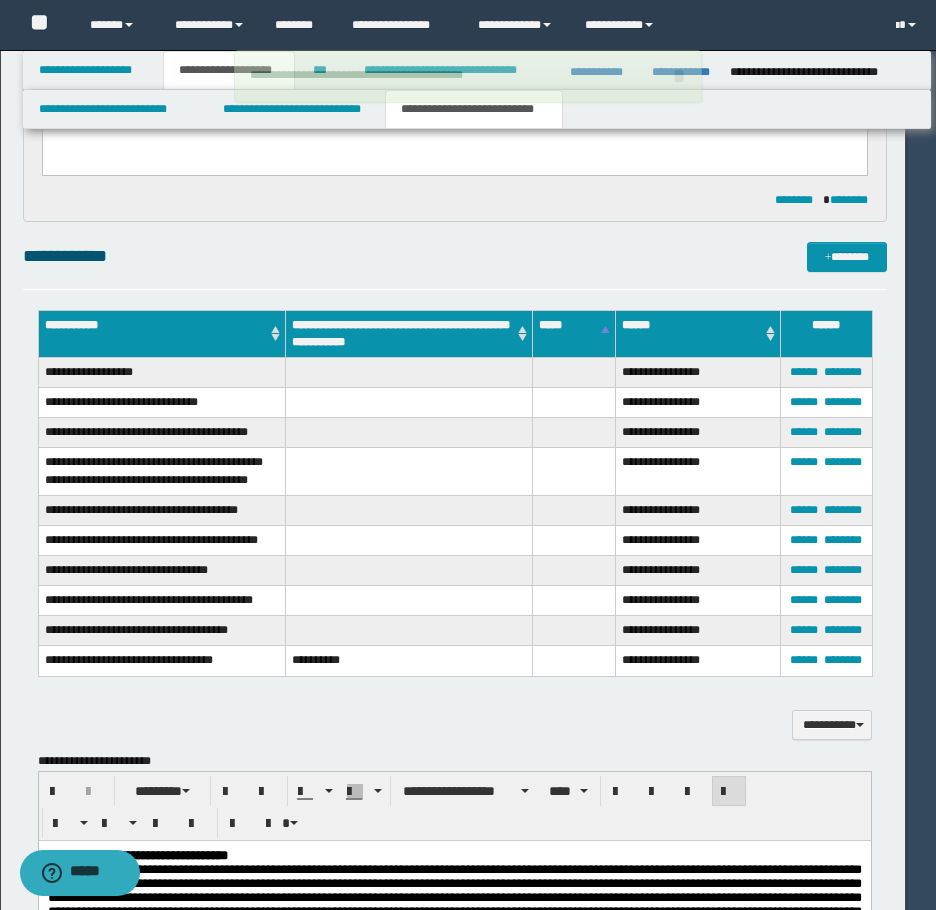 type 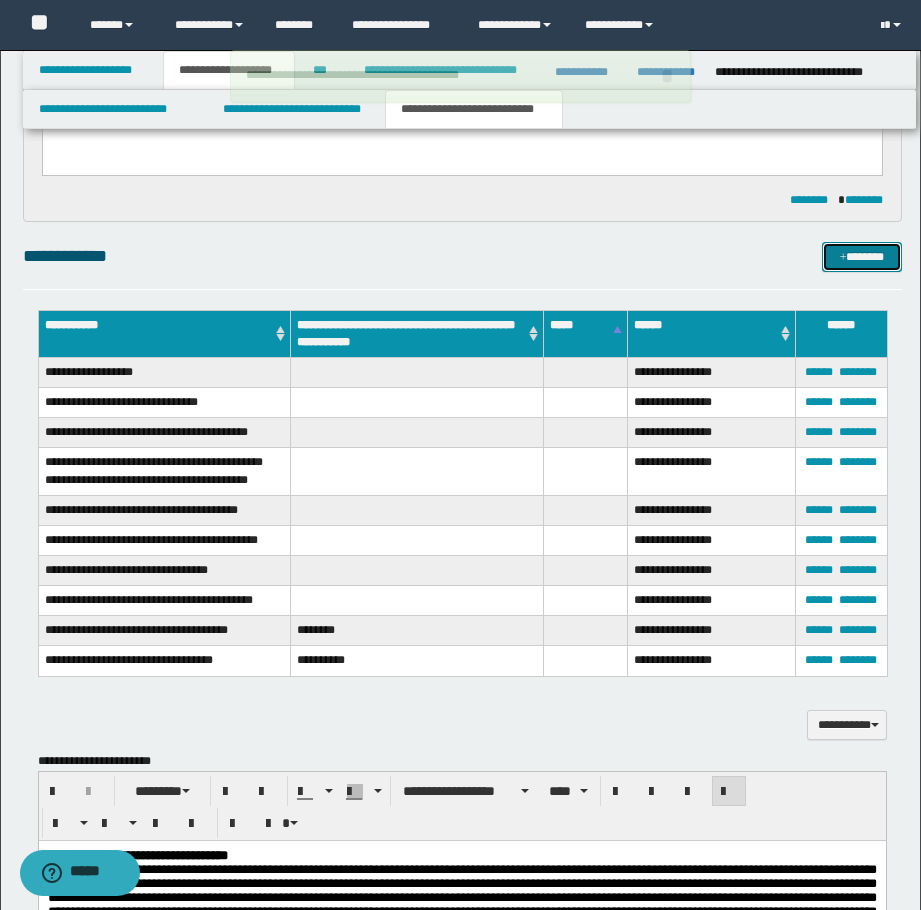 click on "*******" at bounding box center [862, 257] 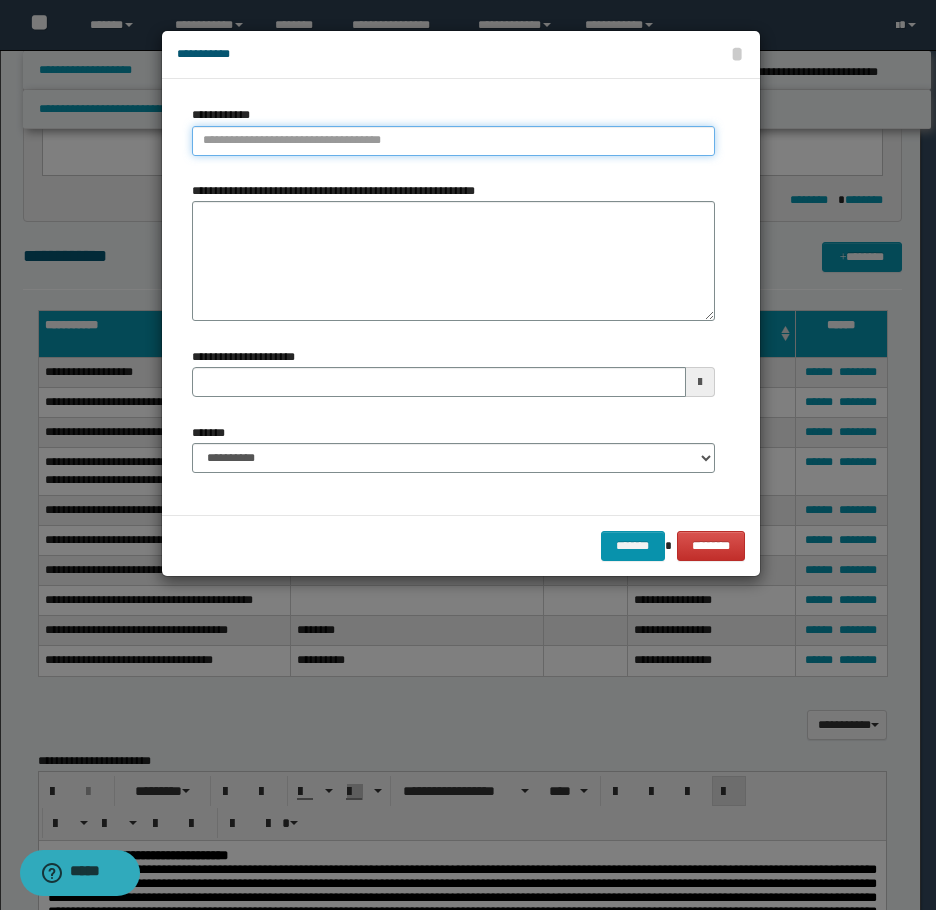 type on "**********" 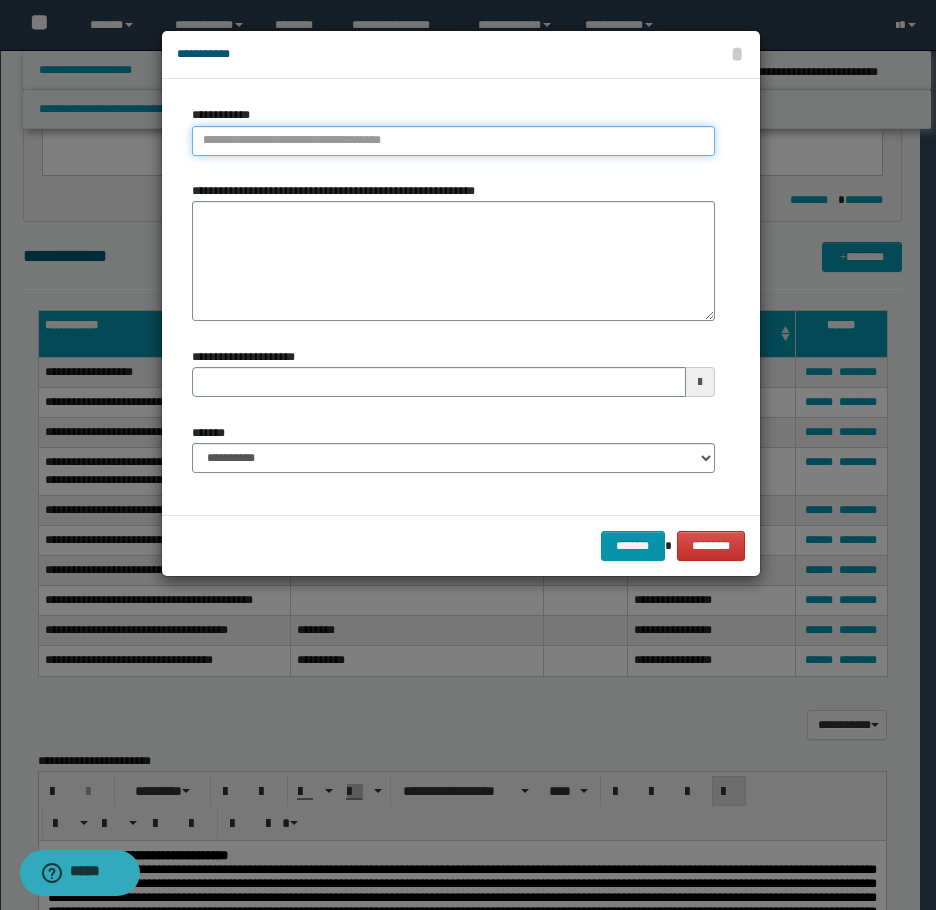 click on "**********" at bounding box center (453, 141) 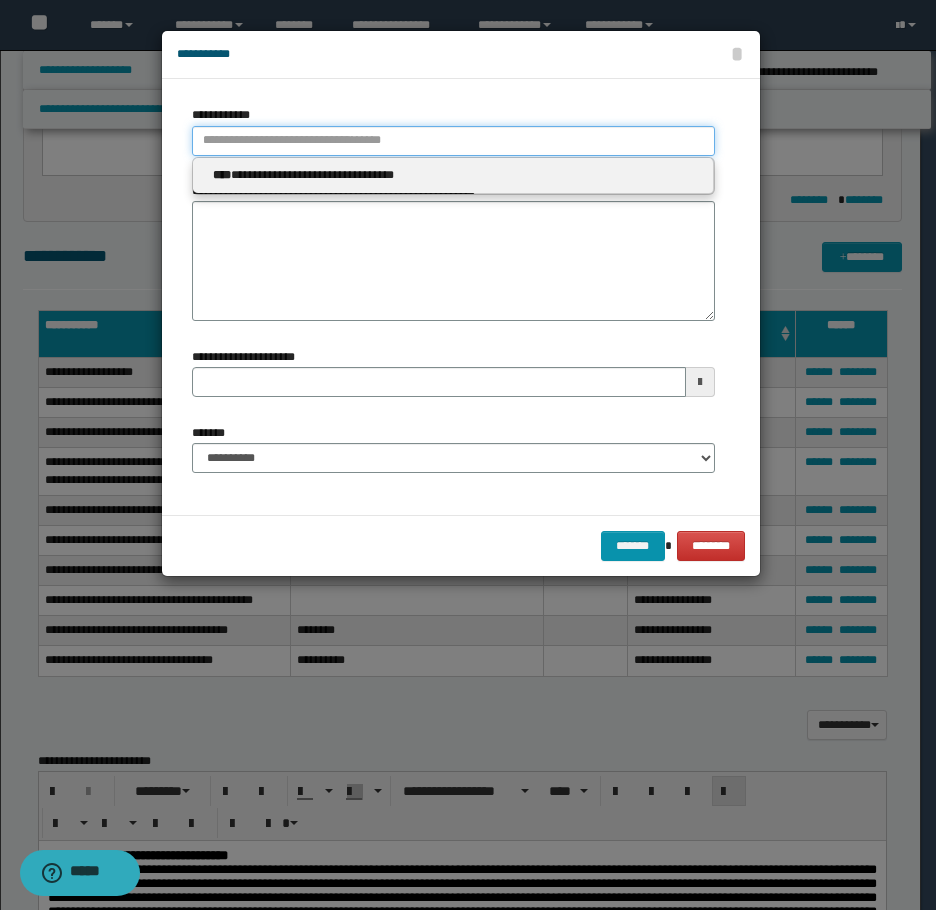 type 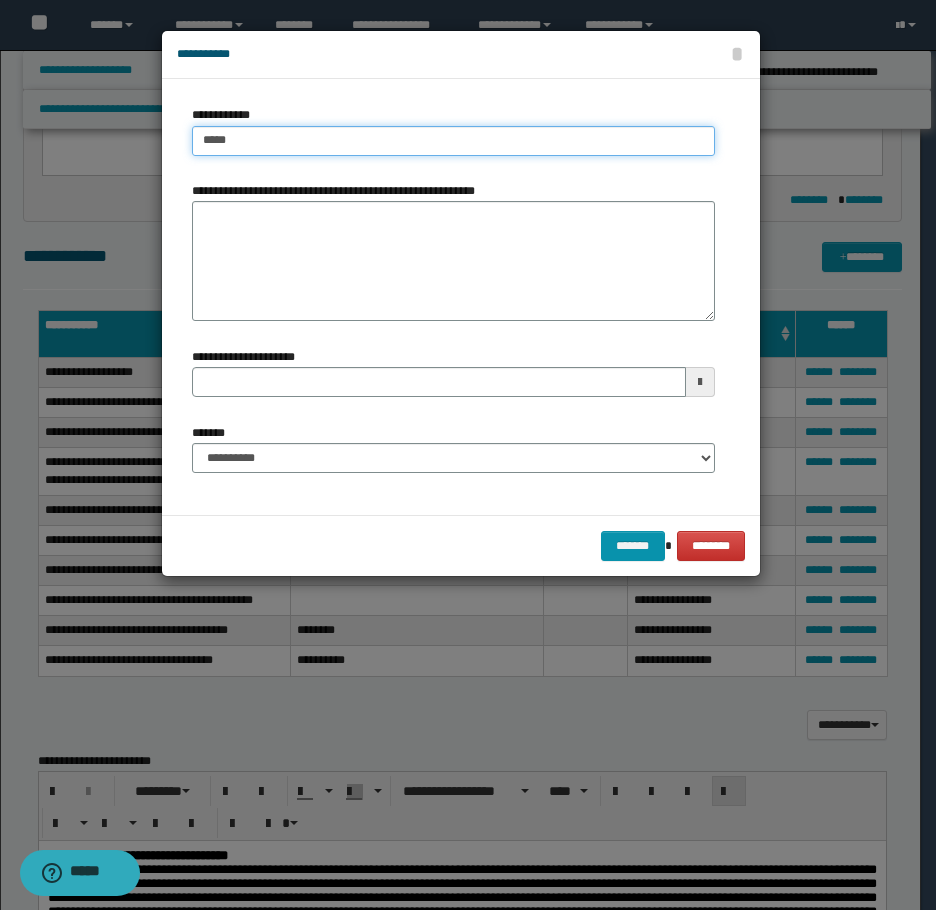 click on "*****" at bounding box center (453, 141) 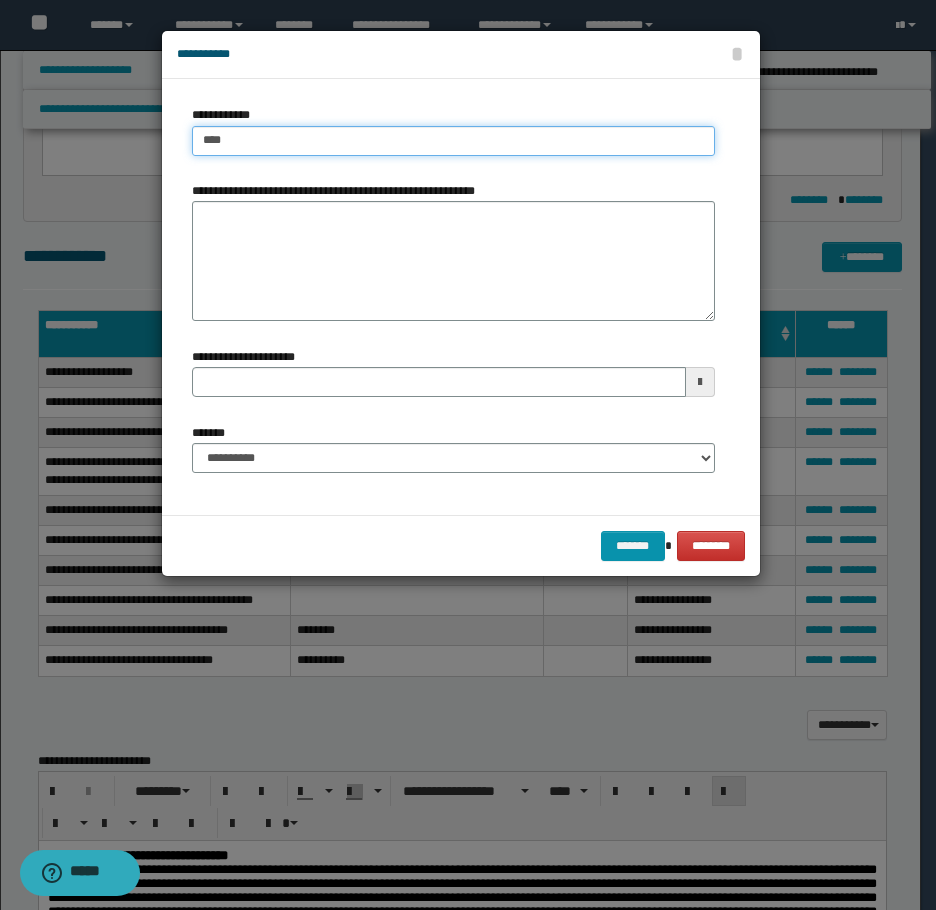 type on "****" 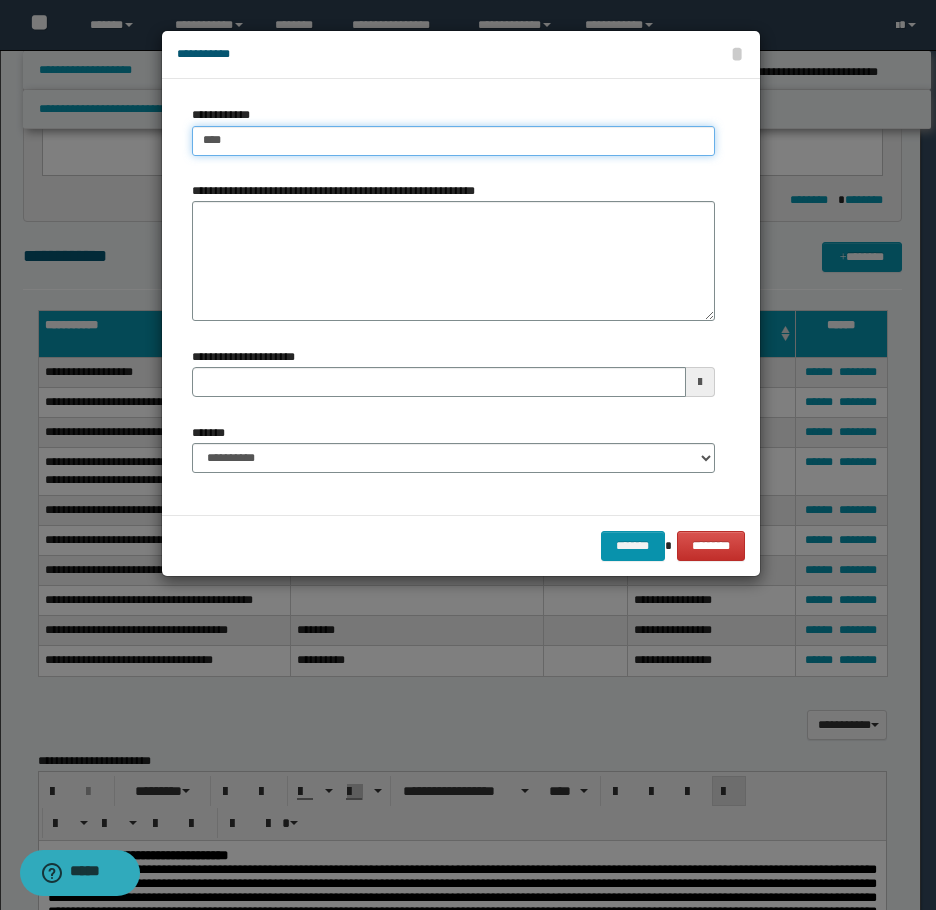 click on "****" at bounding box center (453, 141) 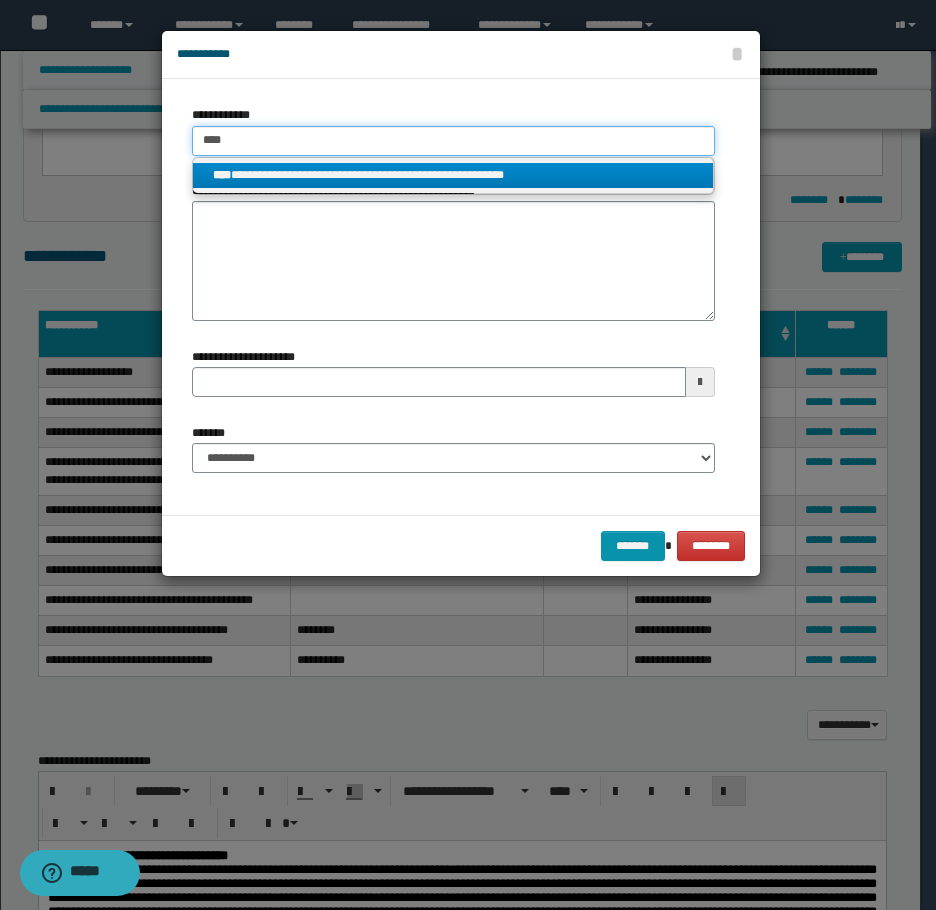 type on "****" 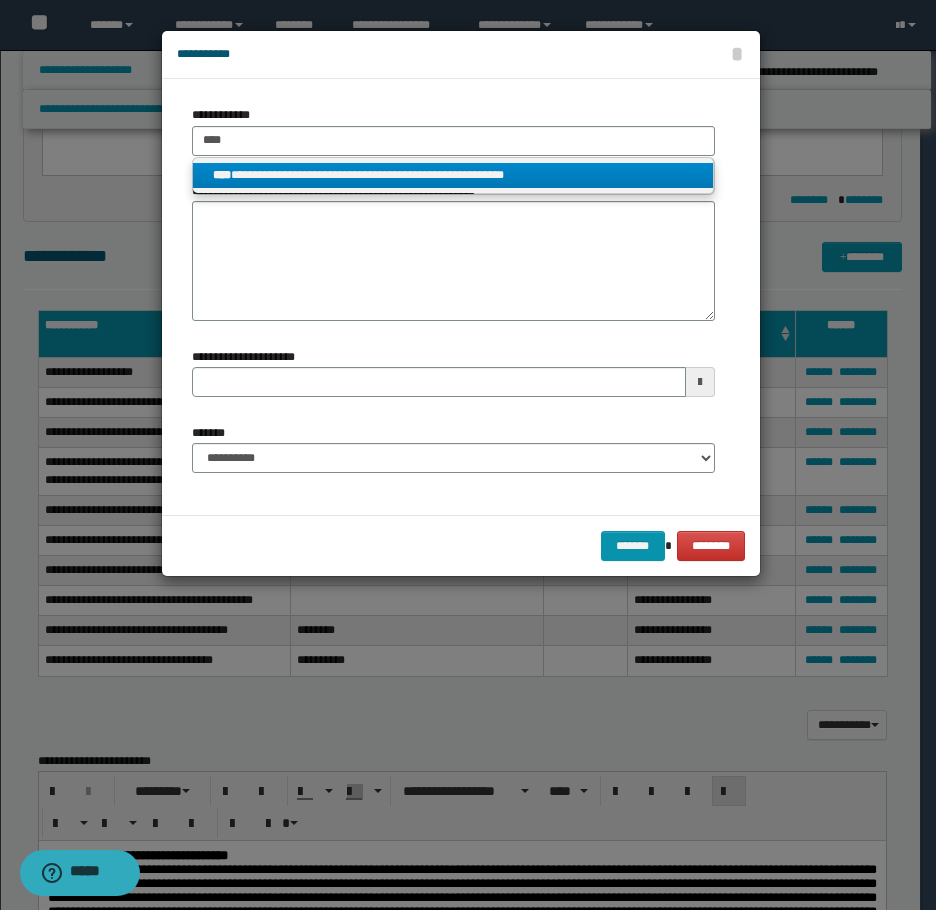 click on "**********" at bounding box center [453, 175] 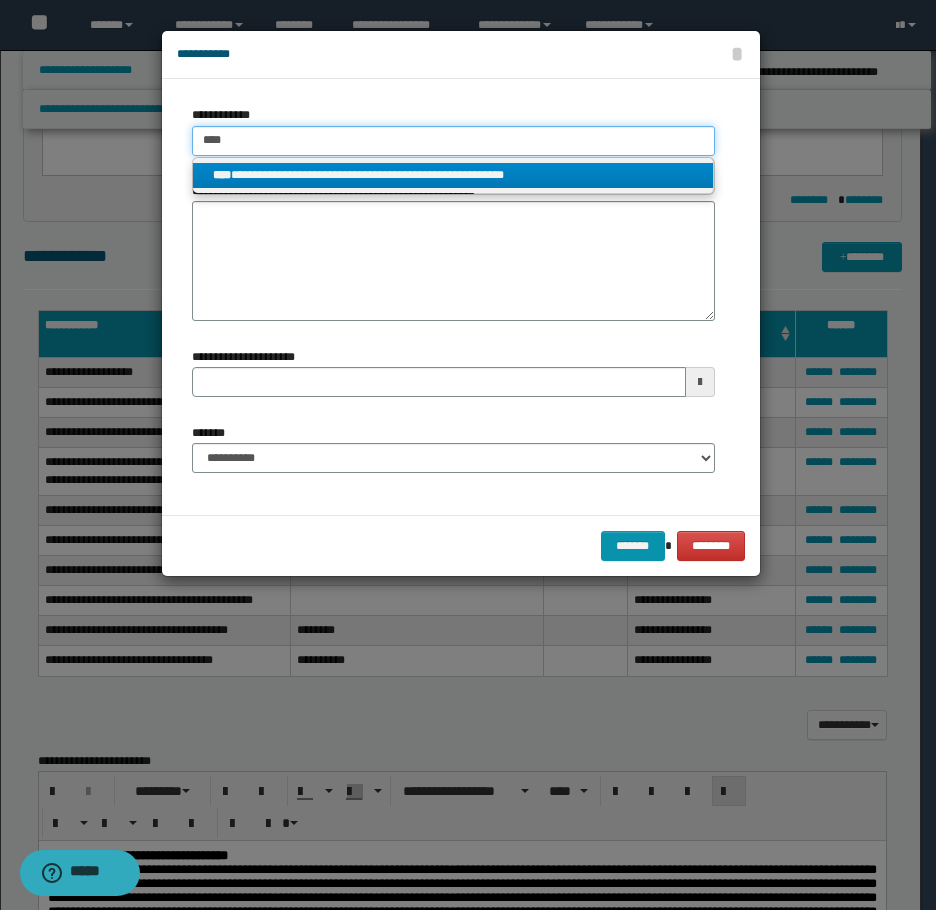 type 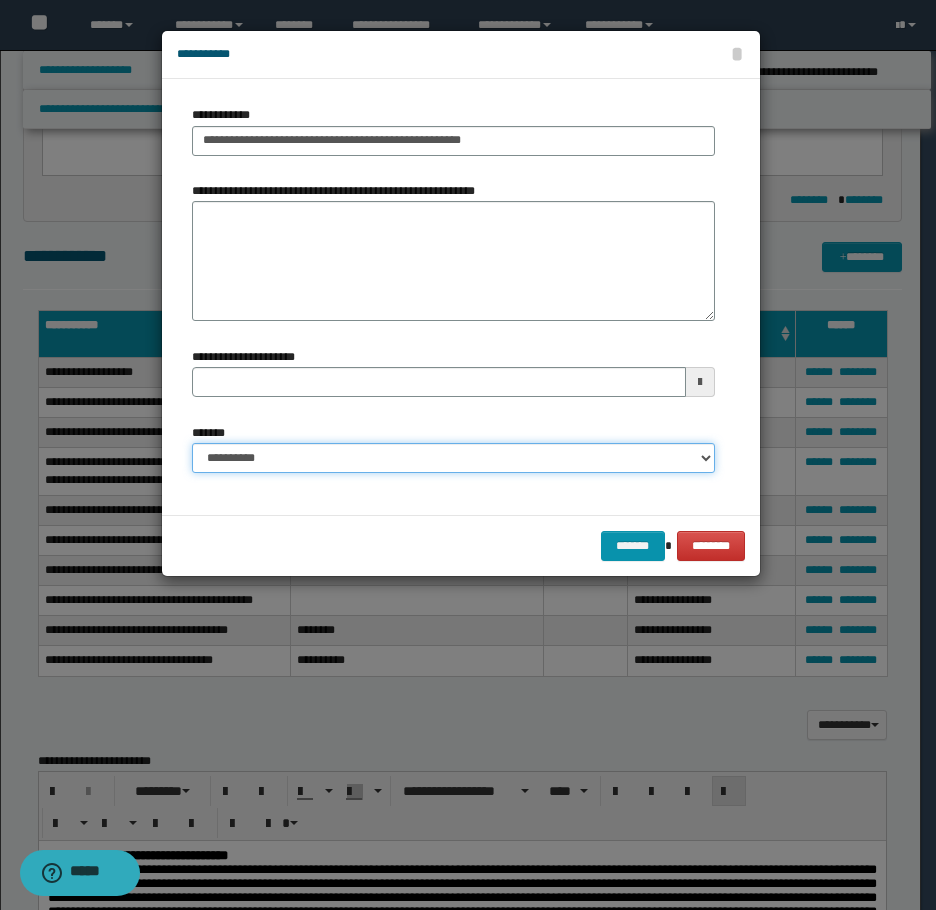 click on "**********" at bounding box center (453, 458) 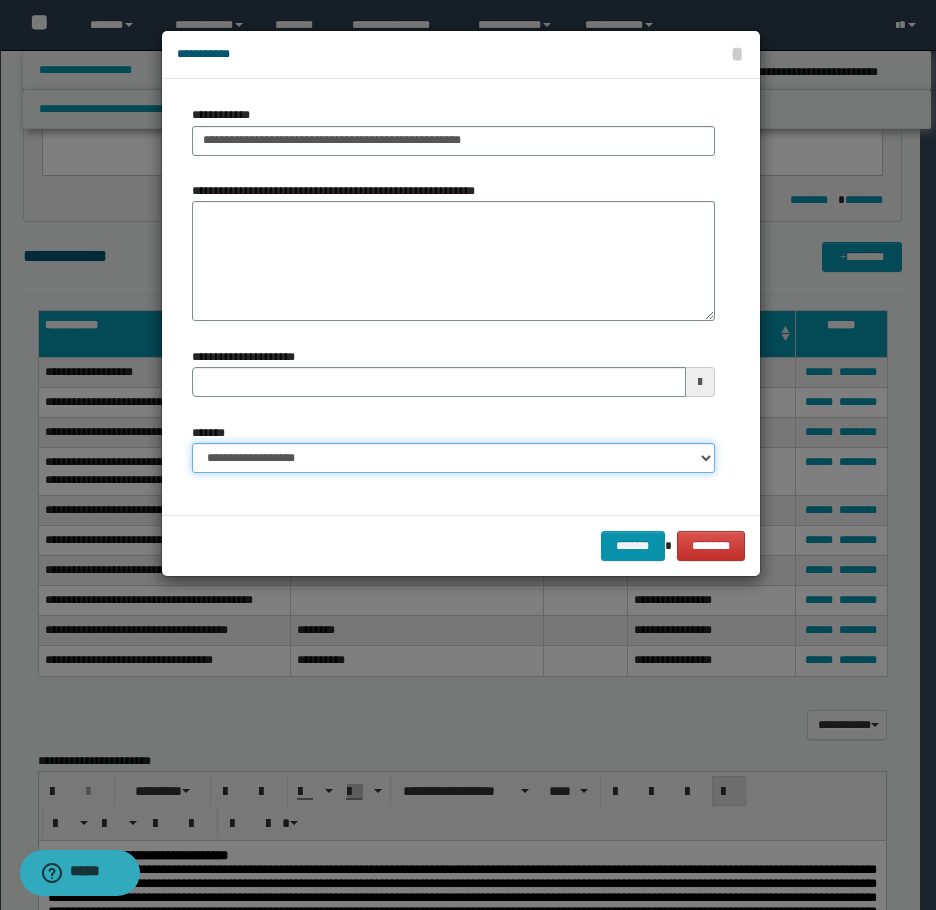 click on "**********" at bounding box center (453, 458) 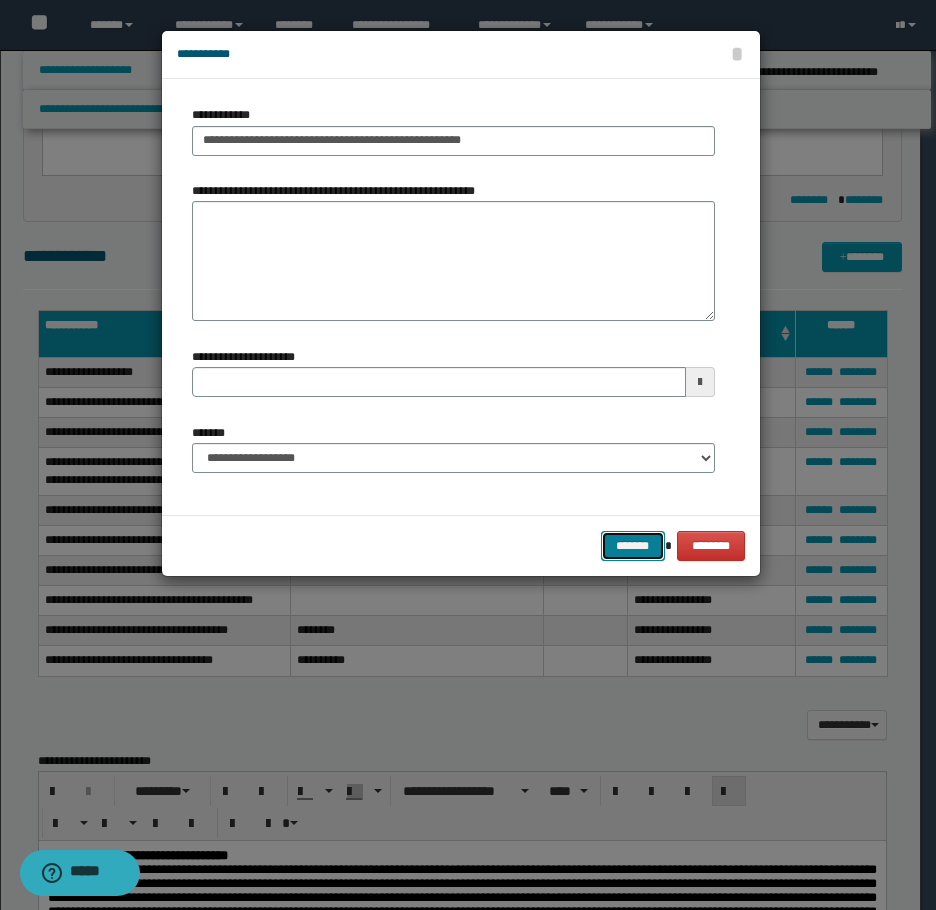 click on "*******" at bounding box center (633, 546) 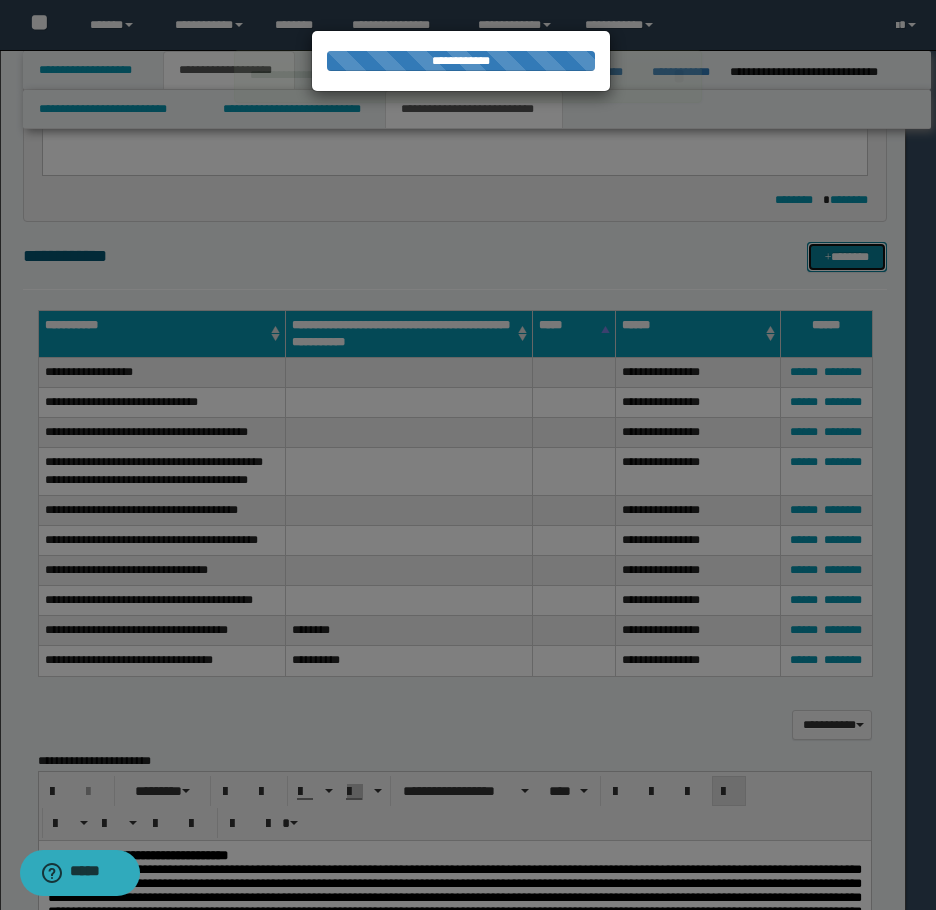 type 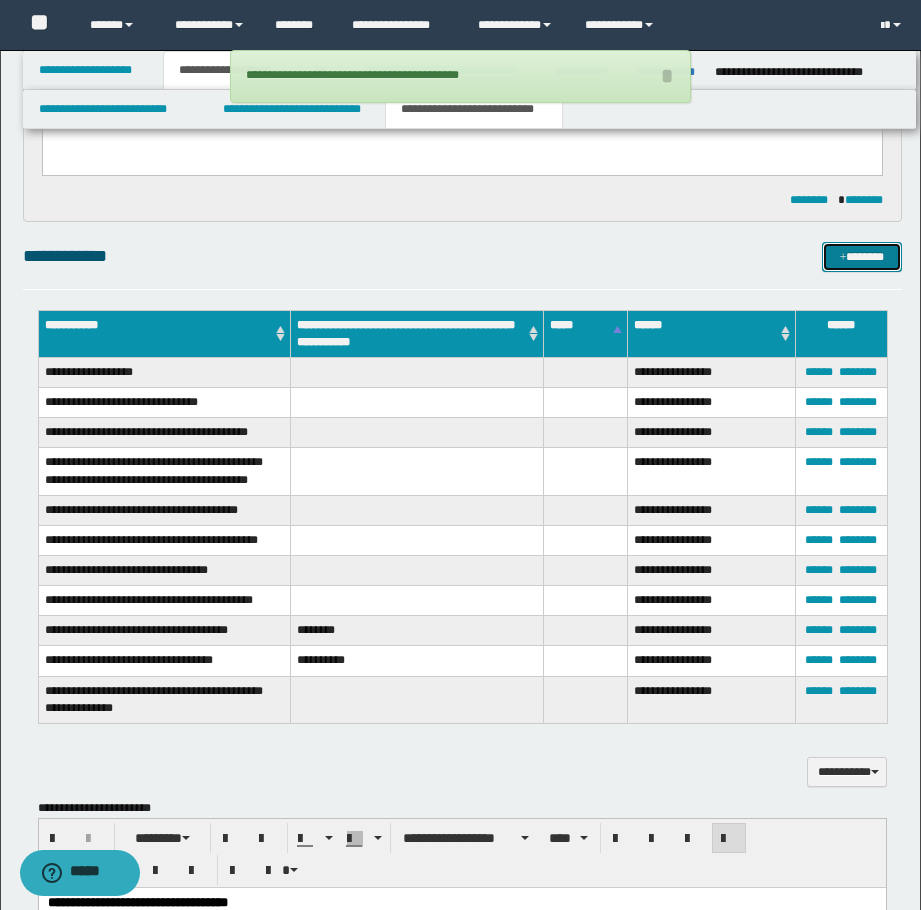 click on "*******" at bounding box center (862, 257) 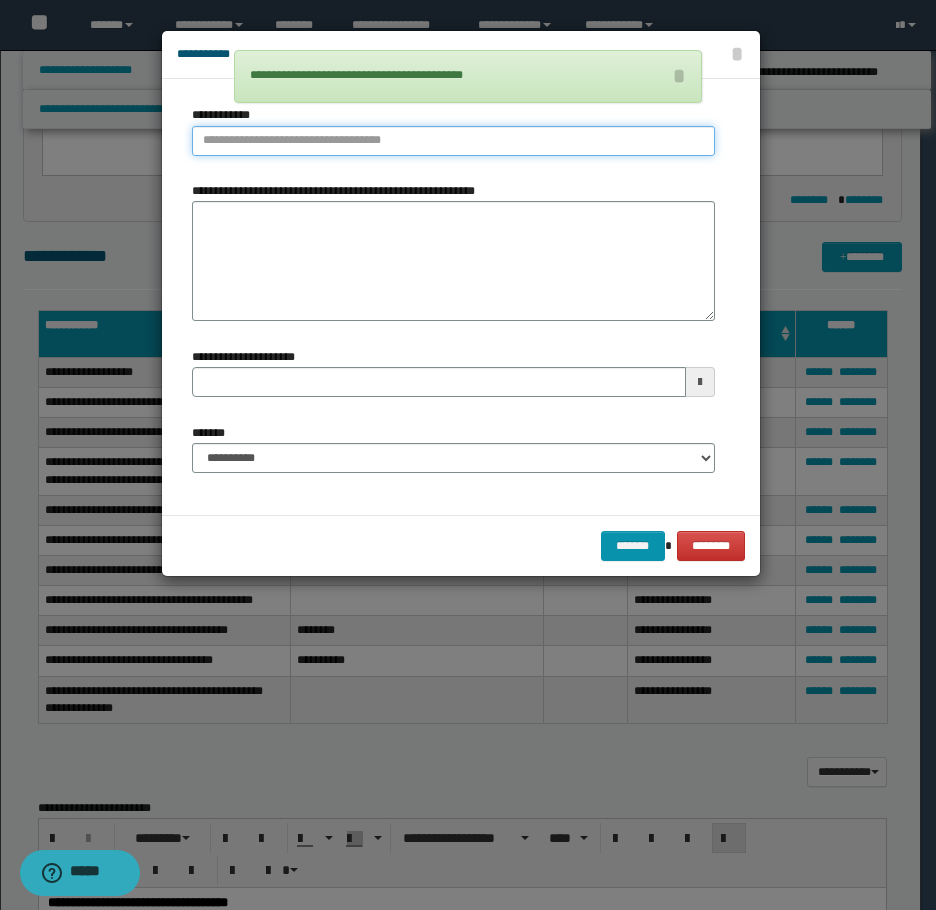 type on "**********" 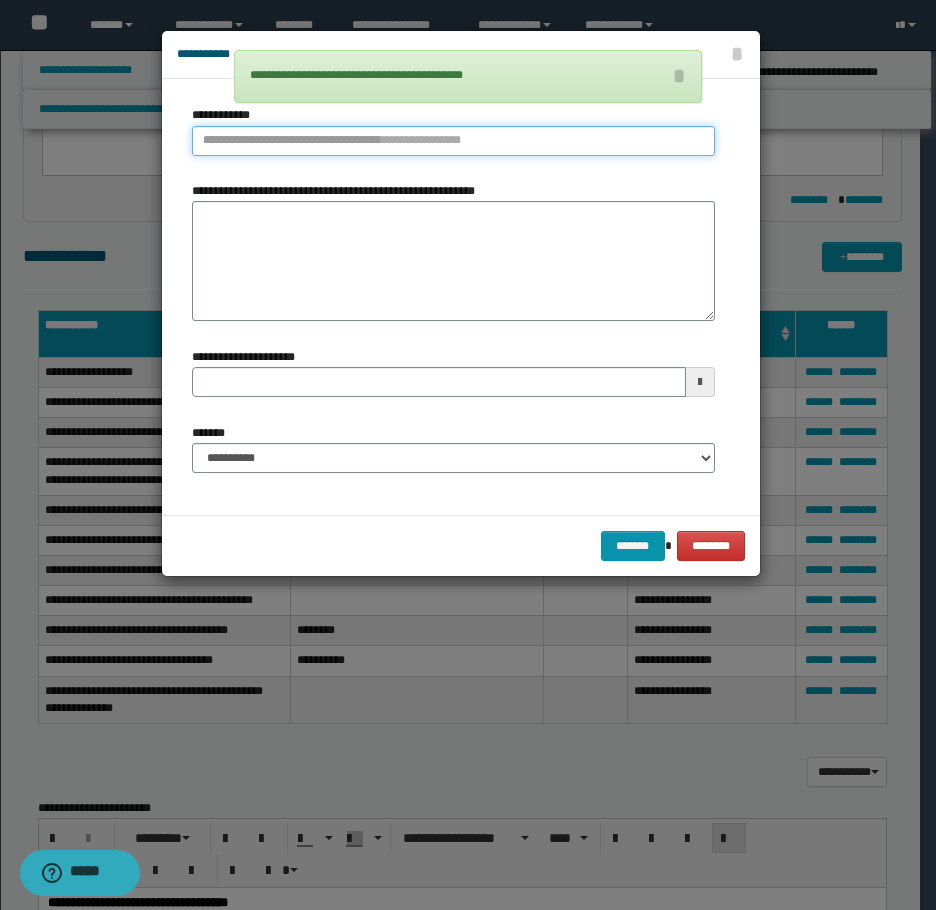 click on "**********" at bounding box center [453, 141] 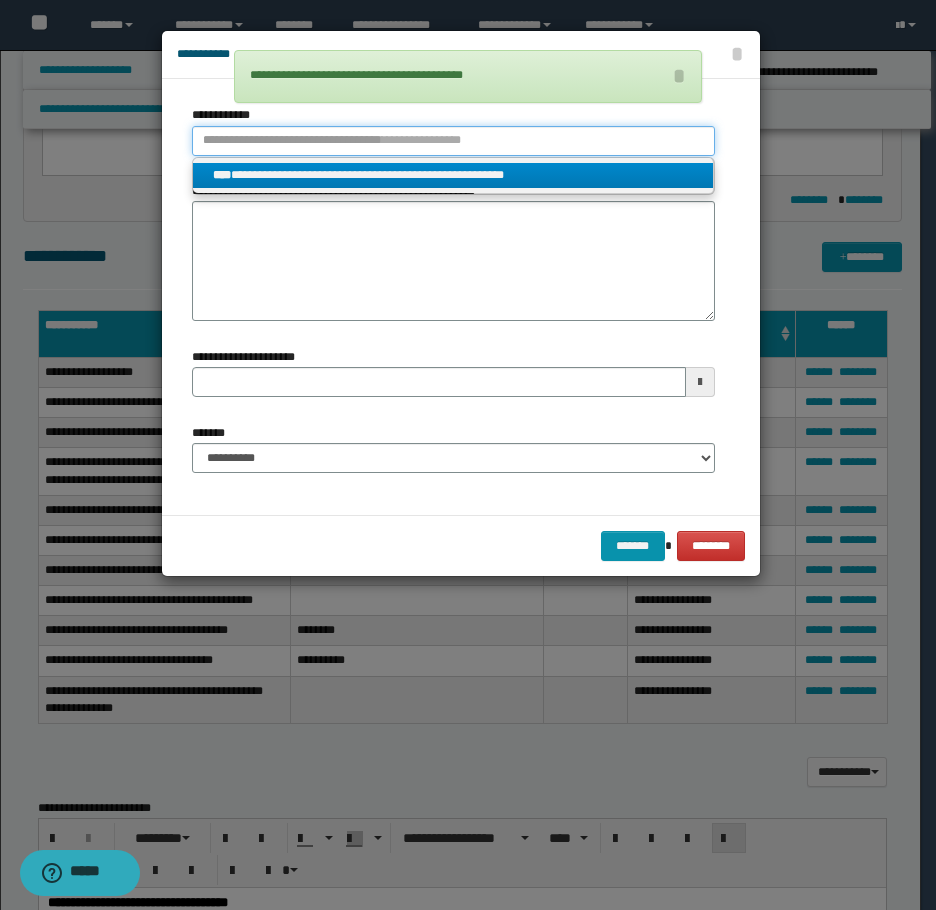 type 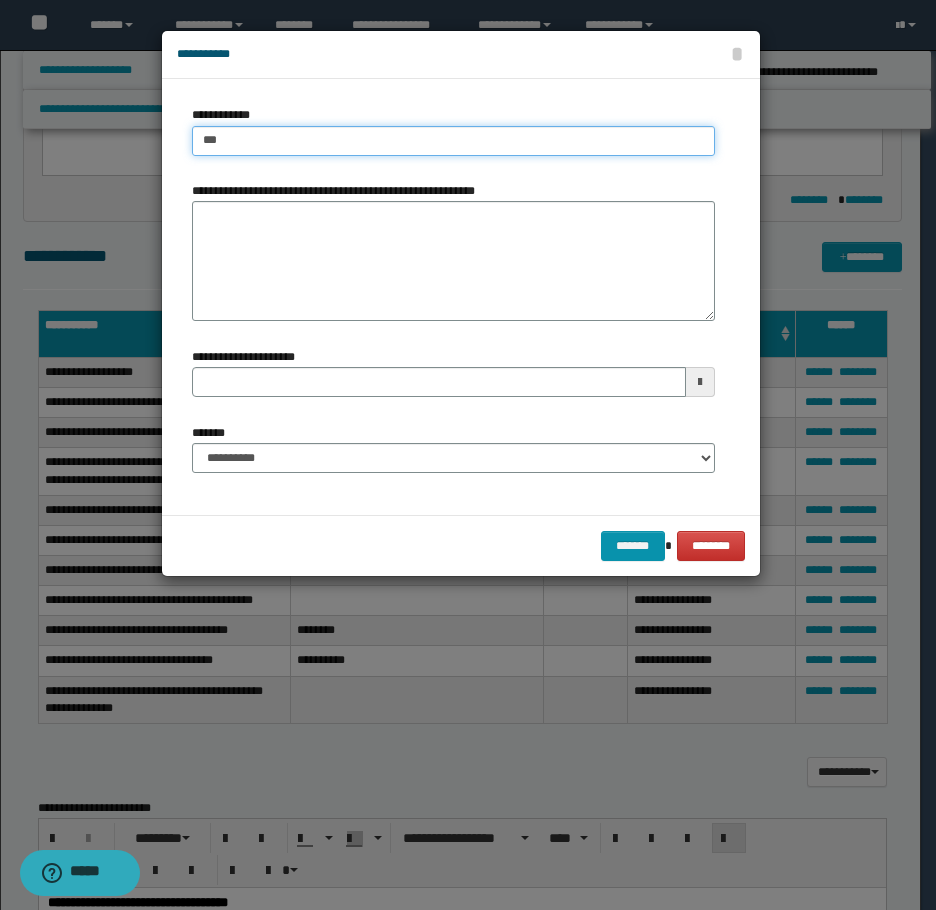 type on "****" 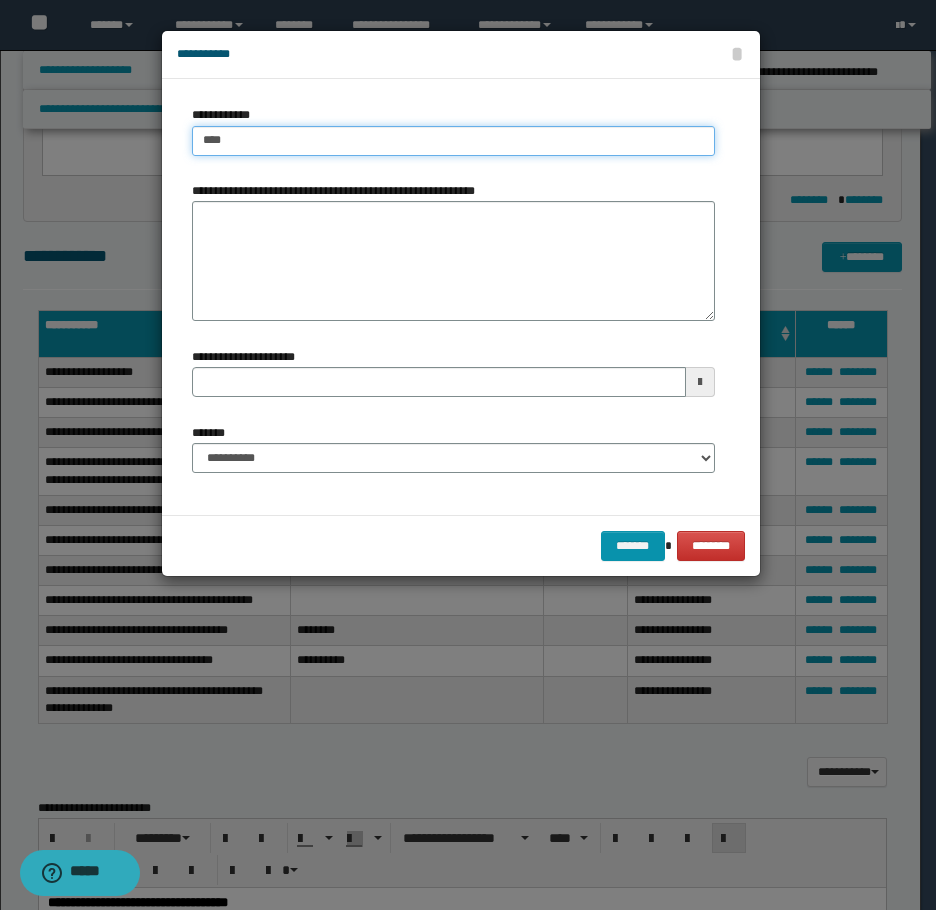 type on "****" 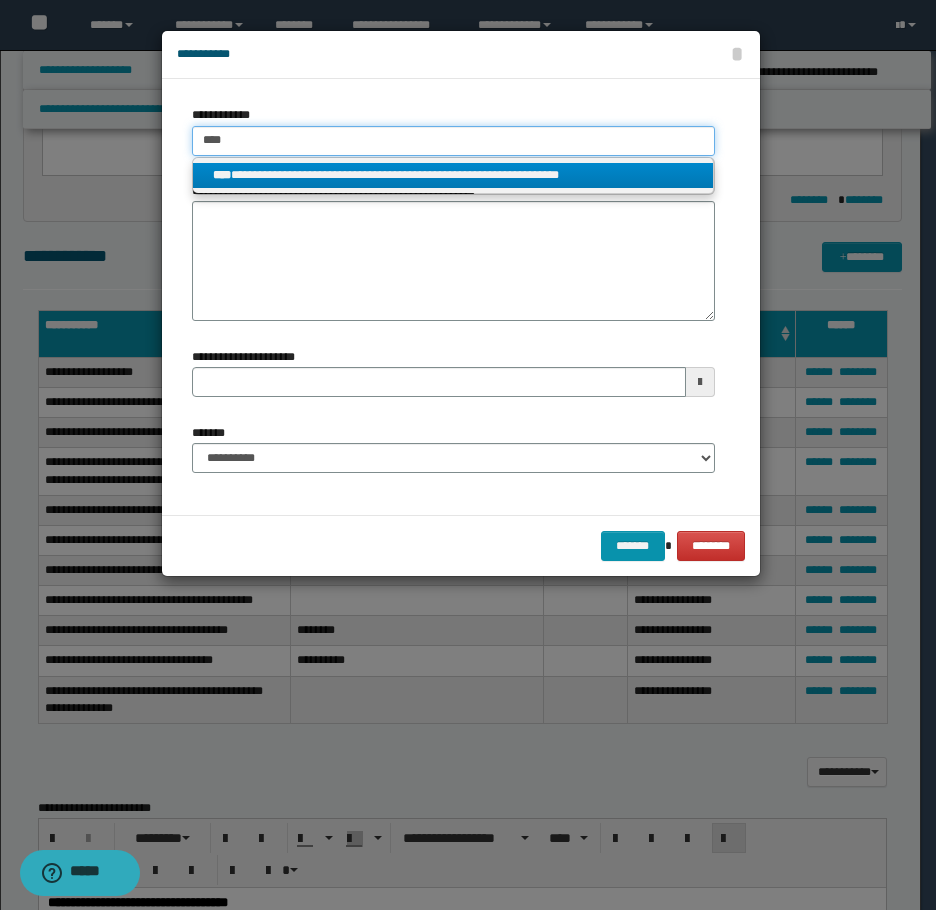 type on "****" 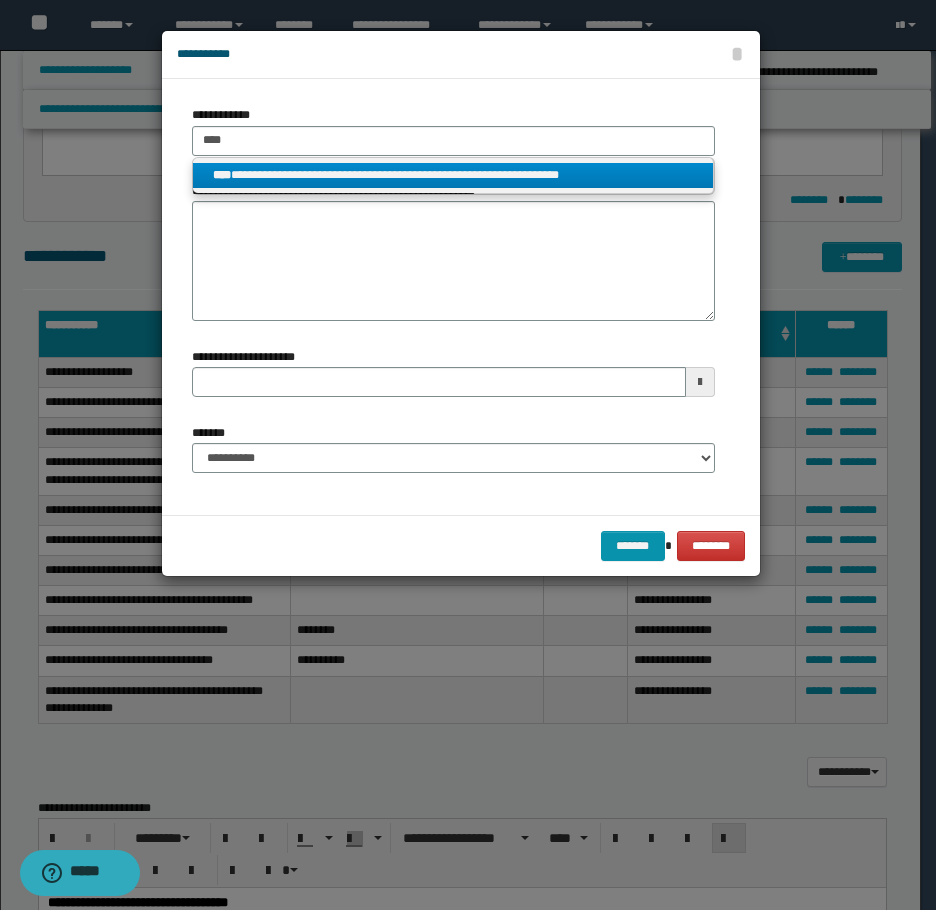 click on "**********" at bounding box center (453, 175) 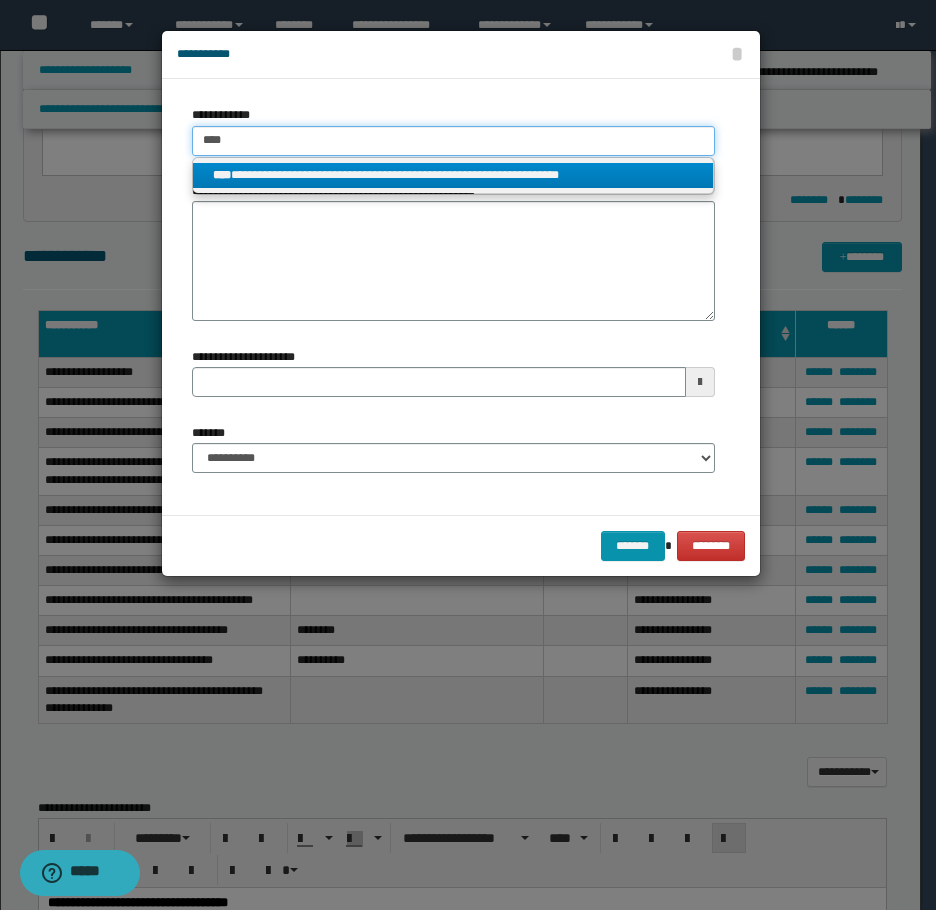 type 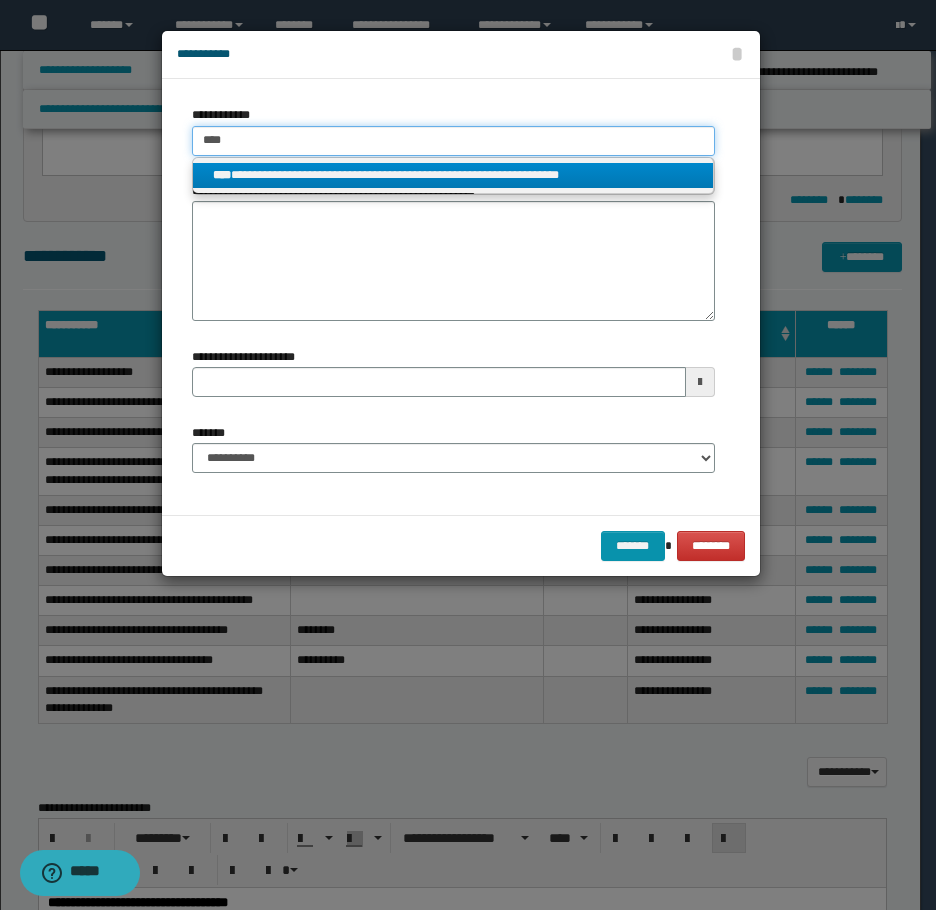 type on "**********" 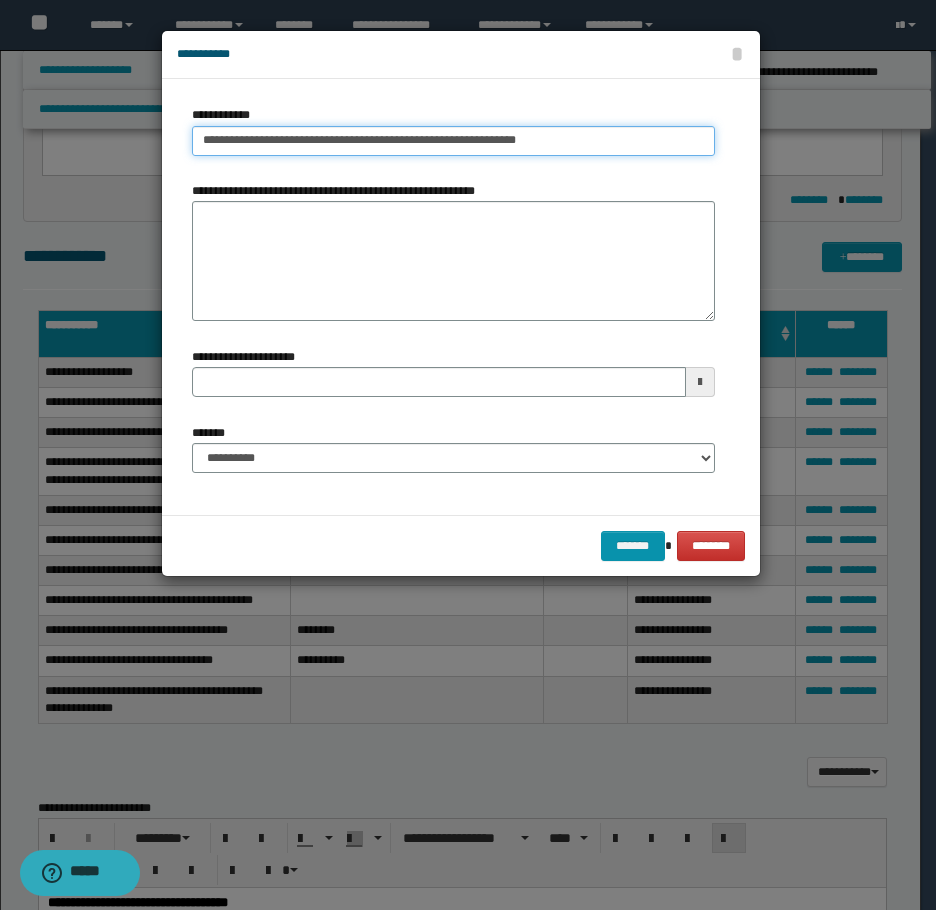 type 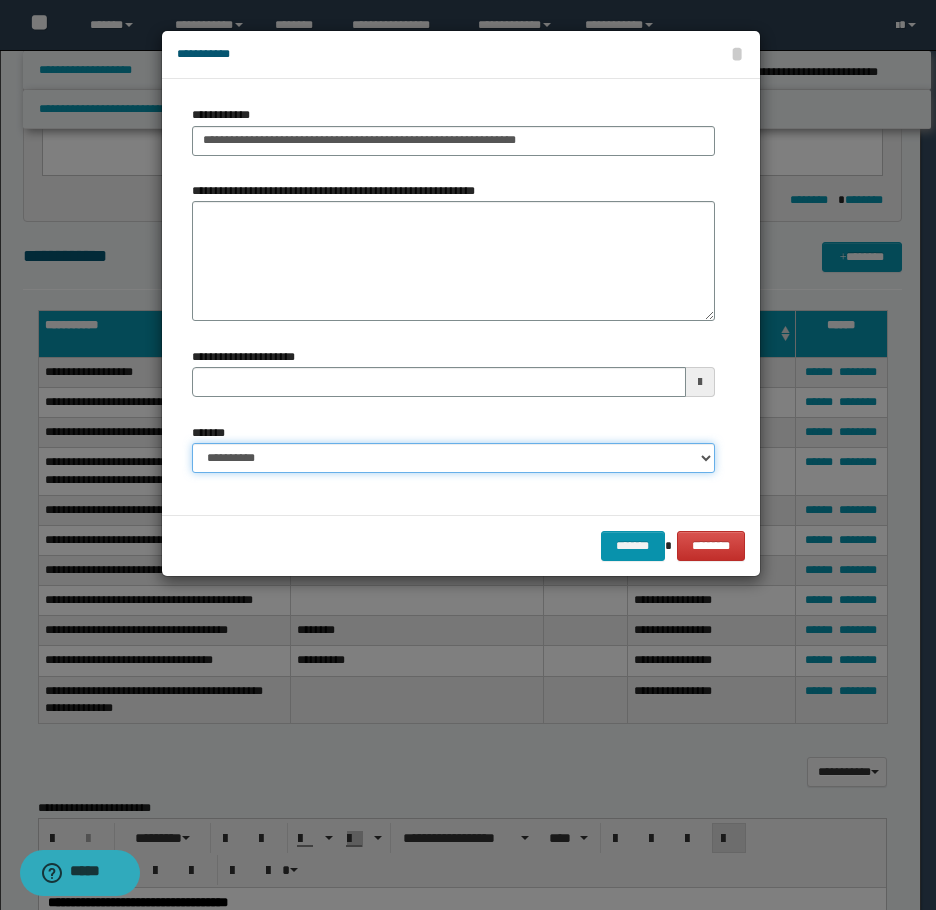 click on "**********" at bounding box center (453, 458) 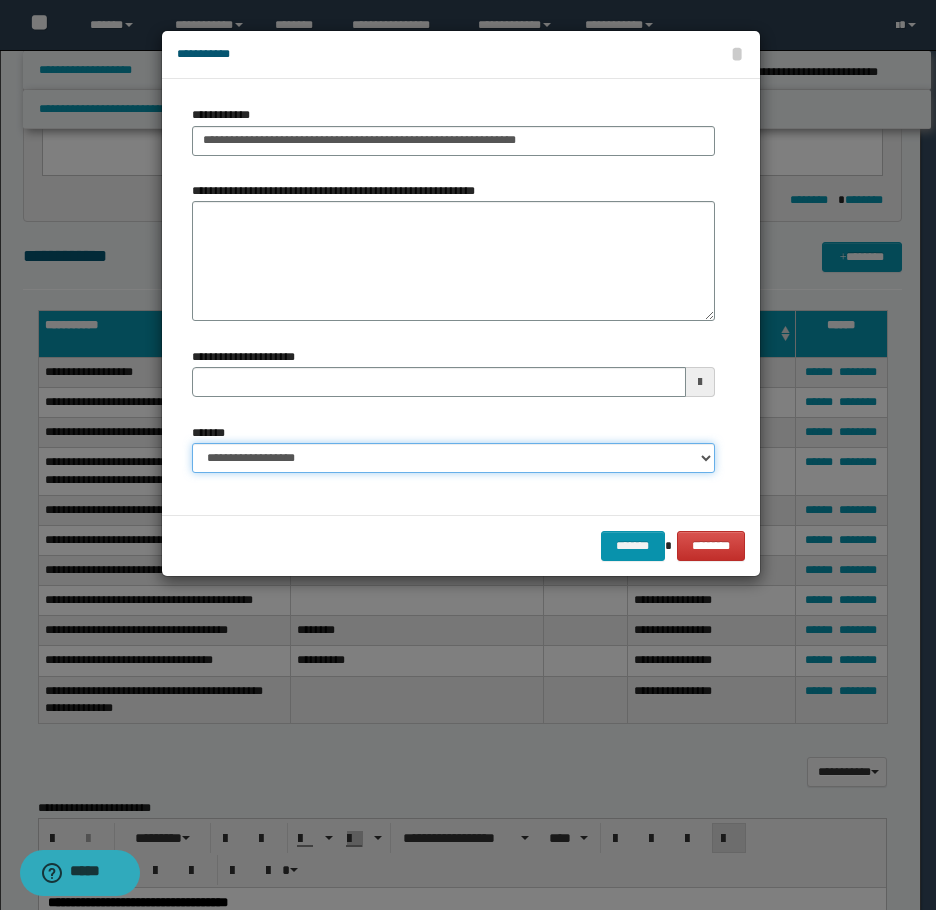 click on "**********" at bounding box center [453, 458] 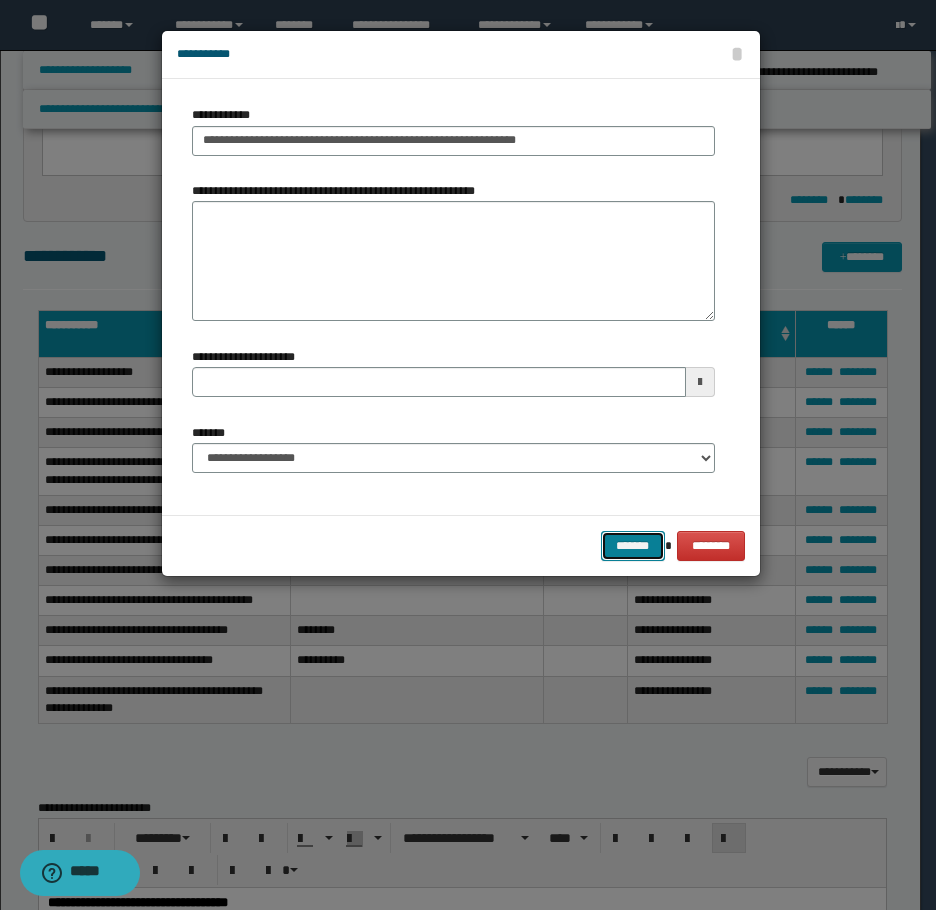 click on "*******" at bounding box center (633, 546) 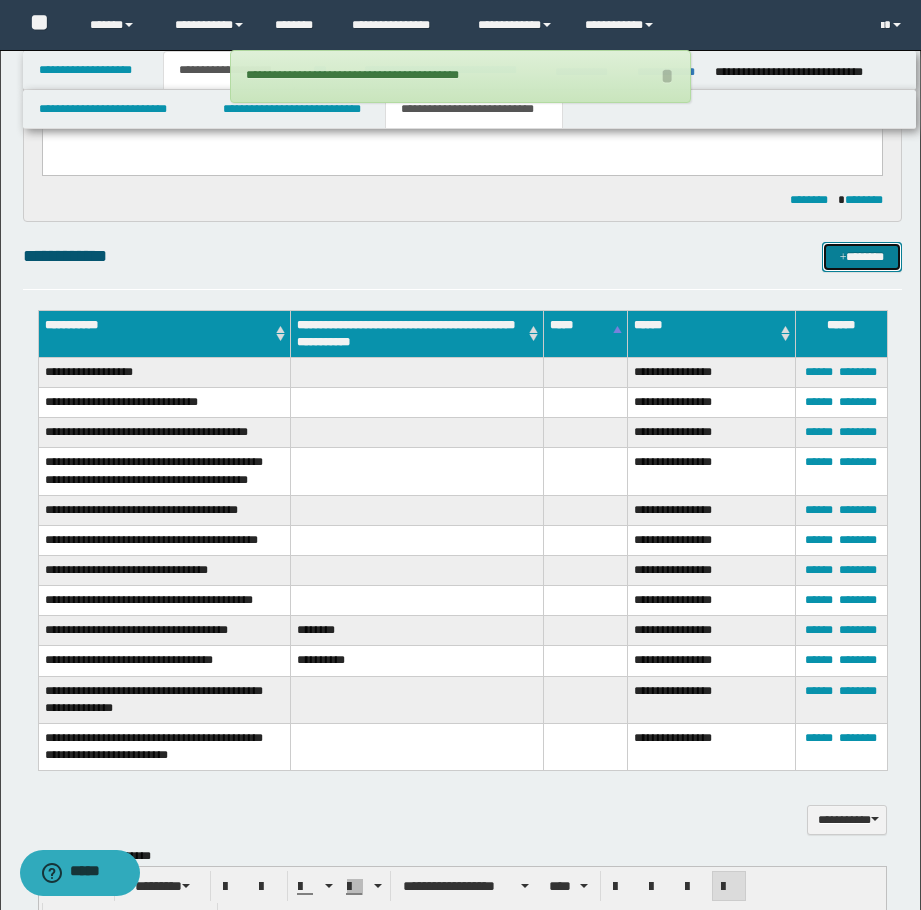 click on "*******" at bounding box center (862, 257) 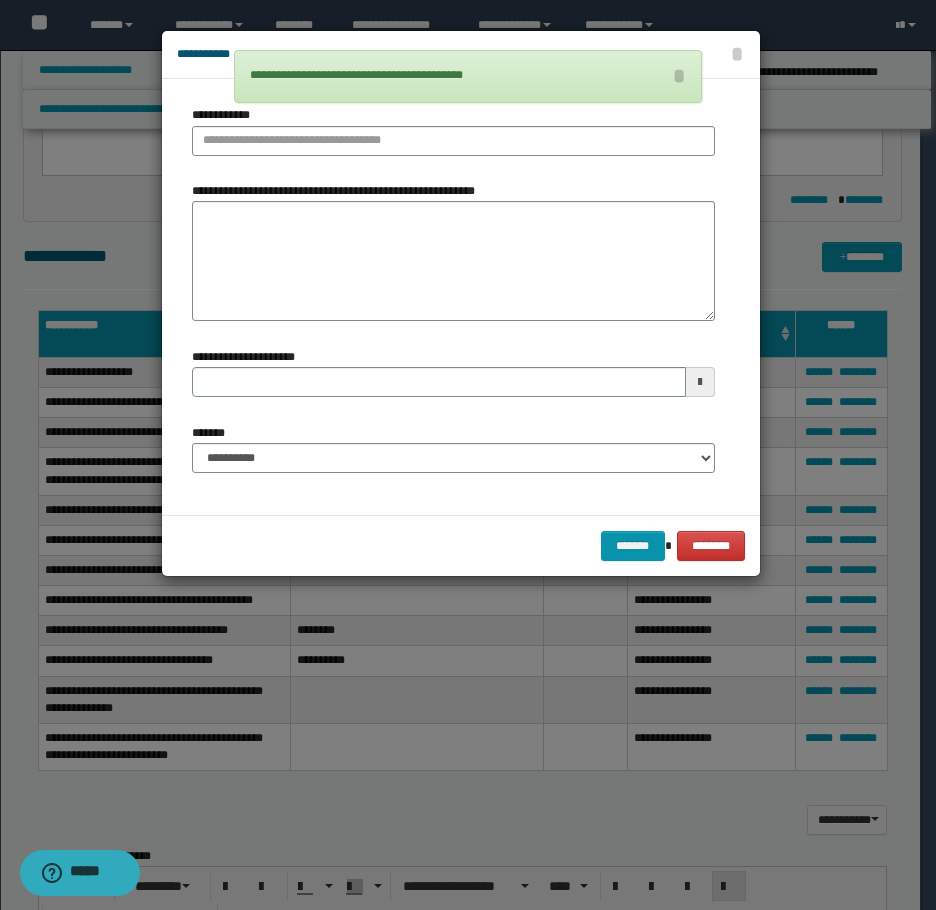 click on "**********" at bounding box center [453, 130] 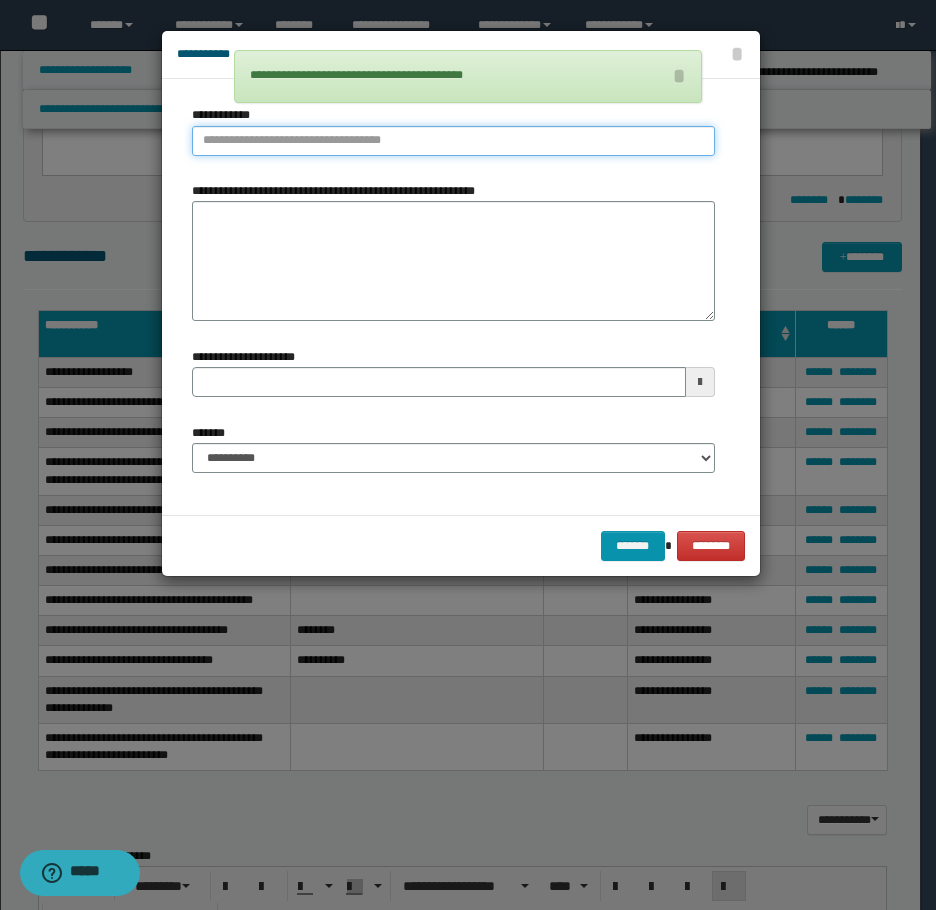 type on "**********" 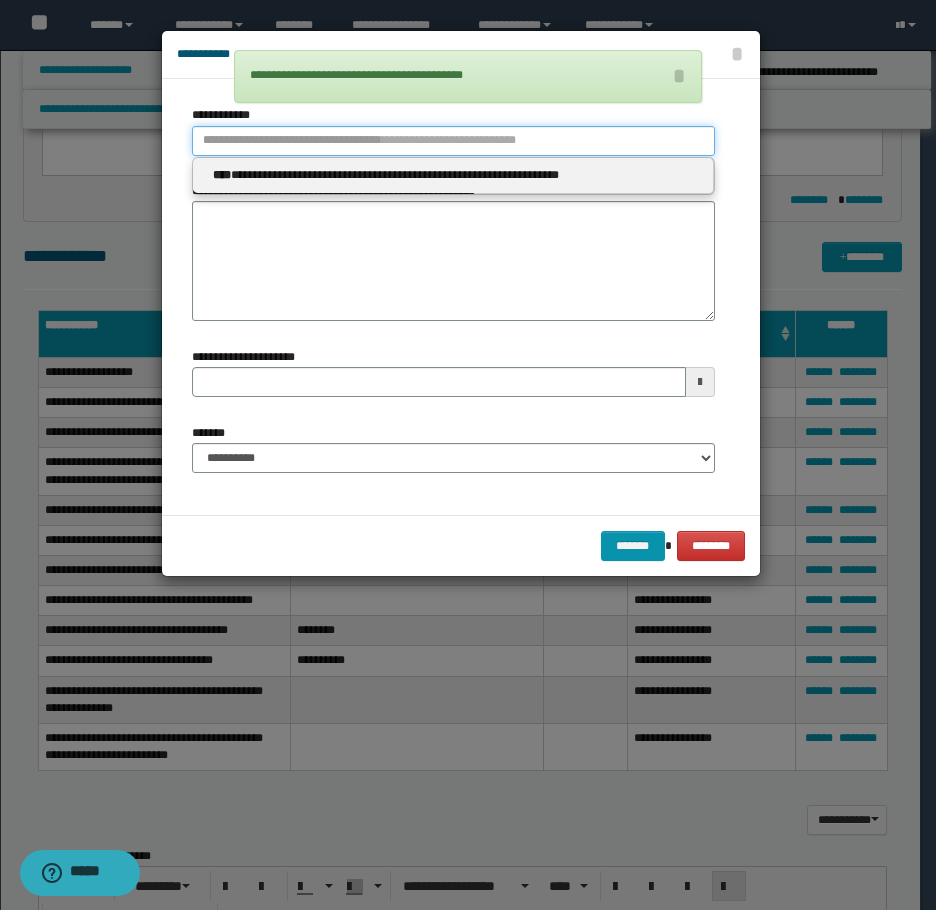 click on "**********" at bounding box center [453, 141] 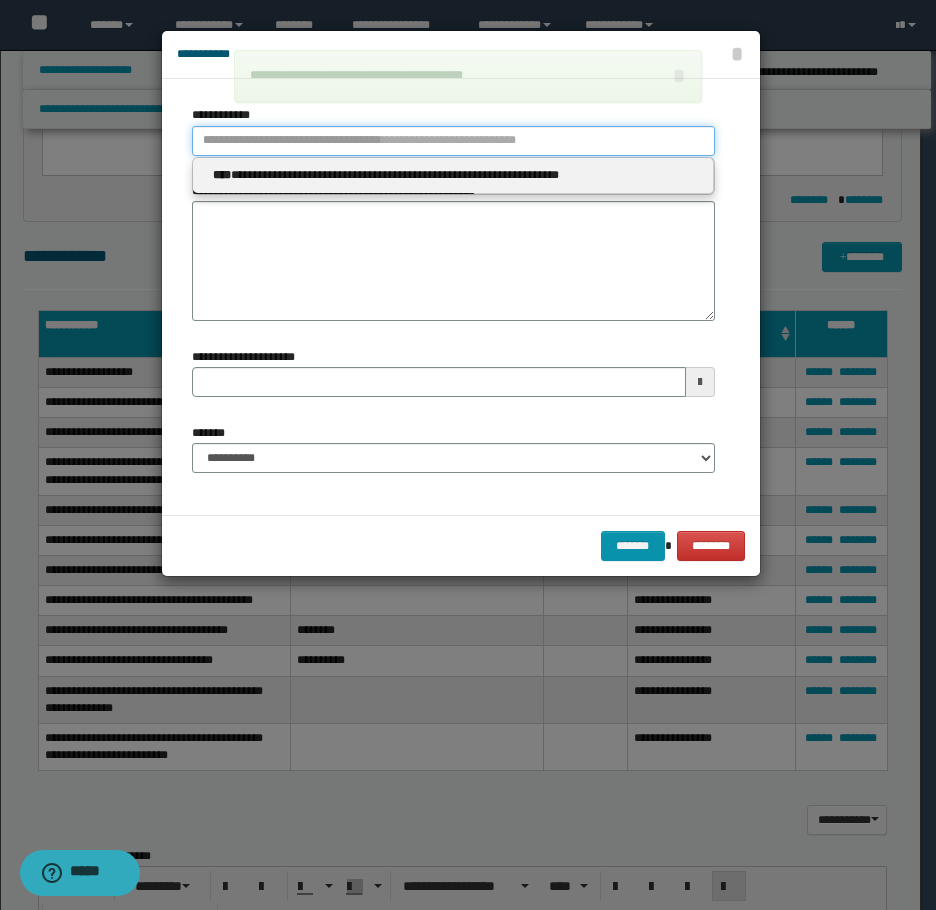 type 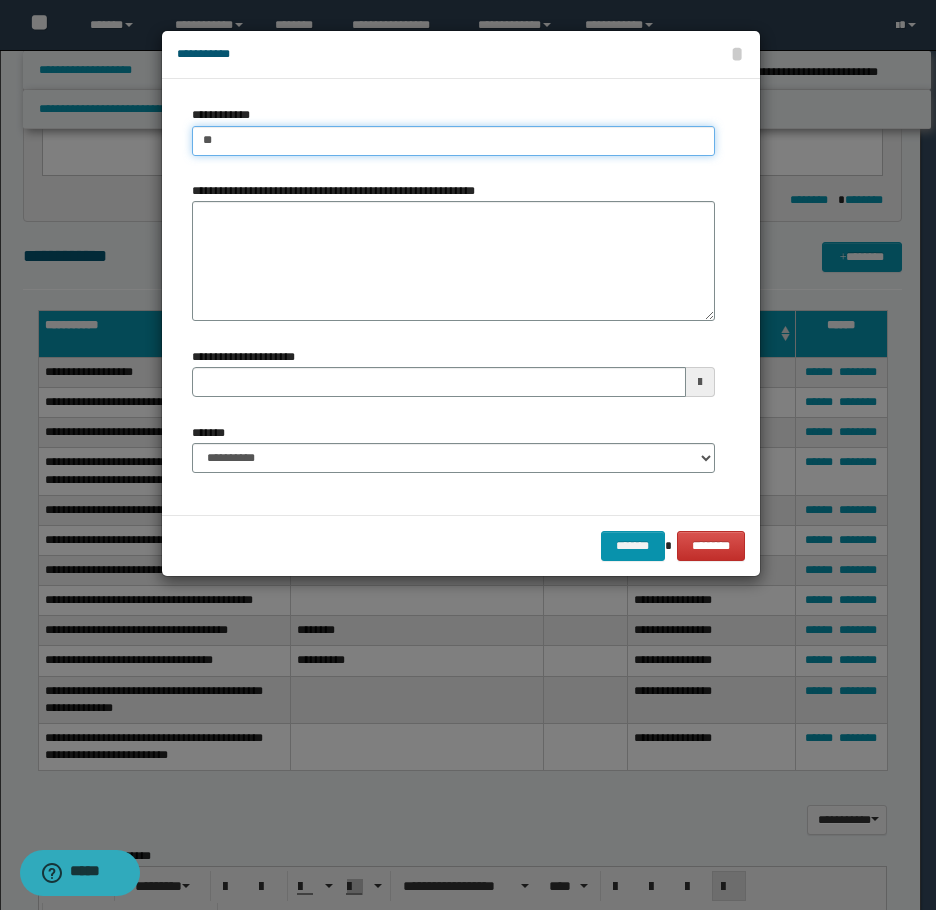 type on "***" 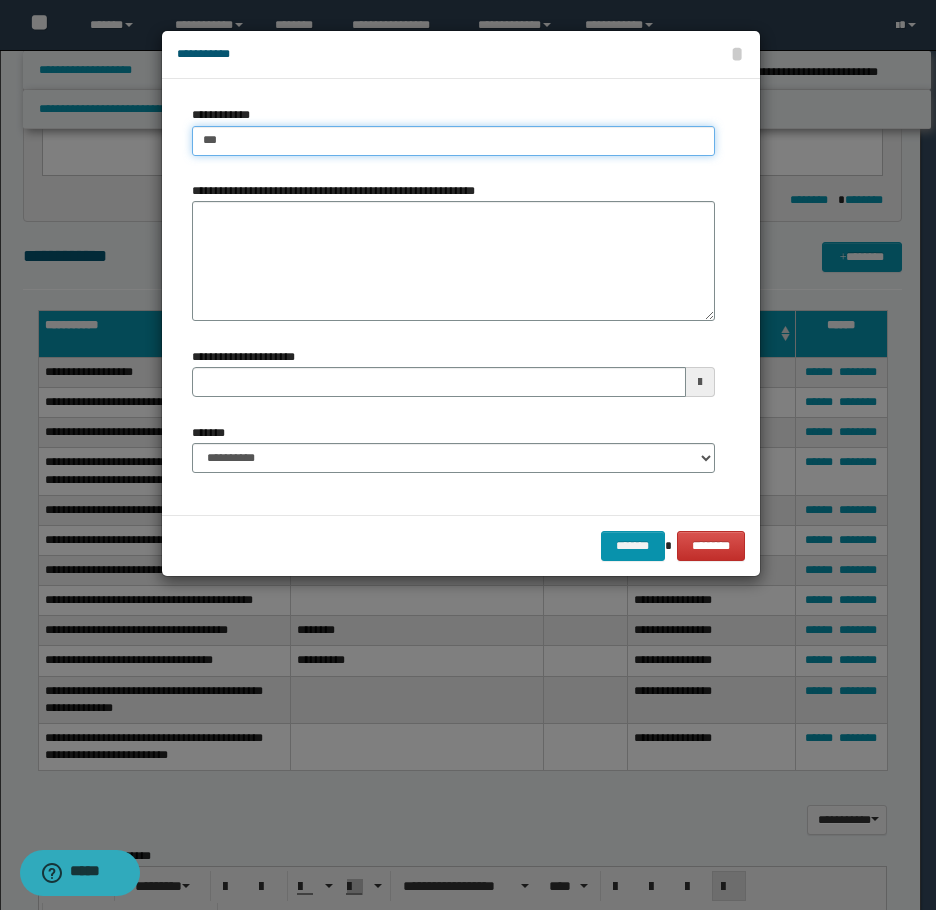 type on "***" 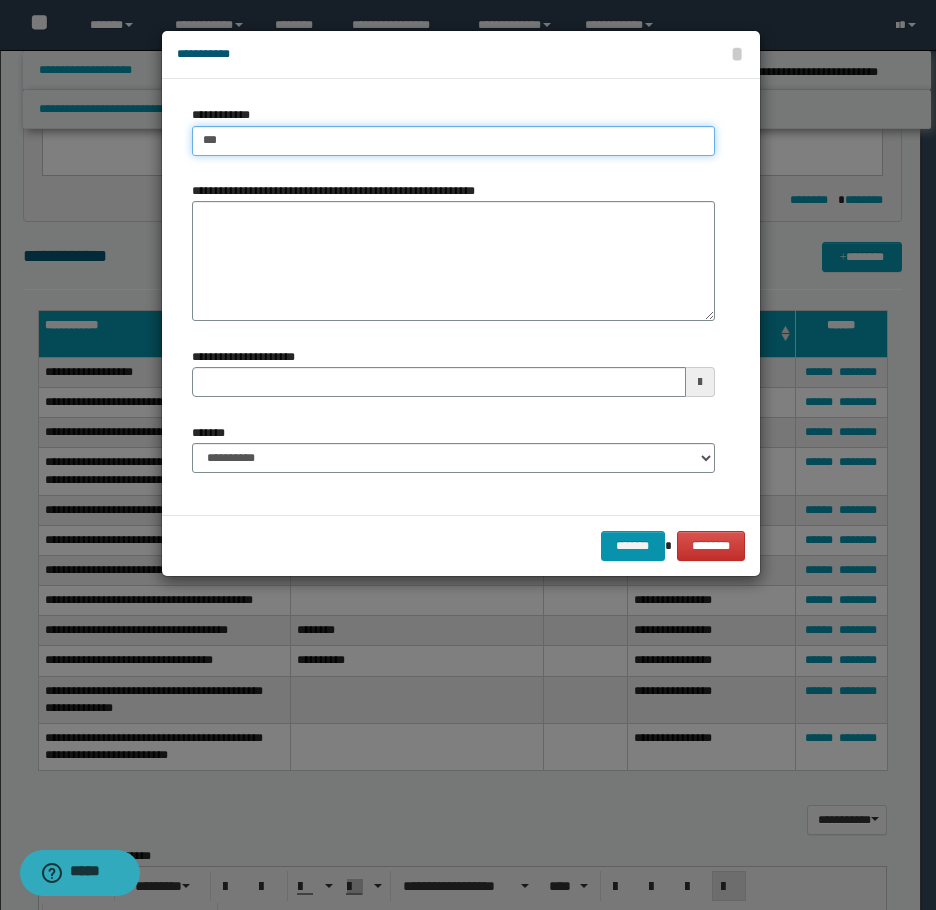 type 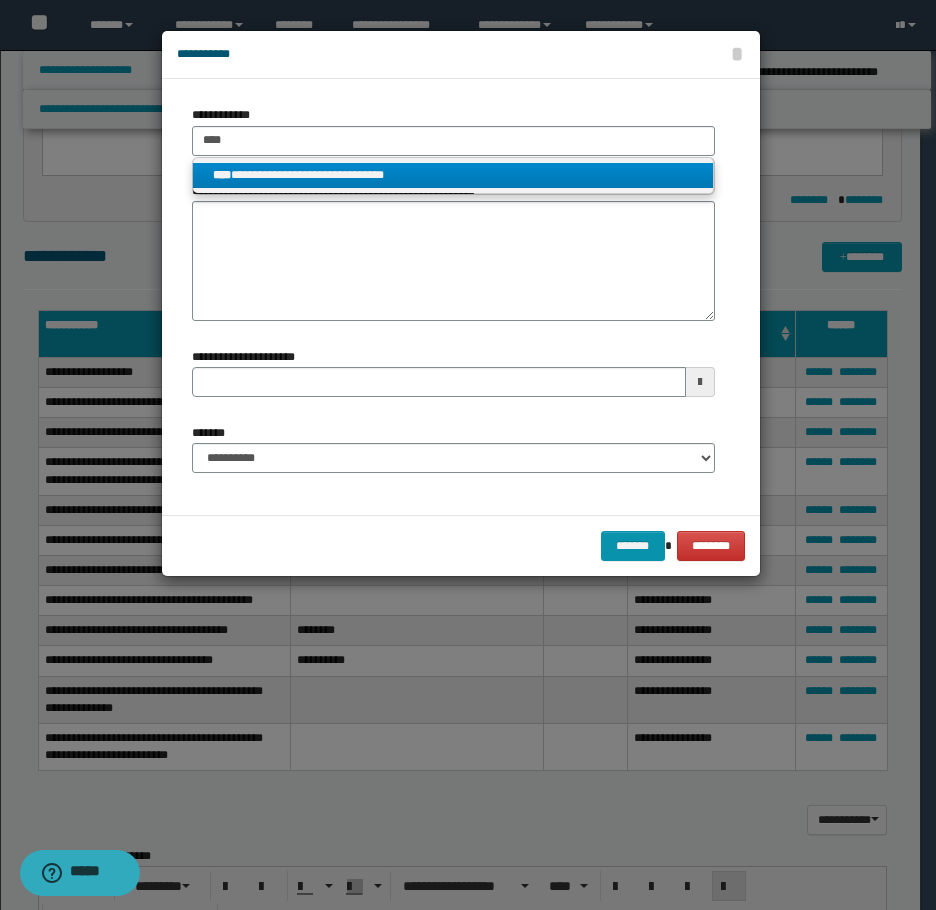 click on "**********" at bounding box center (453, 175) 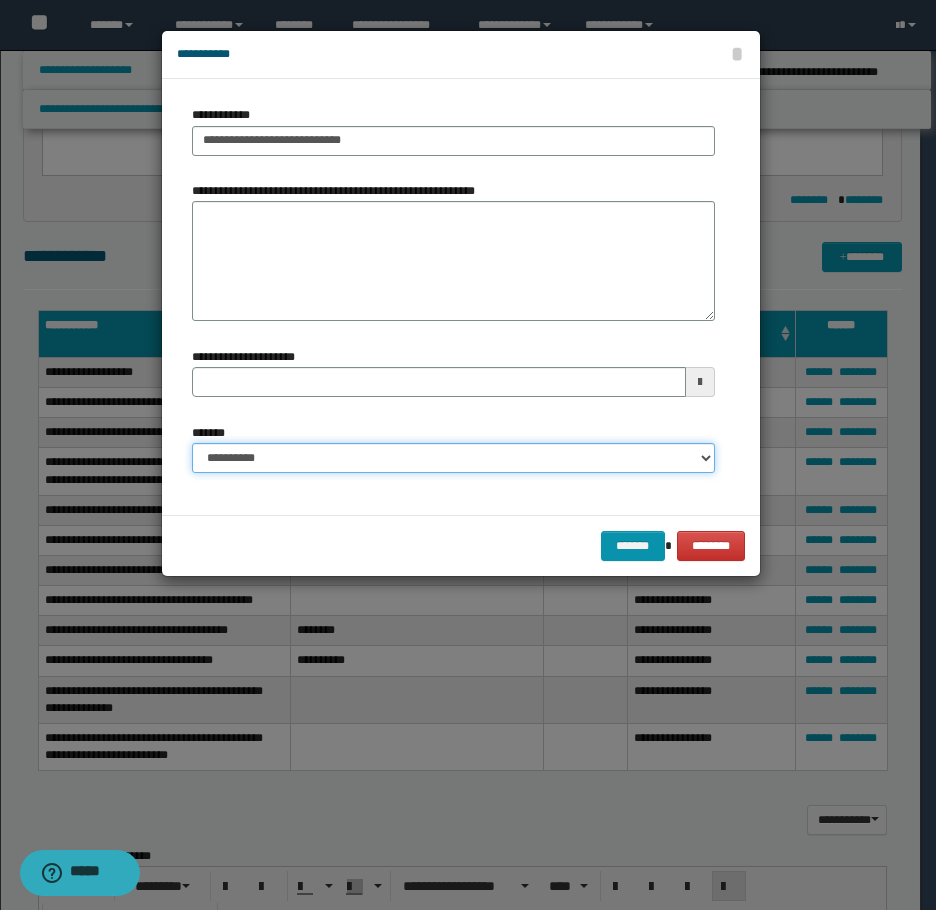 drag, startPoint x: 383, startPoint y: 452, endPoint x: 378, endPoint y: 469, distance: 17.720045 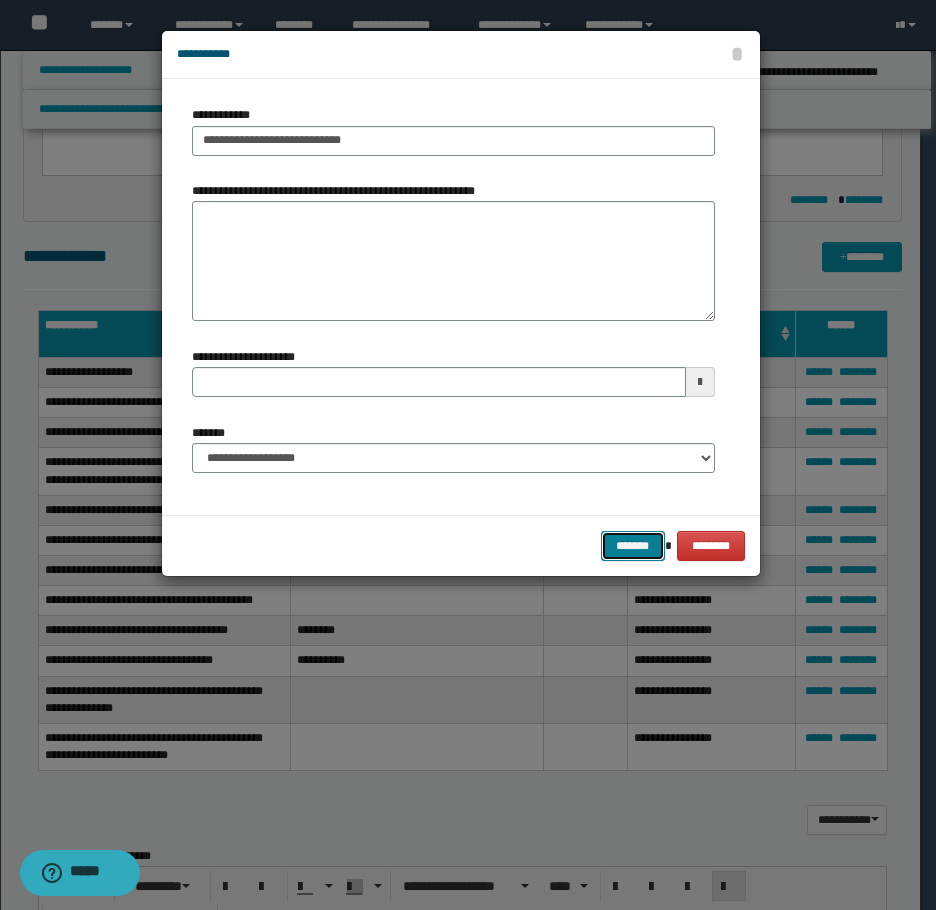 click on "*******" at bounding box center (633, 546) 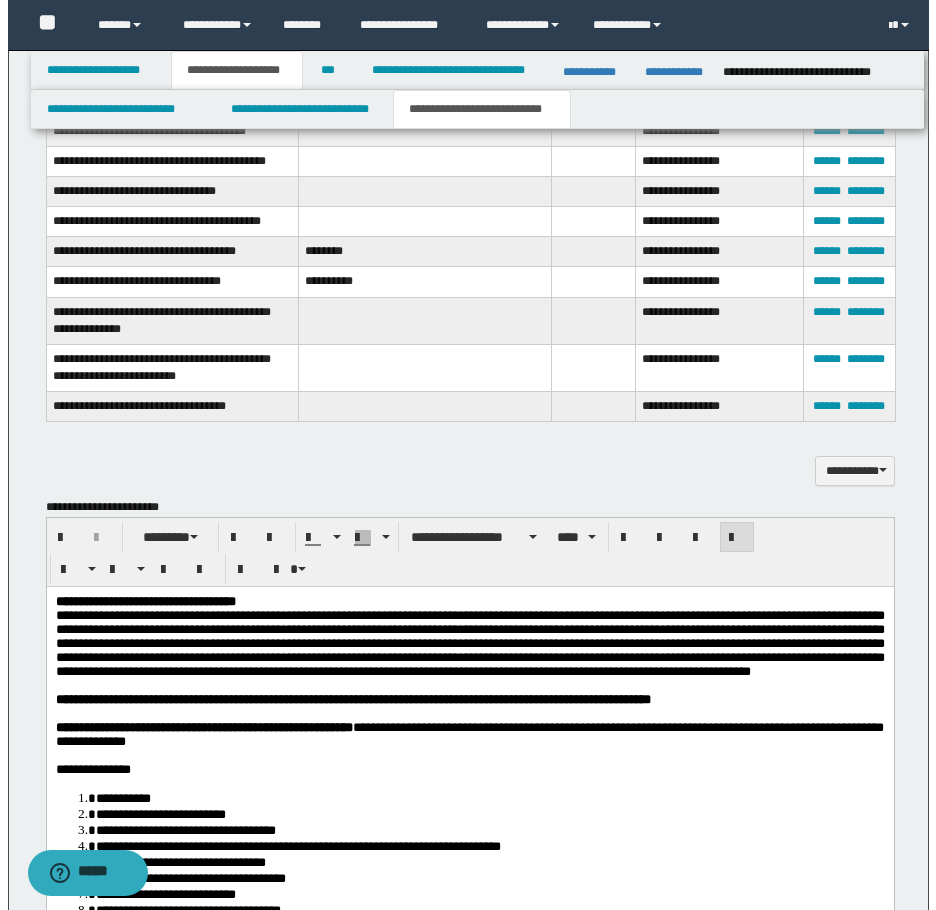 scroll, scrollTop: 1300, scrollLeft: 0, axis: vertical 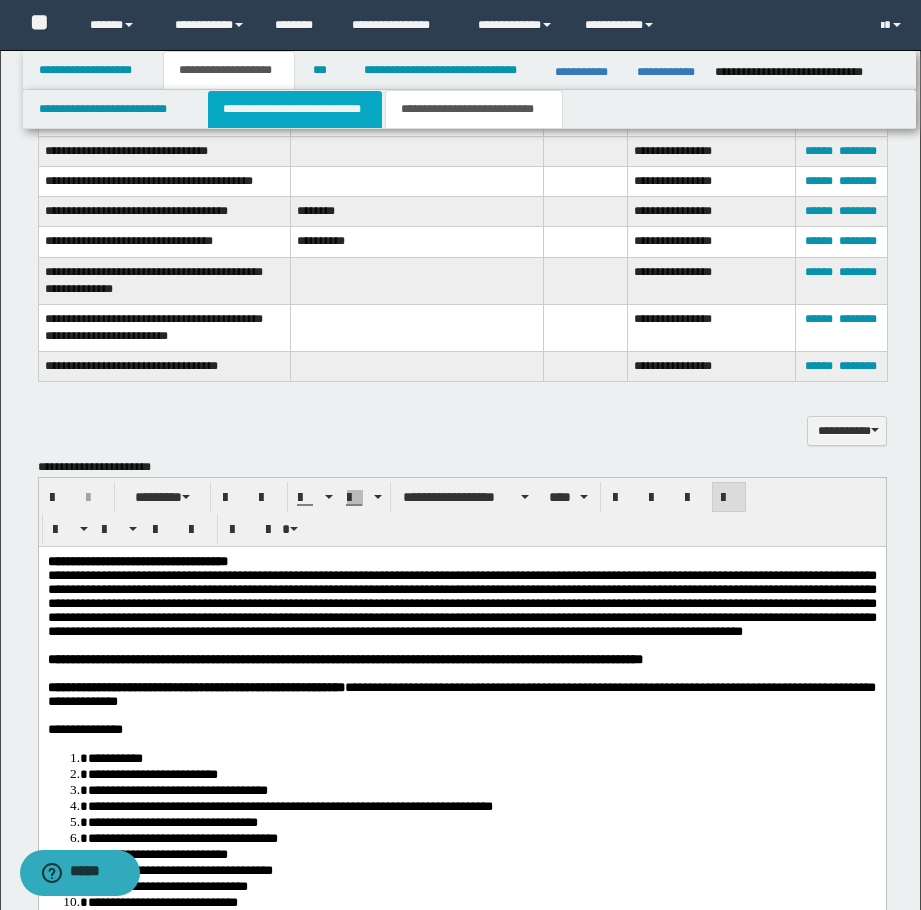 click on "**********" at bounding box center [295, 109] 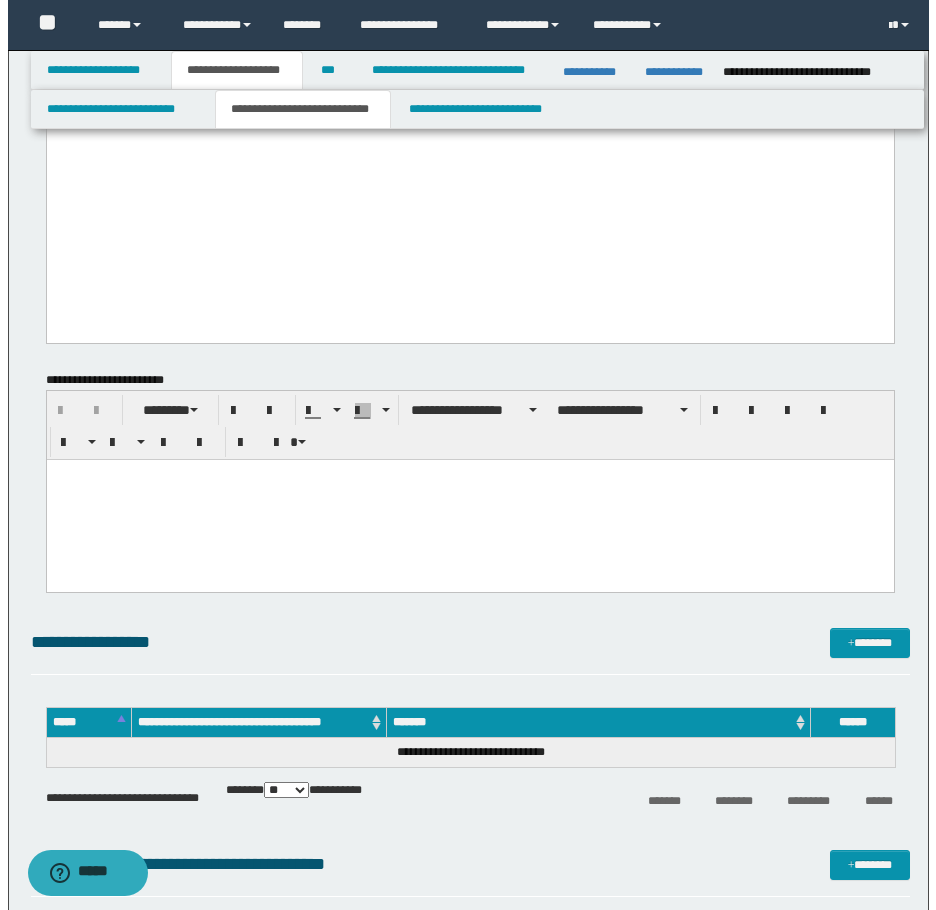 scroll, scrollTop: 2600, scrollLeft: 0, axis: vertical 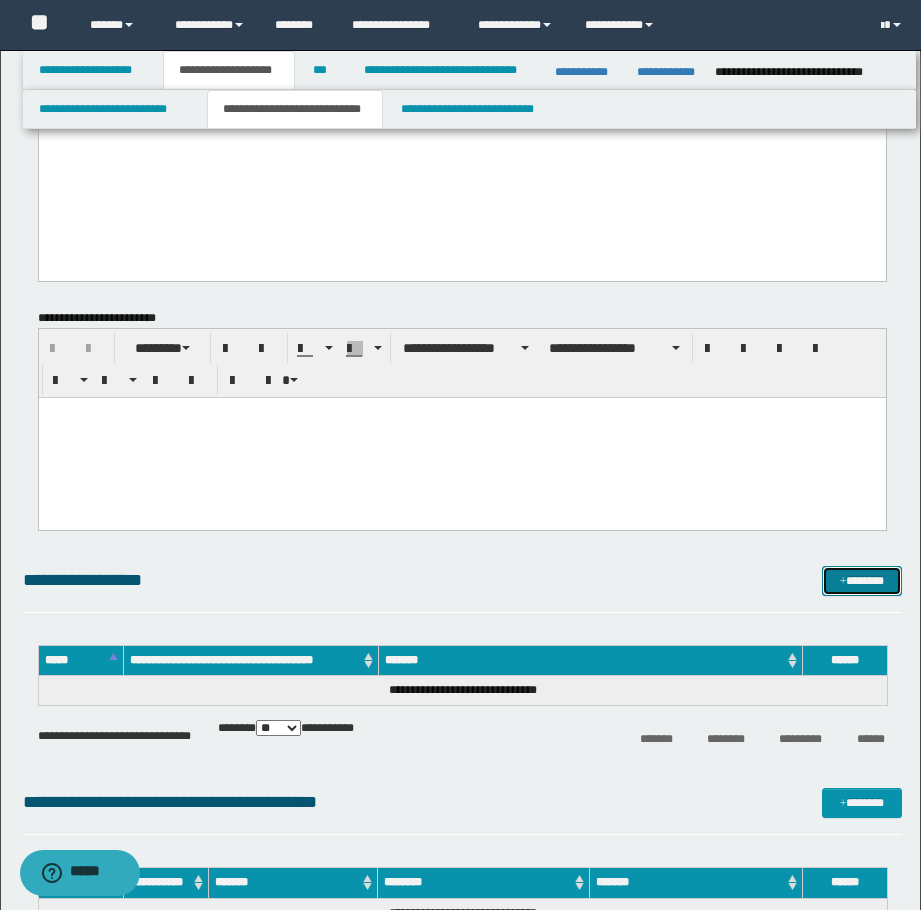 click on "*******" at bounding box center [862, 581] 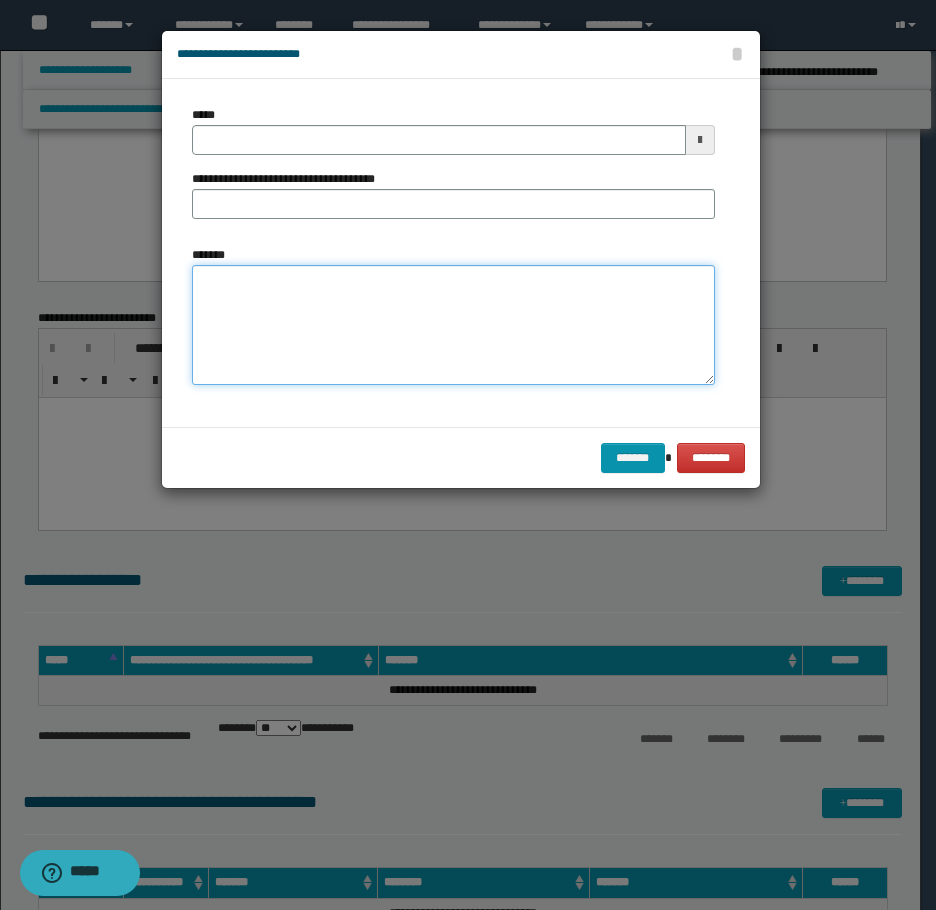 click on "*******" at bounding box center (453, 325) 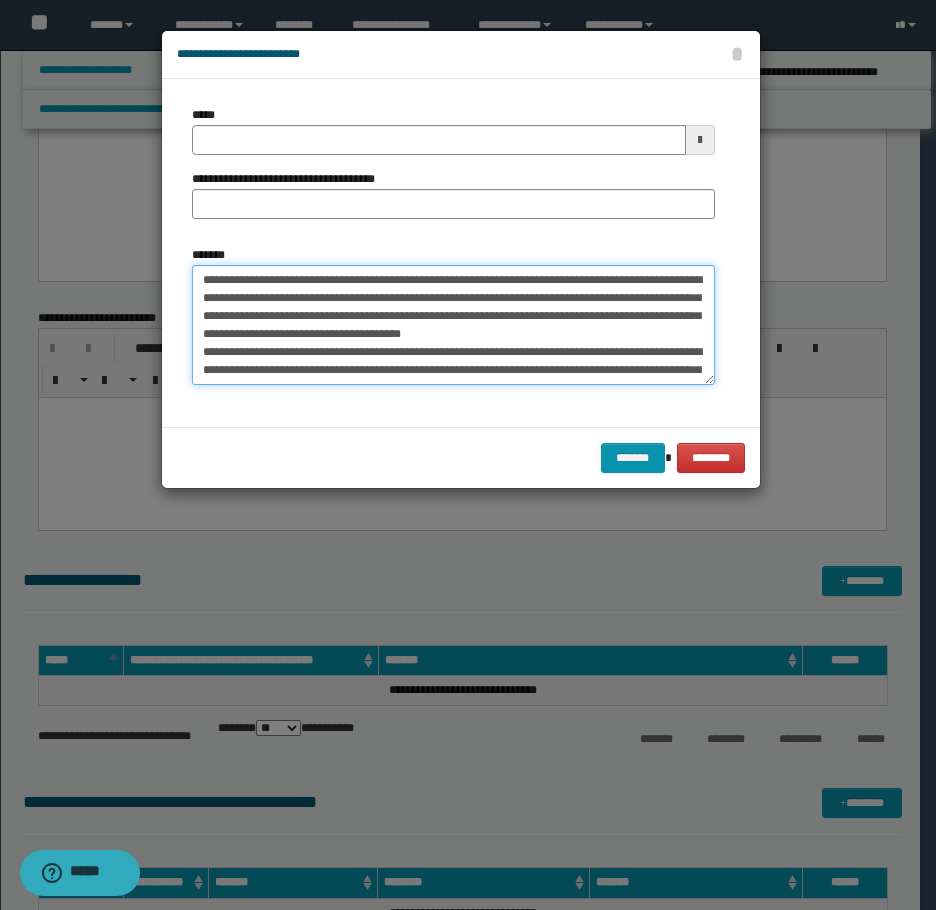 scroll, scrollTop: 210, scrollLeft: 0, axis: vertical 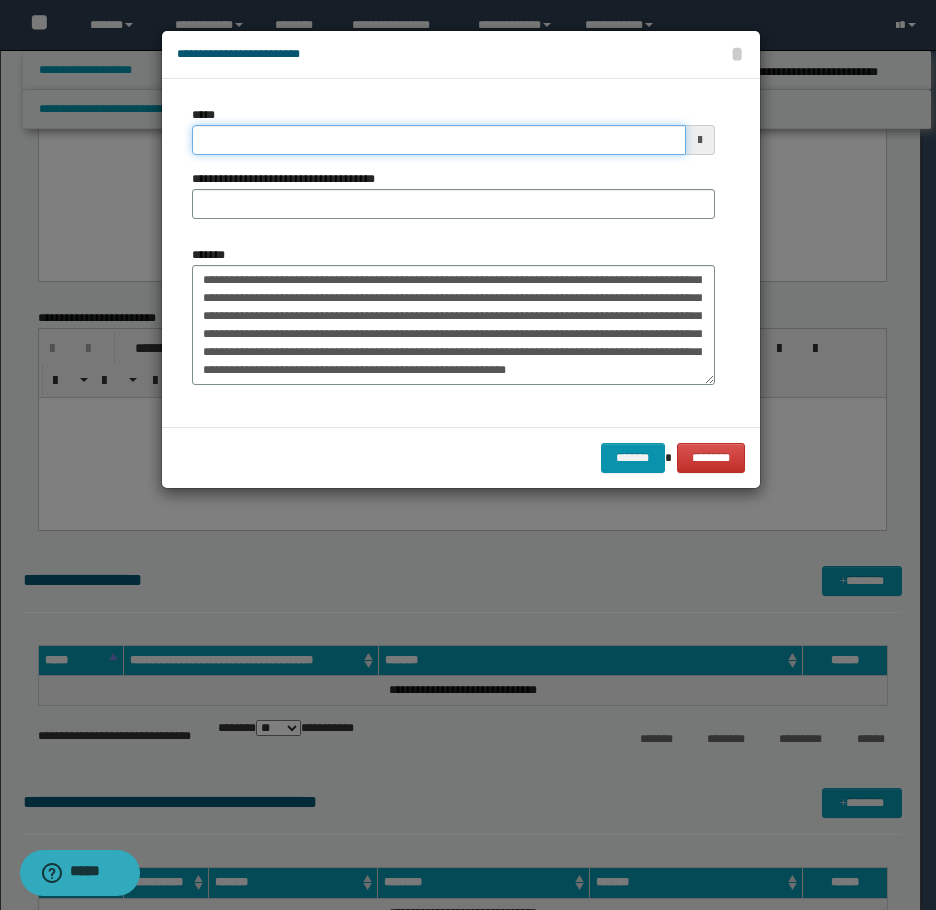 click on "*****" at bounding box center (439, 140) 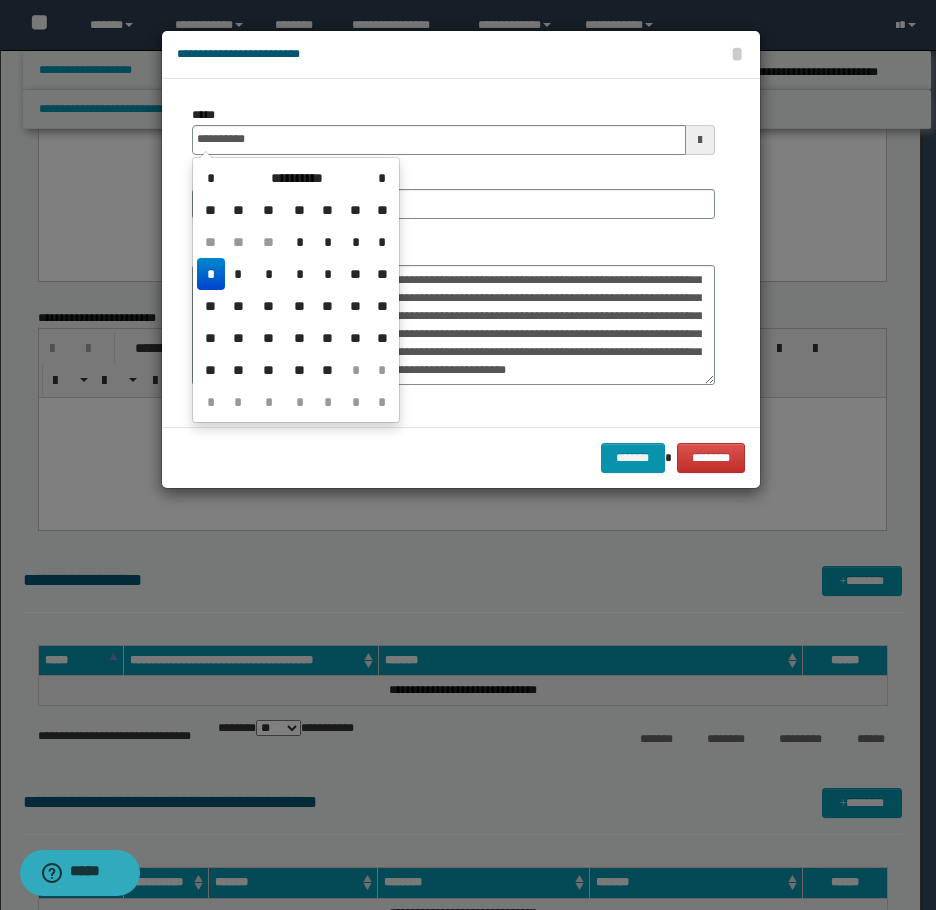 click on "*" at bounding box center [211, 274] 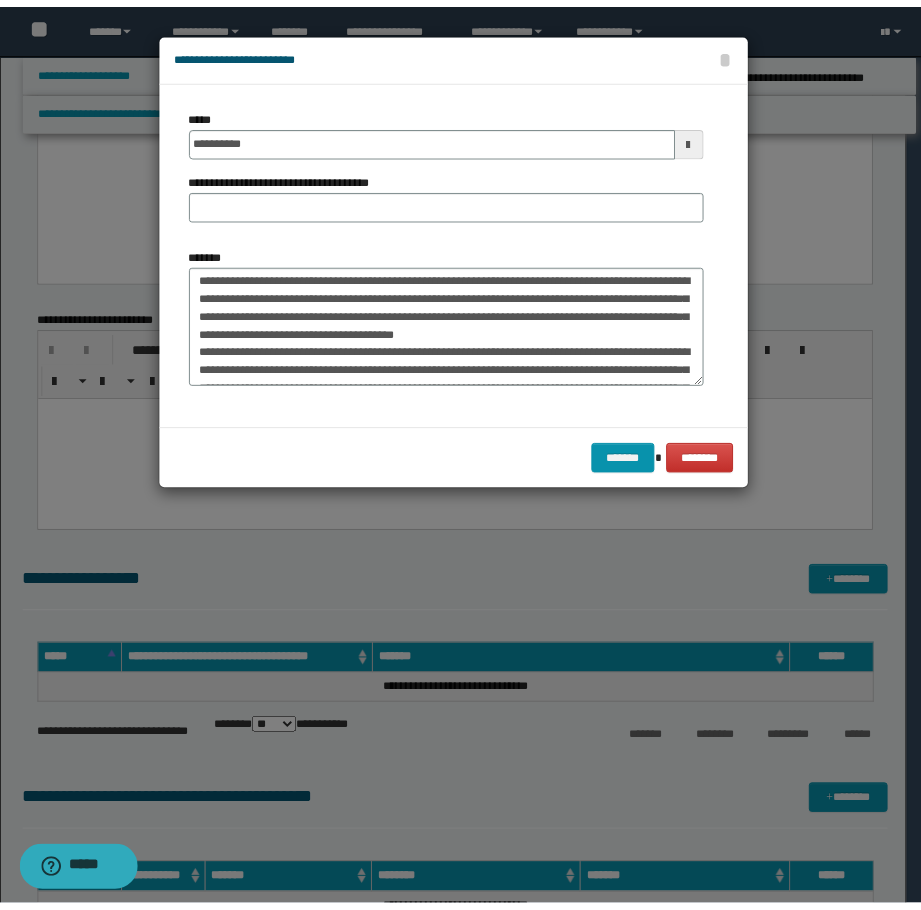 scroll, scrollTop: 0, scrollLeft: 0, axis: both 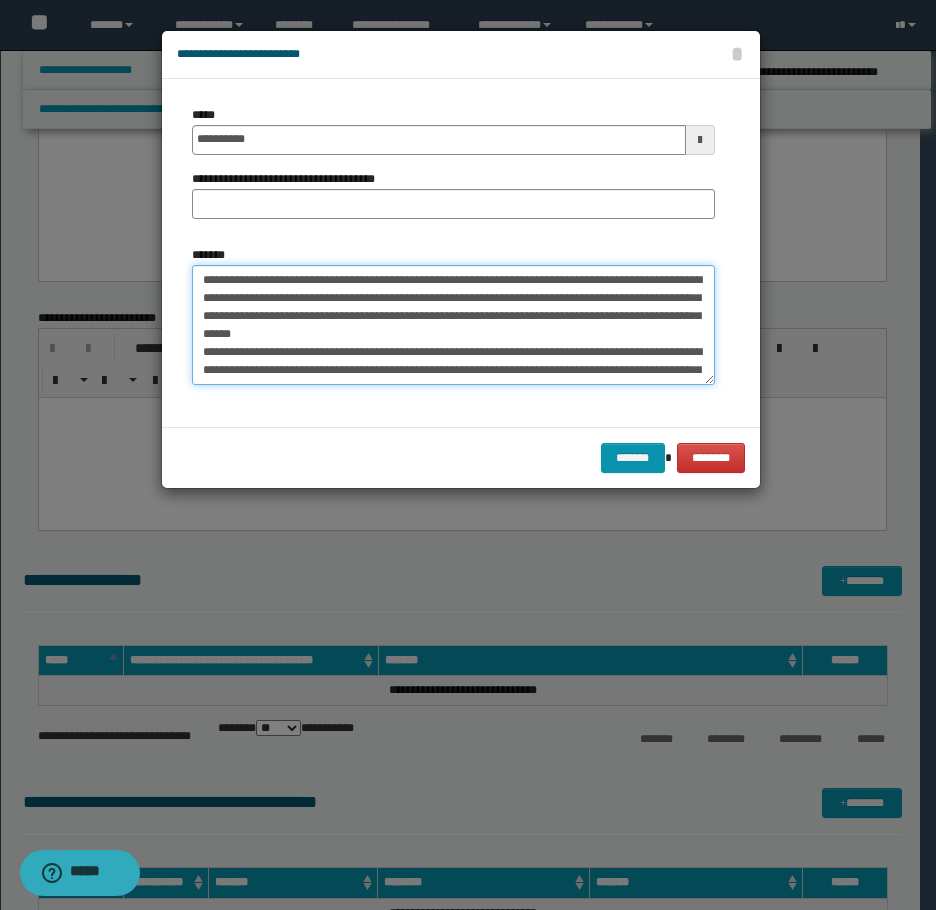 drag, startPoint x: 389, startPoint y: 279, endPoint x: 212, endPoint y: 253, distance: 178.89941 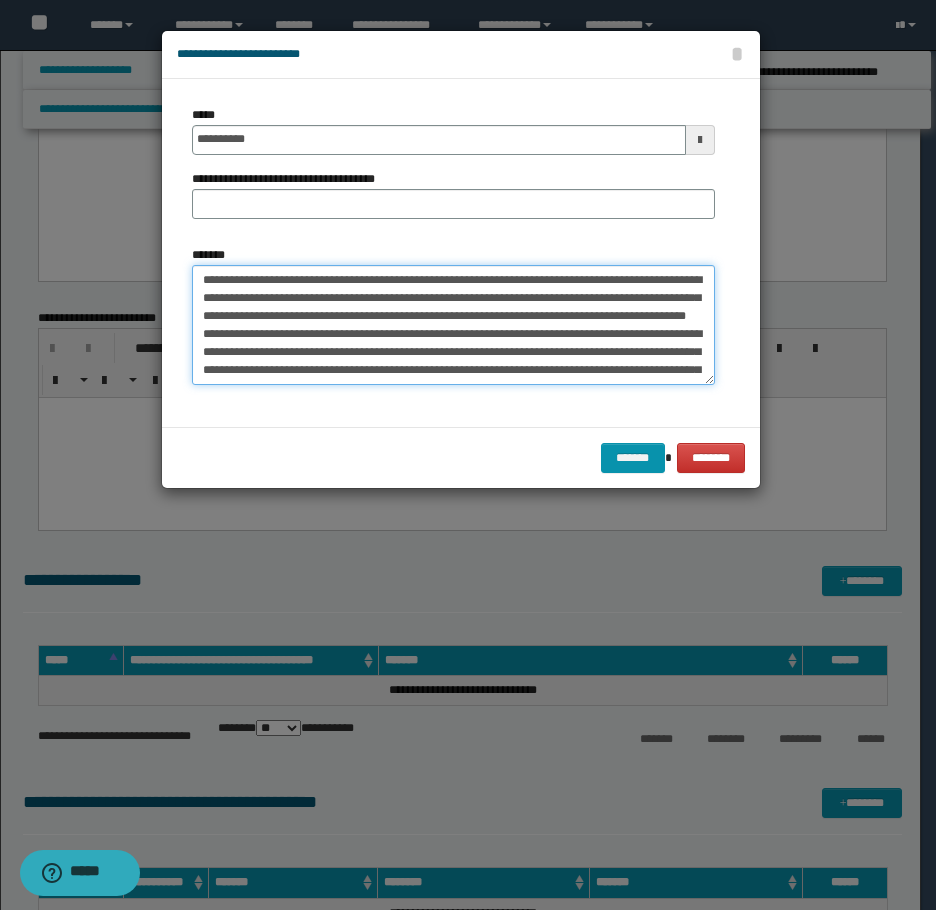 drag, startPoint x: 253, startPoint y: 278, endPoint x: 134, endPoint y: 275, distance: 119.03781 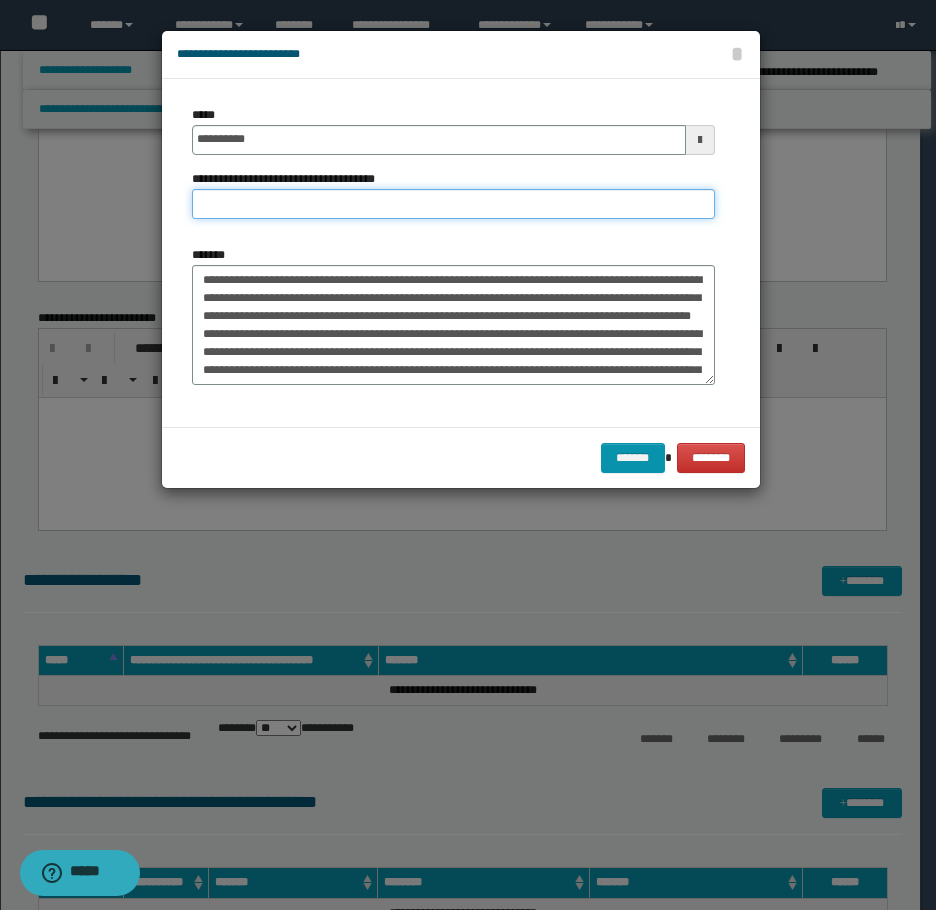 click on "**********" at bounding box center (453, 204) 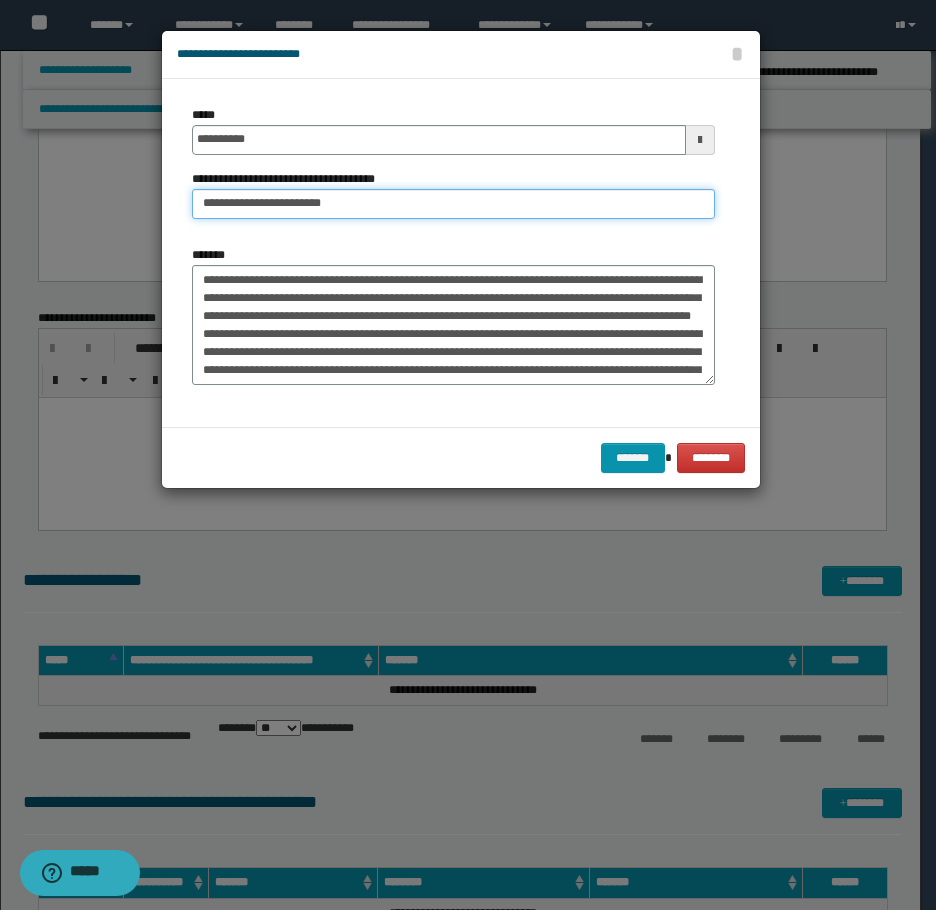 click on "*******" at bounding box center [633, 458] 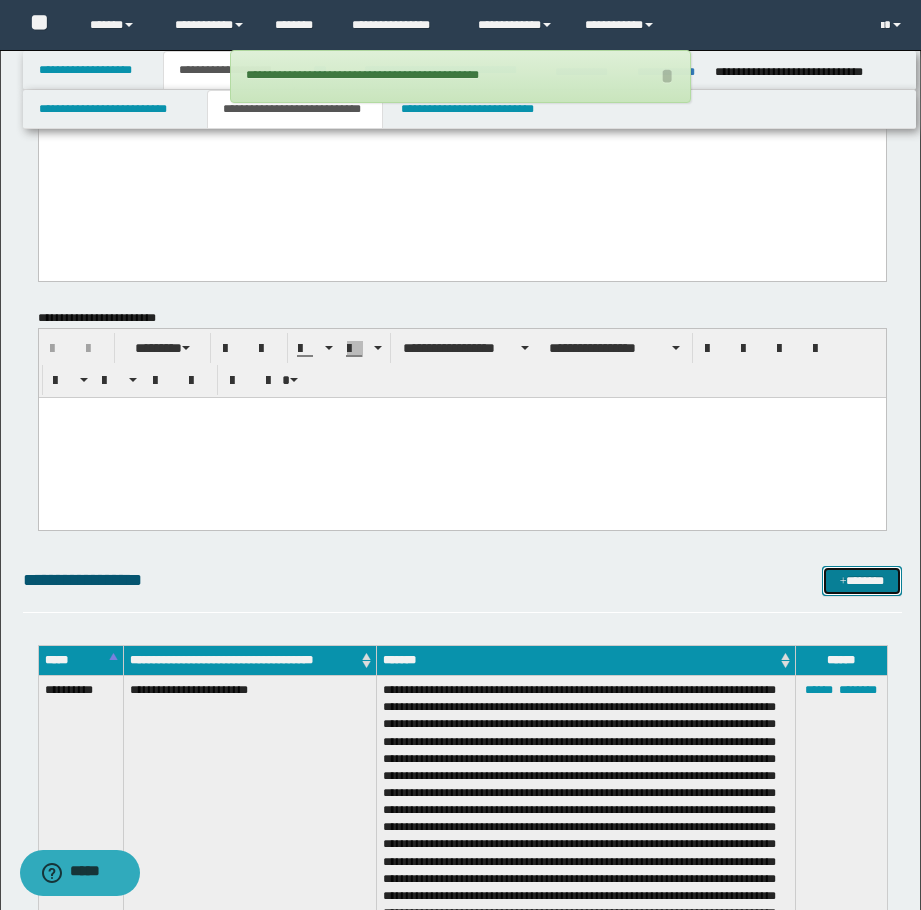 click at bounding box center (843, 582) 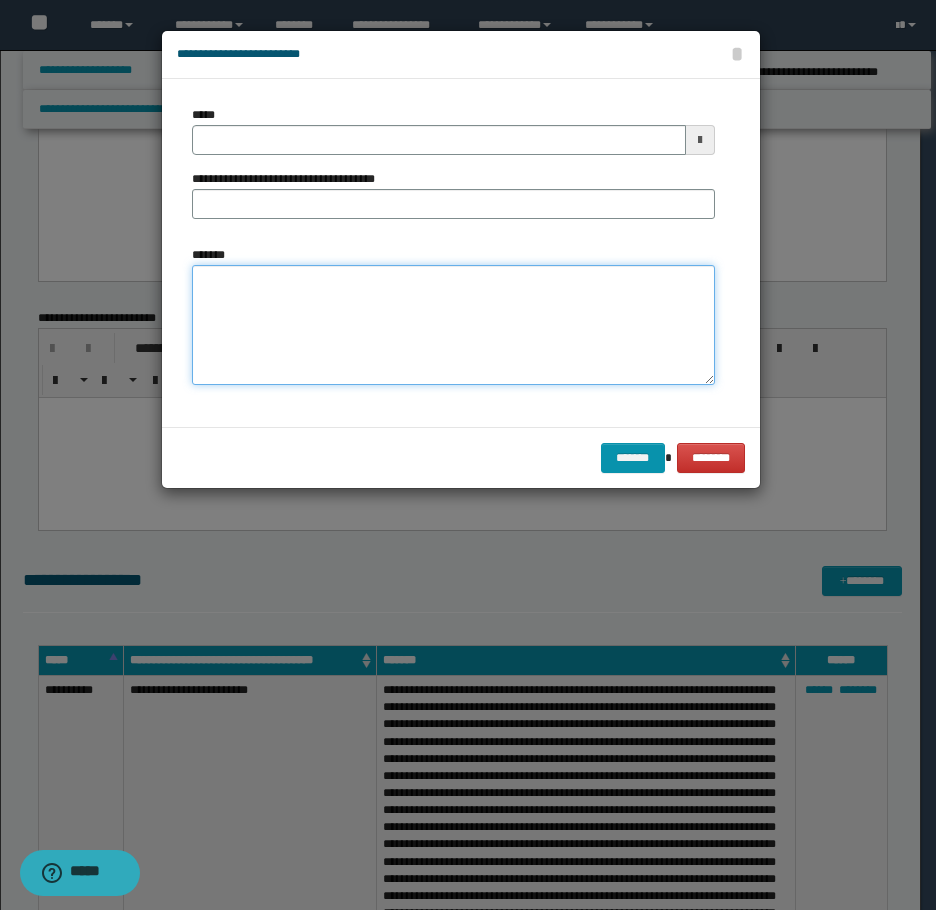 click on "*******" at bounding box center [453, 325] 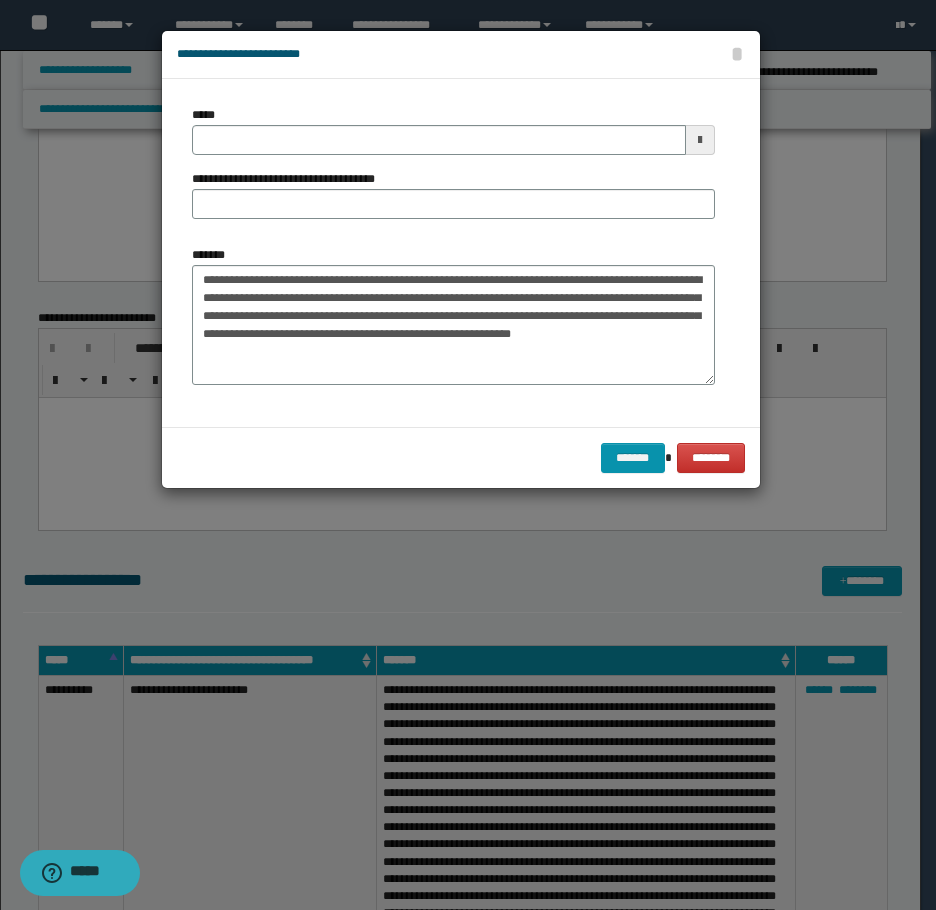 click on "**********" at bounding box center [461, 253] 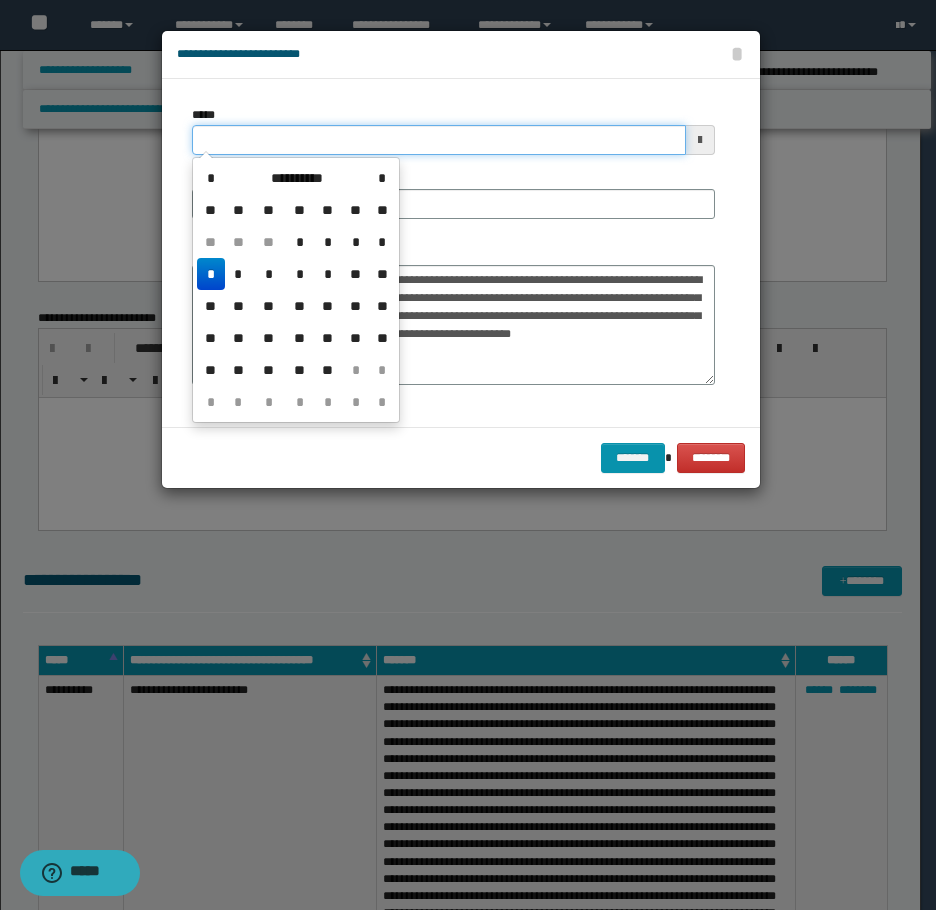 click on "*****" at bounding box center [439, 140] 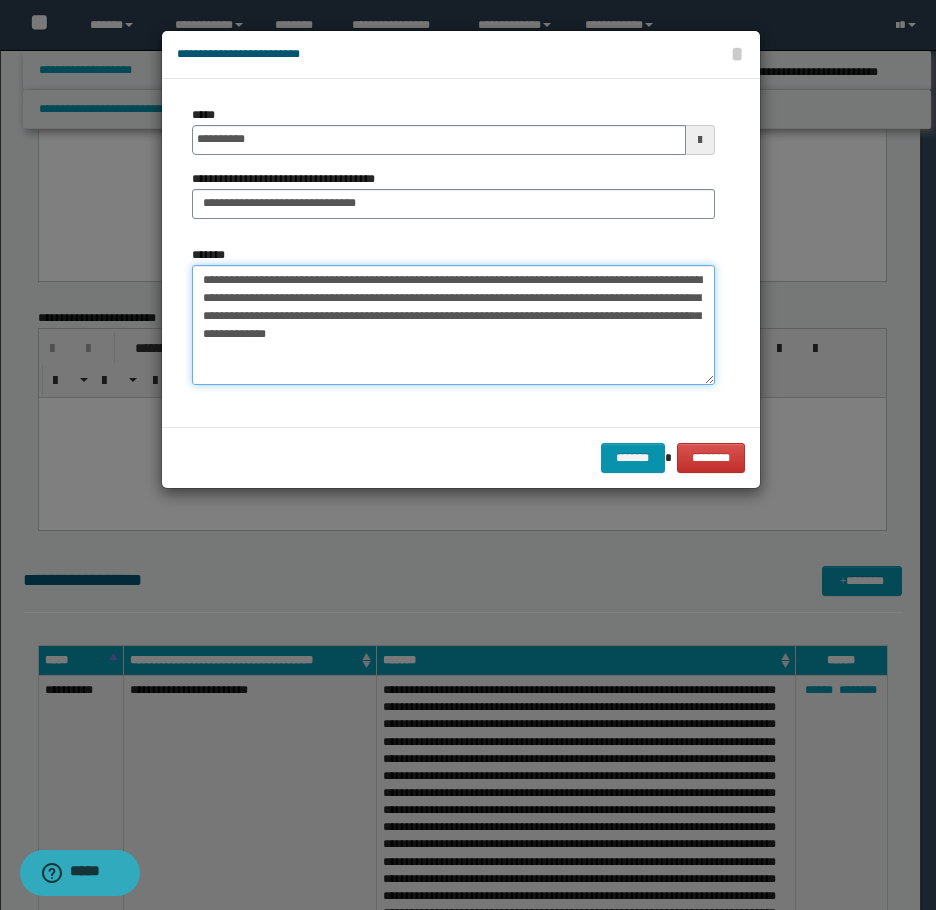 drag, startPoint x: 472, startPoint y: 282, endPoint x: -1, endPoint y: 287, distance: 473.02643 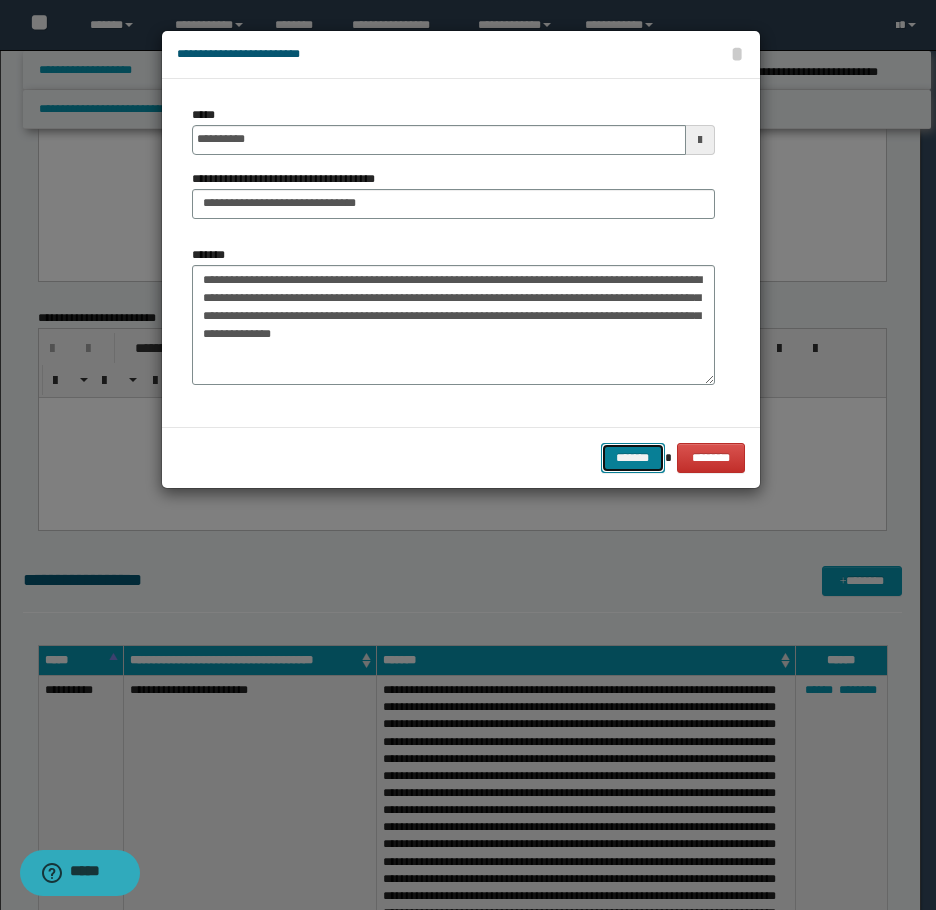 click on "*******
********" at bounding box center (461, 457) 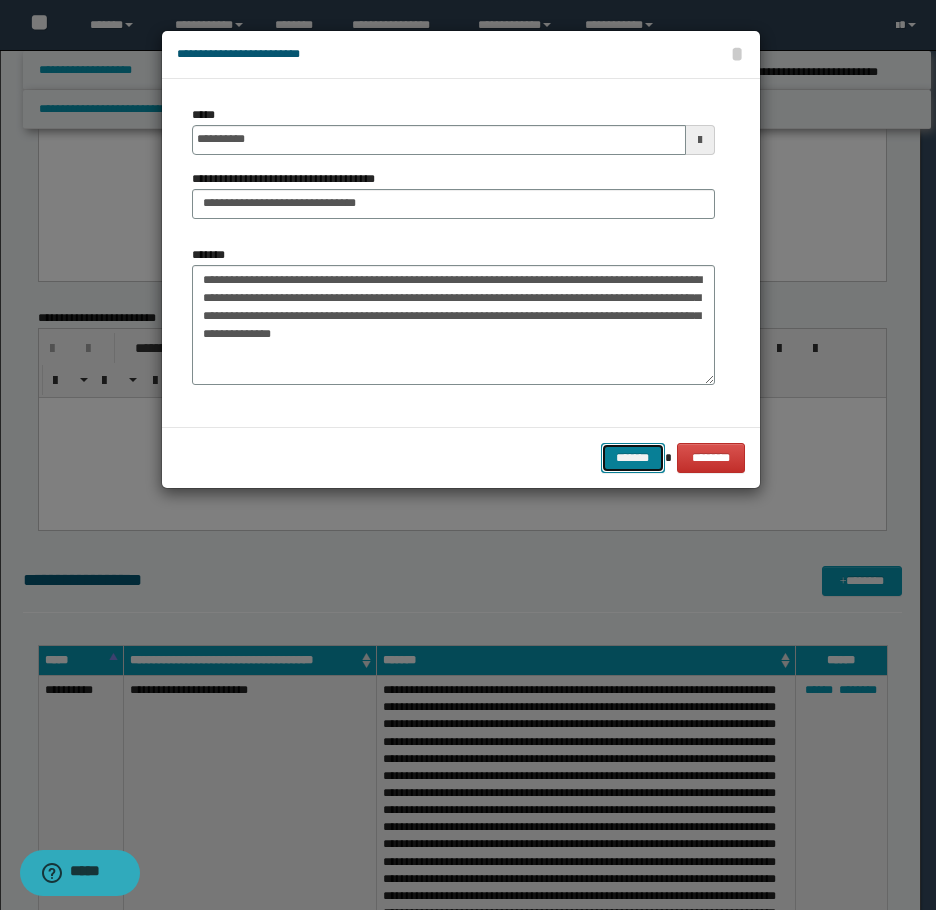 click on "*******" at bounding box center (633, 458) 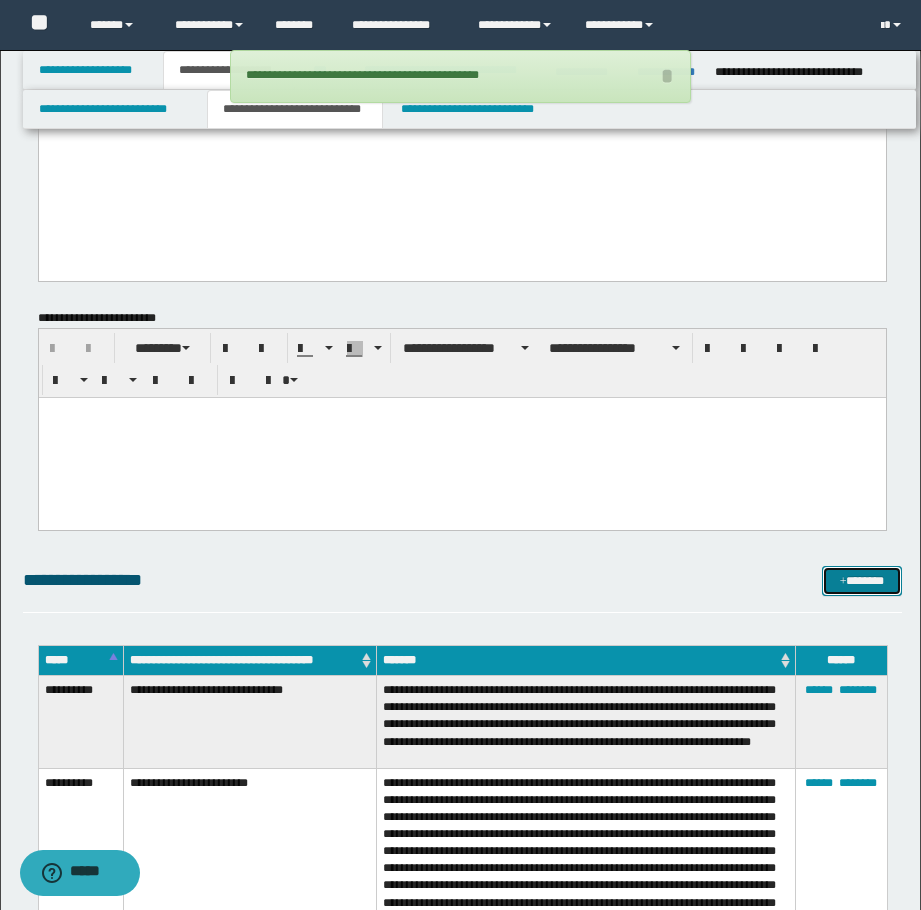 click on "*******" at bounding box center (862, 581) 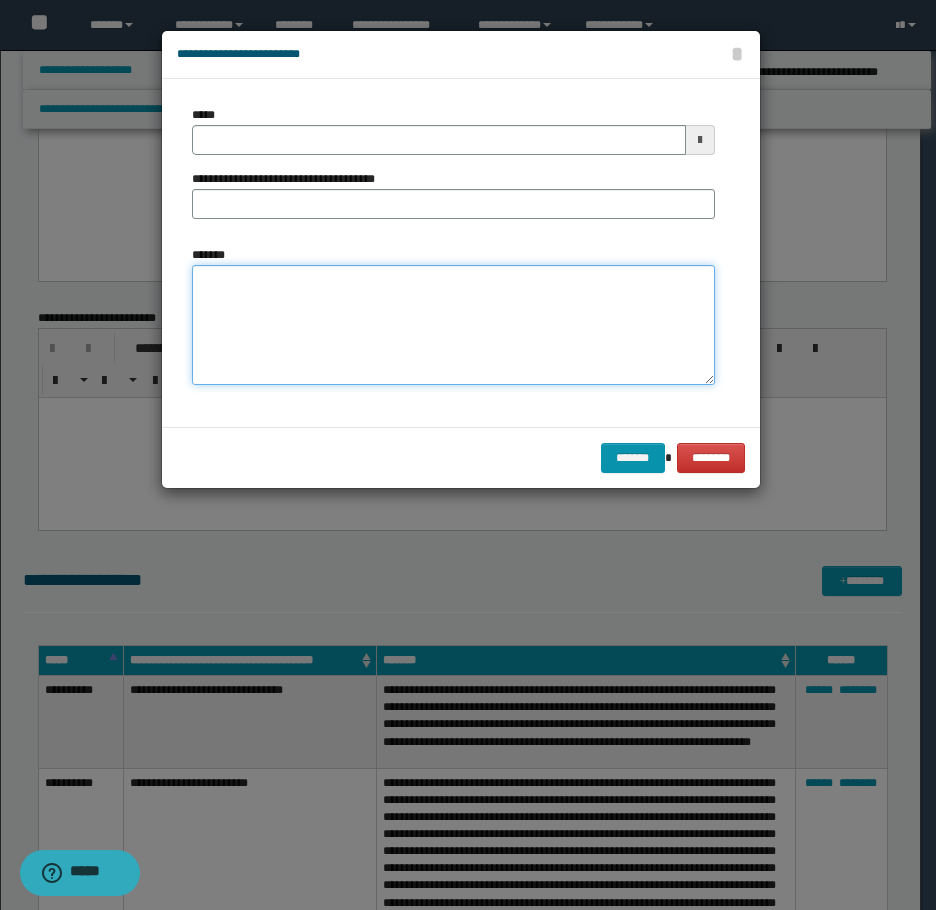click on "*******" at bounding box center (453, 325) 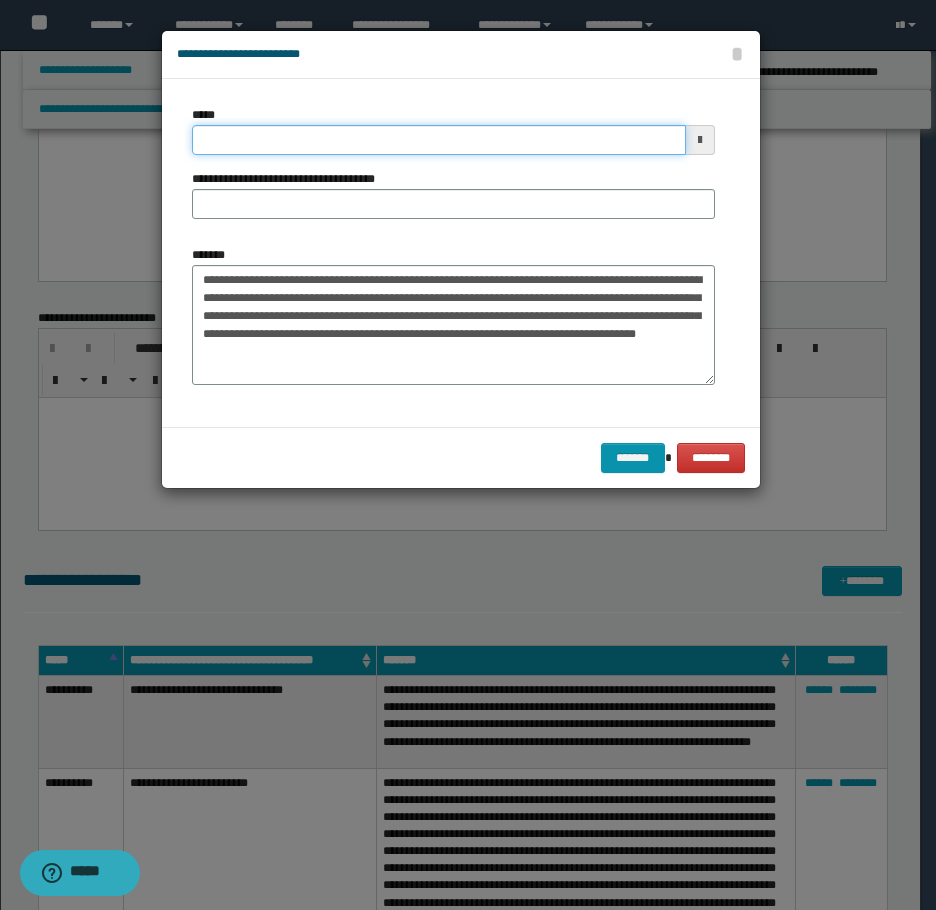 click on "*****" at bounding box center [439, 140] 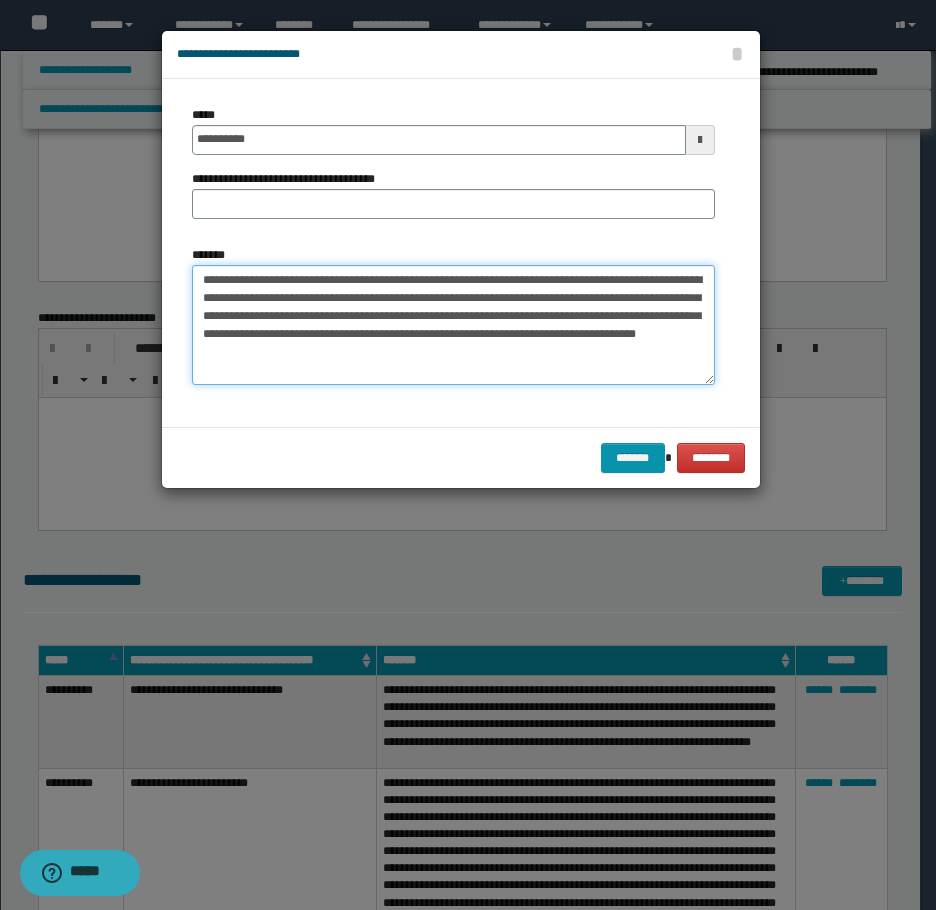 drag, startPoint x: 447, startPoint y: 281, endPoint x: 199, endPoint y: 279, distance: 248.00807 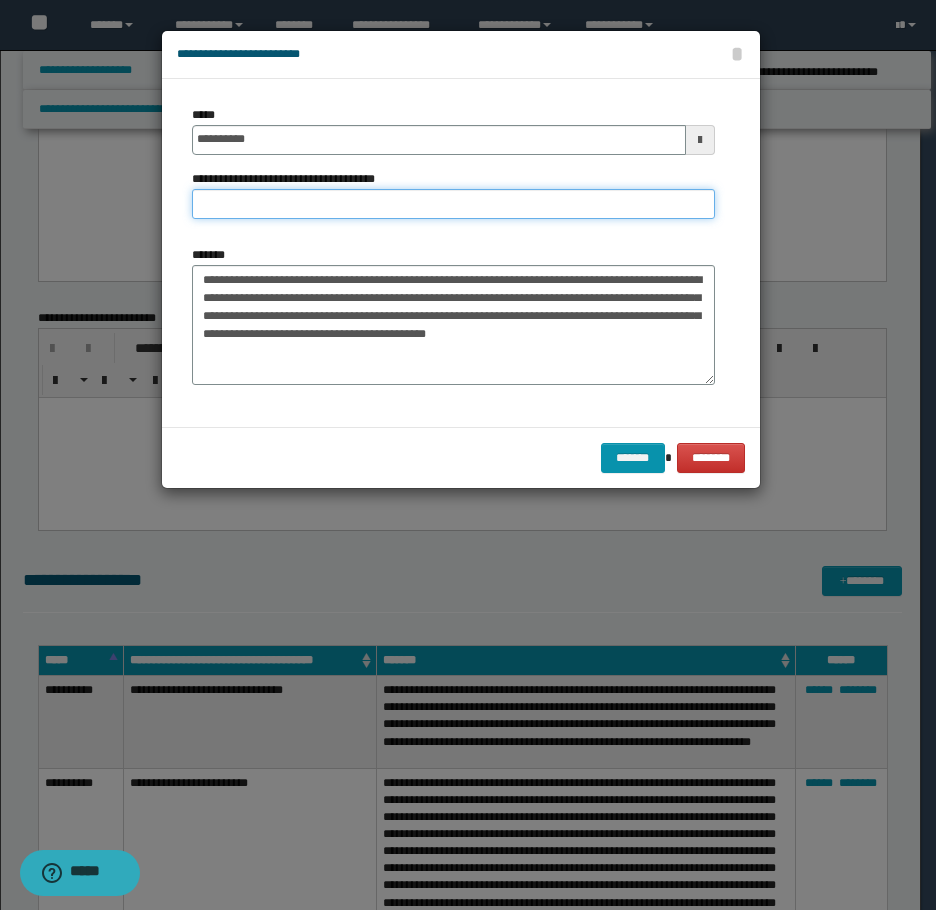 click on "**********" at bounding box center (453, 204) 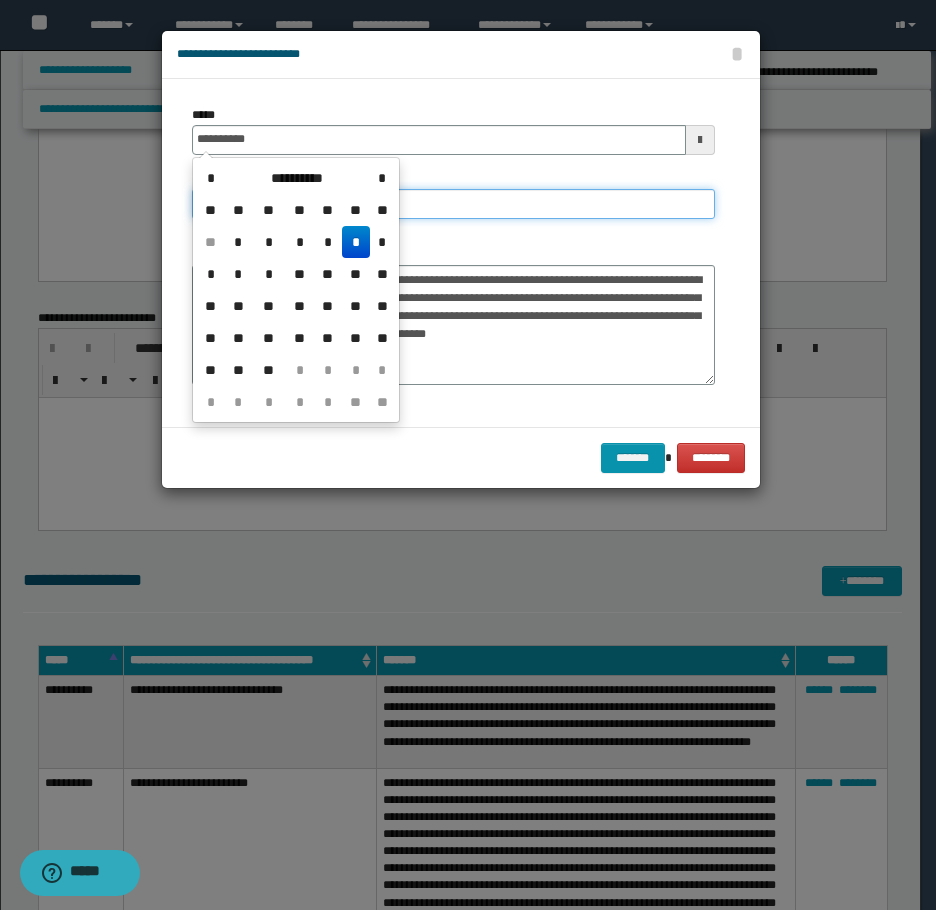 click on "********" at bounding box center (453, 204) 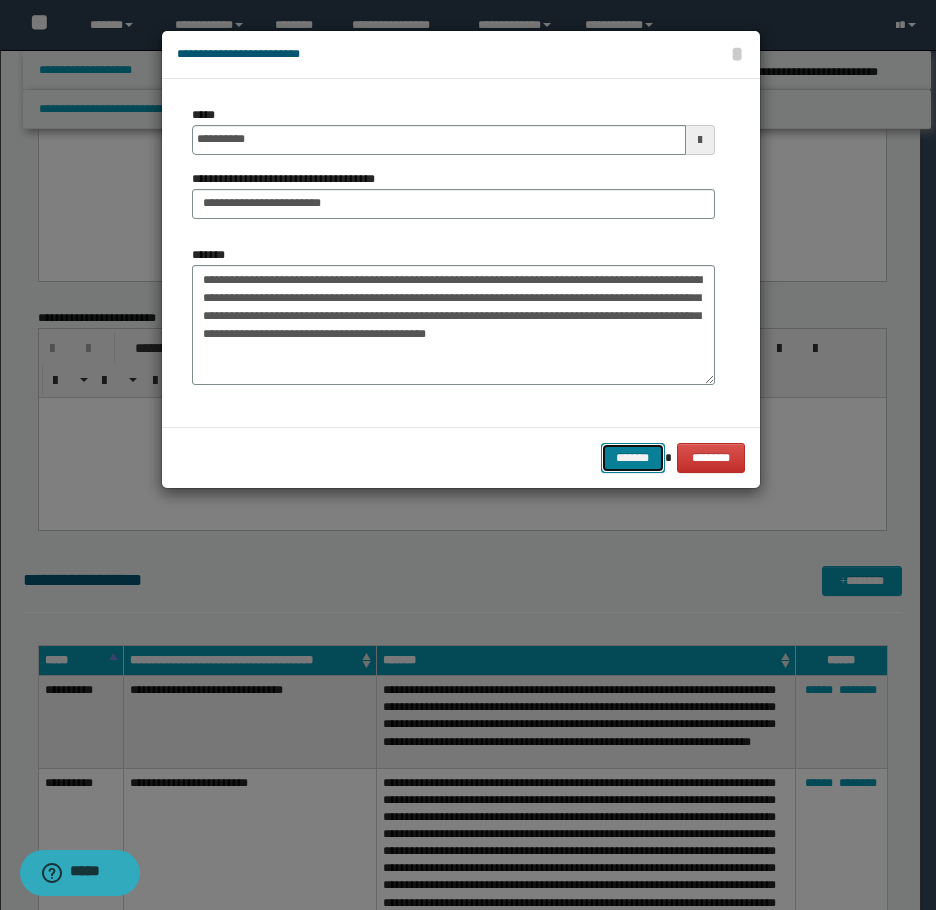 click on "*******" at bounding box center [633, 458] 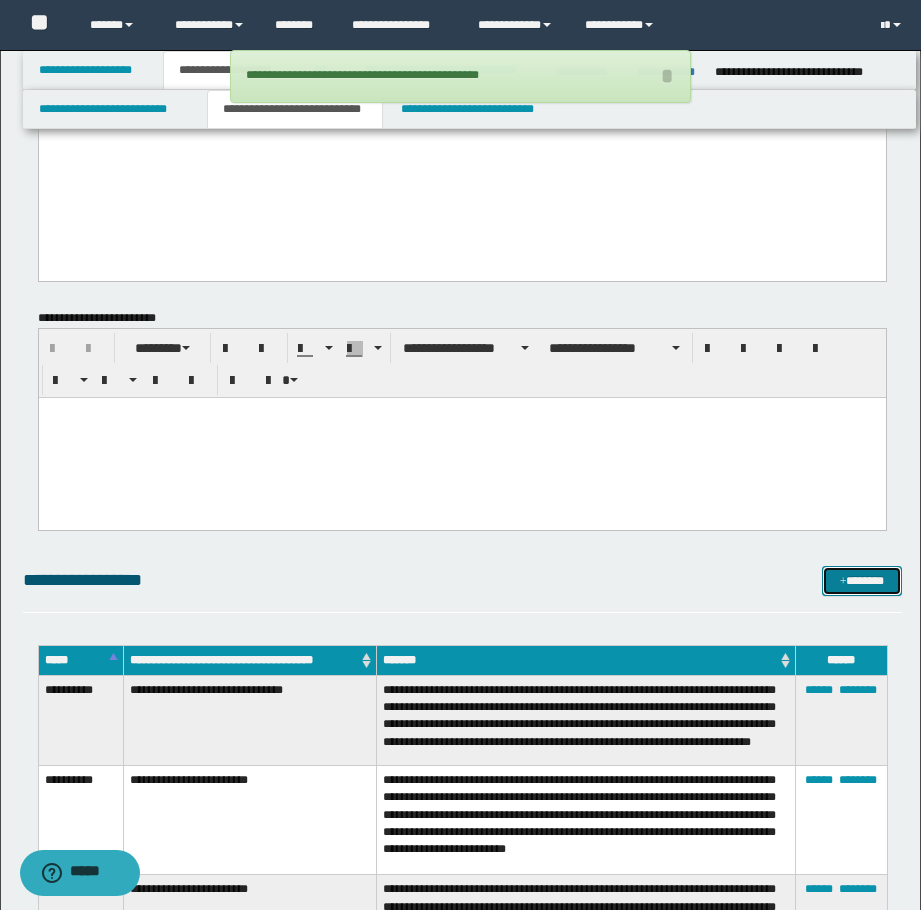click at bounding box center (843, 582) 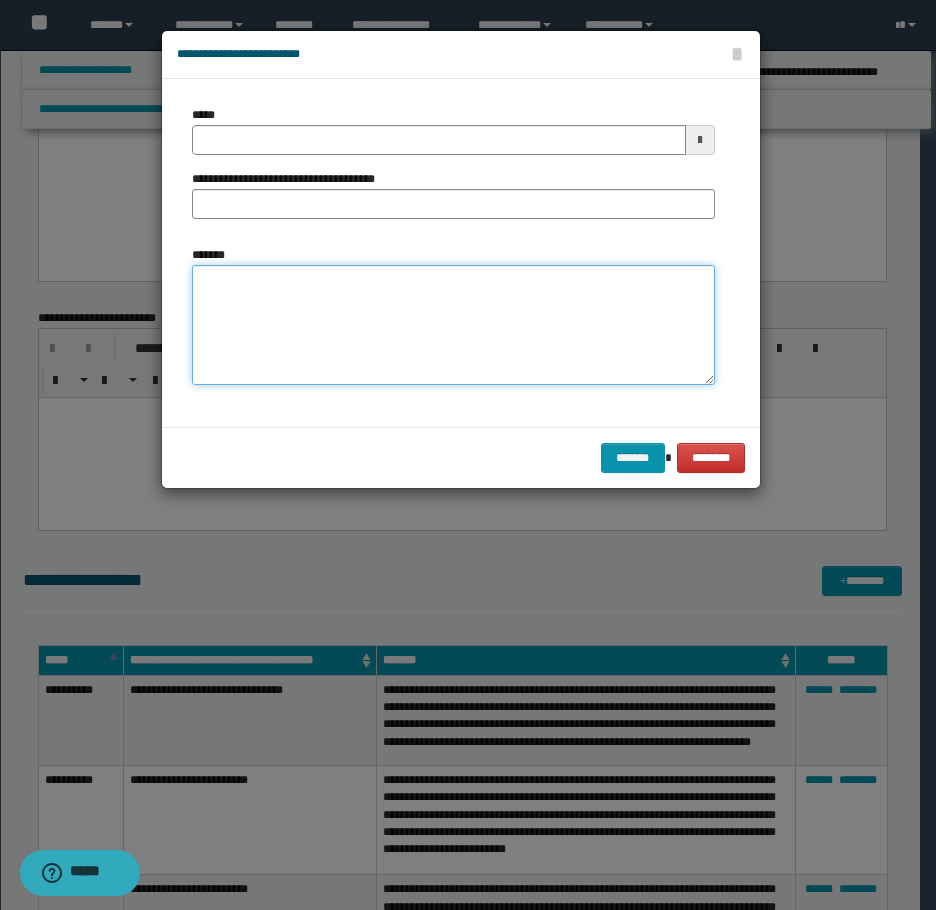 click on "*******" at bounding box center [453, 325] 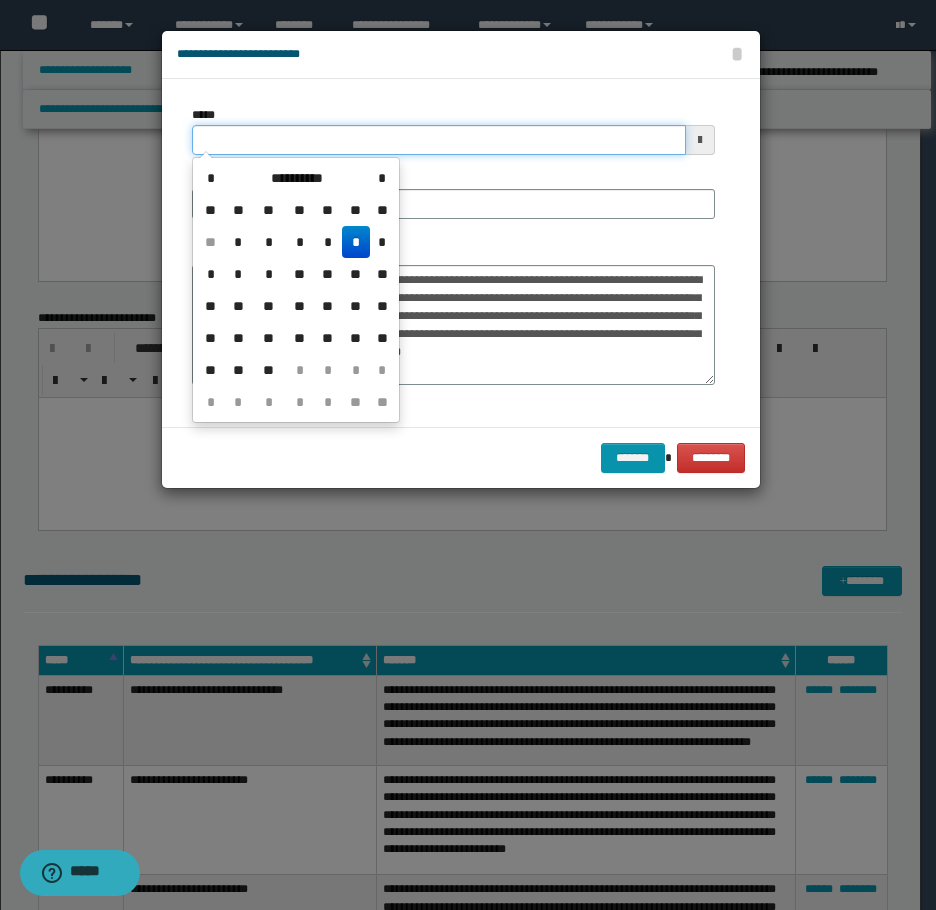 click on "*****" at bounding box center (439, 140) 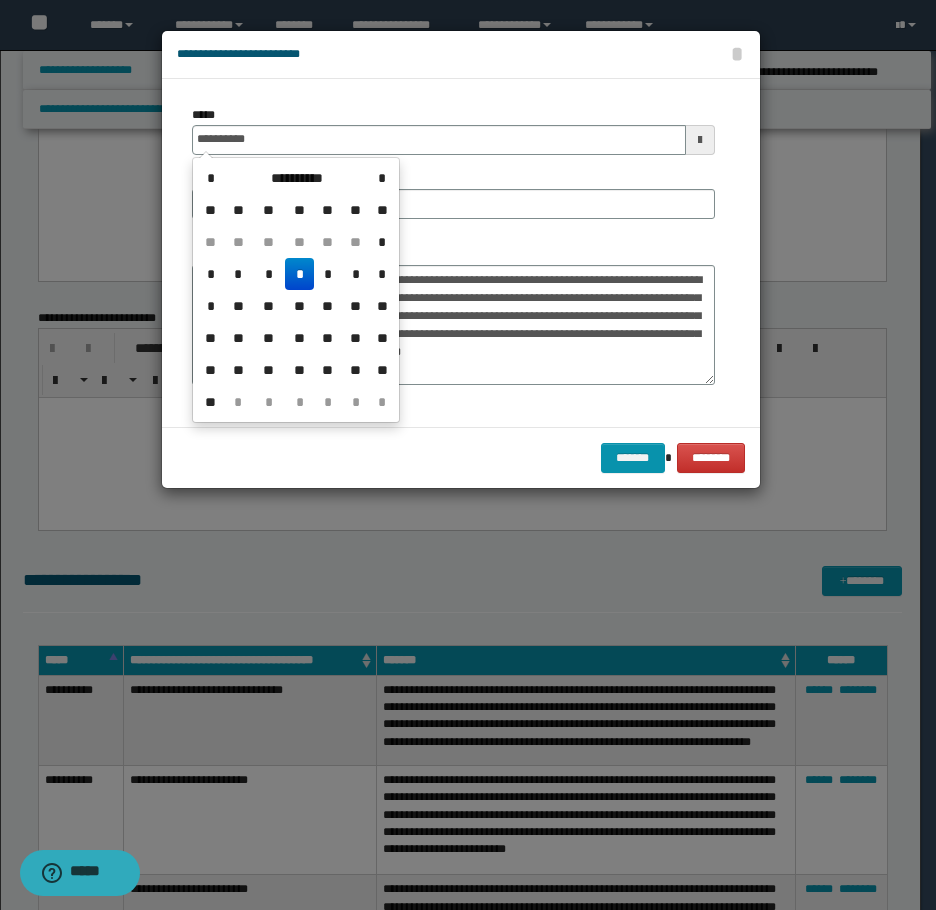 click on "*" at bounding box center (299, 274) 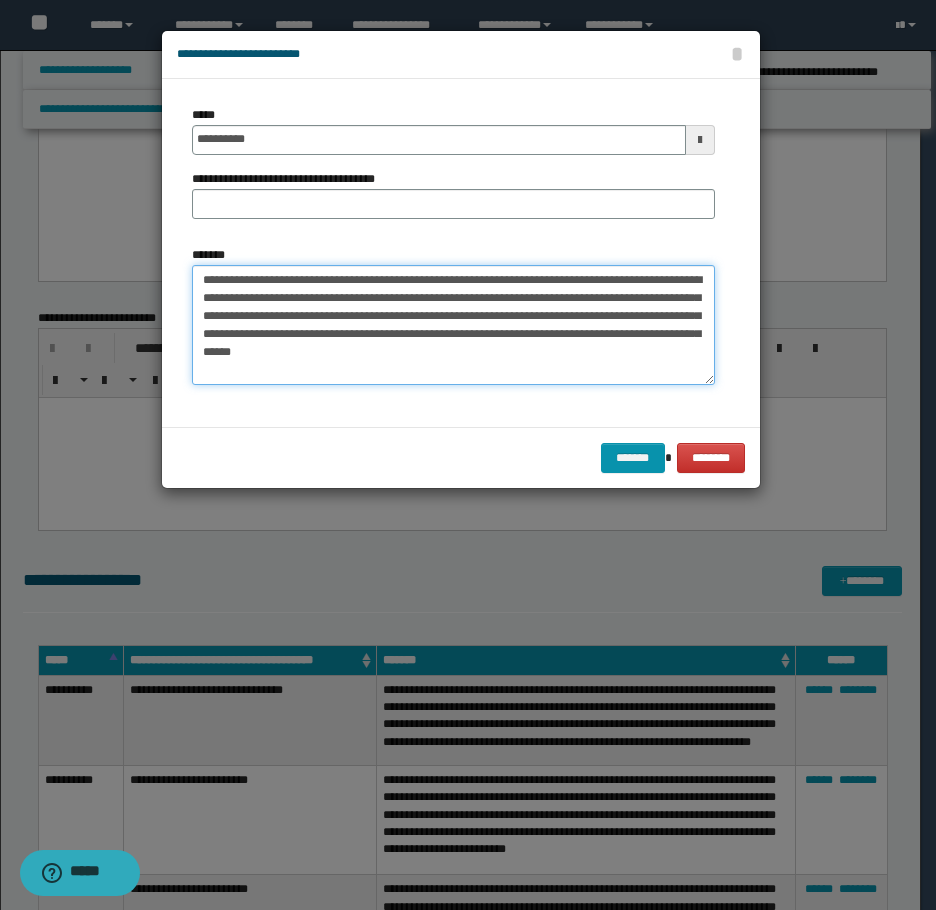 drag, startPoint x: 403, startPoint y: 280, endPoint x: 160, endPoint y: 257, distance: 244.08604 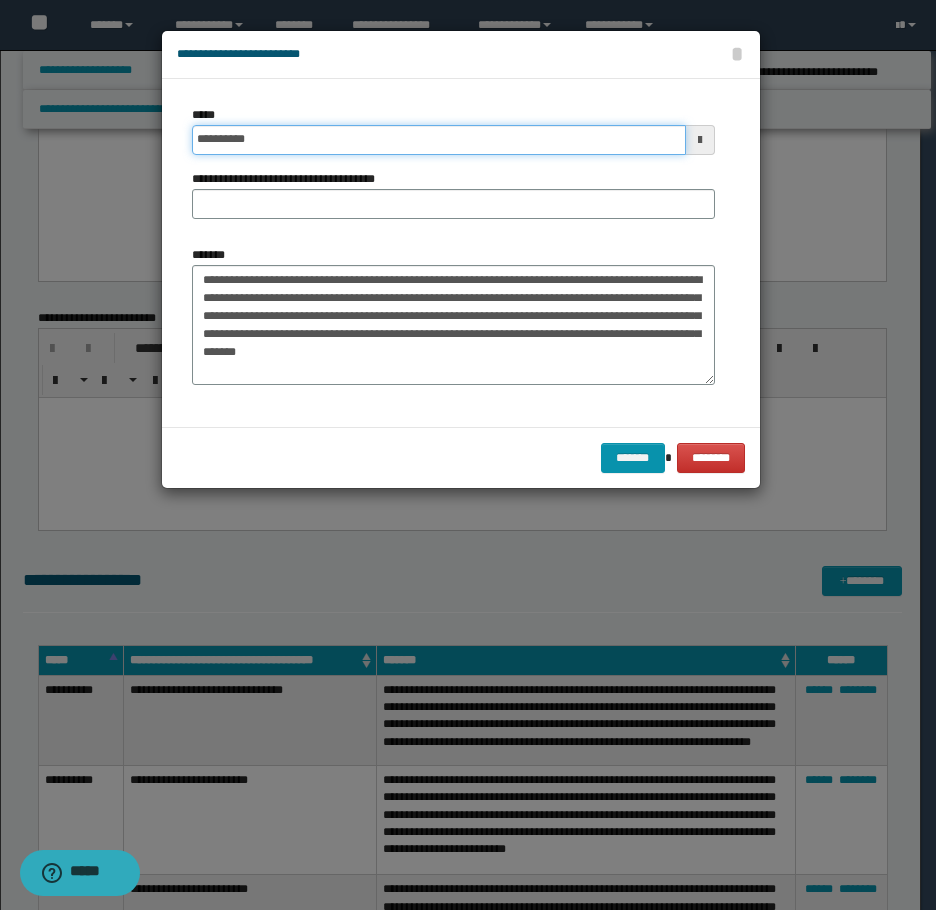 click on "**********" at bounding box center [439, 140] 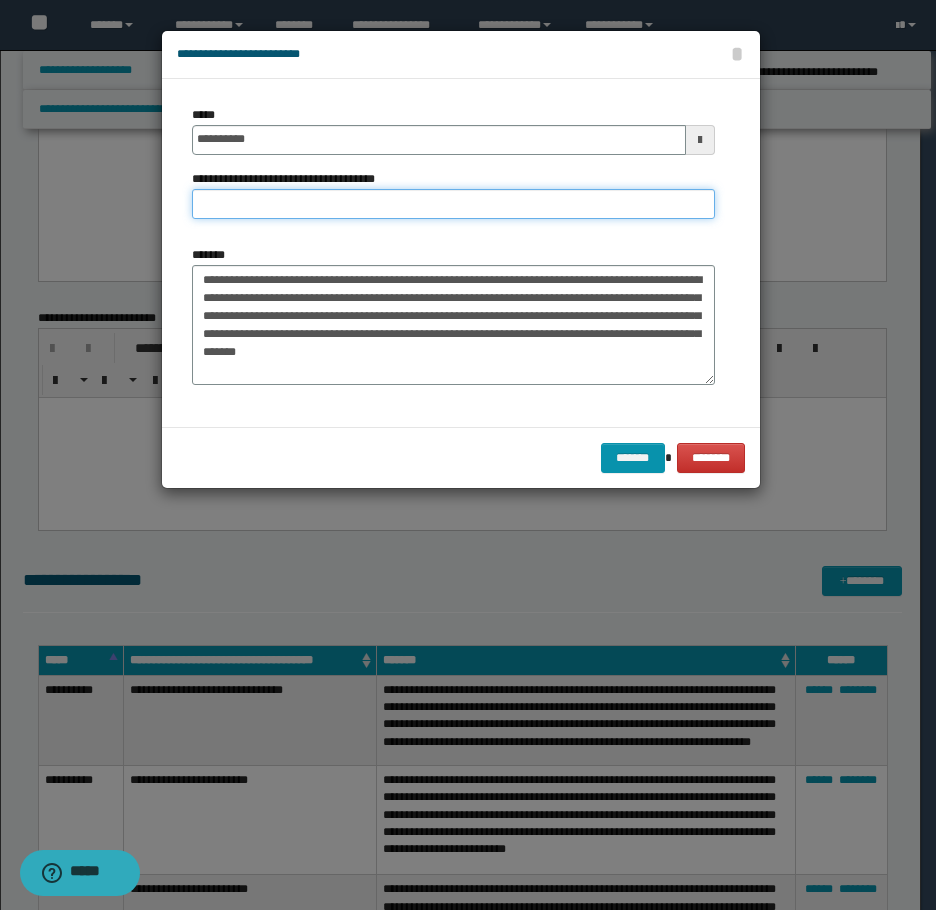 click on "**********" at bounding box center [453, 204] 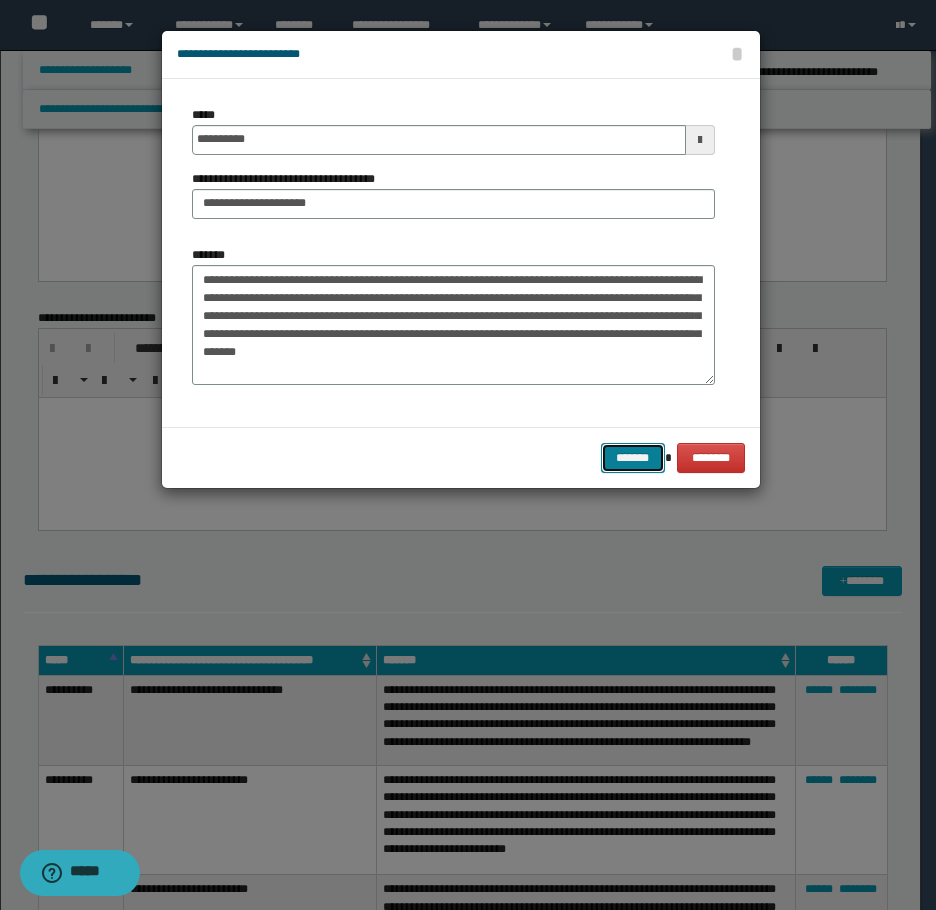 click on "*******" at bounding box center [633, 458] 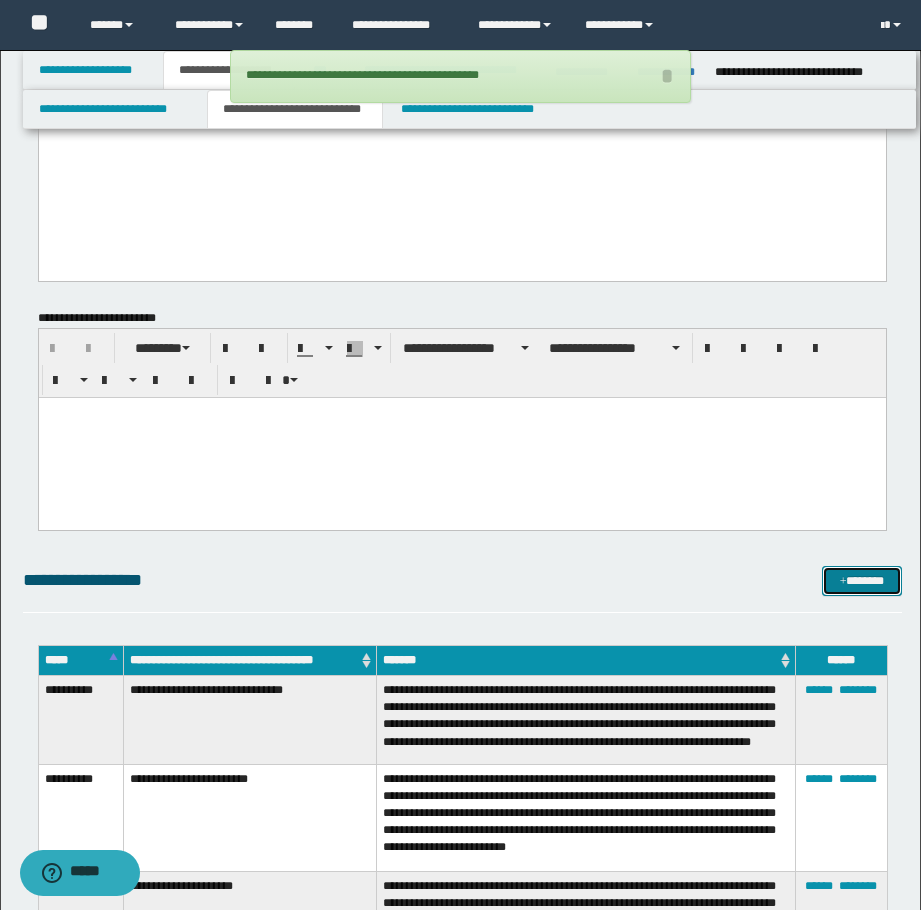 click on "*******" at bounding box center (862, 581) 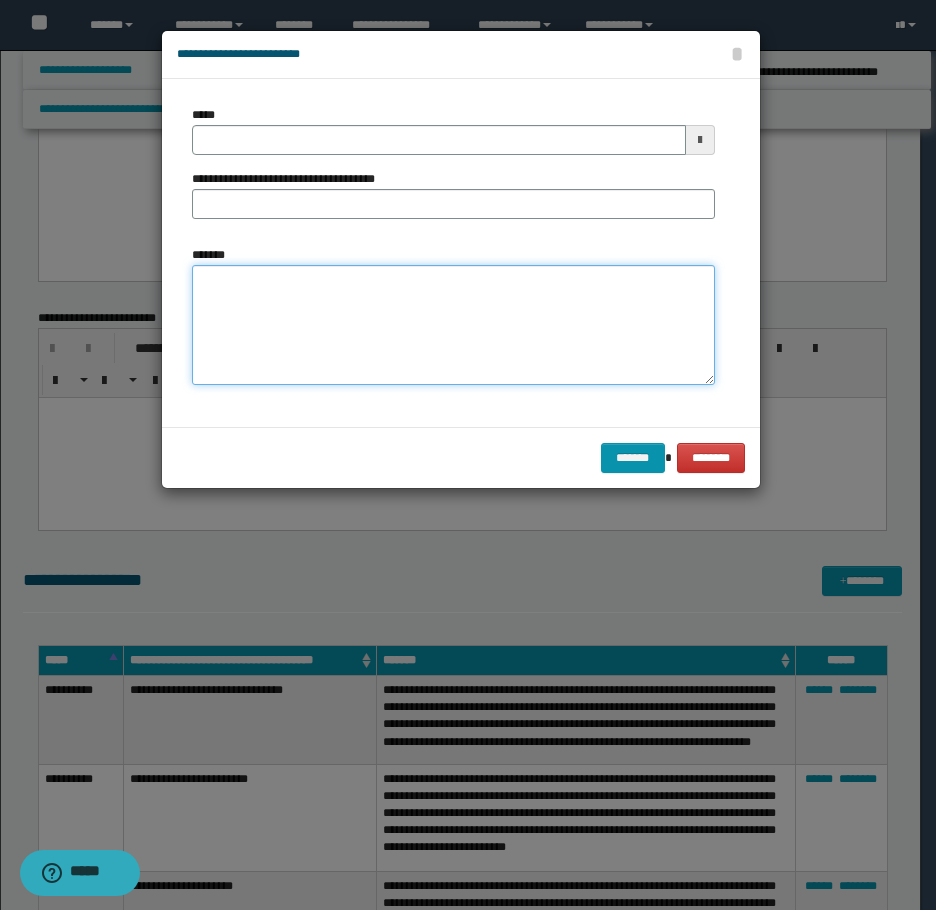 click on "*******" at bounding box center (453, 325) 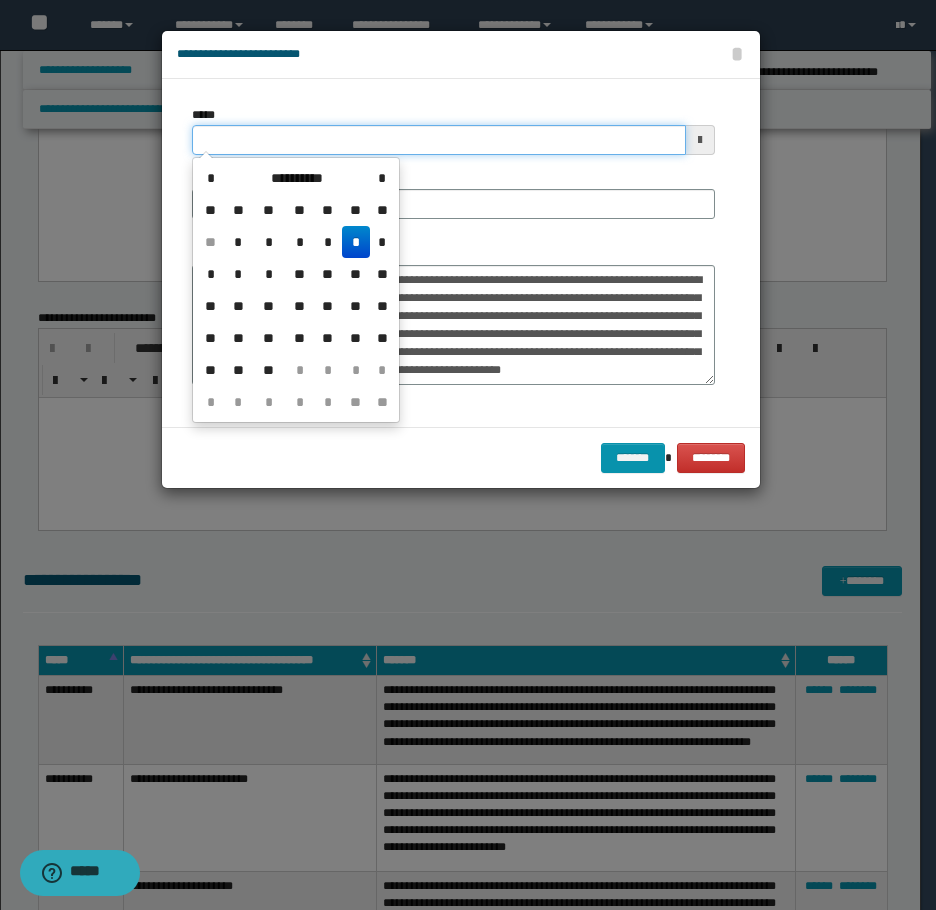 click on "*****" at bounding box center [439, 140] 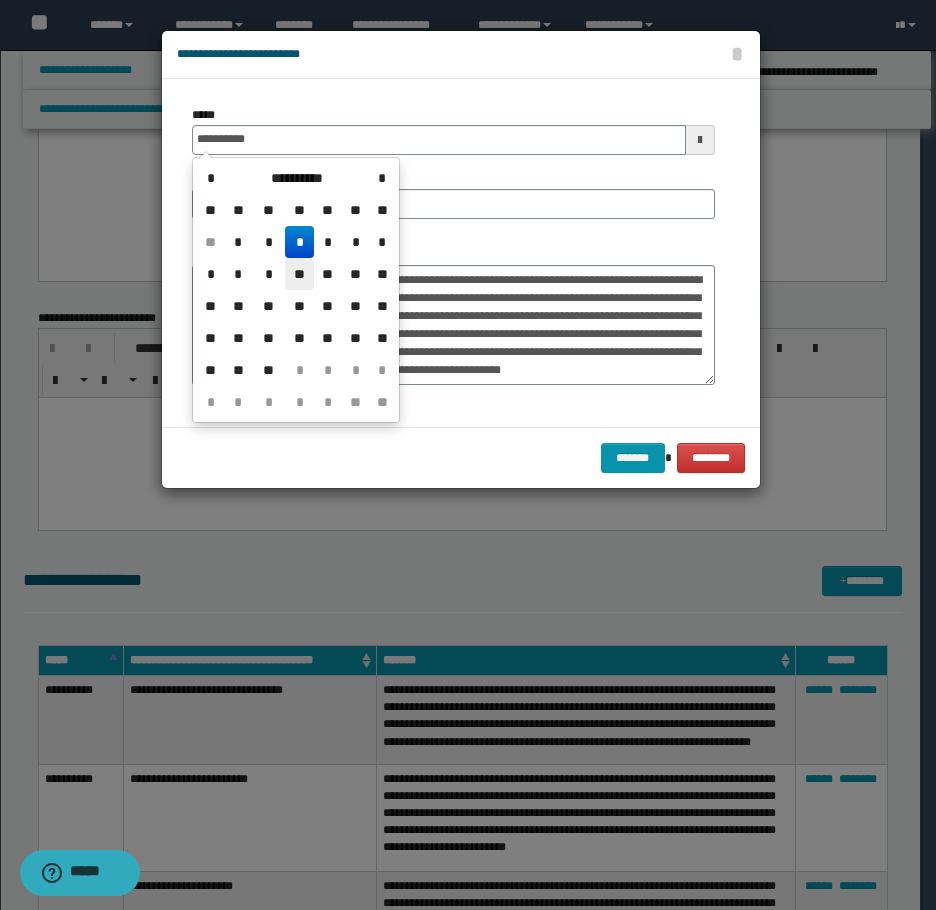 click on "**" at bounding box center [299, 274] 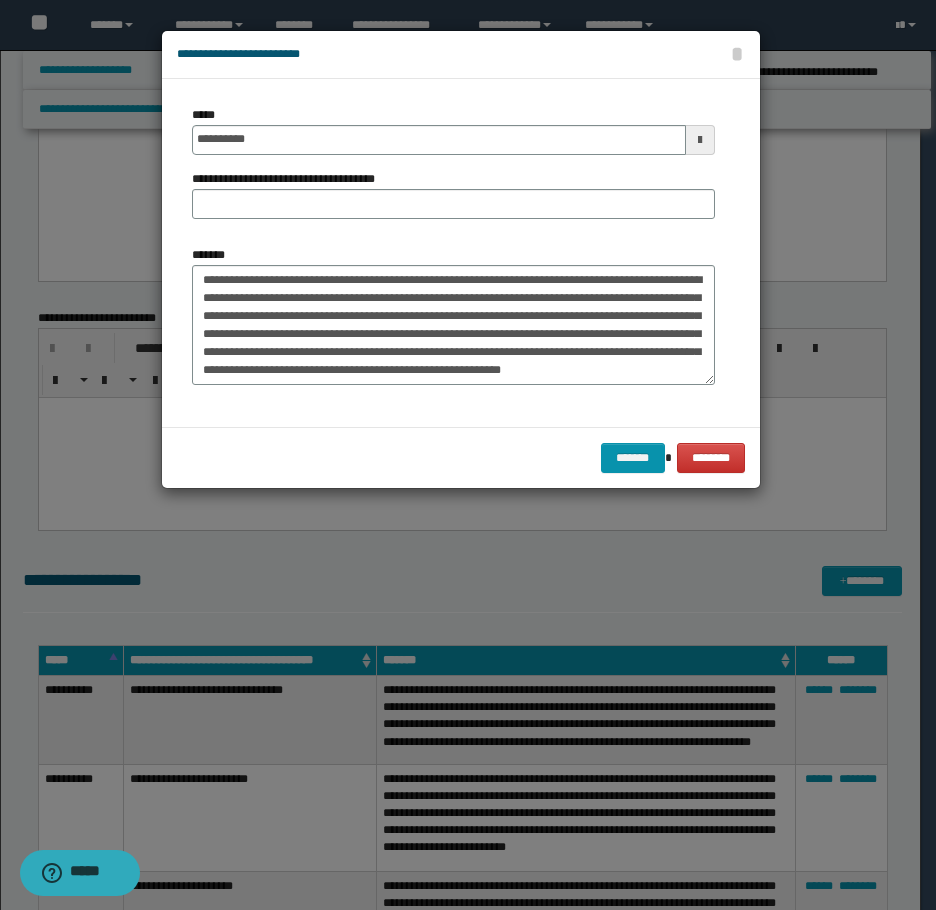 click on "**********" at bounding box center [453, 315] 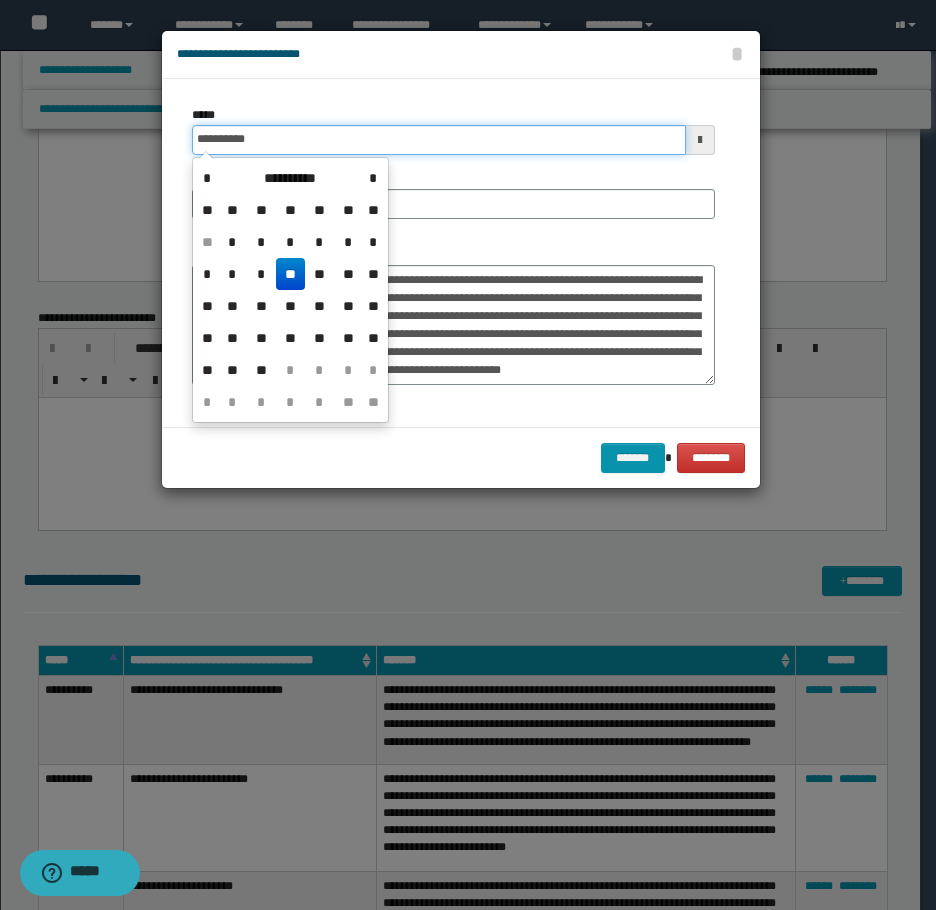 click on "**********" at bounding box center (439, 140) 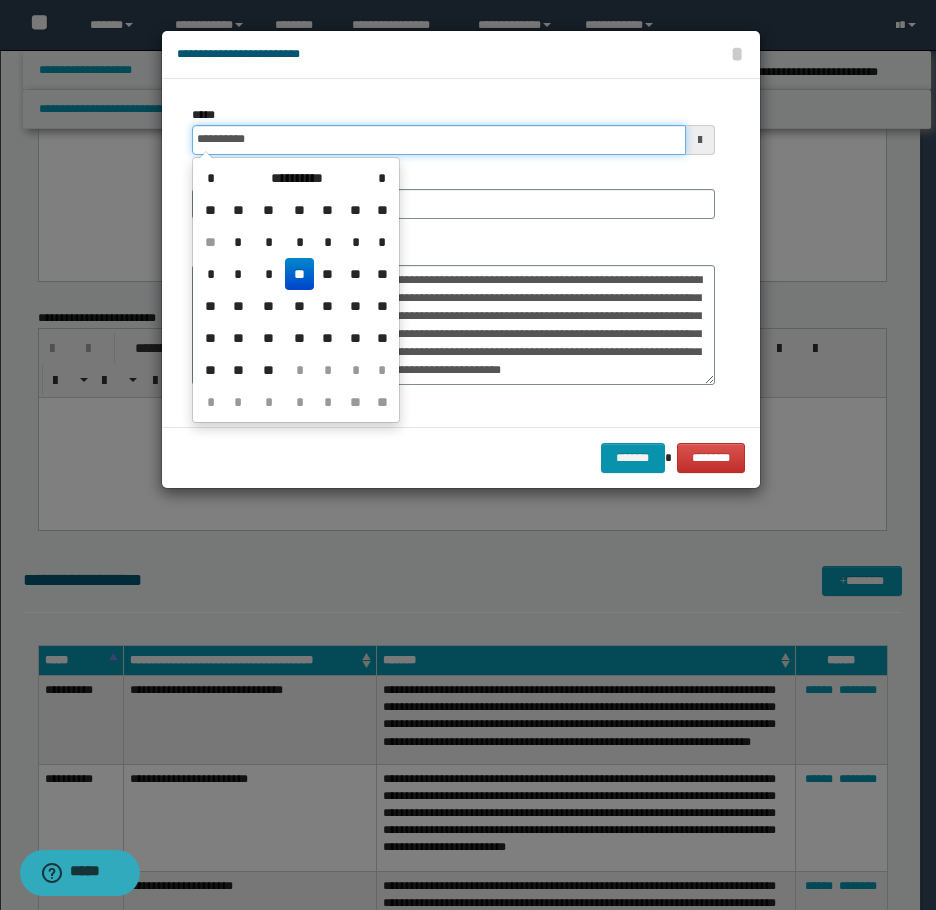 click on "**********" at bounding box center [439, 140] 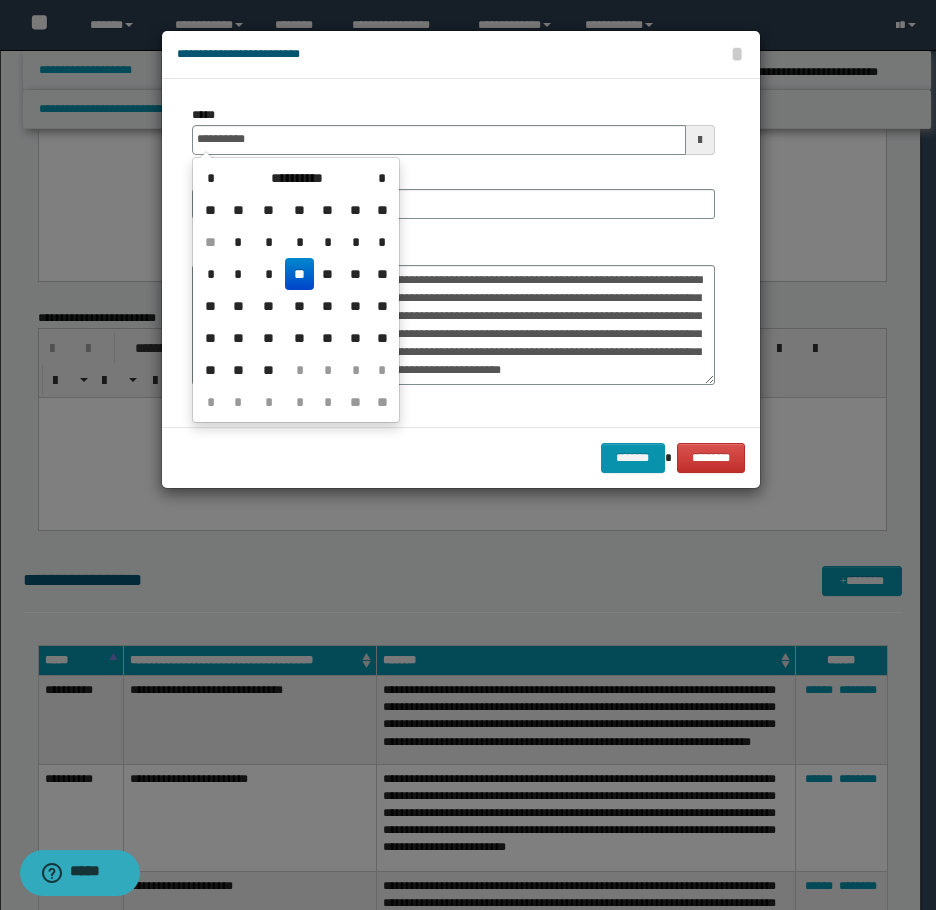 click on "**********" at bounding box center (453, 253) 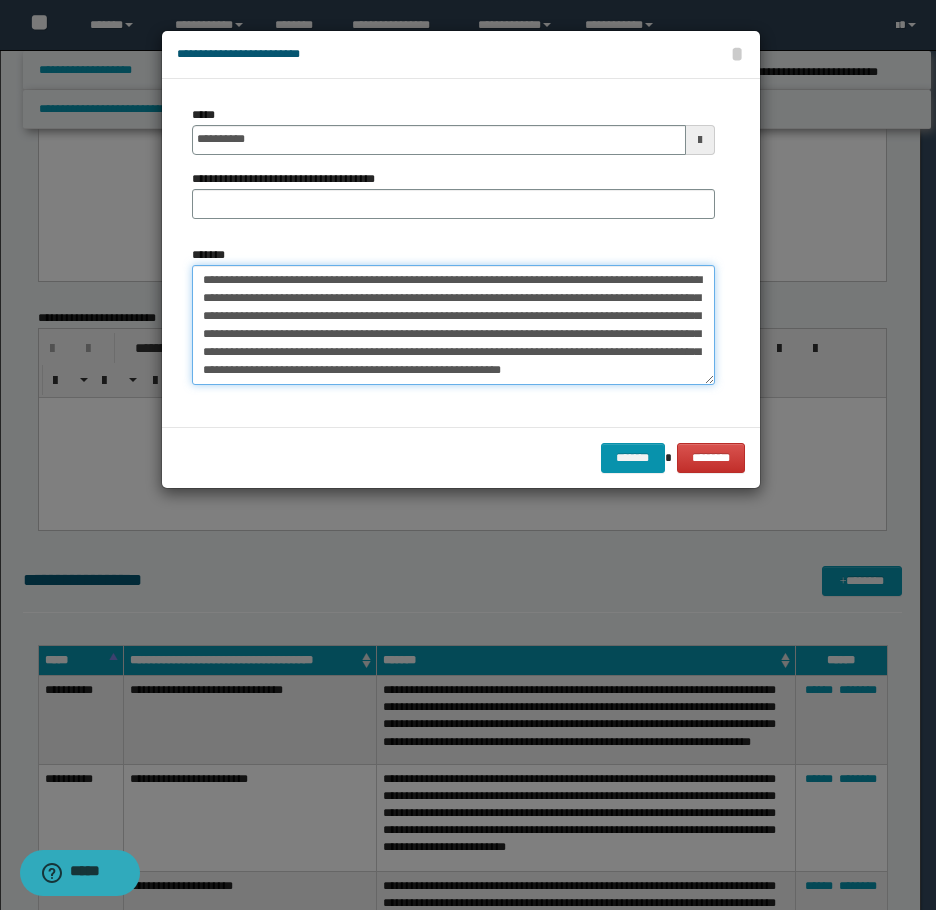drag, startPoint x: 266, startPoint y: 276, endPoint x: 138, endPoint y: 272, distance: 128.06248 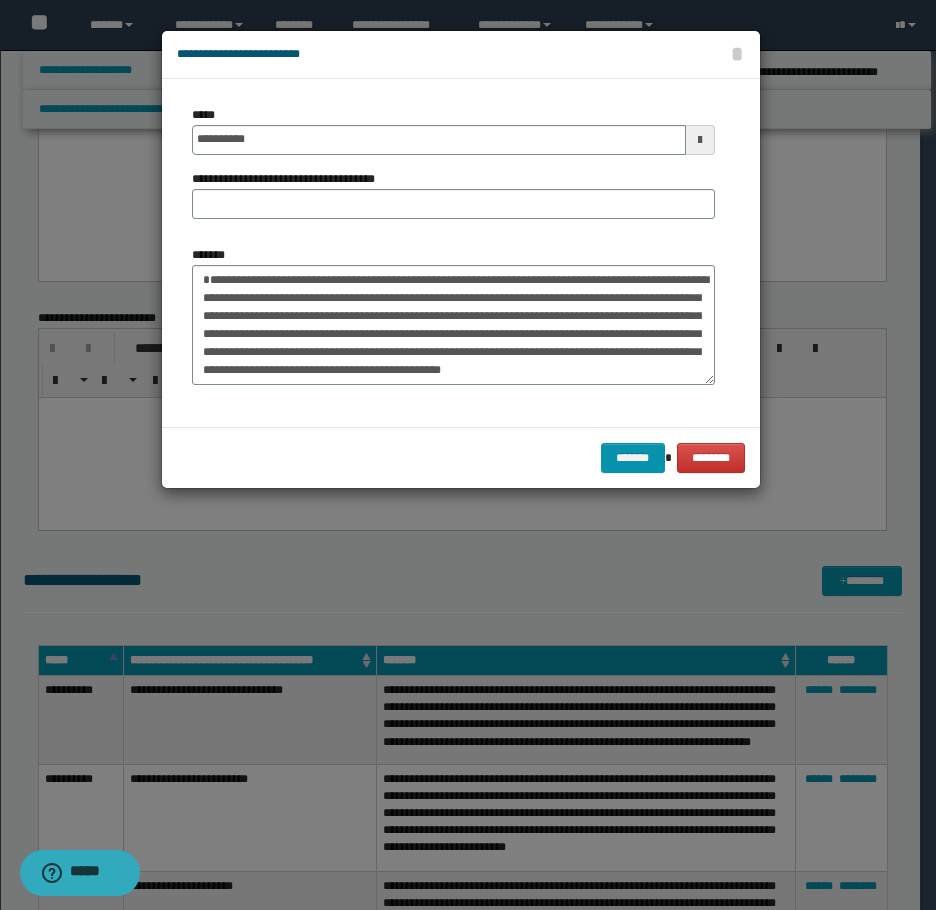click on "**********" at bounding box center (453, 130) 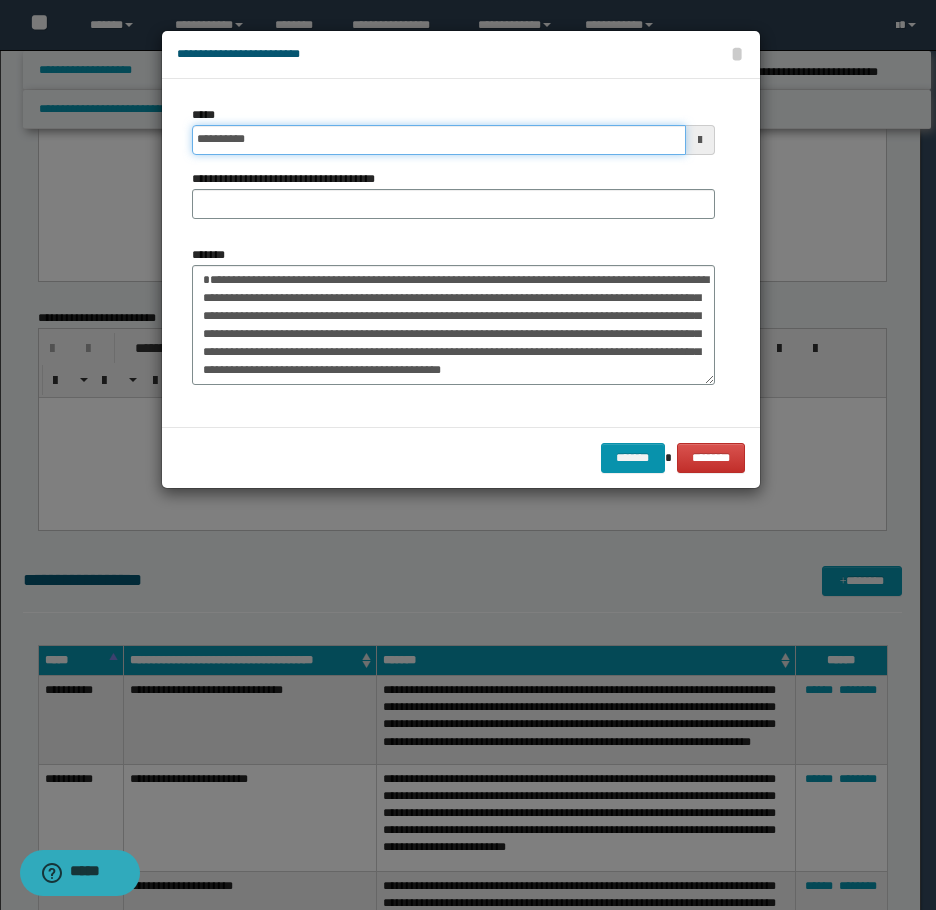 click on "**********" at bounding box center [439, 140] 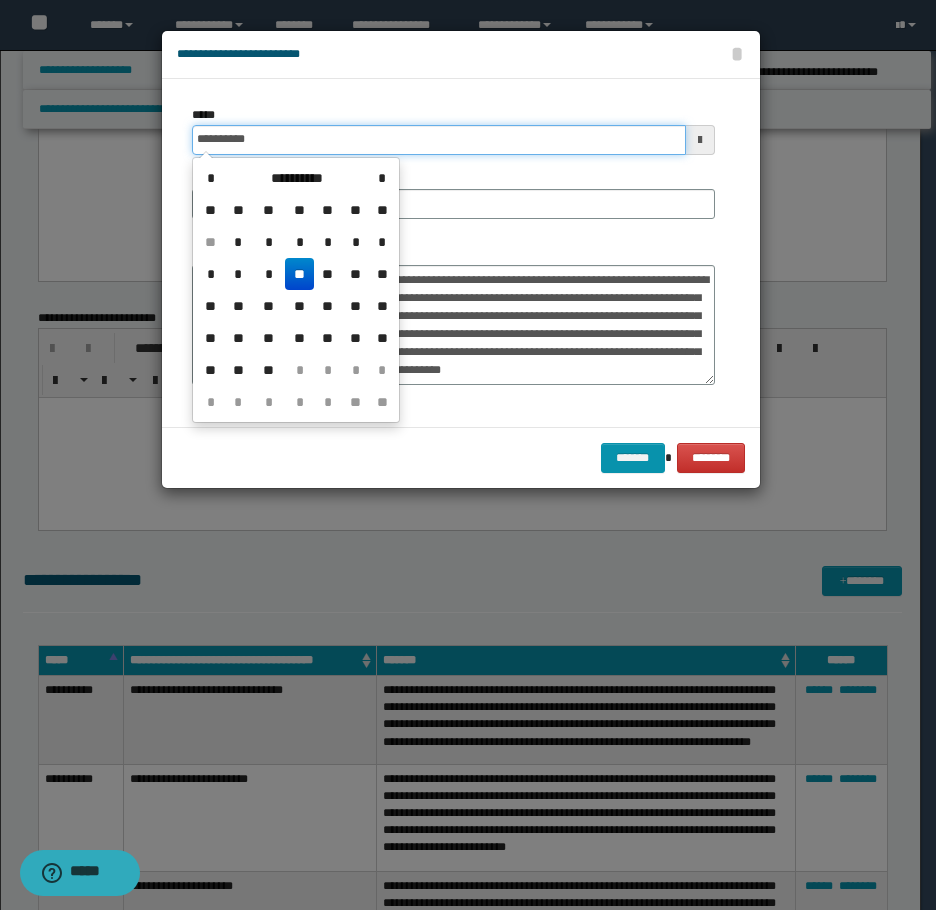 click on "**********" at bounding box center (439, 140) 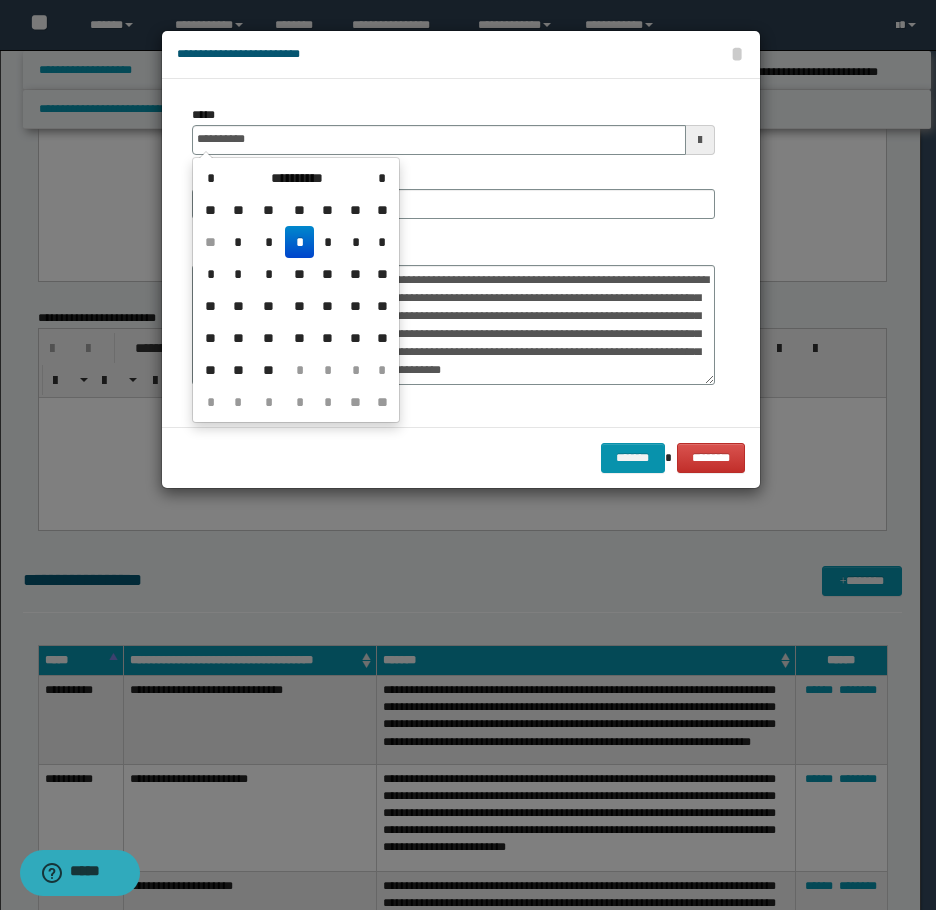click on "*" at bounding box center (299, 242) 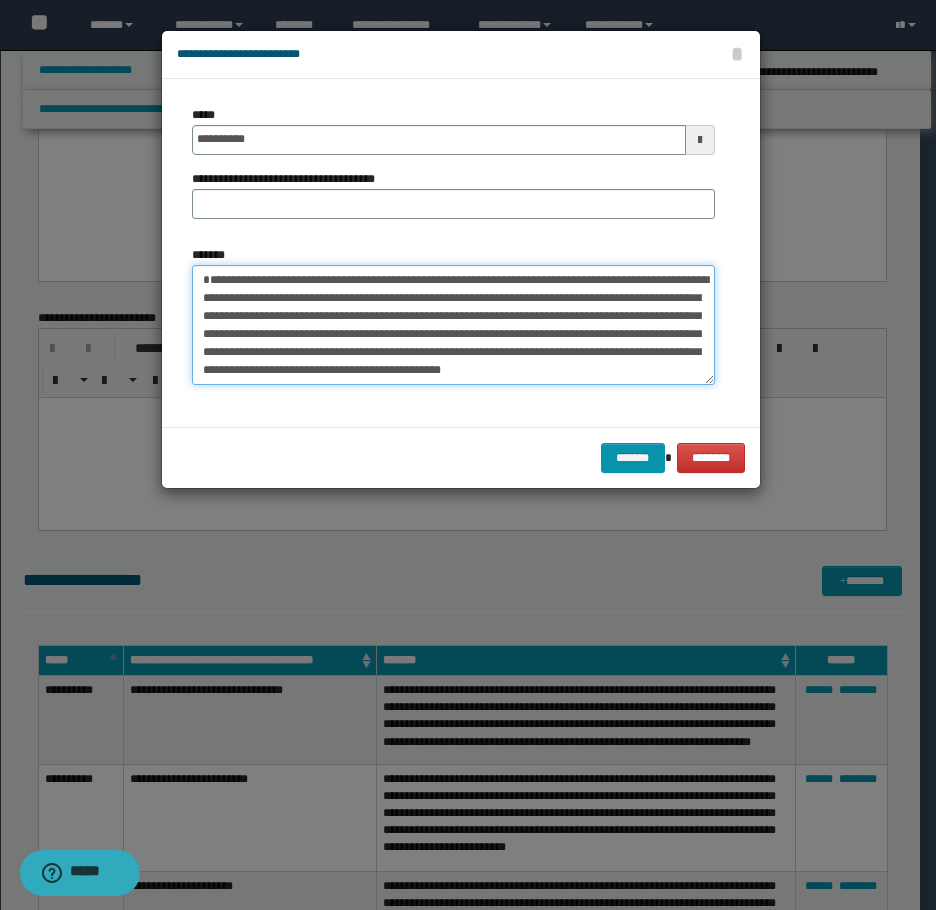 drag, startPoint x: 313, startPoint y: 283, endPoint x: 144, endPoint y: 264, distance: 170.0647 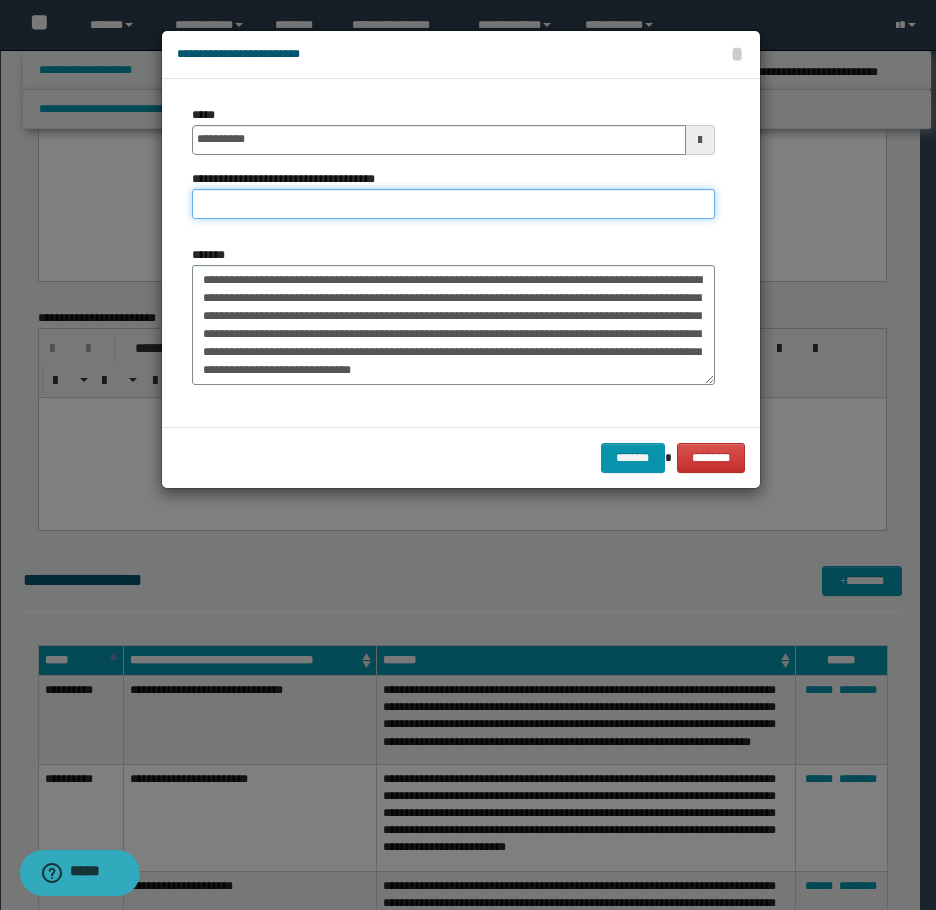 drag, startPoint x: 352, startPoint y: 197, endPoint x: 381, endPoint y: 216, distance: 34.669872 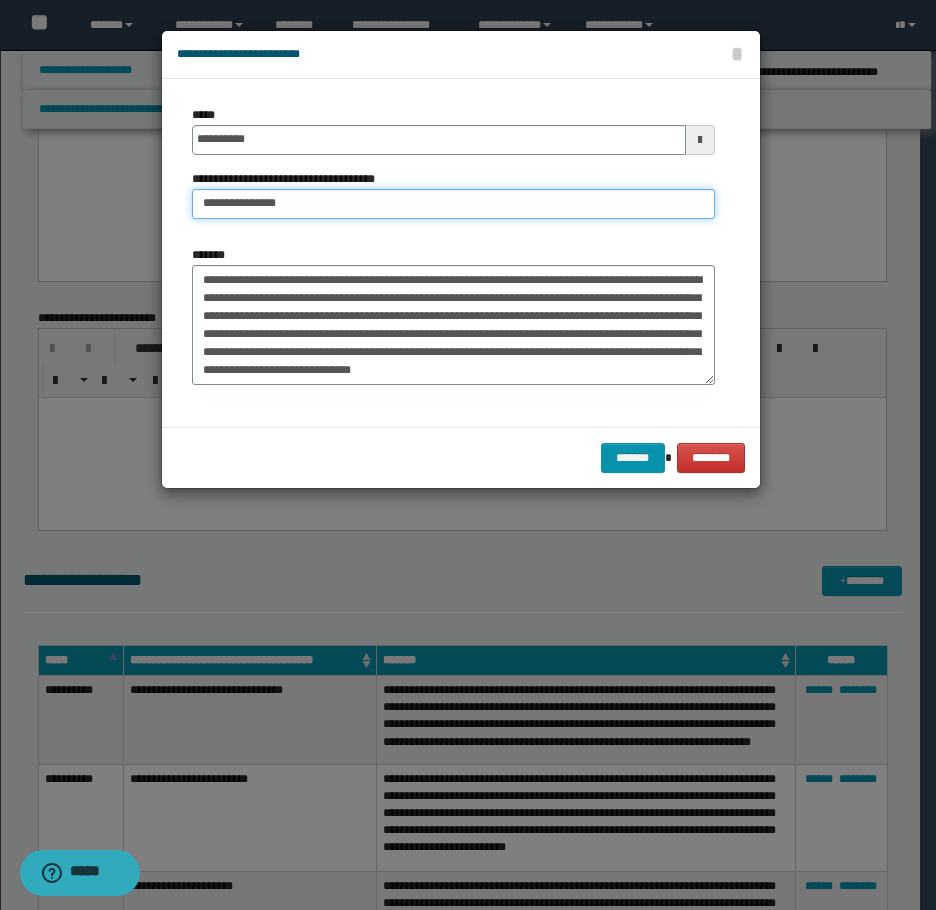 click on "*******" at bounding box center (633, 458) 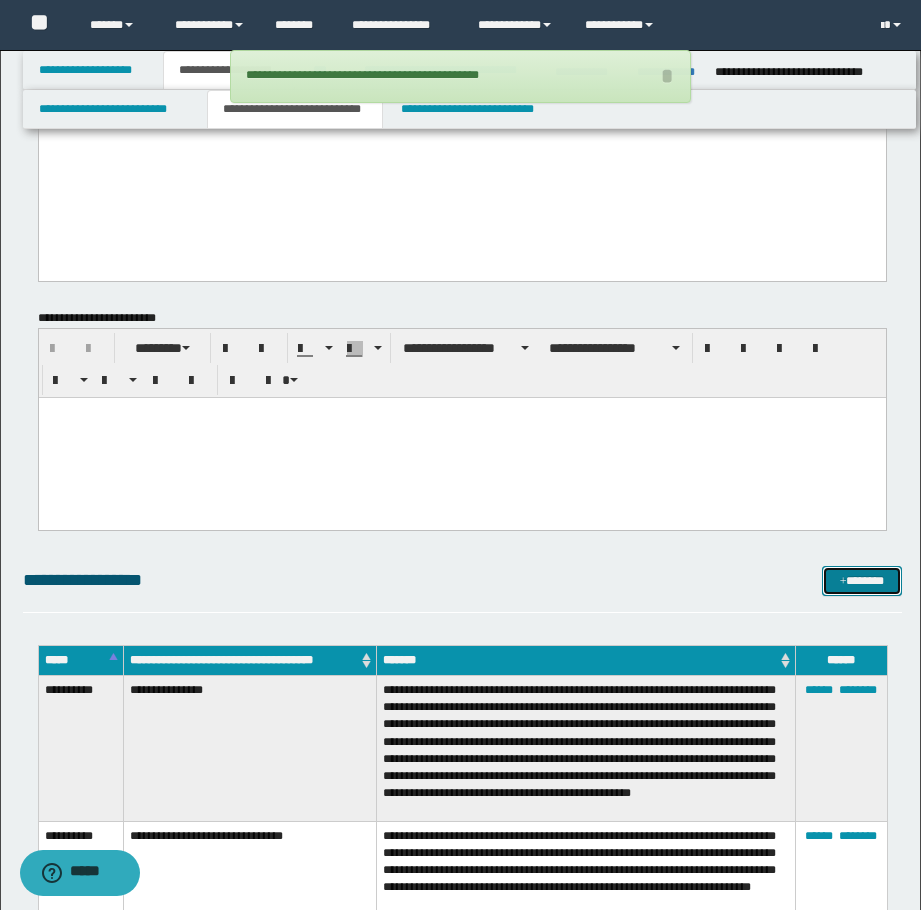 click on "*******" at bounding box center (862, 581) 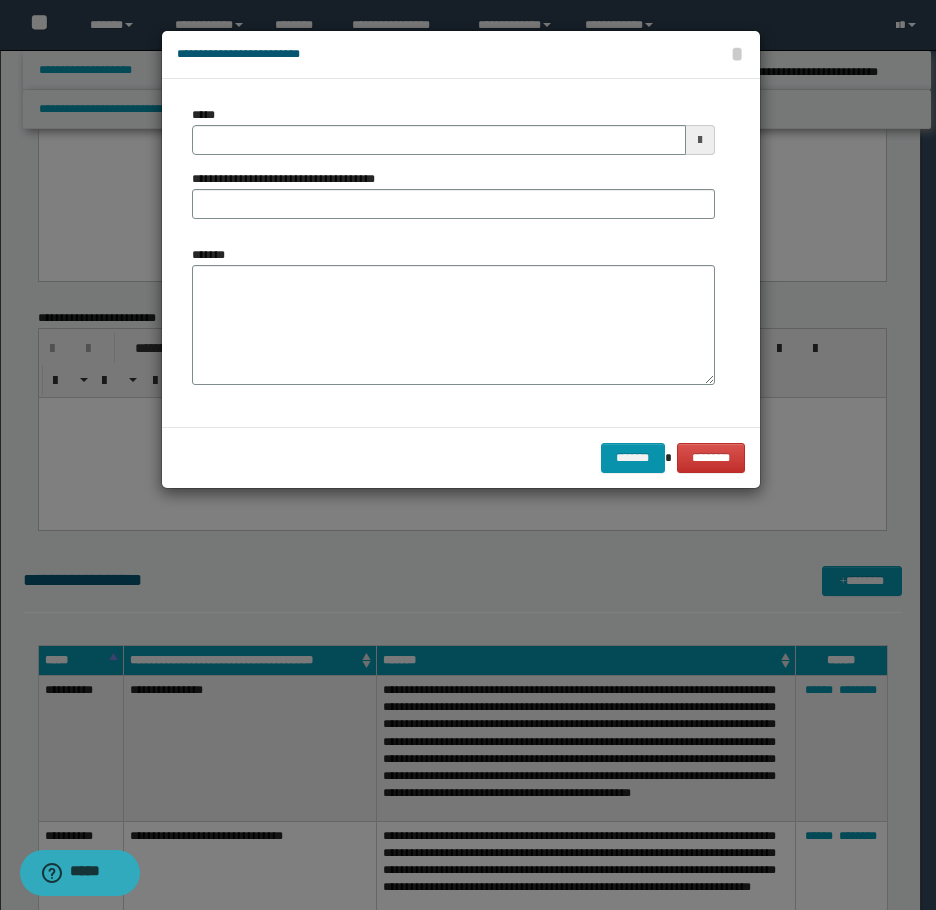 click on "*******
********" at bounding box center [461, 457] 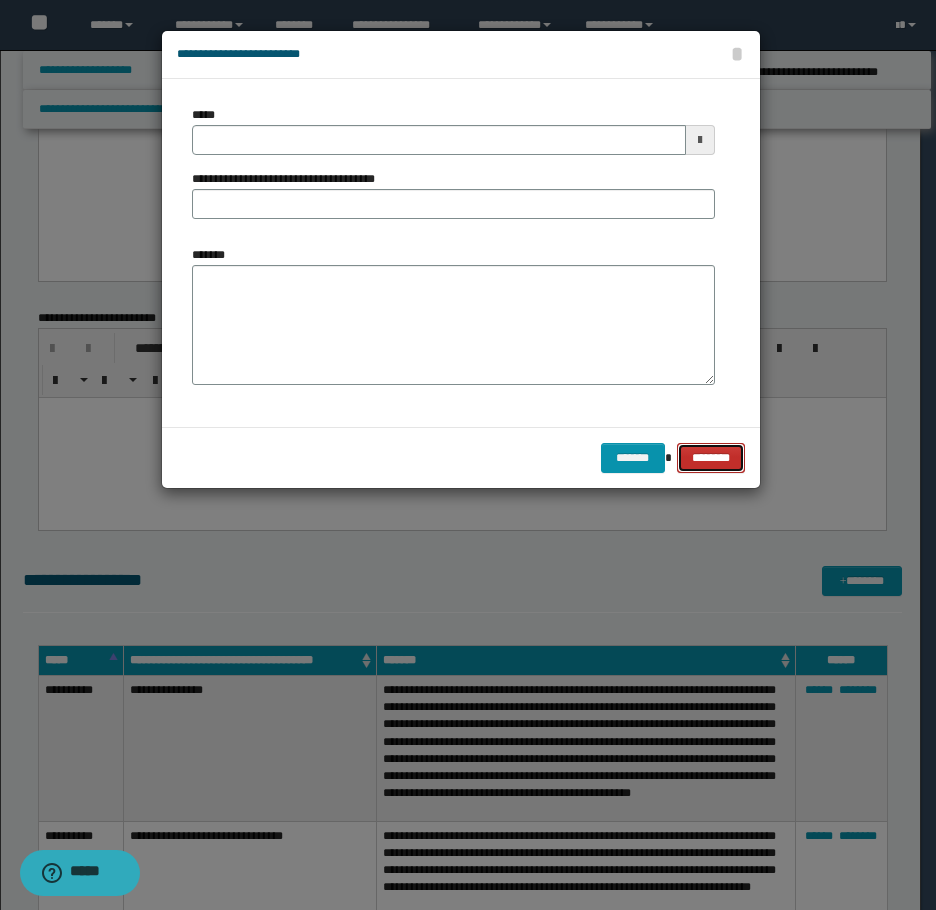 click on "********" at bounding box center (710, 458) 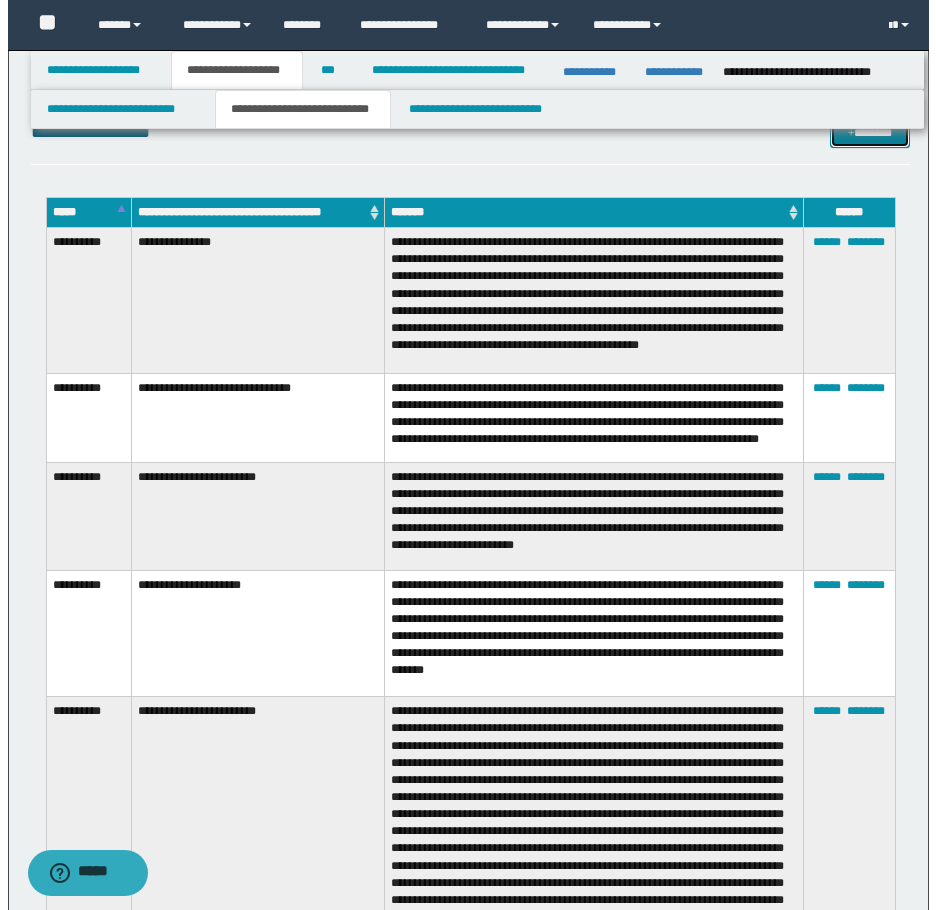 scroll, scrollTop: 3000, scrollLeft: 0, axis: vertical 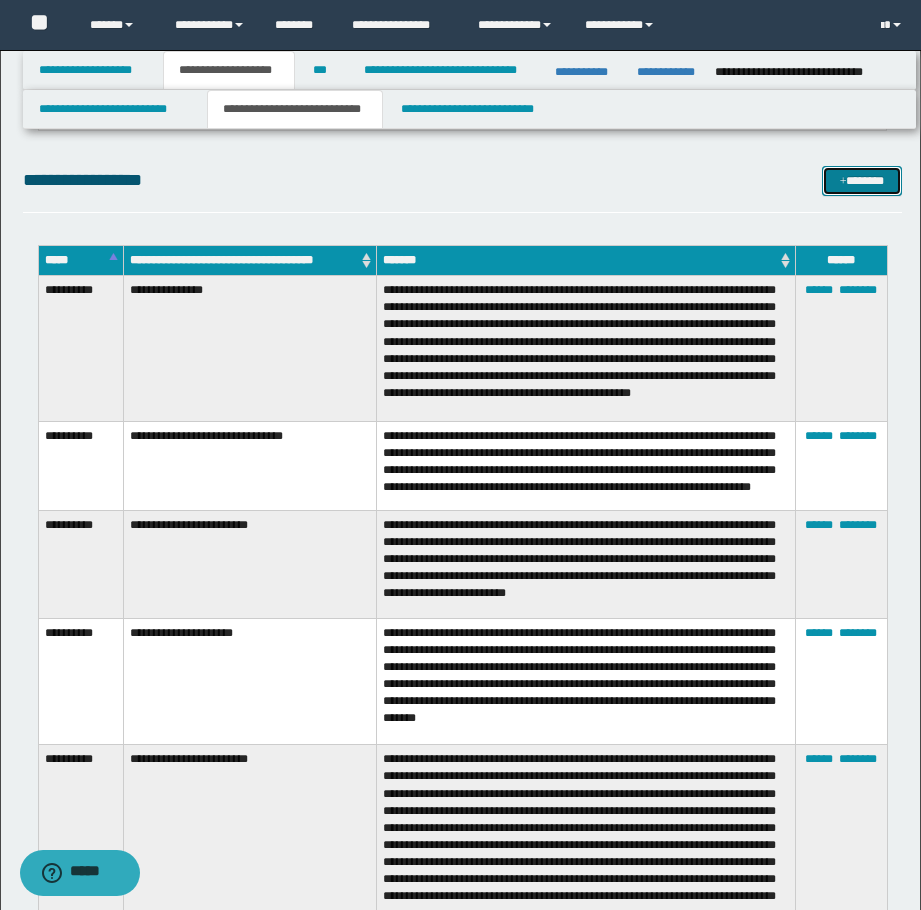 click on "*******" at bounding box center (862, 181) 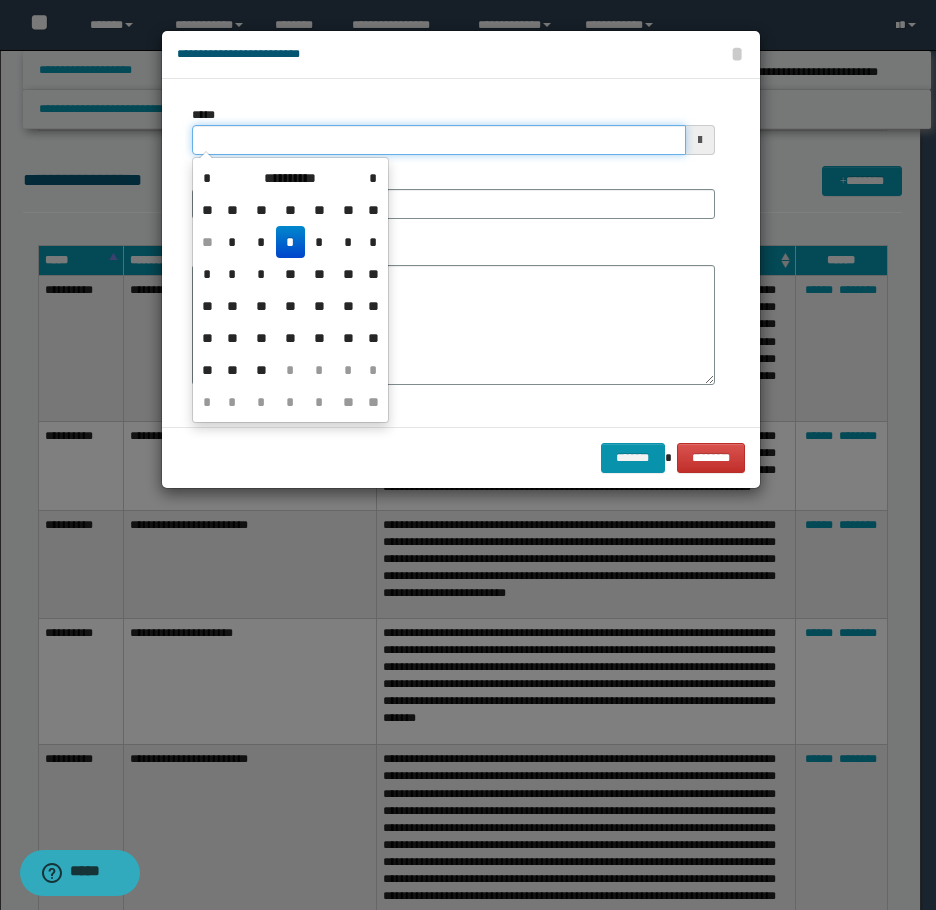 click on "*****" at bounding box center [439, 140] 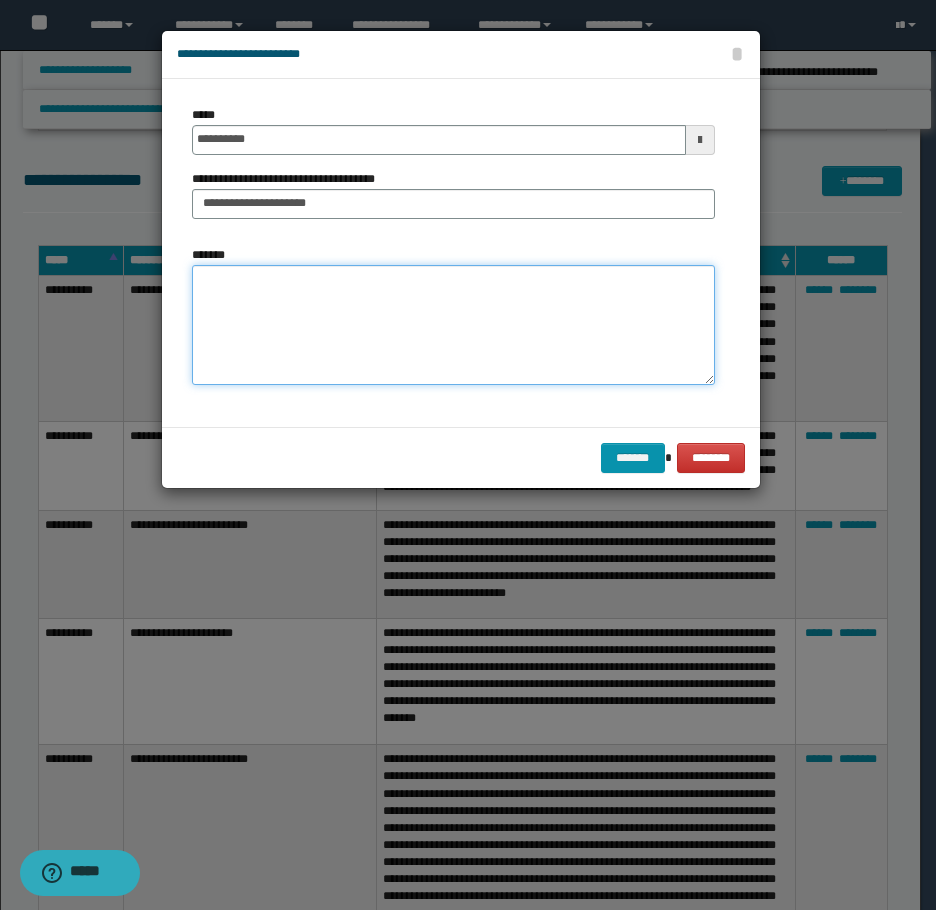click on "*******" at bounding box center (453, 325) 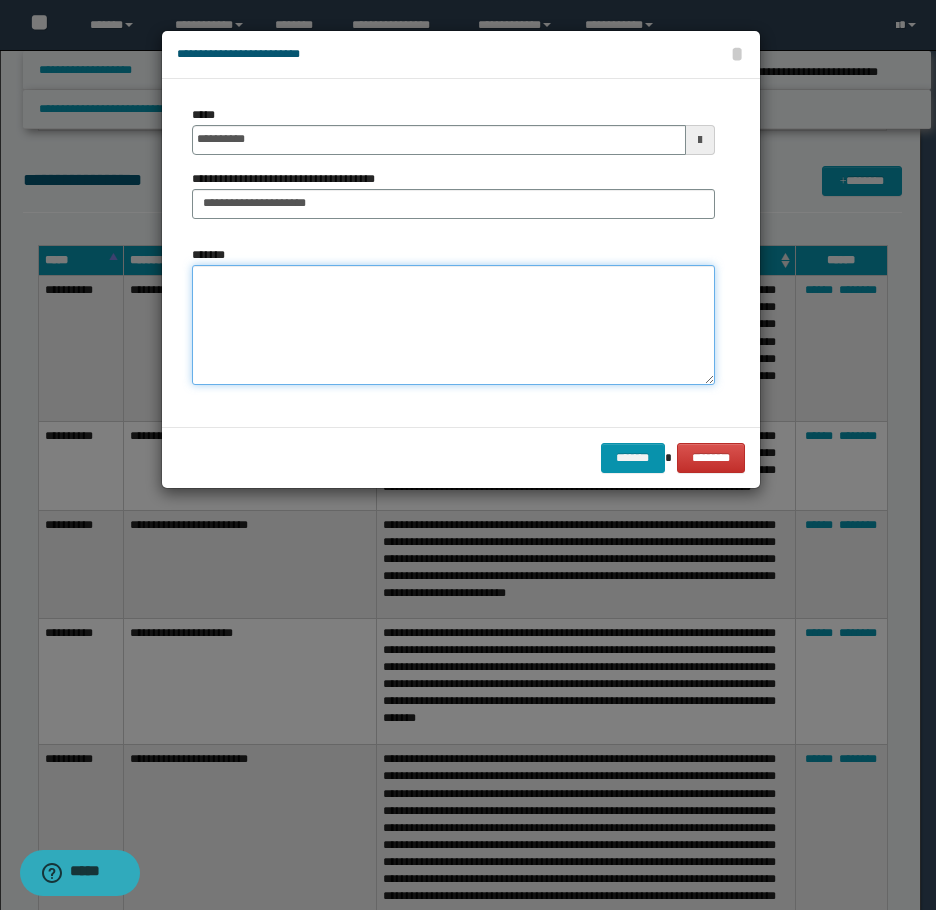 paste on "**********" 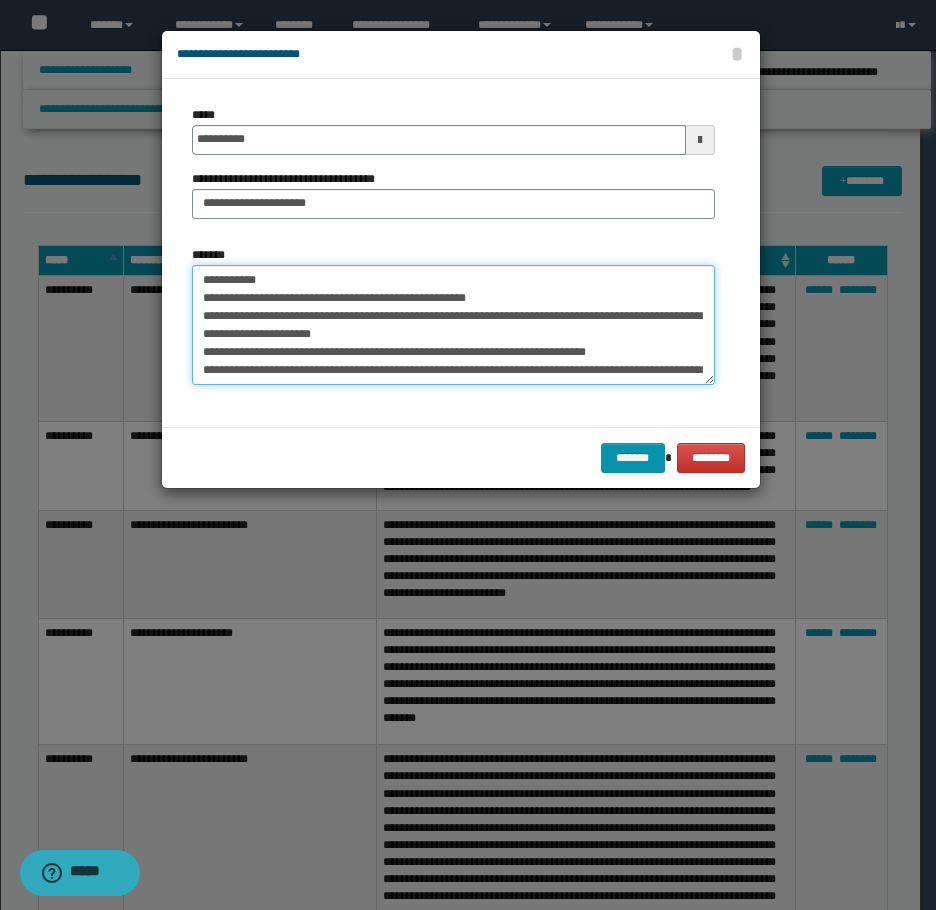 scroll, scrollTop: 66, scrollLeft: 0, axis: vertical 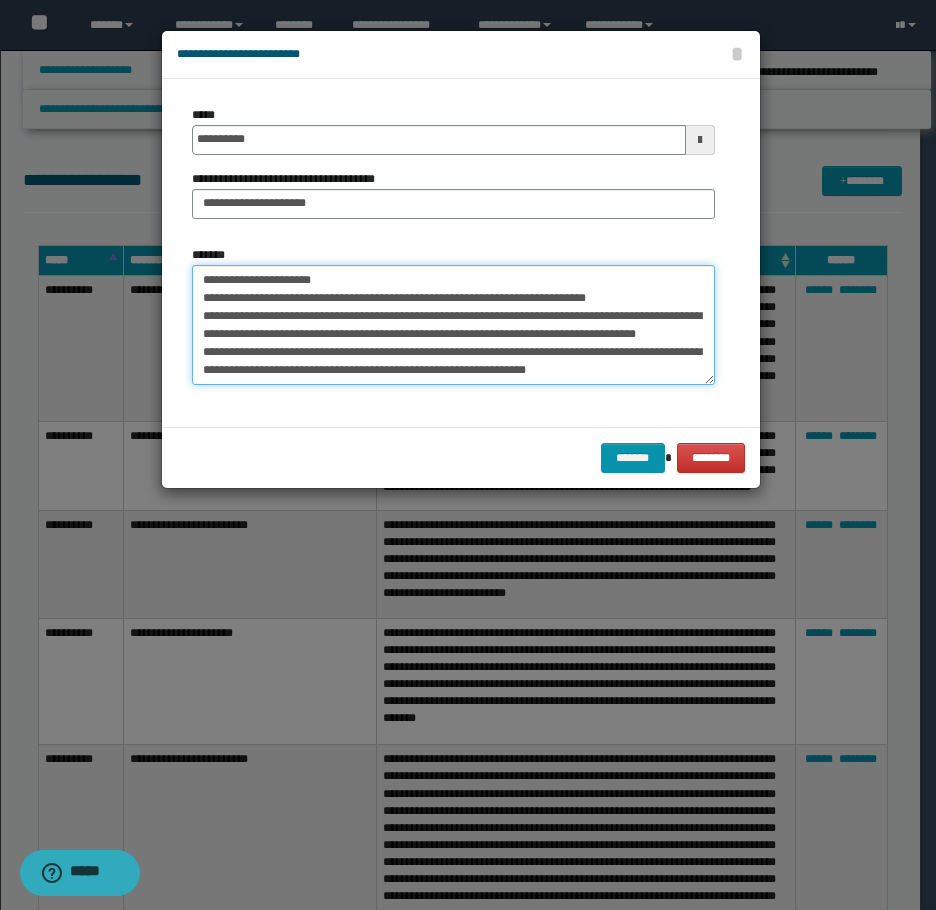 click on "**********" at bounding box center [453, 325] 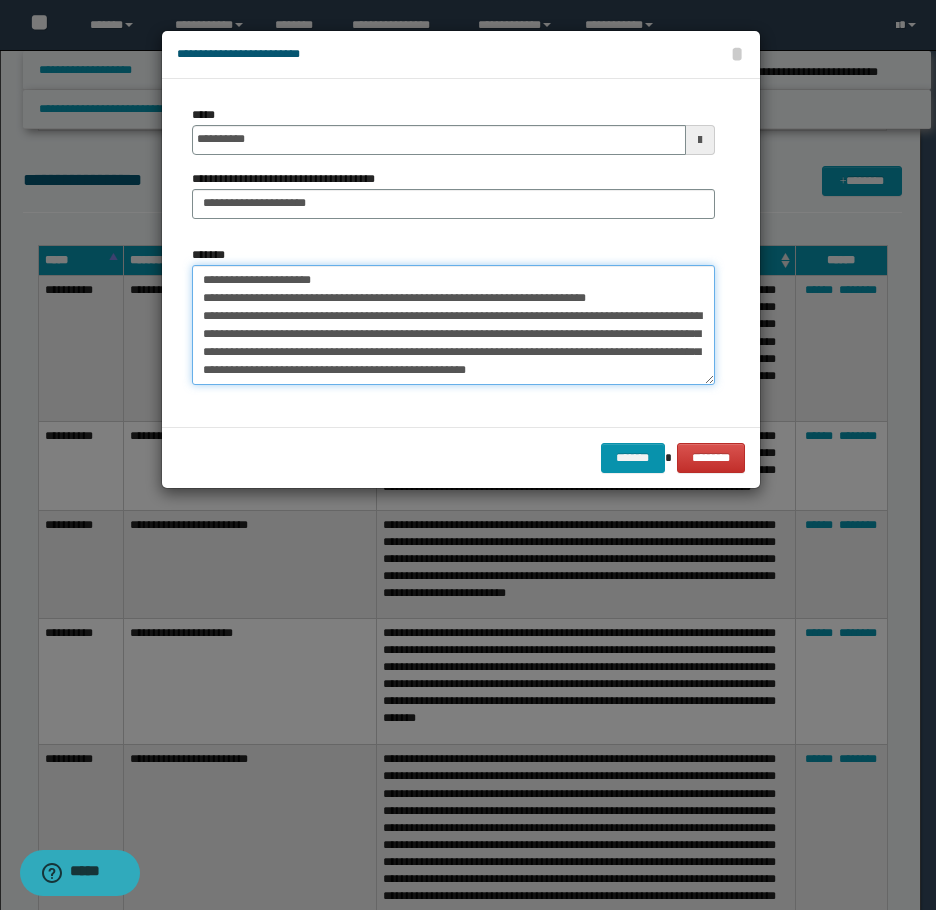 scroll, scrollTop: 54, scrollLeft: 0, axis: vertical 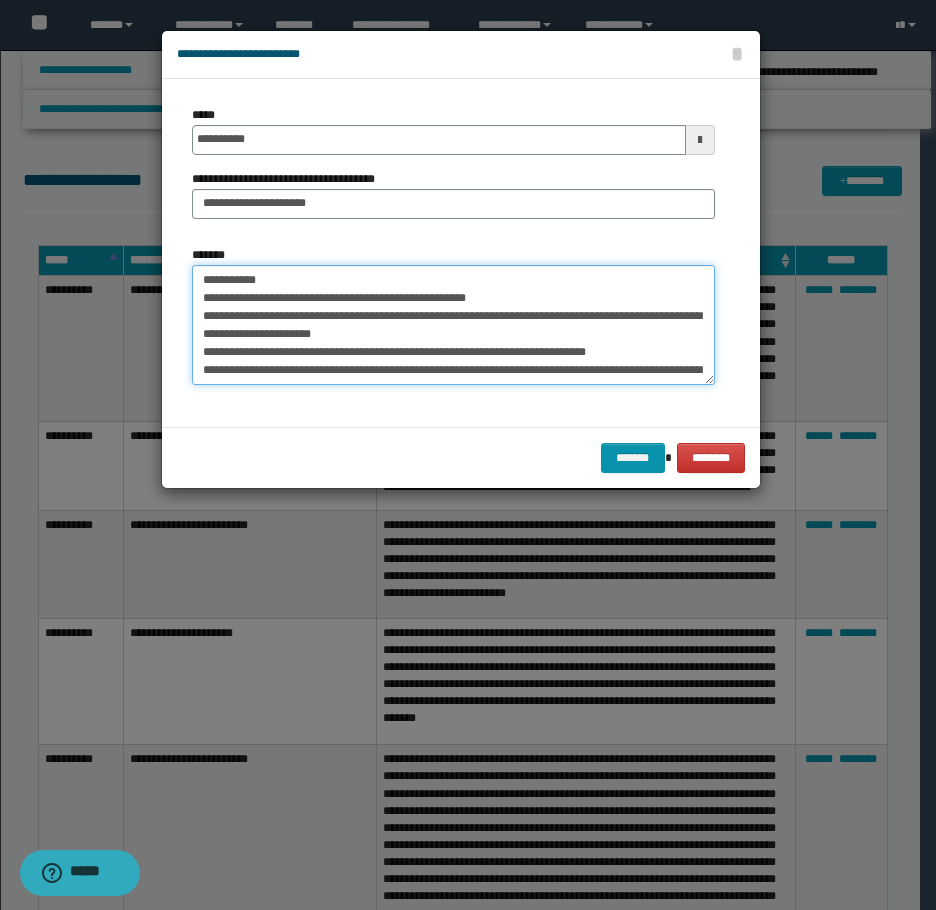 click on "**********" at bounding box center (453, 325) 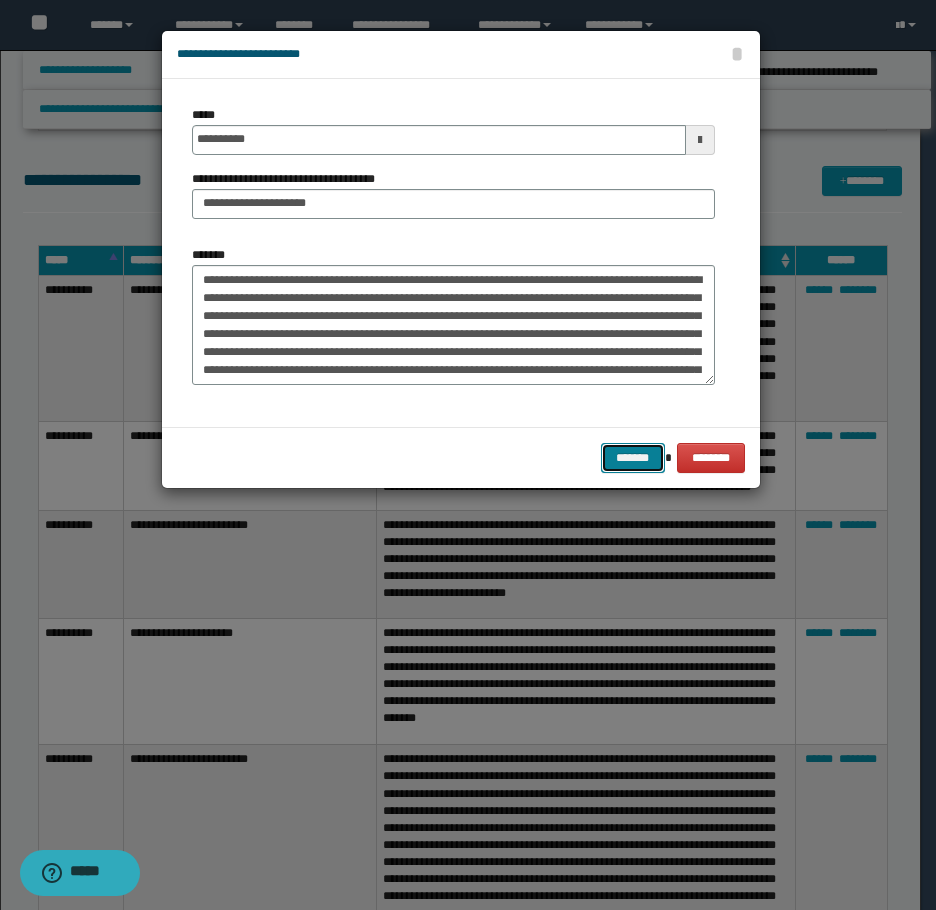 click on "*******" at bounding box center (633, 458) 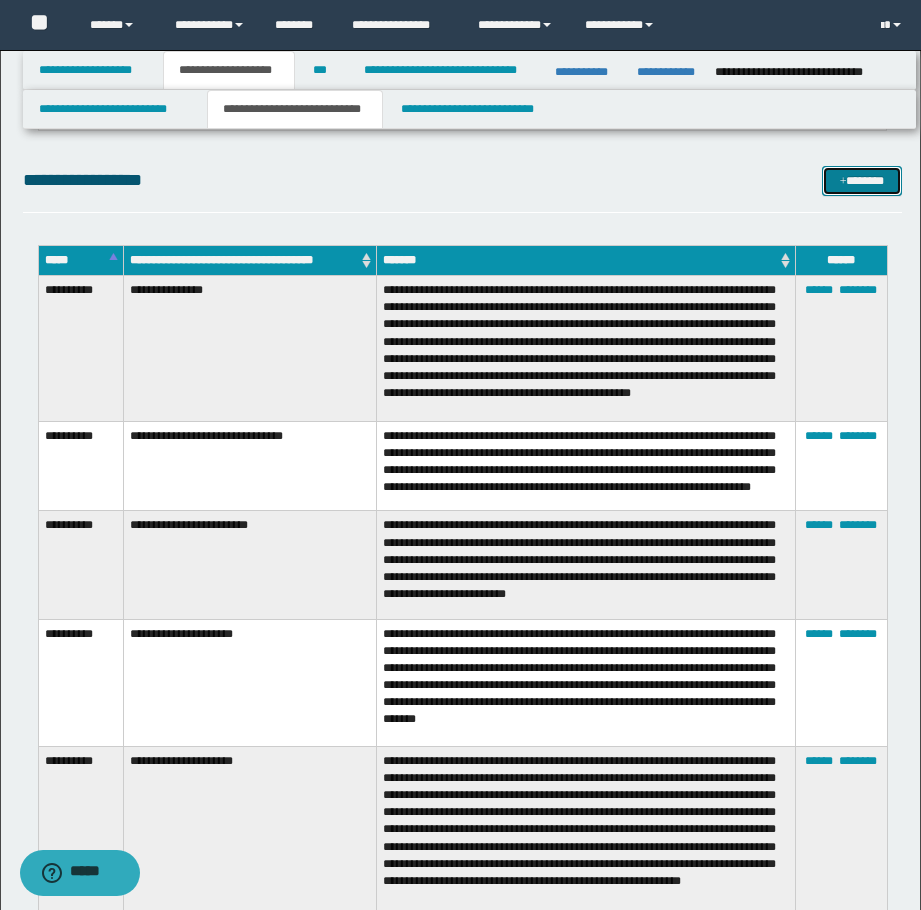 click on "*******" at bounding box center (862, 181) 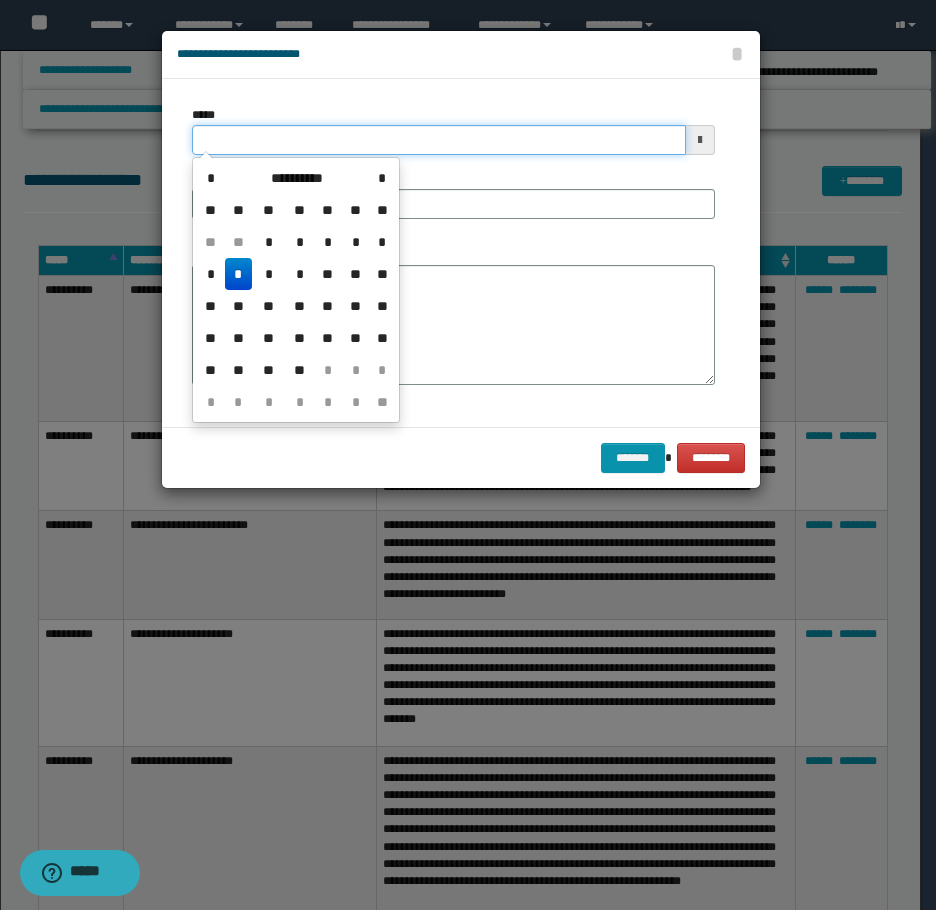 click on "*****" at bounding box center (439, 140) 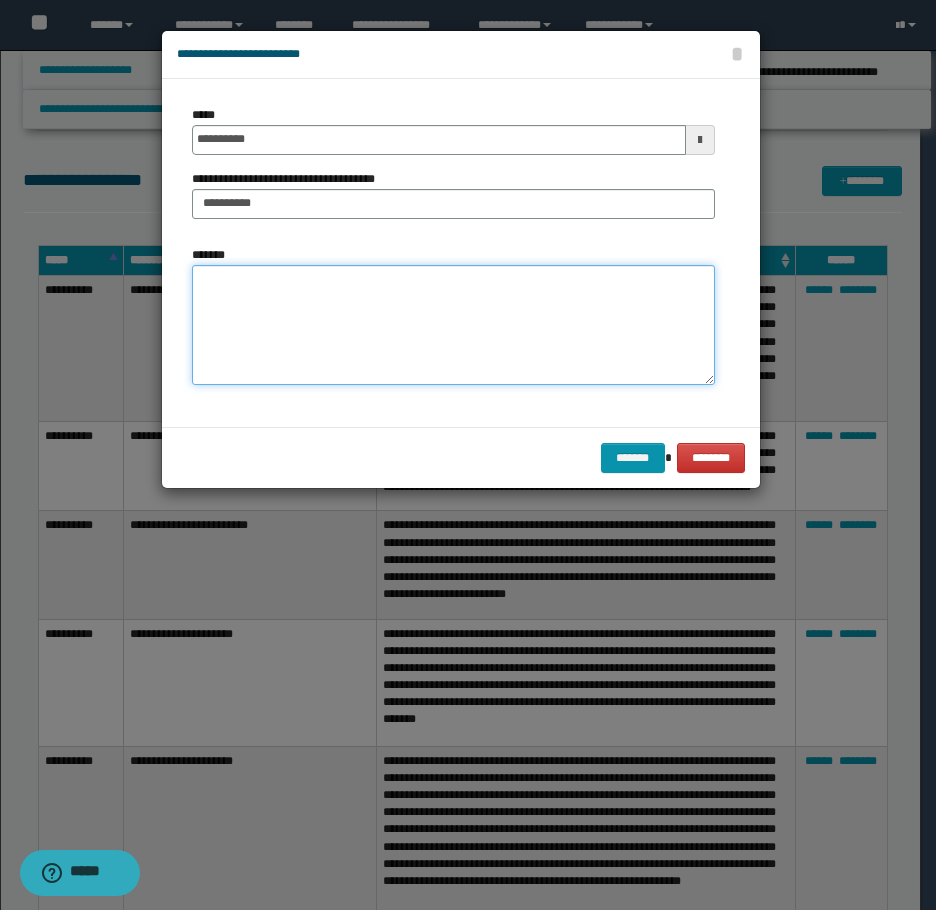 click on "*******" at bounding box center [453, 325] 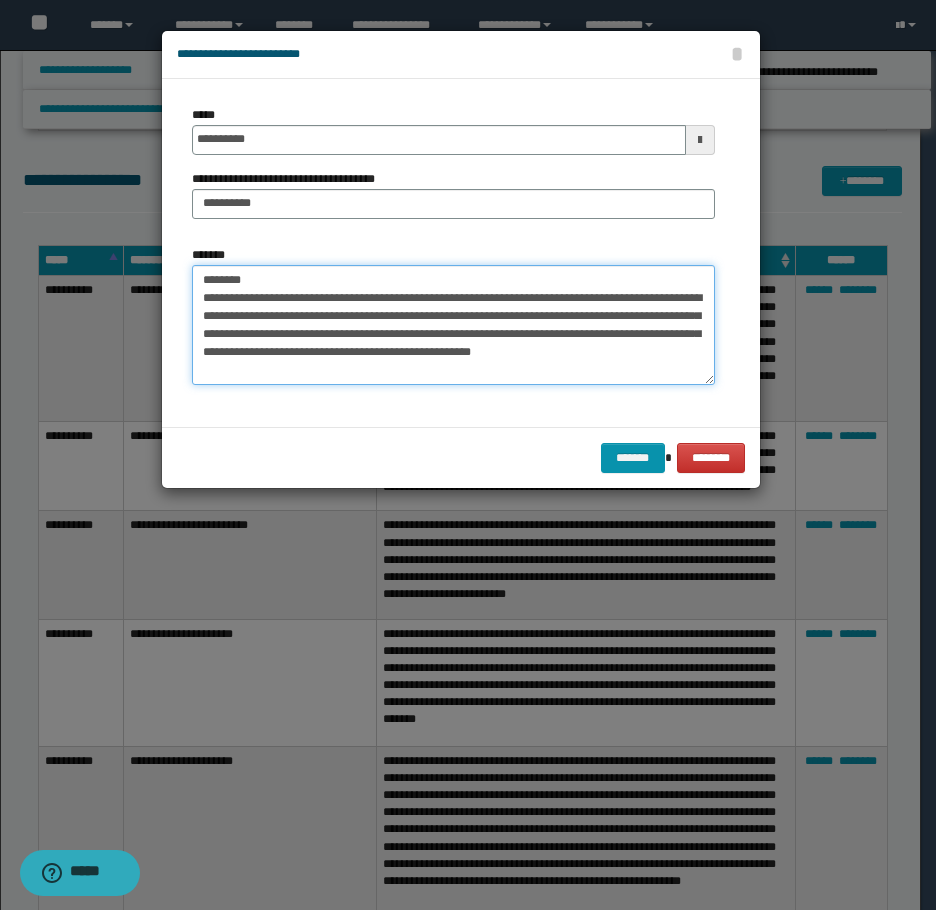 click on "**********" at bounding box center (453, 325) 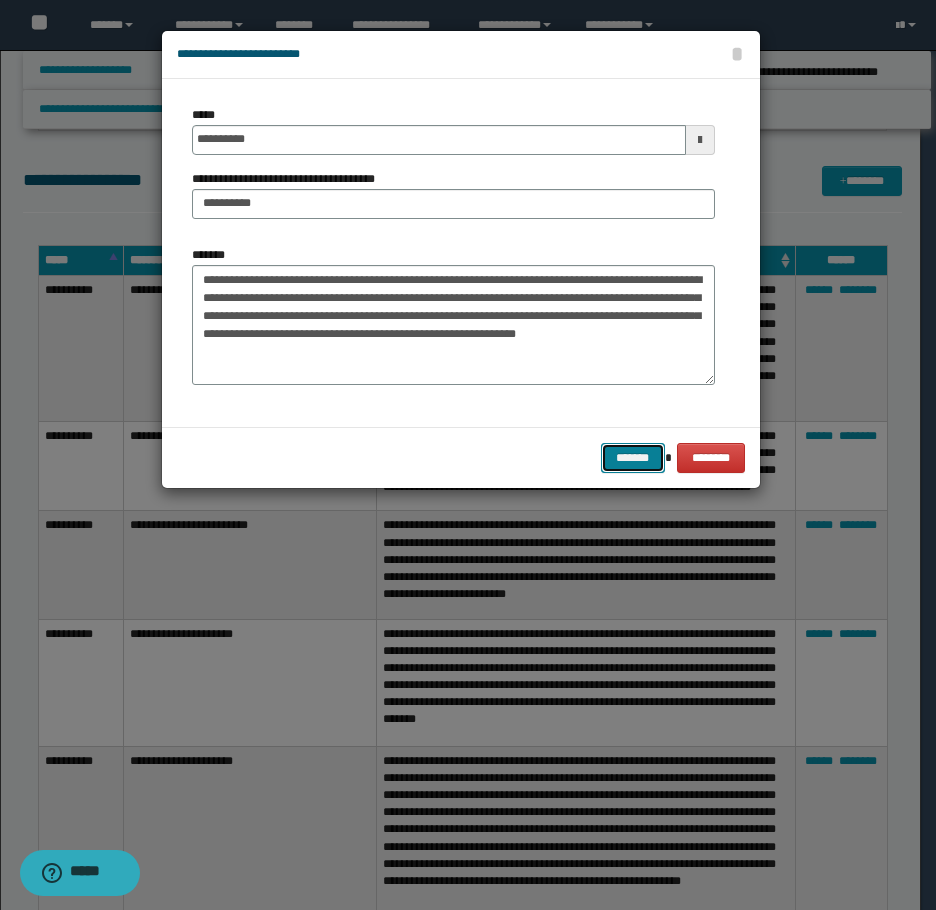 click on "*******" at bounding box center [633, 458] 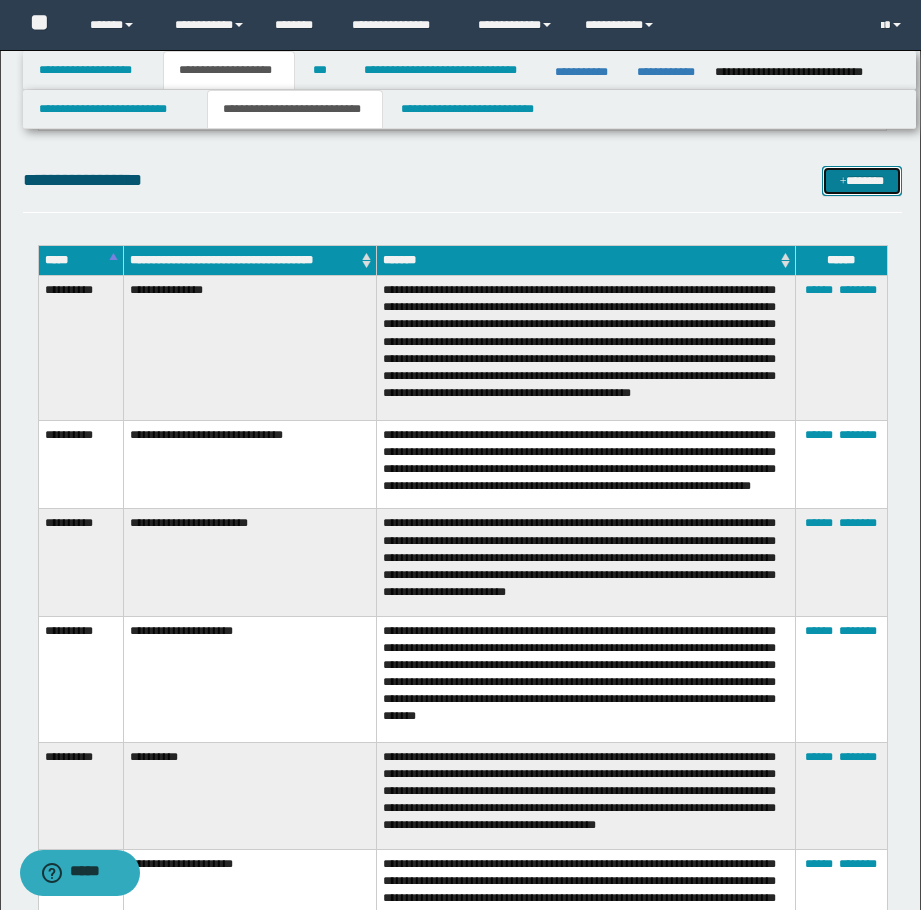 click on "*******" at bounding box center (862, 181) 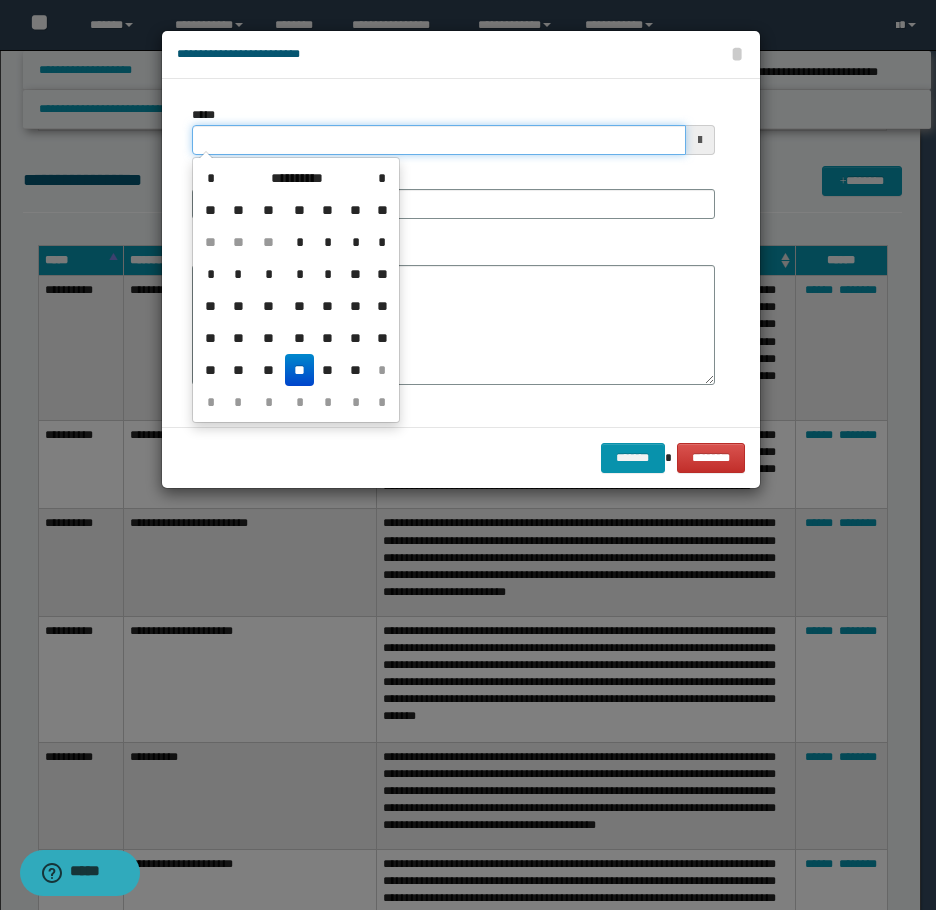 click on "*****" at bounding box center (439, 140) 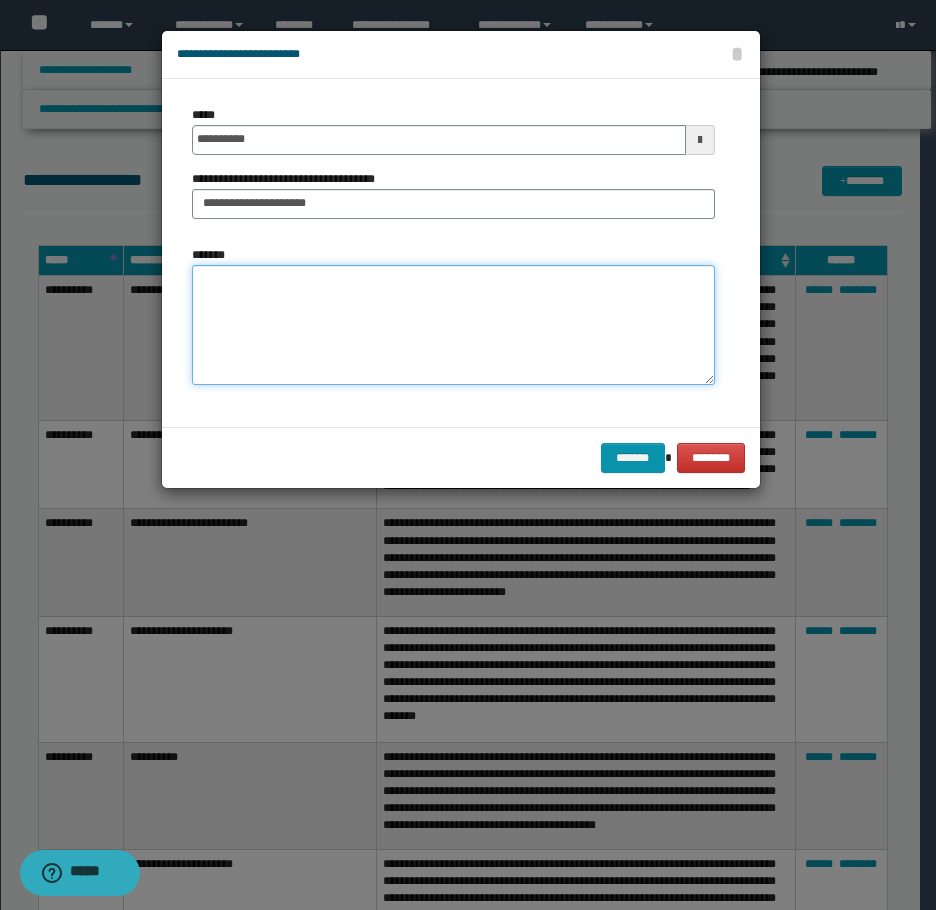 click on "*******" at bounding box center (453, 325) 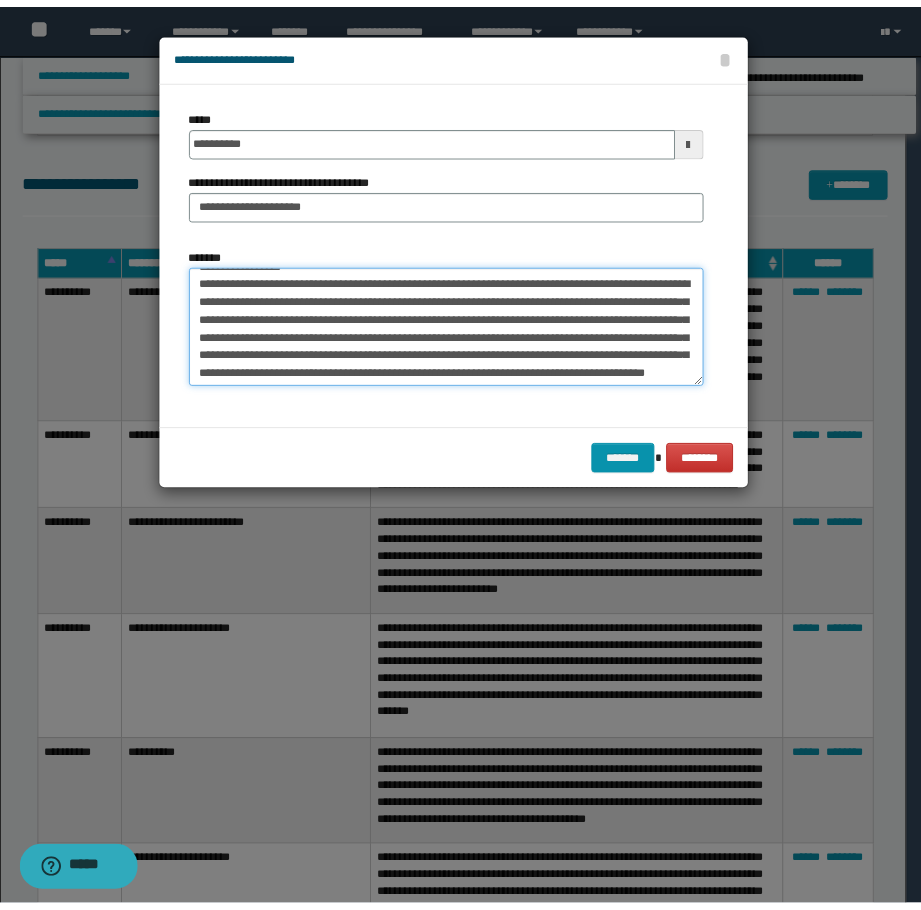 scroll, scrollTop: 0, scrollLeft: 0, axis: both 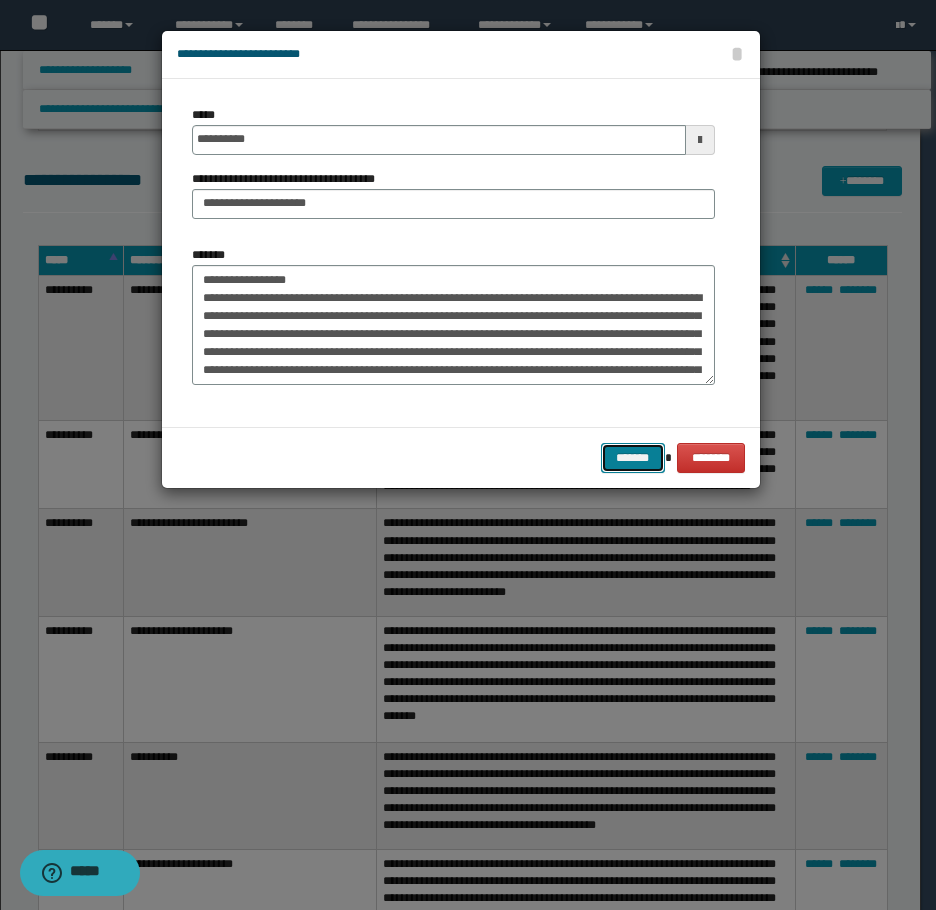 click on "*******" at bounding box center [633, 458] 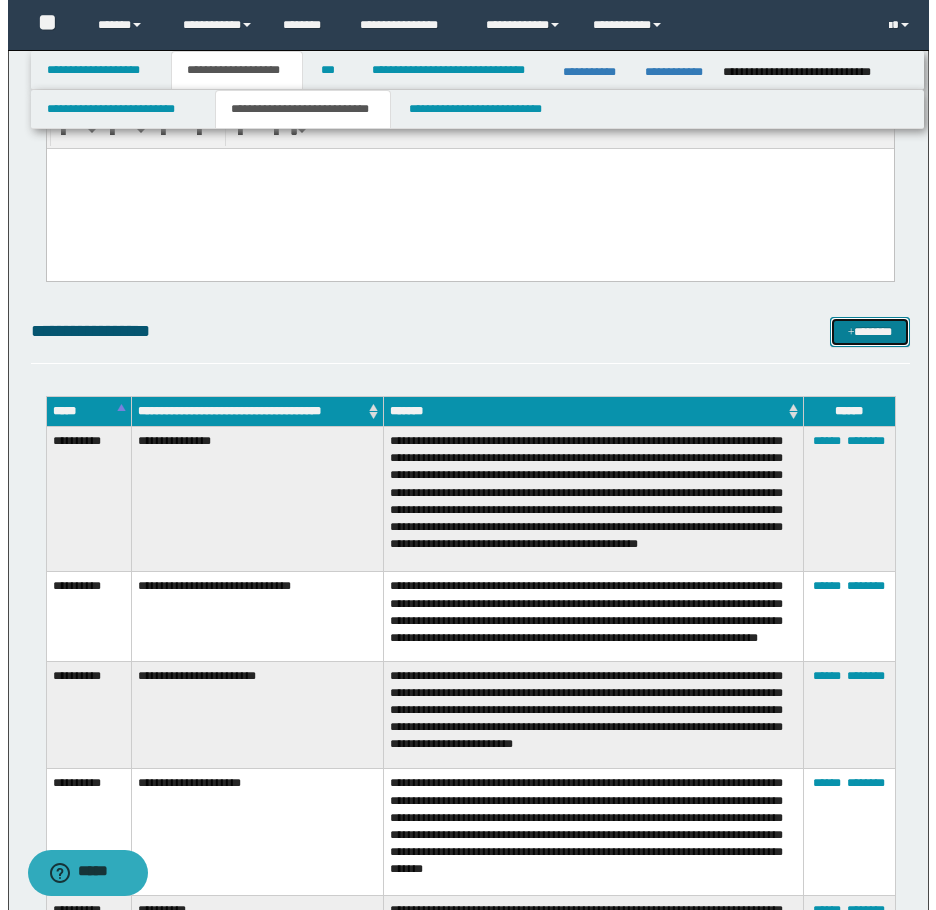 scroll, scrollTop: 2800, scrollLeft: 0, axis: vertical 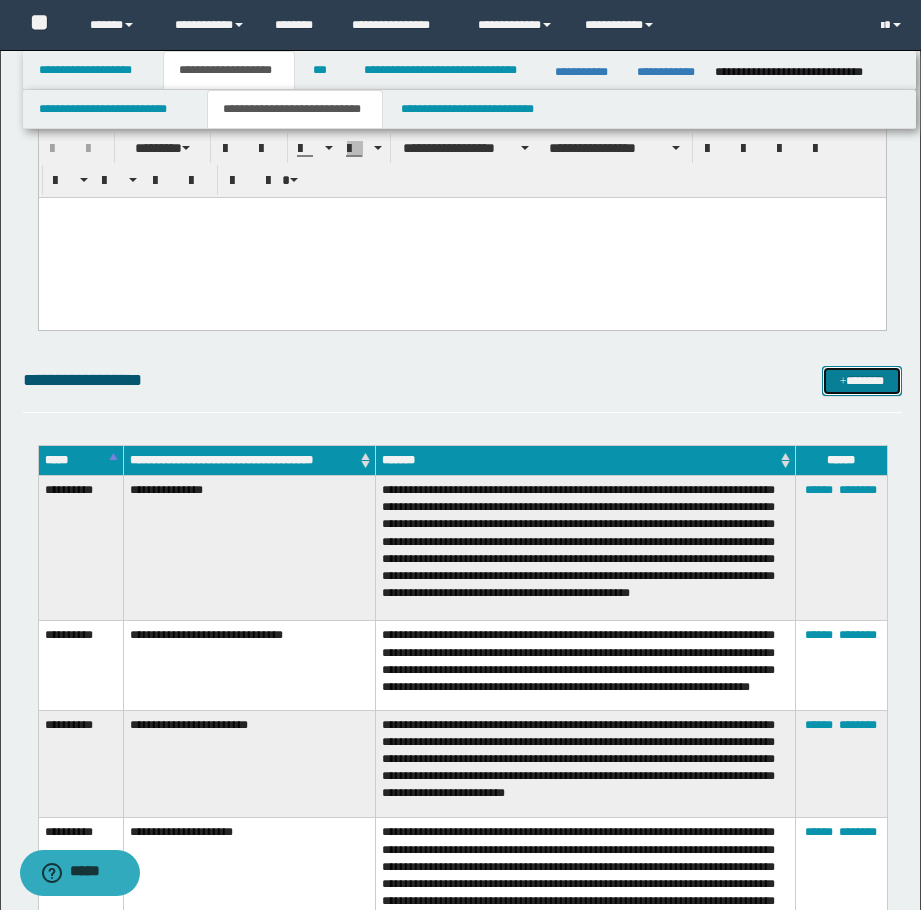 click at bounding box center [843, 382] 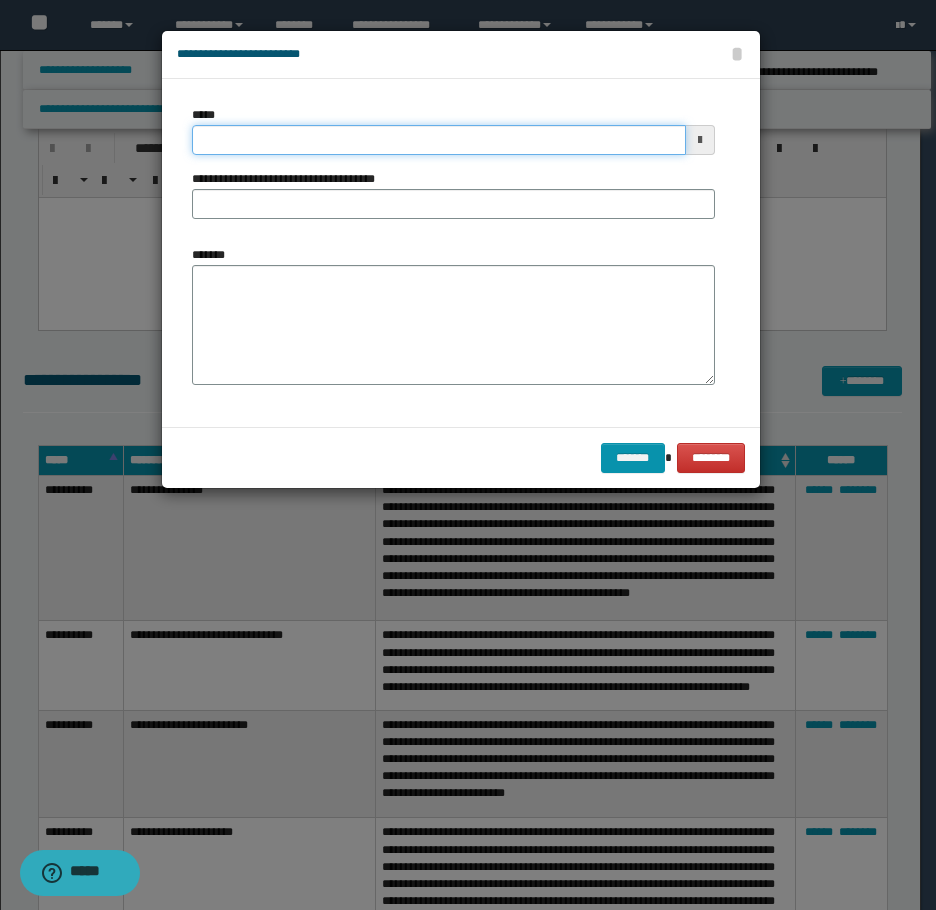 click on "*****" at bounding box center (439, 140) 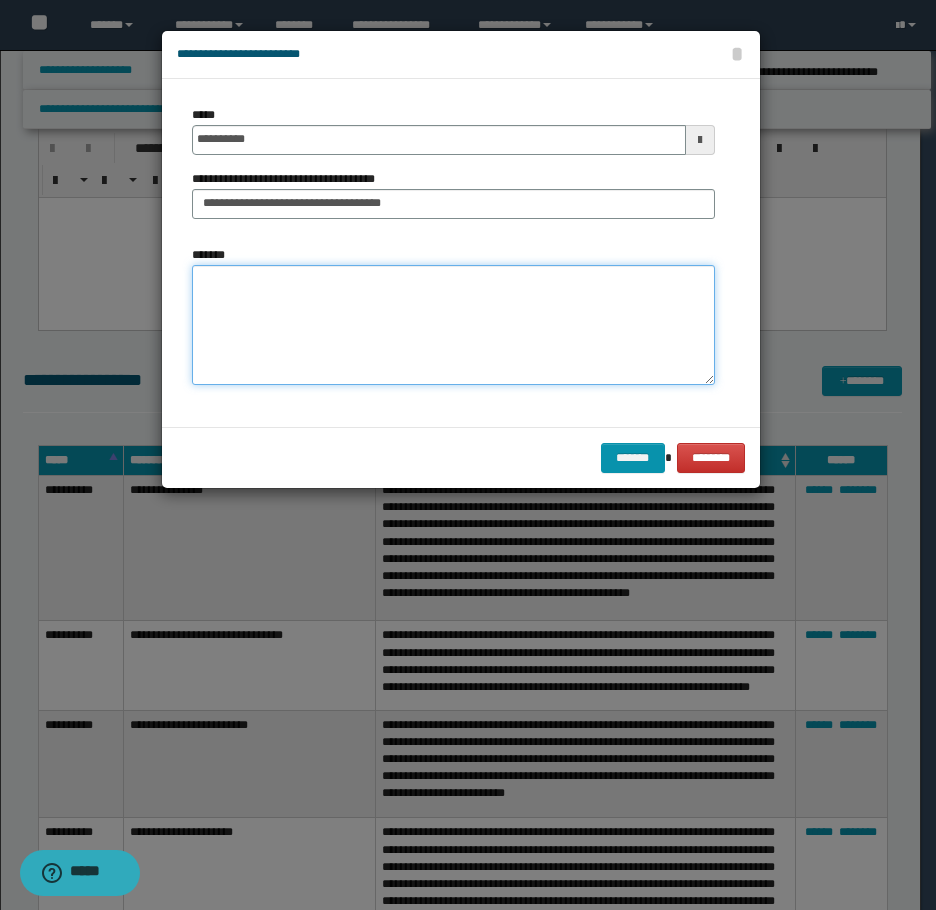 click on "*******" at bounding box center [453, 325] 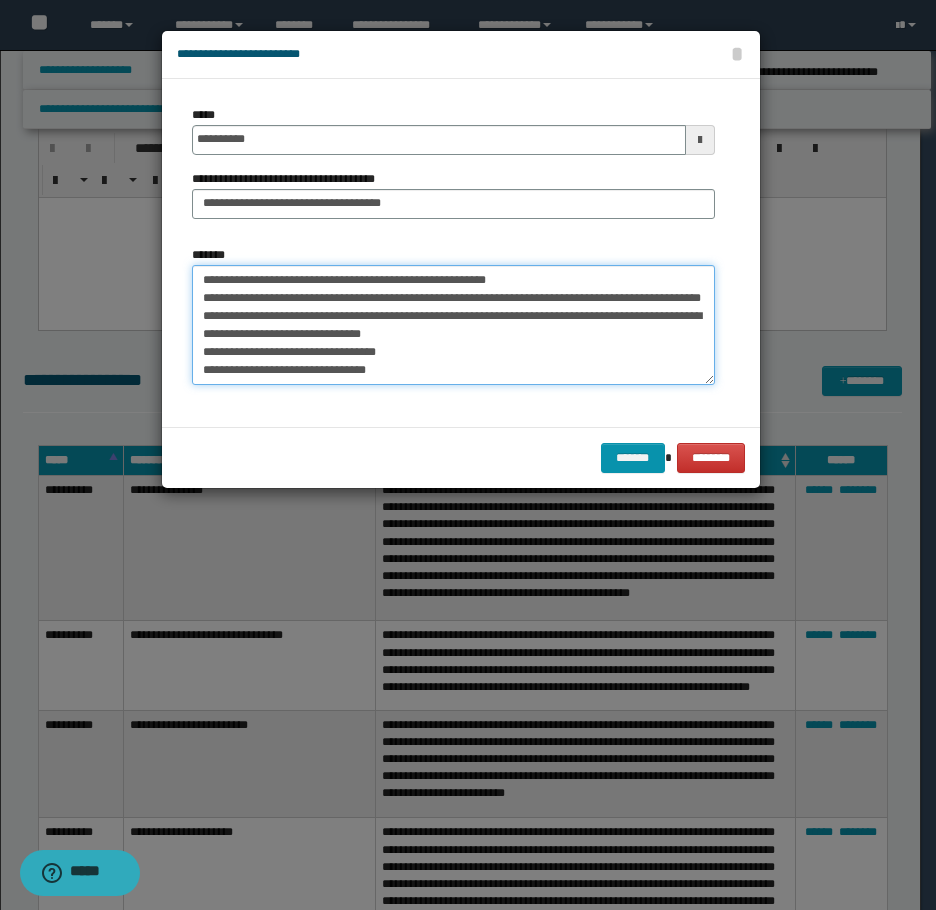 scroll, scrollTop: 30, scrollLeft: 0, axis: vertical 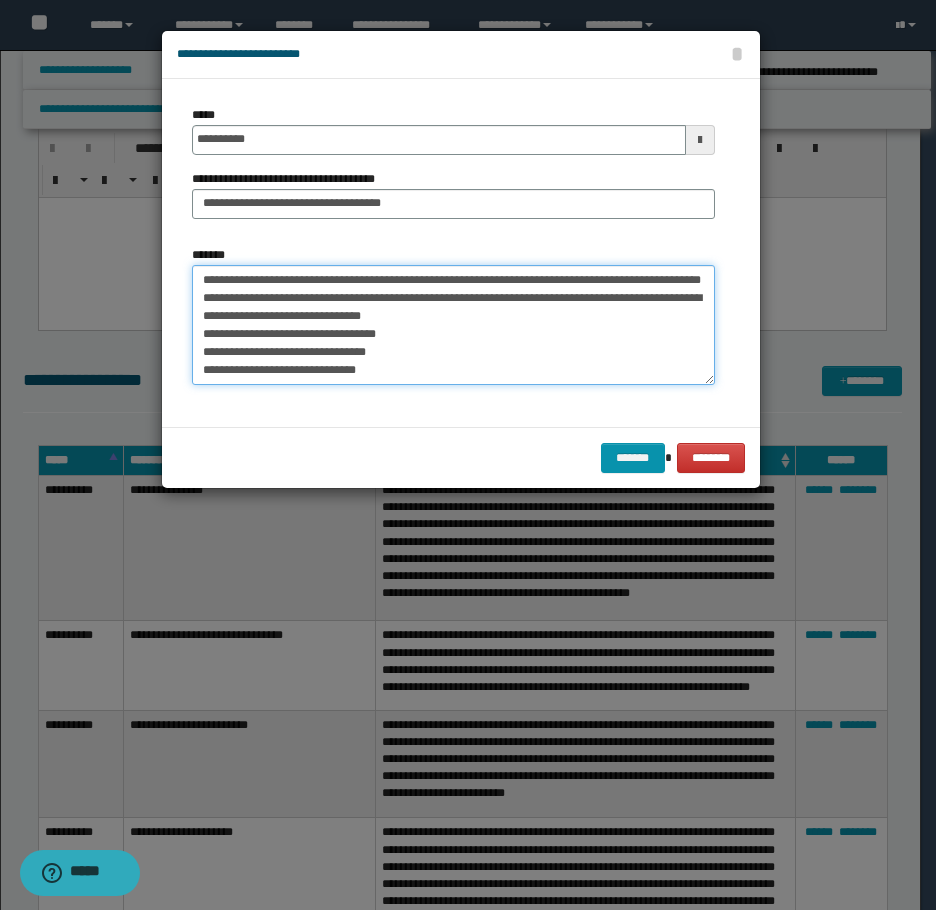 click on "**********" at bounding box center (453, 325) 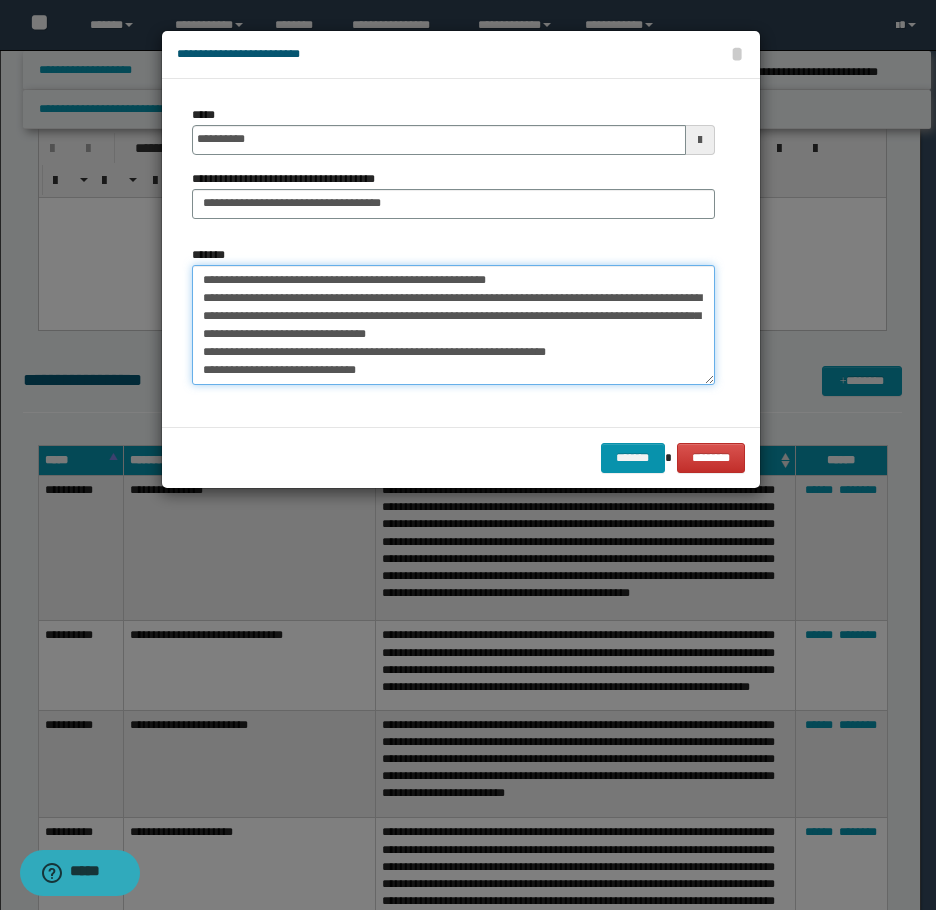 scroll, scrollTop: 0, scrollLeft: 0, axis: both 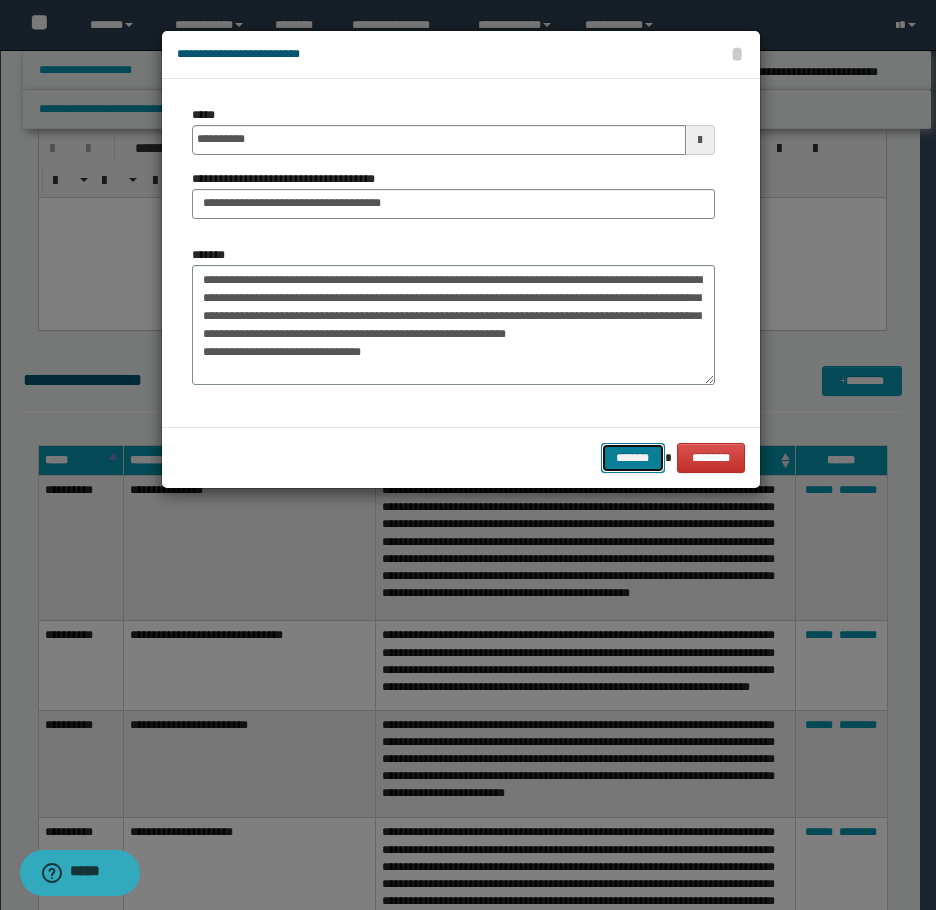 click on "*******" at bounding box center (633, 458) 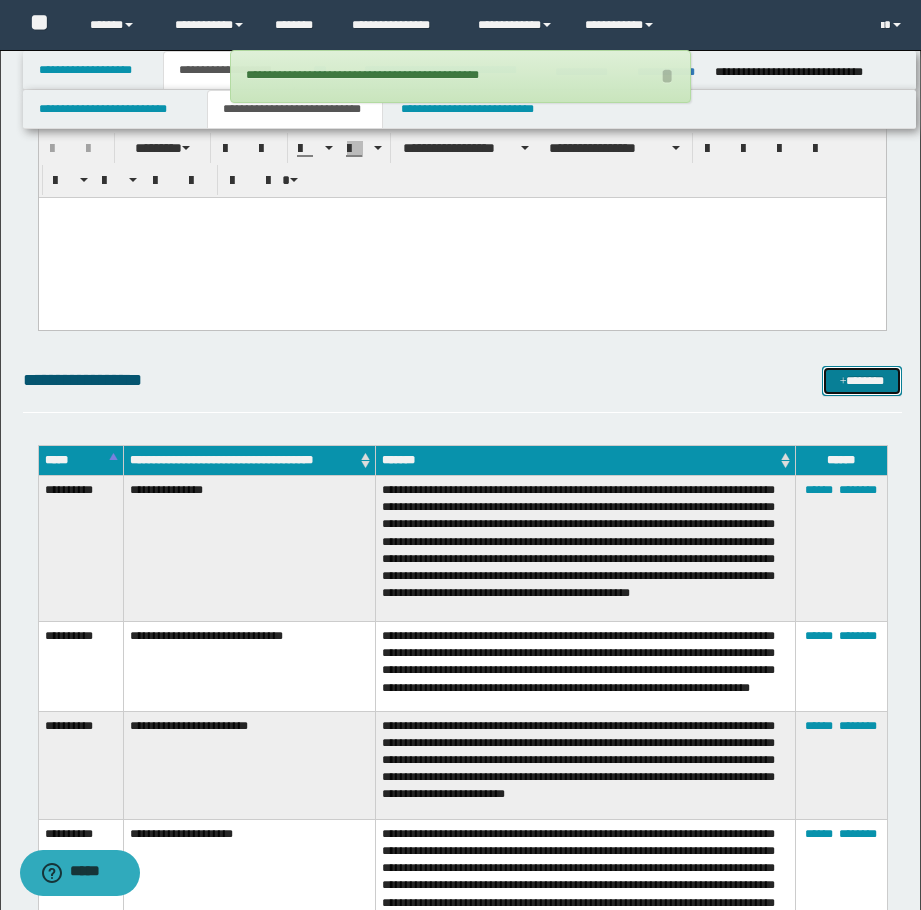 click on "*******" at bounding box center [862, 381] 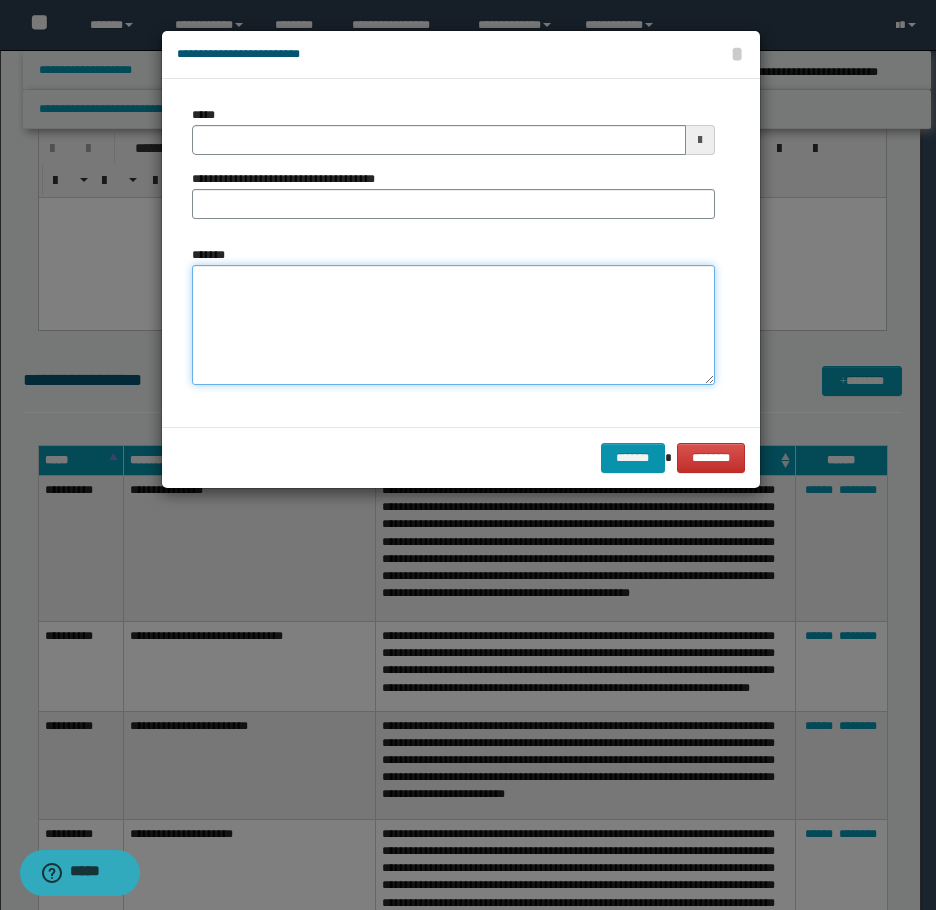 click on "*******" at bounding box center [453, 325] 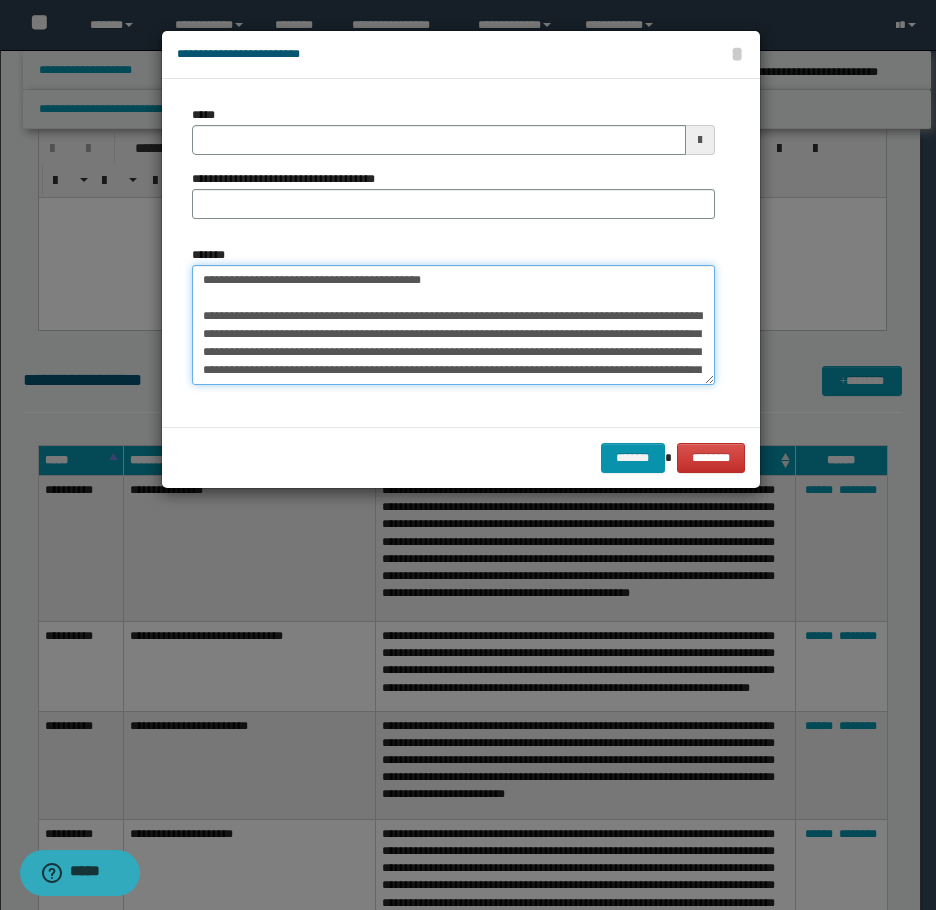 scroll, scrollTop: 120, scrollLeft: 0, axis: vertical 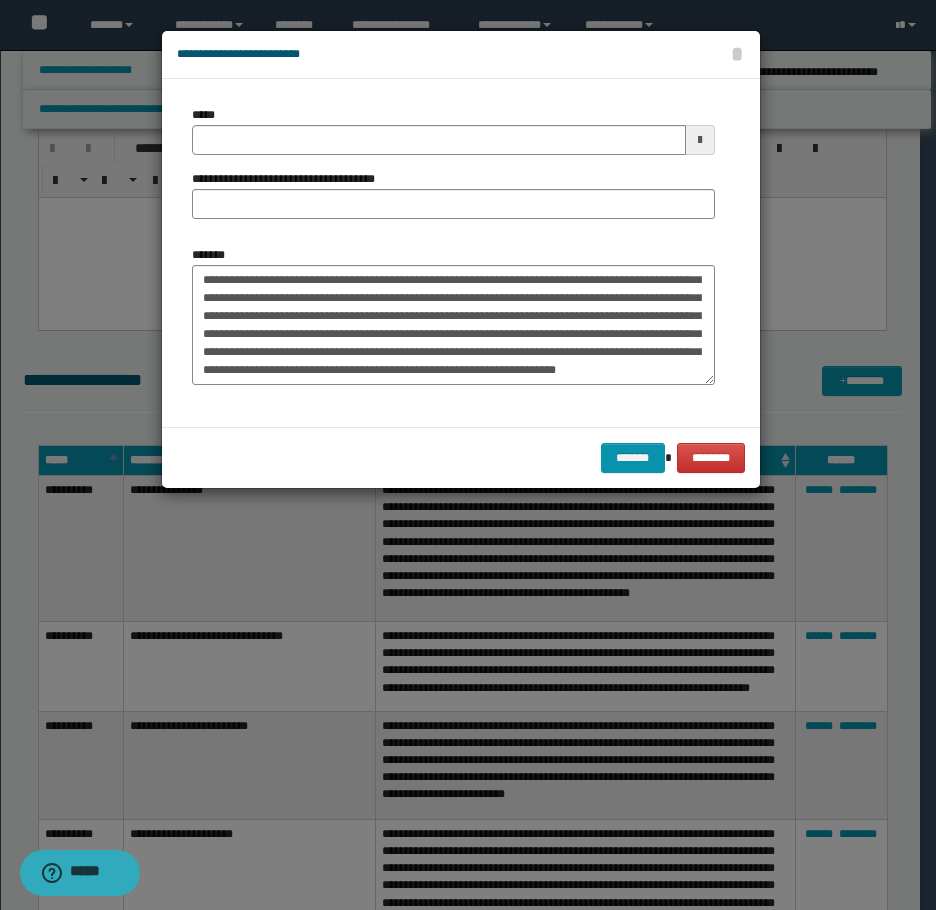 click on "**********" at bounding box center (453, 170) 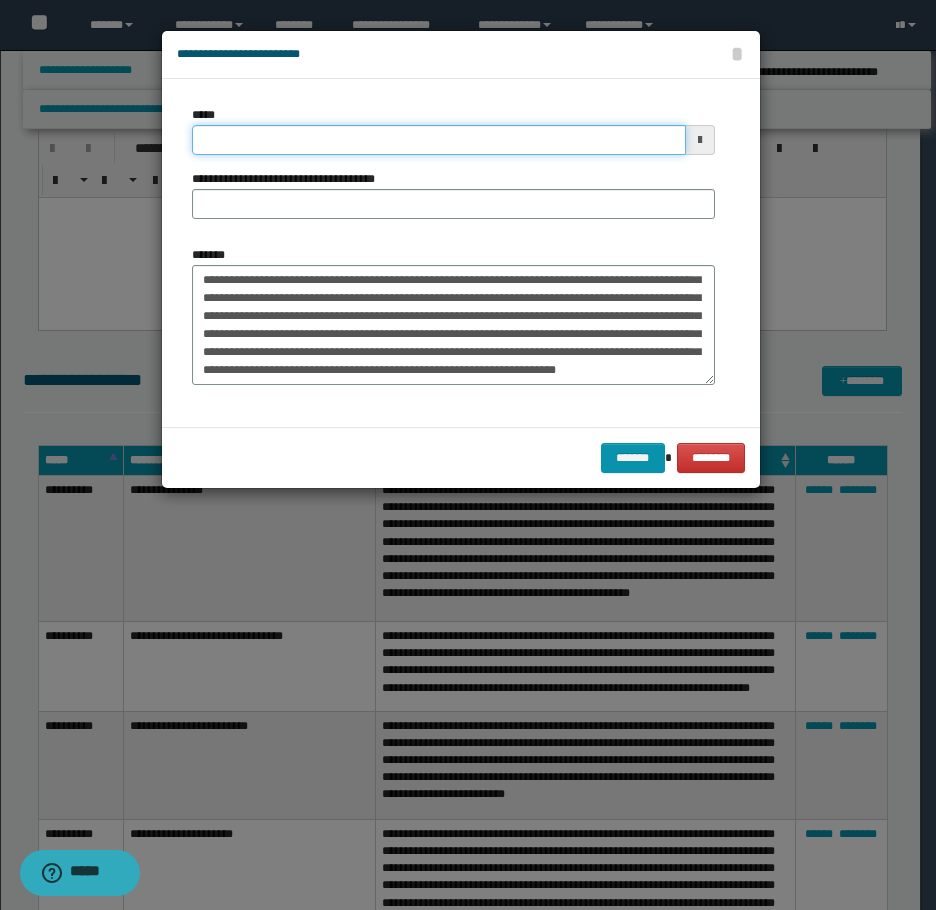 click on "*****" at bounding box center [439, 140] 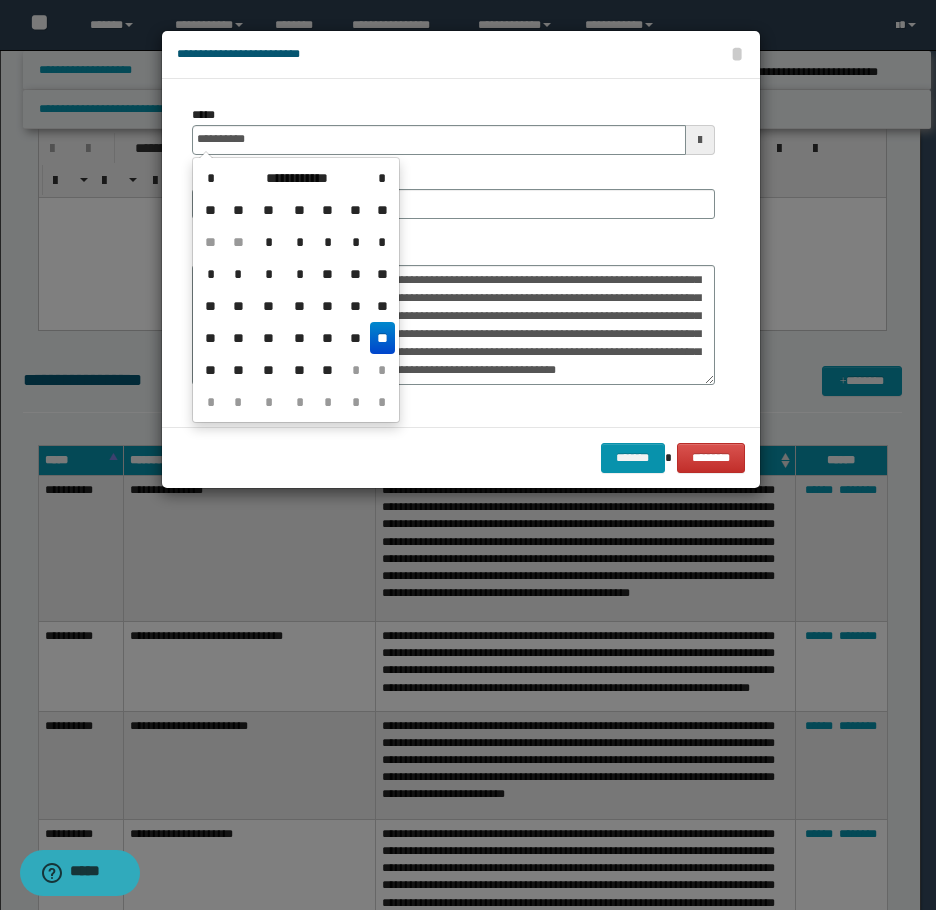 click on "**" at bounding box center [382, 338] 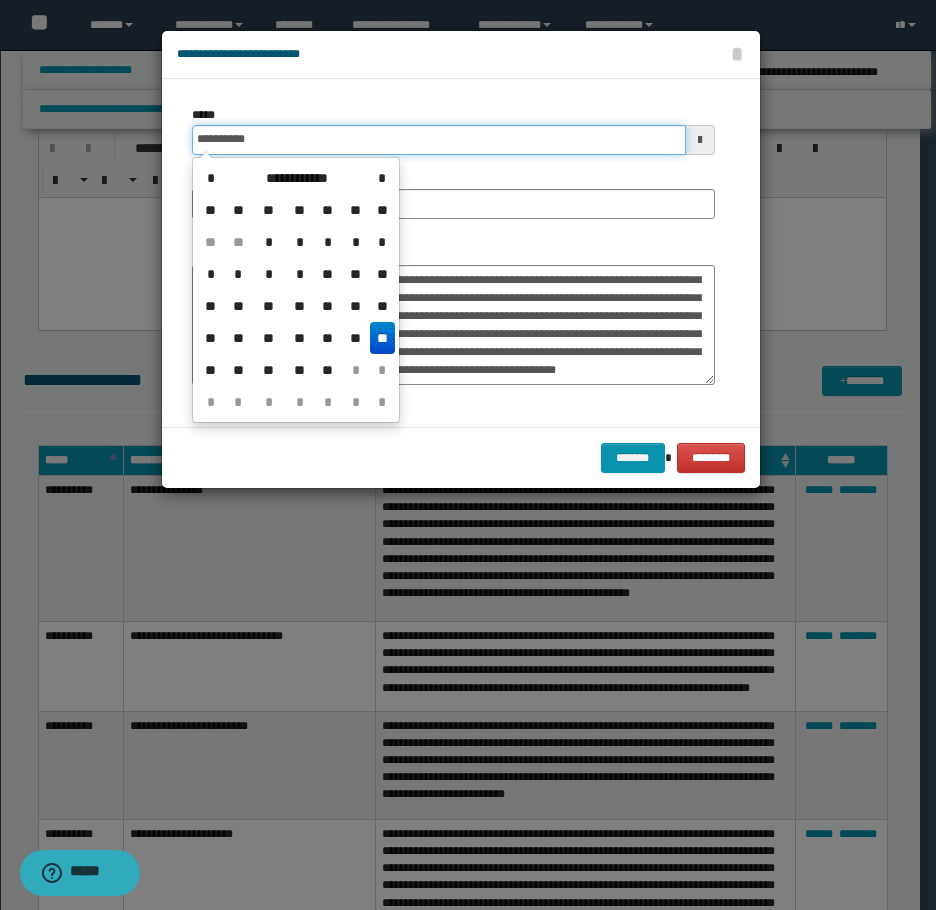 drag, startPoint x: 282, startPoint y: 129, endPoint x: 284, endPoint y: 140, distance: 11.18034 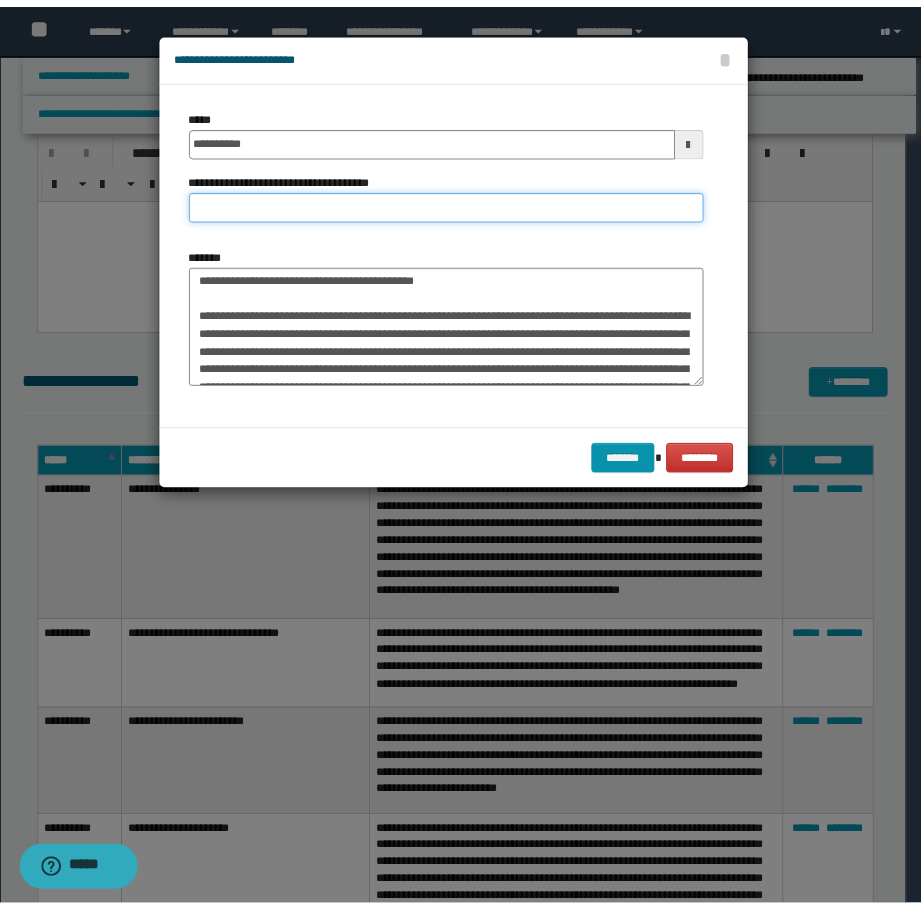 scroll, scrollTop: 0, scrollLeft: 0, axis: both 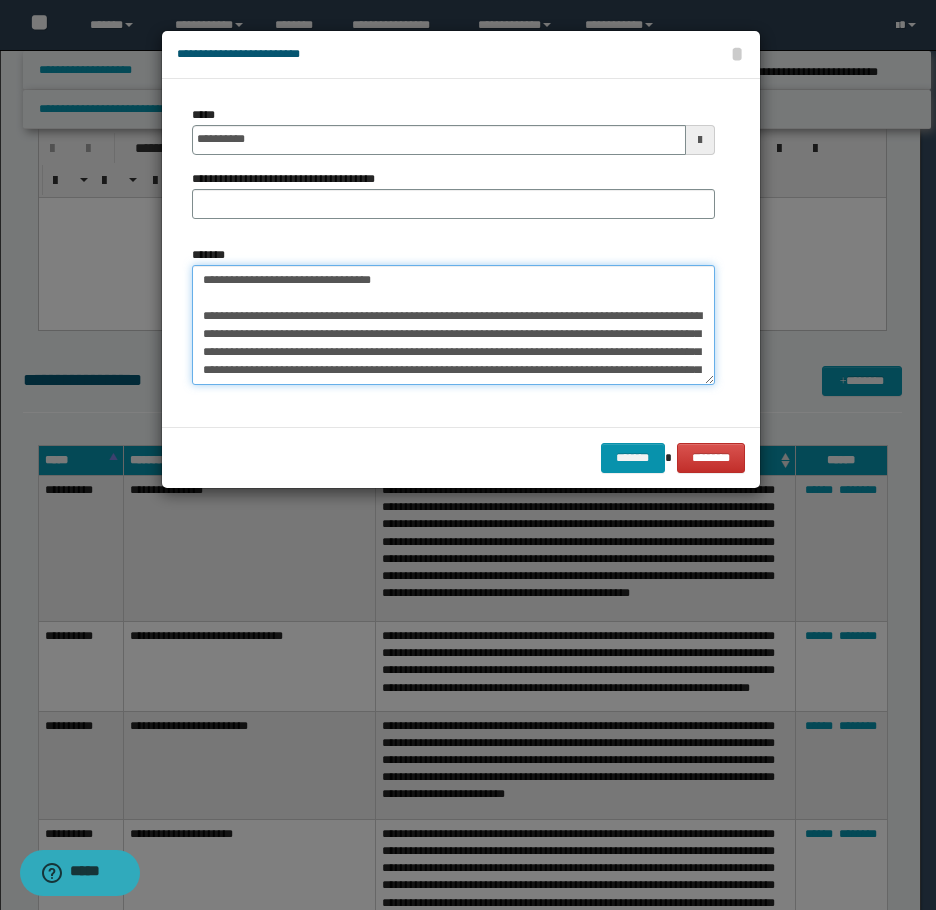 drag, startPoint x: 256, startPoint y: 282, endPoint x: 150, endPoint y: 275, distance: 106.23088 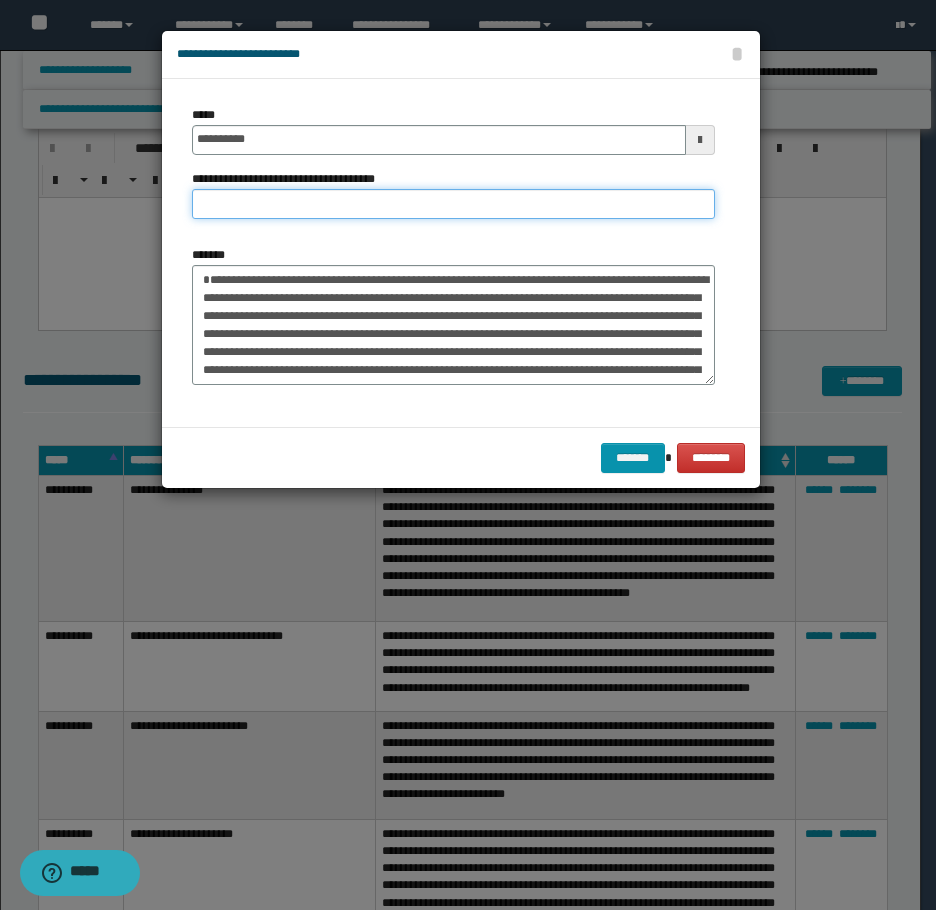 click on "**********" at bounding box center [453, 204] 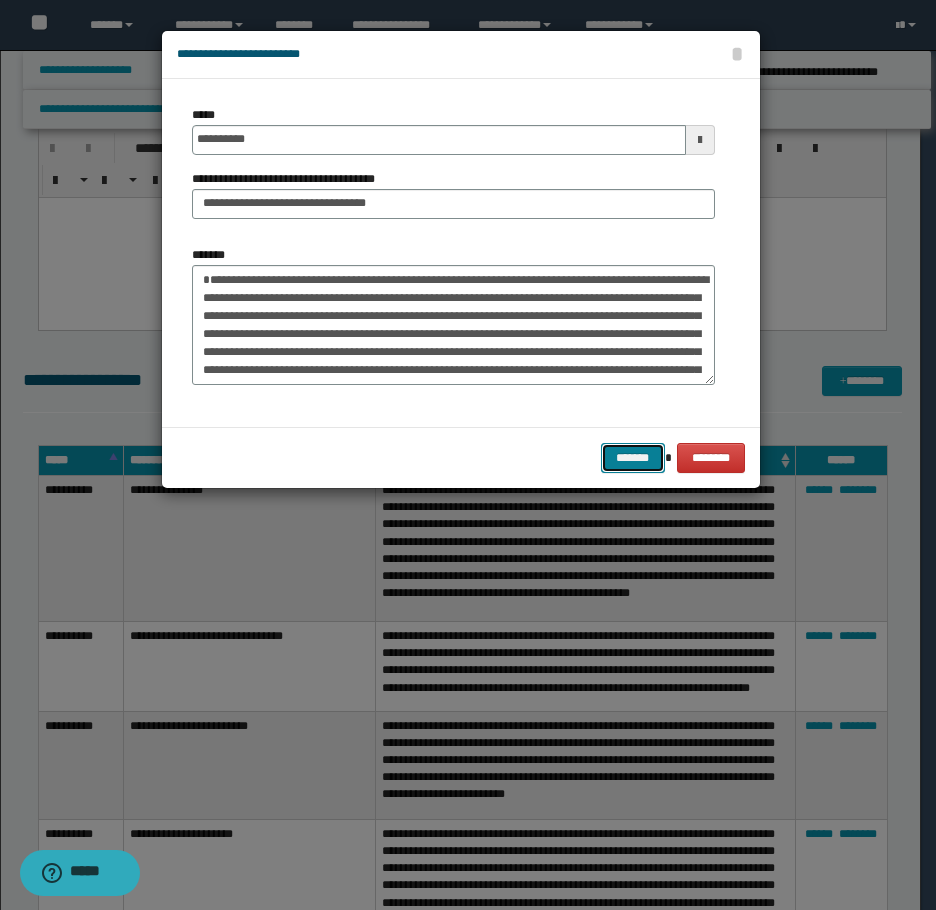click on "*******" at bounding box center (633, 458) 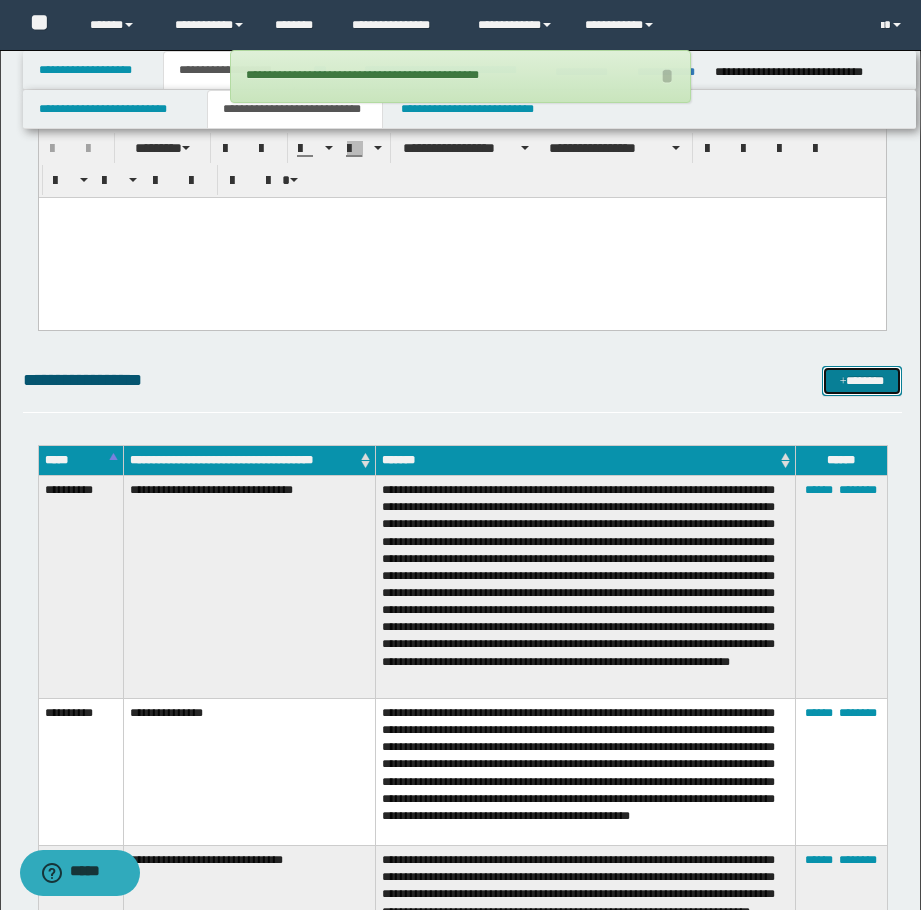 click on "*******" at bounding box center [862, 381] 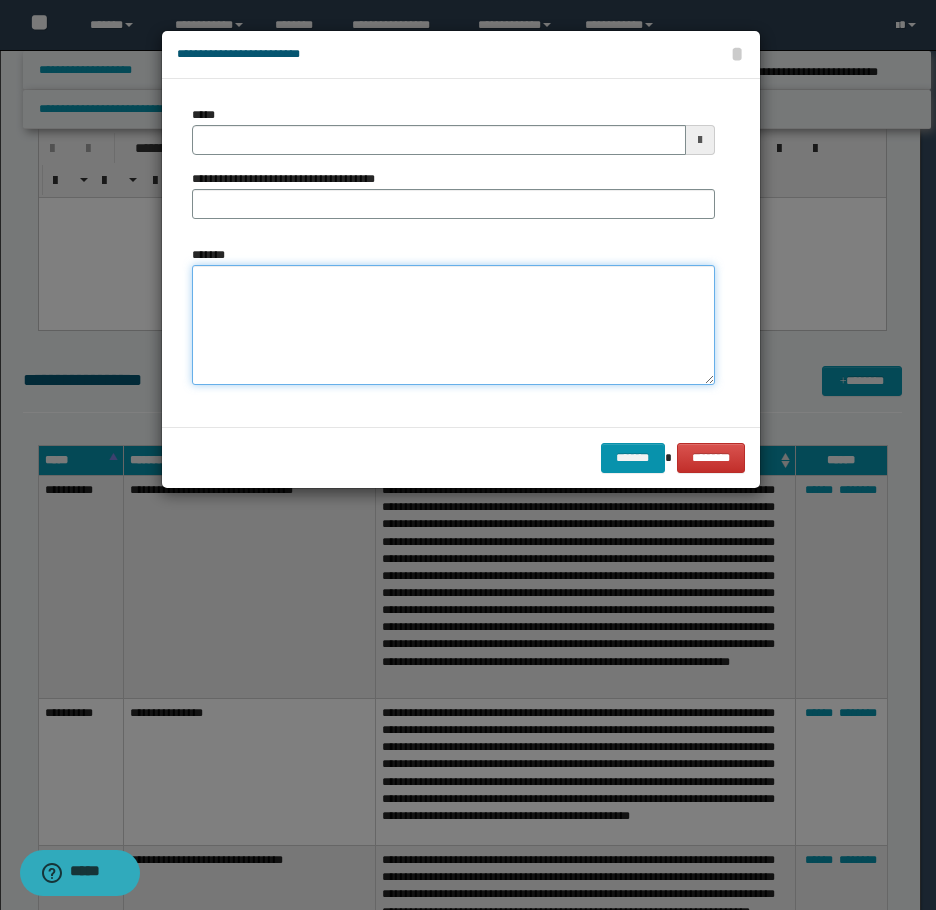 drag, startPoint x: 484, startPoint y: 341, endPoint x: 281, endPoint y: 213, distance: 239.98541 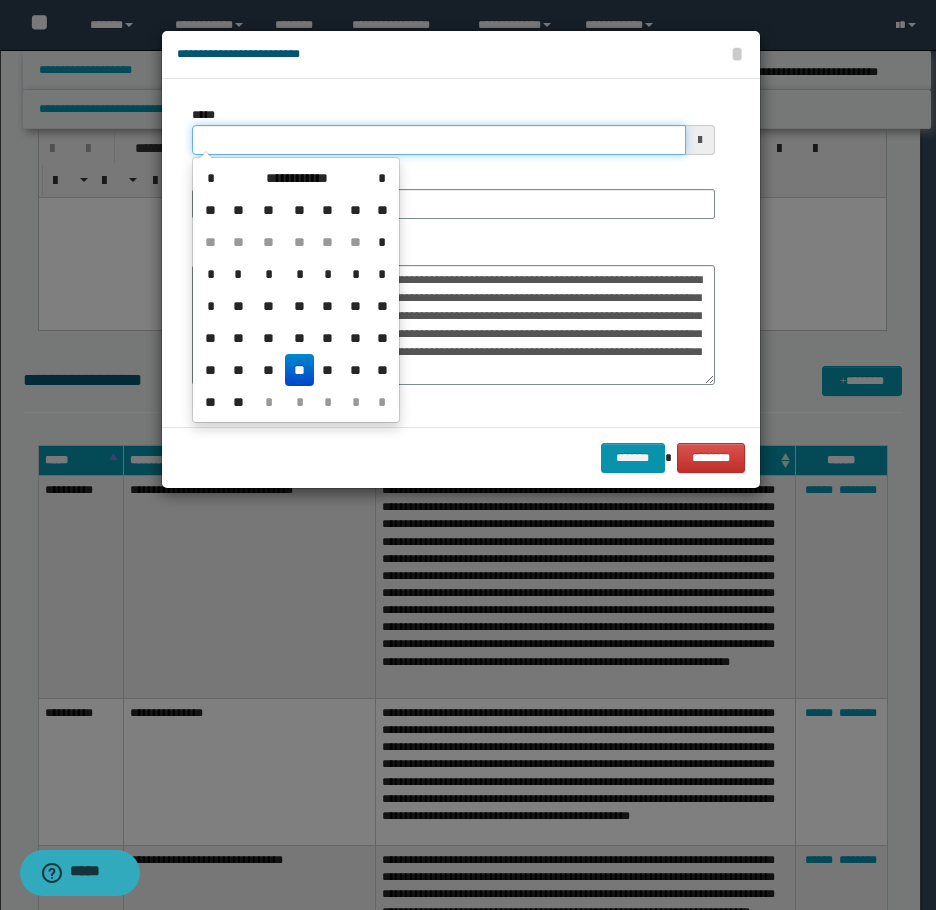 click on "*****" at bounding box center (439, 140) 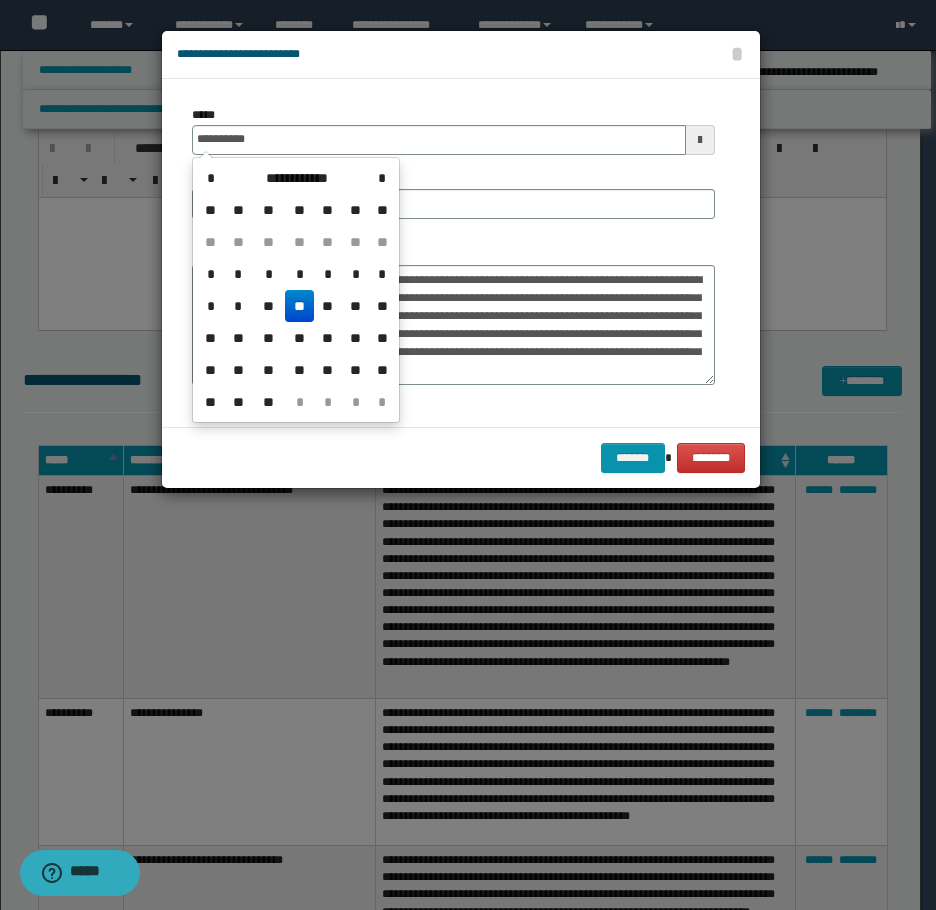 click on "**" at bounding box center (299, 306) 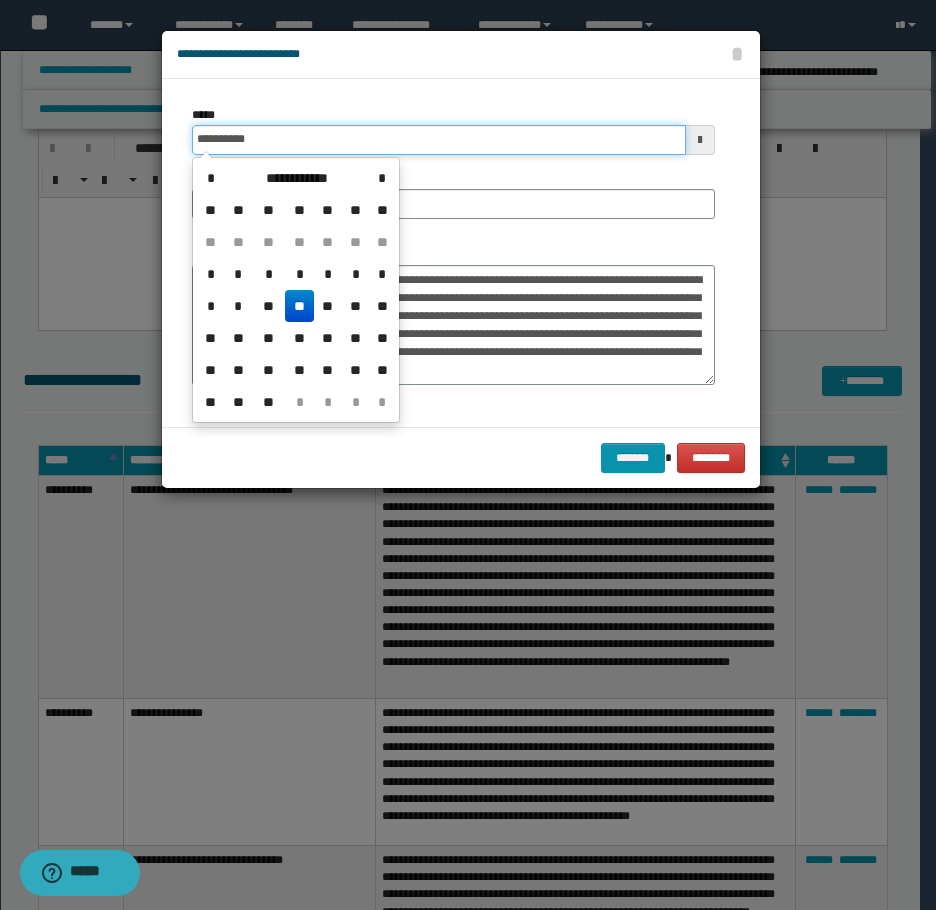 click on "**********" at bounding box center (439, 140) 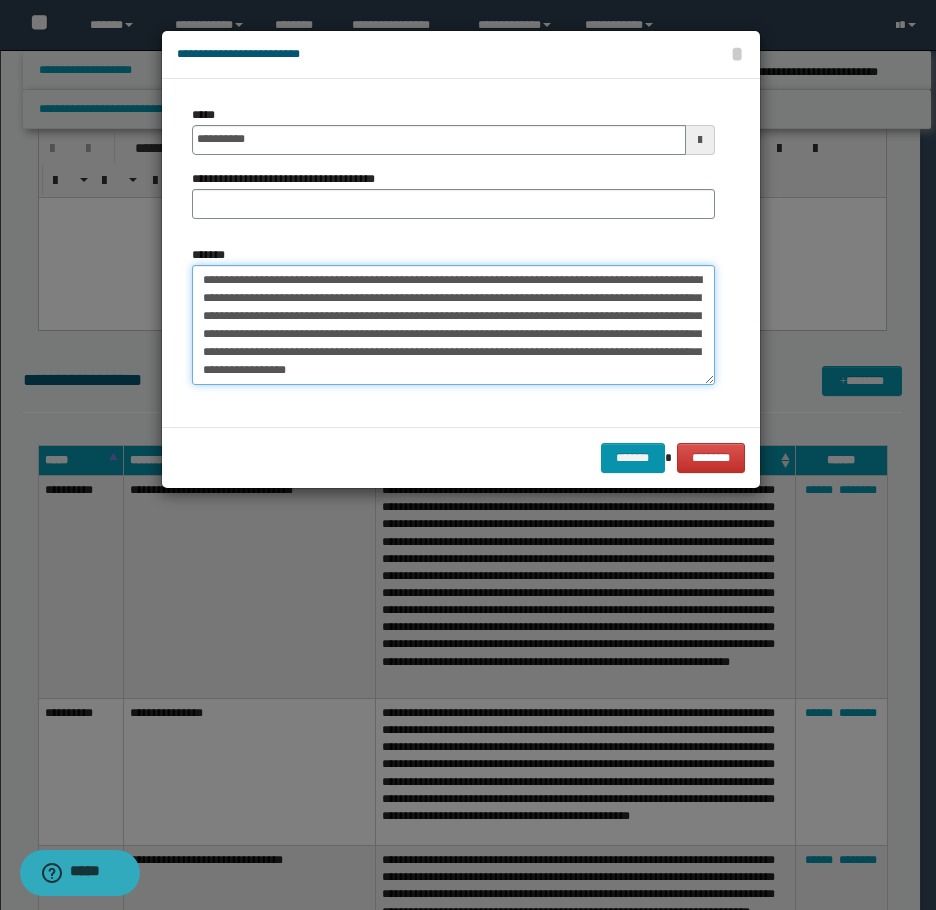 drag, startPoint x: 424, startPoint y: 277, endPoint x: 255, endPoint y: 275, distance: 169.01184 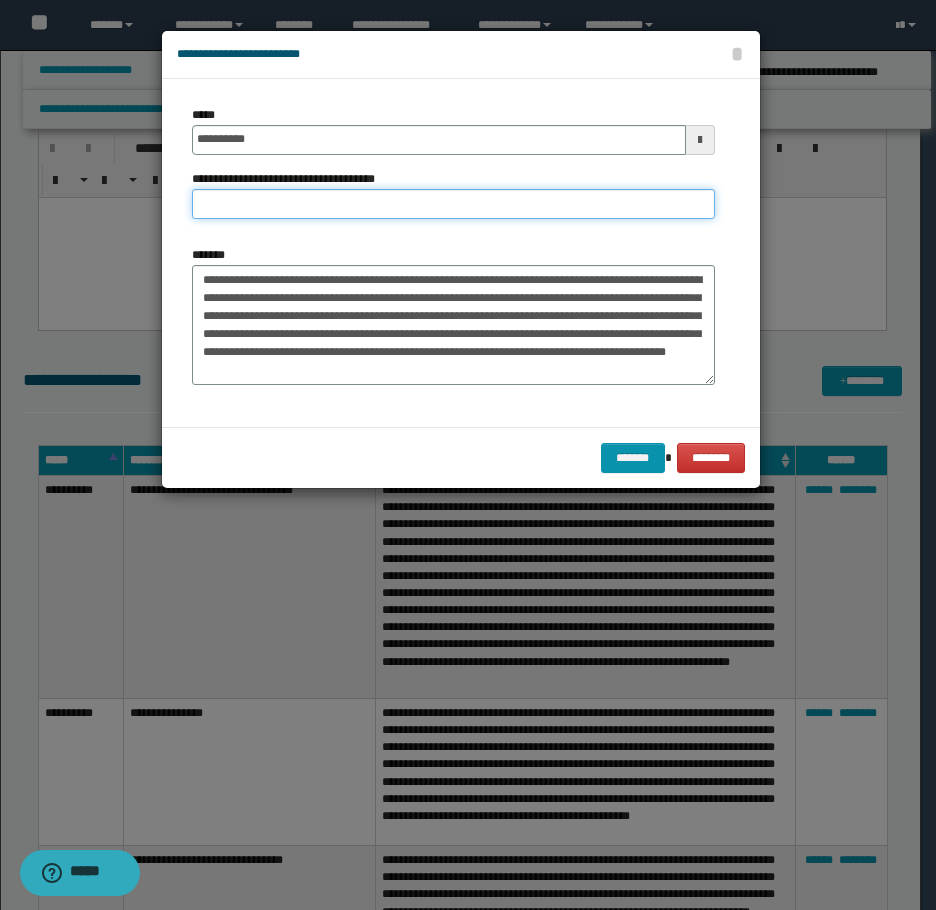 paste on "**********" 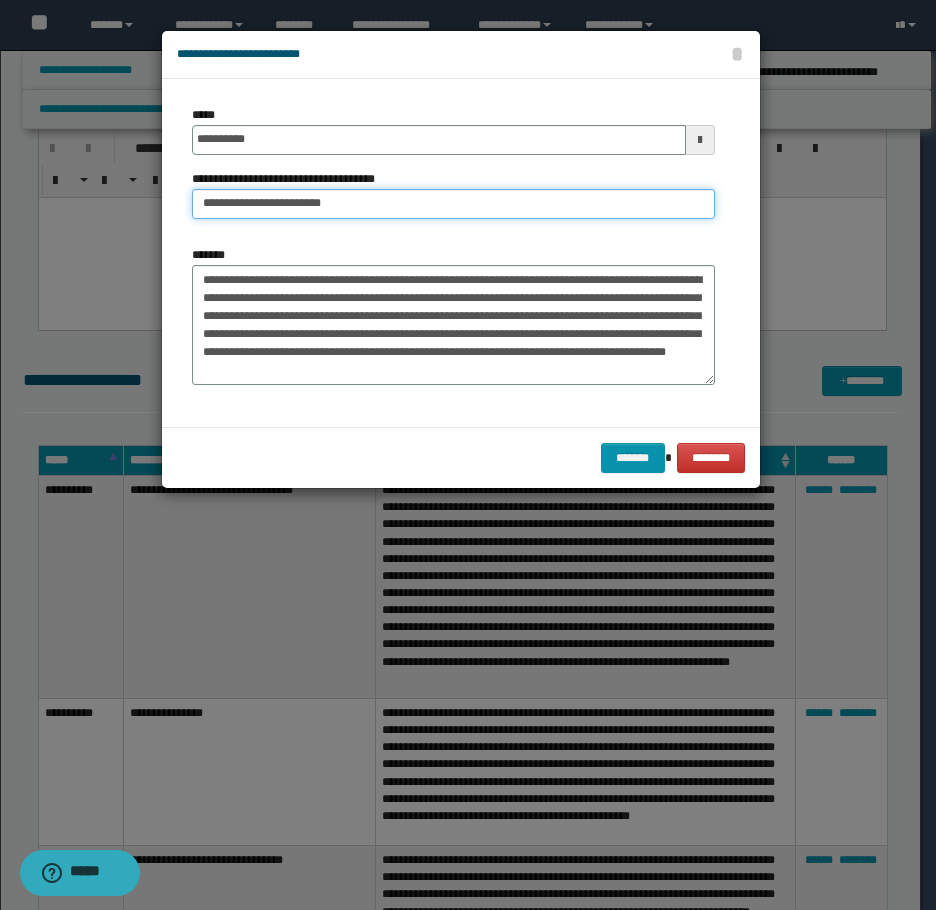 click on "**********" at bounding box center (453, 204) 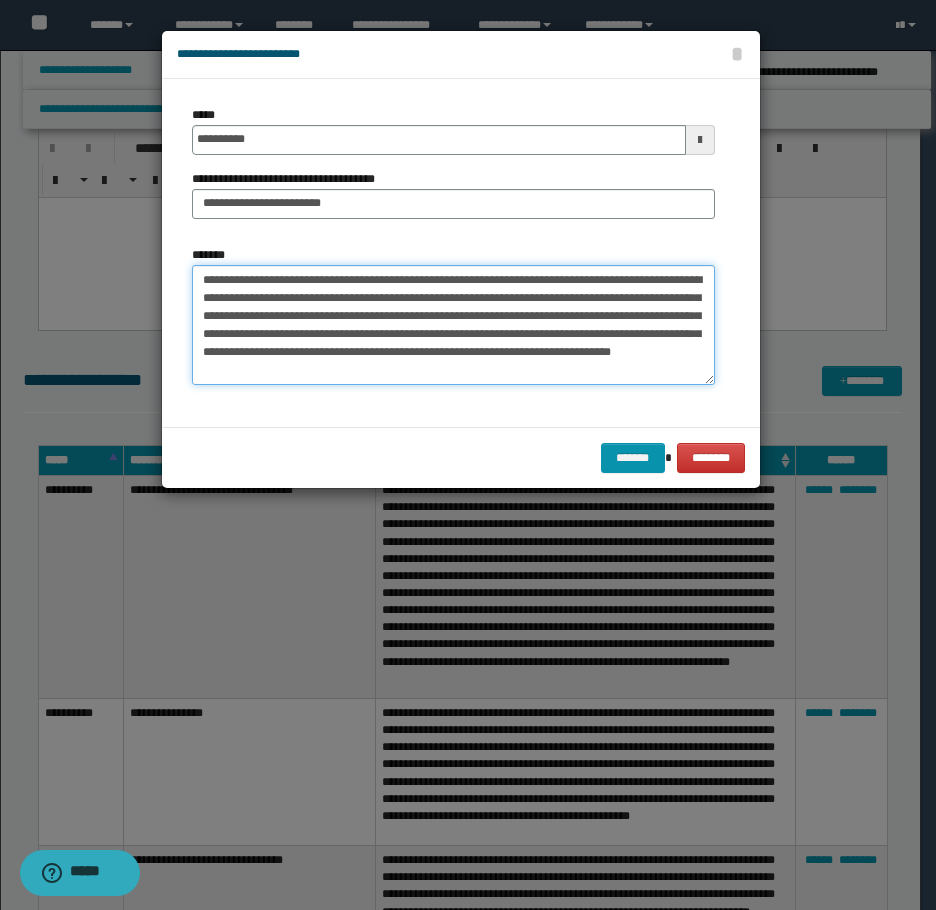drag, startPoint x: 262, startPoint y: 282, endPoint x: 158, endPoint y: 277, distance: 104.120125 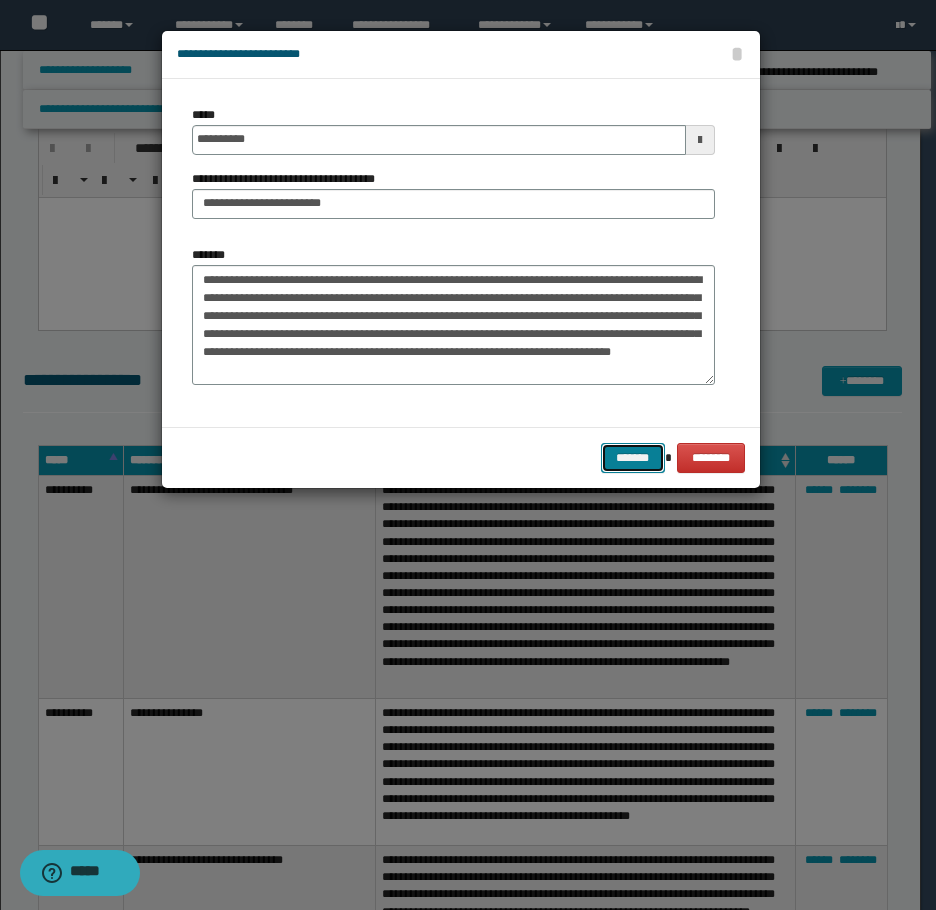 click on "*******" at bounding box center (633, 458) 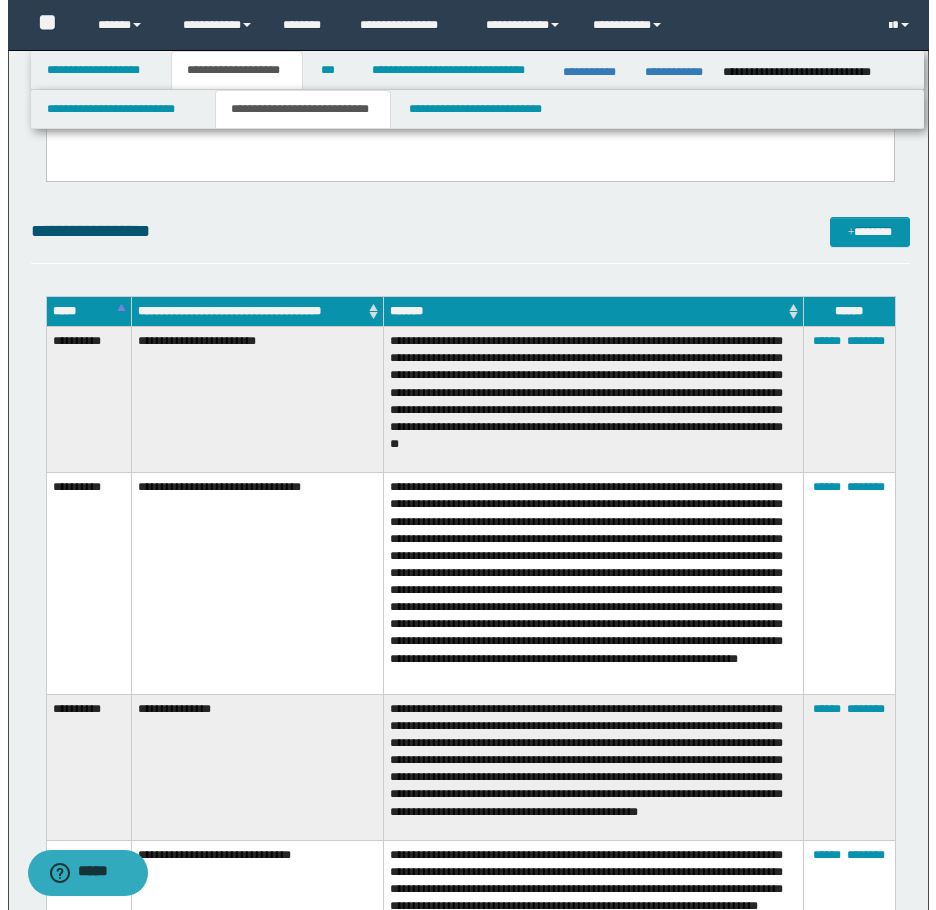 scroll, scrollTop: 2900, scrollLeft: 0, axis: vertical 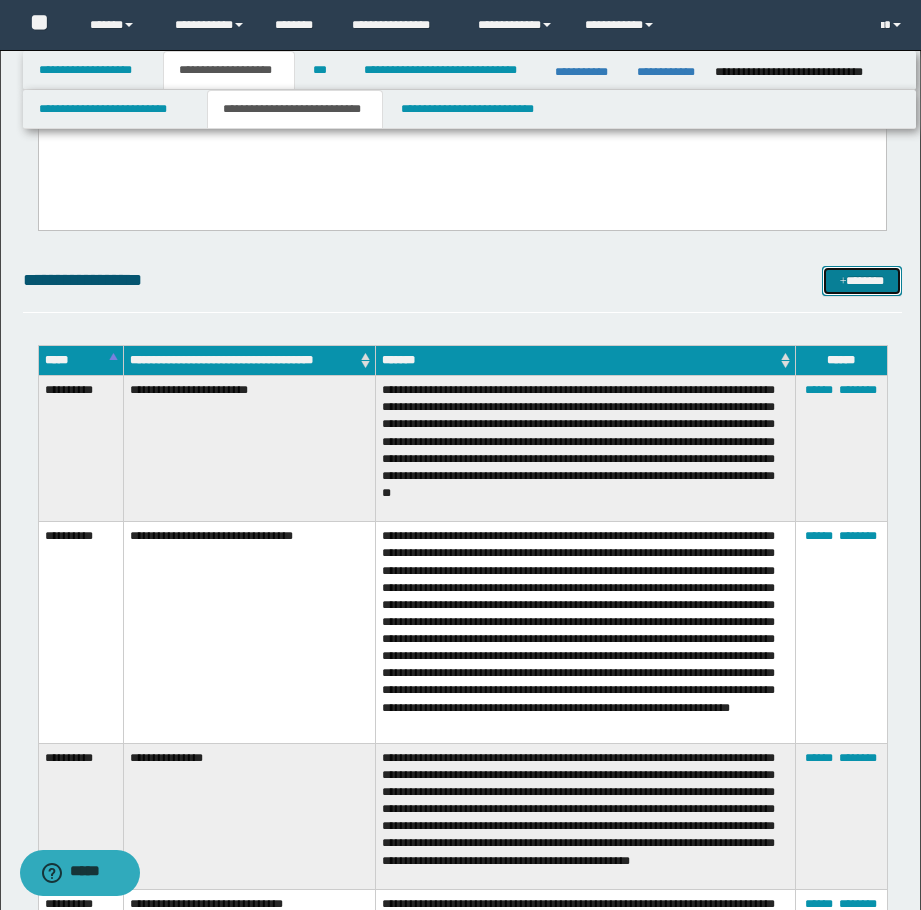 click on "*******" at bounding box center (862, 281) 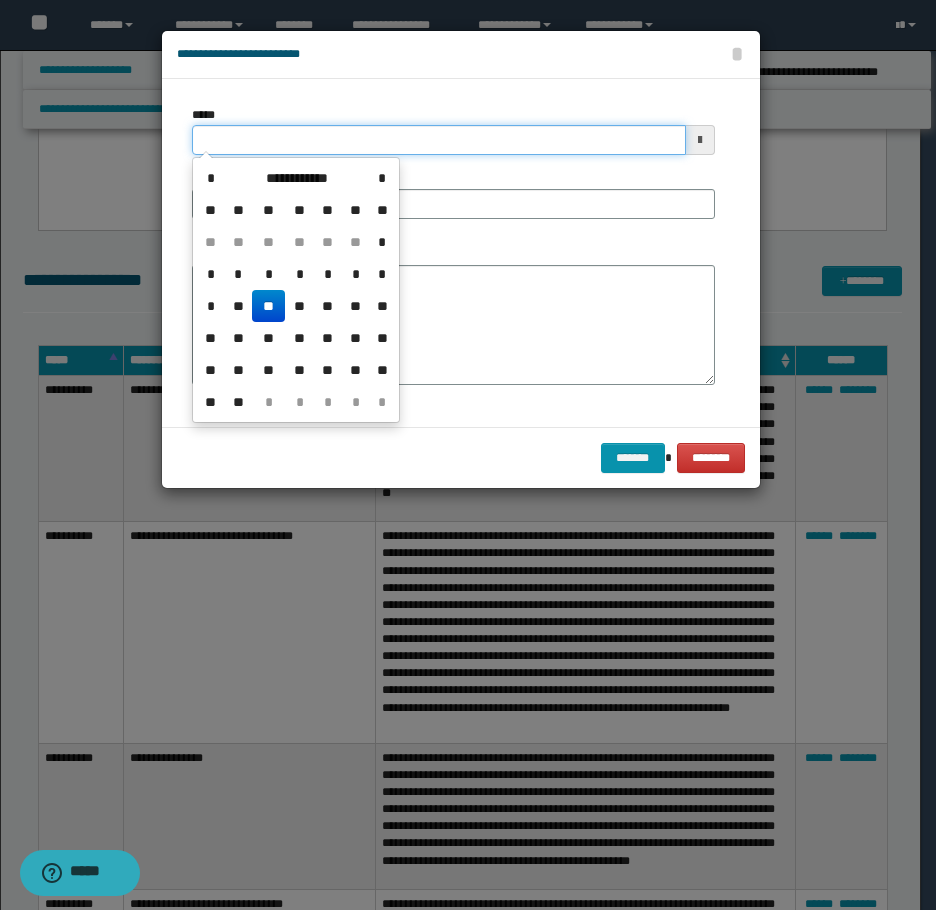 click on "*****" at bounding box center (439, 140) 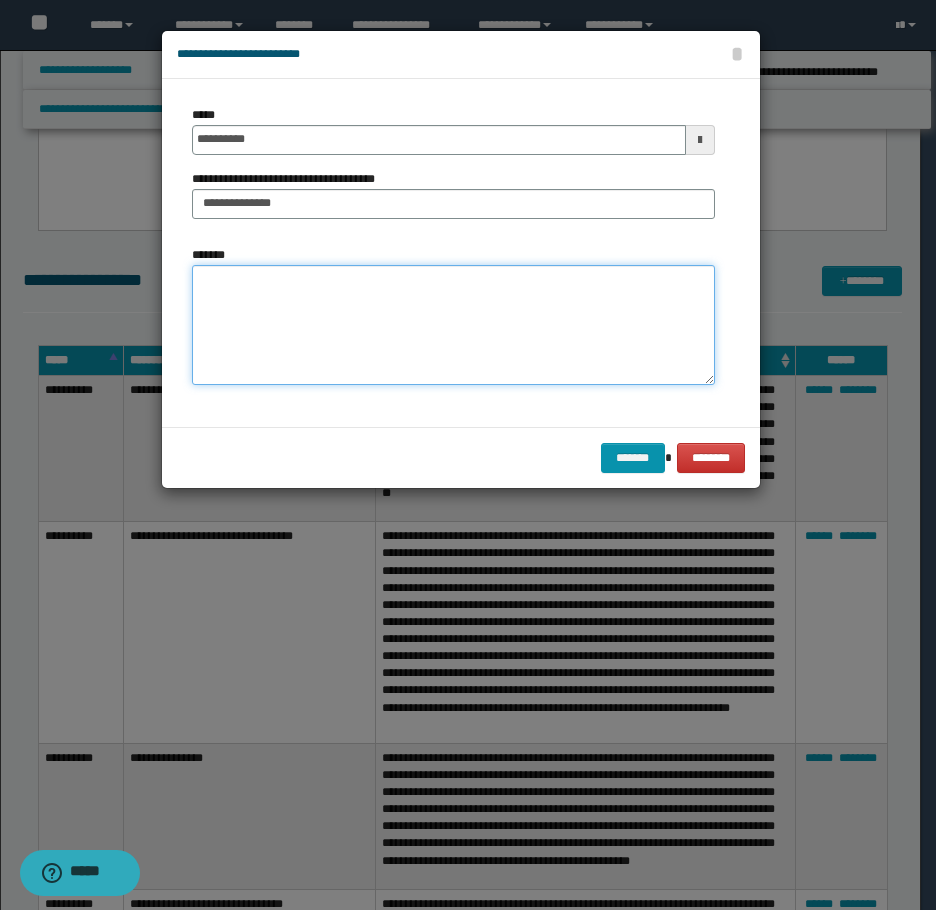 click on "*******" at bounding box center [453, 325] 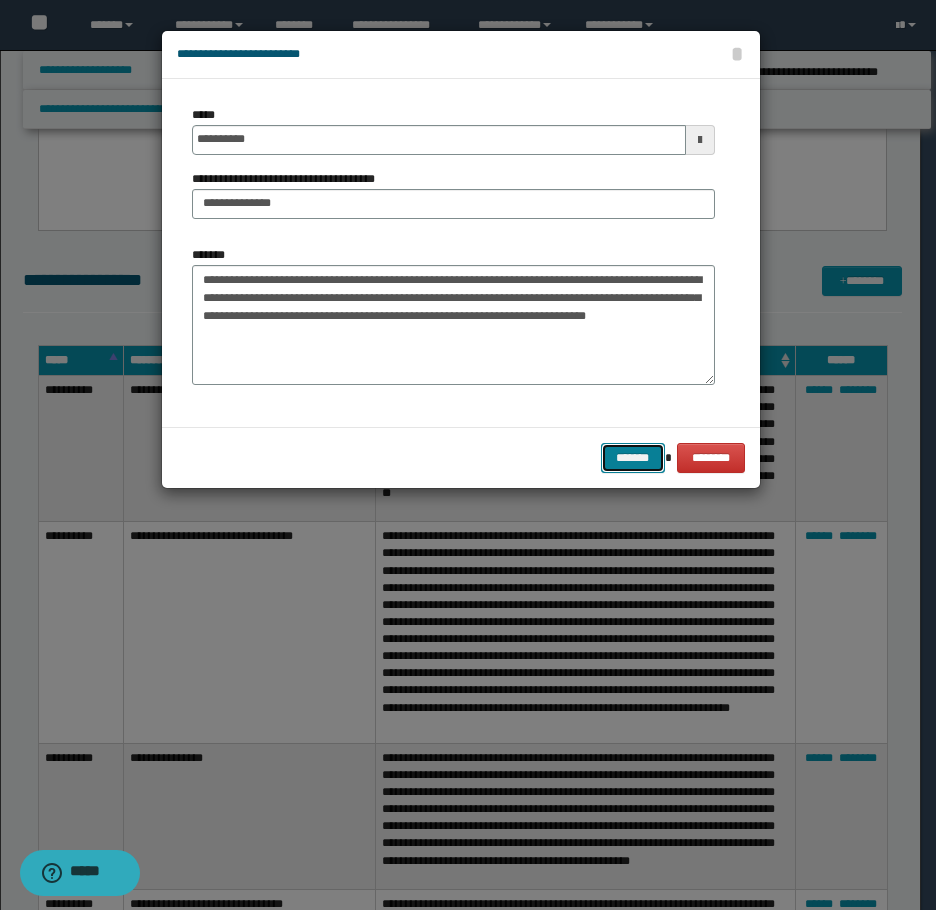 click on "*******" at bounding box center [633, 458] 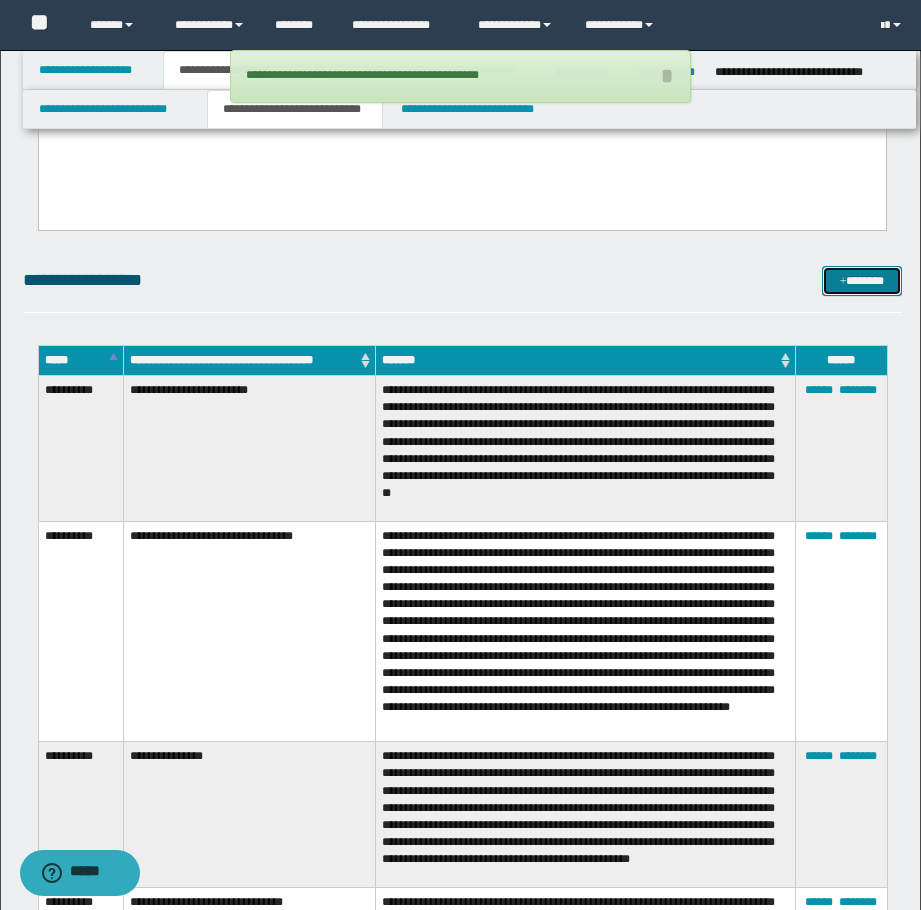 click on "*******" at bounding box center [862, 281] 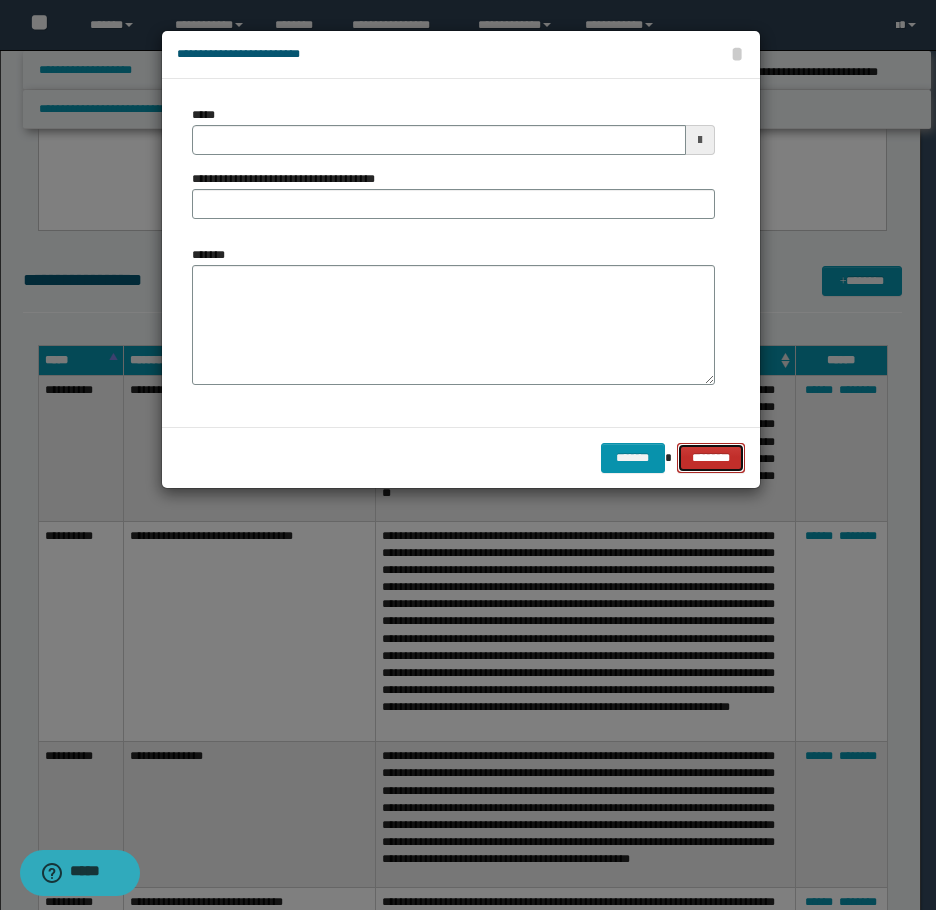click on "********" at bounding box center (710, 458) 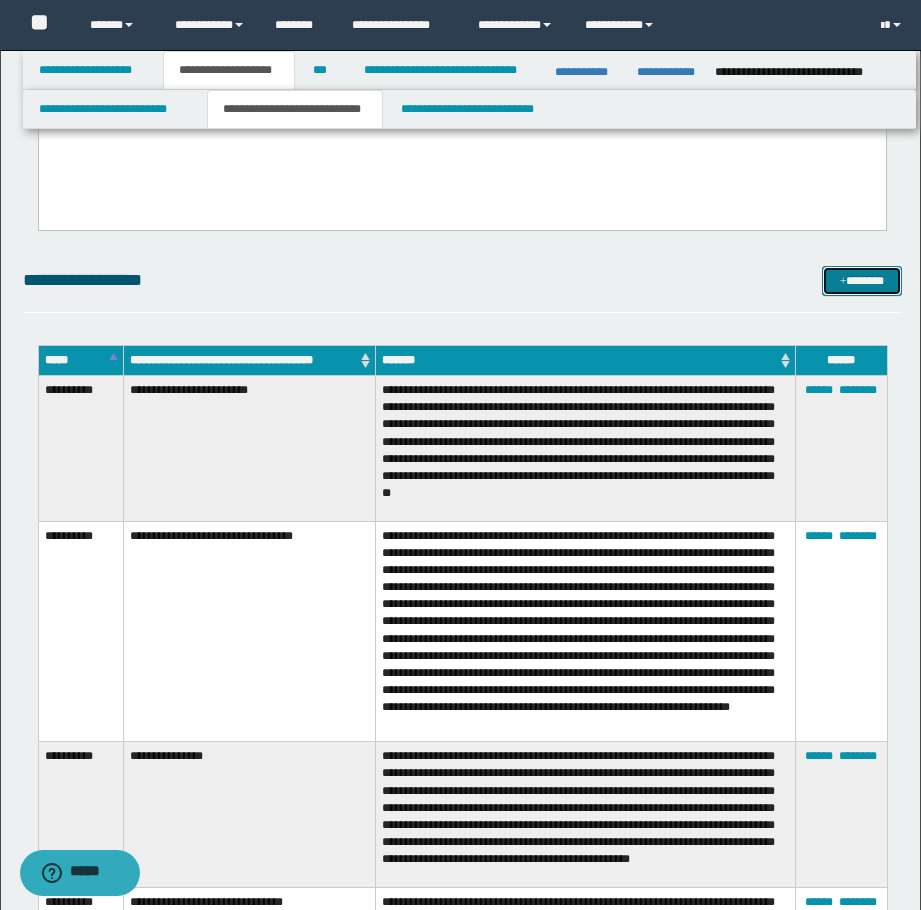 scroll, scrollTop: 2800, scrollLeft: 0, axis: vertical 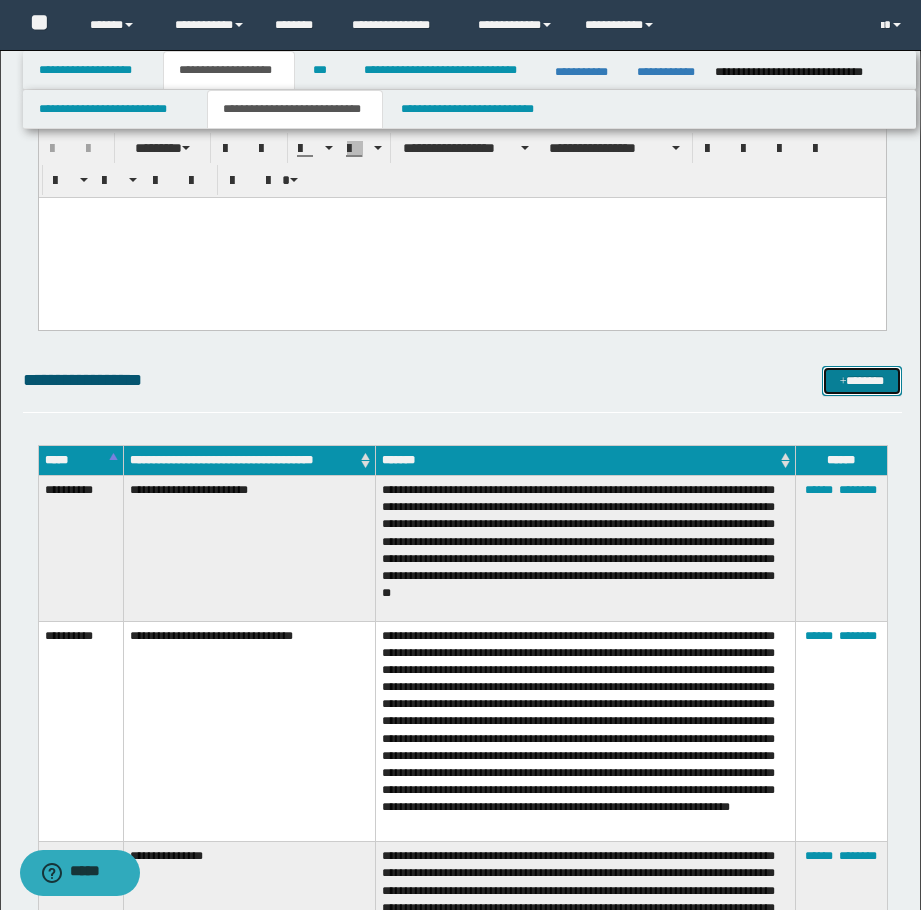 click on "*******" at bounding box center (862, 381) 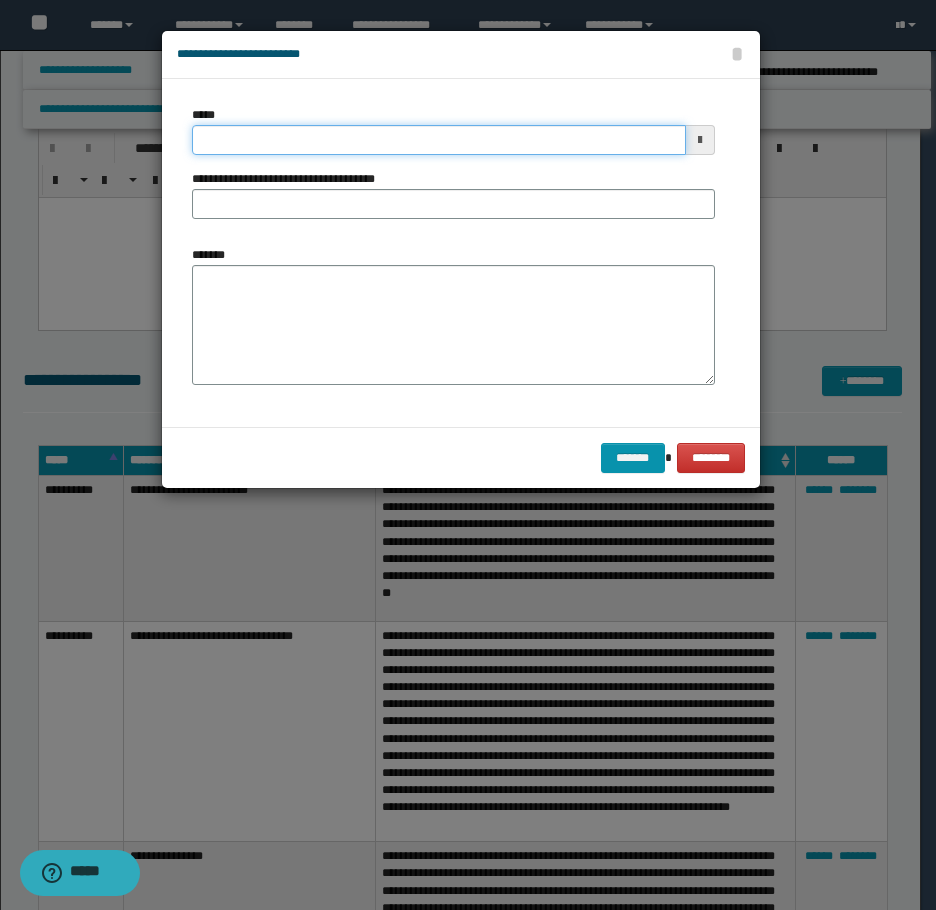click on "*****" at bounding box center [439, 140] 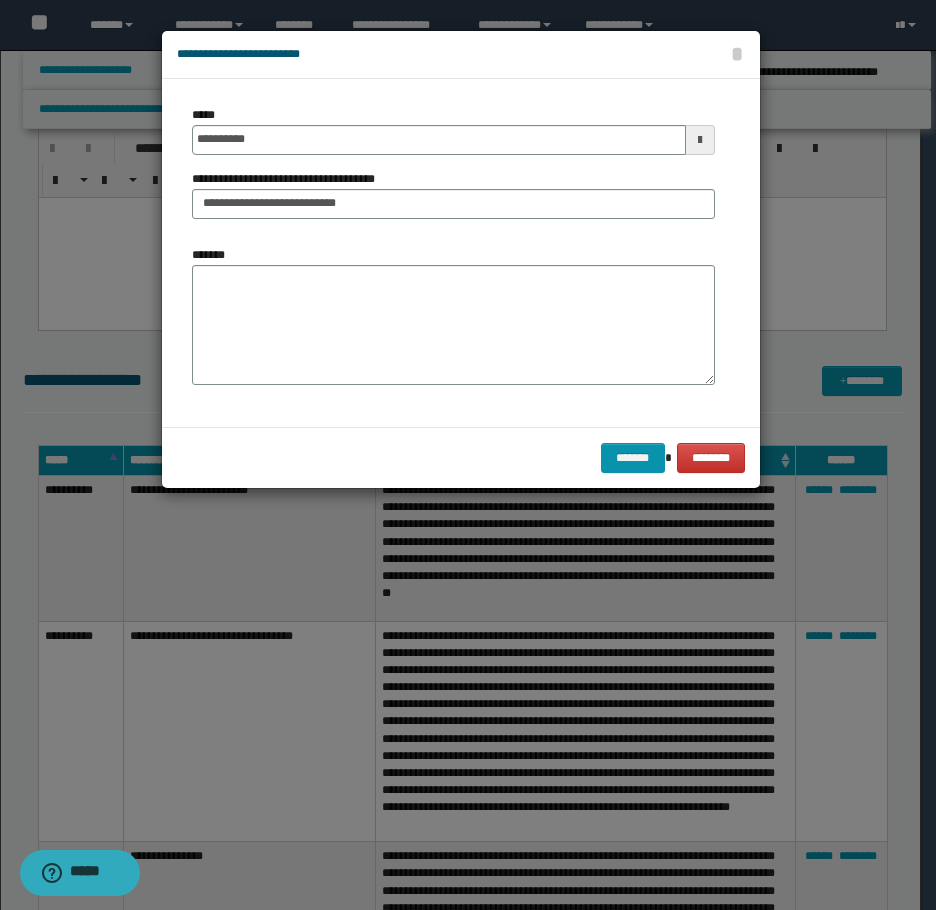 click on "*******" at bounding box center [453, 315] 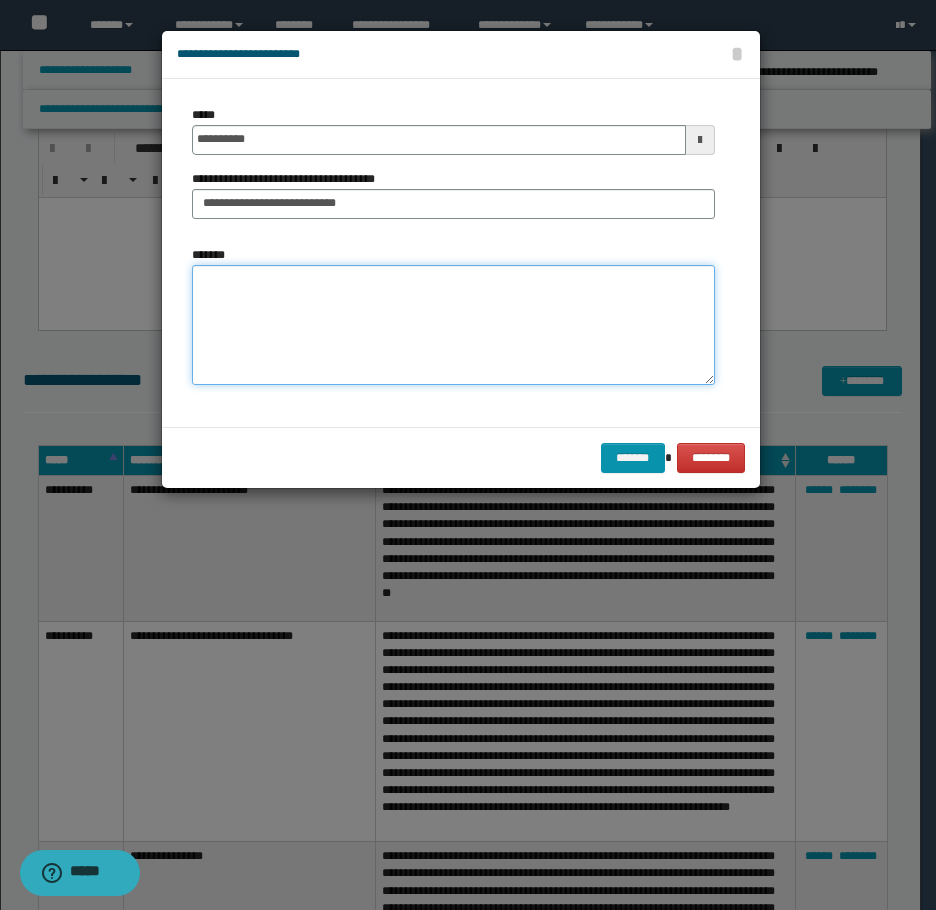 click on "*******" at bounding box center [453, 325] 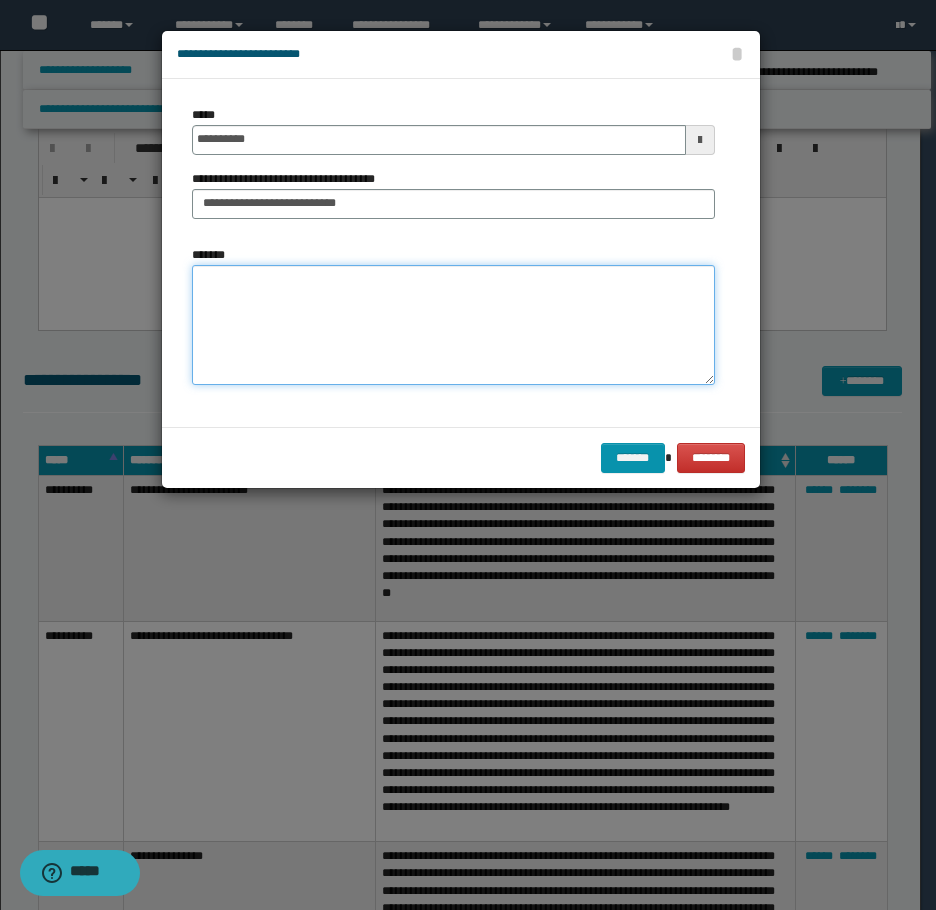 paste on "**********" 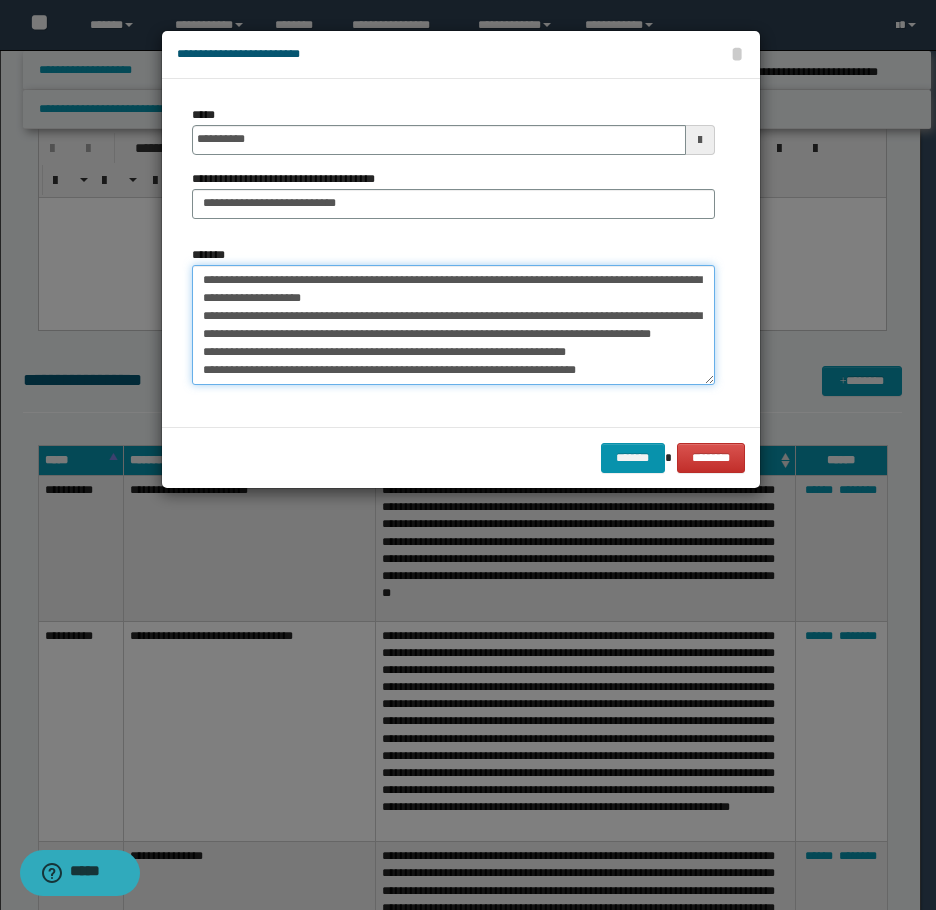 scroll, scrollTop: 156, scrollLeft: 0, axis: vertical 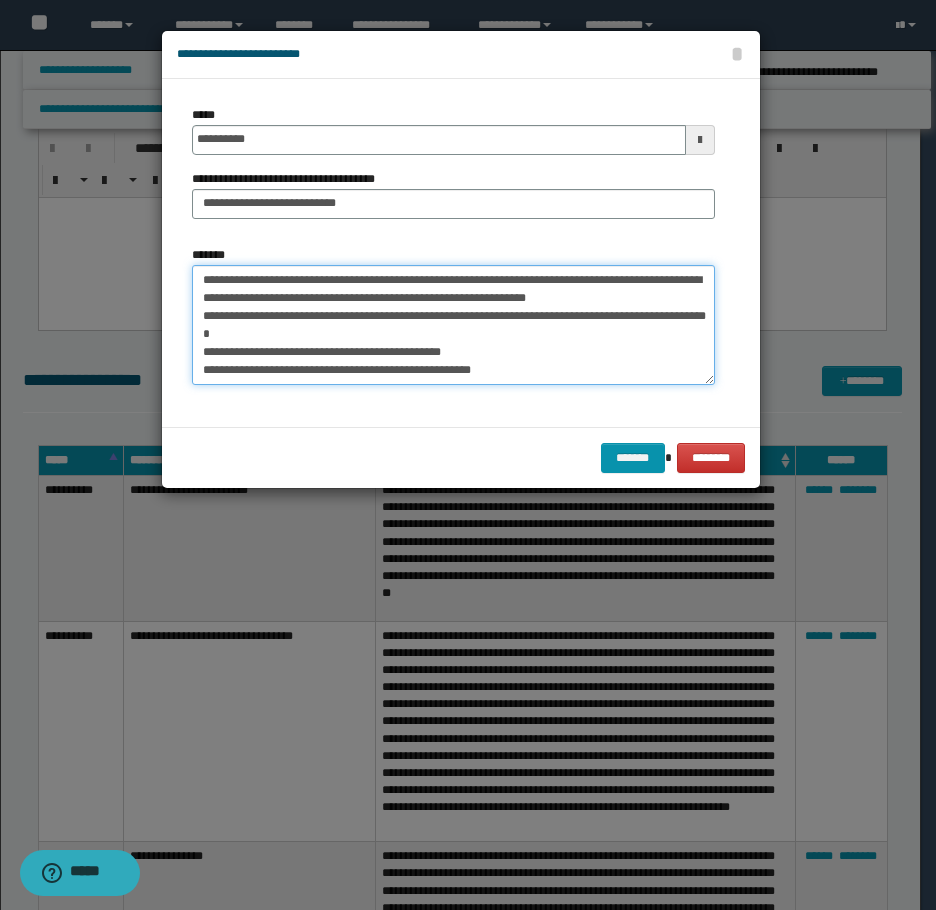 drag, startPoint x: 468, startPoint y: 342, endPoint x: 462, endPoint y: 351, distance: 10.816654 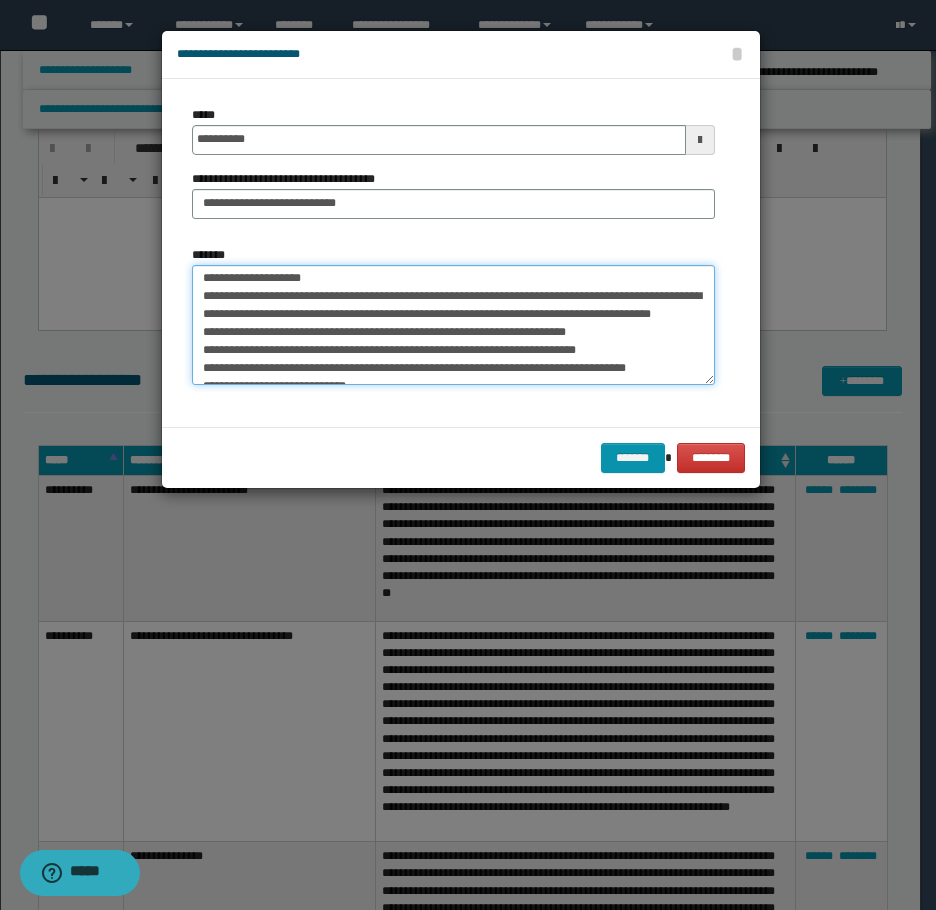scroll, scrollTop: 0, scrollLeft: 0, axis: both 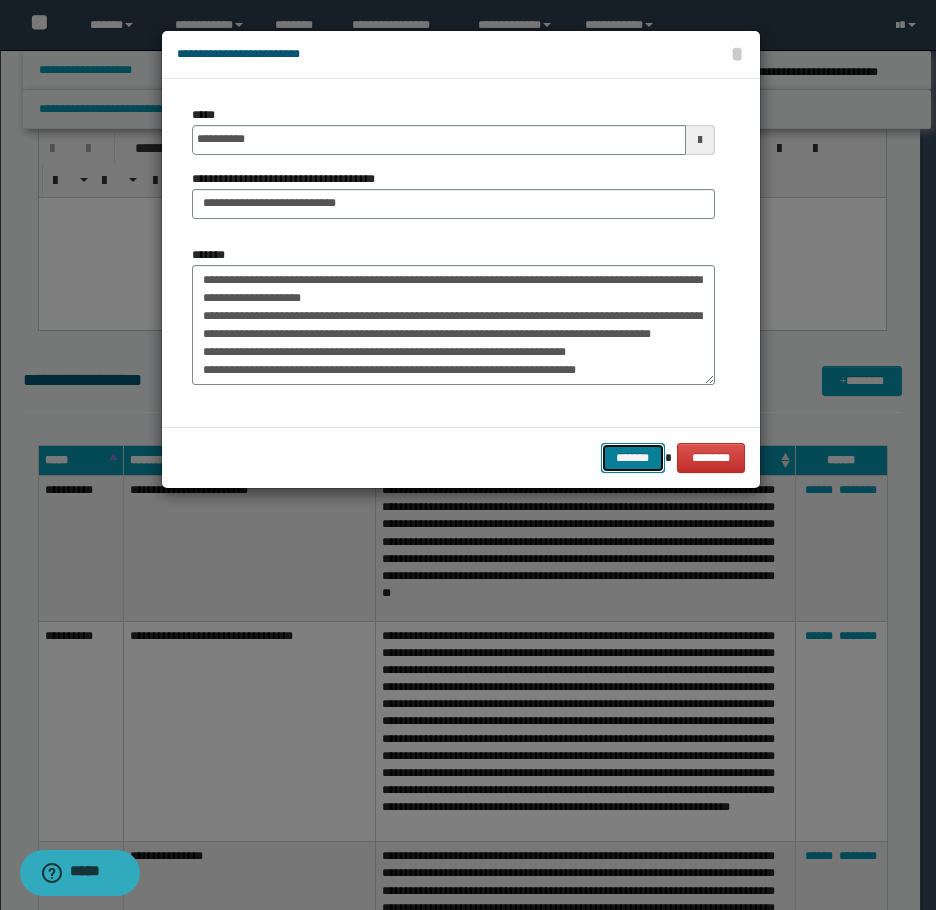 click on "*******" at bounding box center [633, 458] 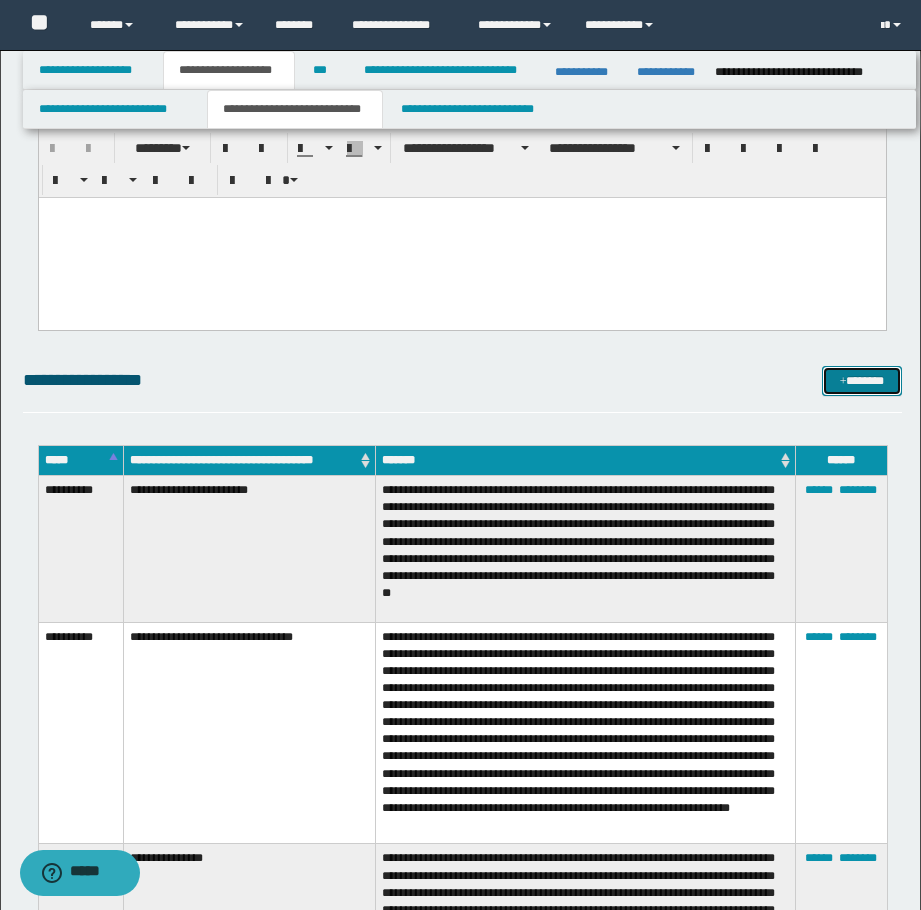 click at bounding box center (843, 382) 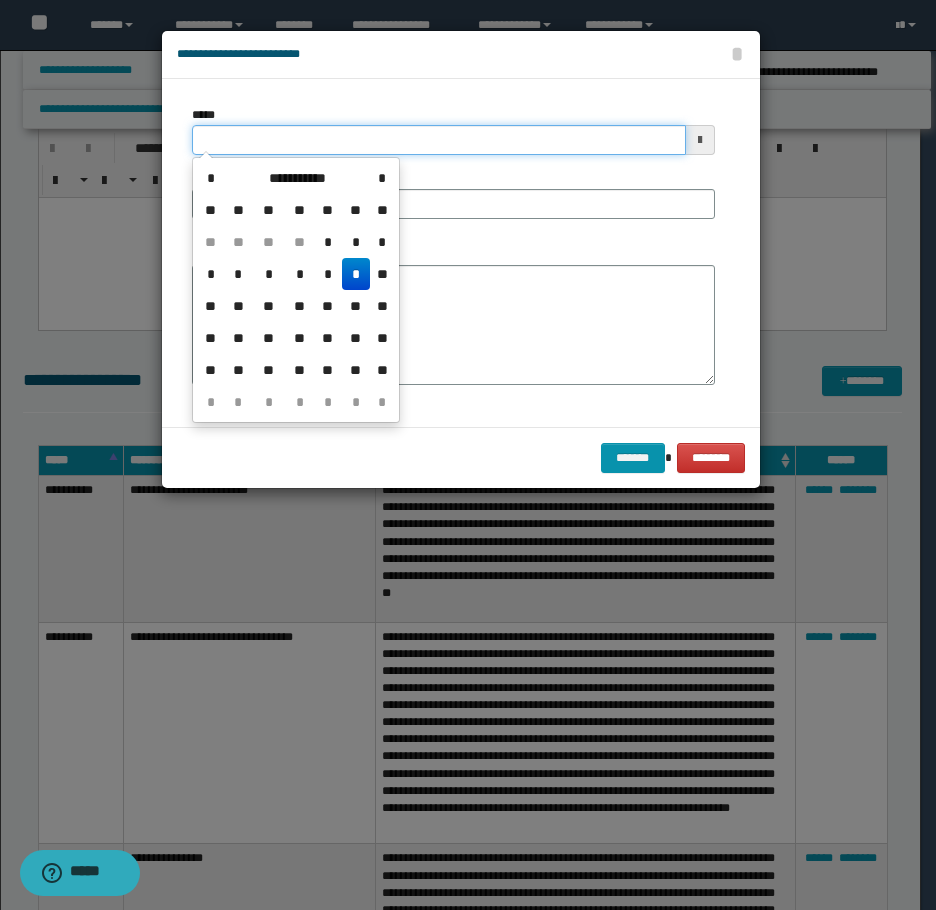 click on "*****" at bounding box center (439, 140) 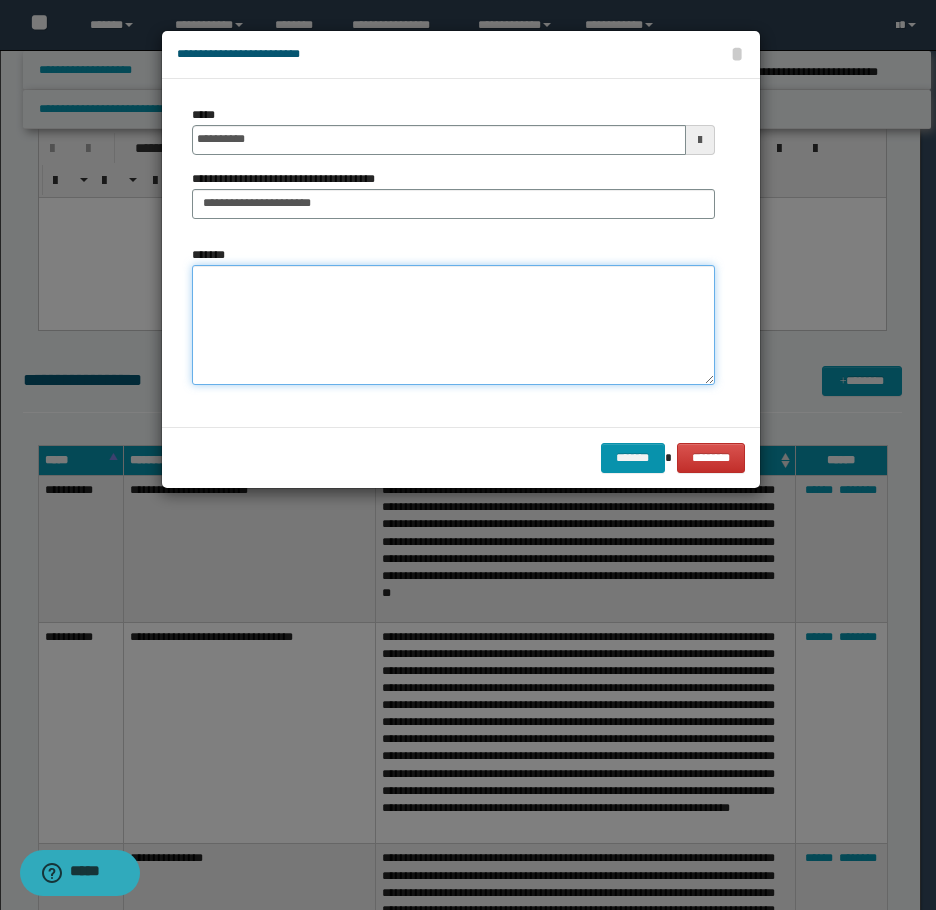 click on "*******" at bounding box center [453, 325] 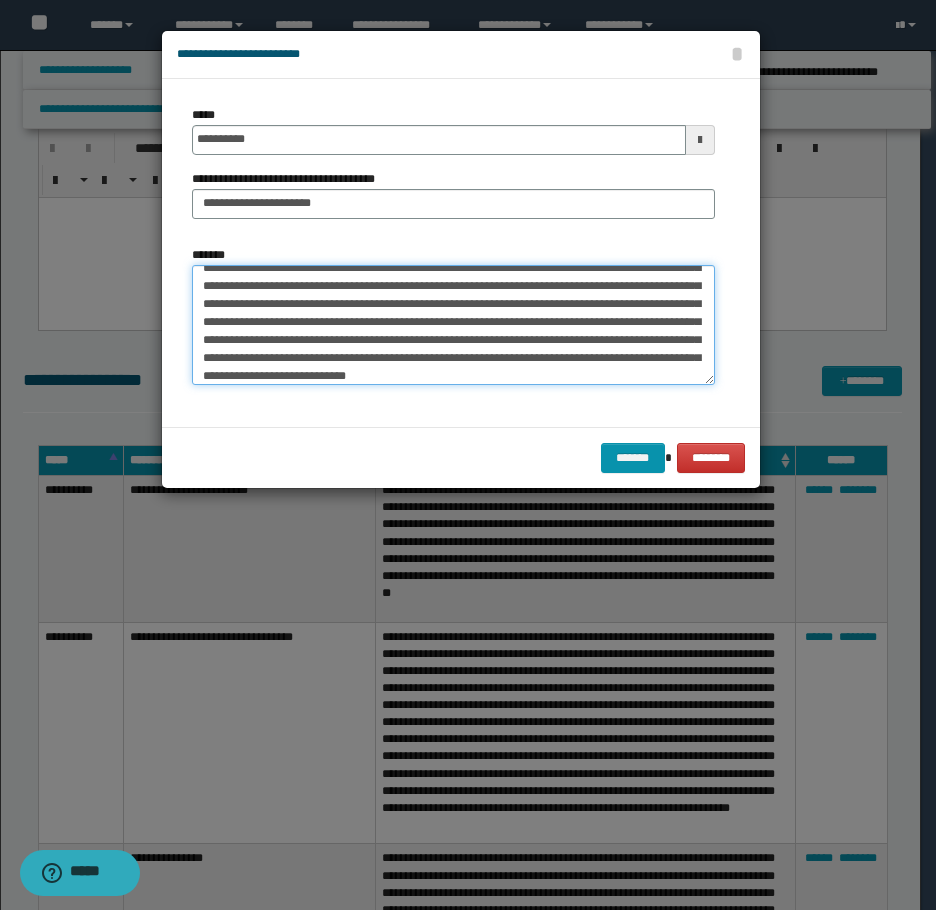 scroll, scrollTop: 12, scrollLeft: 0, axis: vertical 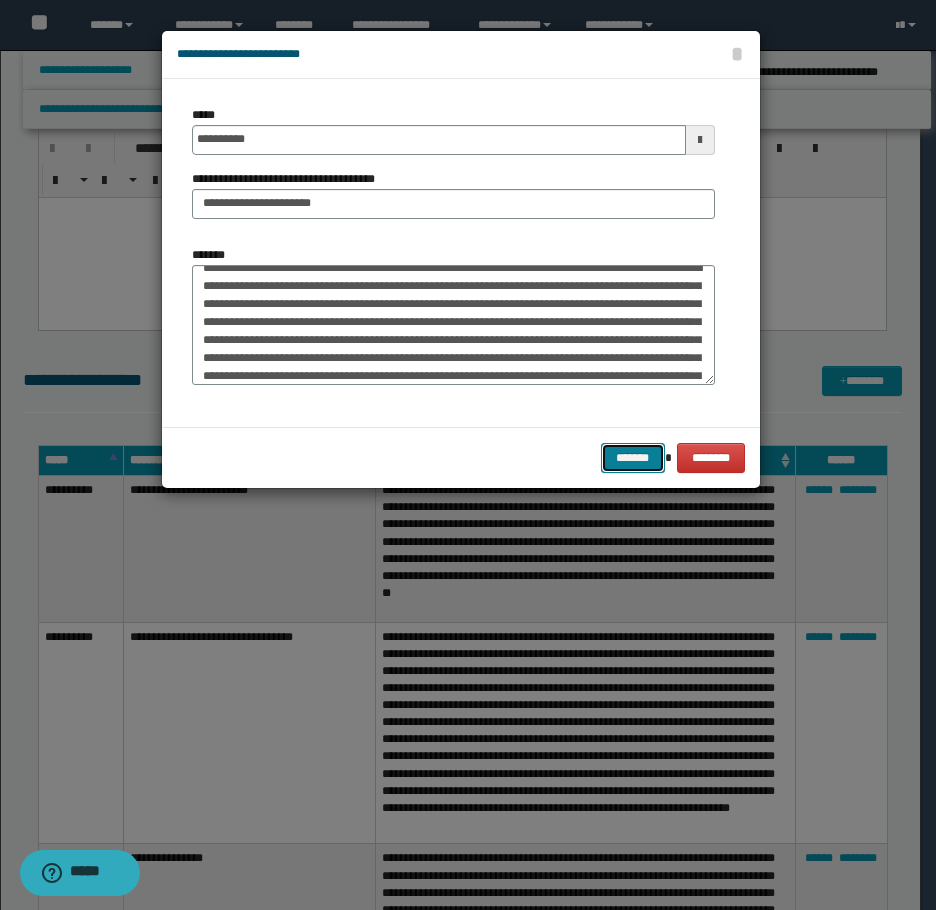 click on "*******" at bounding box center [633, 458] 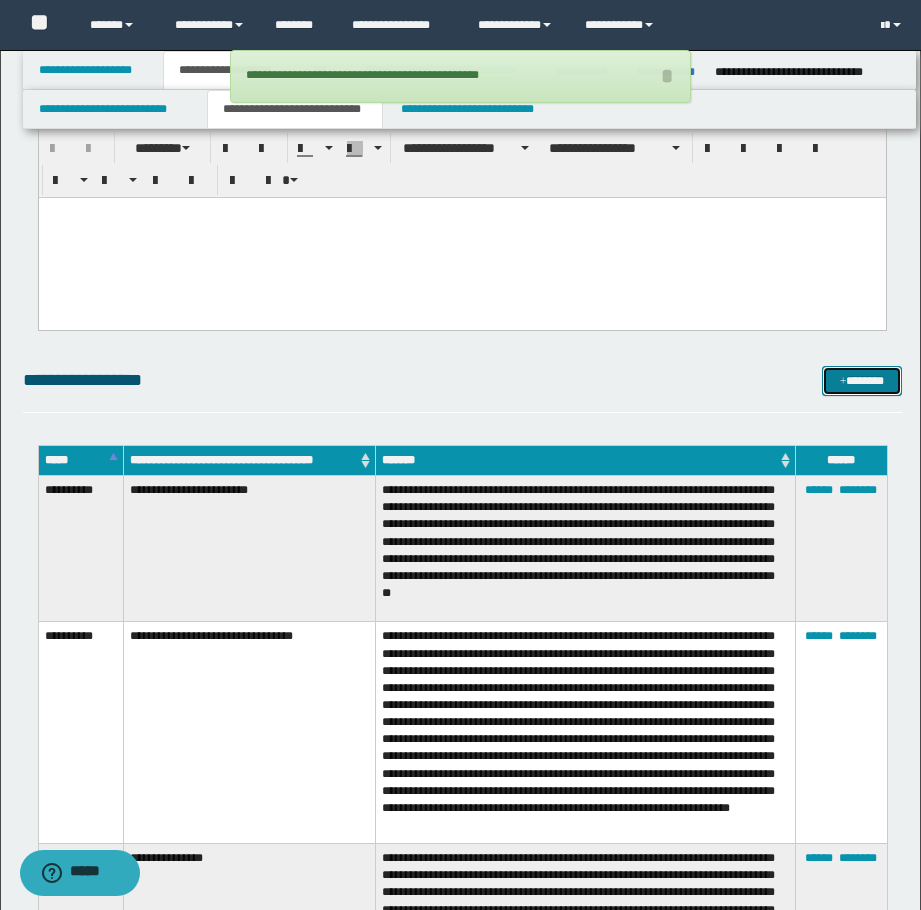 click on "*******" at bounding box center [862, 381] 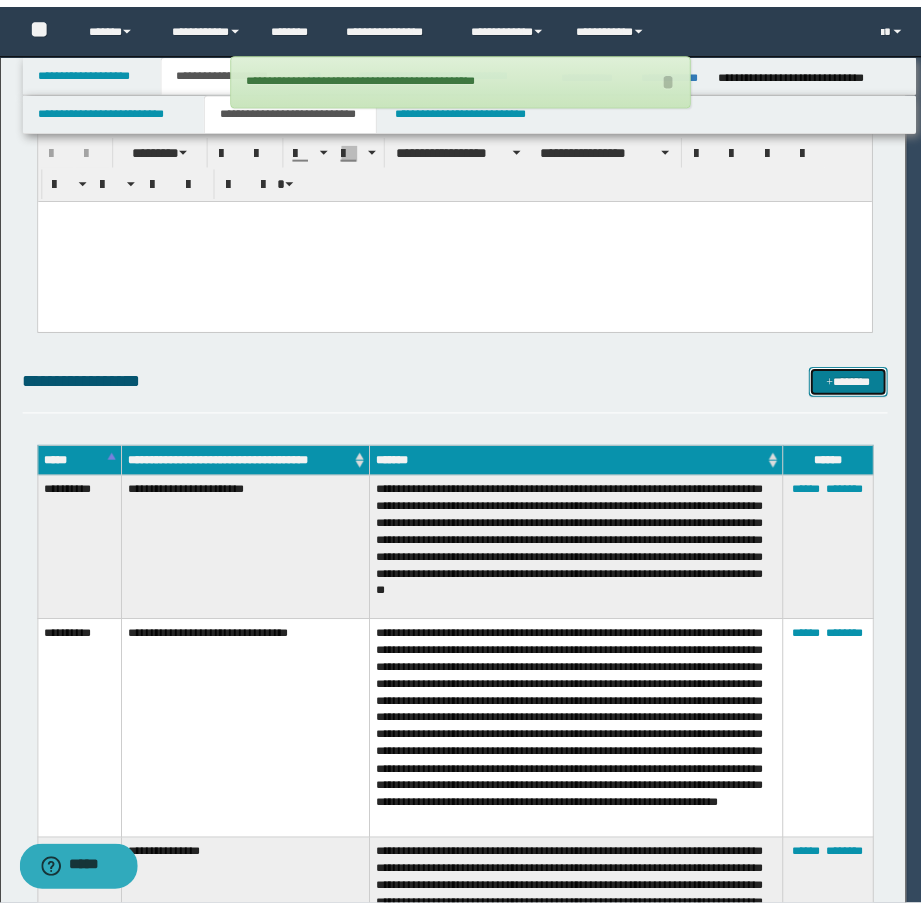 scroll, scrollTop: 0, scrollLeft: 0, axis: both 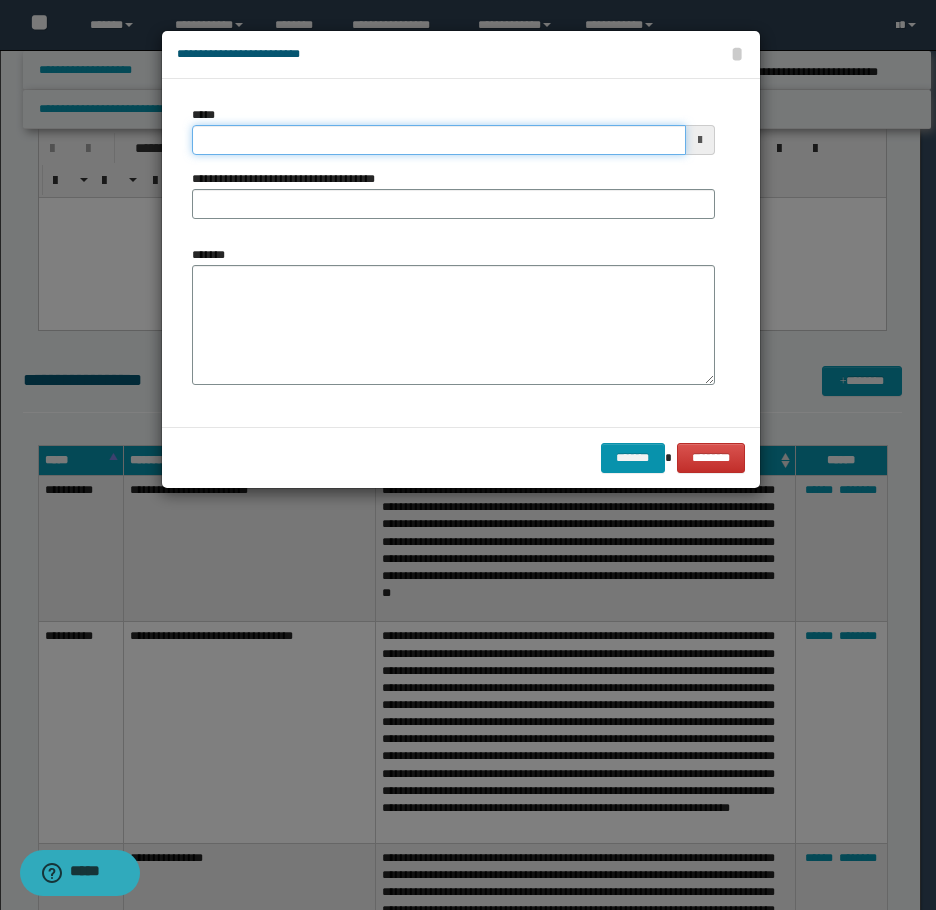 click on "*****" at bounding box center [439, 140] 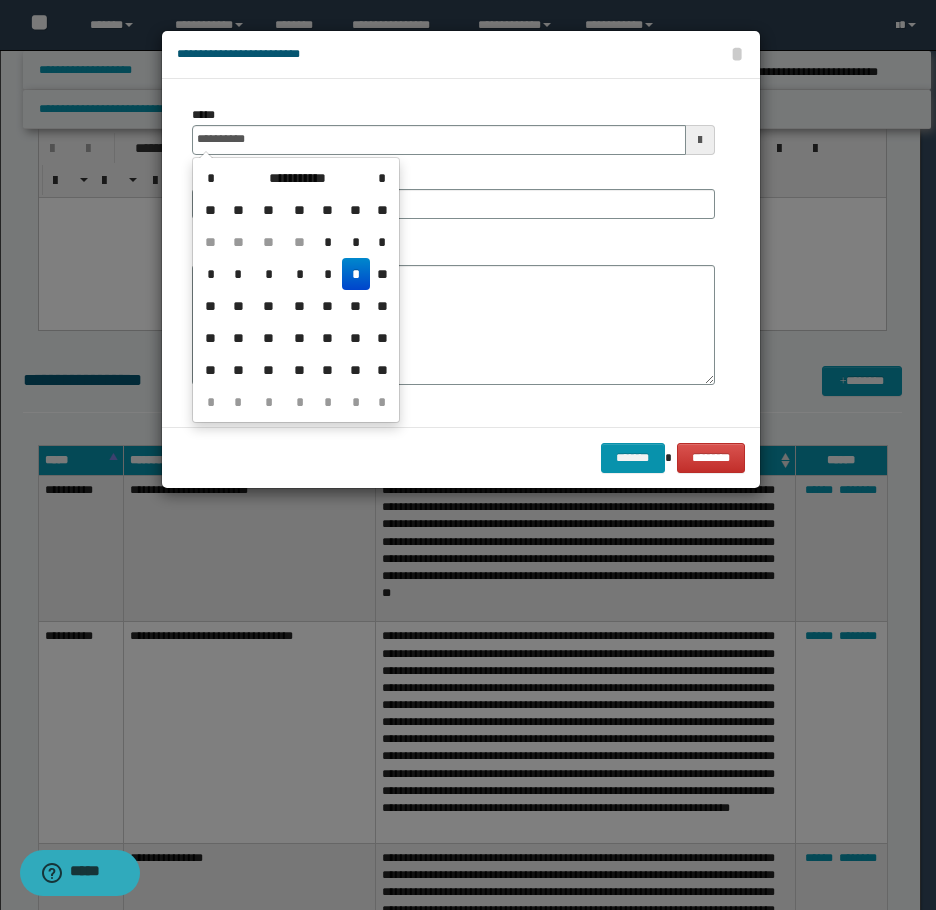 click on "*******
********" at bounding box center [461, 457] 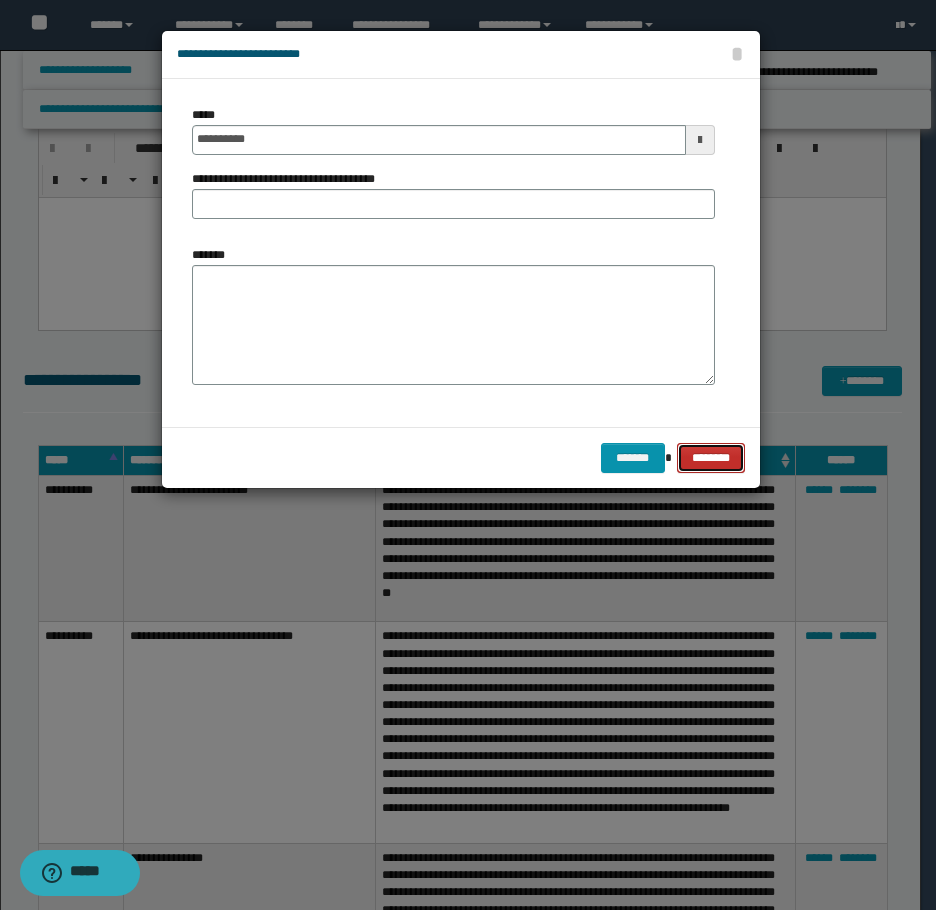 click on "********" at bounding box center [710, 458] 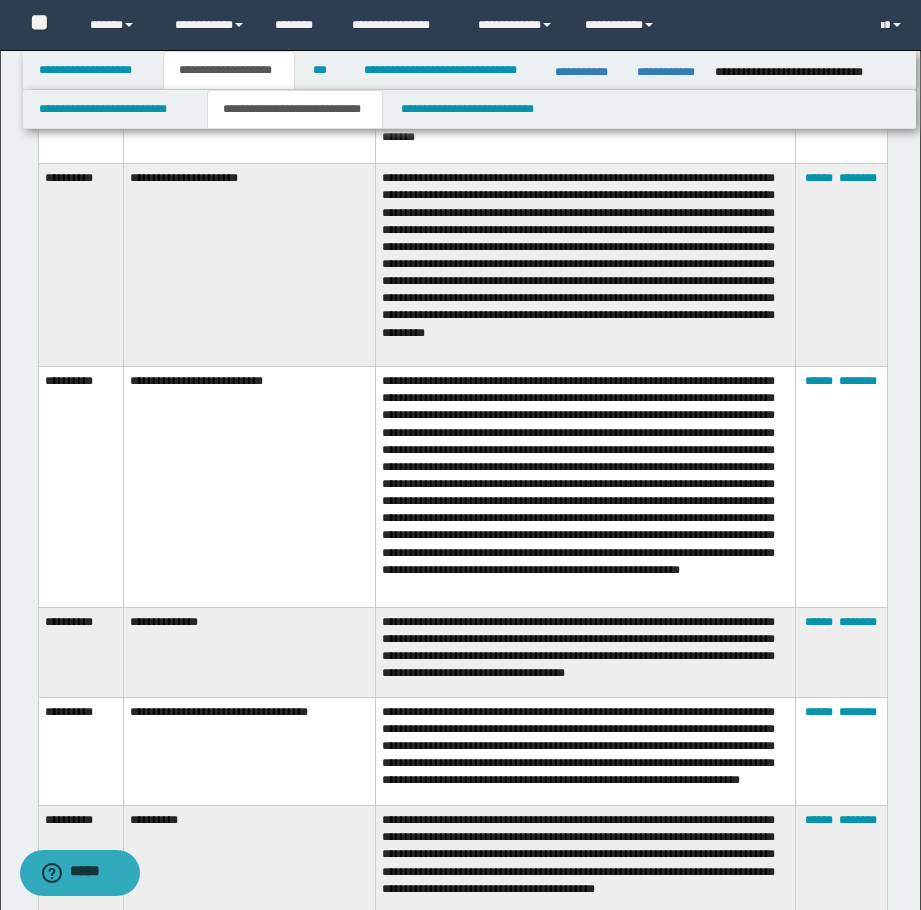 scroll, scrollTop: 4000, scrollLeft: 0, axis: vertical 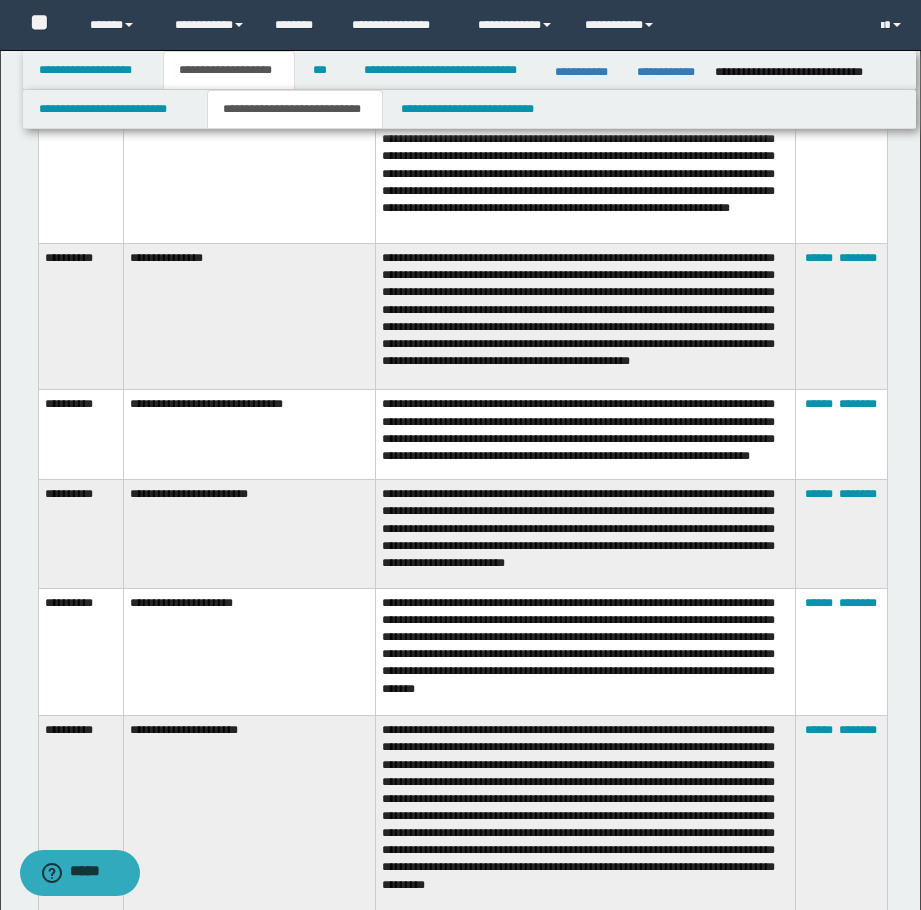 click on "**********" at bounding box center [585, 534] 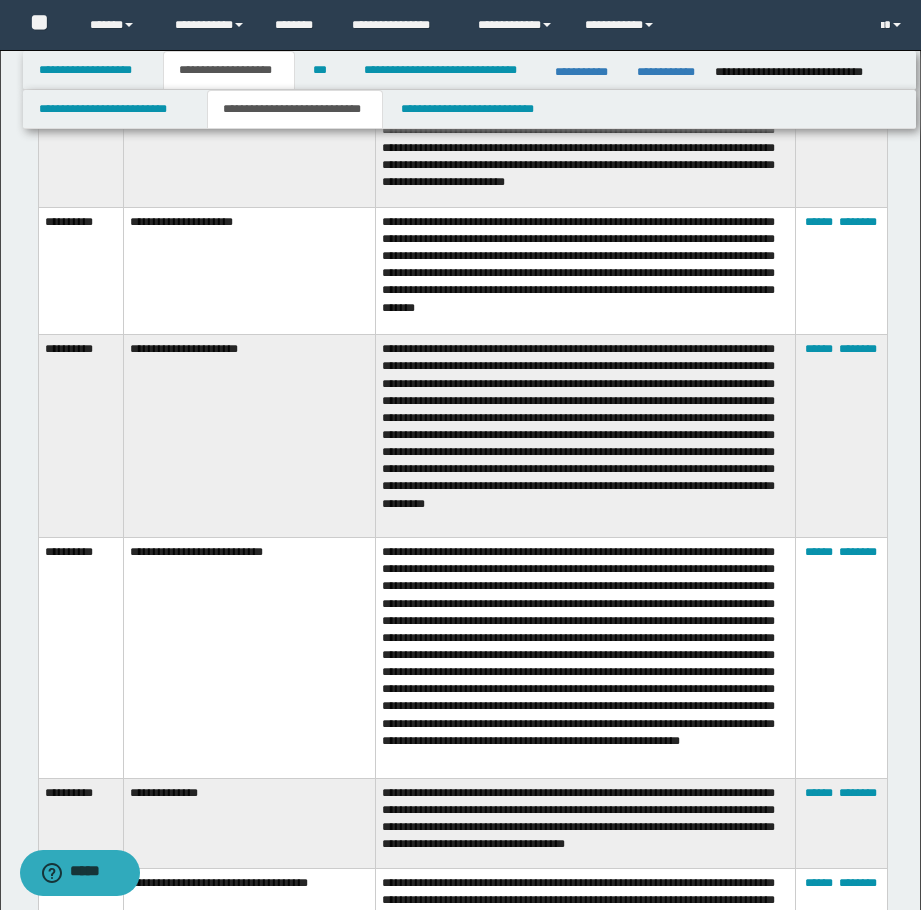 scroll, scrollTop: 3800, scrollLeft: 0, axis: vertical 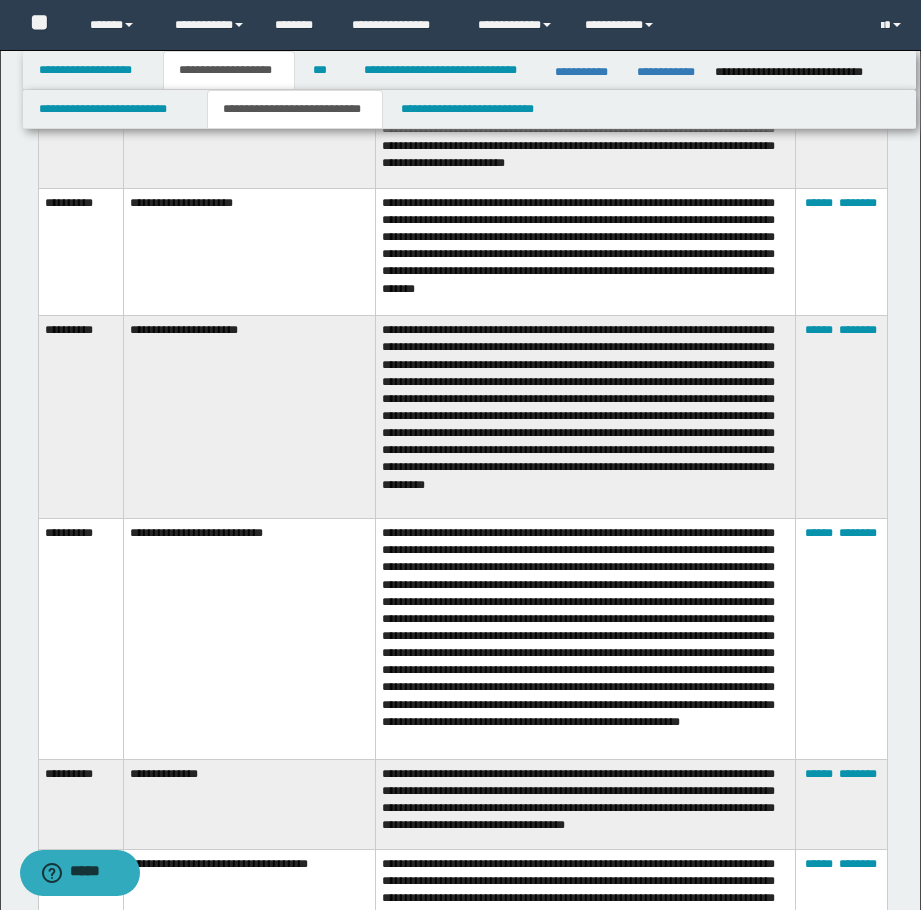 click on "**********" at bounding box center [585, 417] 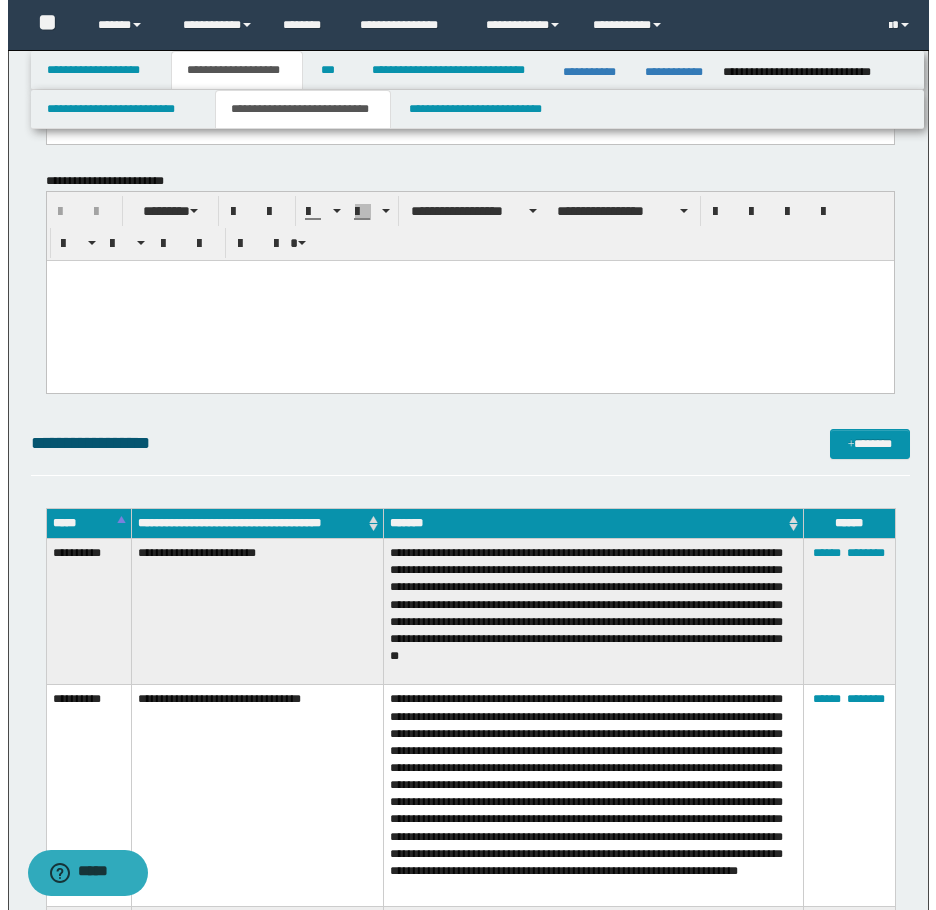 scroll, scrollTop: 2509, scrollLeft: 0, axis: vertical 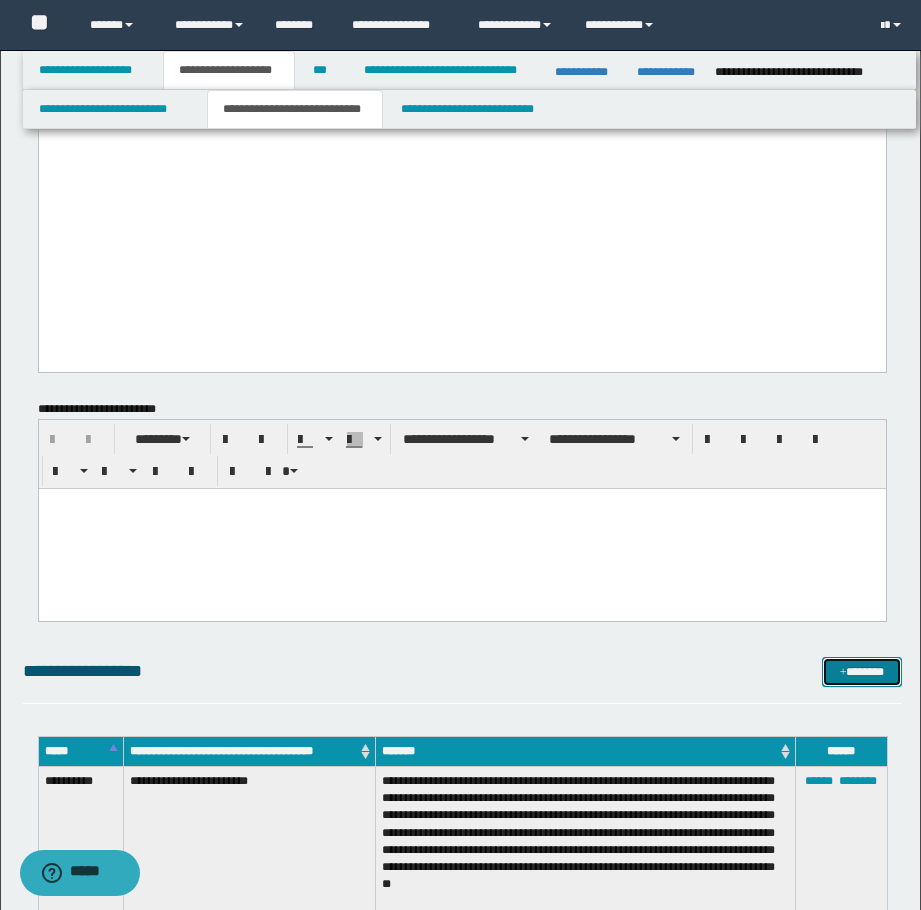 click on "*******" at bounding box center (862, 672) 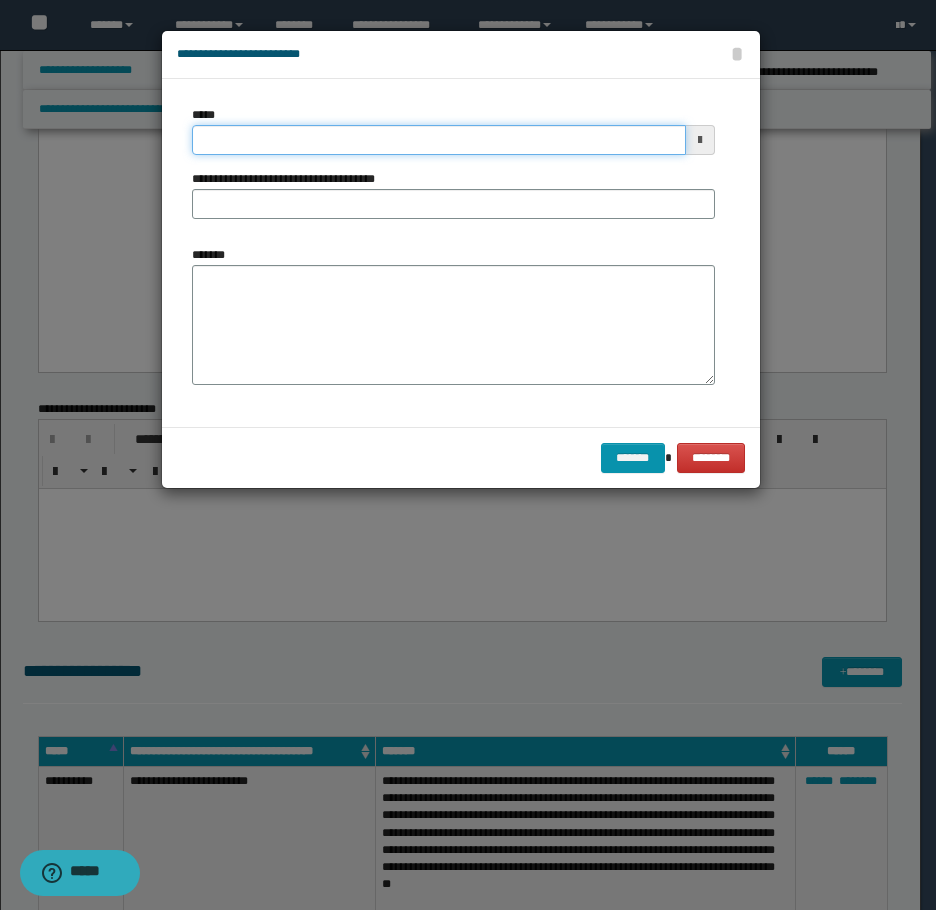 click on "*****" at bounding box center [439, 140] 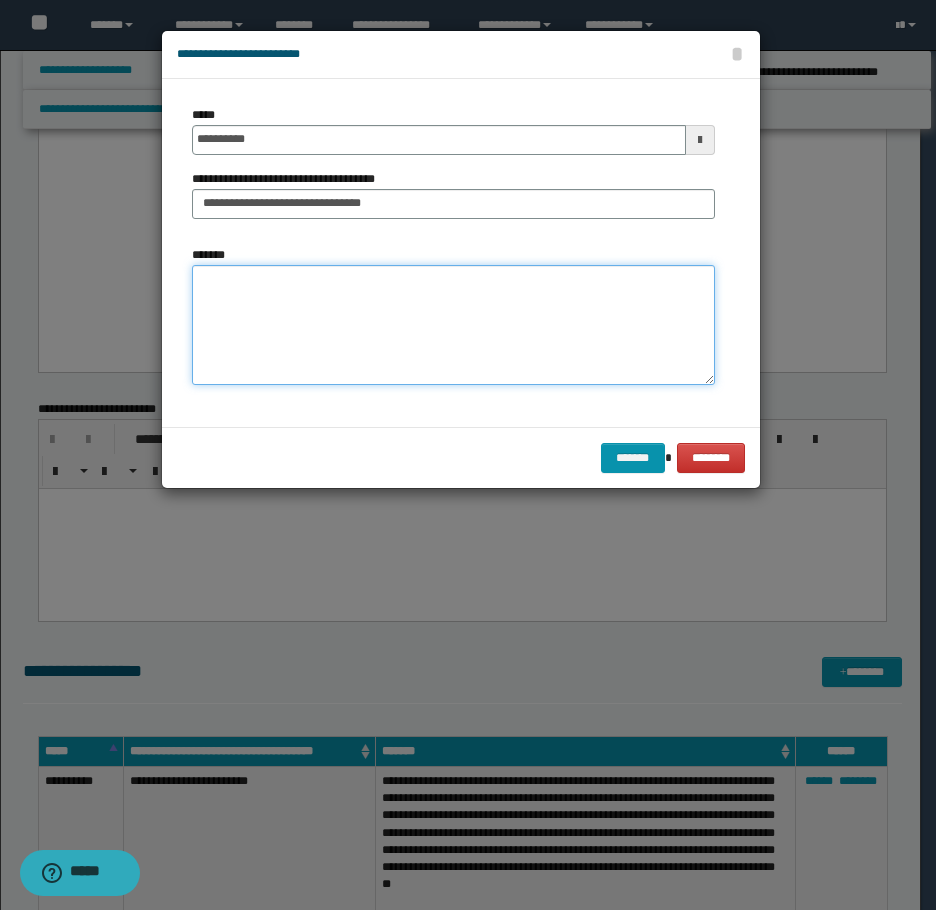 click on "*******" at bounding box center [453, 325] 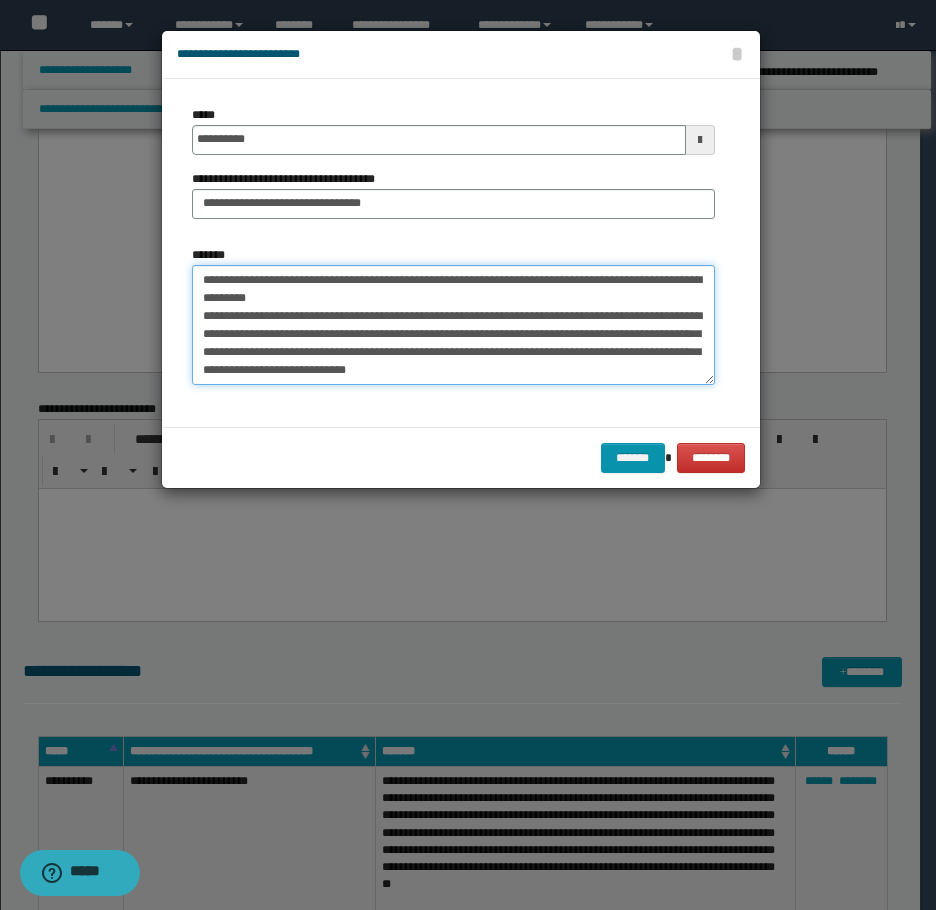 scroll, scrollTop: 282, scrollLeft: 0, axis: vertical 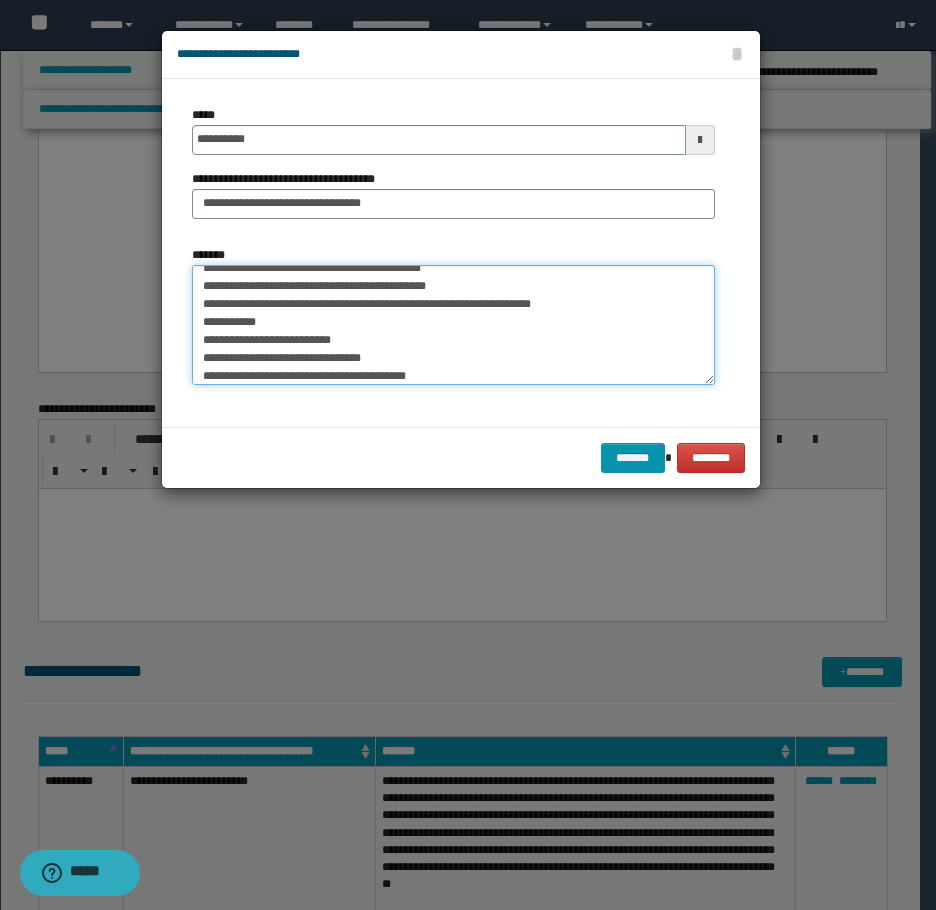 click on "*******" at bounding box center [453, 325] 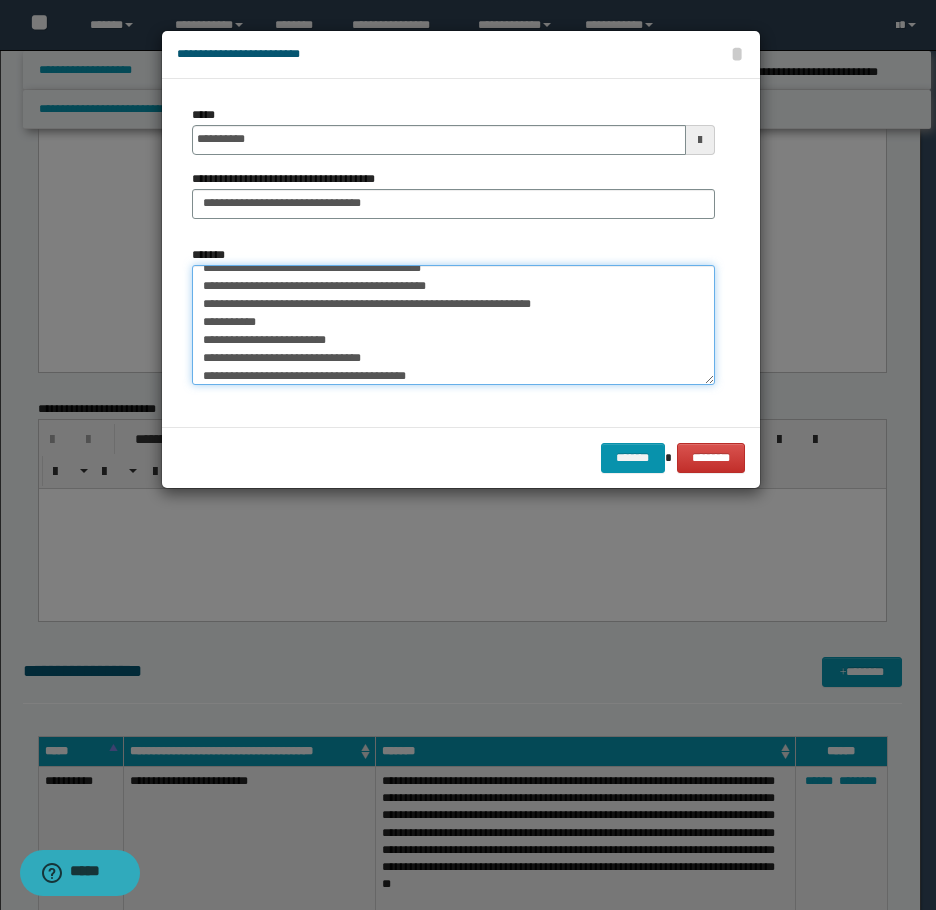 click on "*******" at bounding box center [453, 325] 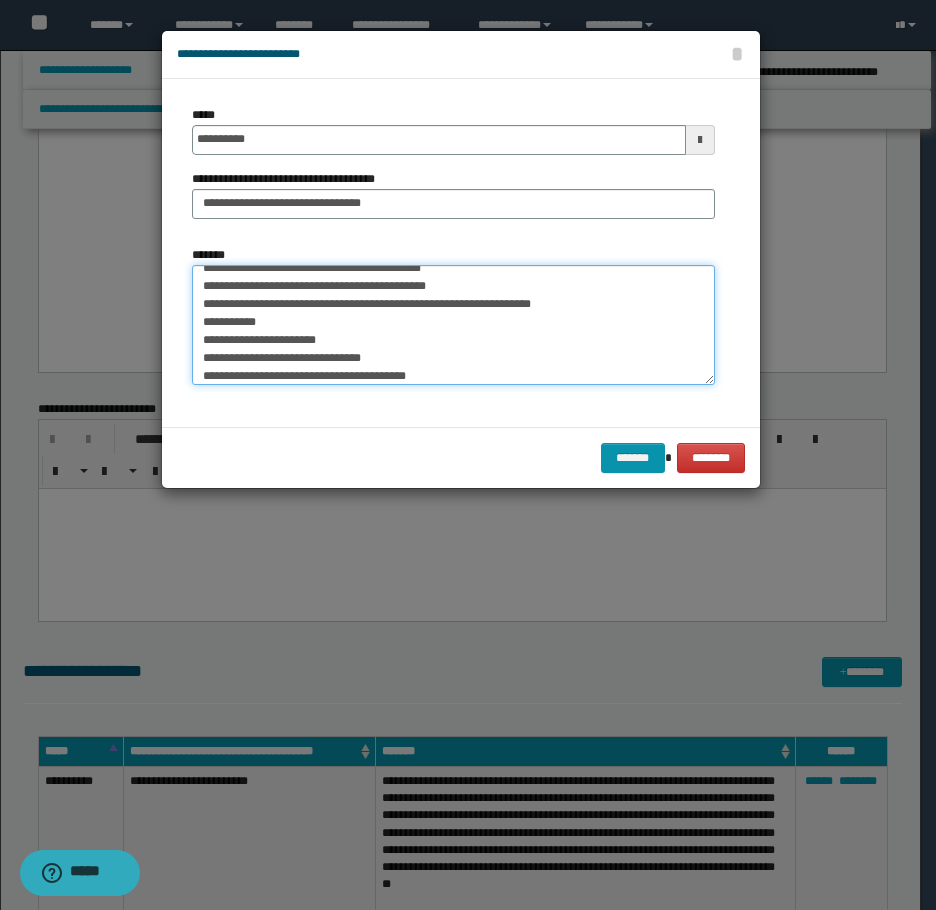 click on "*******" at bounding box center [453, 325] 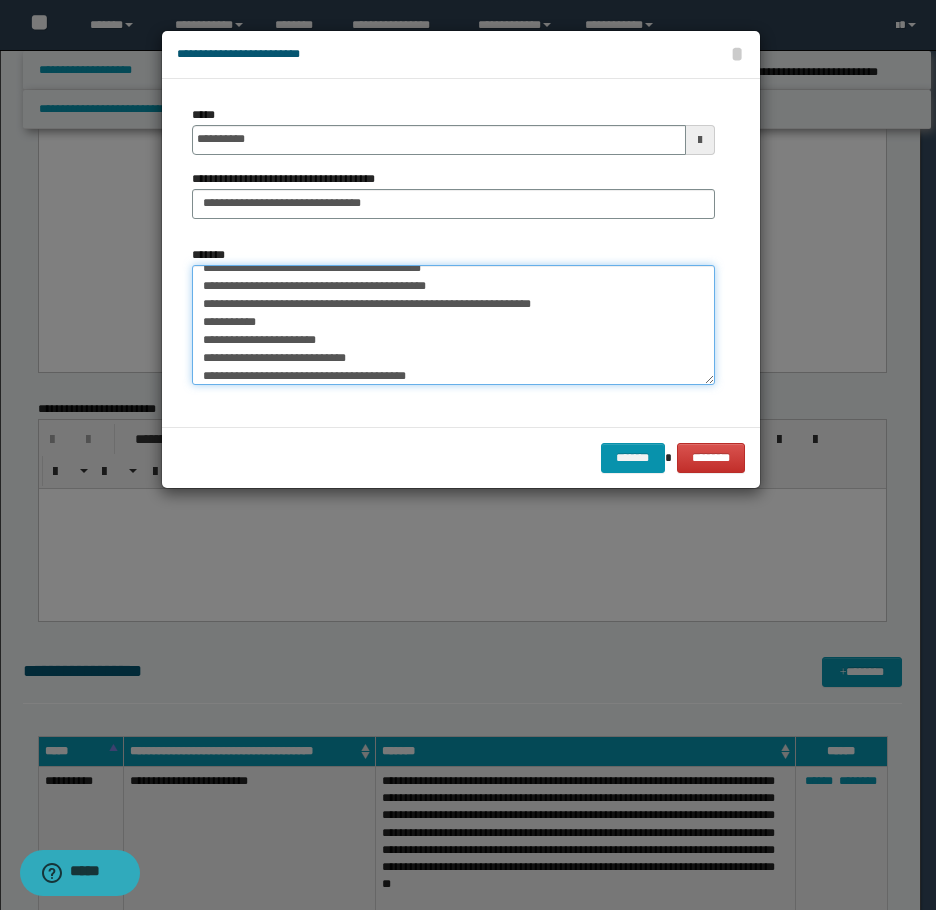 click on "*******" at bounding box center [453, 325] 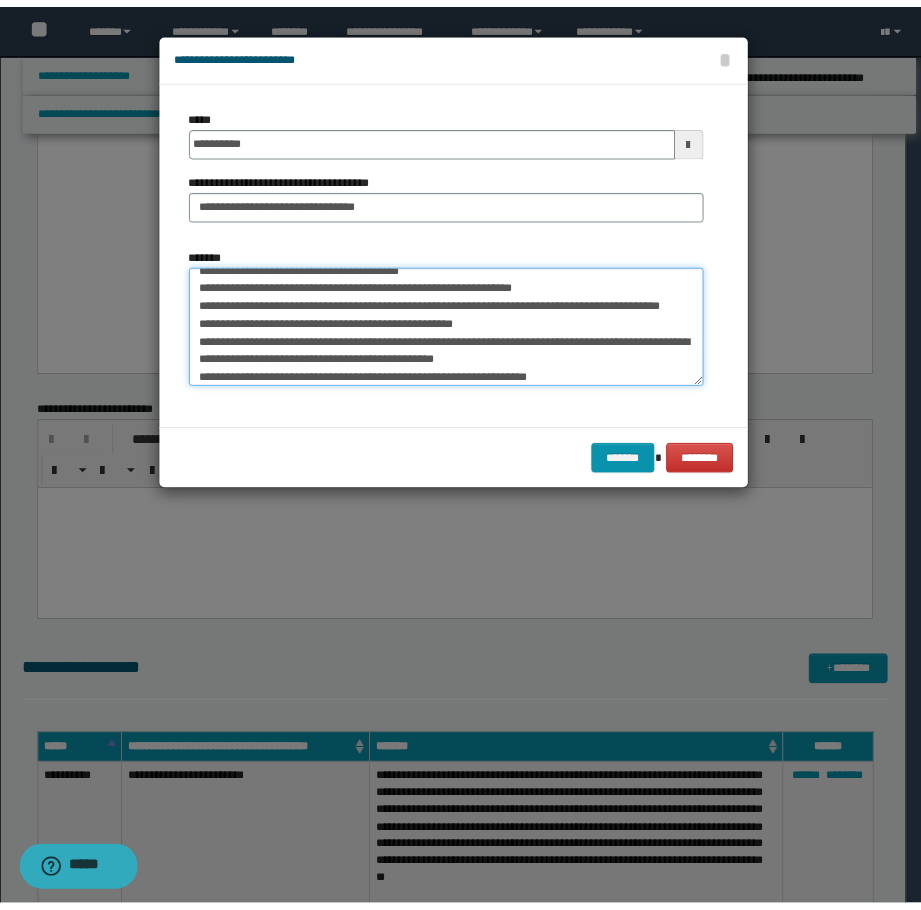 scroll, scrollTop: 0, scrollLeft: 0, axis: both 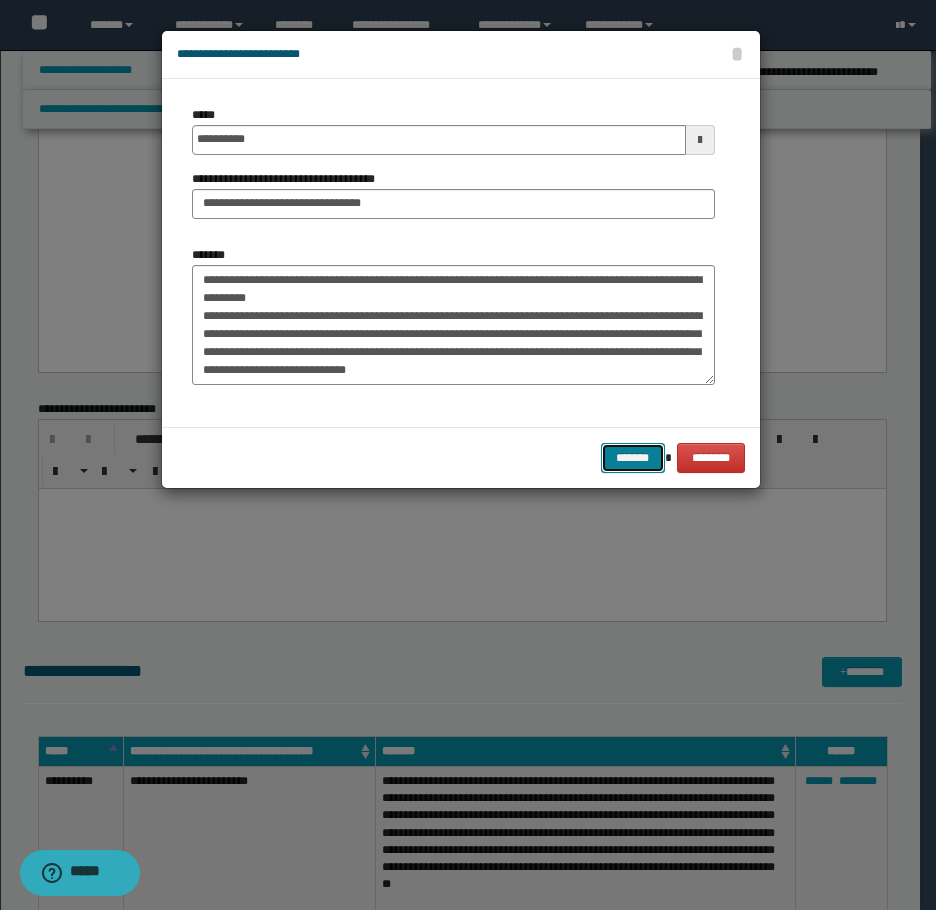 click on "*******" at bounding box center [633, 458] 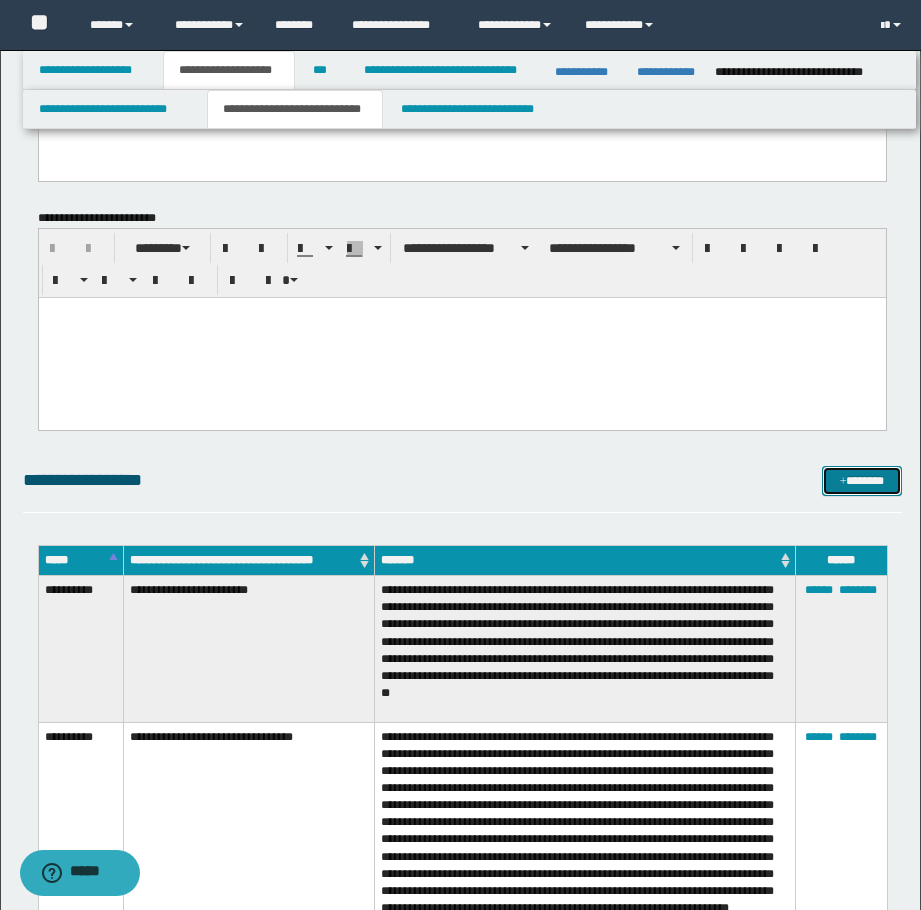 scroll, scrollTop: 2608, scrollLeft: 0, axis: vertical 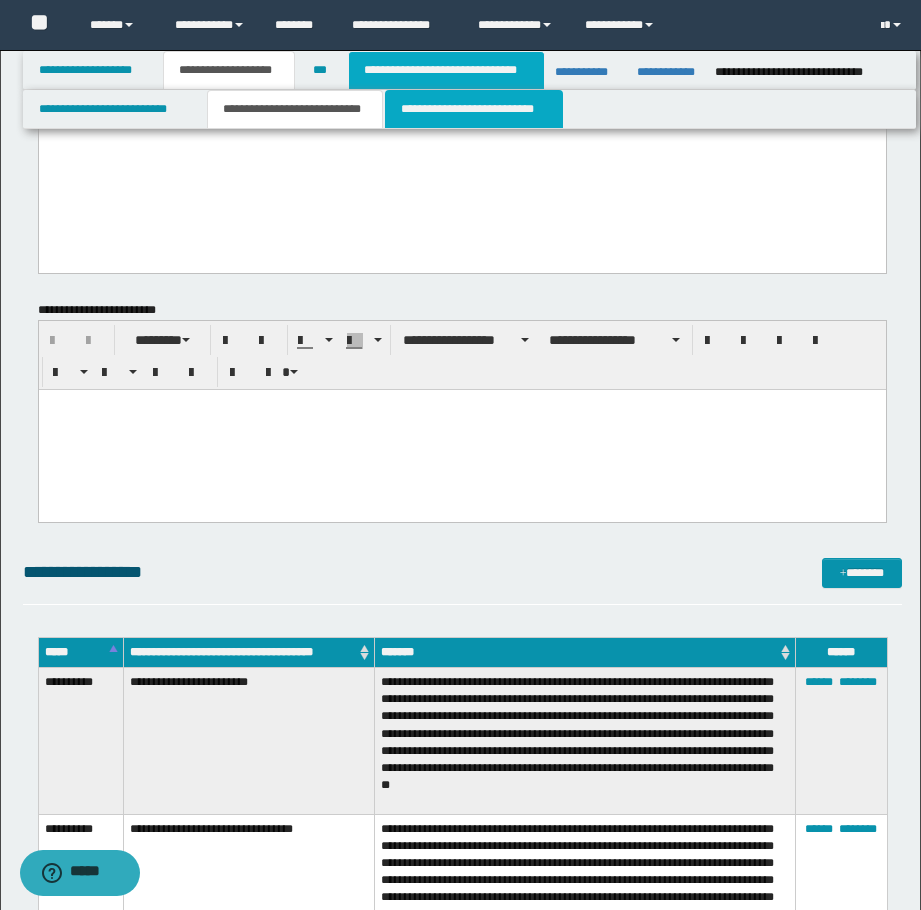 drag, startPoint x: 443, startPoint y: 117, endPoint x: 466, endPoint y: 88, distance: 37.01351 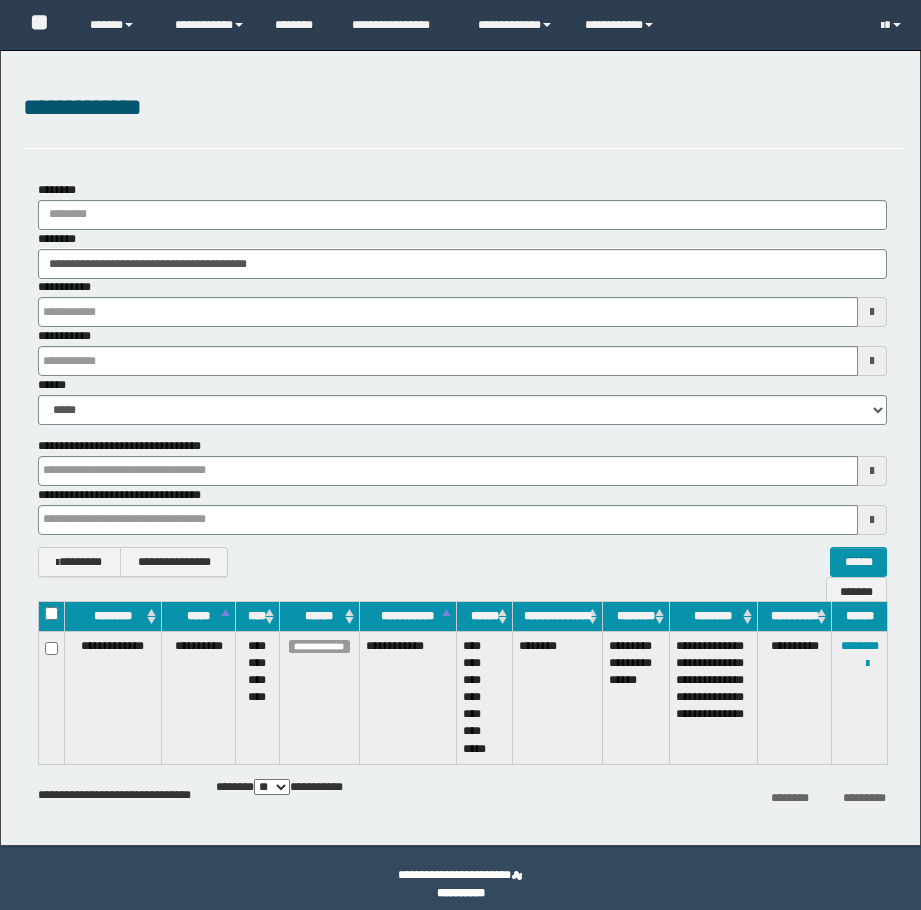 scroll, scrollTop: 0, scrollLeft: 0, axis: both 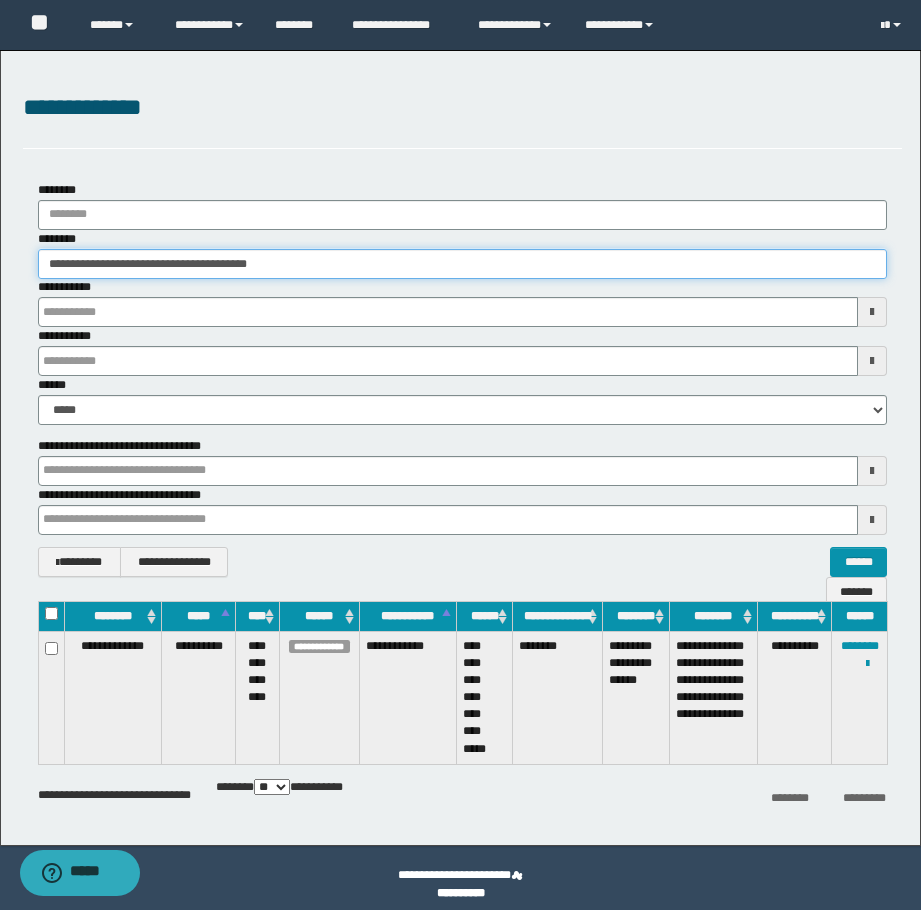 click on "**********" at bounding box center (462, 264) 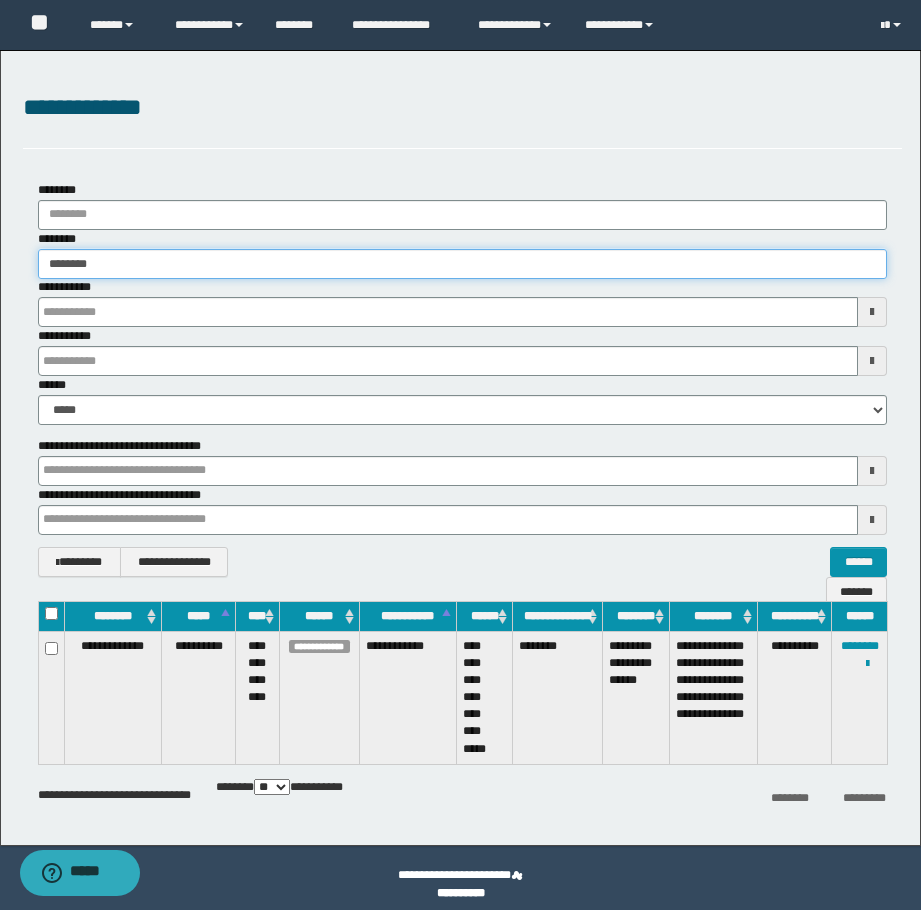 type on "********" 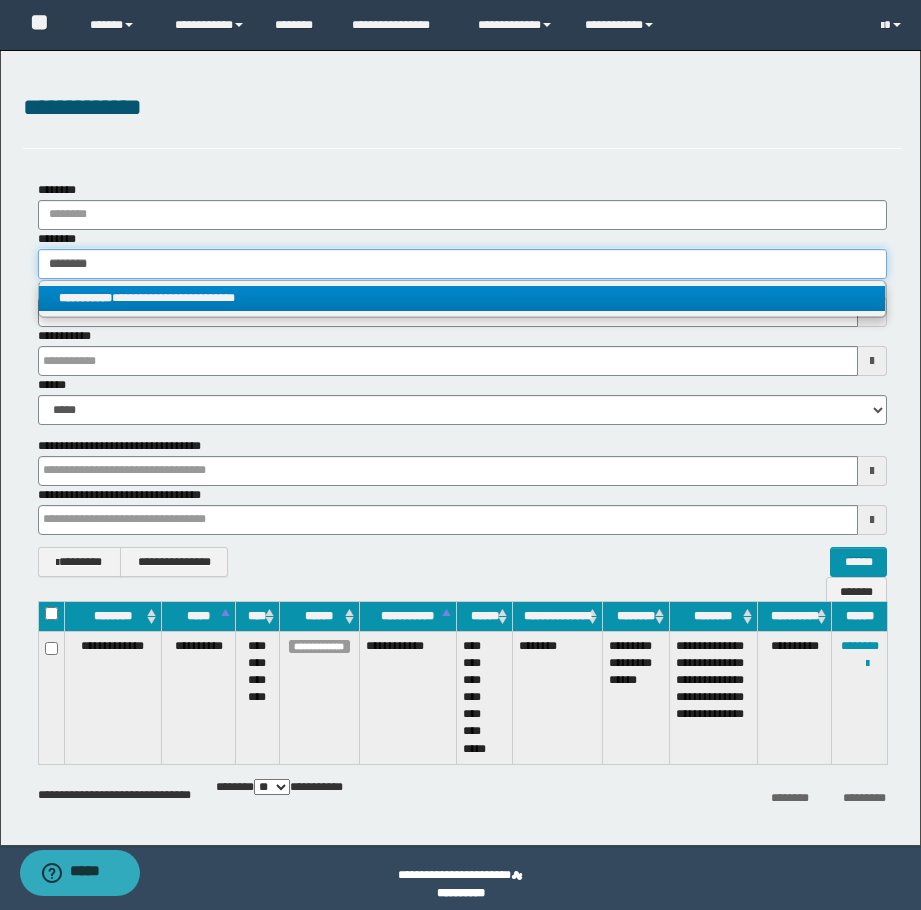type on "********" 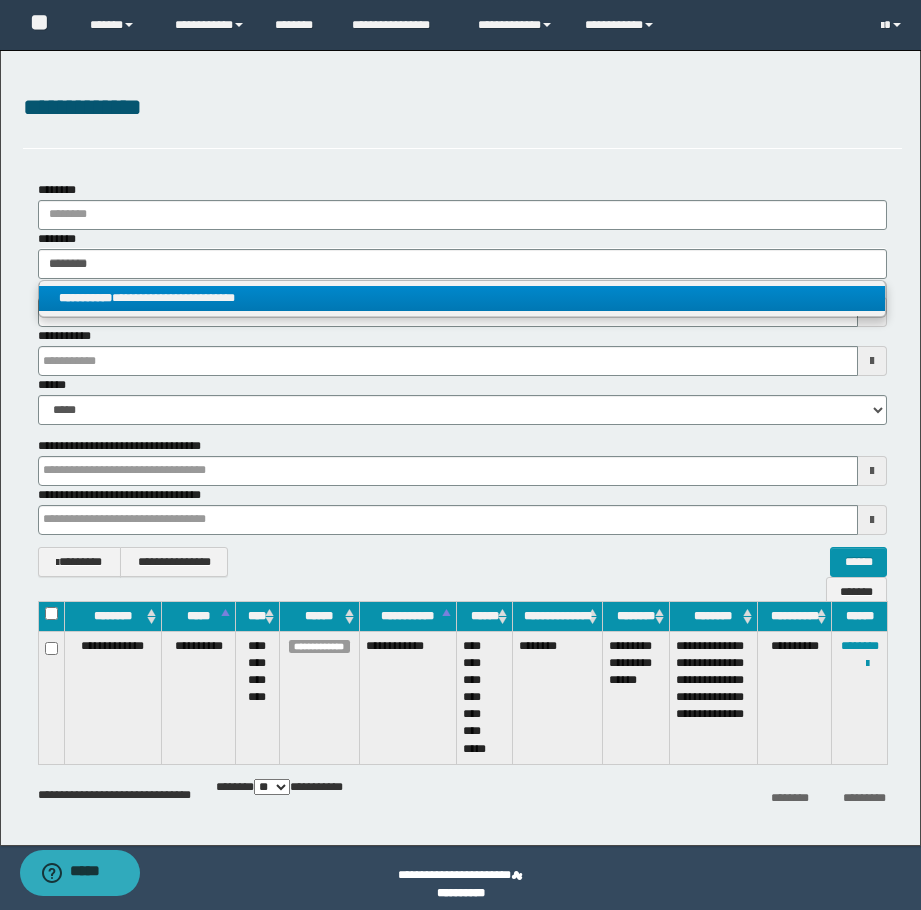 click on "**********" at bounding box center [462, 298] 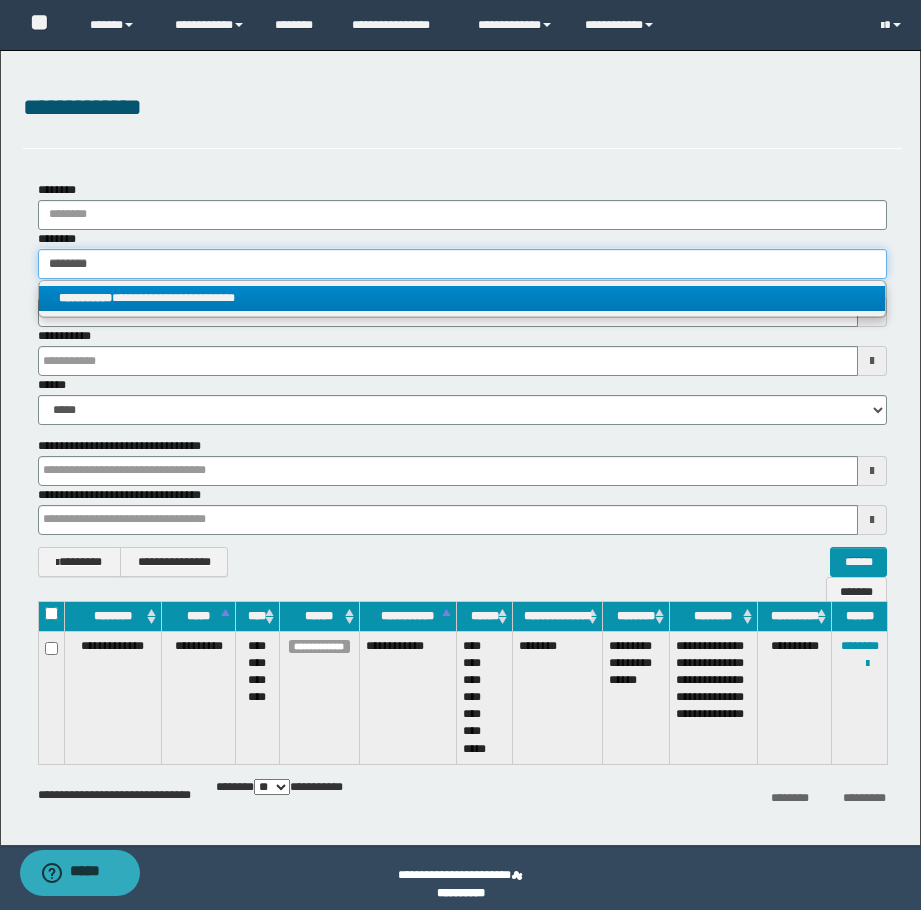 type 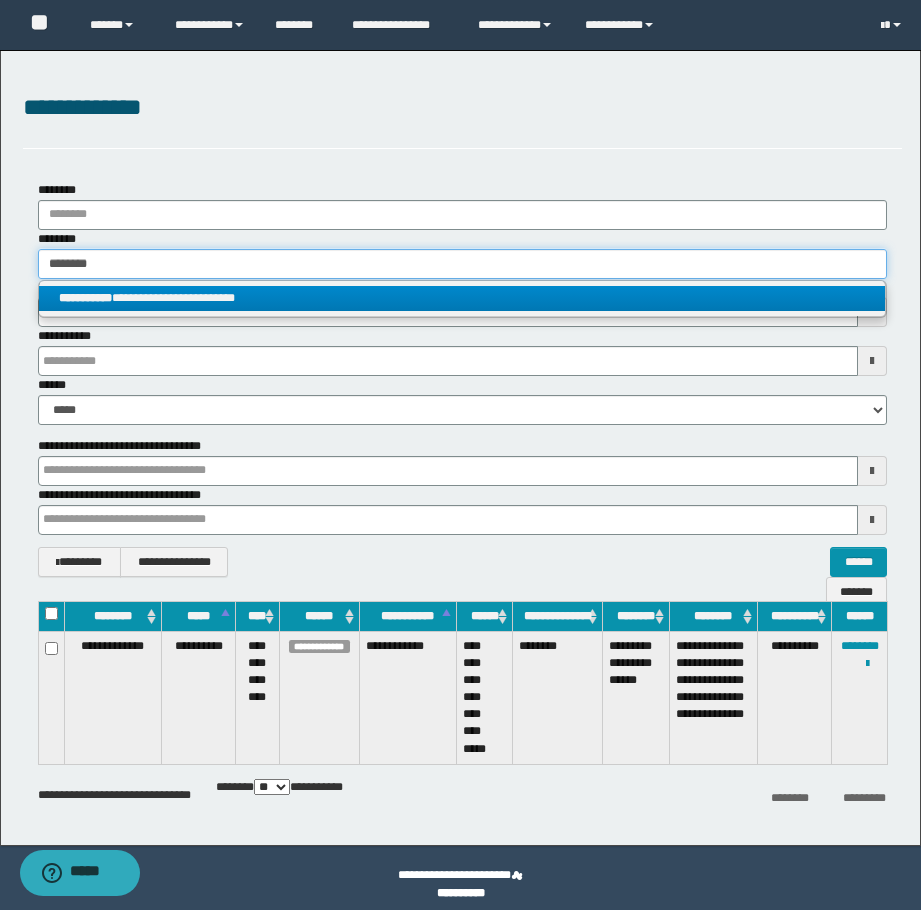 type on "**********" 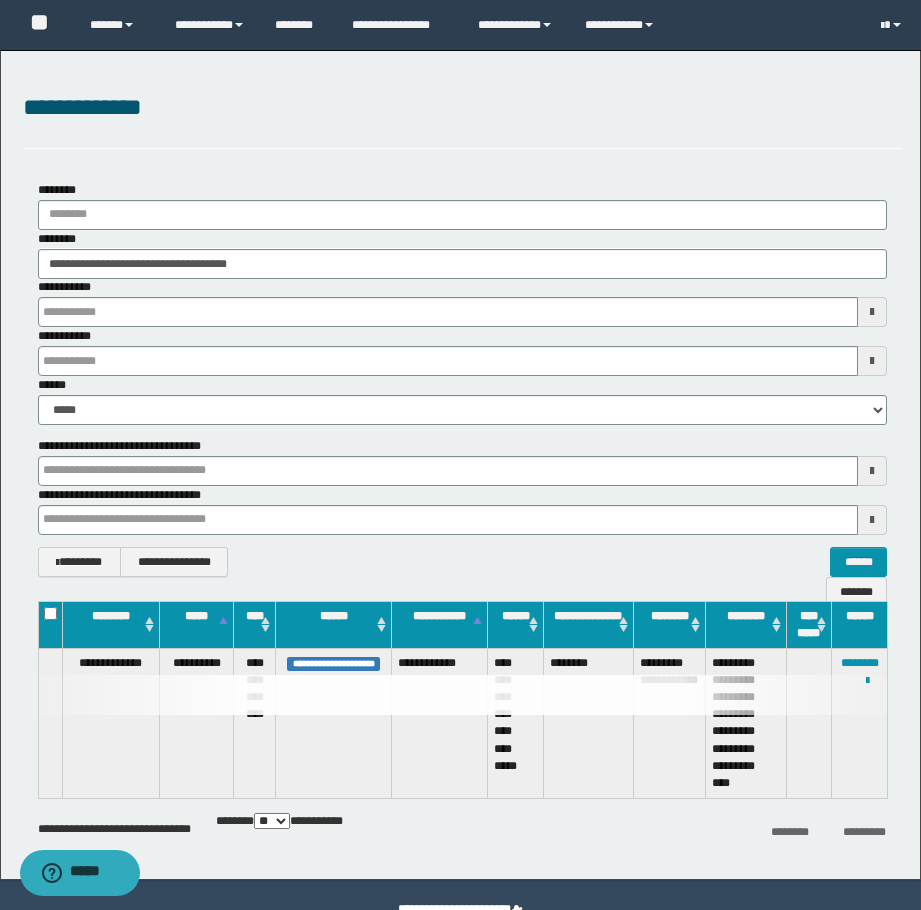 click on "**********" at bounding box center [462, 119] 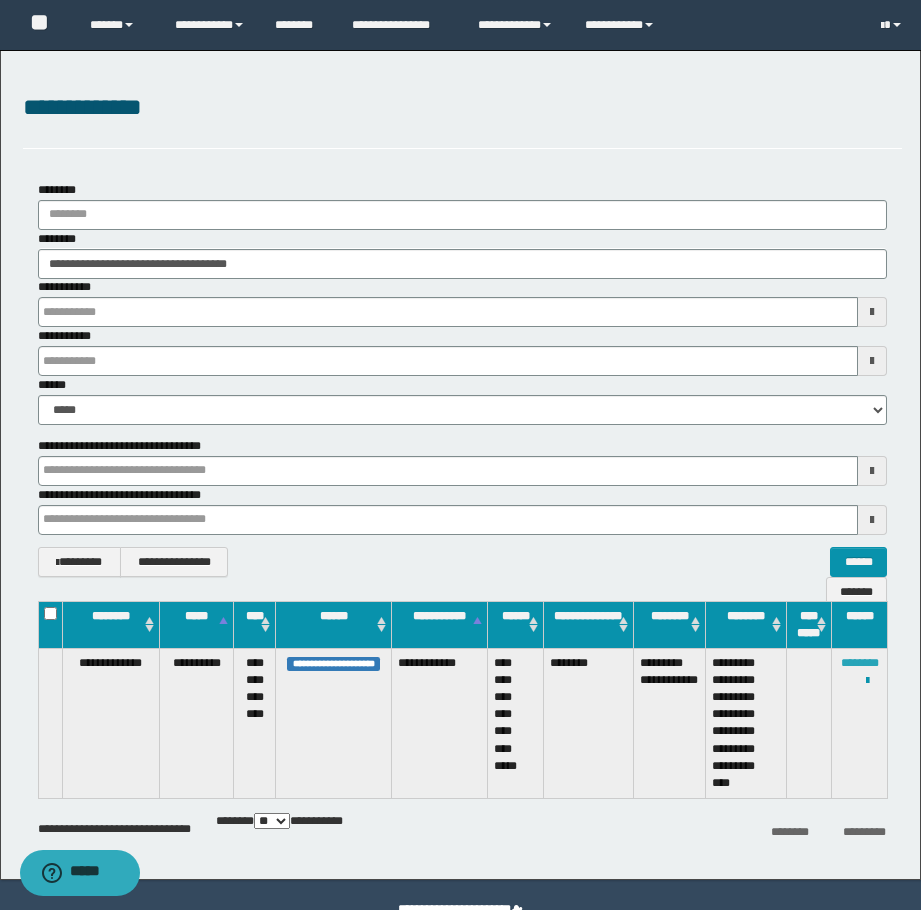 click on "********" at bounding box center [860, 663] 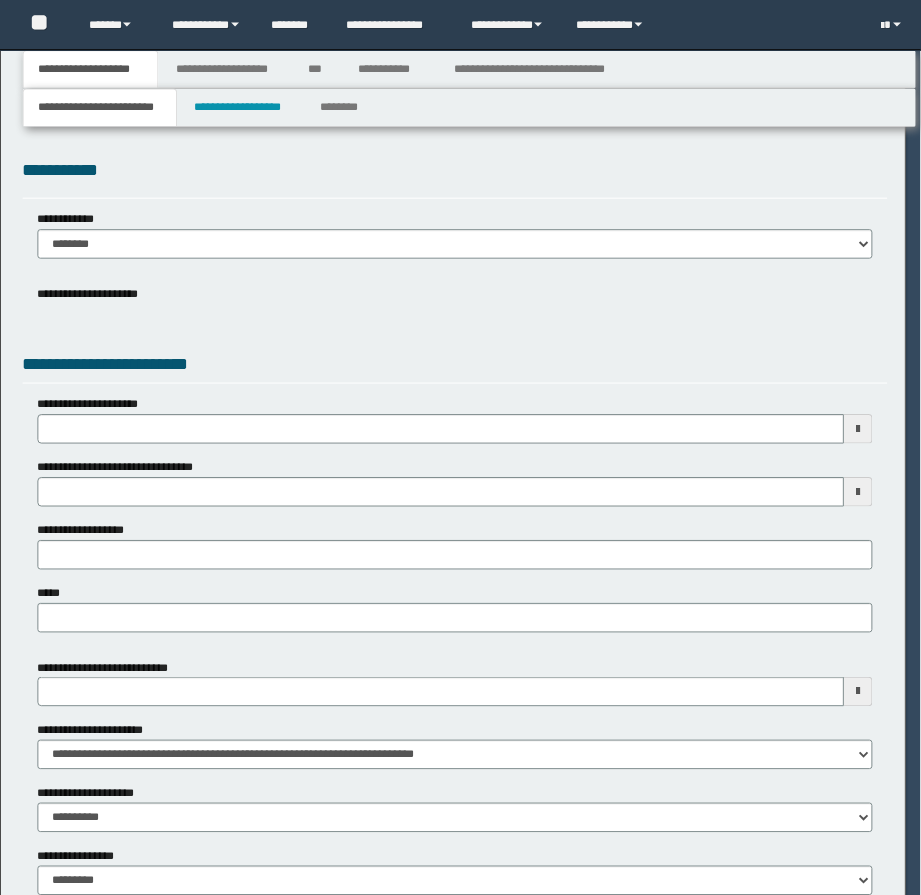 scroll, scrollTop: 0, scrollLeft: 0, axis: both 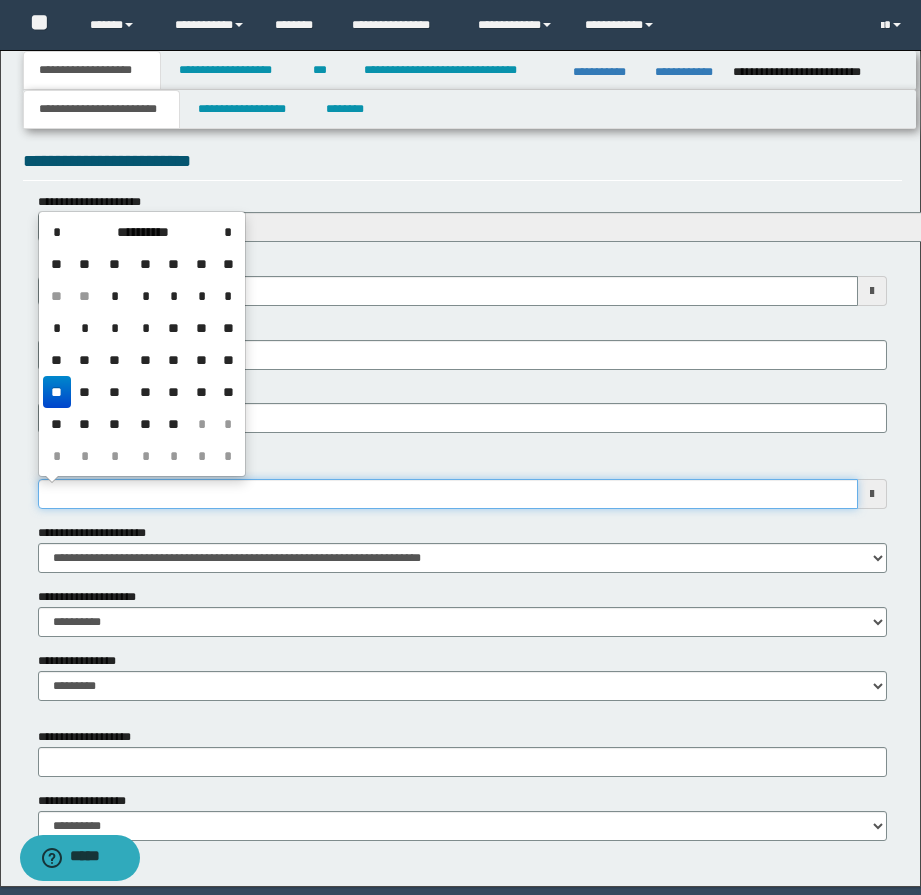 click on "**********" at bounding box center (448, 494) 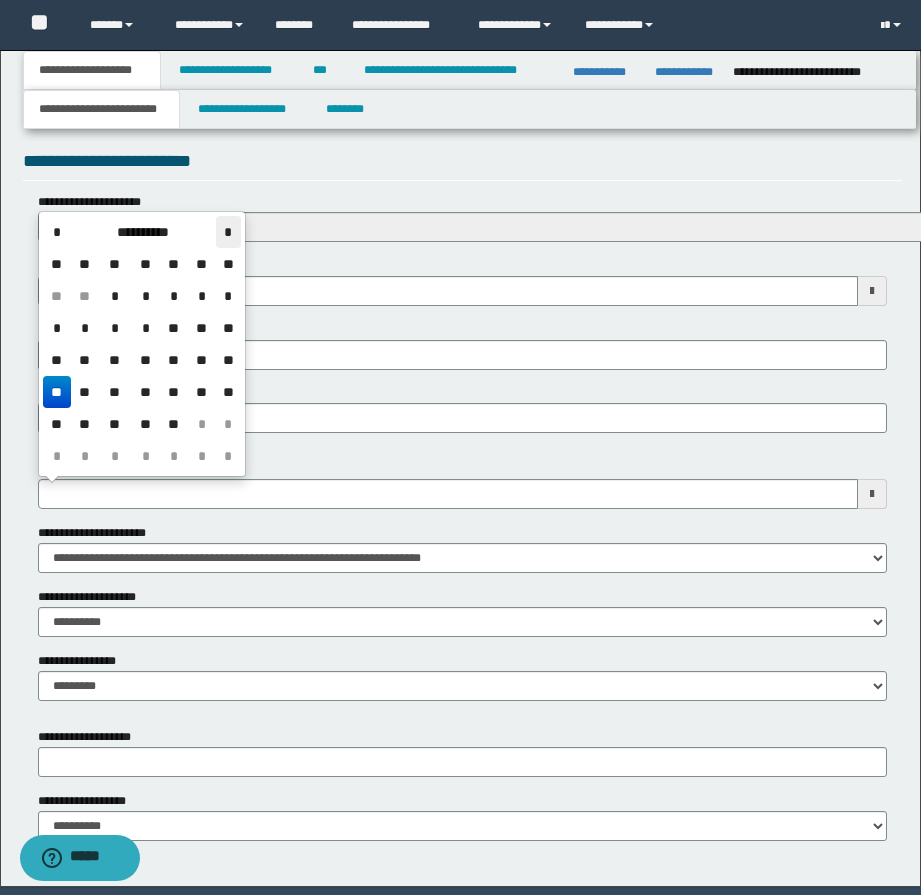 click on "*" at bounding box center (228, 232) 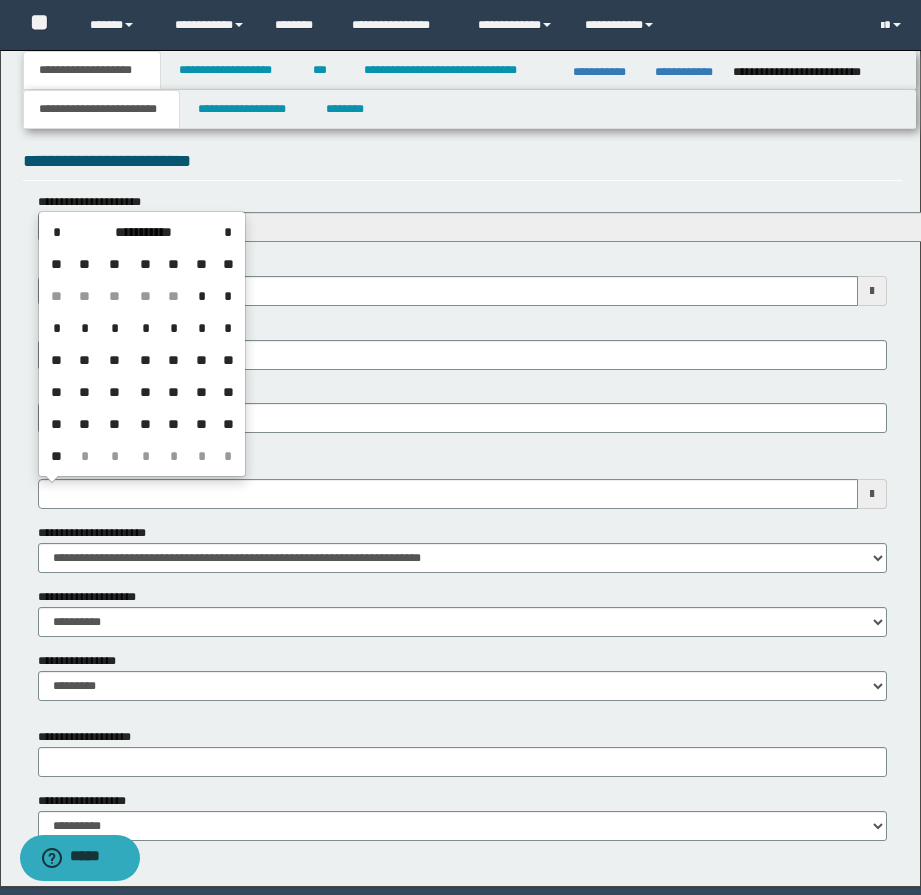 click on "**" at bounding box center (202, 392) 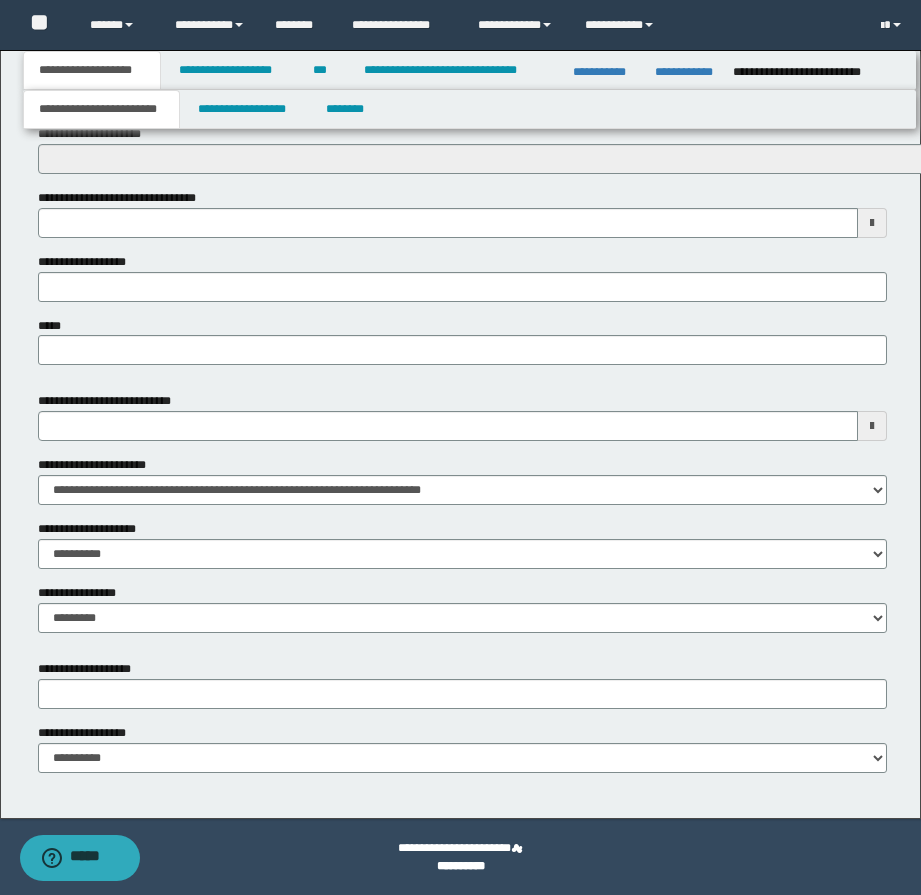 scroll, scrollTop: 769, scrollLeft: 0, axis: vertical 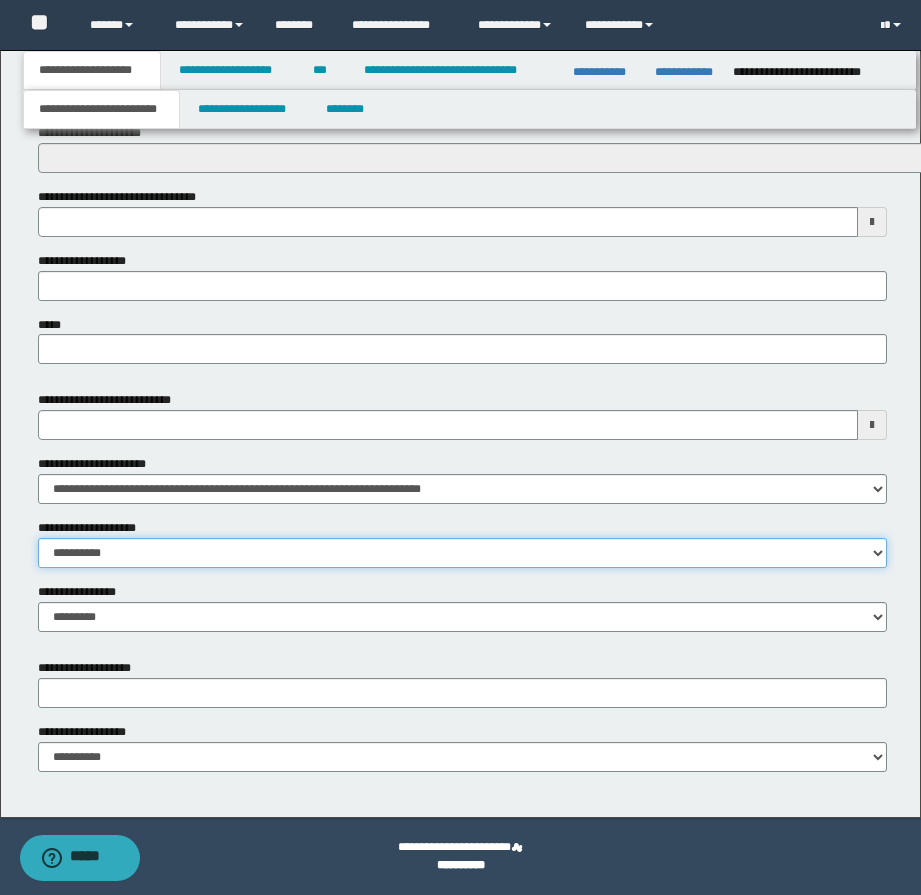 drag, startPoint x: 105, startPoint y: 555, endPoint x: 101, endPoint y: 540, distance: 15.524175 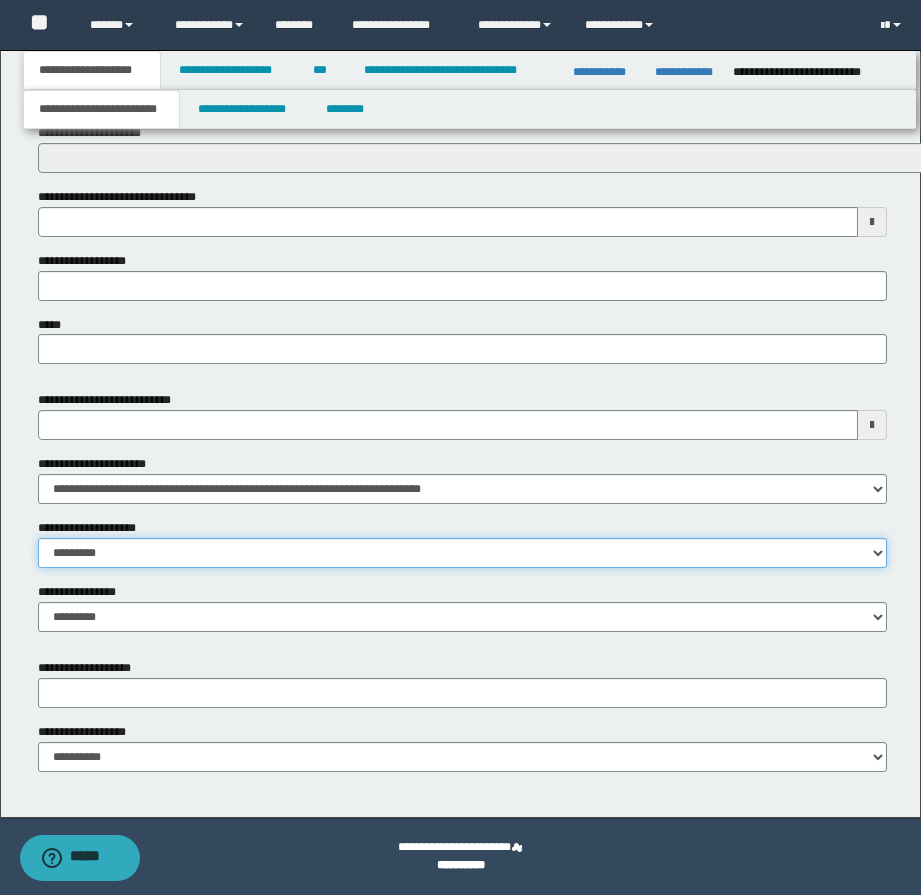 click on "**********" at bounding box center [462, 553] 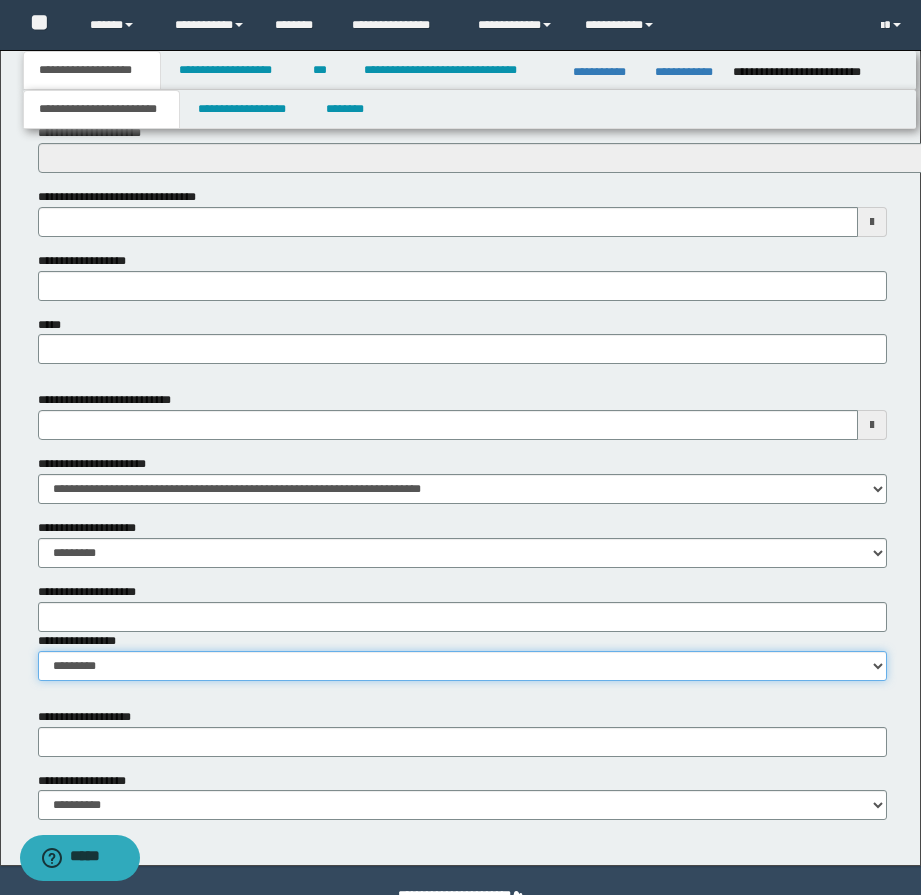 click on "**********" at bounding box center (462, 666) 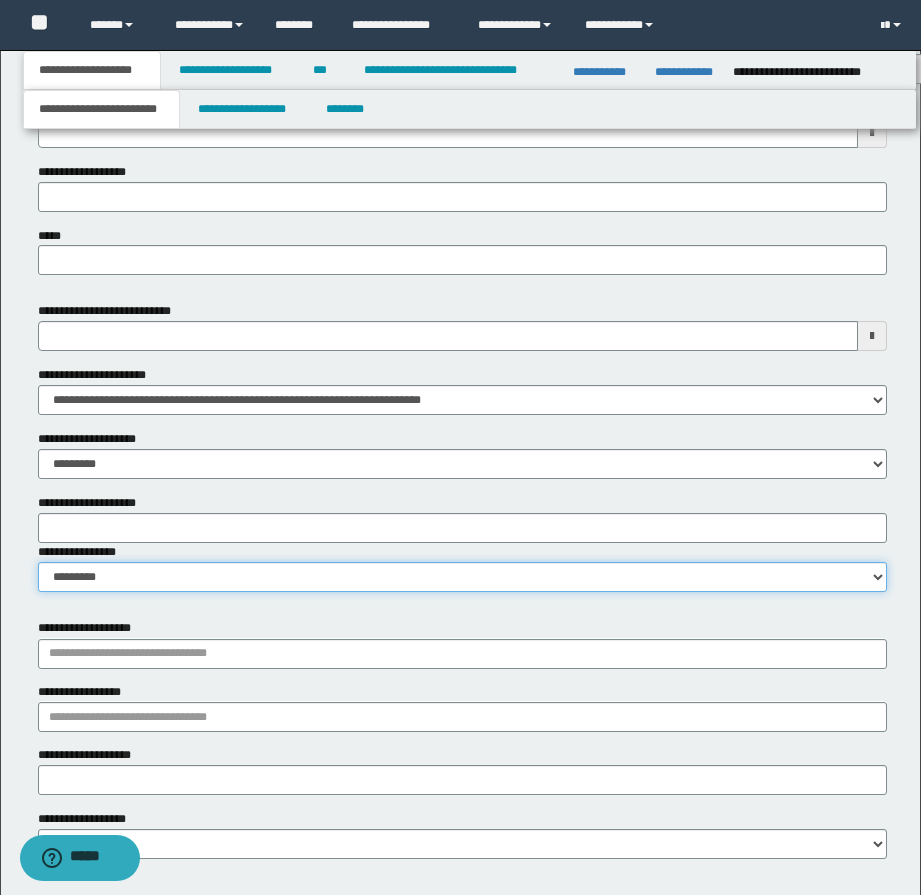 scroll, scrollTop: 946, scrollLeft: 0, axis: vertical 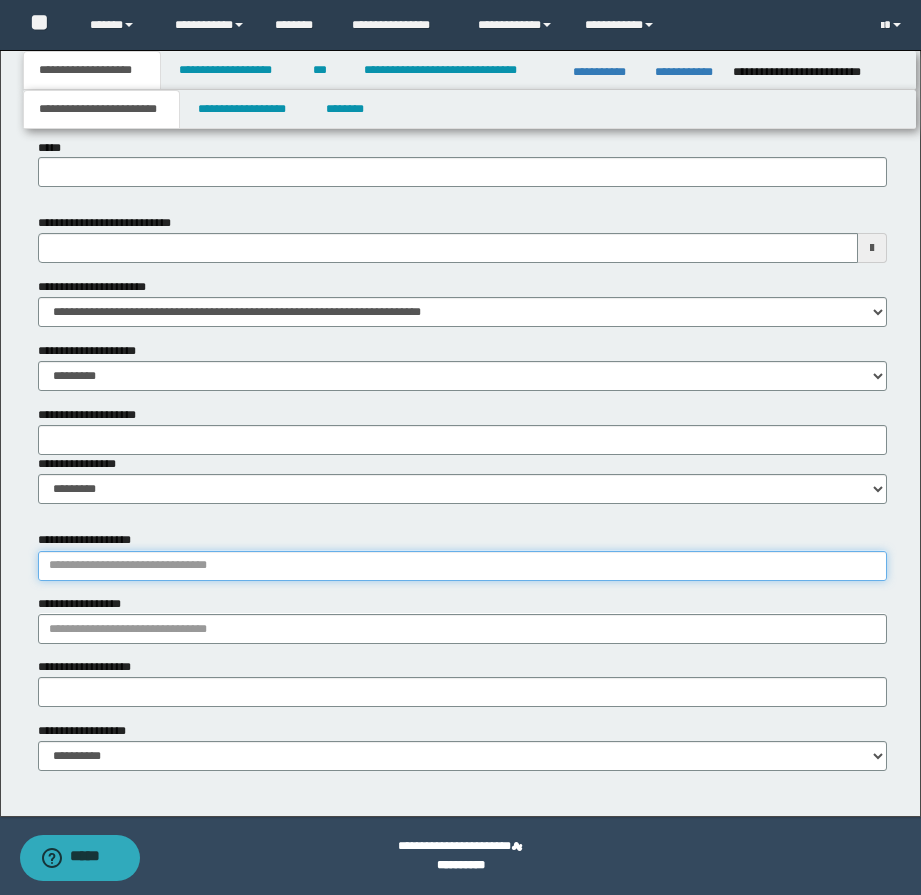 click on "**********" at bounding box center [462, 566] 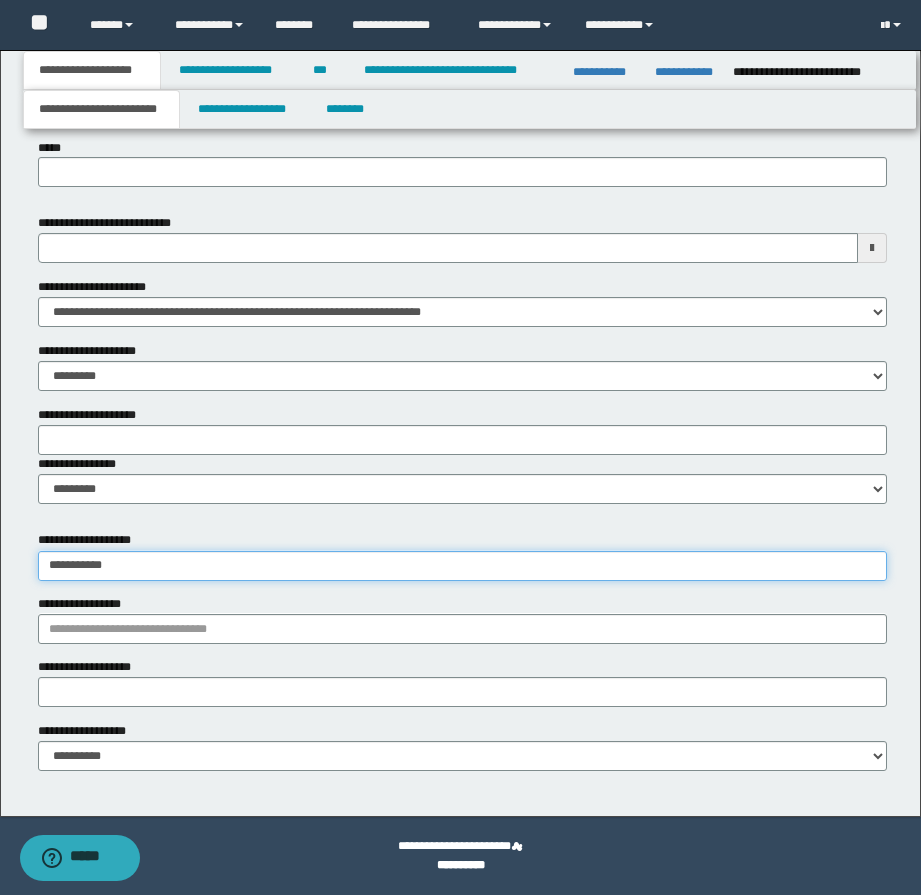 type on "**********" 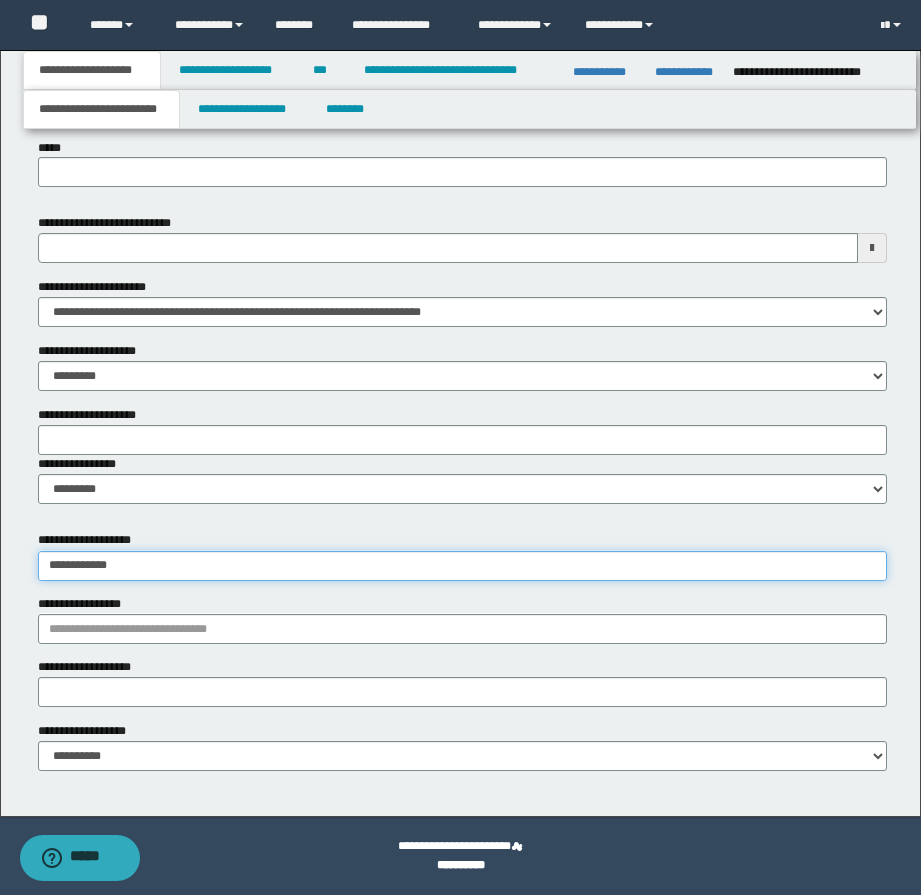 type on "**********" 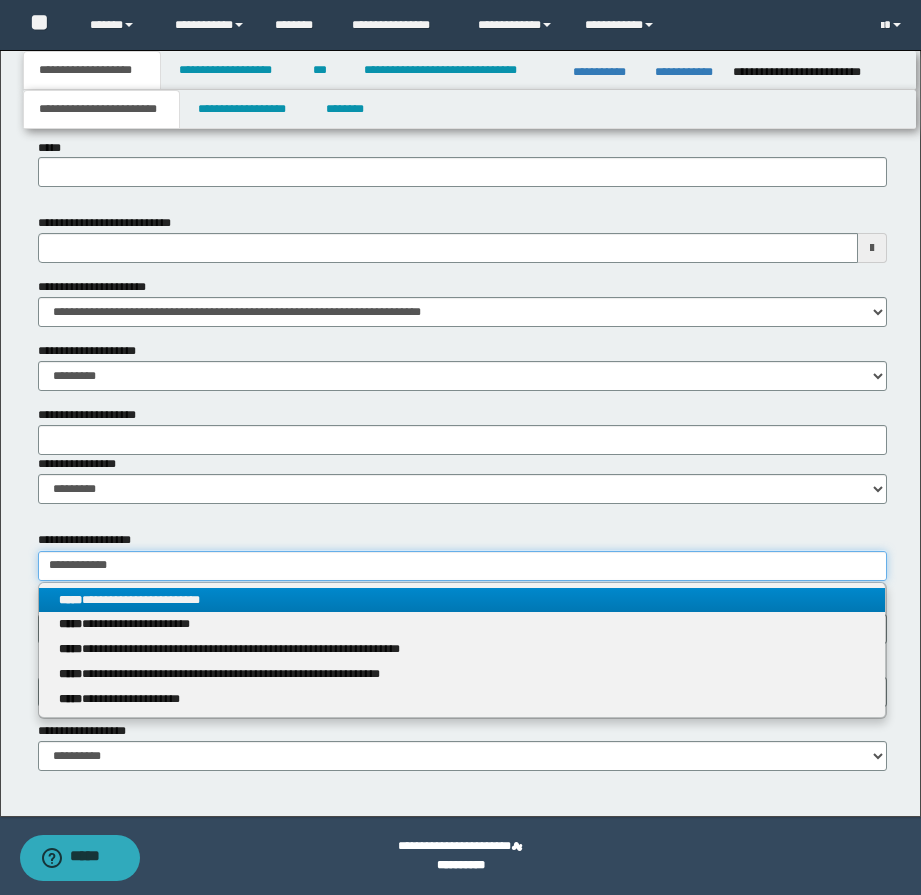 type on "**********" 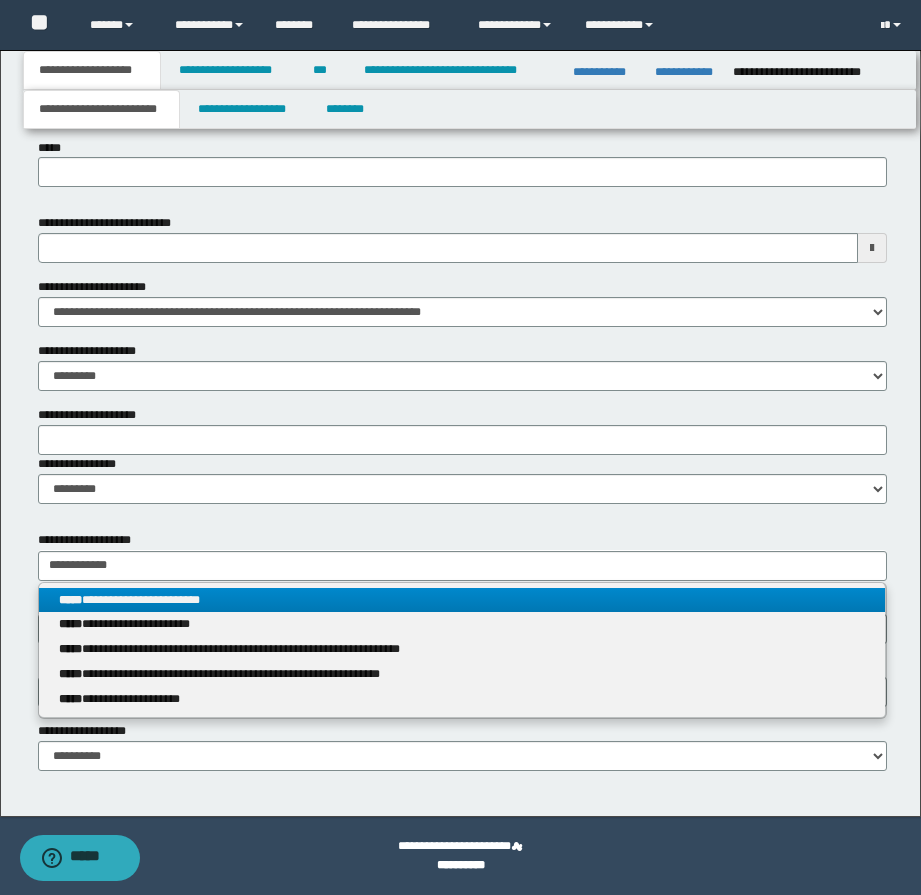 click on "**********" at bounding box center (462, 600) 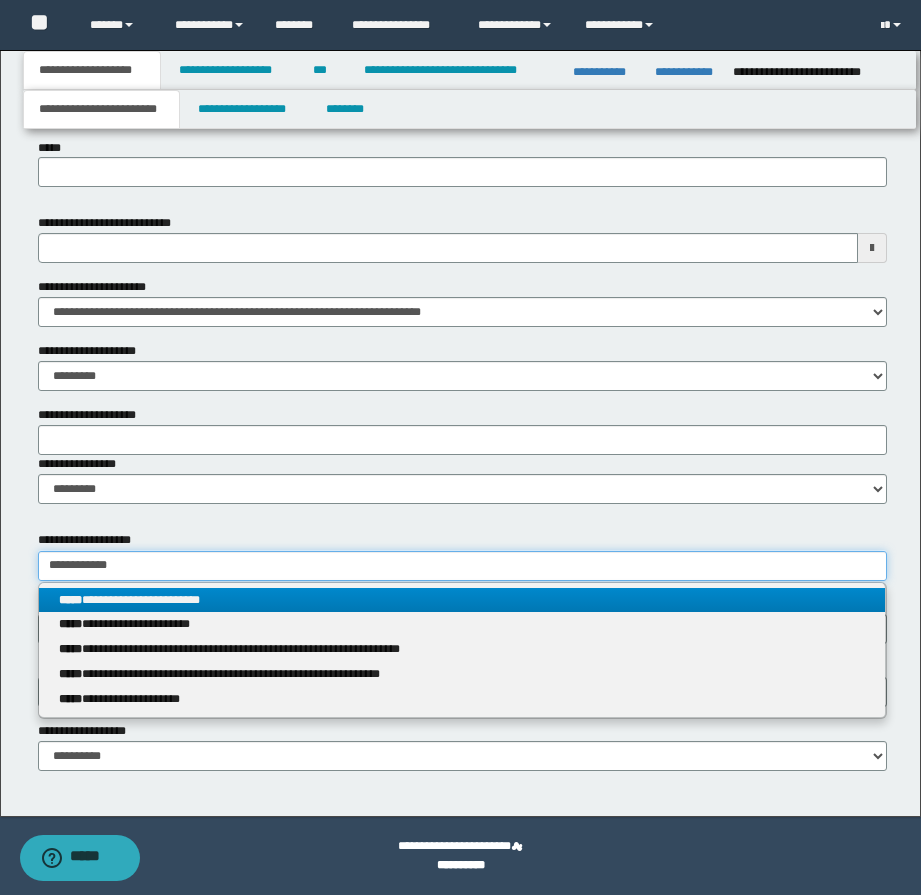 type 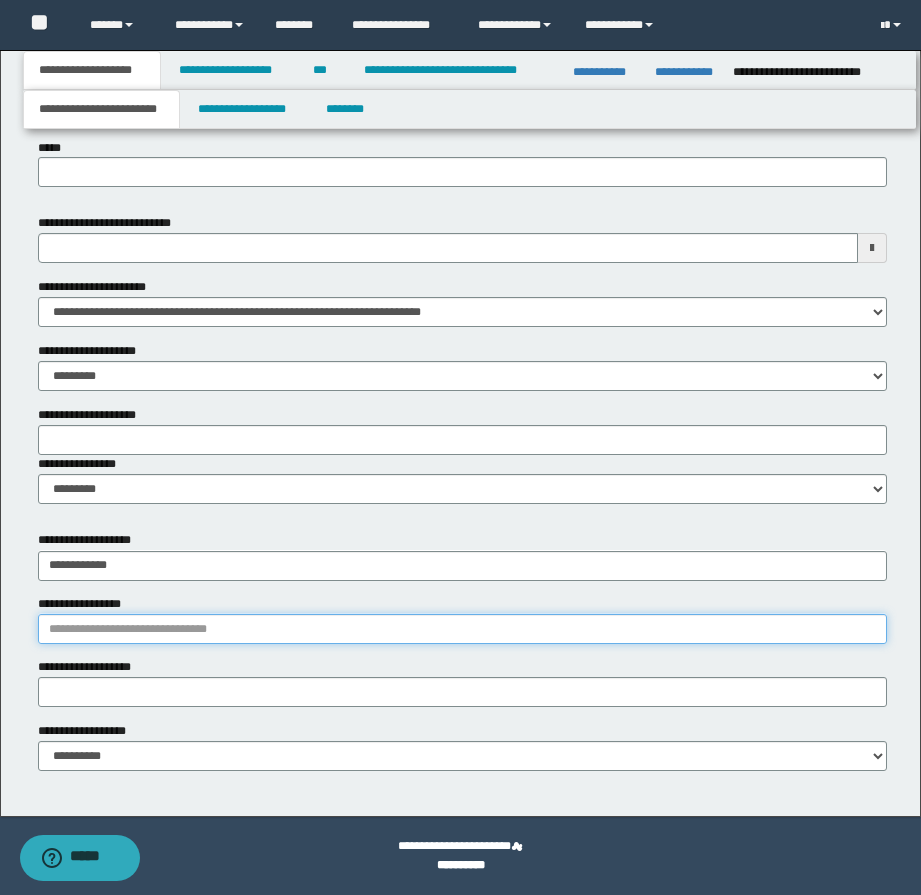 click on "**********" at bounding box center [462, 629] 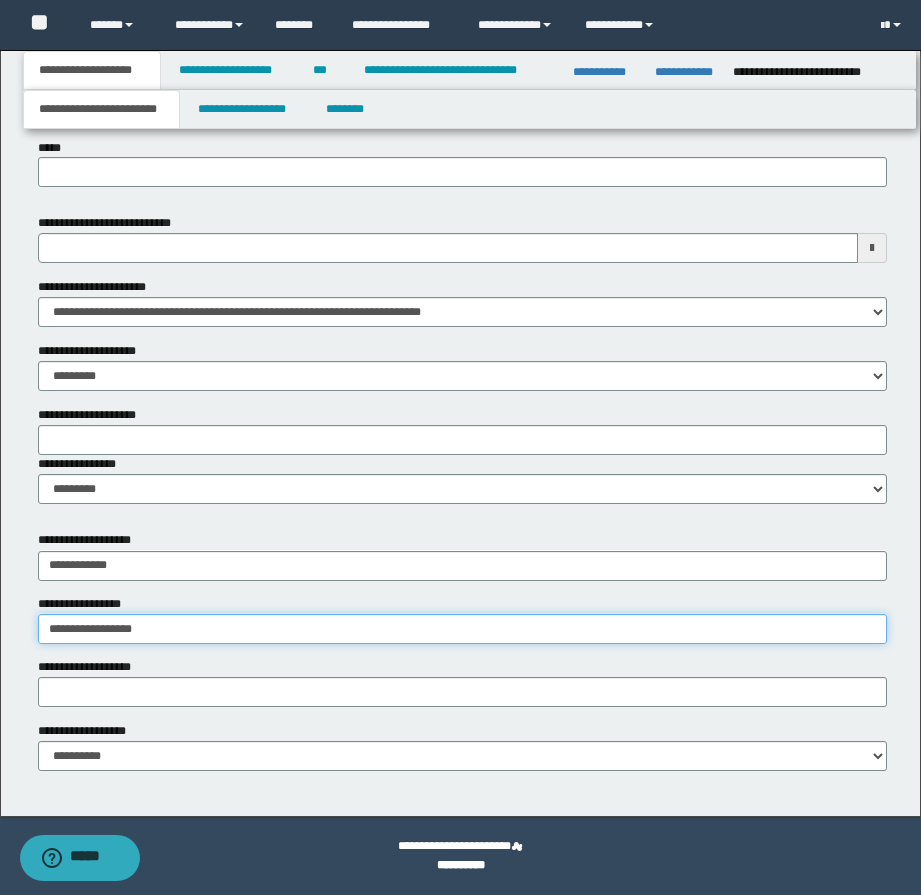 type on "**********" 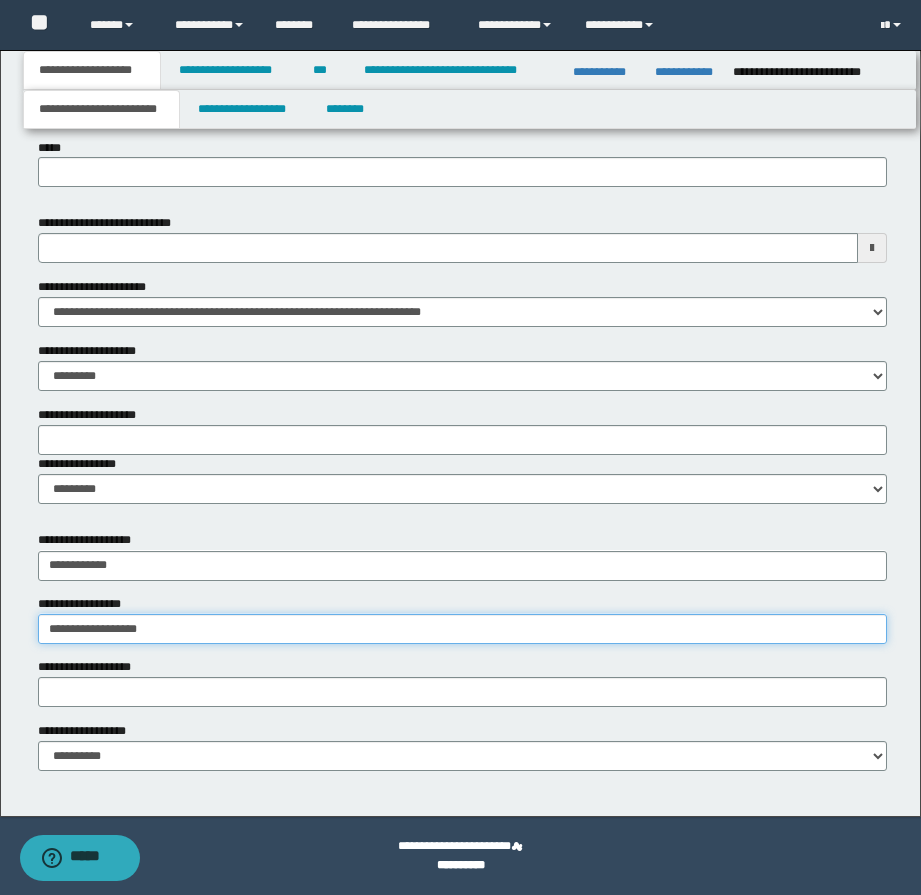 type on "**********" 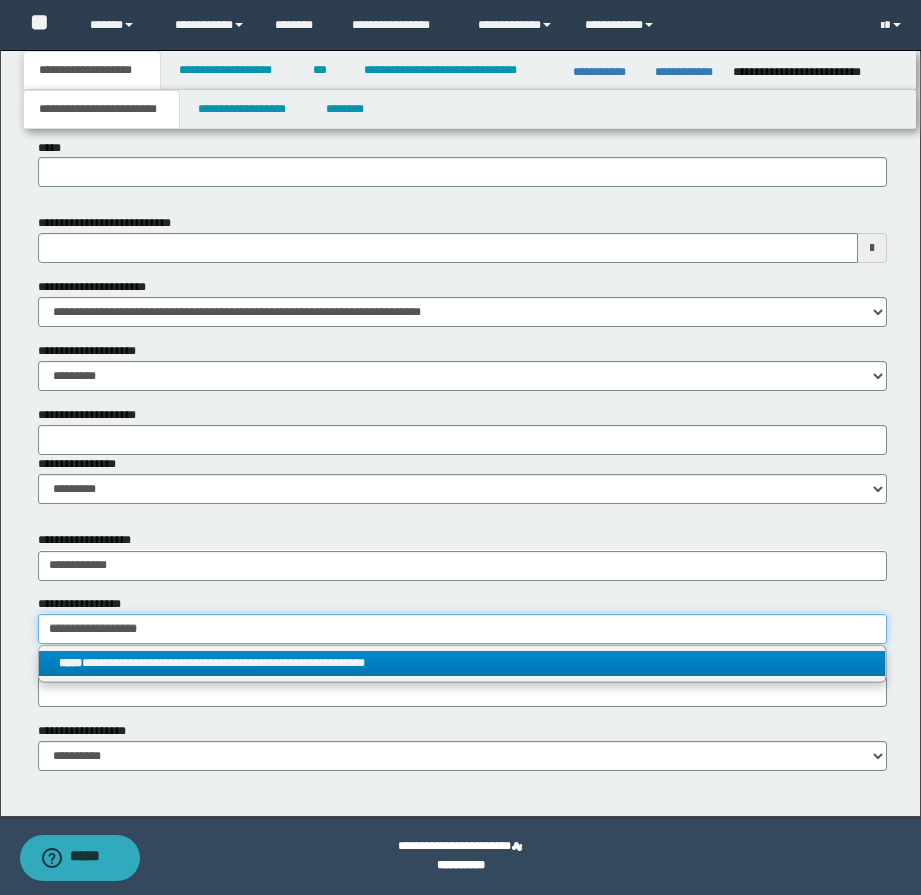 type on "**********" 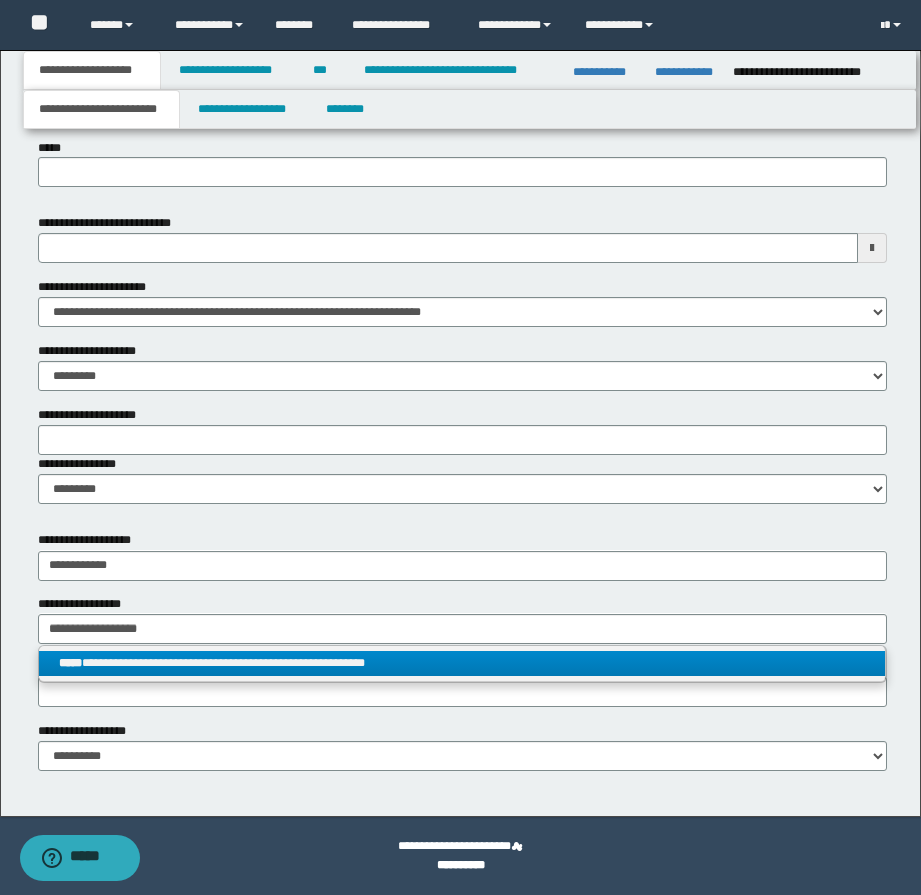 click on "**********" at bounding box center [462, 663] 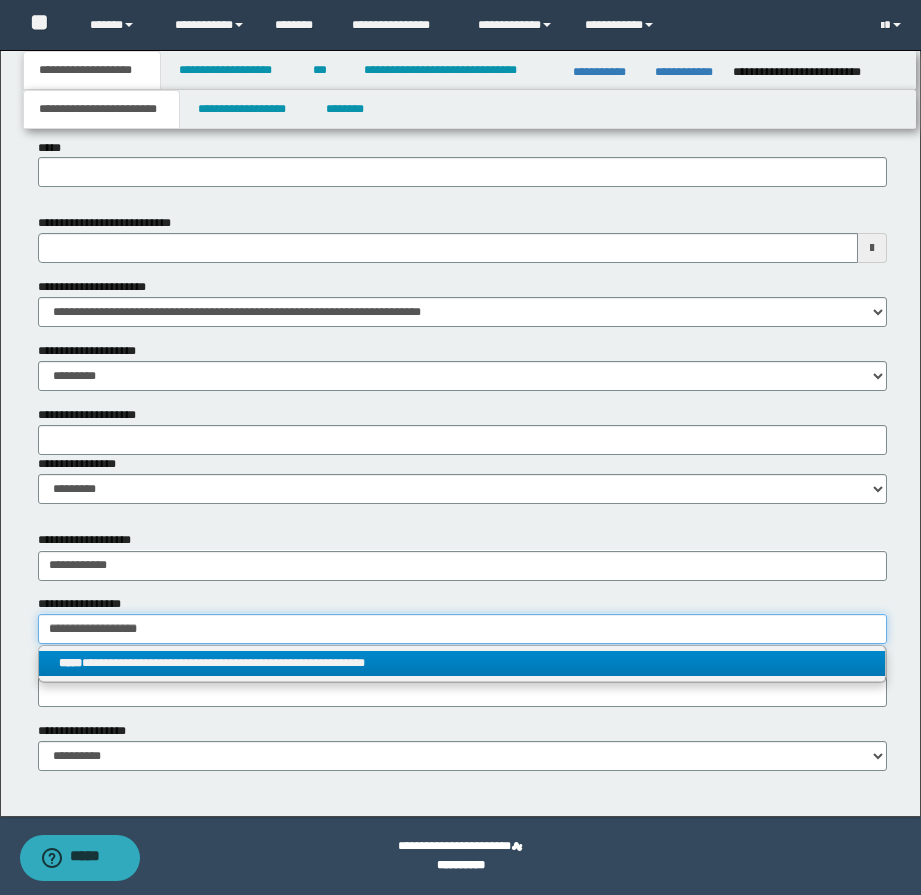 type 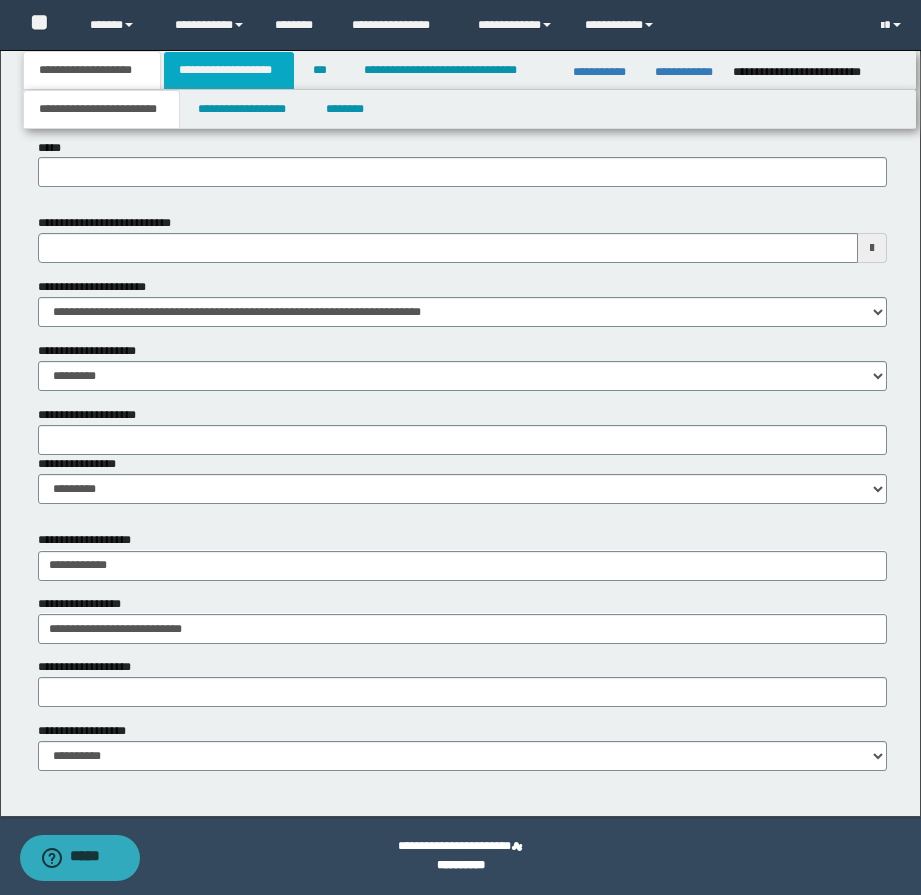 click on "**********" at bounding box center [229, 70] 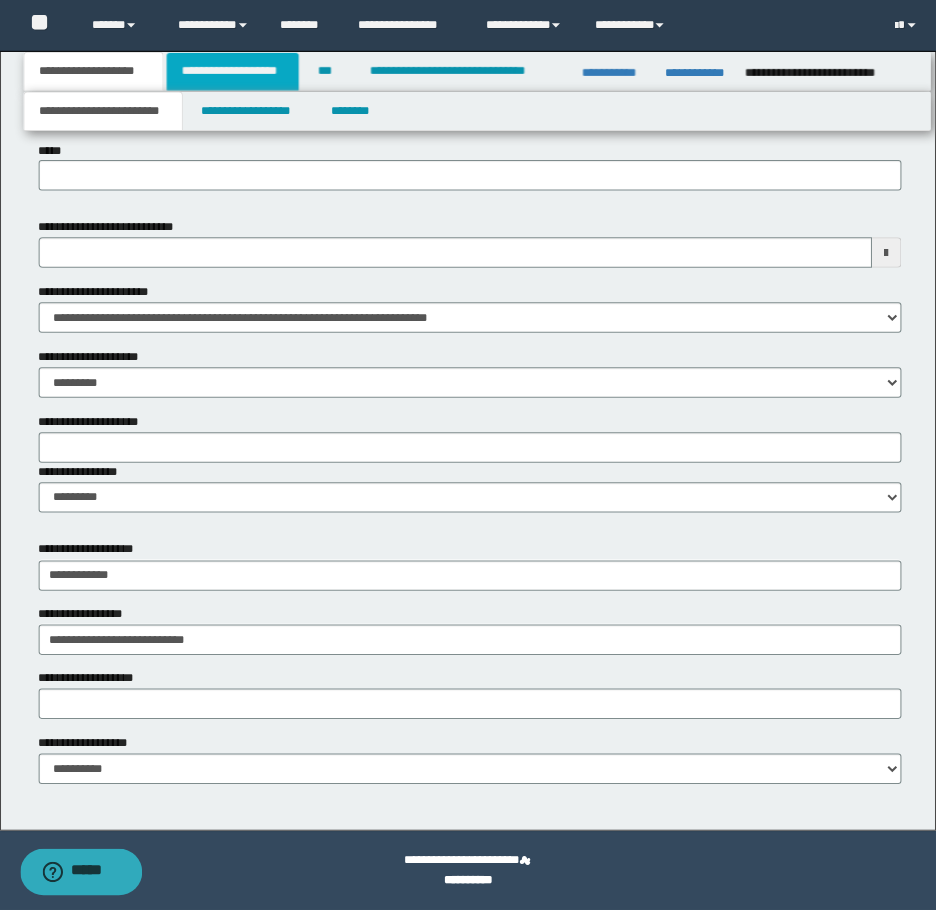 scroll, scrollTop: 0, scrollLeft: 0, axis: both 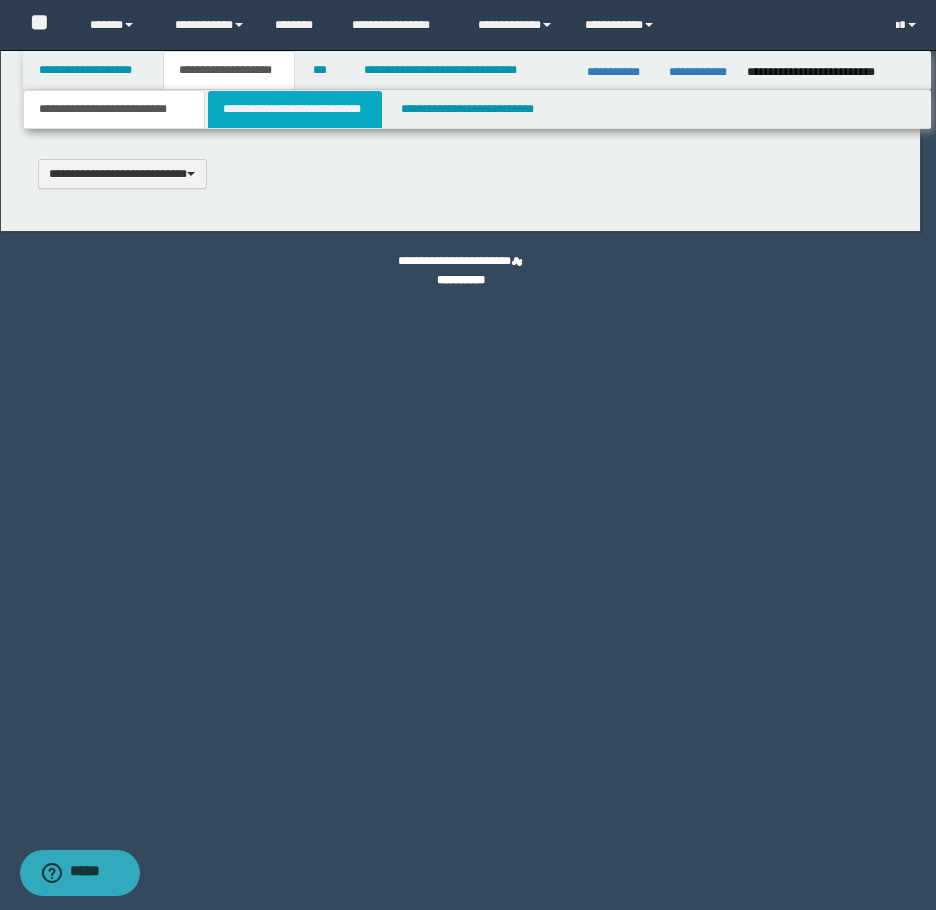 click on "**********" at bounding box center (295, 109) 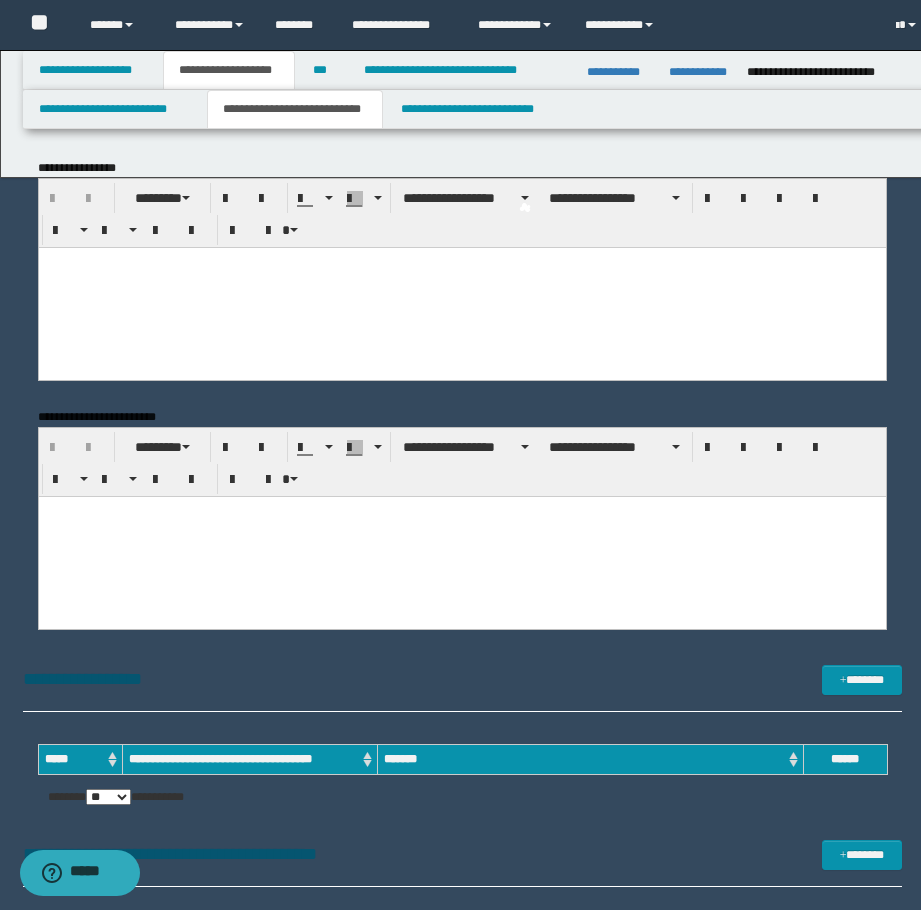 scroll, scrollTop: 0, scrollLeft: 0, axis: both 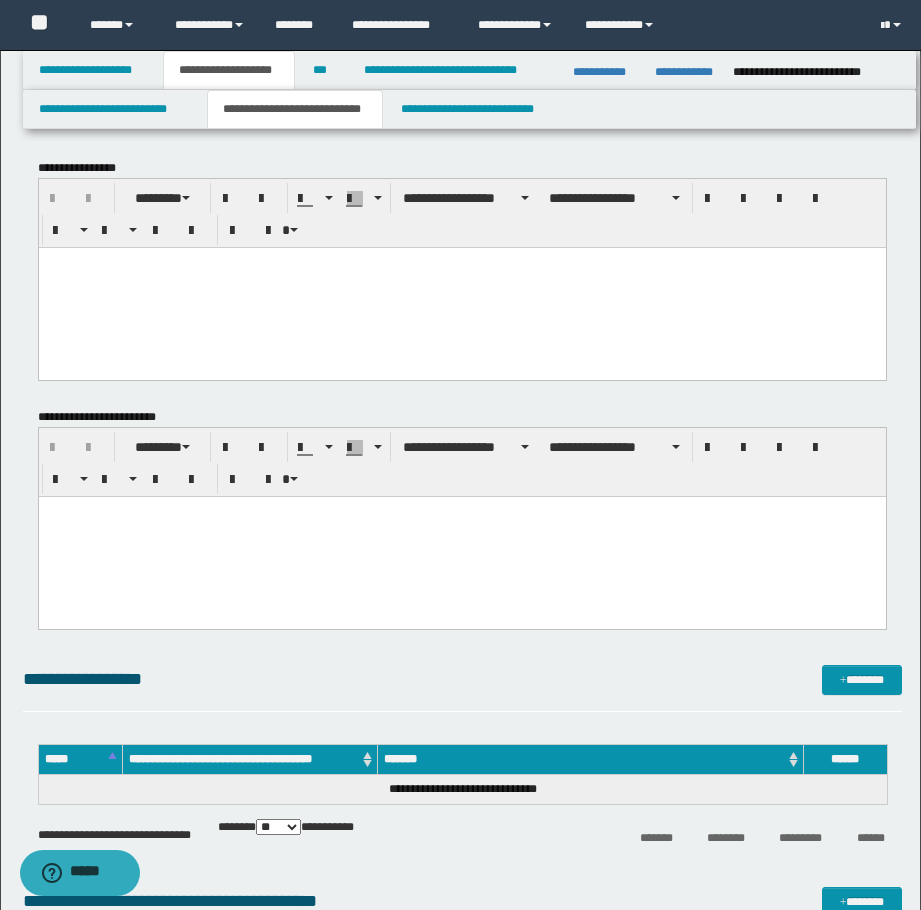 click at bounding box center (461, 262) 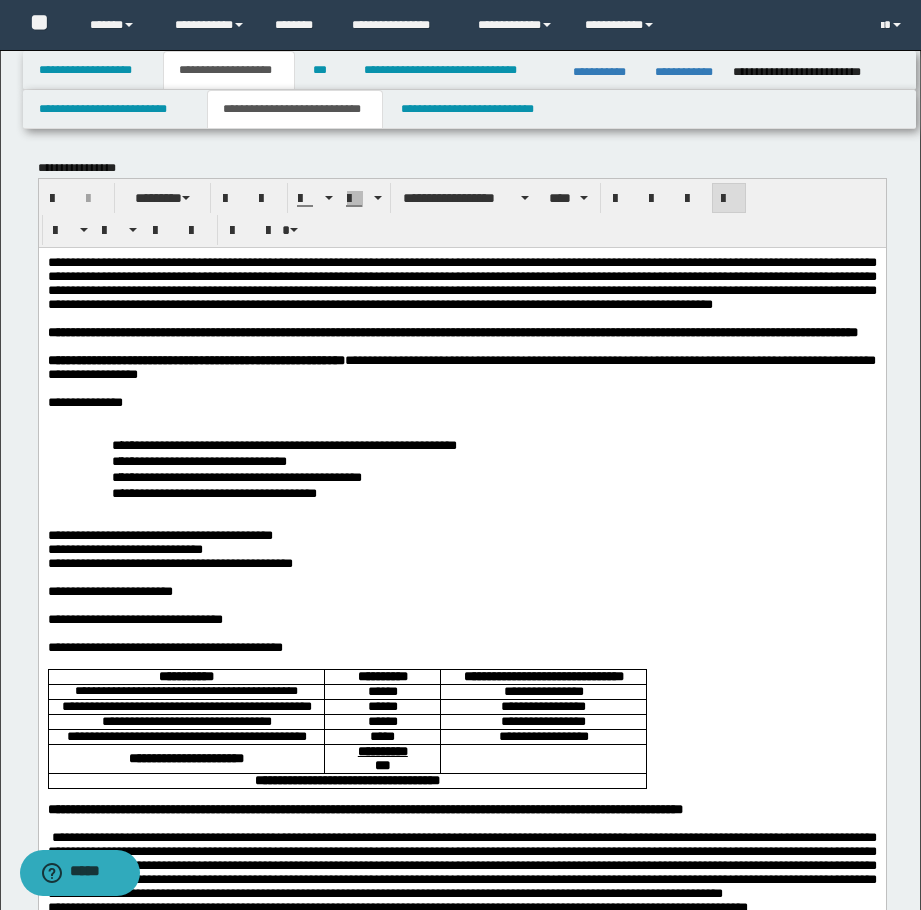 scroll, scrollTop: 500, scrollLeft: 0, axis: vertical 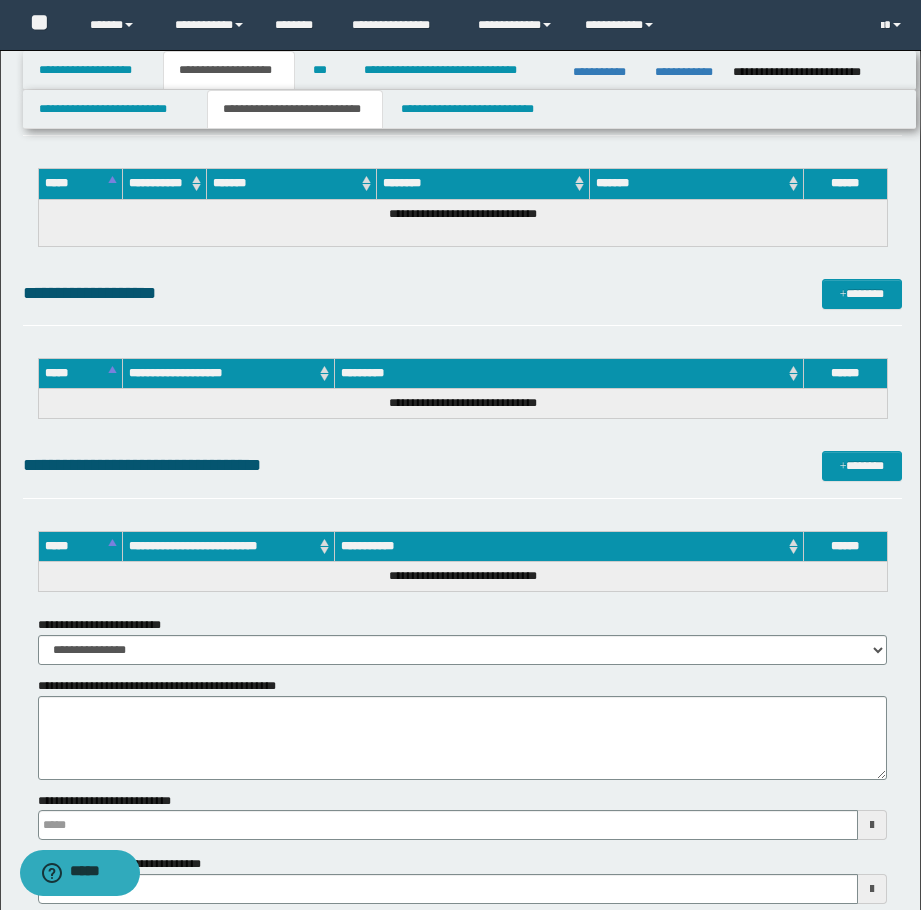 click on "**********" at bounding box center (462, -1107) 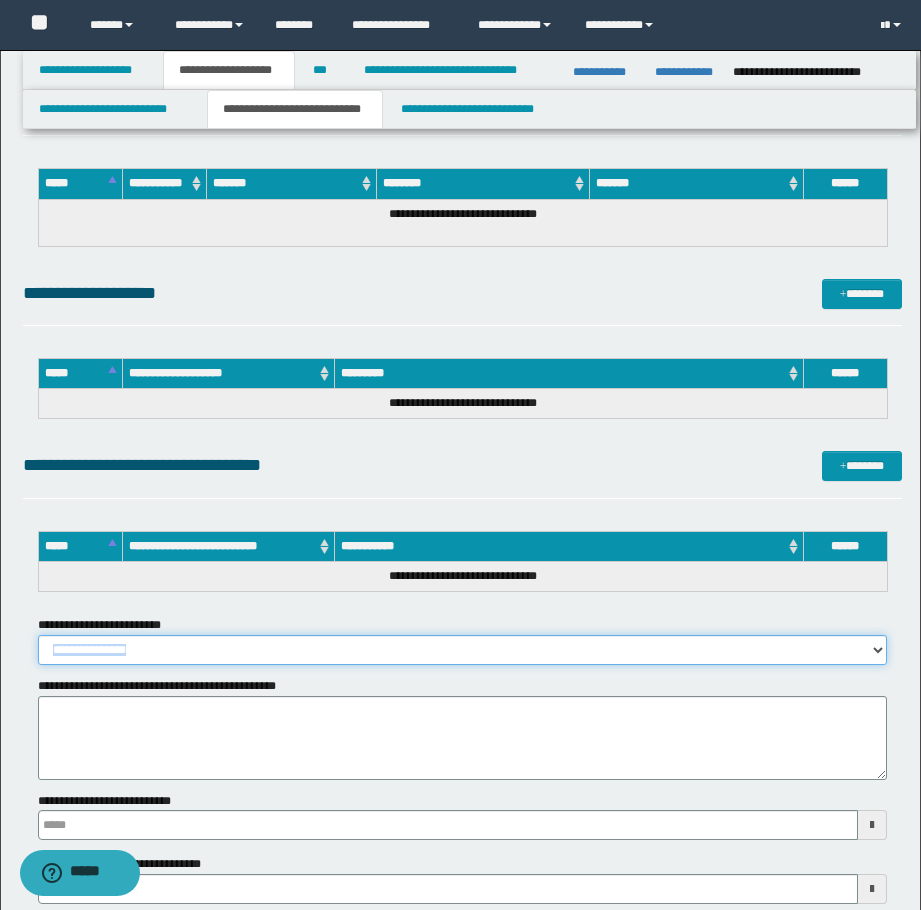 click on "**********" at bounding box center [462, 650] 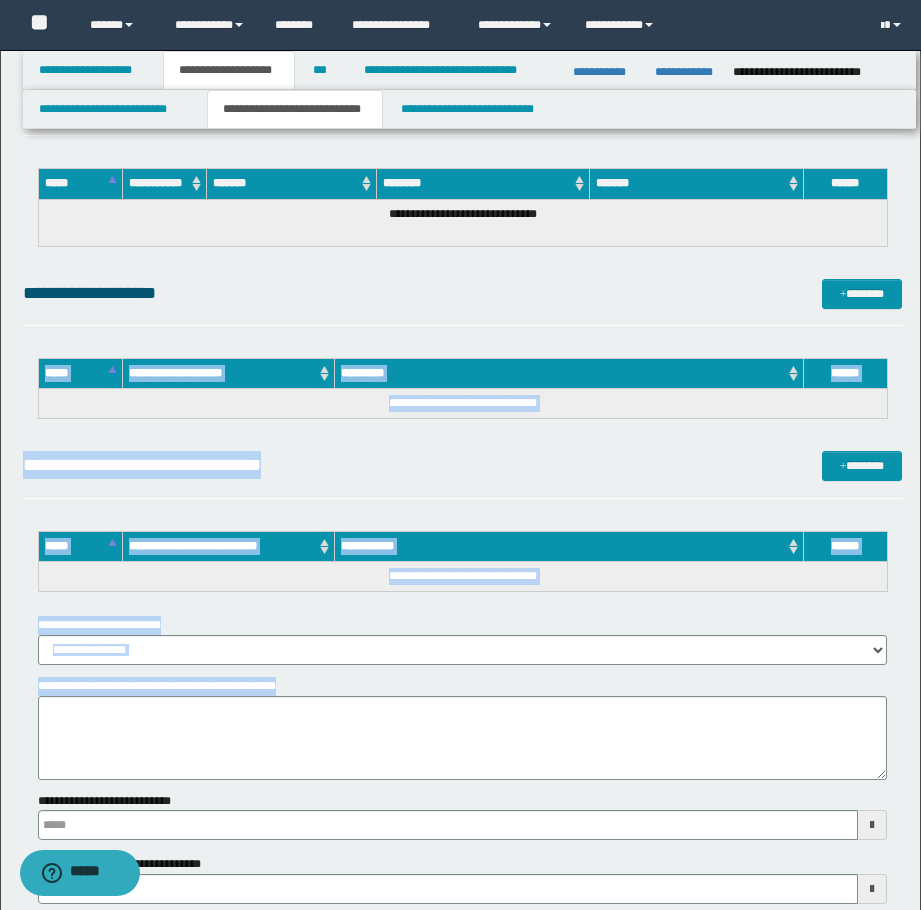 drag, startPoint x: 920, startPoint y: 710, endPoint x: 917, endPoint y: 414, distance: 296.0152 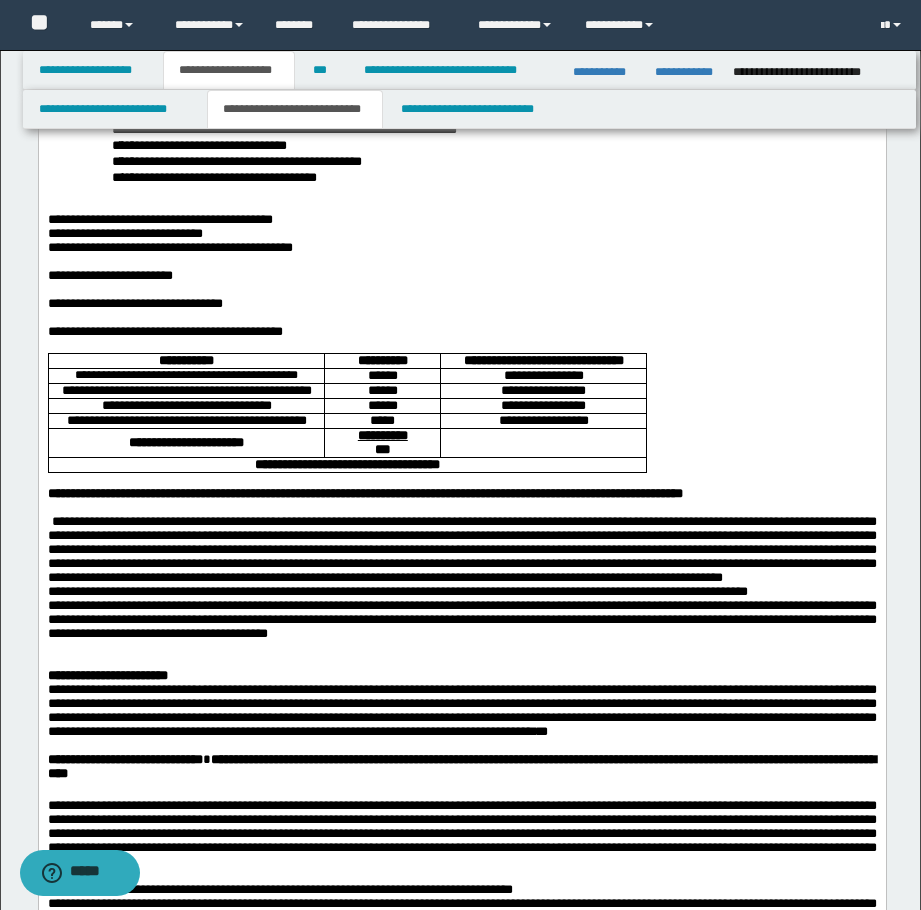 scroll, scrollTop: 108, scrollLeft: 0, axis: vertical 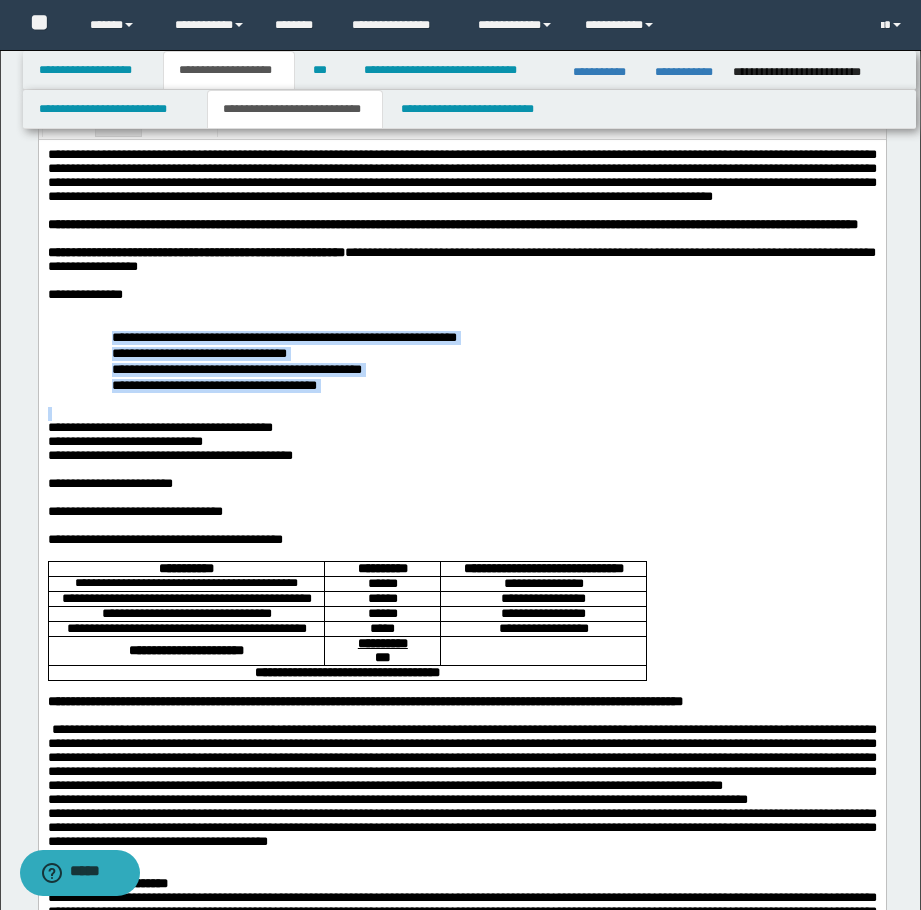drag, startPoint x: 517, startPoint y: 463, endPoint x: 102, endPoint y: 387, distance: 421.90164 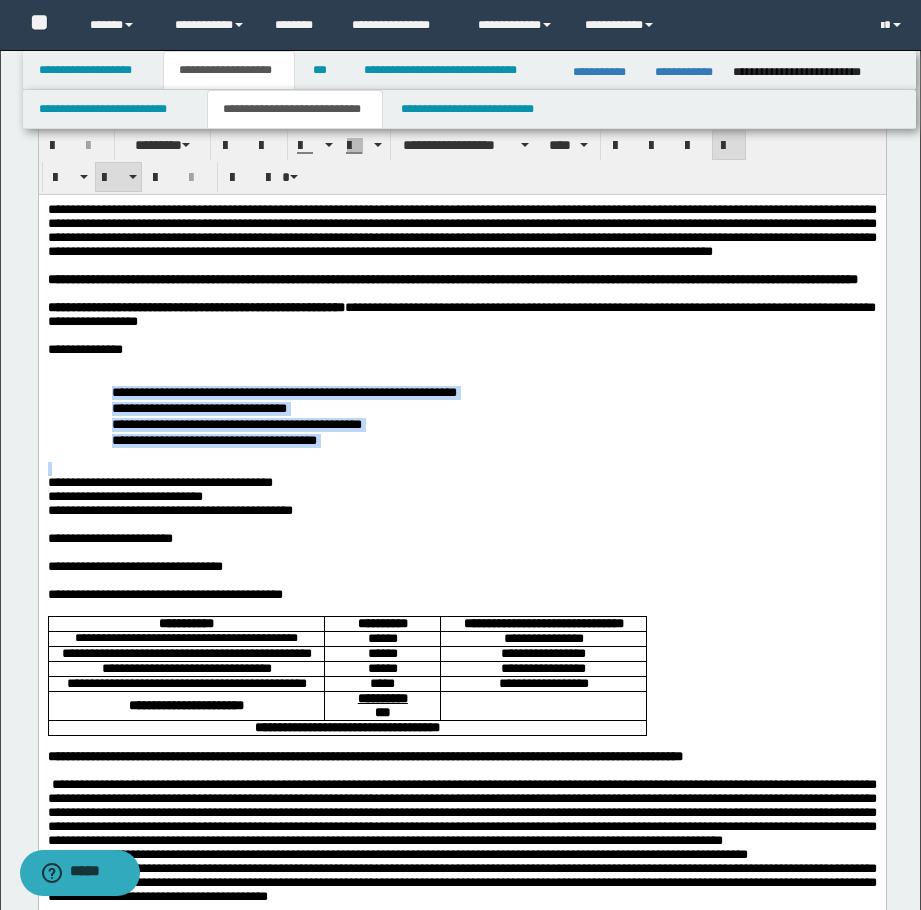 scroll, scrollTop: 0, scrollLeft: 0, axis: both 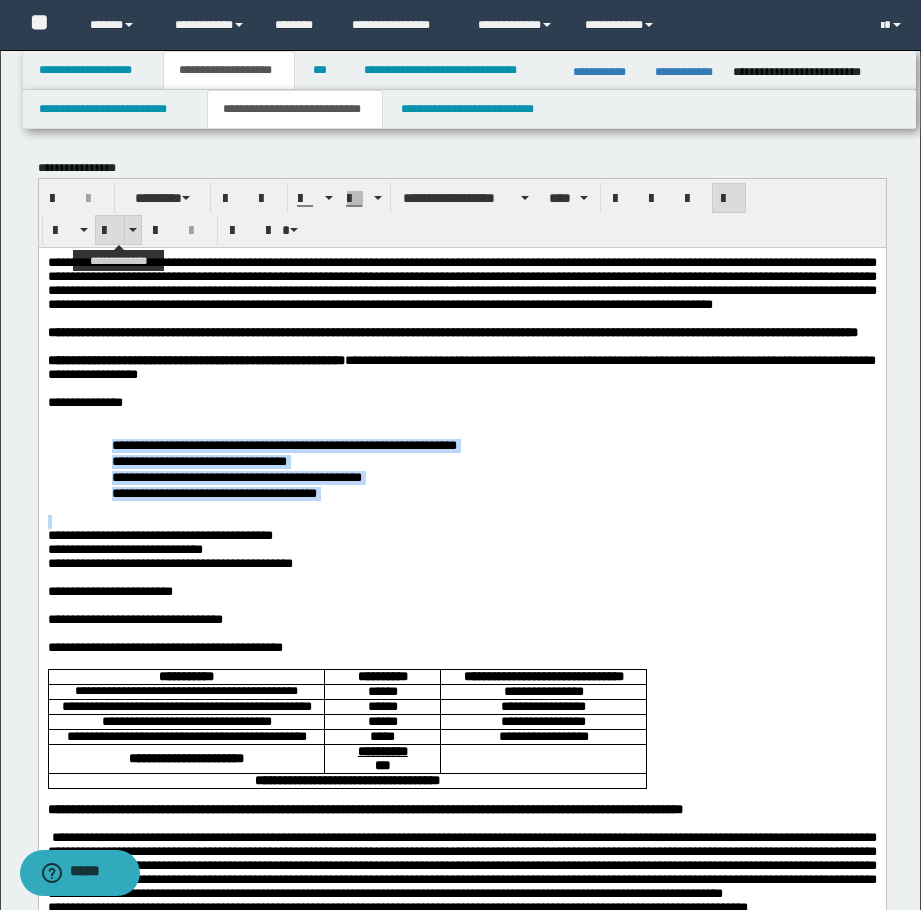 click at bounding box center [110, 231] 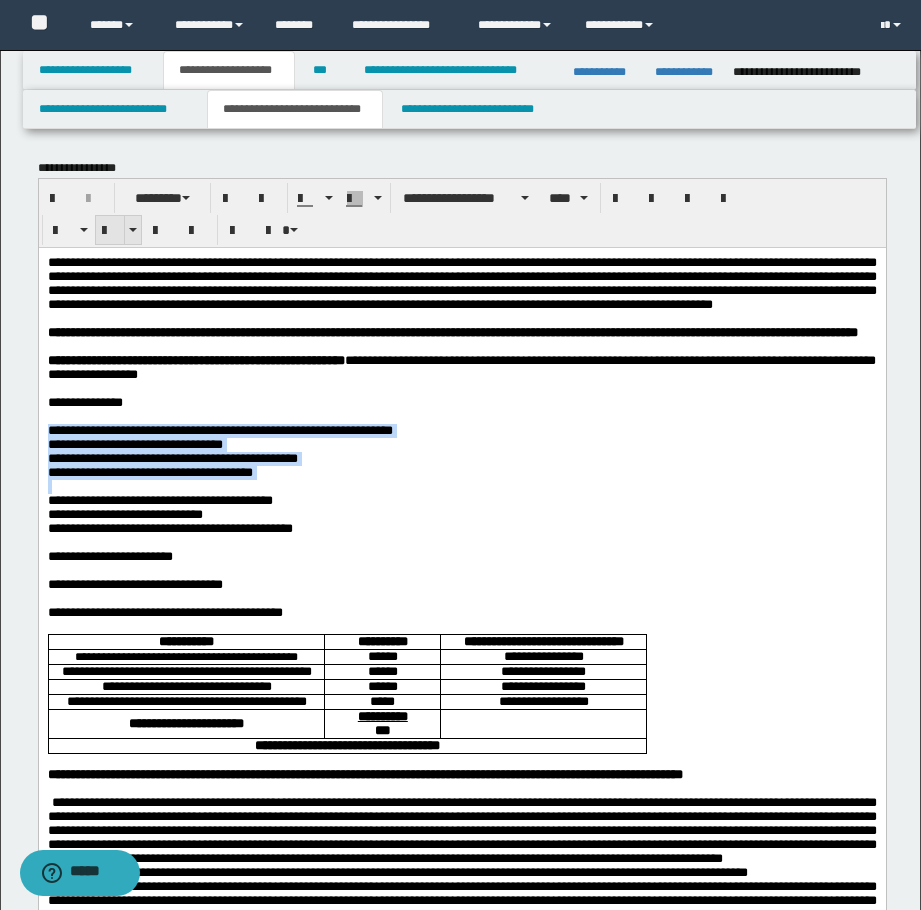 click at bounding box center (110, 231) 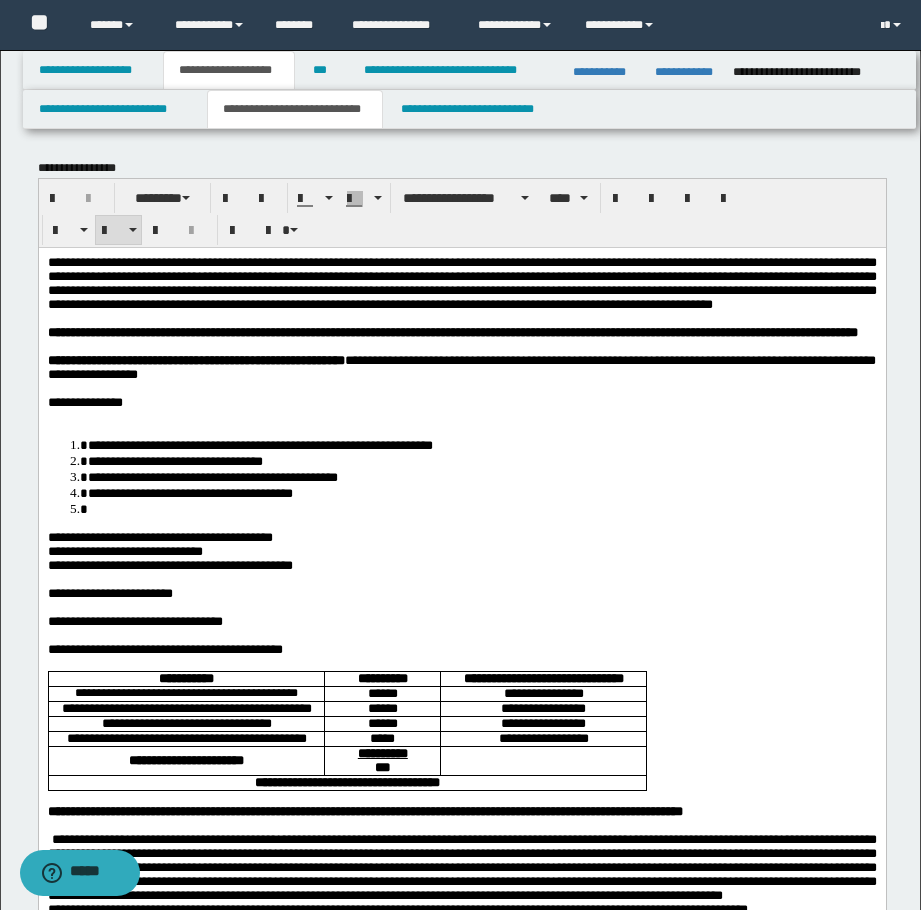 click on "**********" at bounding box center [159, 536] 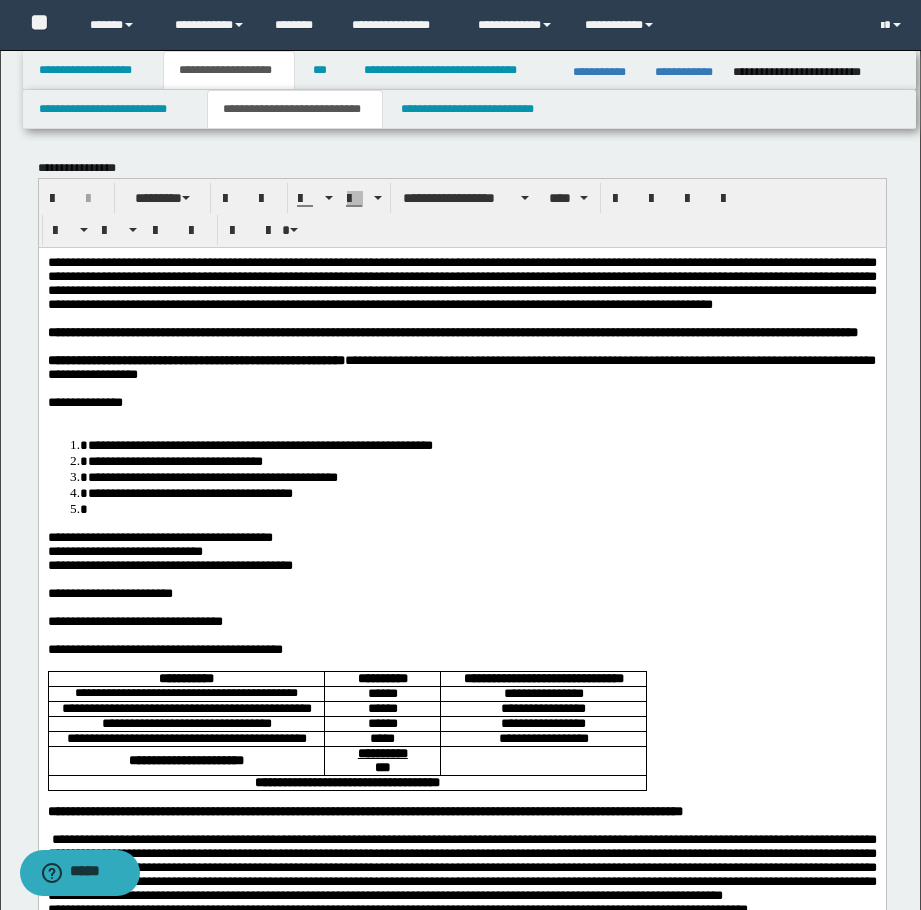 click at bounding box center (481, 508) 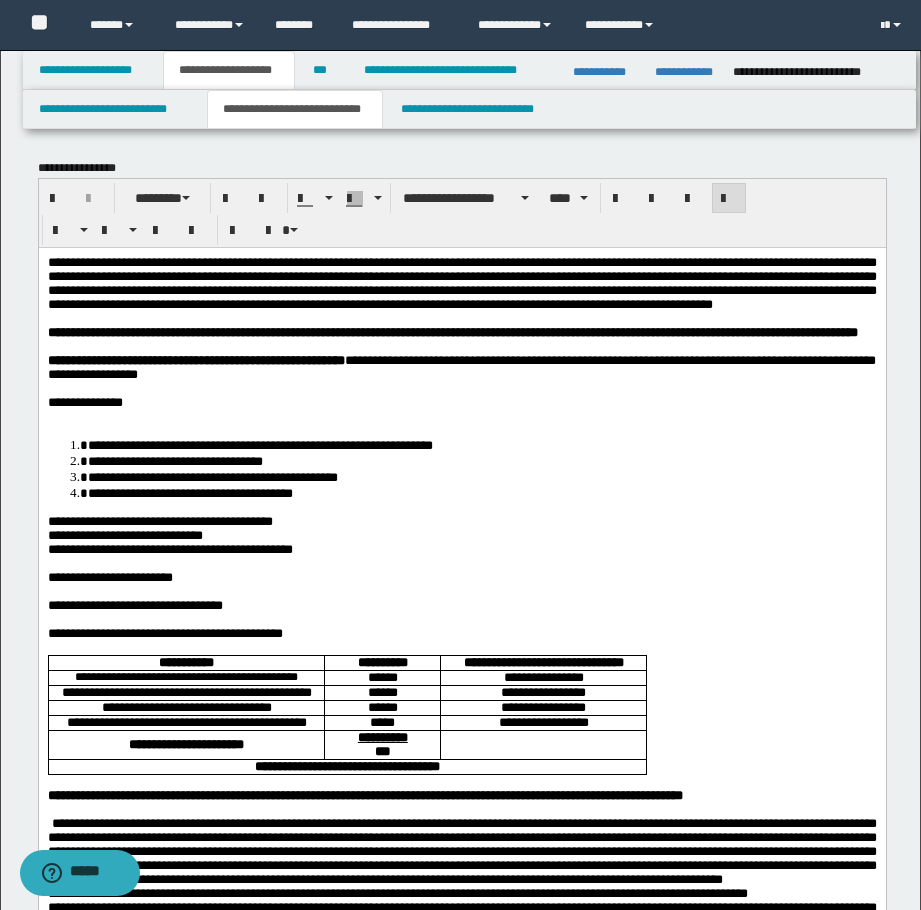 click on "**********" at bounding box center [461, 402] 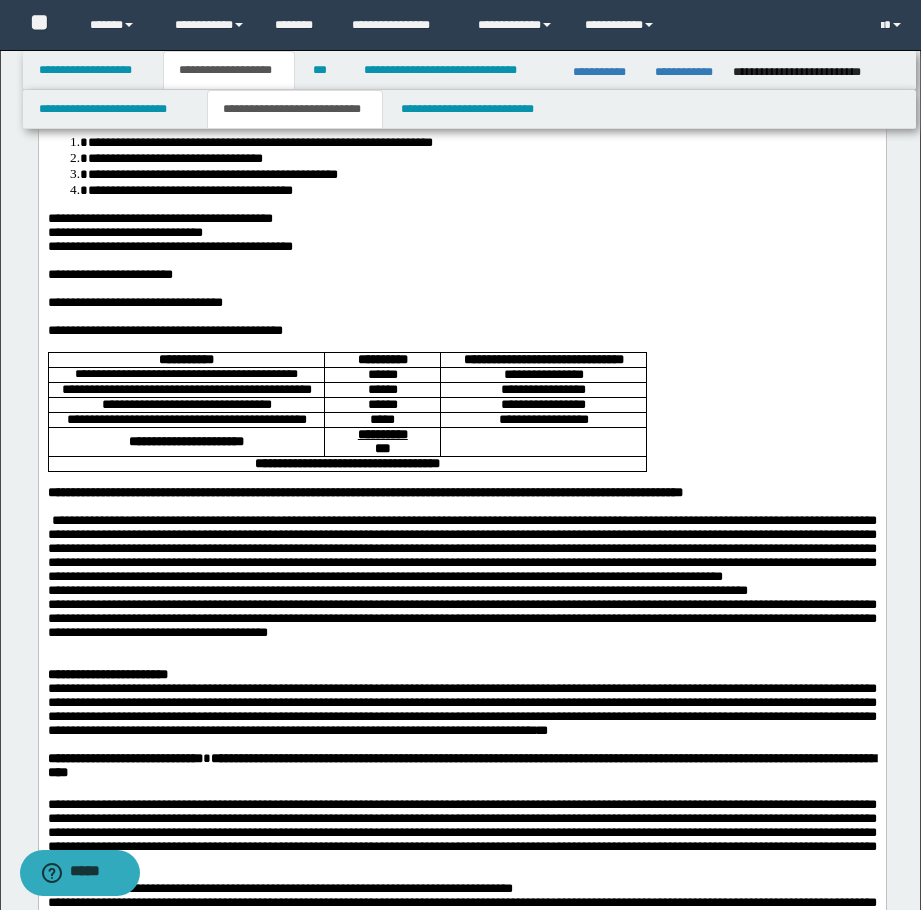 scroll, scrollTop: 300, scrollLeft: 0, axis: vertical 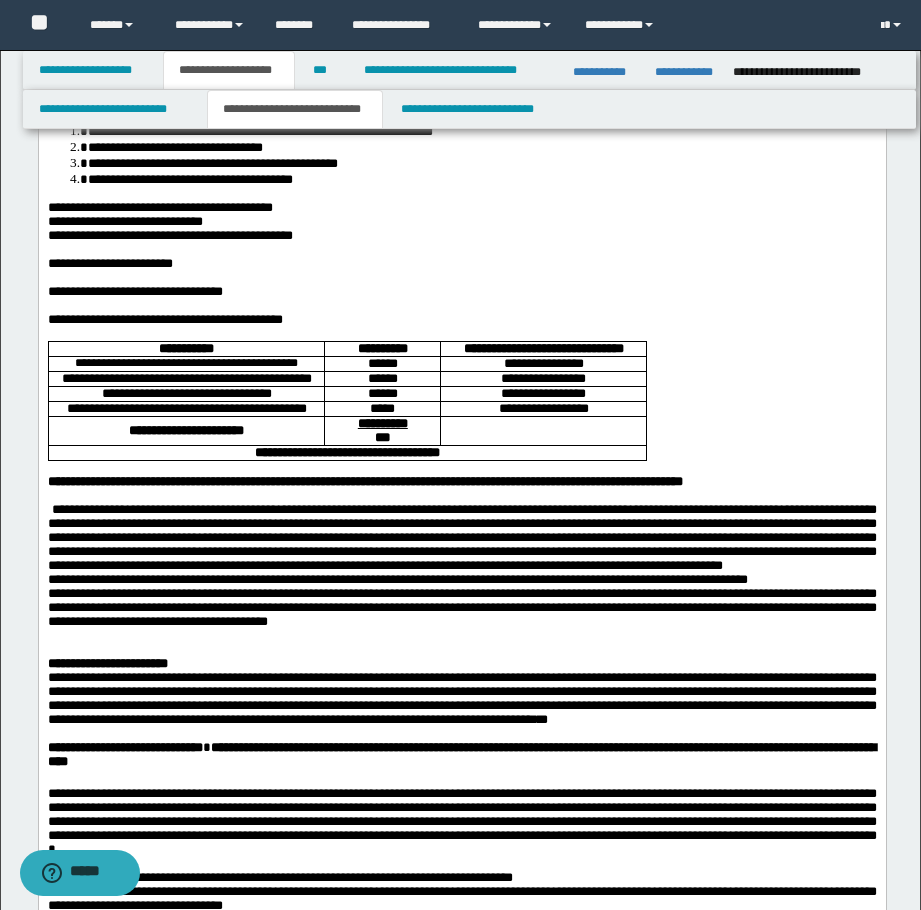 click on "**********" at bounding box center (159, 207) 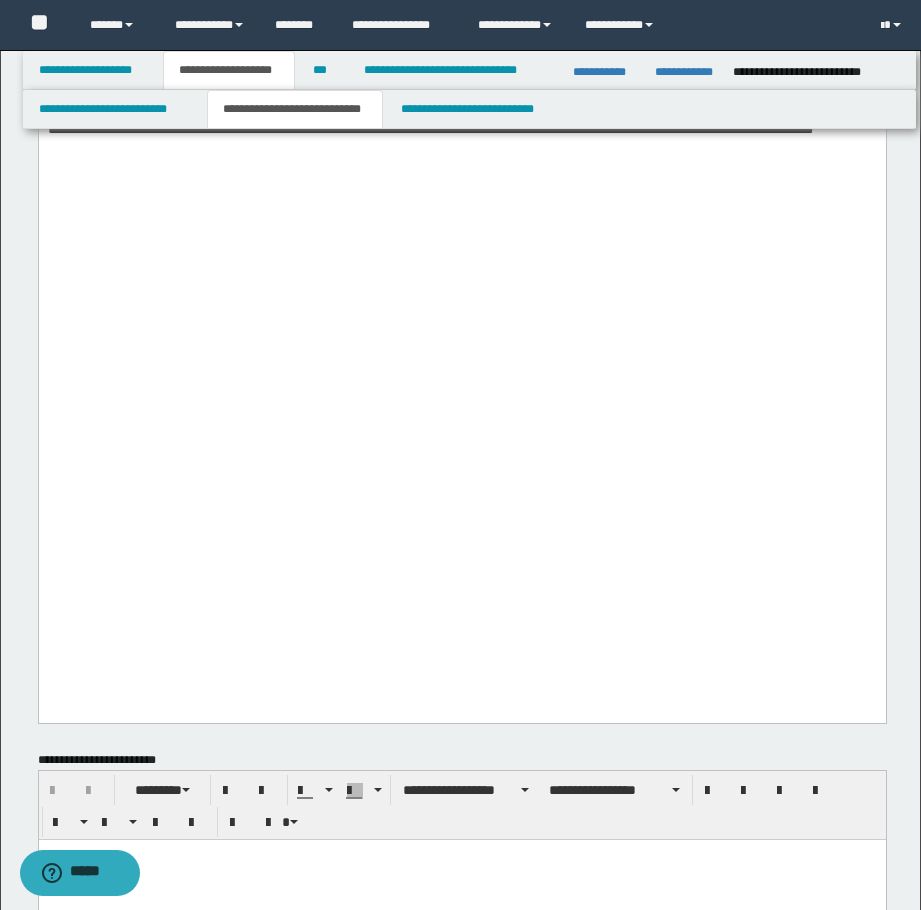 scroll, scrollTop: 2300, scrollLeft: 0, axis: vertical 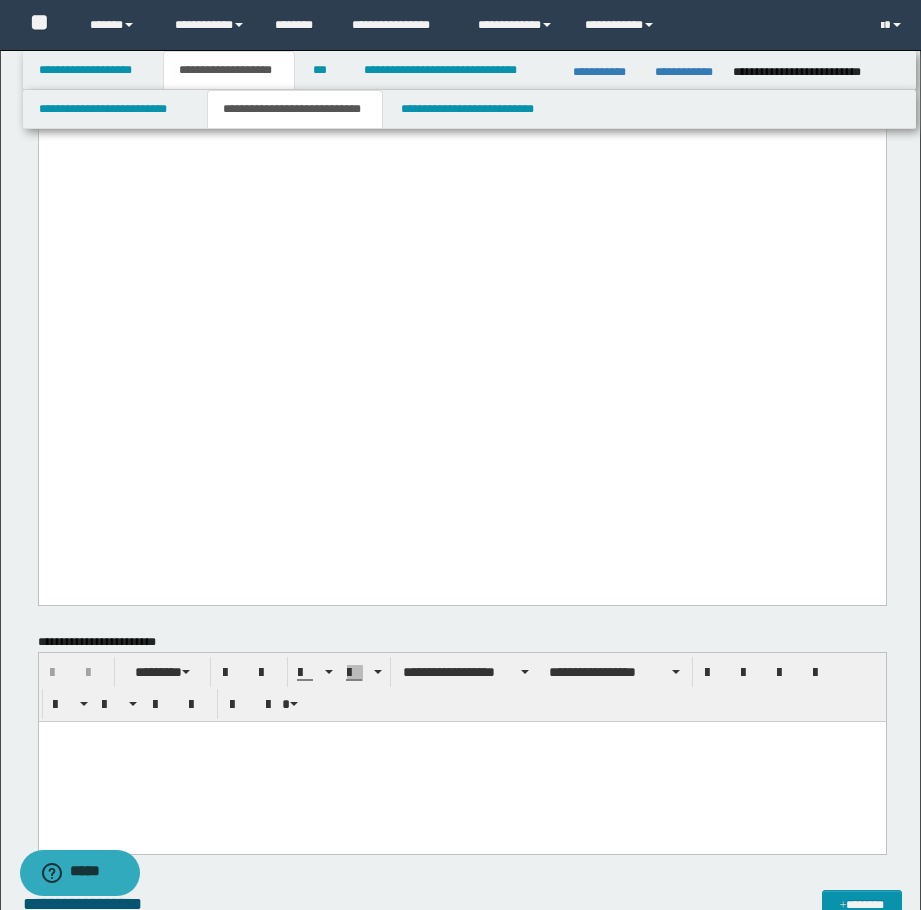 click on "**********" at bounding box center [461, -23] 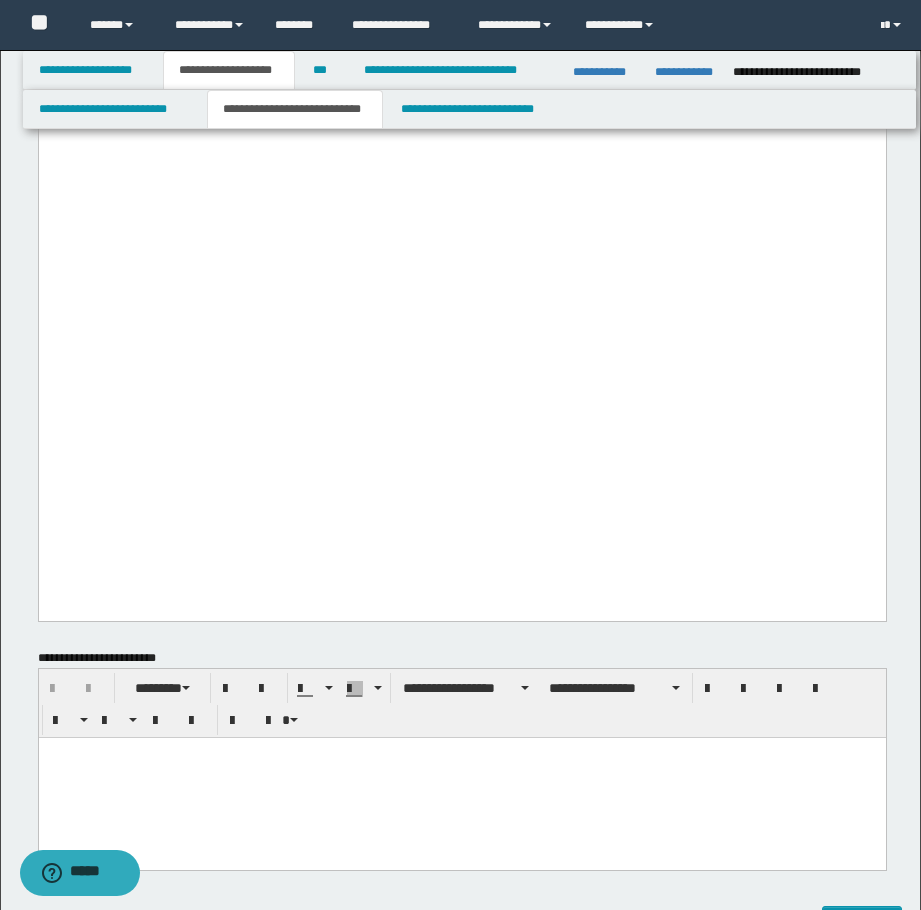 click on "**********" at bounding box center [461, -58] 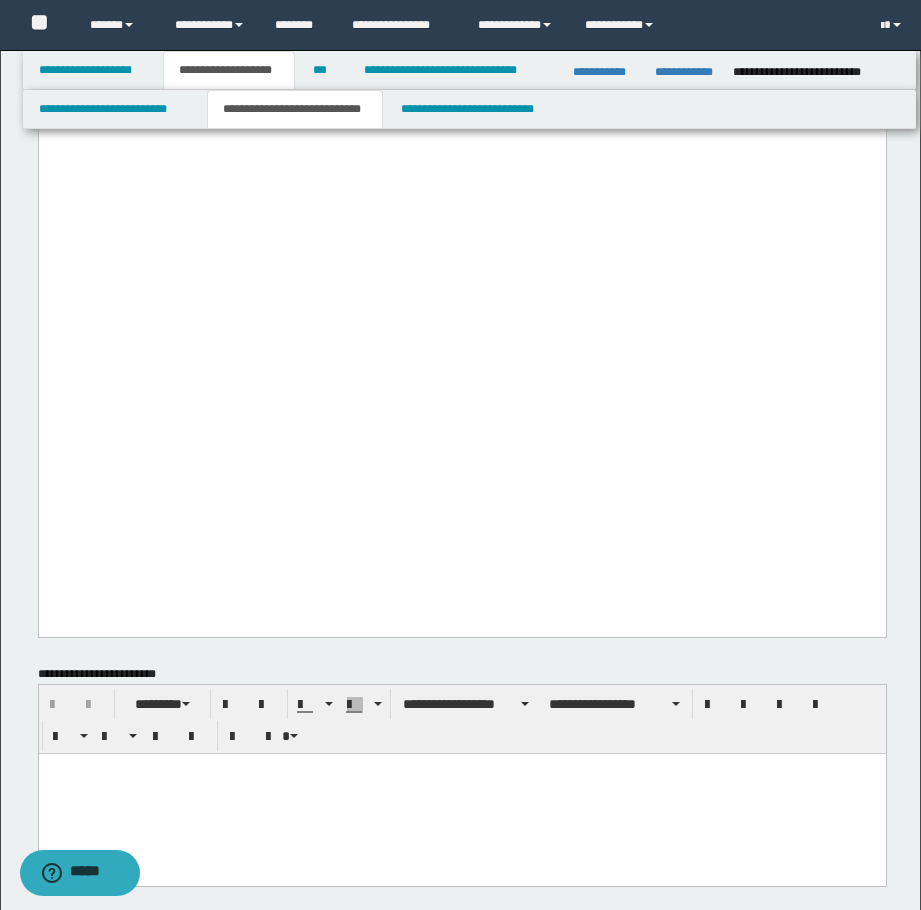click on "**********" at bounding box center (461, -164) 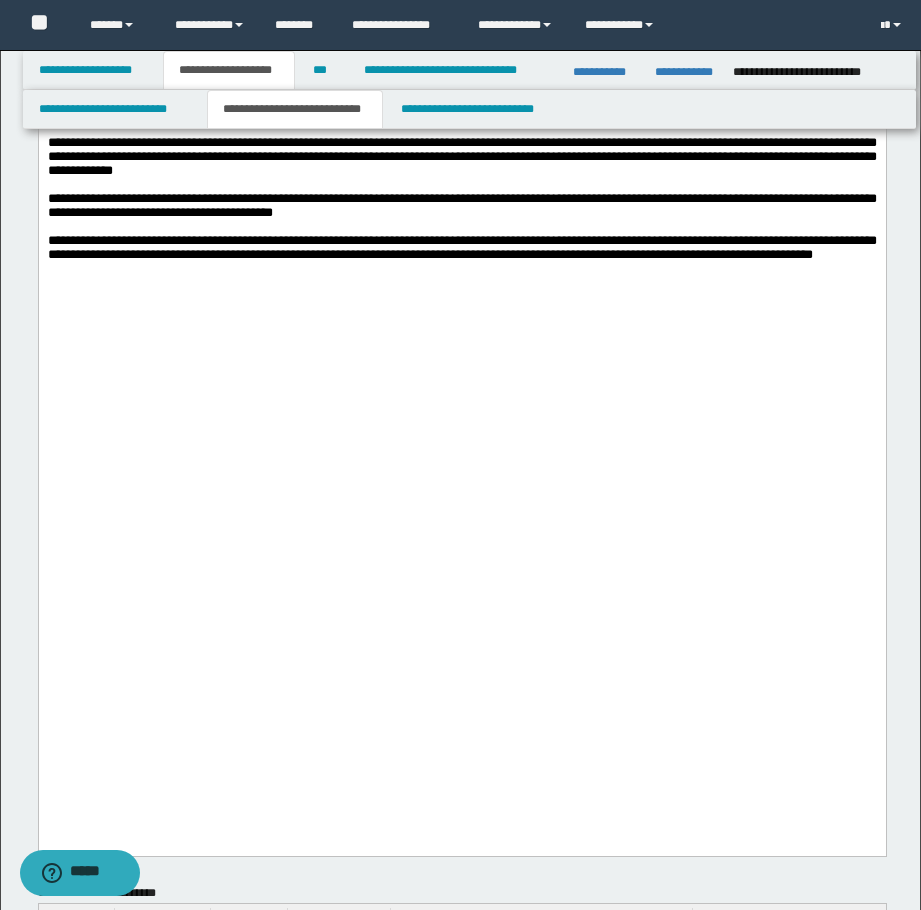 scroll, scrollTop: 2000, scrollLeft: 0, axis: vertical 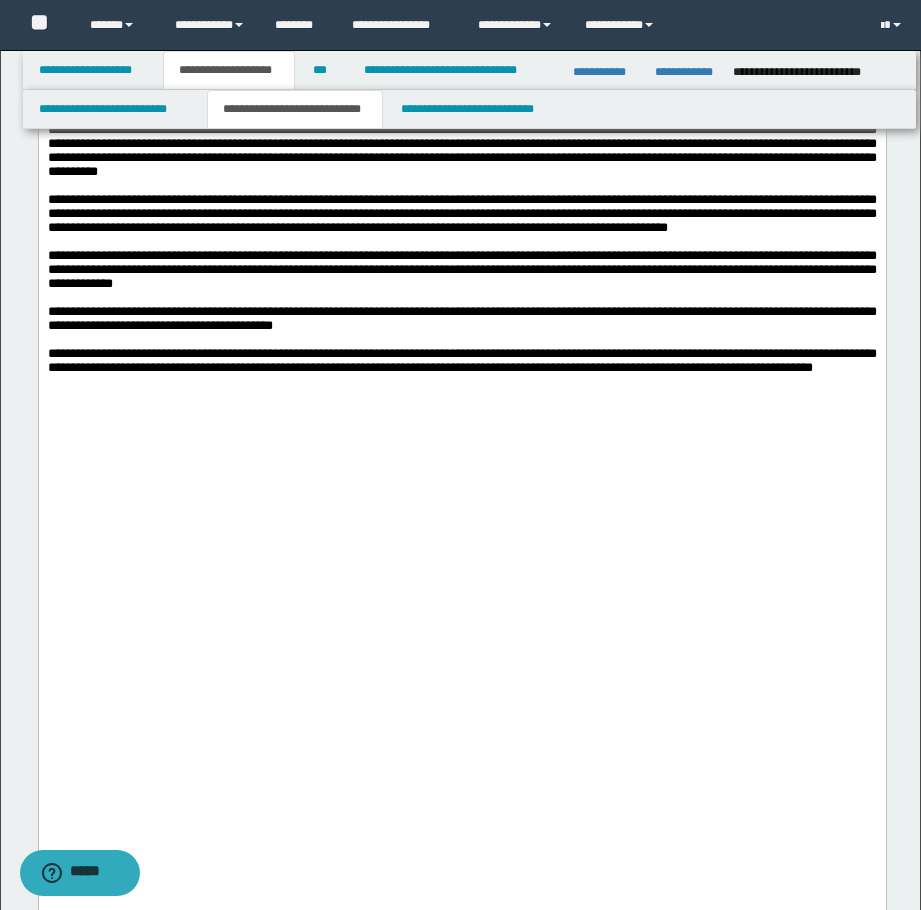 click on "**********" at bounding box center (461, -653) 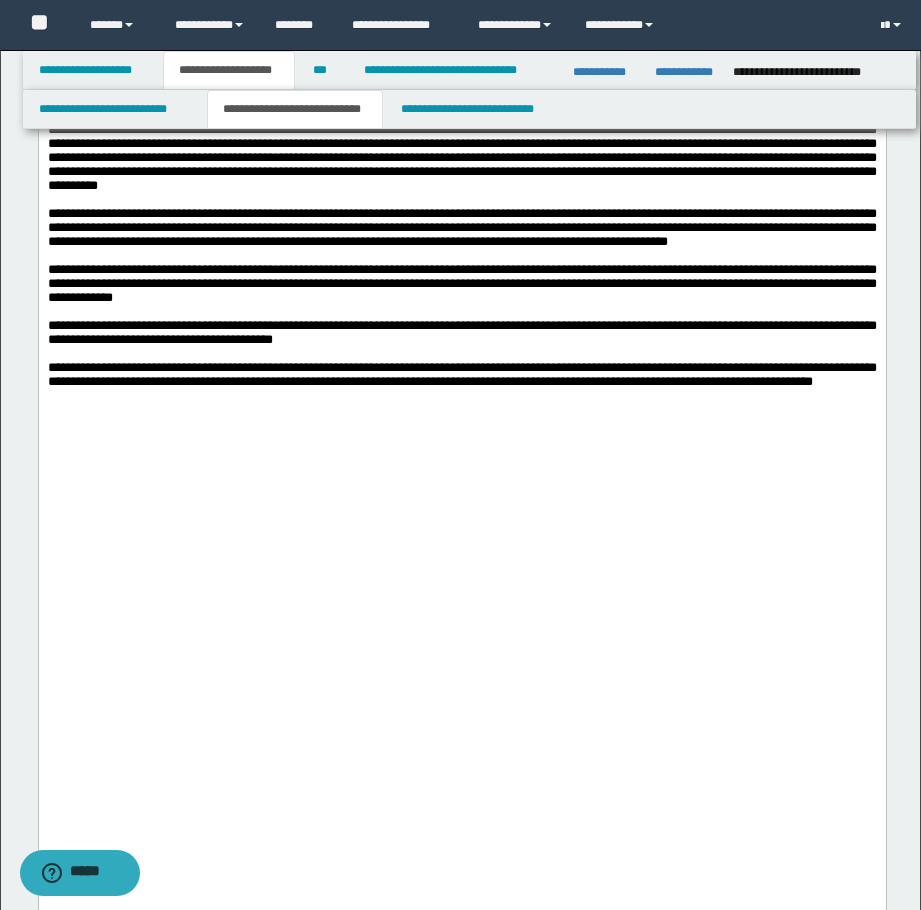 click on "**********" at bounding box center [481, 25] 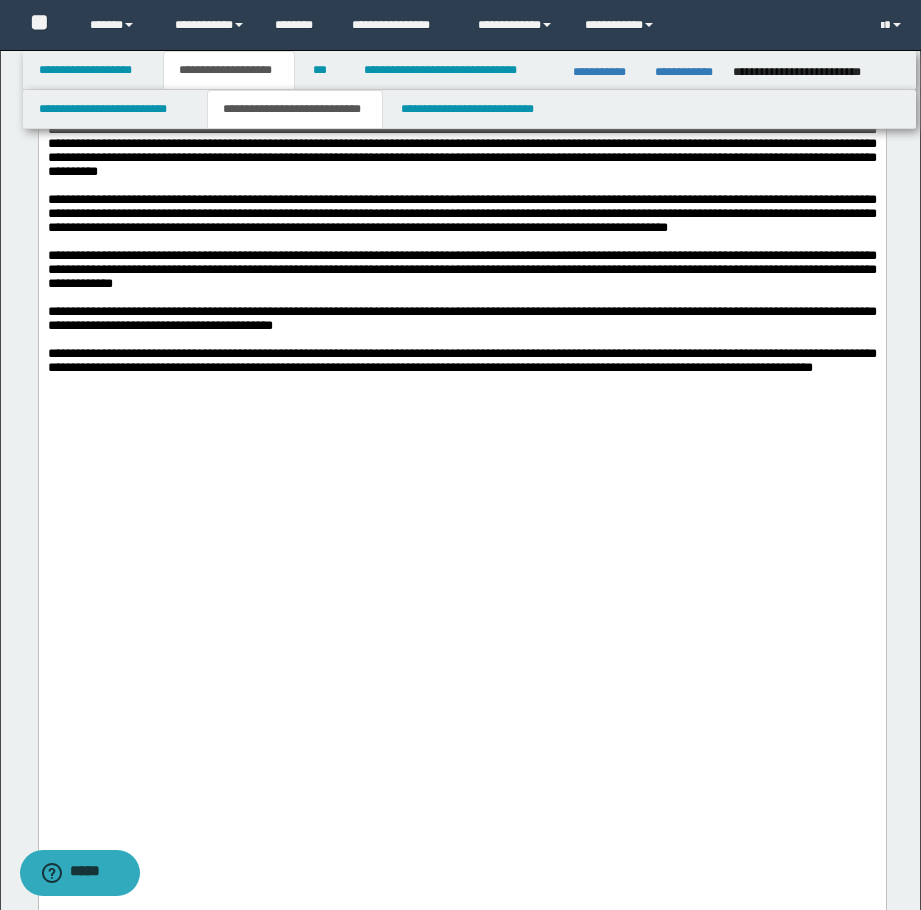 drag, startPoint x: 160, startPoint y: 415, endPoint x: 191, endPoint y: 415, distance: 31 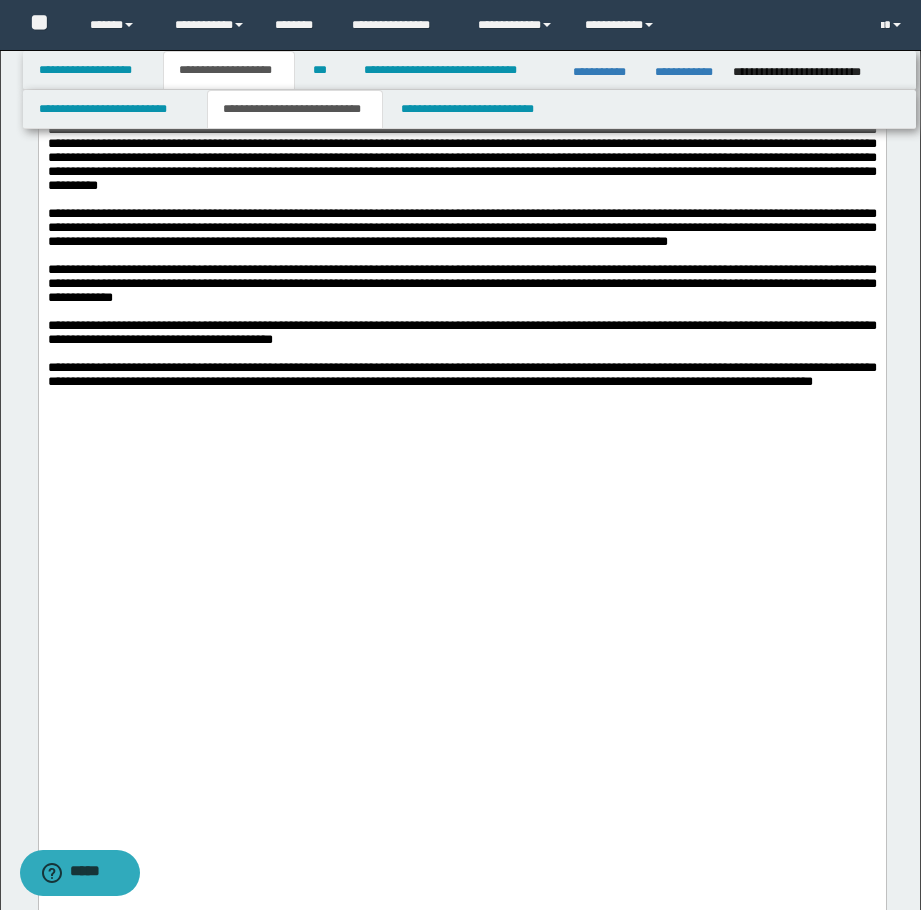click on "**********" at bounding box center (461, -38) 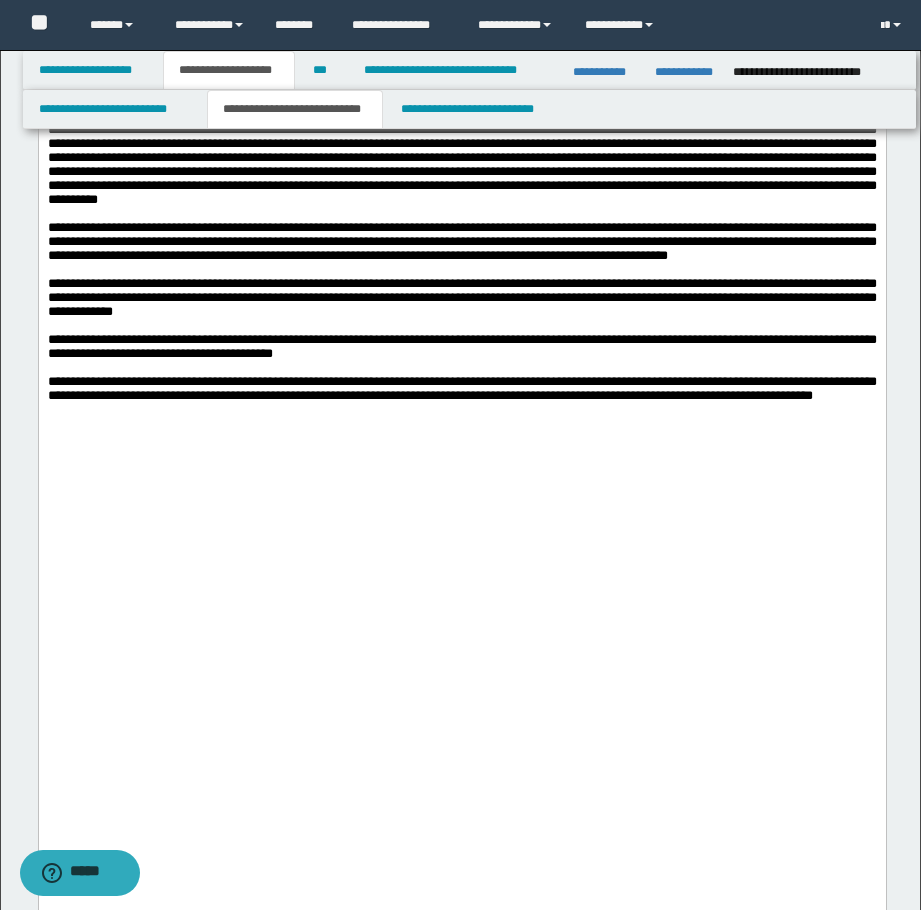click on "**********" at bounding box center [461, -52] 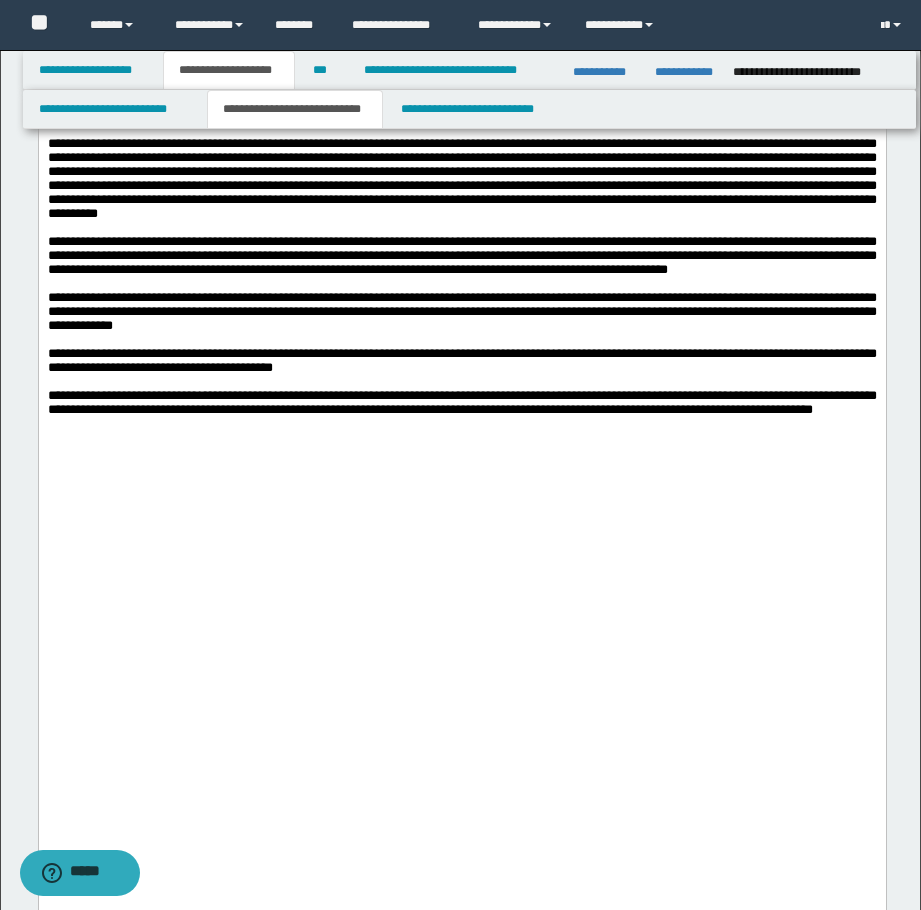 click on "**********" at bounding box center [461, -74] 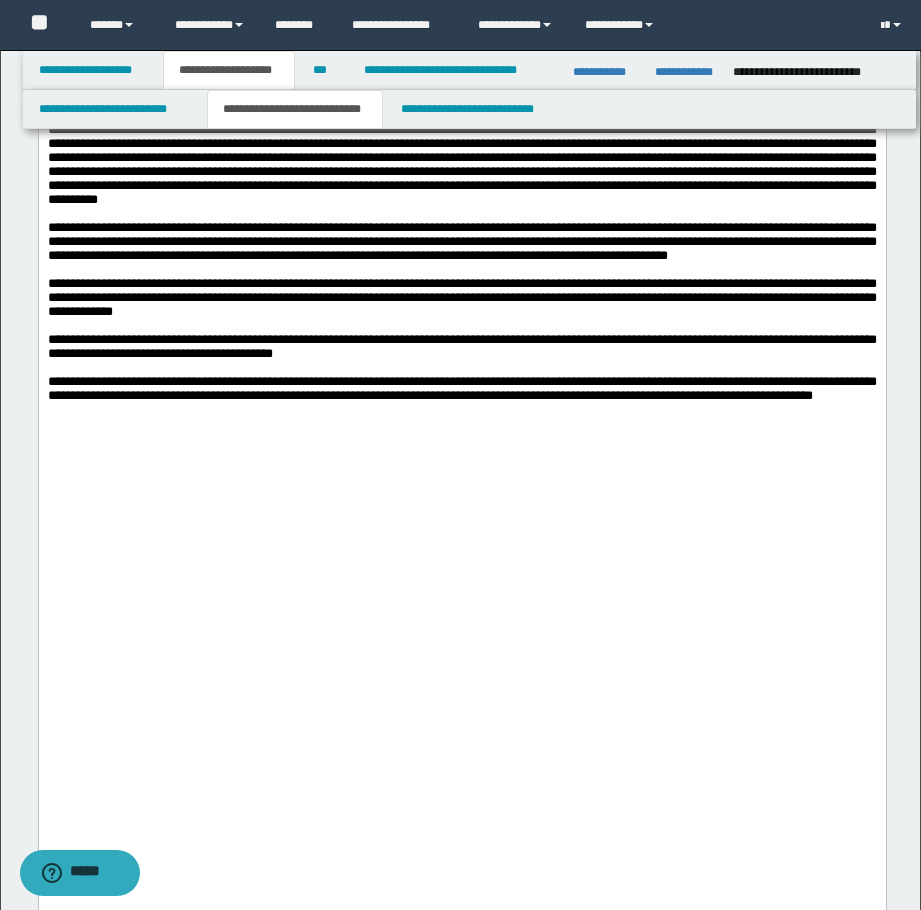 click on "**********" at bounding box center (461, -102) 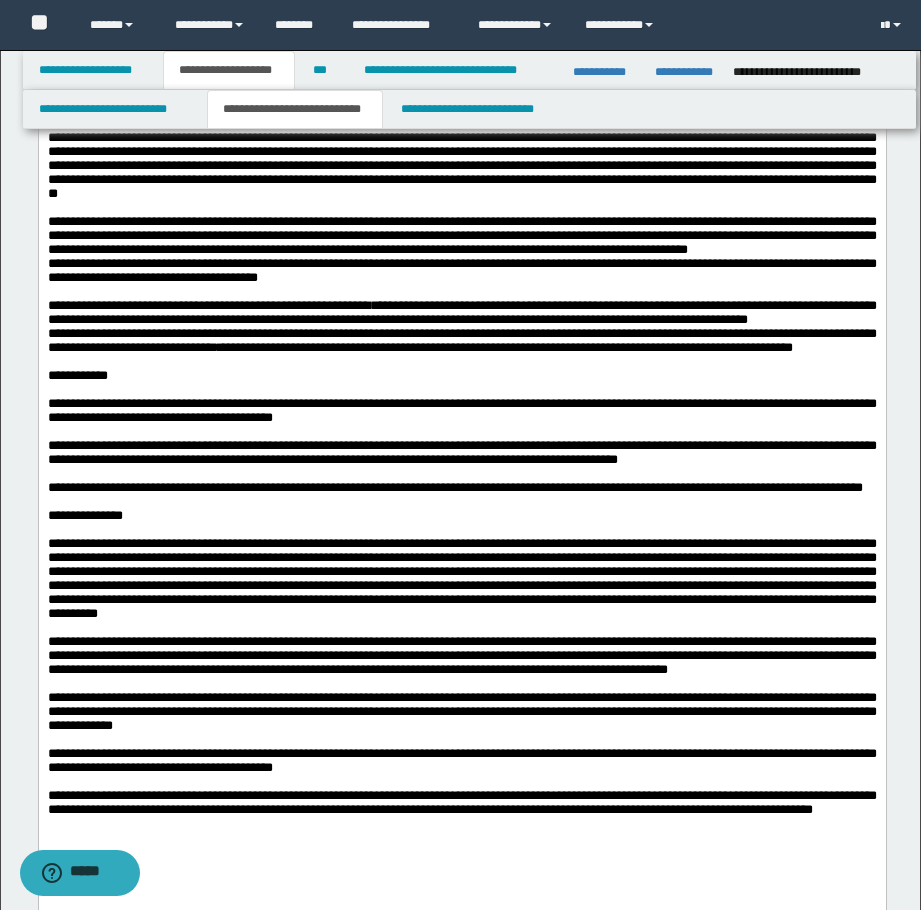 scroll, scrollTop: 1500, scrollLeft: 0, axis: vertical 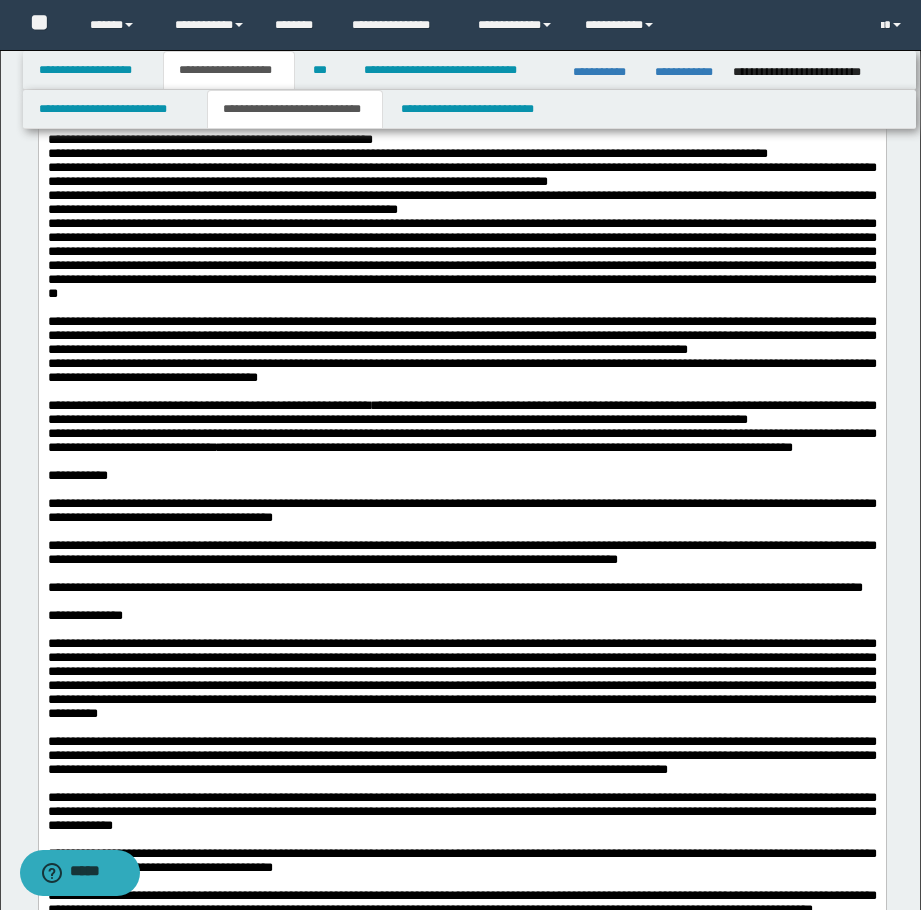 click on "**********" at bounding box center (461, 203) 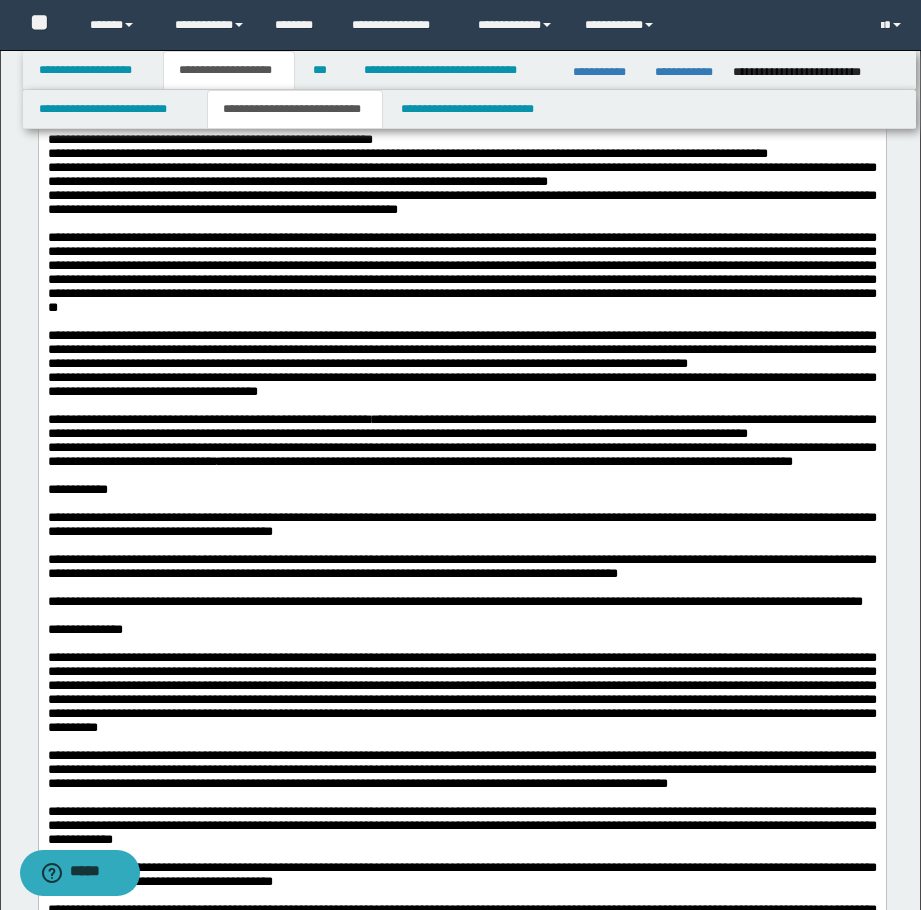 click on "**********" at bounding box center (461, 175) 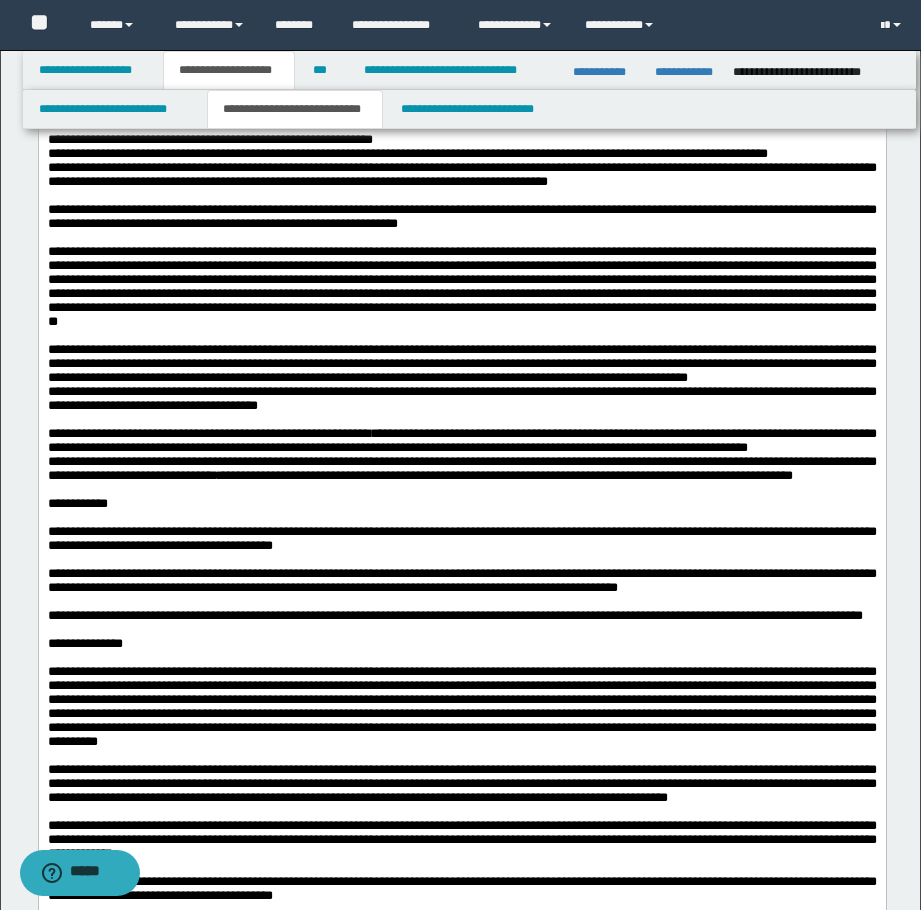 click on "**********" at bounding box center [461, 154] 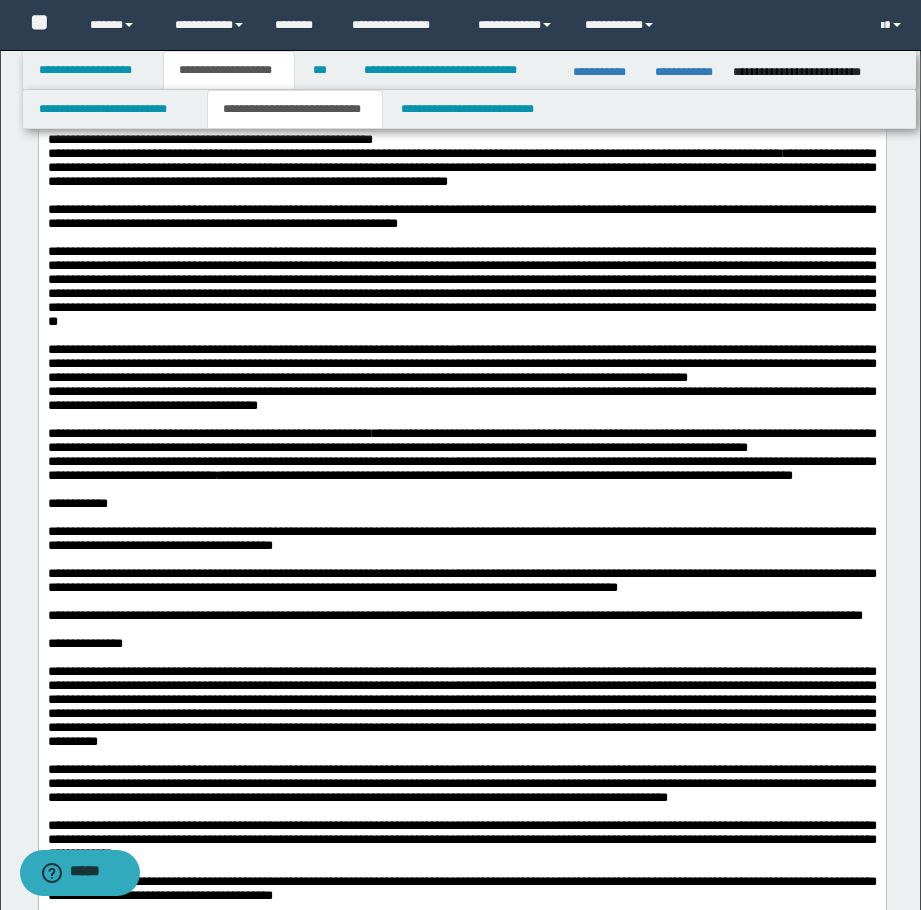 click on "**********" at bounding box center [461, 119] 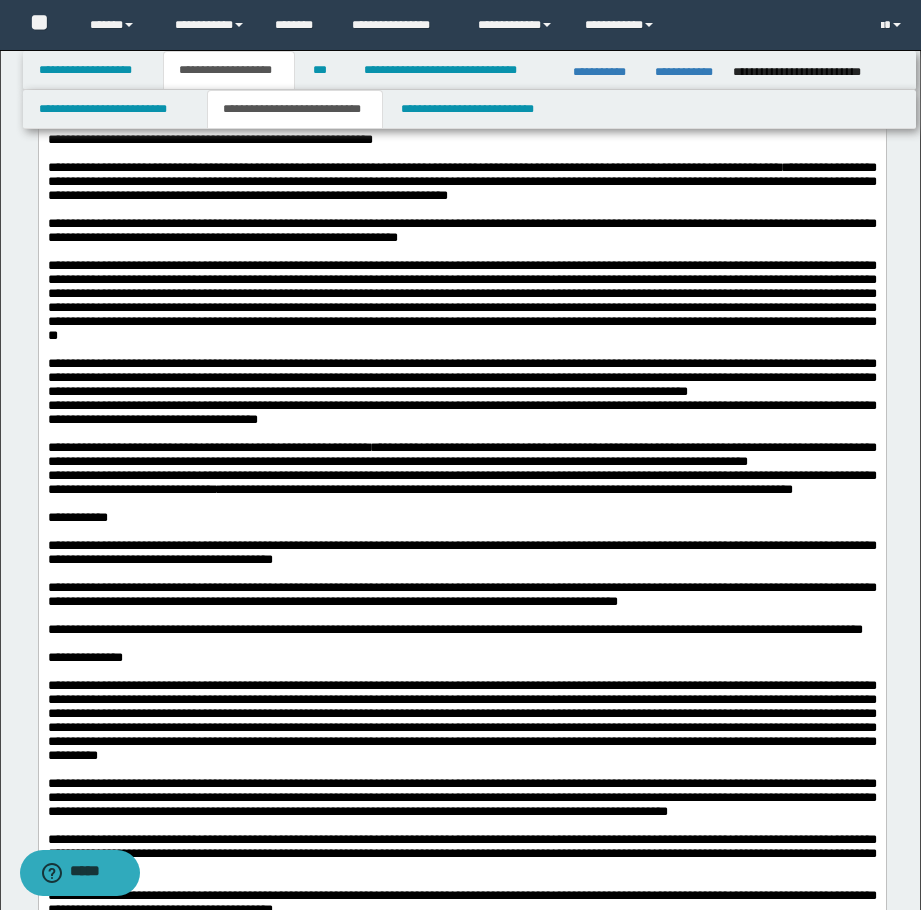 click on "**********" at bounding box center [461, 84] 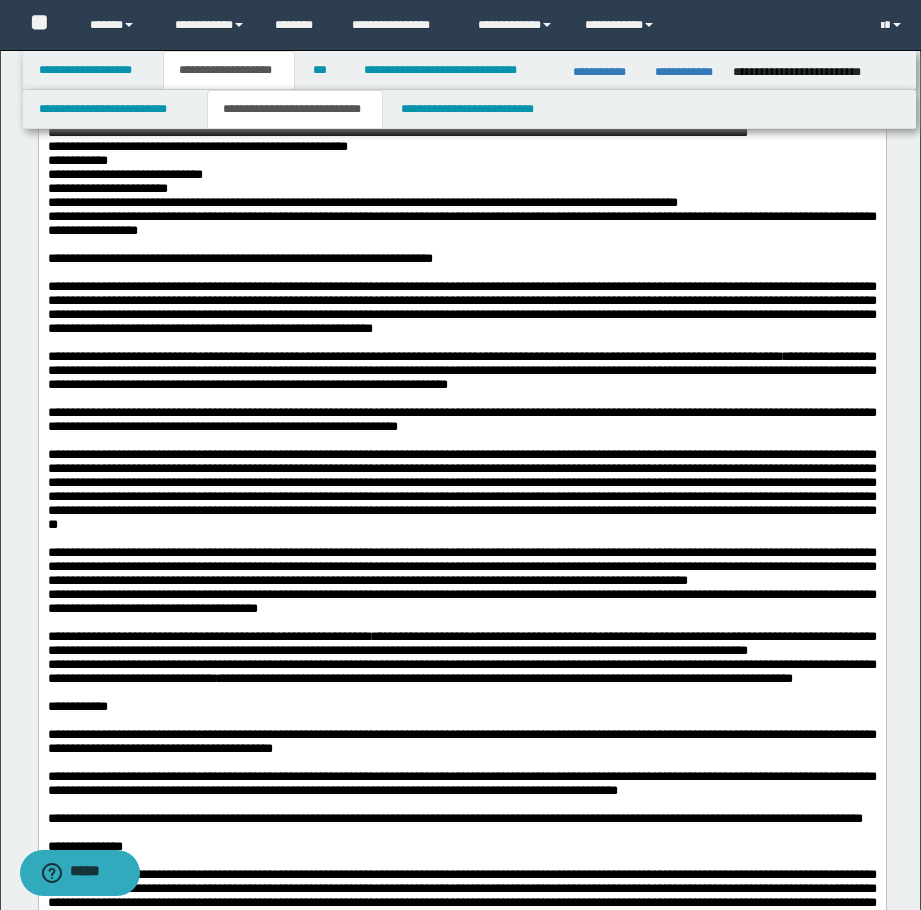 scroll, scrollTop: 1300, scrollLeft: 0, axis: vertical 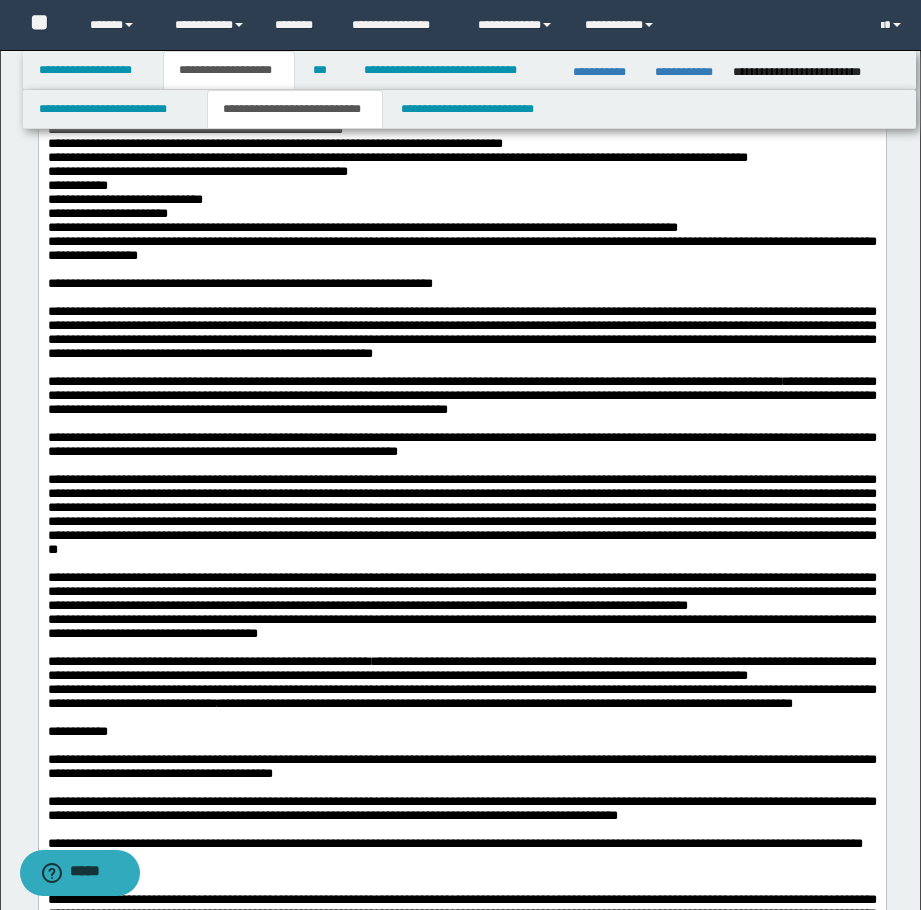 click on "**********" at bounding box center (461, 228) 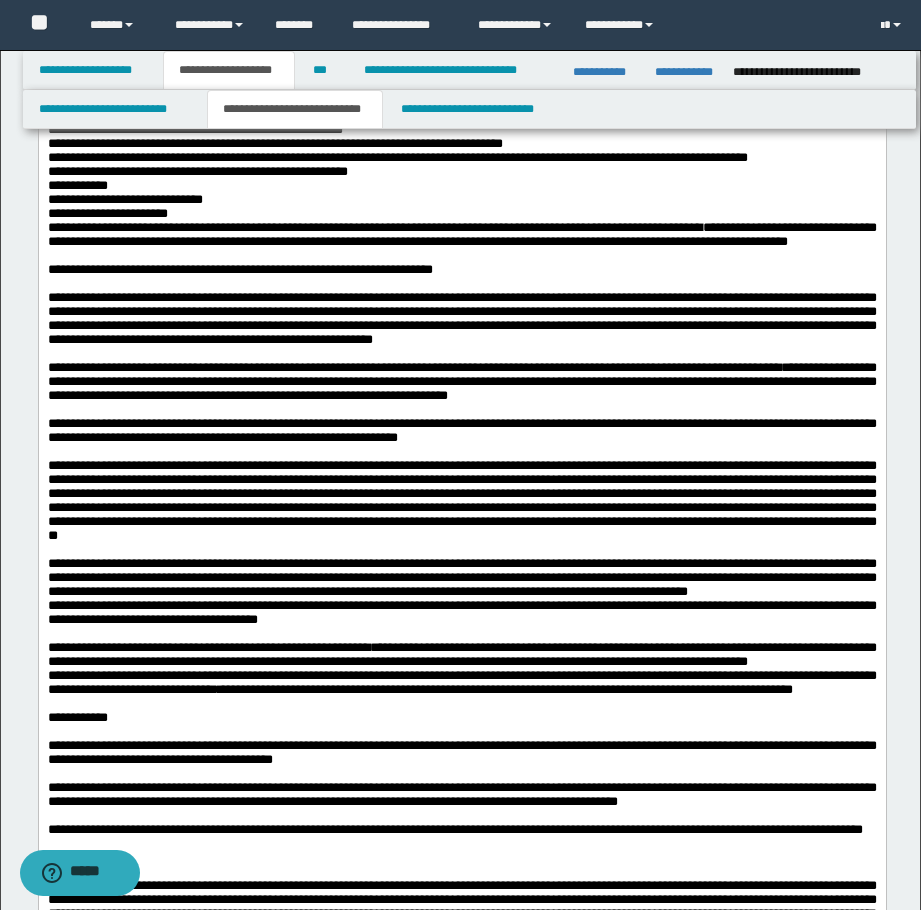 click on "**********" at bounding box center (461, 214) 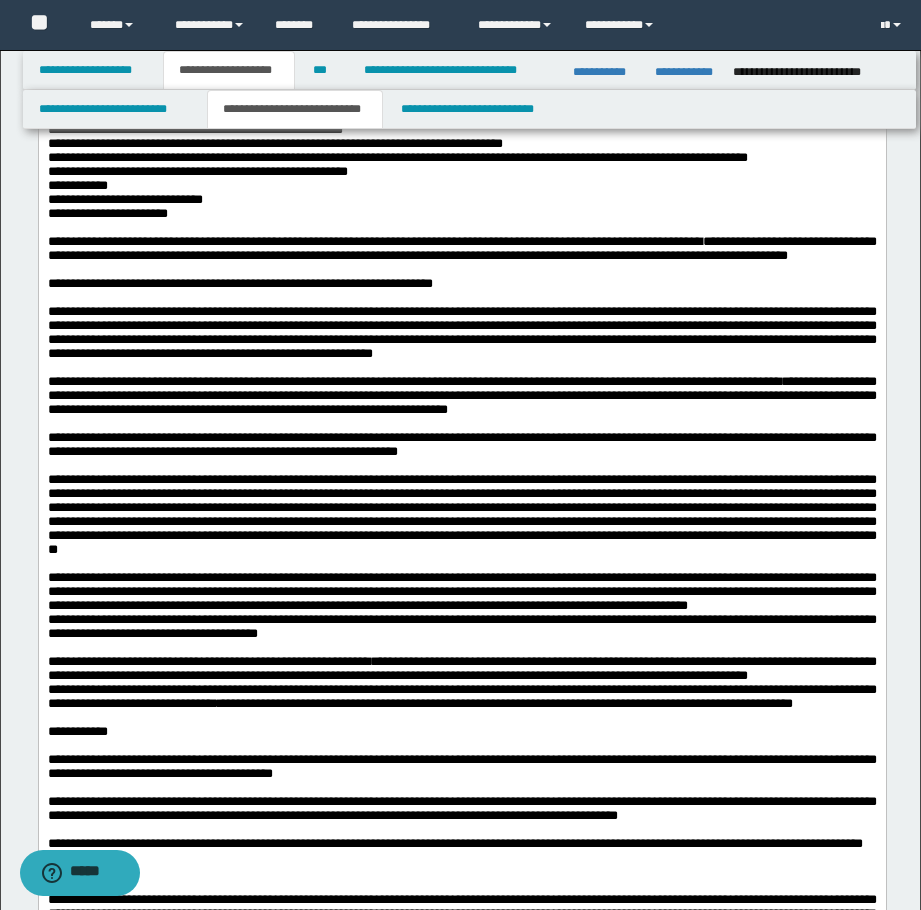 click on "**********" at bounding box center [461, 144] 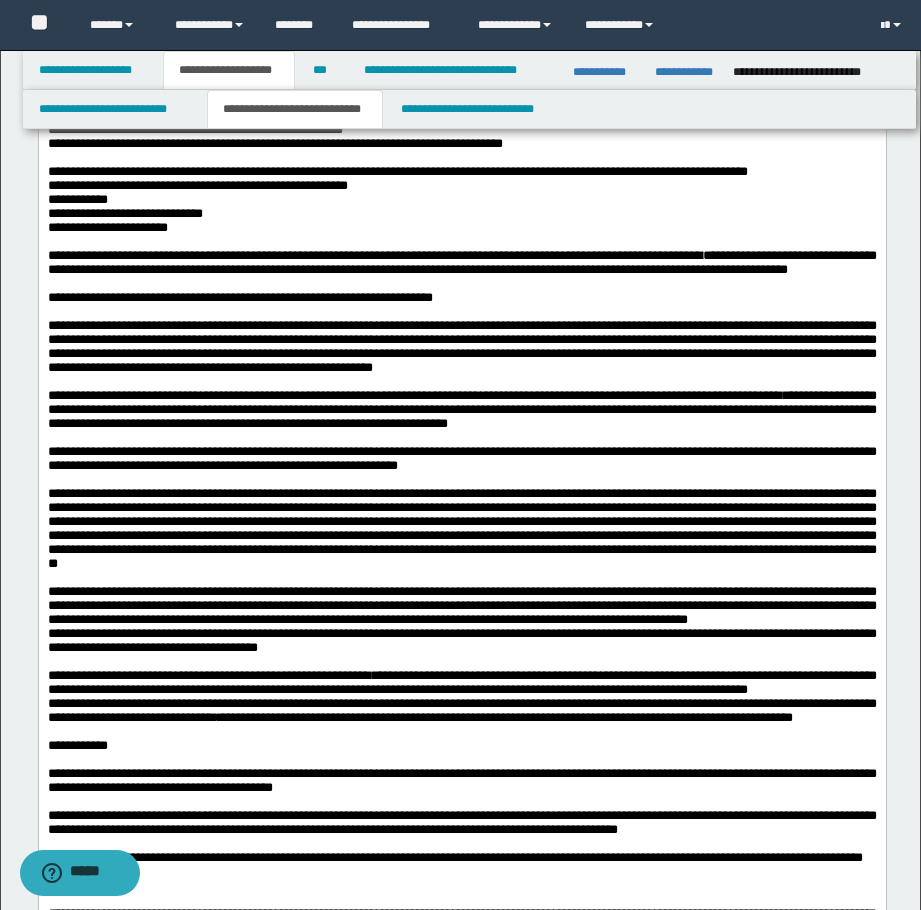 click on "**********" at bounding box center [461, 130] 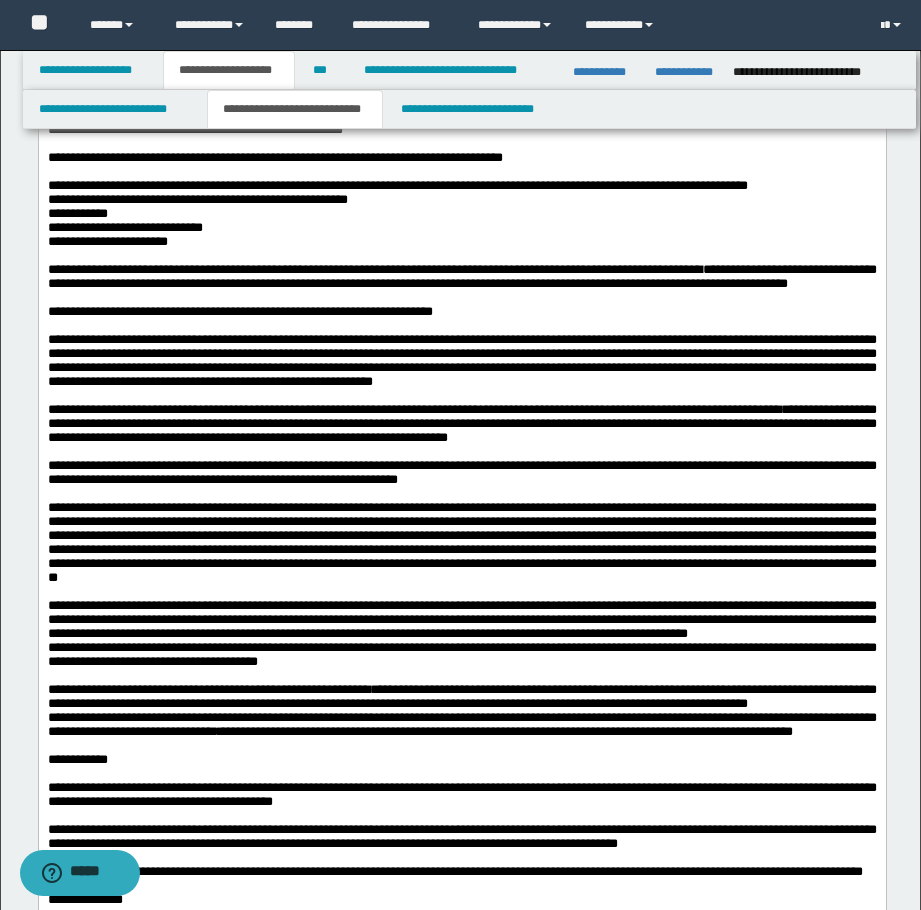click on "**********" at bounding box center (461, 60) 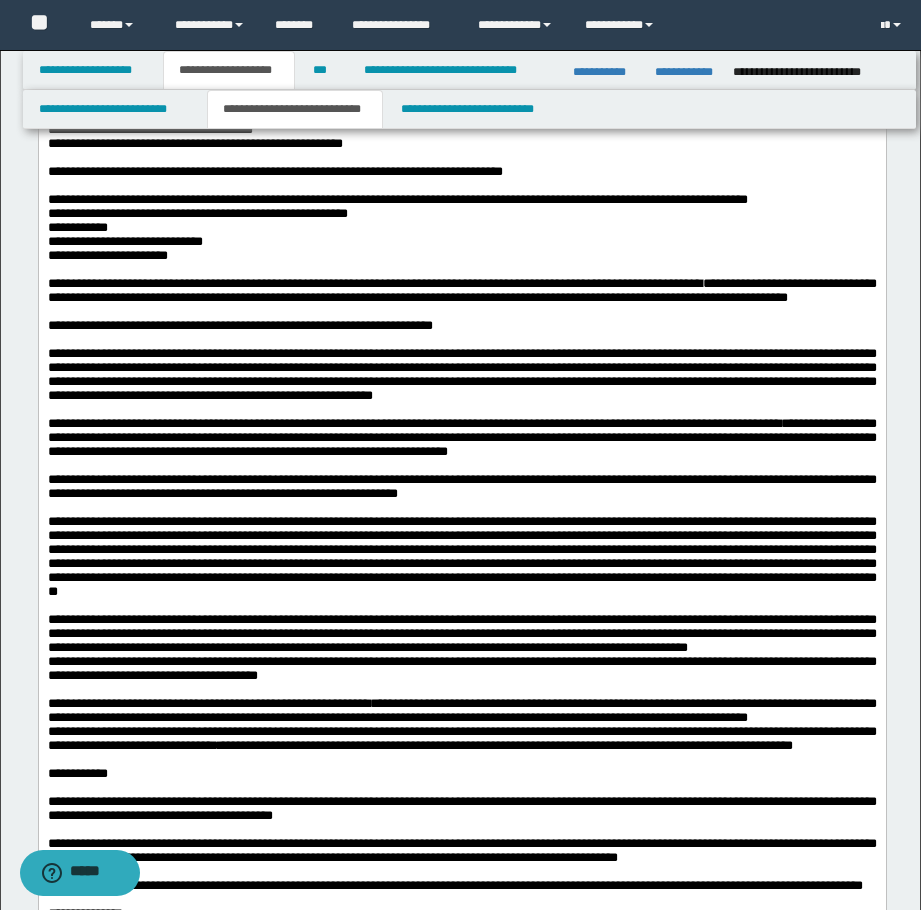 click on "**********" at bounding box center [461, 46] 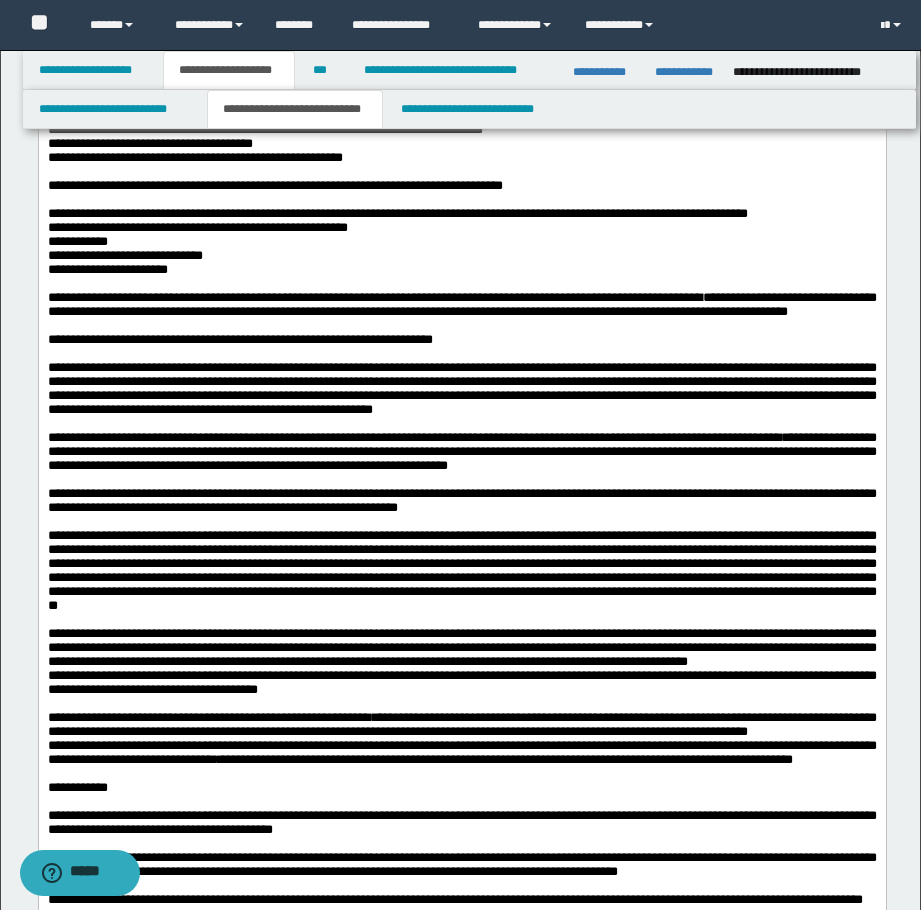 click on "**********" at bounding box center [461, 18] 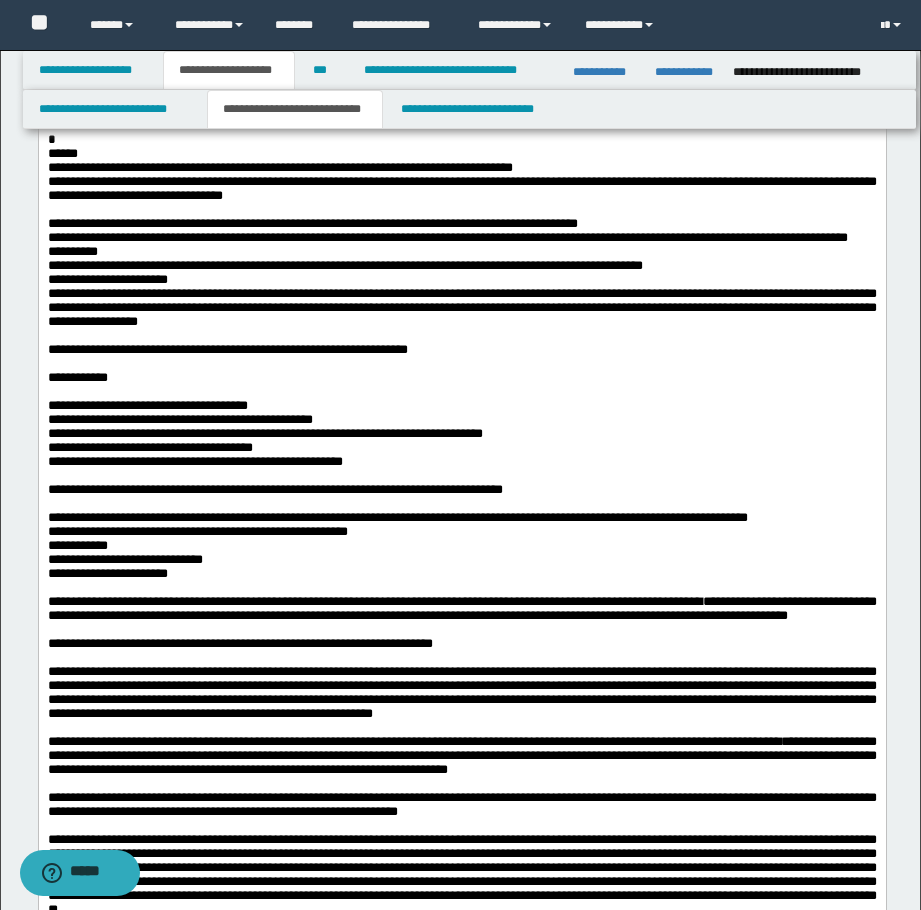scroll, scrollTop: 1000, scrollLeft: 0, axis: vertical 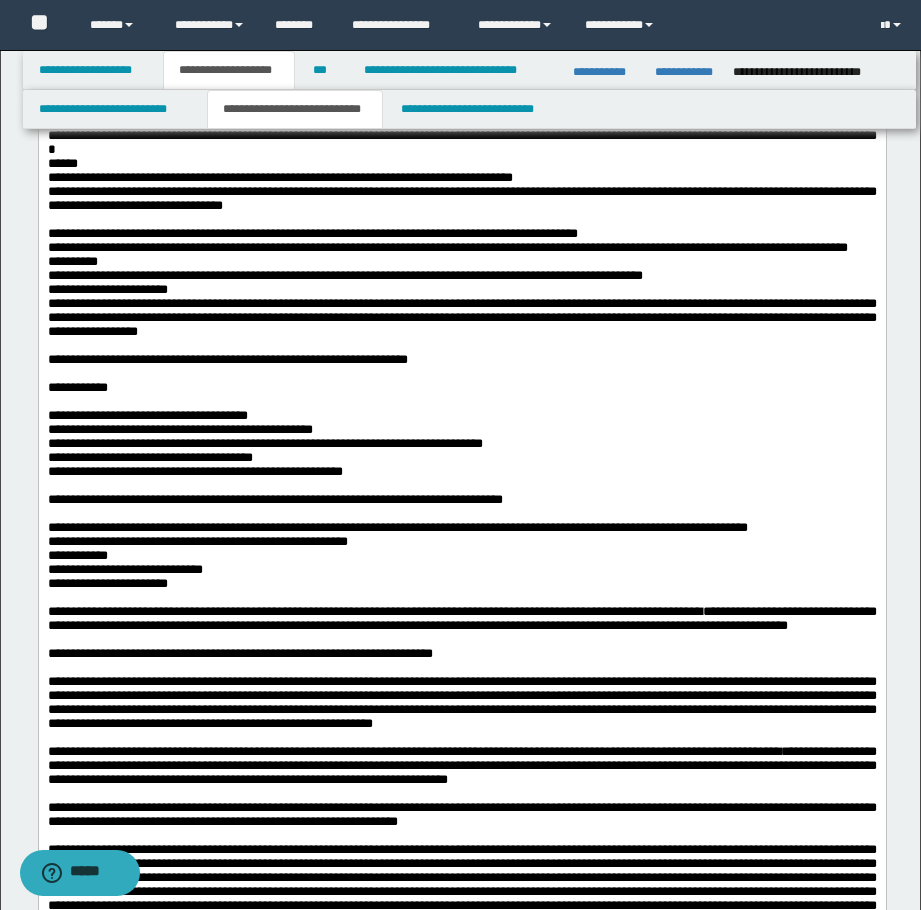 click on "**********" at bounding box center (461, 290) 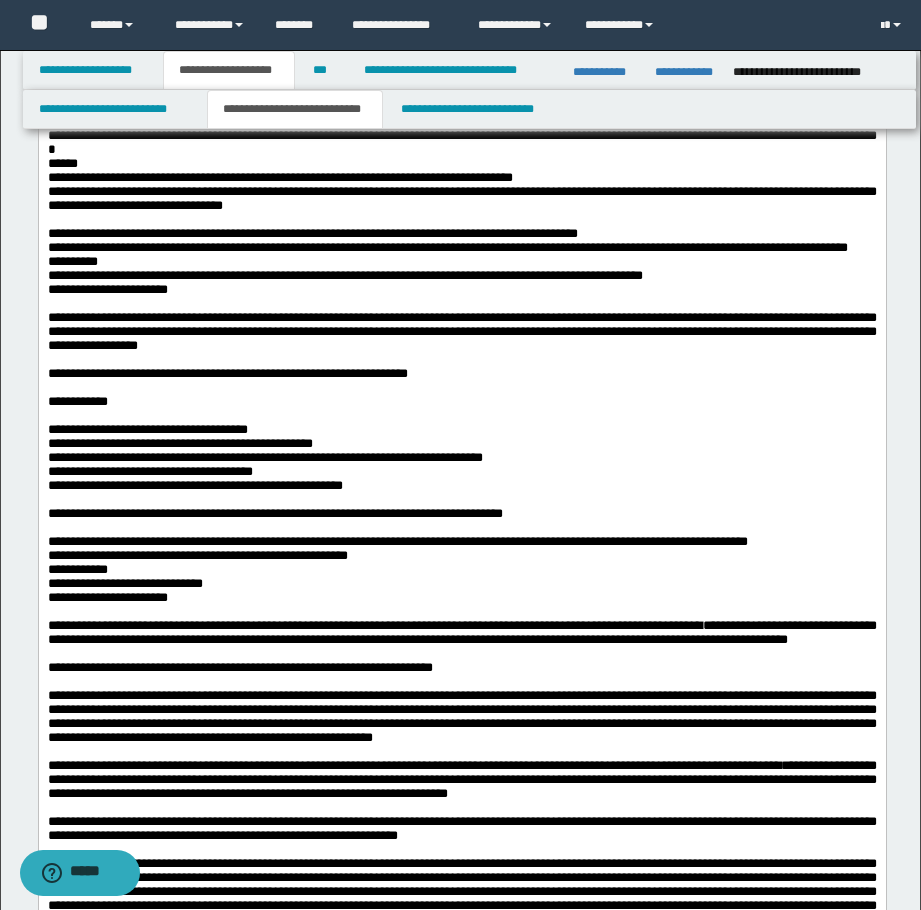 drag, startPoint x: 716, startPoint y: 481, endPoint x: 628, endPoint y: 471, distance: 88.56636 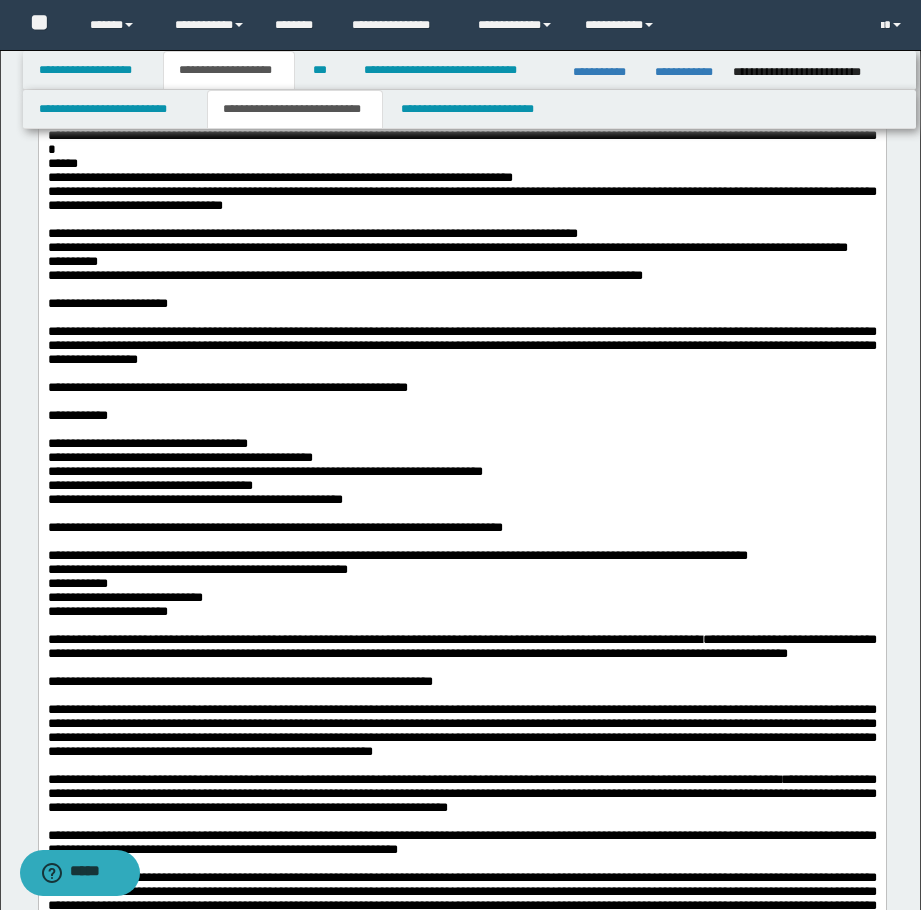 click on "**********" at bounding box center (461, 262) 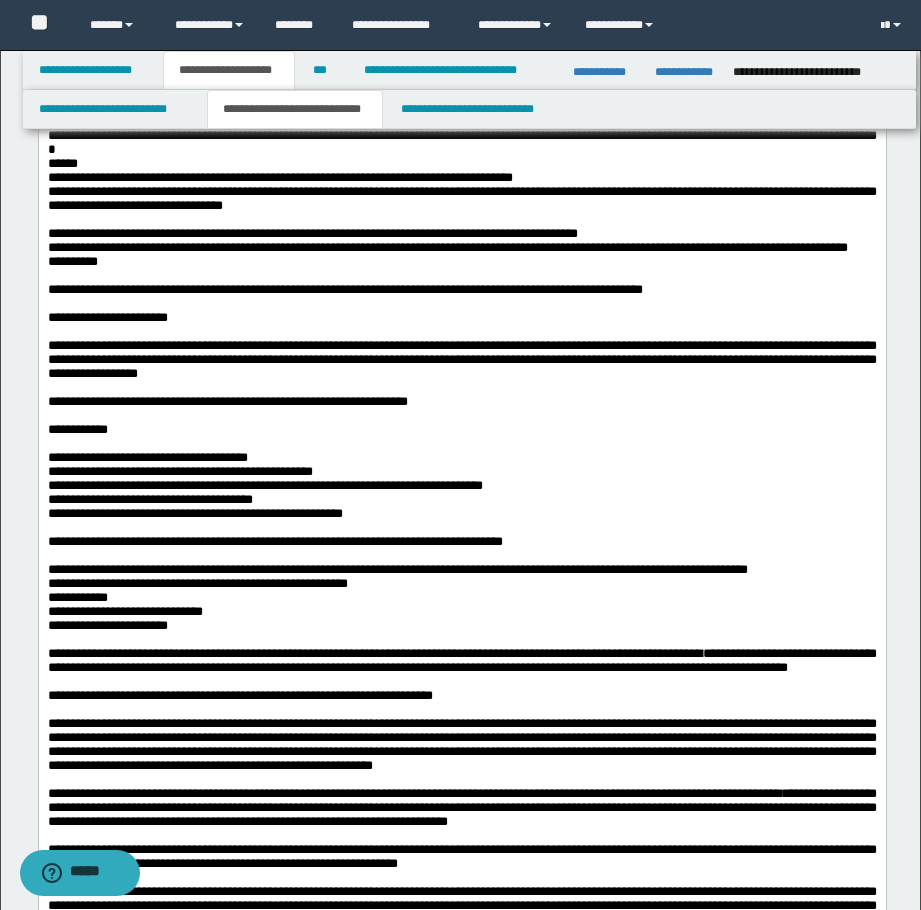 drag, startPoint x: 432, startPoint y: 450, endPoint x: 415, endPoint y: 457, distance: 18.384777 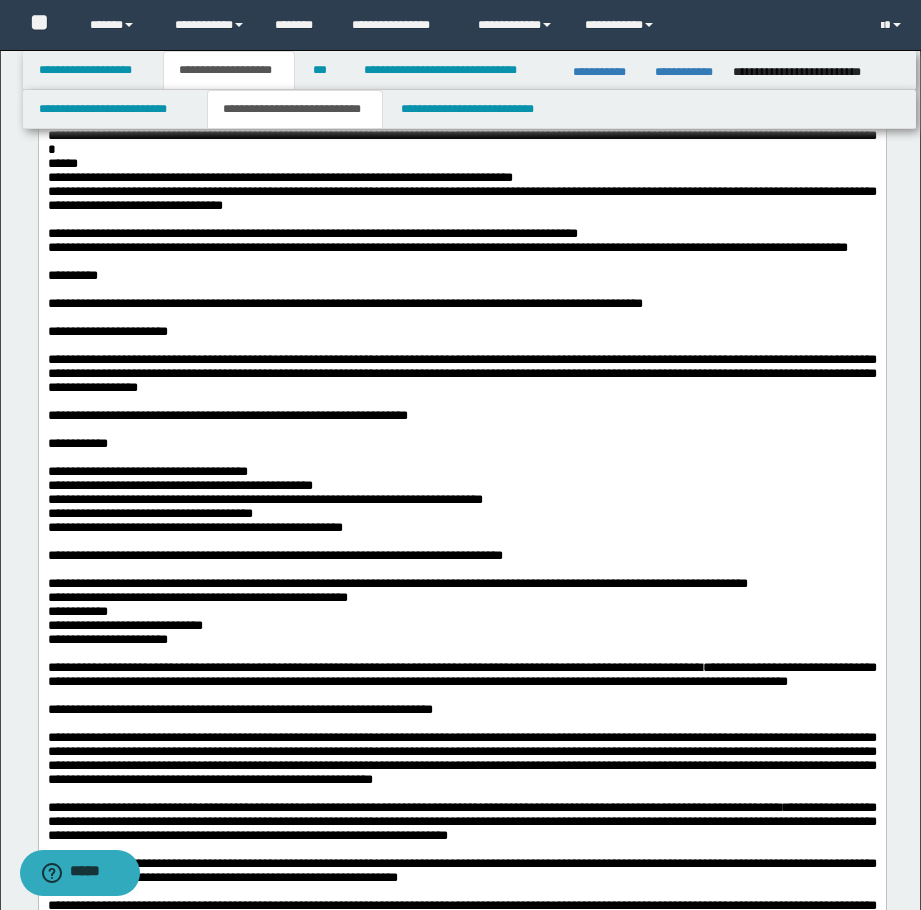 click on "**********" at bounding box center [461, 198] 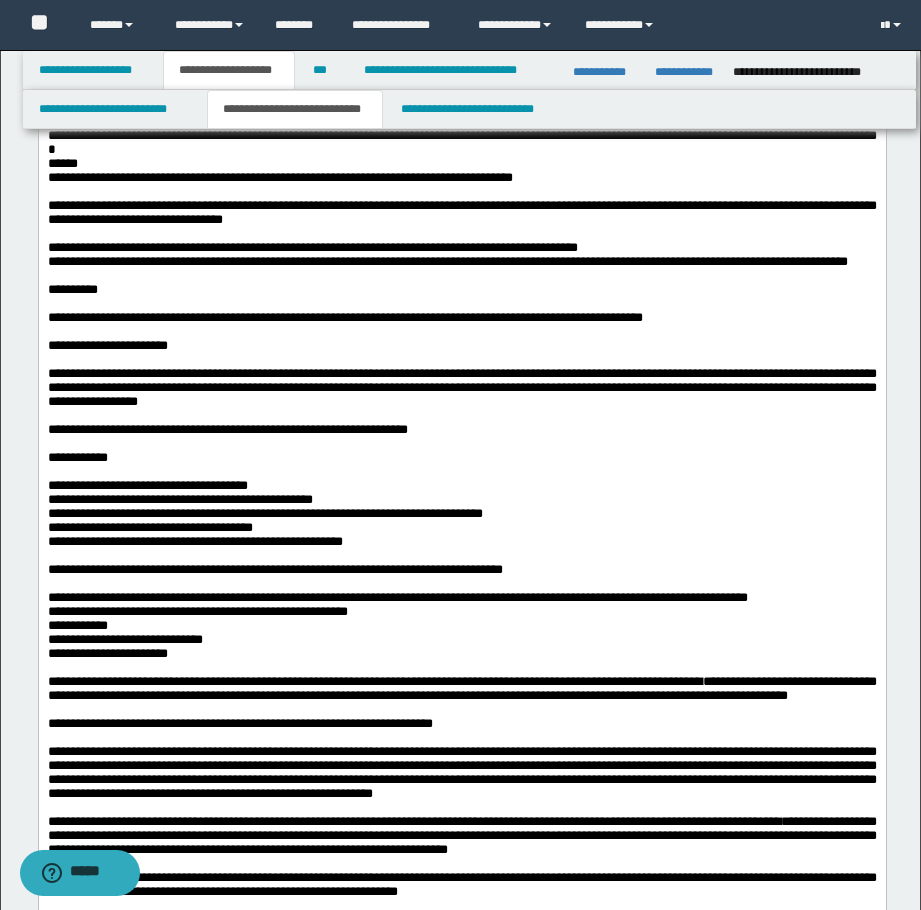 click on "******" at bounding box center [461, 164] 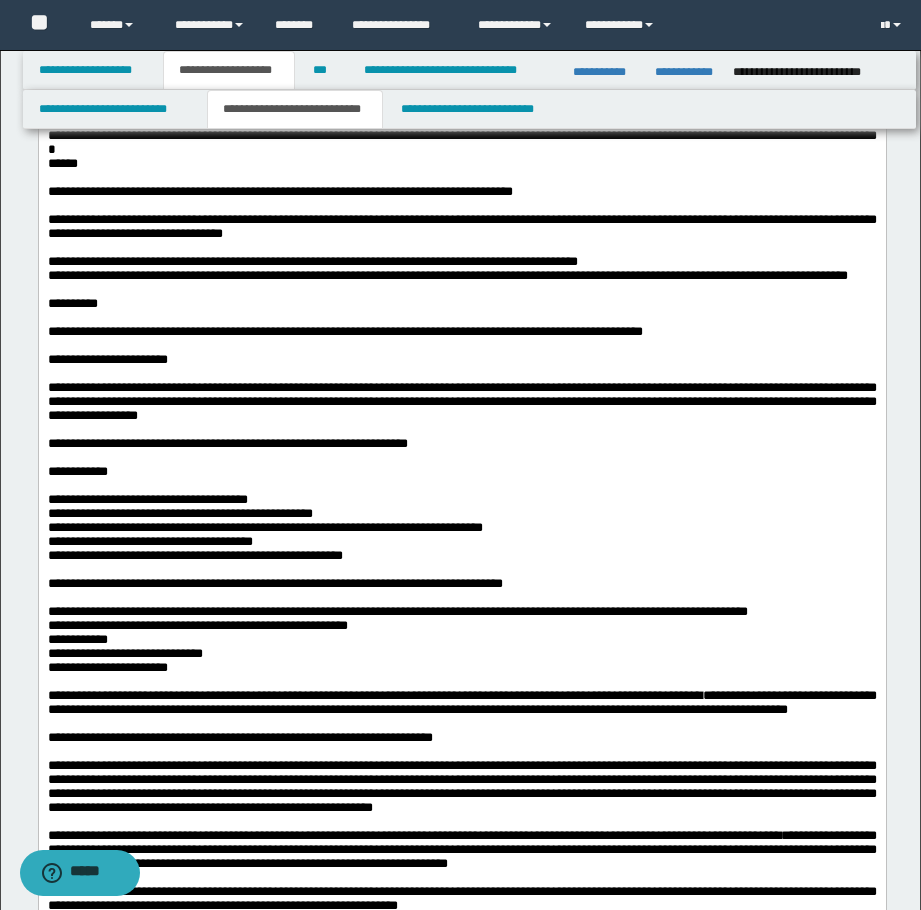 click on "**********" at bounding box center [461, 122] 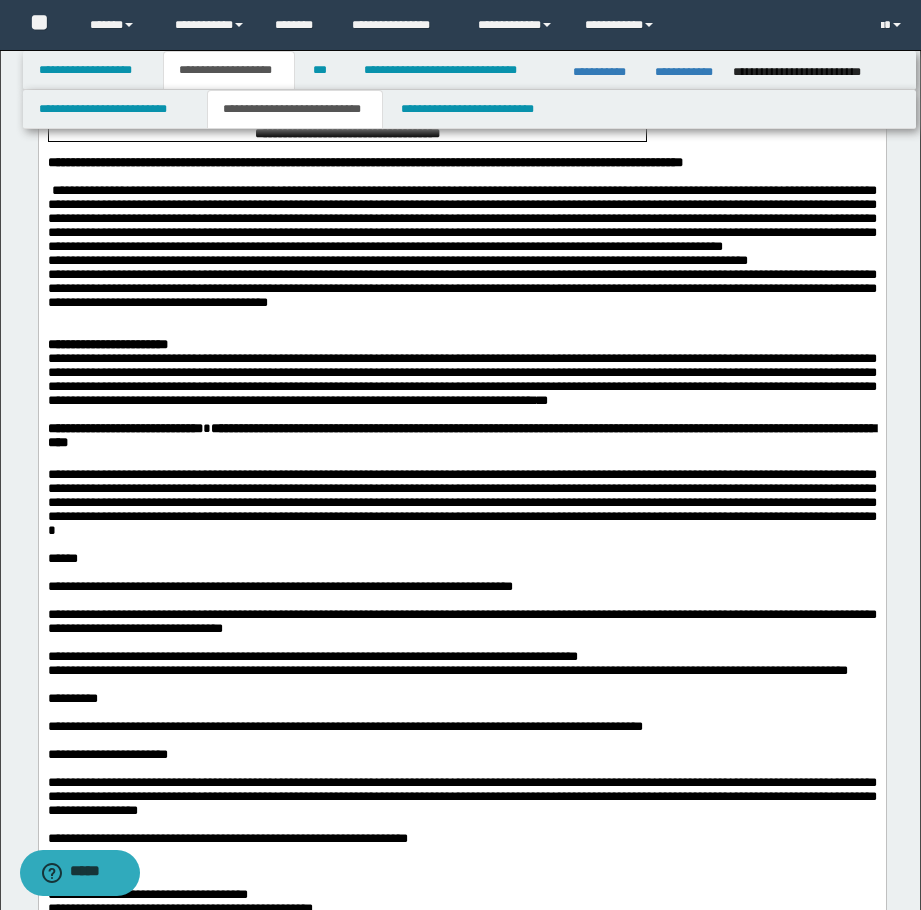 scroll, scrollTop: 600, scrollLeft: 0, axis: vertical 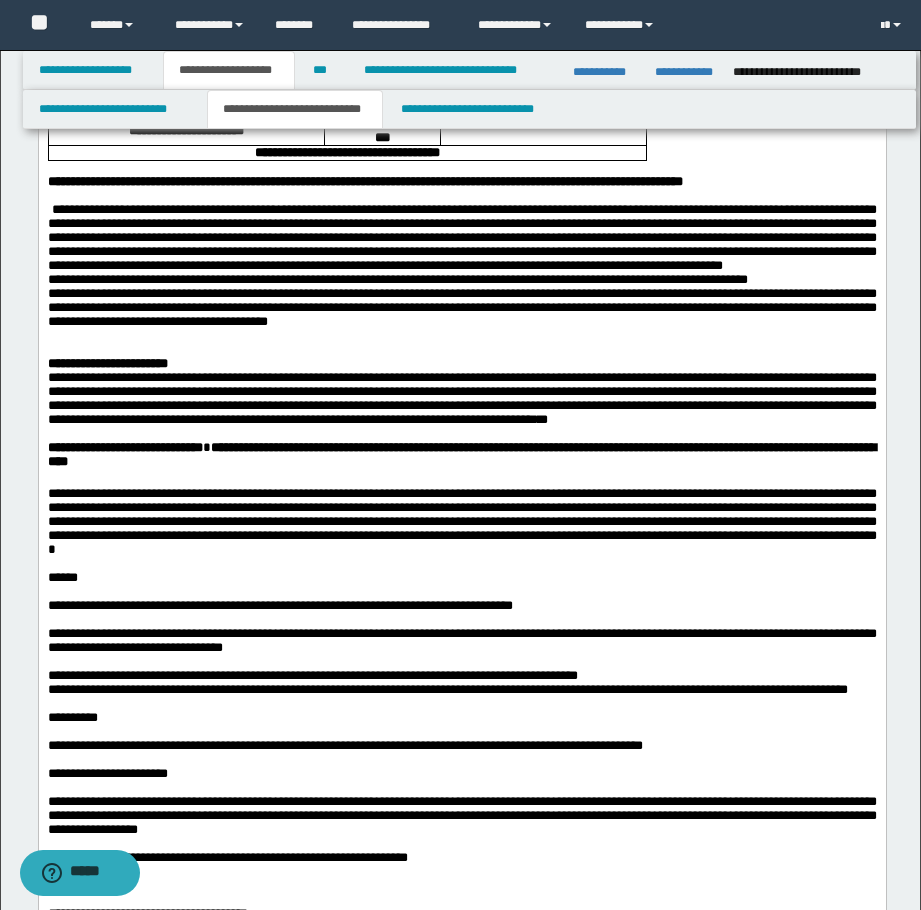 click on "**********" at bounding box center [461, 364] 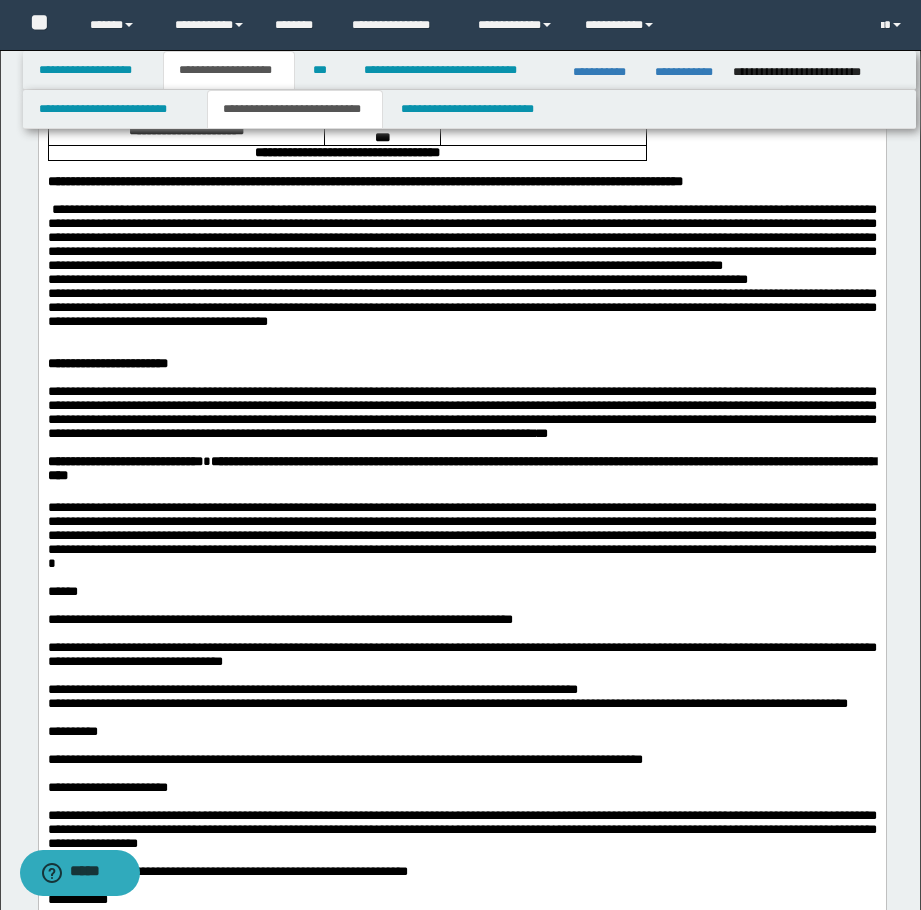 click on "**********" at bounding box center [461, 280] 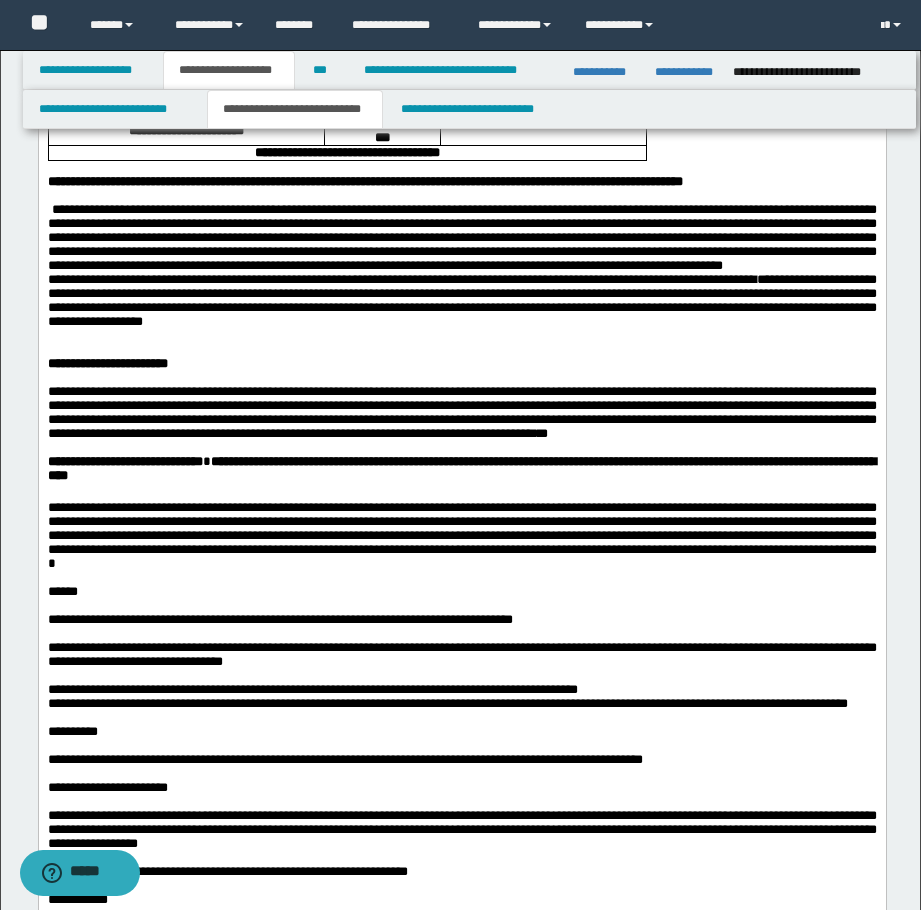 click on "**********" at bounding box center (461, 238) 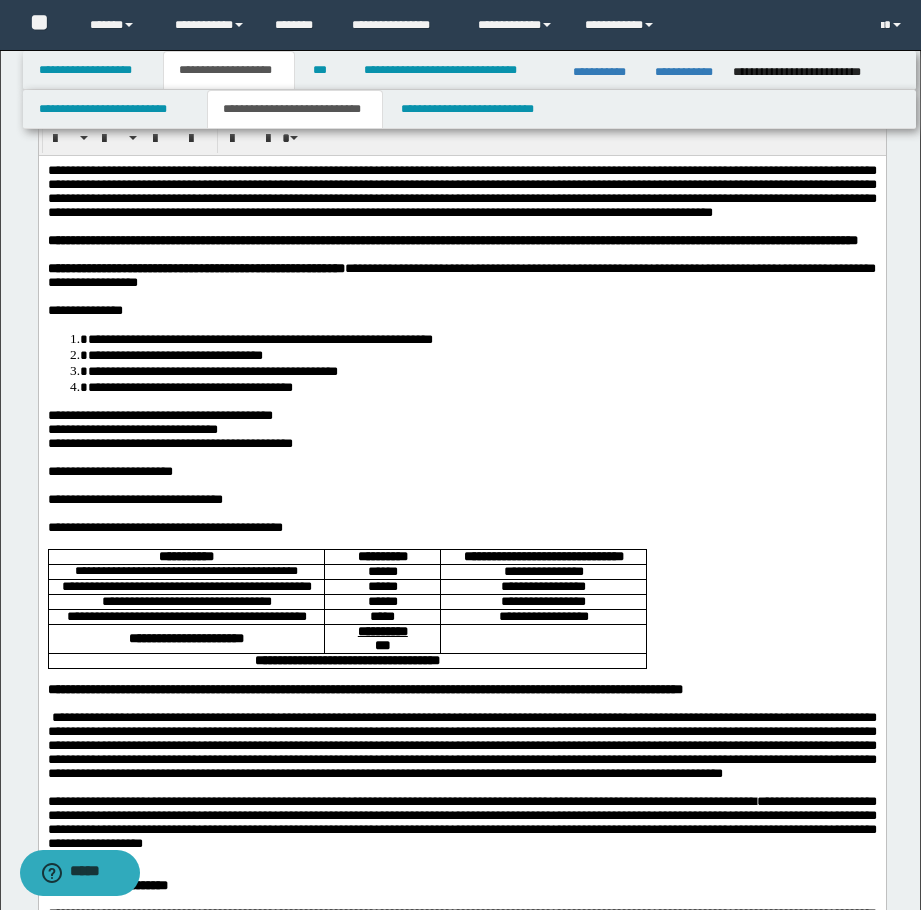 scroll, scrollTop: 0, scrollLeft: 0, axis: both 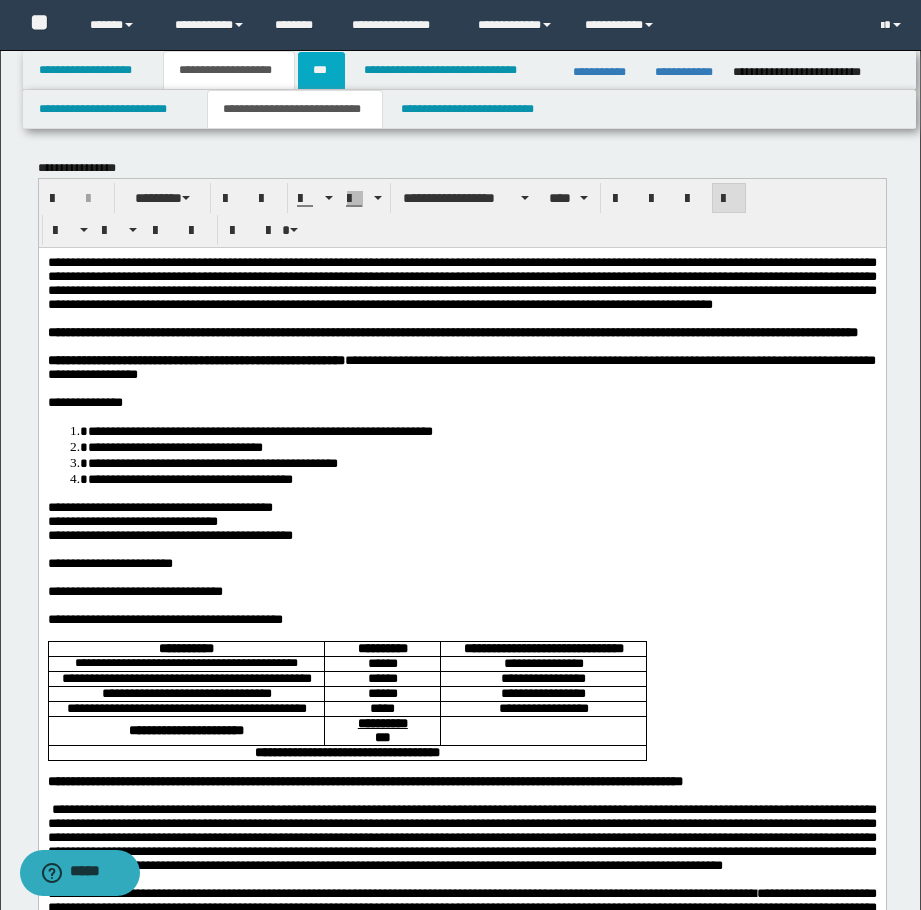 click on "***" at bounding box center [321, 70] 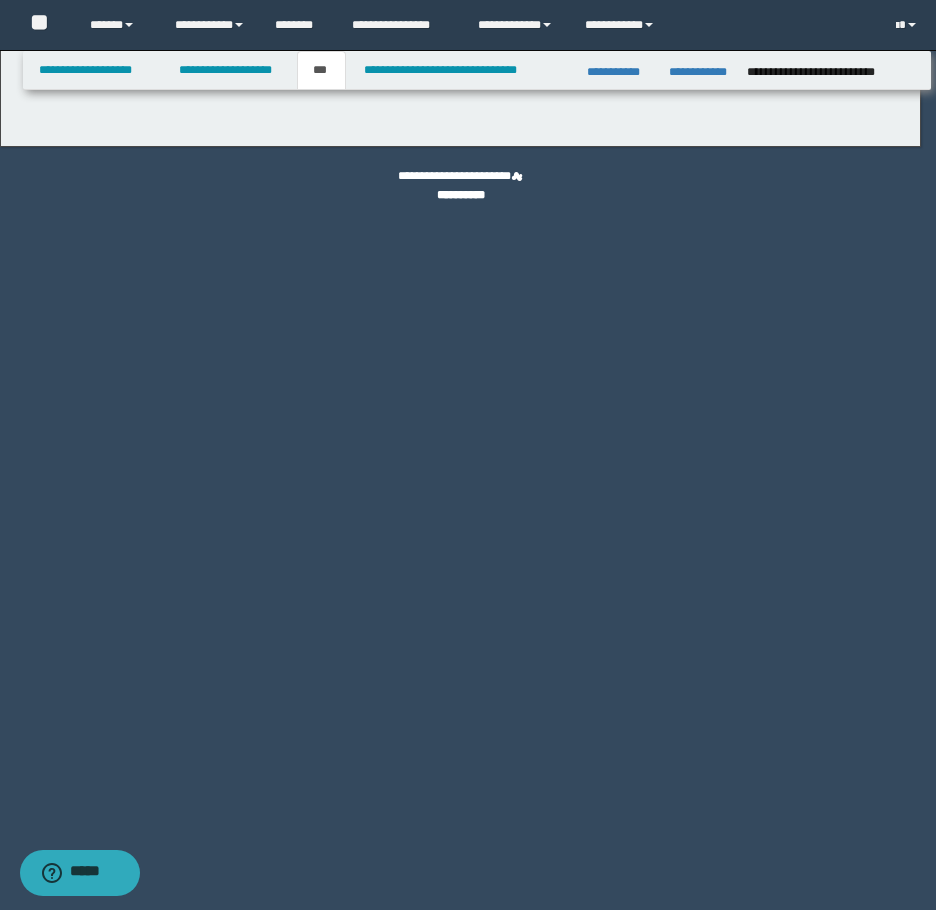 select on "***" 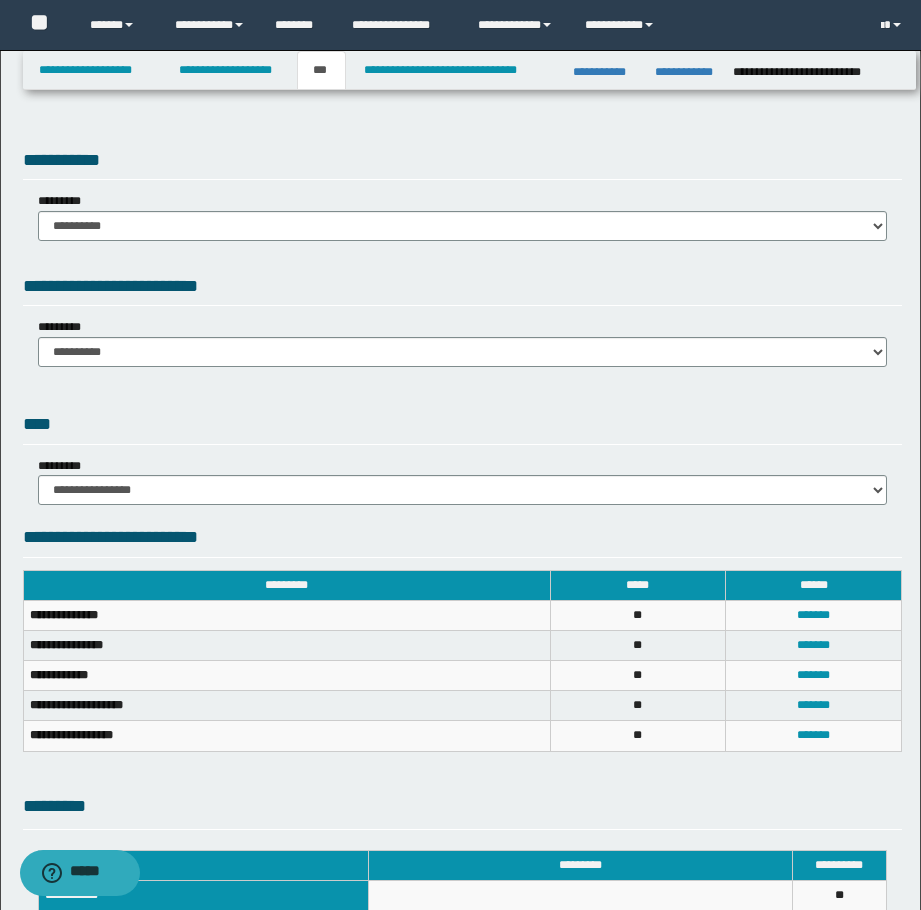 click on "**********" at bounding box center (462, 200) 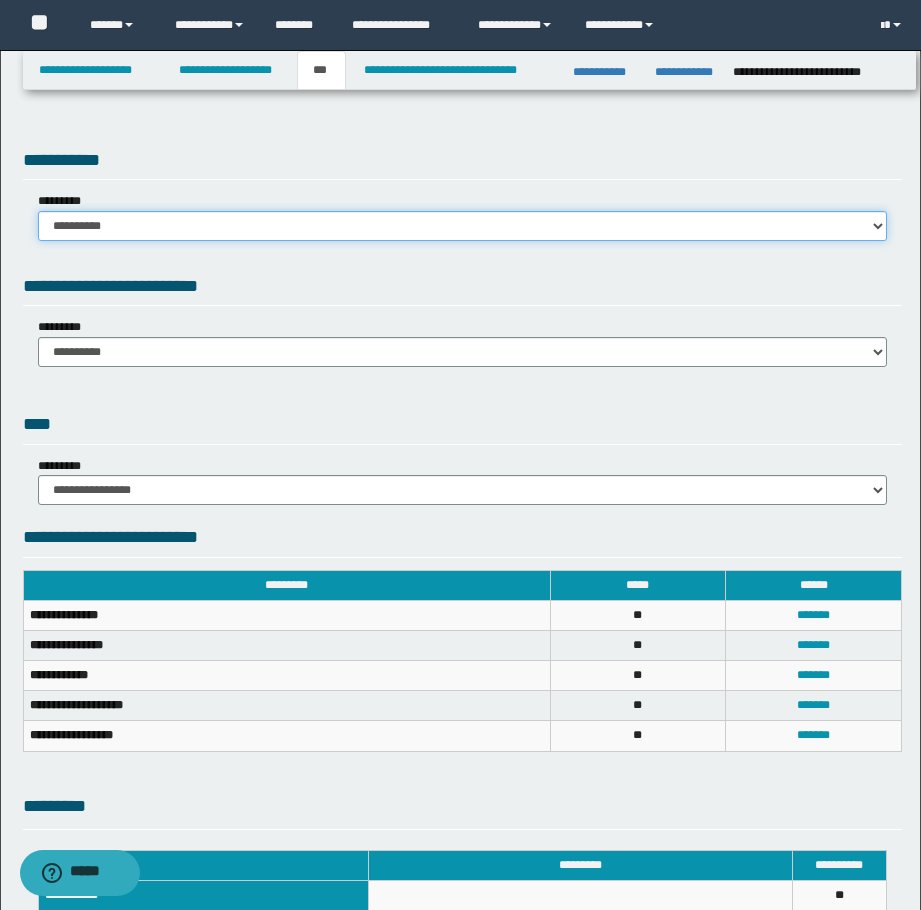 click on "**********" at bounding box center (462, 226) 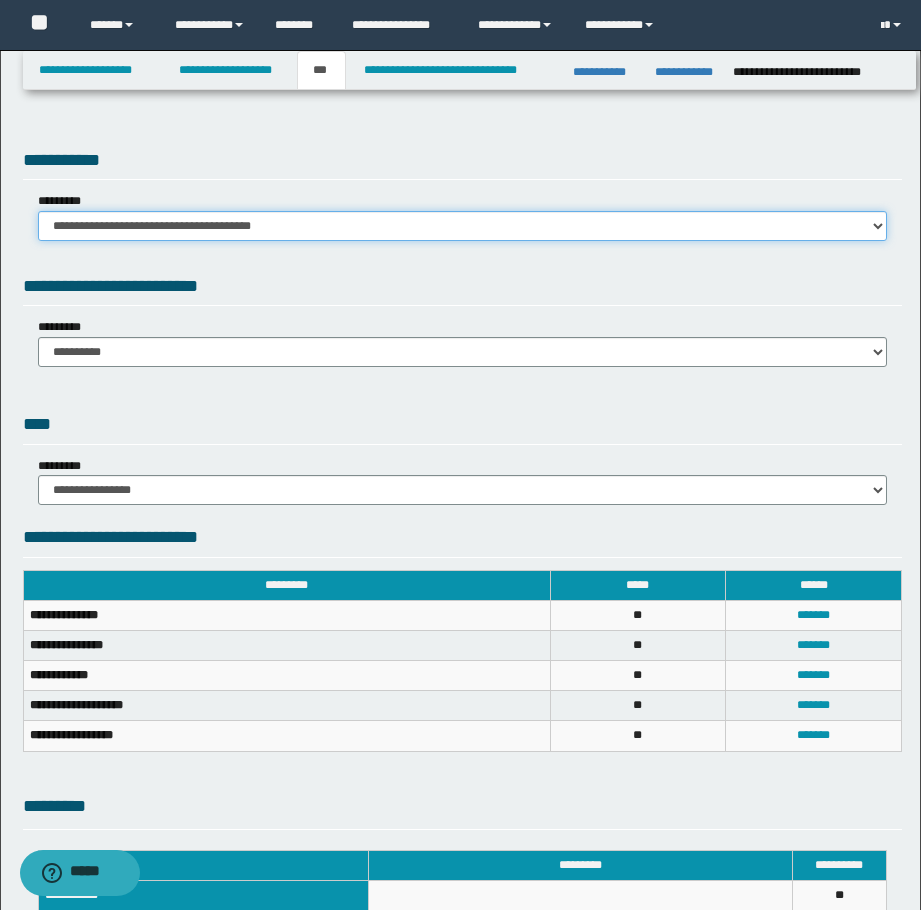 click on "**********" at bounding box center [462, 226] 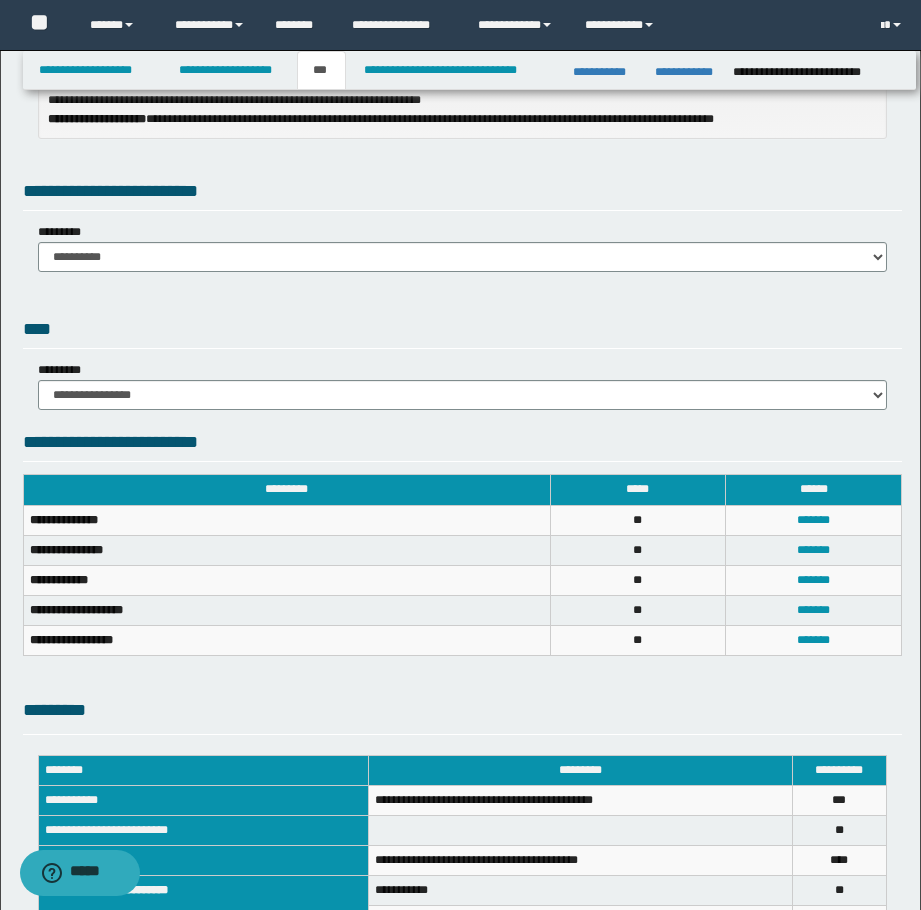 scroll, scrollTop: 0, scrollLeft: 0, axis: both 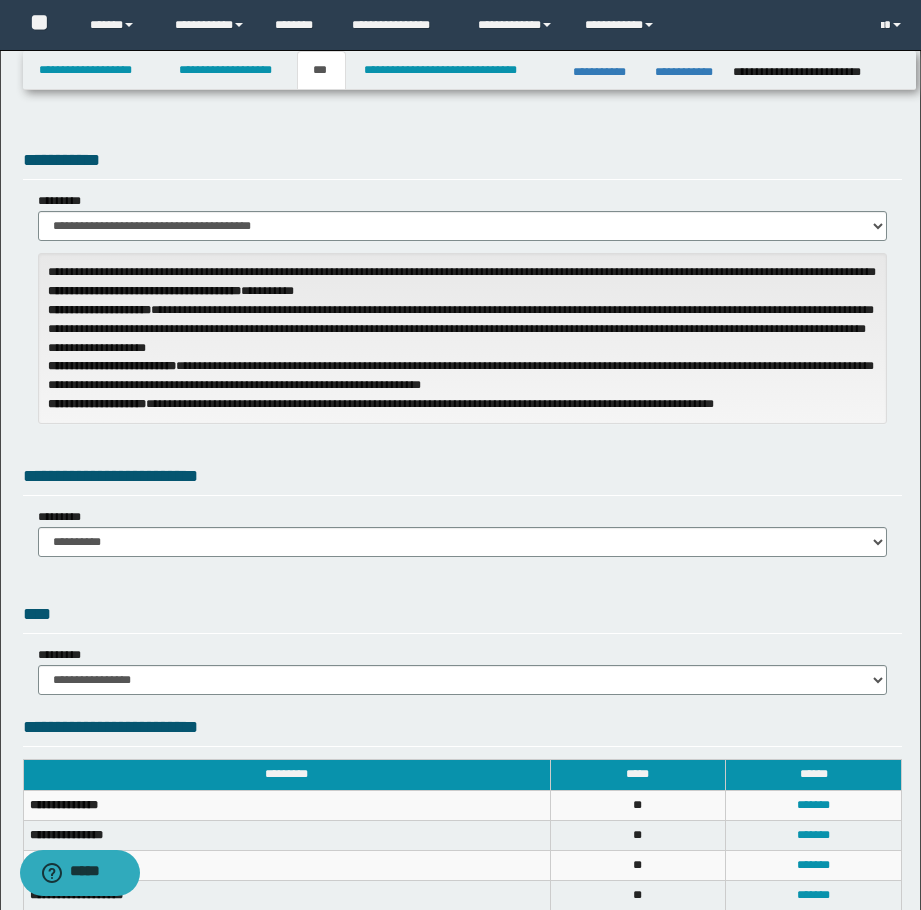click on "**********" at bounding box center (462, 295) 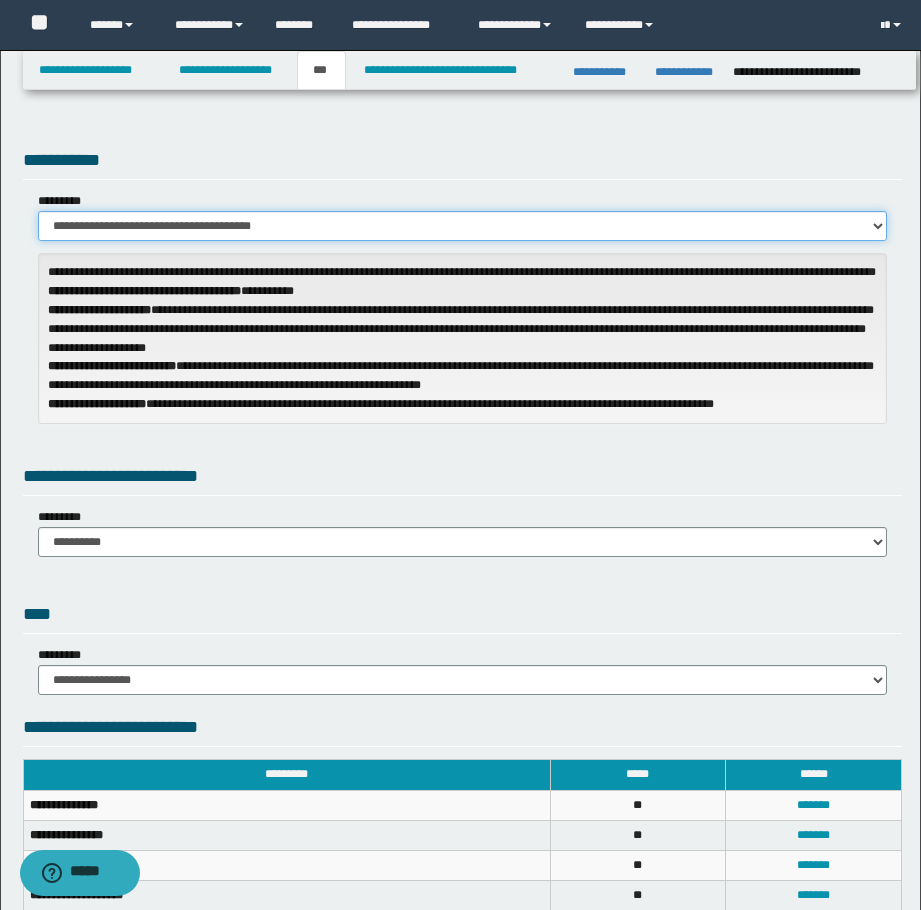 click on "**********" at bounding box center [462, 226] 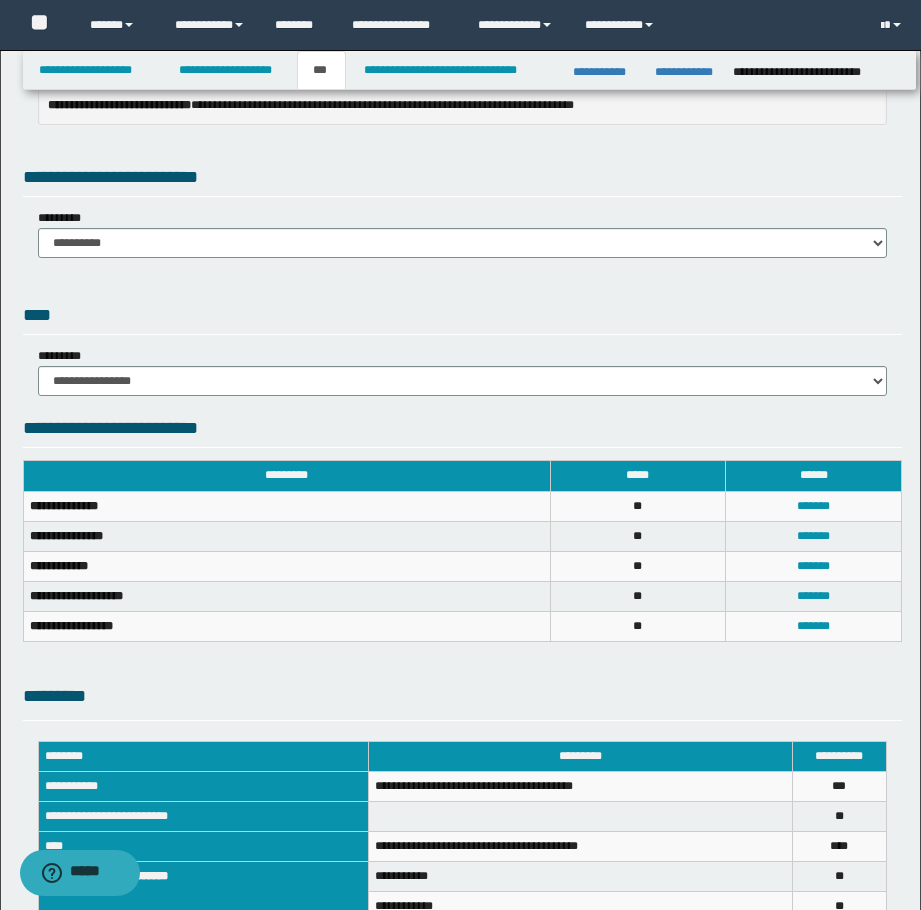 scroll, scrollTop: 300, scrollLeft: 0, axis: vertical 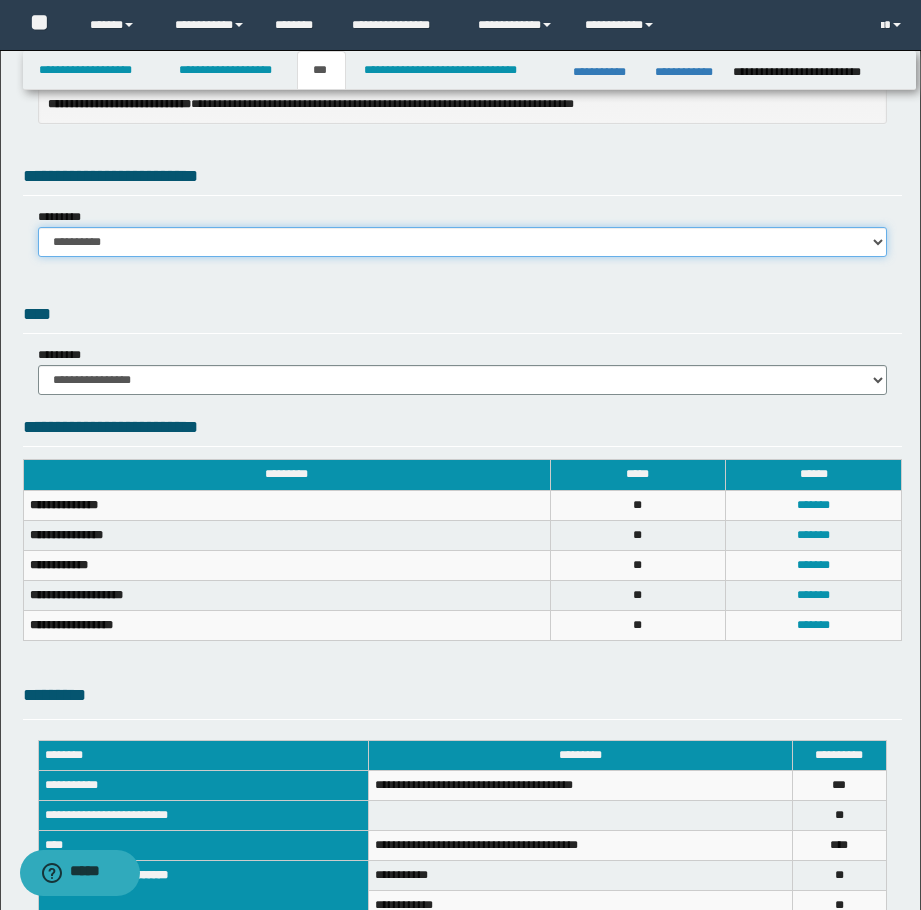 click on "**********" at bounding box center [462, 242] 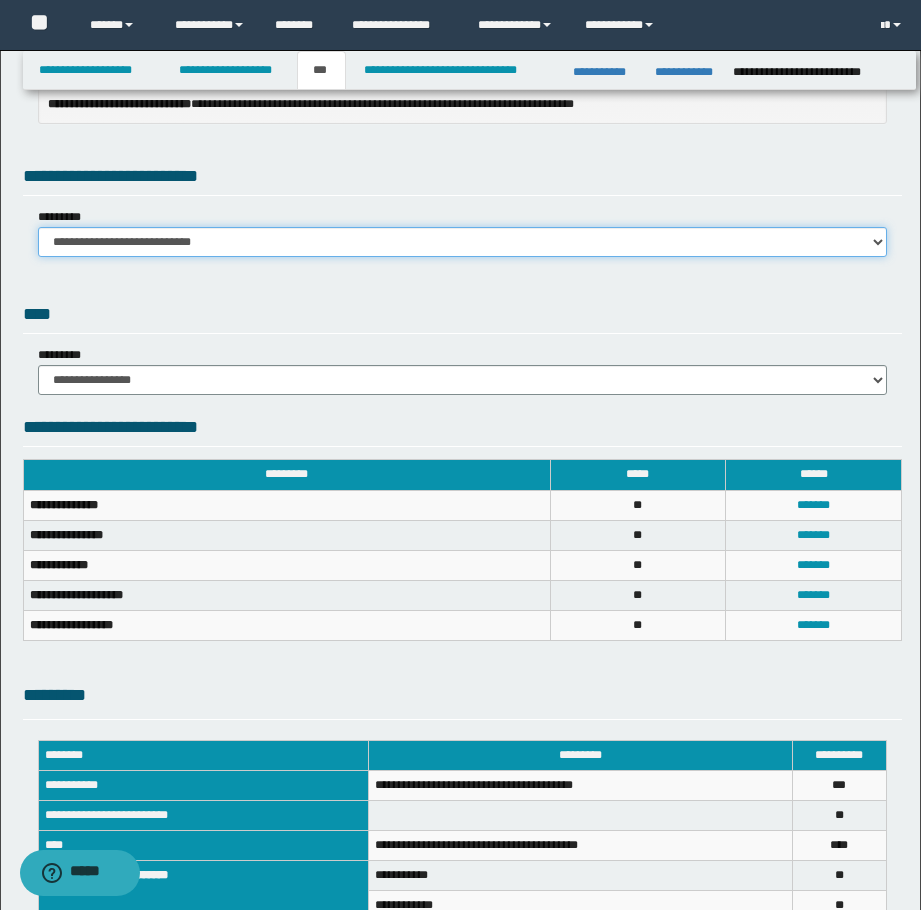 click on "**********" at bounding box center (462, 242) 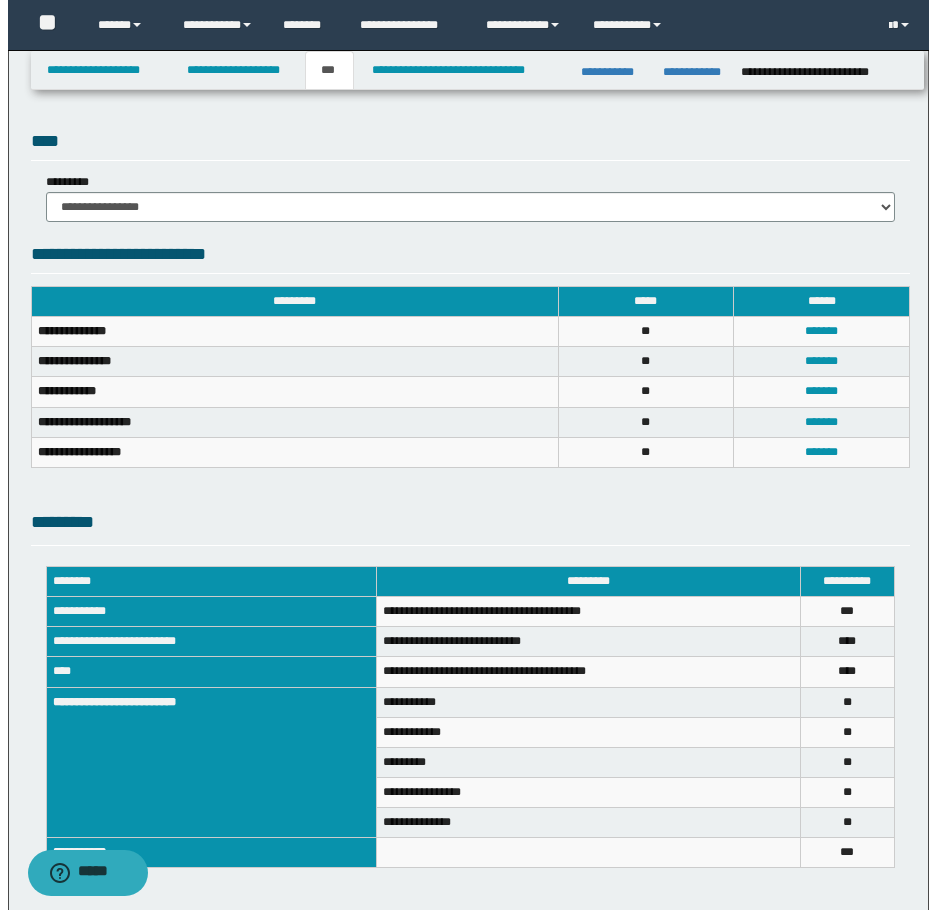 scroll, scrollTop: 656, scrollLeft: 0, axis: vertical 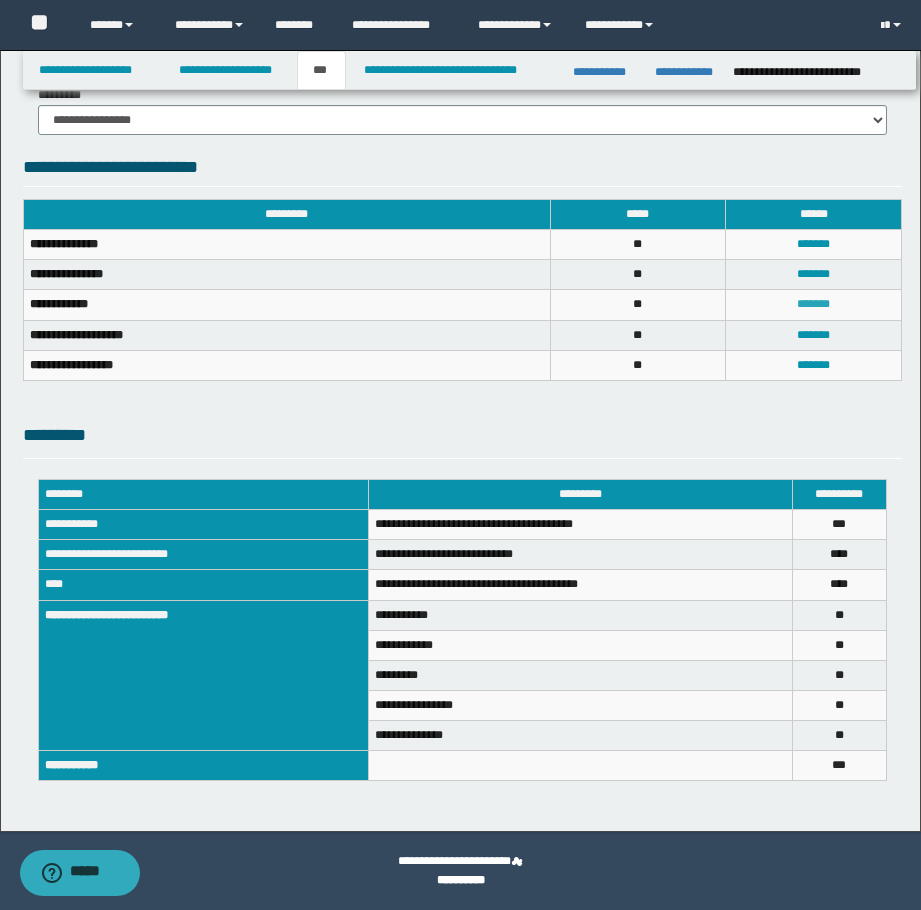 click on "*******" at bounding box center (813, 304) 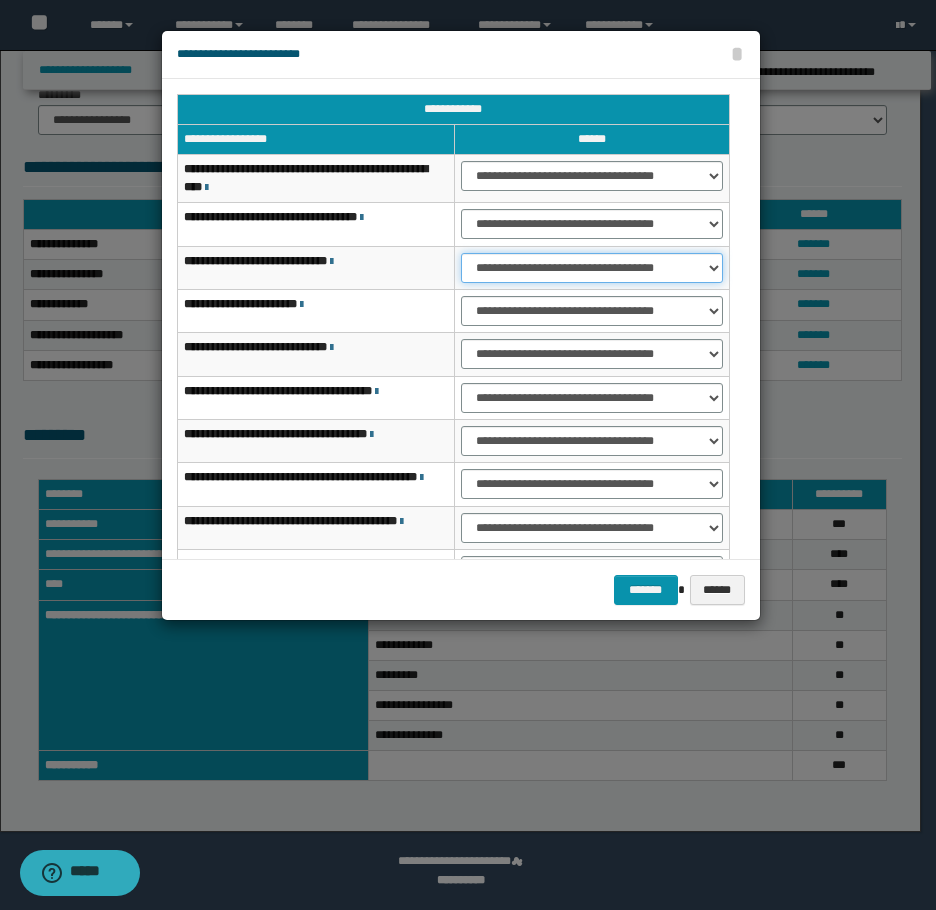 click on "**********" at bounding box center (592, 268) 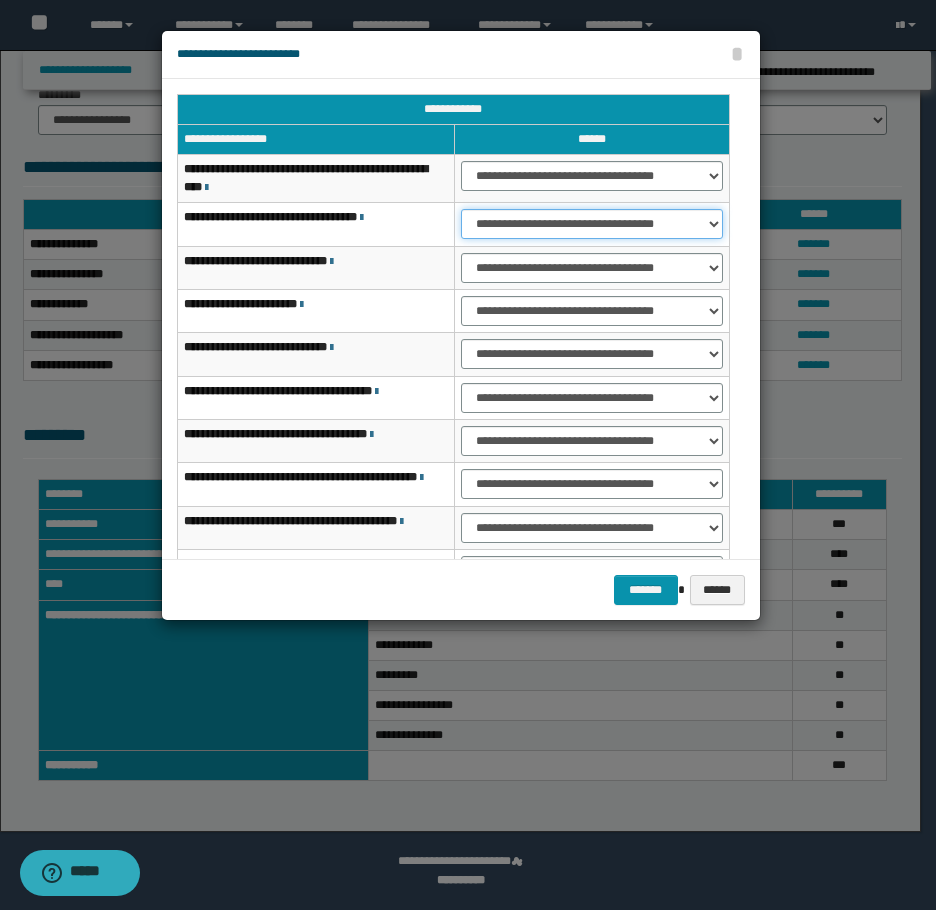 click on "**********" at bounding box center [592, 224] 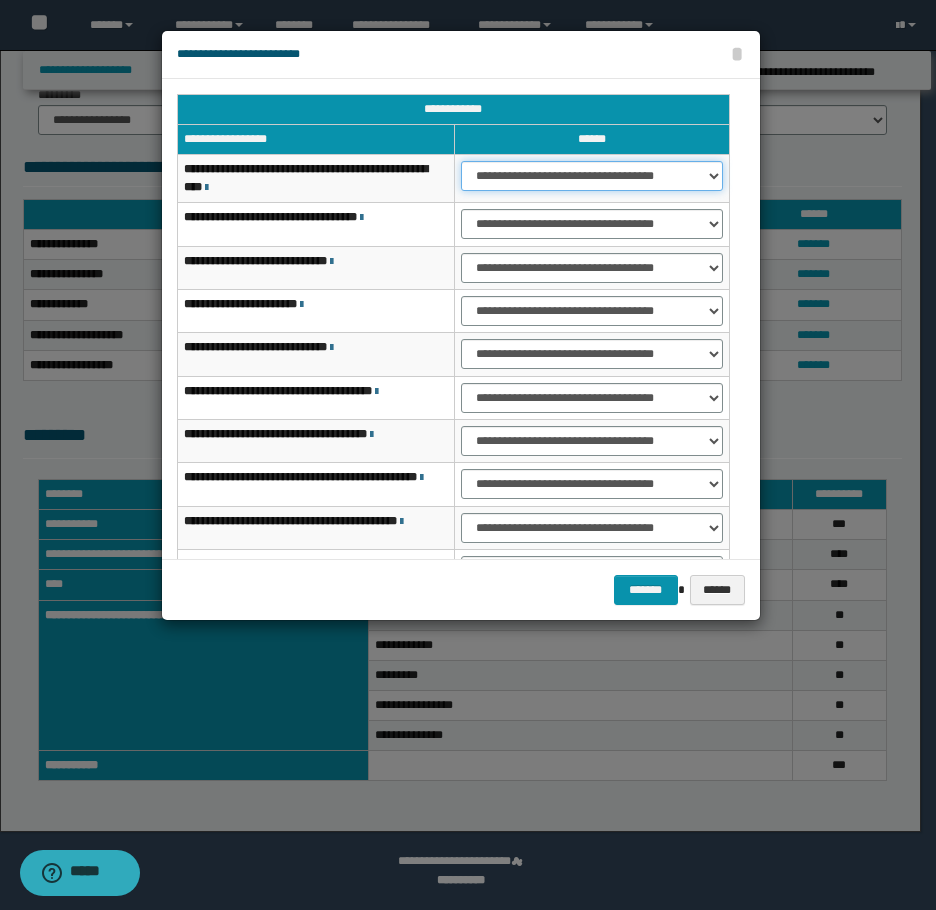 click on "**********" at bounding box center [592, 176] 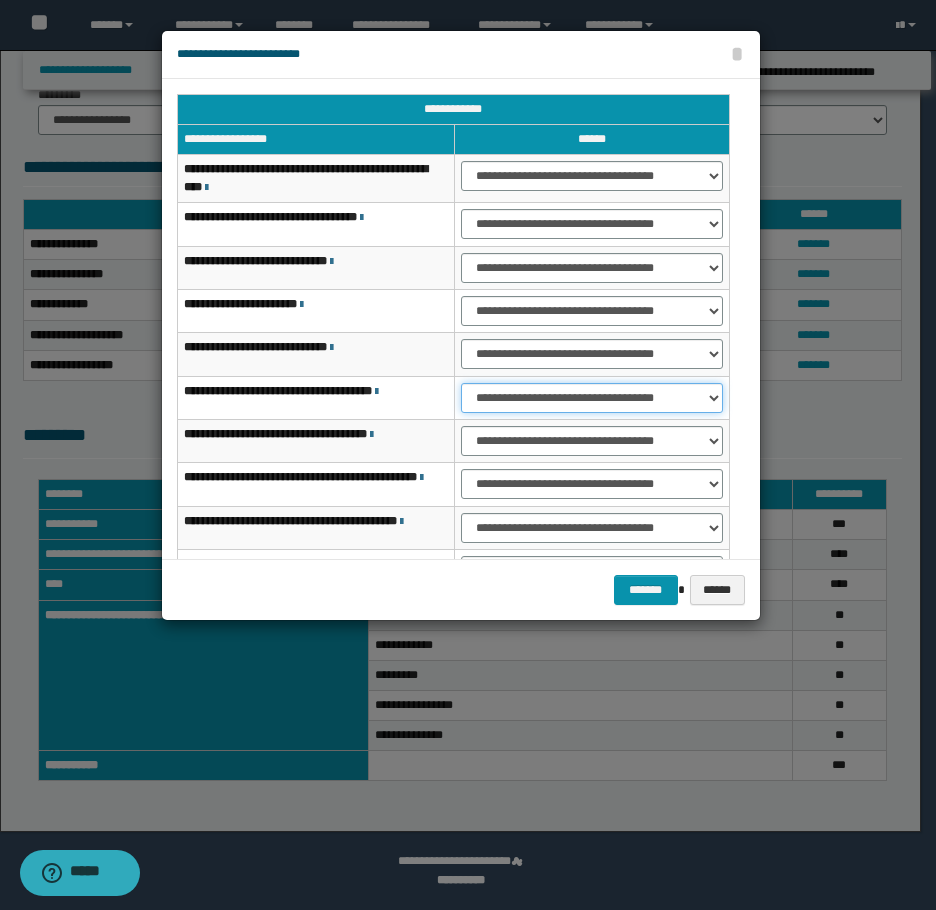 click on "**********" at bounding box center [592, 398] 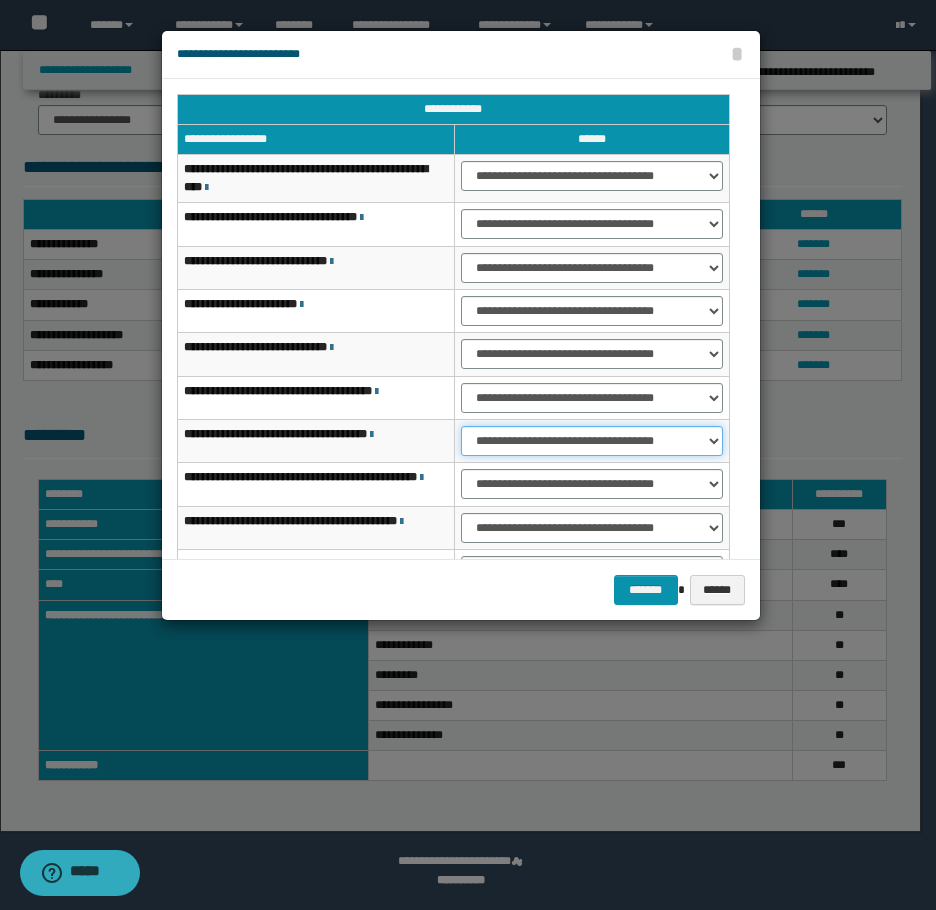drag, startPoint x: 495, startPoint y: 431, endPoint x: 501, endPoint y: 450, distance: 19.924858 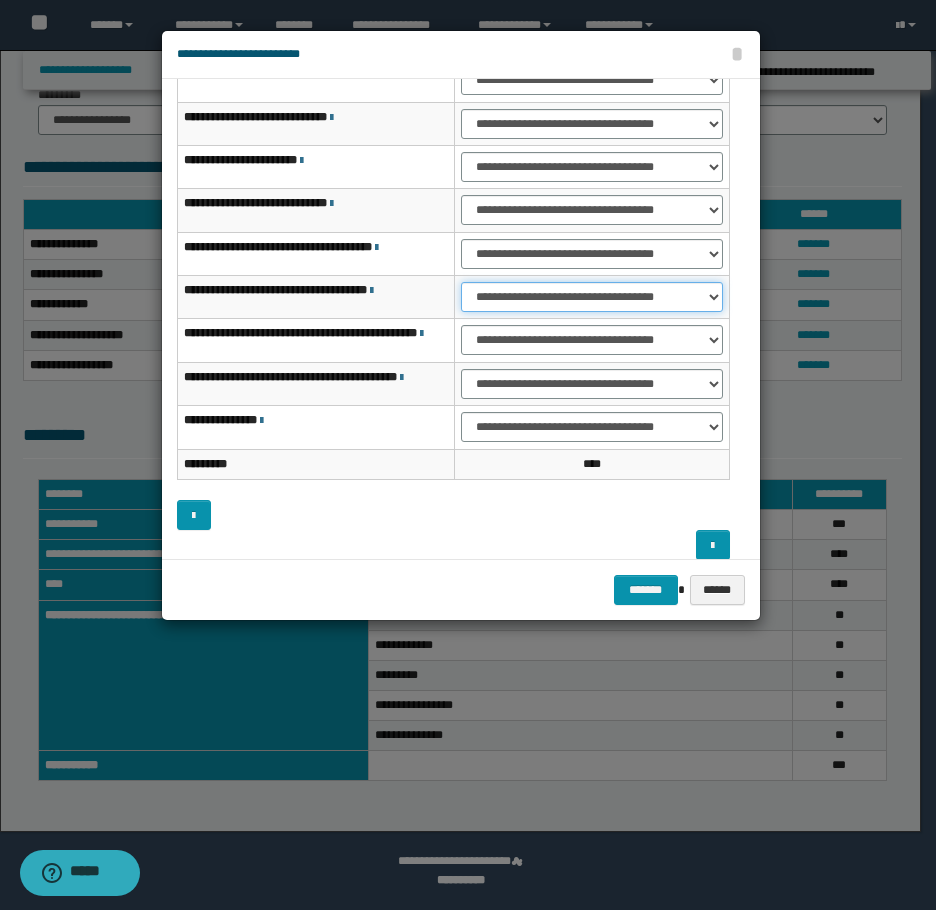 scroll, scrollTop: 160, scrollLeft: 0, axis: vertical 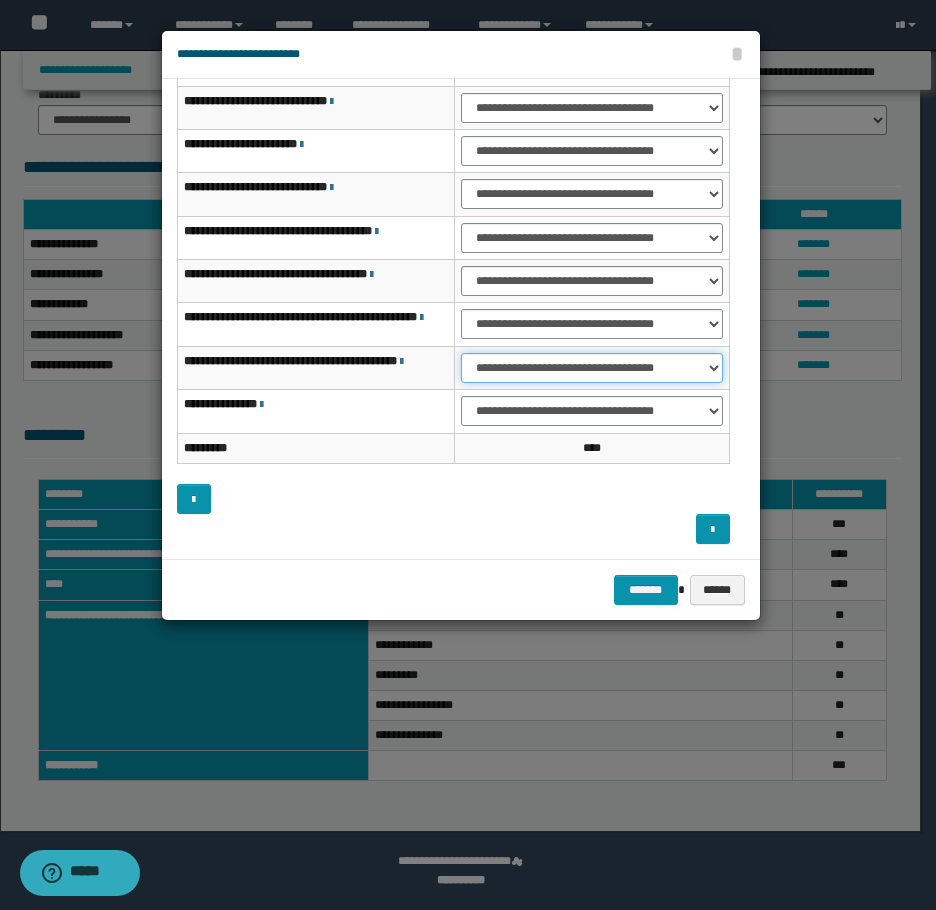 click on "**********" at bounding box center [592, 368] 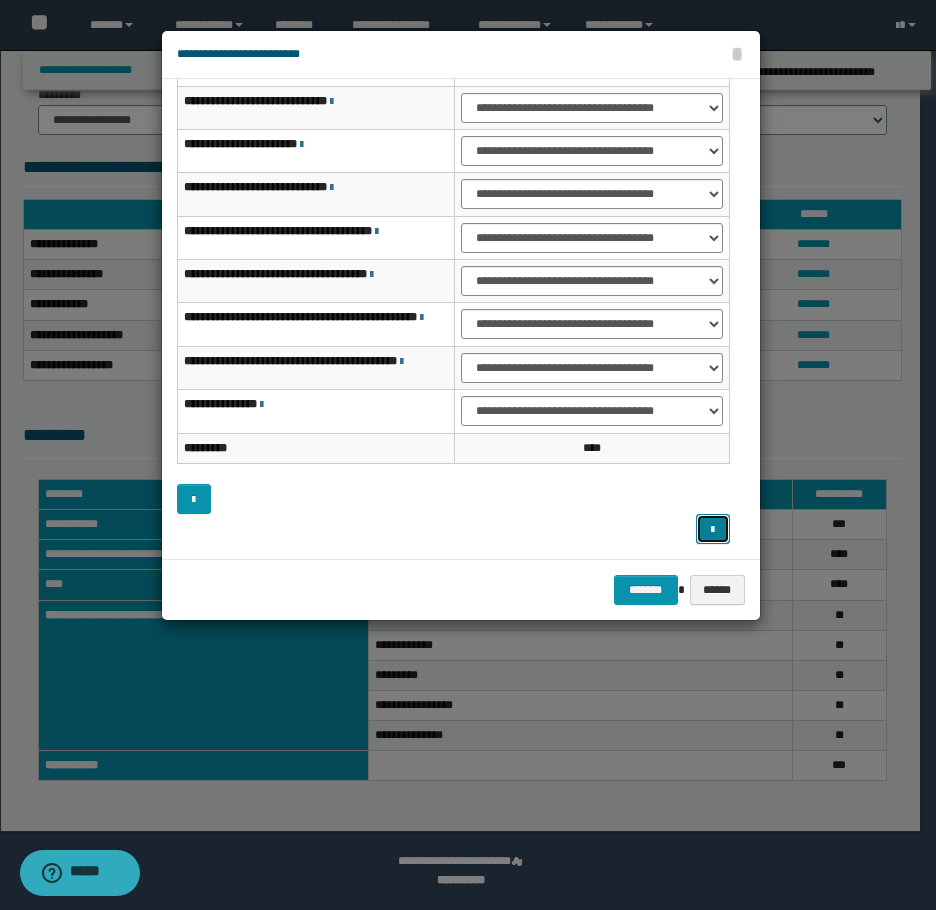 click at bounding box center (713, 529) 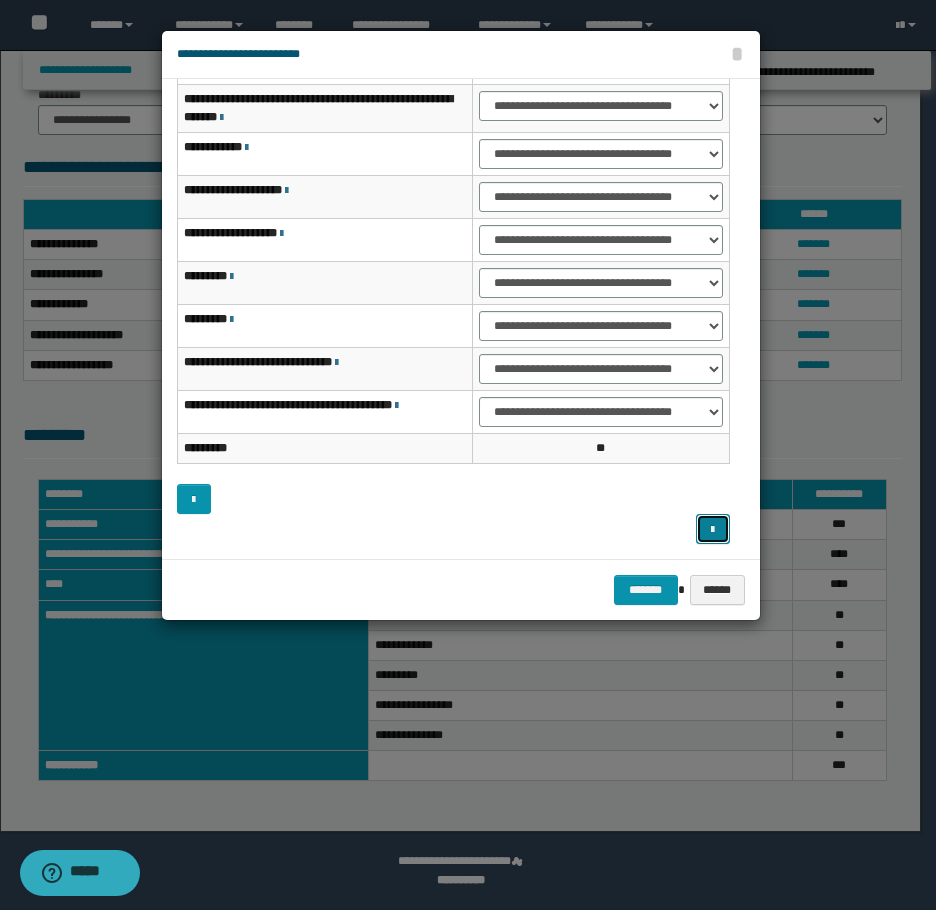 scroll, scrollTop: 0, scrollLeft: 0, axis: both 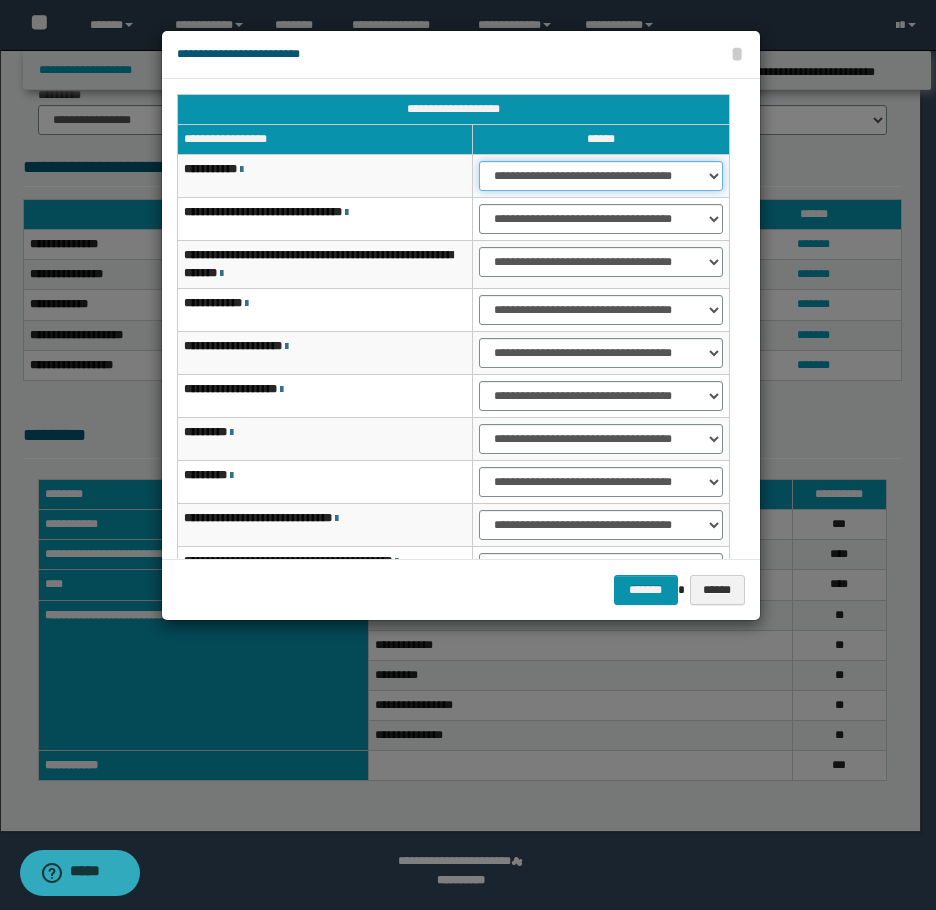 drag, startPoint x: 609, startPoint y: 172, endPoint x: 607, endPoint y: 184, distance: 12.165525 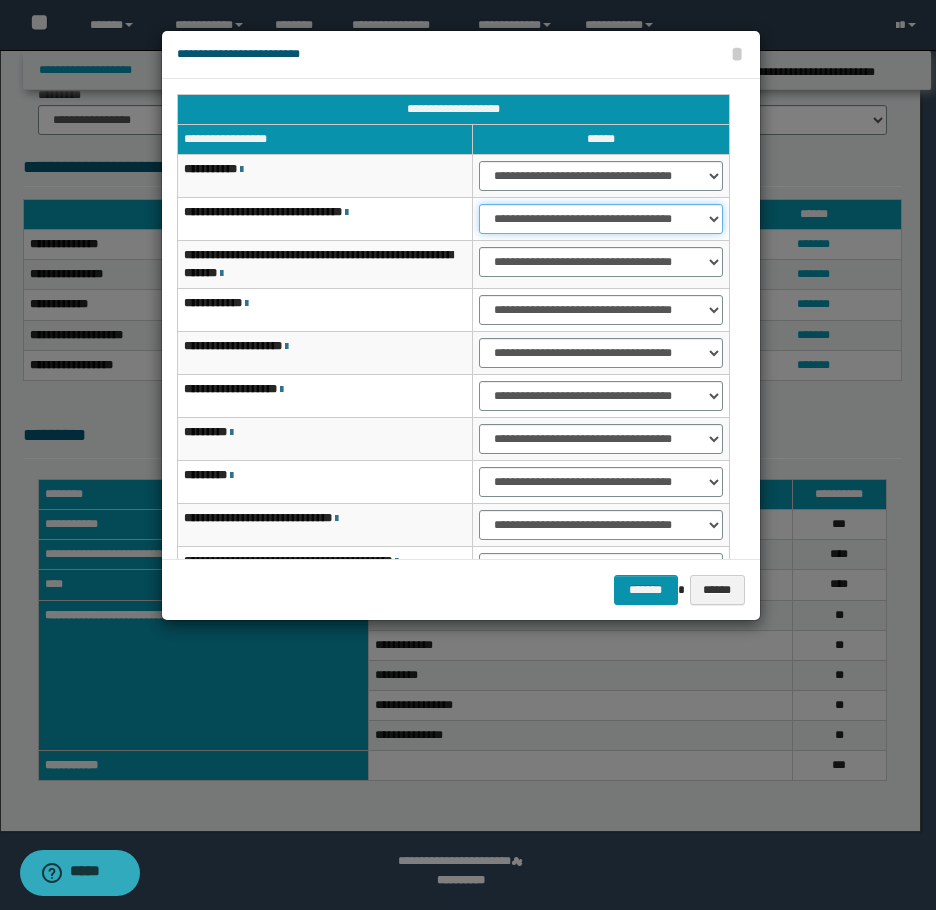 click on "**********" at bounding box center [600, 219] 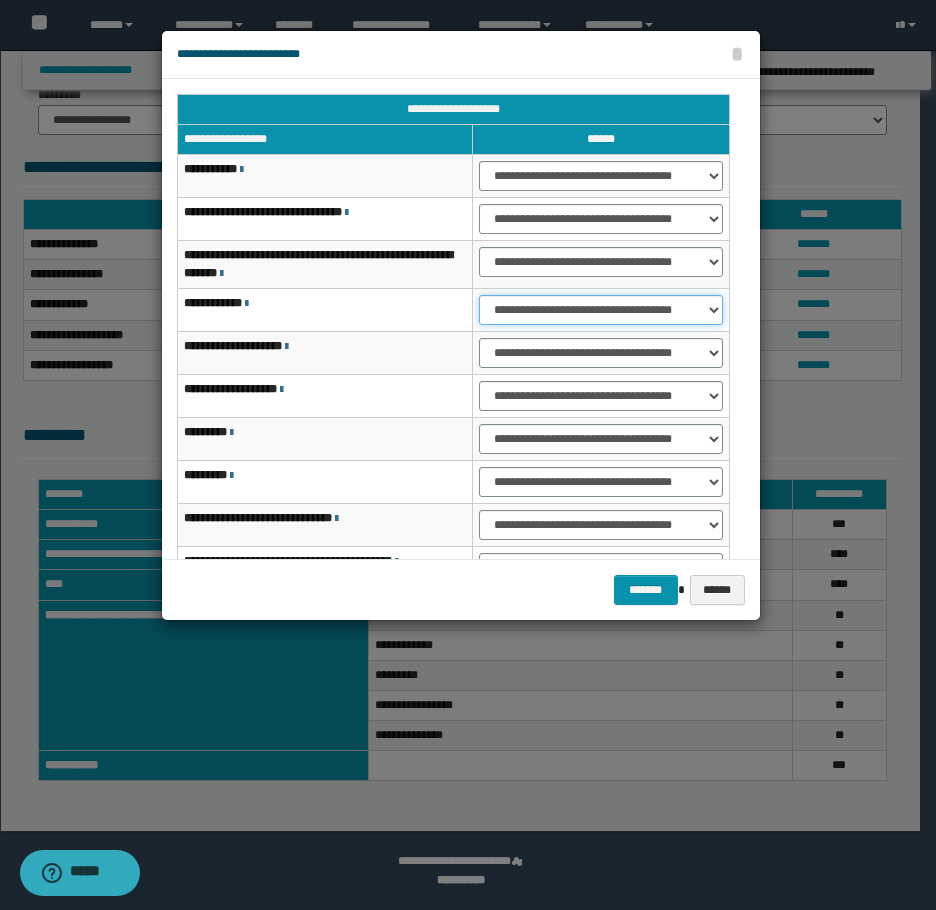drag, startPoint x: 516, startPoint y: 297, endPoint x: 517, endPoint y: 324, distance: 27.018513 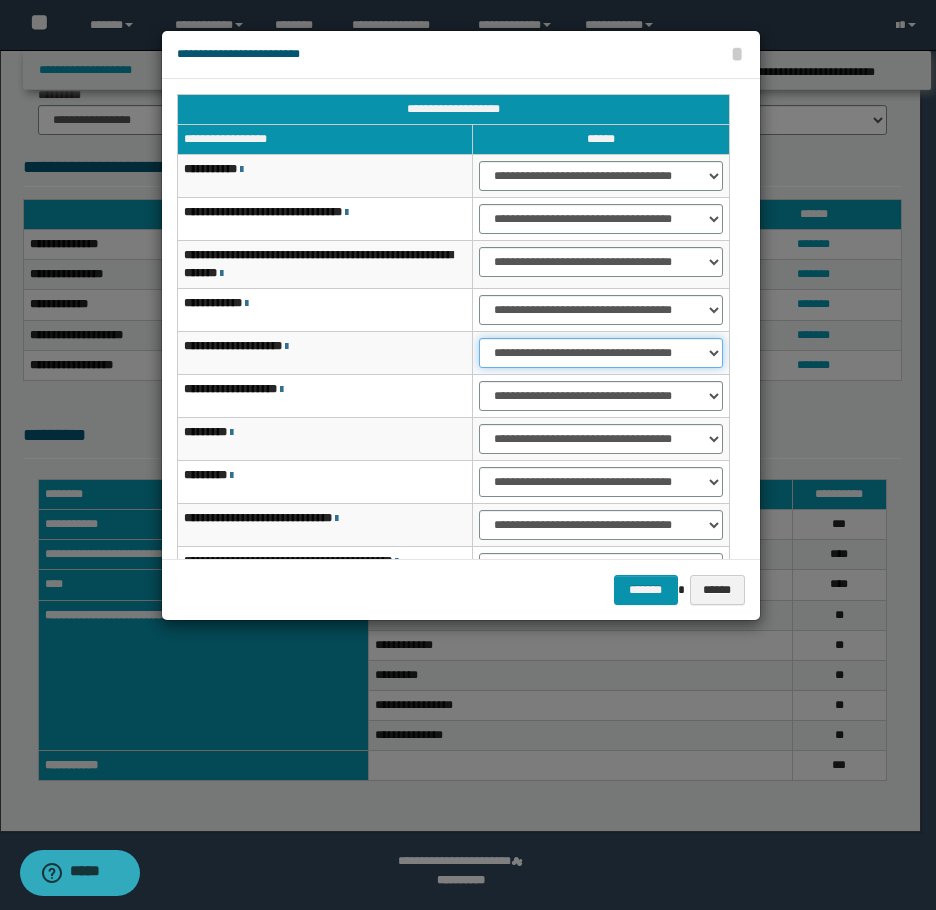 drag, startPoint x: 517, startPoint y: 348, endPoint x: 514, endPoint y: 363, distance: 15.297058 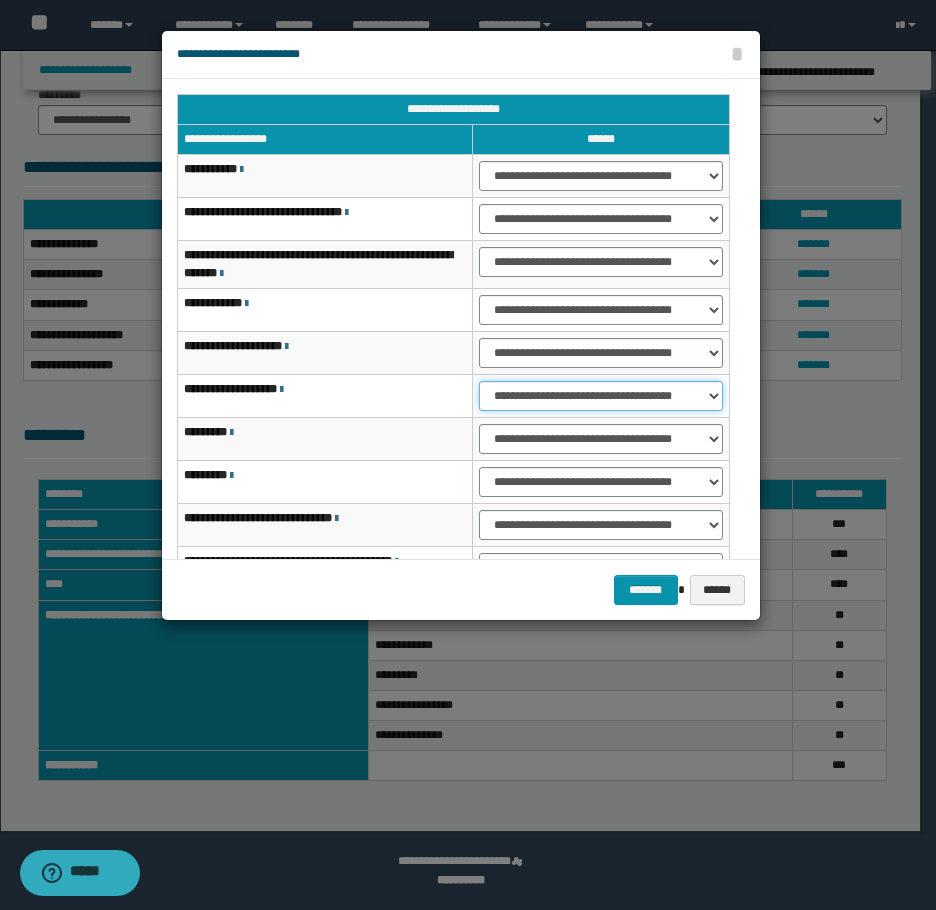 click on "**********" at bounding box center [600, 396] 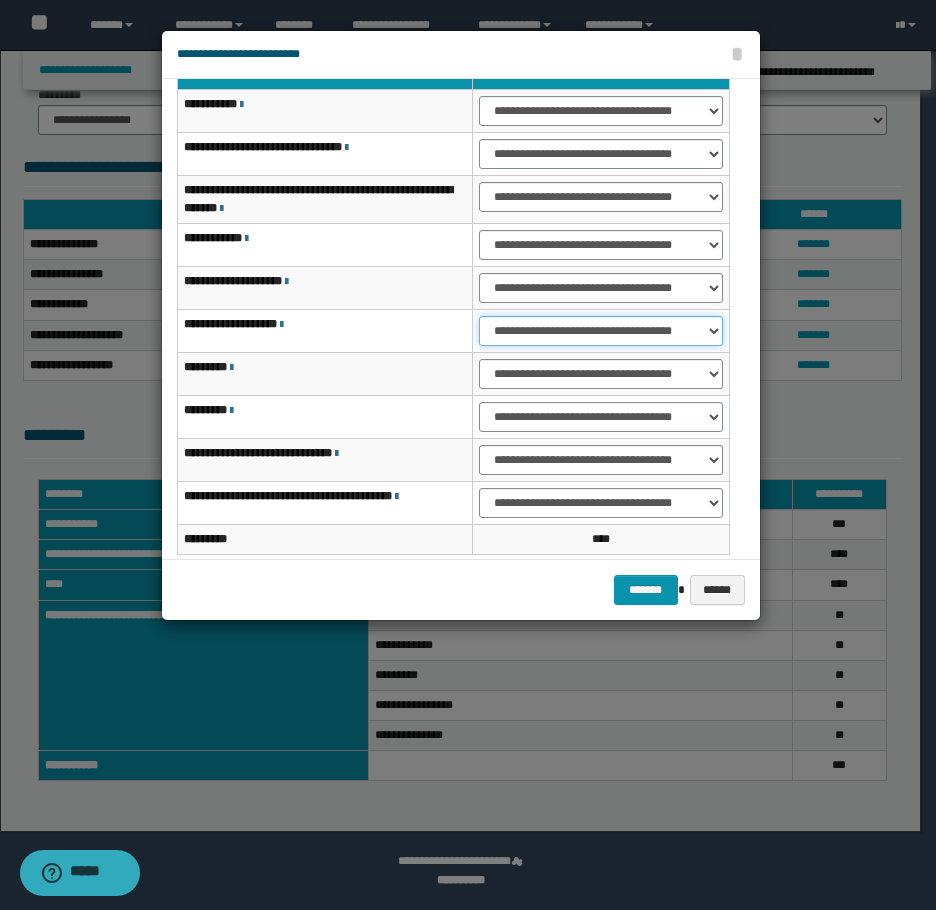 scroll, scrollTop: 156, scrollLeft: 0, axis: vertical 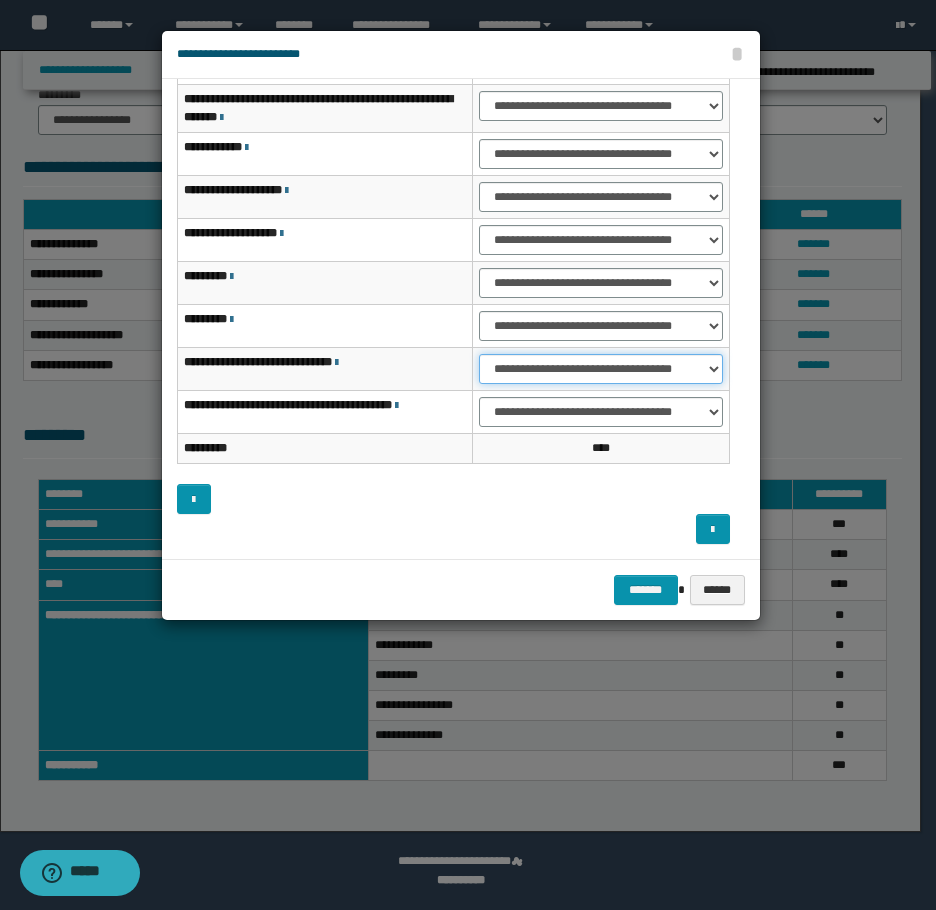 drag, startPoint x: 529, startPoint y: 372, endPoint x: 534, endPoint y: 382, distance: 11.18034 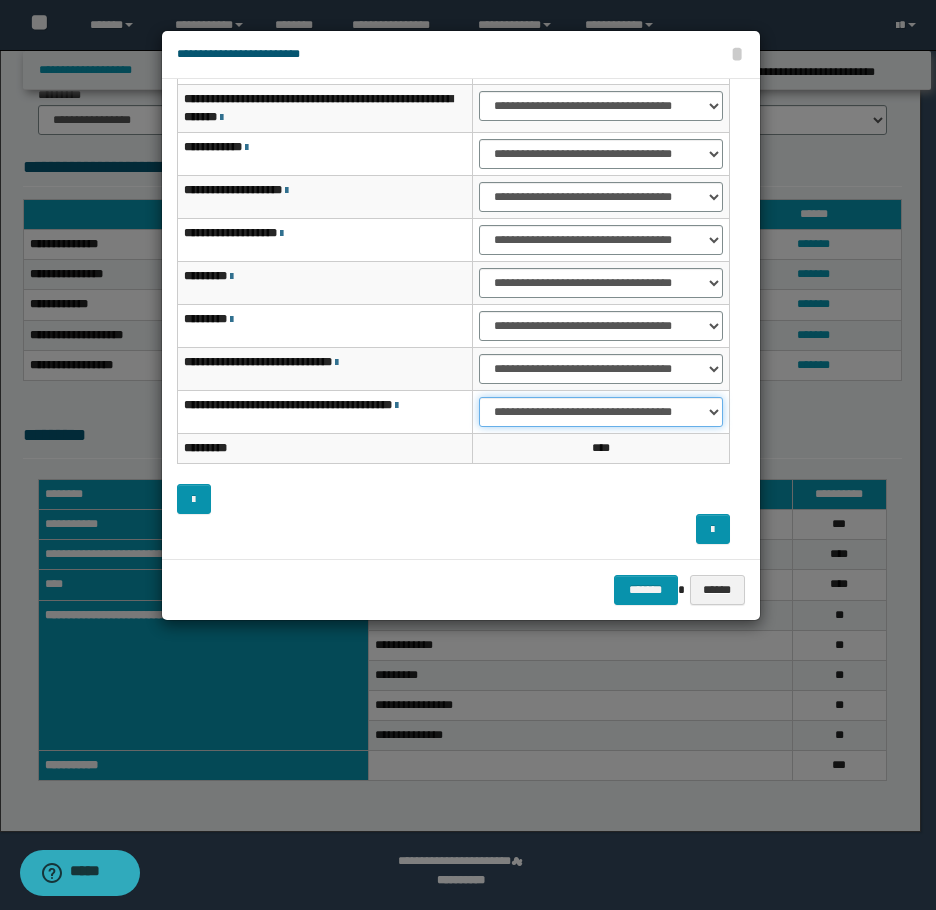 click on "**********" at bounding box center [600, 412] 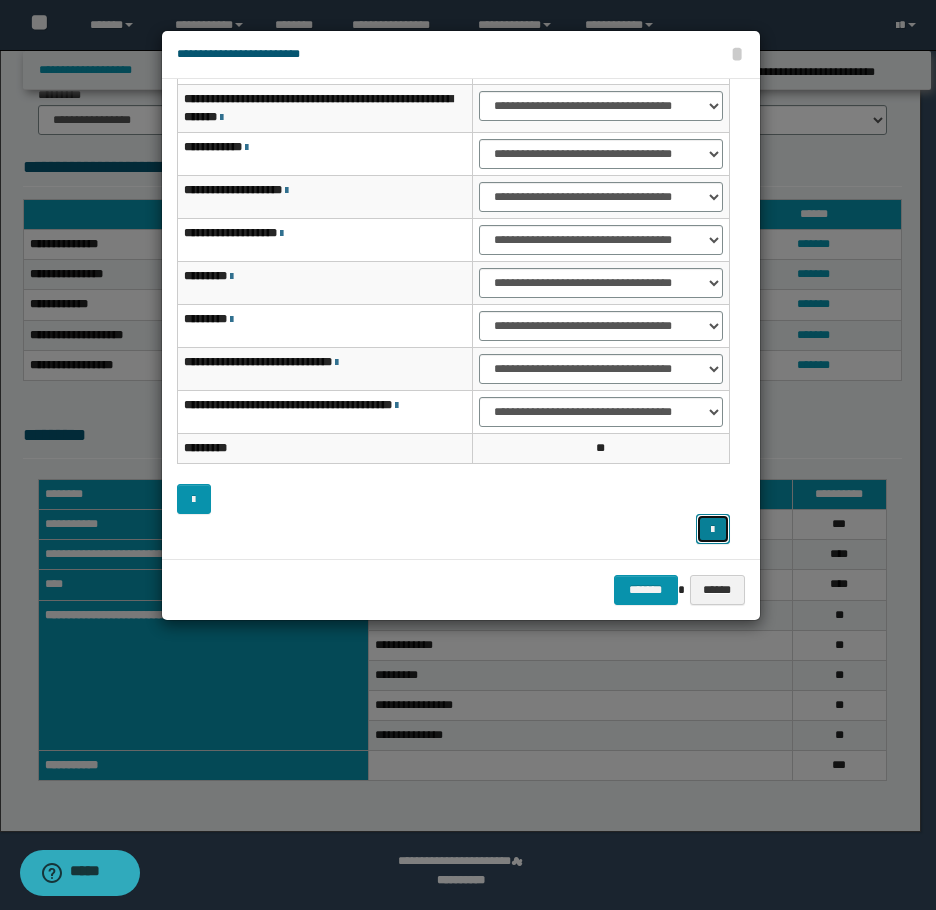 click at bounding box center (713, 529) 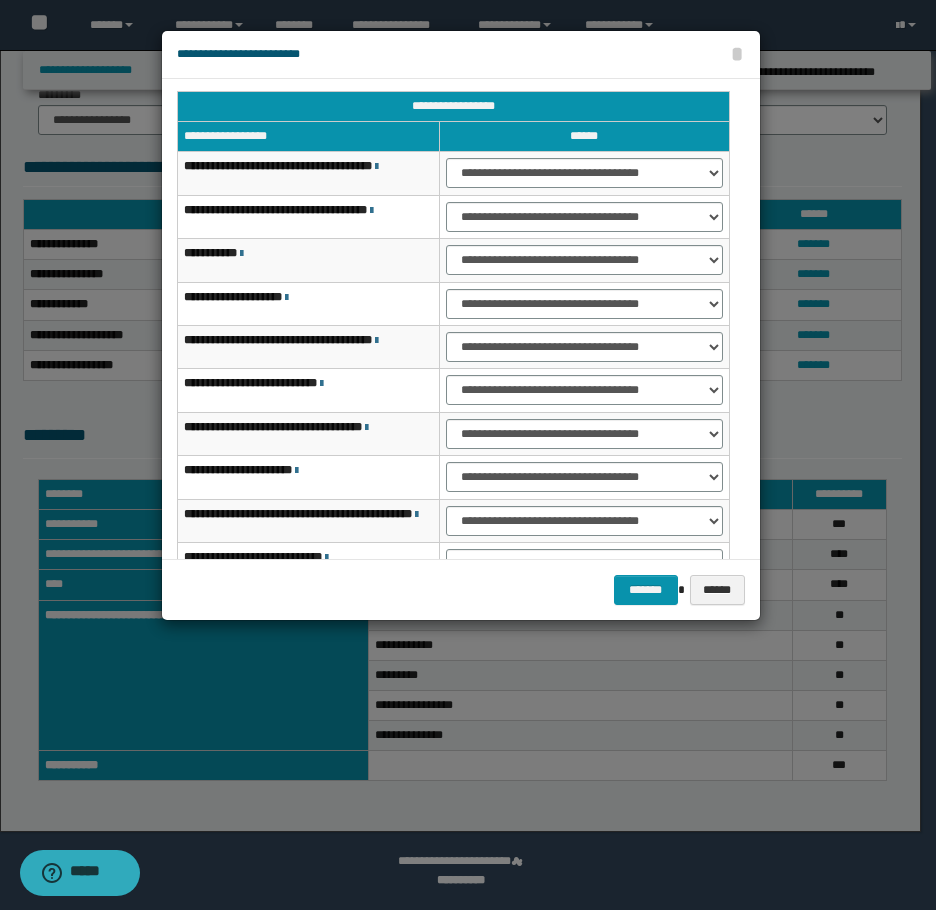 scroll, scrollTop: 0, scrollLeft: 0, axis: both 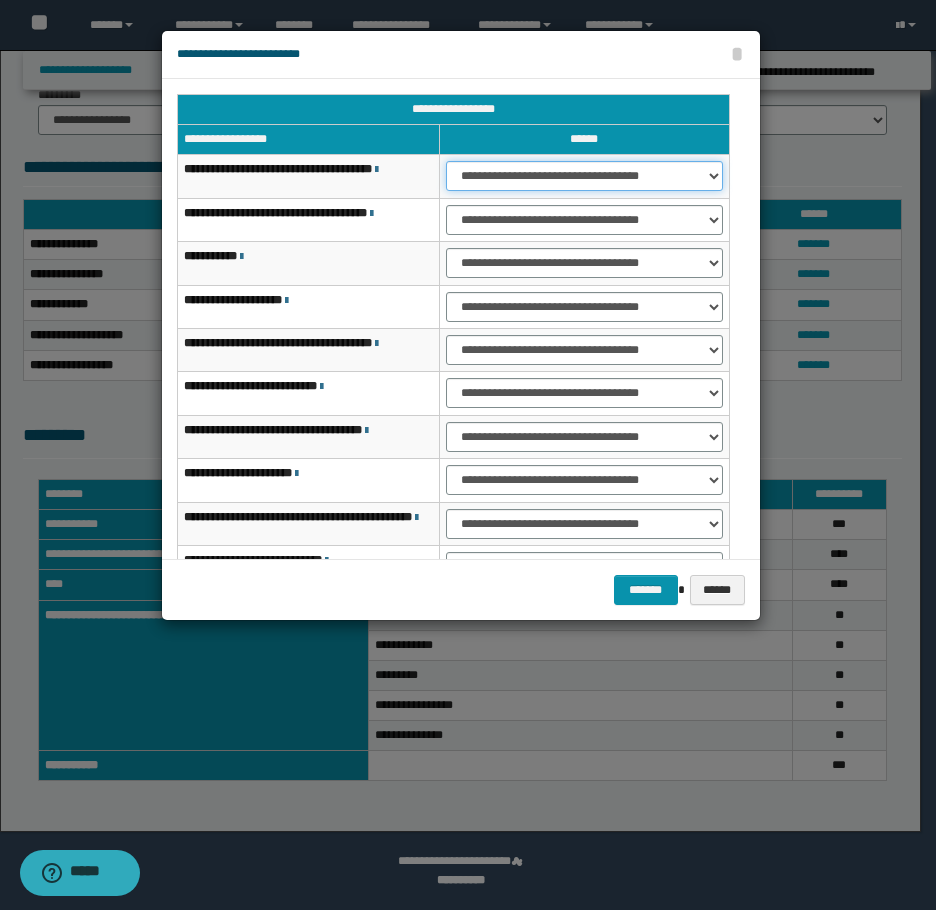click on "**********" at bounding box center (584, 176) 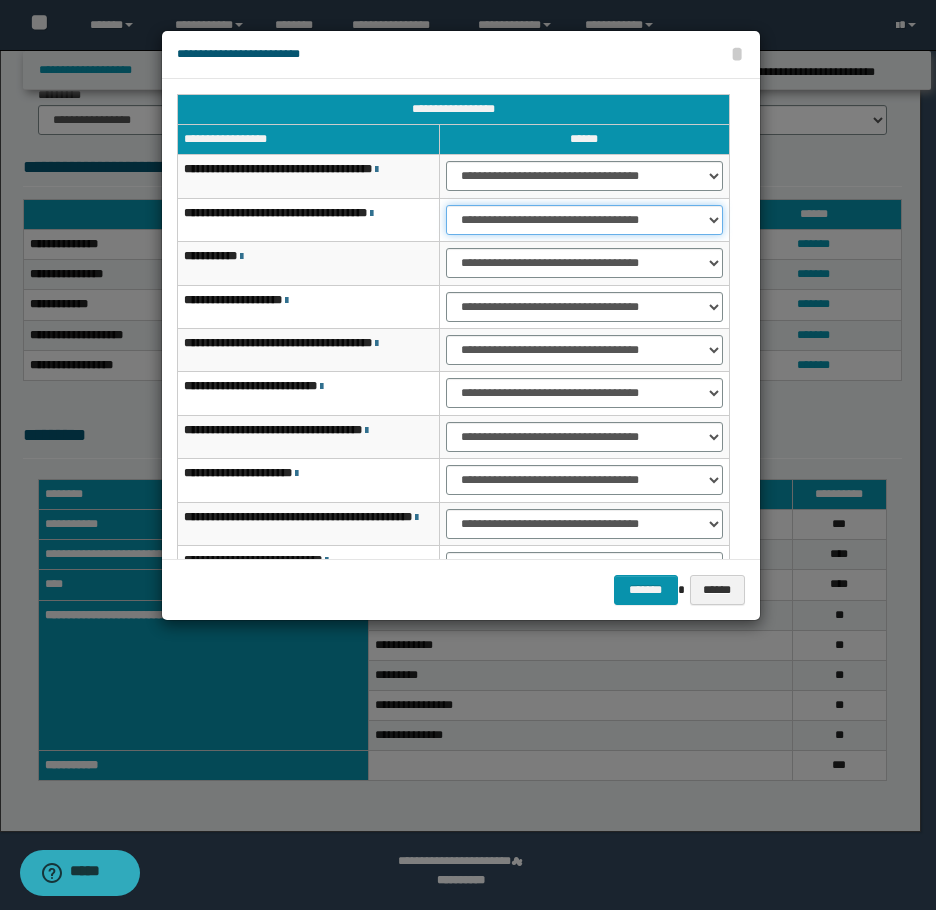 click on "**********" at bounding box center (584, 220) 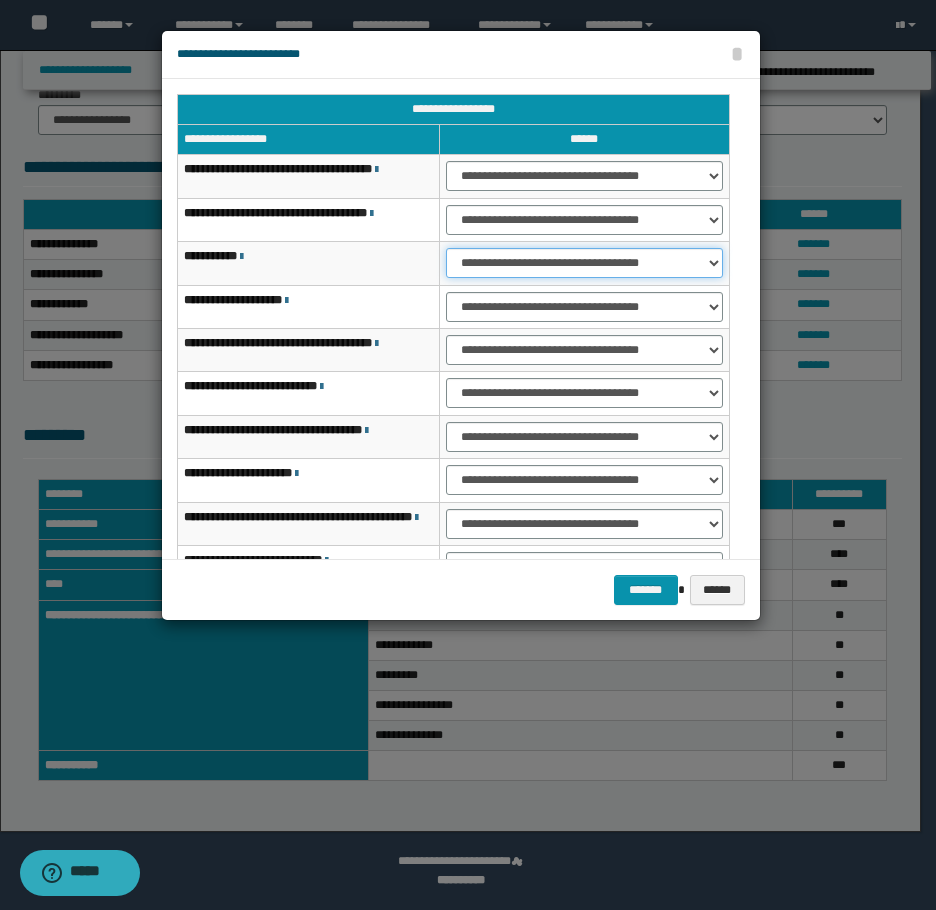 click on "**********" at bounding box center [584, 263] 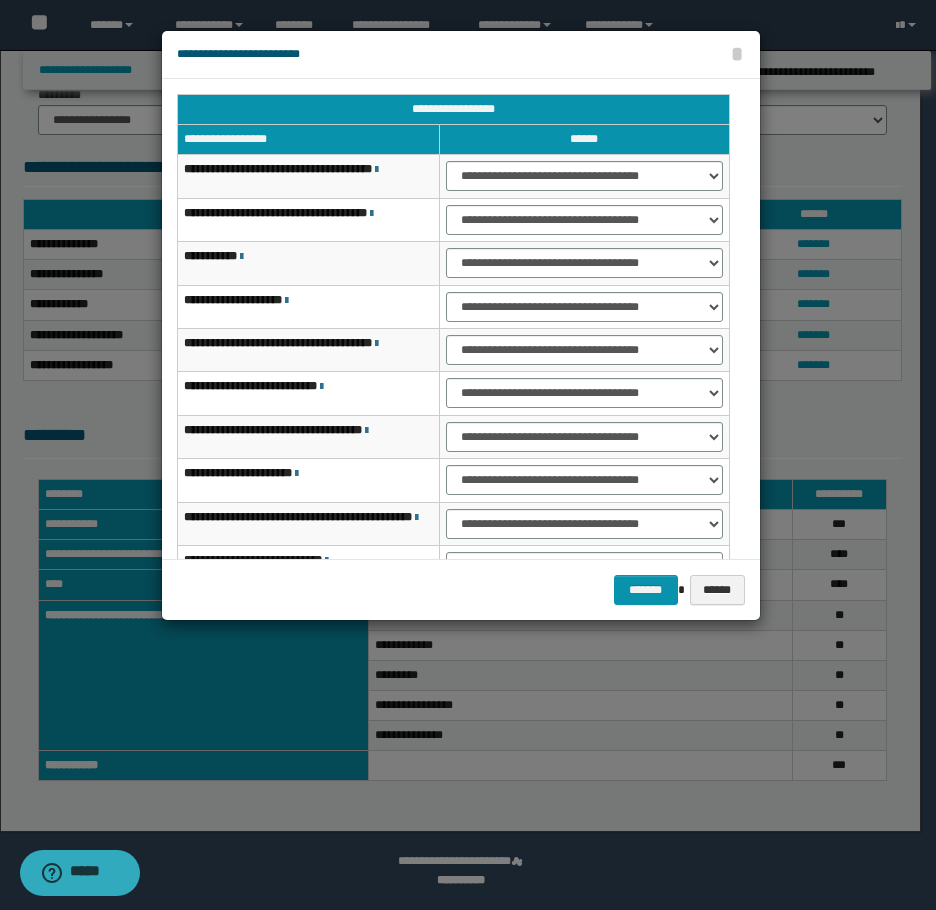 click on "**********" at bounding box center [584, 306] 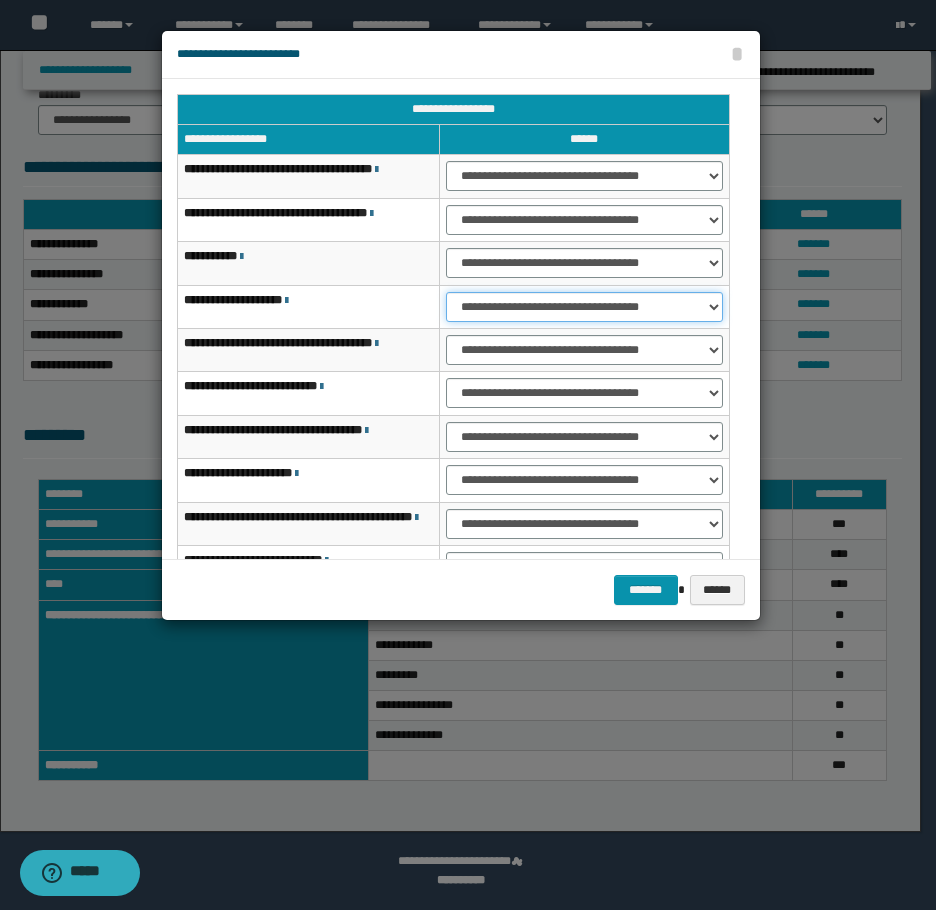 click on "**********" at bounding box center (584, 307) 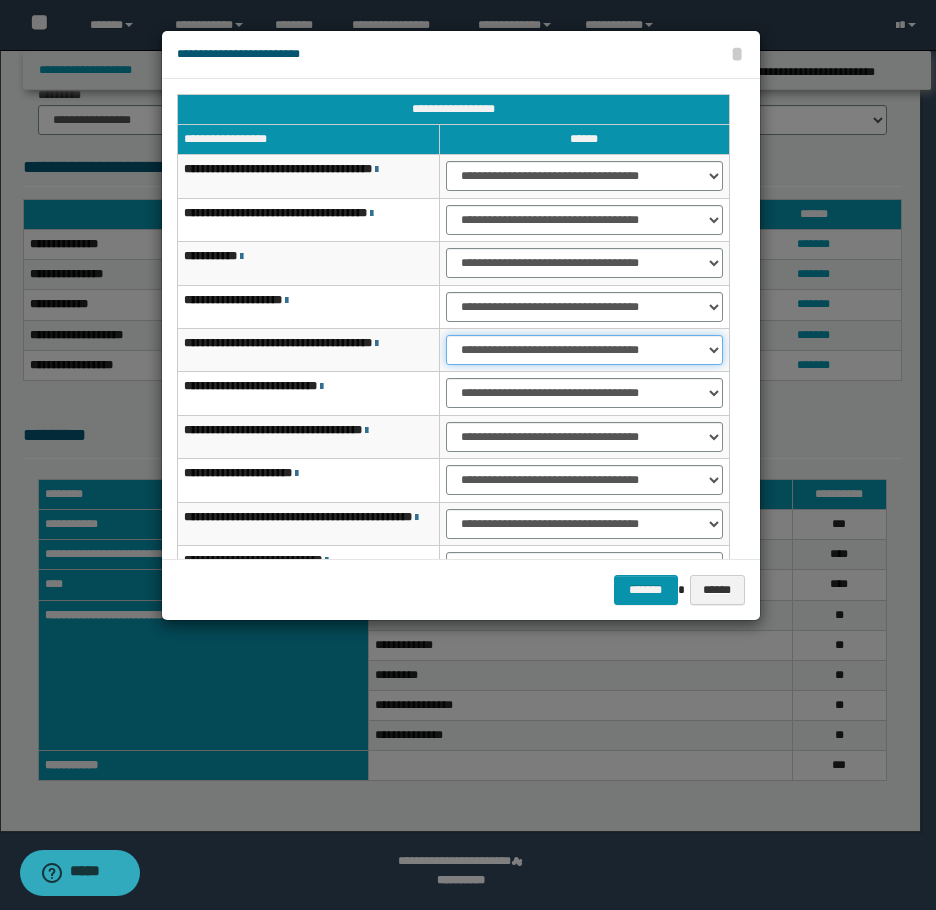 drag, startPoint x: 480, startPoint y: 344, endPoint x: 486, endPoint y: 355, distance: 12.529964 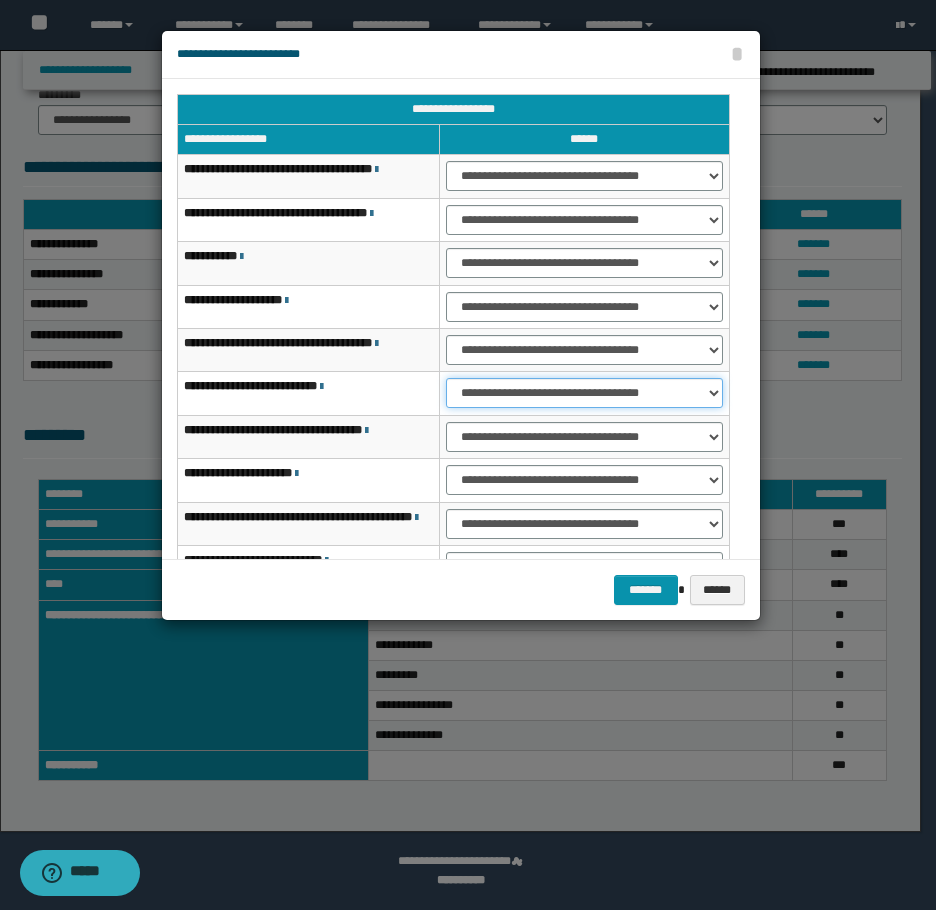 click on "**********" at bounding box center (584, 393) 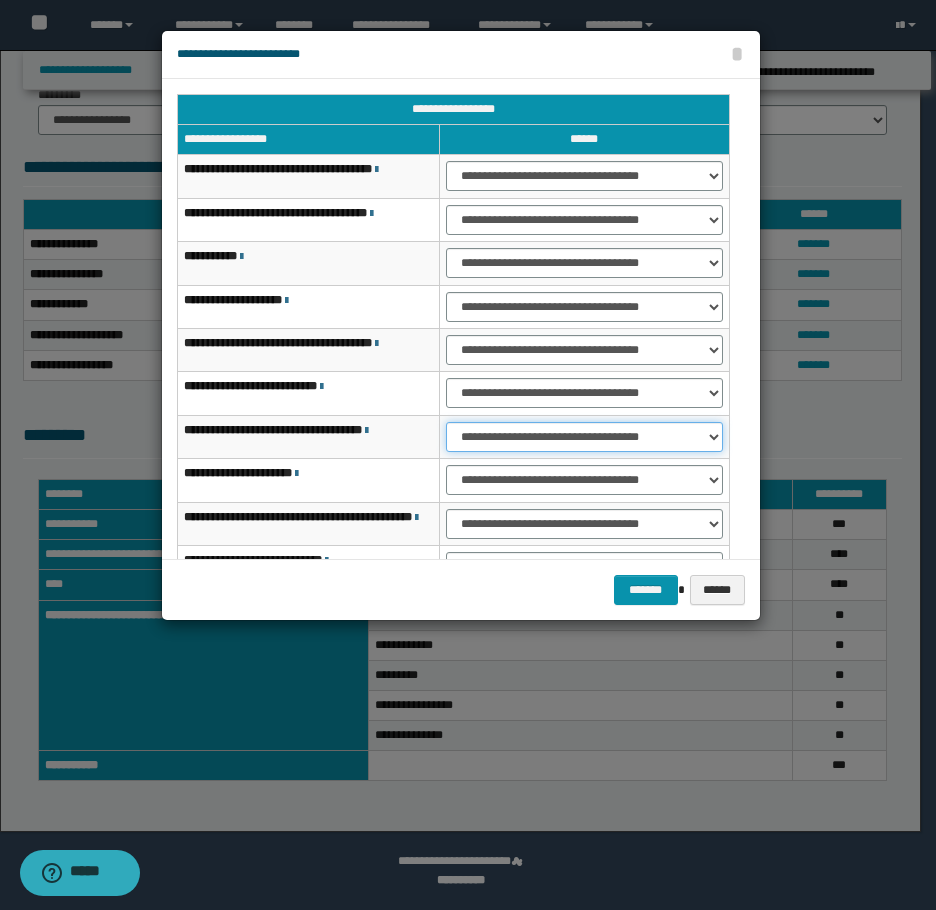 click on "**********" at bounding box center [584, 437] 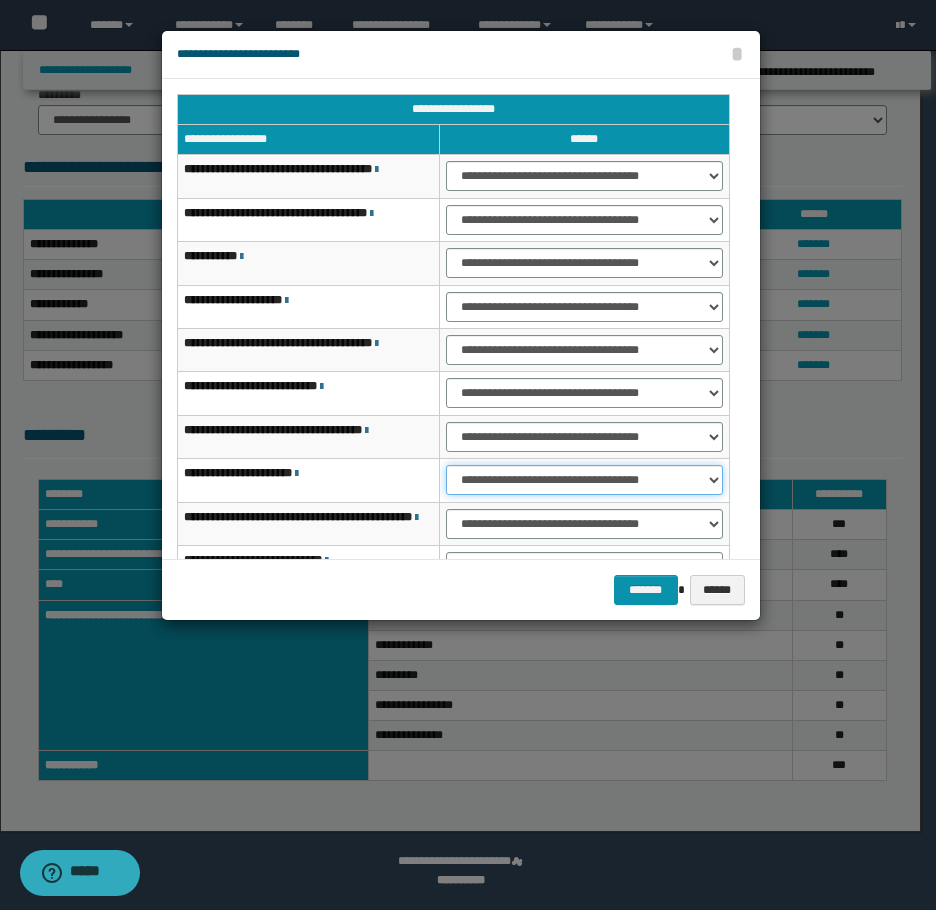 click on "**********" at bounding box center [584, 480] 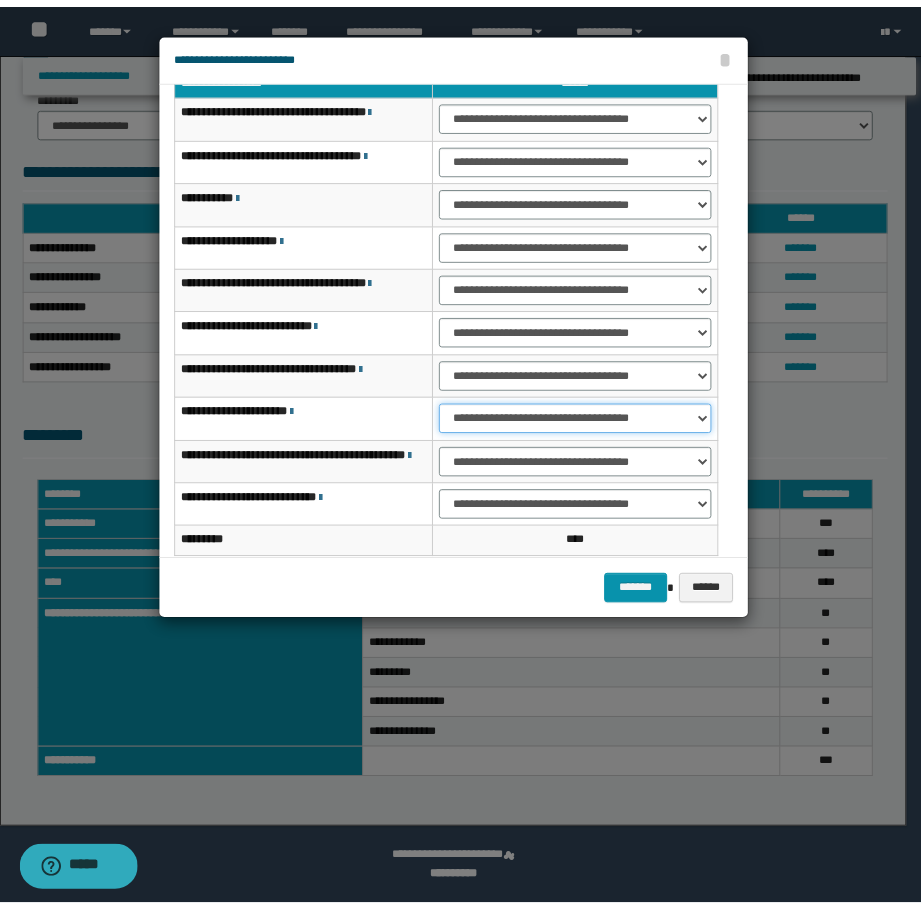 scroll, scrollTop: 127, scrollLeft: 0, axis: vertical 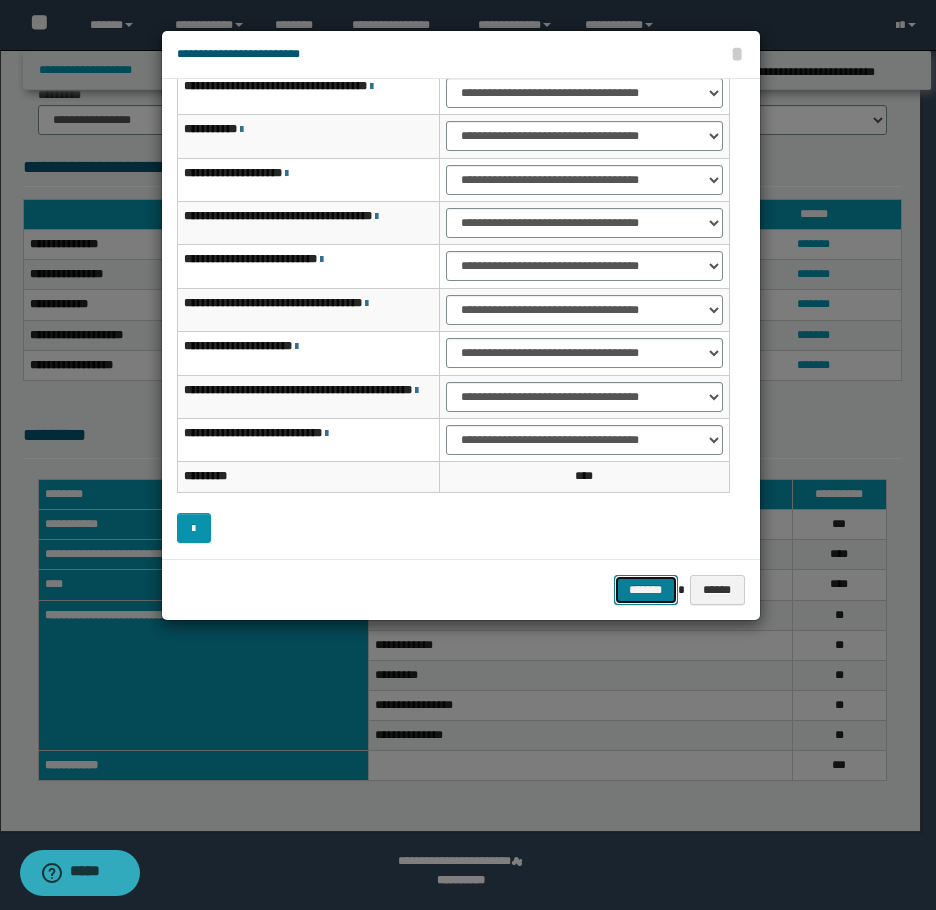 click on "*******" at bounding box center [646, 590] 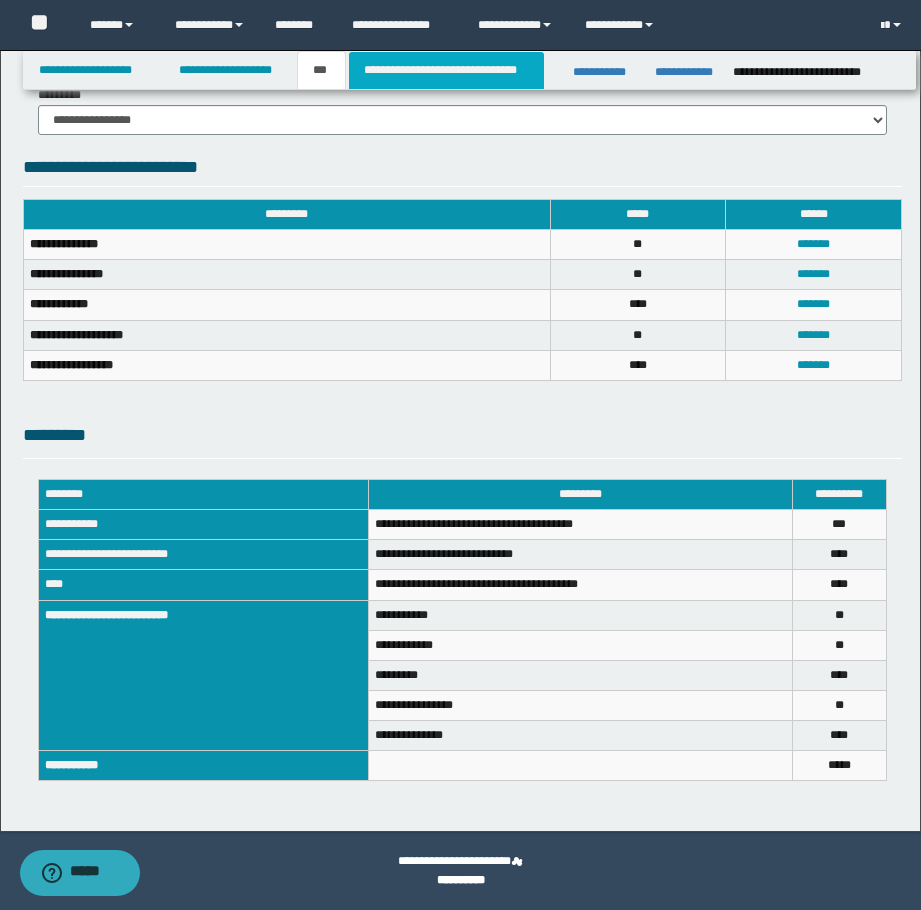 click on "**********" at bounding box center (446, 70) 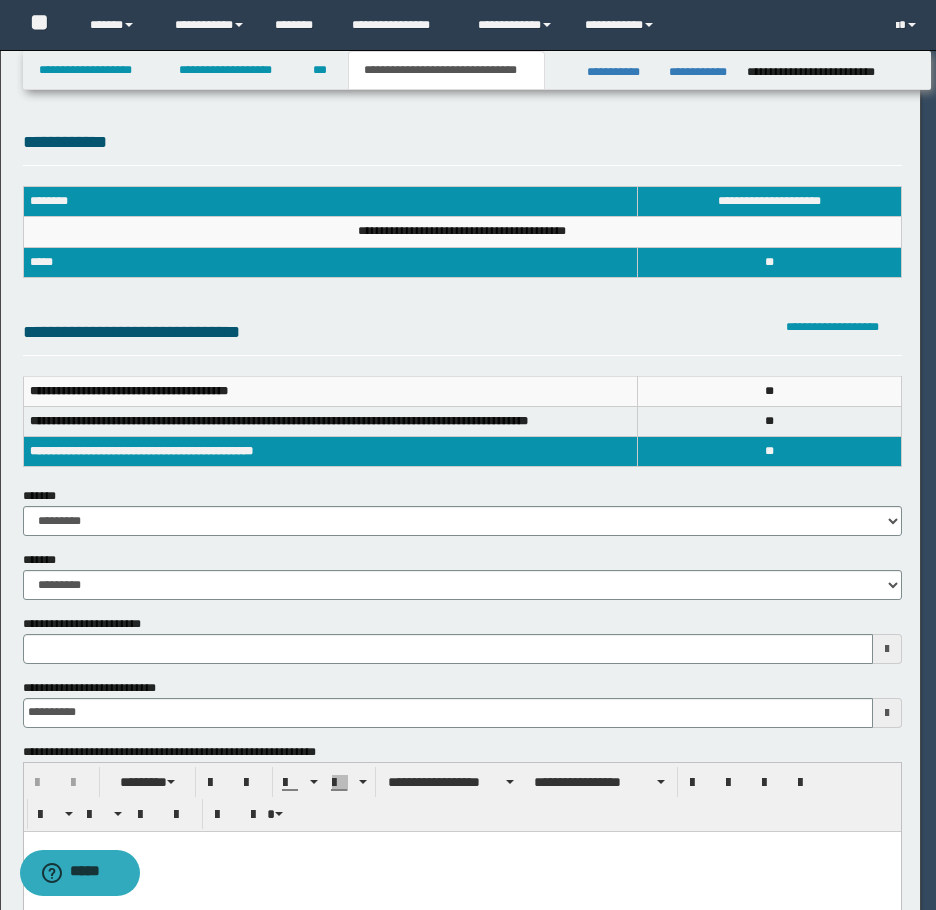 scroll, scrollTop: 0, scrollLeft: 0, axis: both 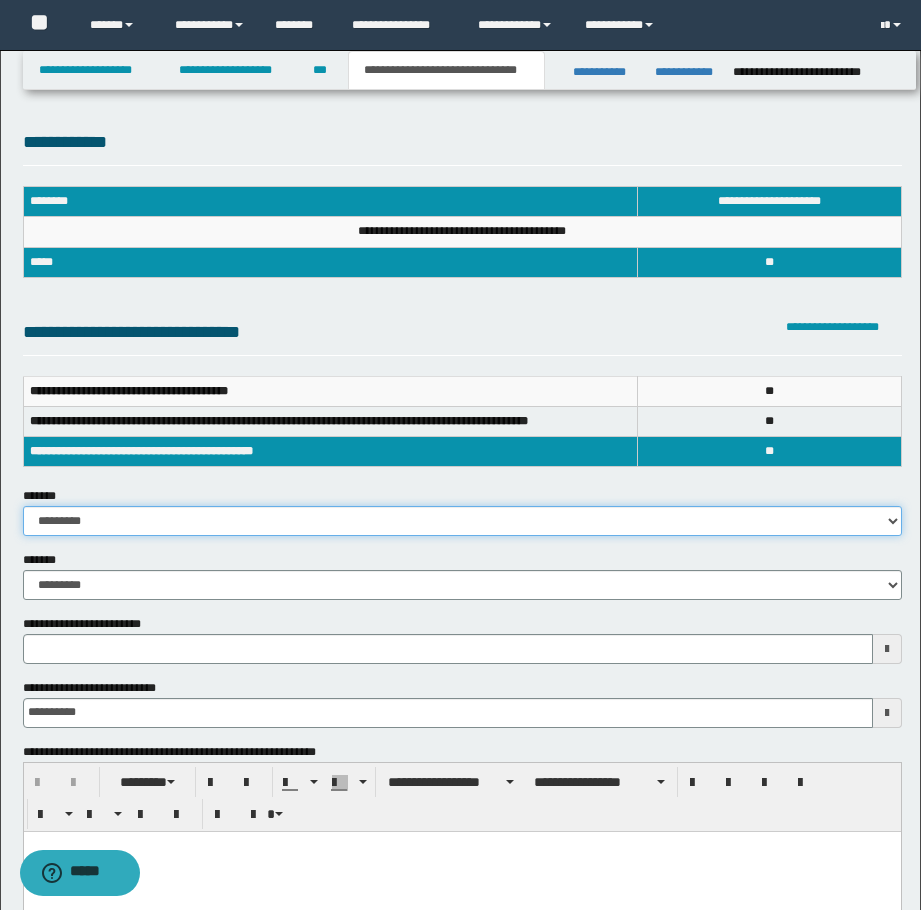 click on "**********" at bounding box center [462, 521] 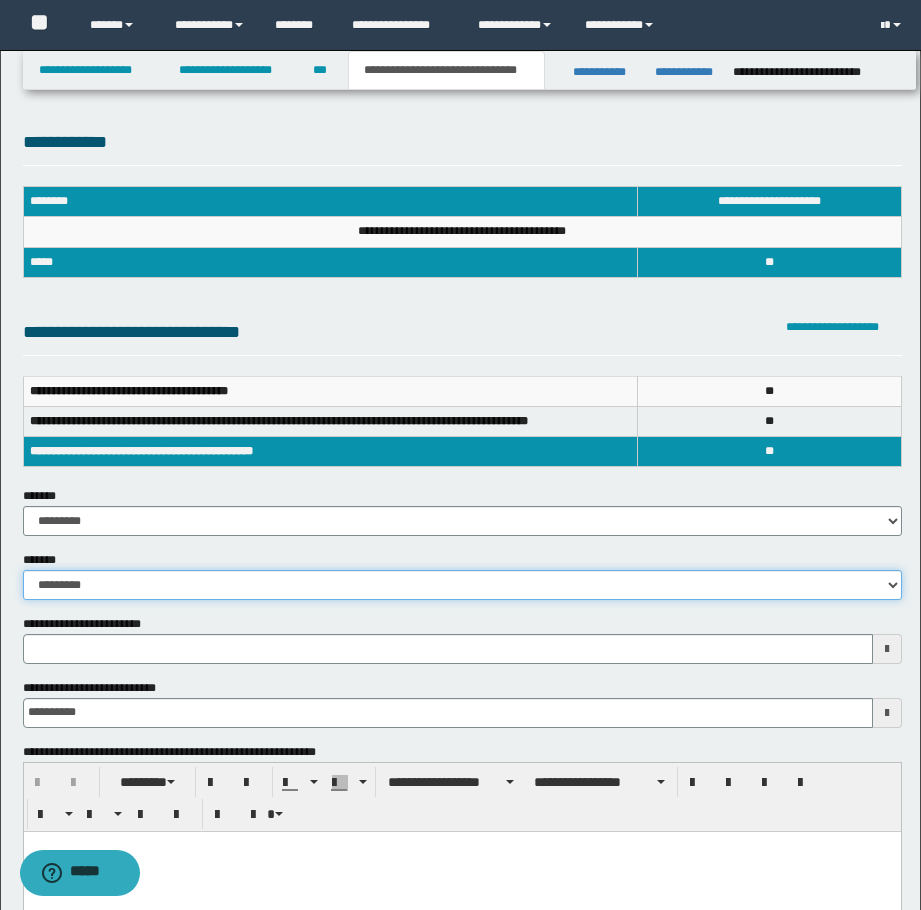 click on "**********" at bounding box center (462, 585) 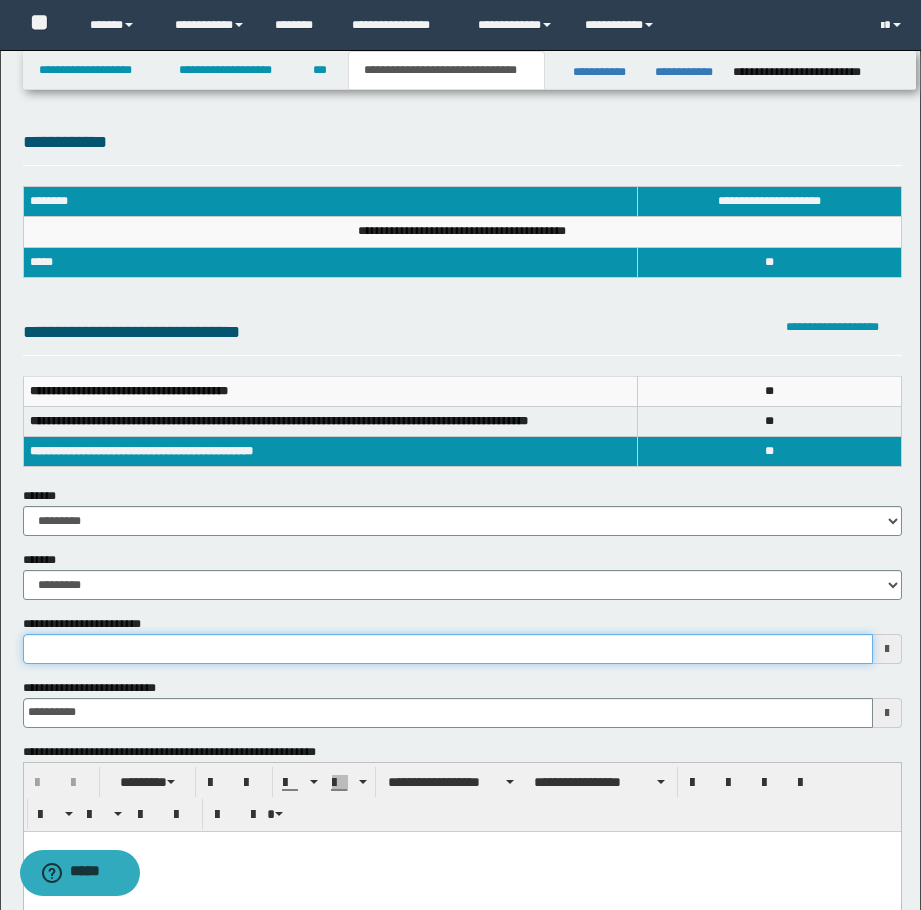 click on "**********" at bounding box center (448, 649) 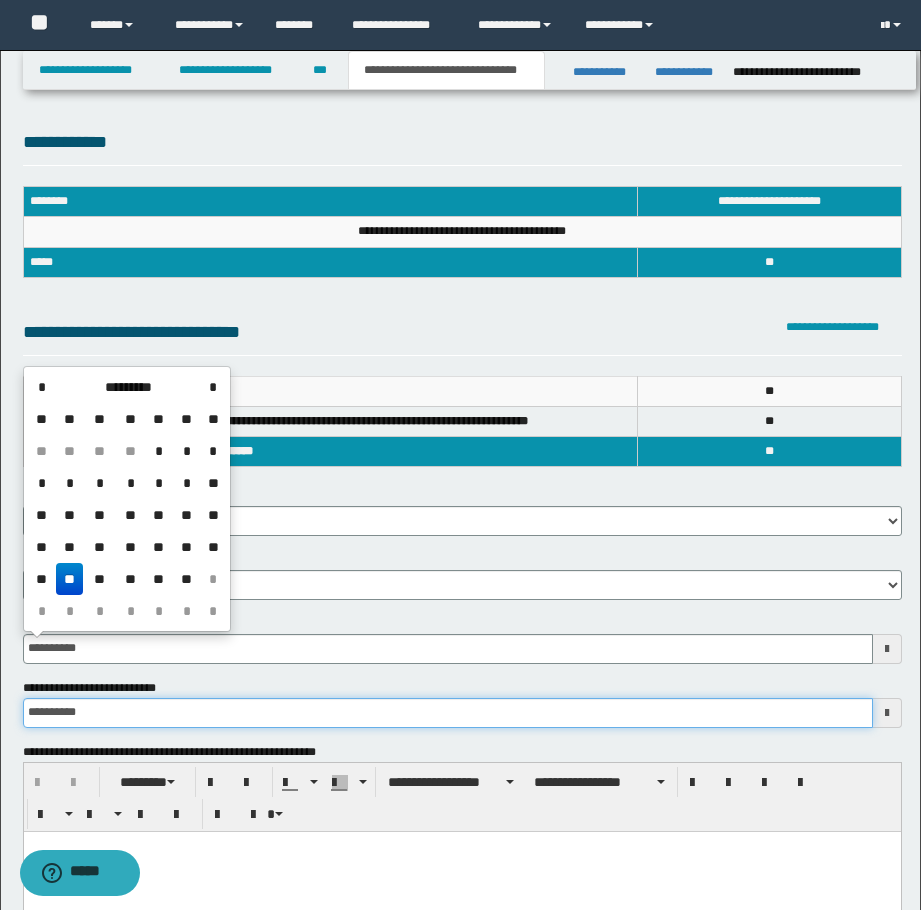 type on "**********" 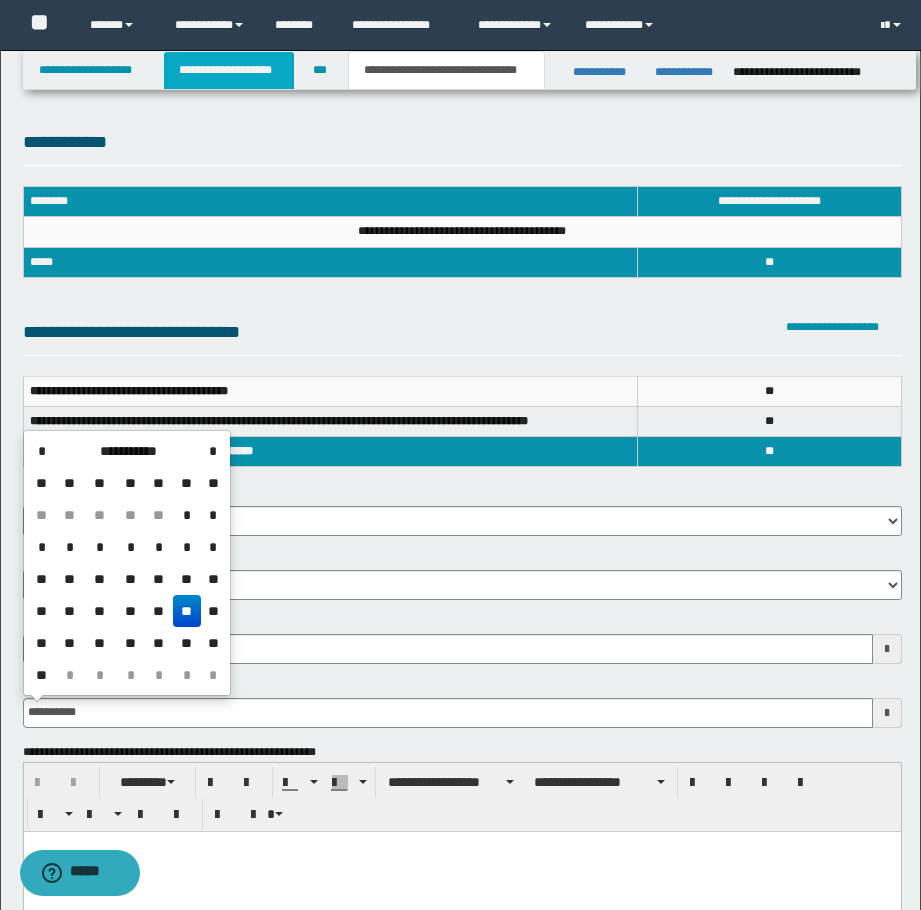 type on "**********" 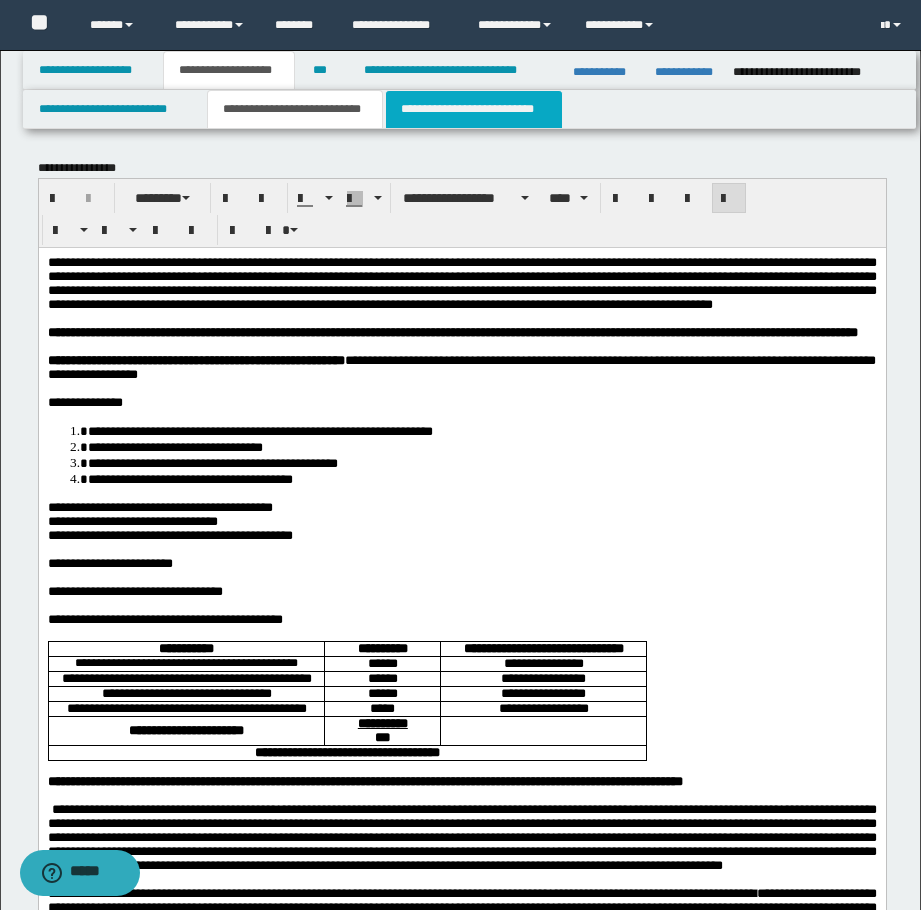 click on "**********" at bounding box center [474, 109] 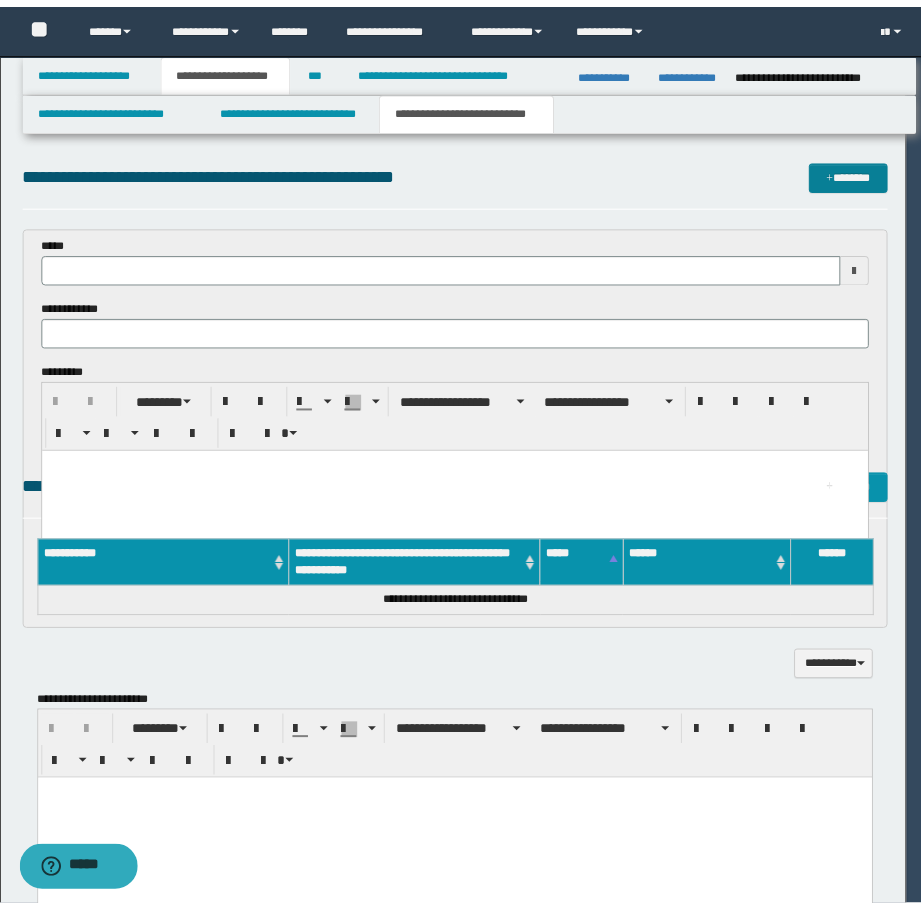 scroll, scrollTop: 0, scrollLeft: 0, axis: both 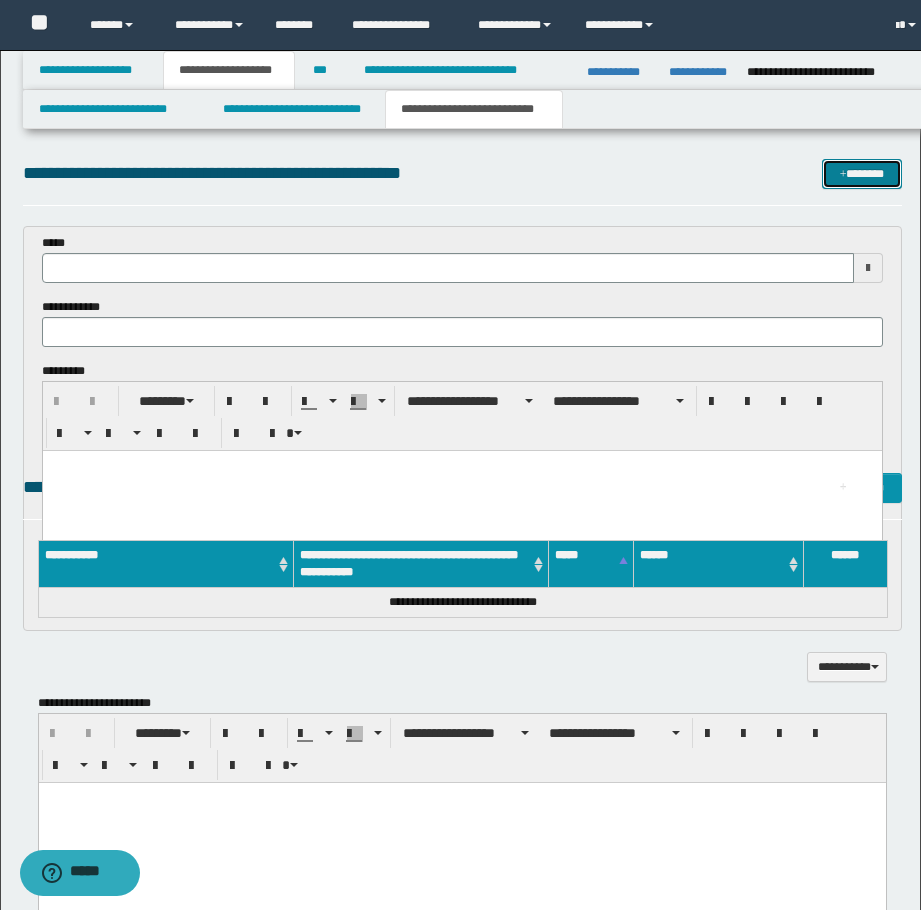 click on "*******" at bounding box center [862, 174] 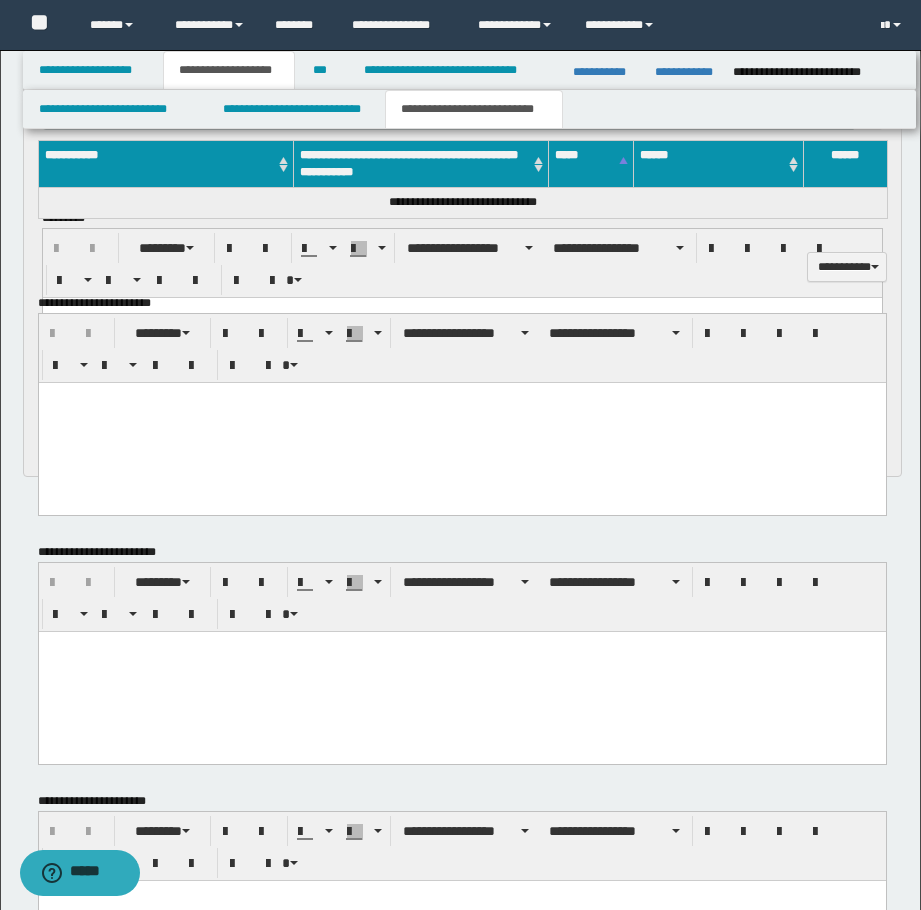 scroll, scrollTop: 0, scrollLeft: 0, axis: both 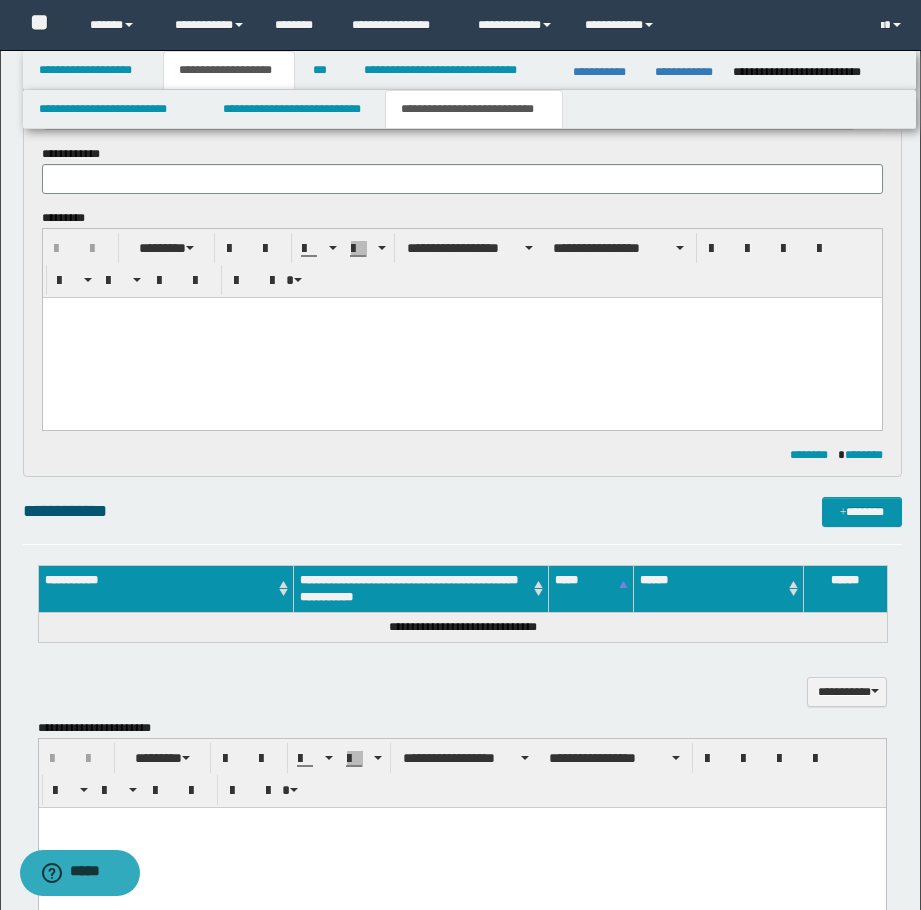 type 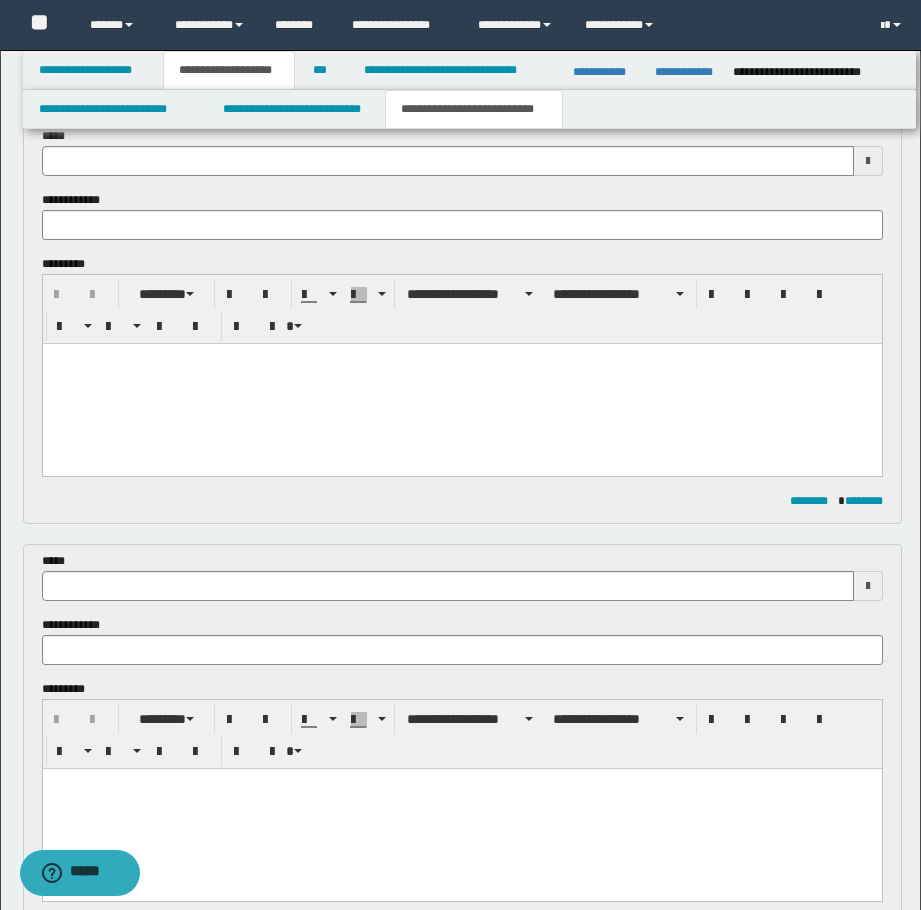scroll, scrollTop: 100, scrollLeft: 0, axis: vertical 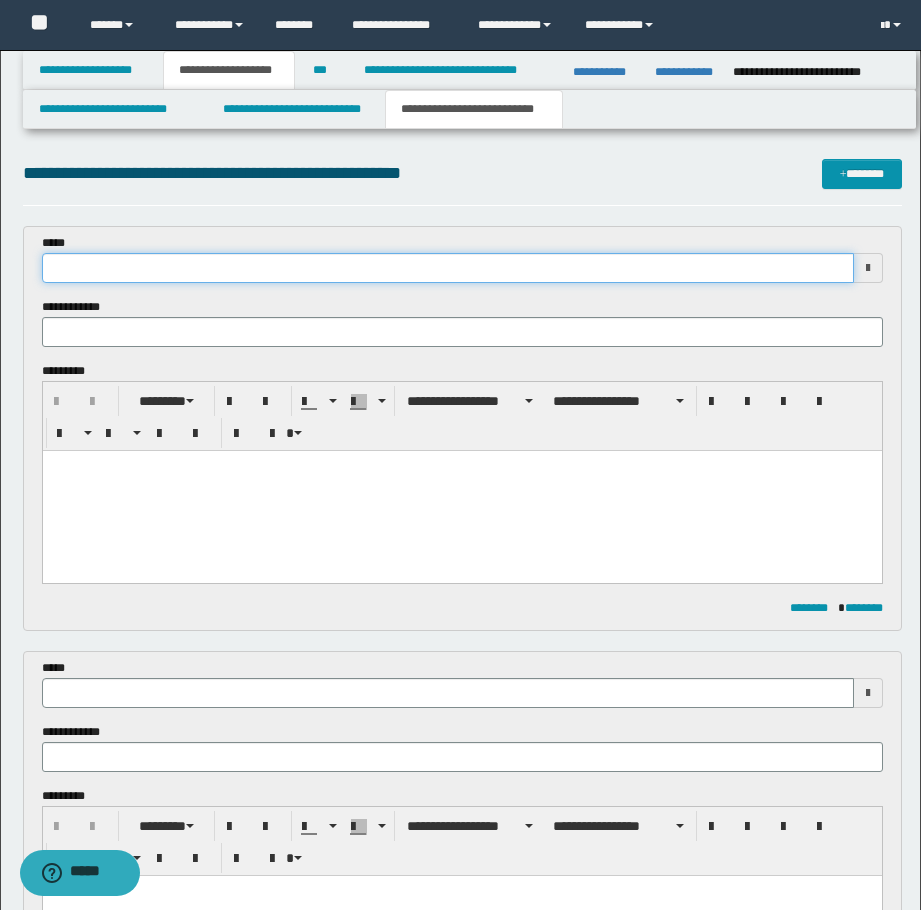 click at bounding box center (448, 268) 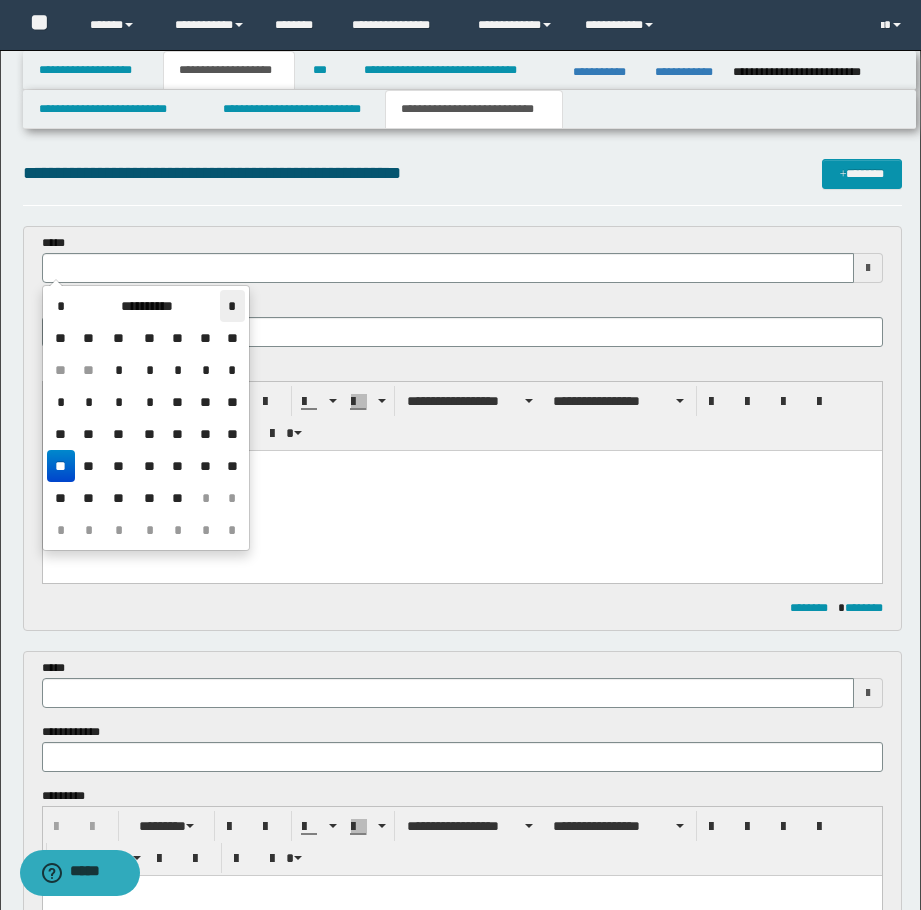 click on "*" at bounding box center (232, 306) 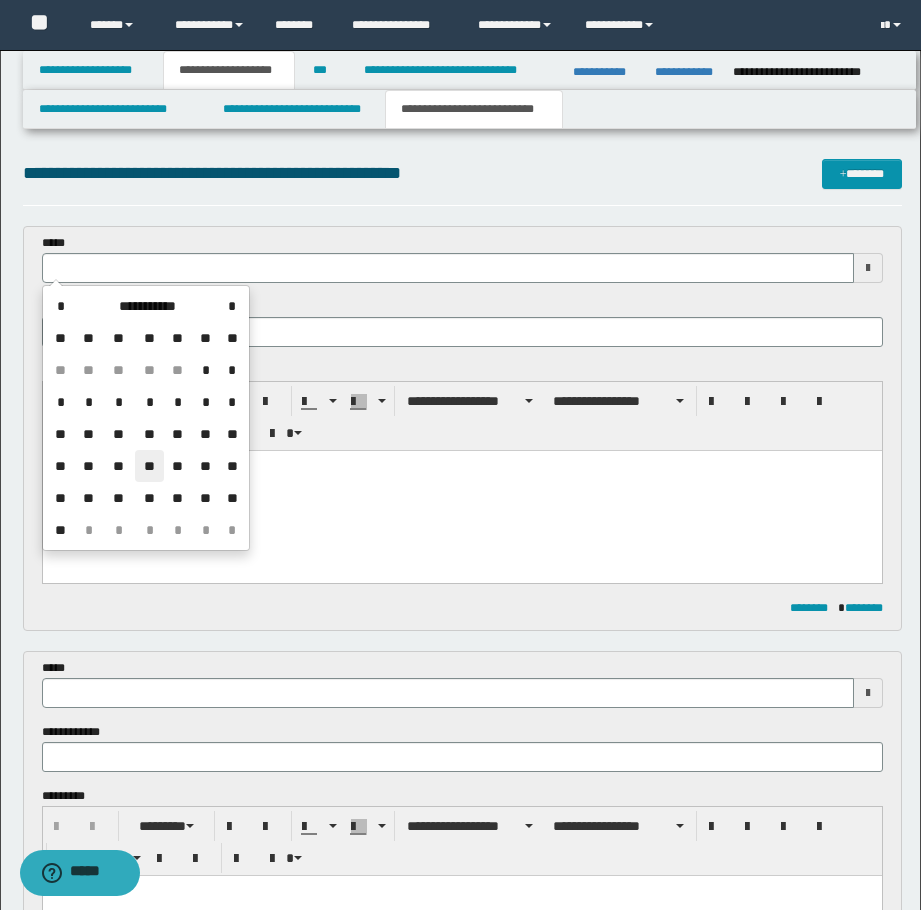 click on "**" at bounding box center [149, 466] 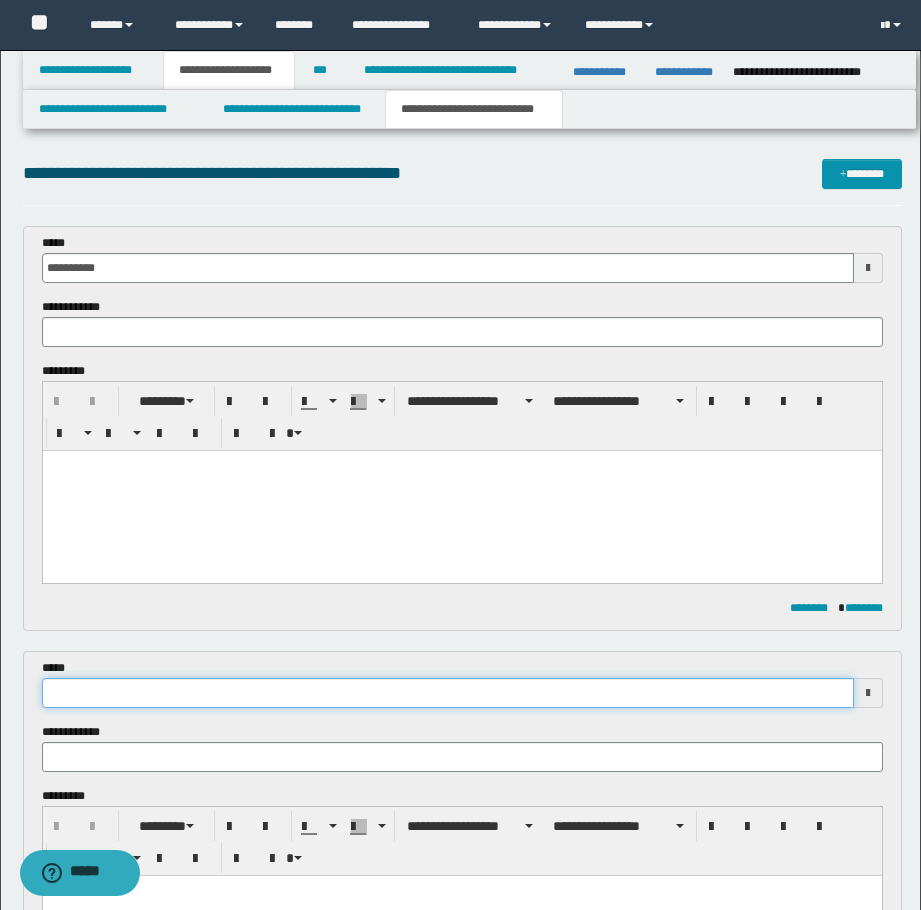 click at bounding box center [448, 693] 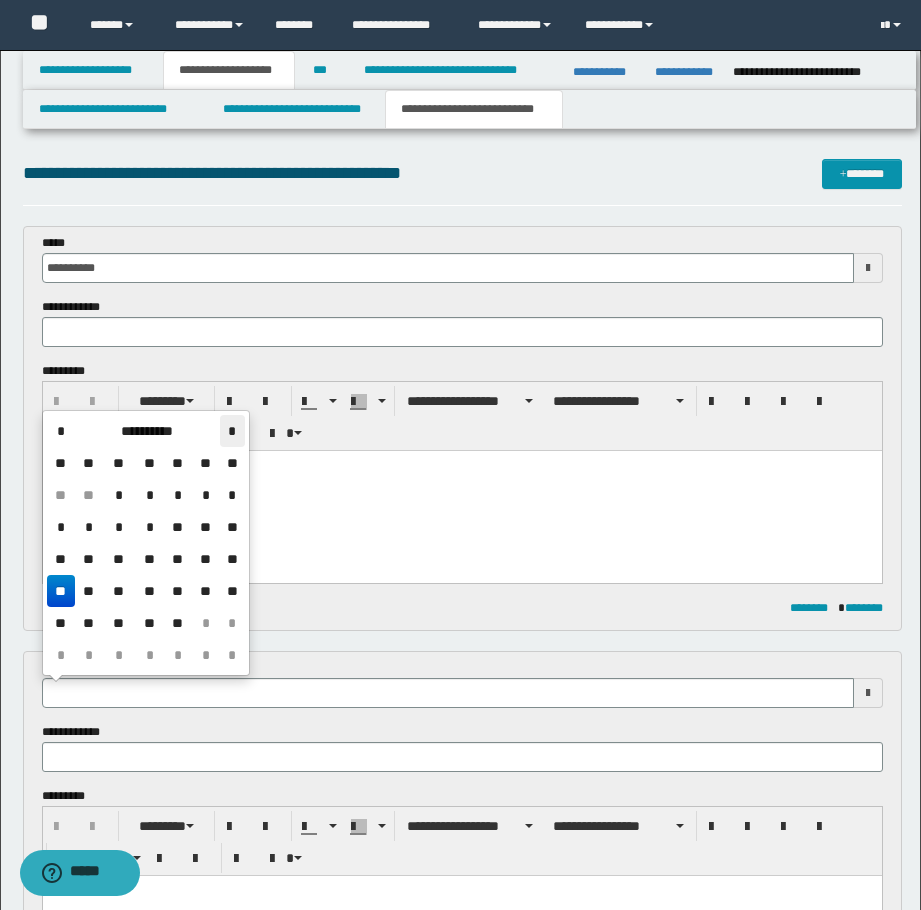 click on "*" at bounding box center (232, 431) 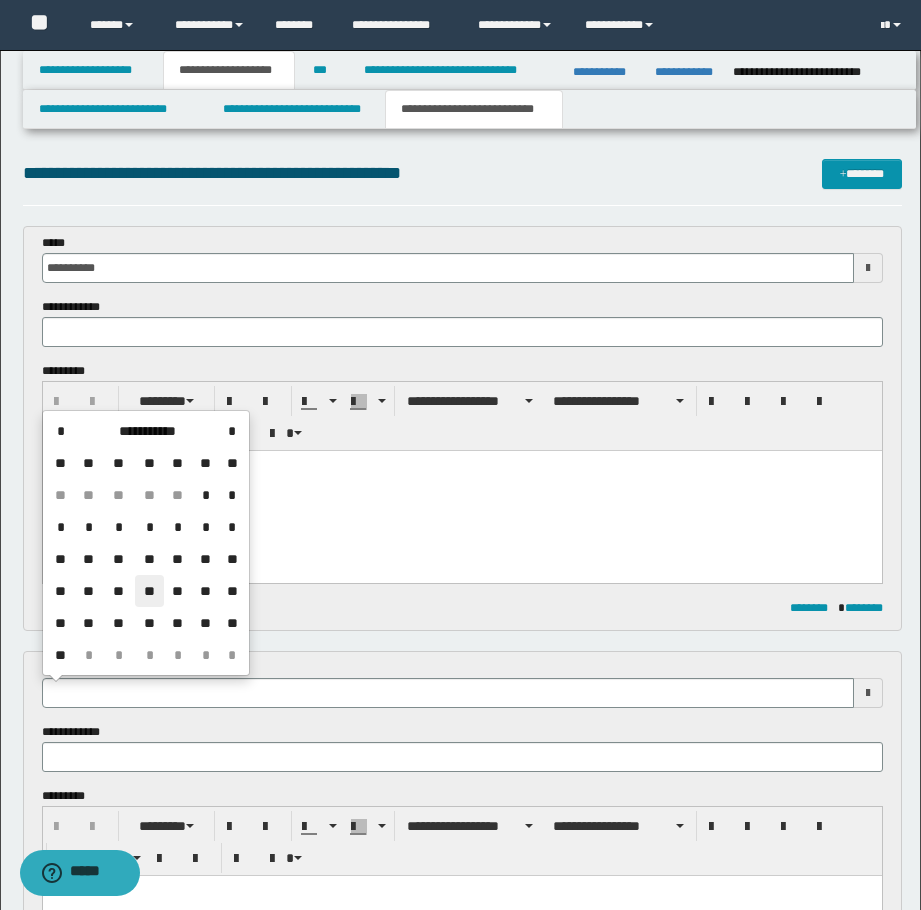 click on "**" at bounding box center (149, 591) 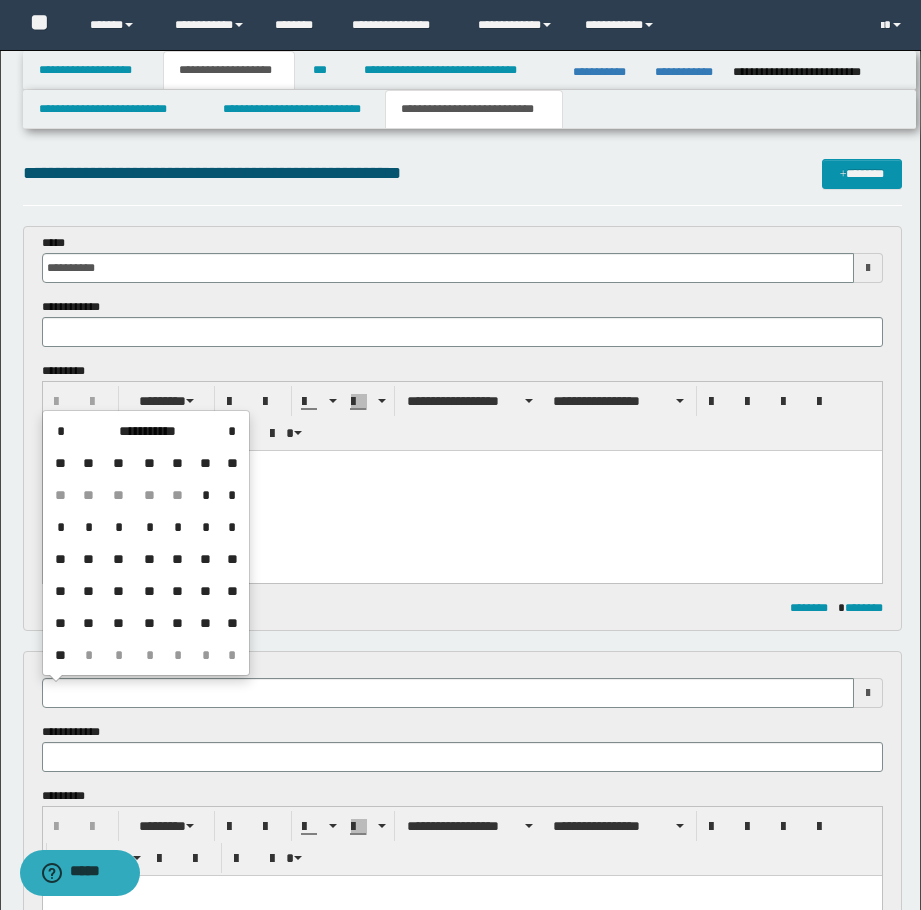 type on "**********" 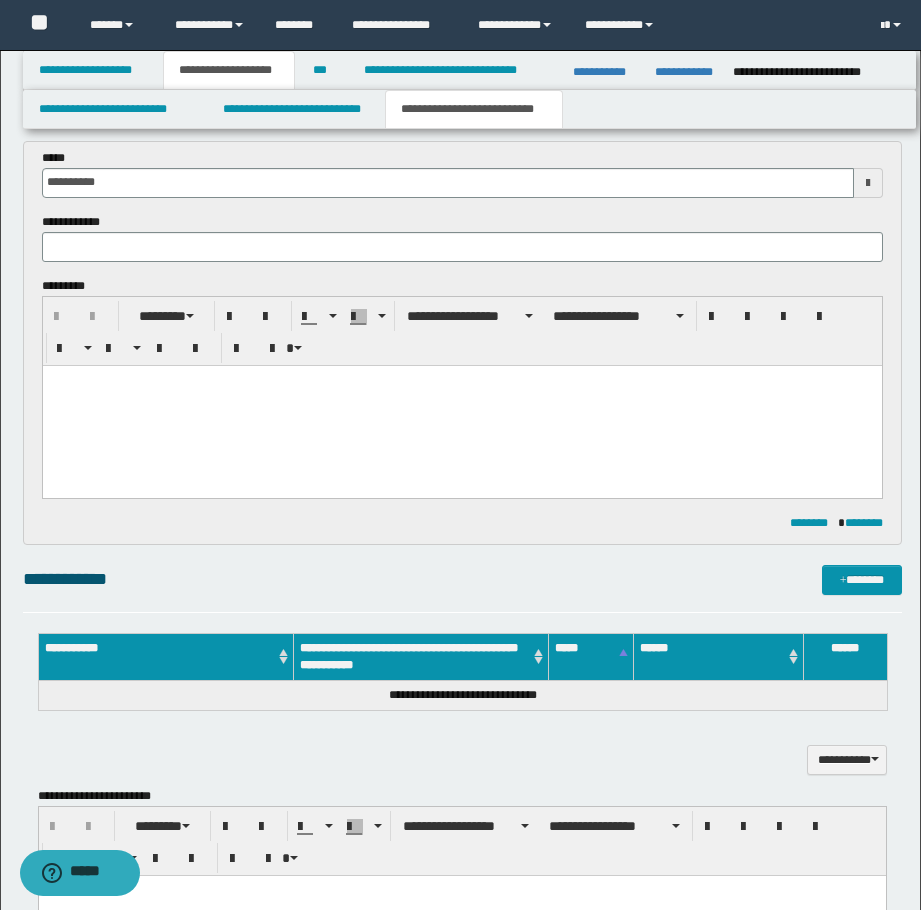 scroll, scrollTop: 700, scrollLeft: 0, axis: vertical 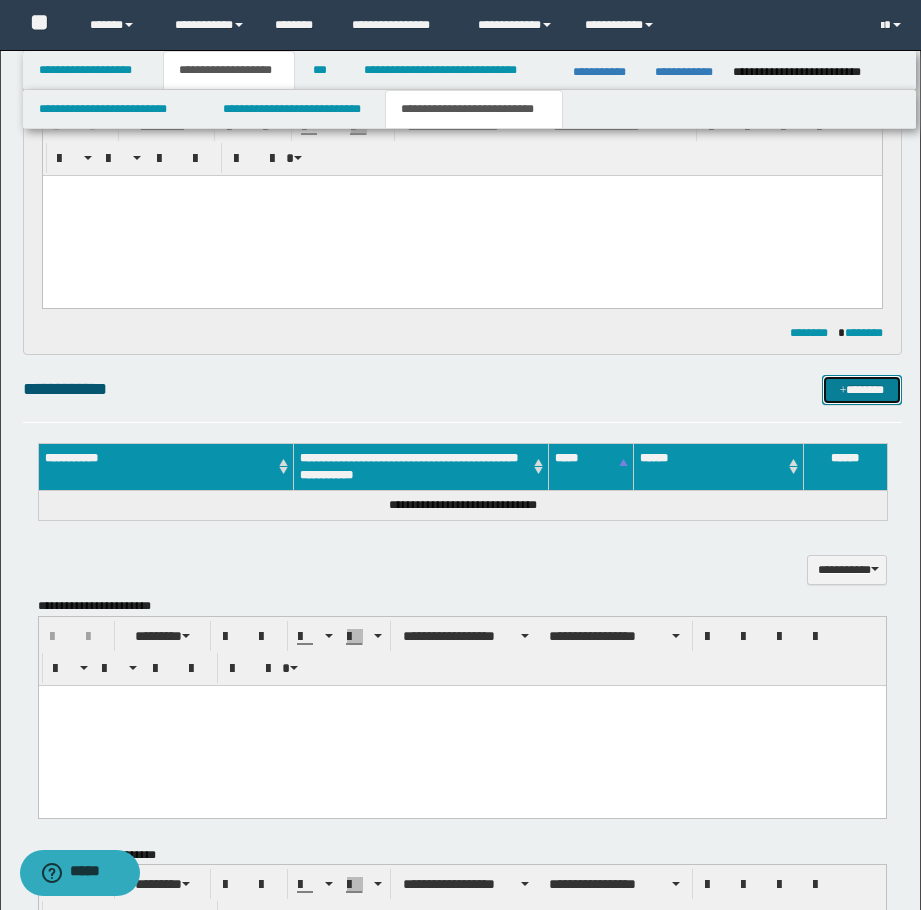 click on "*******" at bounding box center [862, 390] 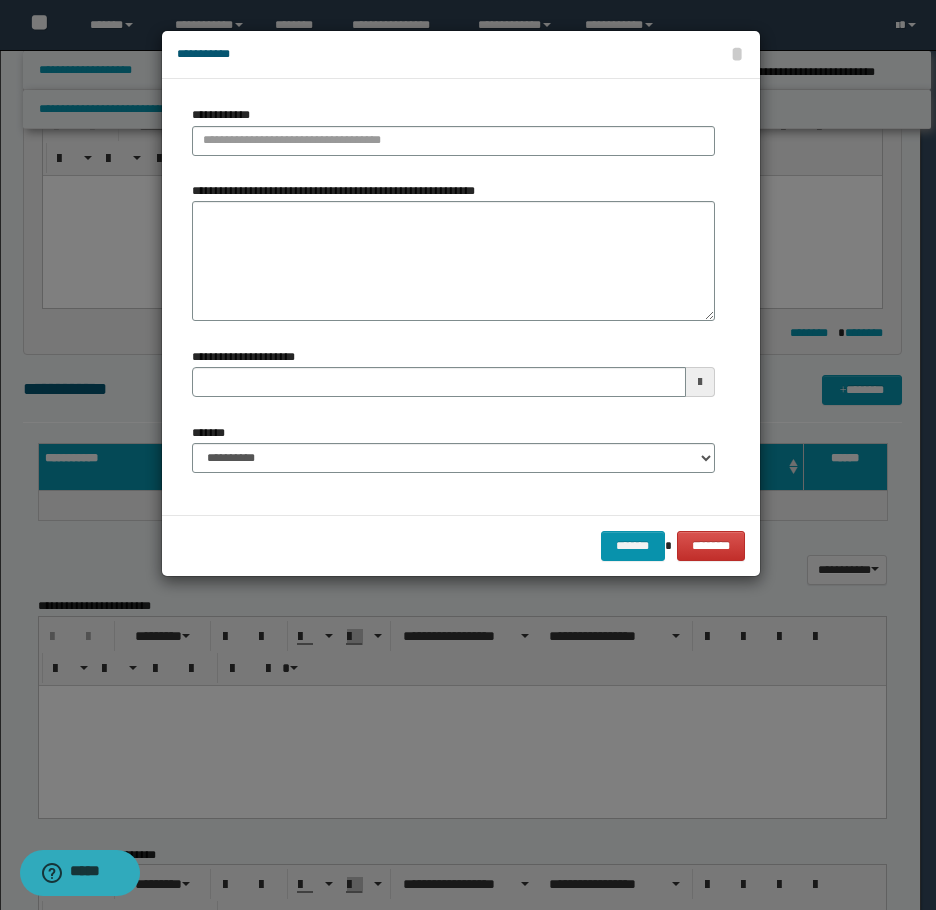type 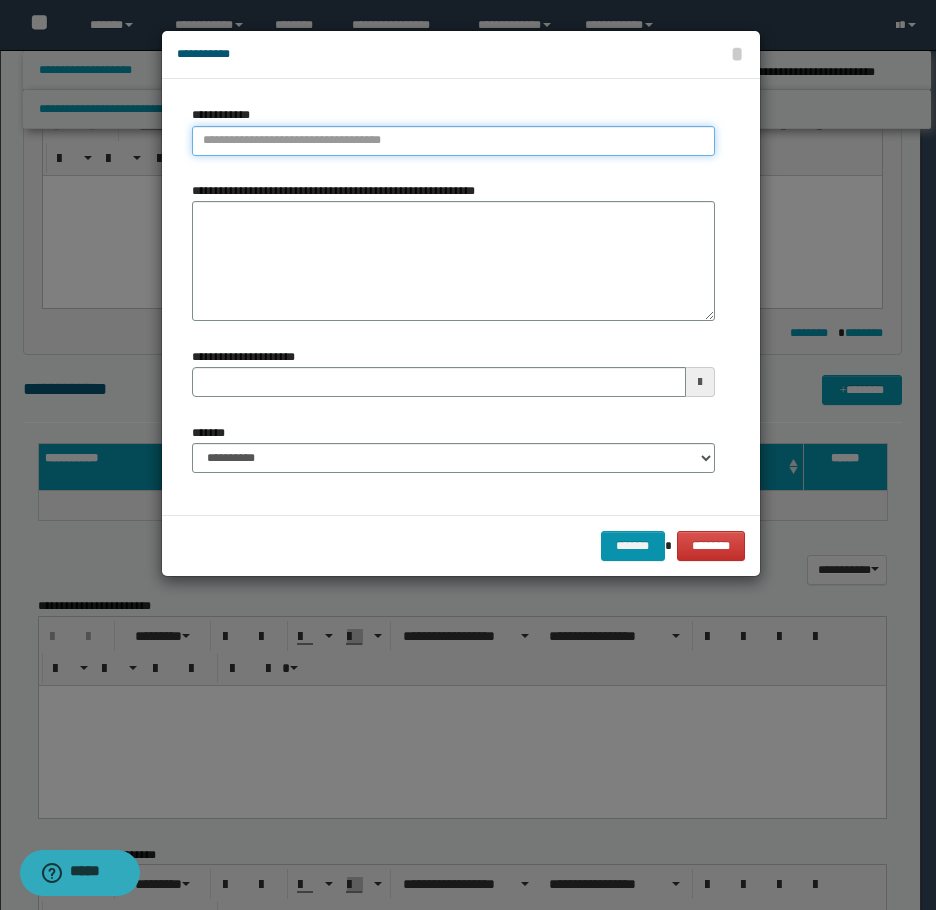 click on "**********" at bounding box center [453, 141] 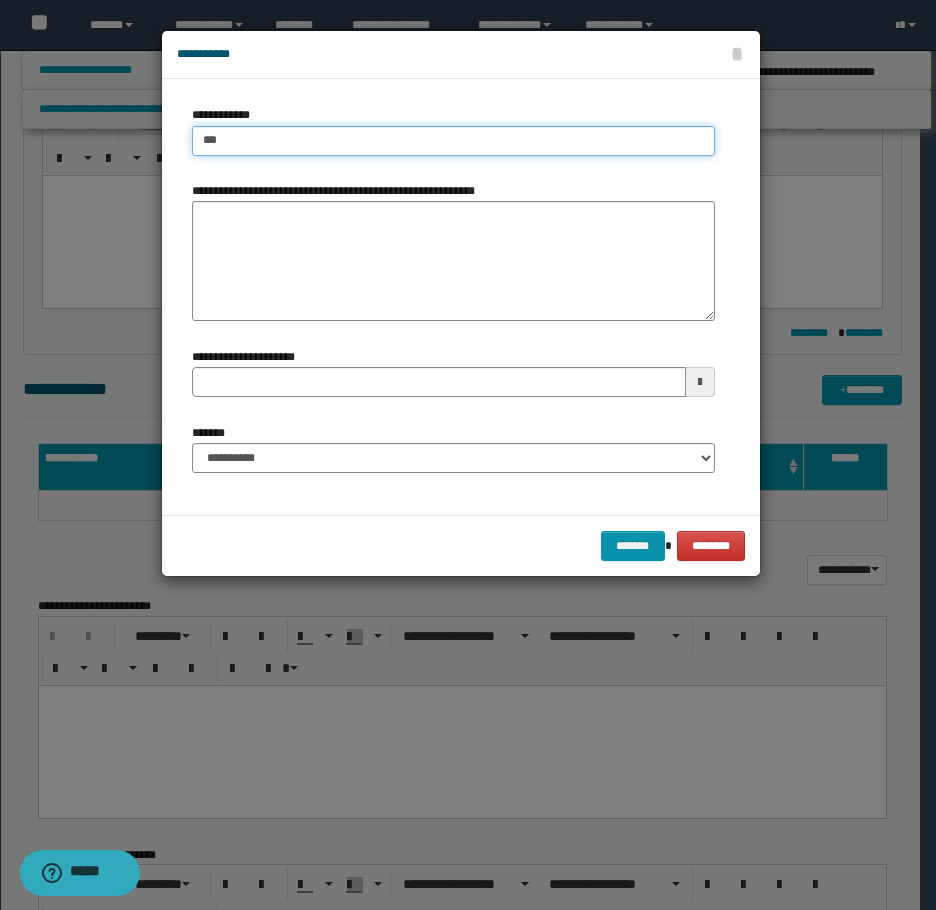 type on "****" 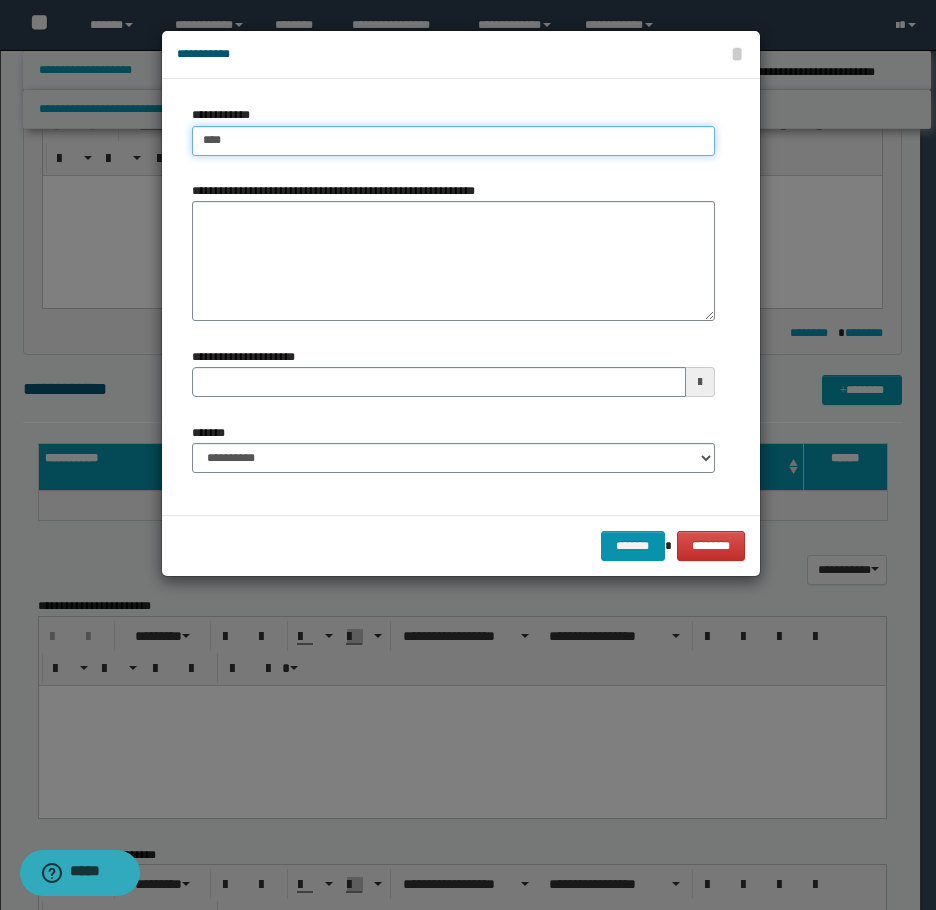 type on "****" 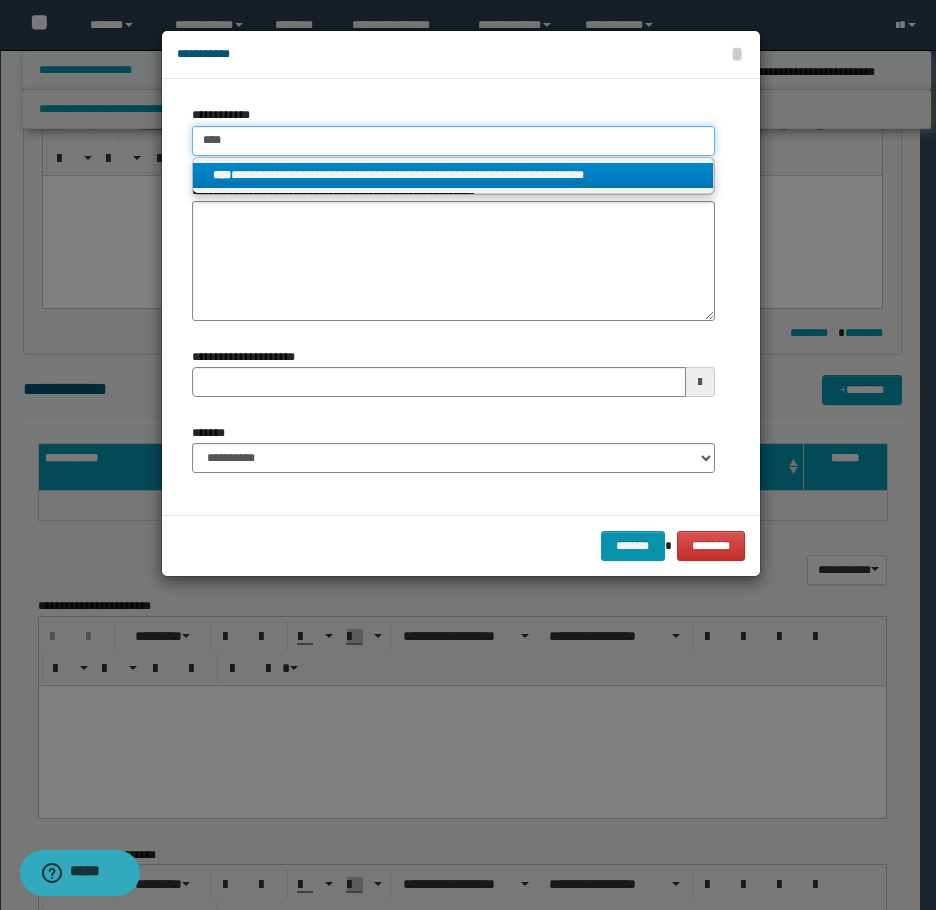 type on "****" 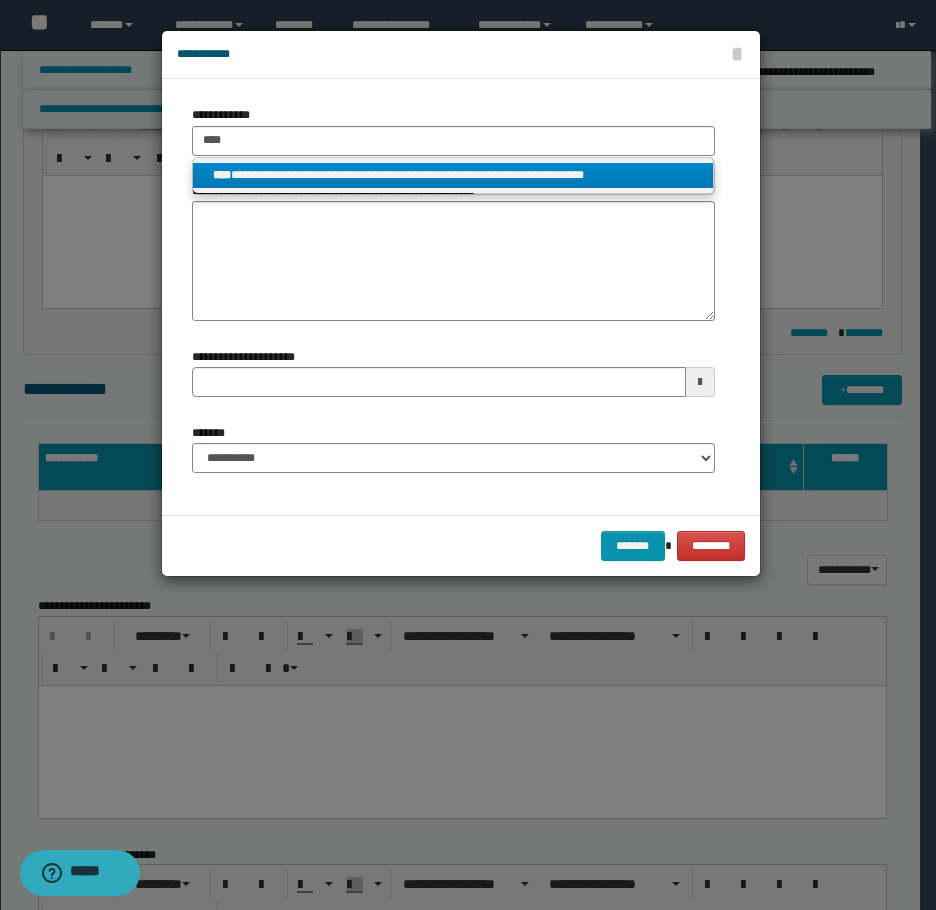 click on "**********" at bounding box center (453, 175) 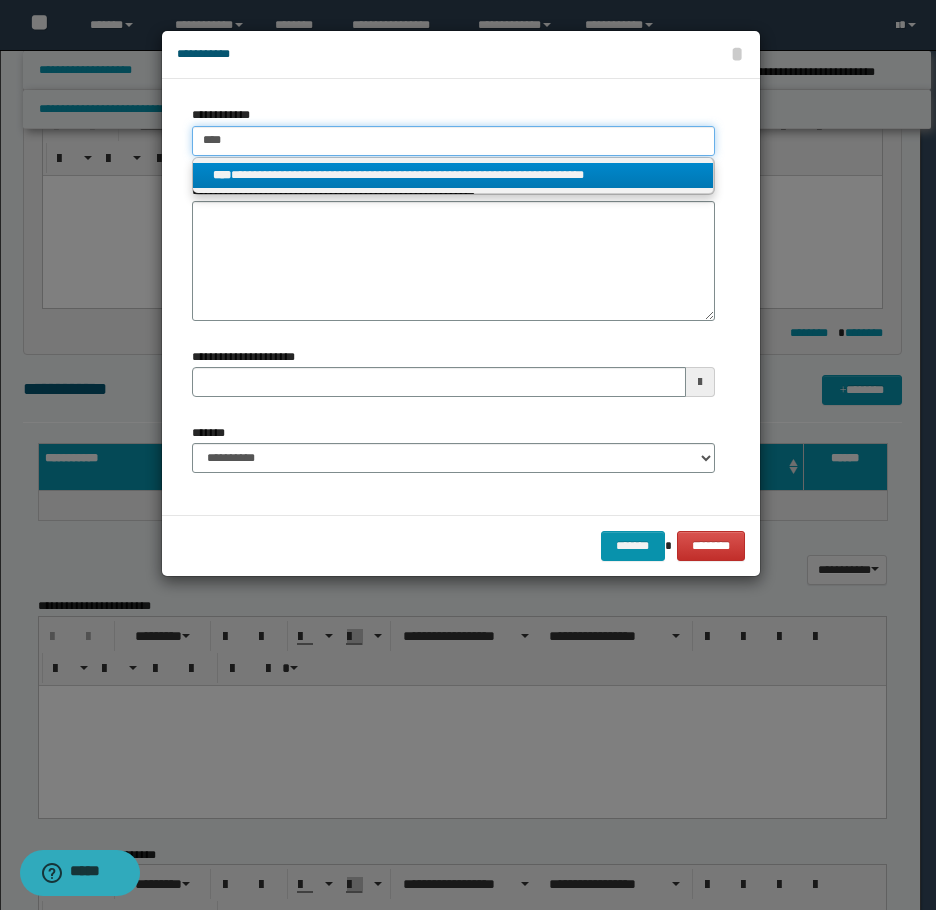 type 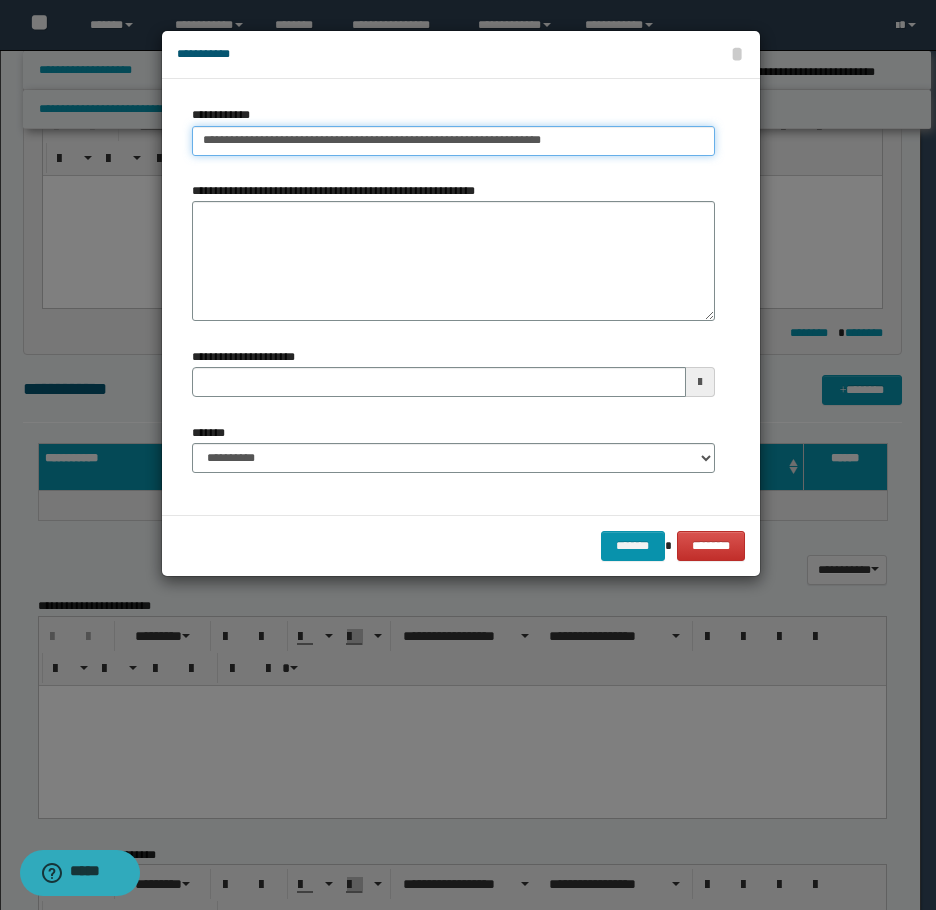 type 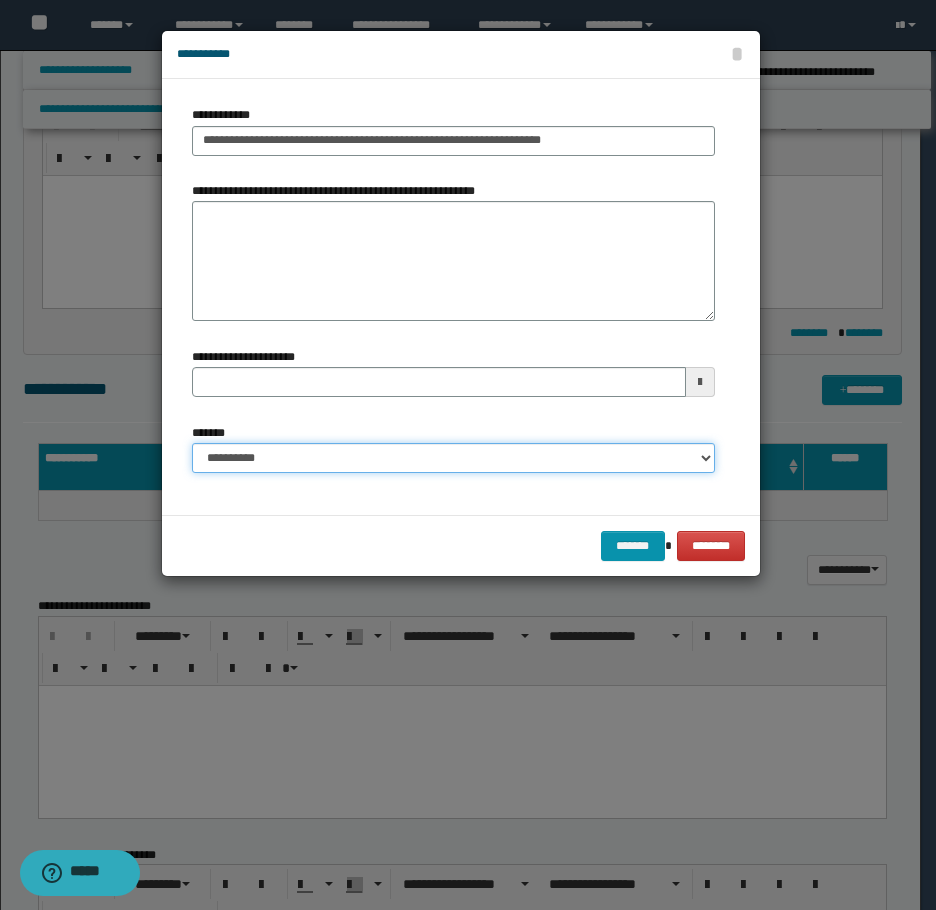 drag, startPoint x: 379, startPoint y: 459, endPoint x: 353, endPoint y: 459, distance: 26 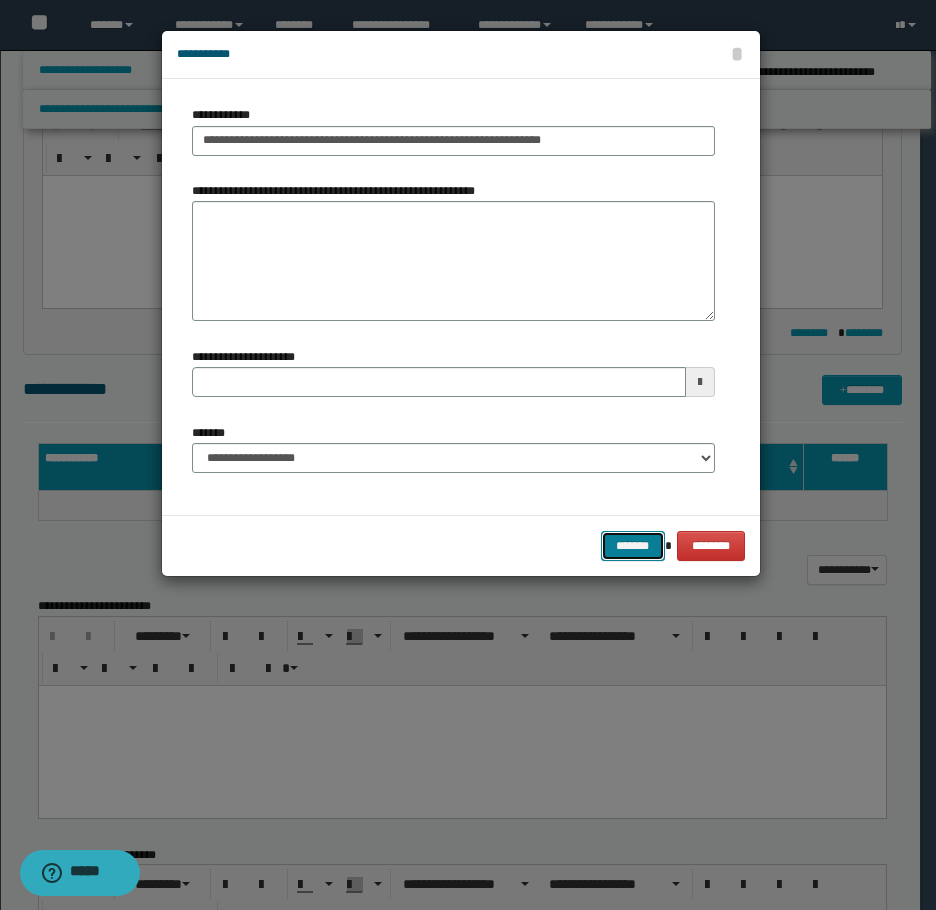 click on "*******" at bounding box center [633, 546] 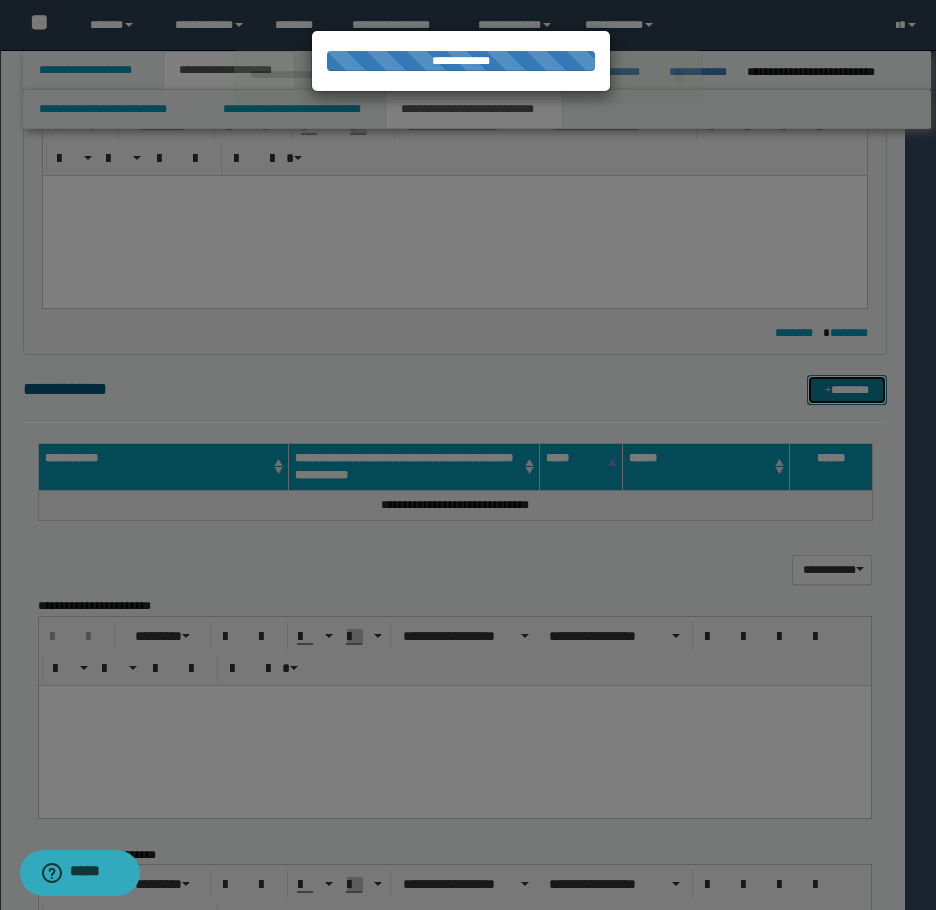 type 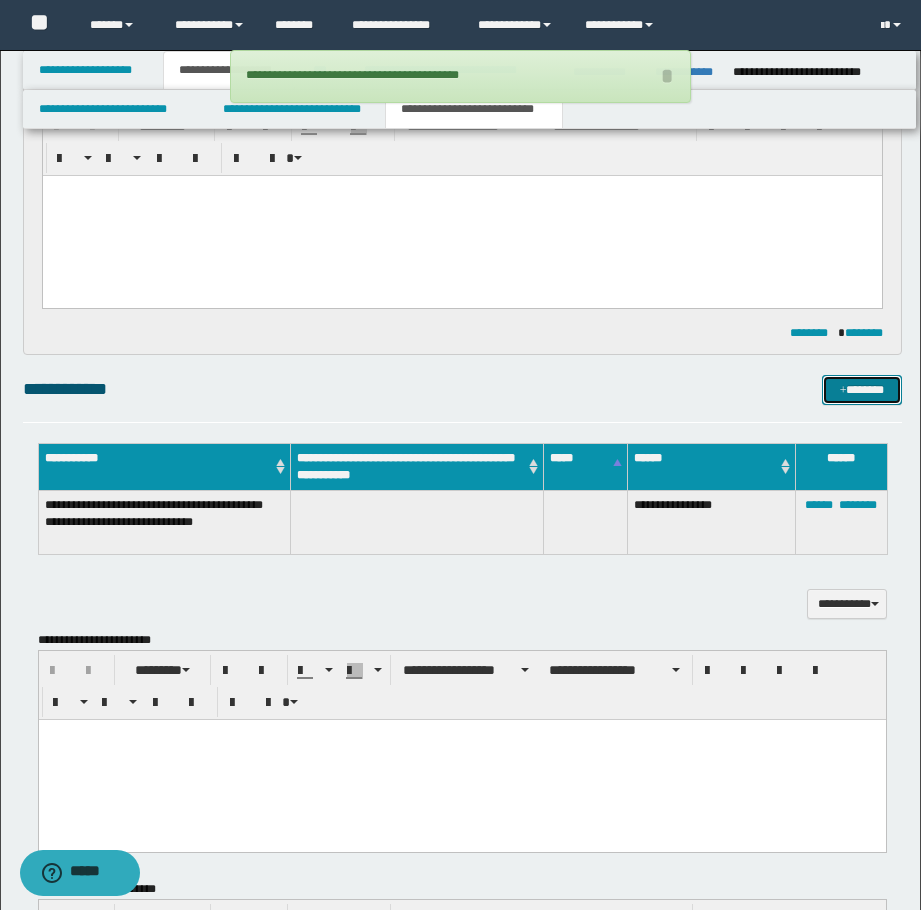 click on "*******" at bounding box center [862, 390] 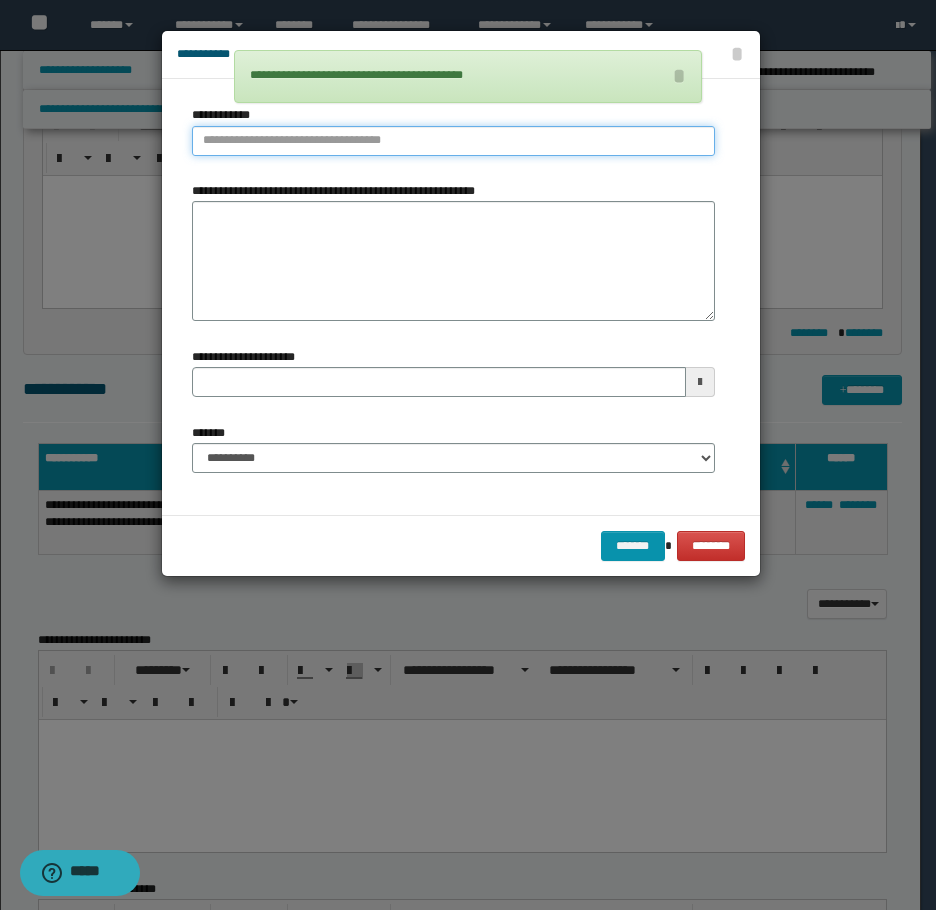 type on "**********" 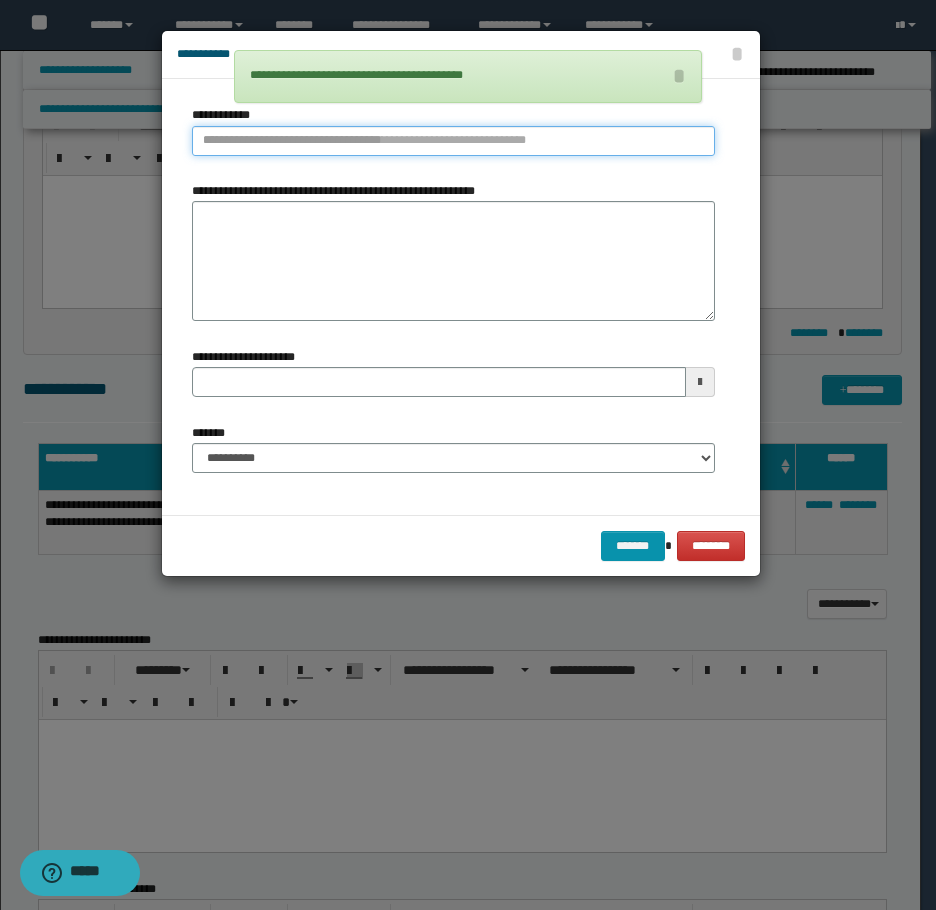 click on "**********" at bounding box center [453, 141] 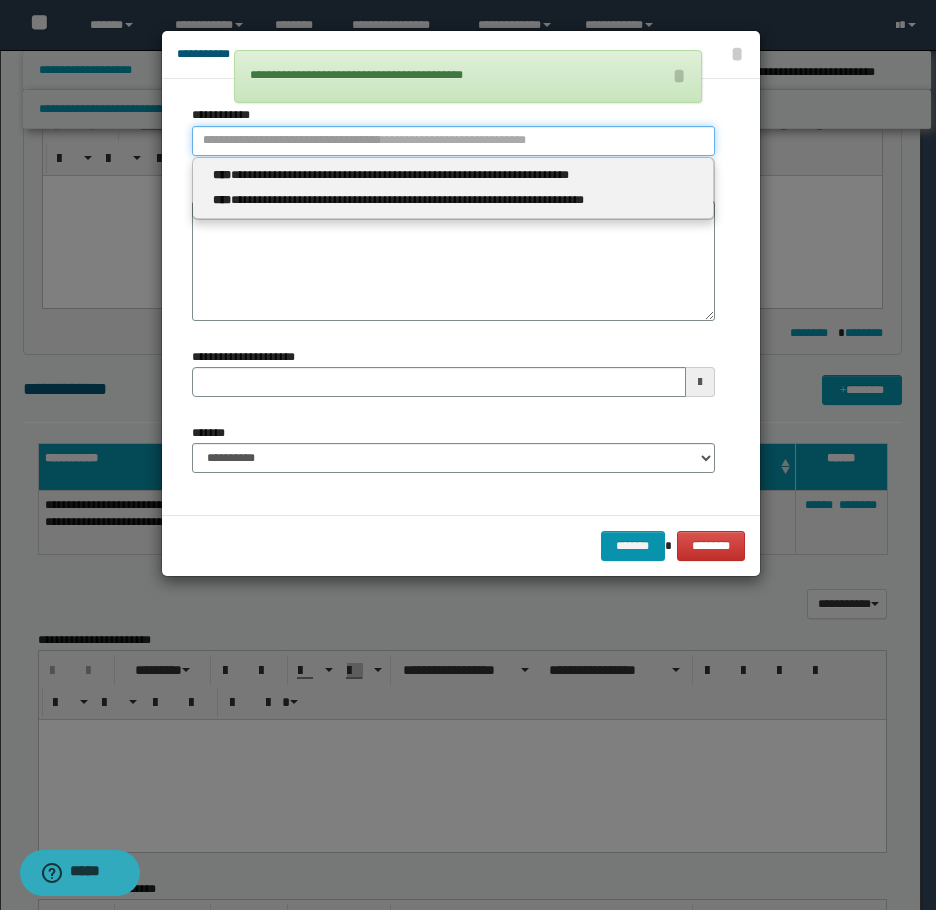 type 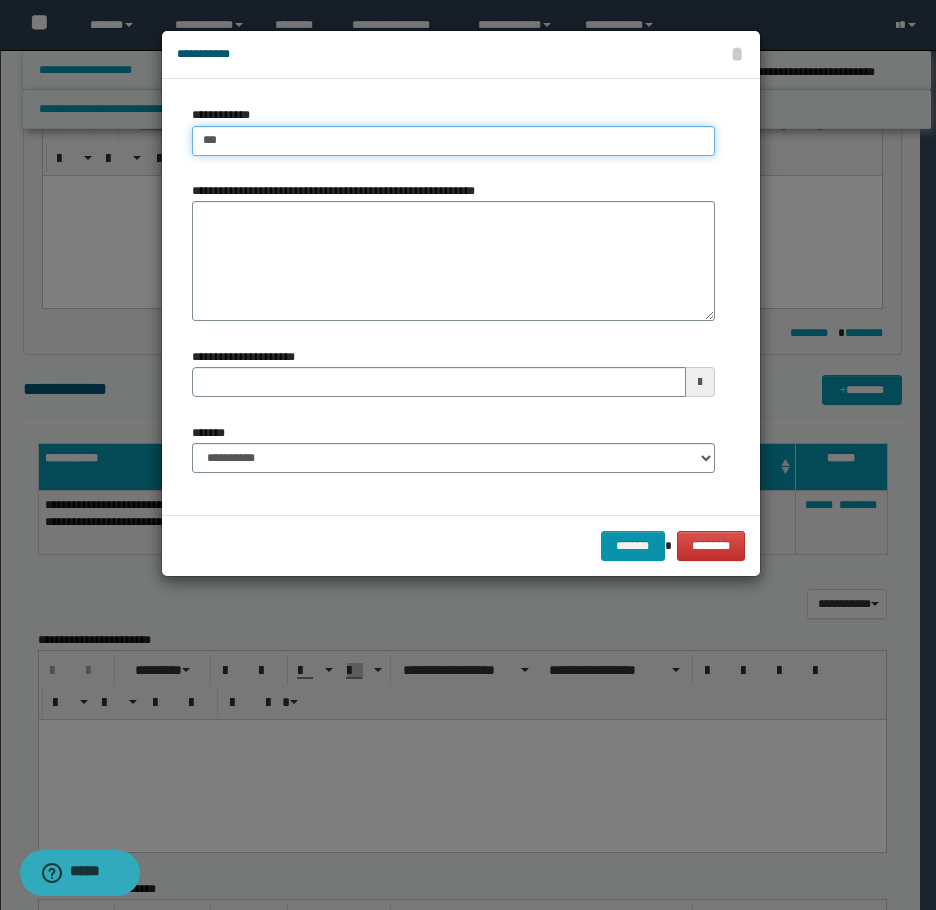 type on "****" 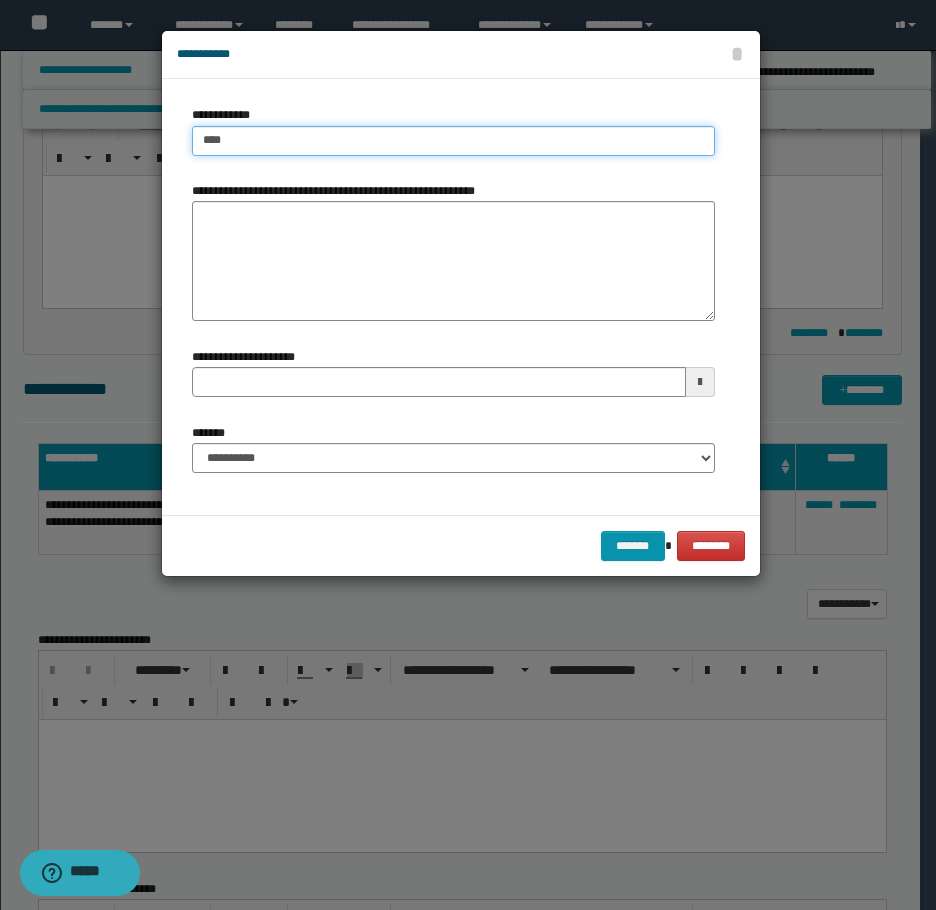 type on "****" 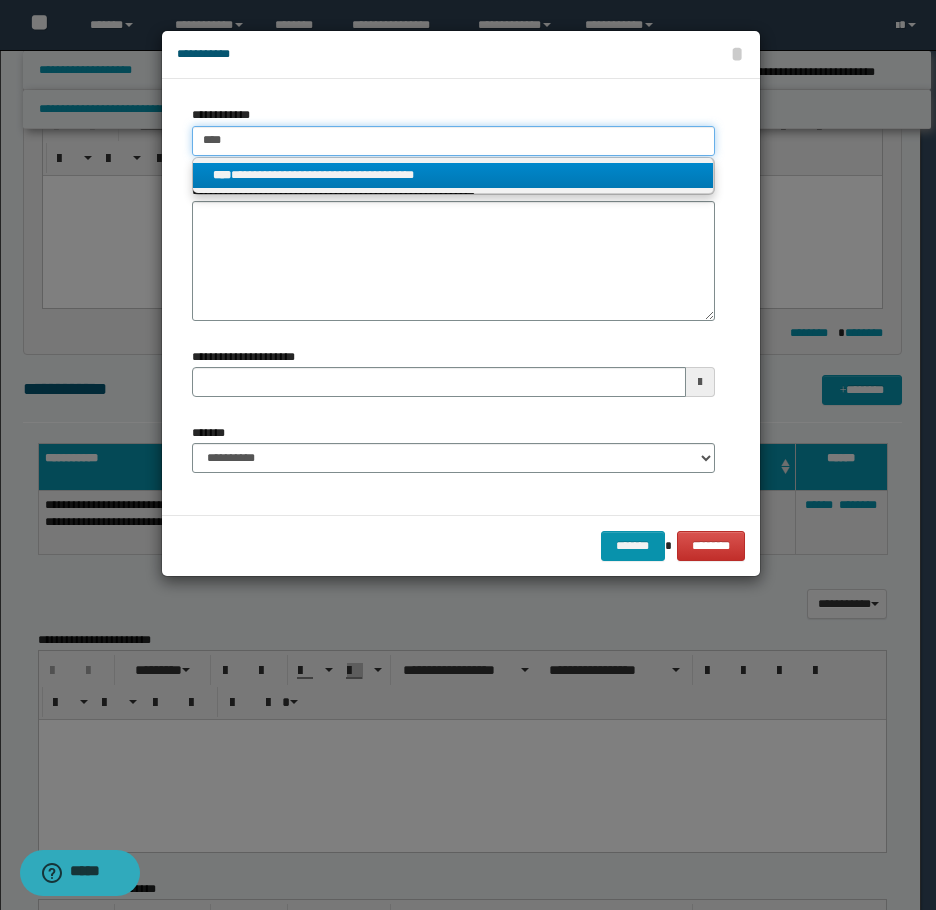 type on "****" 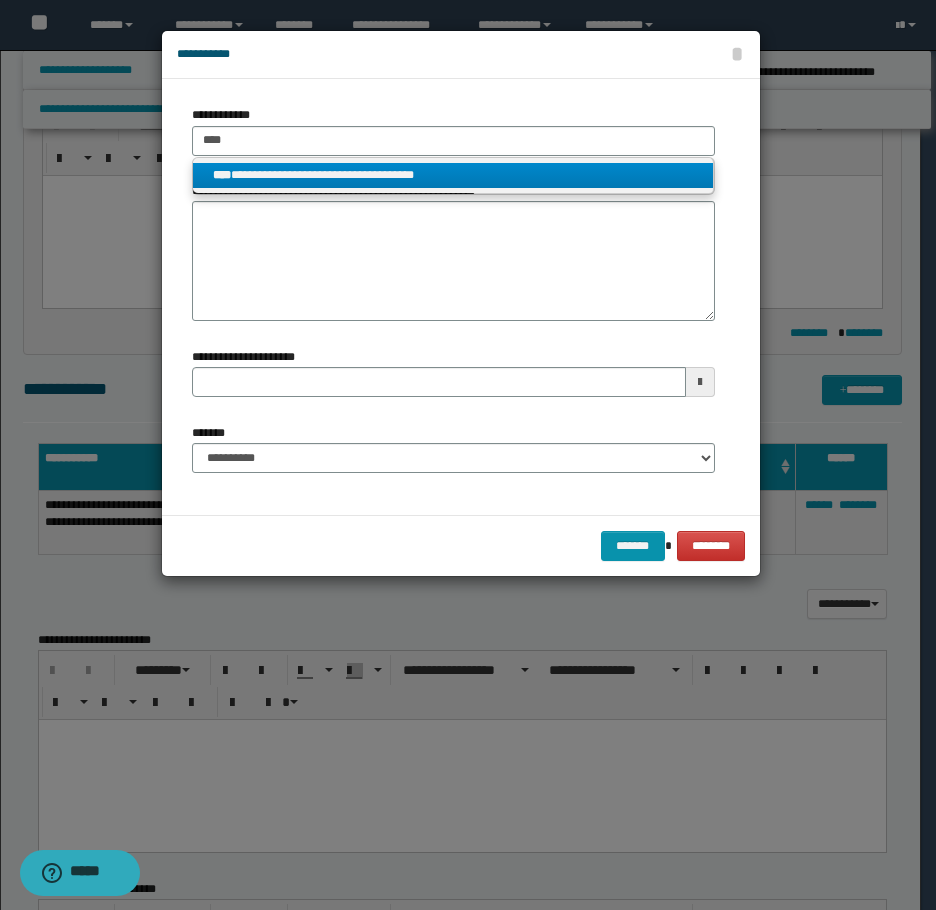 click on "**********" at bounding box center [453, 176] 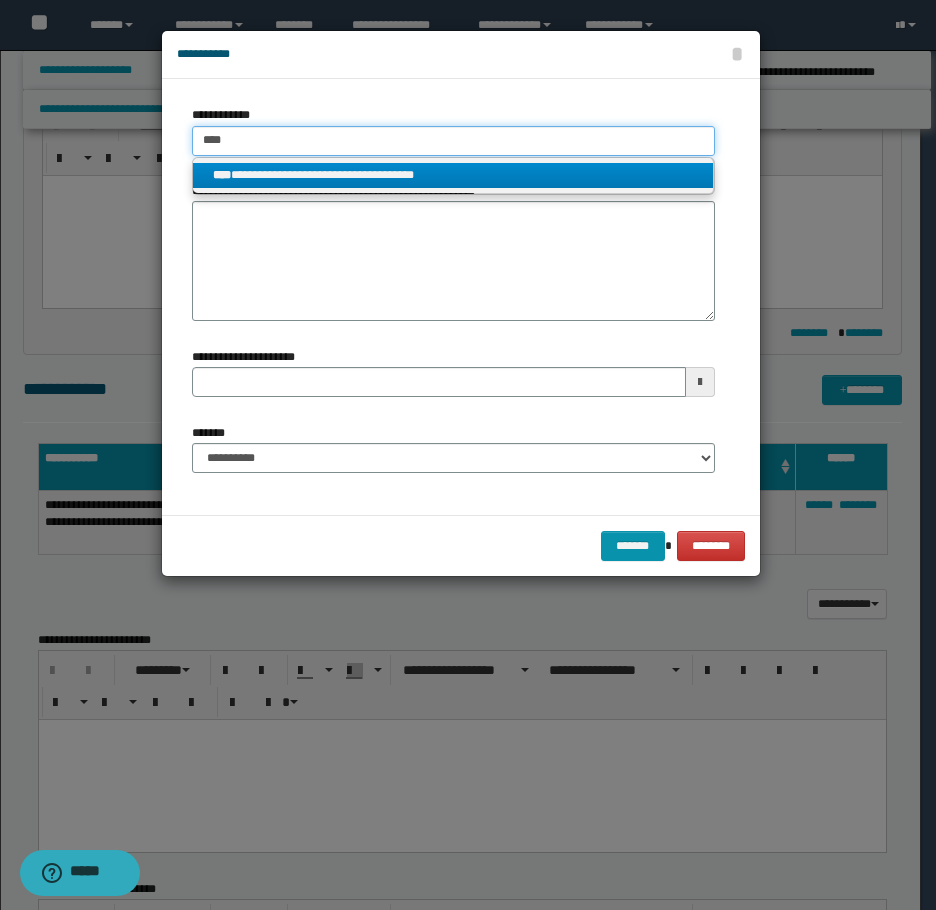 type 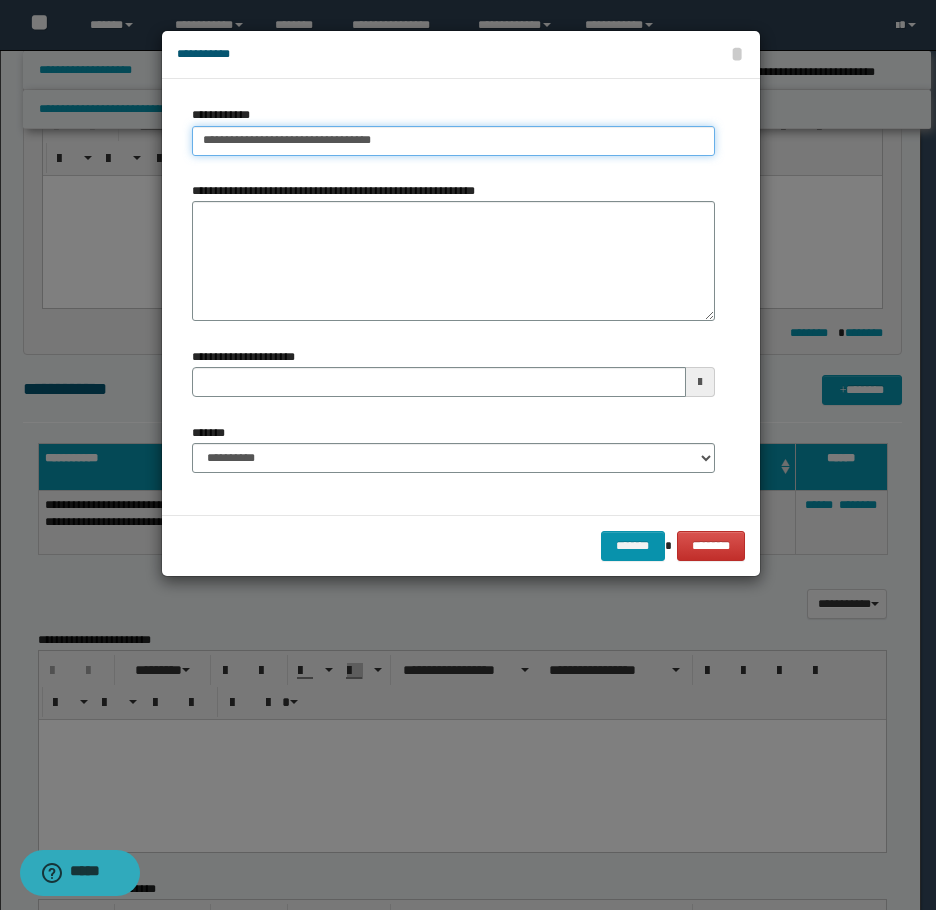 type 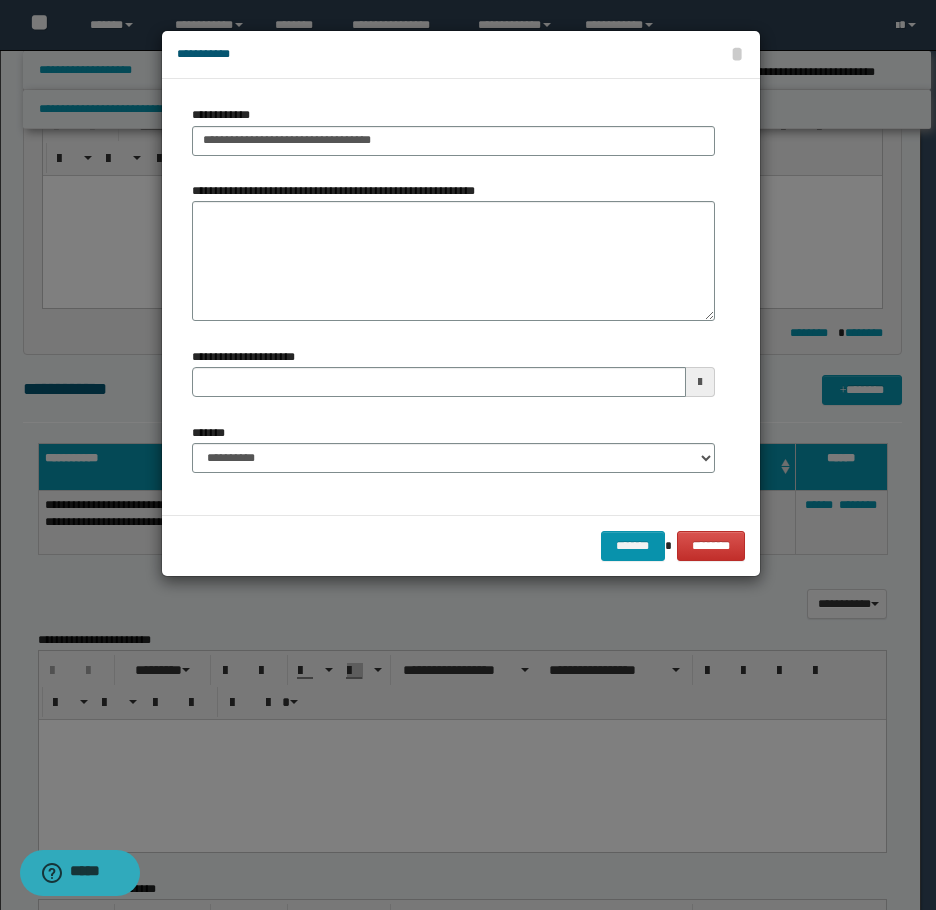 click on "**********" at bounding box center [453, 448] 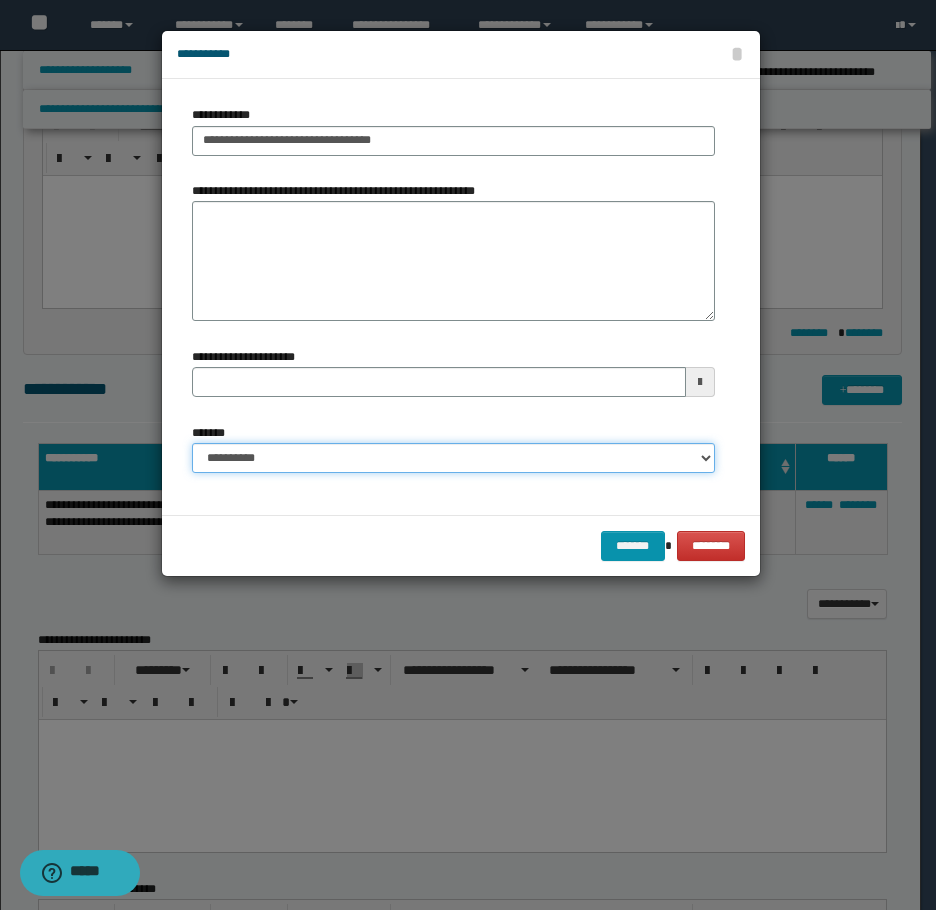 drag, startPoint x: 421, startPoint y: 450, endPoint x: 415, endPoint y: 468, distance: 18.973665 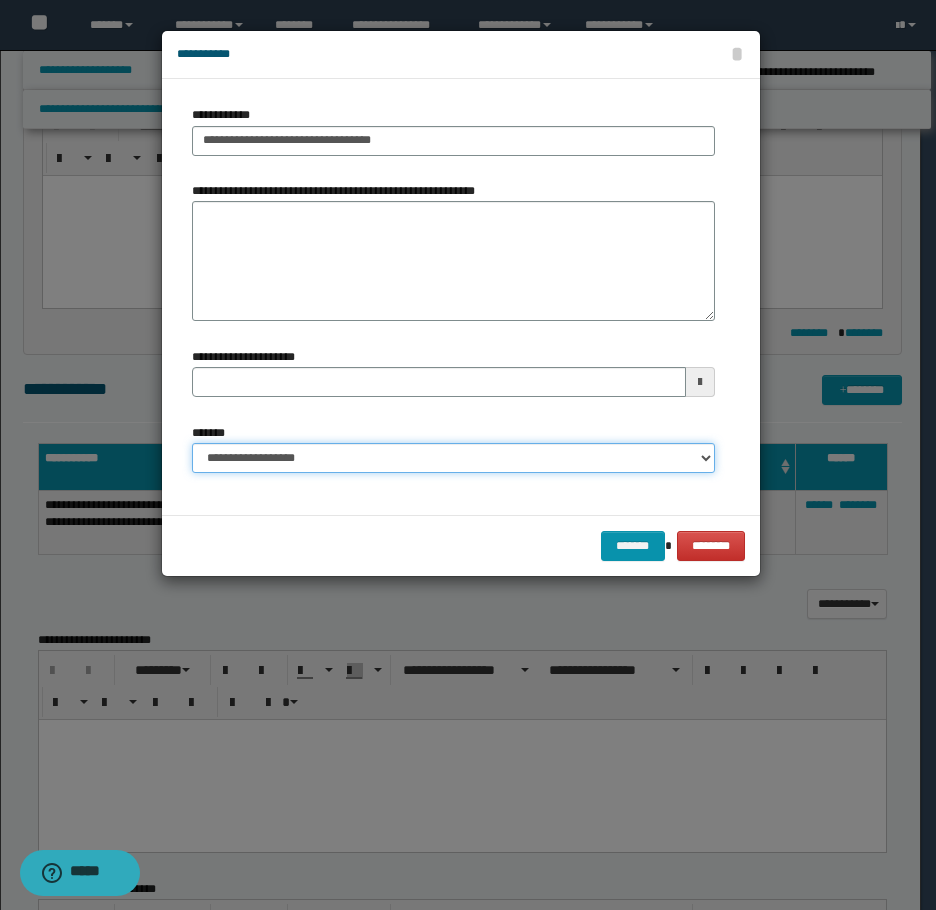 click on "**********" at bounding box center [453, 458] 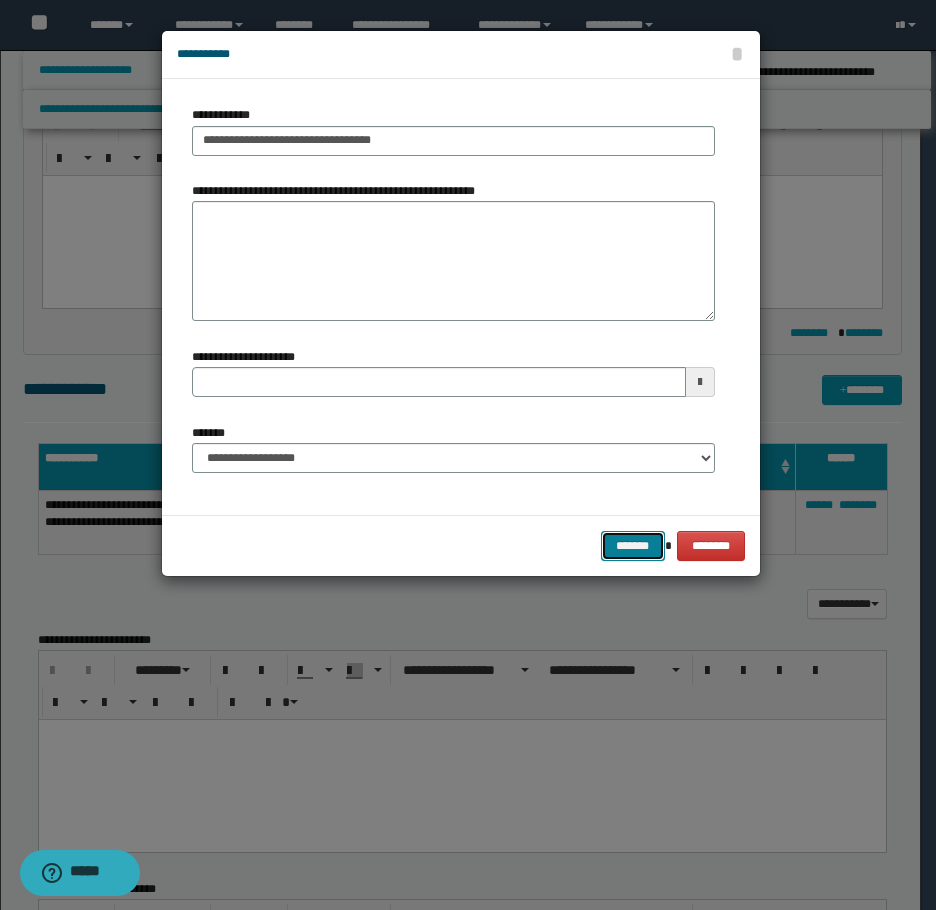 click on "*******" at bounding box center (633, 546) 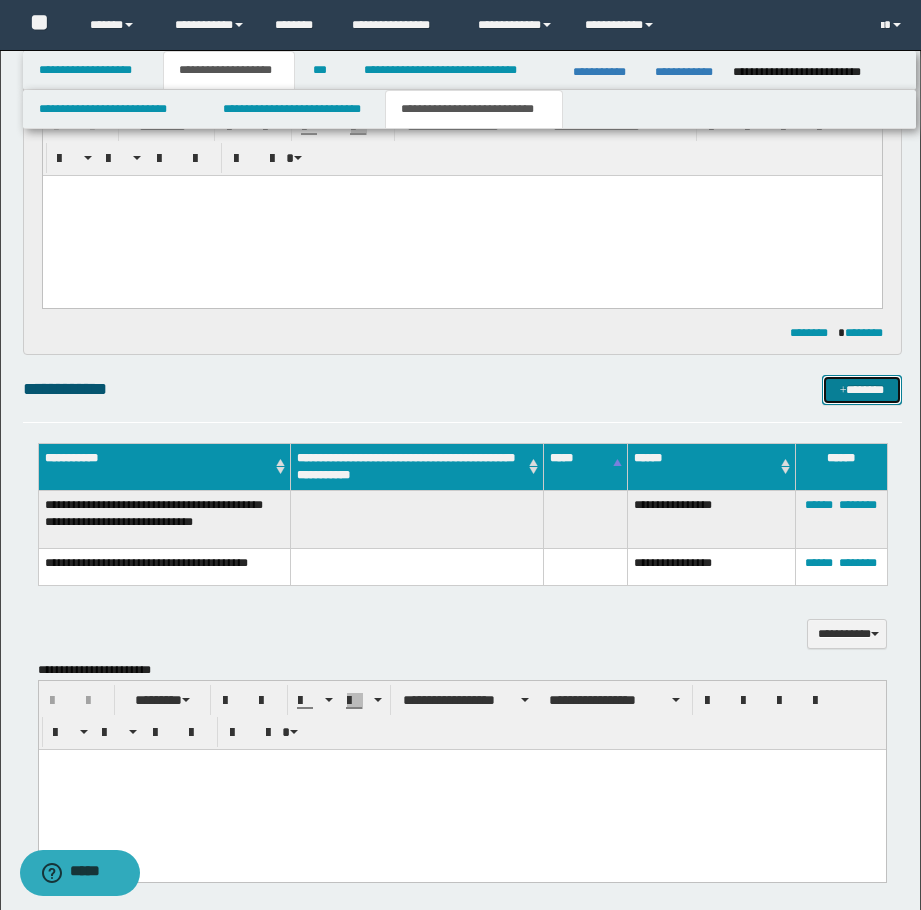 click on "*******" at bounding box center [862, 390] 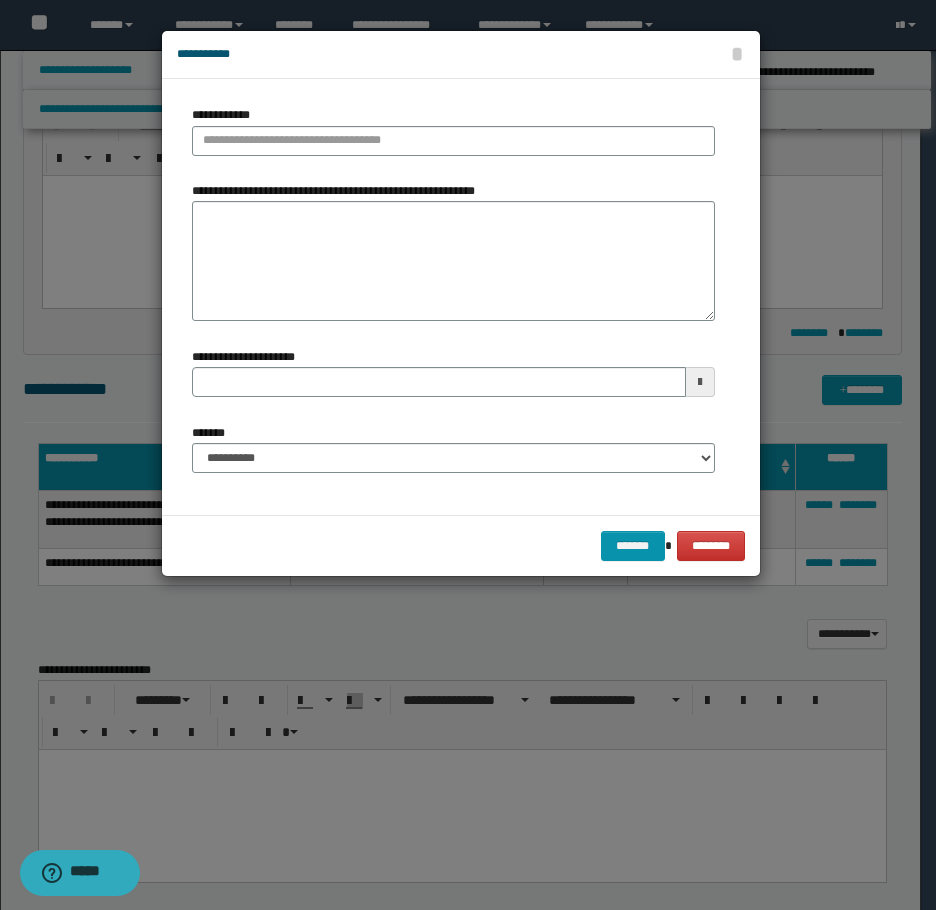 click on "**********" at bounding box center [453, 138] 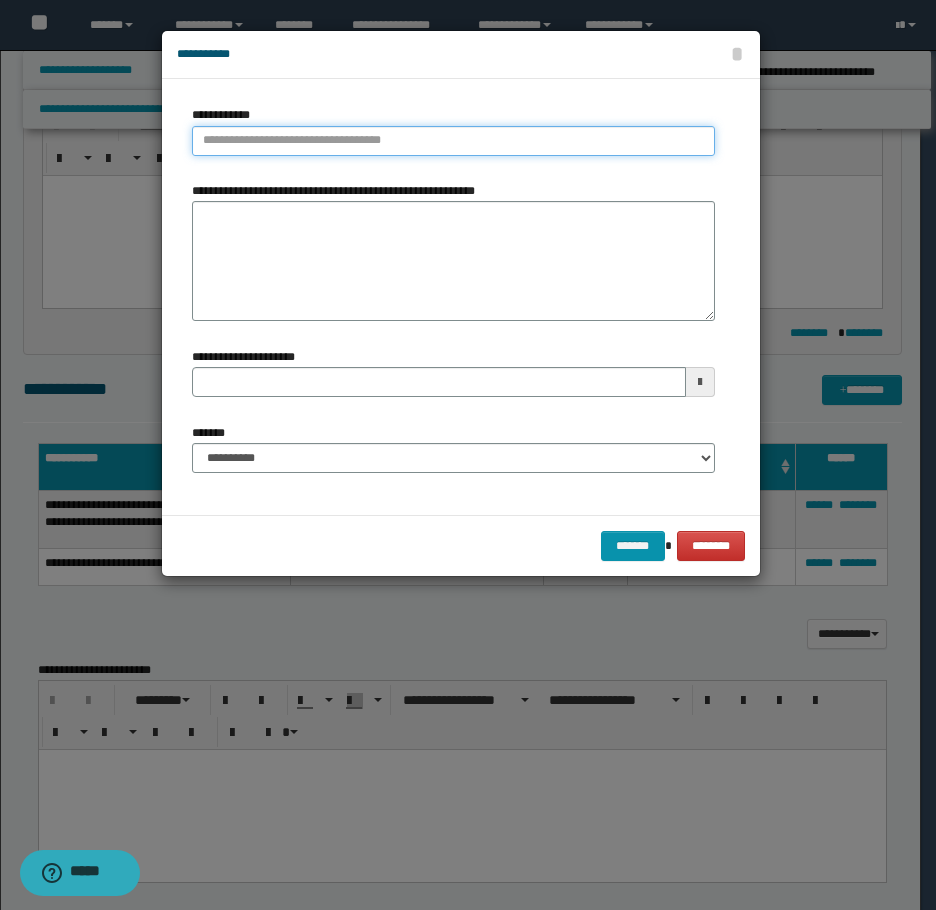 type on "**********" 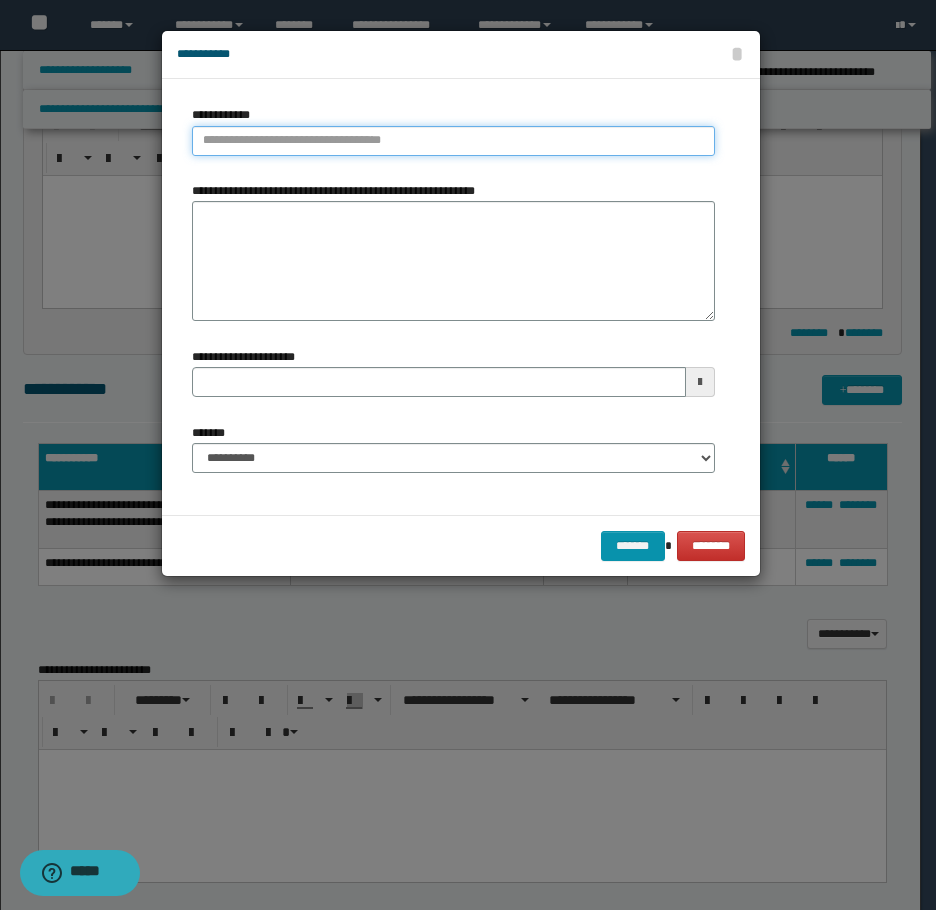 click on "**********" at bounding box center (453, 141) 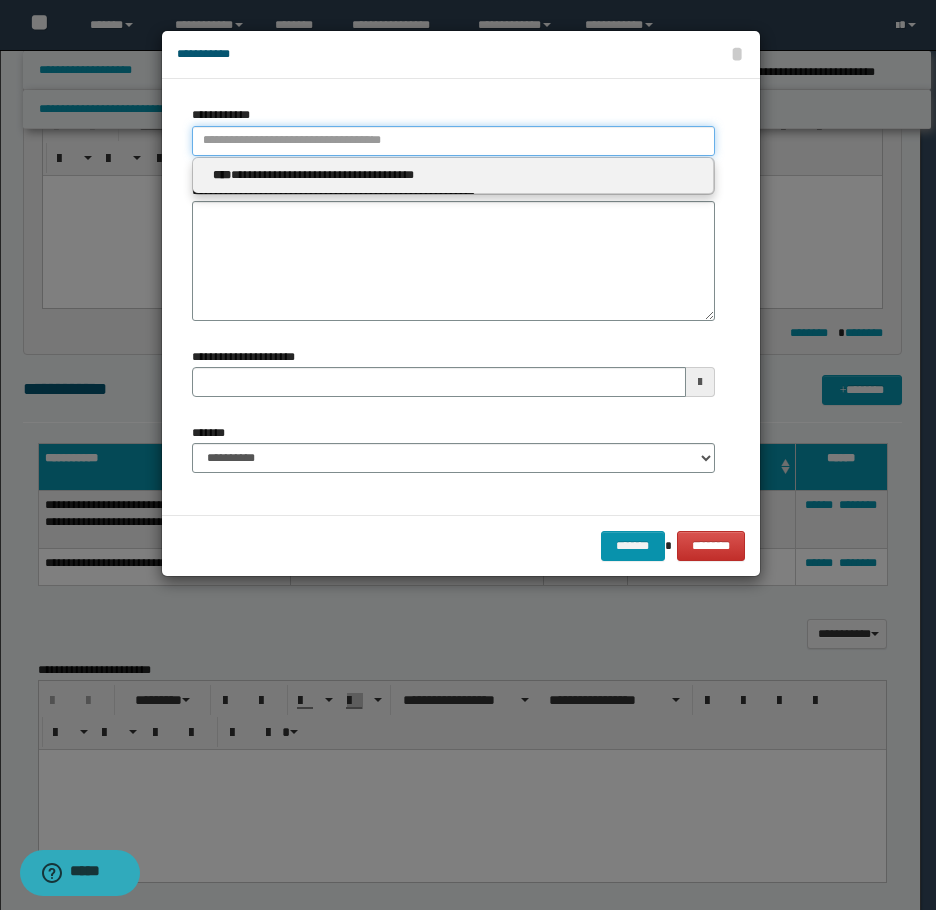 type 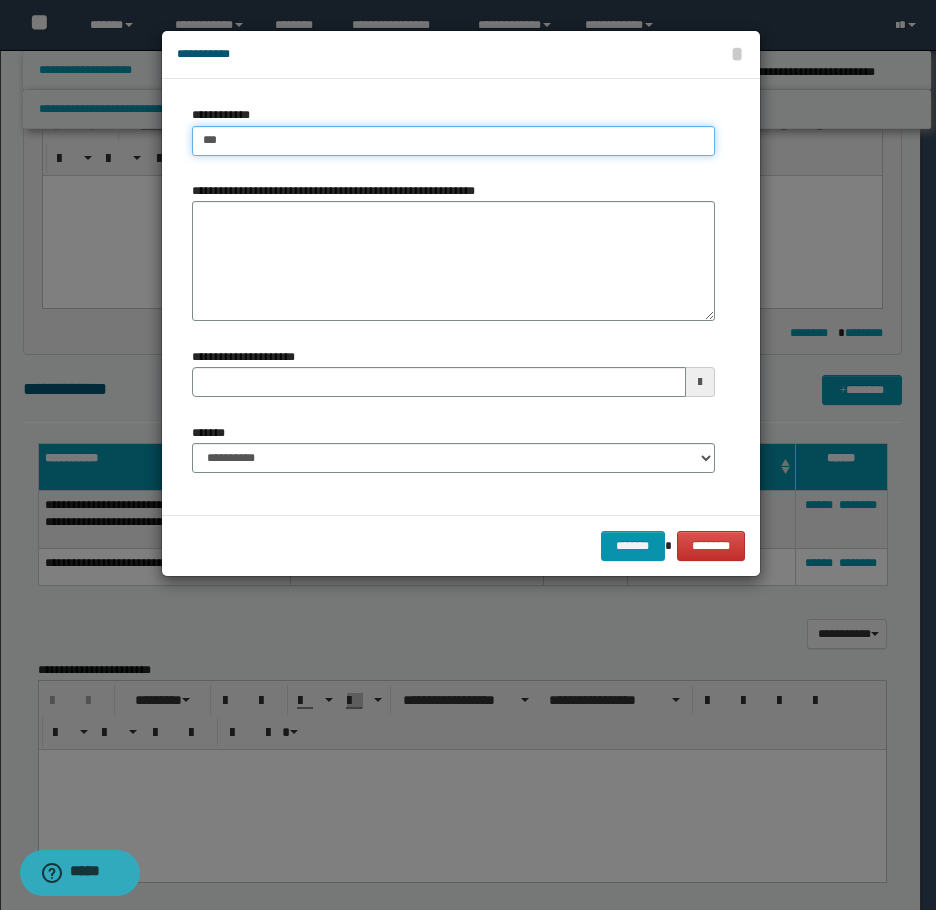 type on "****" 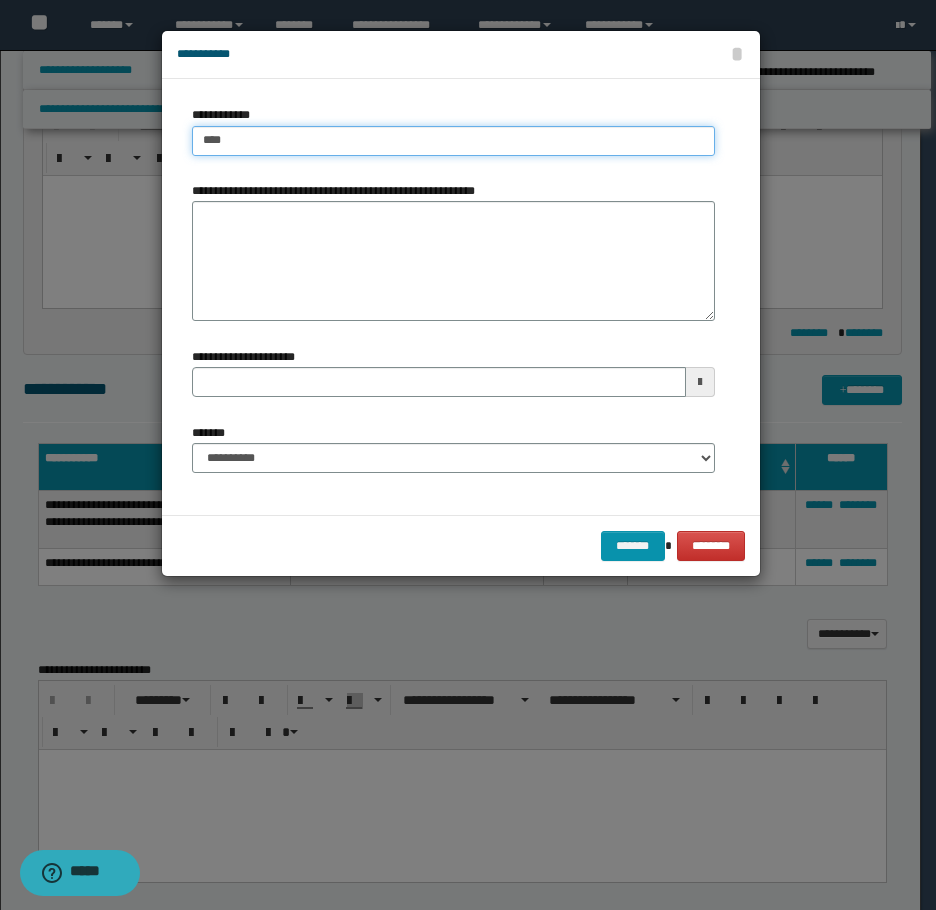 type on "****" 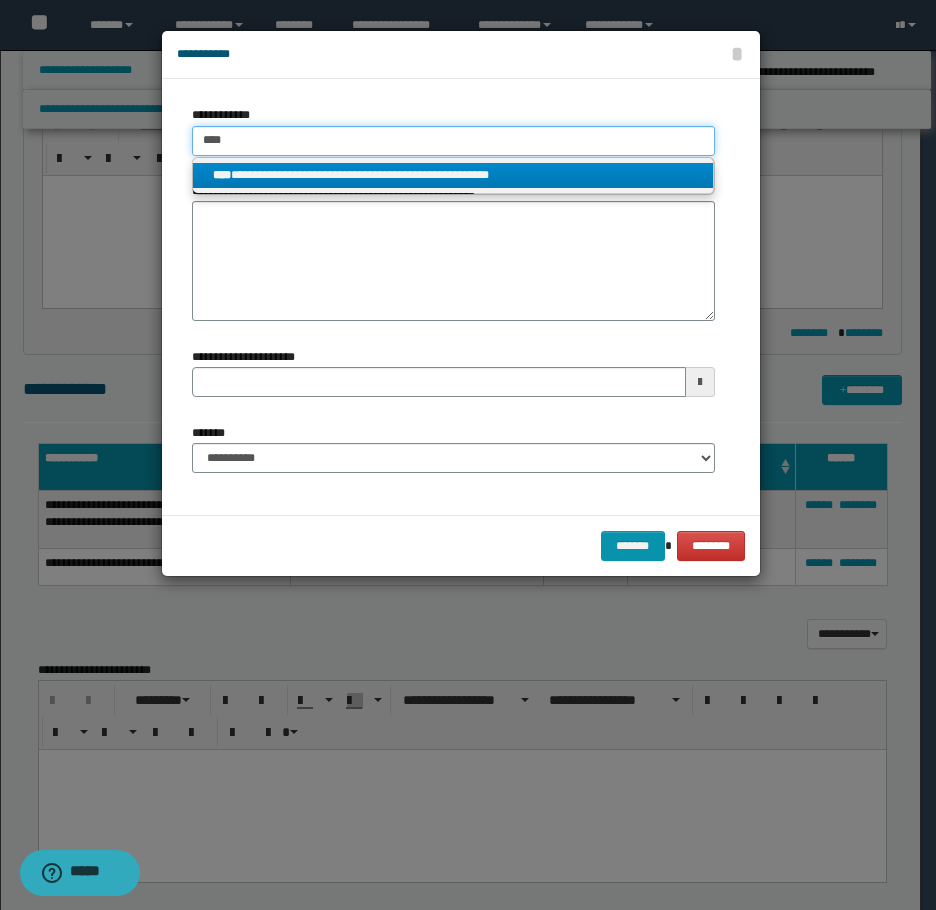 type on "****" 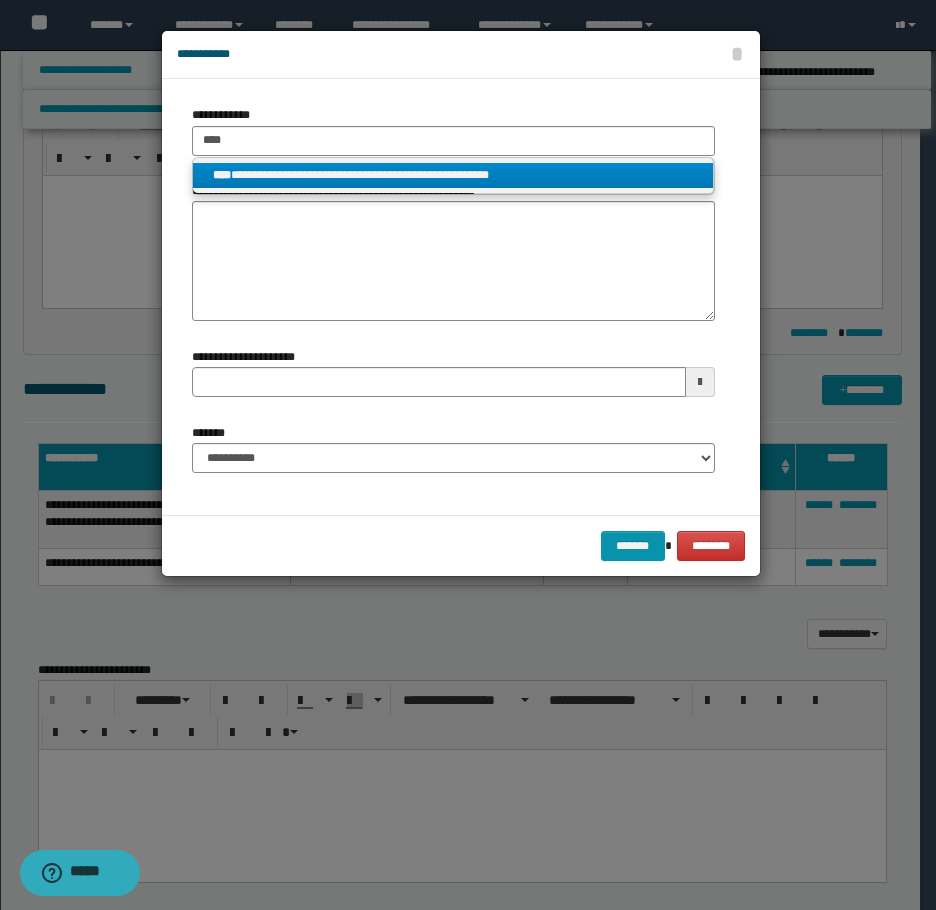 click on "**********" at bounding box center (453, 175) 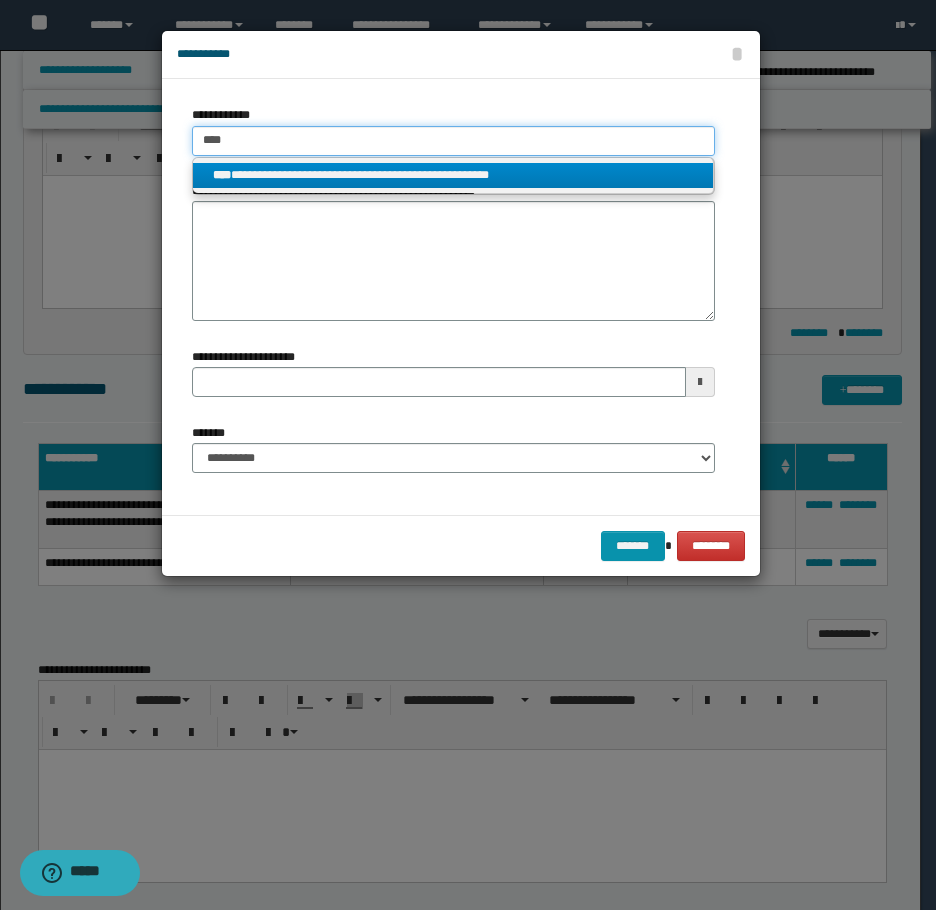 type 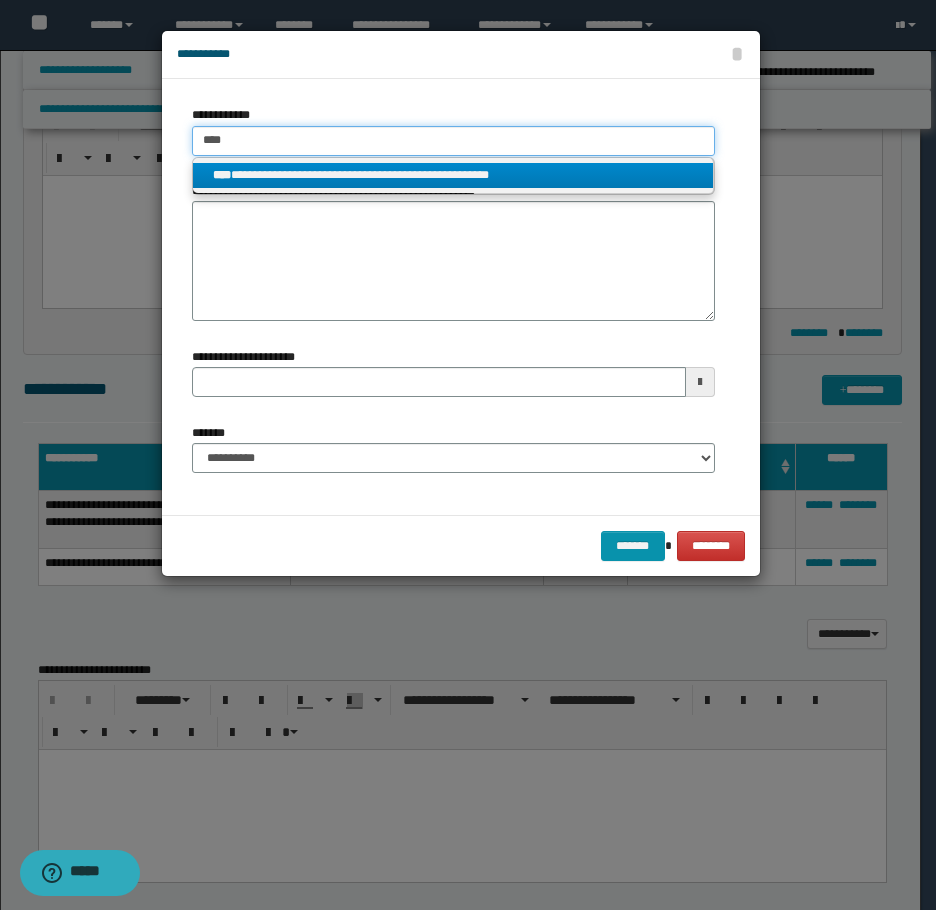 type on "**********" 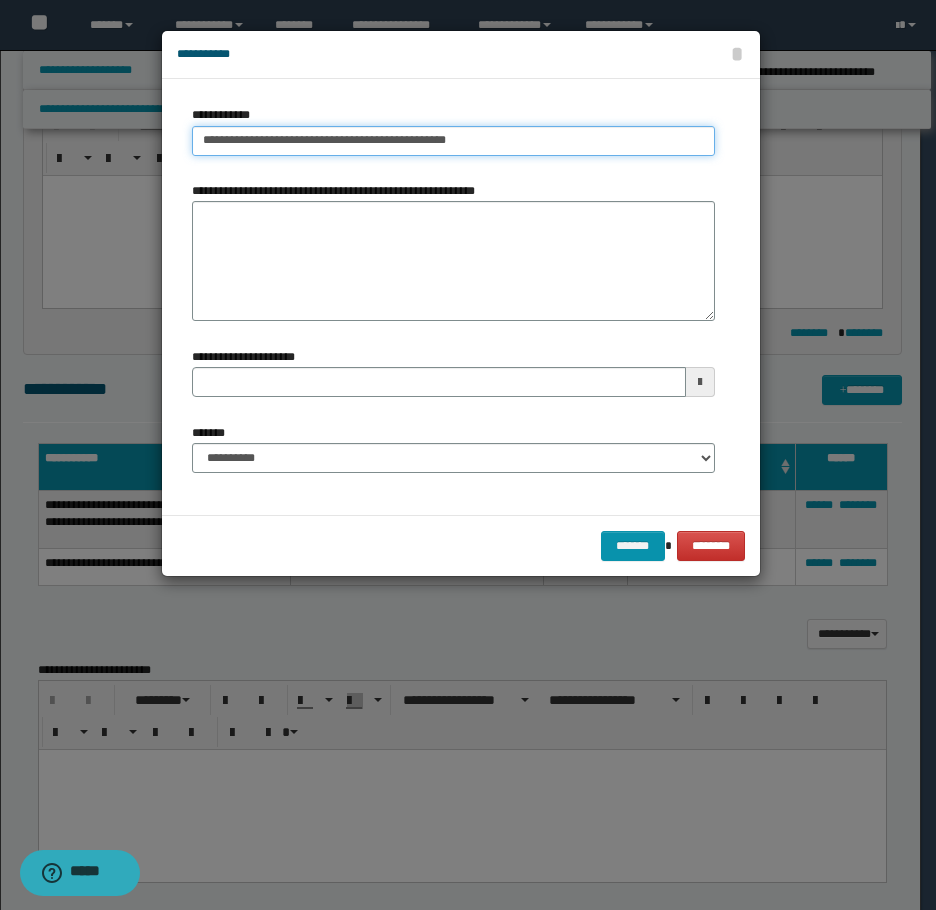 type 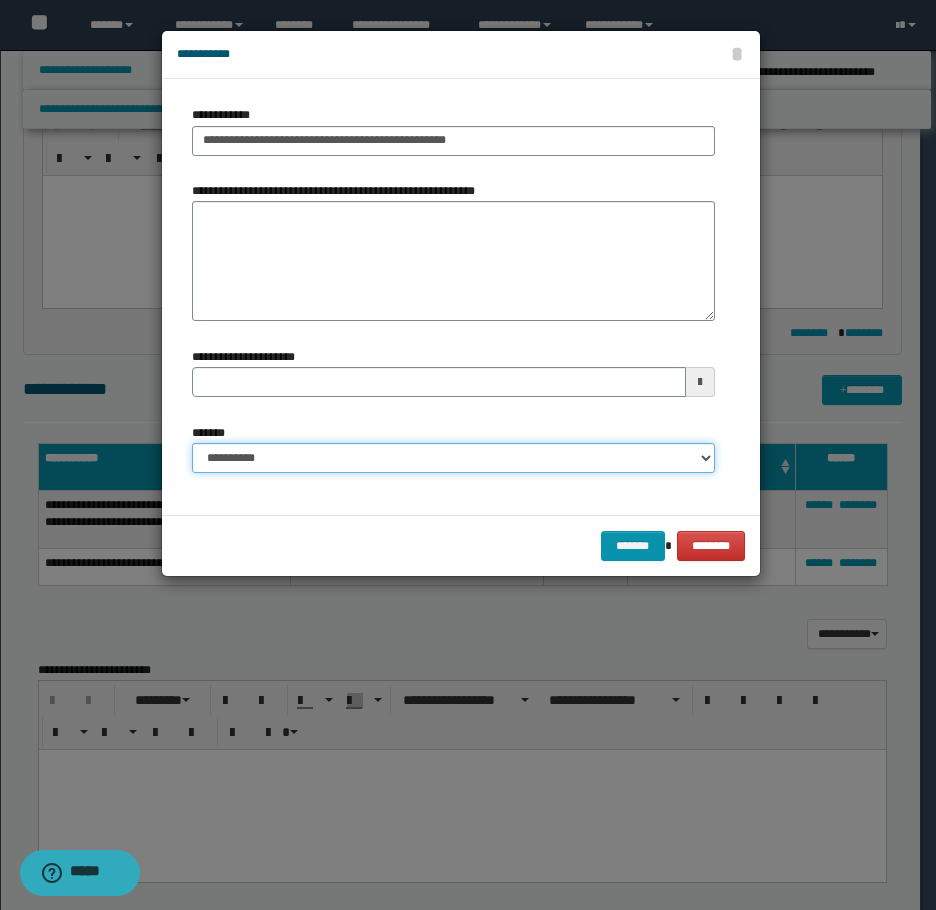 click on "**********" at bounding box center (453, 458) 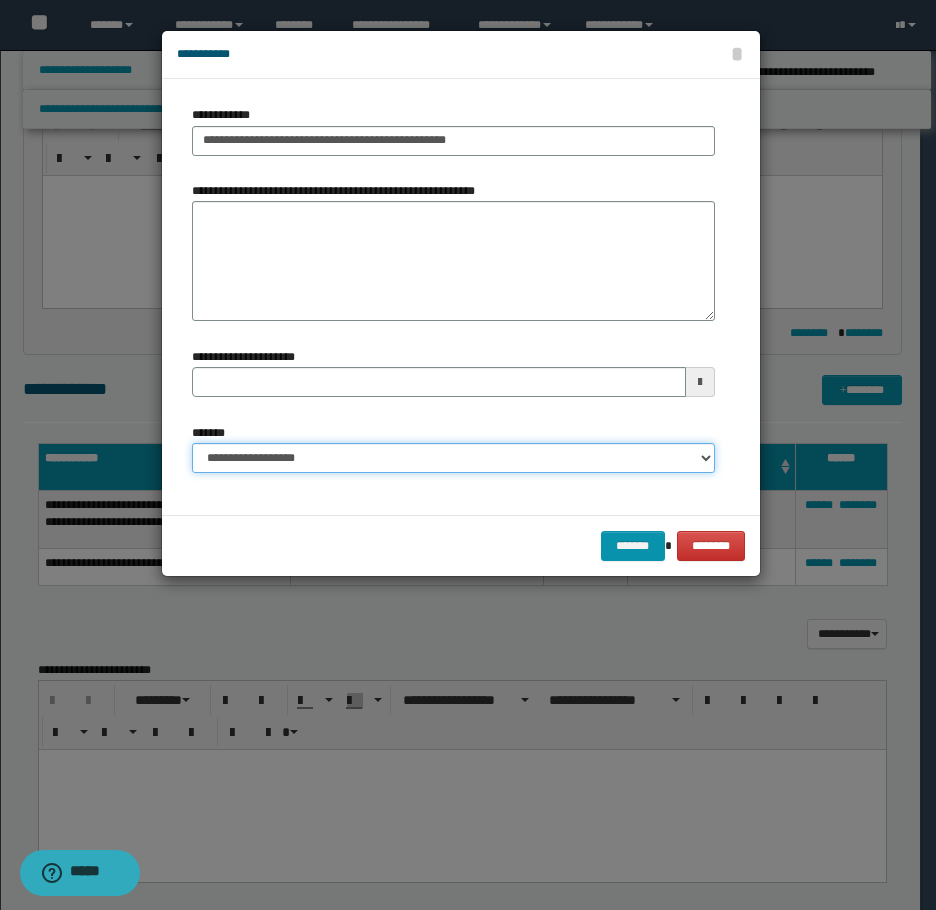 click on "**********" at bounding box center (453, 458) 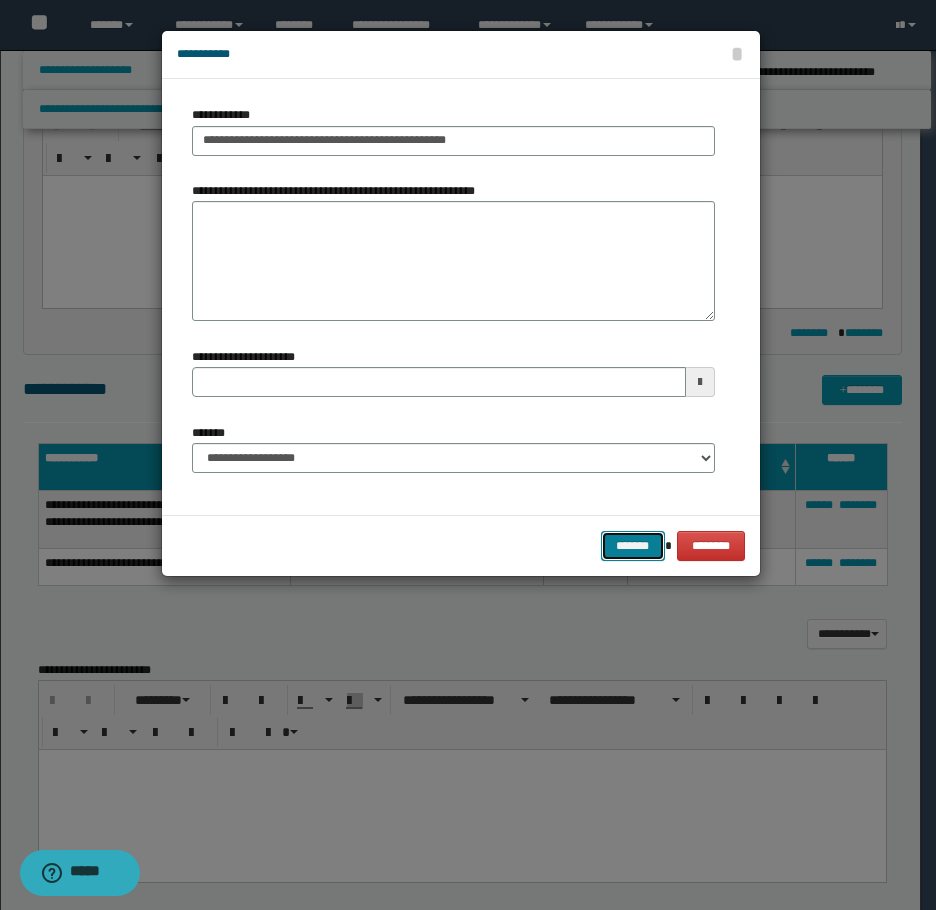 click on "*******" at bounding box center [633, 546] 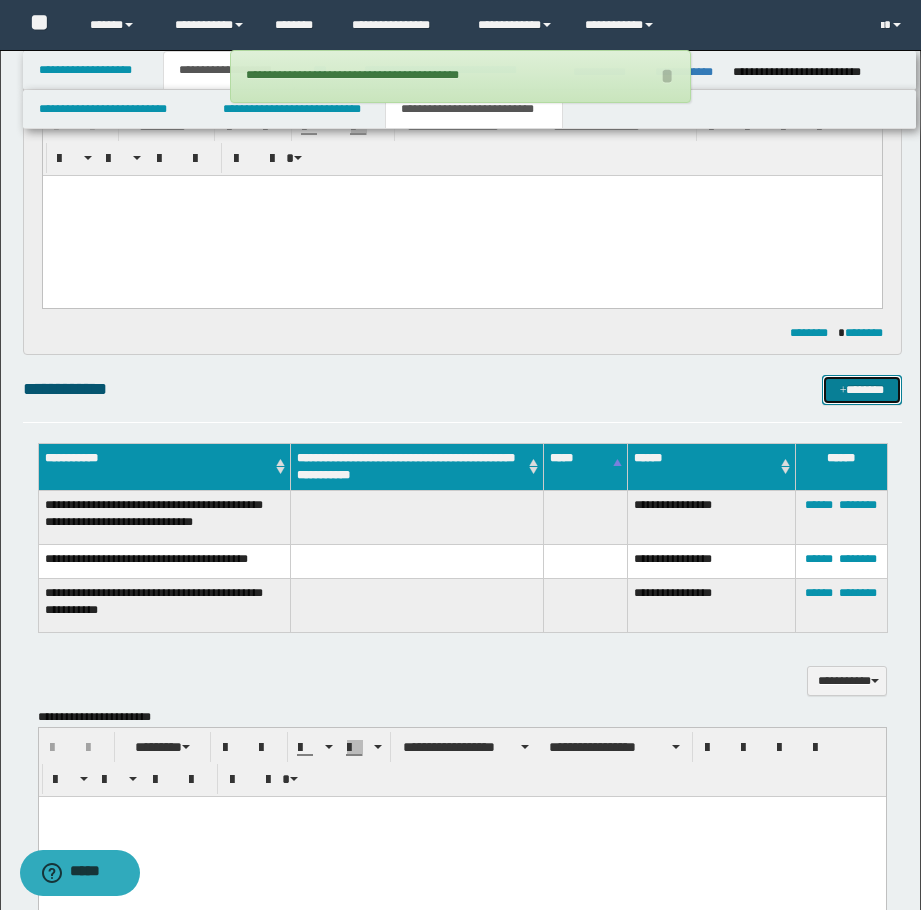 click on "*******" at bounding box center [862, 390] 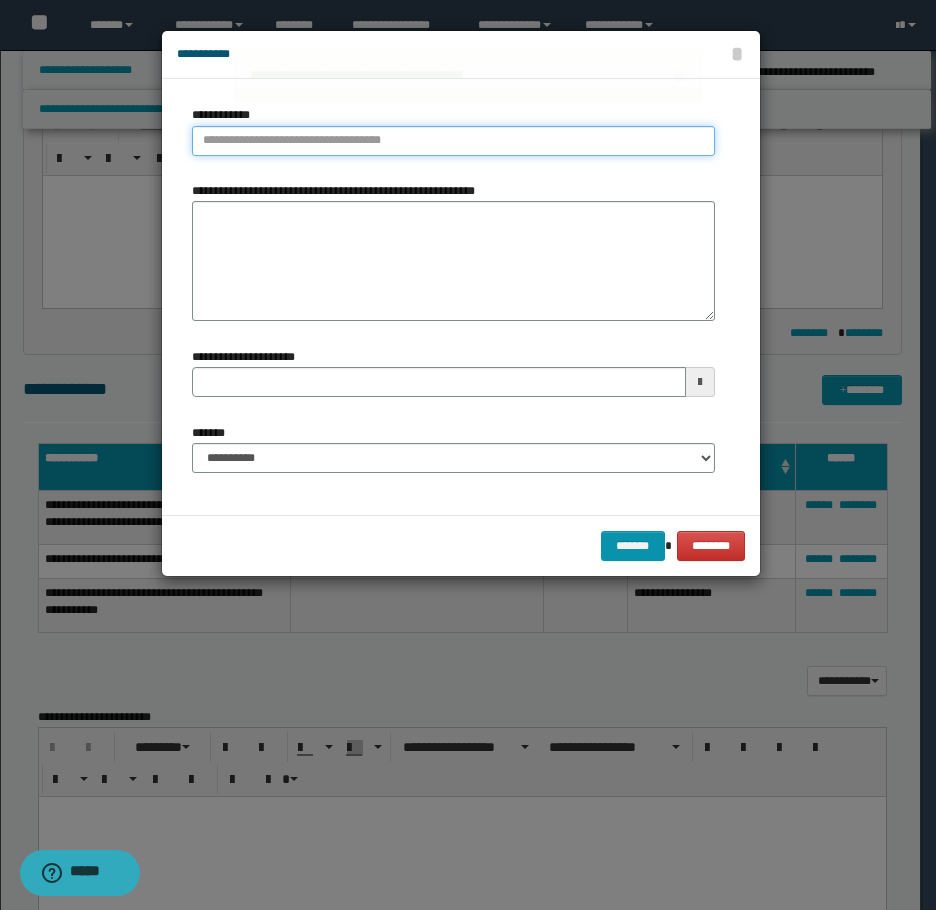 type on "**********" 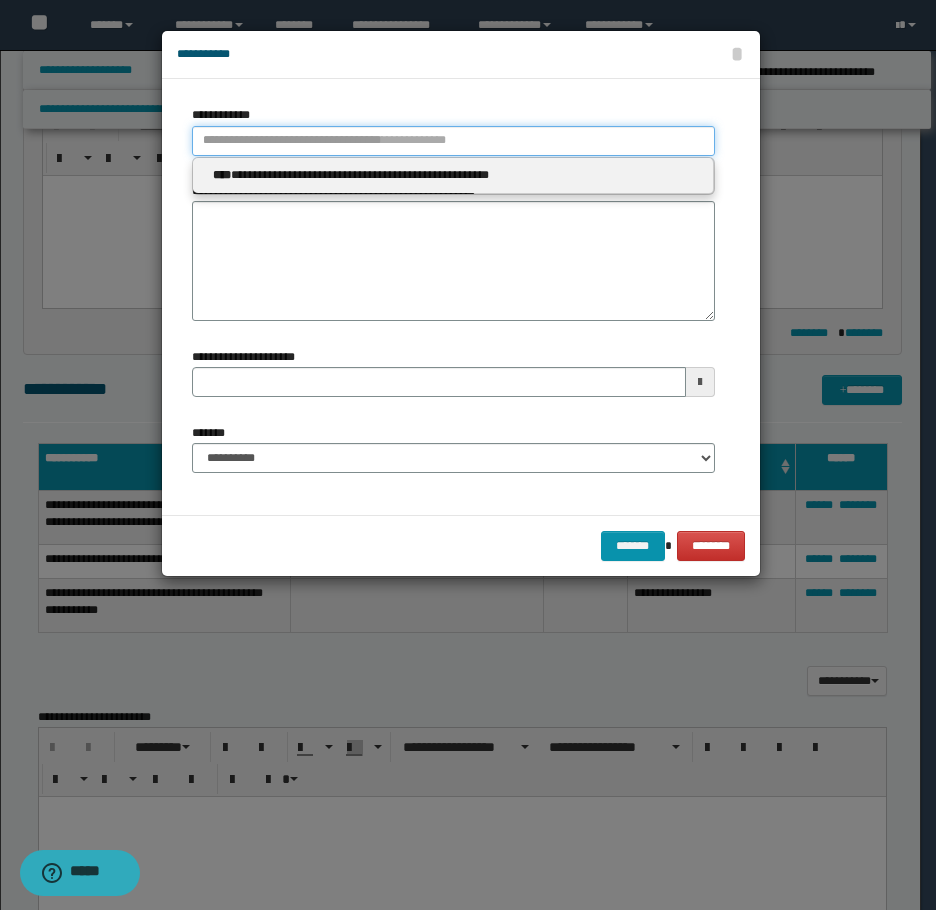 click on "**********" at bounding box center (453, 141) 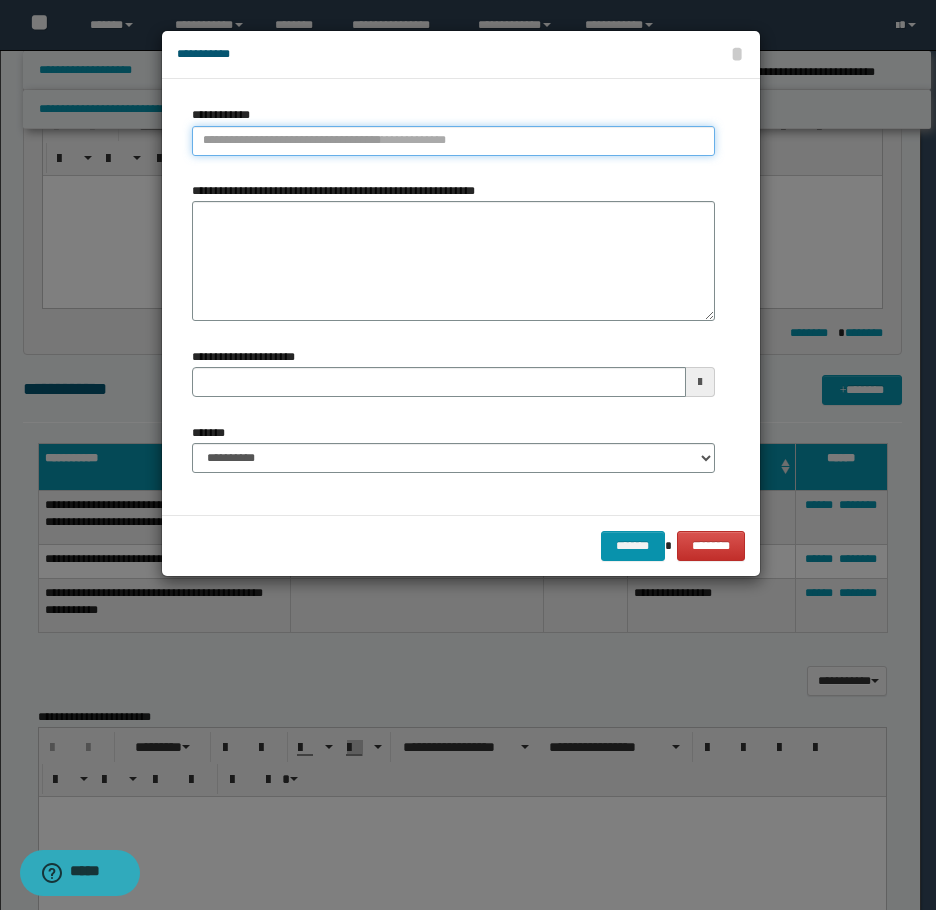 type 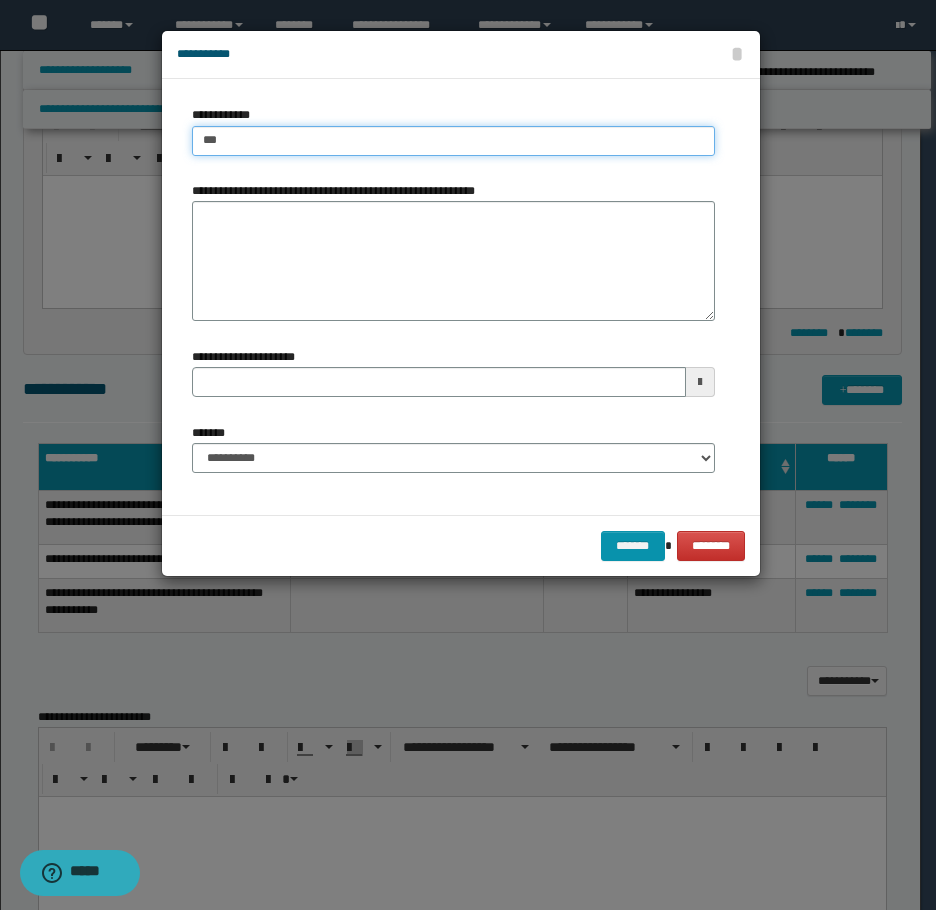 type on "****" 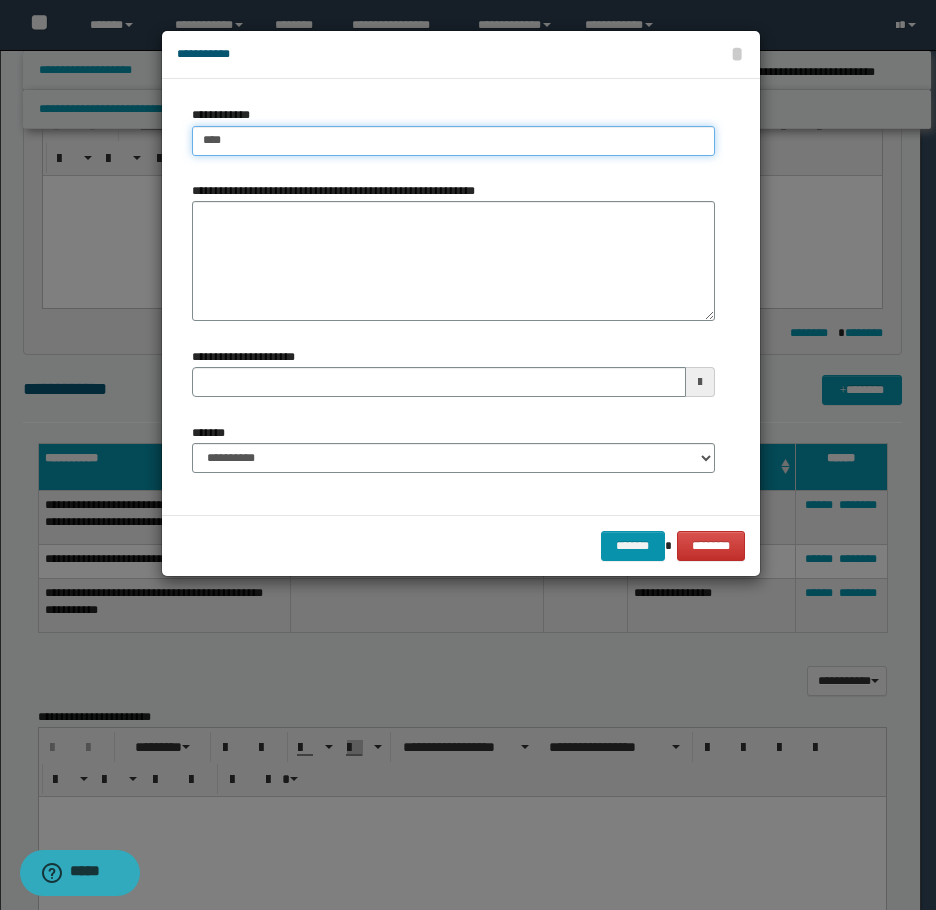 type on "****" 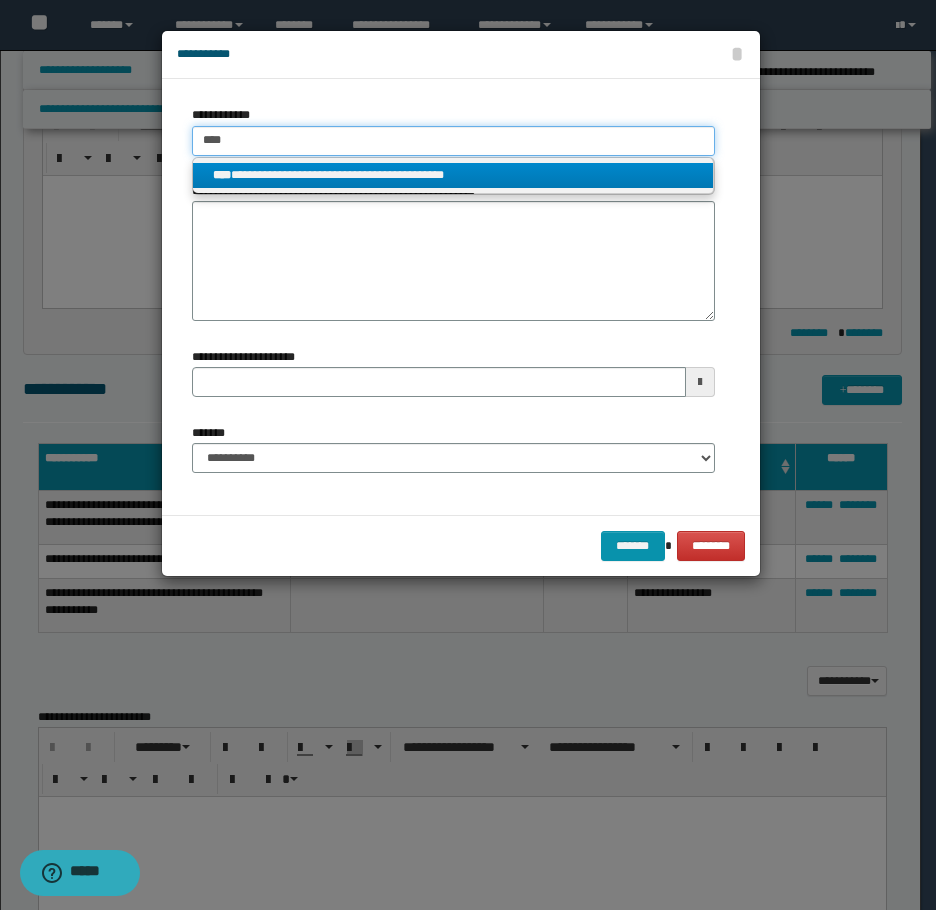 type on "****" 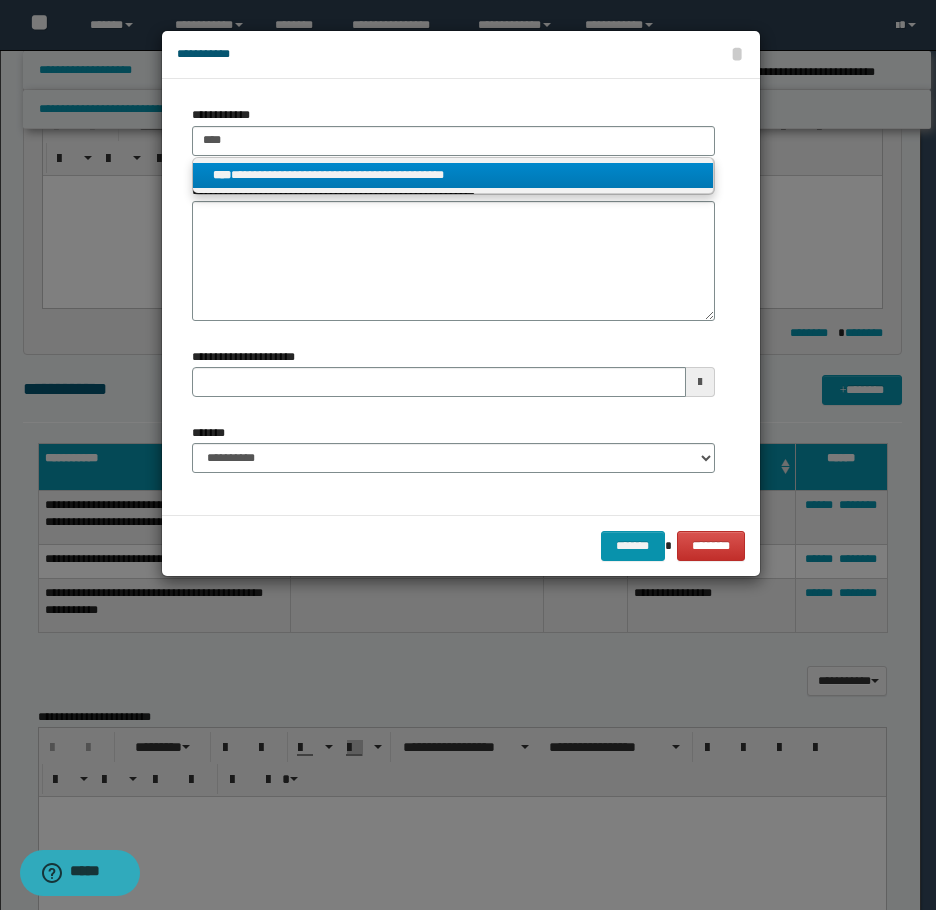 click on "**********" at bounding box center (453, 175) 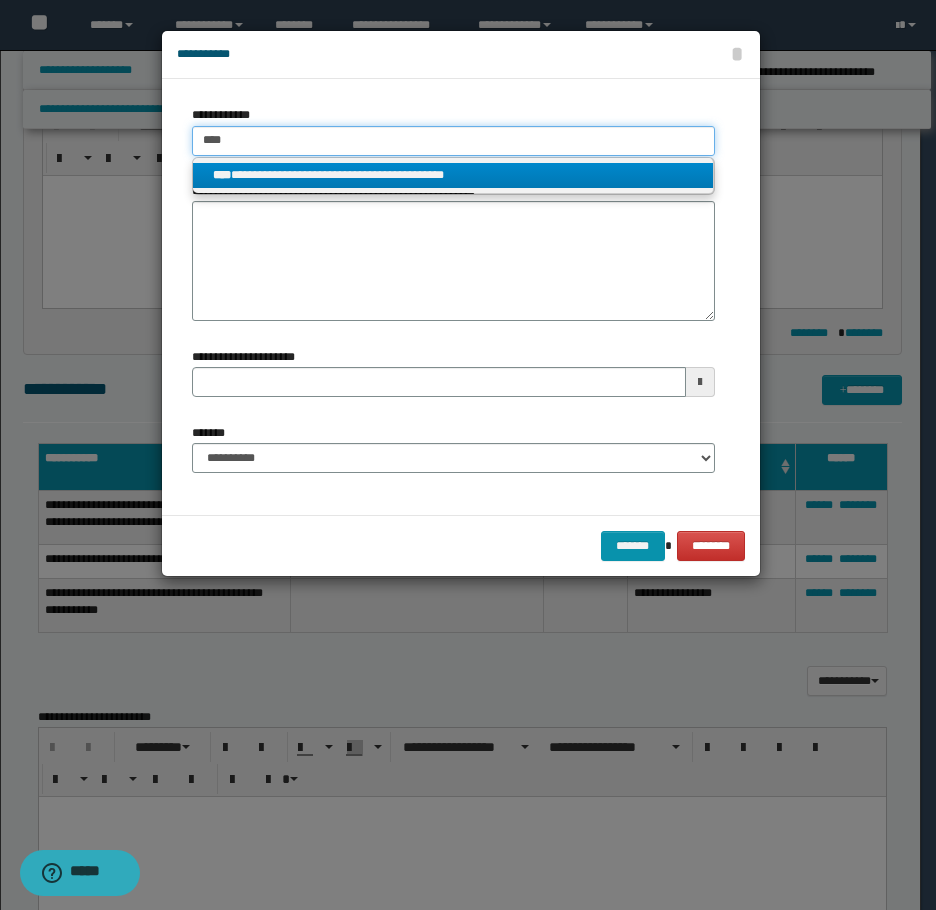 type 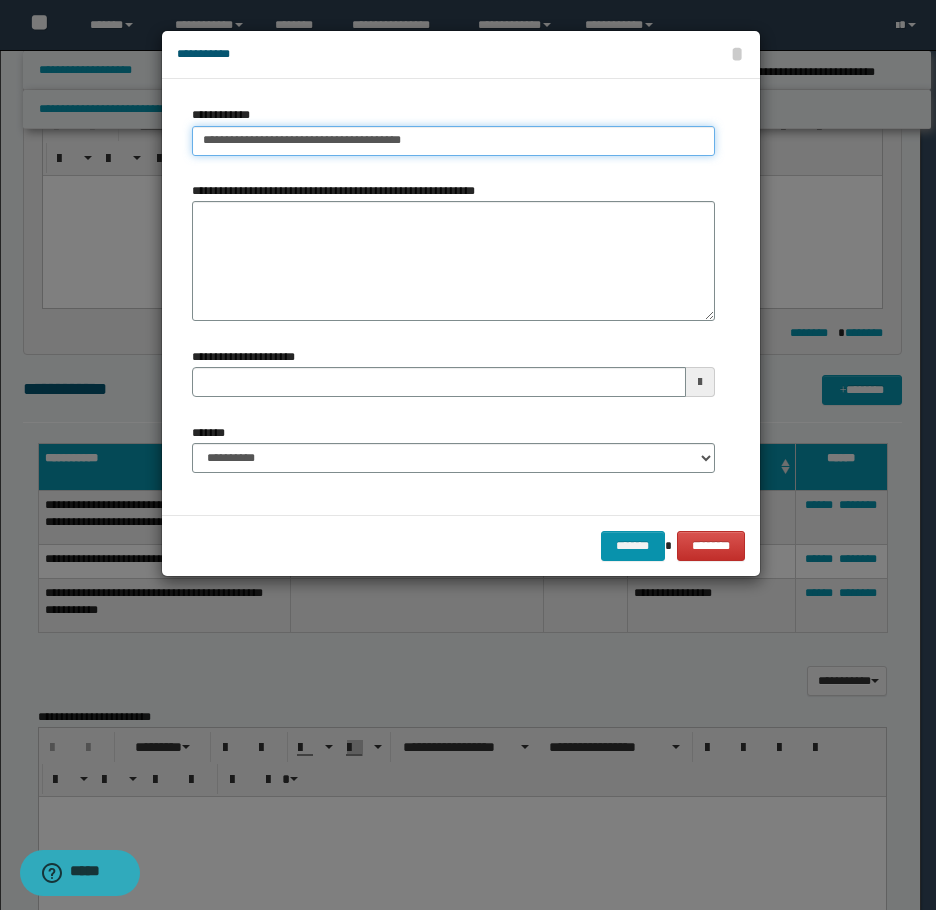 type 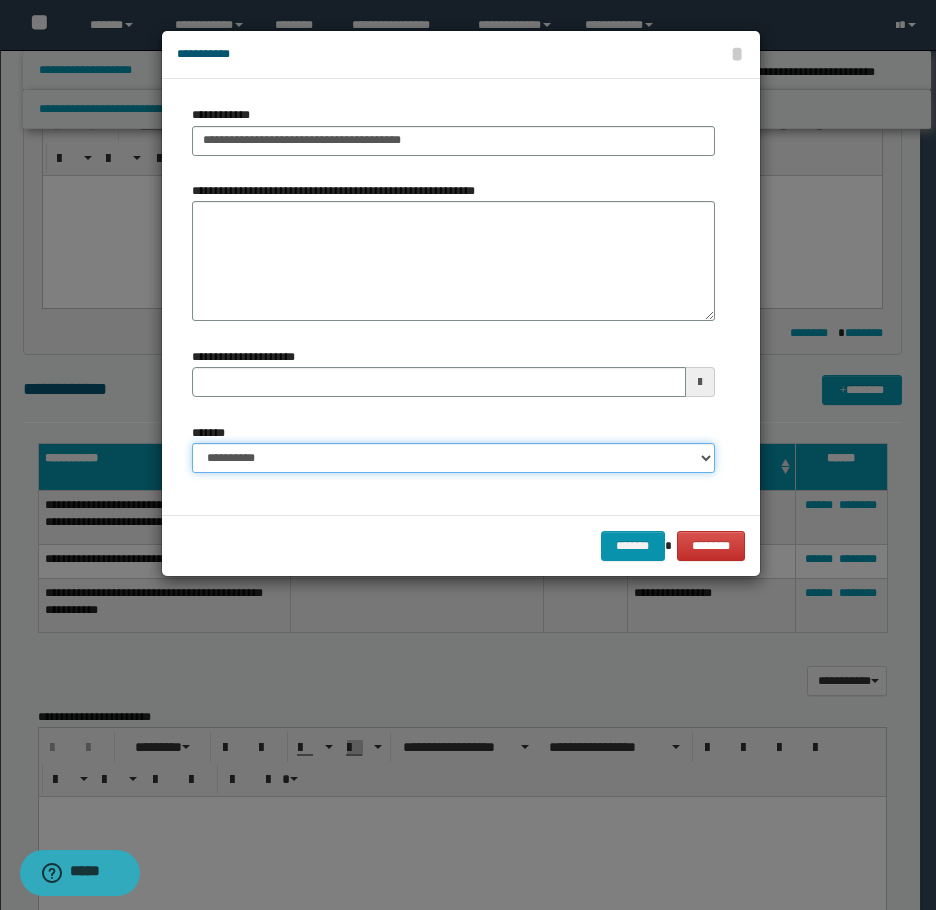 click on "**********" at bounding box center (453, 458) 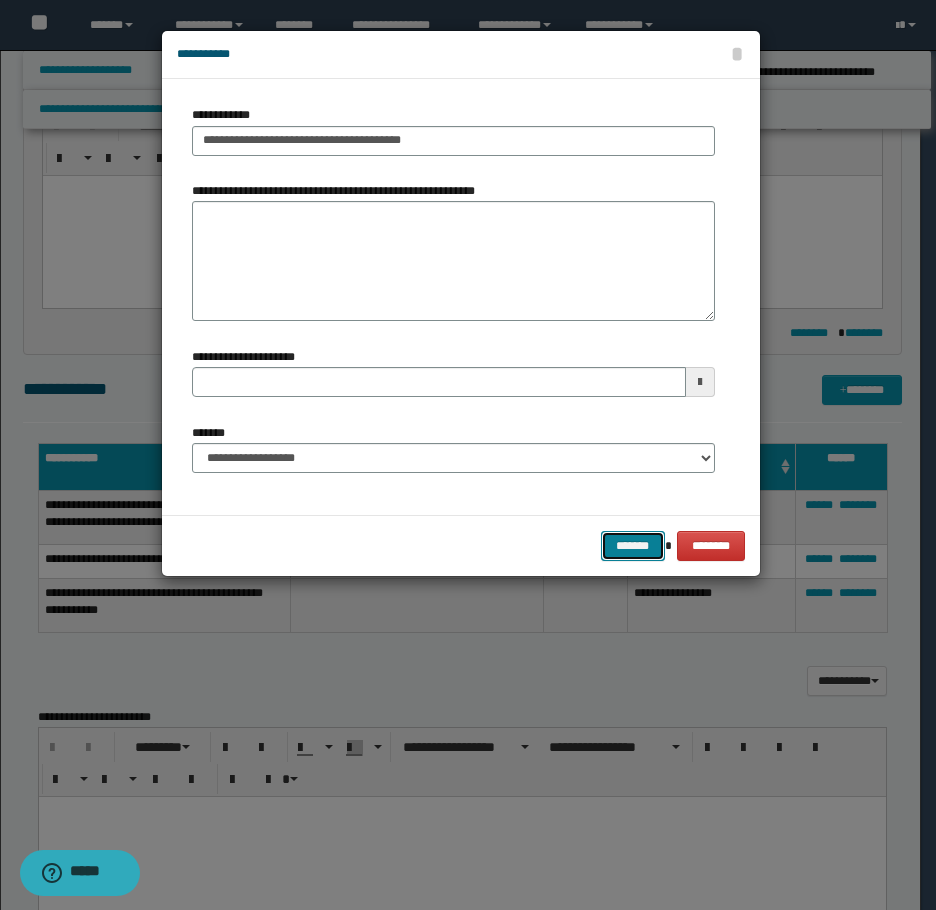 click on "*******" at bounding box center [633, 546] 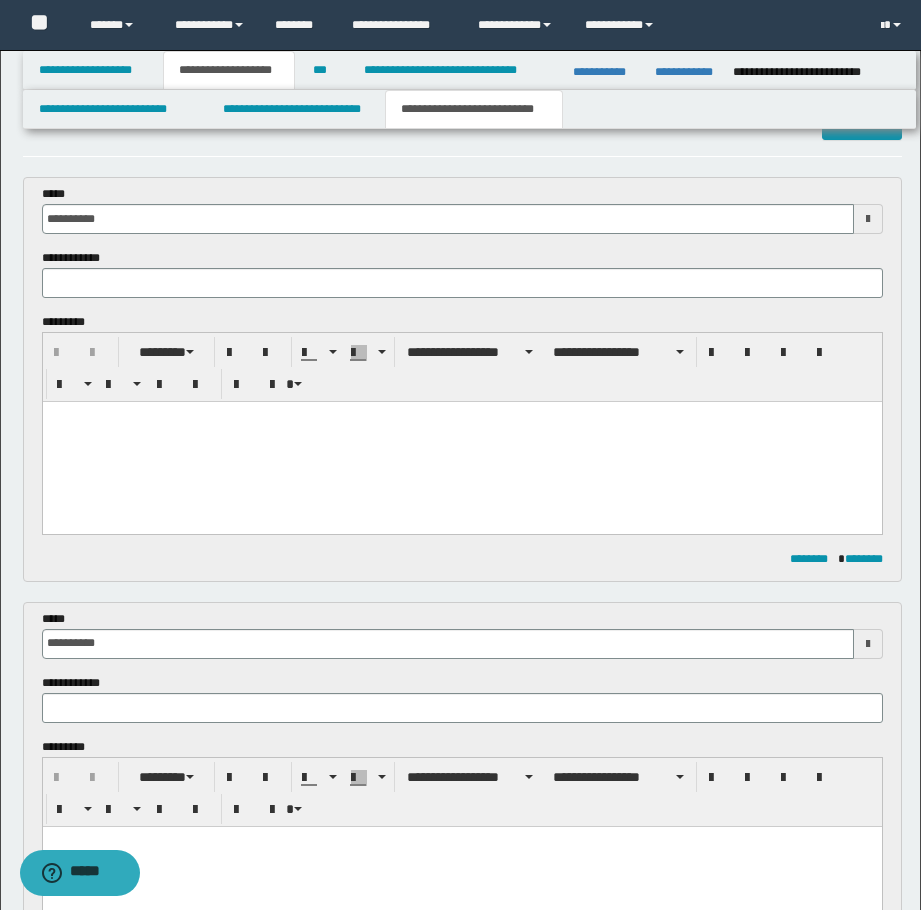 scroll, scrollTop: 0, scrollLeft: 0, axis: both 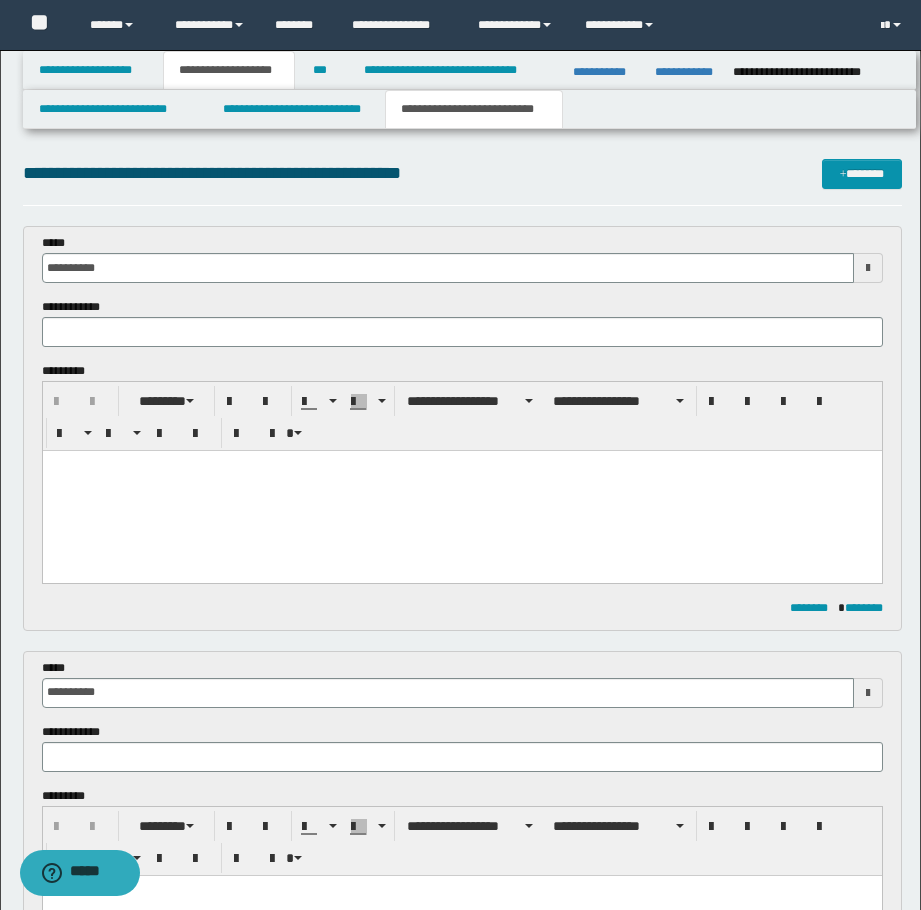 click at bounding box center (461, 491) 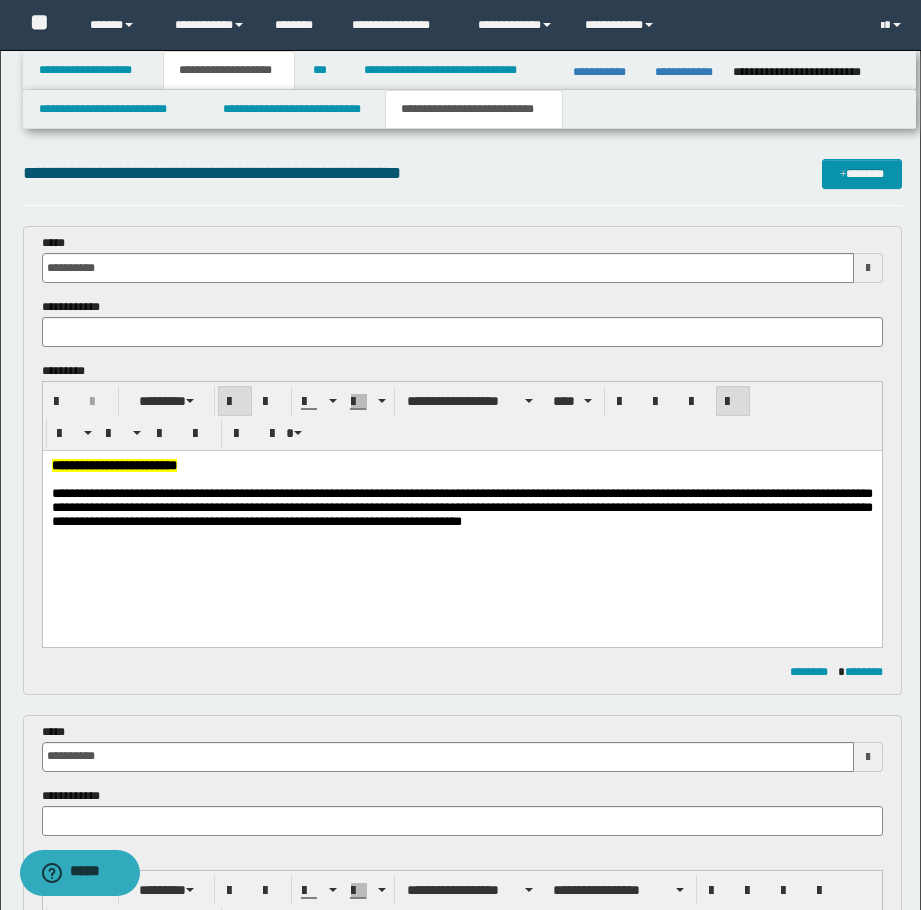 click on "**********" at bounding box center [113, 465] 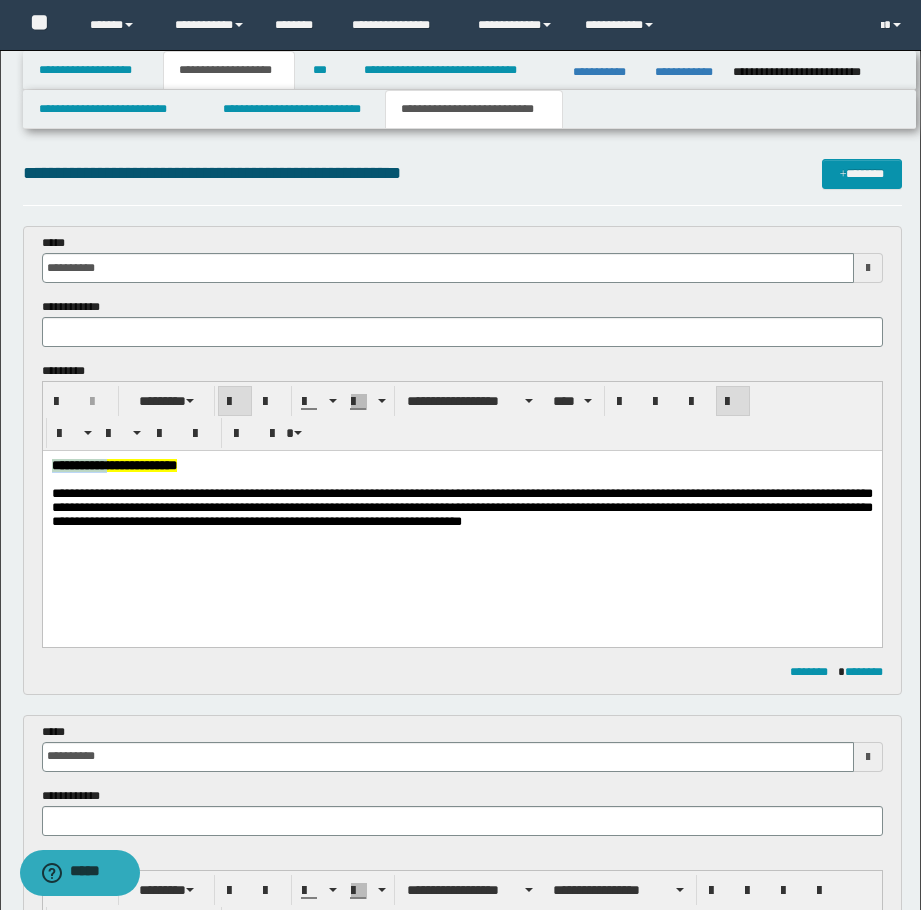 click on "**********" at bounding box center (113, 465) 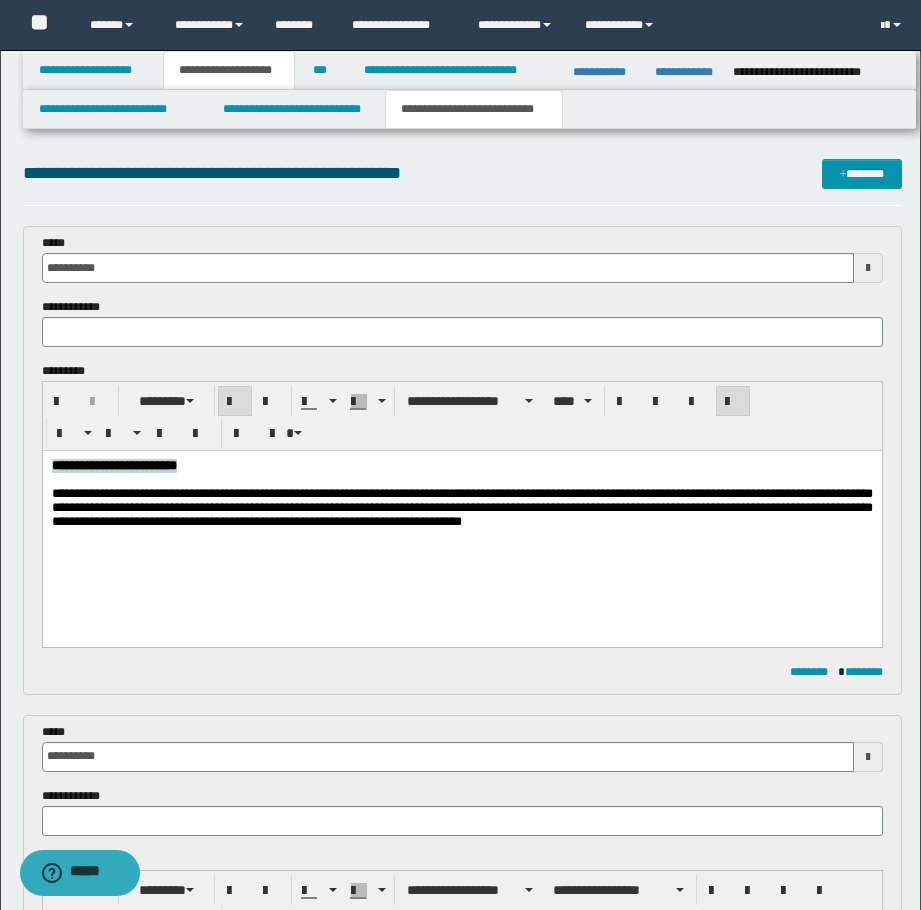 click on "**********" at bounding box center (113, 465) 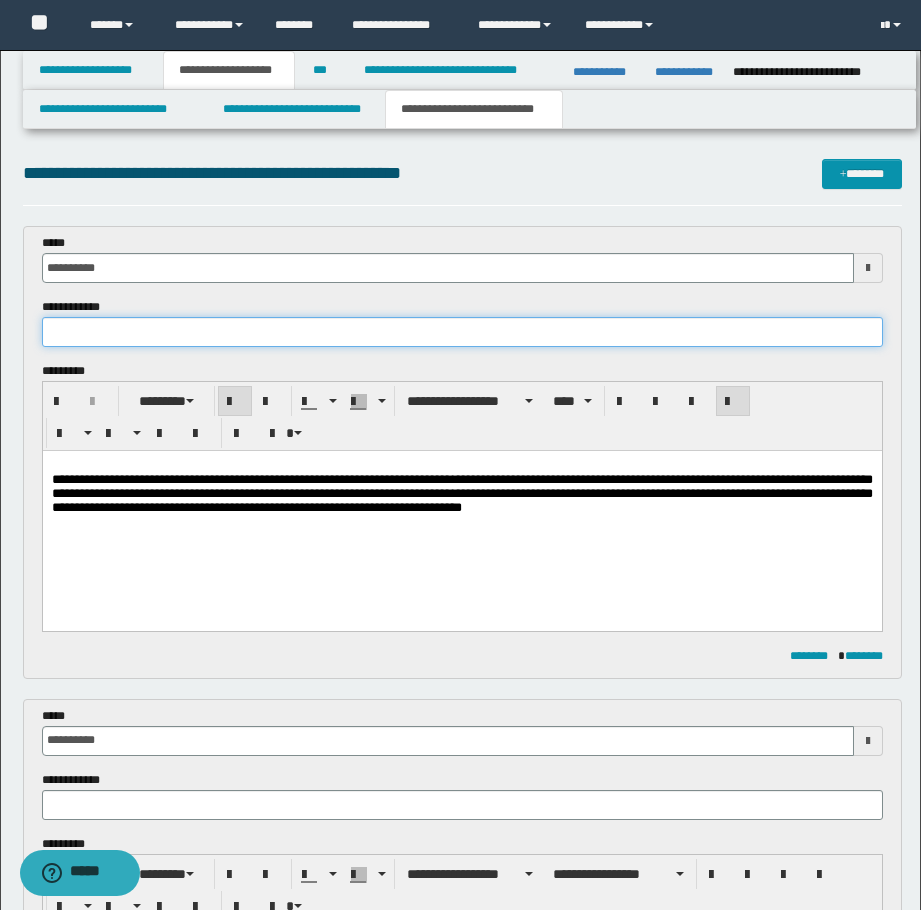 click at bounding box center (462, 332) 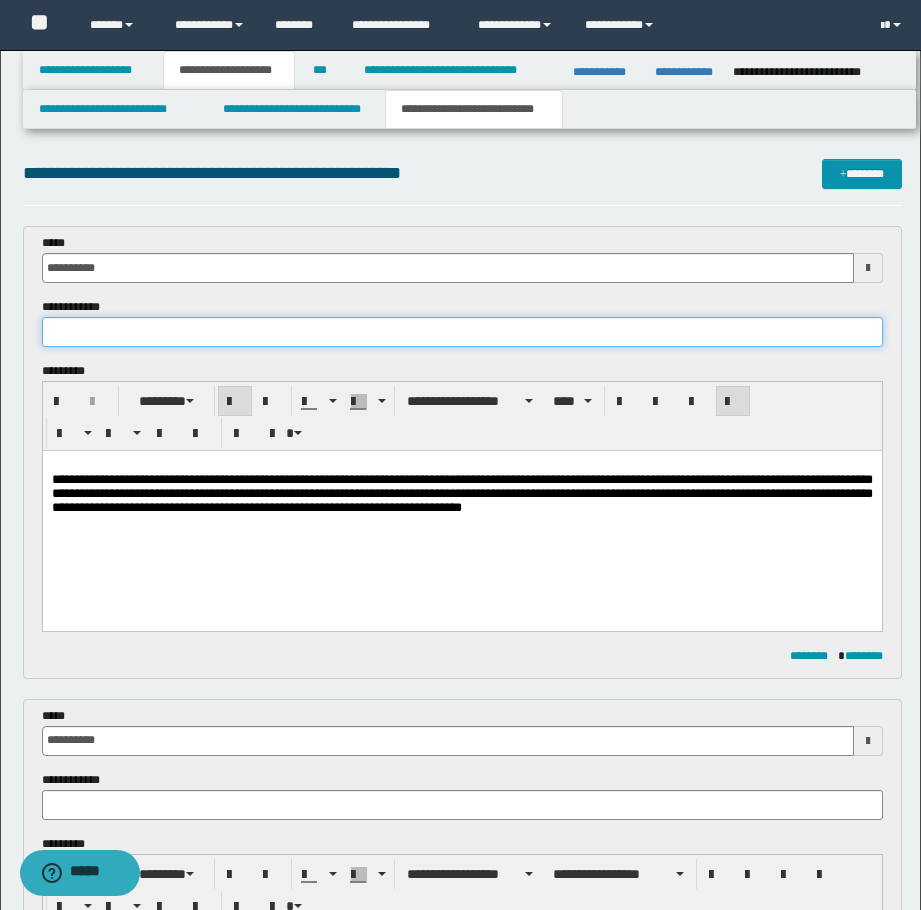 paste on "**********" 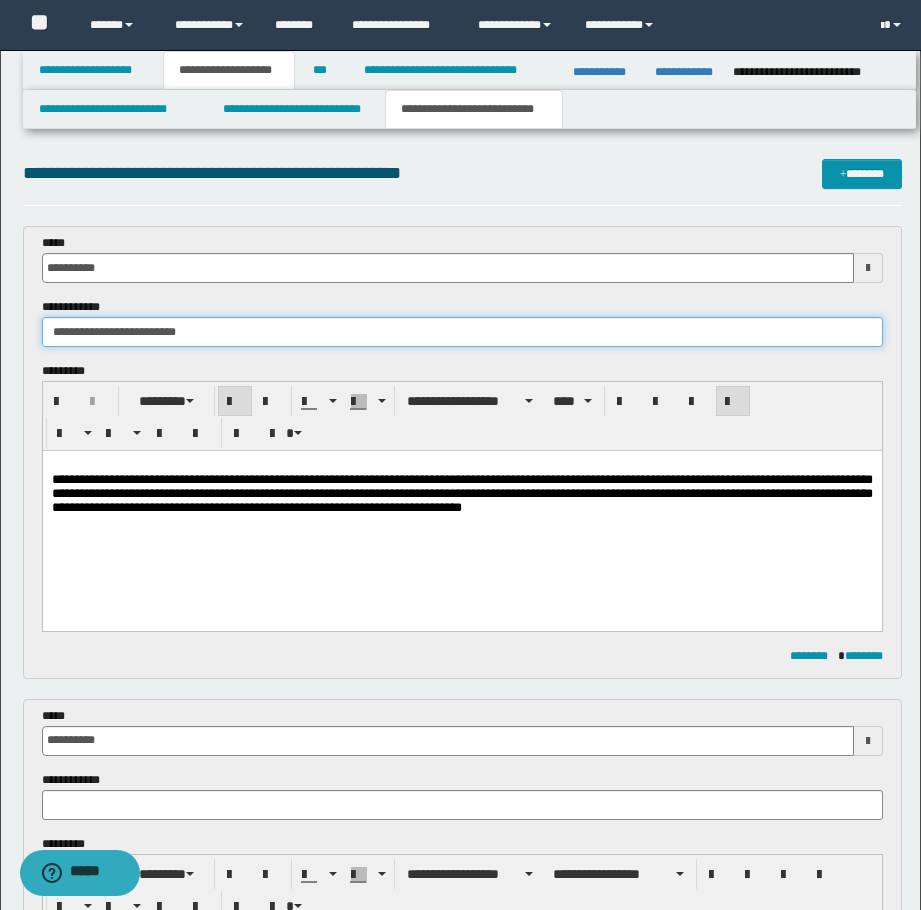 type on "**********" 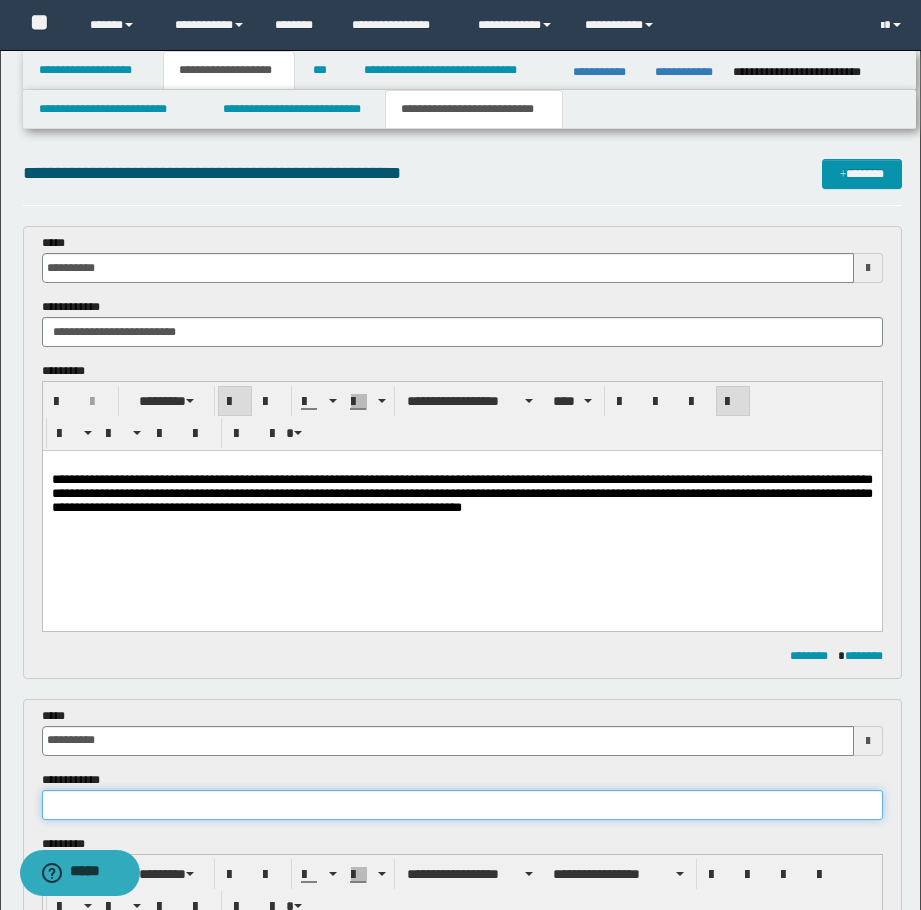 click at bounding box center [462, 805] 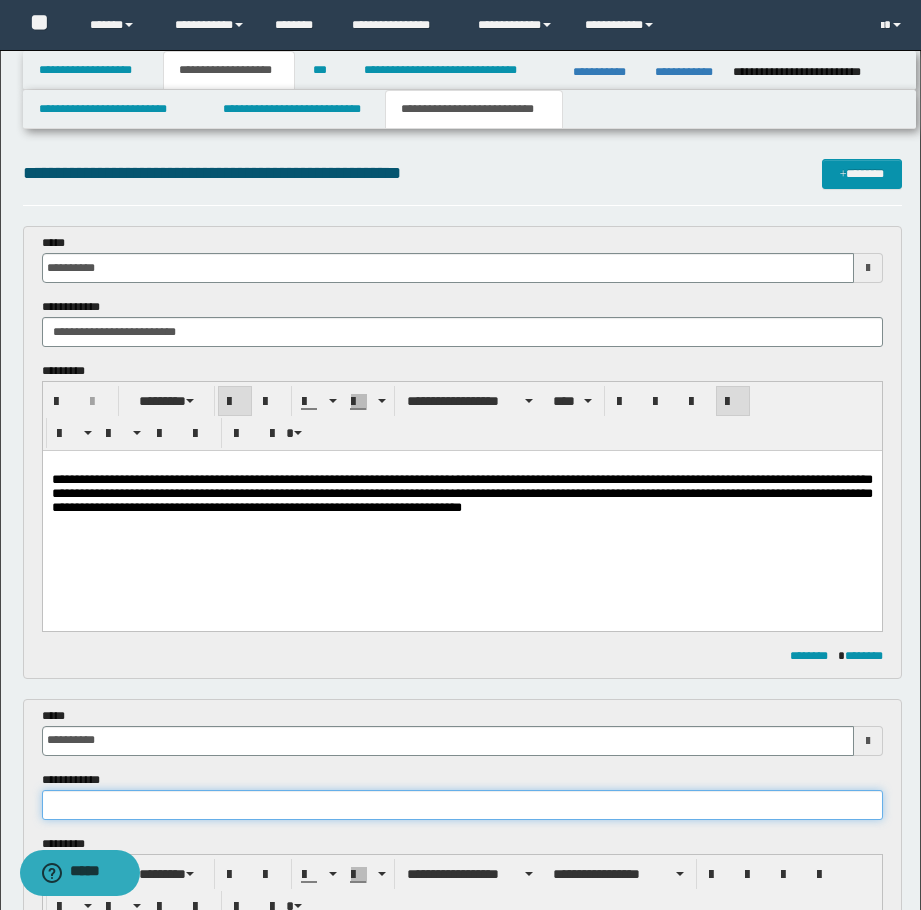 paste on "**********" 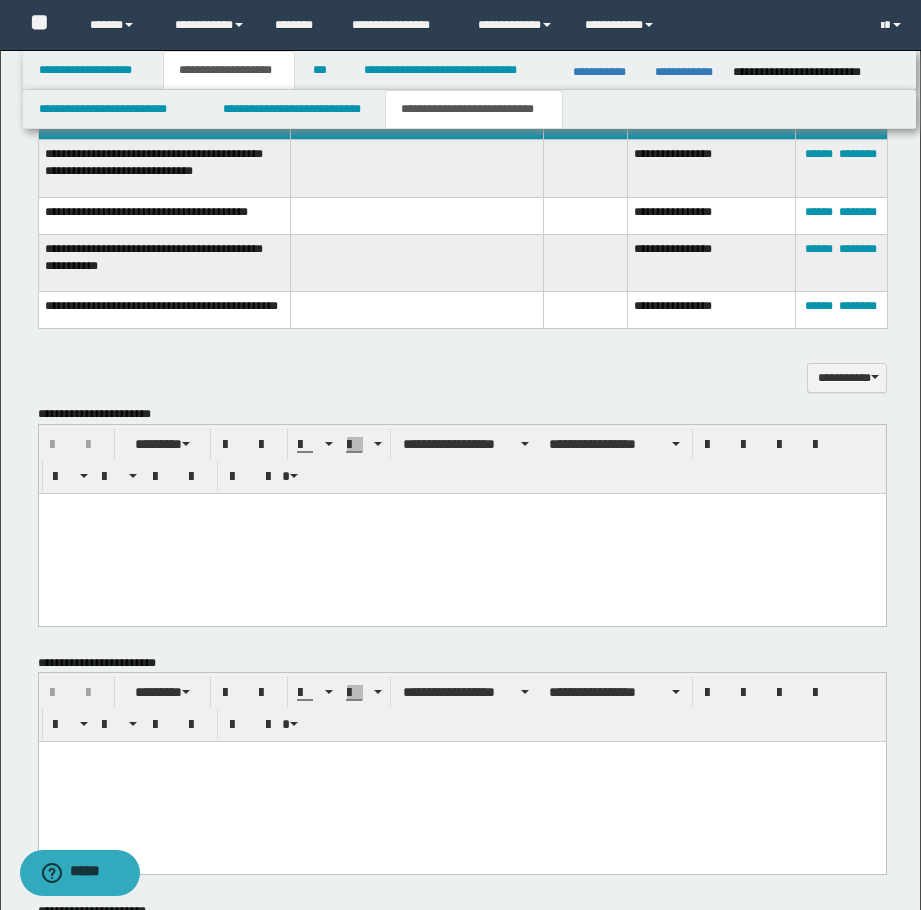 scroll, scrollTop: 1100, scrollLeft: 0, axis: vertical 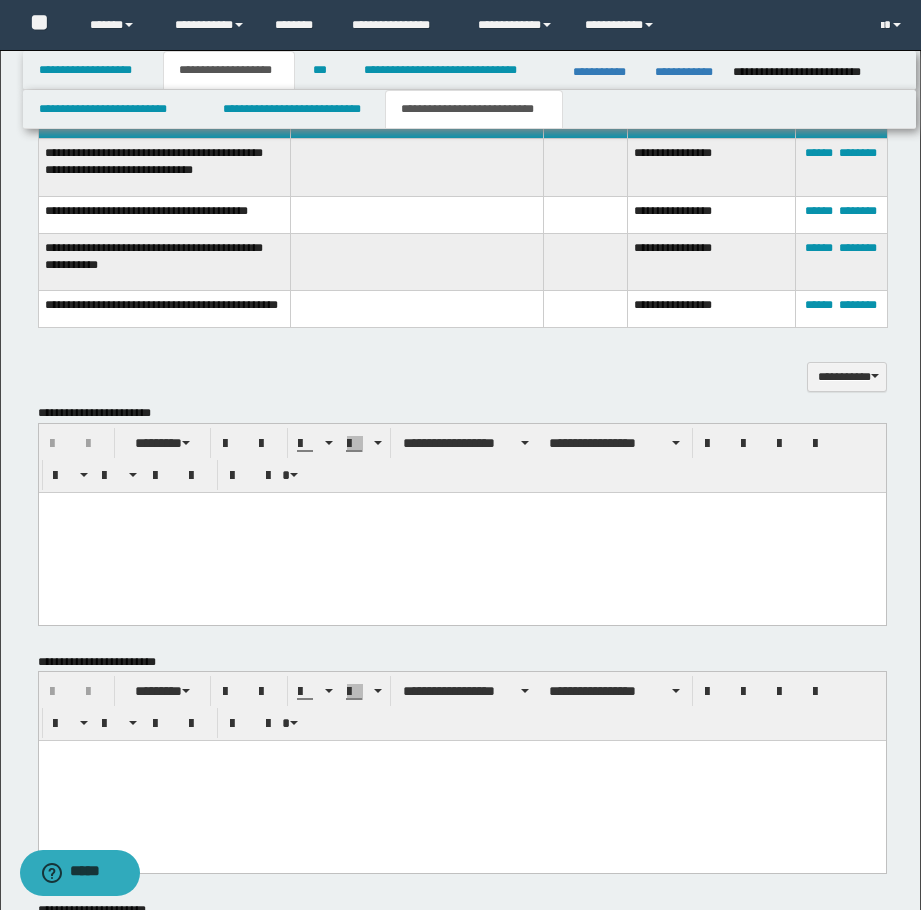type on "**********" 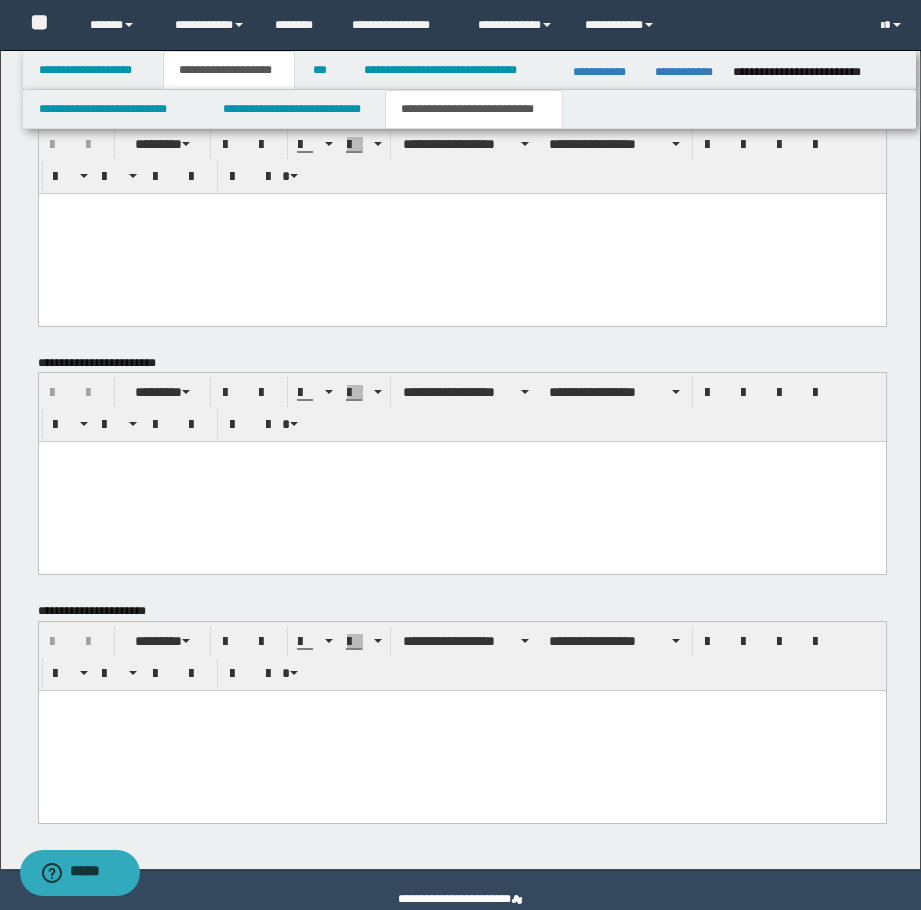 scroll, scrollTop: 1437, scrollLeft: 0, axis: vertical 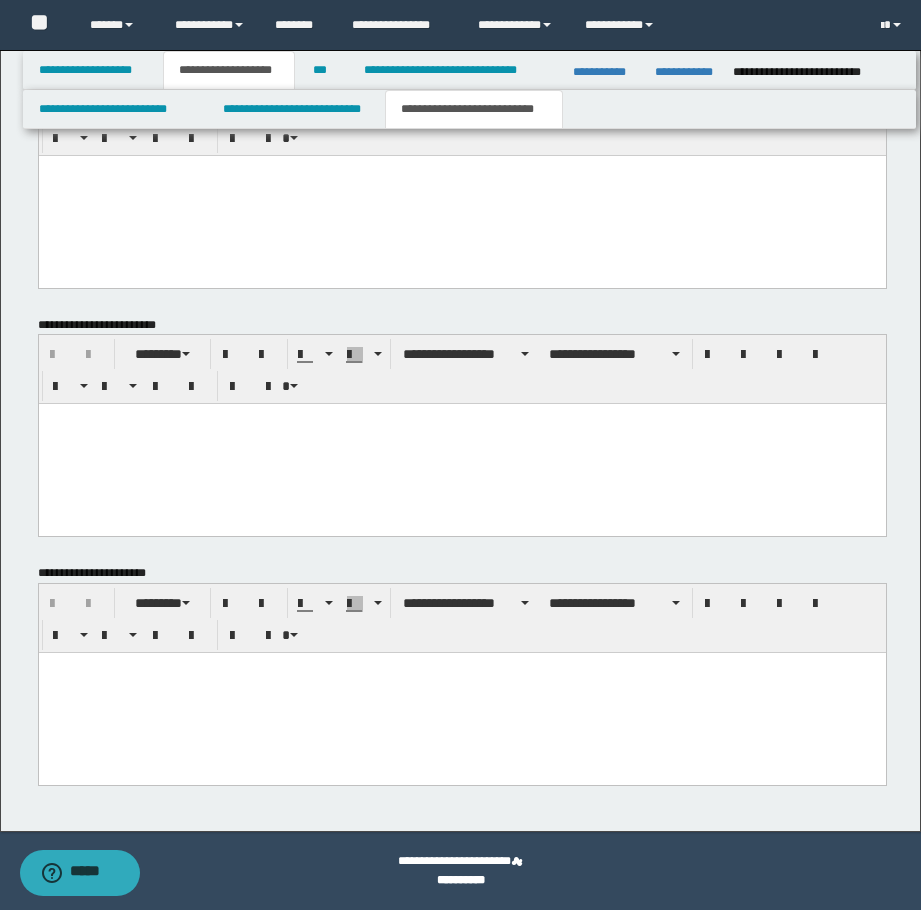 click at bounding box center (461, 693) 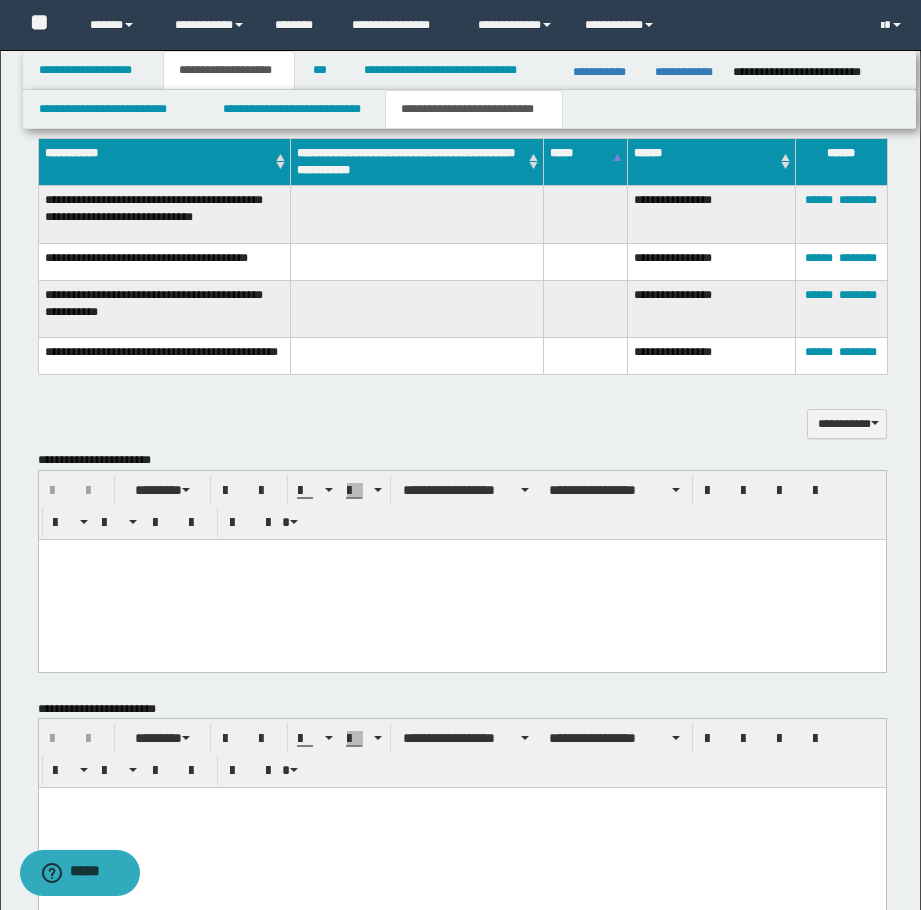scroll, scrollTop: 1037, scrollLeft: 0, axis: vertical 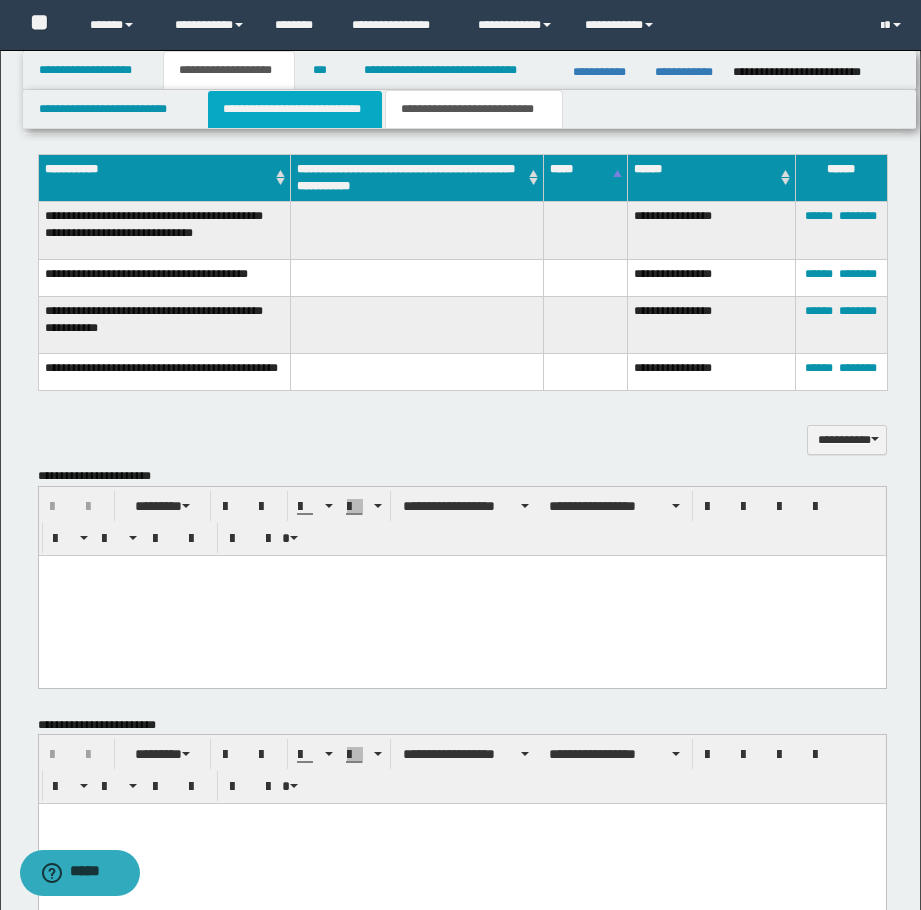 drag, startPoint x: 307, startPoint y: 95, endPoint x: 305, endPoint y: 929, distance: 834.0024 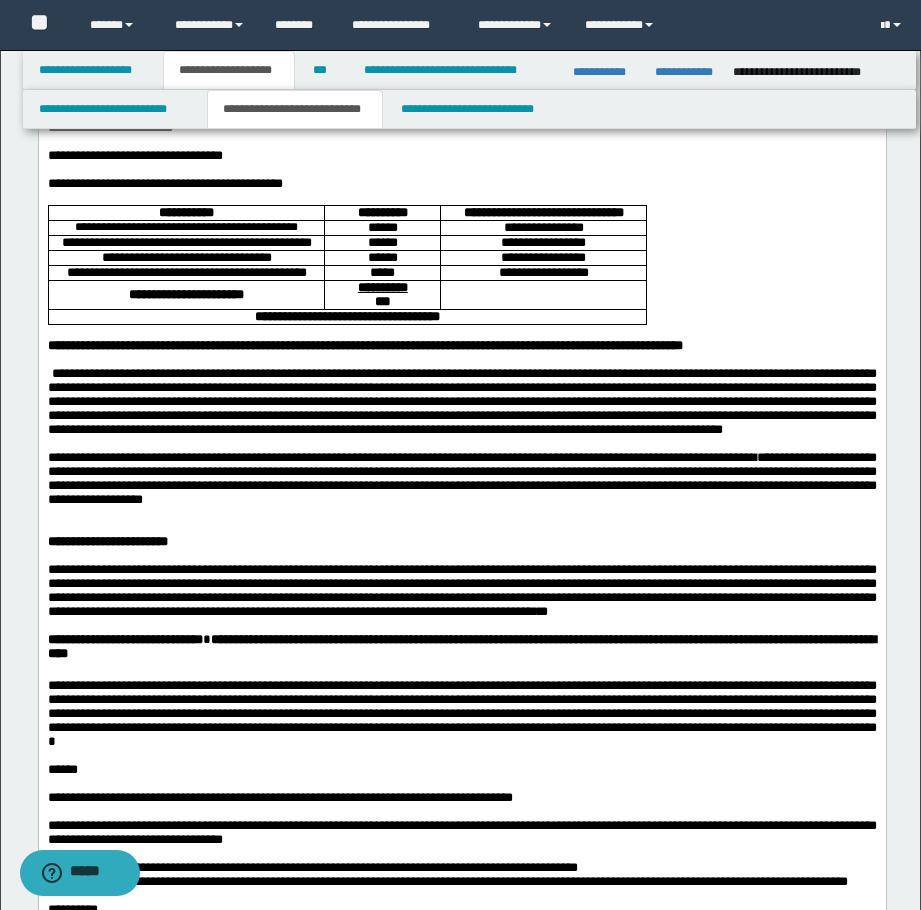 scroll, scrollTop: 0, scrollLeft: 0, axis: both 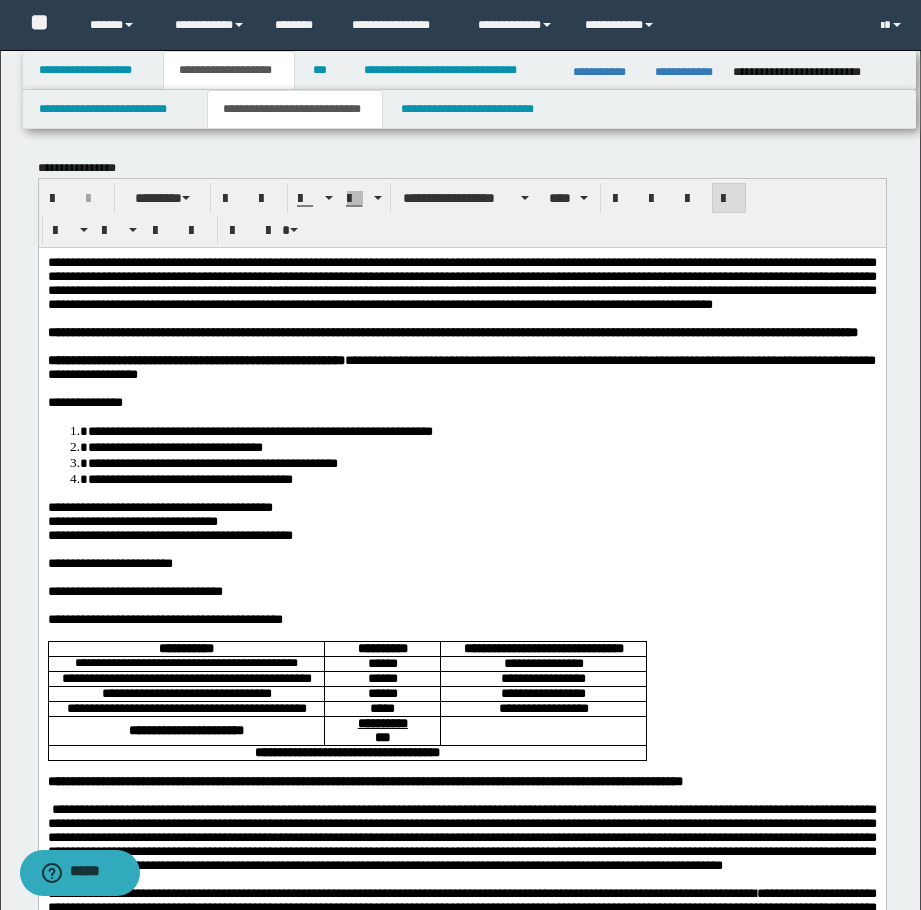 click on "**********" at bounding box center [169, 534] 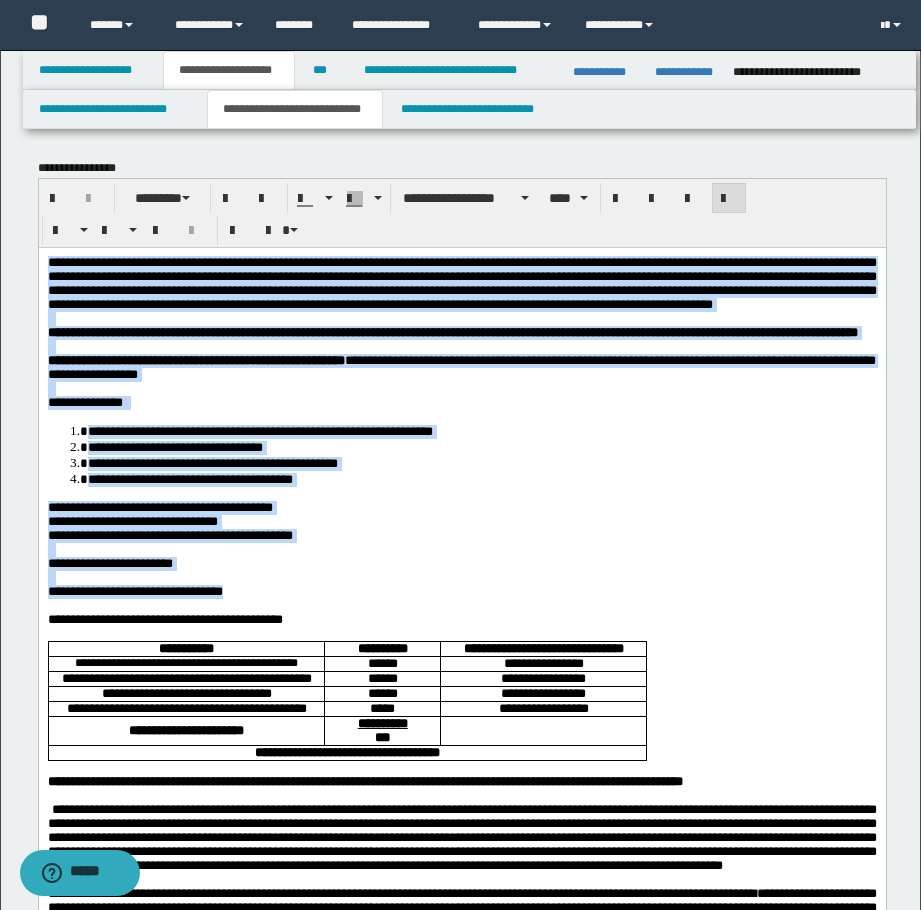 drag, startPoint x: 336, startPoint y: 663, endPoint x: 44, endPoint y: 253, distance: 503.35275 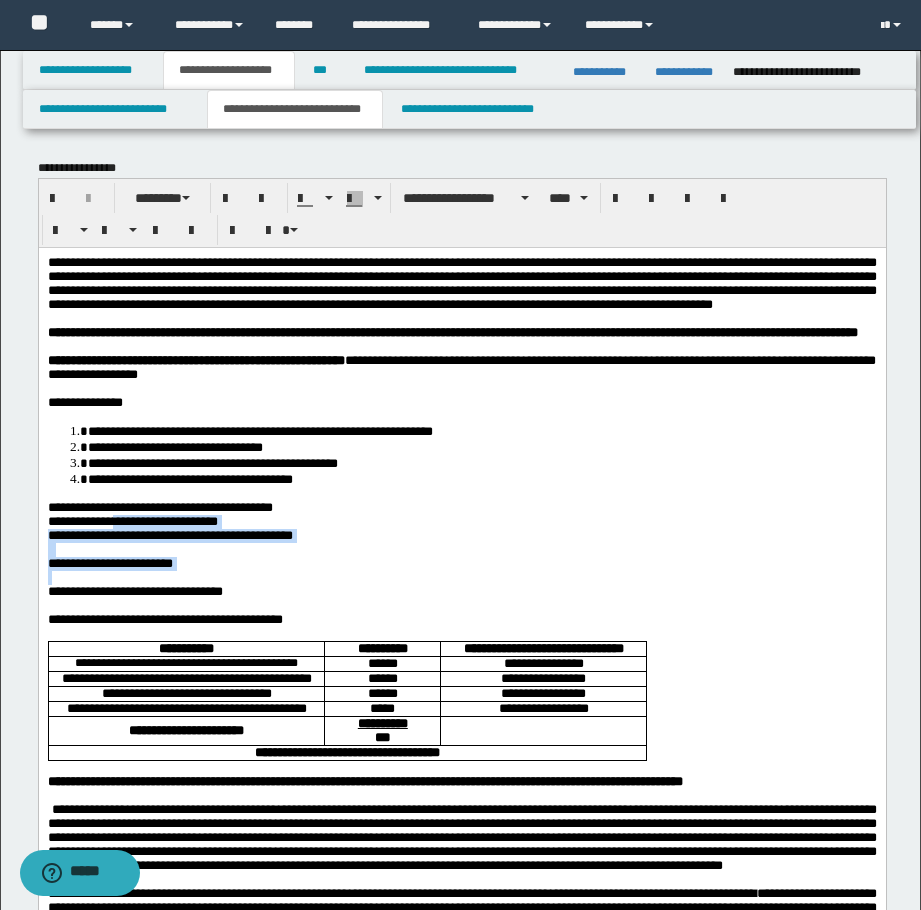 drag, startPoint x: 279, startPoint y: 633, endPoint x: 147, endPoint y: 574, distance: 144.58562 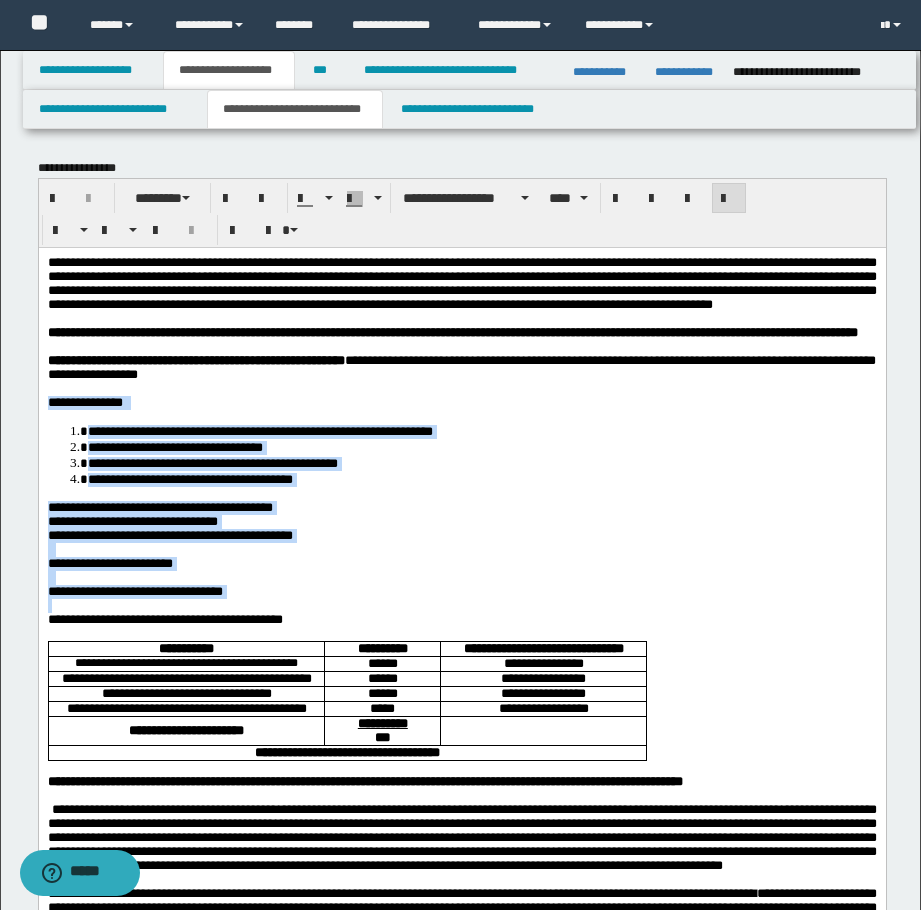drag, startPoint x: 346, startPoint y: 666, endPoint x: 45, endPoint y: 449, distance: 371.06604 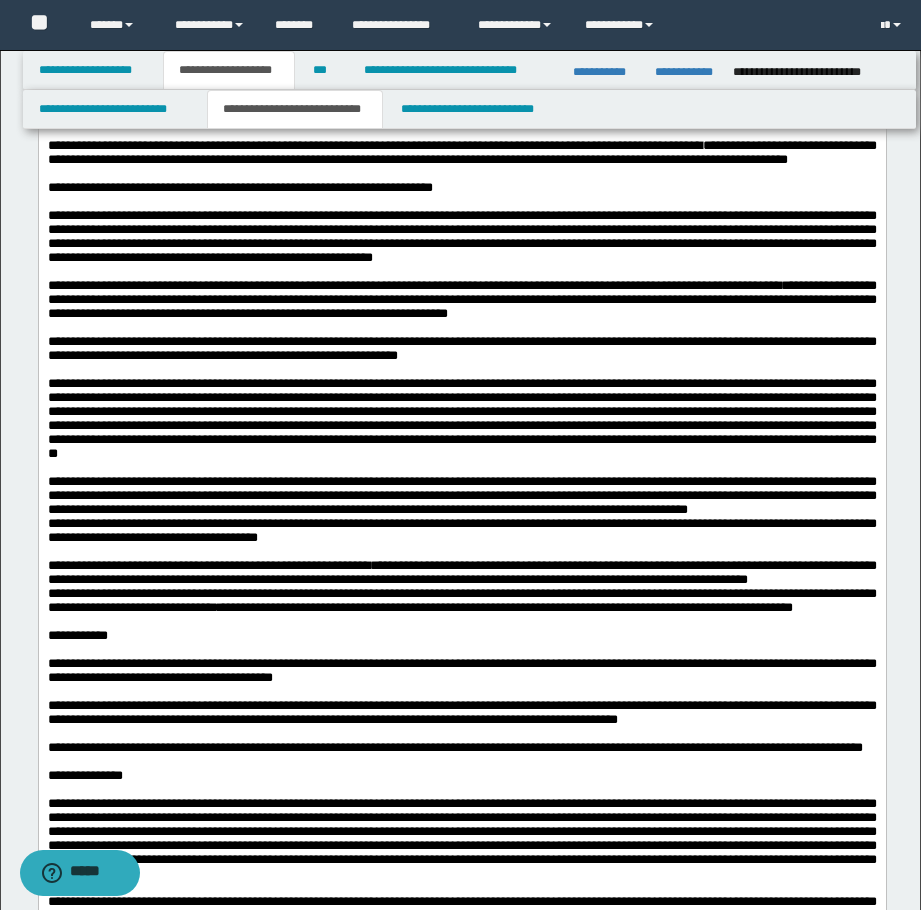 scroll, scrollTop: 1600, scrollLeft: 0, axis: vertical 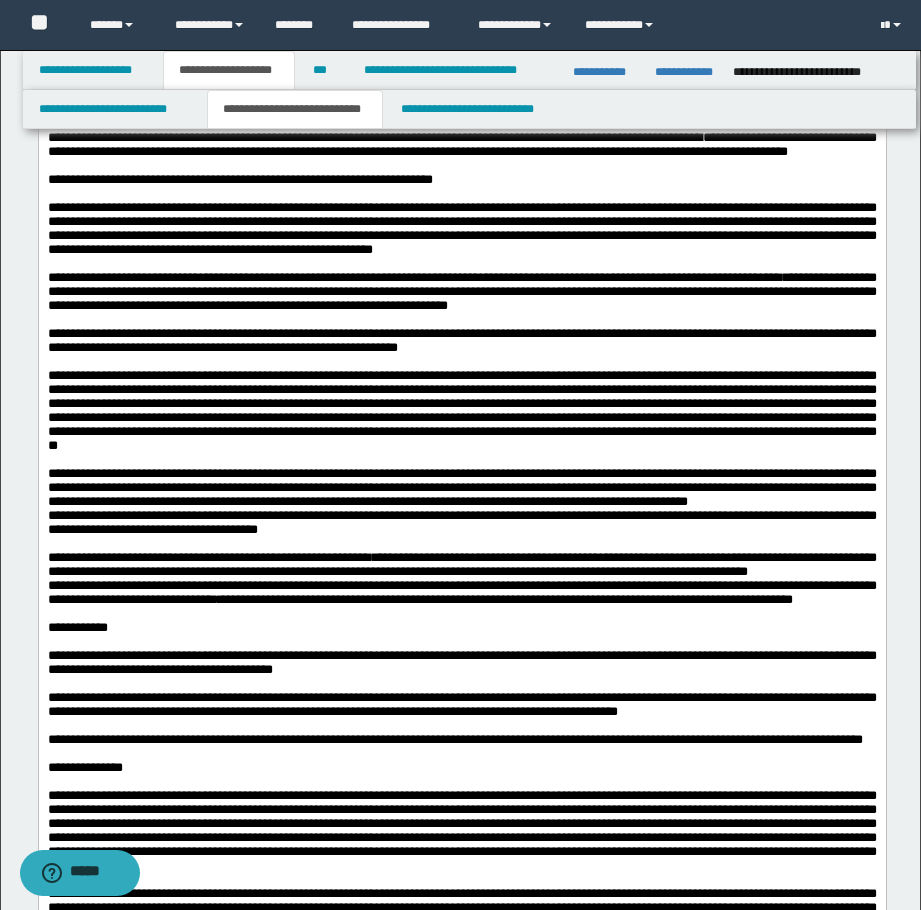 drag, startPoint x: 920, startPoint y: 442, endPoint x: 926, endPoint y: 503, distance: 61.294373 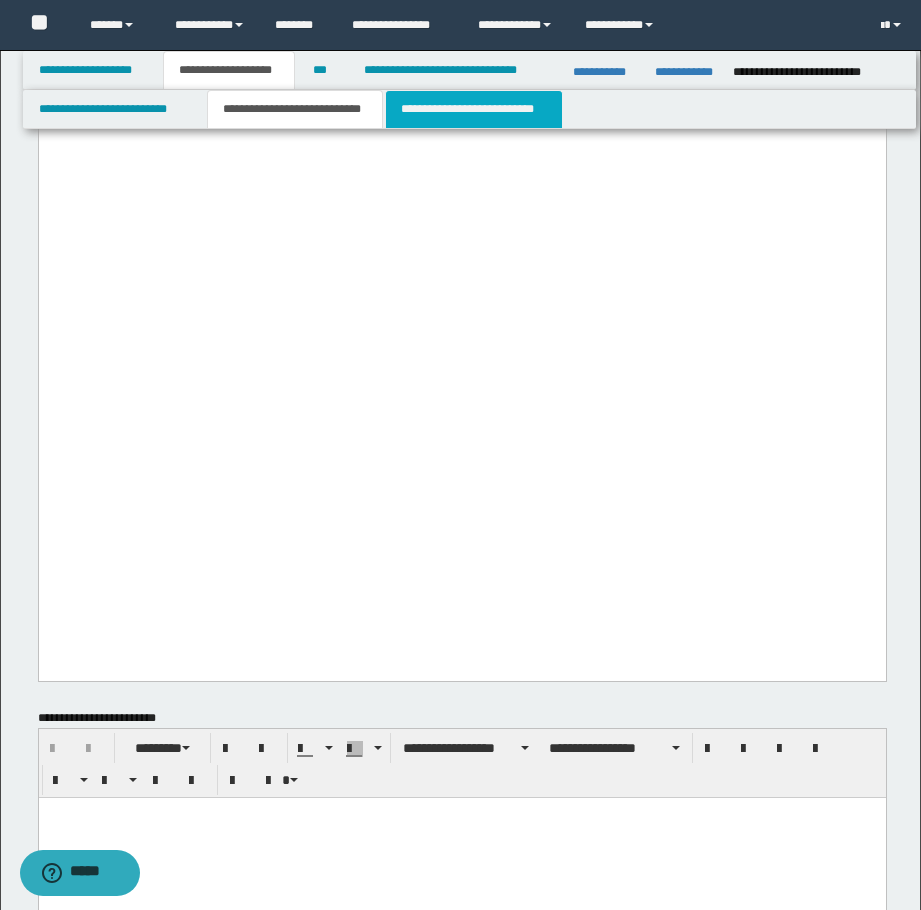 click on "**********" at bounding box center (474, 109) 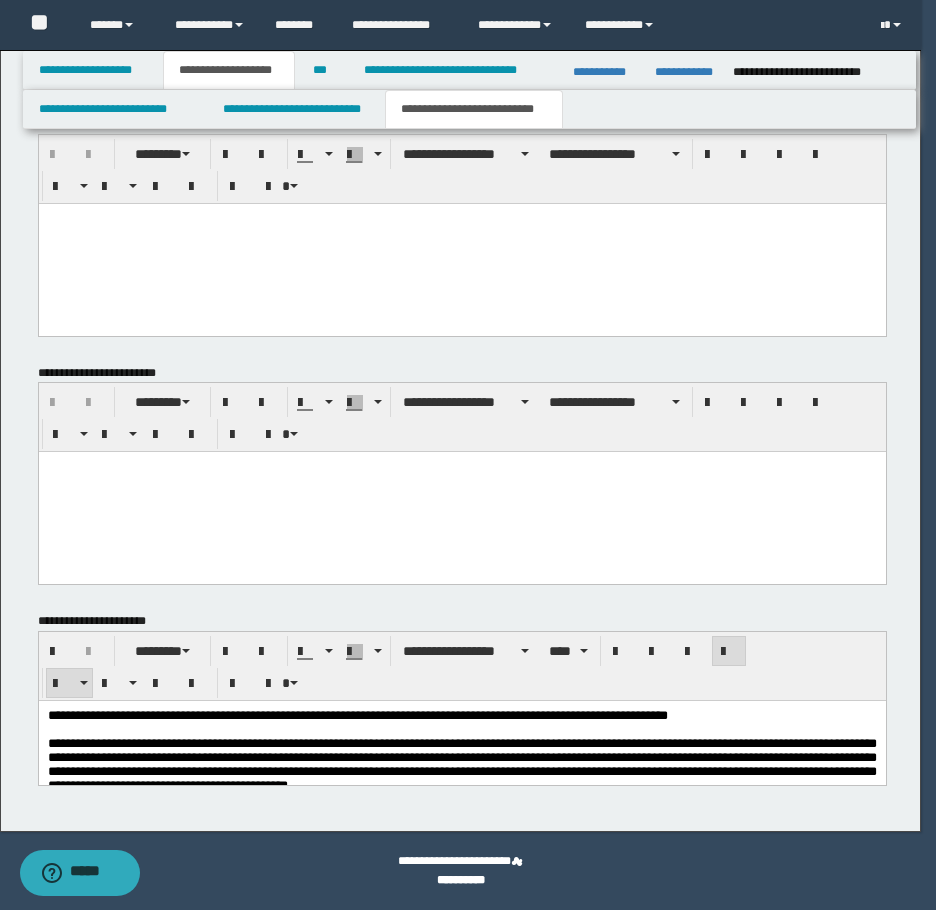 scroll, scrollTop: 1372, scrollLeft: 0, axis: vertical 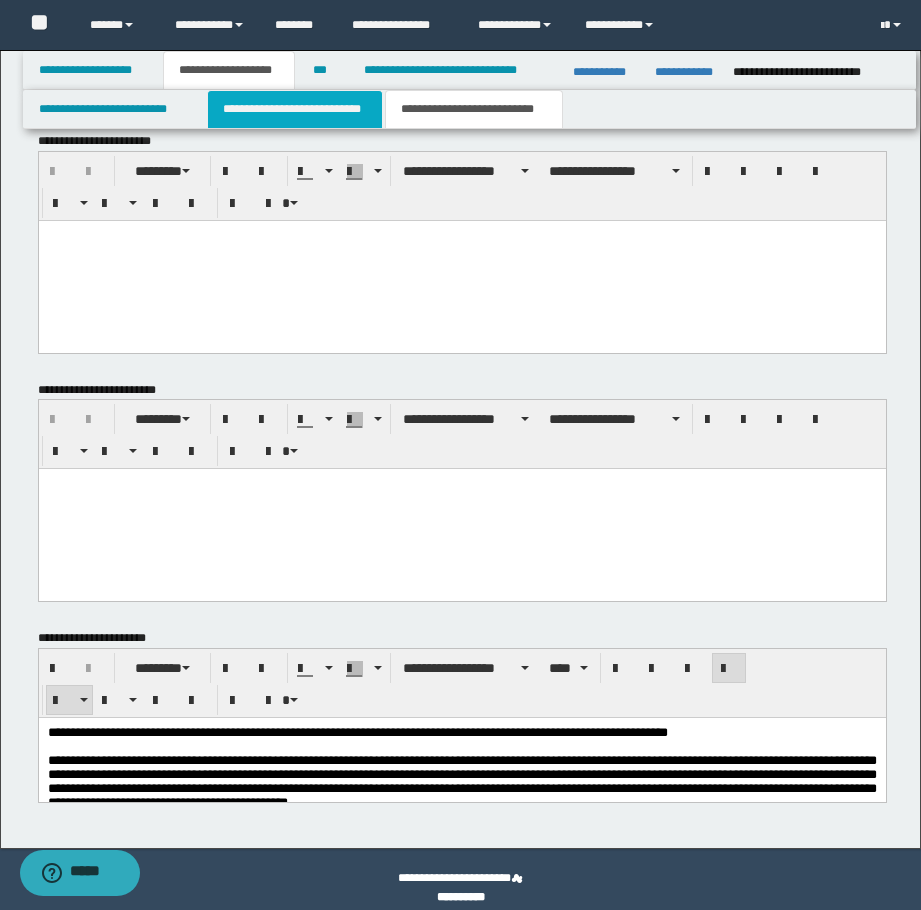 click on "**********" at bounding box center (295, 109) 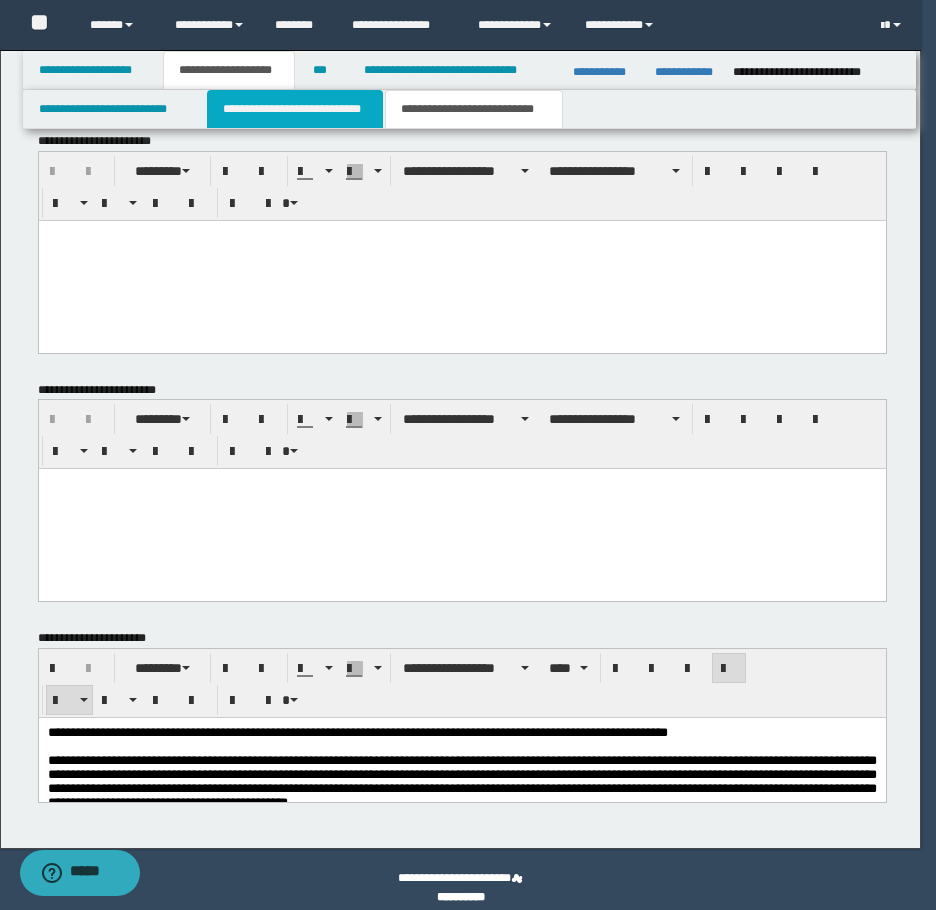 type 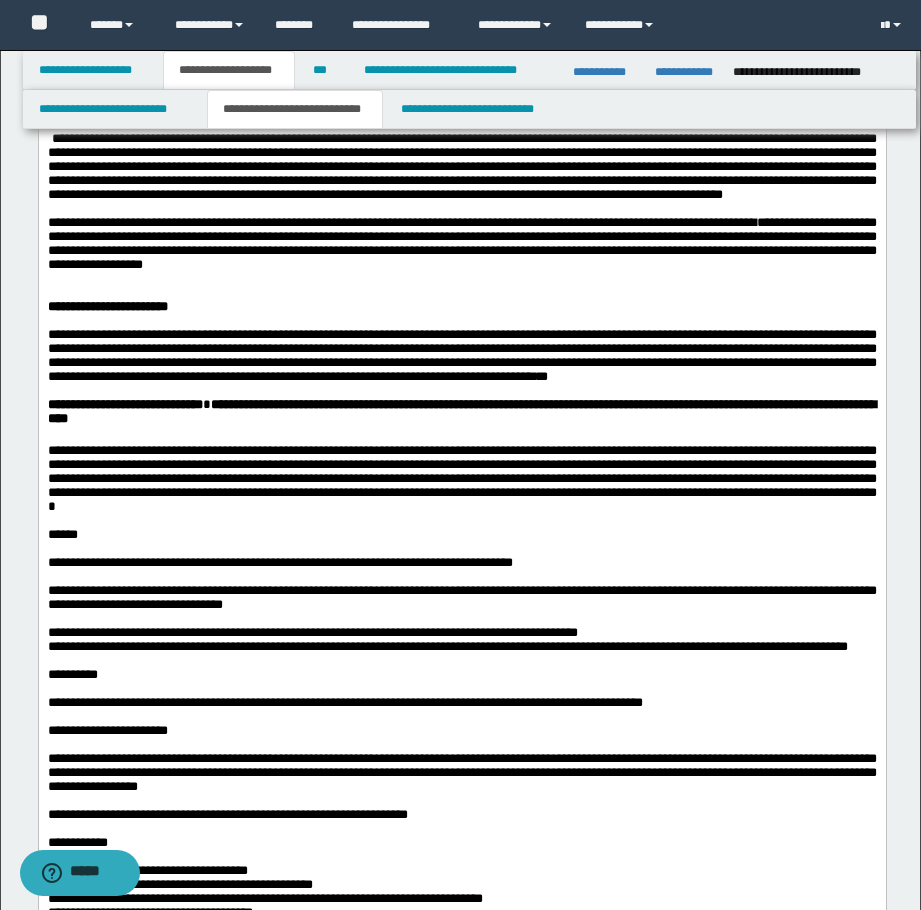 scroll, scrollTop: 672, scrollLeft: 0, axis: vertical 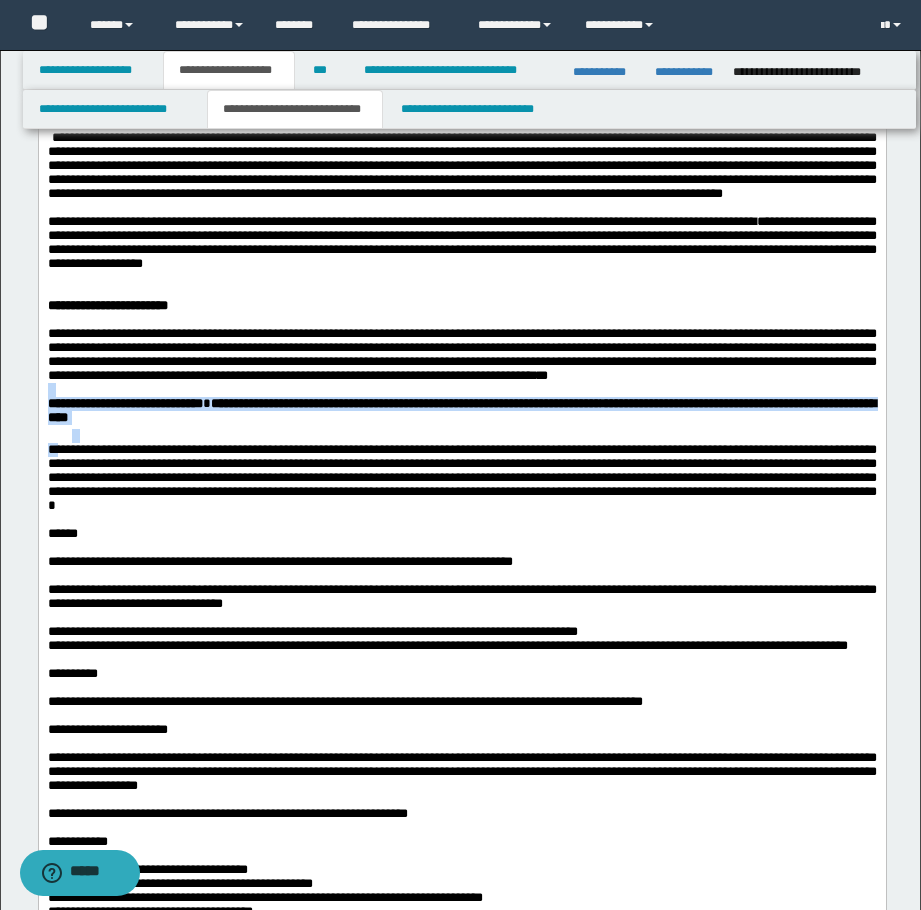 drag, startPoint x: 69, startPoint y: 622, endPoint x: 37, endPoint y: 558, distance: 71.55418 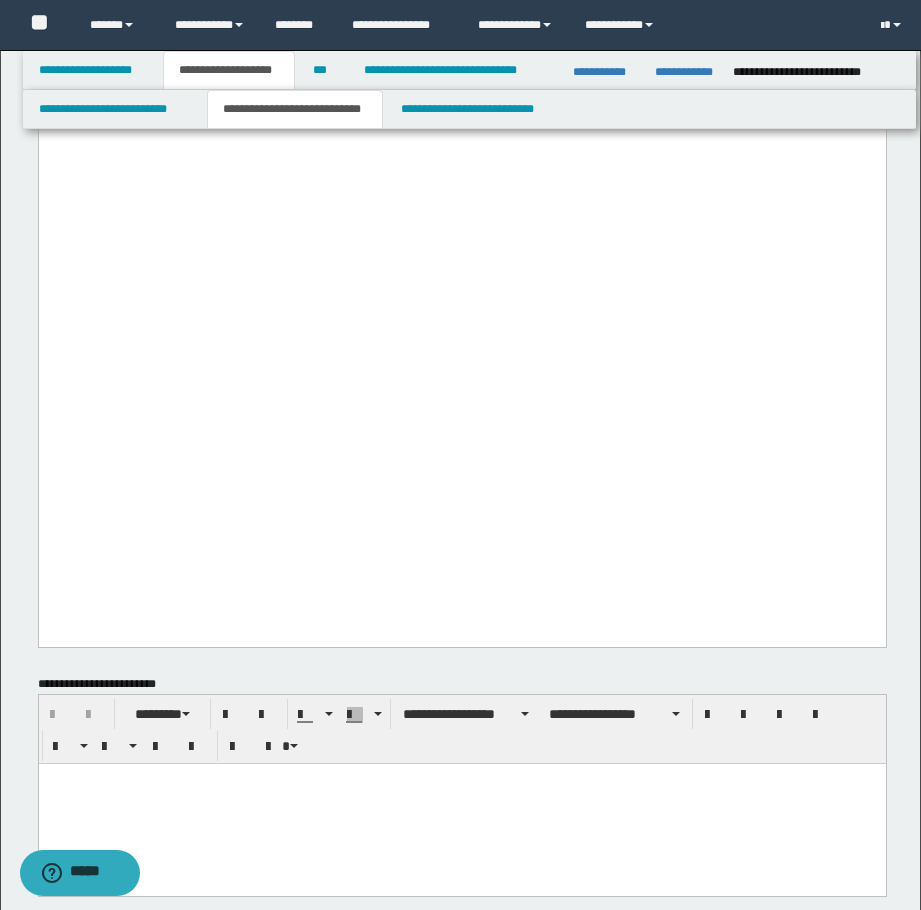 scroll, scrollTop: 2872, scrollLeft: 0, axis: vertical 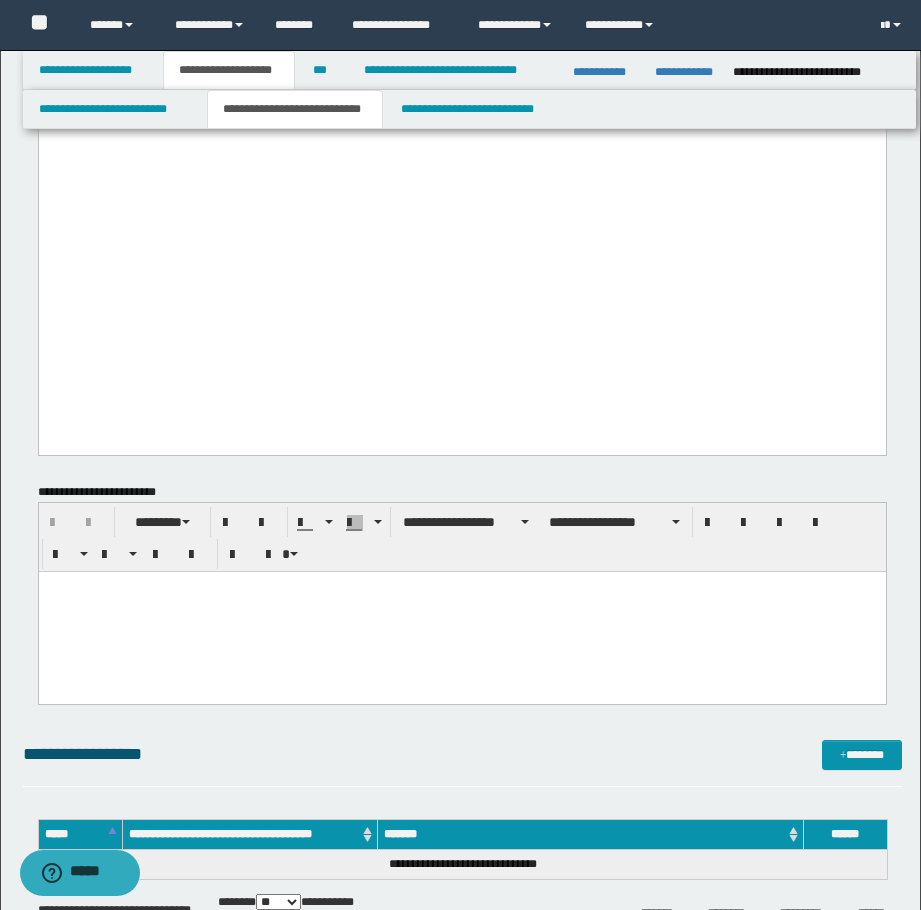 drag, startPoint x: 387, startPoint y: 326, endPoint x: 31, endPoint y: 289, distance: 357.9176 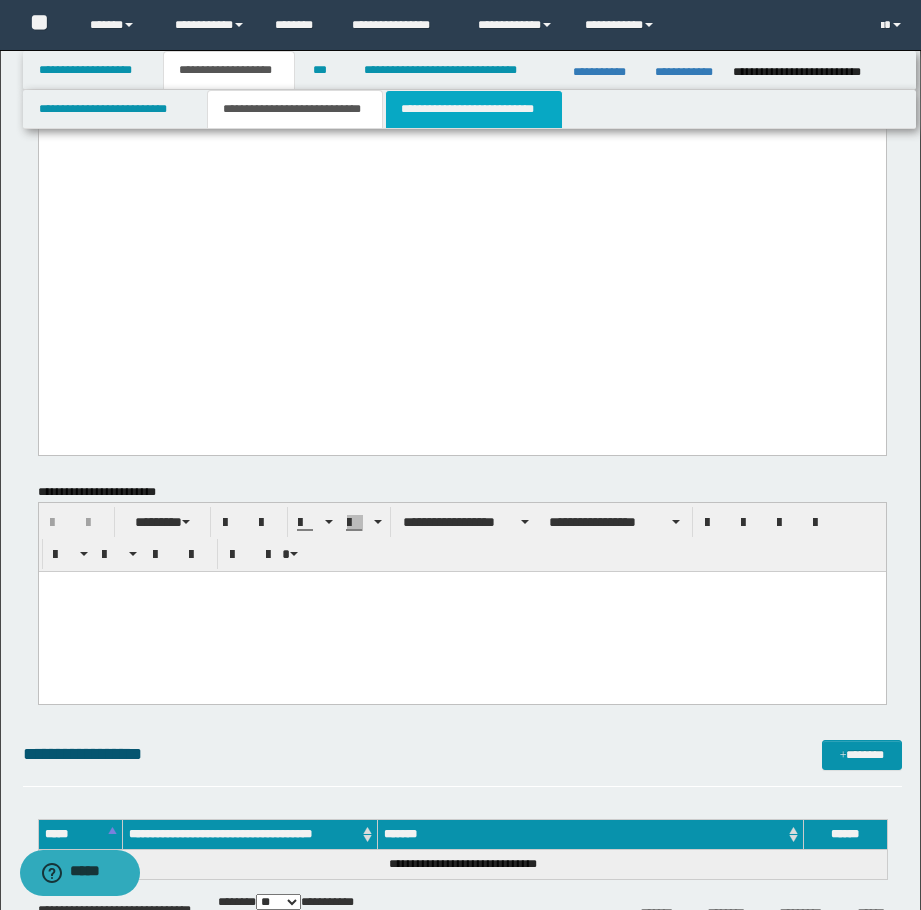 click on "**********" at bounding box center (474, 109) 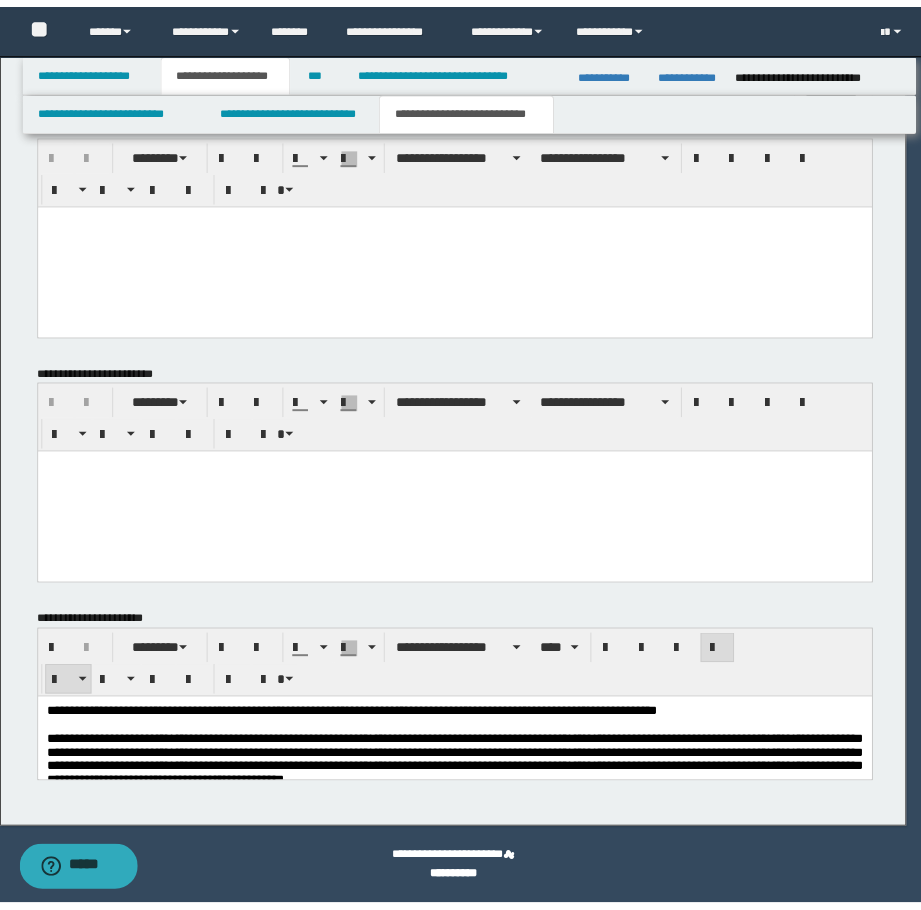 scroll, scrollTop: 1372, scrollLeft: 0, axis: vertical 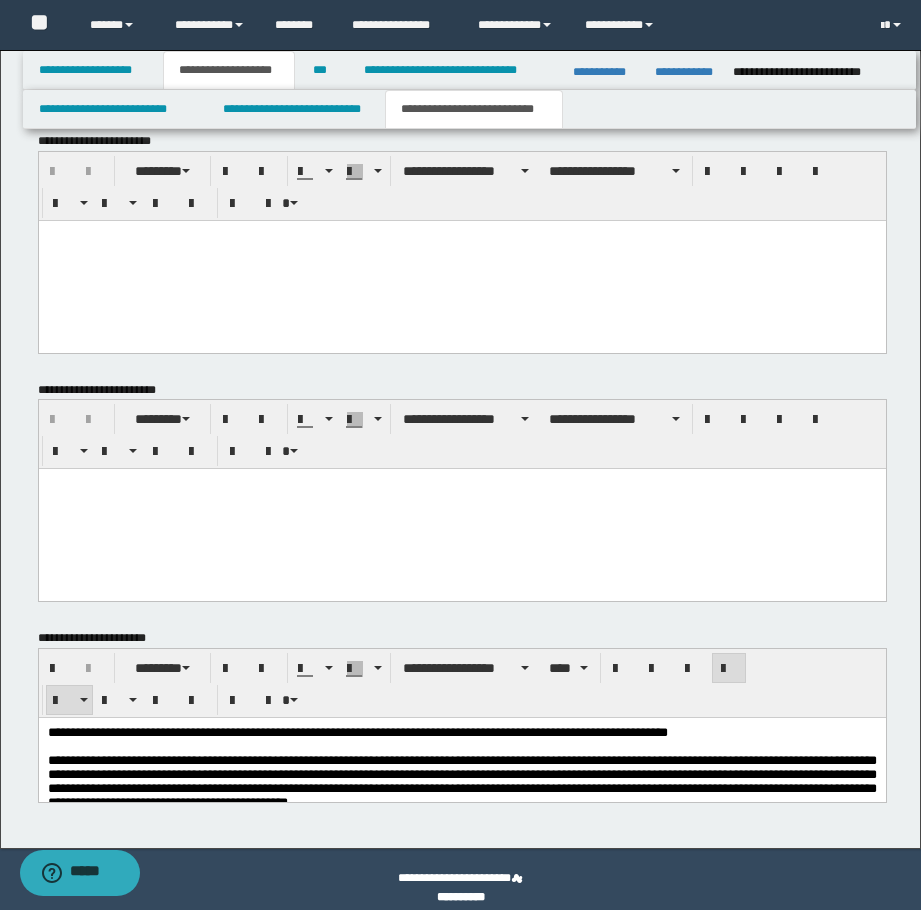 click at bounding box center [461, 260] 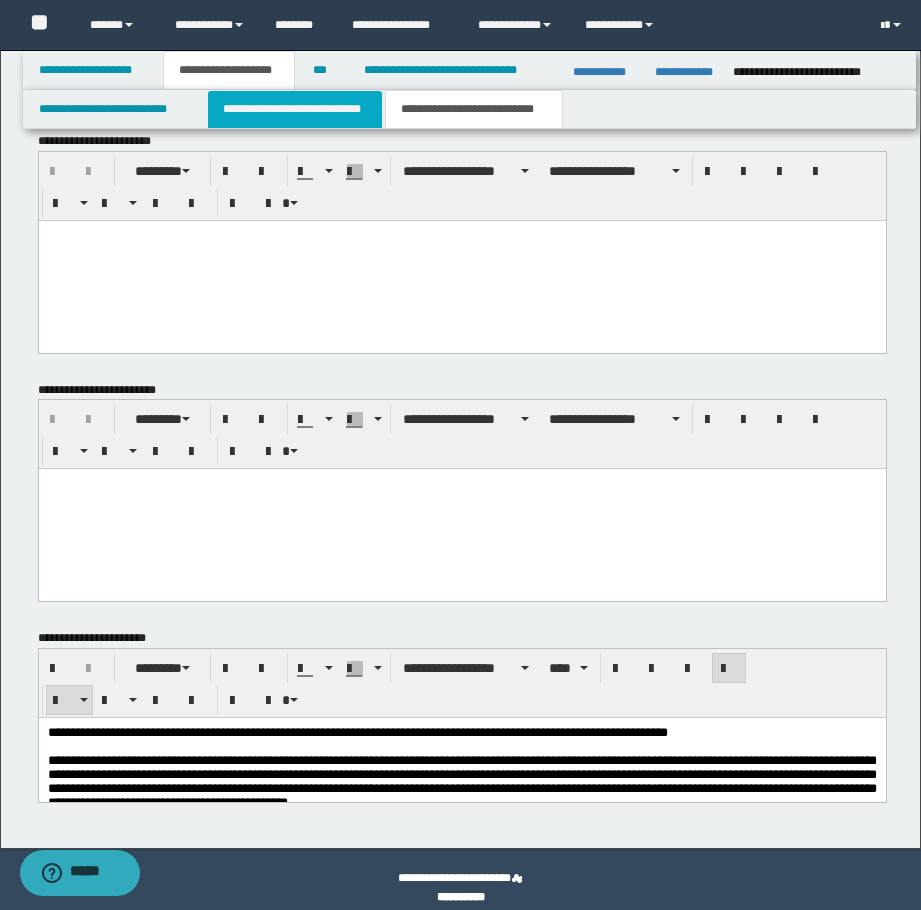 type 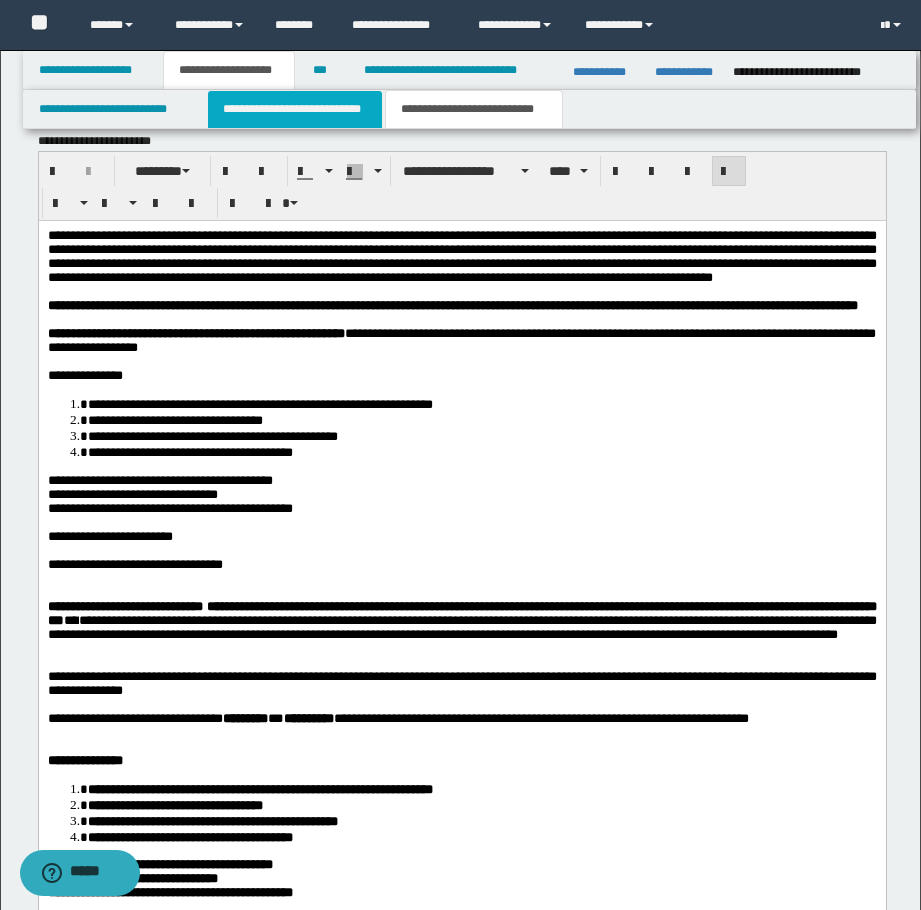 click on "**********" at bounding box center [295, 109] 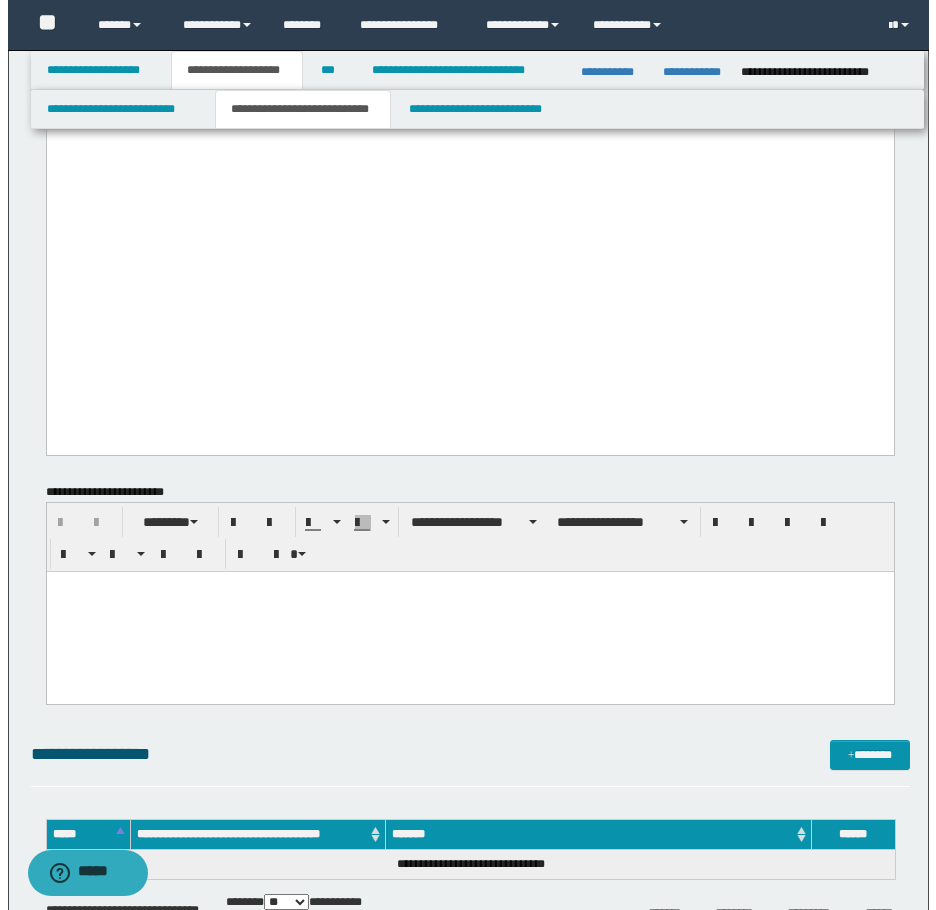 scroll, scrollTop: 3172, scrollLeft: 0, axis: vertical 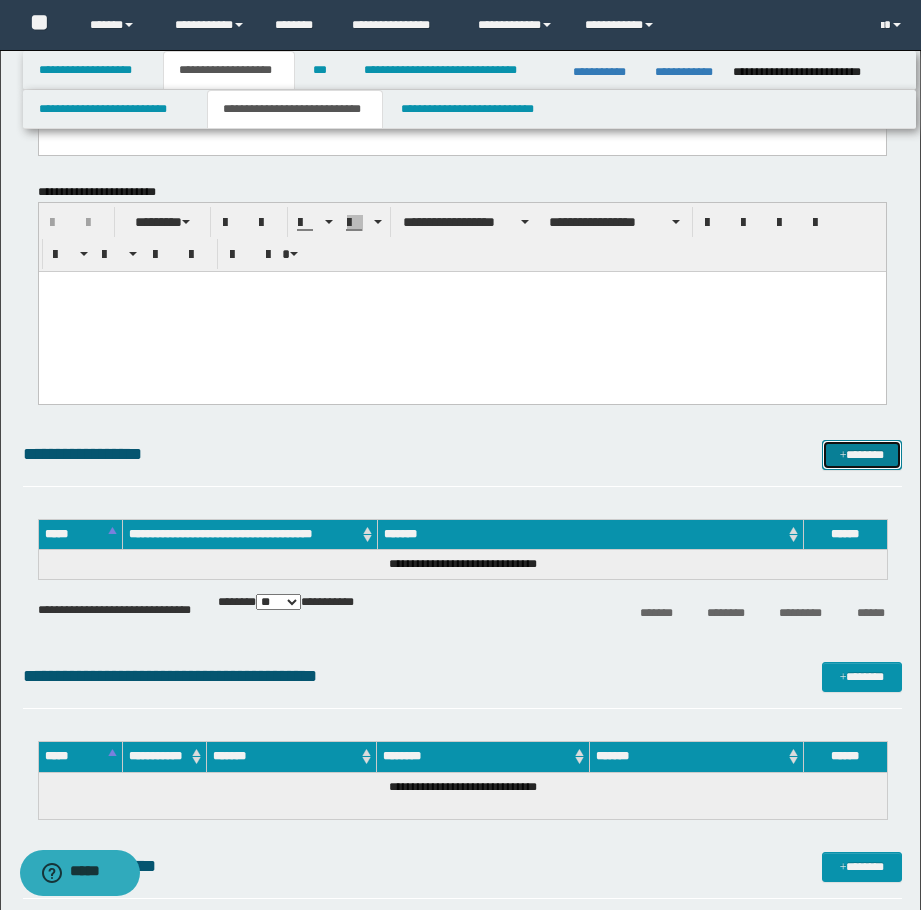 click on "*******" at bounding box center (862, 455) 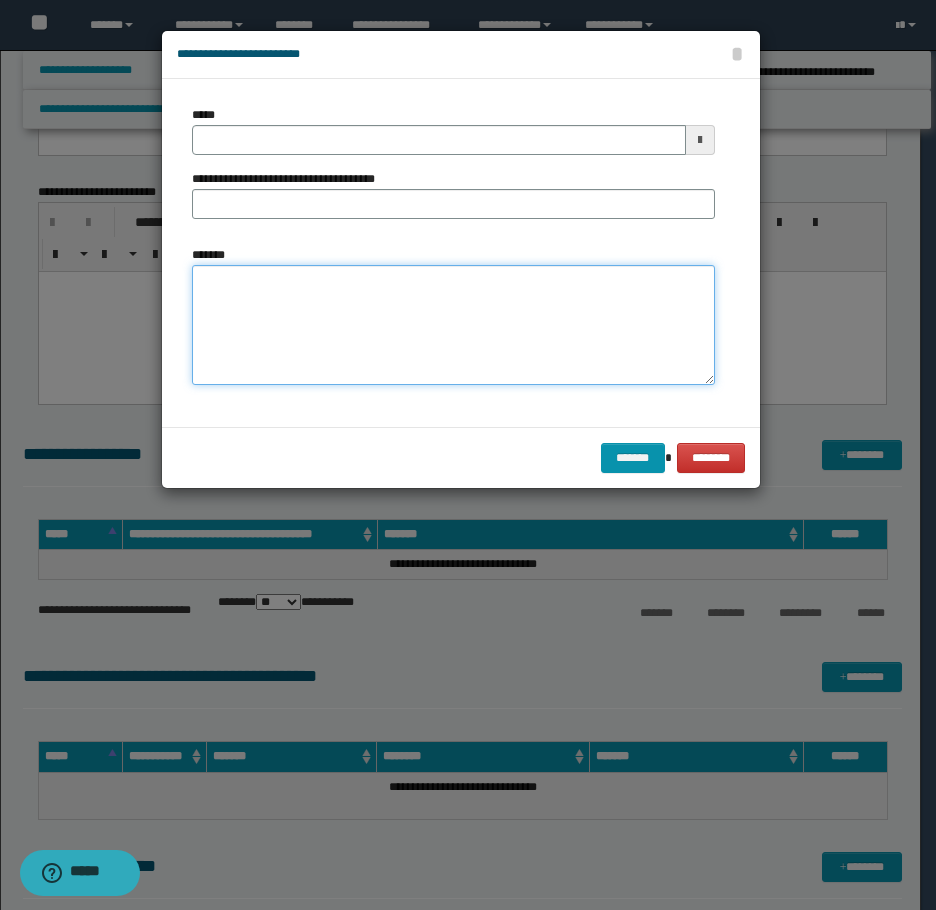 click on "*******" at bounding box center (453, 325) 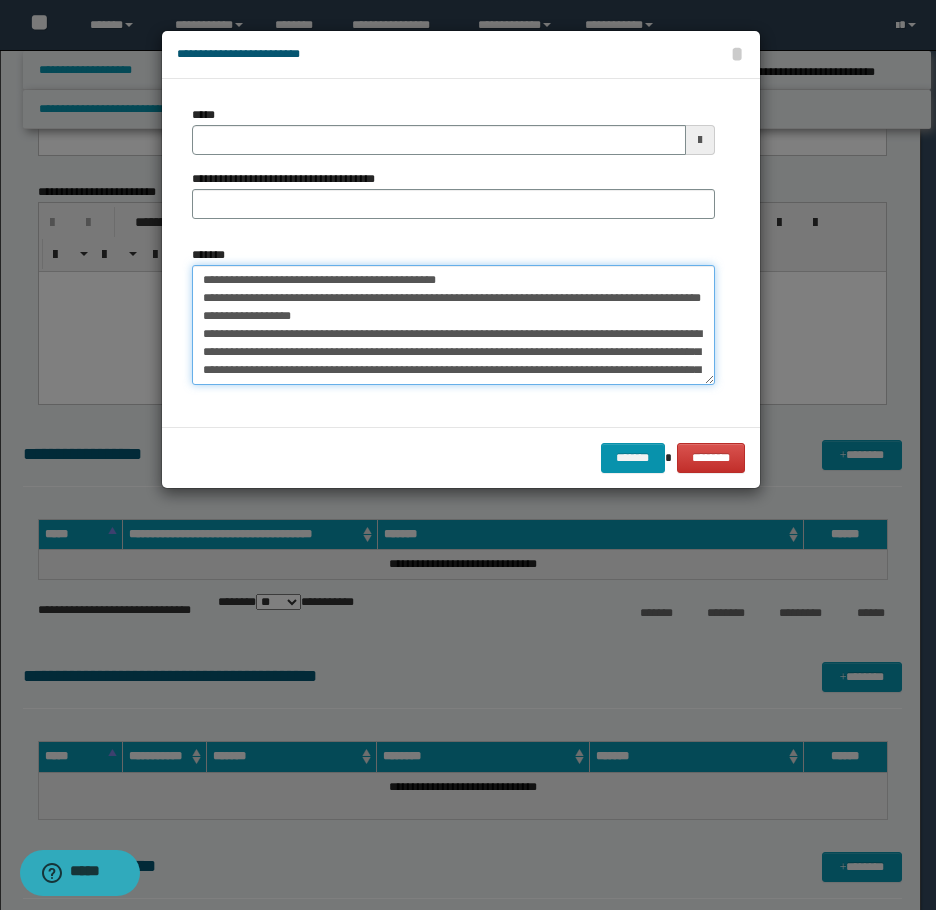 scroll, scrollTop: 120, scrollLeft: 0, axis: vertical 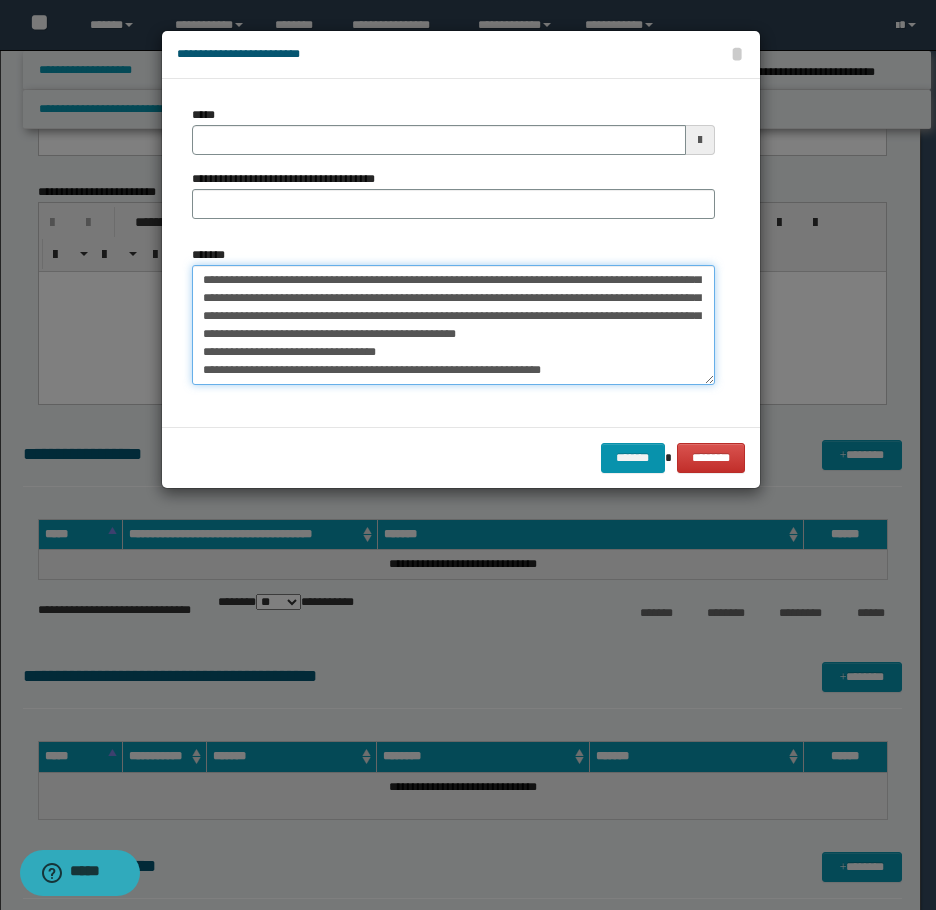 click on "**********" at bounding box center [453, 325] 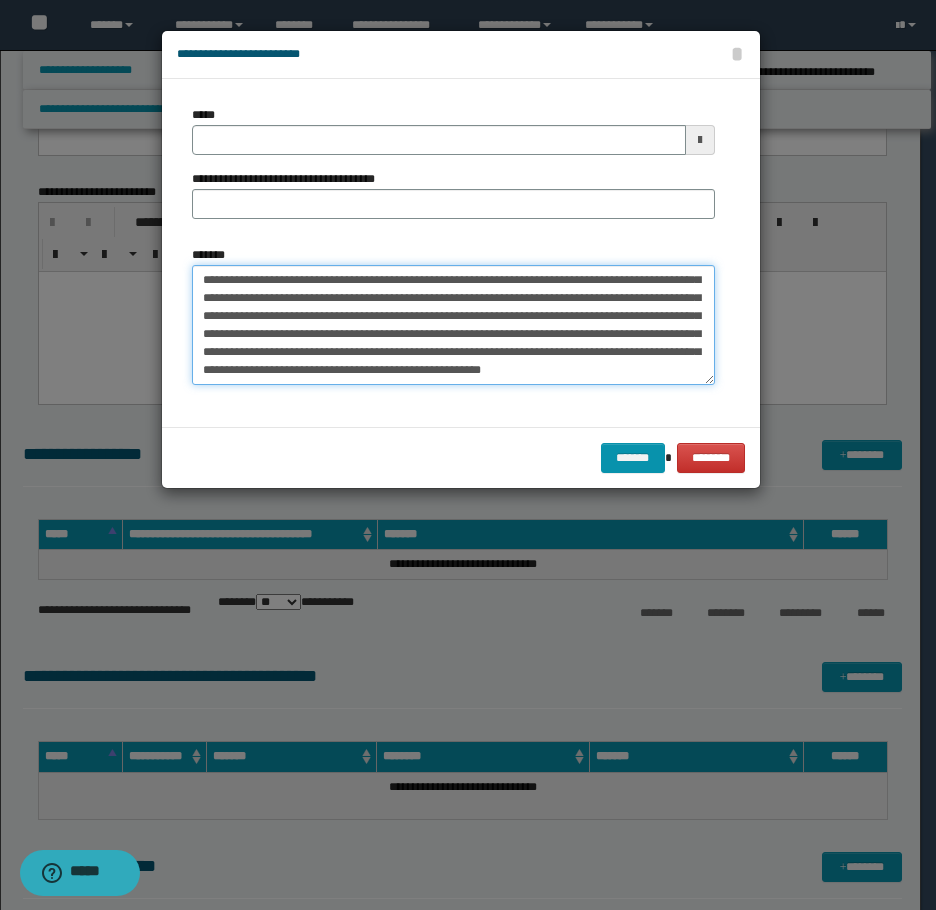 scroll, scrollTop: 102, scrollLeft: 0, axis: vertical 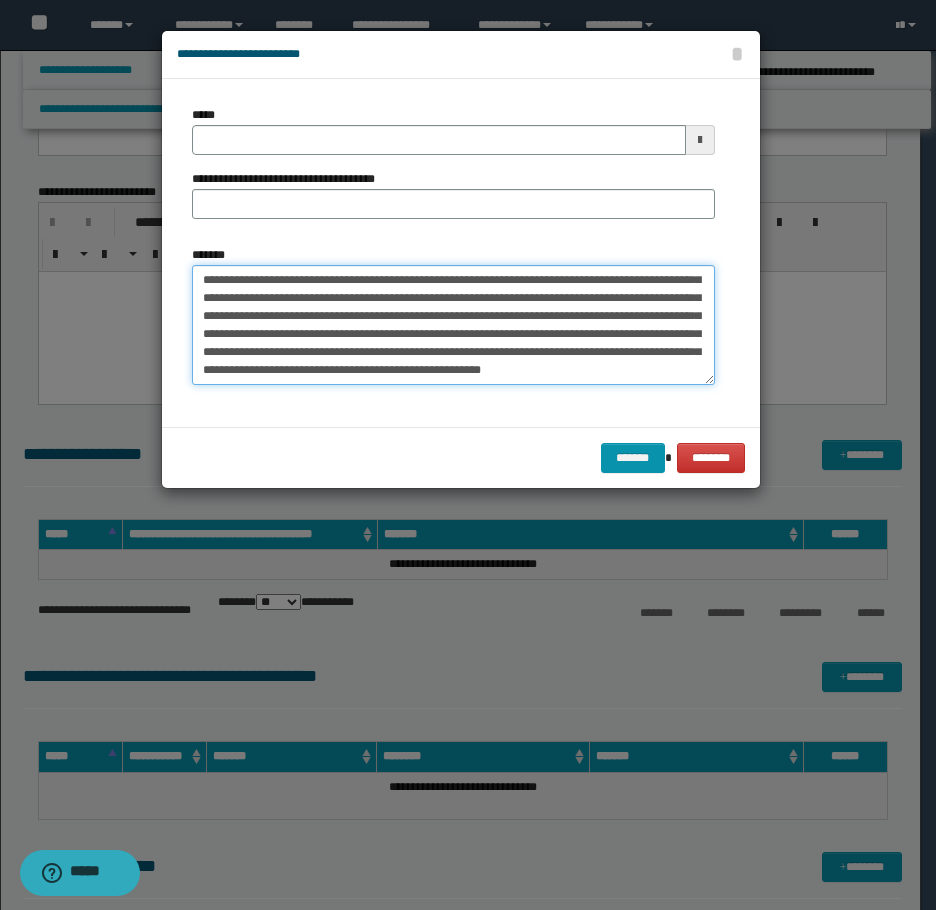 click on "**********" at bounding box center (453, 325) 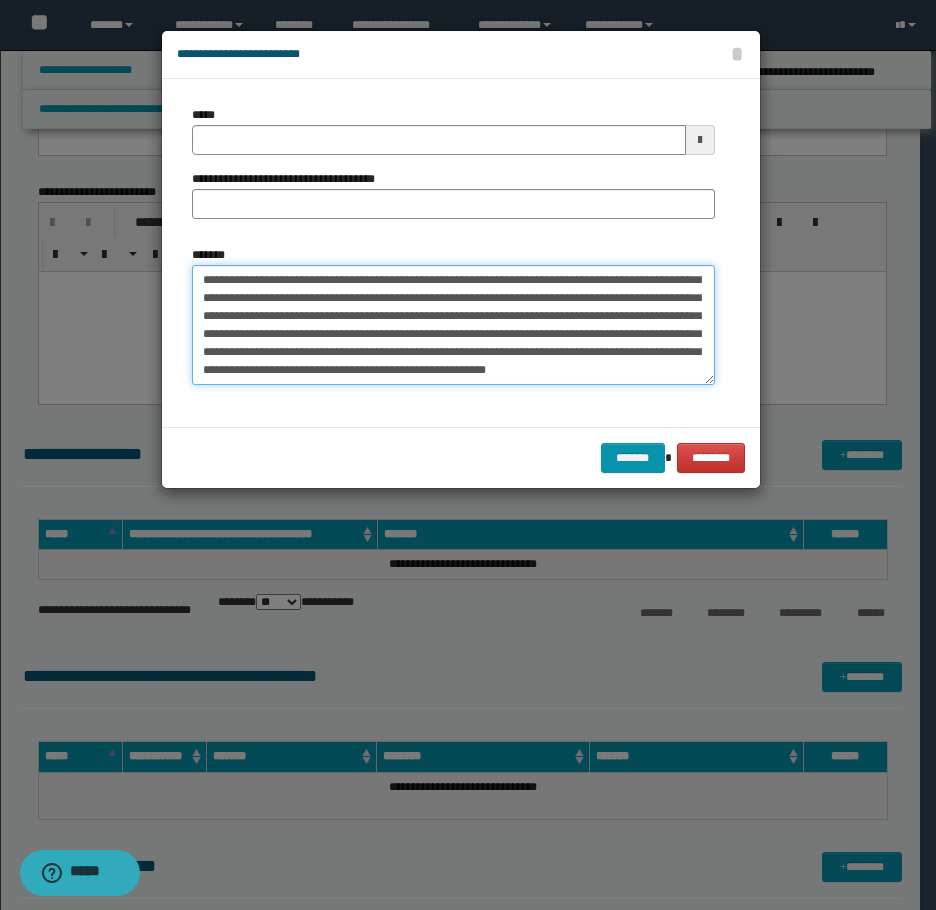 paste on "**********" 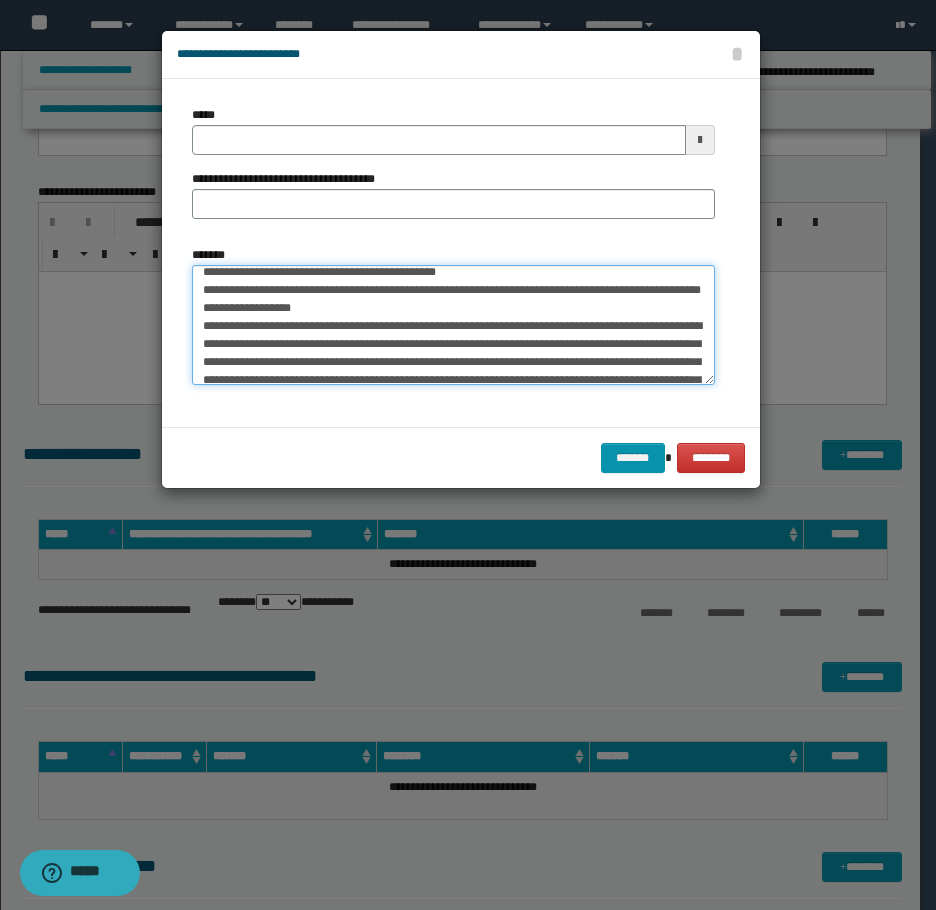 scroll, scrollTop: 0, scrollLeft: 0, axis: both 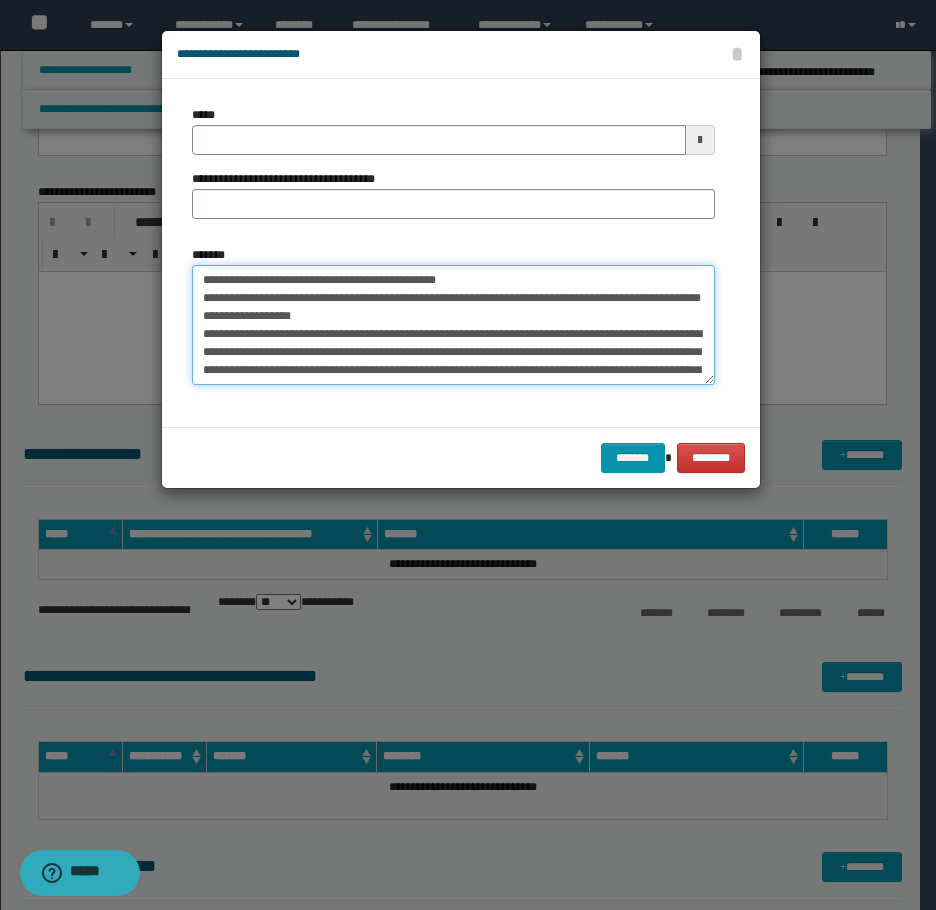 click on "**********" at bounding box center [453, 325] 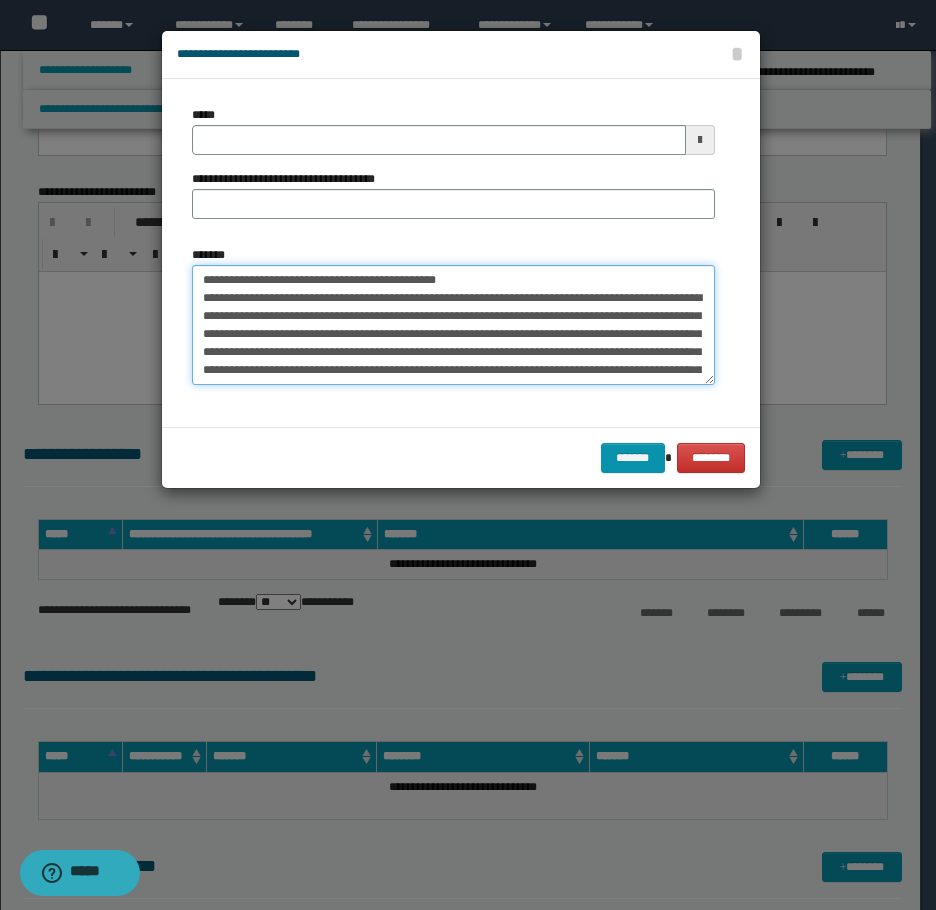 drag, startPoint x: 498, startPoint y: 279, endPoint x: 151, endPoint y: 269, distance: 347.14407 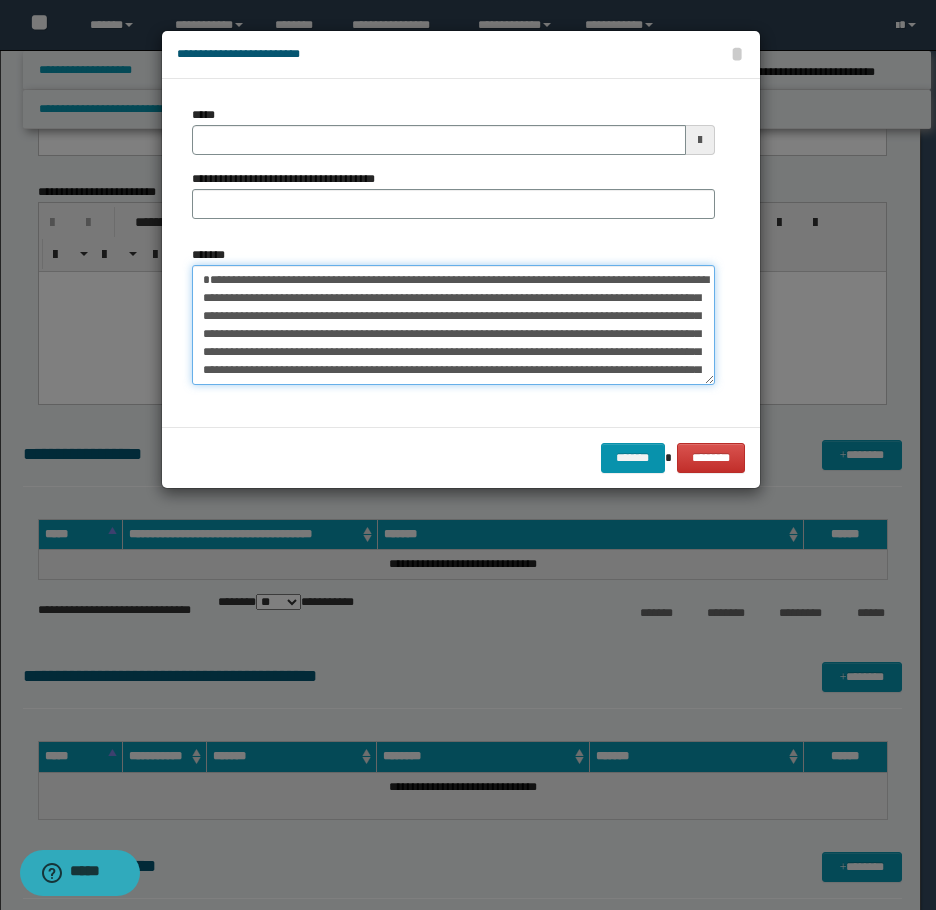 type 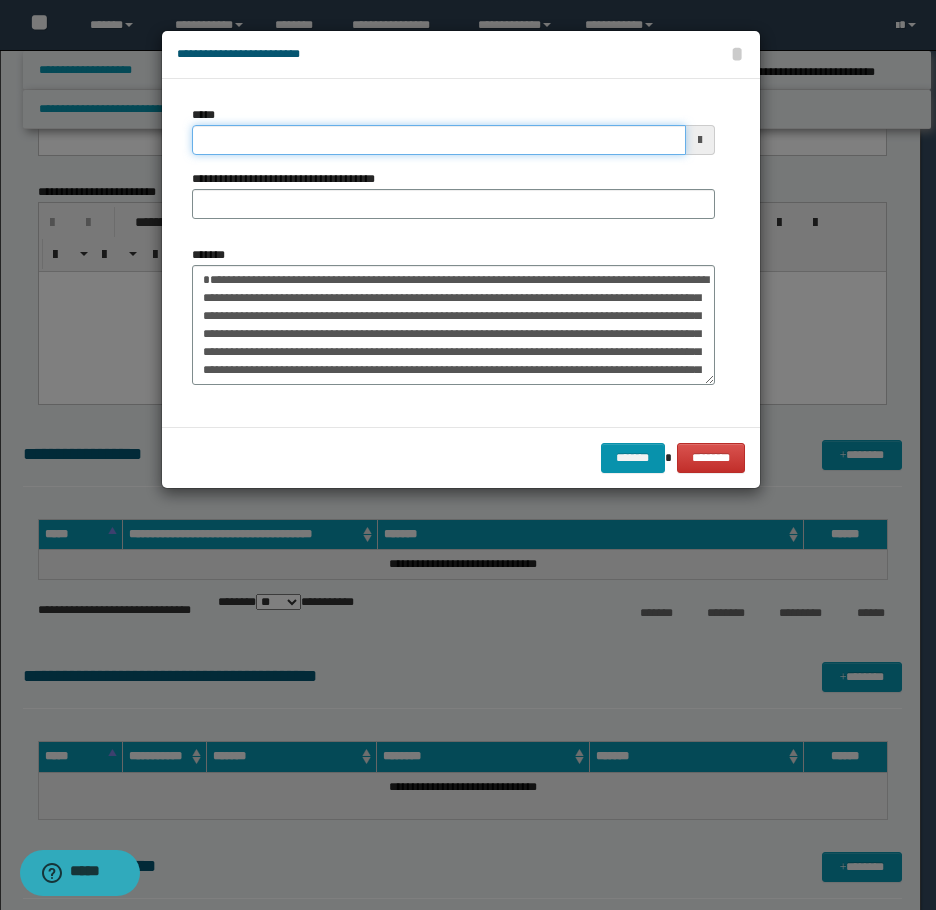 click on "*****" at bounding box center [439, 140] 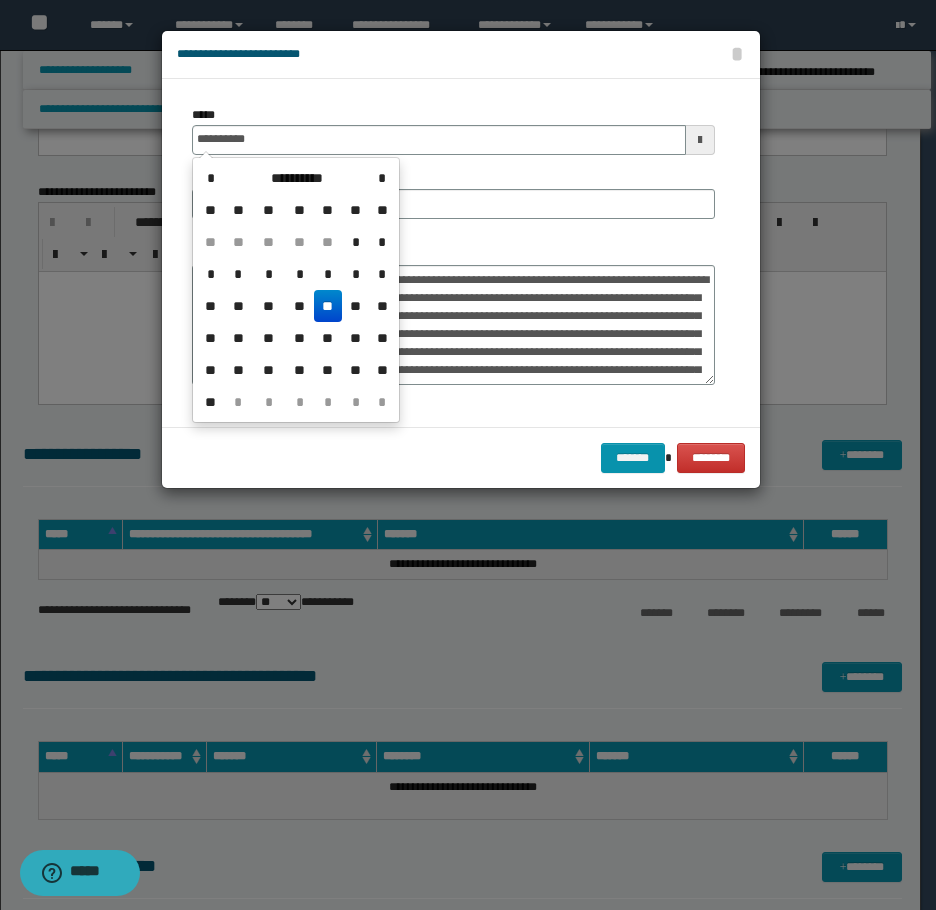 click on "**" at bounding box center [328, 306] 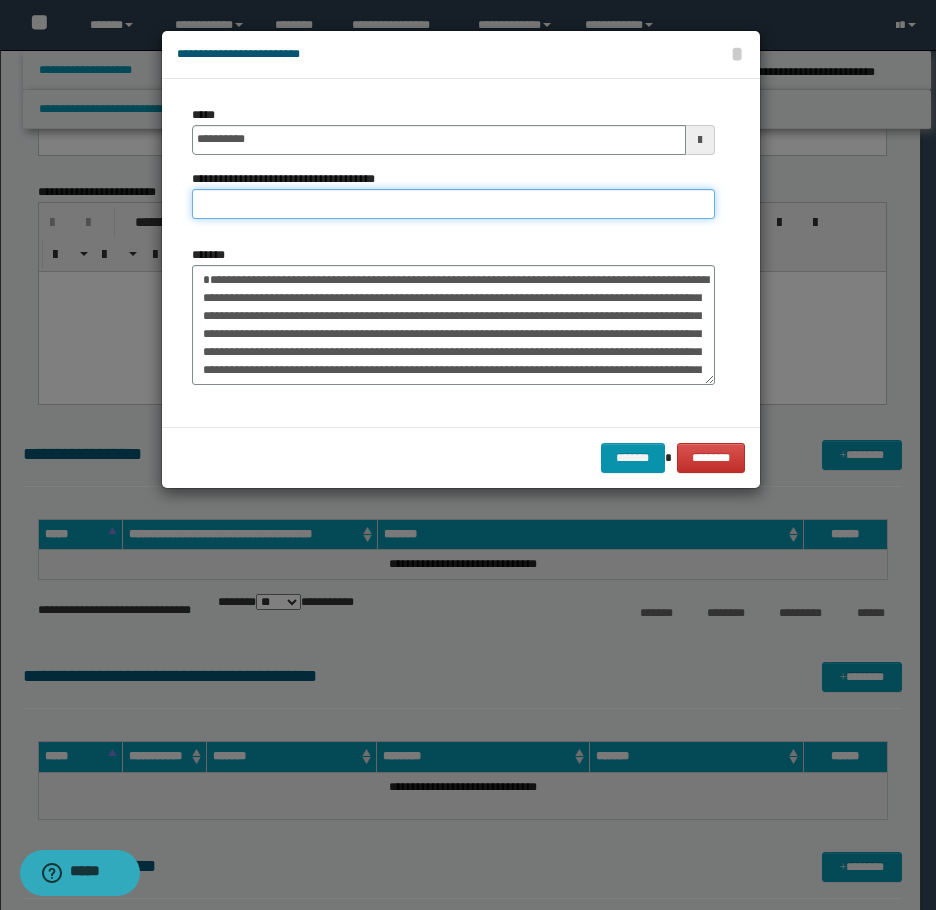 click on "**********" at bounding box center [453, 204] 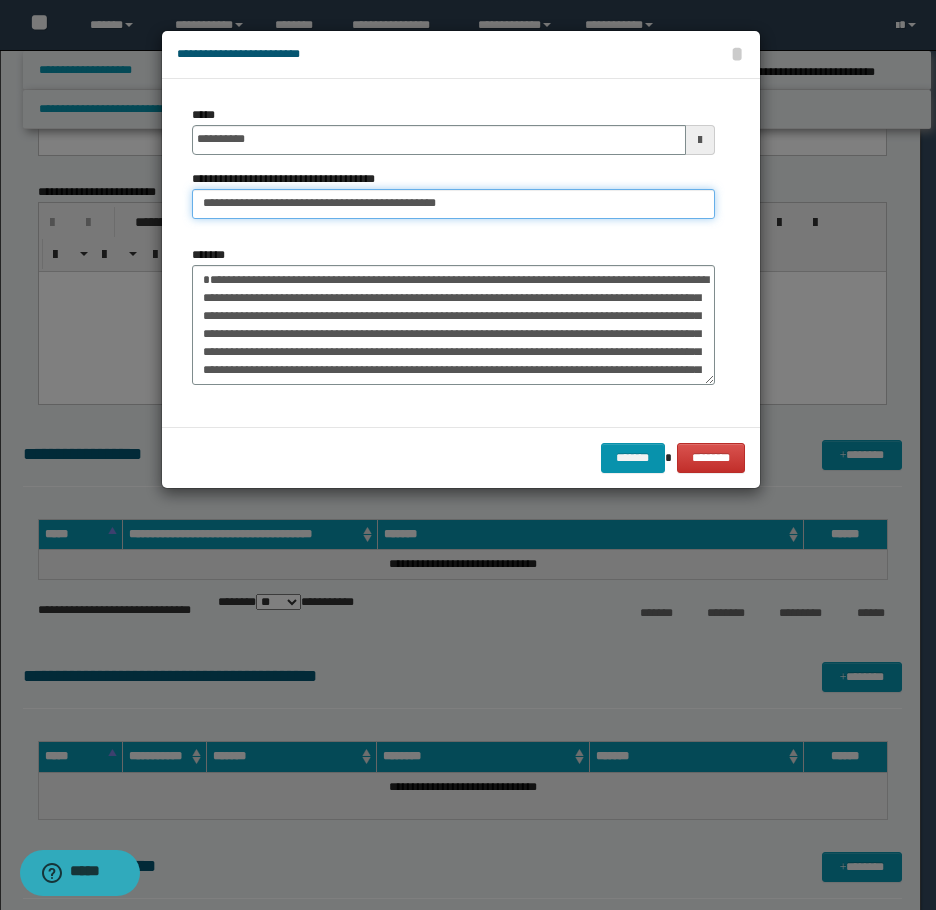 drag, startPoint x: 483, startPoint y: 204, endPoint x: 302, endPoint y: 204, distance: 181 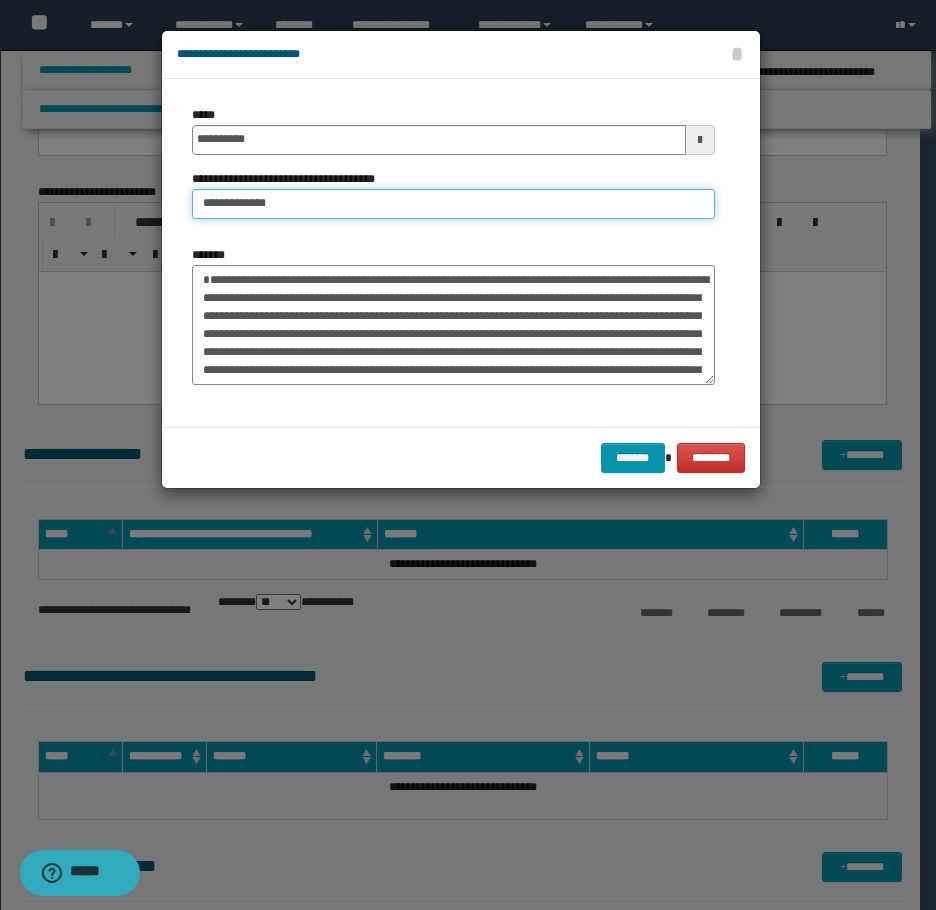 drag, startPoint x: 207, startPoint y: 205, endPoint x: 186, endPoint y: 205, distance: 21 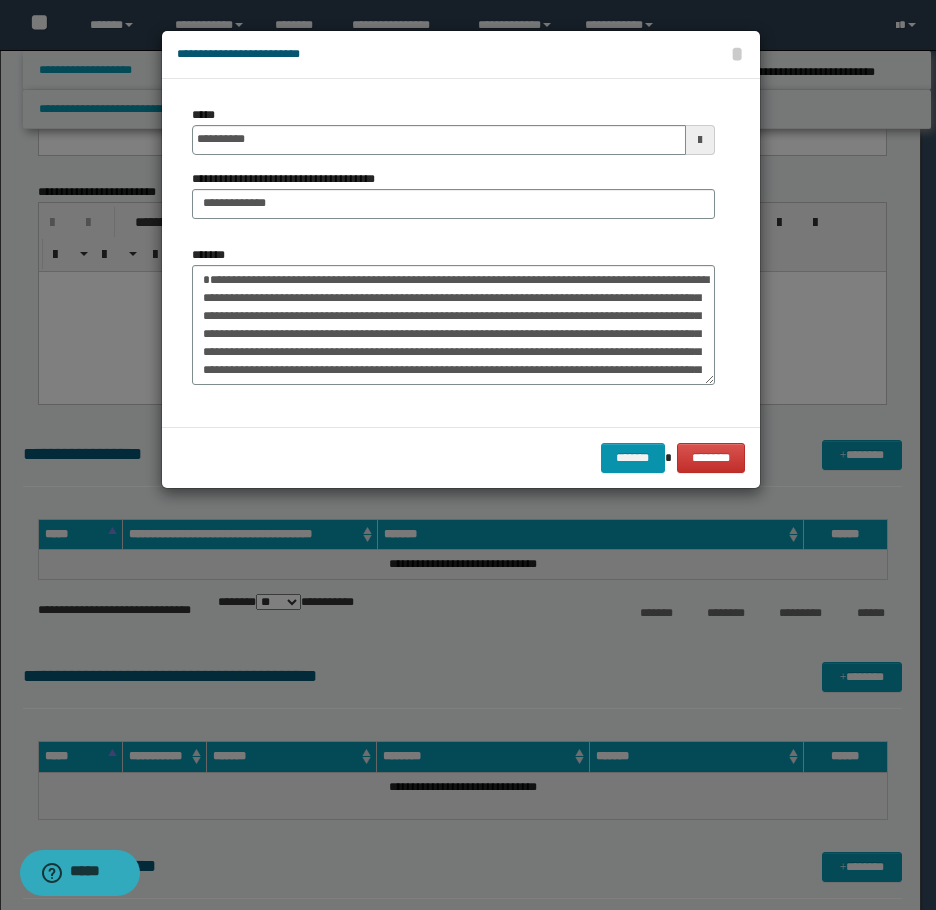 click on "*******
********" at bounding box center [461, 457] 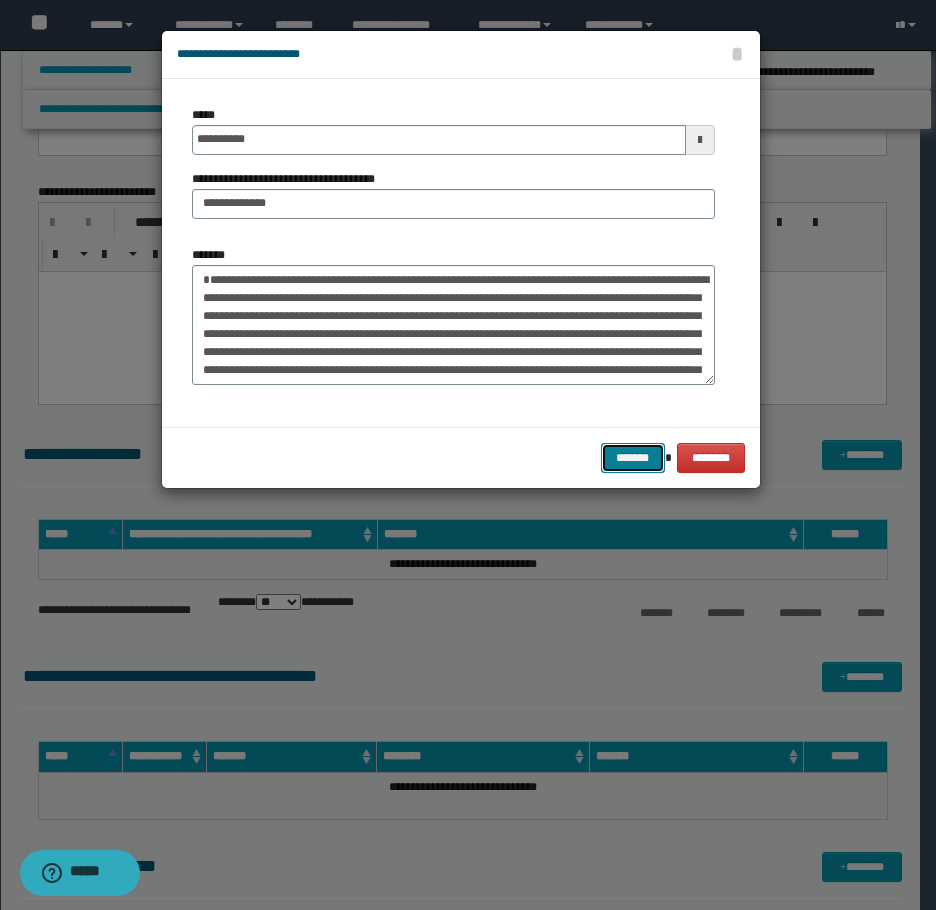 click on "*******" at bounding box center [633, 458] 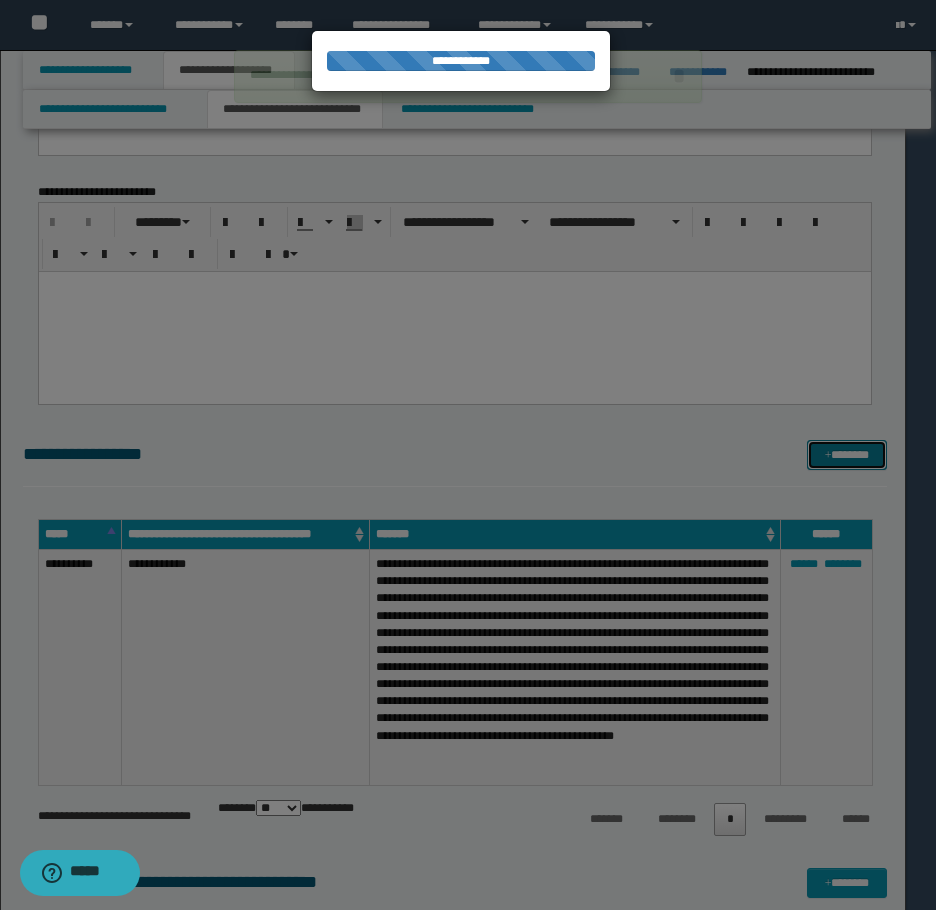 type 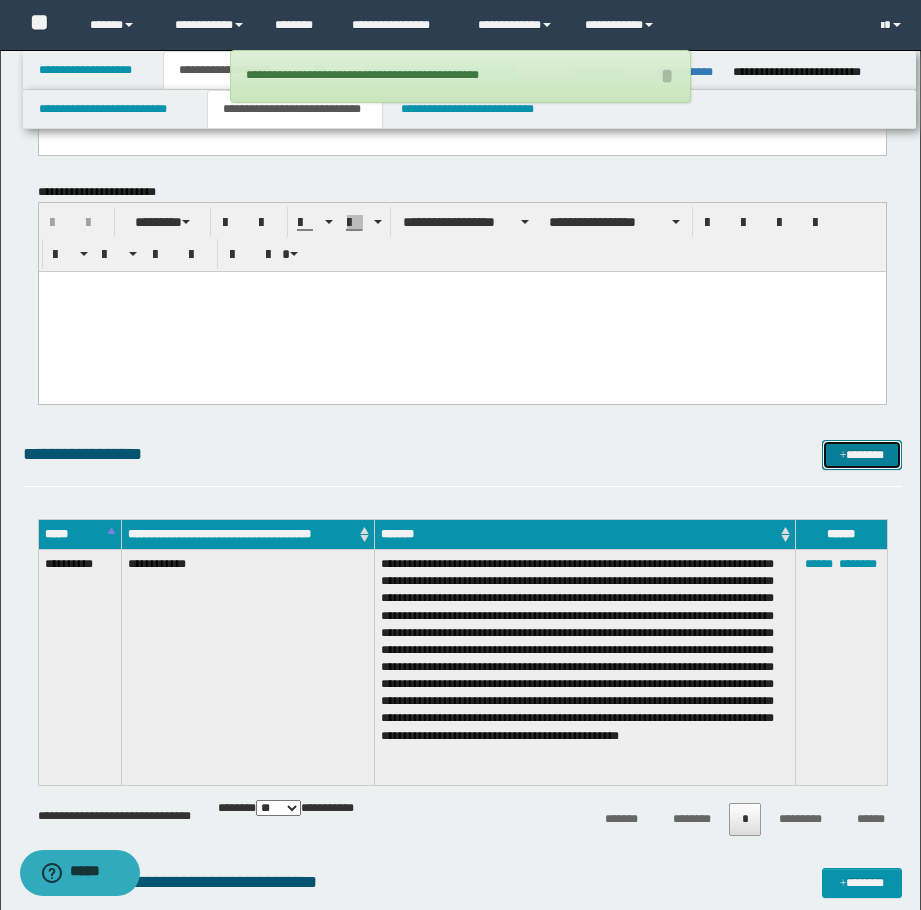 click on "*******" at bounding box center [862, 455] 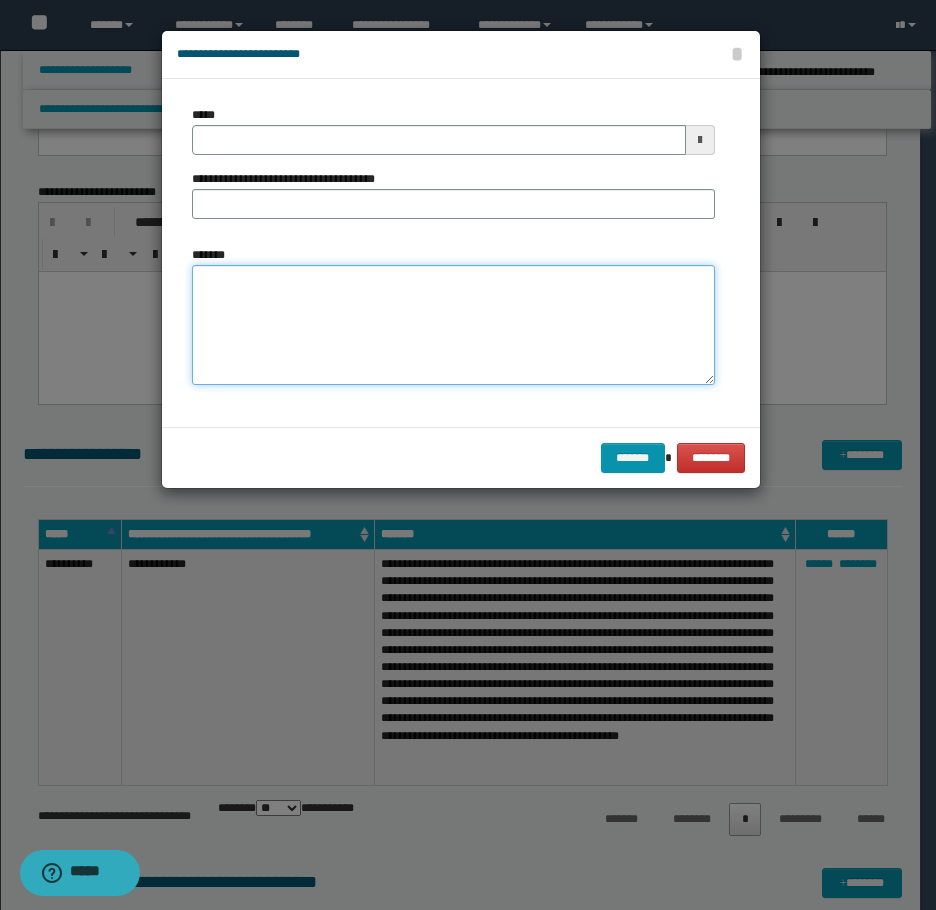 drag, startPoint x: 362, startPoint y: 287, endPoint x: 346, endPoint y: 230, distance: 59.20304 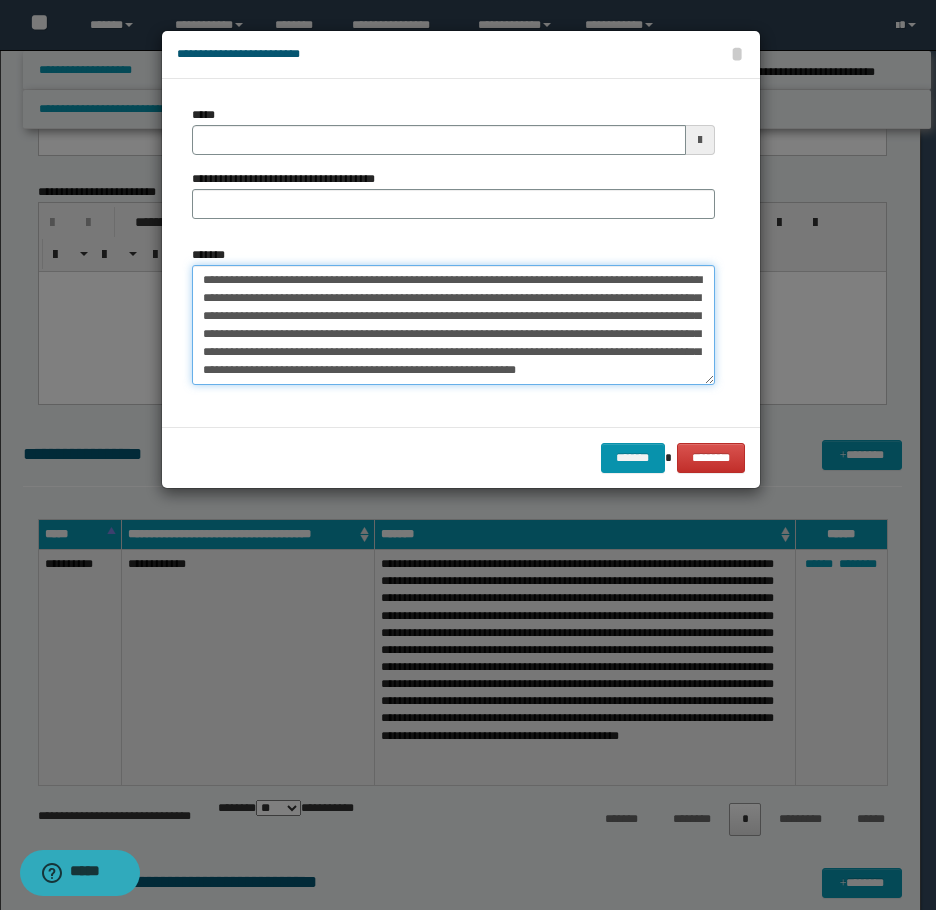 scroll, scrollTop: 66, scrollLeft: 0, axis: vertical 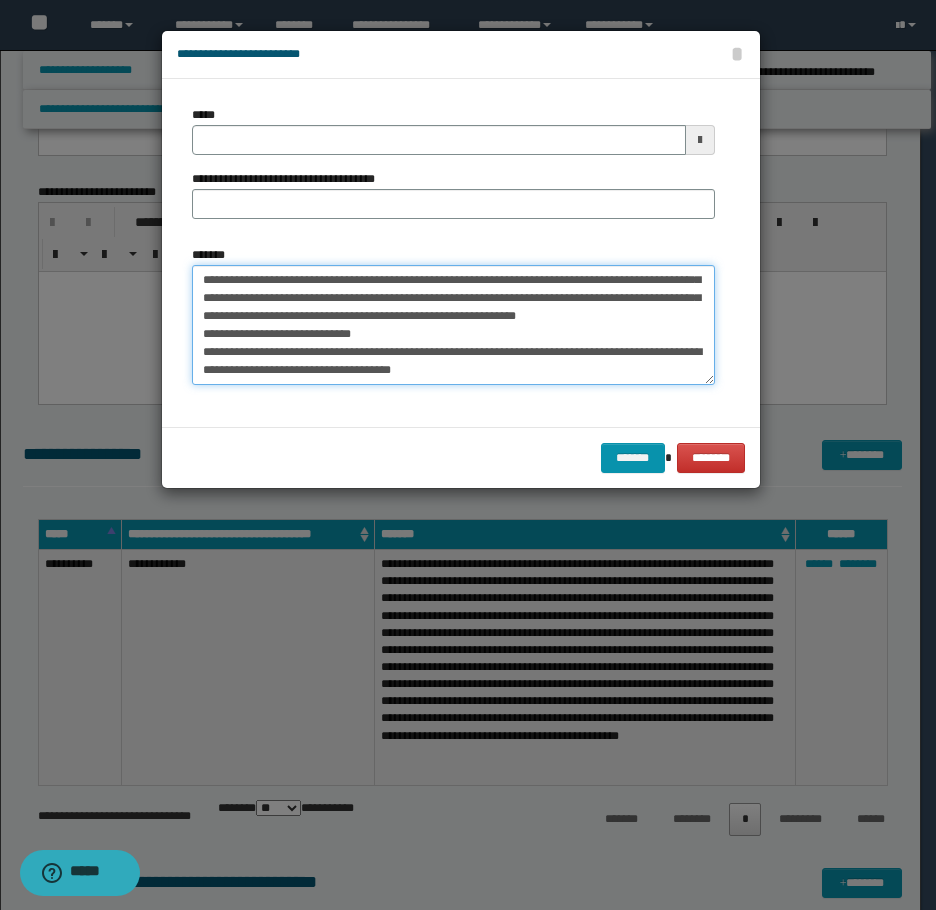 type 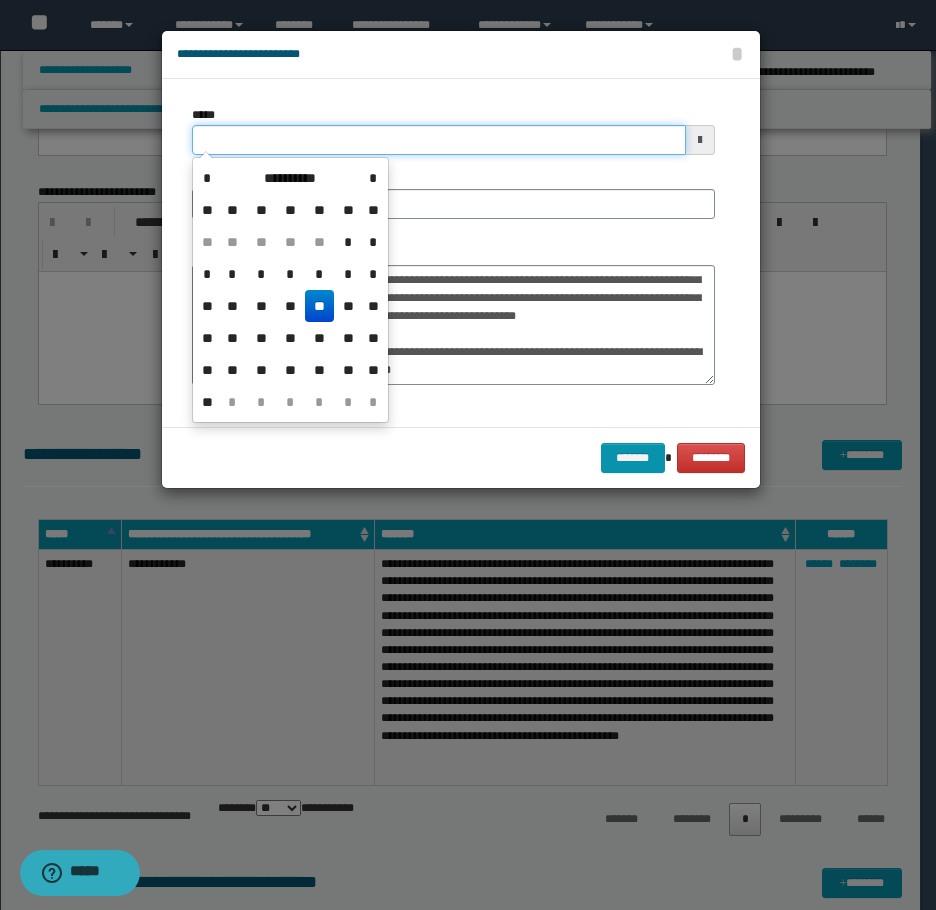 click on "*****" at bounding box center [439, 140] 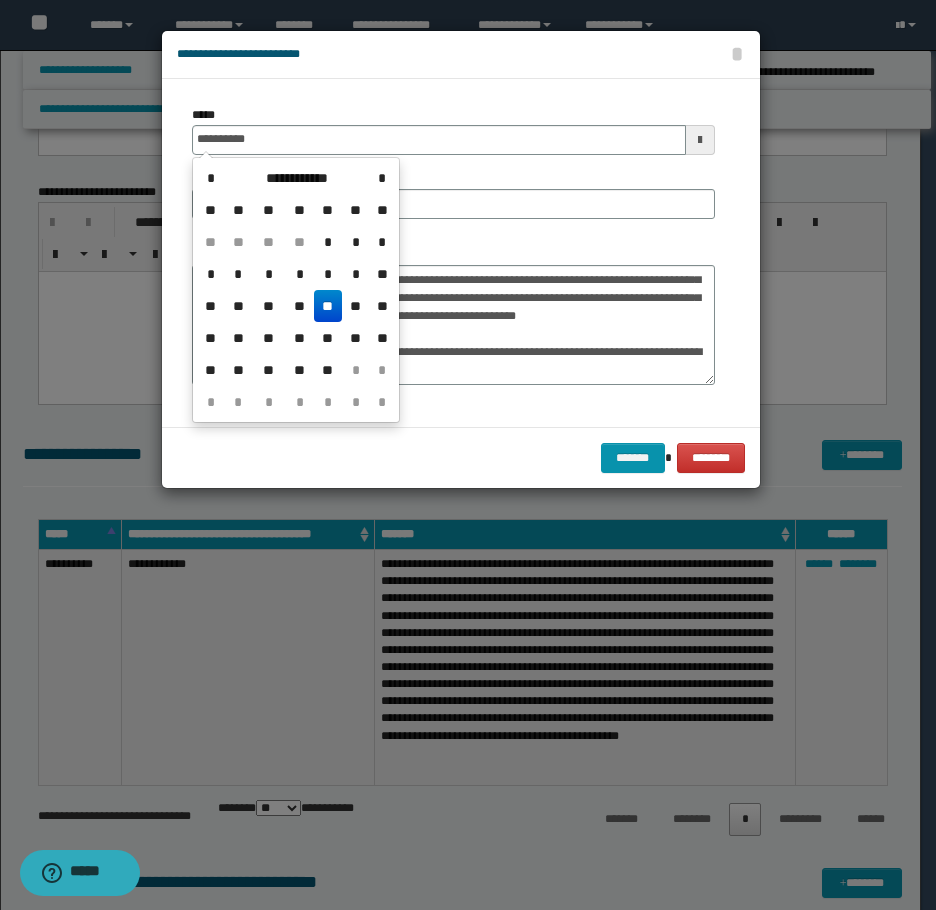 click on "**" at bounding box center (328, 306) 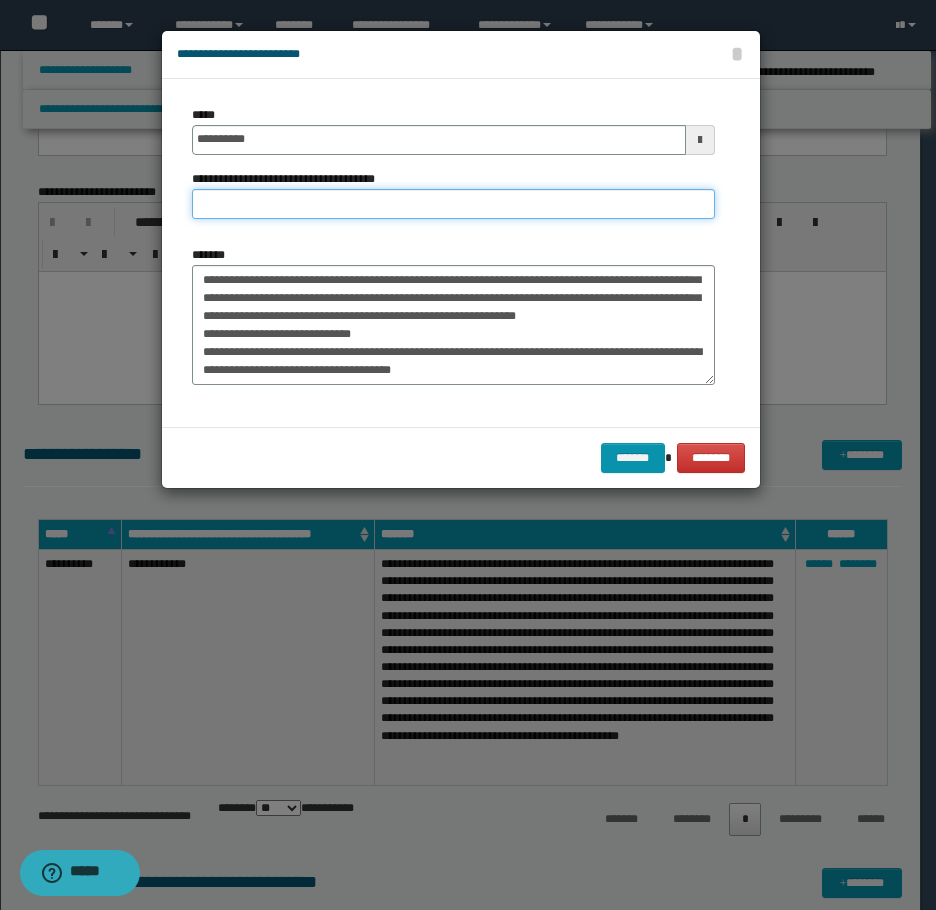 click on "**********" at bounding box center [453, 204] 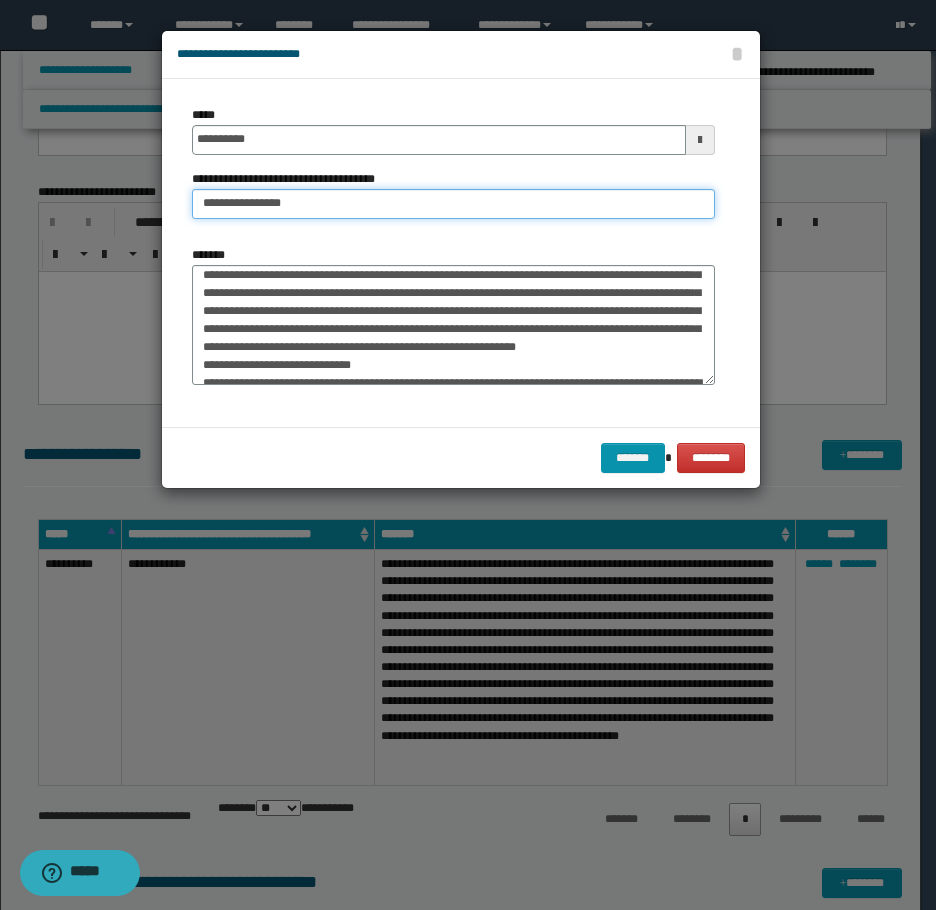 scroll, scrollTop: 0, scrollLeft: 0, axis: both 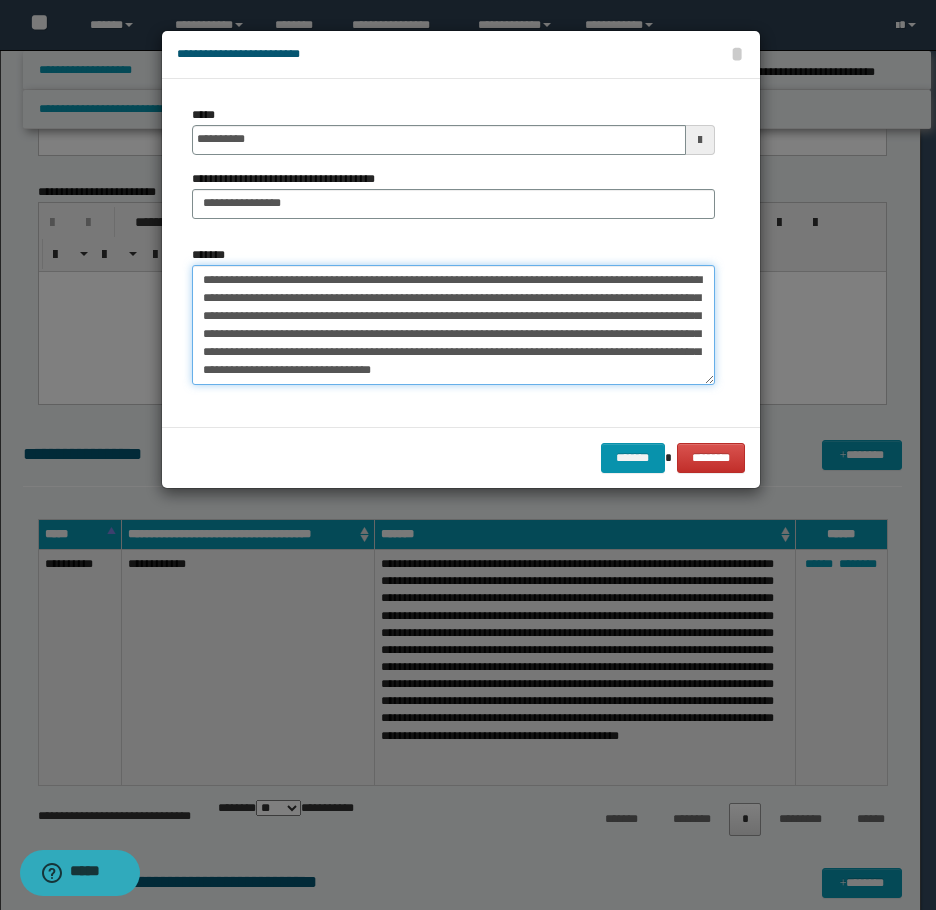 drag, startPoint x: 385, startPoint y: 273, endPoint x: 210, endPoint y: 274, distance: 175.00285 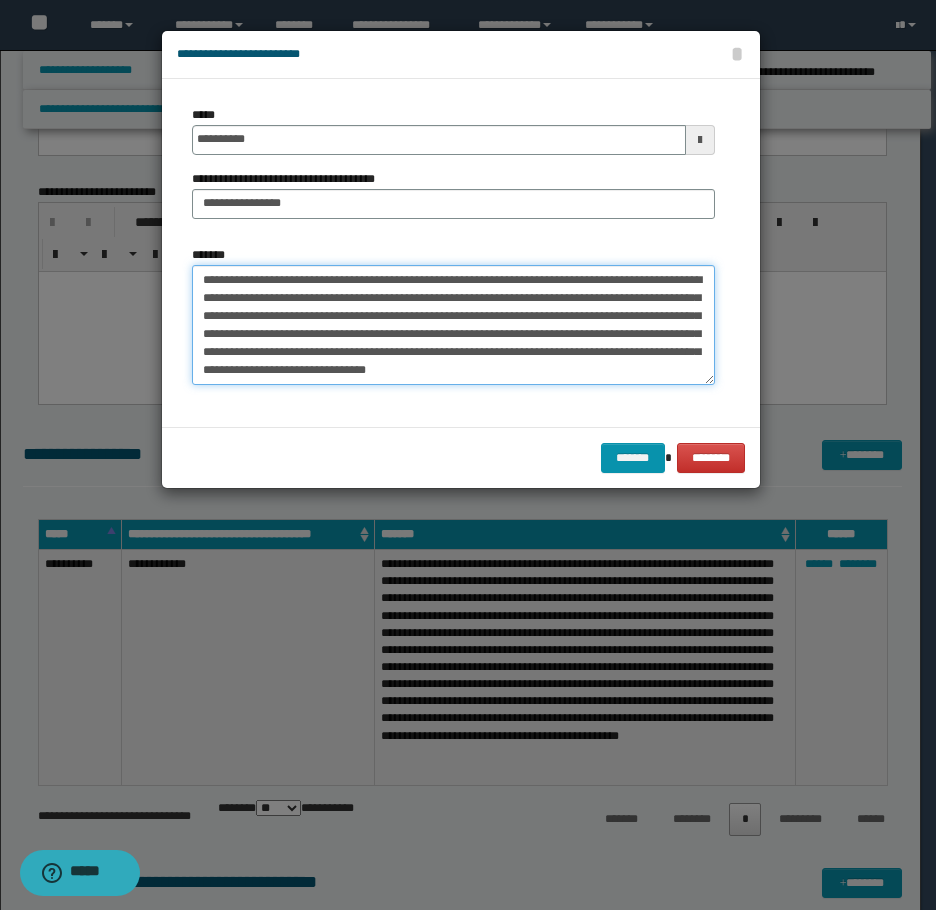 drag, startPoint x: 213, startPoint y: 281, endPoint x: 191, endPoint y: 279, distance: 22.090721 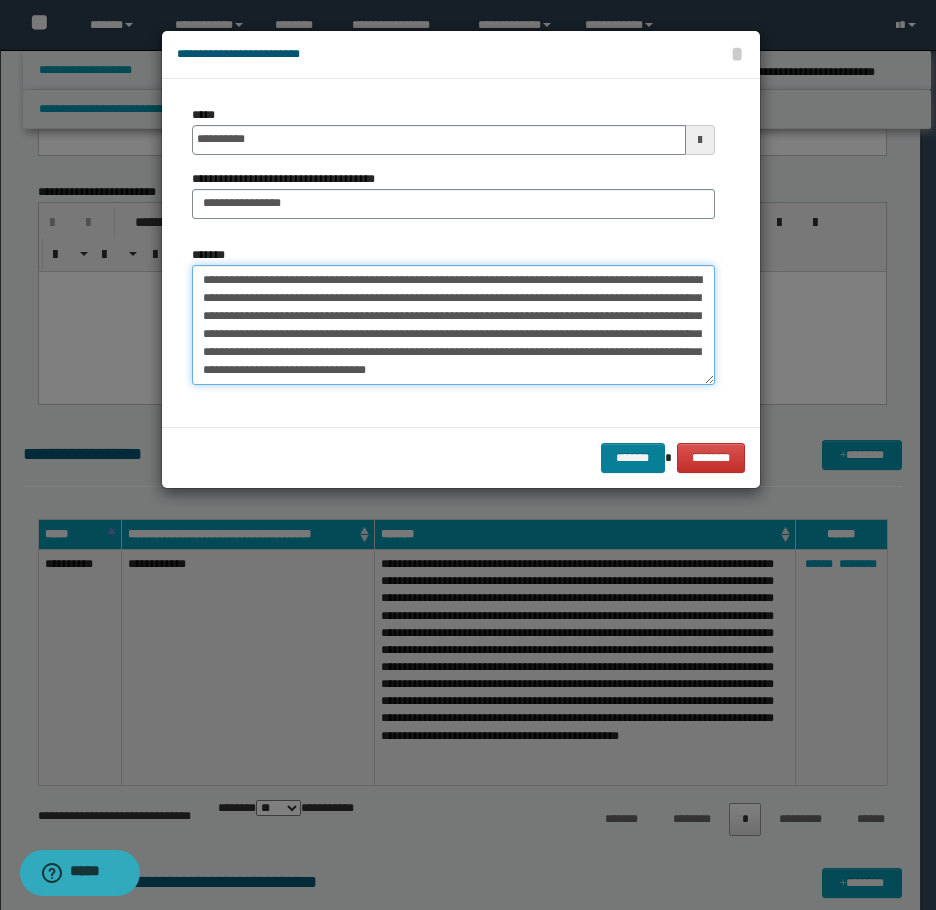 type on "**********" 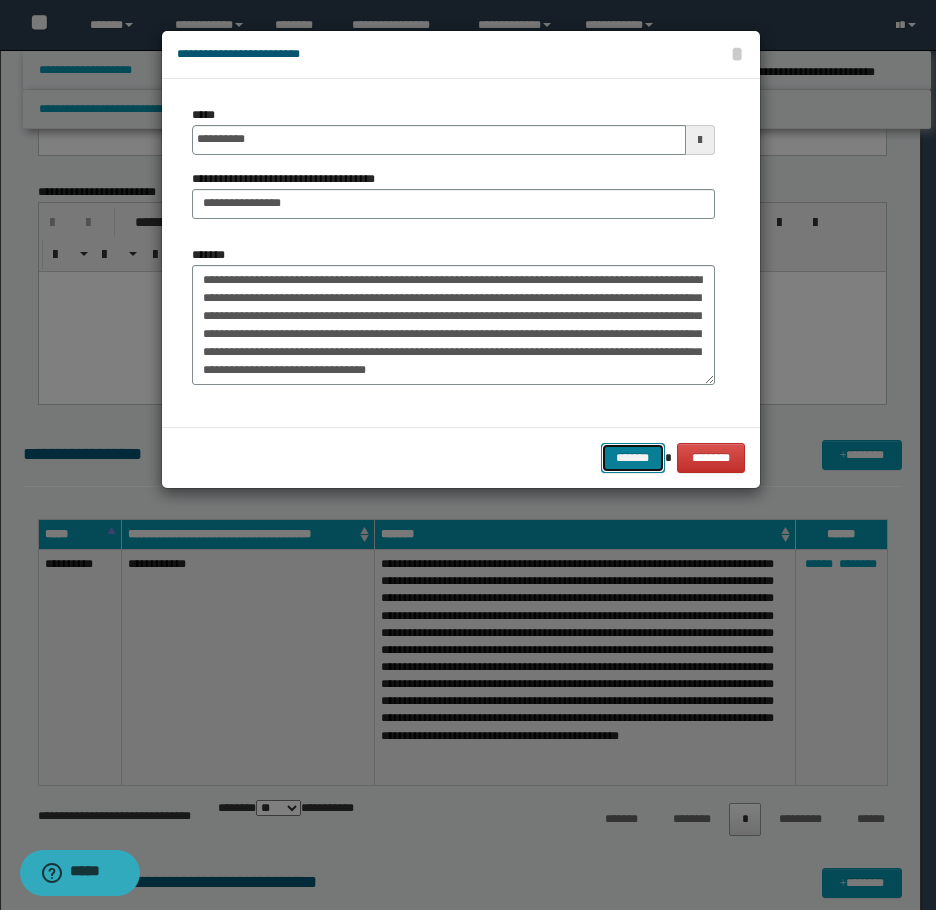 click on "*******" at bounding box center [633, 458] 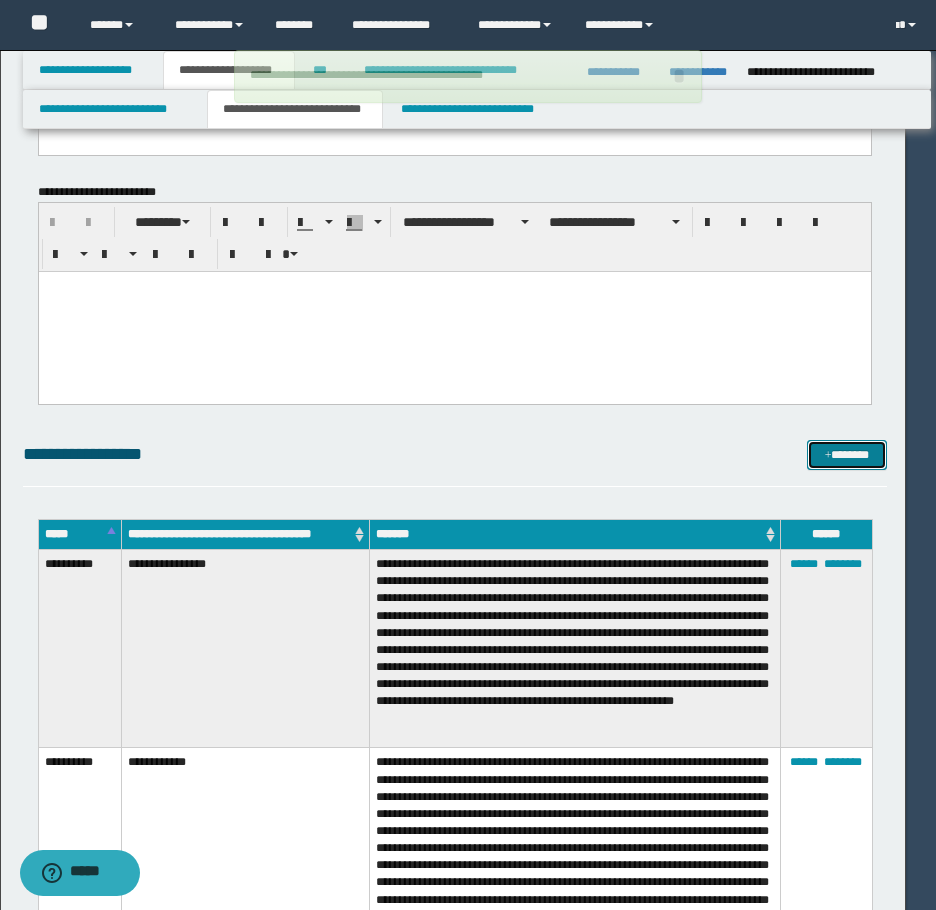 type 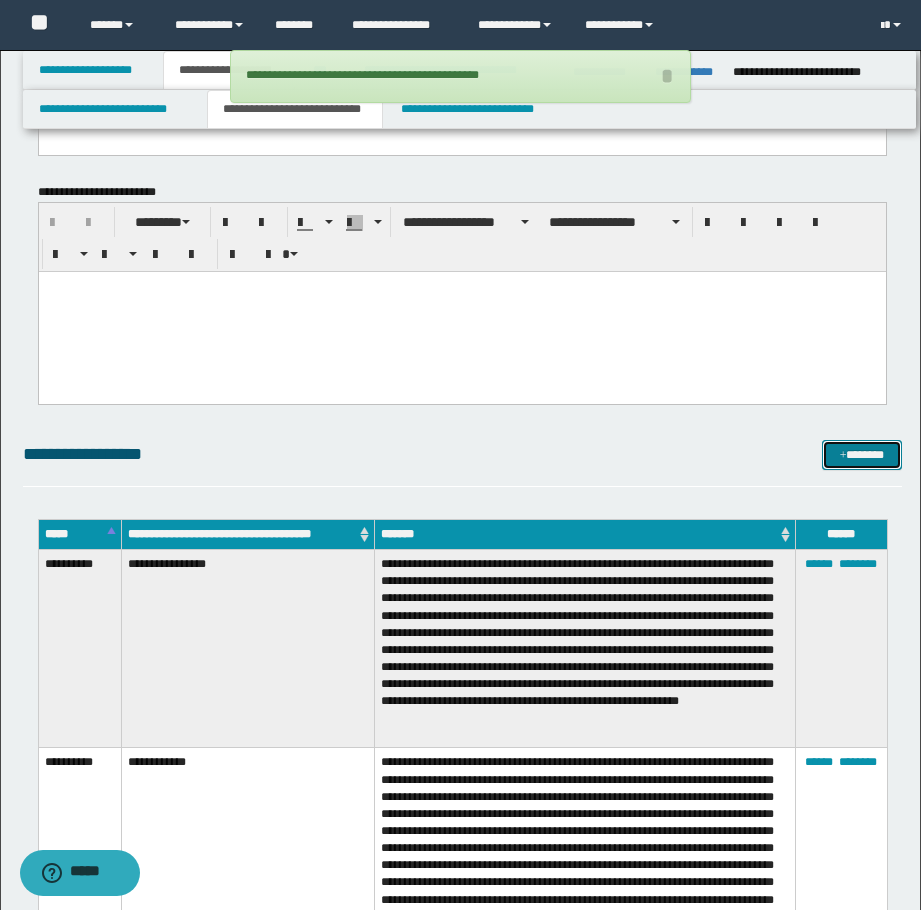 click at bounding box center [843, 456] 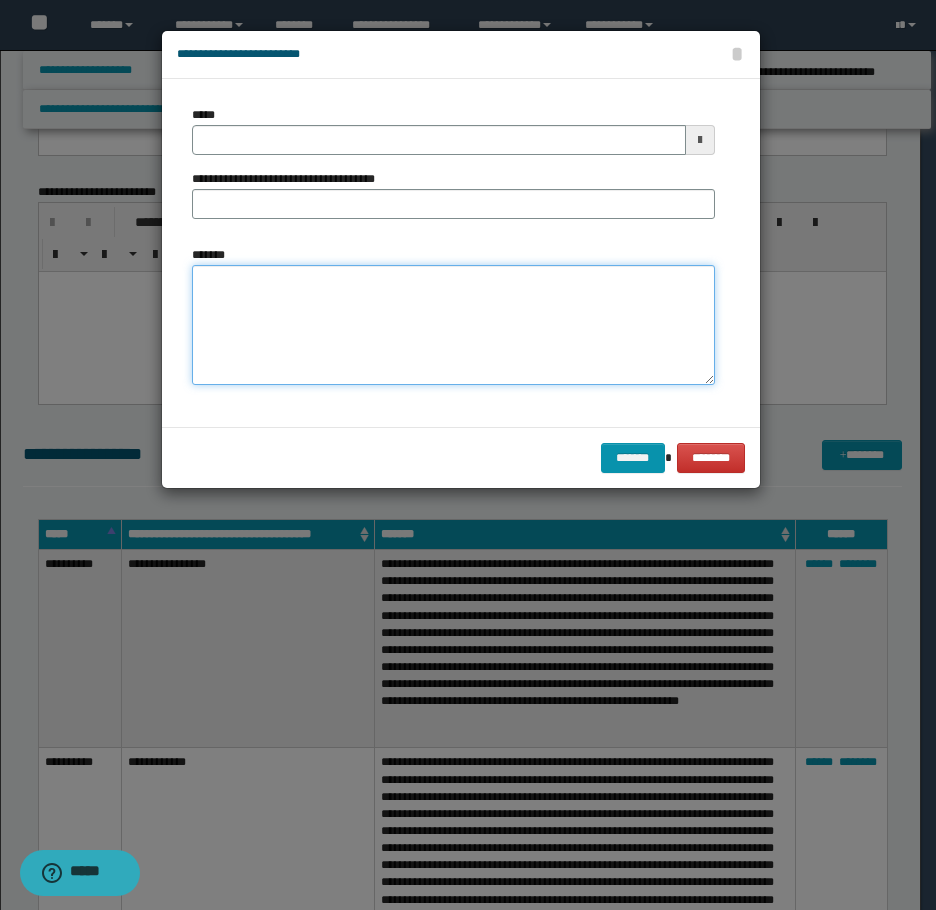click on "*******" at bounding box center [453, 325] 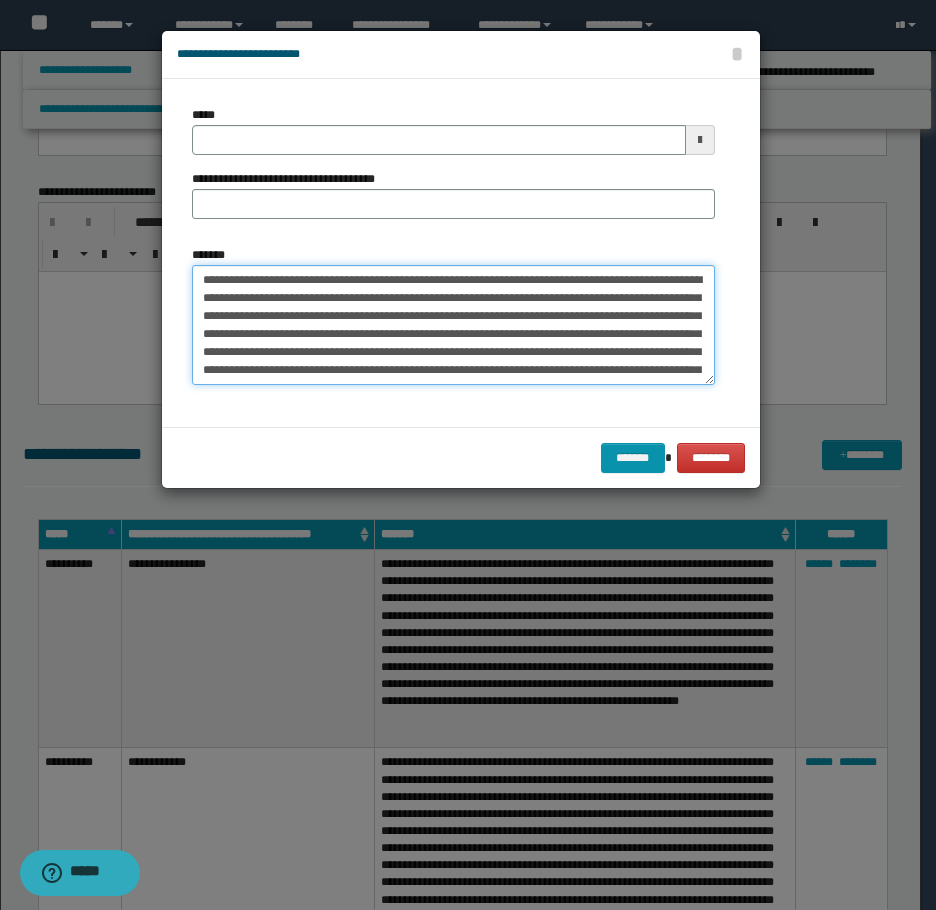 scroll, scrollTop: 138, scrollLeft: 0, axis: vertical 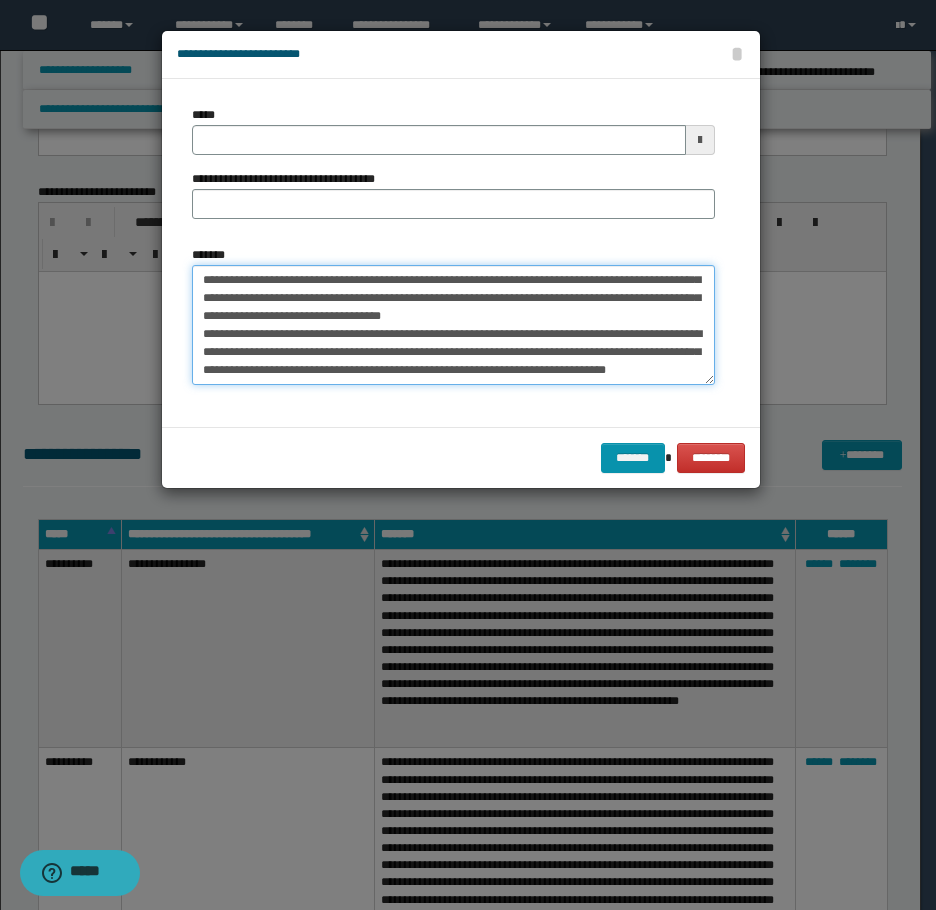 type on "**********" 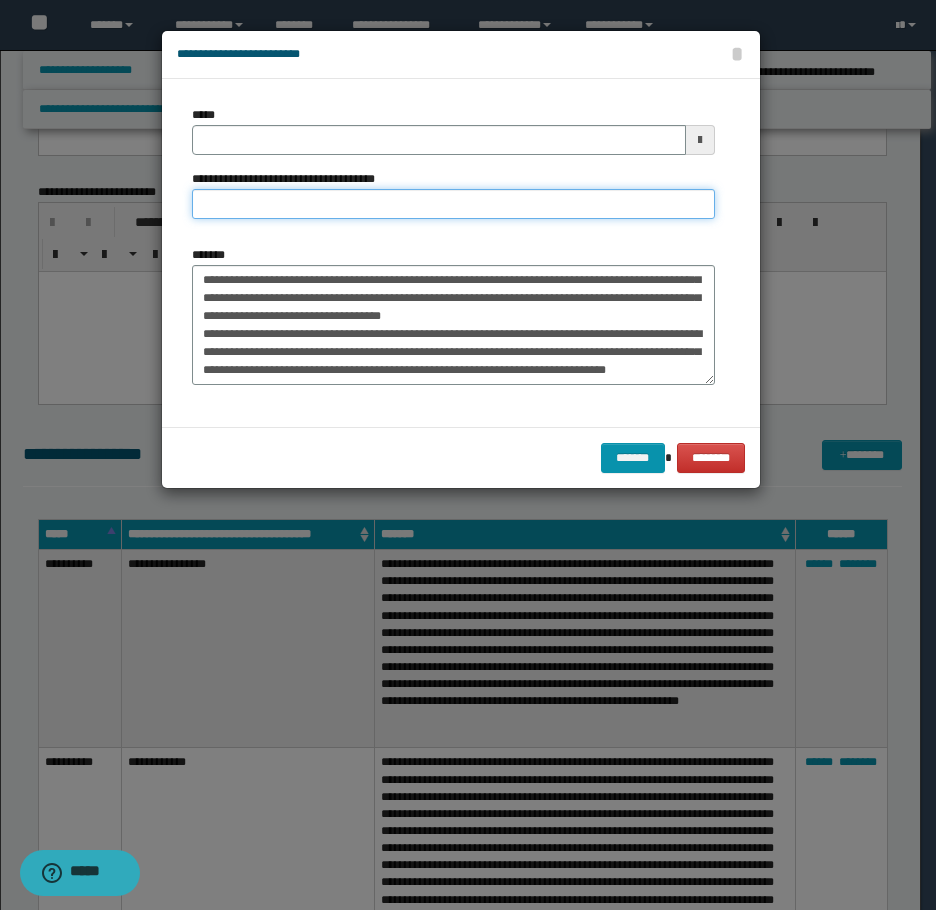 click on "**********" at bounding box center (453, 204) 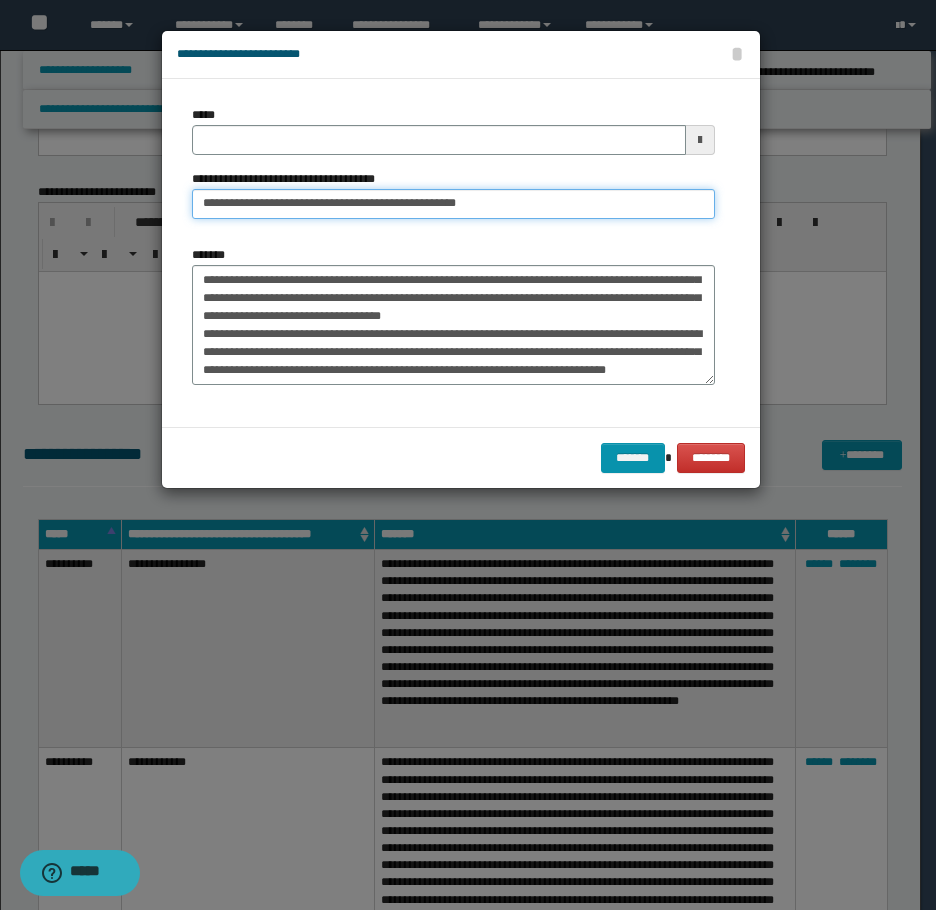 type 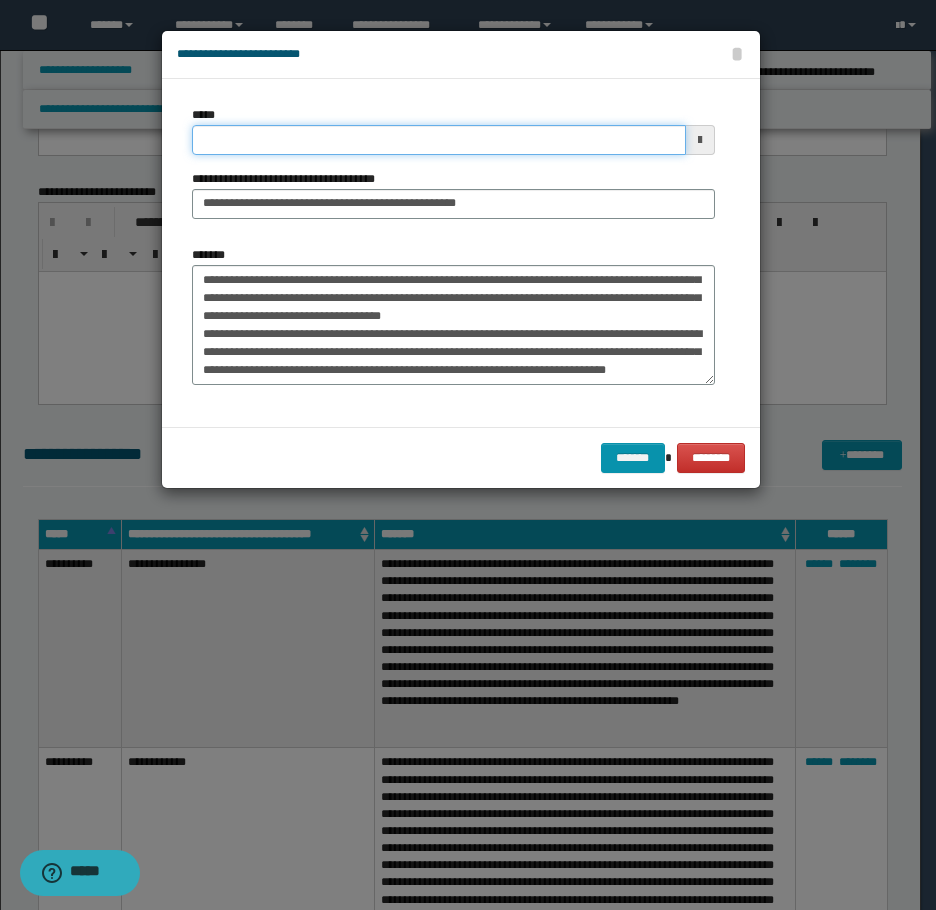 click on "*****" at bounding box center (439, 140) 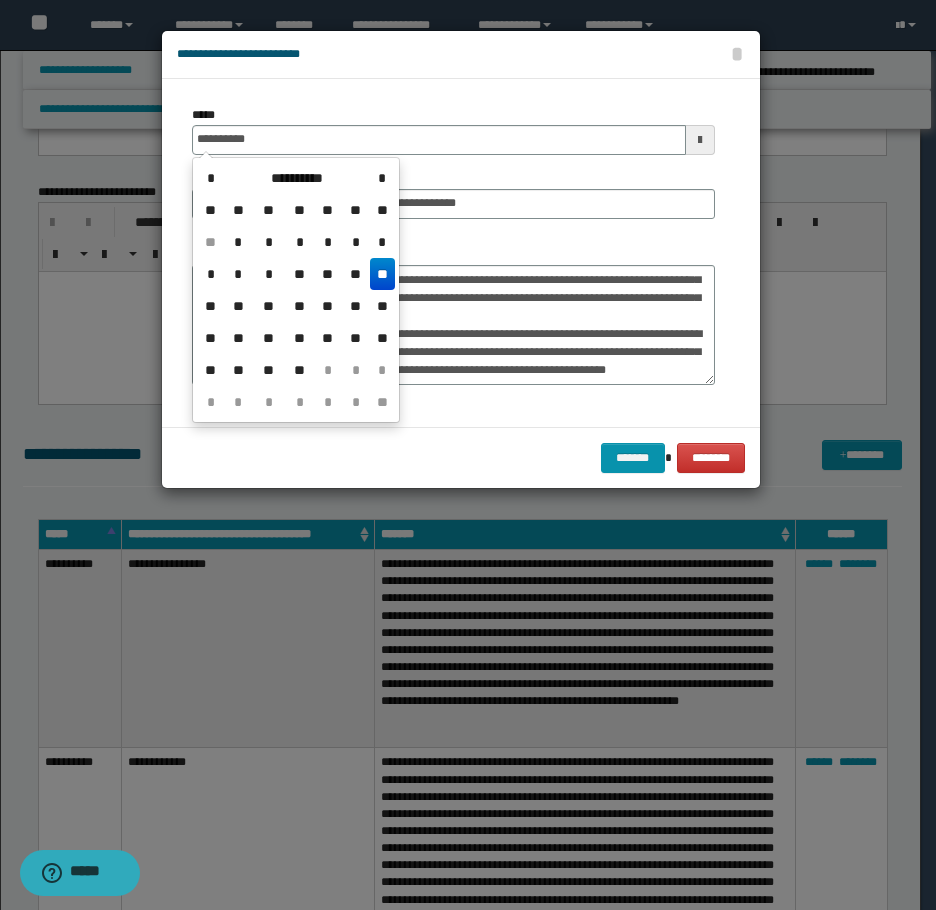 click on "**" at bounding box center (382, 274) 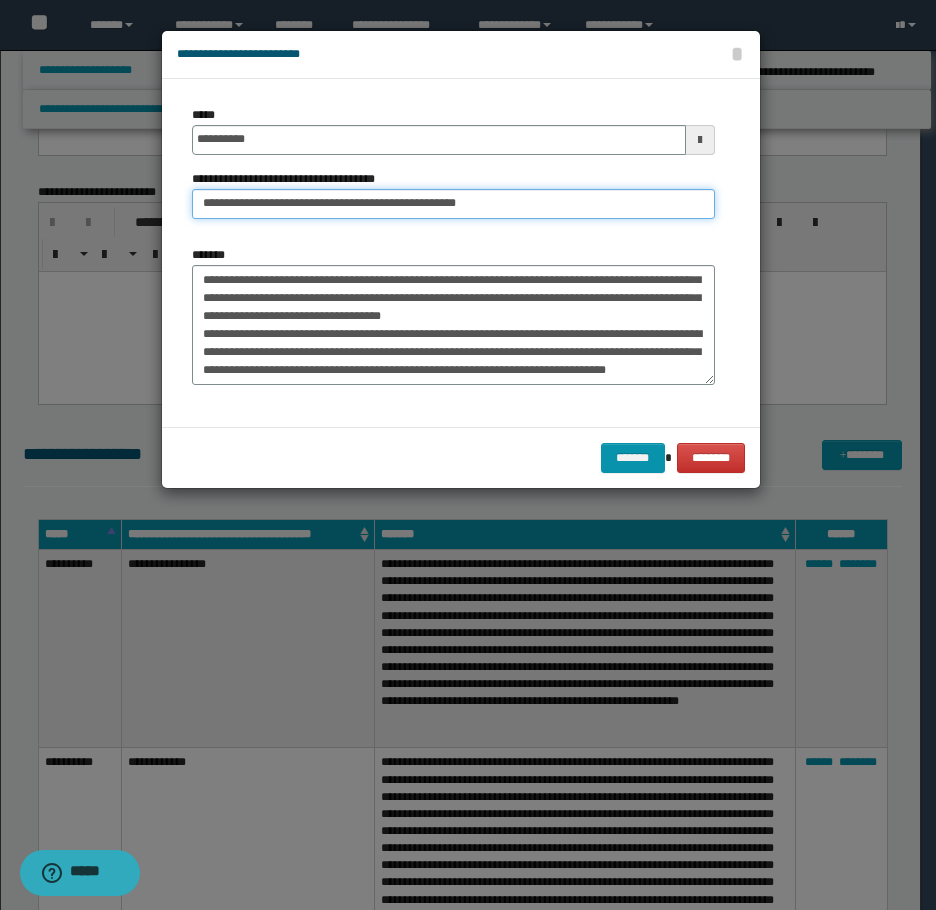 drag, startPoint x: 528, startPoint y: 210, endPoint x: 323, endPoint y: 211, distance: 205.00244 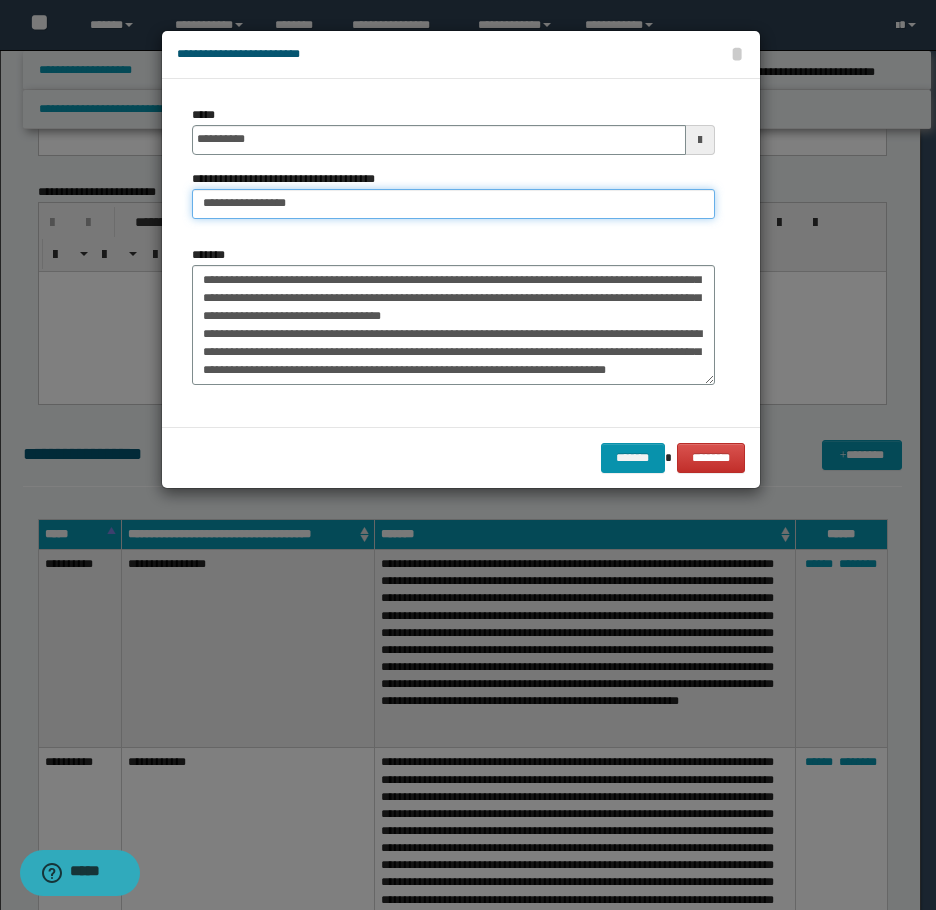 drag, startPoint x: 209, startPoint y: 205, endPoint x: 193, endPoint y: 205, distance: 16 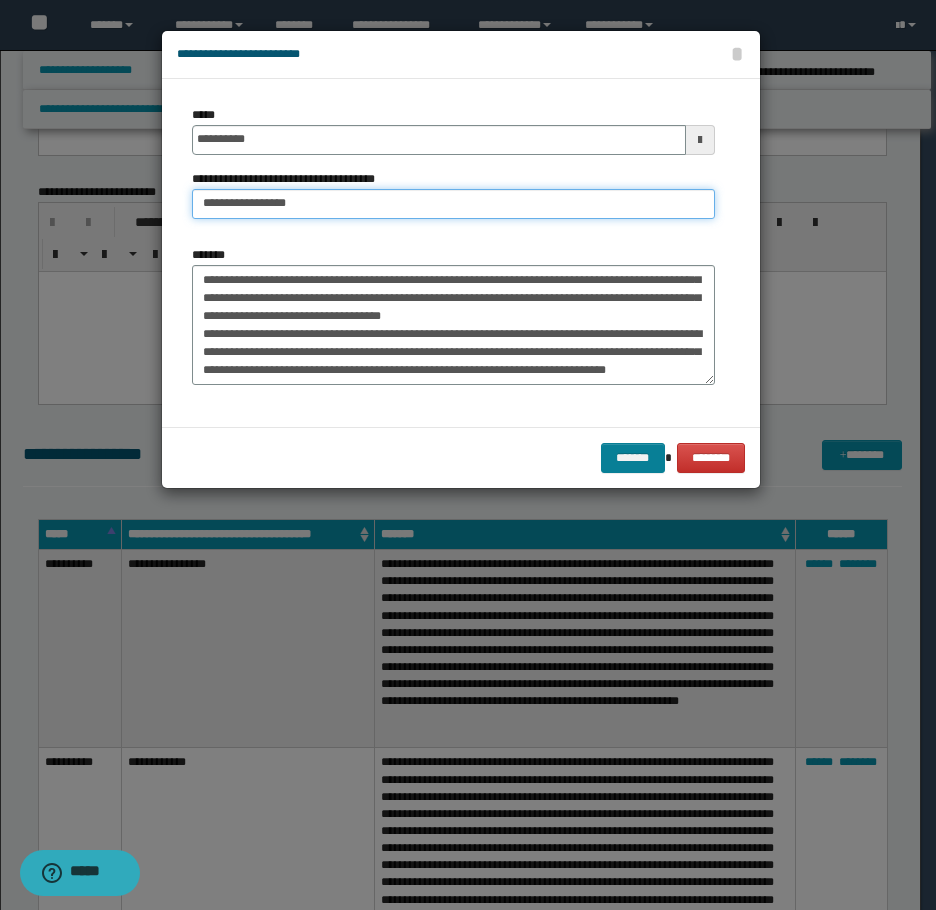 type on "**********" 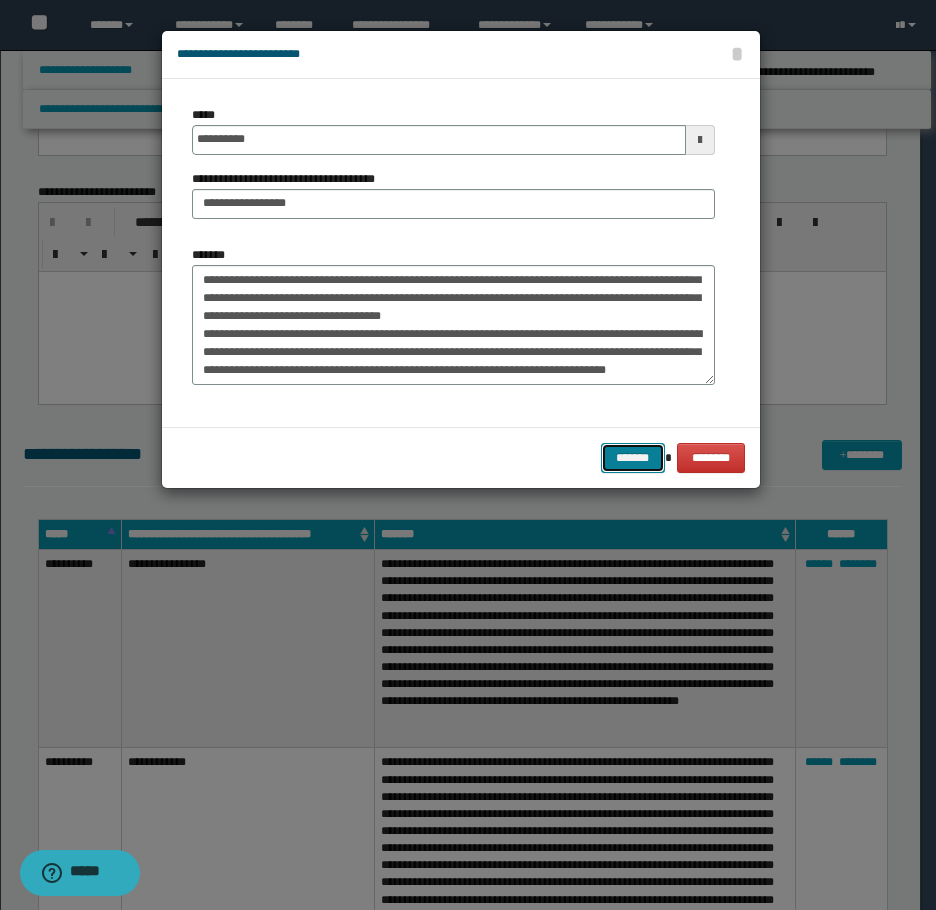 click on "*******" at bounding box center (633, 458) 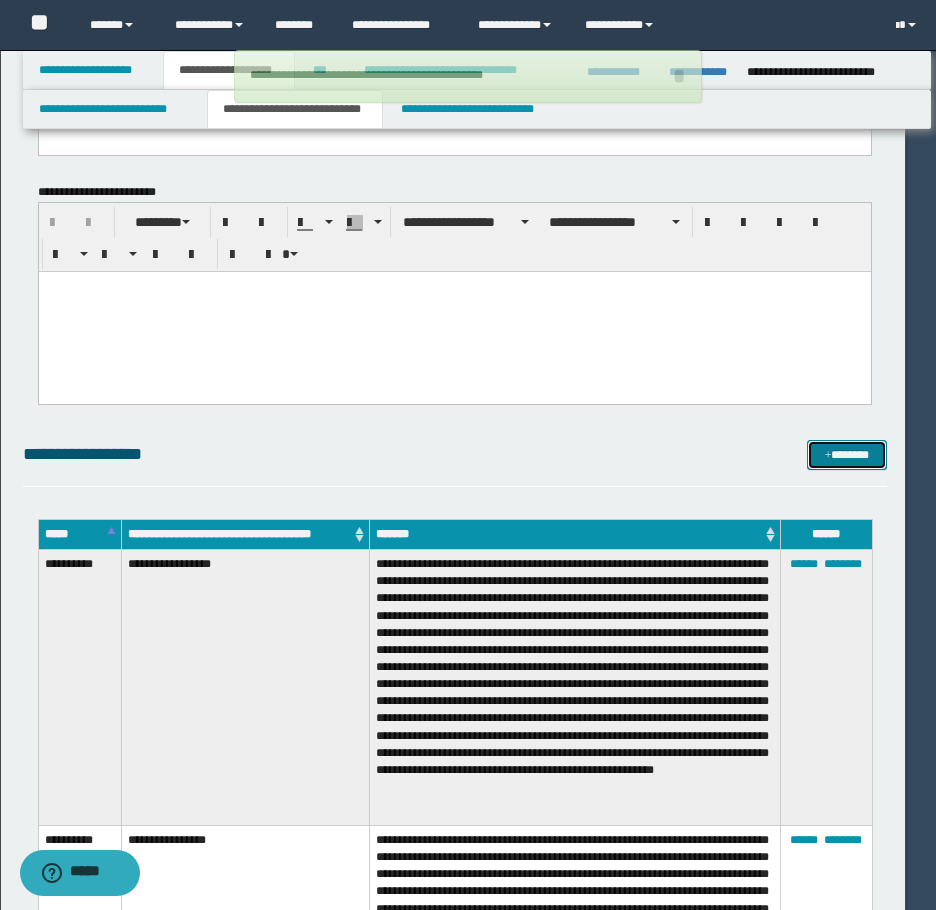 type 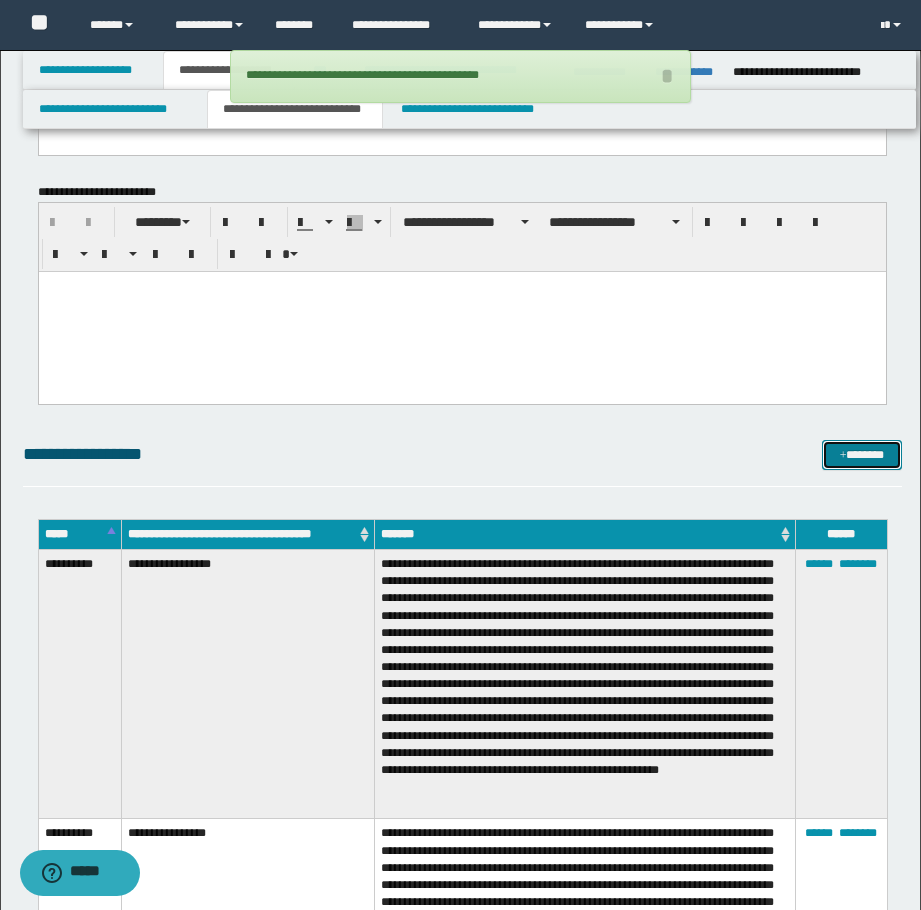 click on "*******" at bounding box center (862, 455) 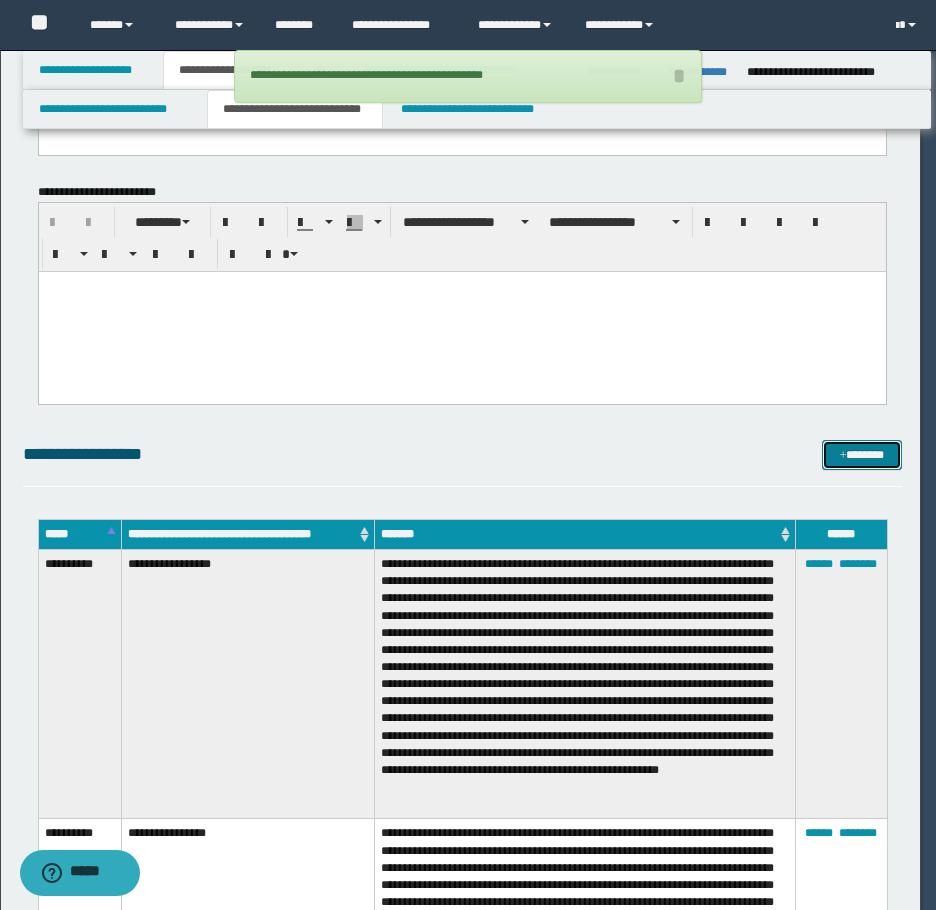 scroll, scrollTop: 0, scrollLeft: 0, axis: both 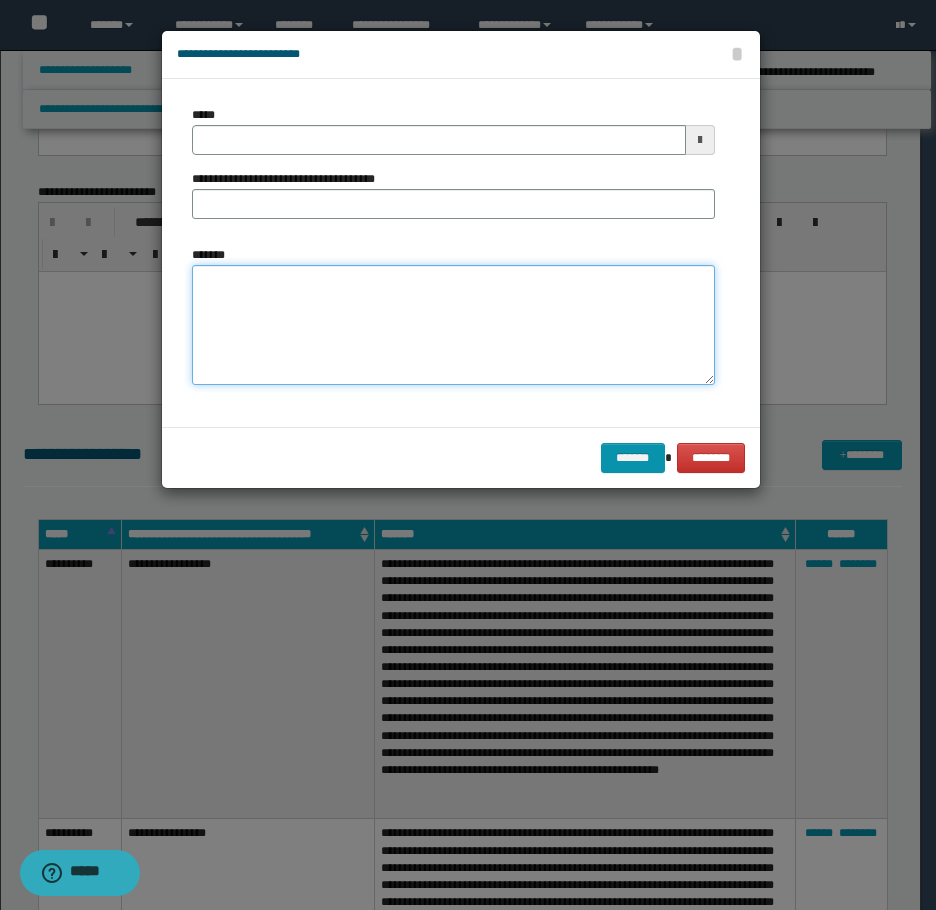 click on "*******" at bounding box center (453, 325) 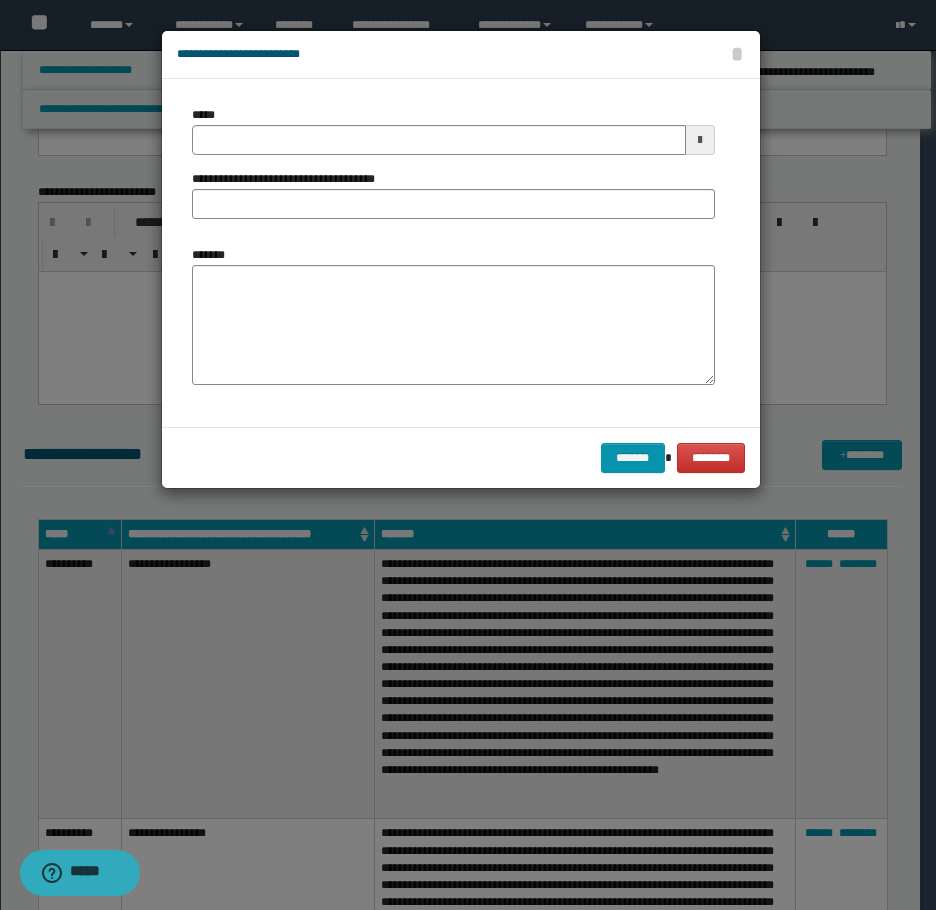 drag, startPoint x: 485, startPoint y: 232, endPoint x: 462, endPoint y: 278, distance: 51.42956 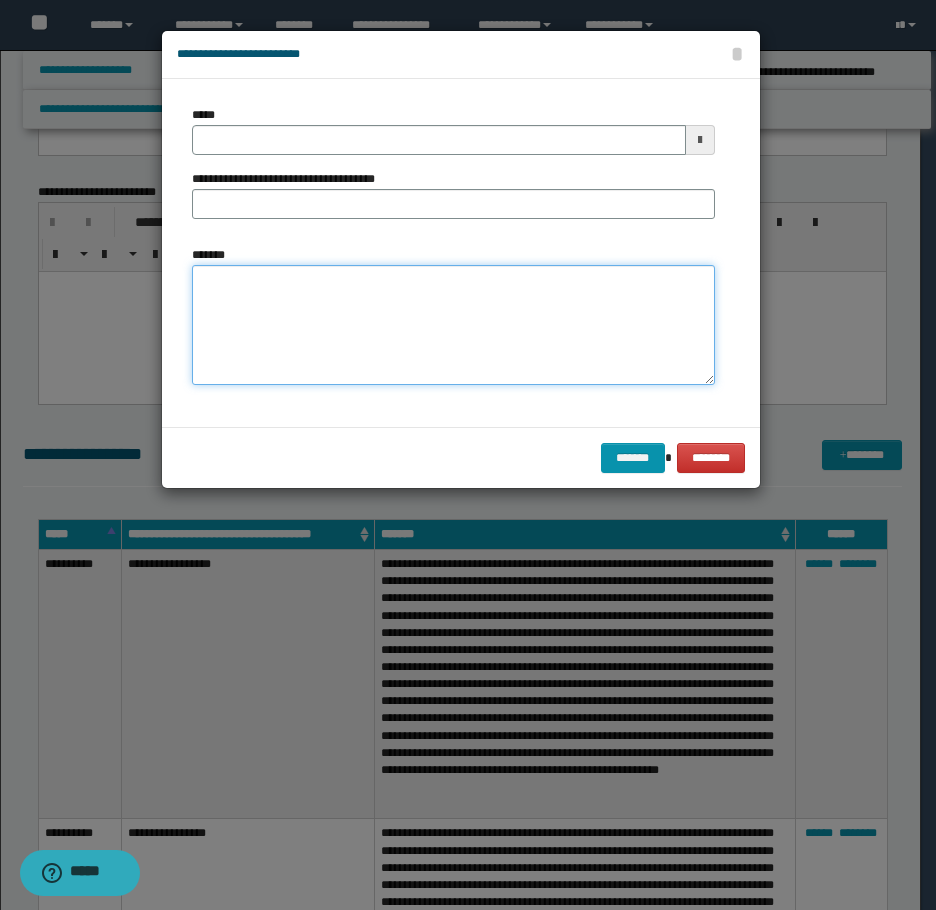 click on "*******" at bounding box center [453, 325] 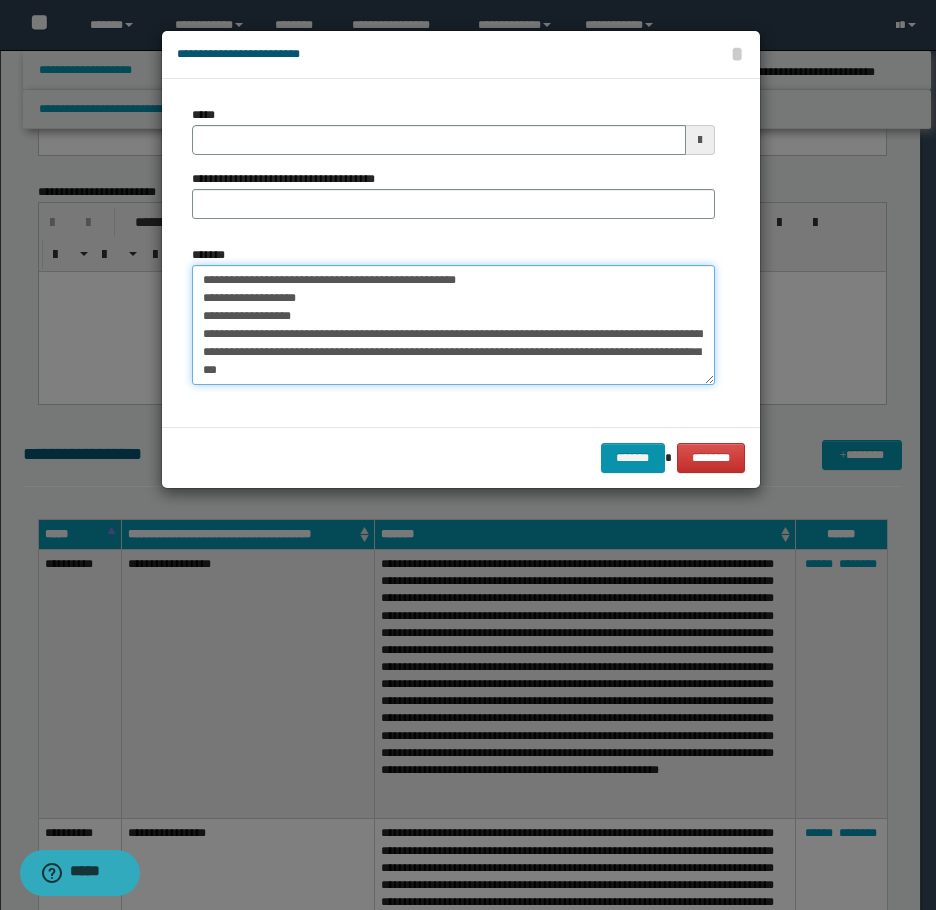 scroll, scrollTop: 66, scrollLeft: 0, axis: vertical 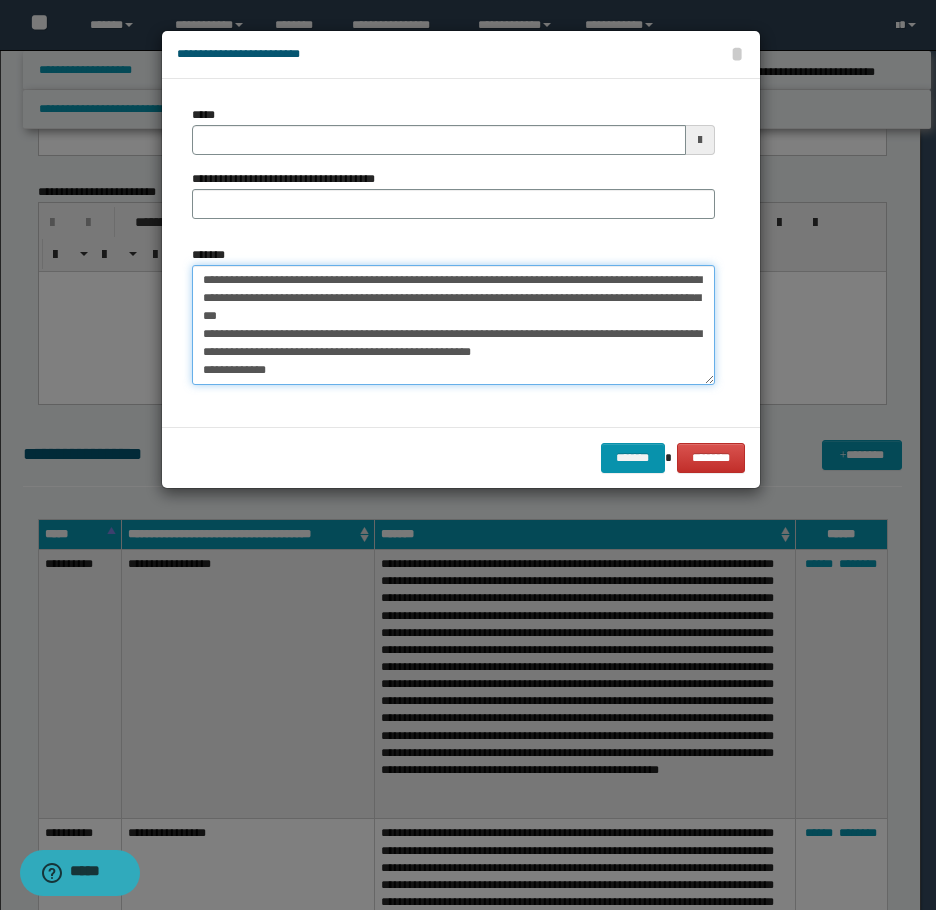 type on "**********" 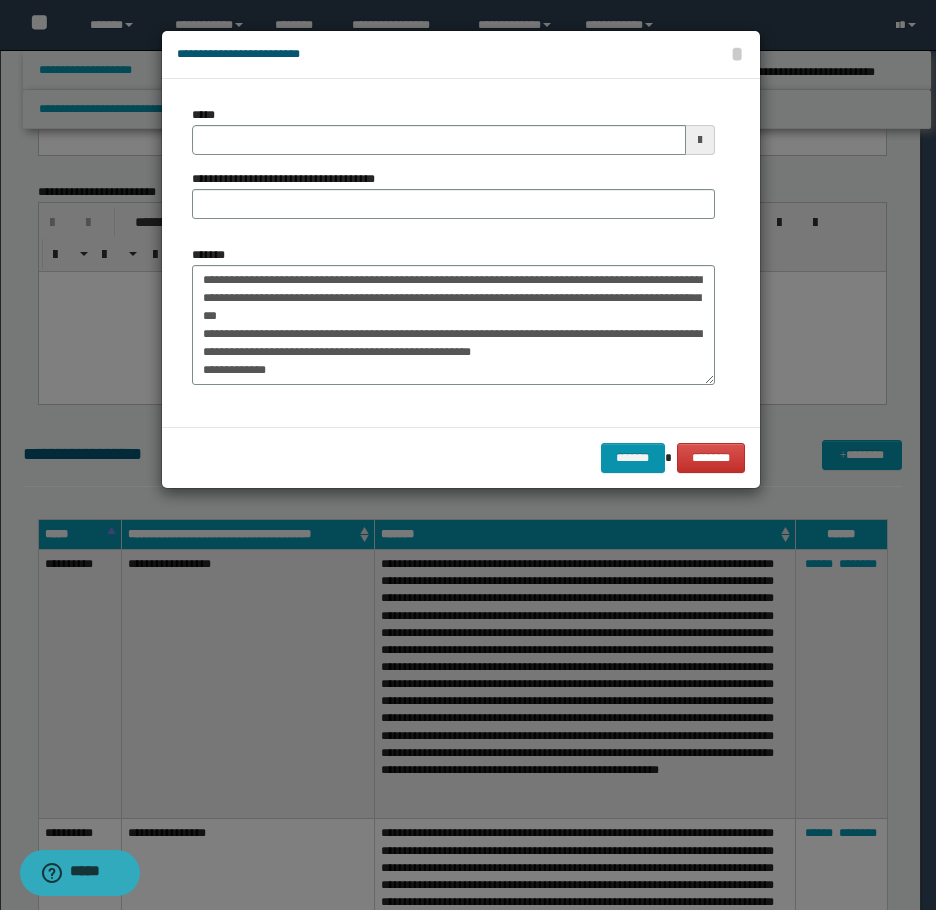 click on "**********" at bounding box center [453, 170] 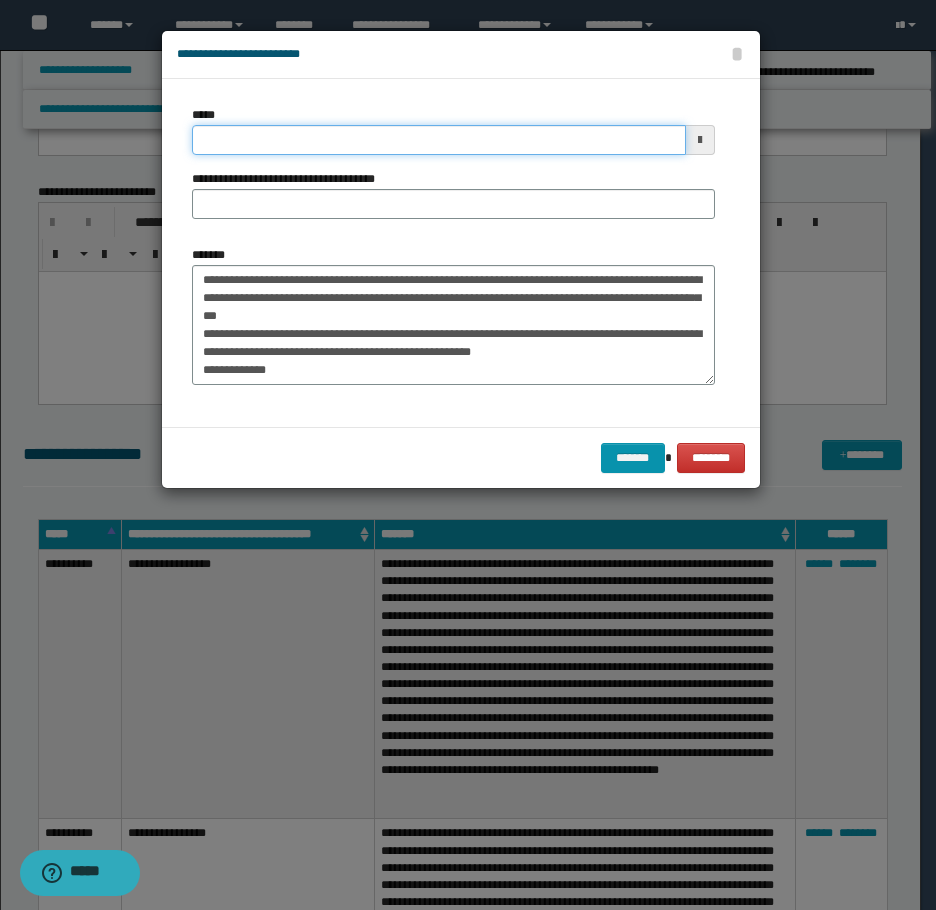 click on "*****" at bounding box center (439, 140) 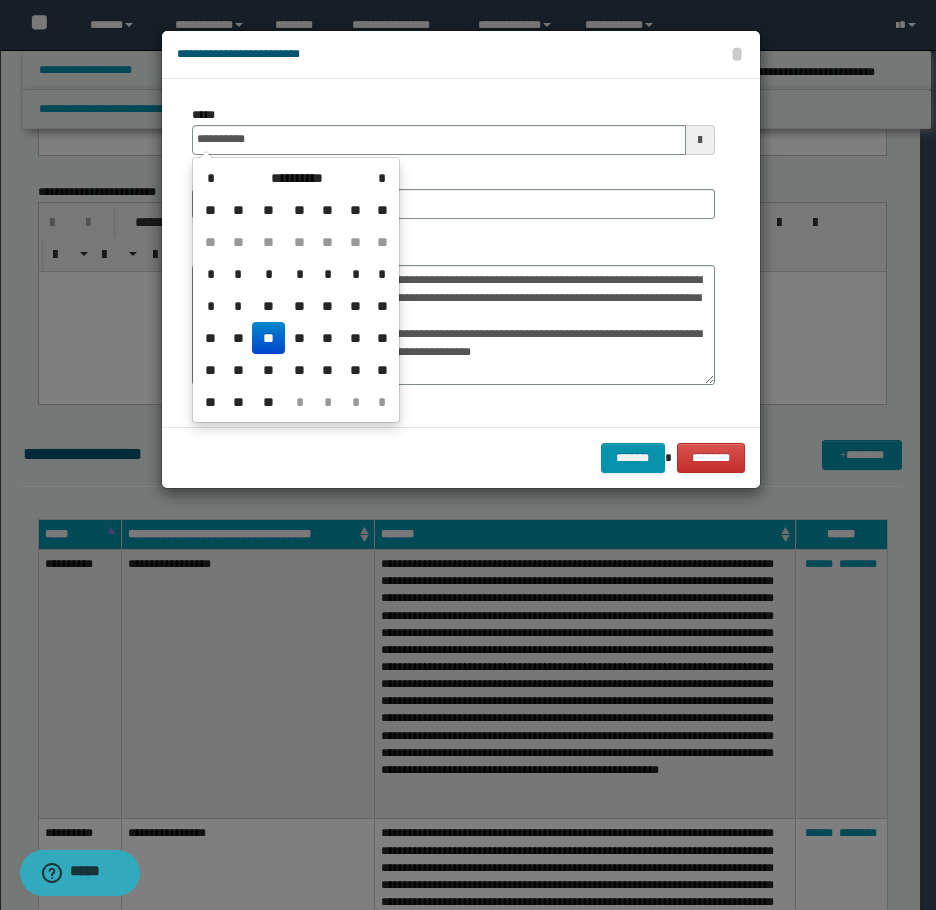 click on "**" at bounding box center (268, 338) 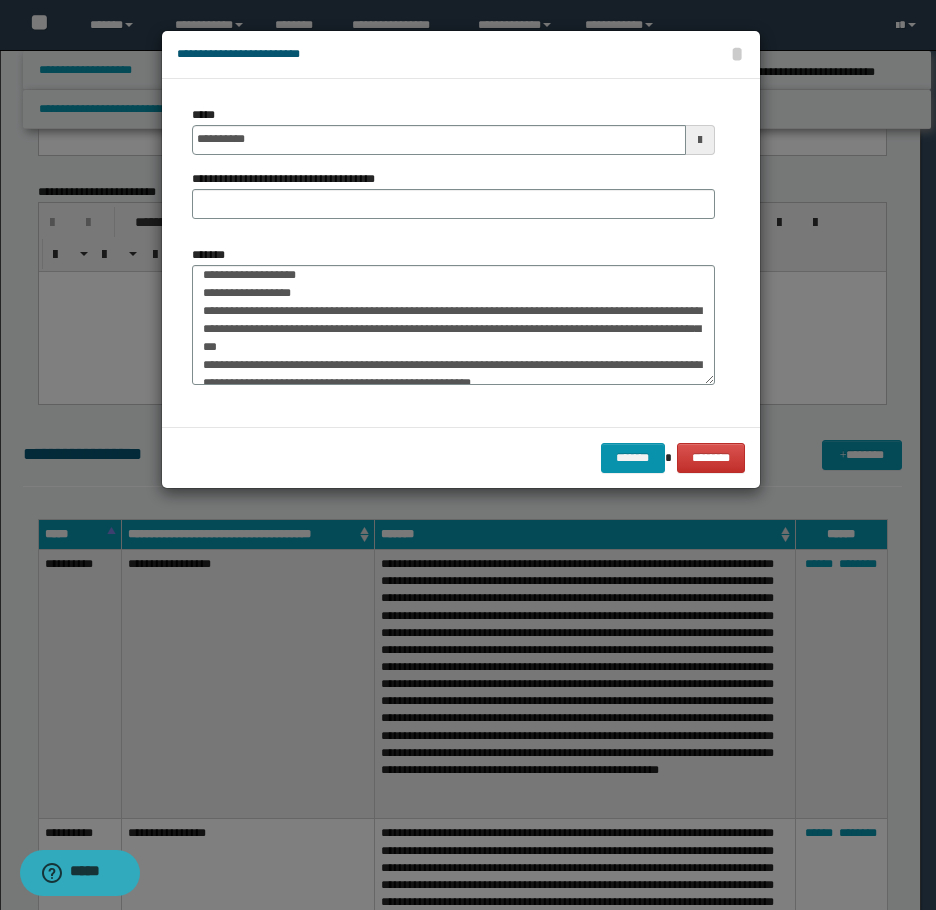 scroll, scrollTop: 0, scrollLeft: 0, axis: both 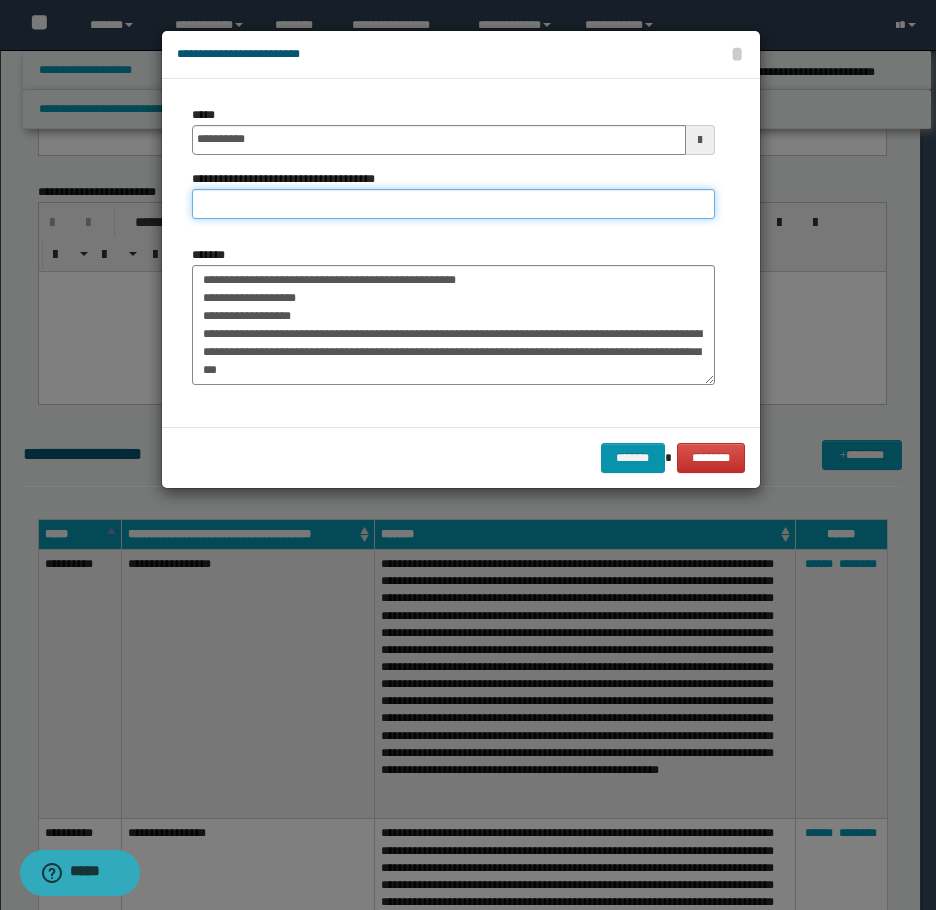 drag, startPoint x: 272, startPoint y: 197, endPoint x: 276, endPoint y: 210, distance: 13.601471 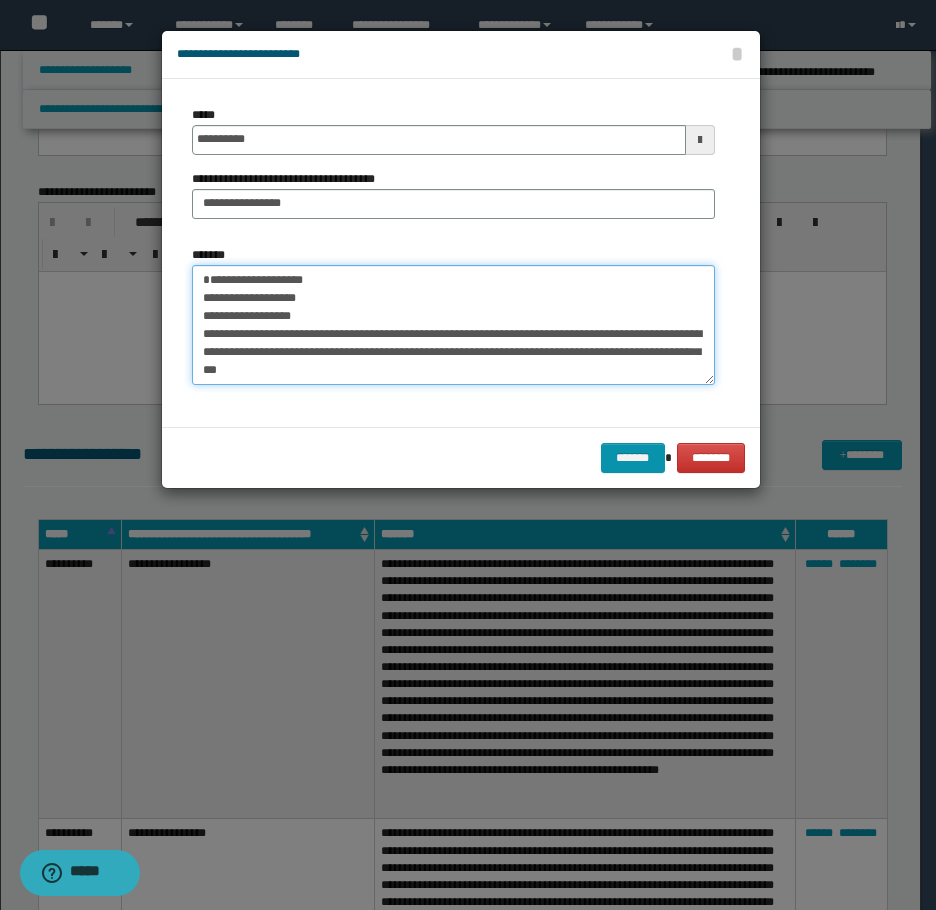 drag, startPoint x: 407, startPoint y: 281, endPoint x: 168, endPoint y: 289, distance: 239.13385 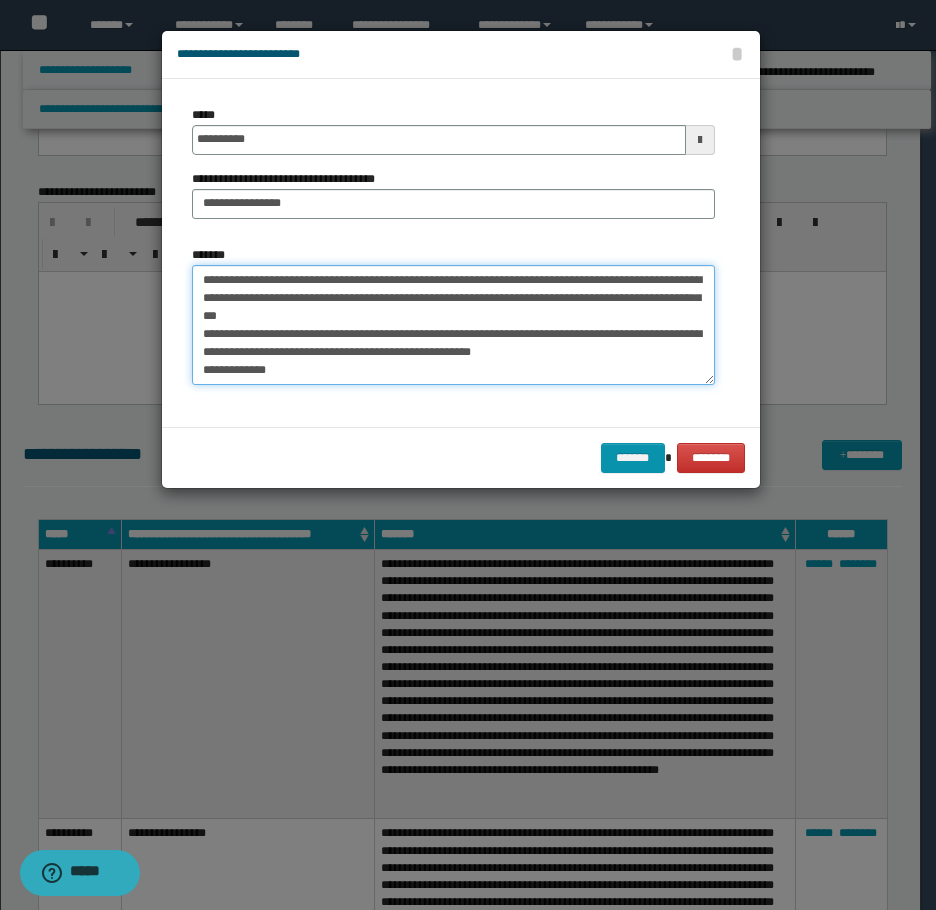drag, startPoint x: 389, startPoint y: 369, endPoint x: 385, endPoint y: 337, distance: 32.24903 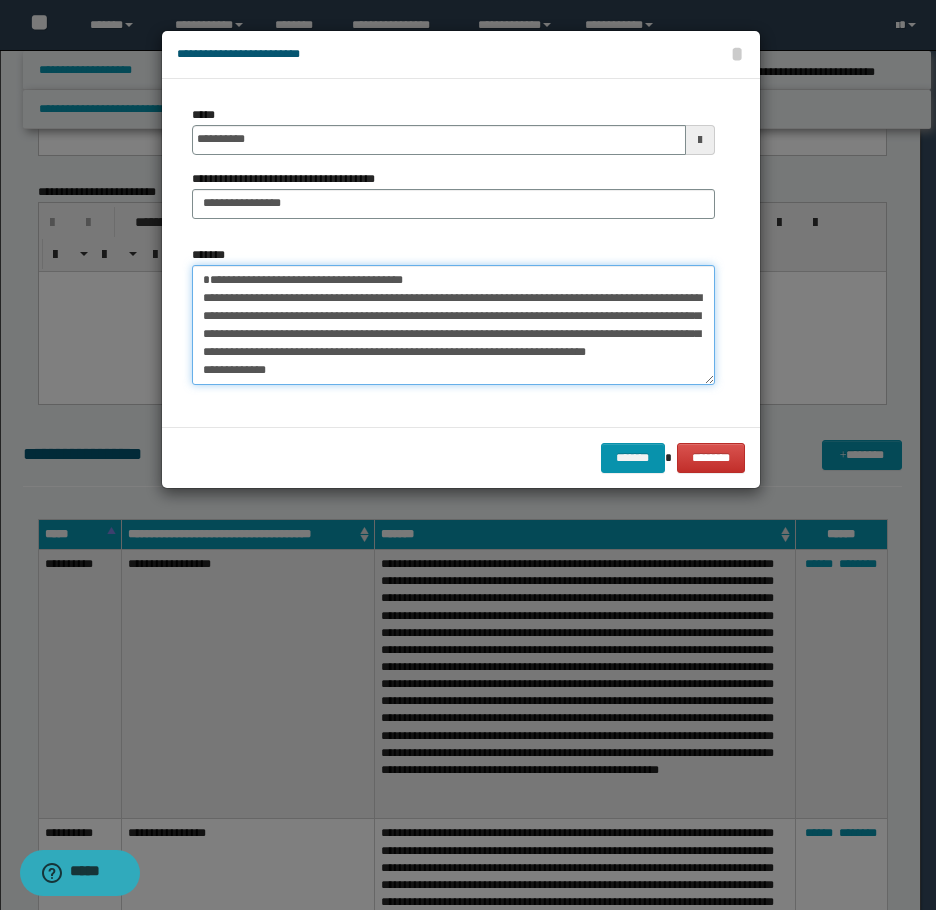 scroll, scrollTop: 0, scrollLeft: 0, axis: both 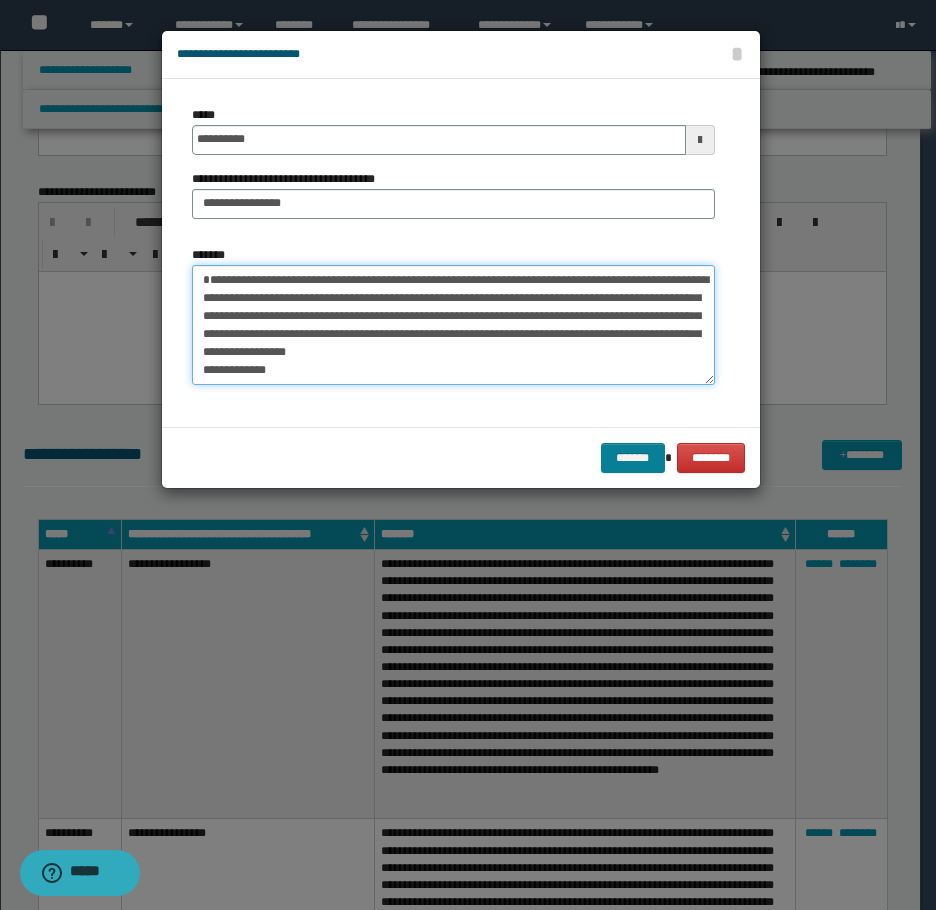 type on "**********" 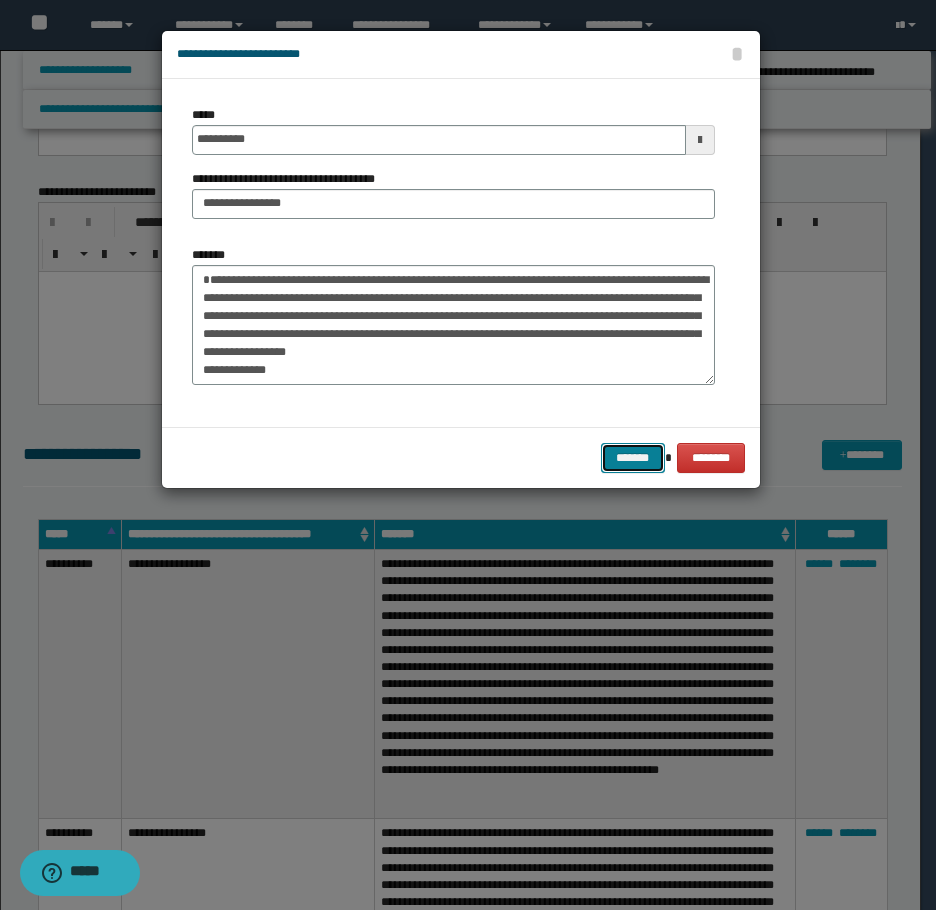 click on "*******" at bounding box center (633, 458) 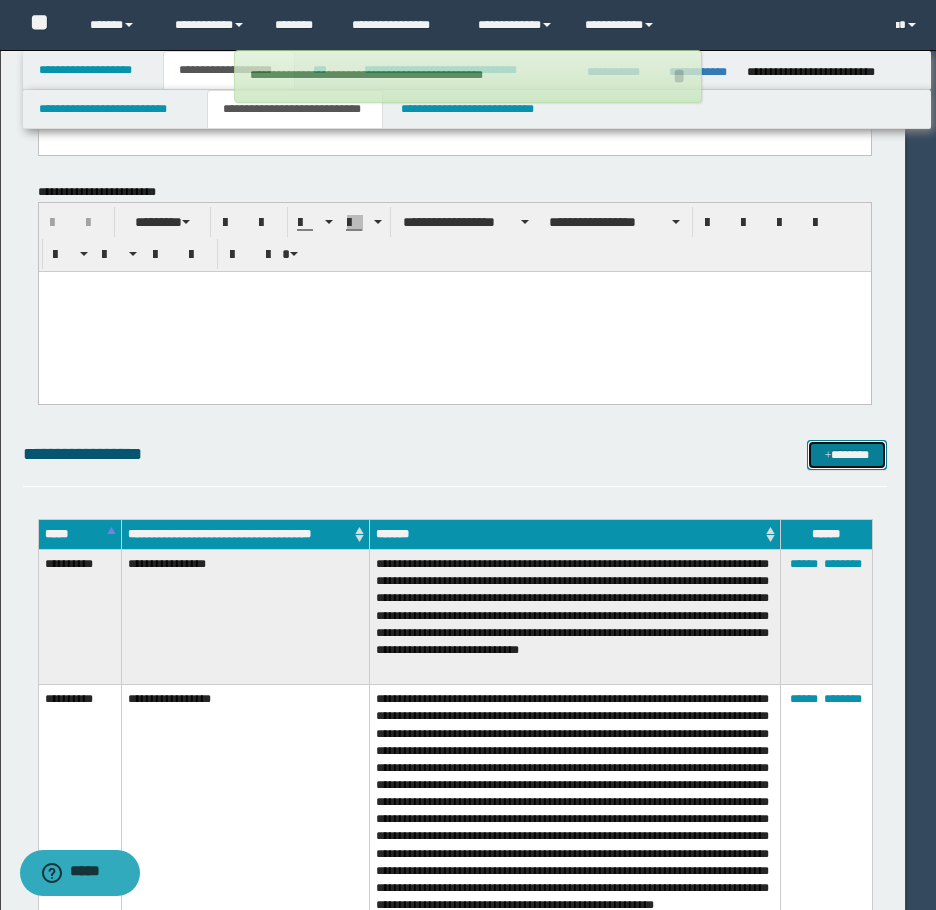 type 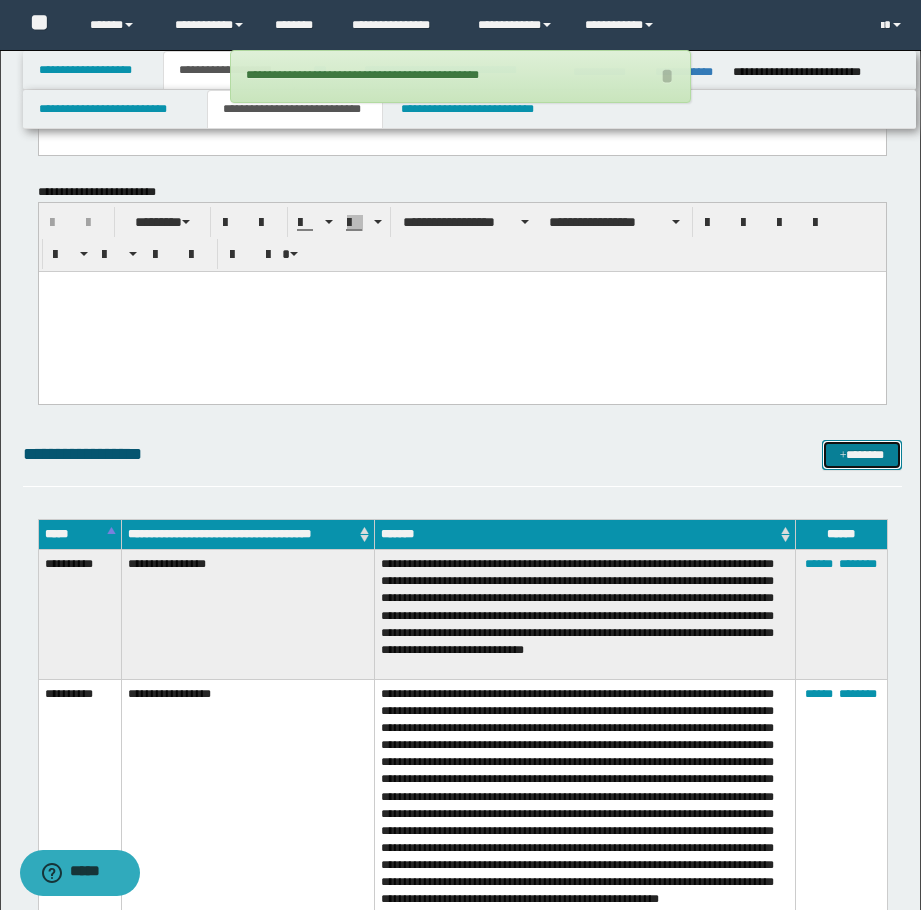 click on "*******" at bounding box center [862, 455] 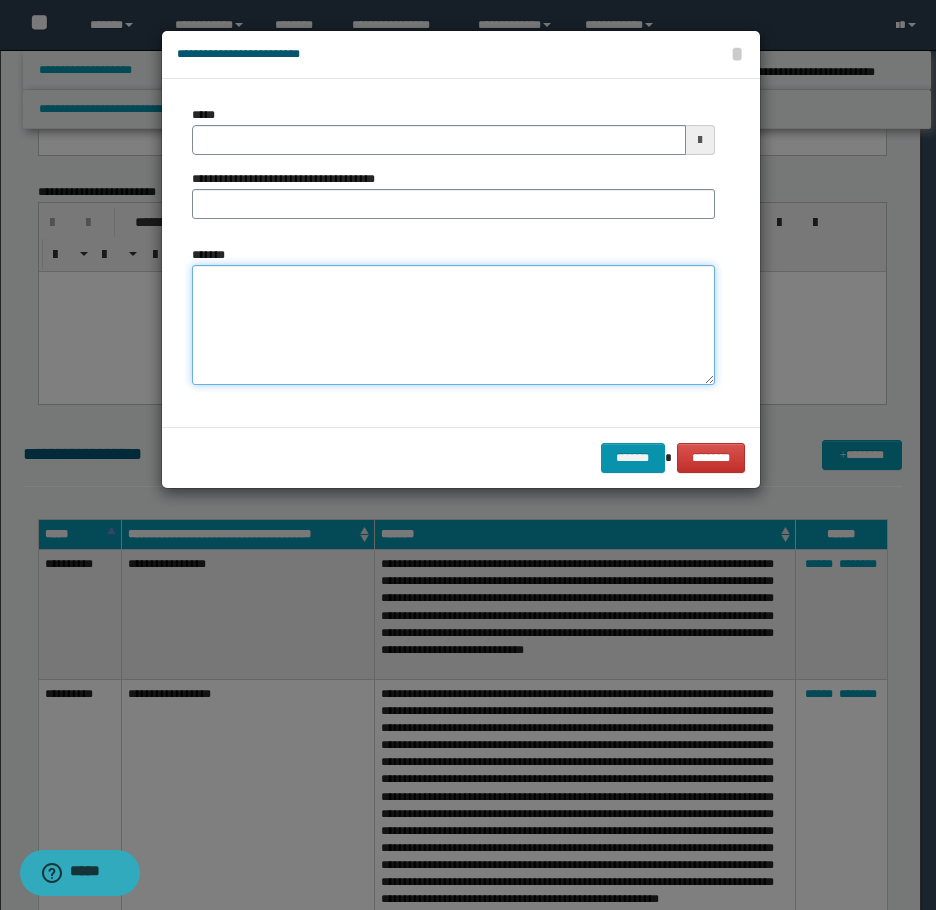 click on "*******" at bounding box center [453, 325] 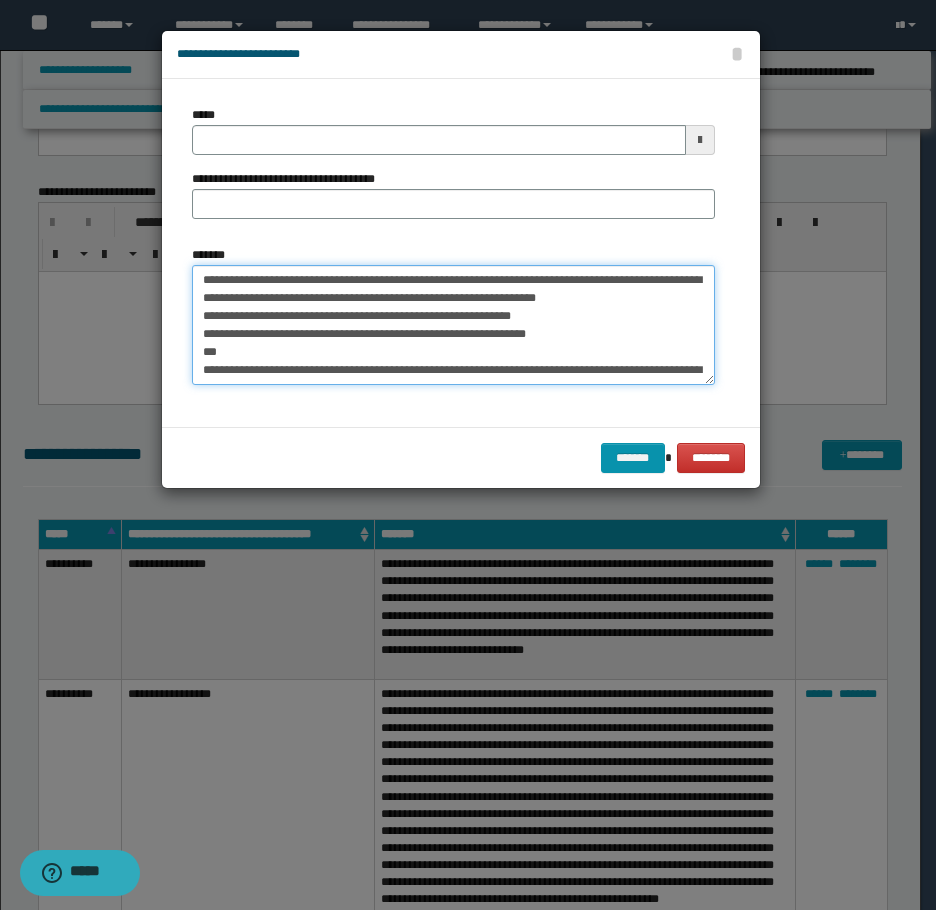 scroll, scrollTop: 210, scrollLeft: 0, axis: vertical 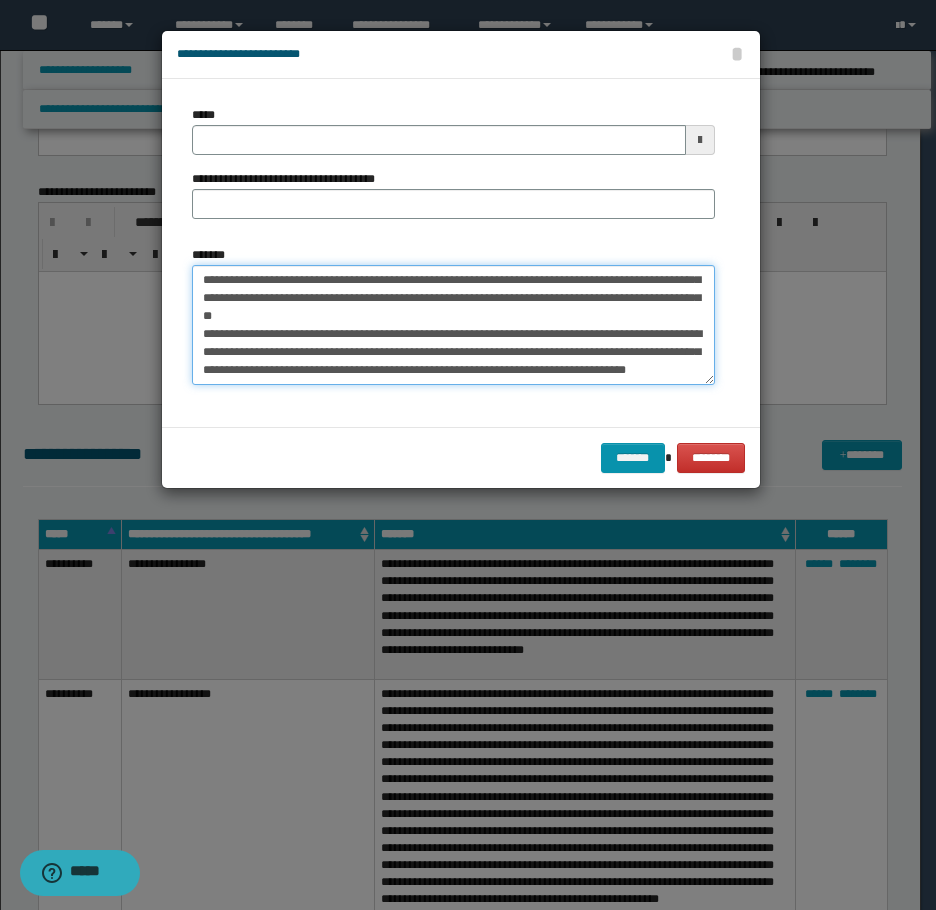 type 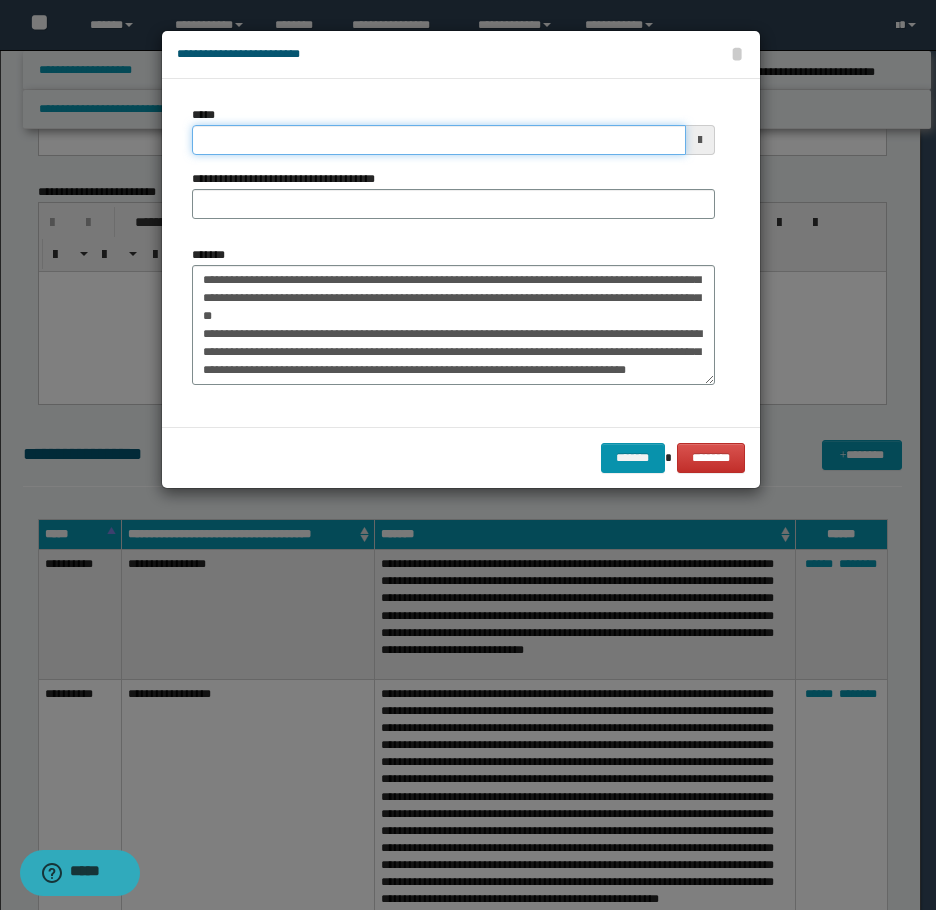 click on "*****" at bounding box center [439, 140] 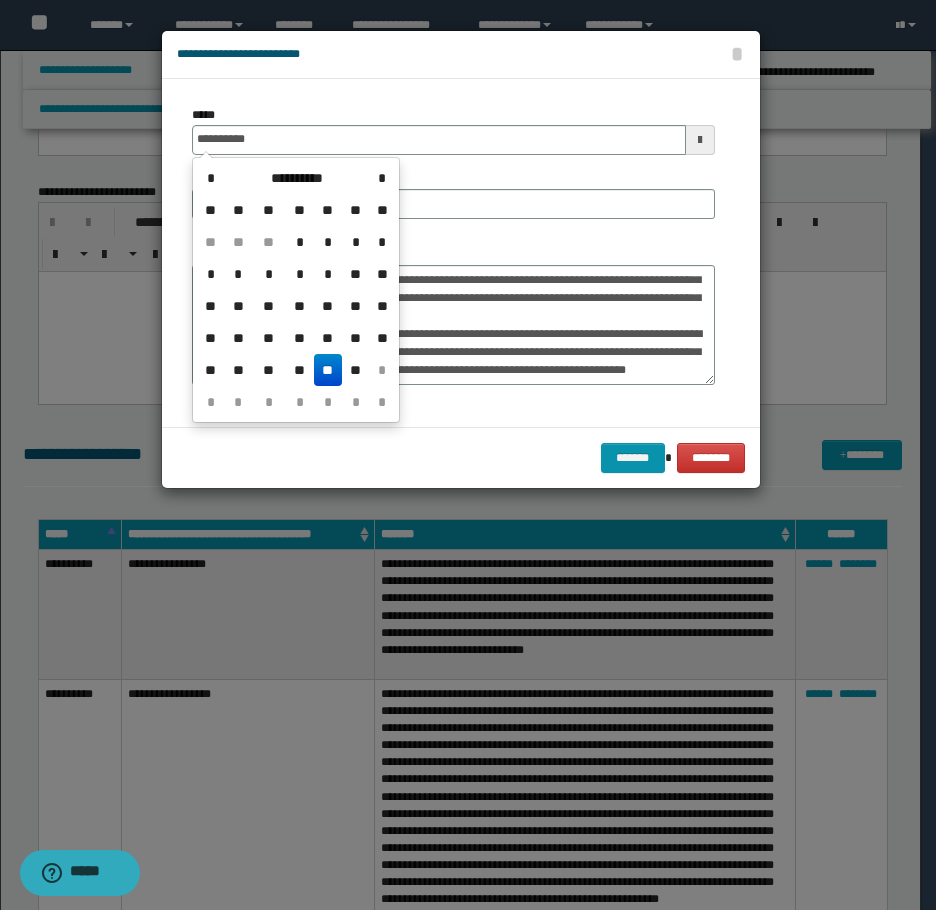 click on "**" at bounding box center [328, 370] 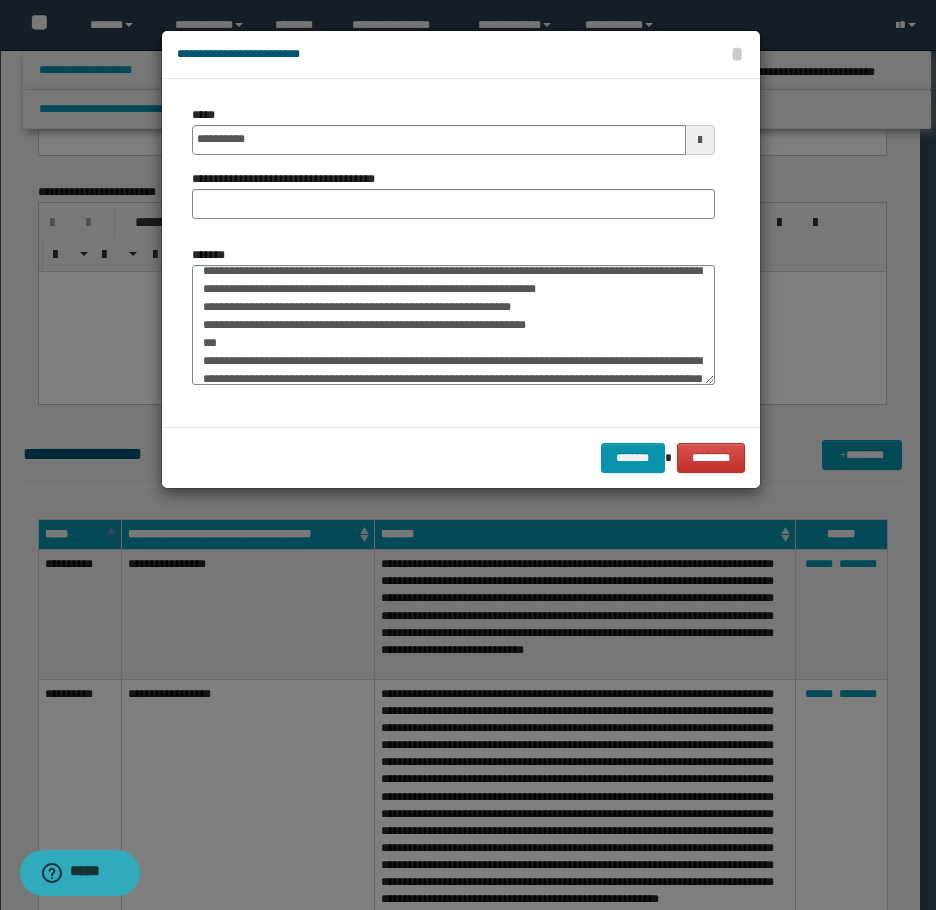 scroll, scrollTop: 0, scrollLeft: 0, axis: both 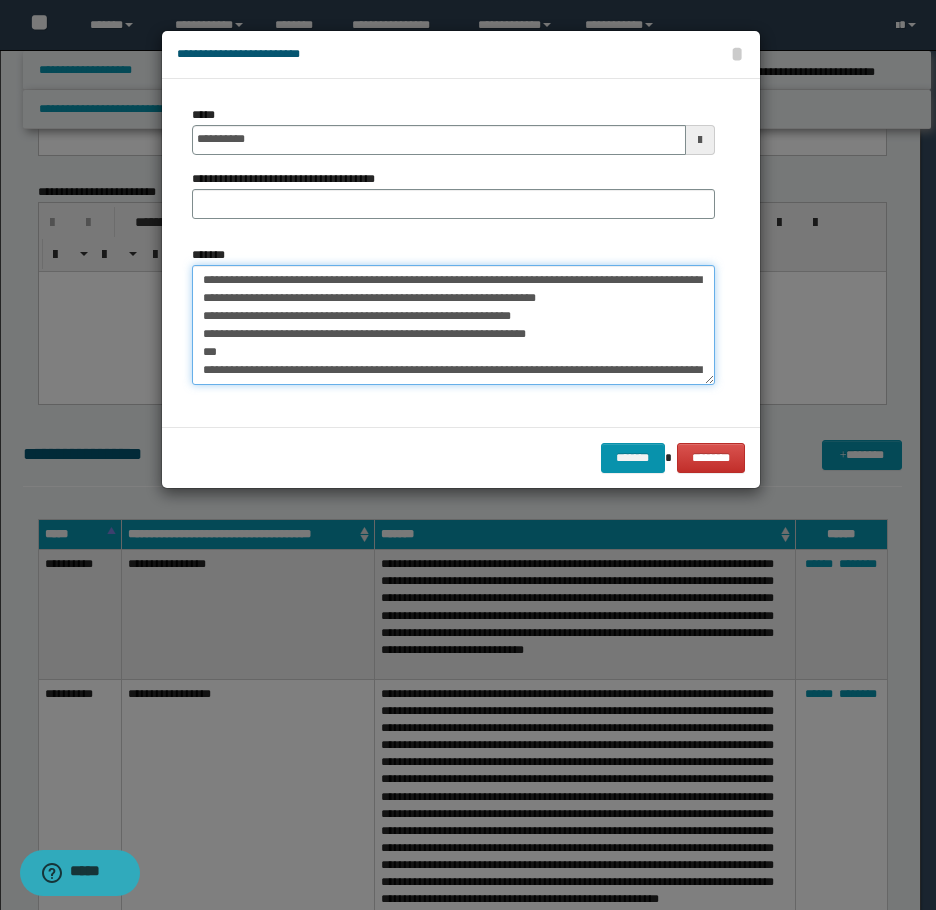 drag, startPoint x: 322, startPoint y: 281, endPoint x: 149, endPoint y: 272, distance: 173.23395 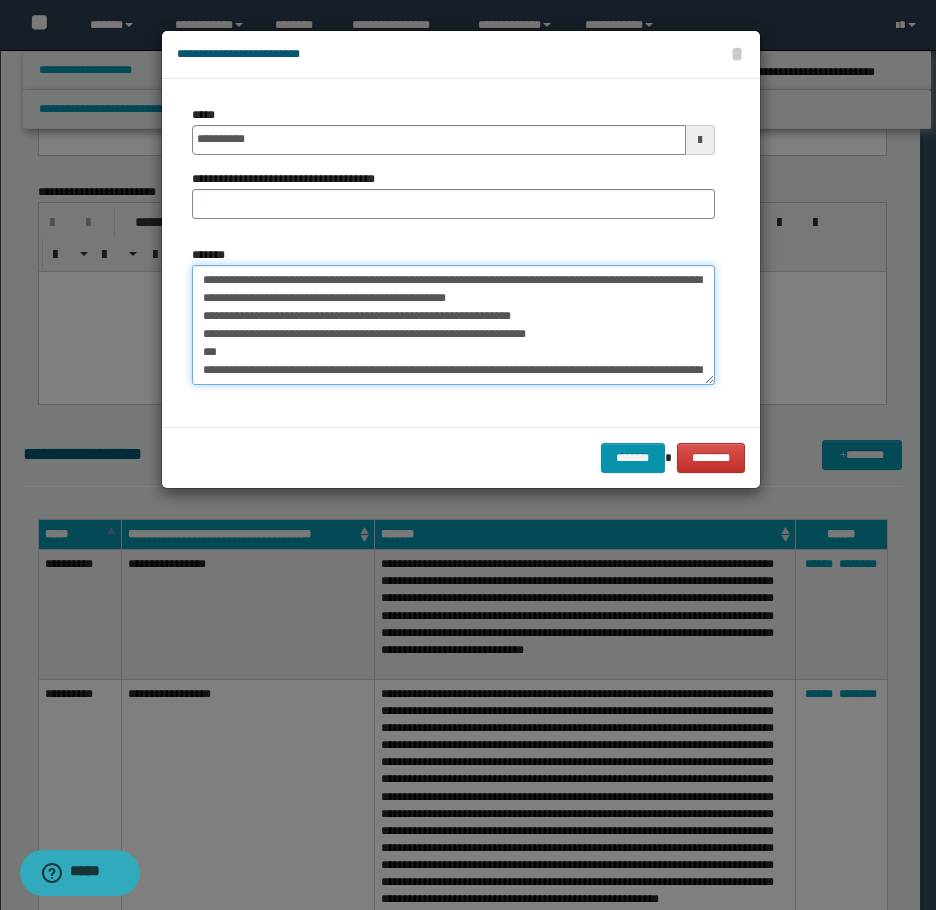 type on "**********" 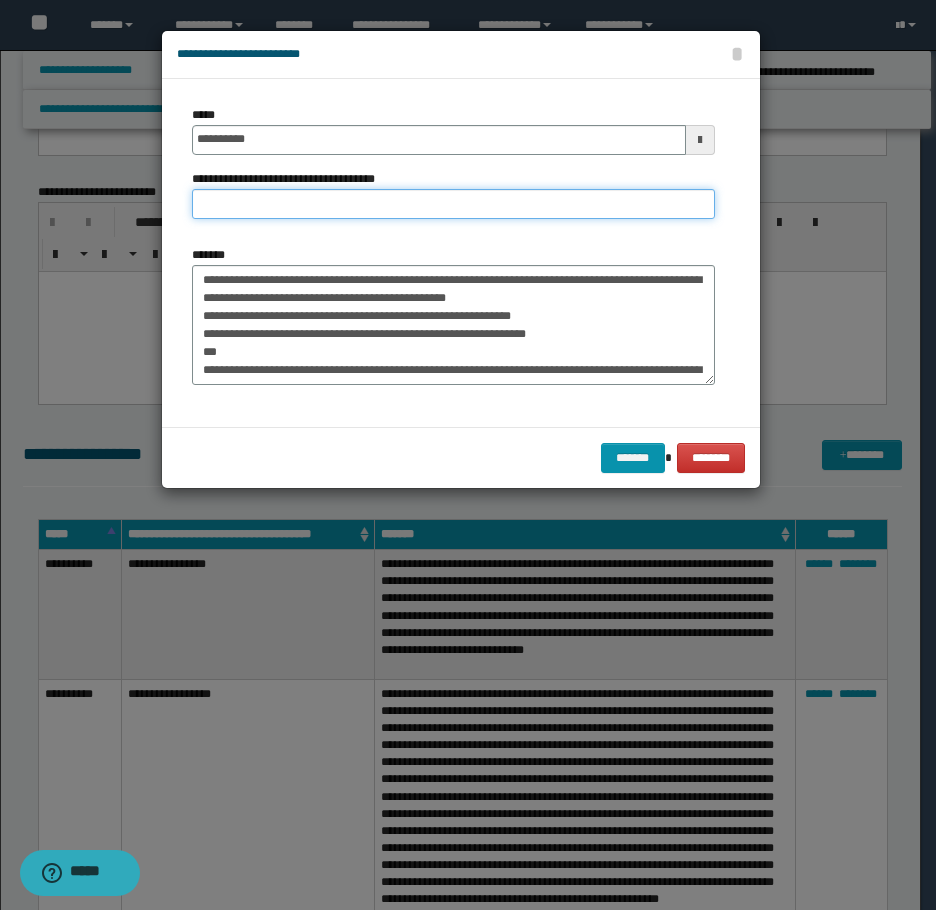 paste on "**********" 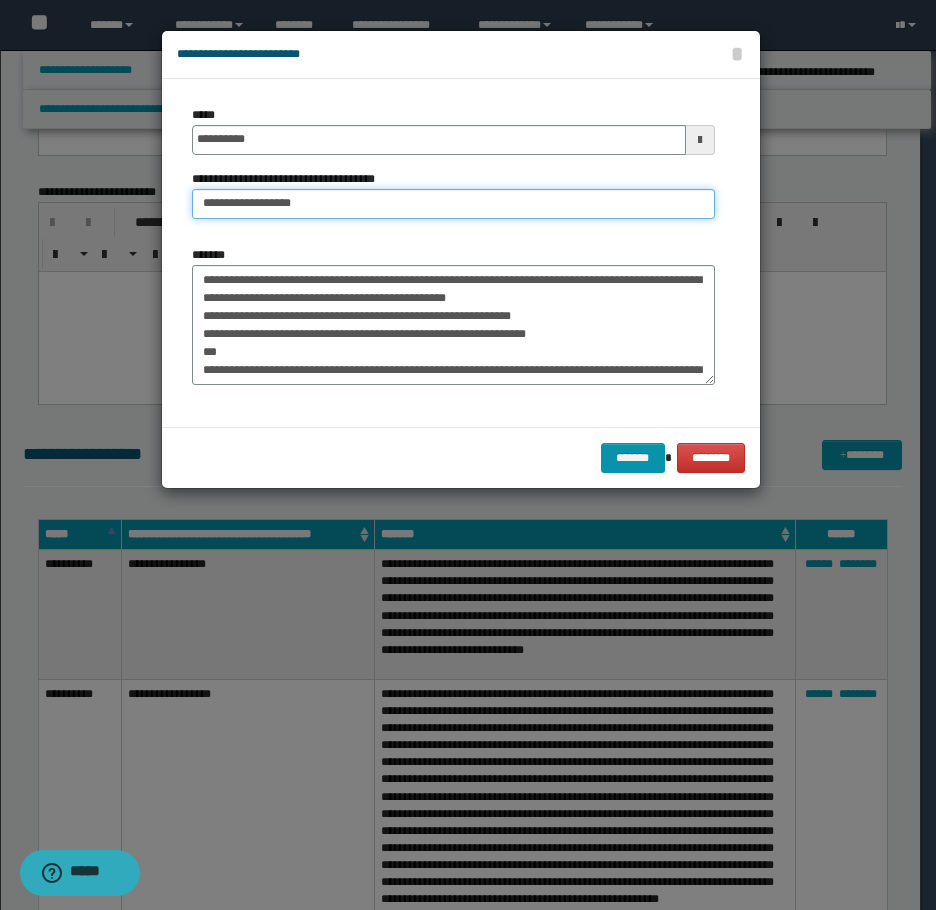 click on "**********" at bounding box center [453, 204] 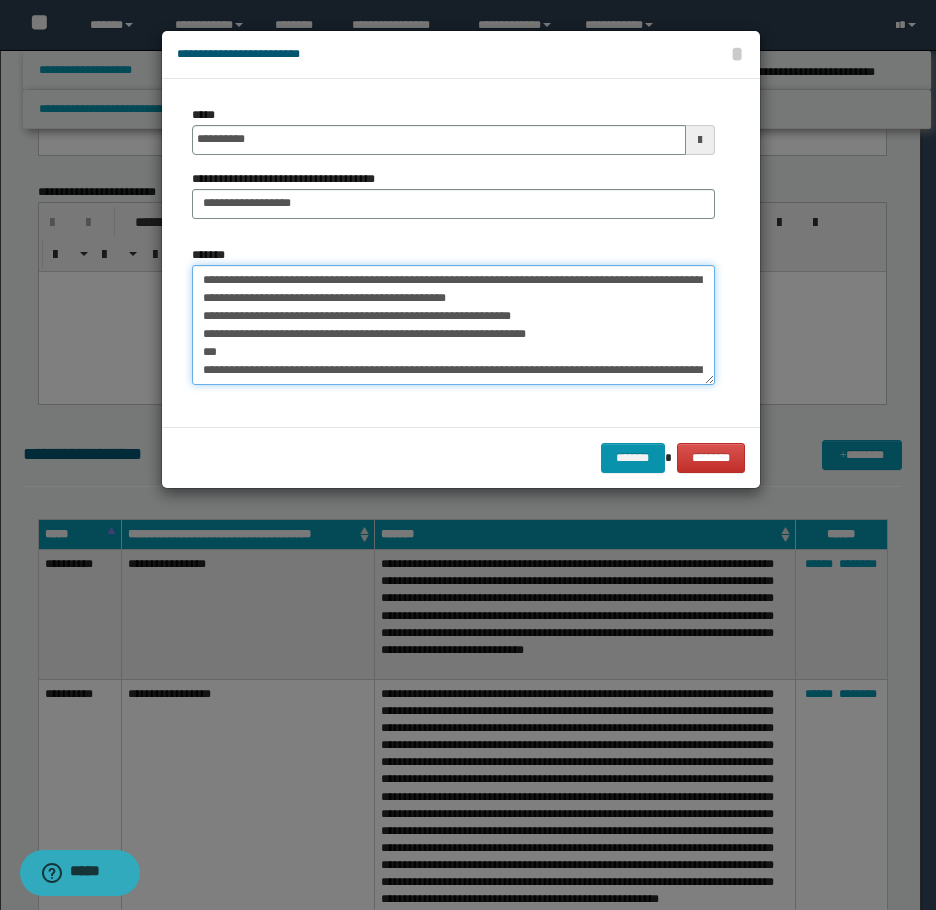 click on "*******" at bounding box center (453, 325) 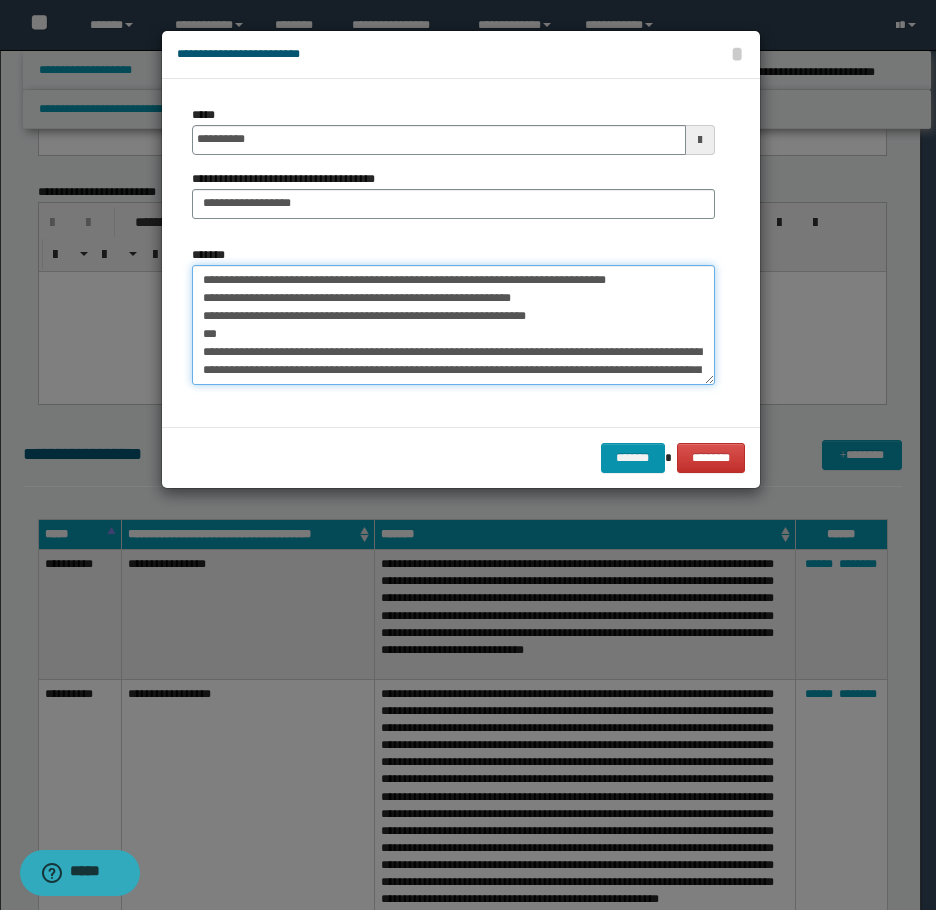 drag, startPoint x: 274, startPoint y: 281, endPoint x: 162, endPoint y: 293, distance: 112.64102 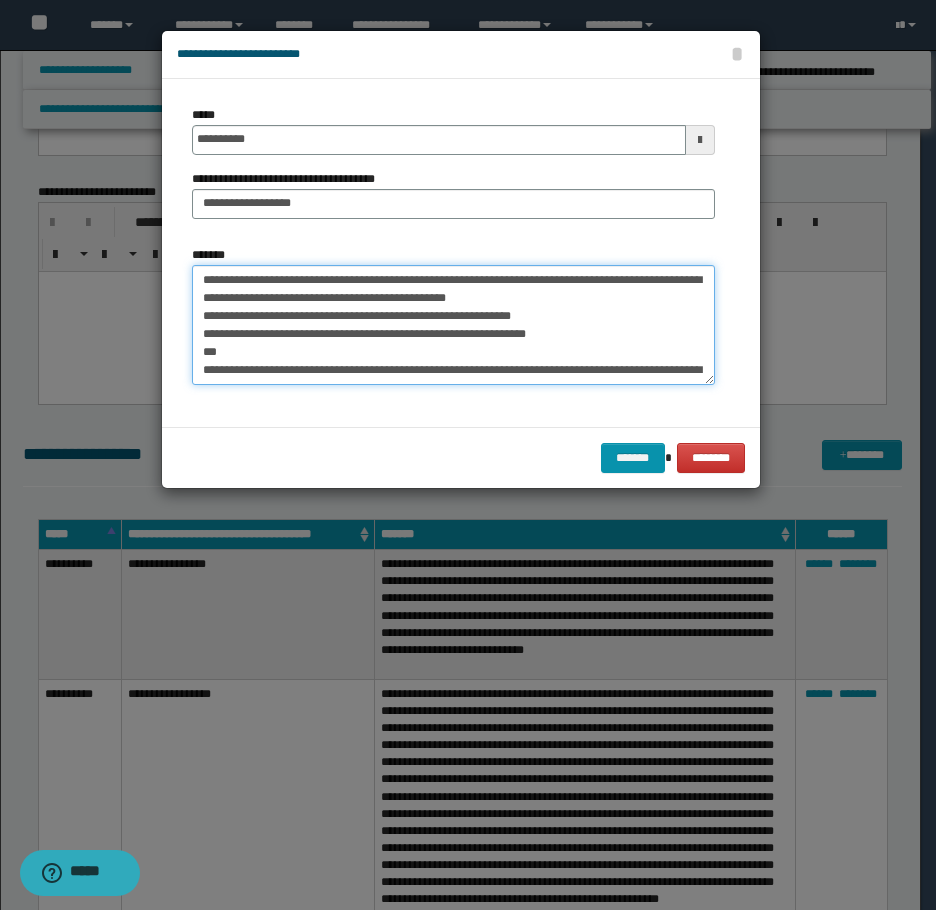 click on "*******" at bounding box center (453, 325) 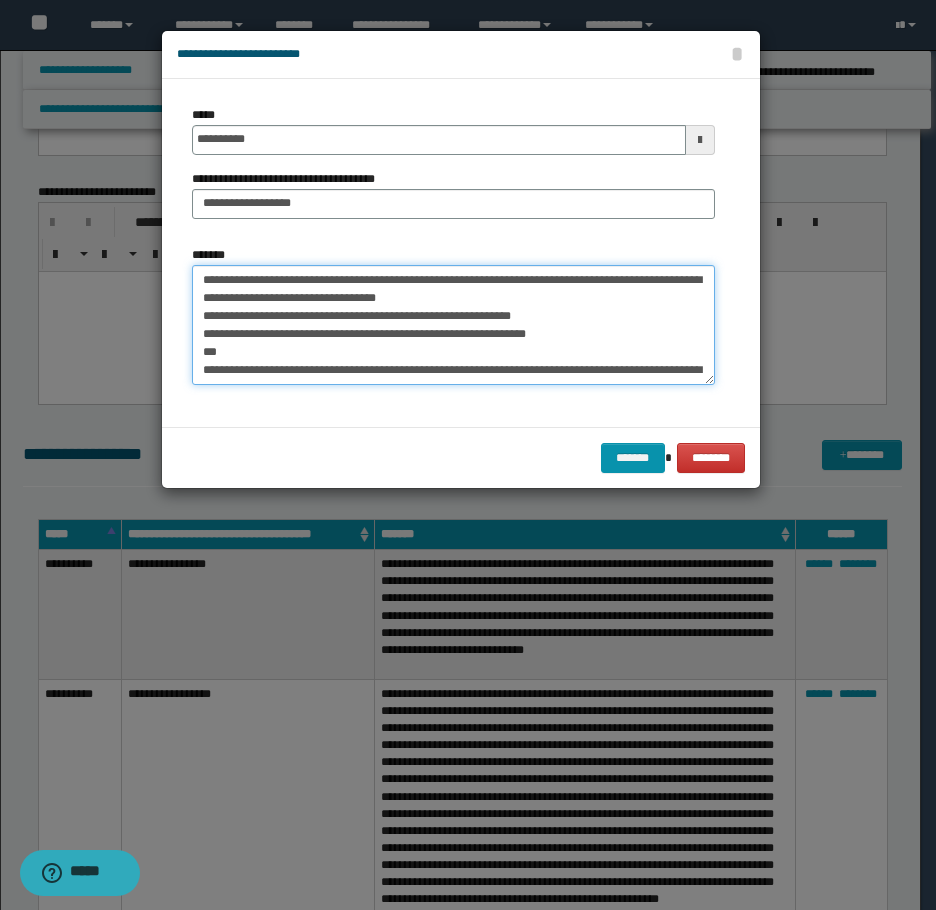 drag, startPoint x: 272, startPoint y: 277, endPoint x: 180, endPoint y: 279, distance: 92.021736 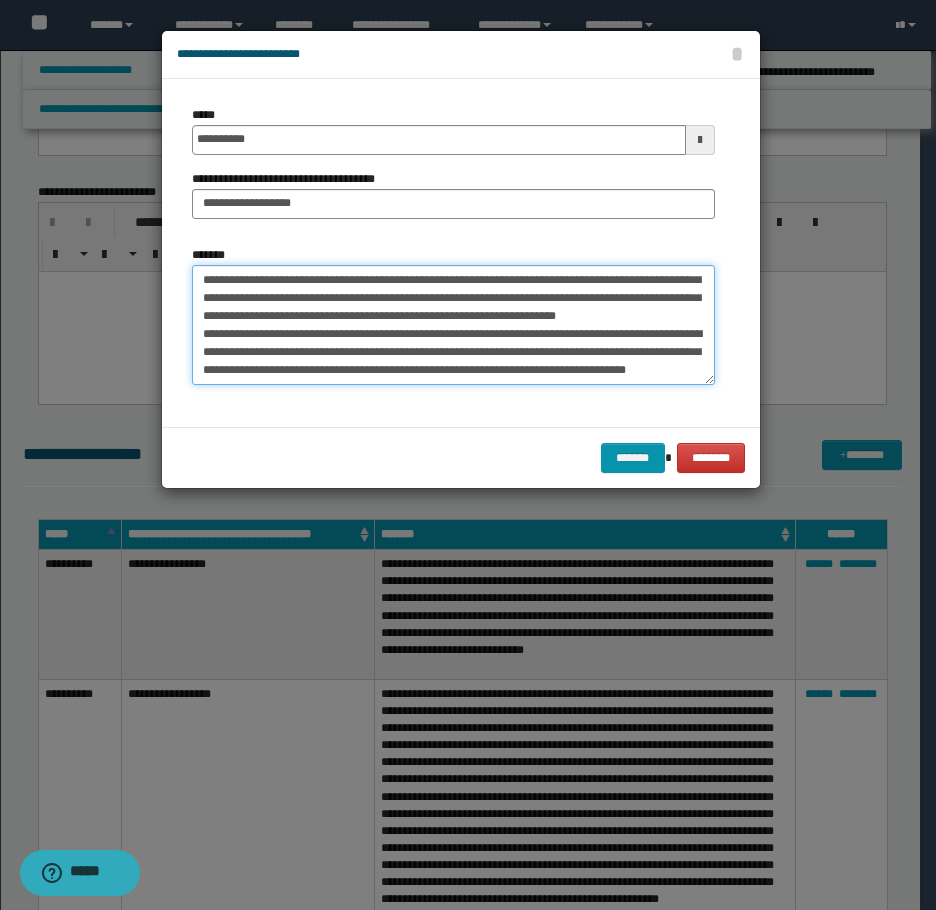 scroll, scrollTop: 156, scrollLeft: 0, axis: vertical 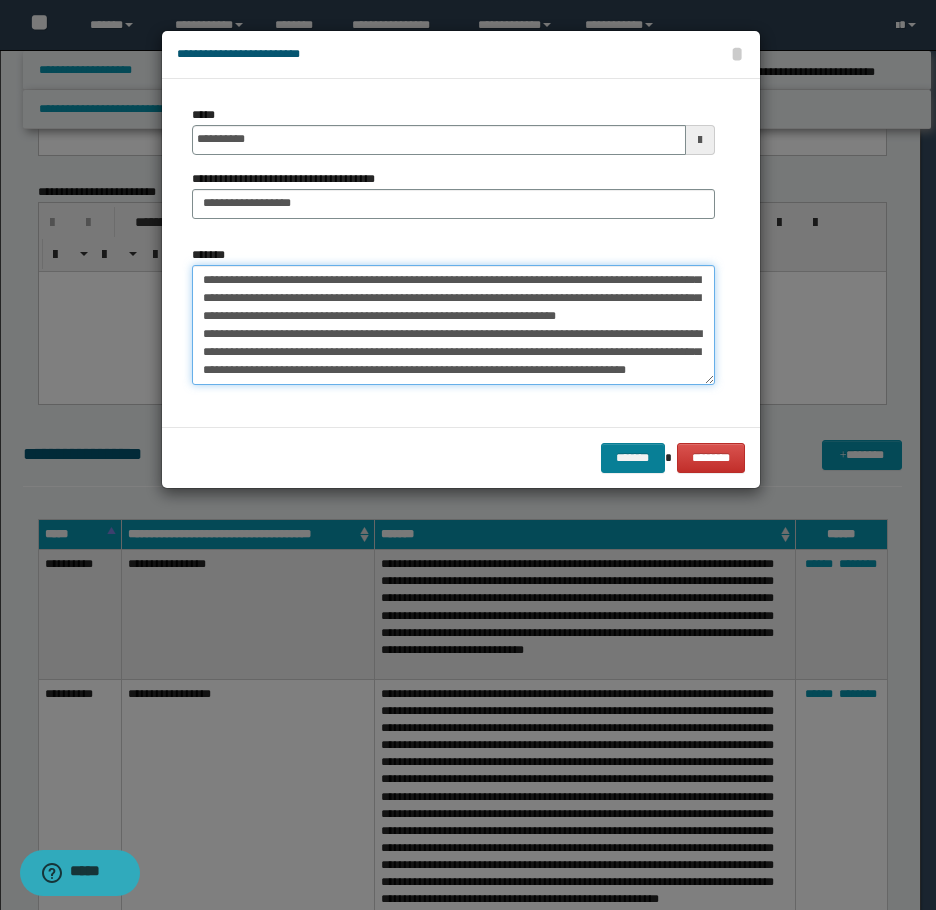 type on "**********" 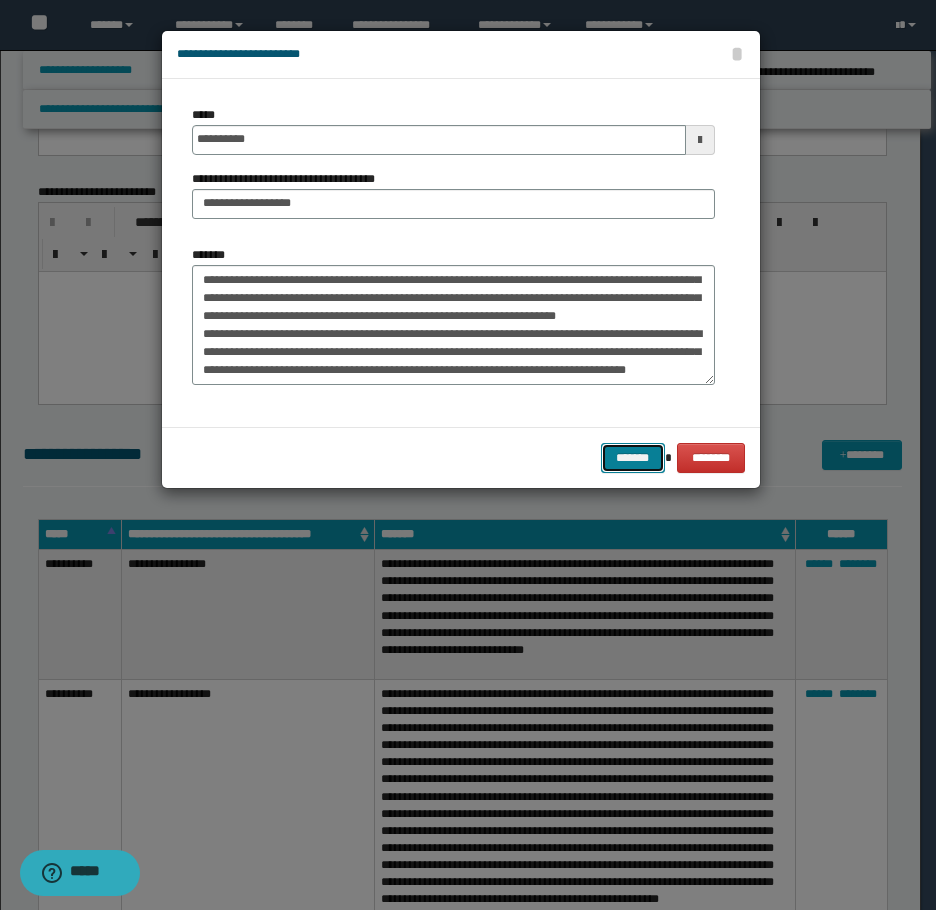 click on "*******" at bounding box center [633, 458] 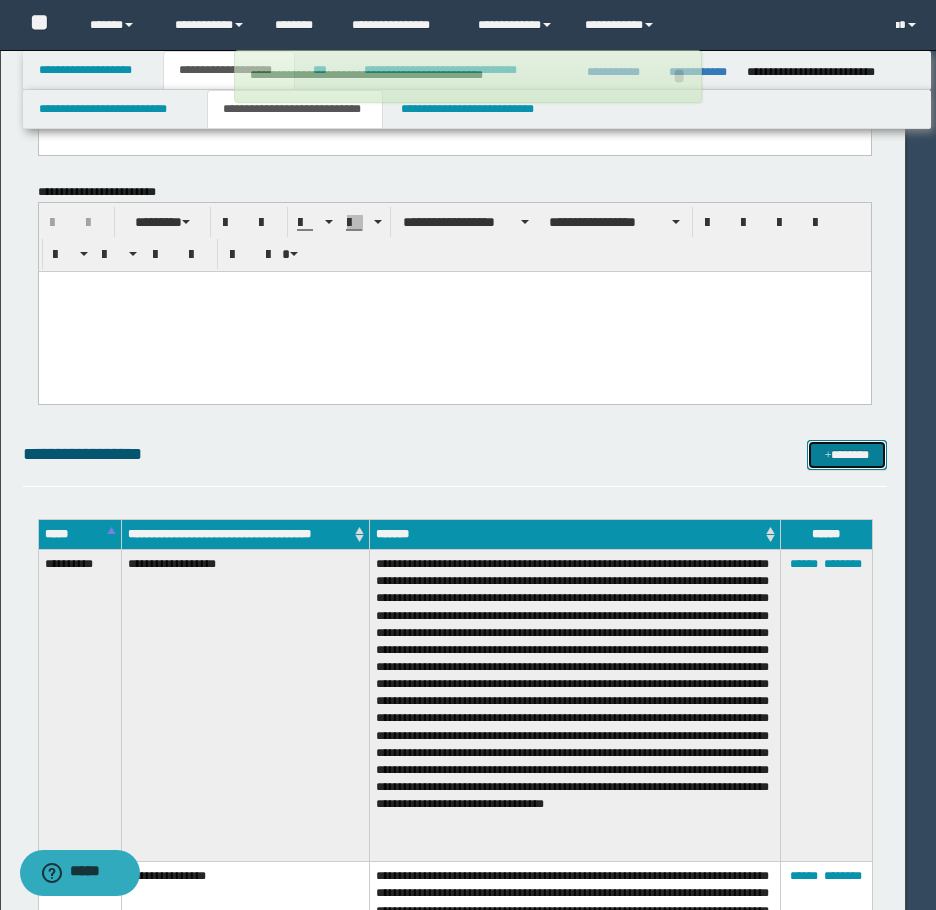 type 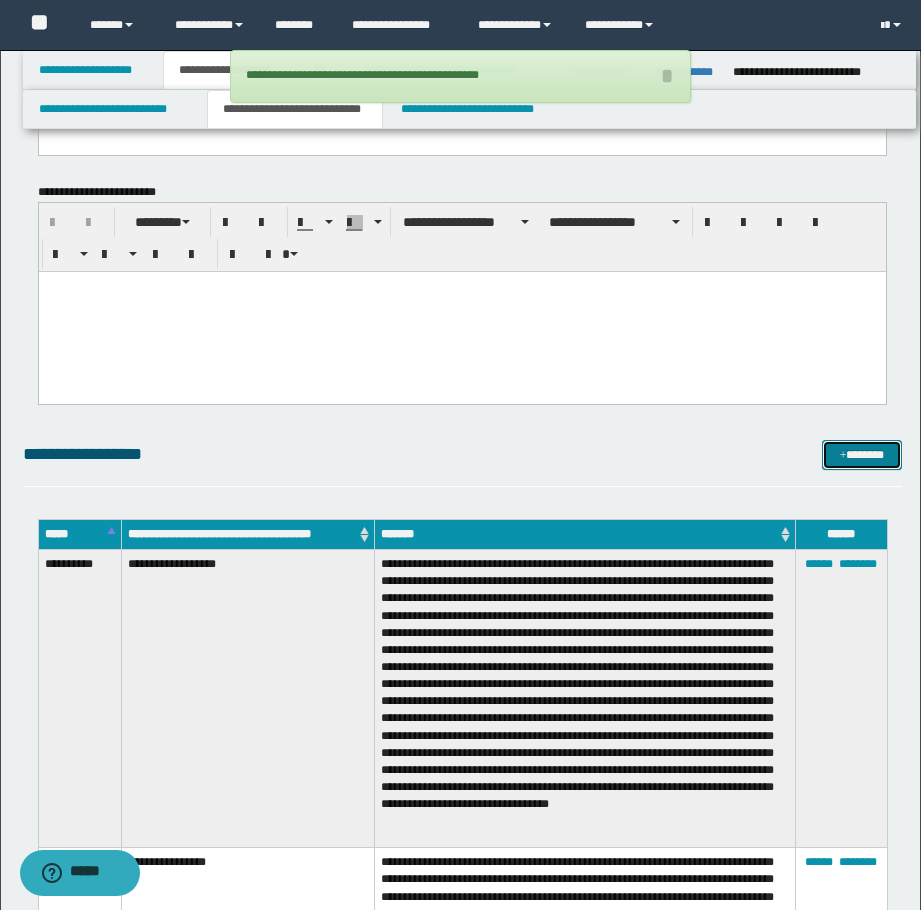 click on "*******" at bounding box center [862, 455] 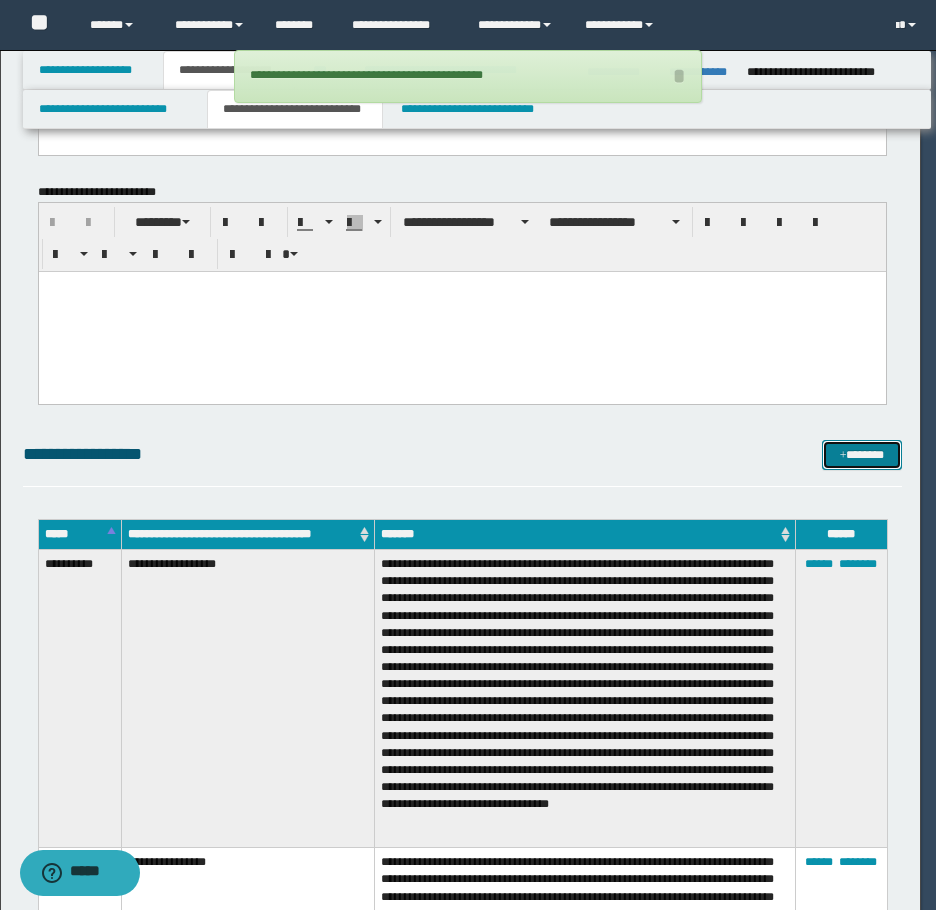 scroll, scrollTop: 0, scrollLeft: 0, axis: both 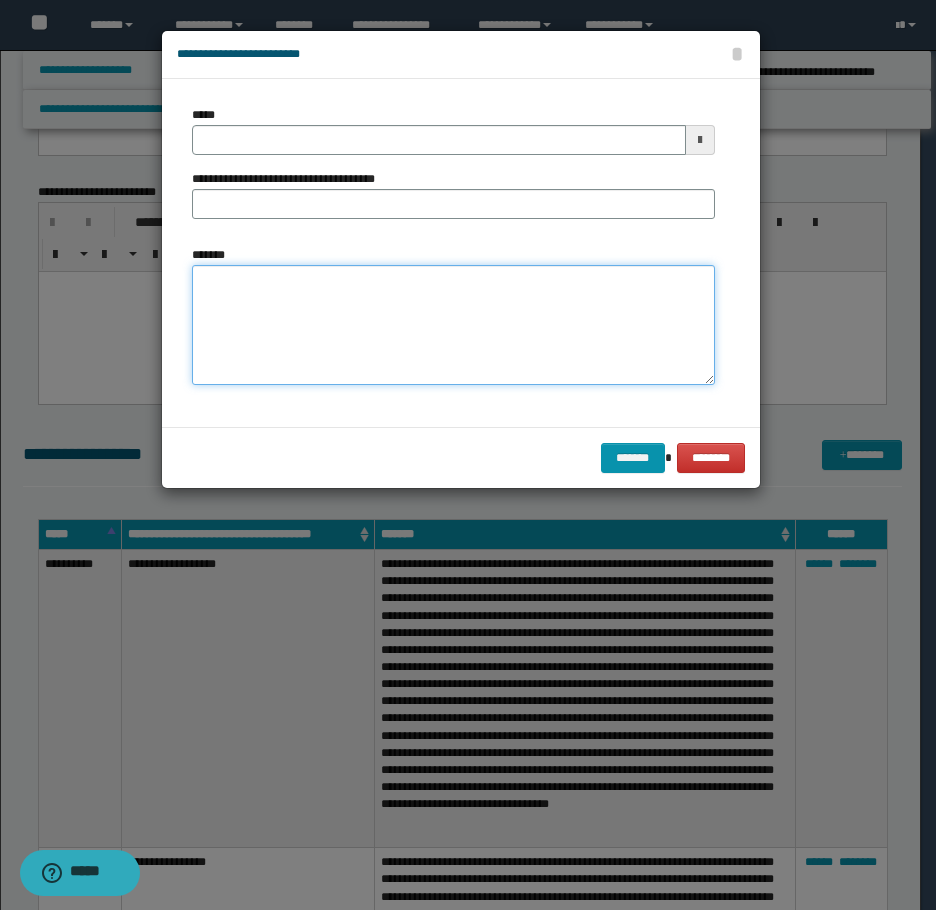 click on "*******" at bounding box center [453, 325] 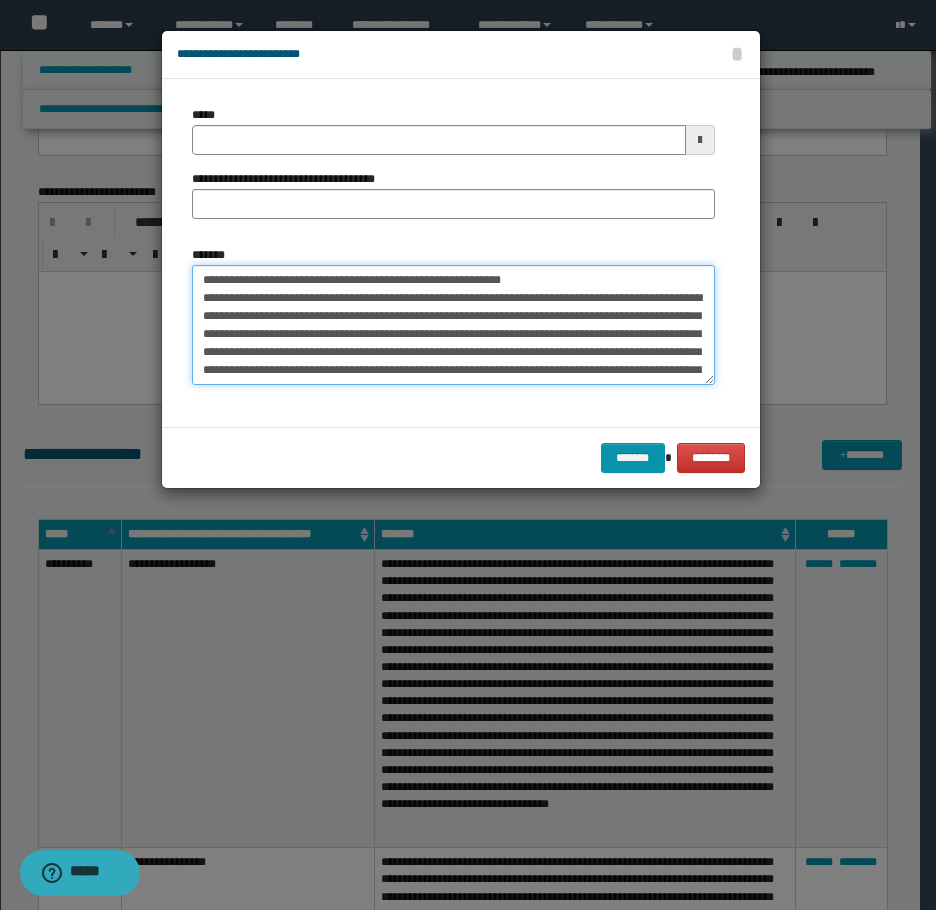type 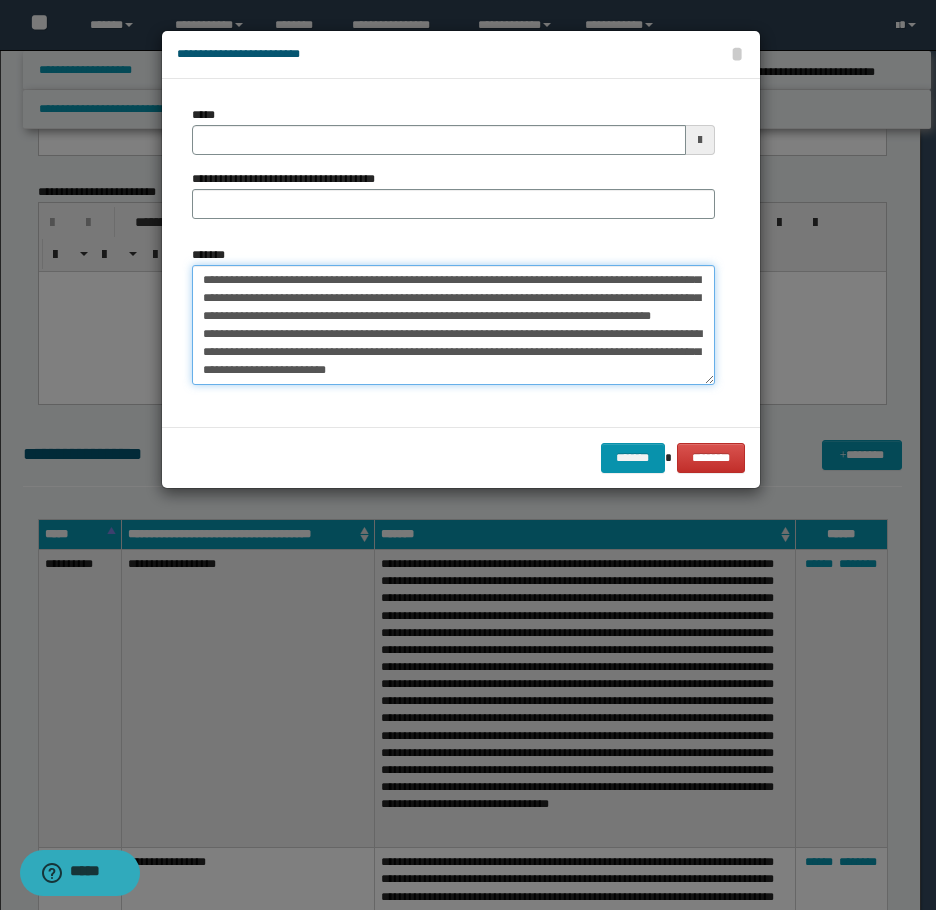 type on "**********" 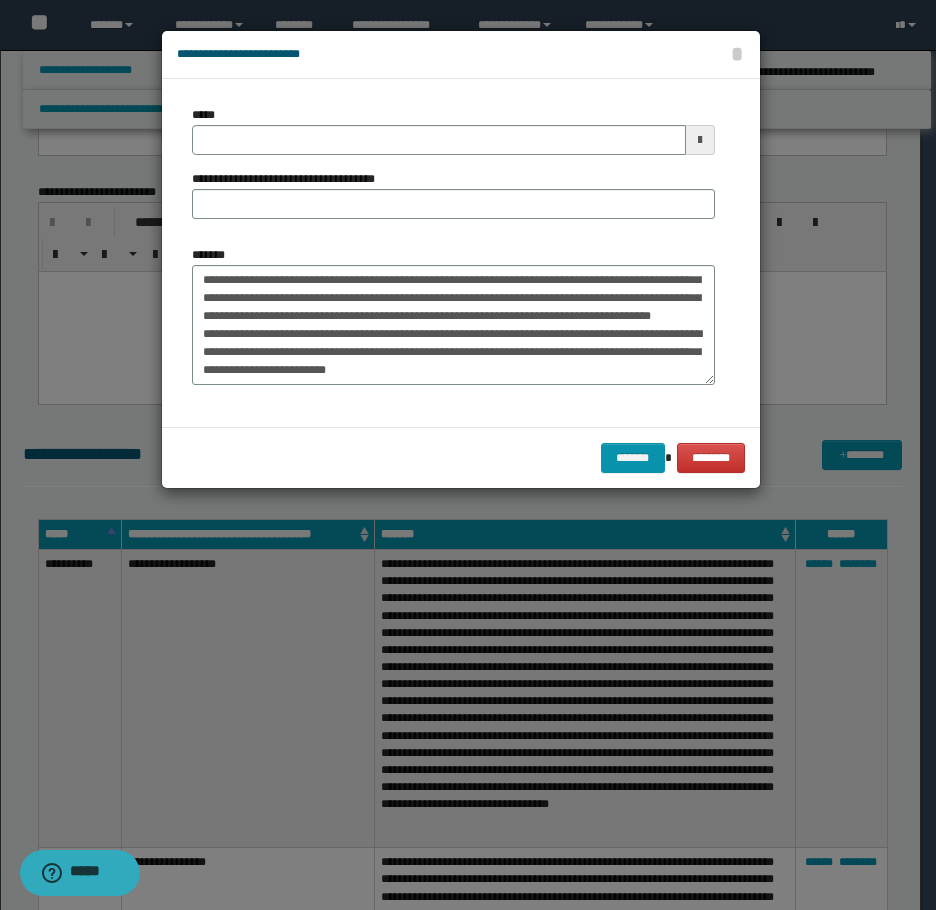 click on "*****" at bounding box center (453, 130) 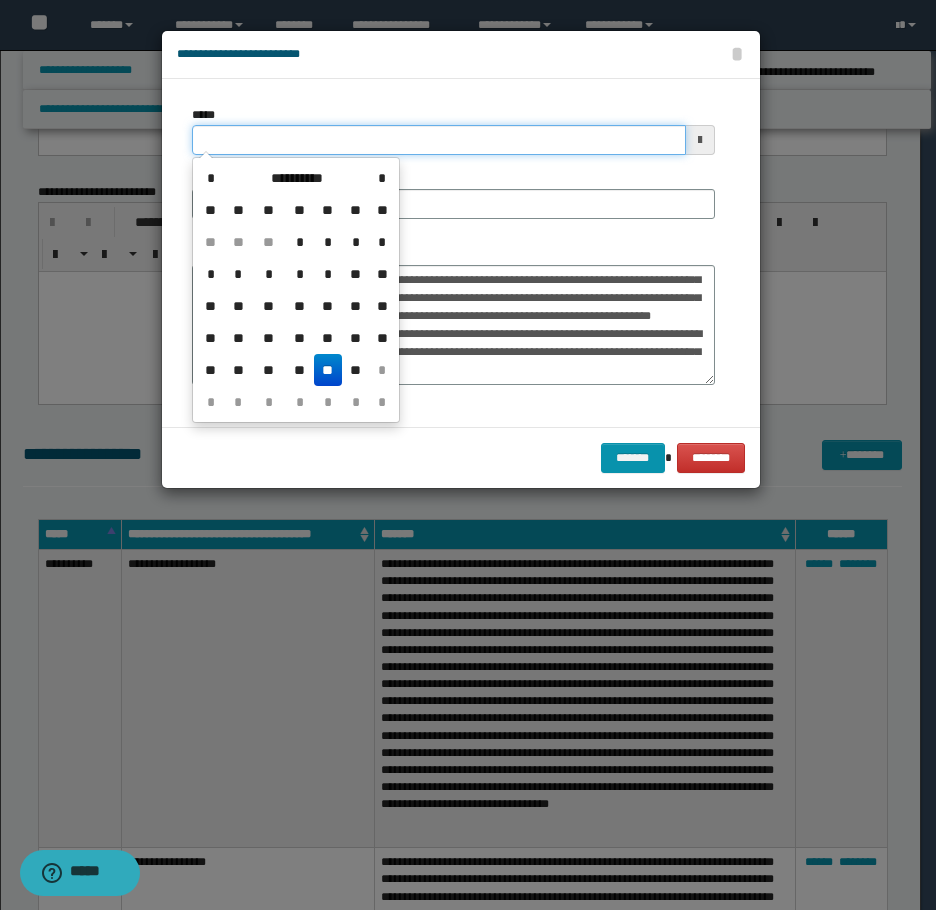 click on "*****" at bounding box center (439, 140) 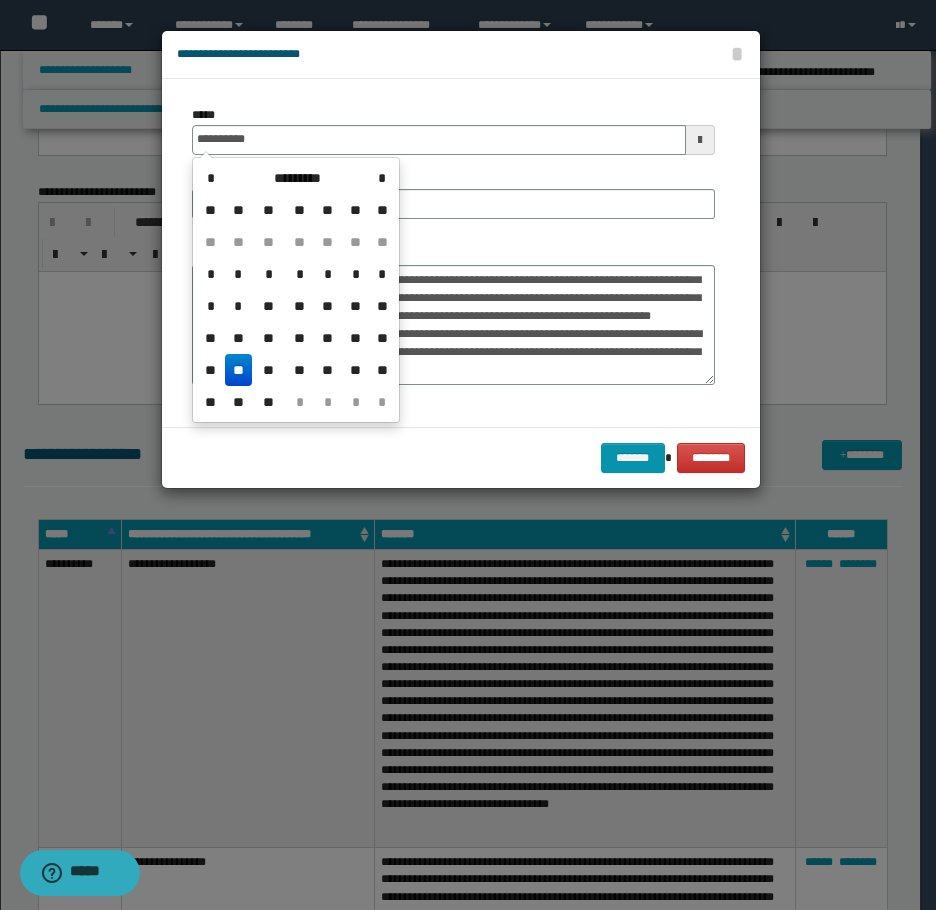 click on "**" at bounding box center (239, 370) 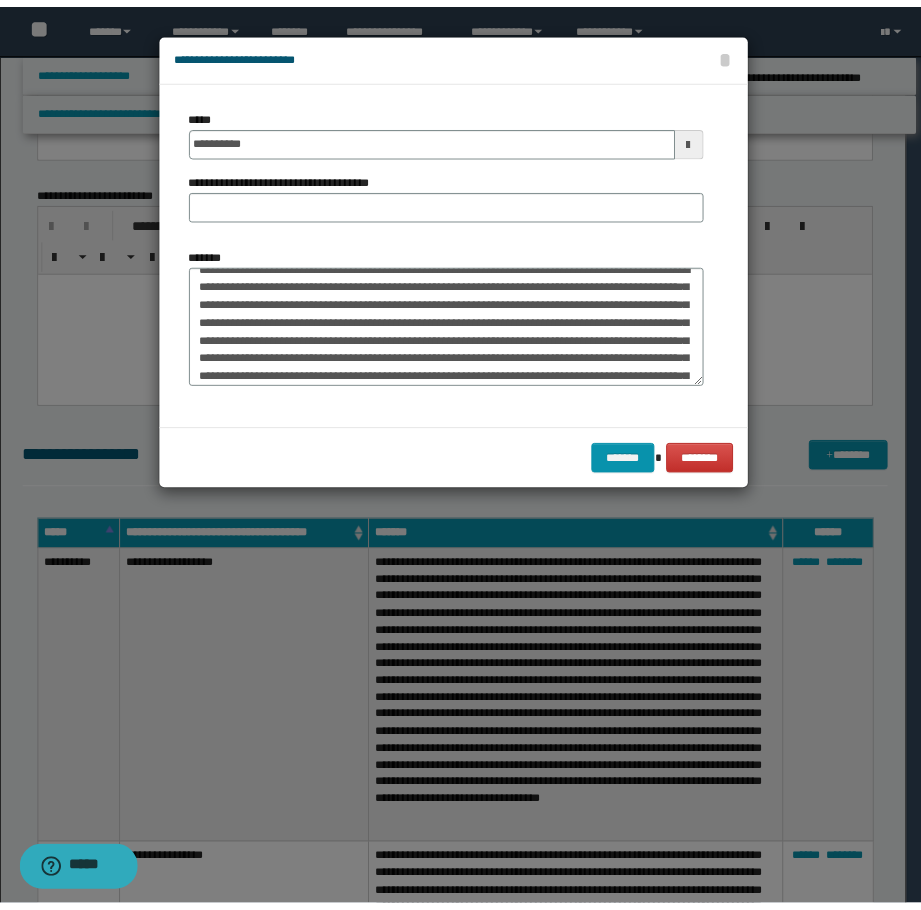 scroll, scrollTop: 0, scrollLeft: 0, axis: both 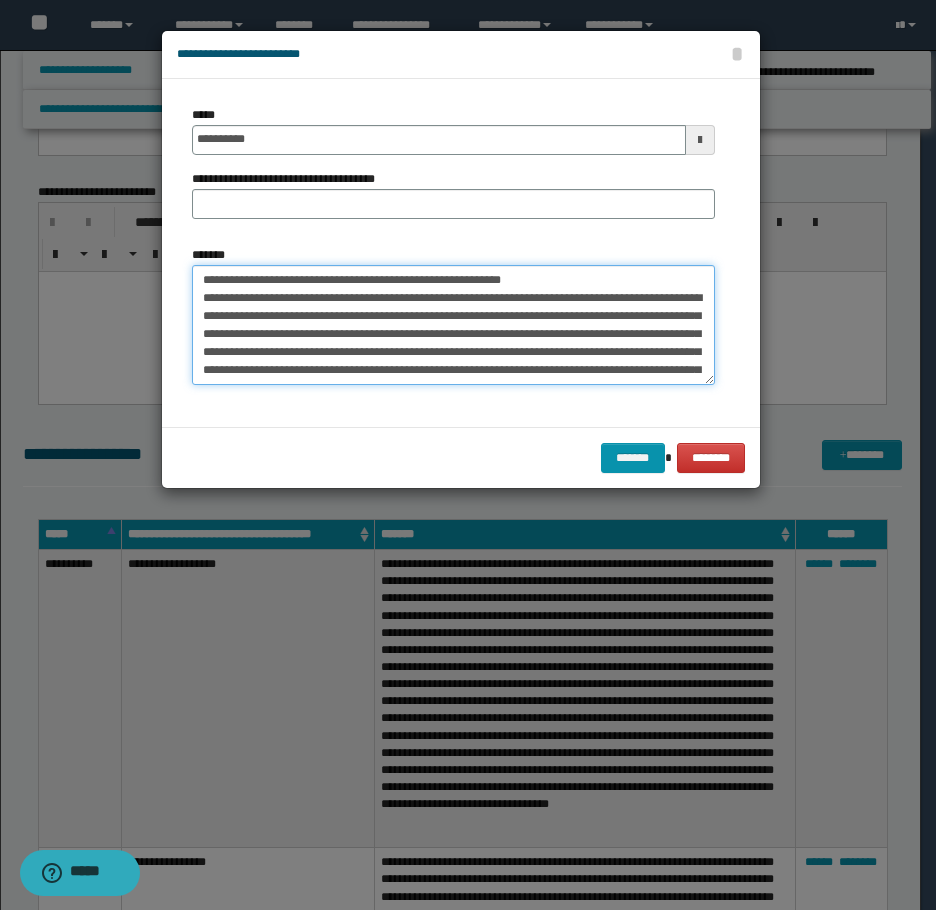 drag, startPoint x: 336, startPoint y: 268, endPoint x: 234, endPoint y: 228, distance: 109.56277 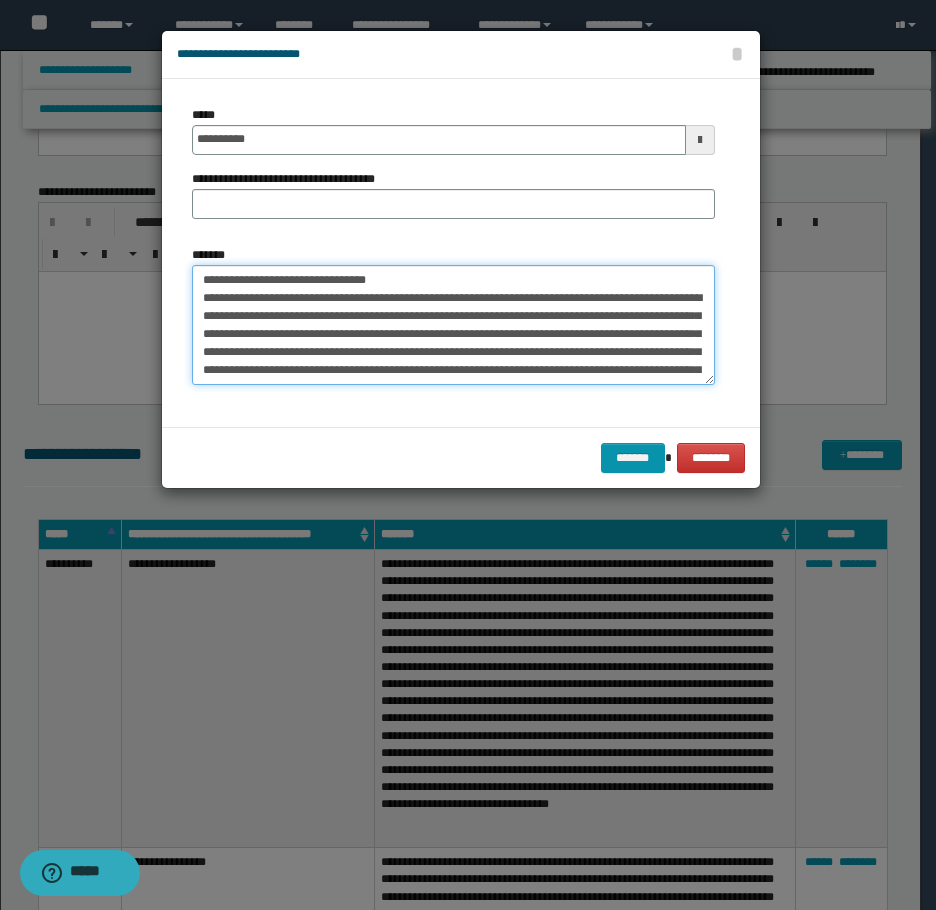 type on "**********" 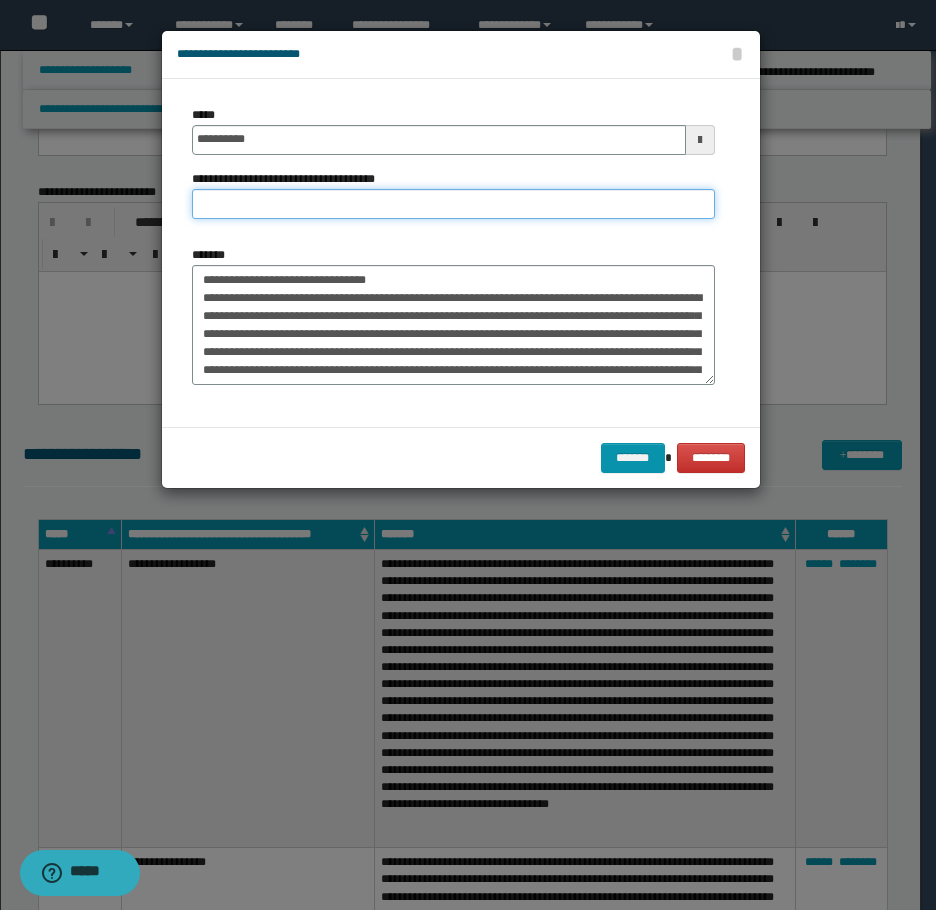 click on "**********" at bounding box center [453, 204] 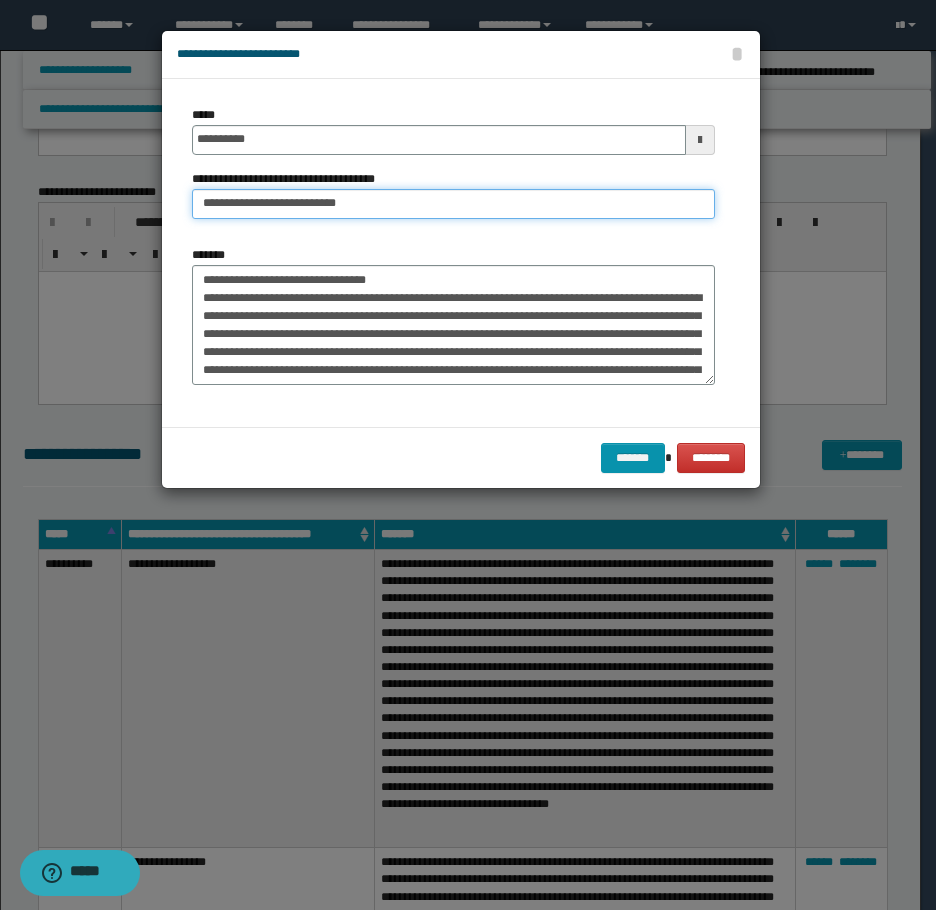 type on "**********" 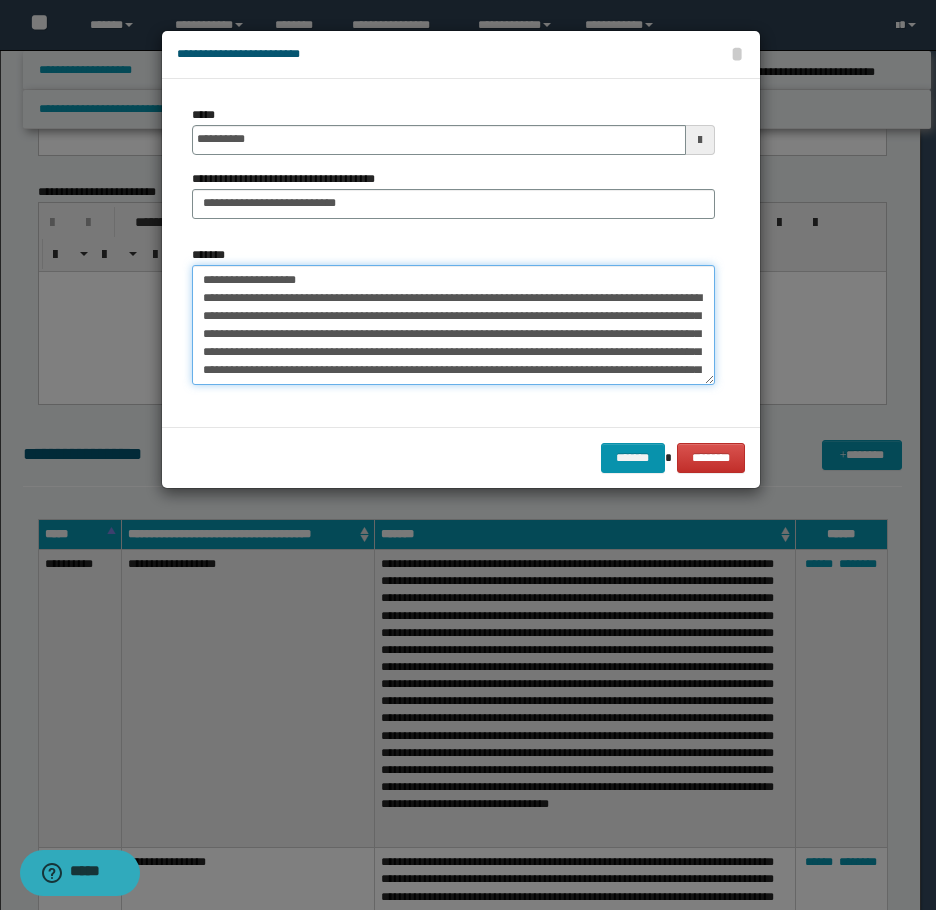 drag, startPoint x: 276, startPoint y: 279, endPoint x: 126, endPoint y: 290, distance: 150.40279 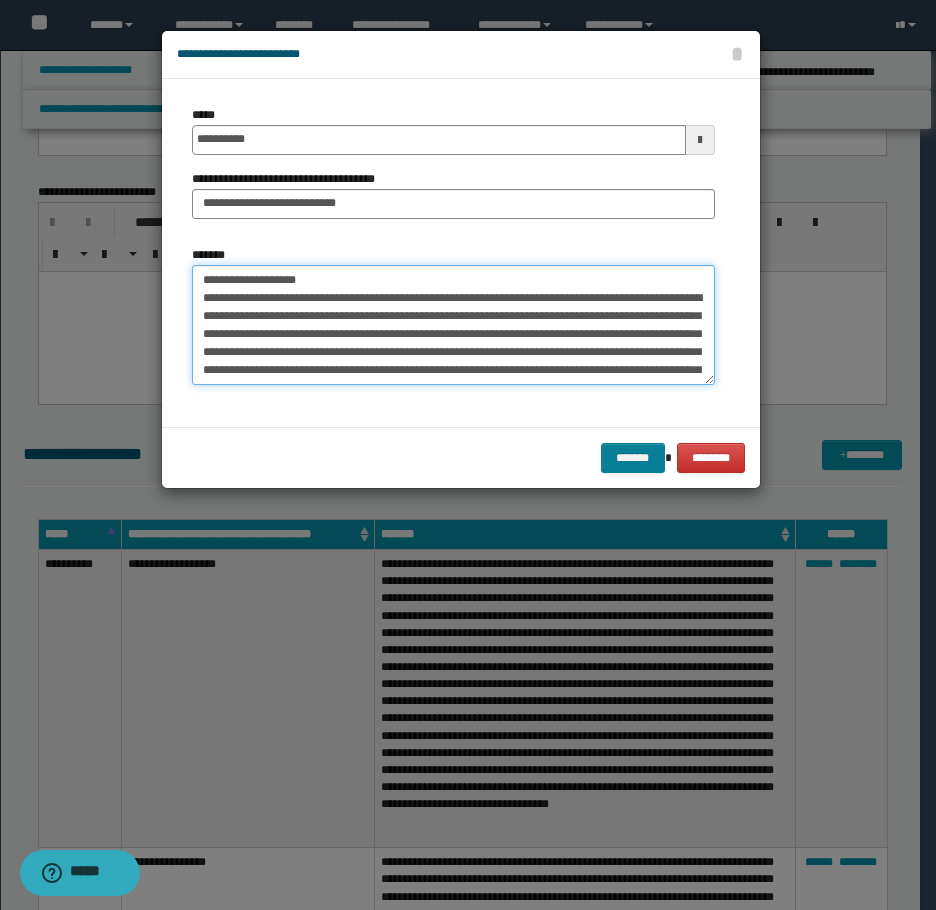 type on "**********" 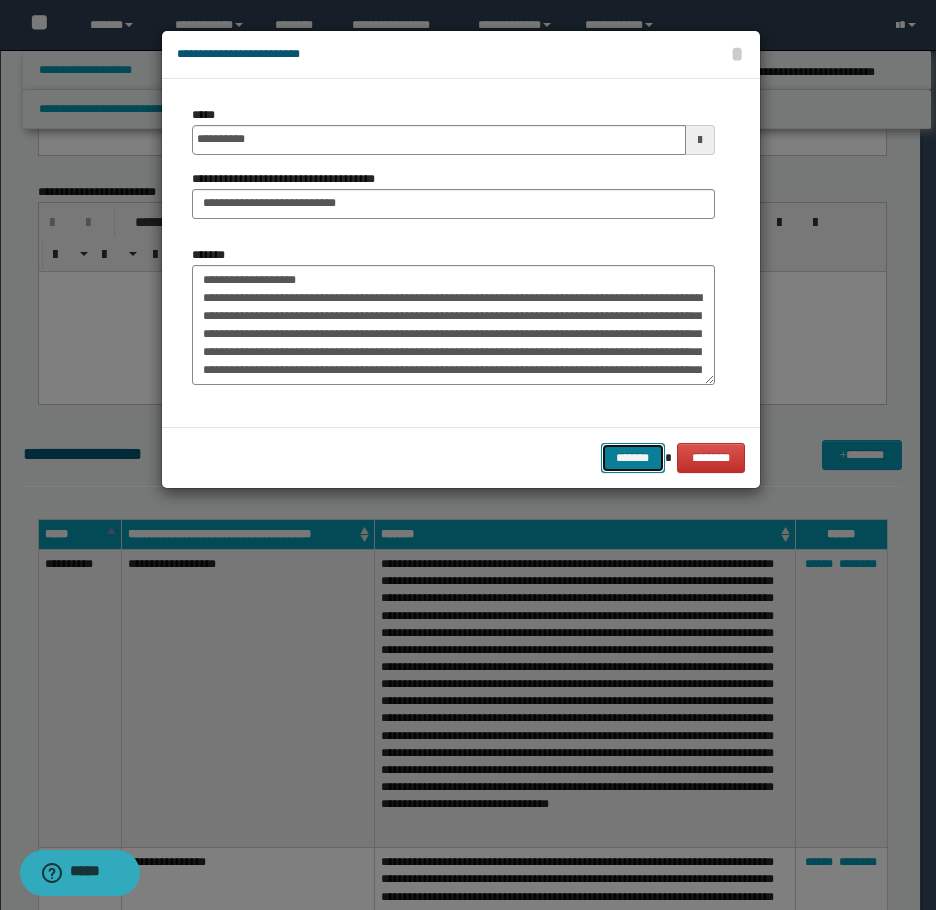 click on "*******" at bounding box center (633, 458) 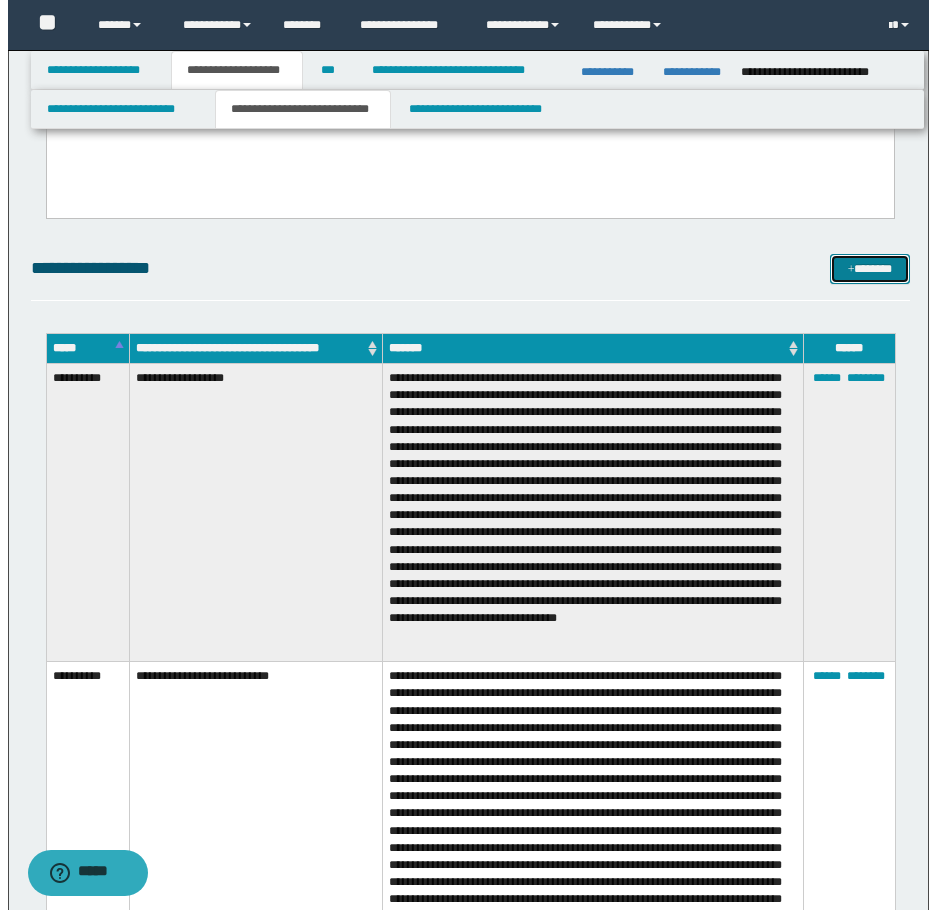 scroll, scrollTop: 3172, scrollLeft: 0, axis: vertical 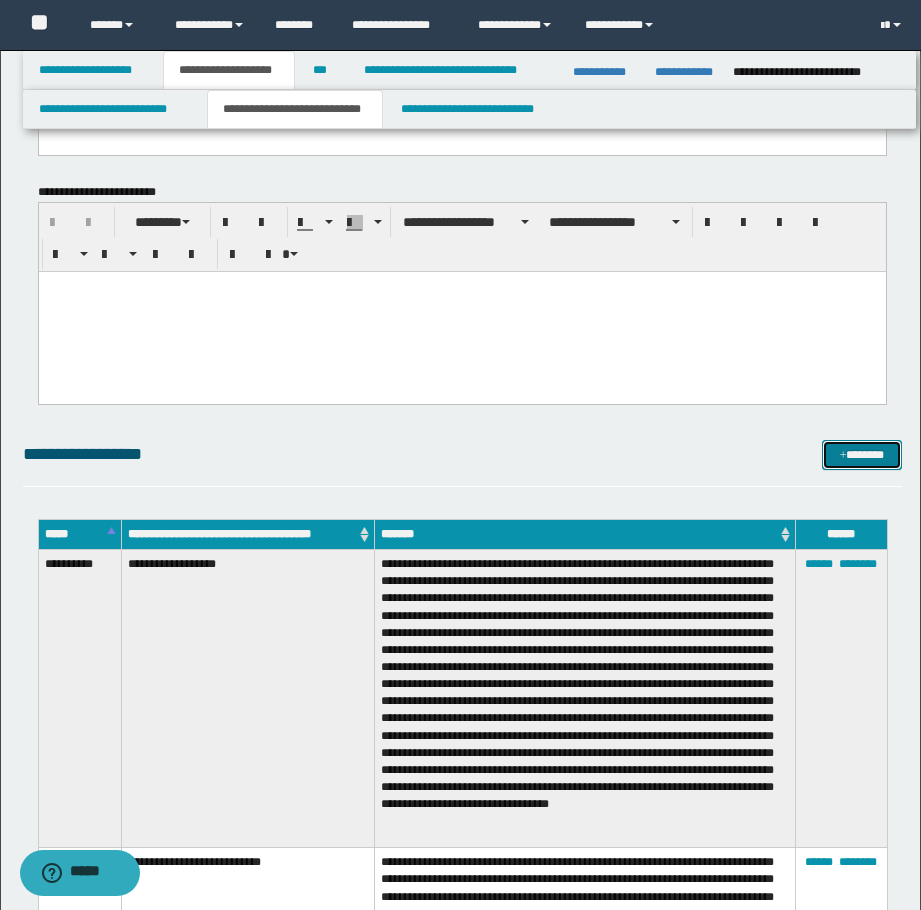 click on "*******" at bounding box center [862, 455] 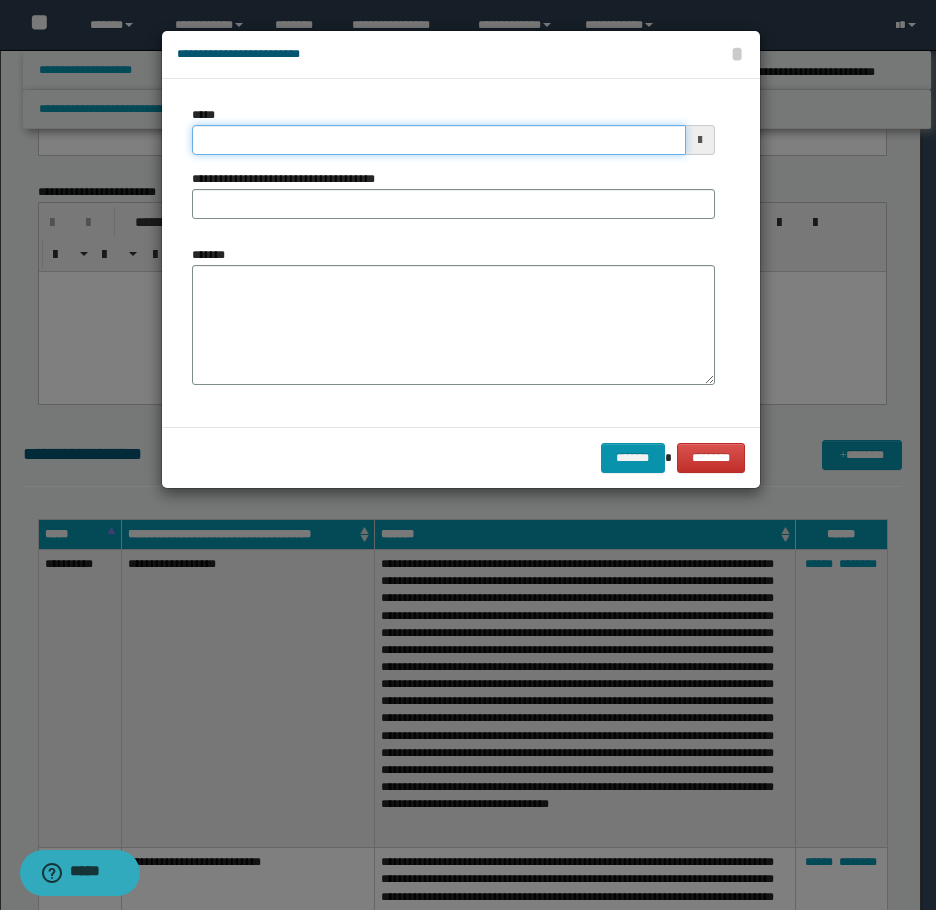 click on "*****" at bounding box center [439, 140] 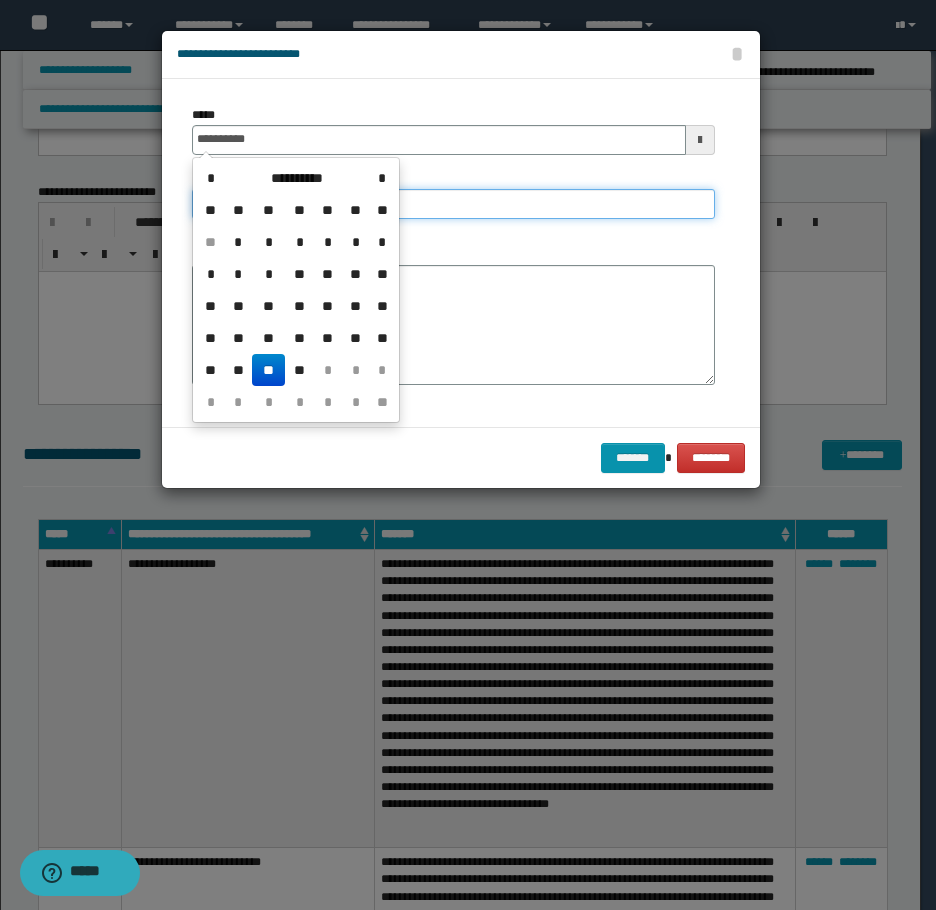 type on "**********" 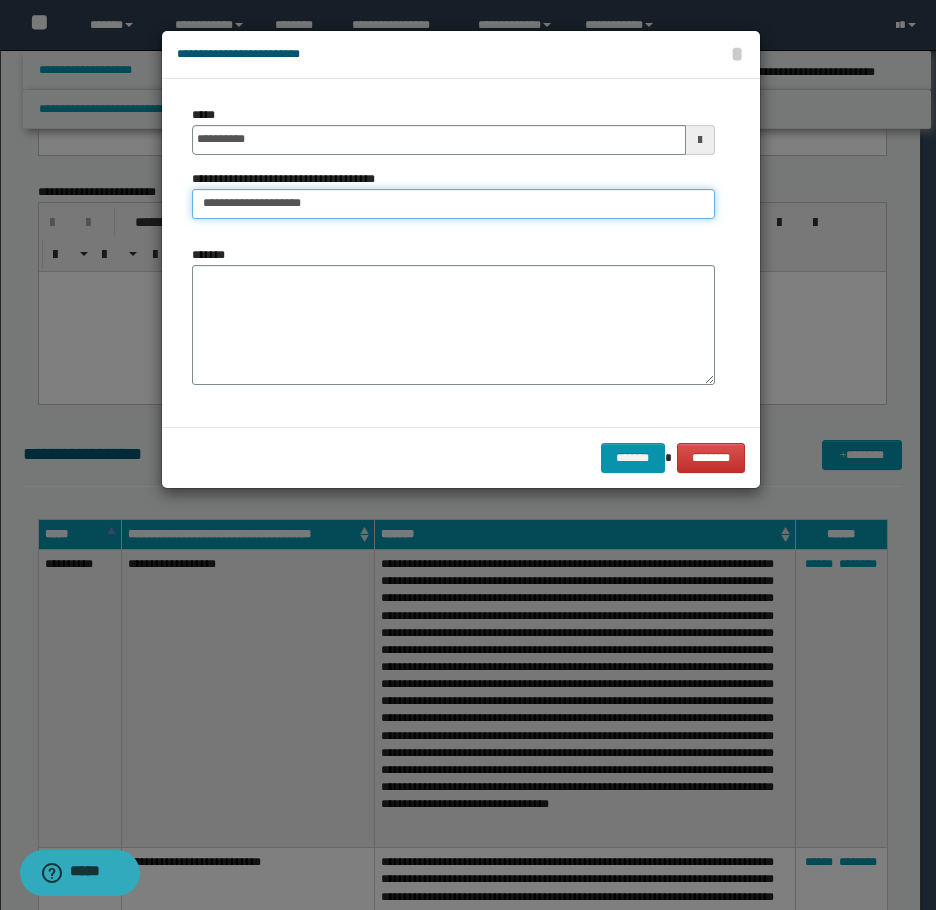 type on "**********" 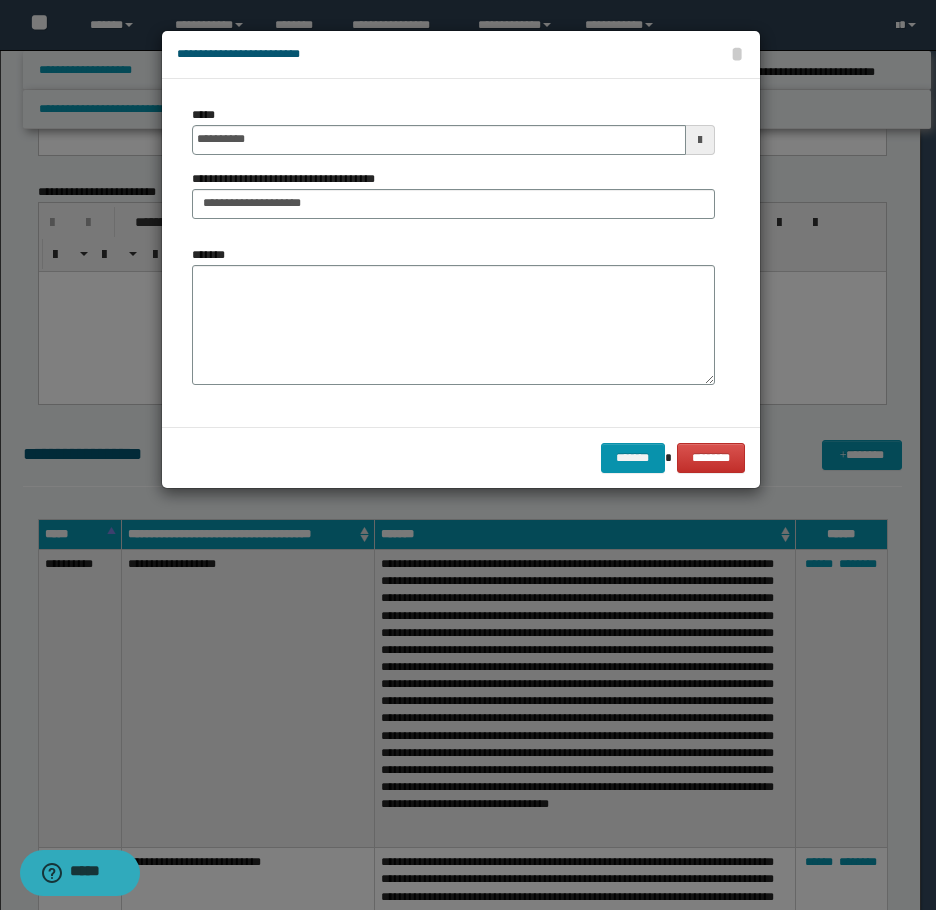drag, startPoint x: 544, startPoint y: 263, endPoint x: 517, endPoint y: 306, distance: 50.77401 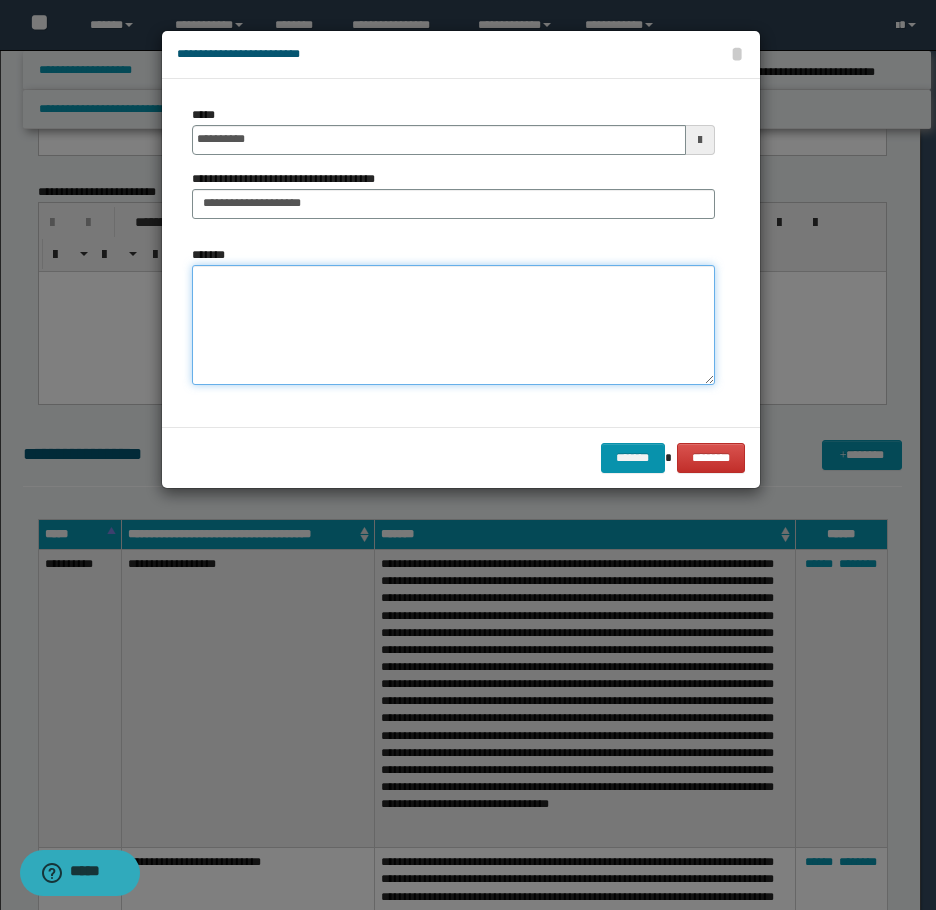 click on "*******" at bounding box center [453, 325] 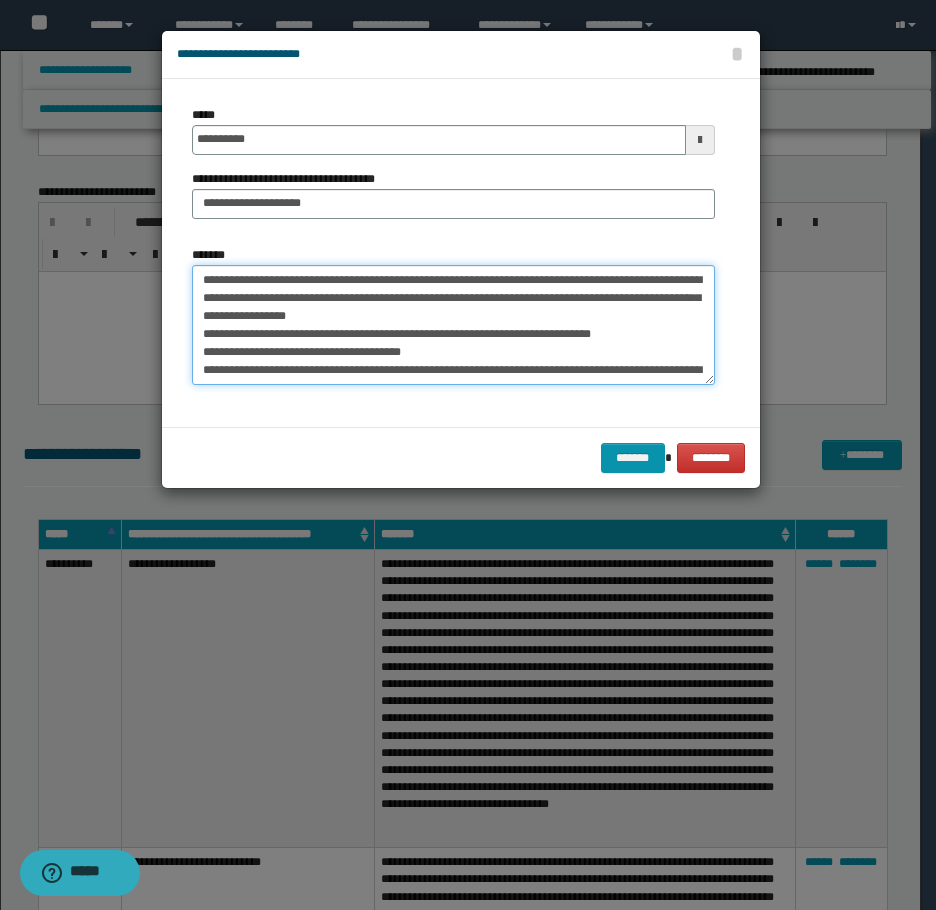 scroll, scrollTop: 192, scrollLeft: 0, axis: vertical 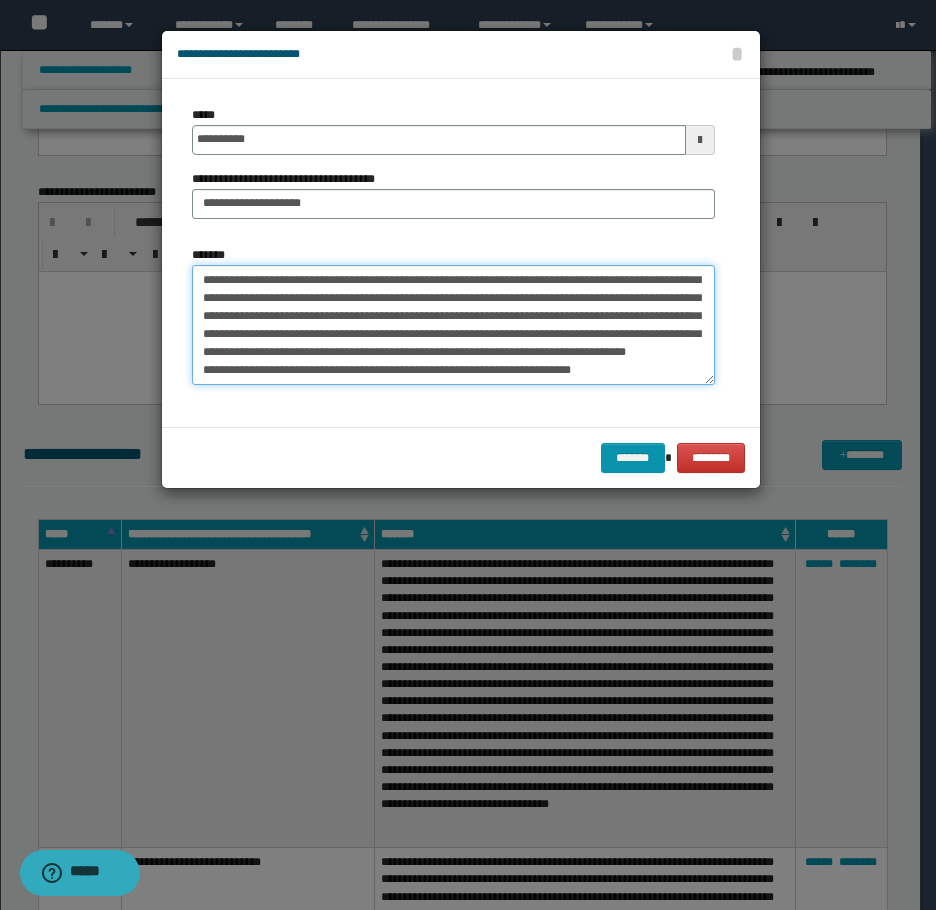 click on "*******" at bounding box center [453, 325] 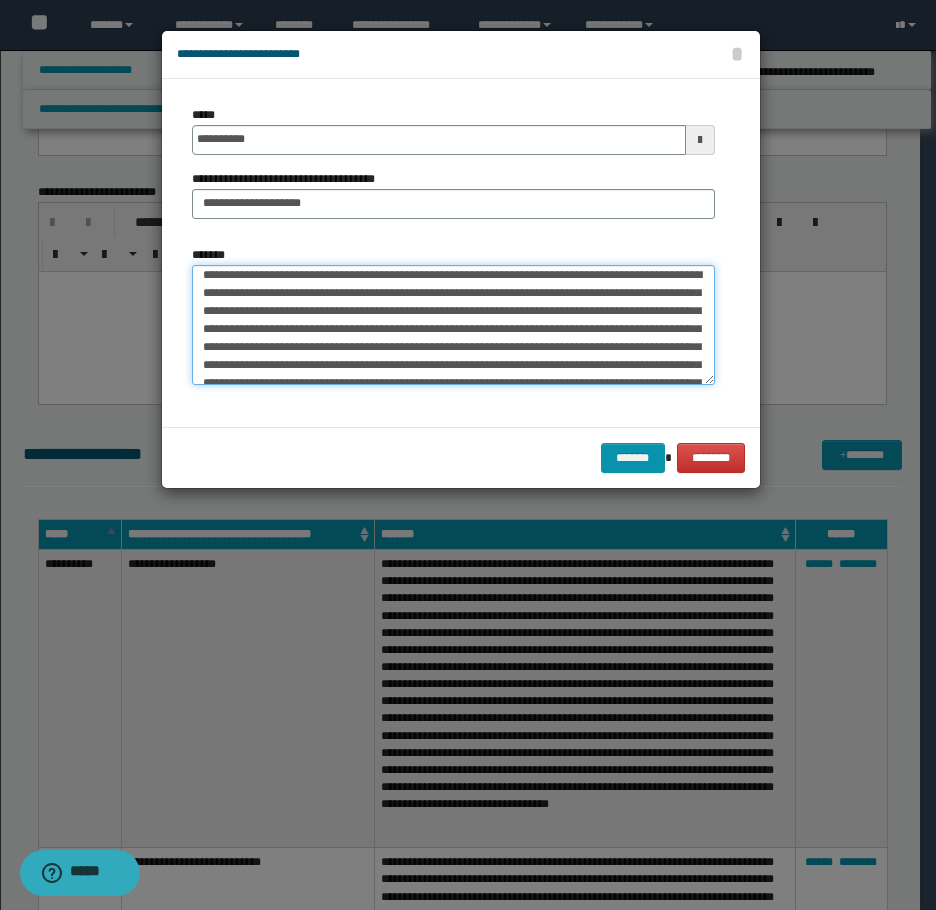 scroll, scrollTop: 0, scrollLeft: 0, axis: both 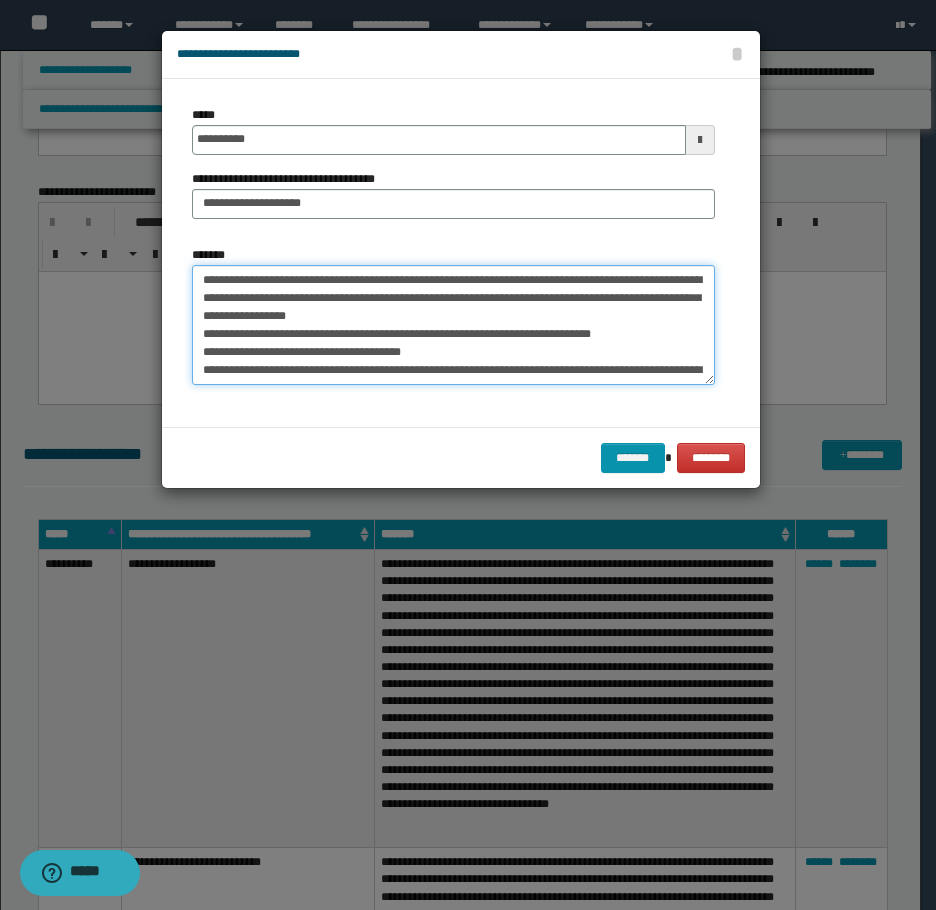 click on "*******" at bounding box center [453, 325] 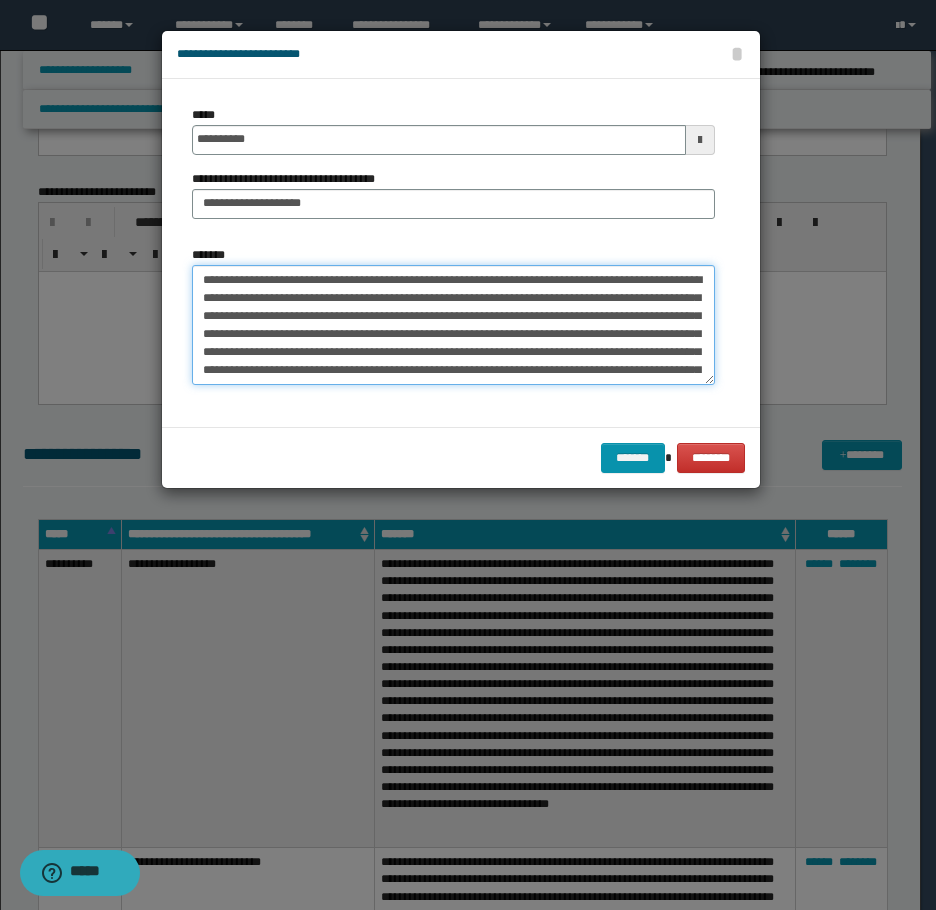 scroll, scrollTop: 180, scrollLeft: 0, axis: vertical 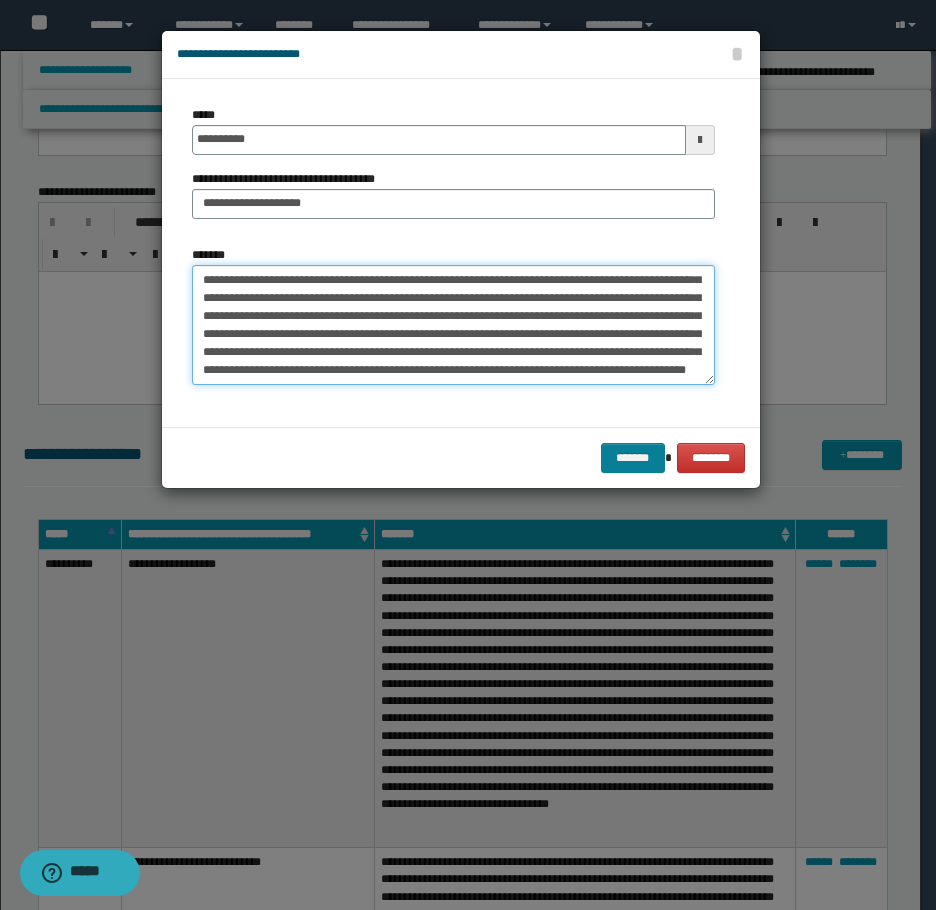 type on "**********" 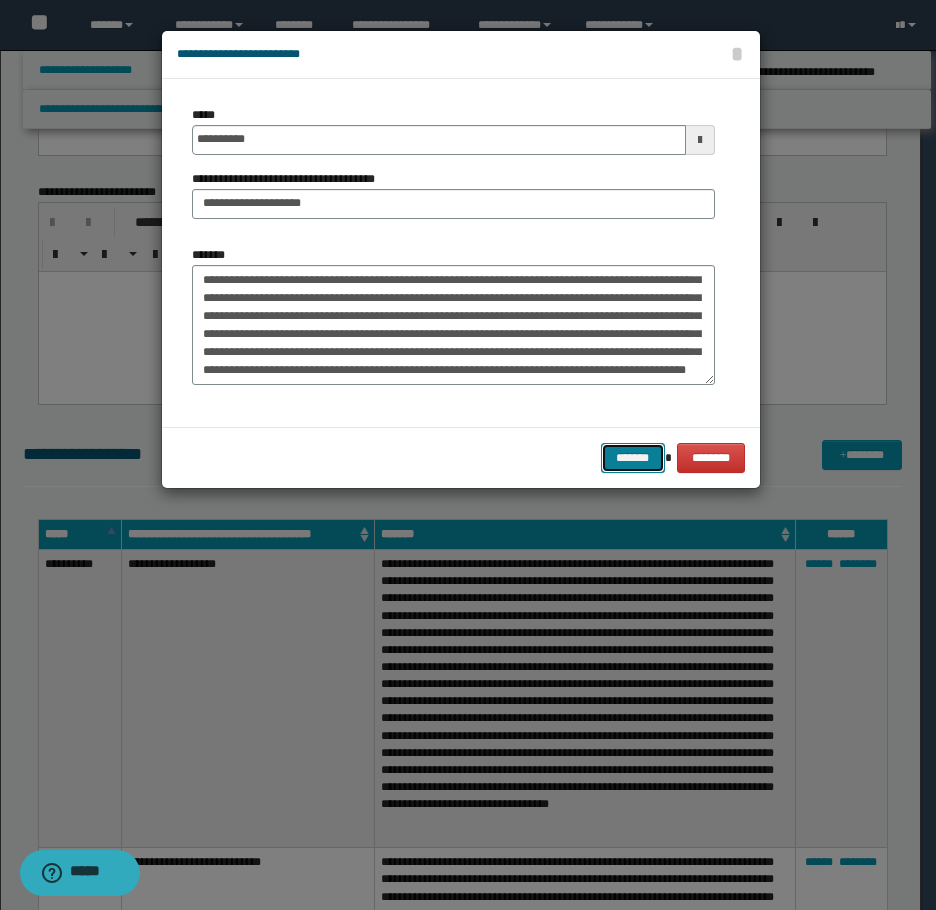 click on "*******" at bounding box center (633, 458) 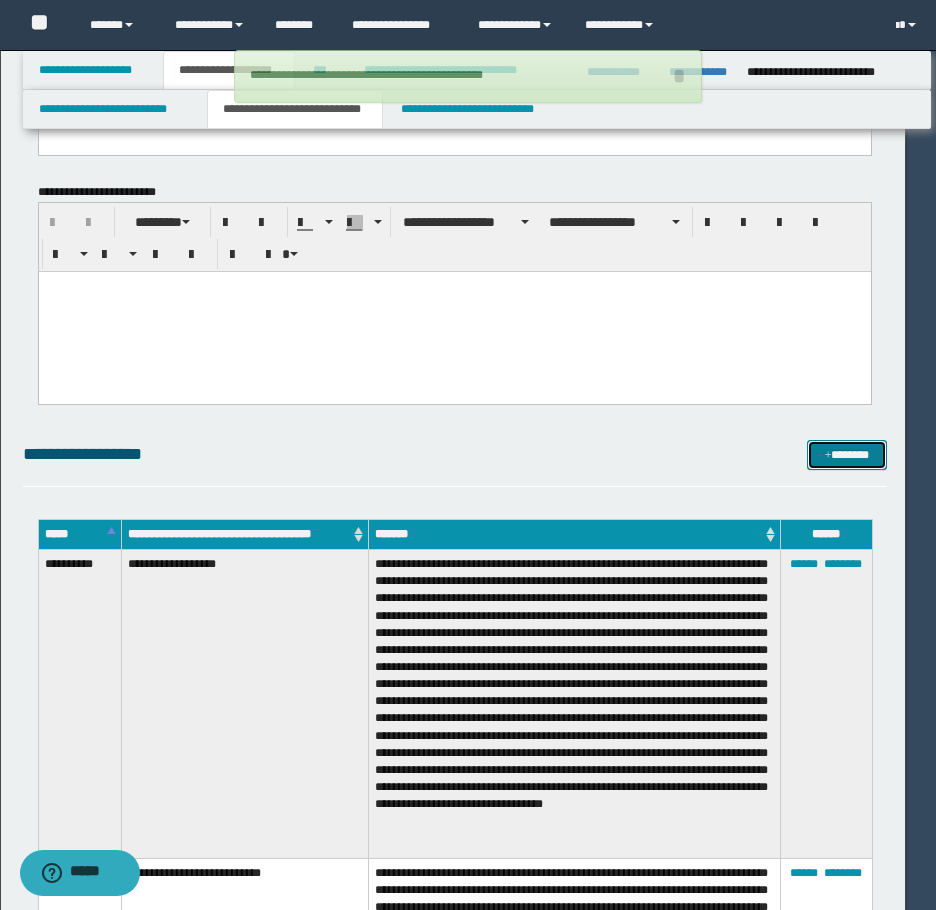type 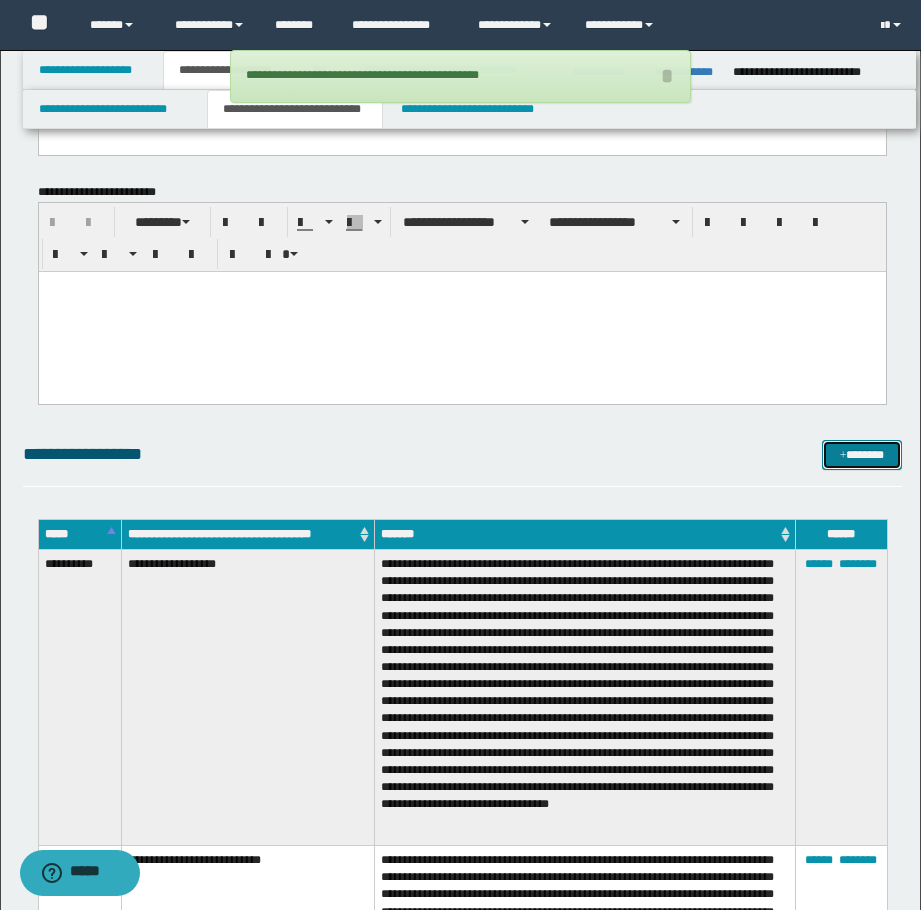 click at bounding box center [843, 456] 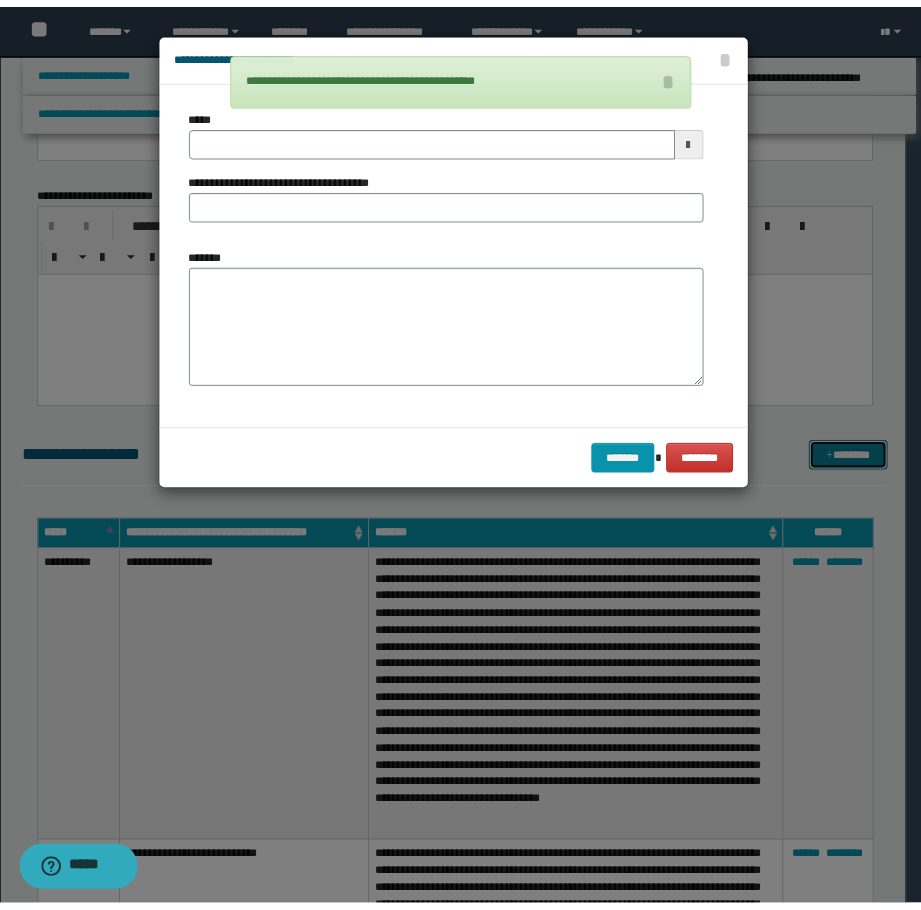 scroll, scrollTop: 0, scrollLeft: 0, axis: both 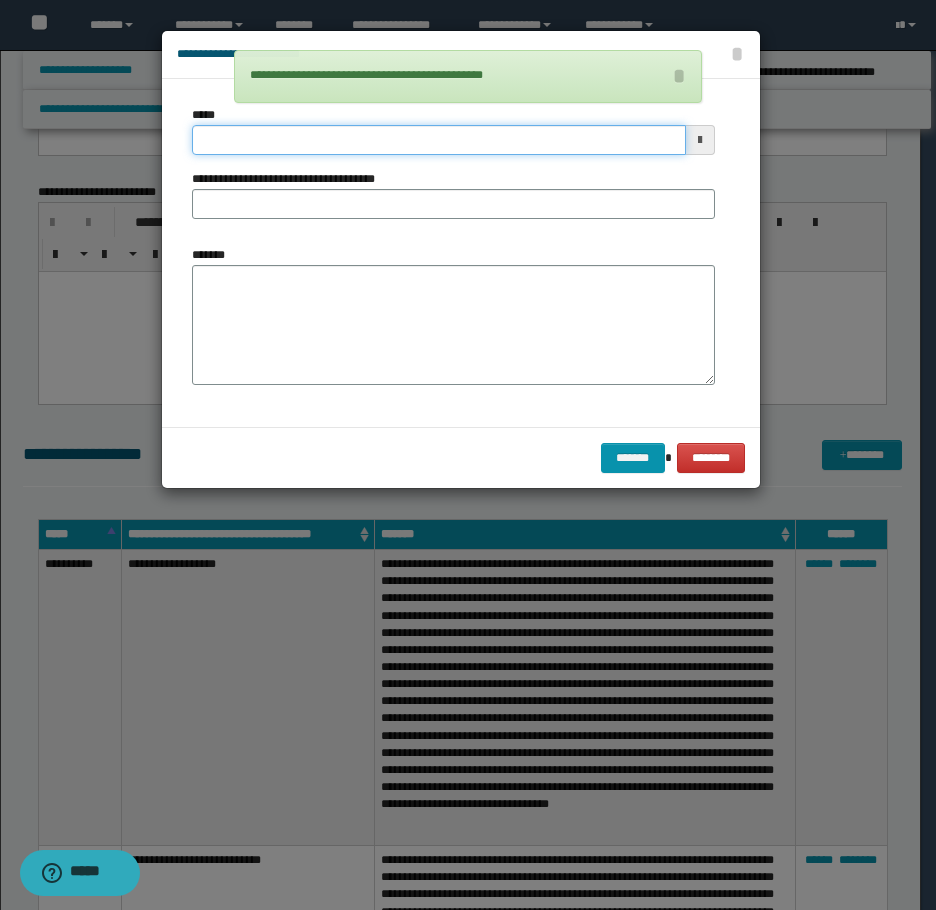 click on "*****" at bounding box center [439, 140] 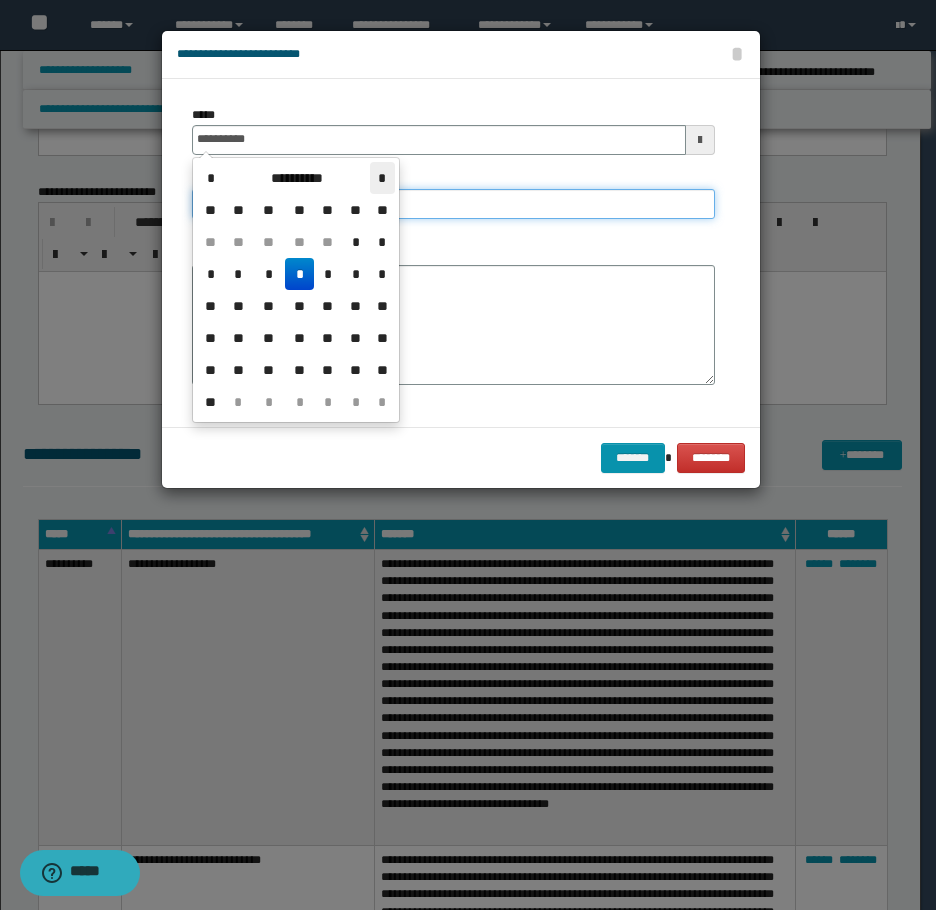 type on "**********" 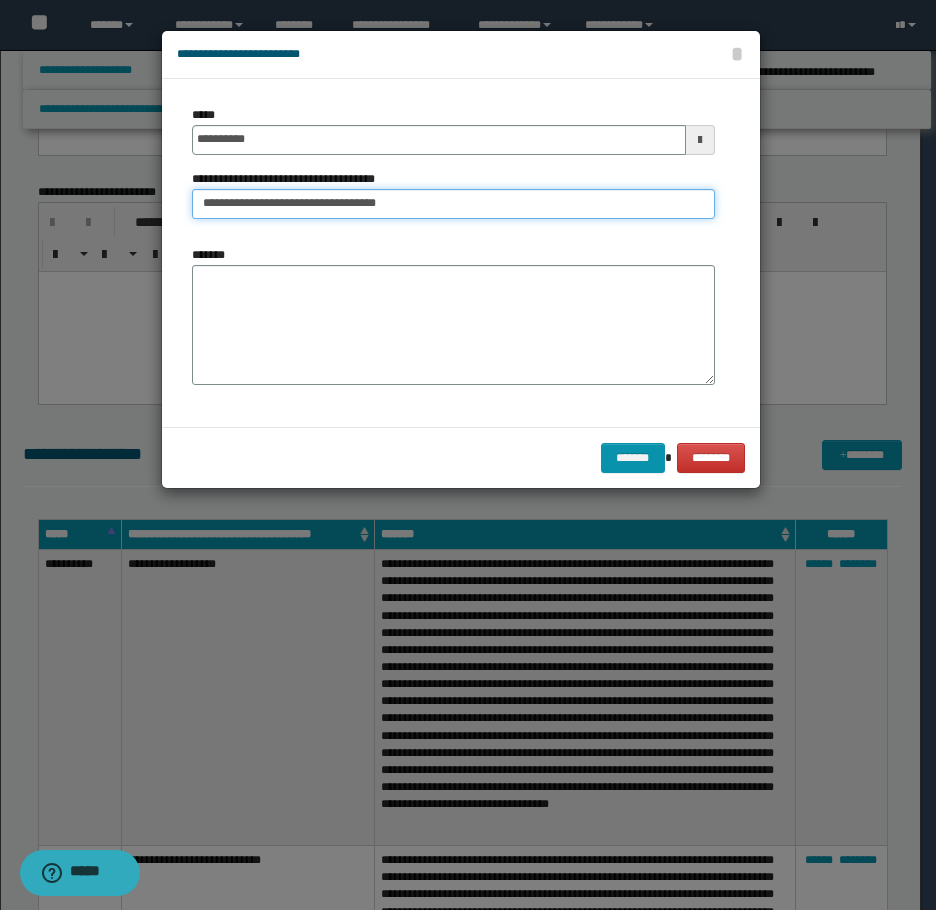 type on "**********" 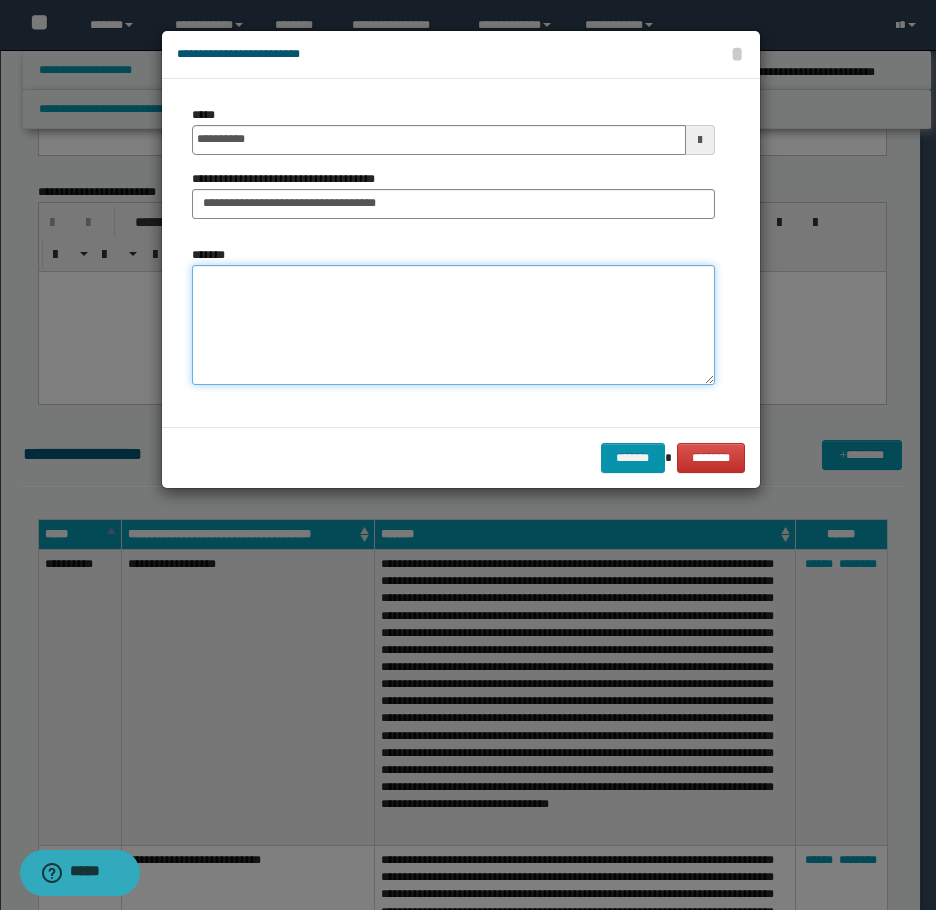 click on "*******" at bounding box center (453, 325) 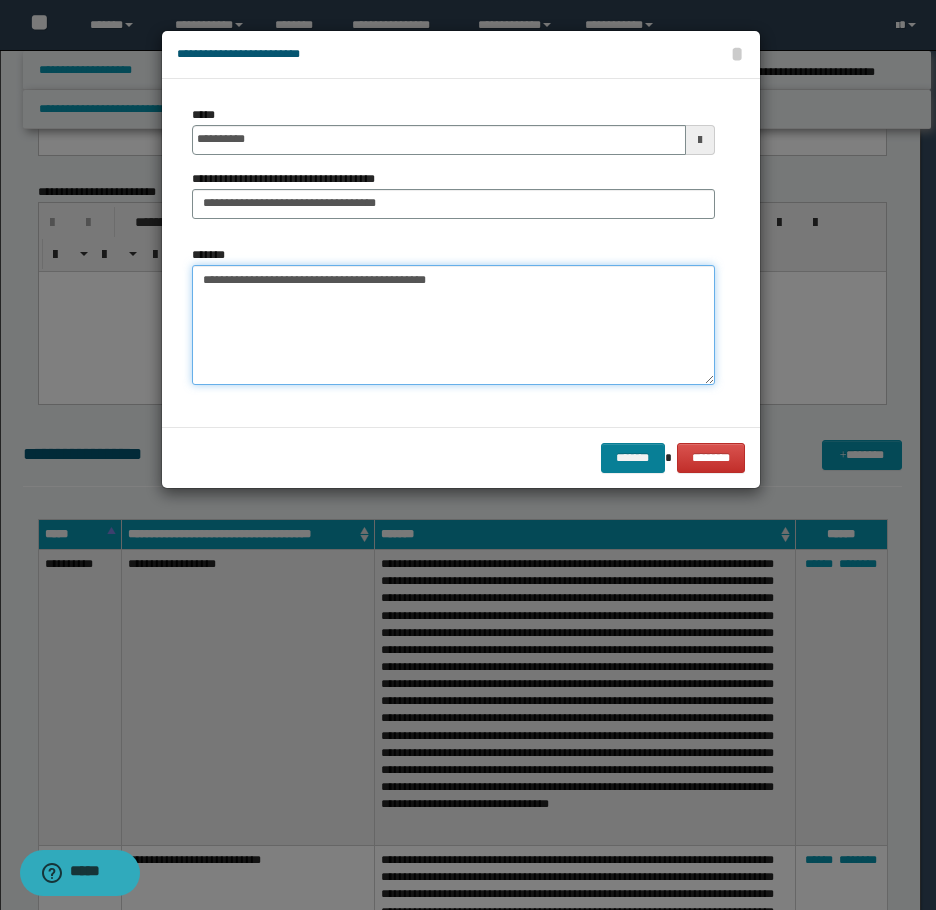 type on "**********" 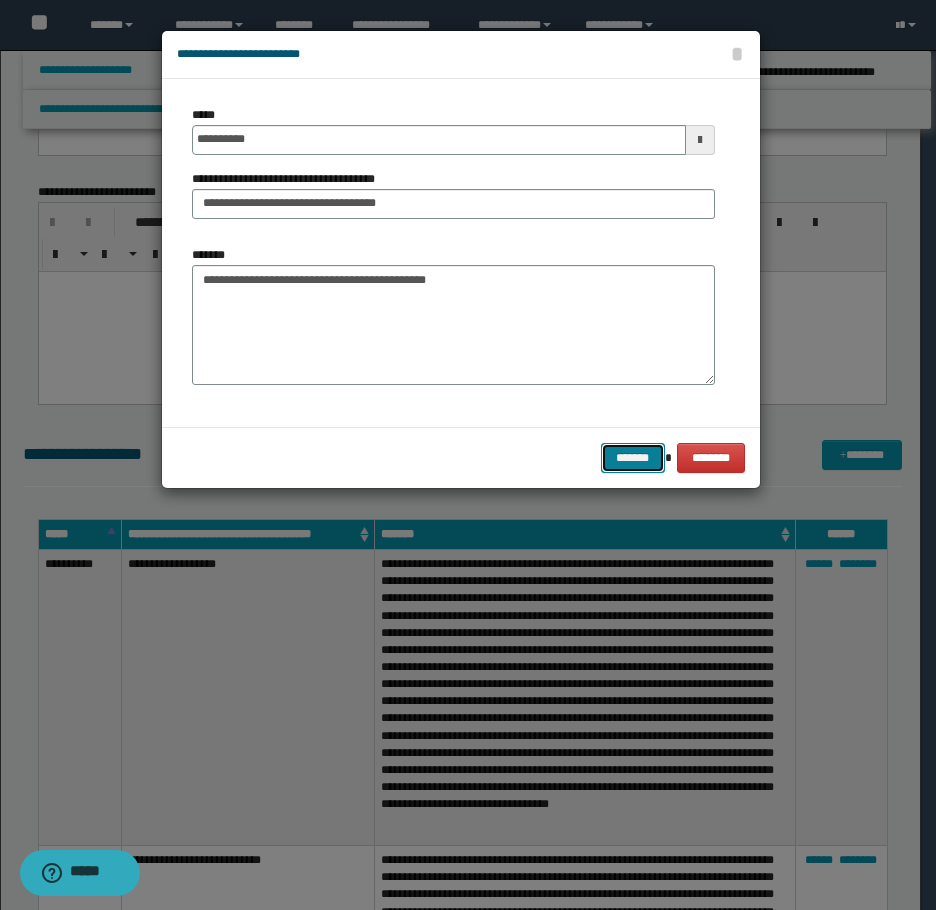 click on "*******" at bounding box center [633, 458] 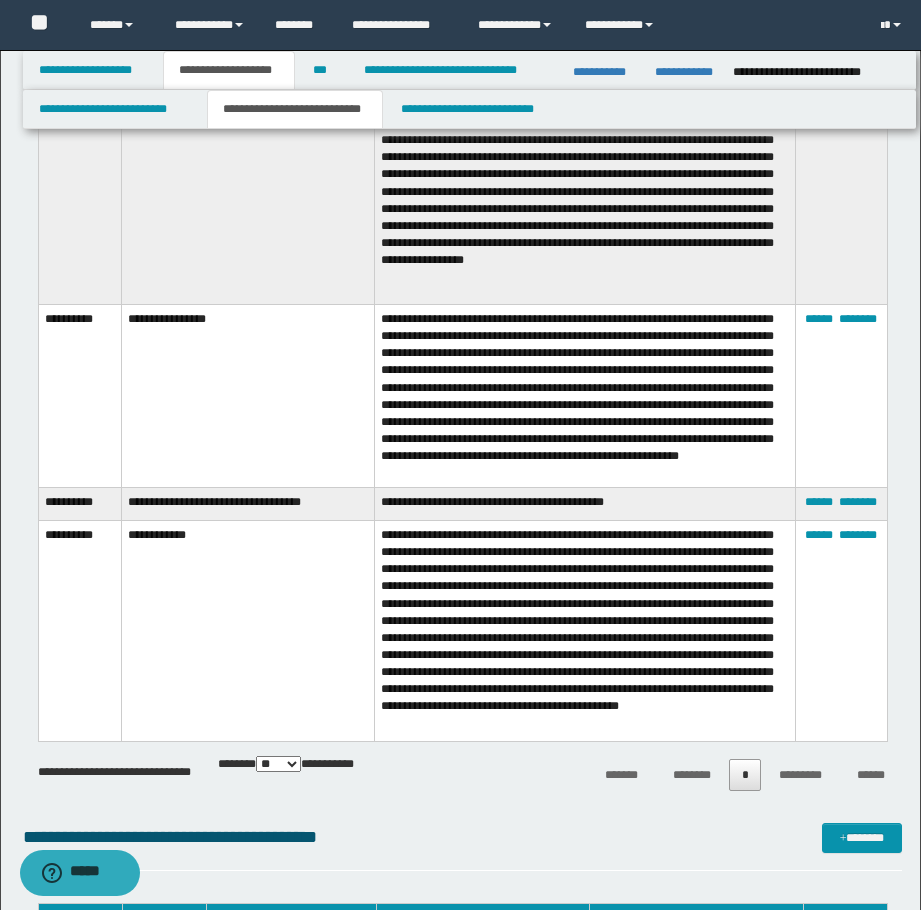 scroll, scrollTop: 4972, scrollLeft: 0, axis: vertical 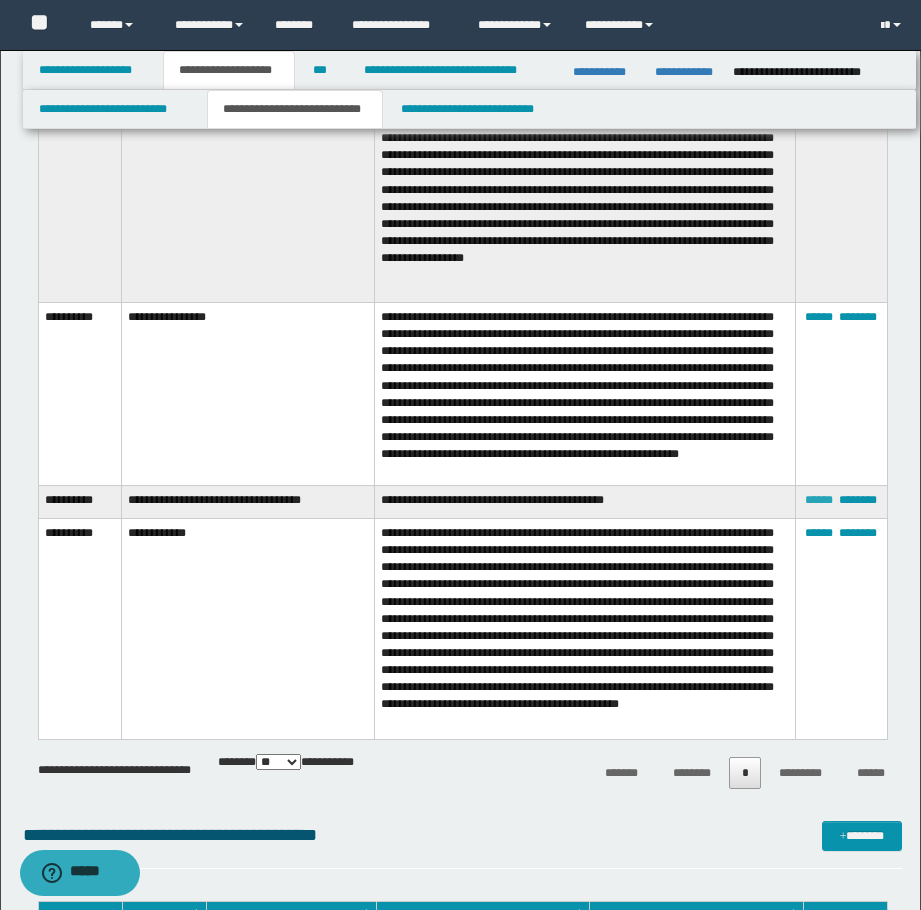 click on "******" at bounding box center [819, 500] 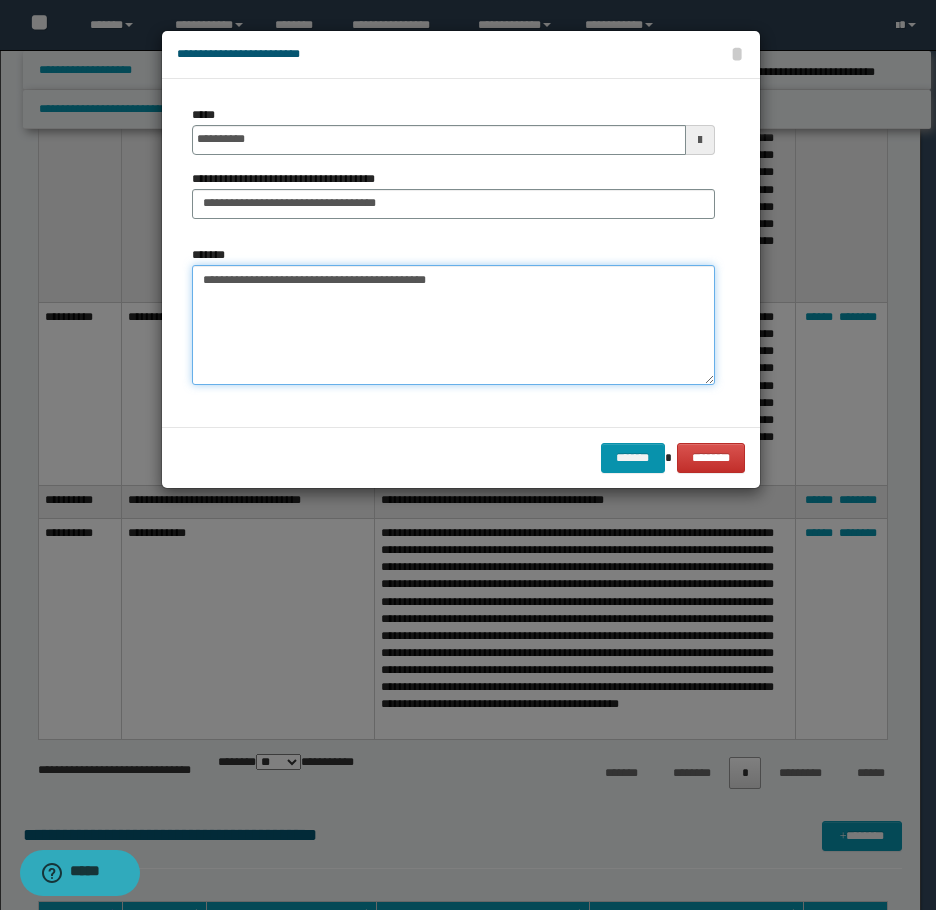 click on "**********" at bounding box center (453, 325) 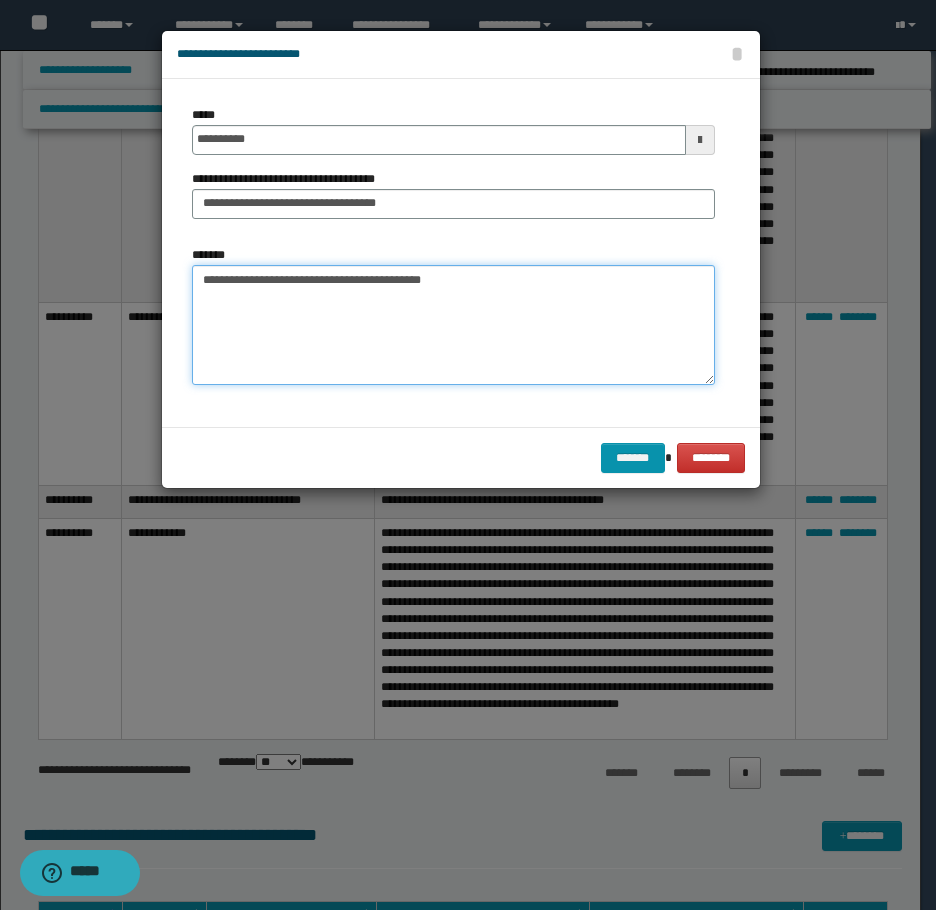 click on "**********" at bounding box center (453, 325) 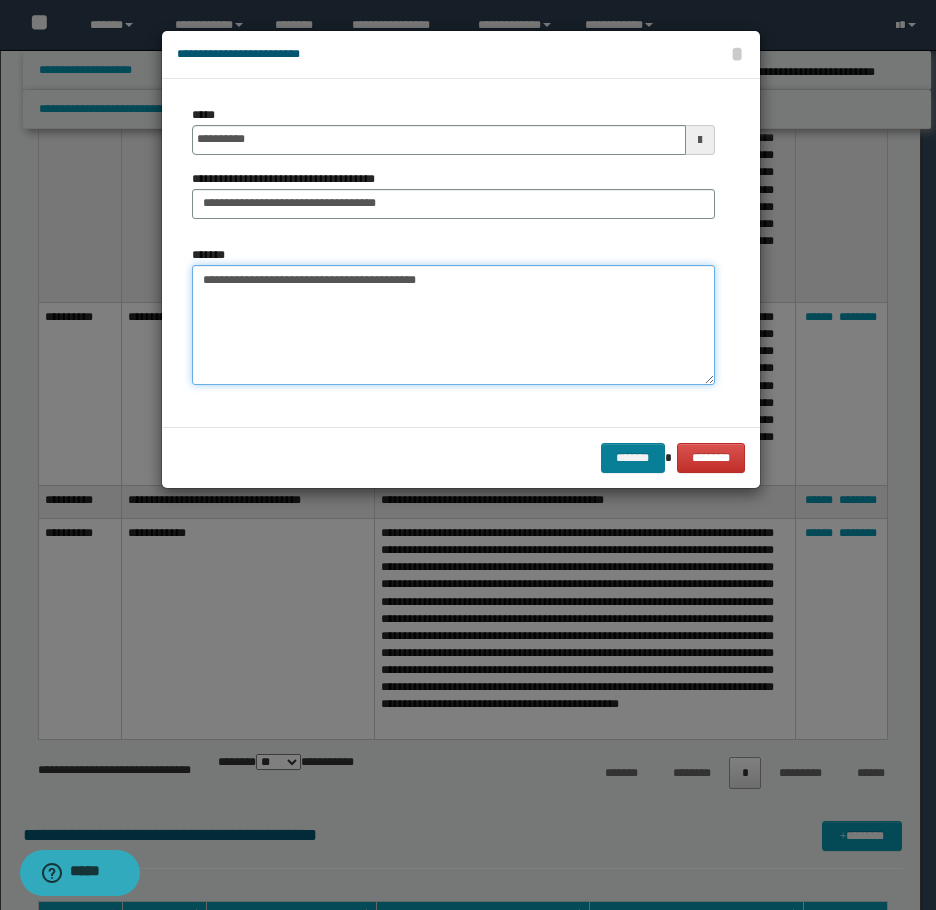type on "**********" 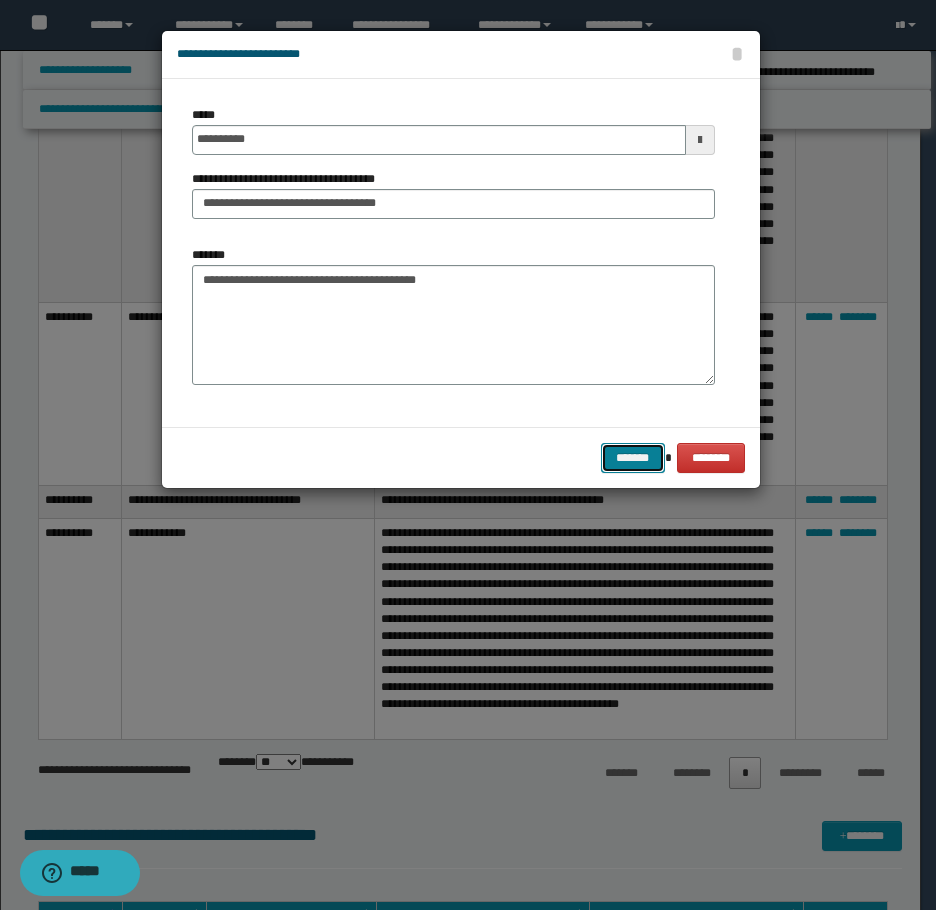 click on "*******" at bounding box center [633, 458] 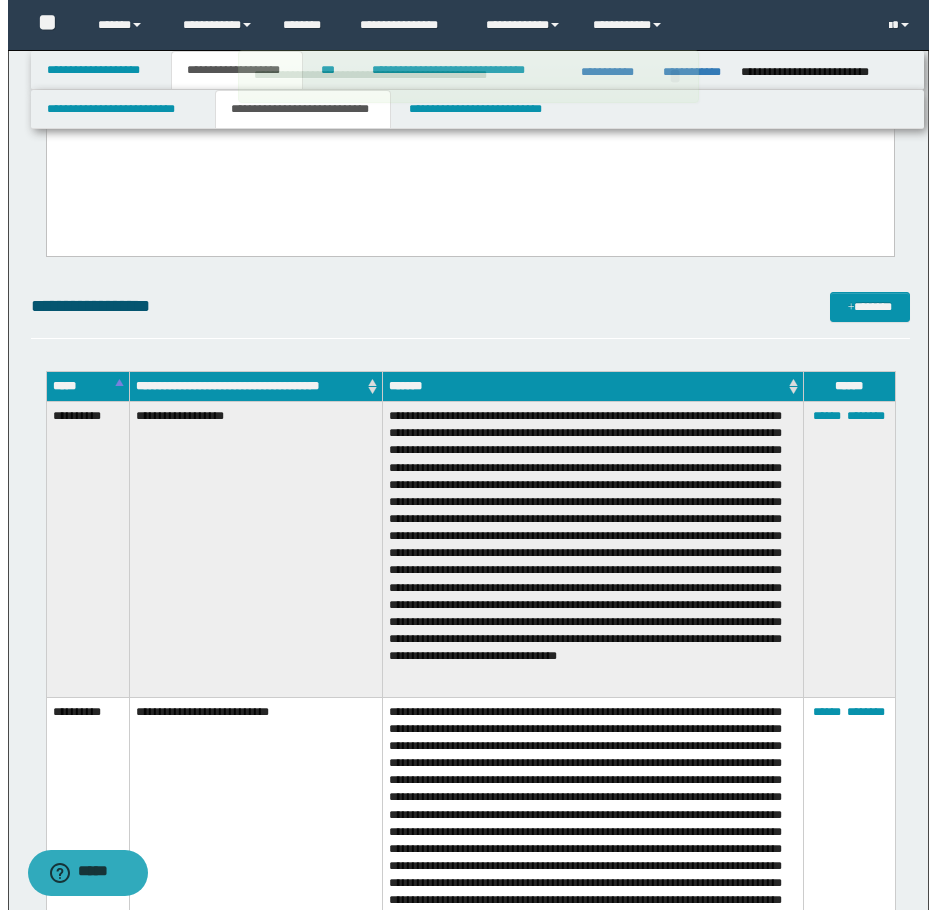 scroll, scrollTop: 3272, scrollLeft: 0, axis: vertical 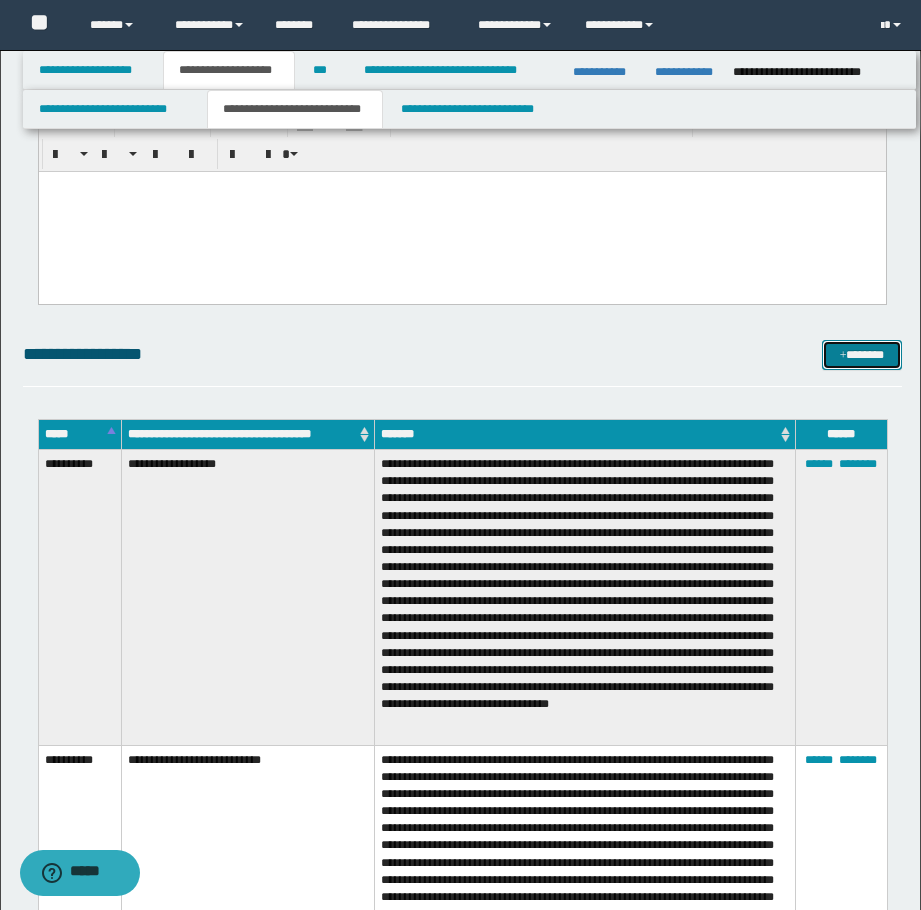 click on "*******" at bounding box center [862, 355] 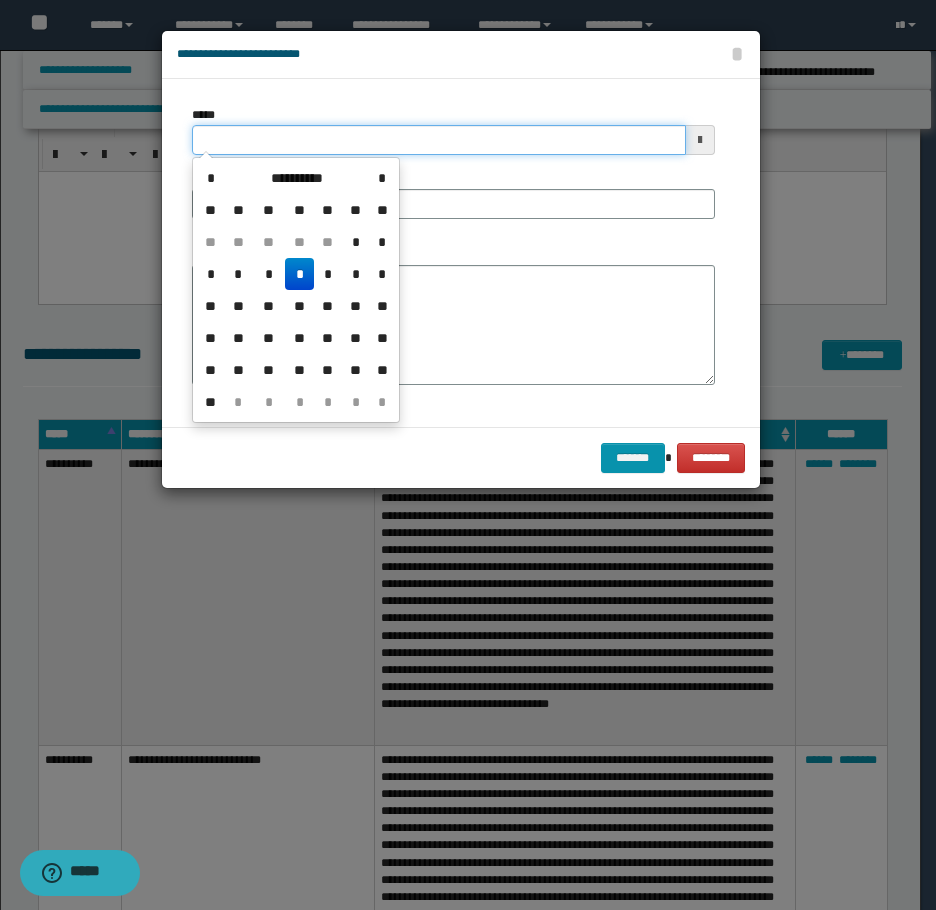click on "*****" at bounding box center (439, 140) 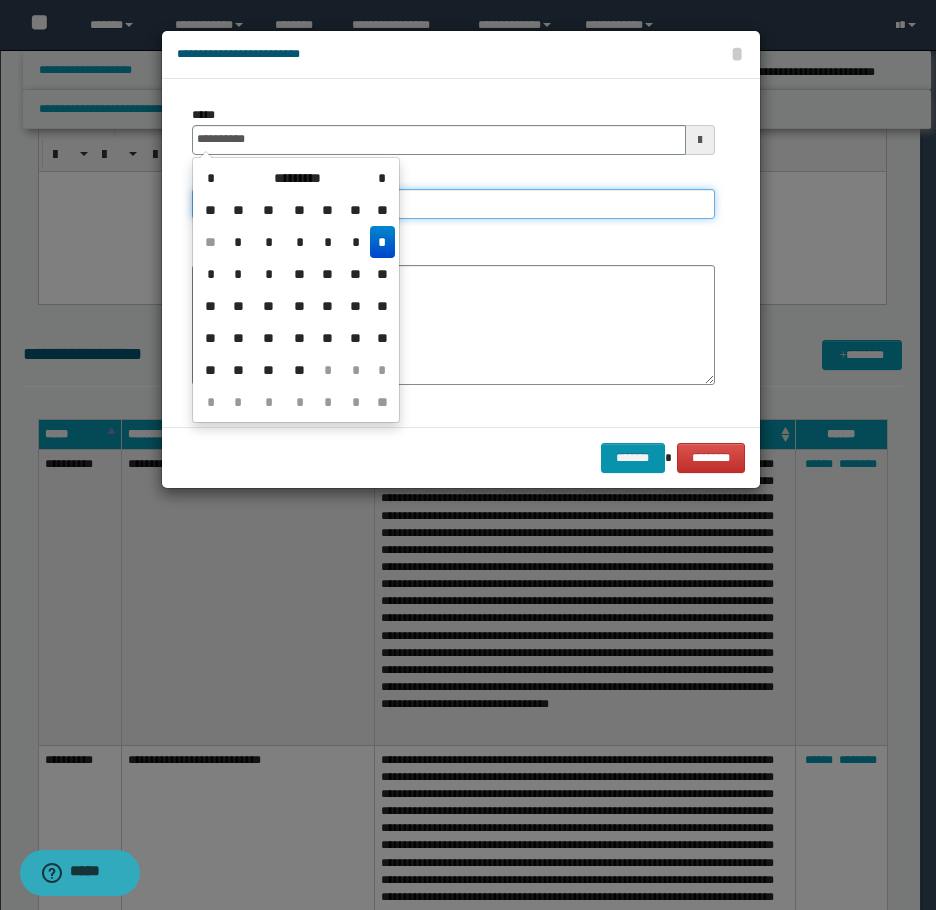 type on "**********" 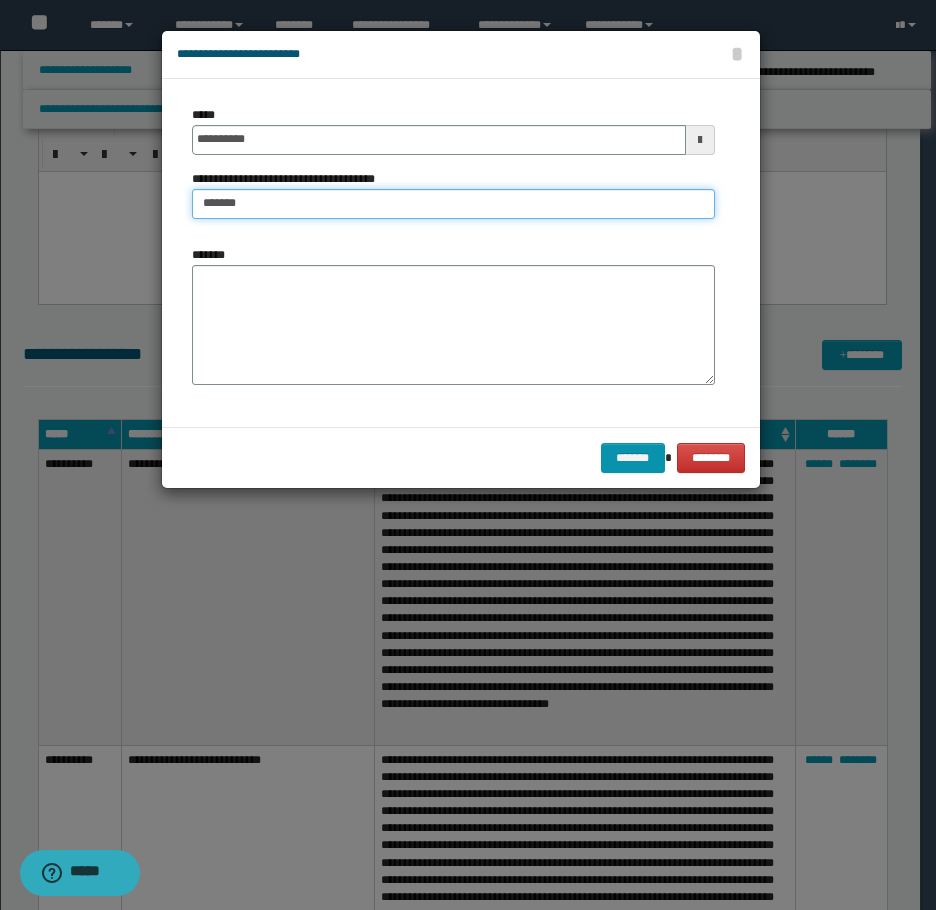 type on "**********" 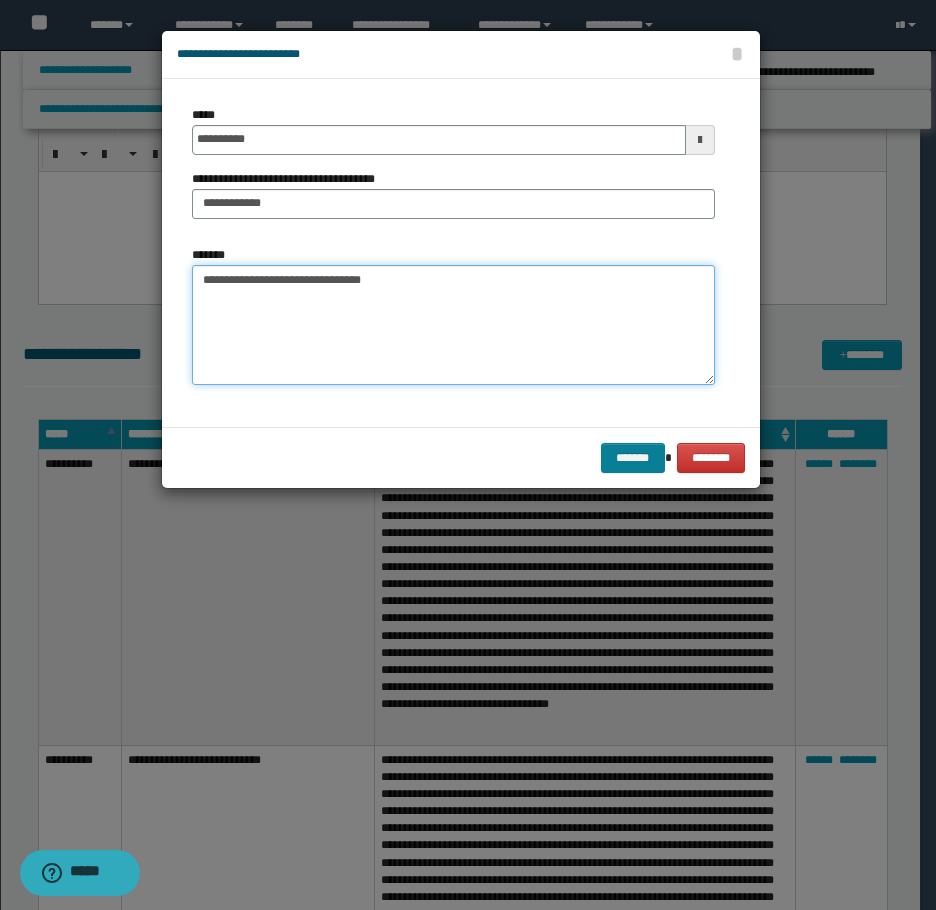 type on "**********" 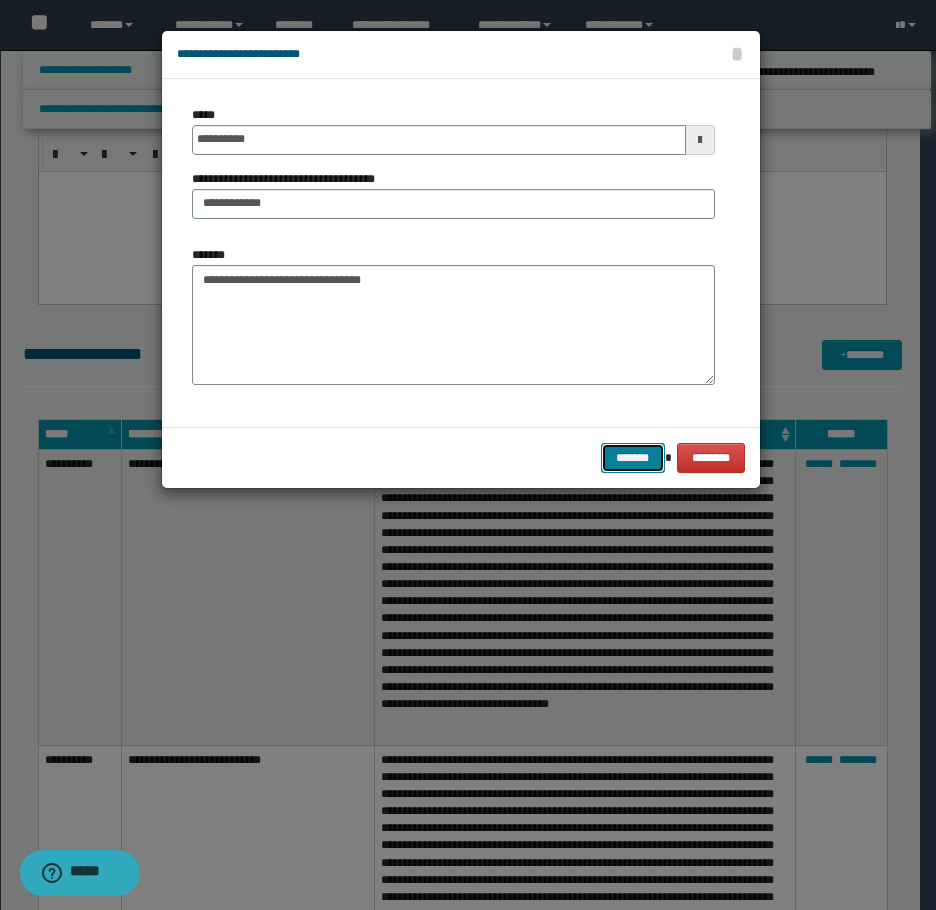 click on "*******" at bounding box center [633, 458] 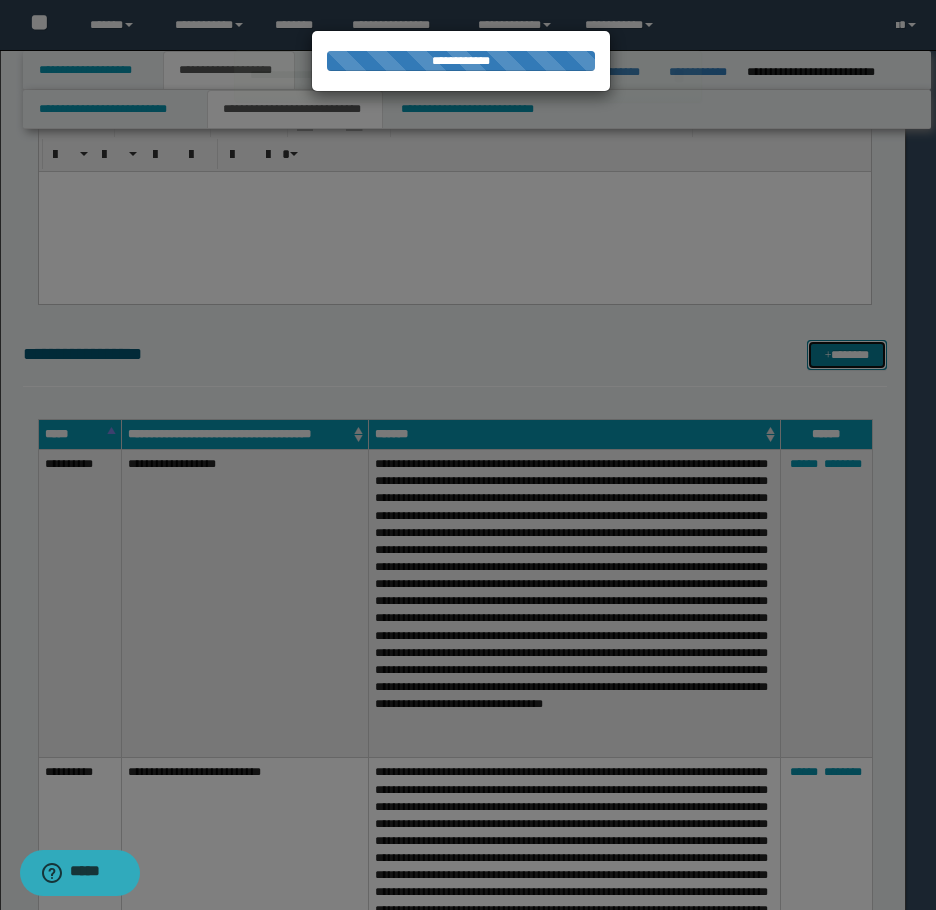 type 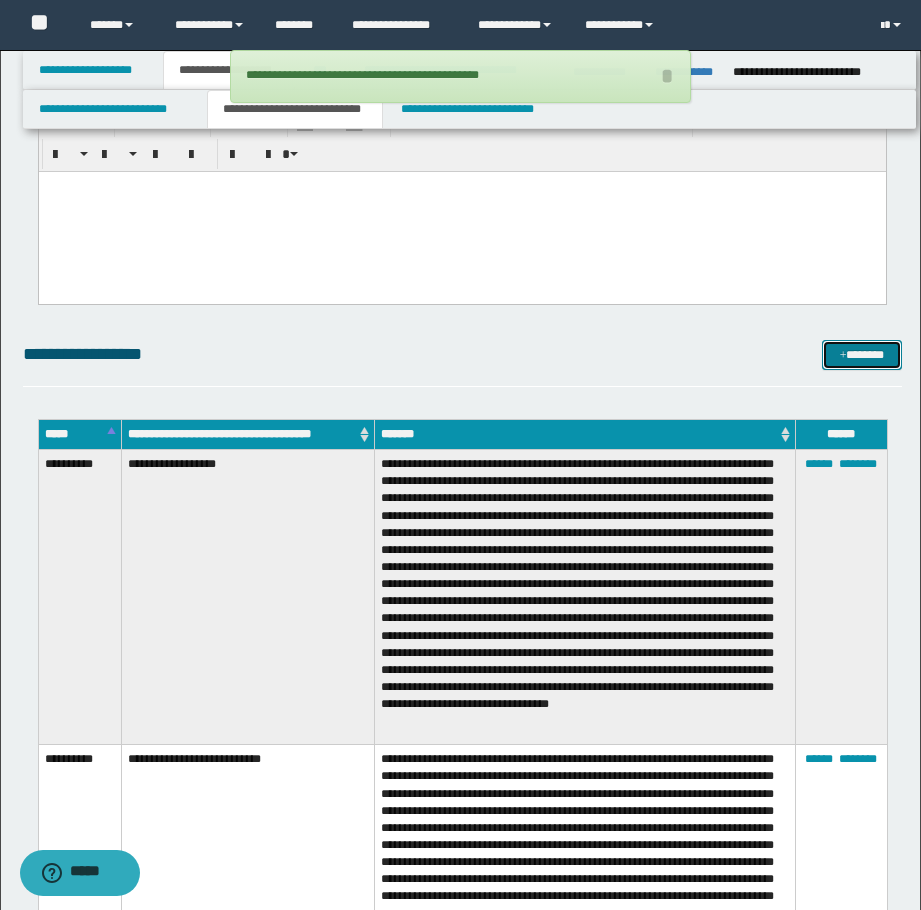 click on "*******" at bounding box center [862, 355] 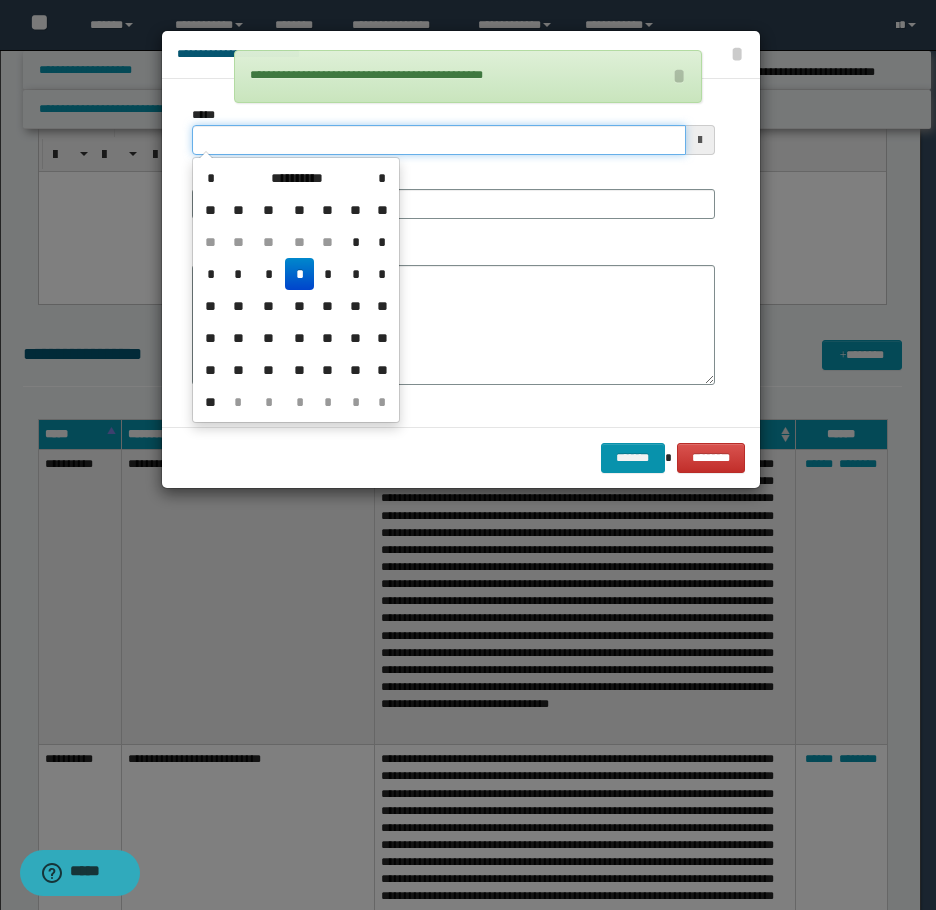 click on "*****" at bounding box center (439, 140) 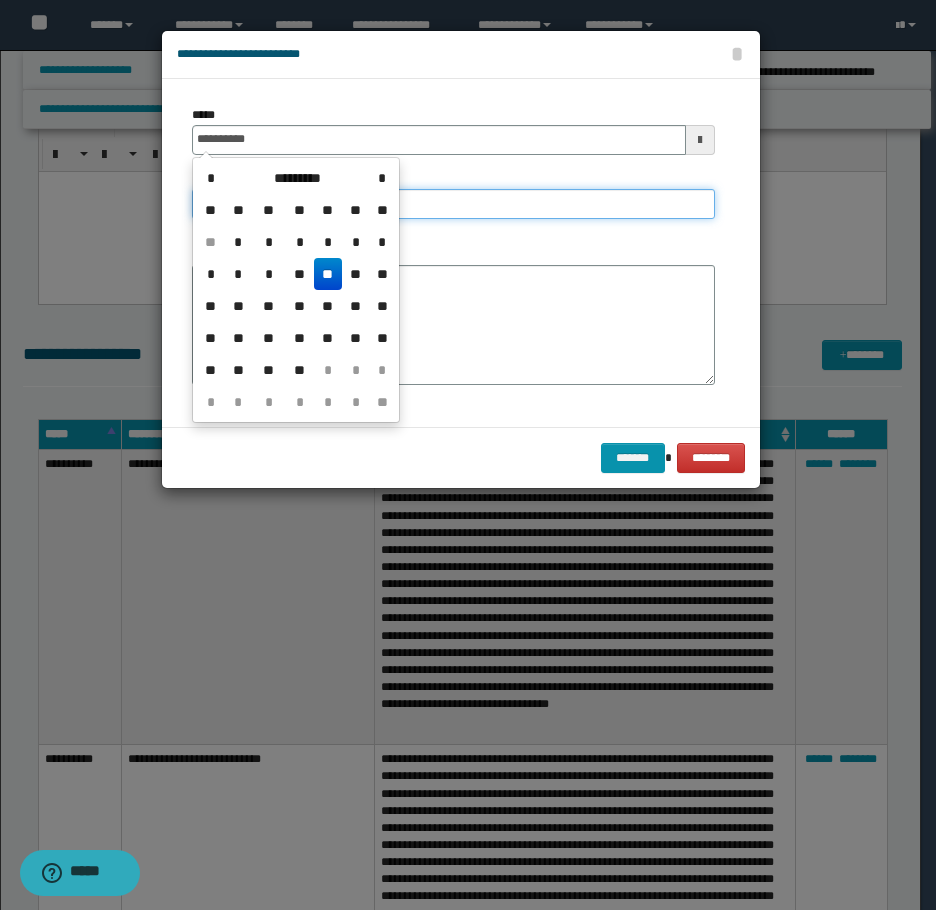 type on "**********" 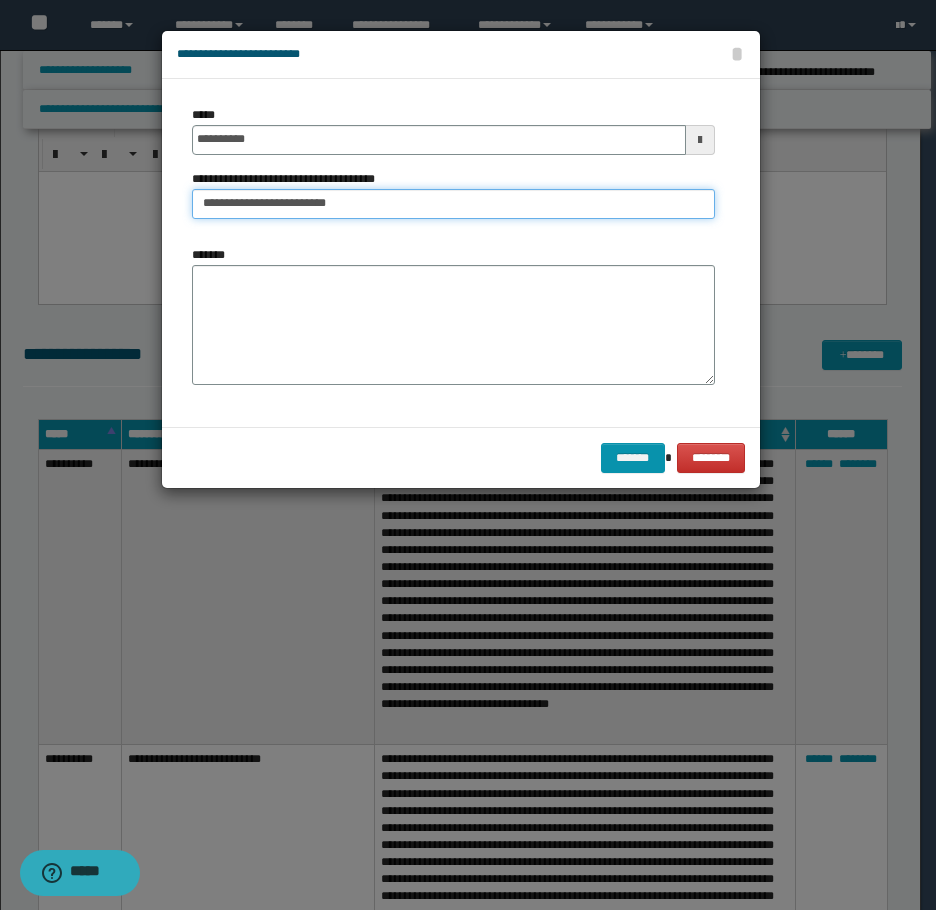 type on "**********" 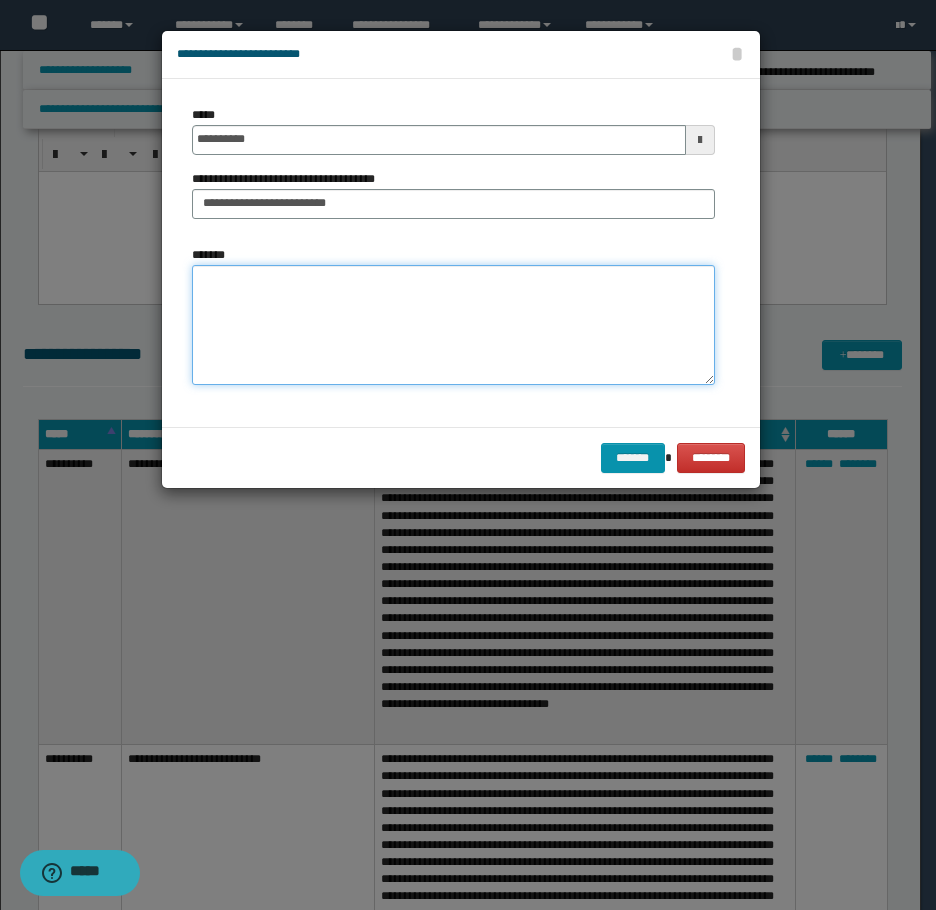 click on "*******" at bounding box center [453, 325] 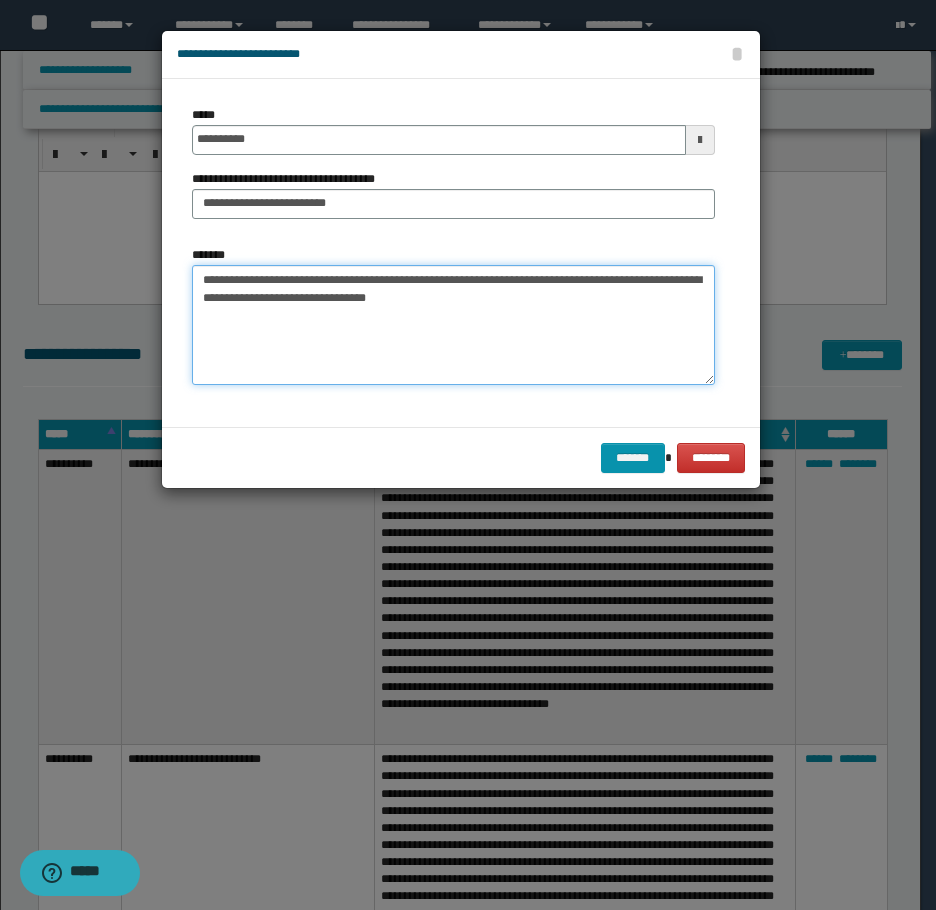 click on "**********" at bounding box center (453, 325) 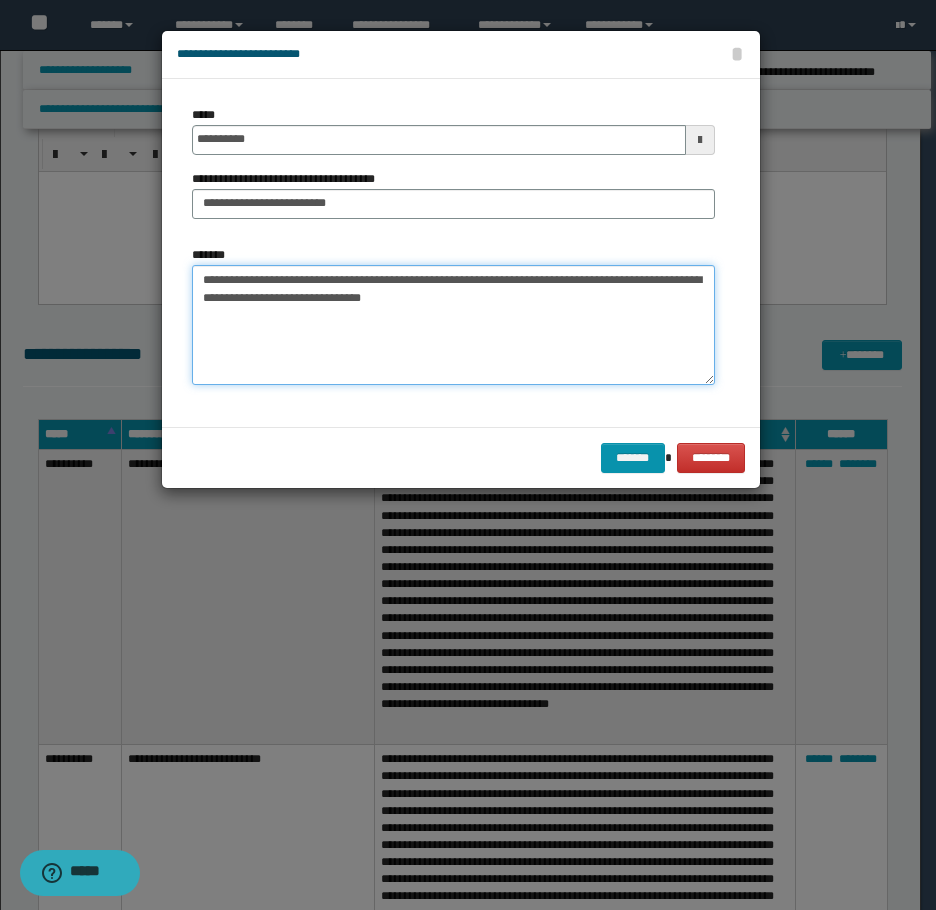 click on "**********" at bounding box center [453, 325] 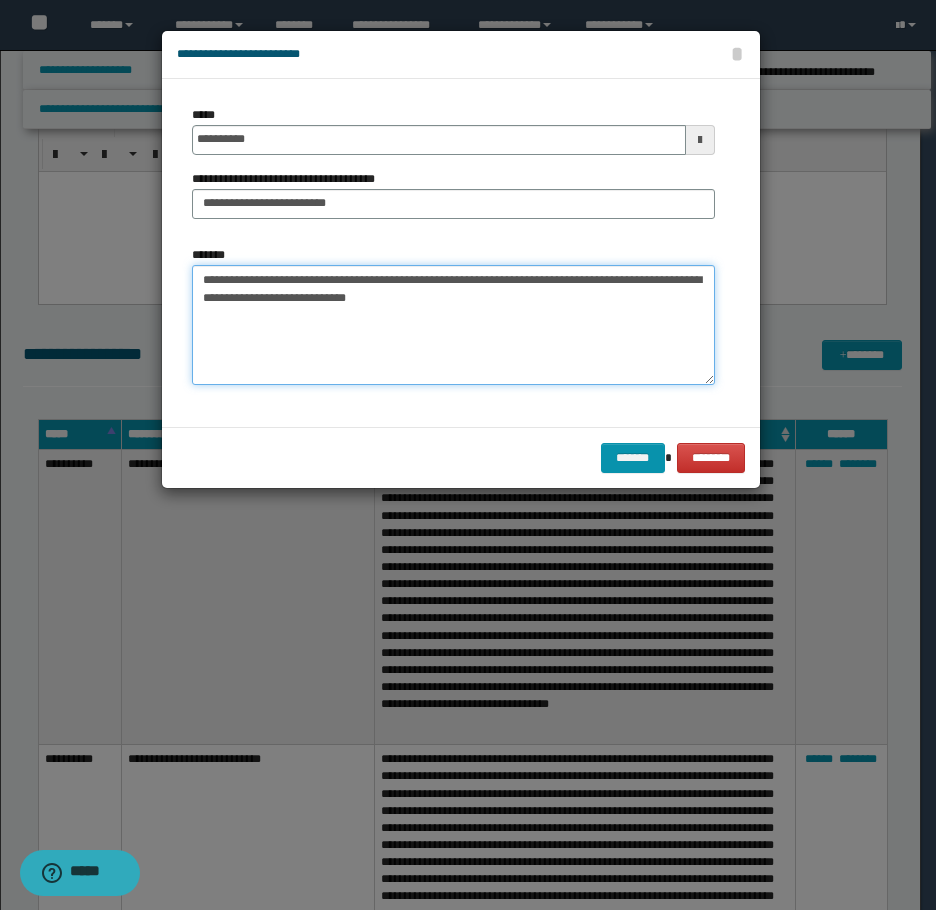click on "**********" at bounding box center [453, 325] 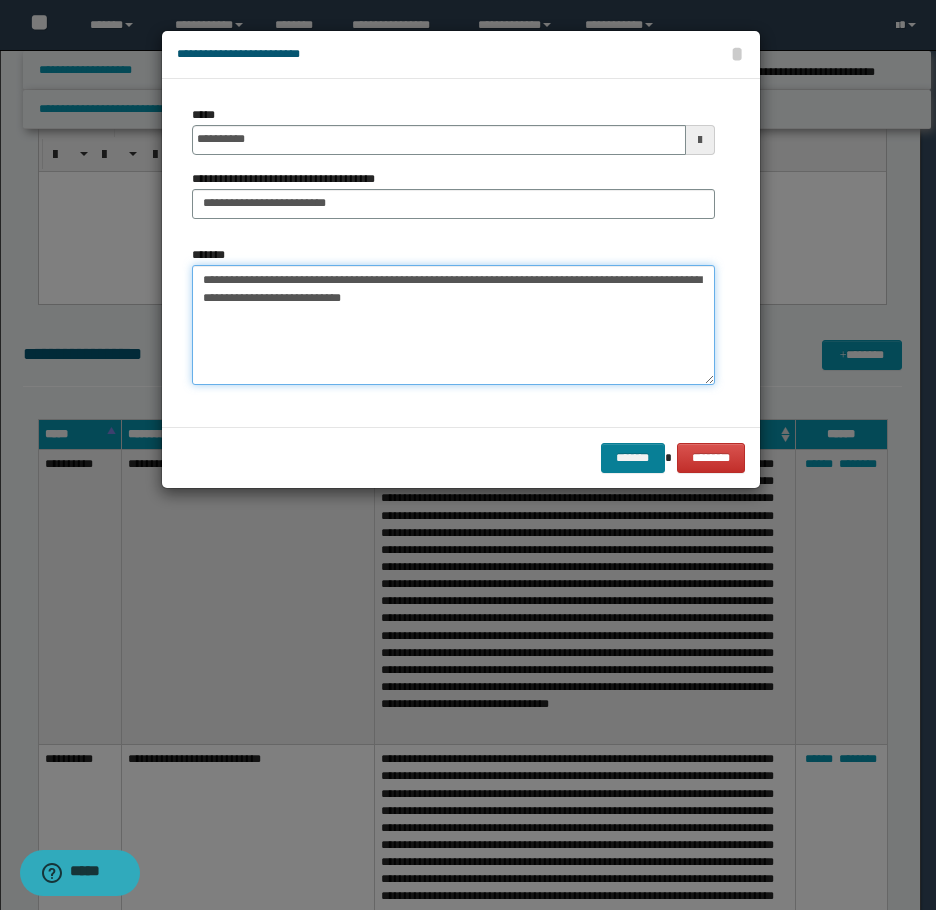 type on "**********" 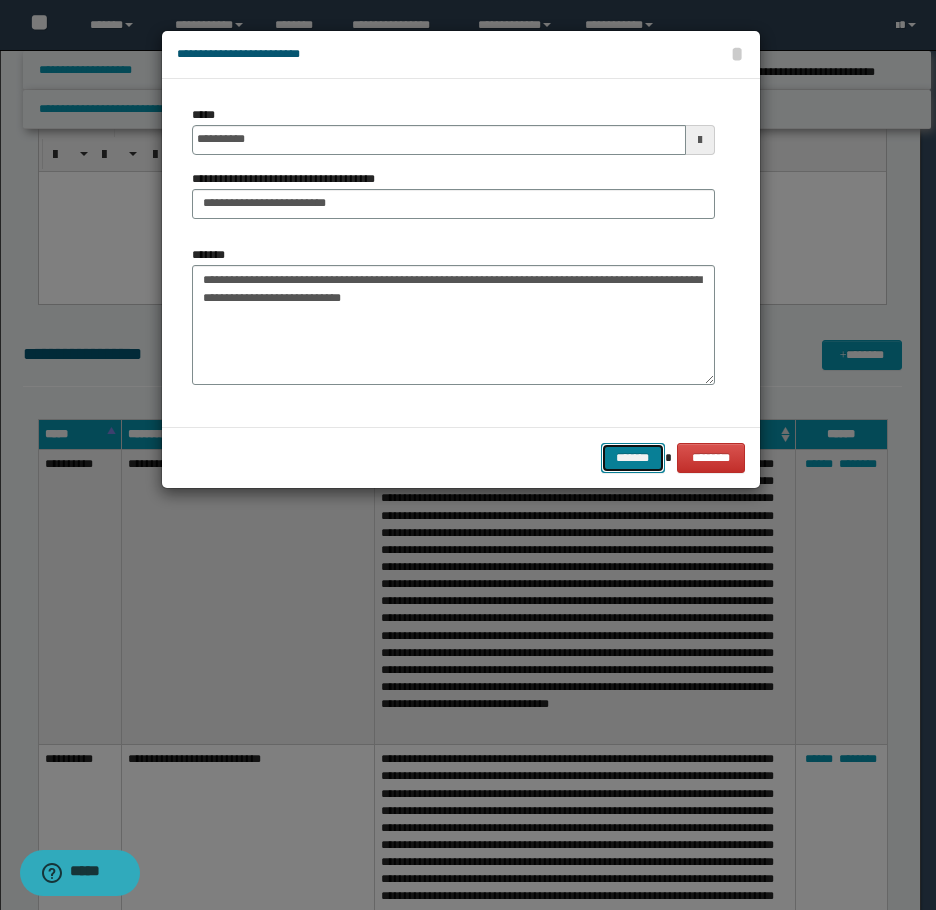 click on "*******" at bounding box center (633, 458) 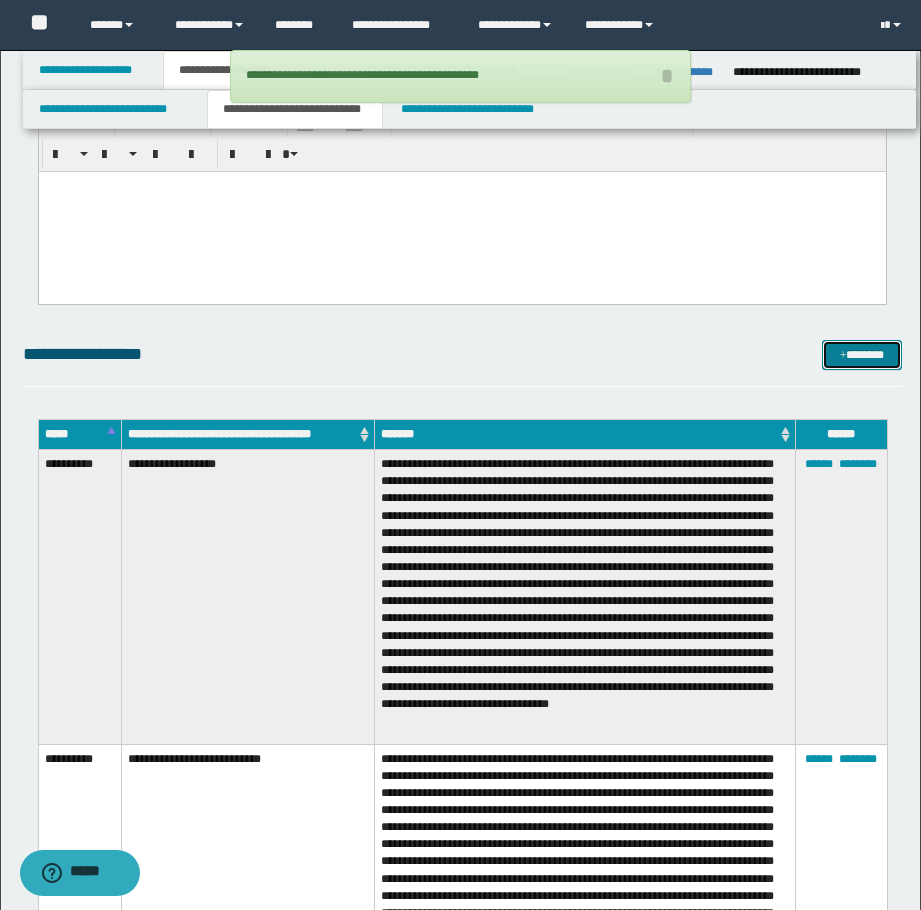click on "*******" at bounding box center (862, 355) 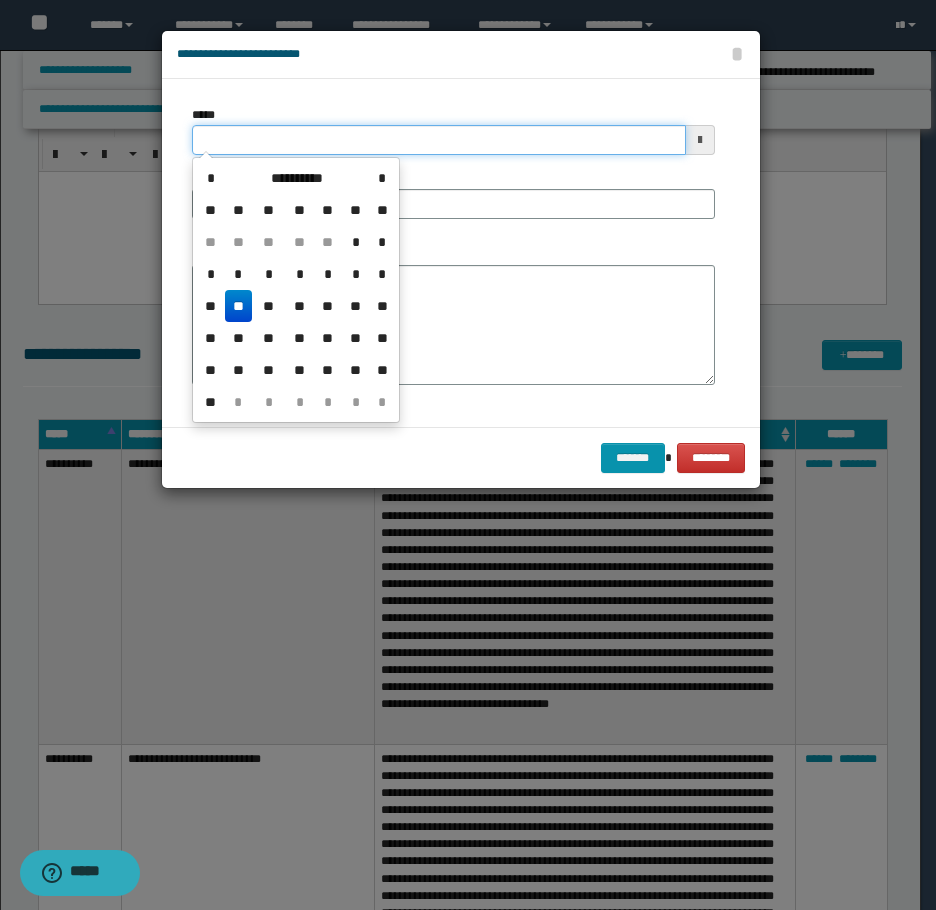 click on "*****" at bounding box center (439, 140) 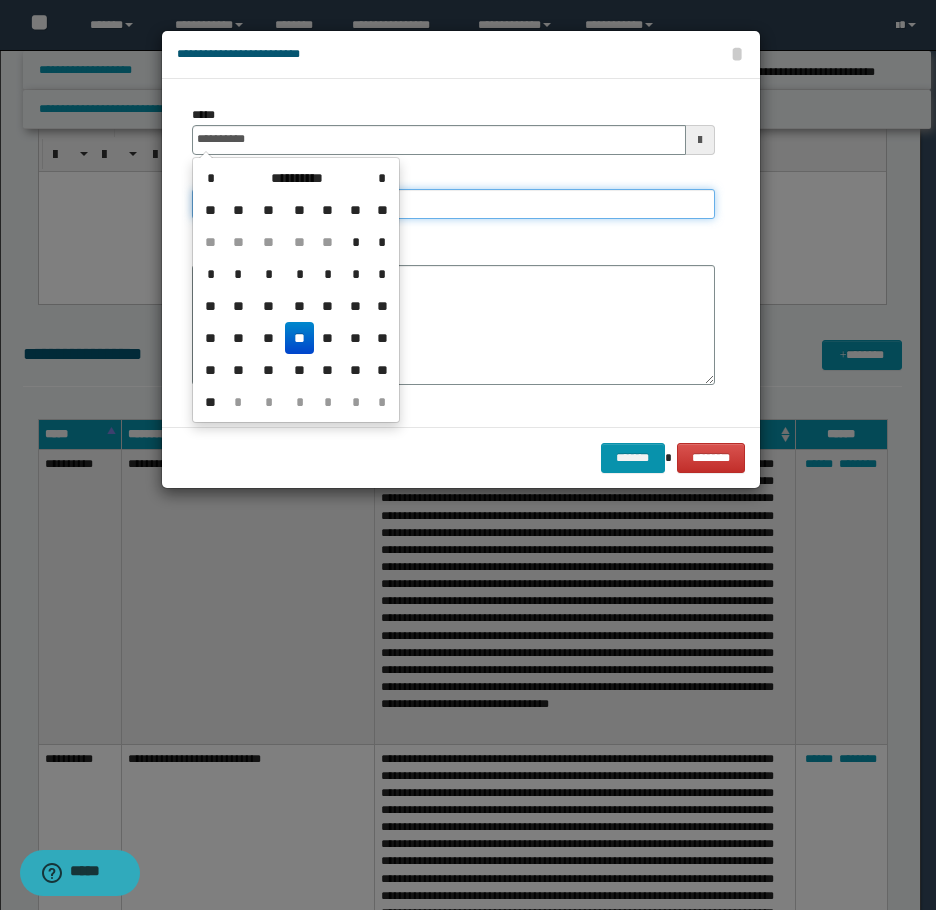 type on "**********" 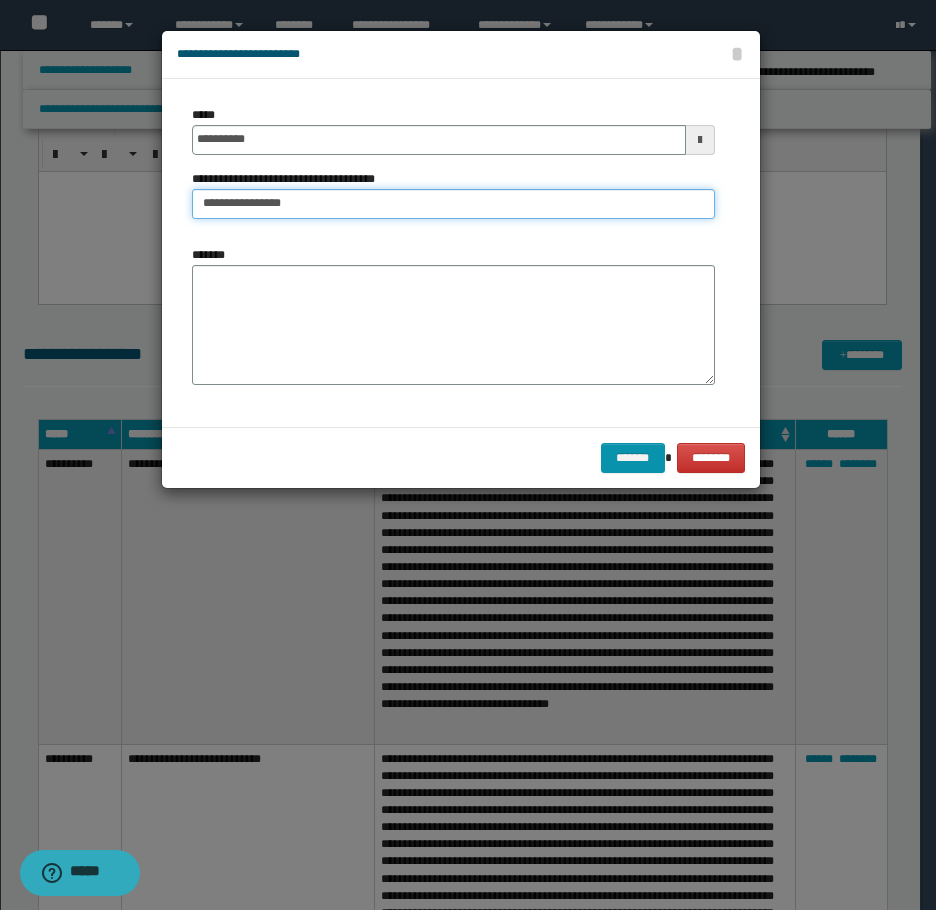 type on "**********" 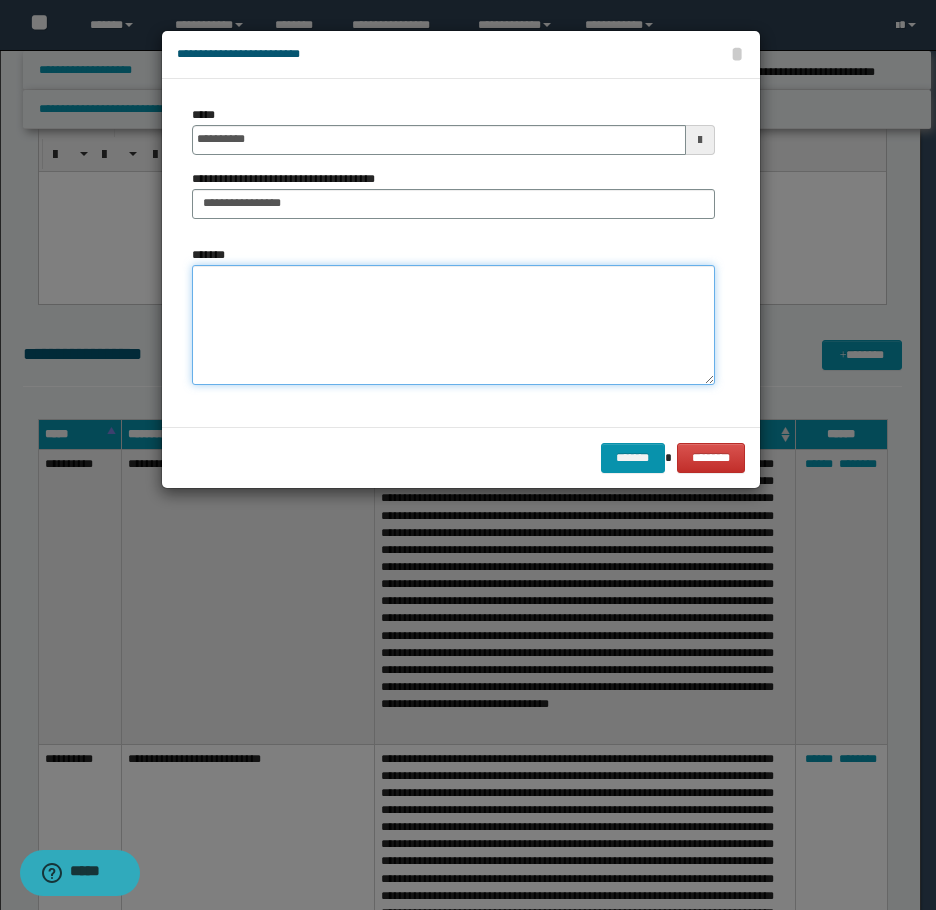 click on "*******" at bounding box center [453, 325] 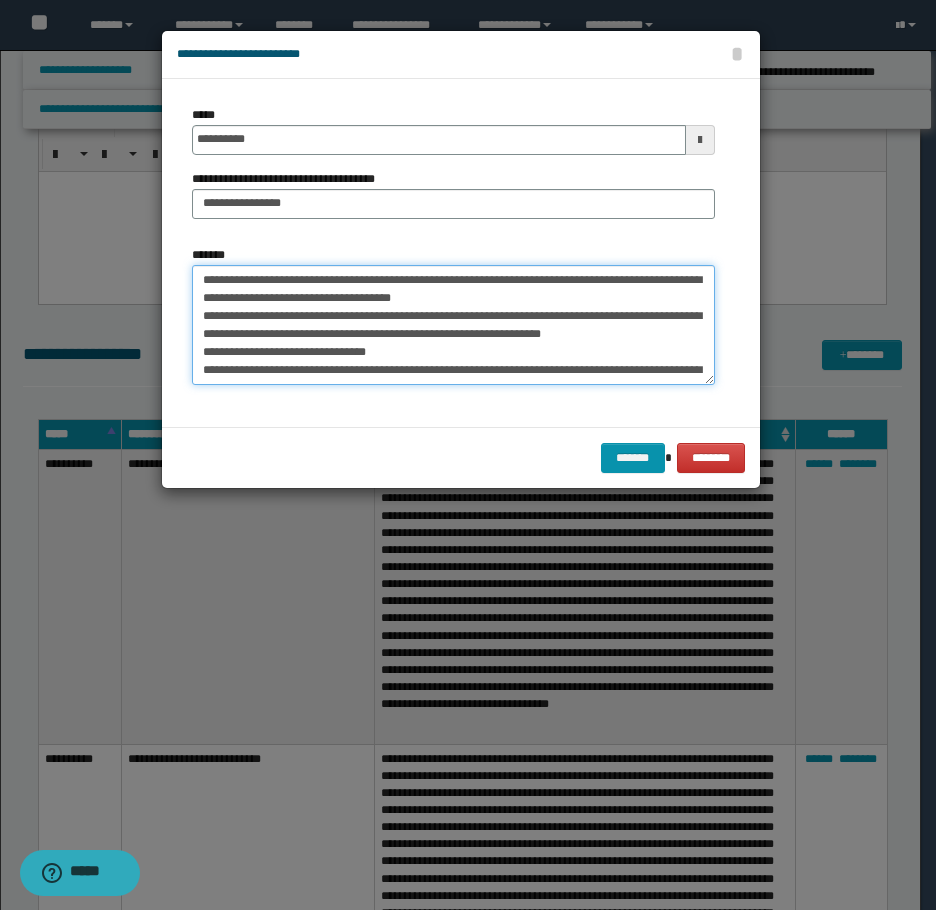 scroll, scrollTop: 66, scrollLeft: 0, axis: vertical 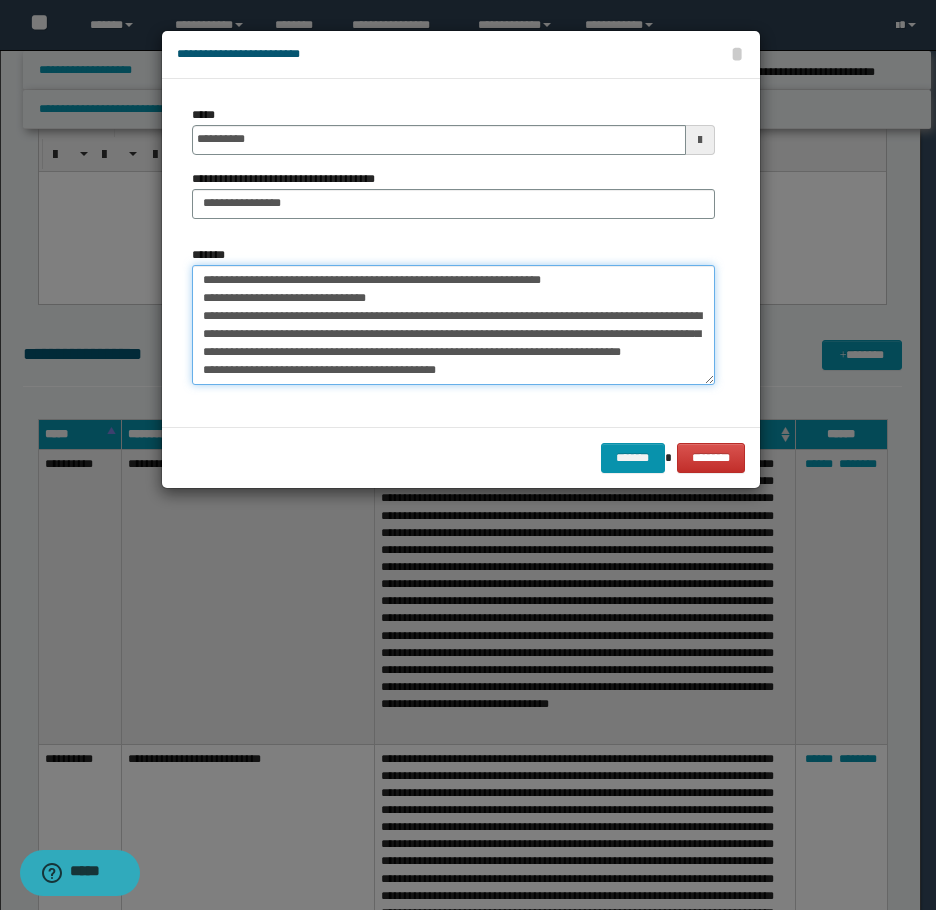 click on "**********" at bounding box center [453, 325] 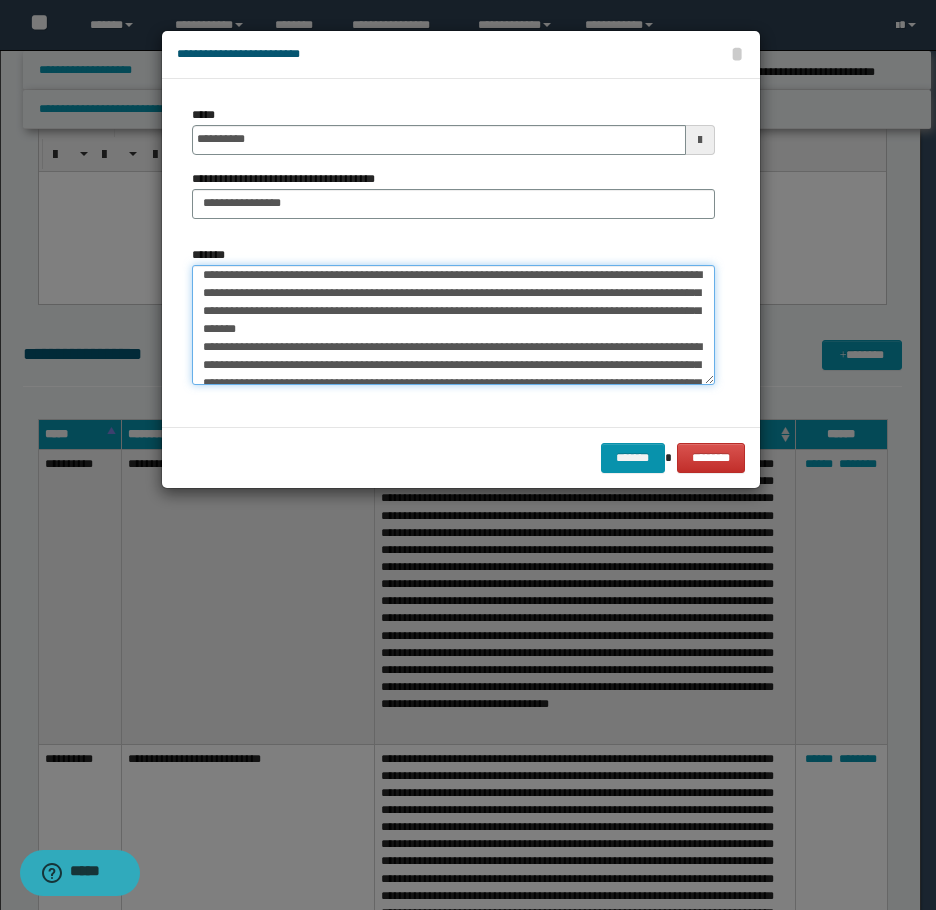 scroll, scrollTop: 0, scrollLeft: 0, axis: both 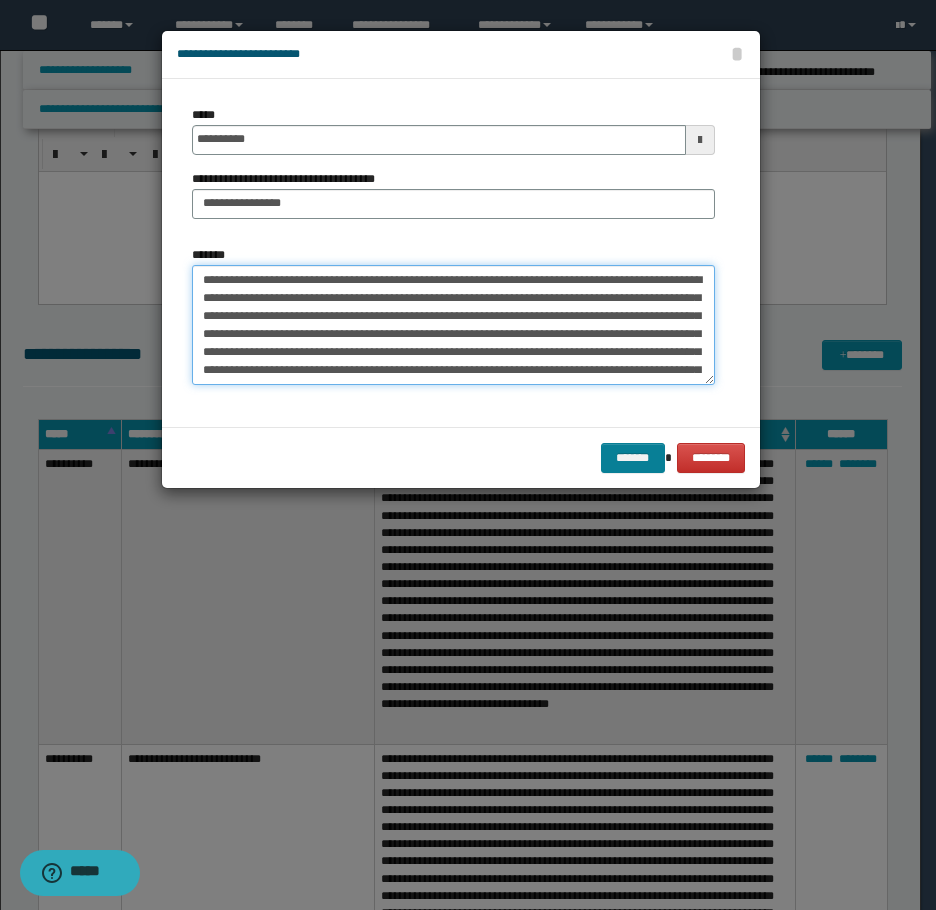 type on "**********" 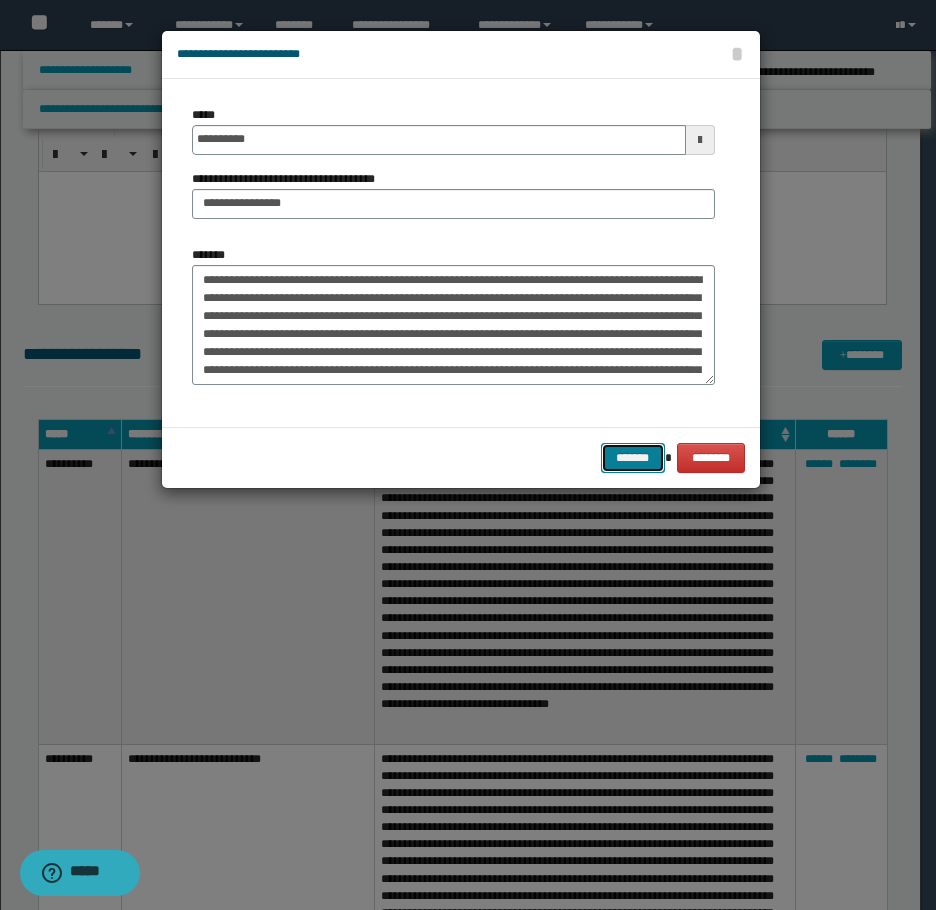 click on "*******" at bounding box center [633, 458] 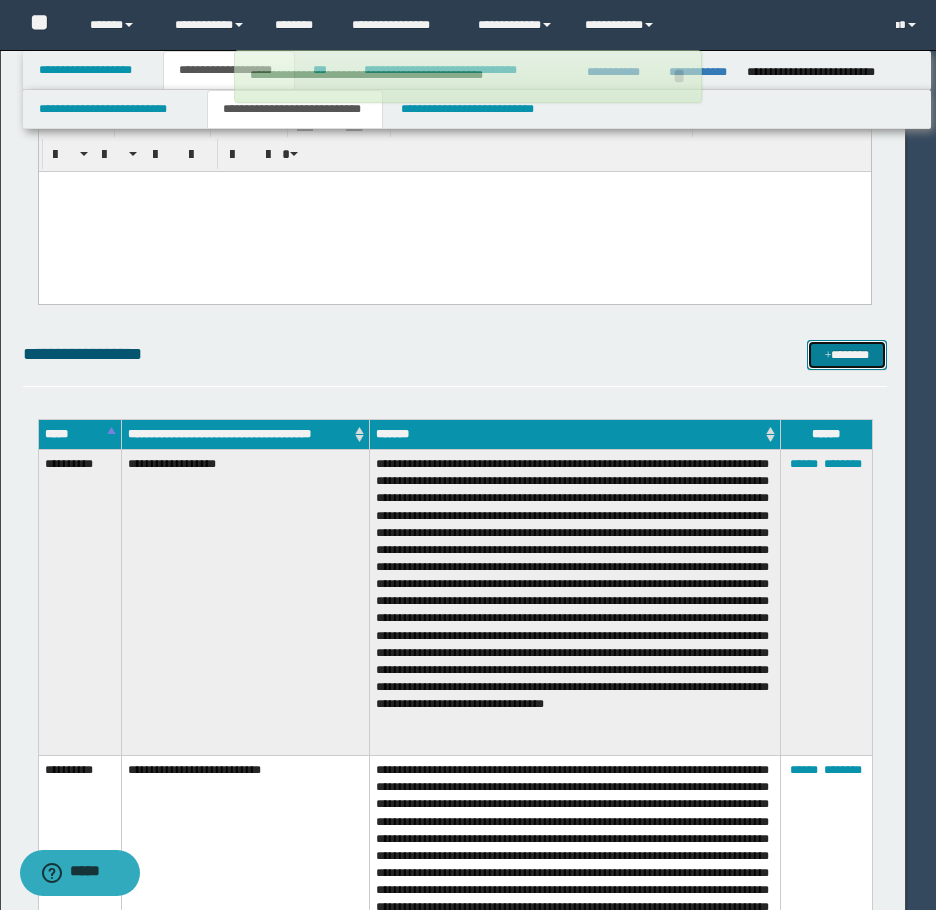 type 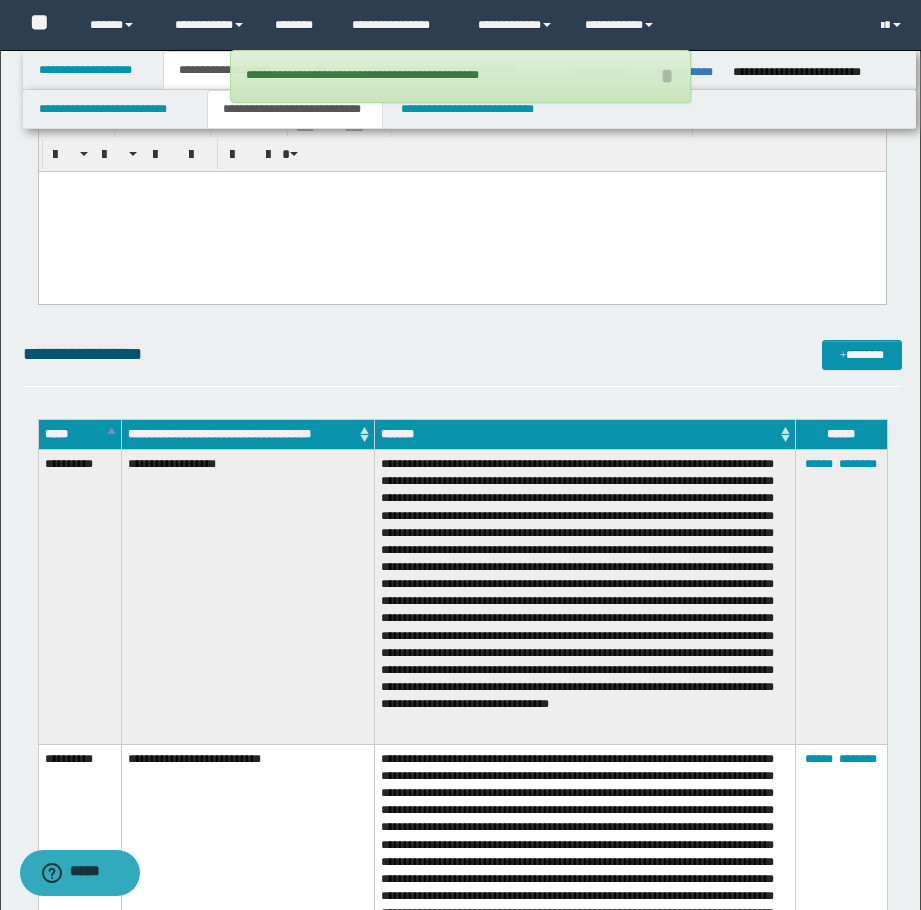click on "**********" at bounding box center (462, 282) 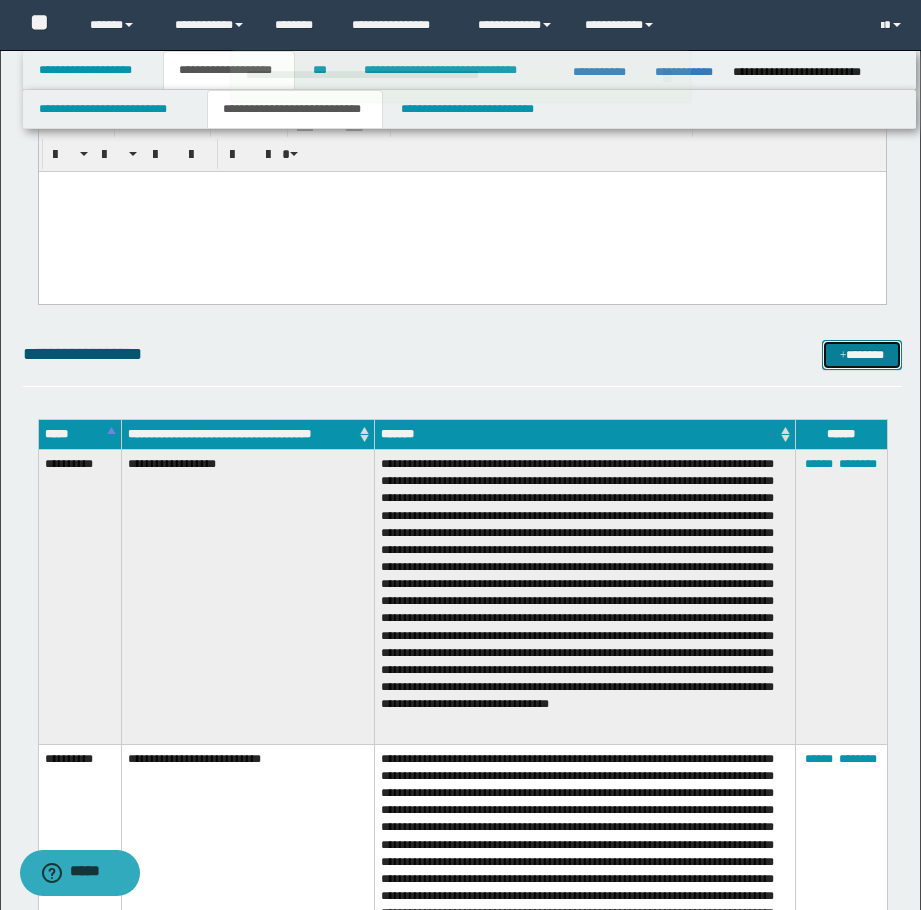 click at bounding box center (843, 356) 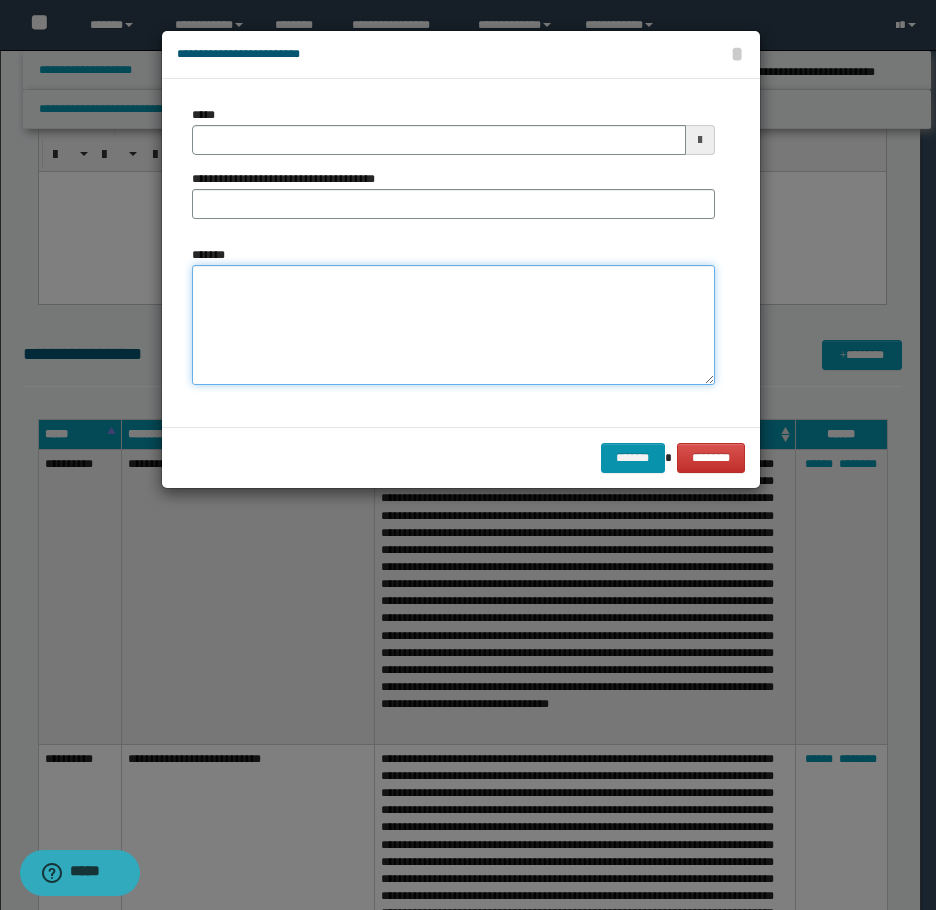 click on "*******" at bounding box center [453, 325] 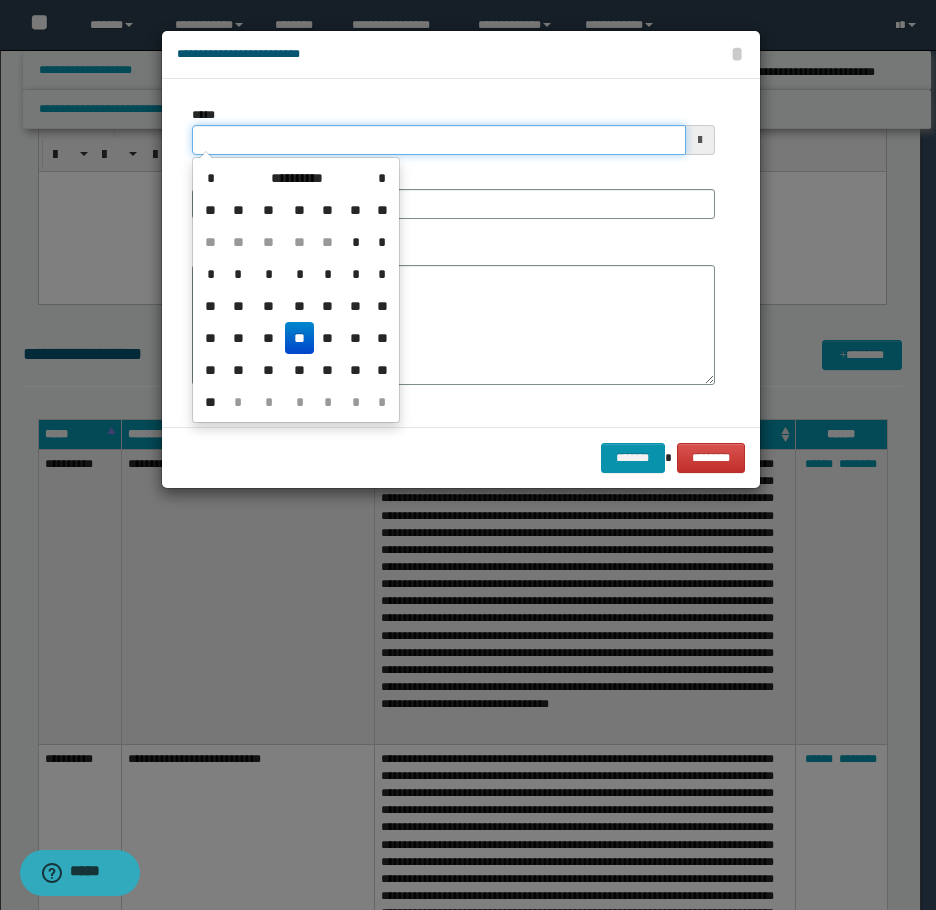 click on "*****" at bounding box center (439, 140) 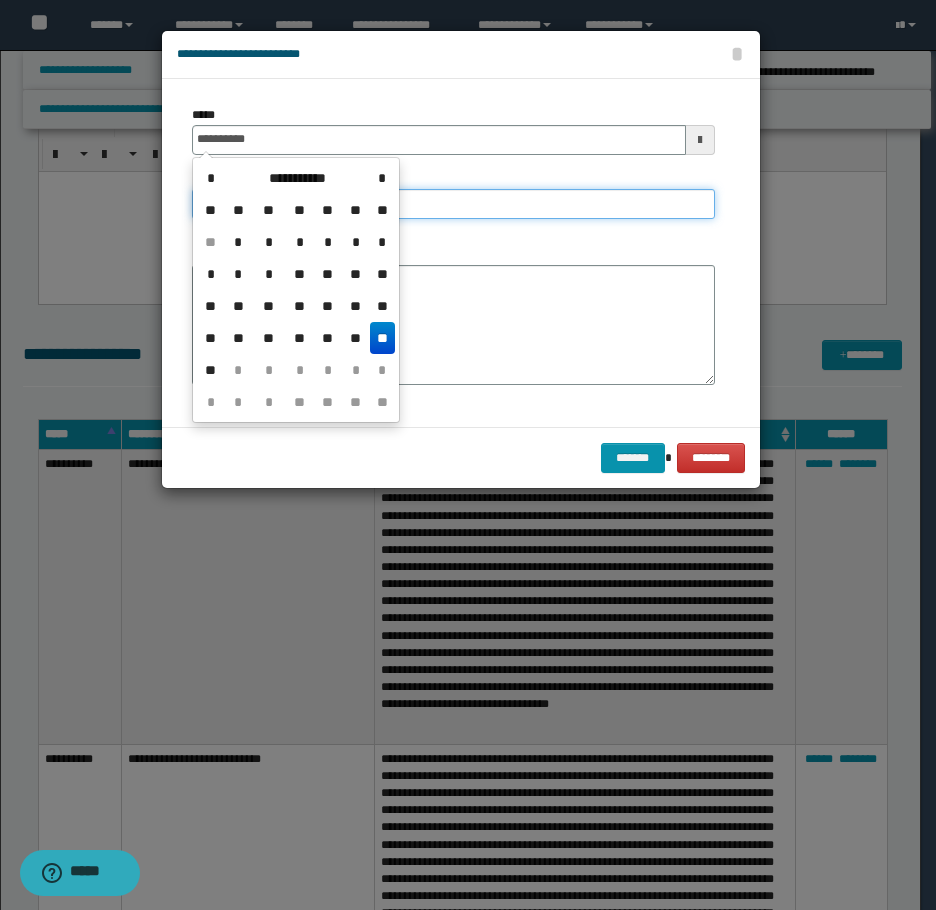 type on "**********" 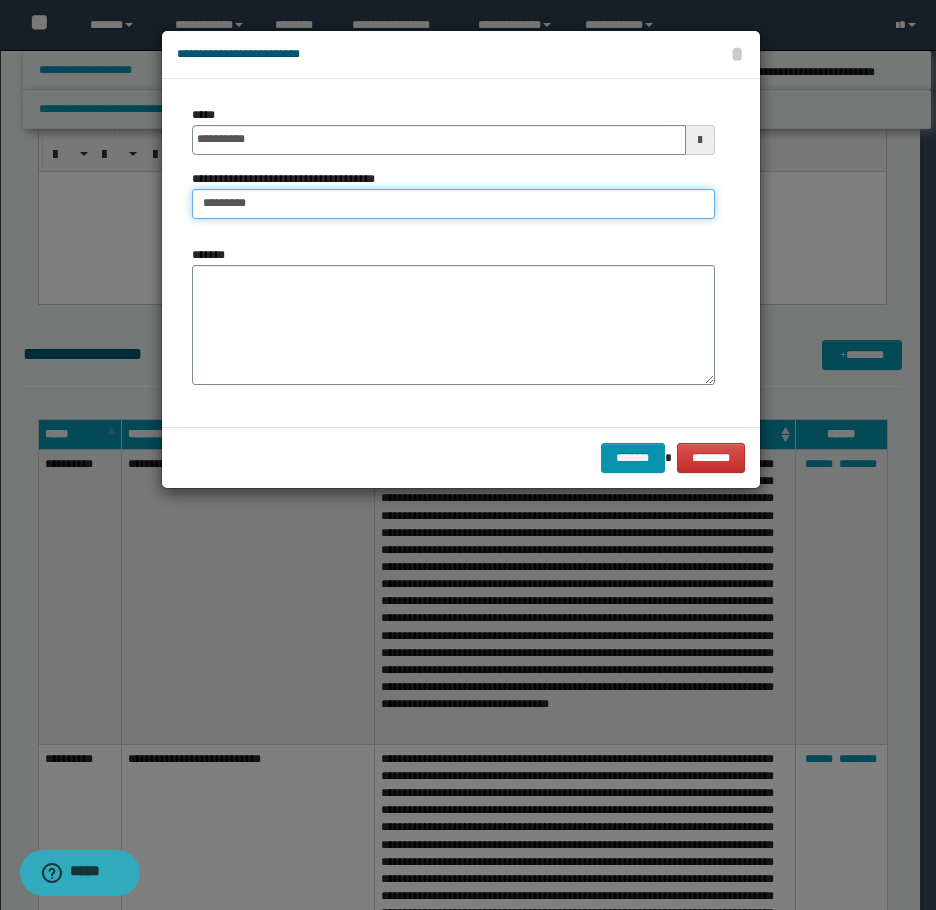 type on "**********" 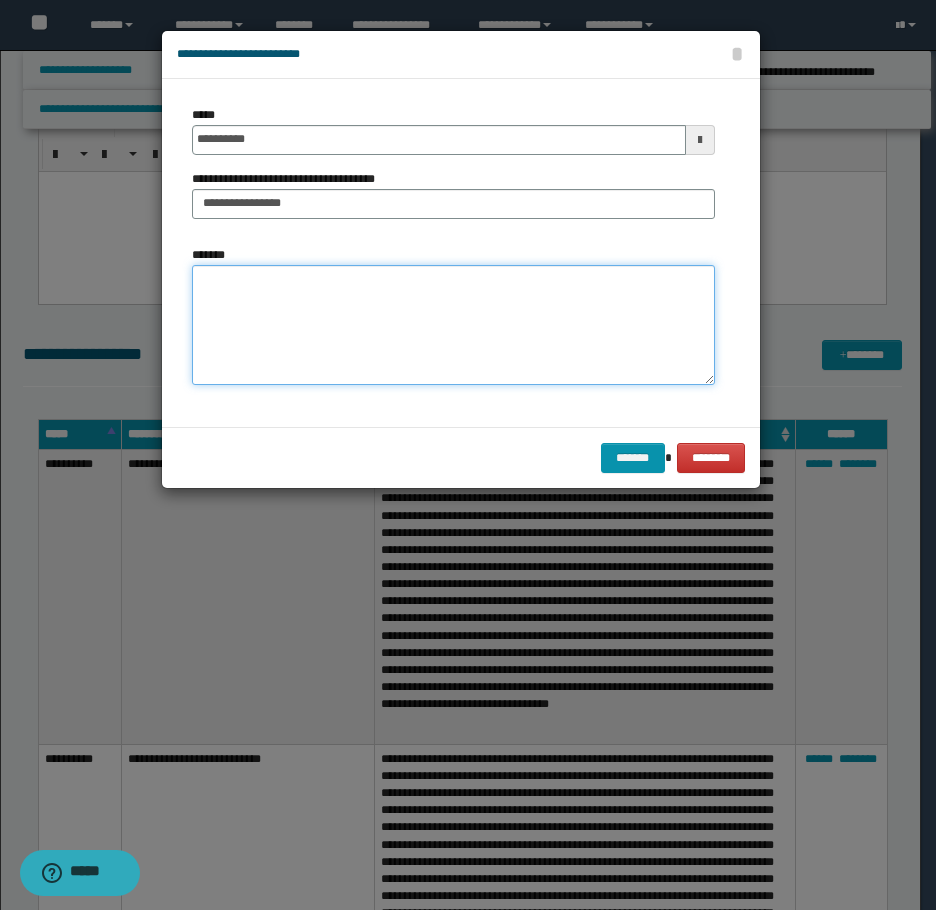 drag, startPoint x: 422, startPoint y: 332, endPoint x: 371, endPoint y: 296, distance: 62.425957 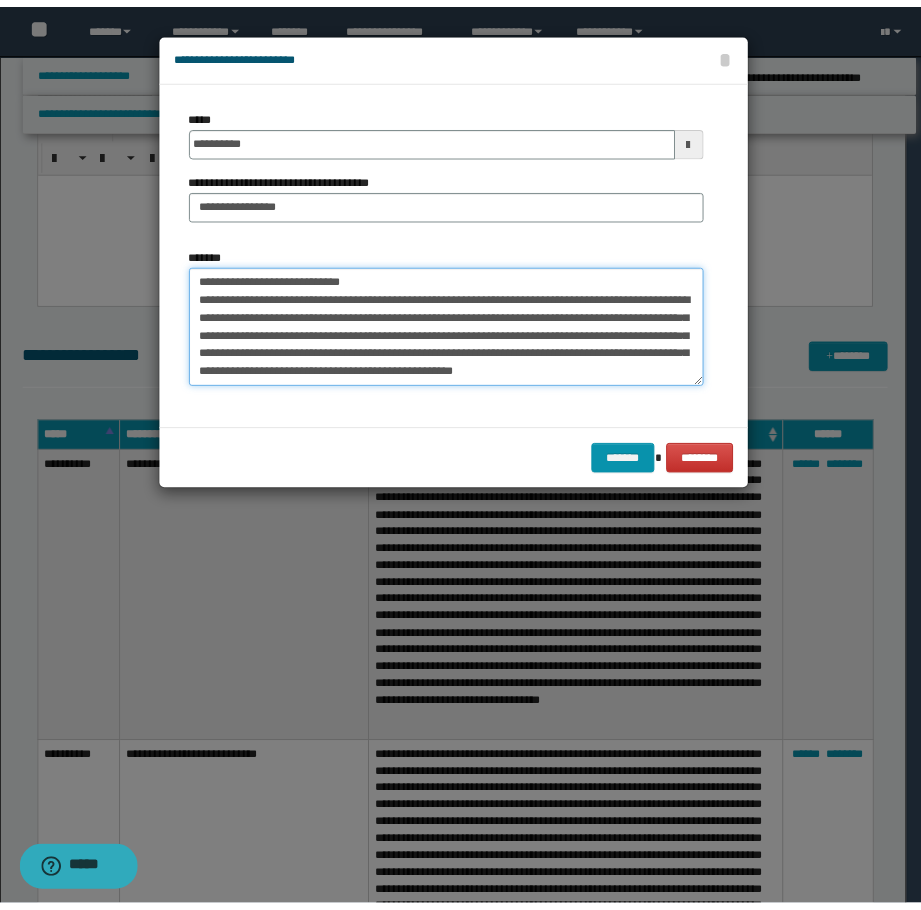 scroll, scrollTop: 0, scrollLeft: 0, axis: both 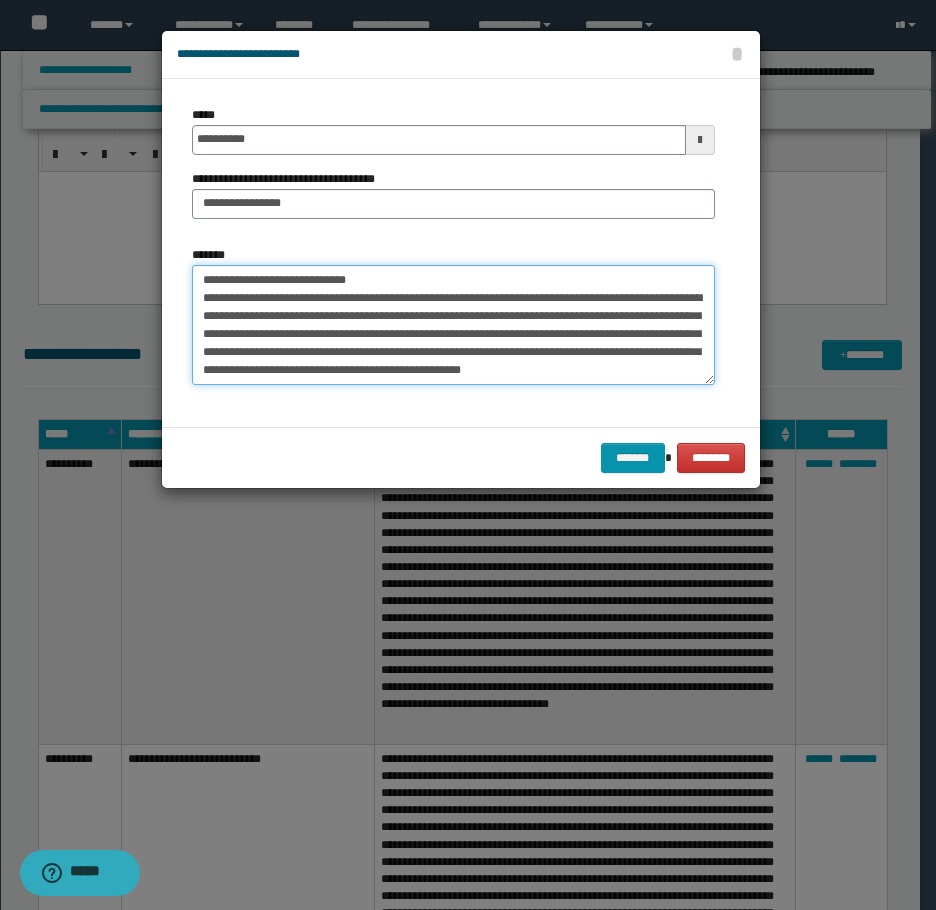 drag, startPoint x: 207, startPoint y: 279, endPoint x: 186, endPoint y: 280, distance: 21.023796 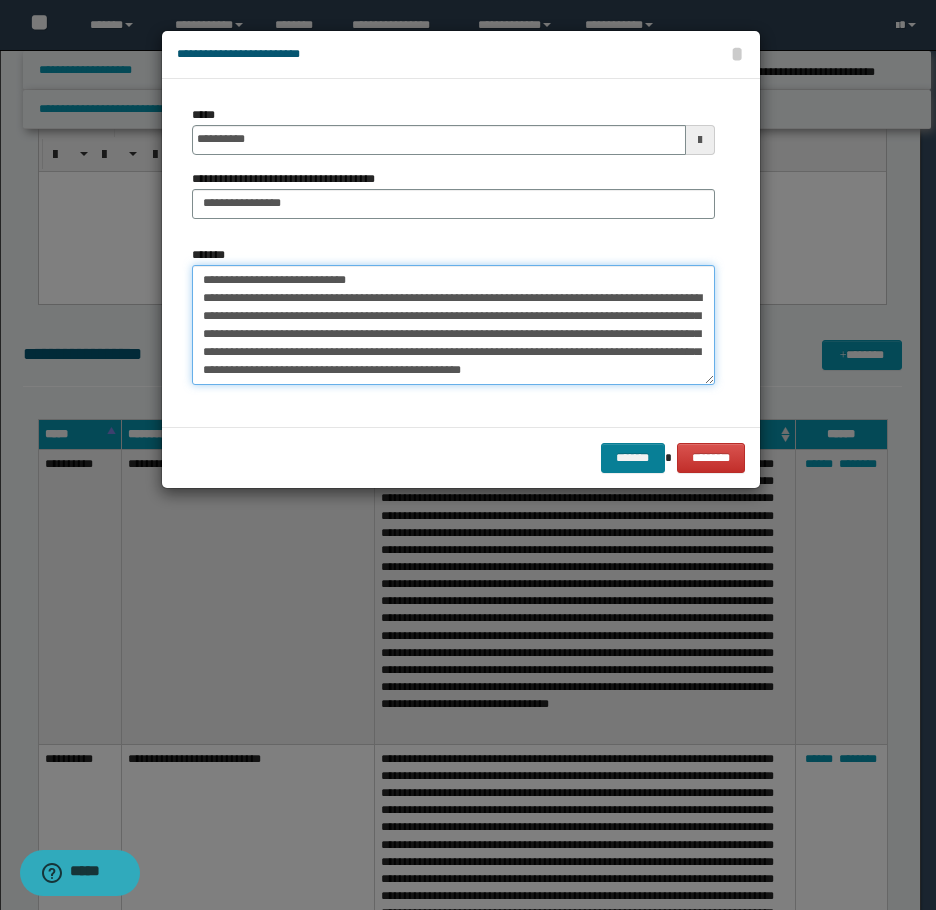 type on "**********" 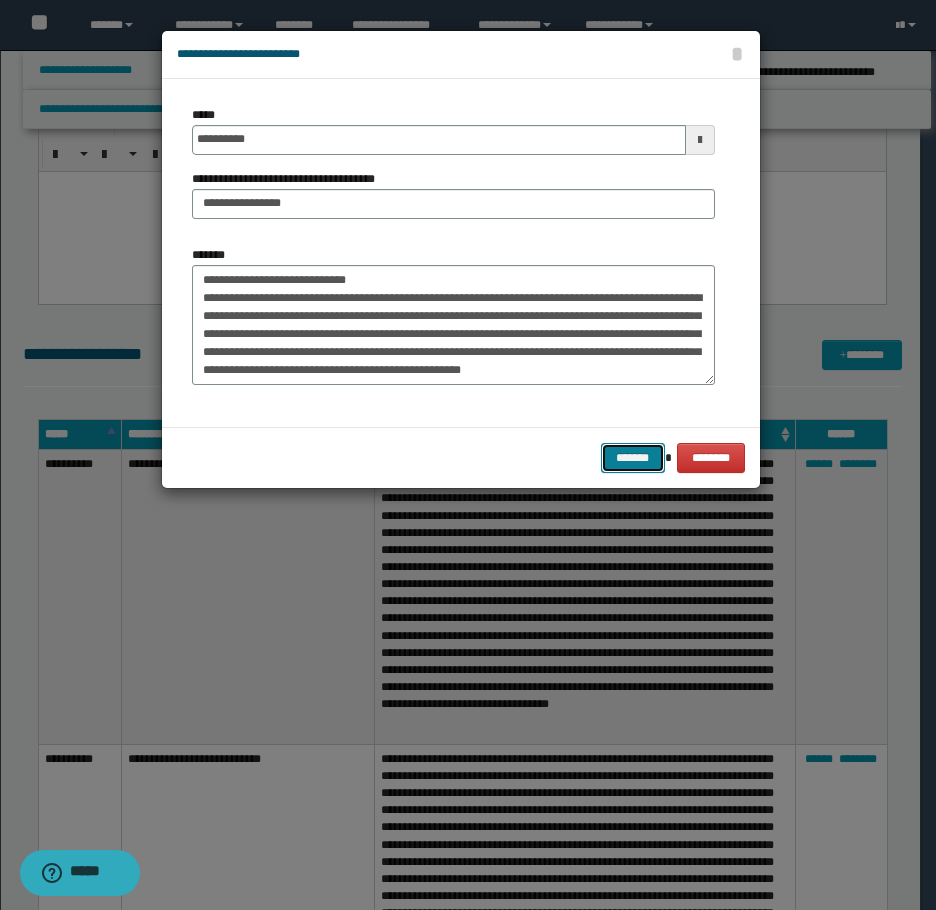 click on "*******" at bounding box center [633, 458] 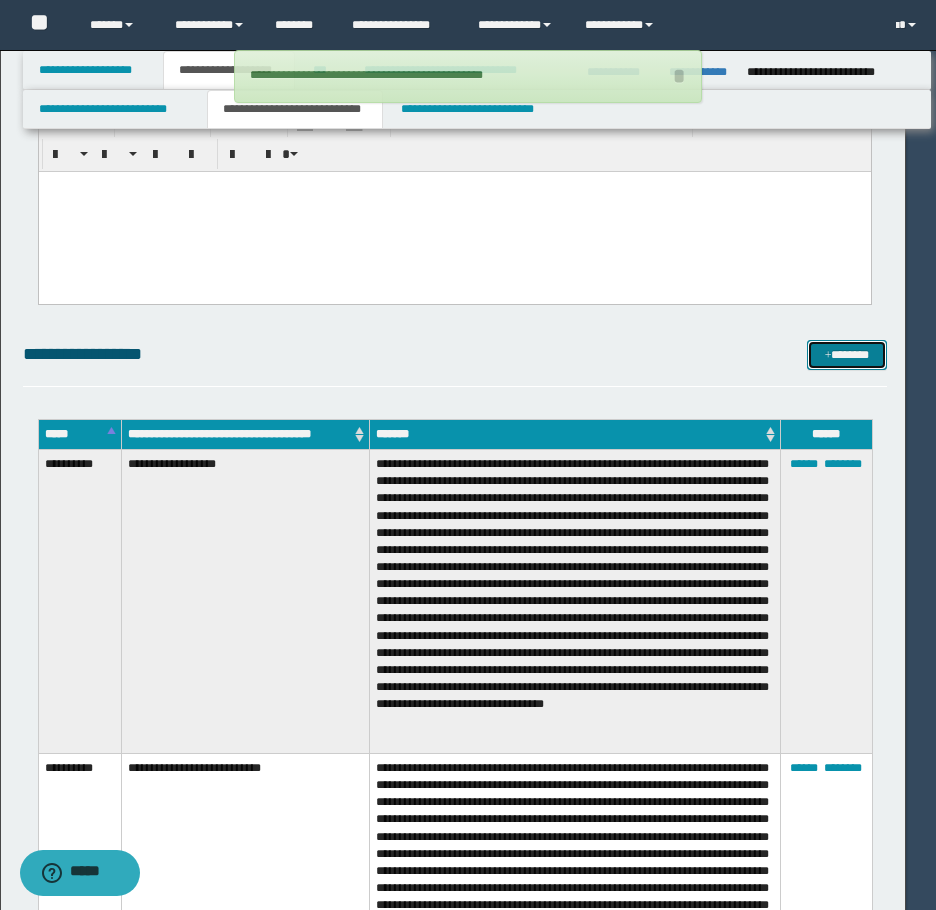 type 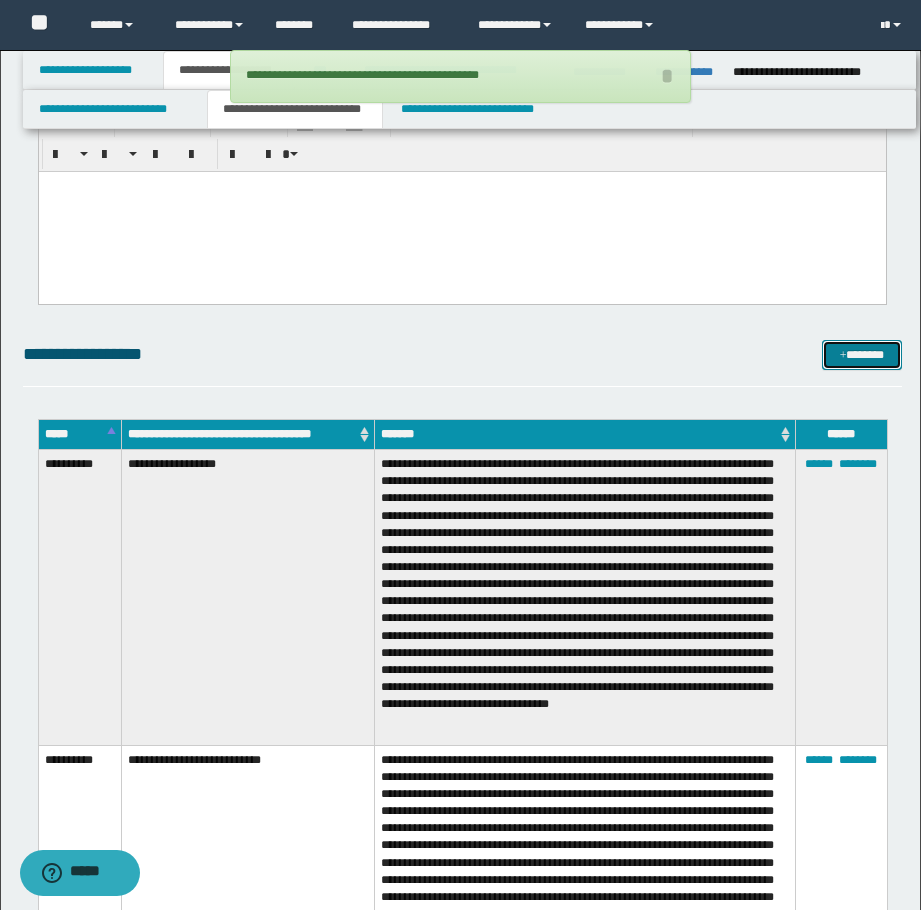 click on "*******" at bounding box center (862, 355) 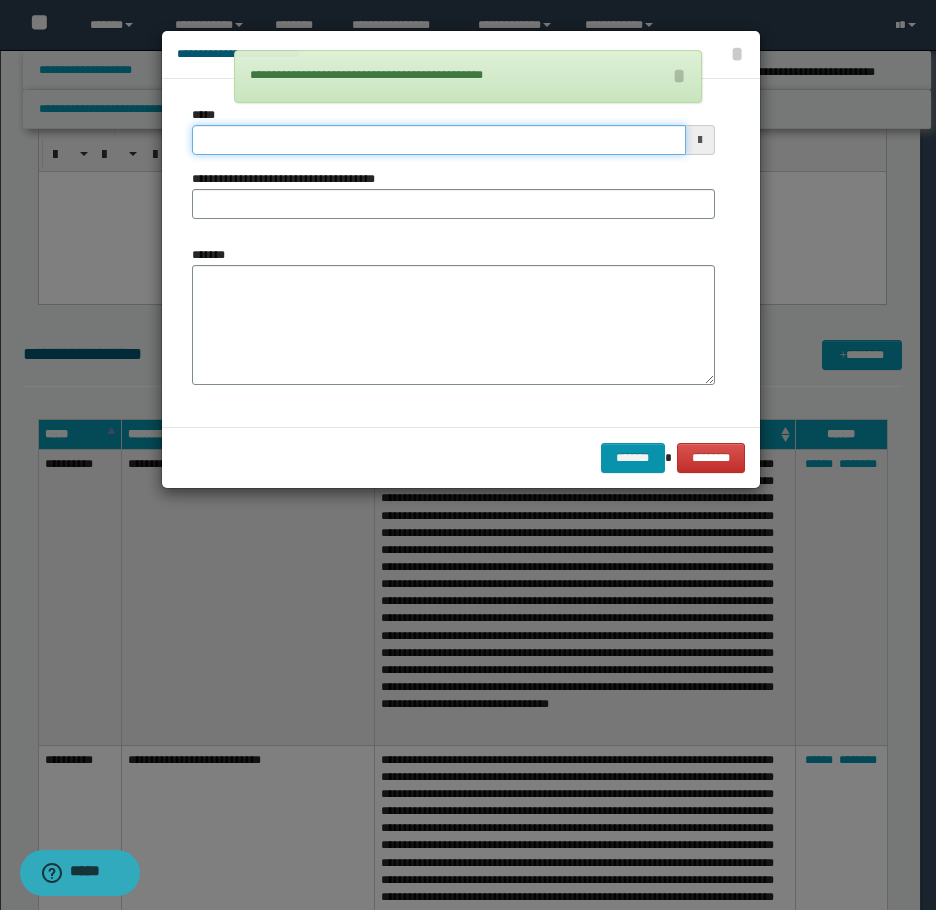click on "*****" at bounding box center [439, 140] 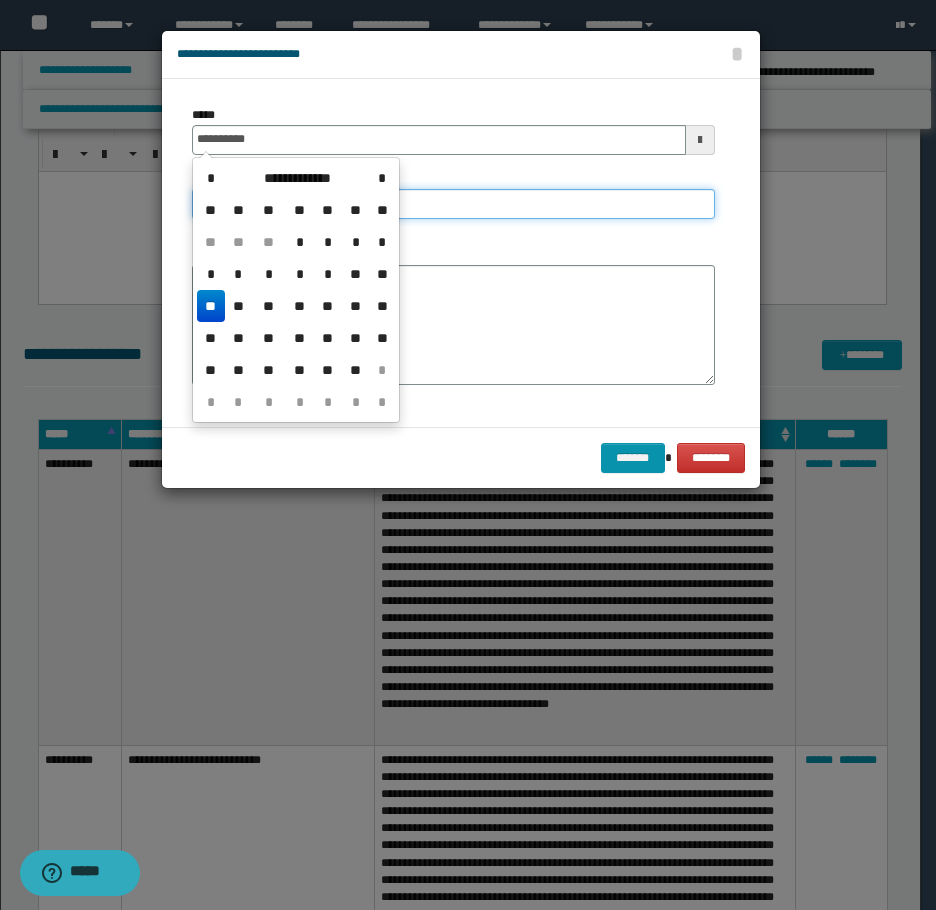 type on "**********" 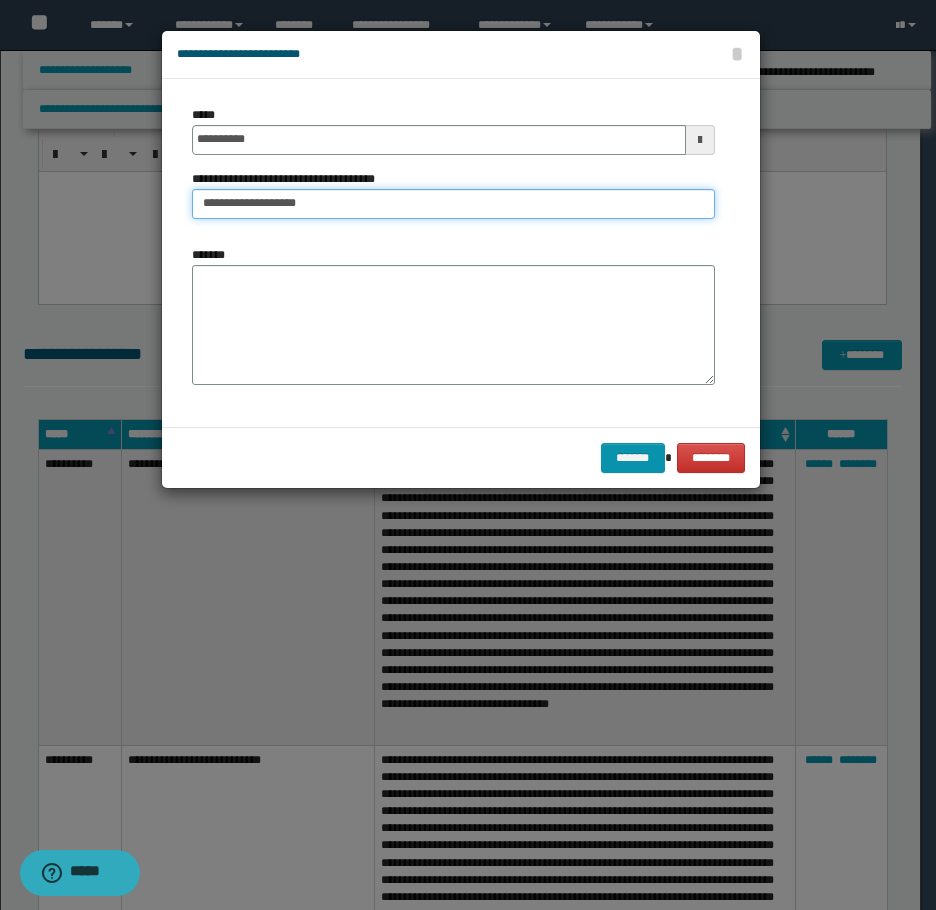 type on "**********" 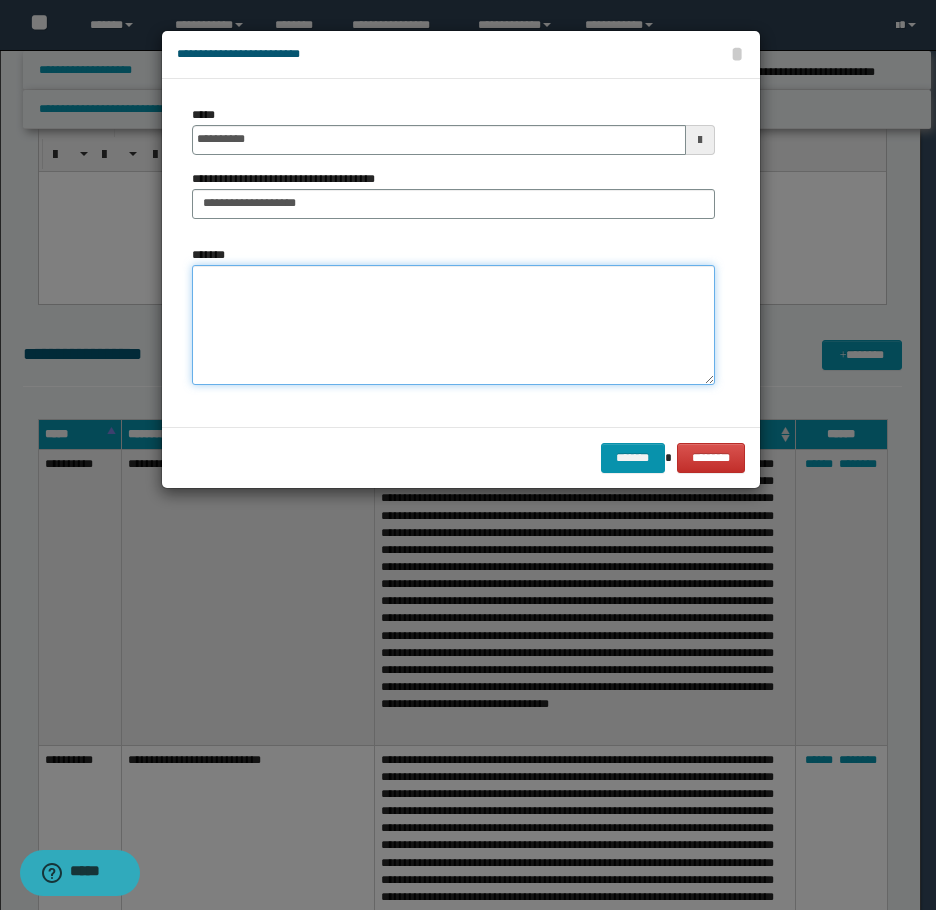 click on "*******" at bounding box center [453, 325] 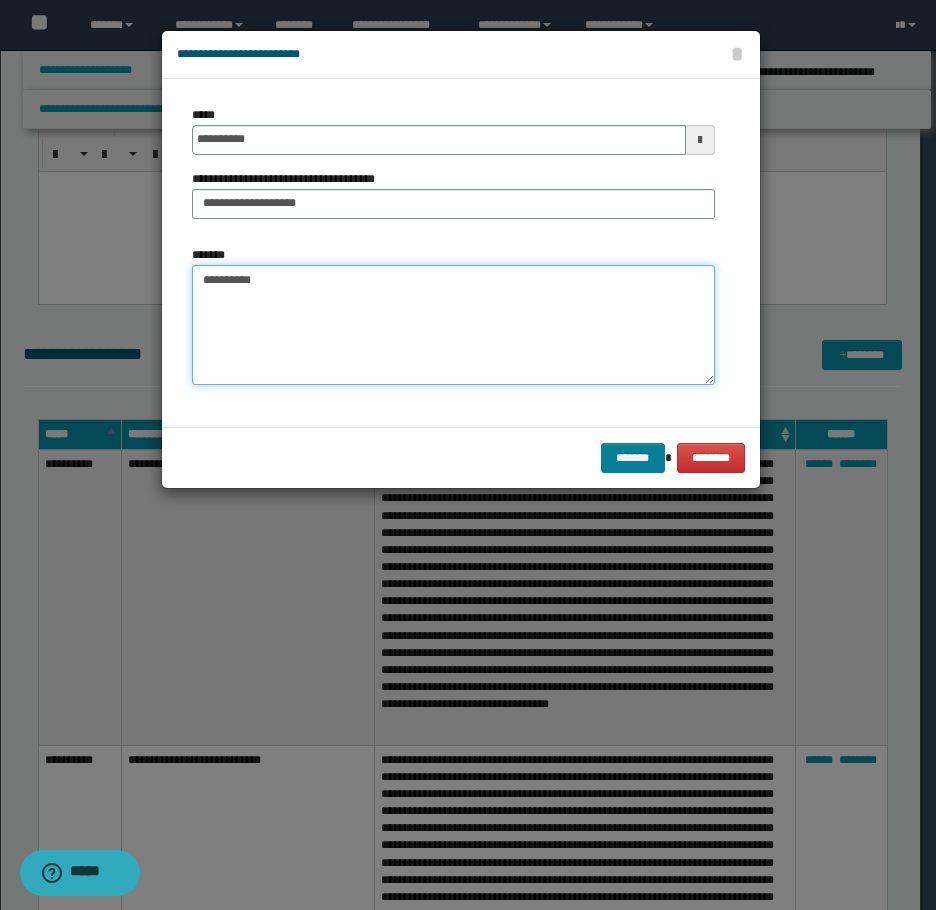 type on "**********" 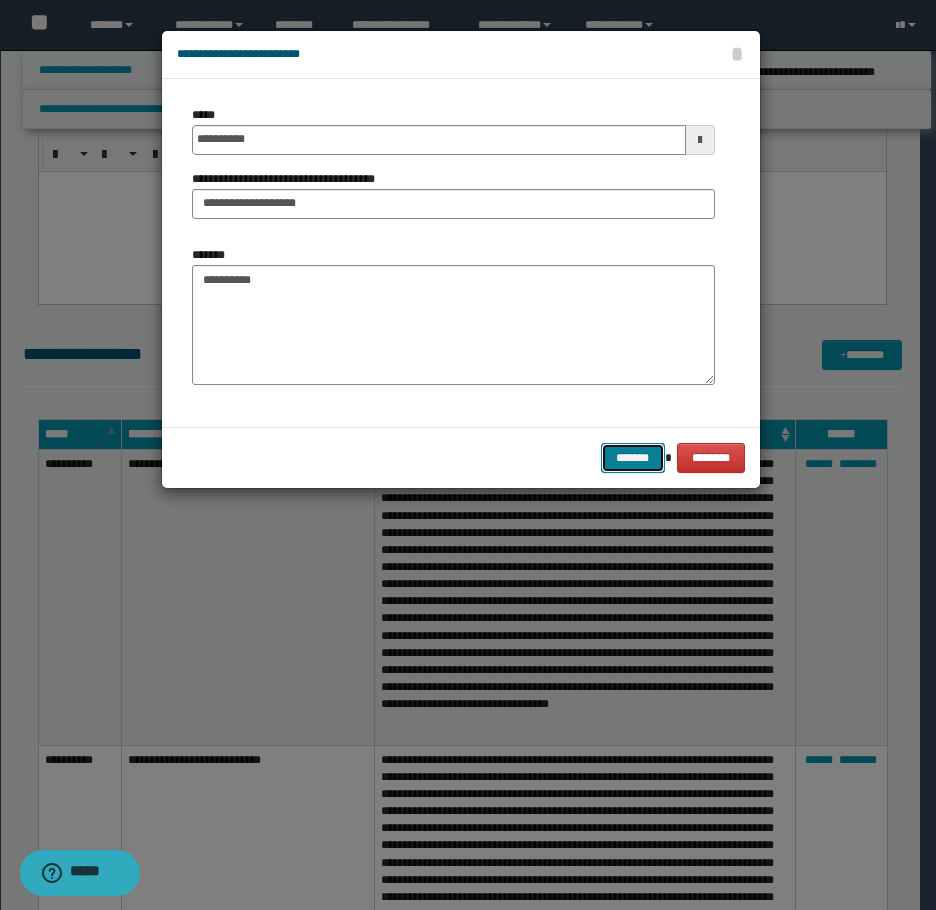 click on "*******" at bounding box center (633, 458) 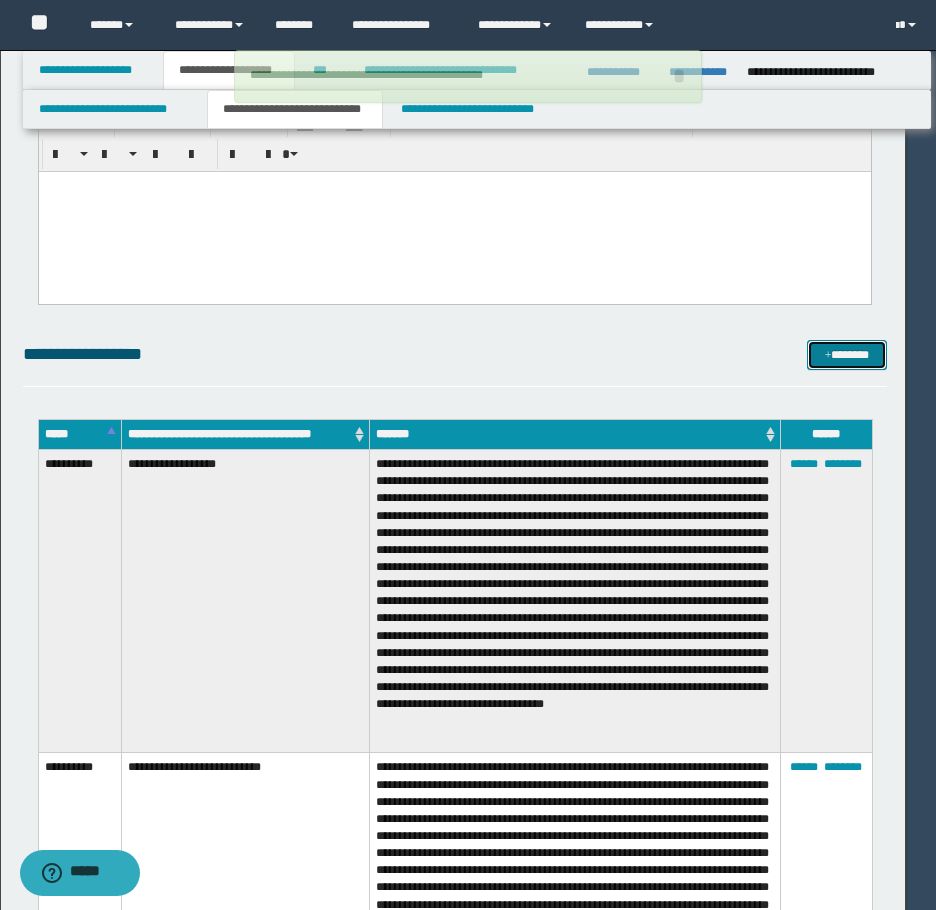 type 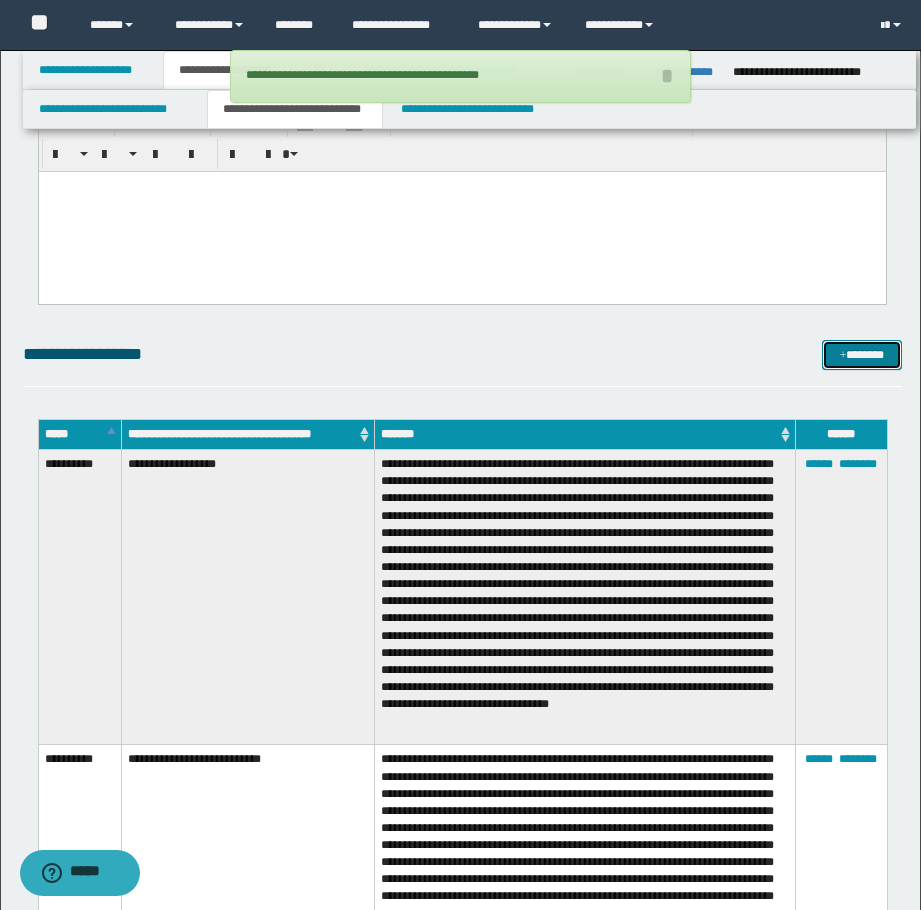 click on "*******" at bounding box center (862, 355) 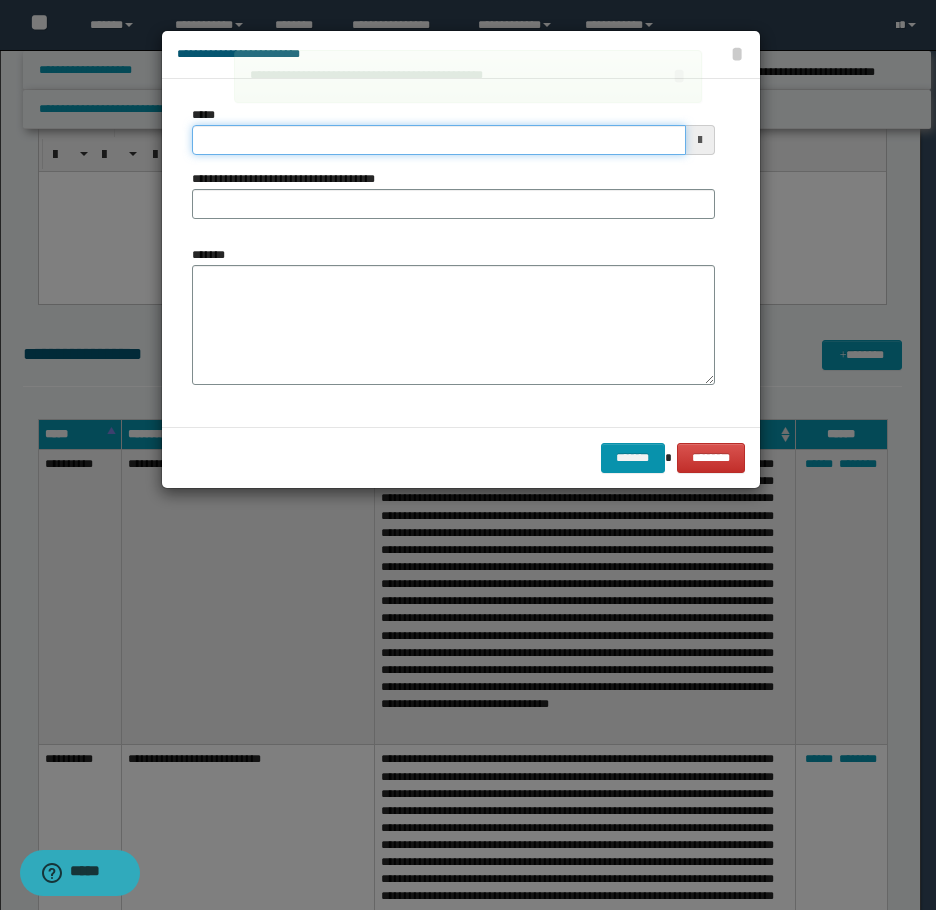 click on "*****" at bounding box center (439, 140) 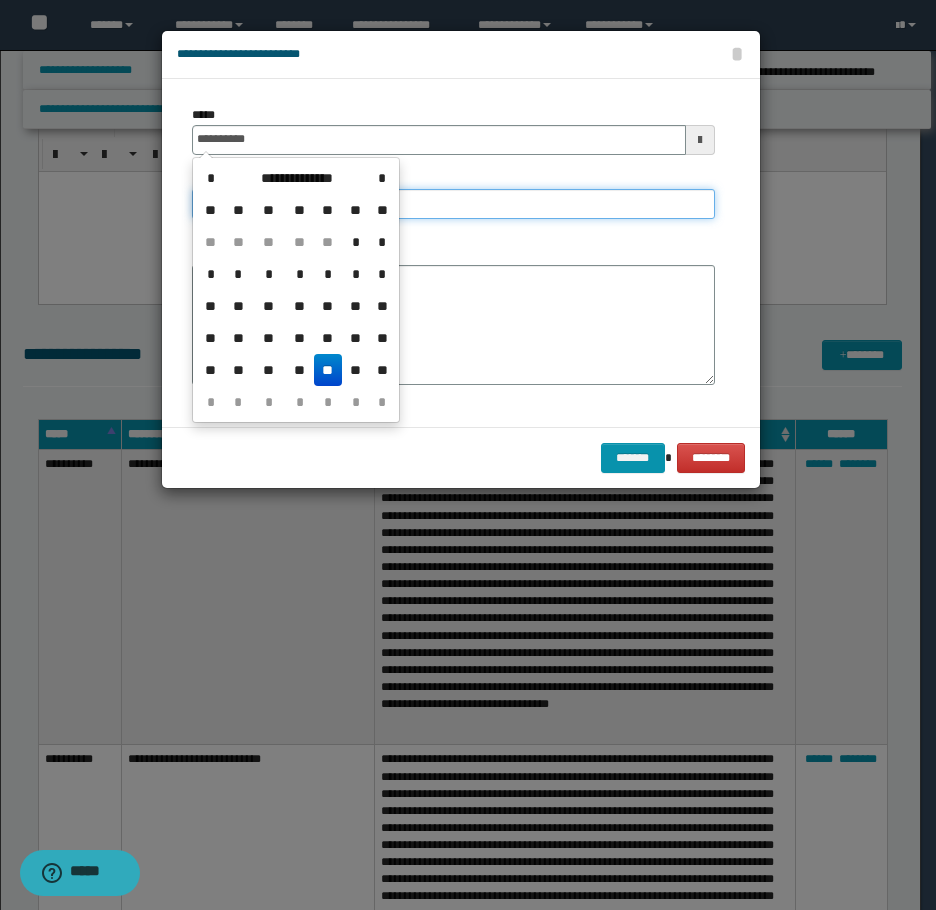 type on "**********" 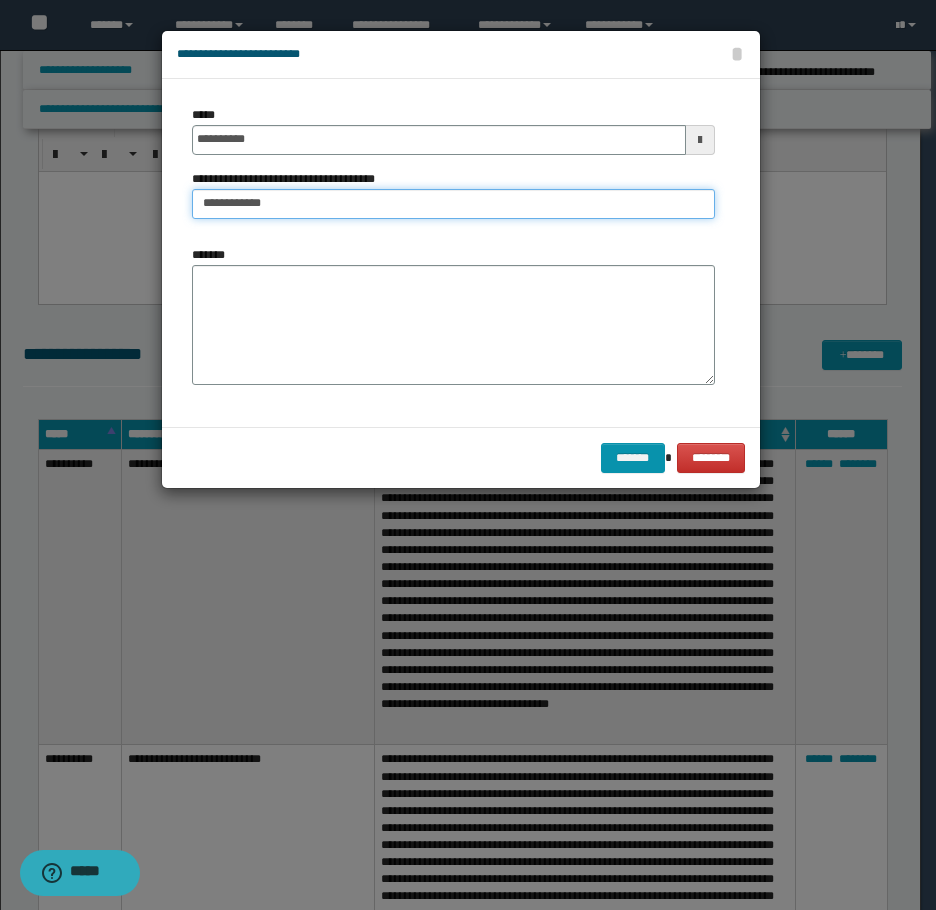 click on "**********" at bounding box center [453, 204] 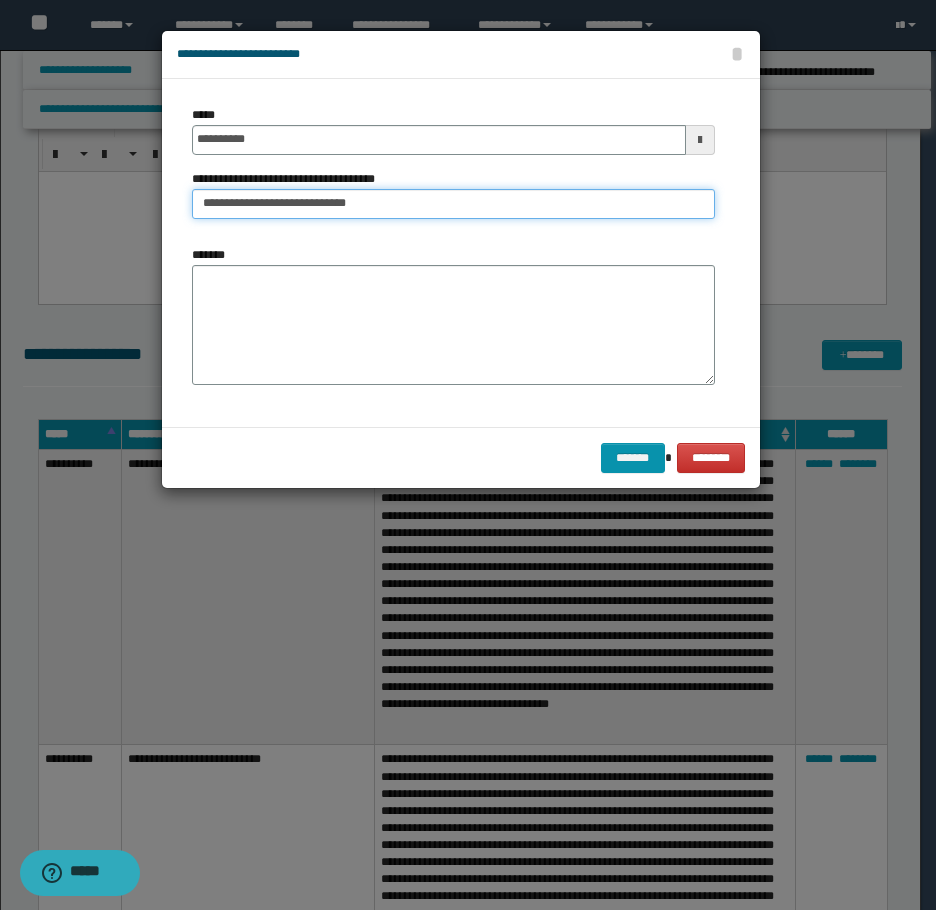 type on "**********" 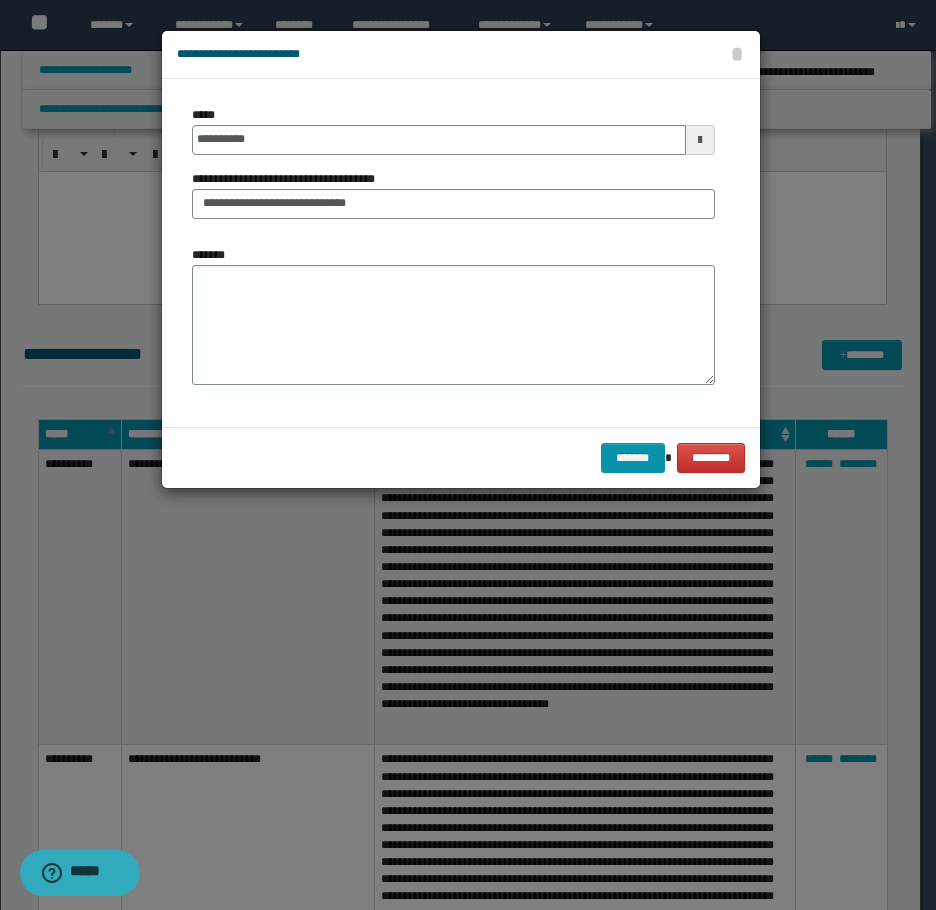 click on "**********" at bounding box center (453, 253) 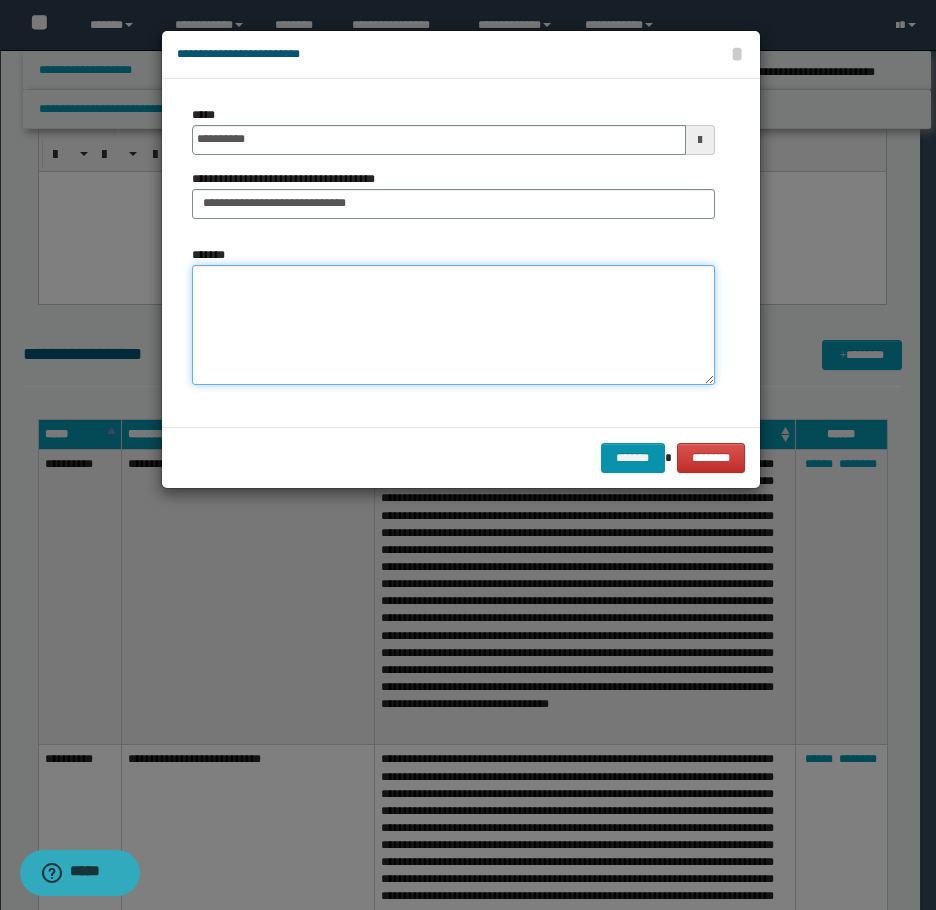 click on "*******" at bounding box center [453, 325] 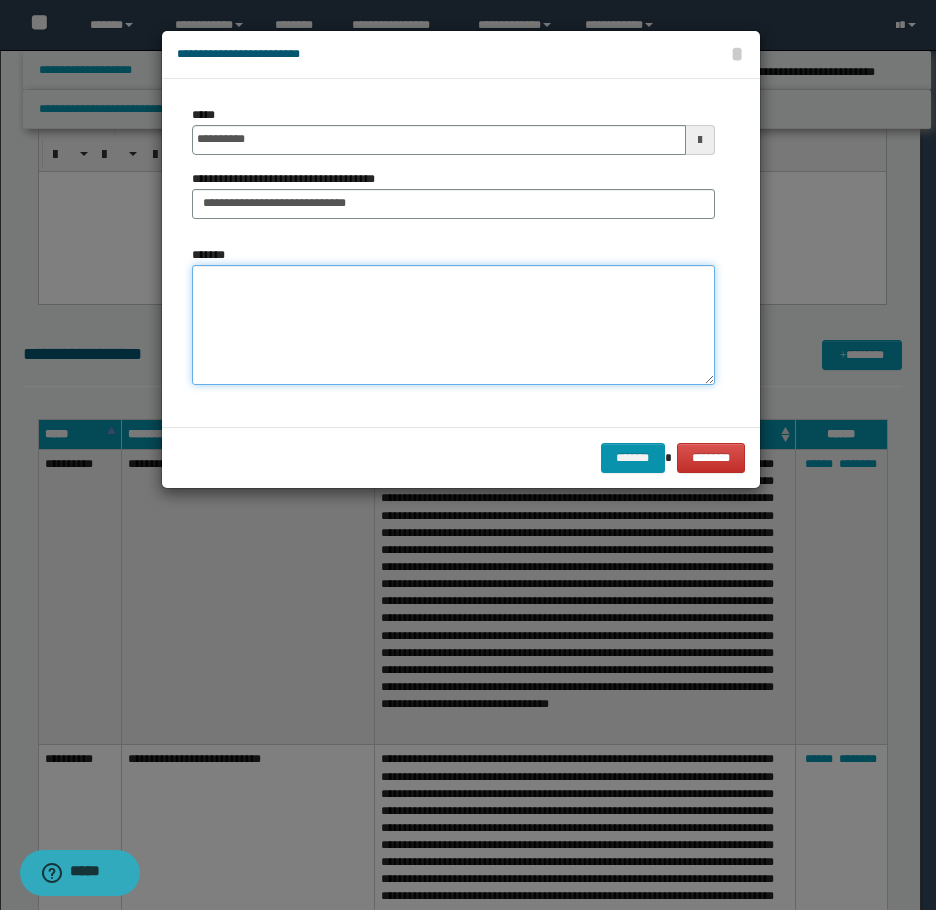 click on "*******" at bounding box center [453, 325] 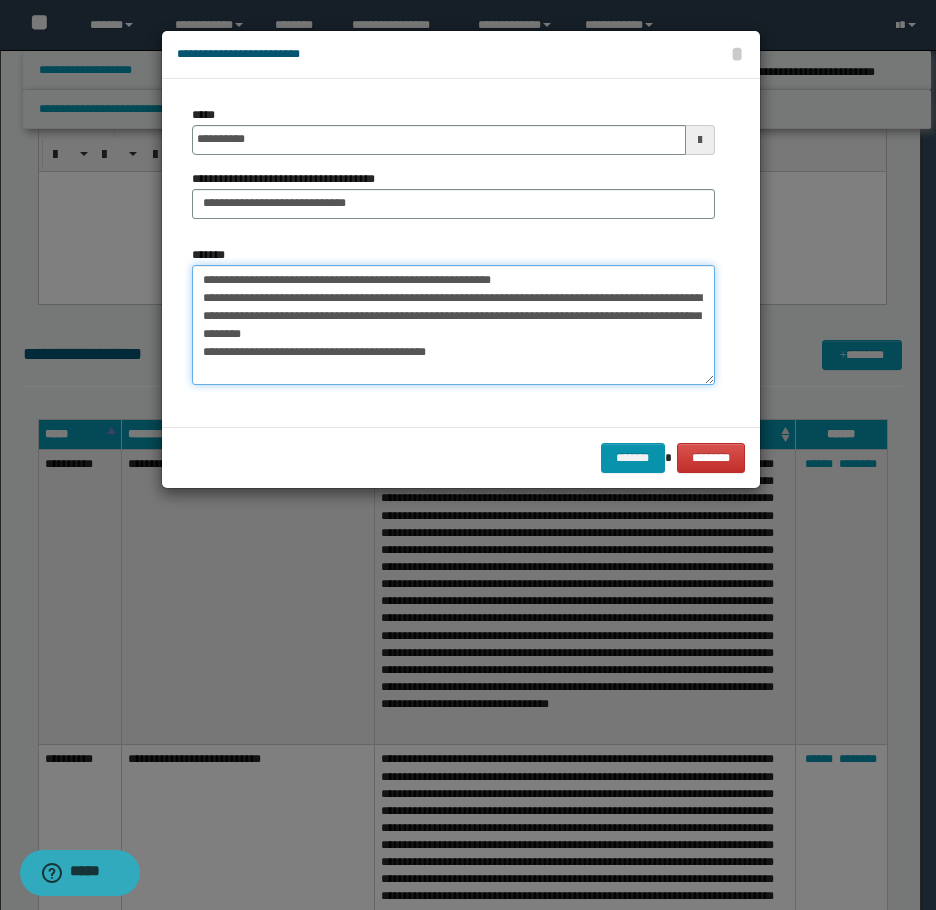 drag, startPoint x: 542, startPoint y: 264, endPoint x: 557, endPoint y: 278, distance: 20.518284 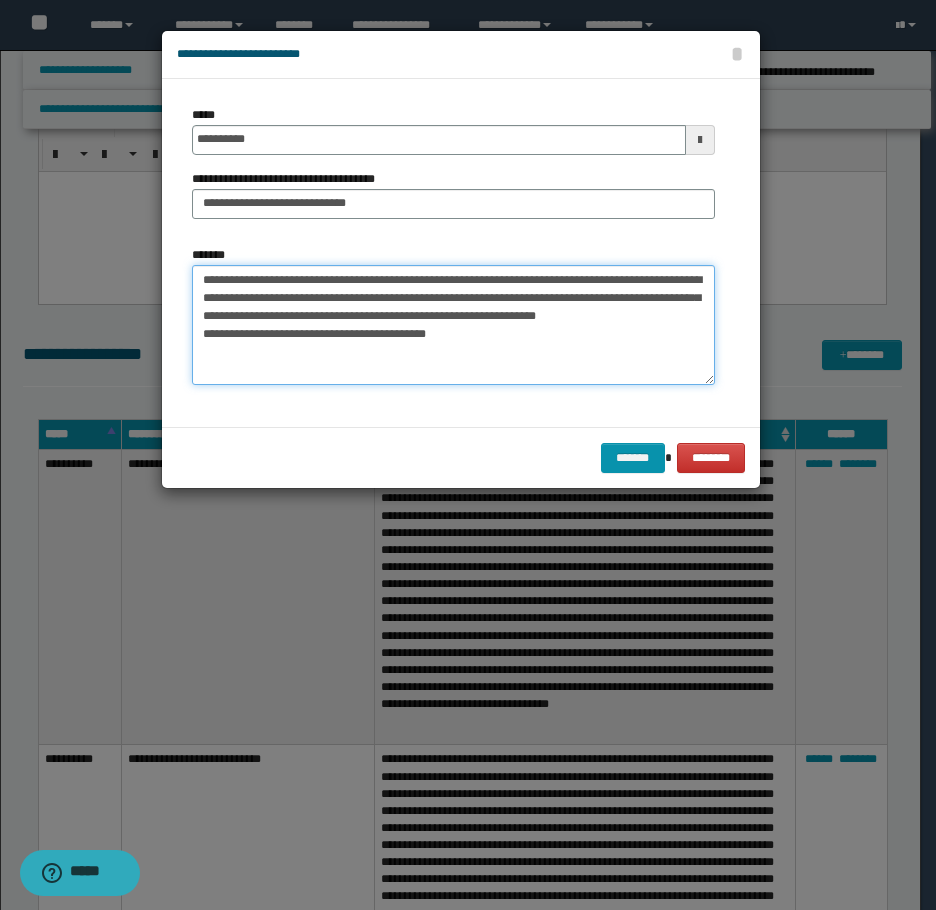 type on "**********" 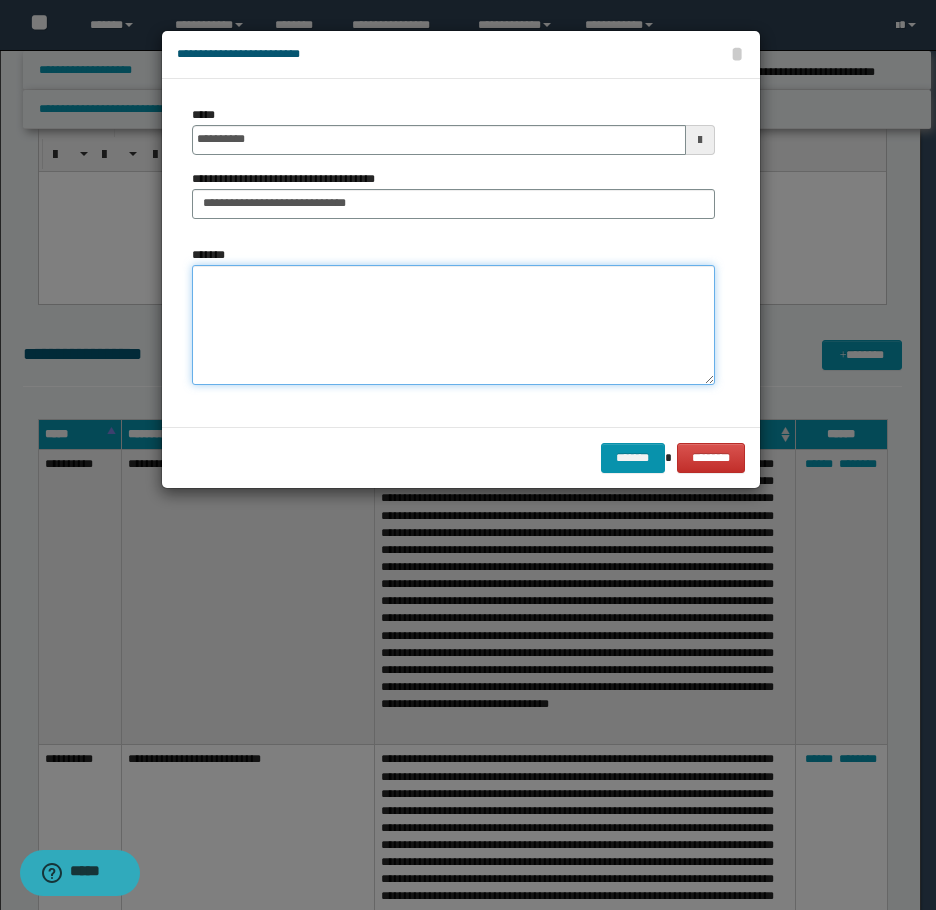 paste on "**********" 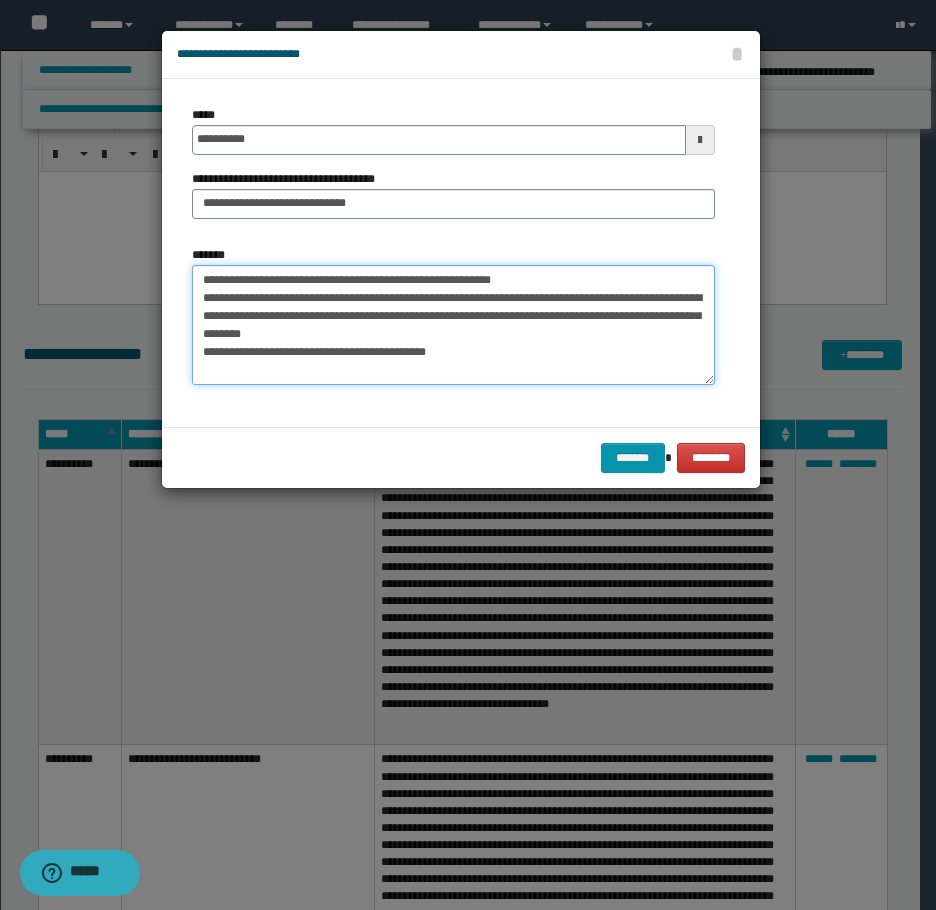click on "**********" at bounding box center (453, 325) 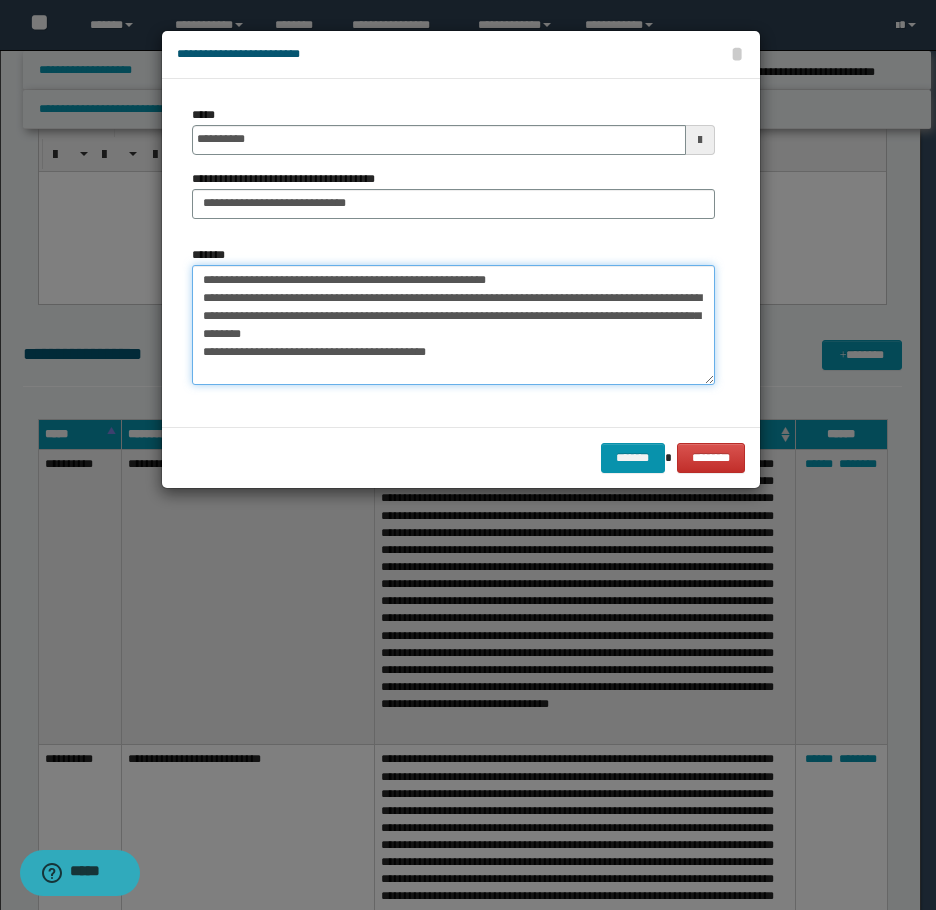 click on "**********" at bounding box center [453, 325] 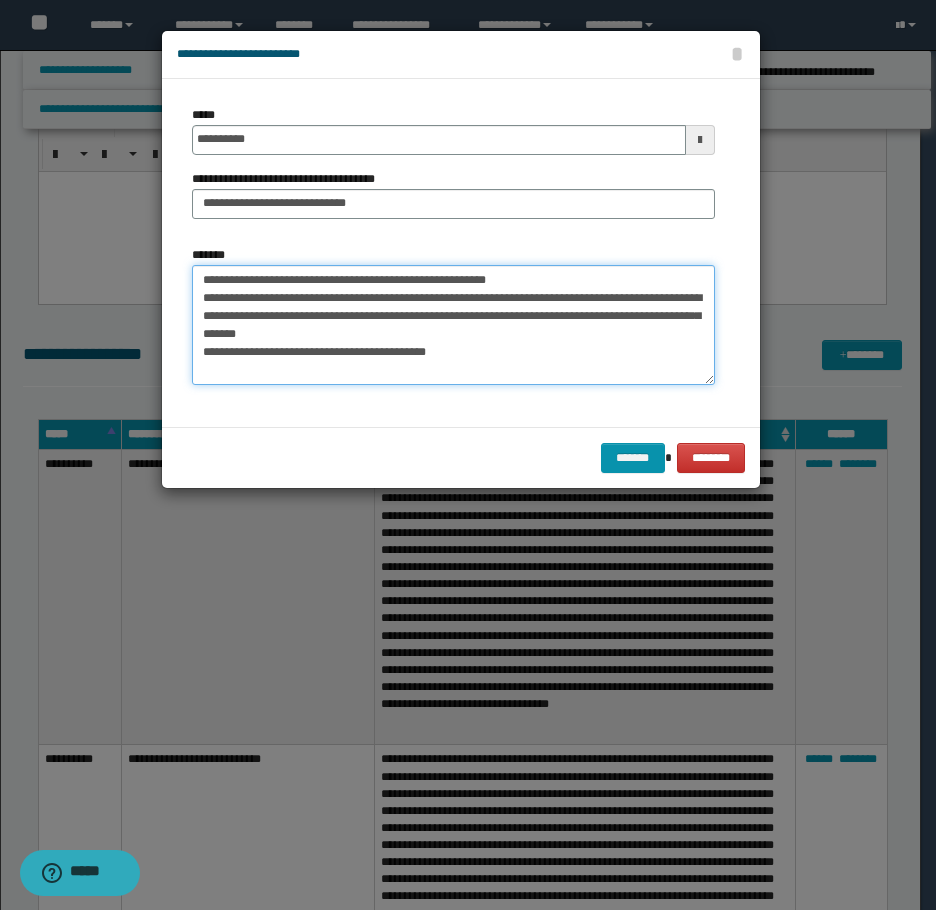 click on "**********" at bounding box center (453, 325) 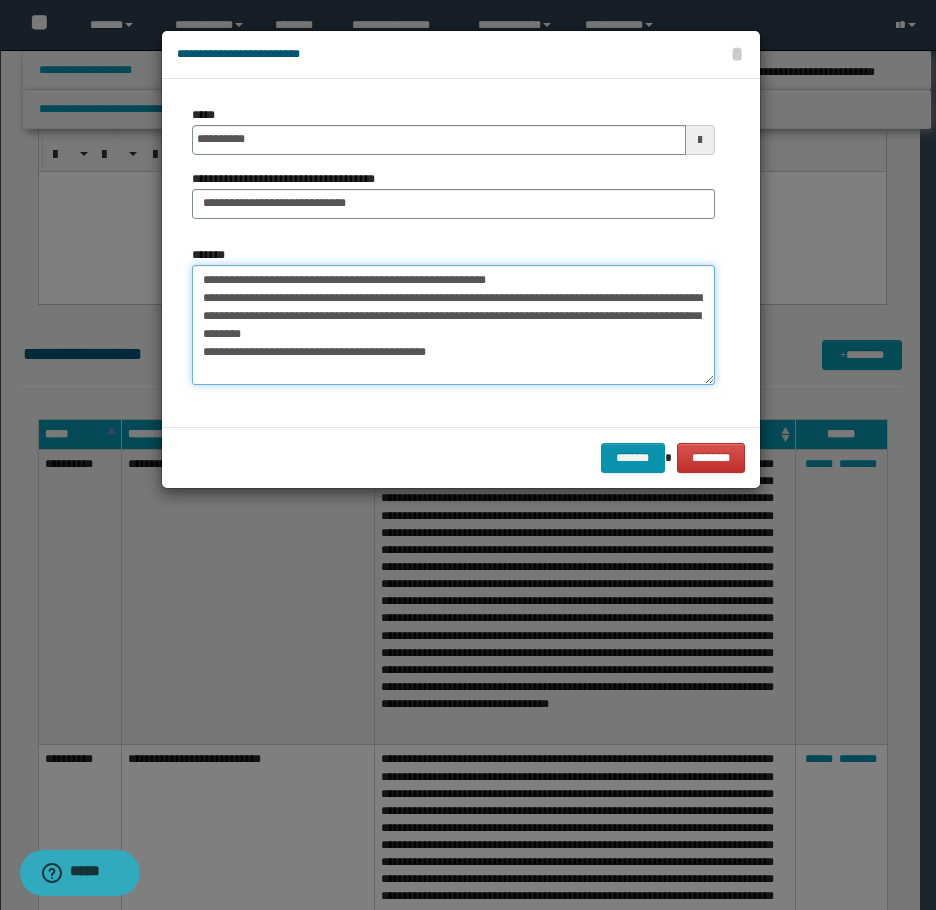 click on "**********" at bounding box center [453, 325] 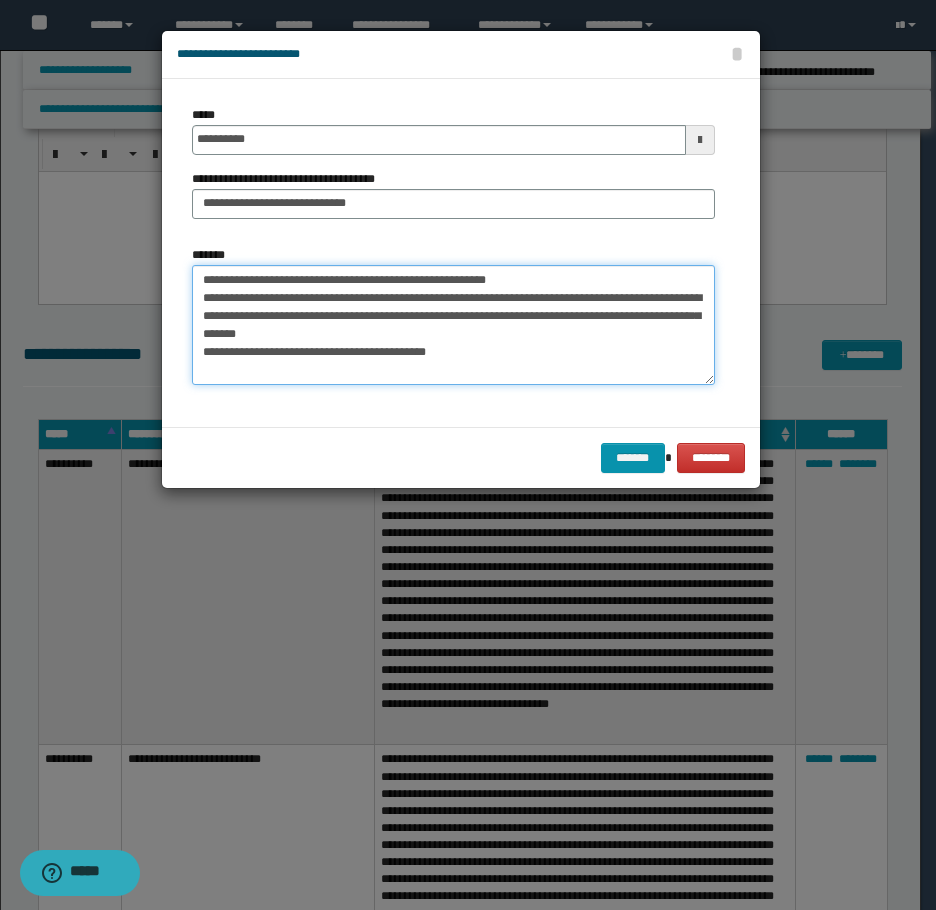 click on "**********" at bounding box center [453, 325] 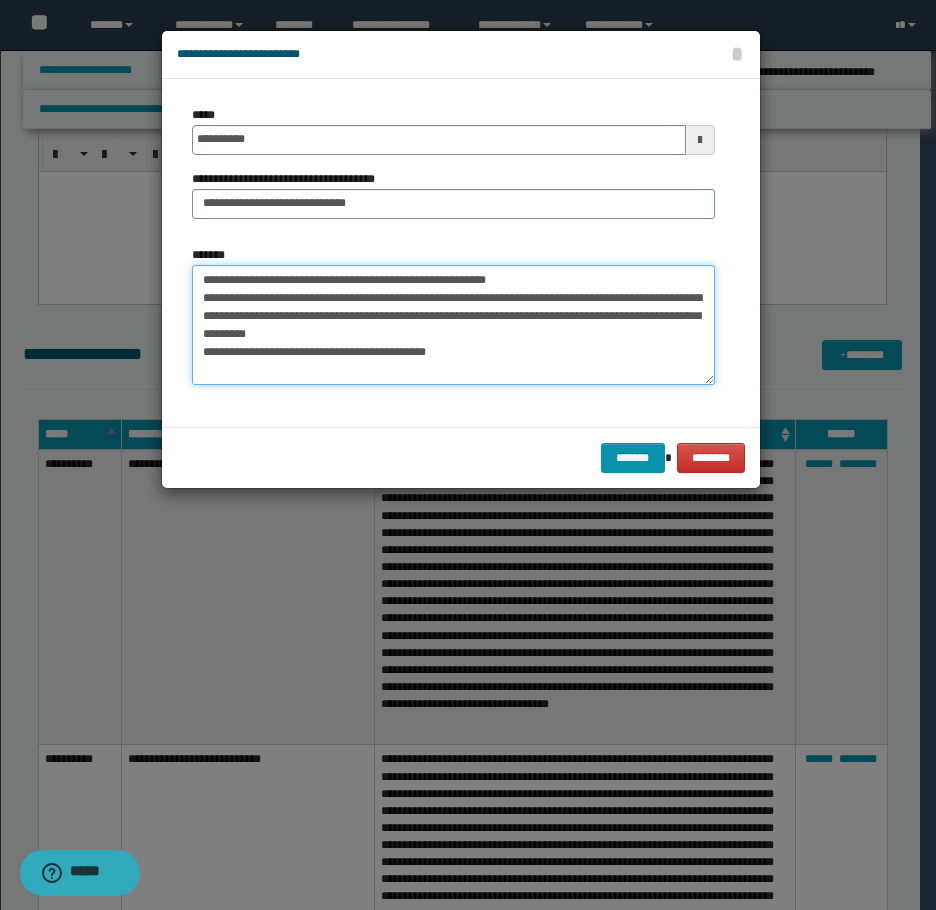 click on "**********" at bounding box center (453, 325) 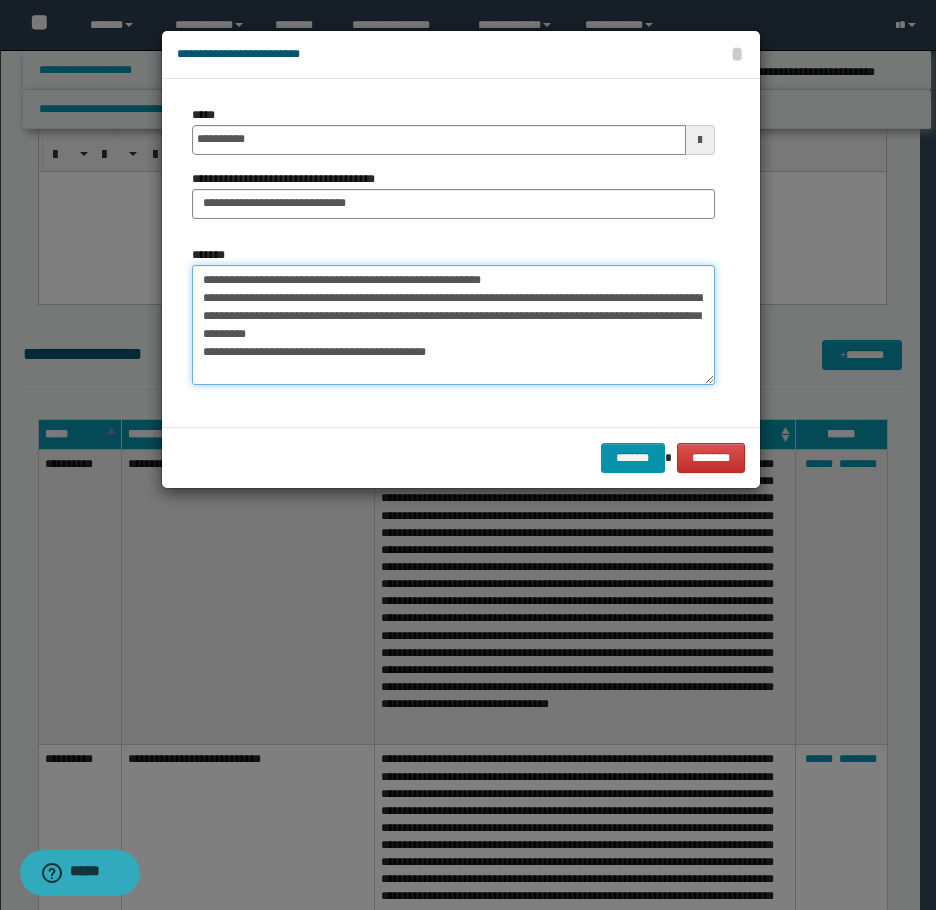 drag, startPoint x: 653, startPoint y: 294, endPoint x: 597, endPoint y: 306, distance: 57.271286 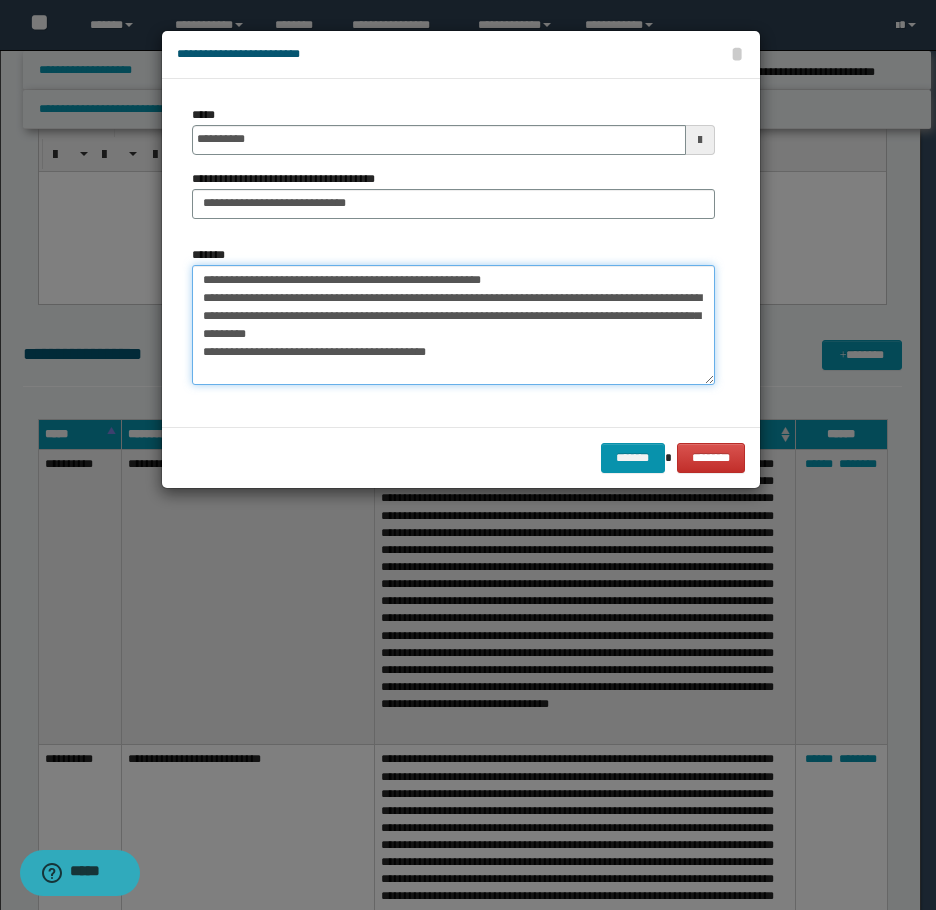 drag, startPoint x: 693, startPoint y: 297, endPoint x: 605, endPoint y: 304, distance: 88.27797 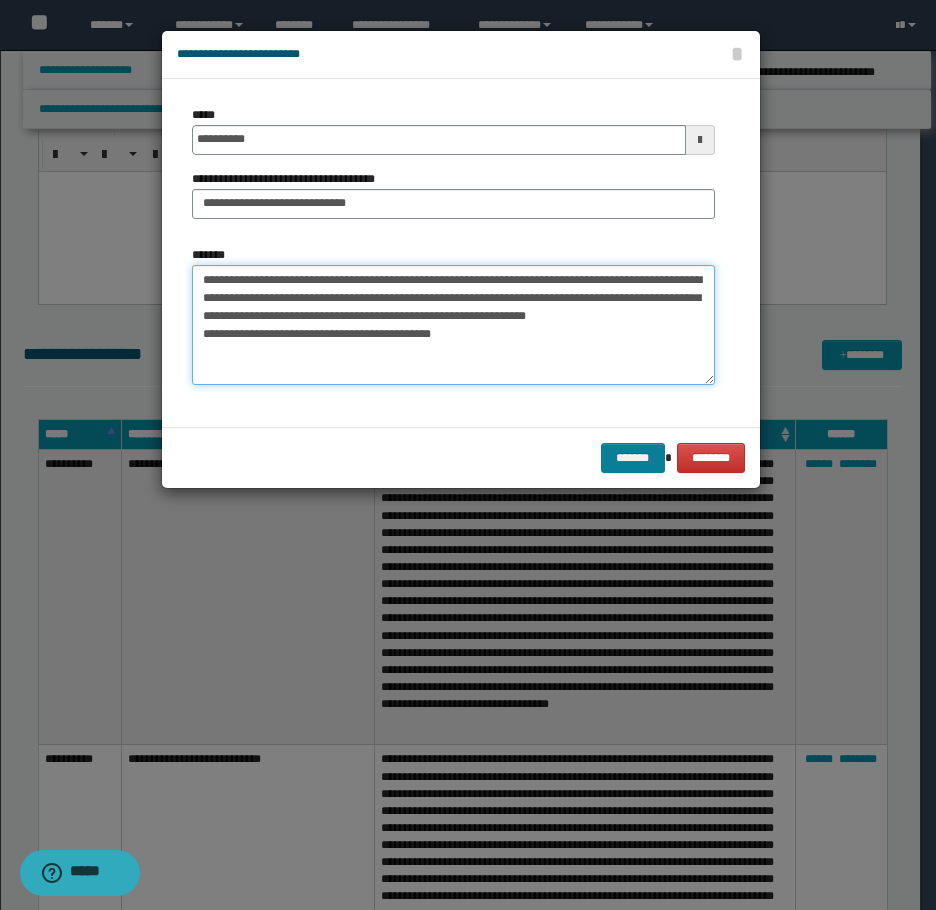 type on "**********" 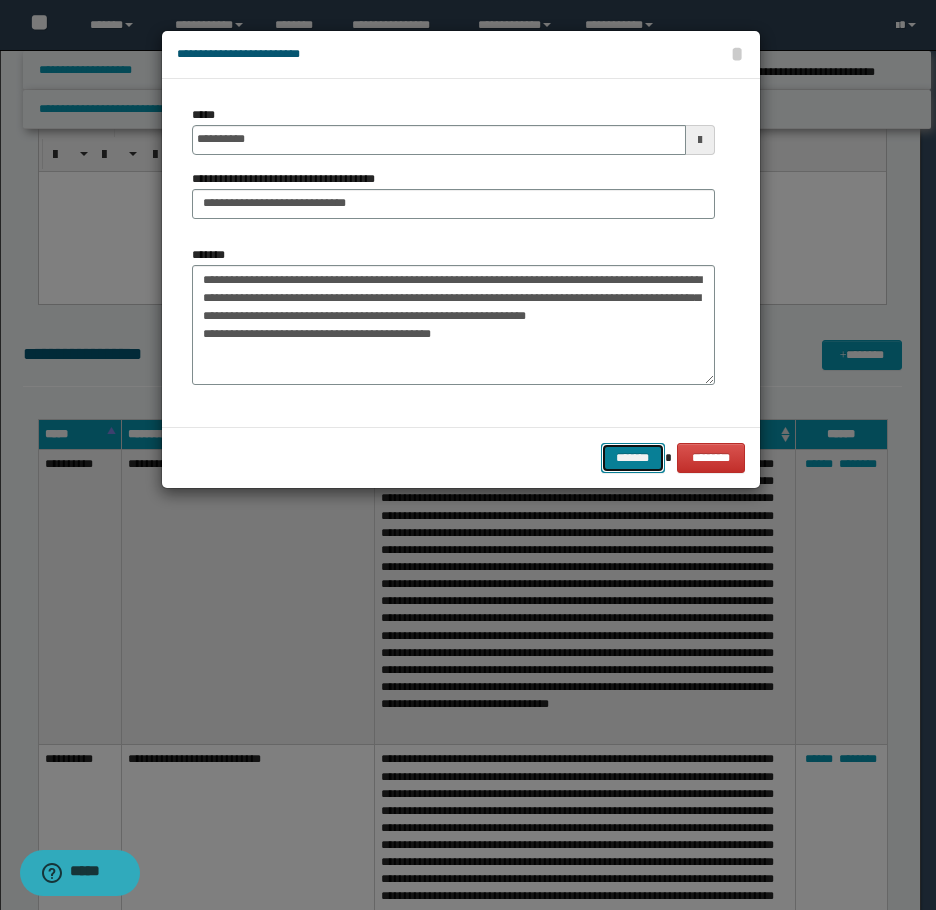 click on "*******" at bounding box center [633, 458] 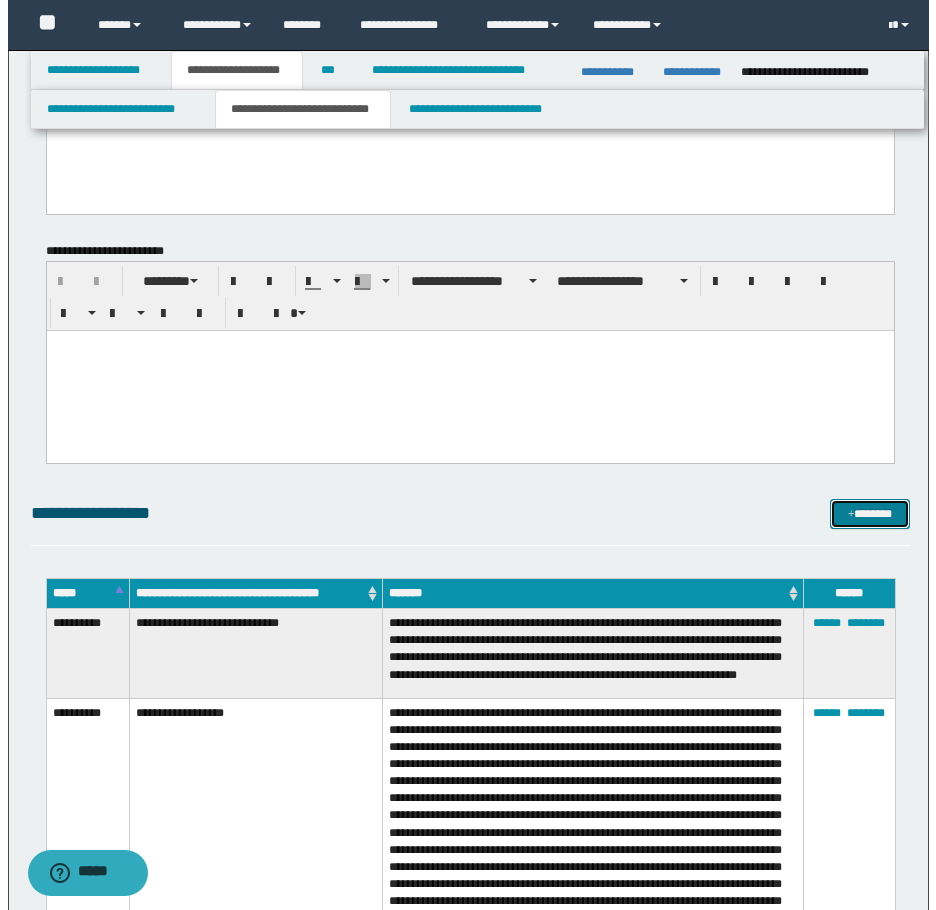 scroll, scrollTop: 3072, scrollLeft: 0, axis: vertical 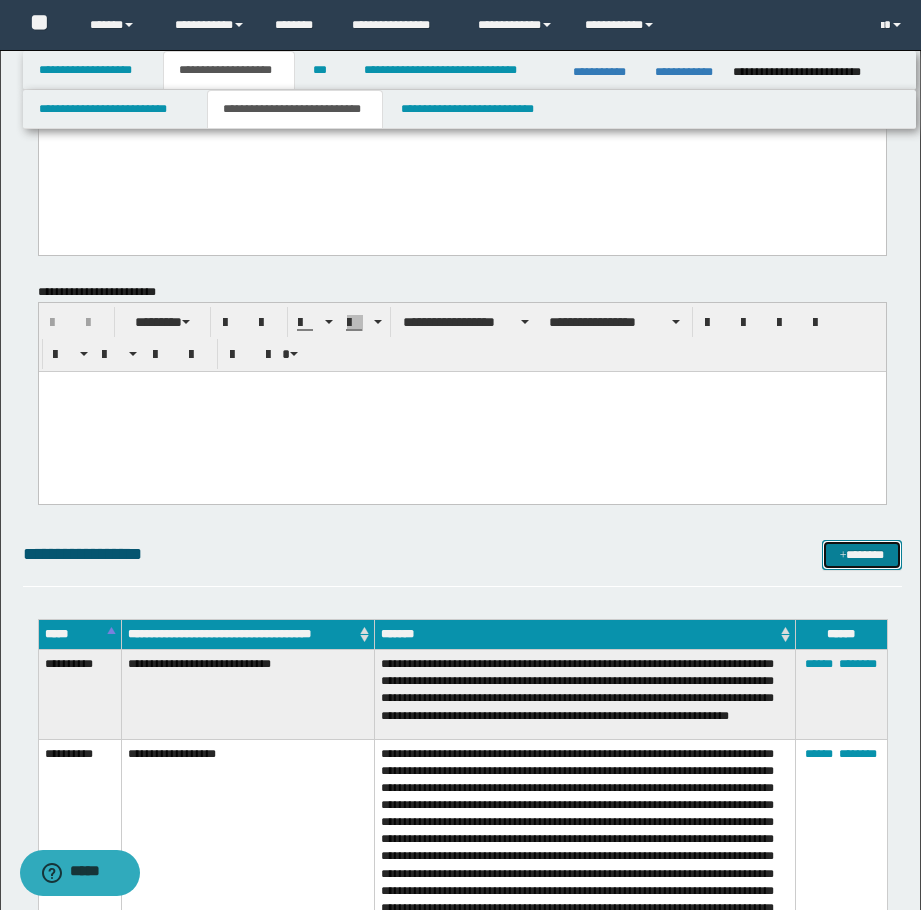 click on "*******" at bounding box center [862, 555] 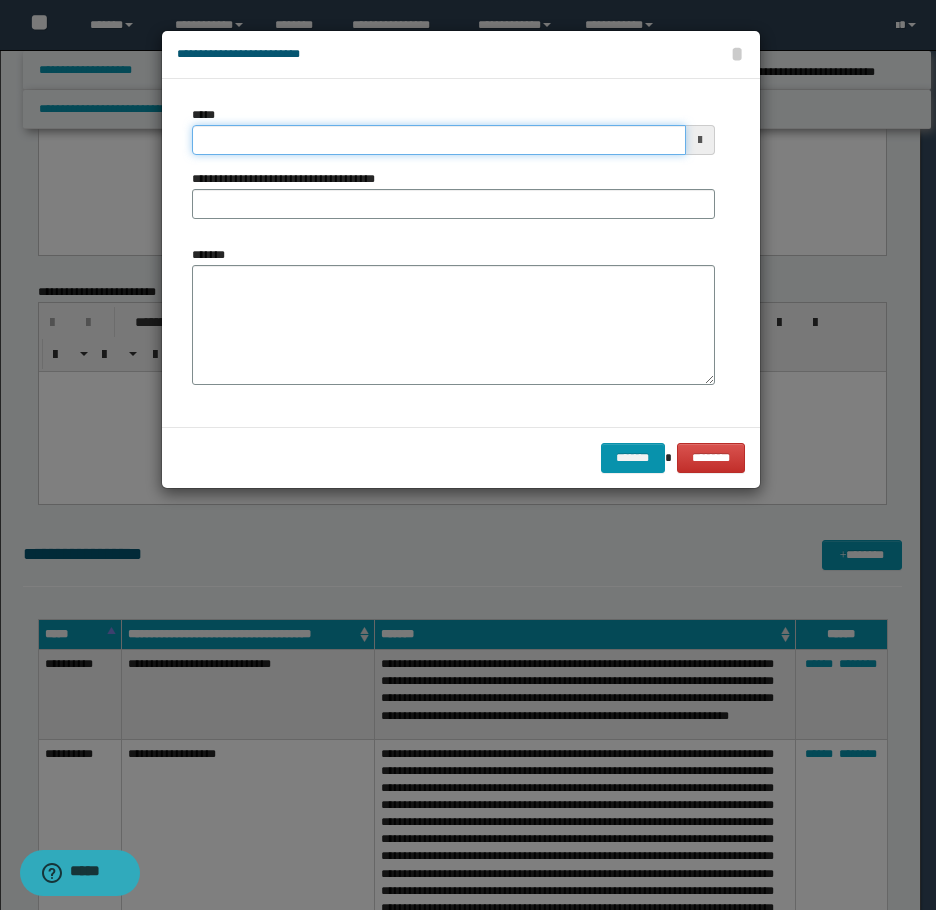 click on "*****" at bounding box center [439, 140] 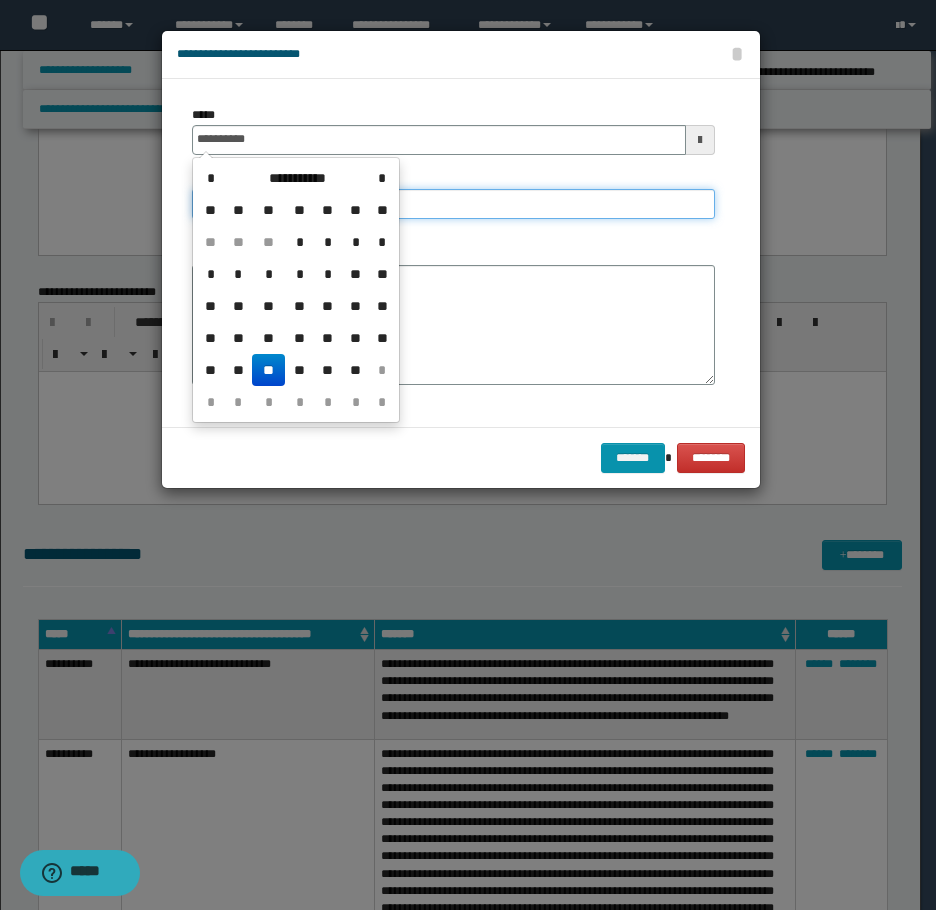 type on "**********" 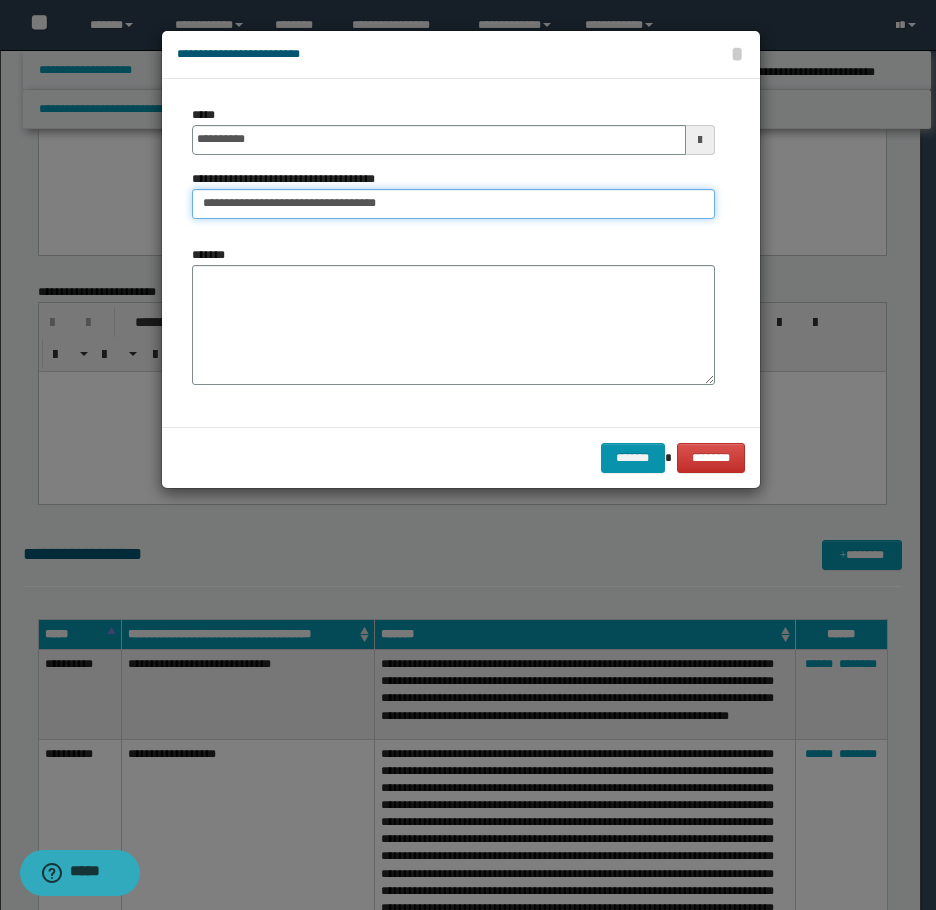 type on "**********" 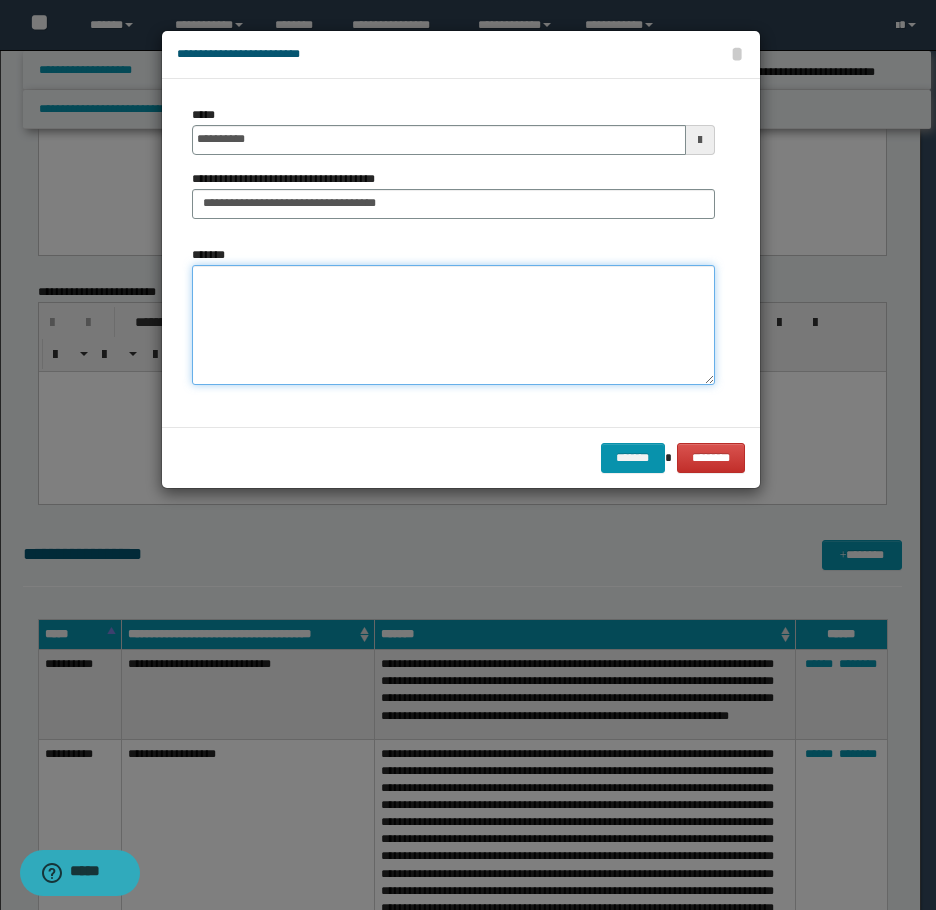 click on "*******" at bounding box center (453, 325) 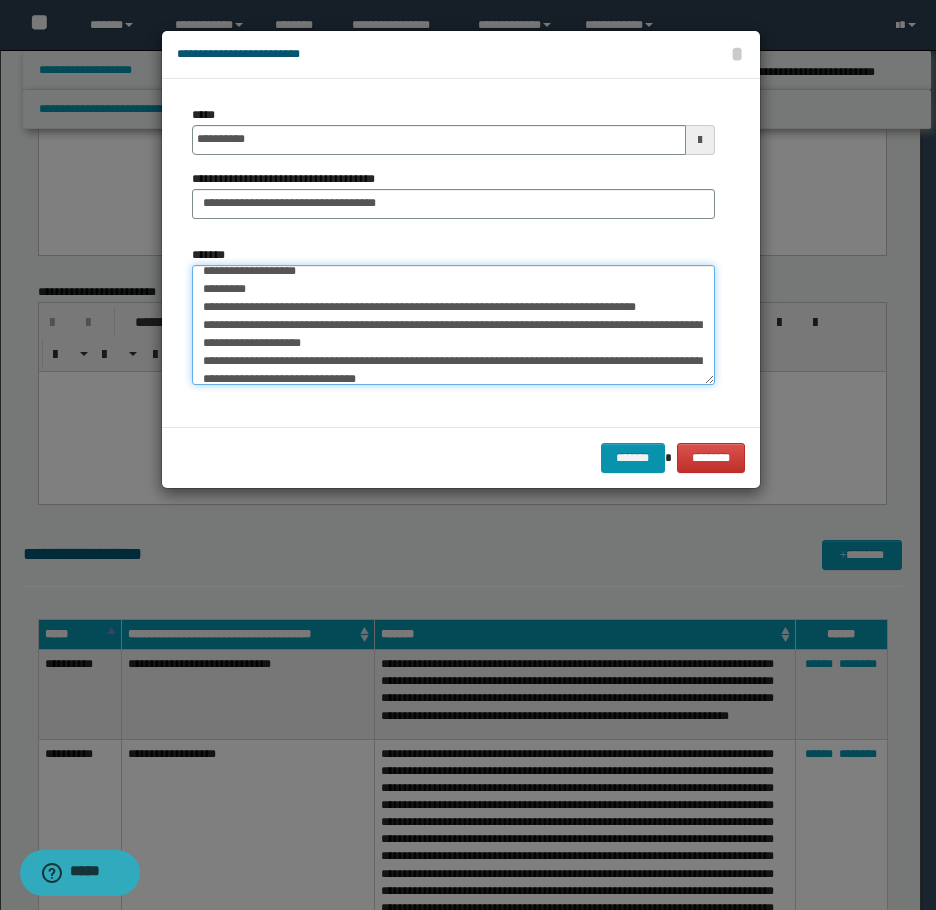 scroll, scrollTop: 0, scrollLeft: 0, axis: both 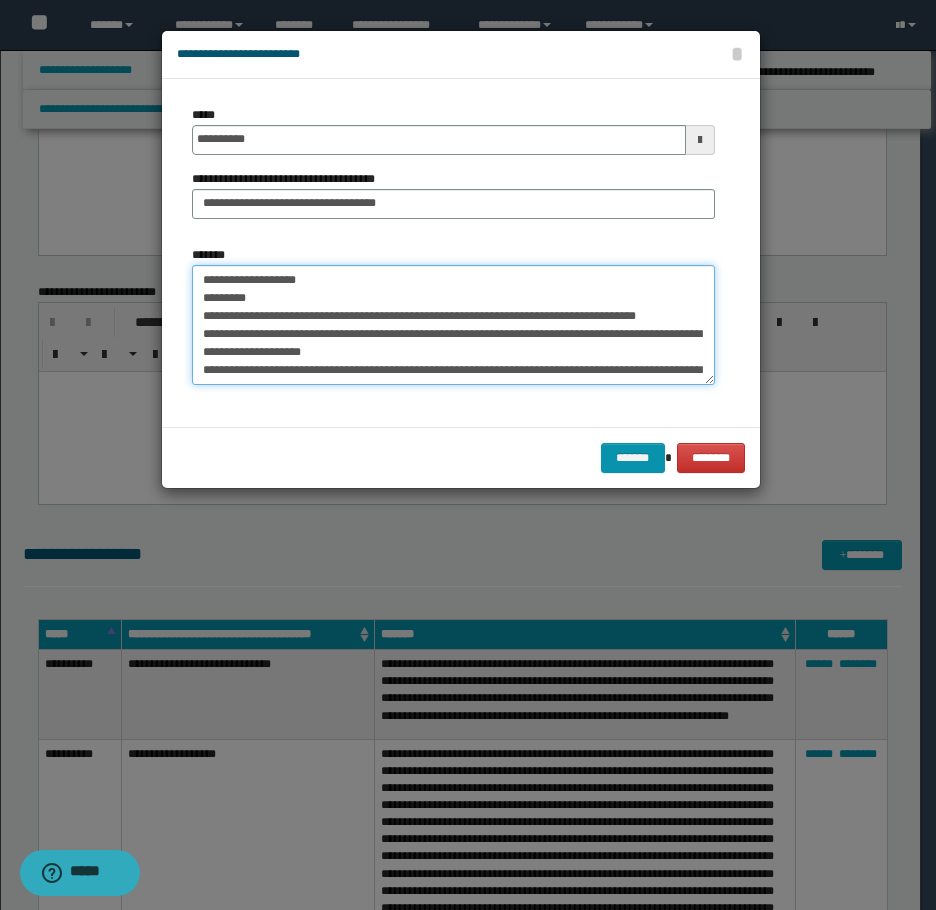 drag, startPoint x: 296, startPoint y: 296, endPoint x: 147, endPoint y: 265, distance: 152.19067 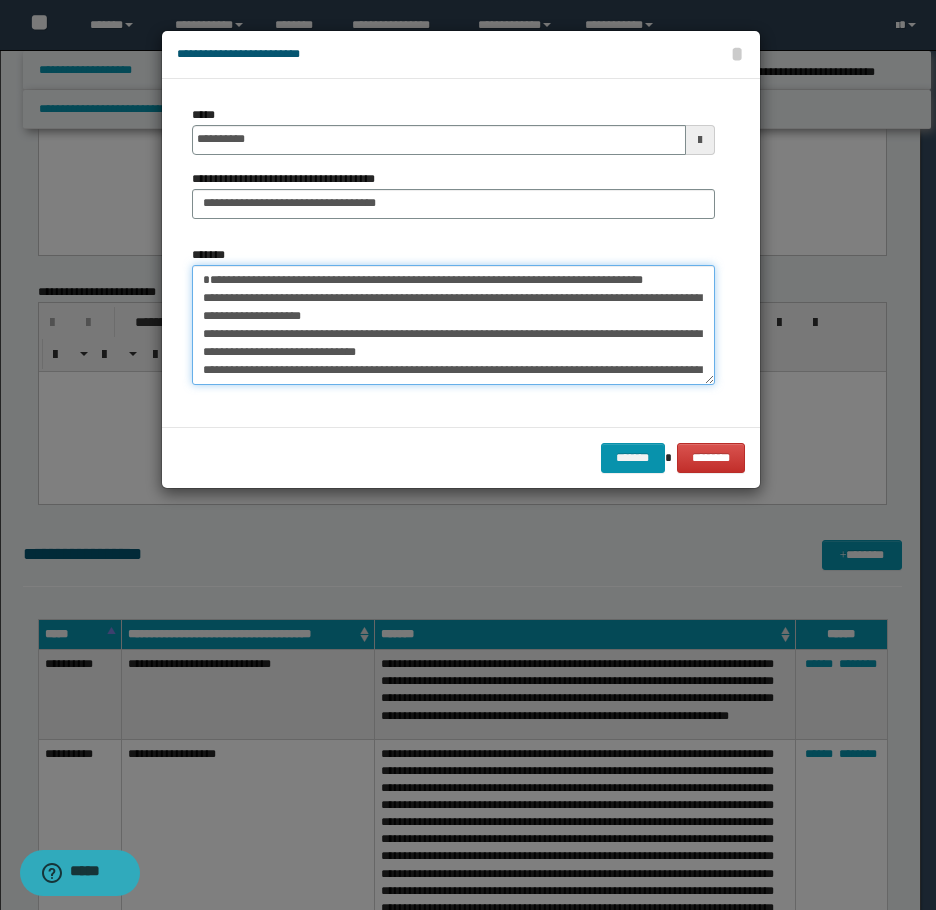 click on "**********" at bounding box center [453, 325] 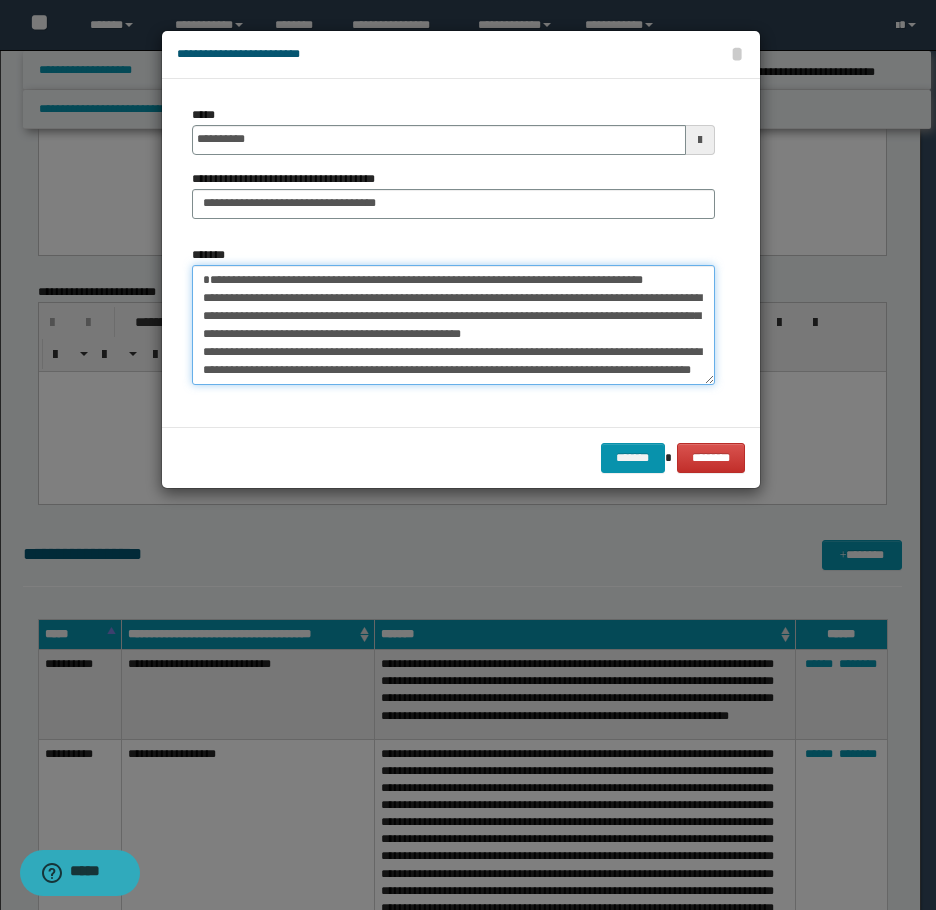 click on "**********" at bounding box center [453, 325] 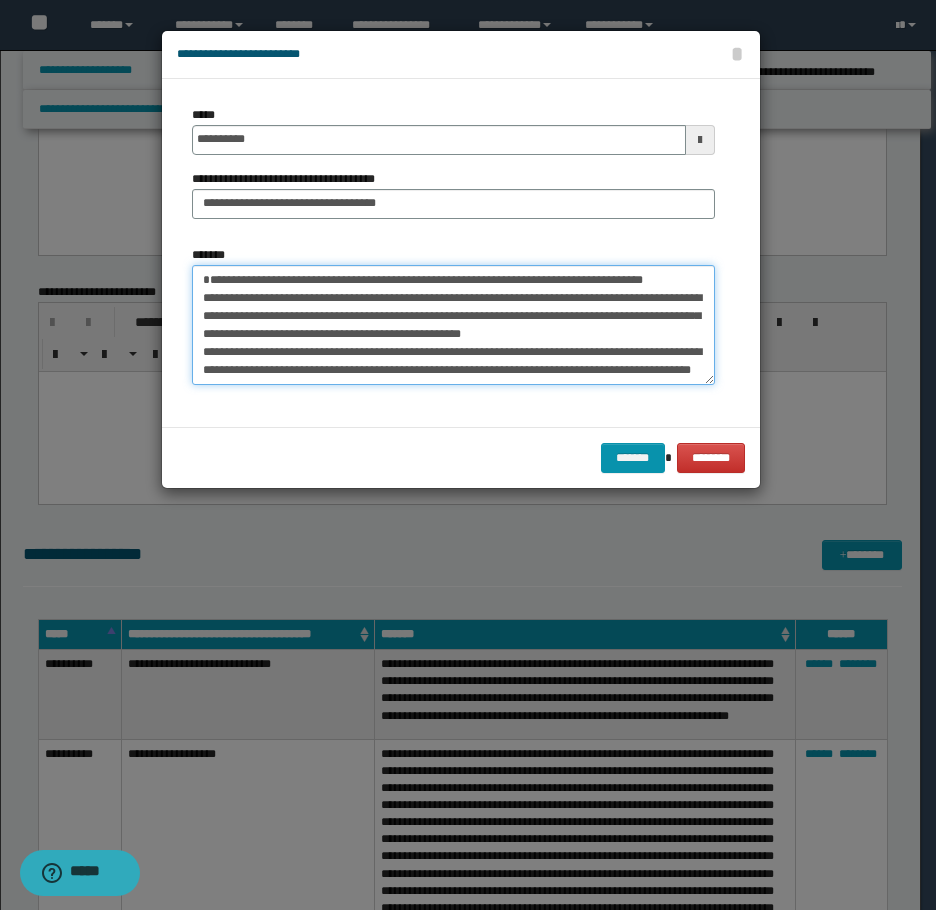 click on "**********" at bounding box center [453, 325] 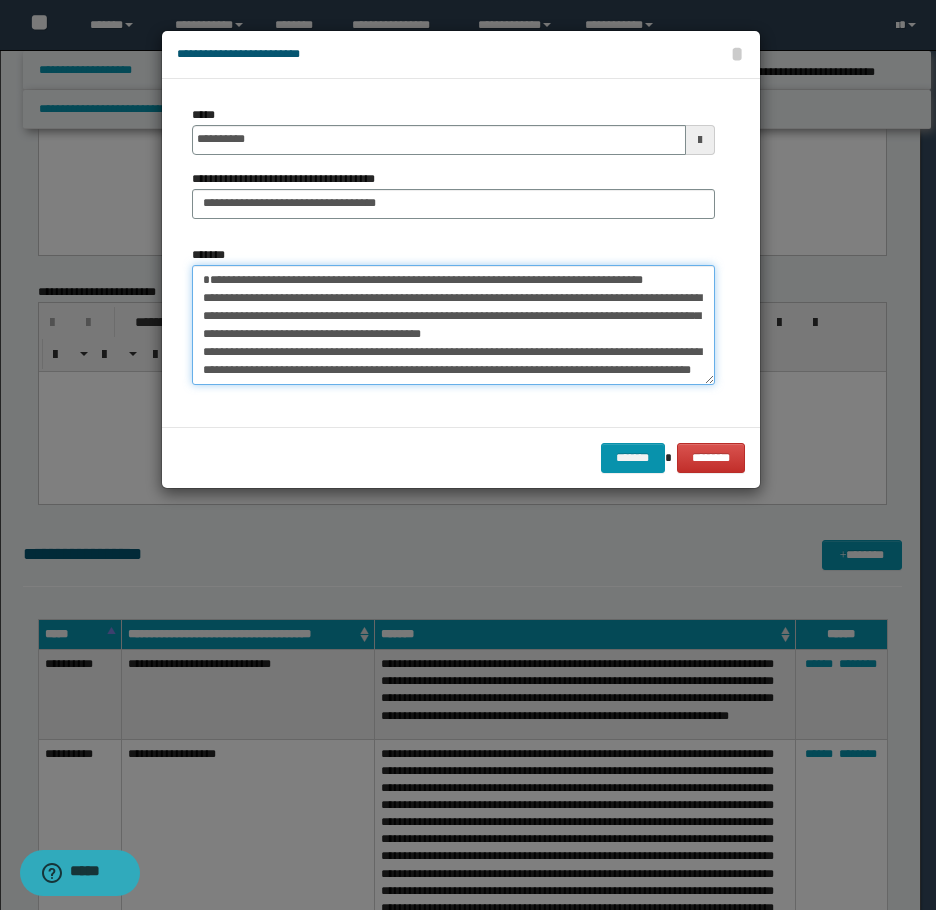 click on "**********" at bounding box center [453, 325] 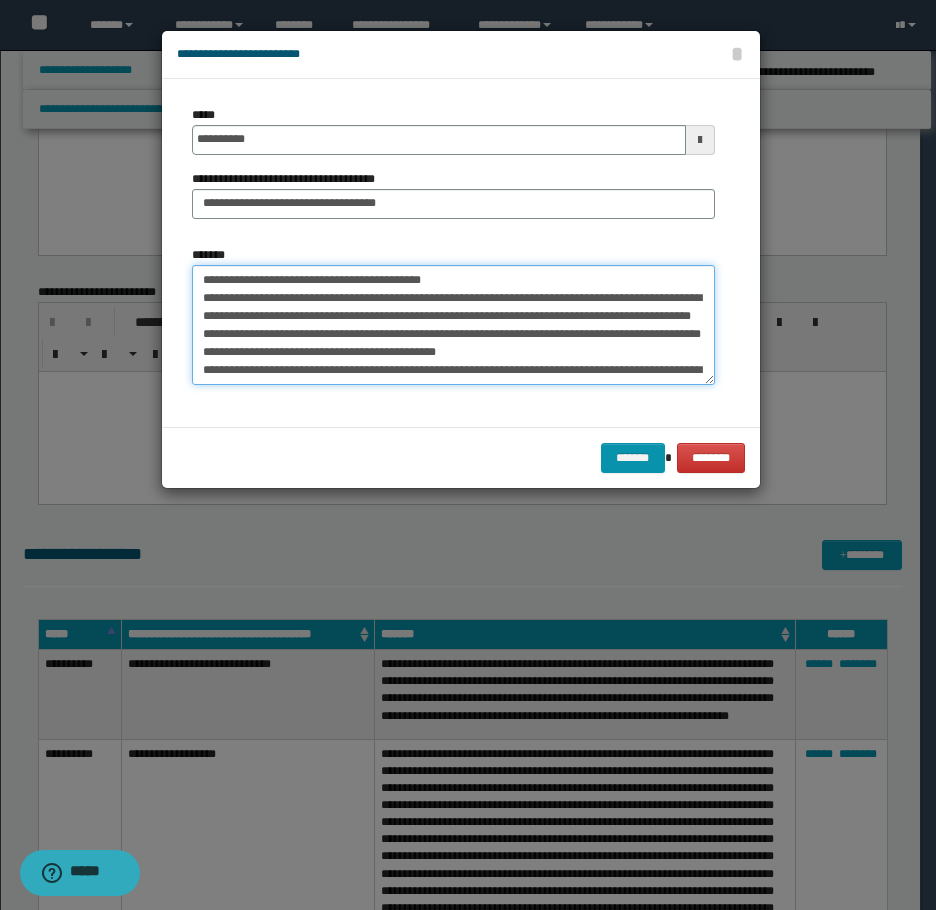 scroll, scrollTop: 100, scrollLeft: 0, axis: vertical 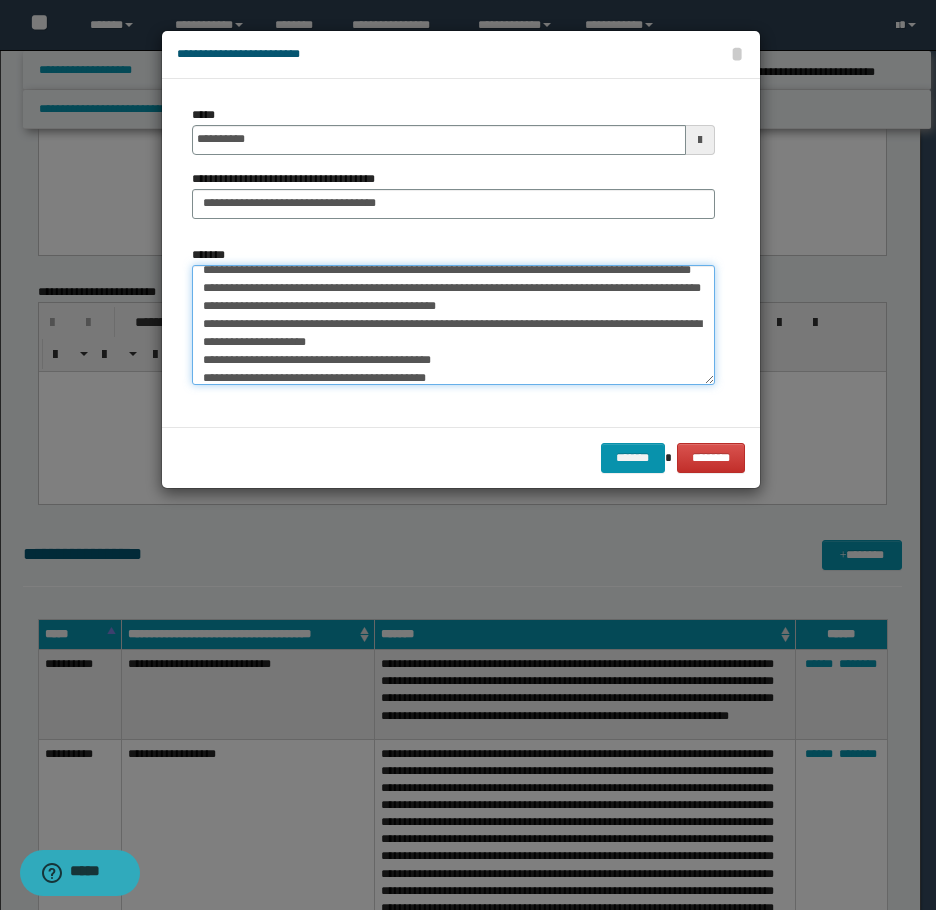 click on "**********" at bounding box center (453, 325) 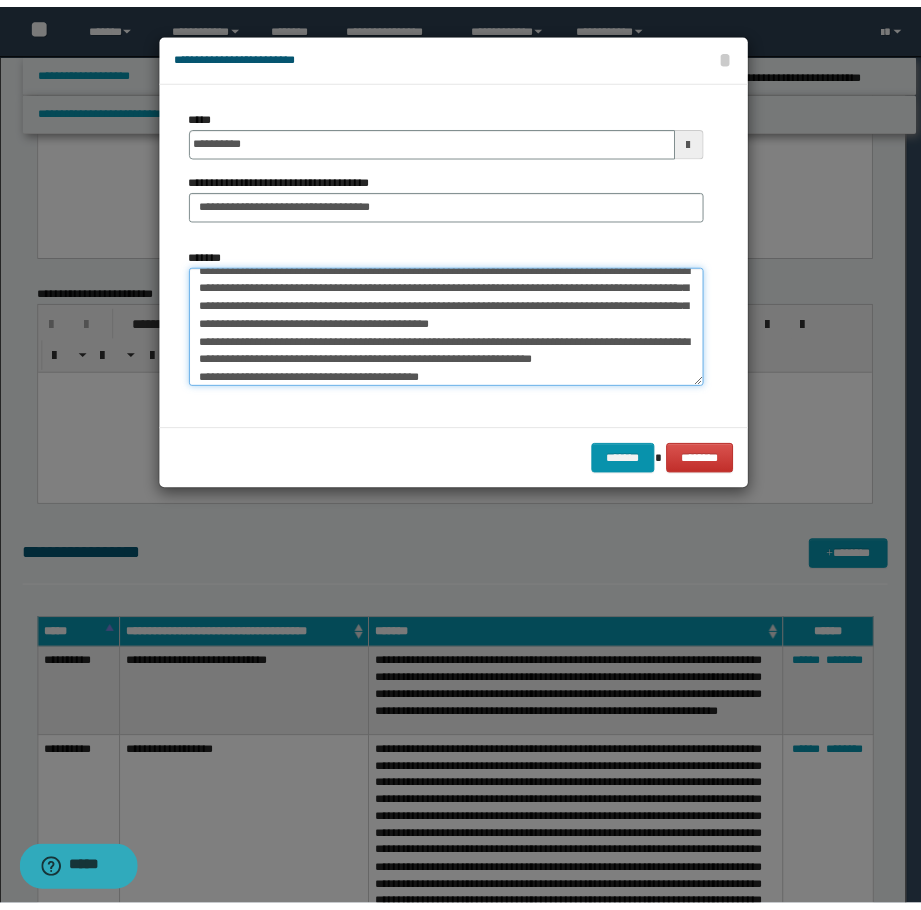 scroll, scrollTop: 102, scrollLeft: 0, axis: vertical 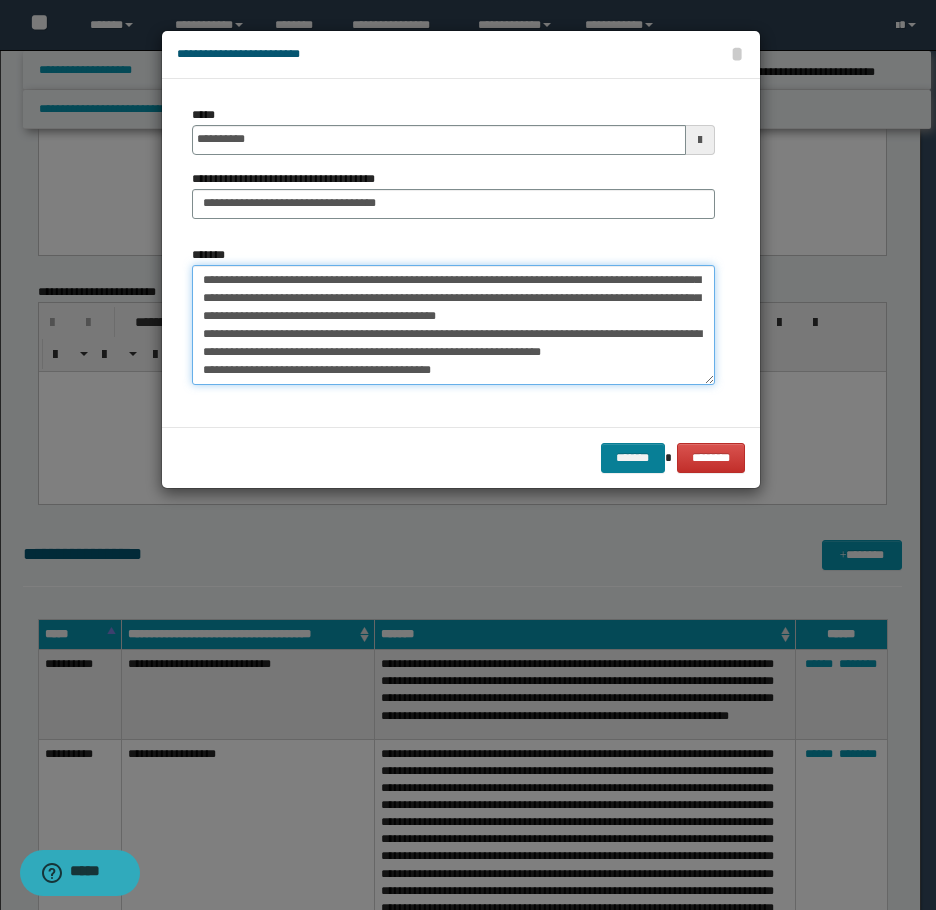 type on "**********" 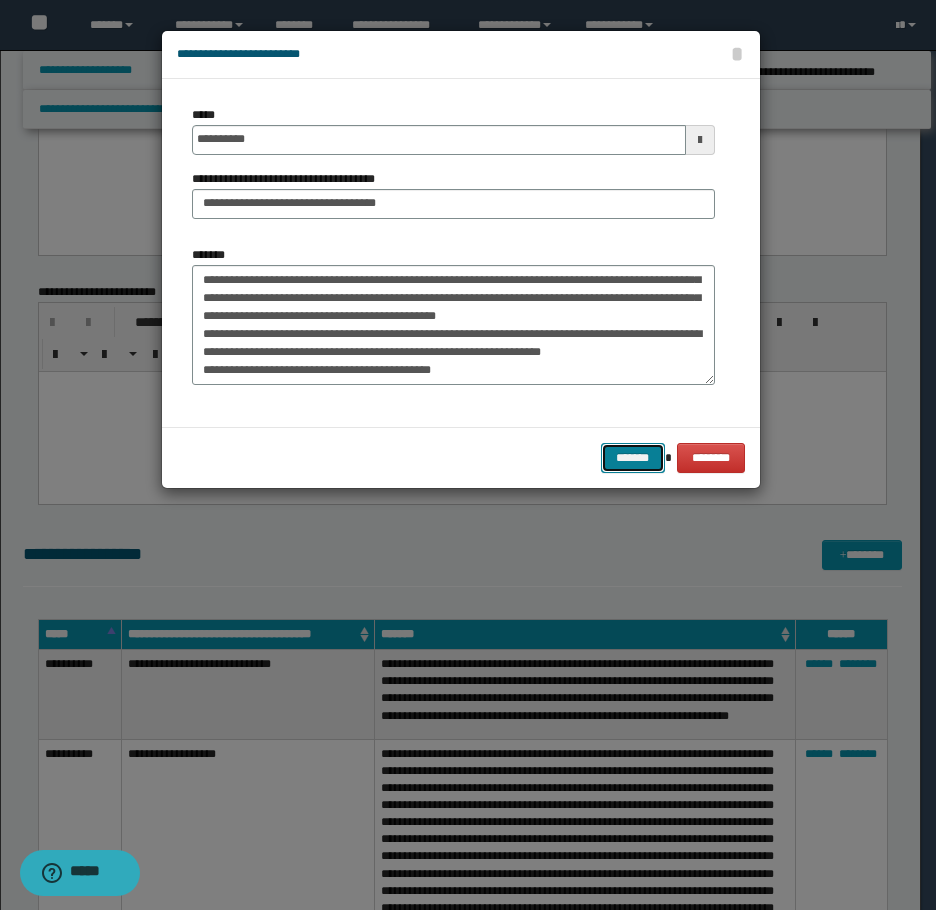 click on "*******" at bounding box center (633, 458) 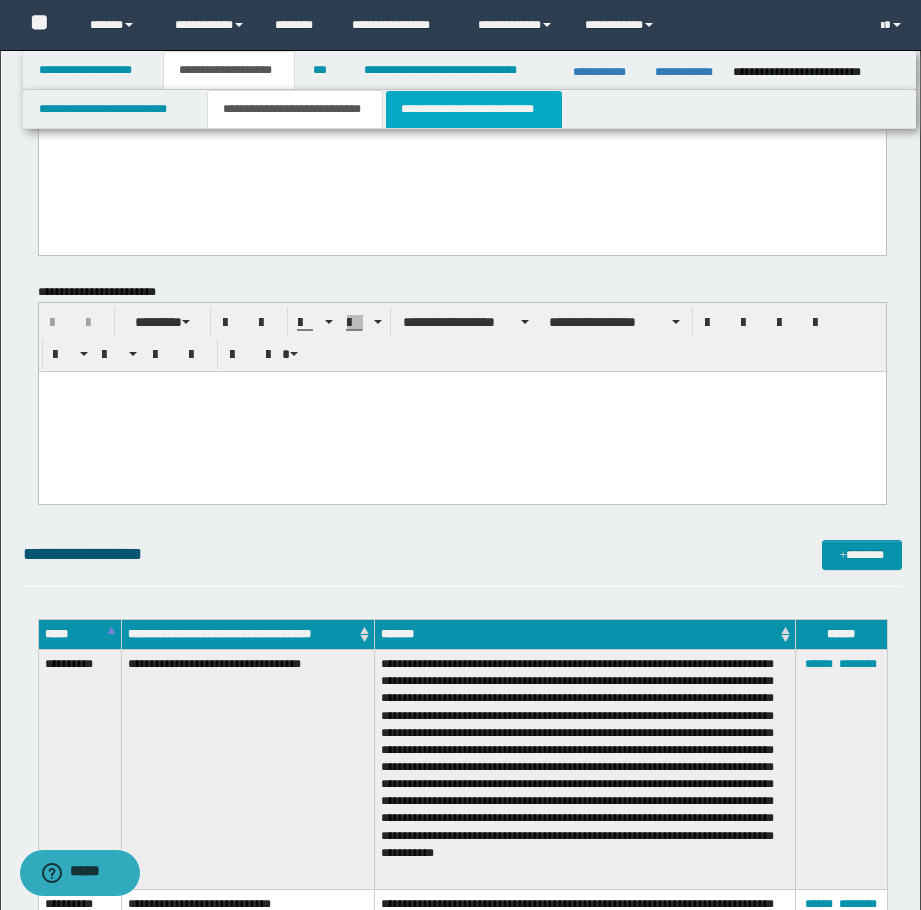 click on "**********" at bounding box center (474, 109) 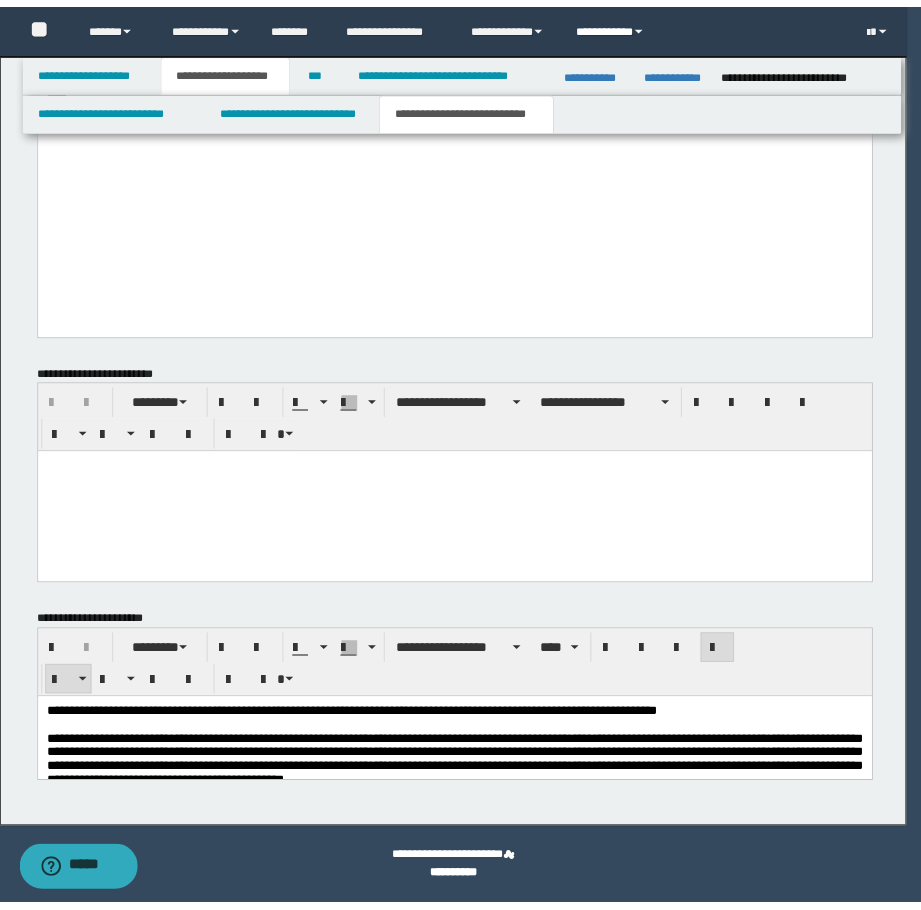 scroll, scrollTop: 2257, scrollLeft: 0, axis: vertical 